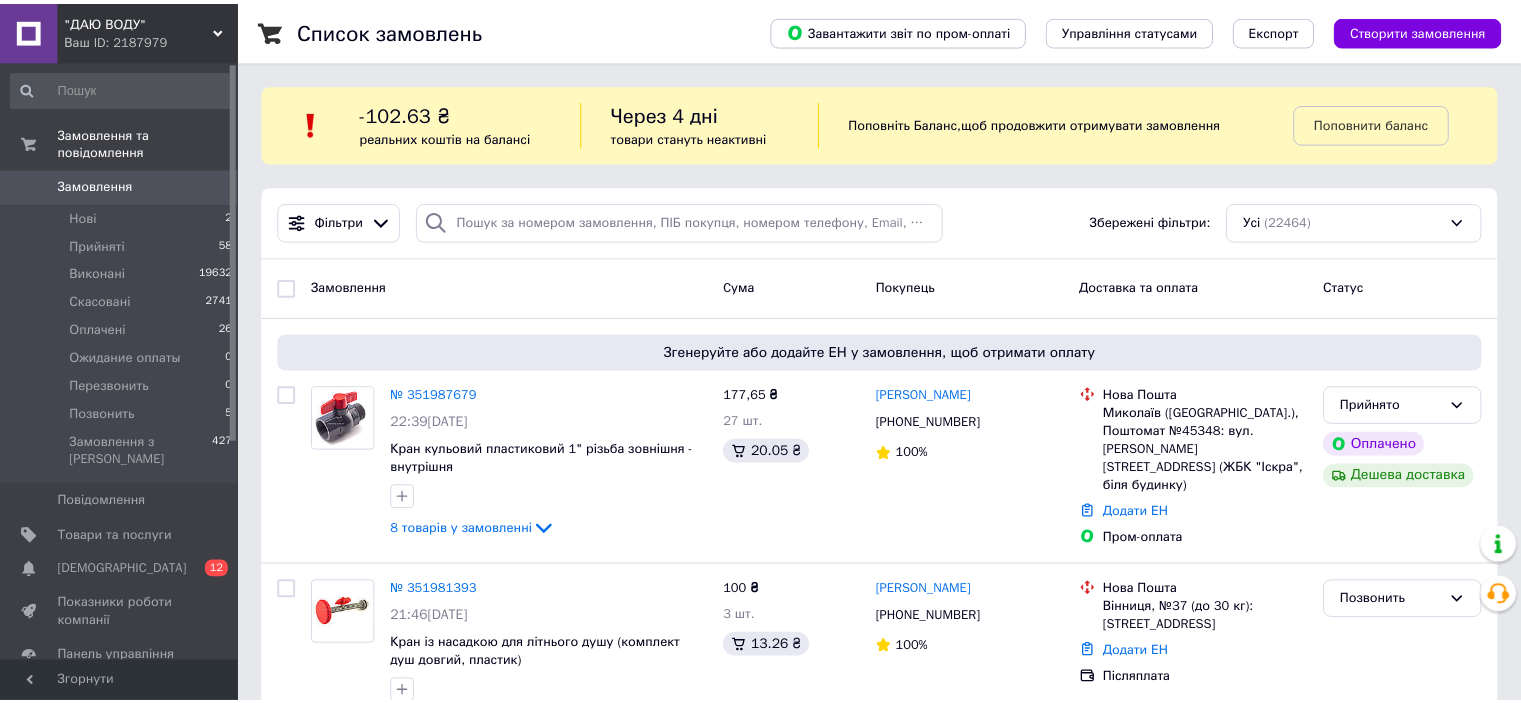 scroll, scrollTop: 0, scrollLeft: 0, axis: both 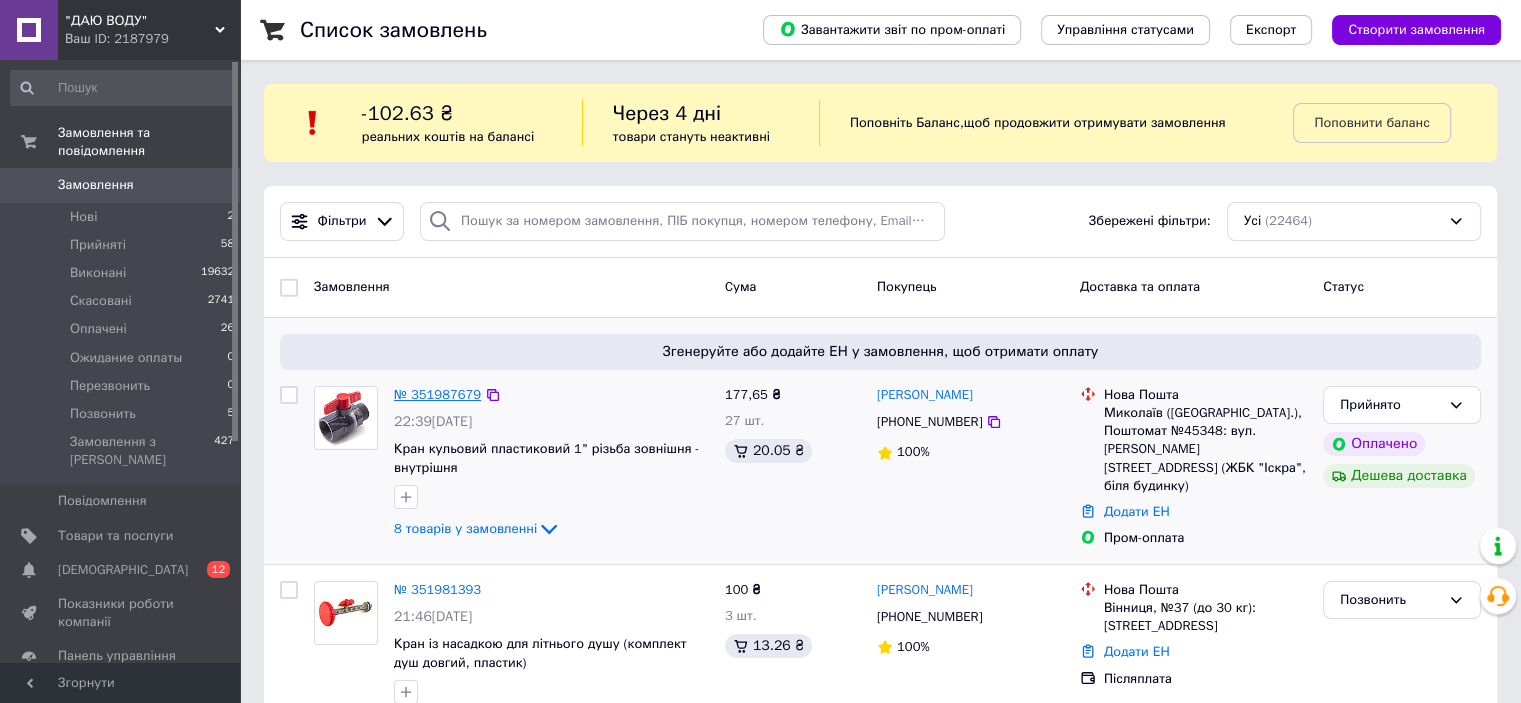 click on "№ 351987679" at bounding box center [437, 394] 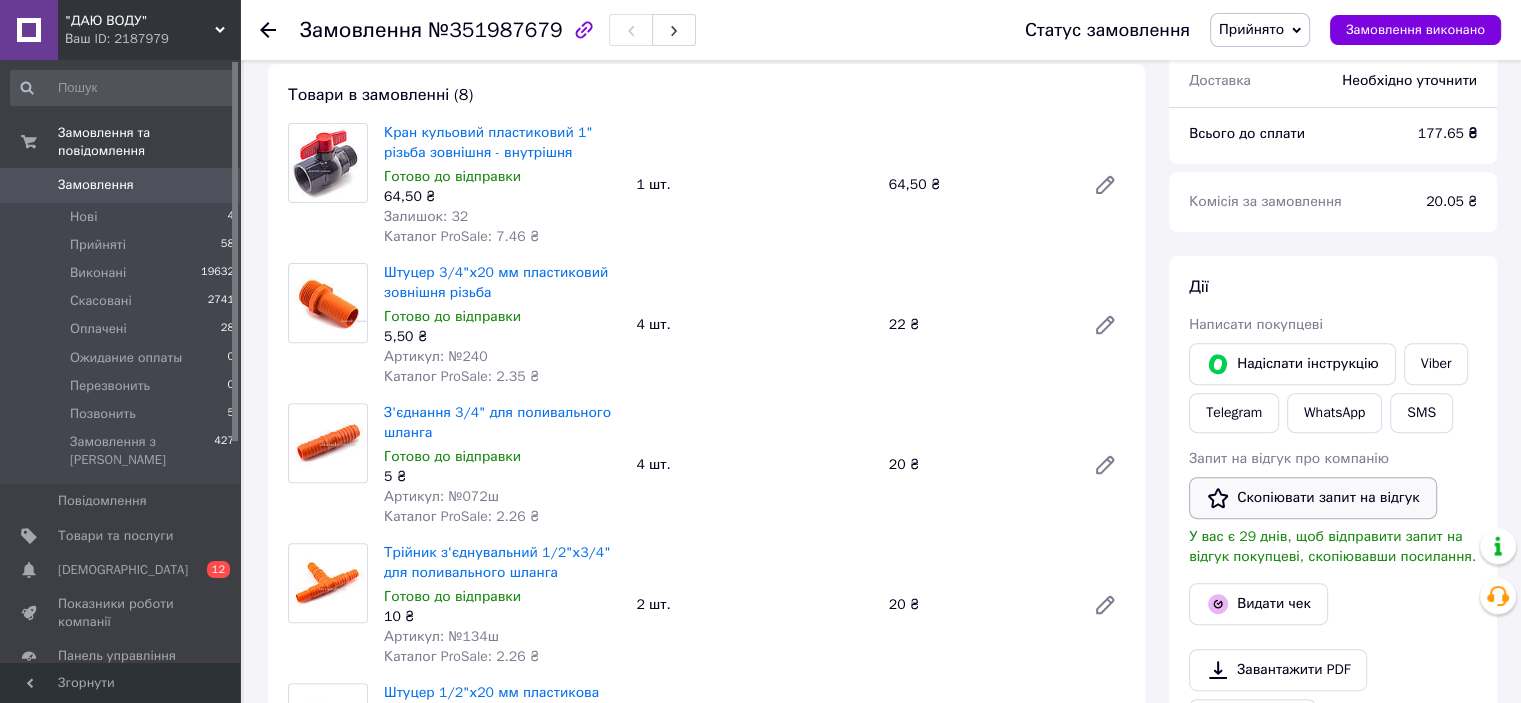 scroll, scrollTop: 700, scrollLeft: 0, axis: vertical 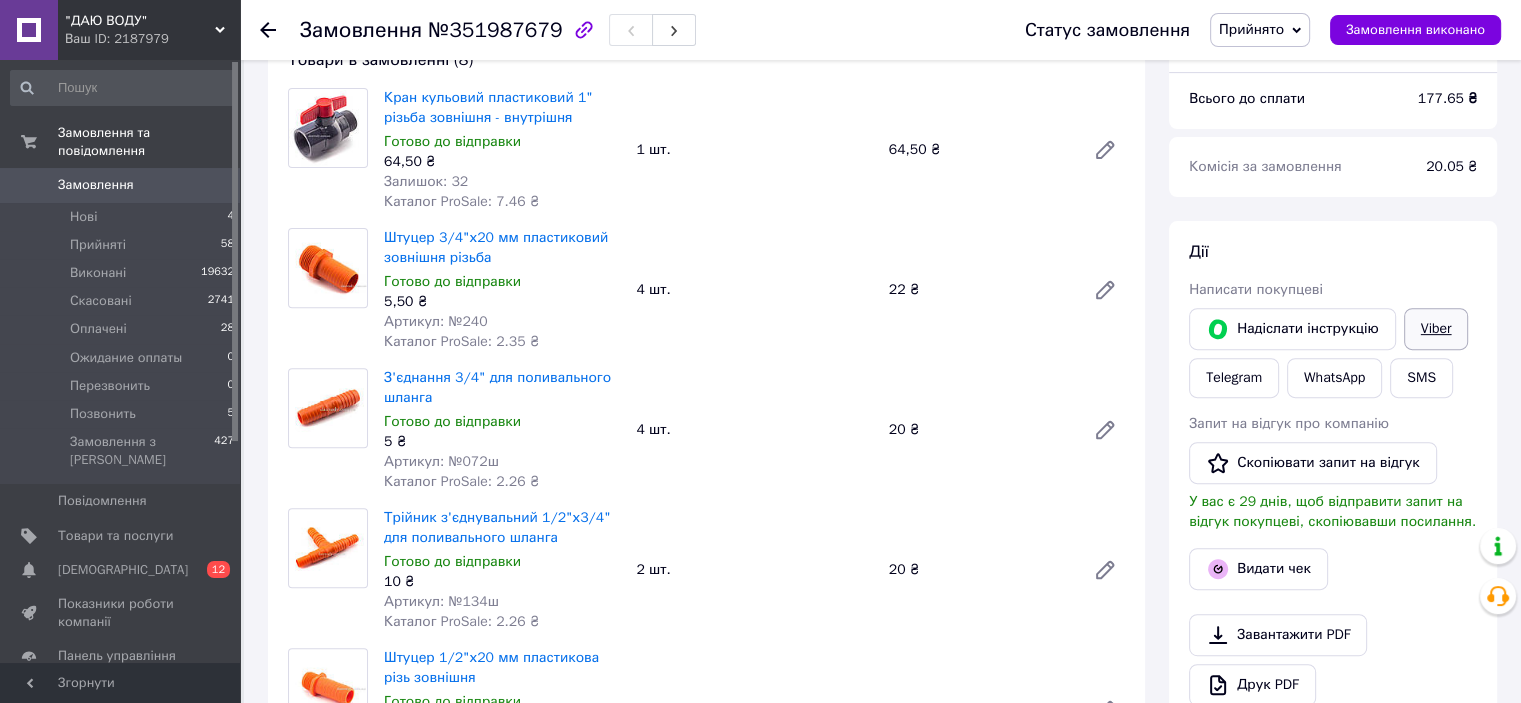 click on "Viber" at bounding box center (1436, 329) 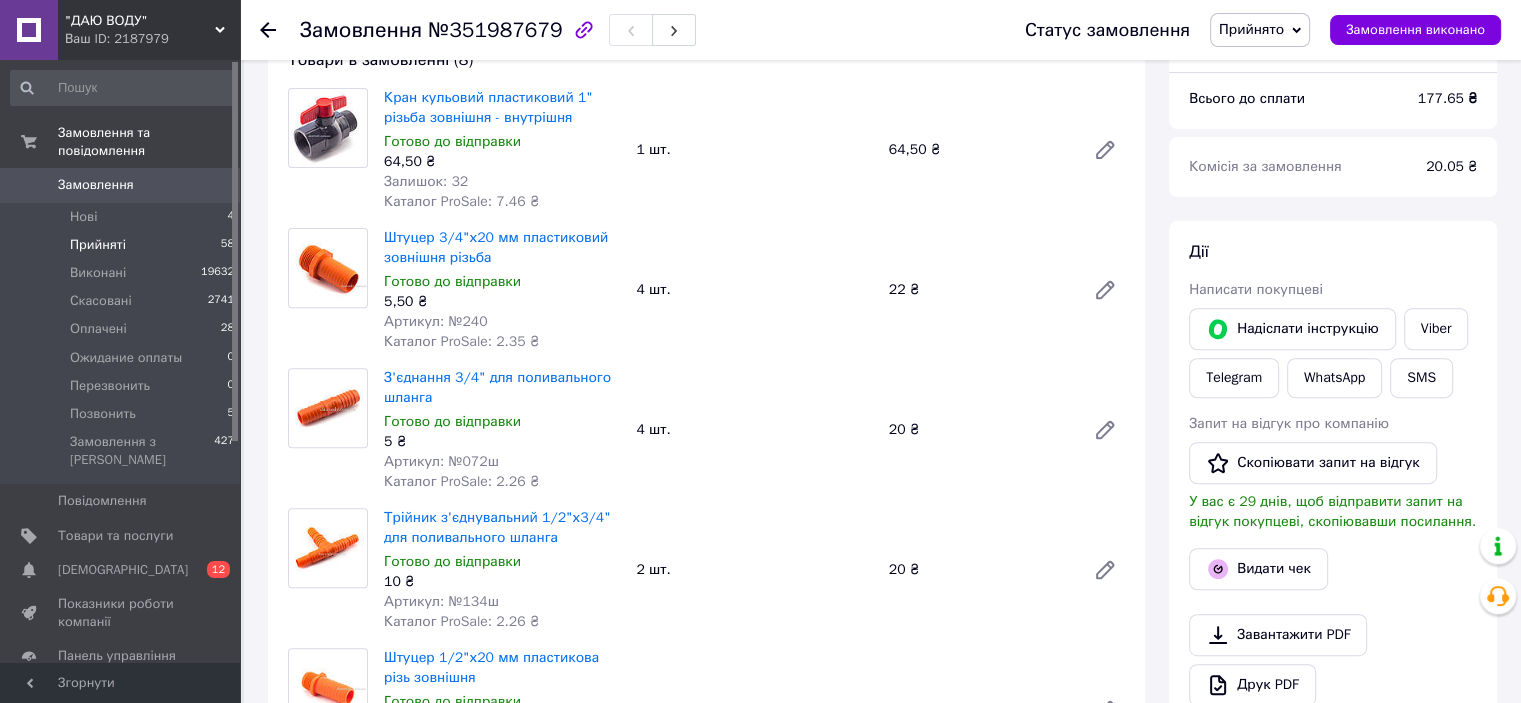 click on "Прийняті" at bounding box center (98, 245) 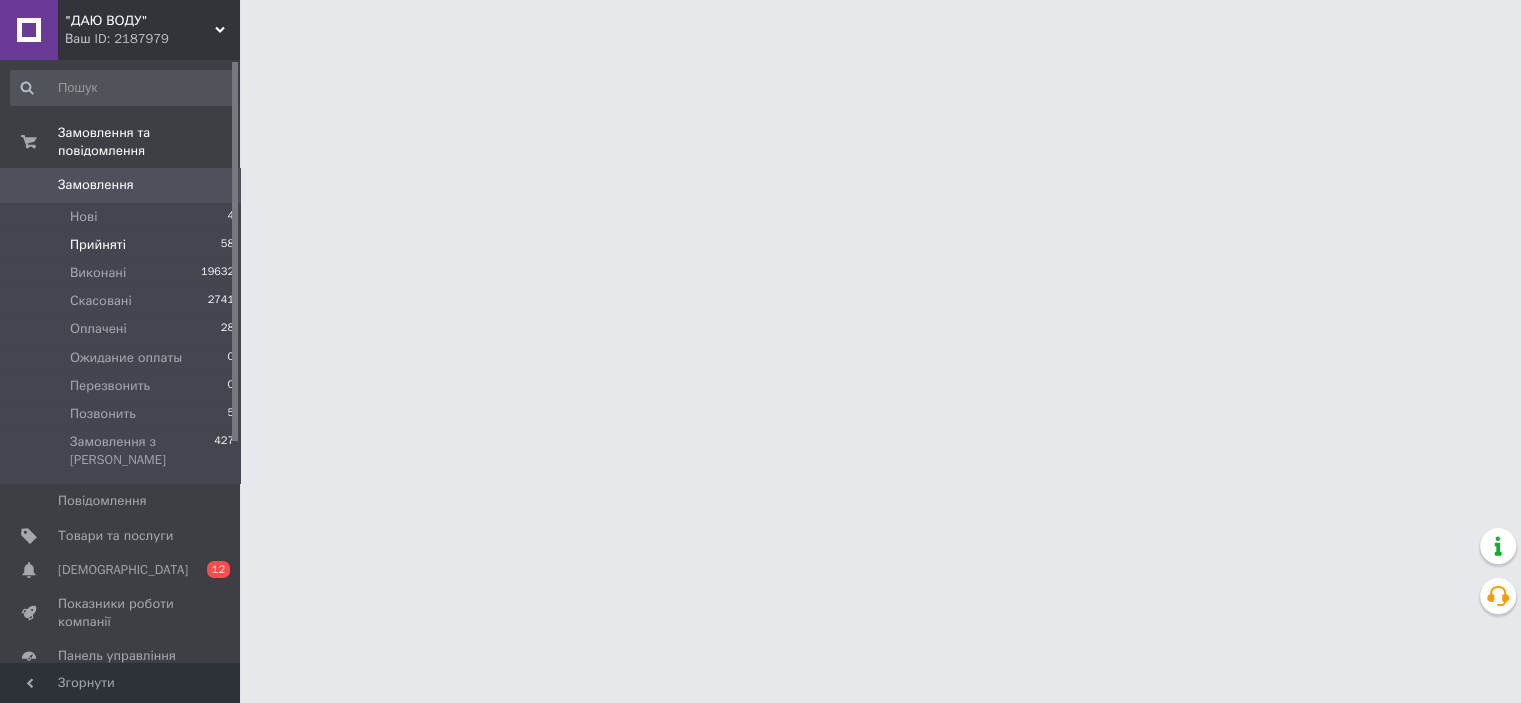 scroll, scrollTop: 0, scrollLeft: 0, axis: both 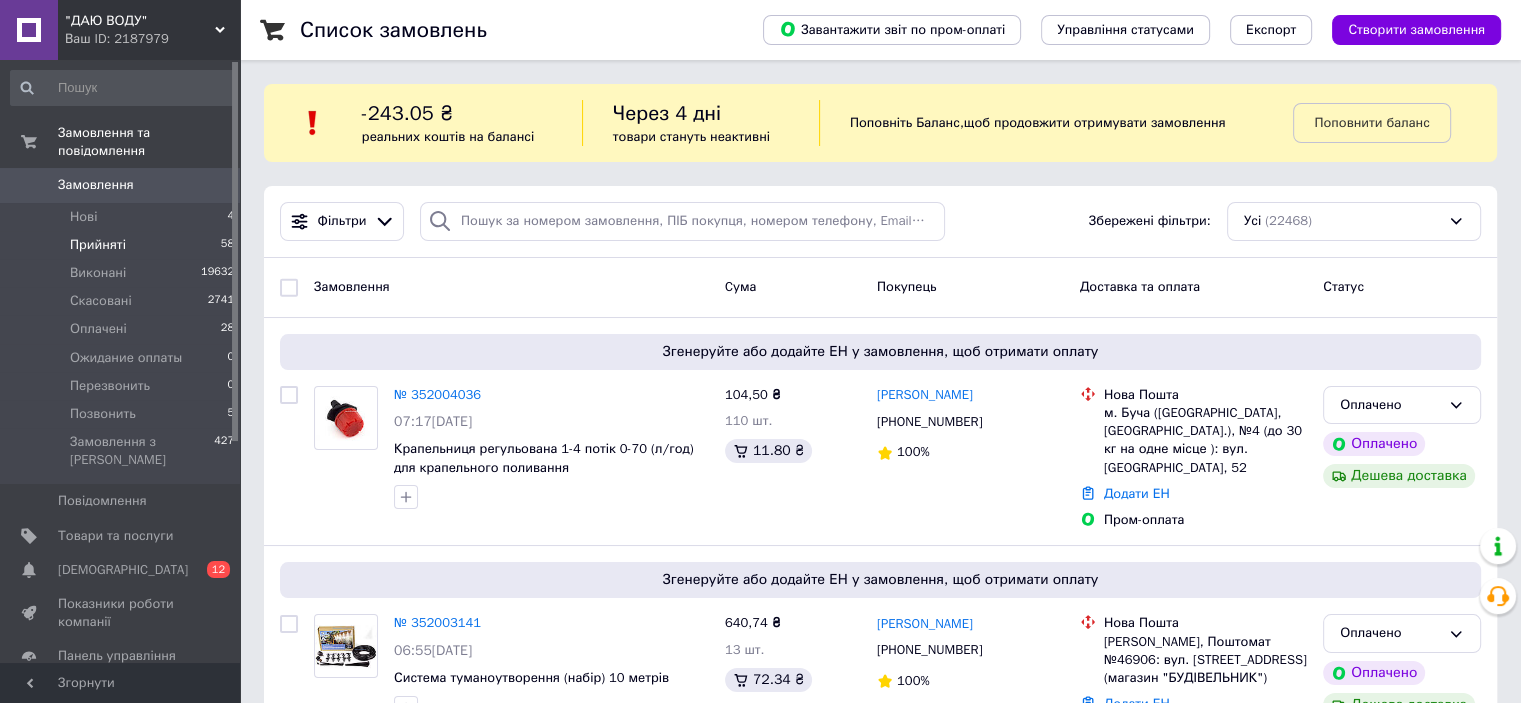 click on "Прийняті" at bounding box center (98, 245) 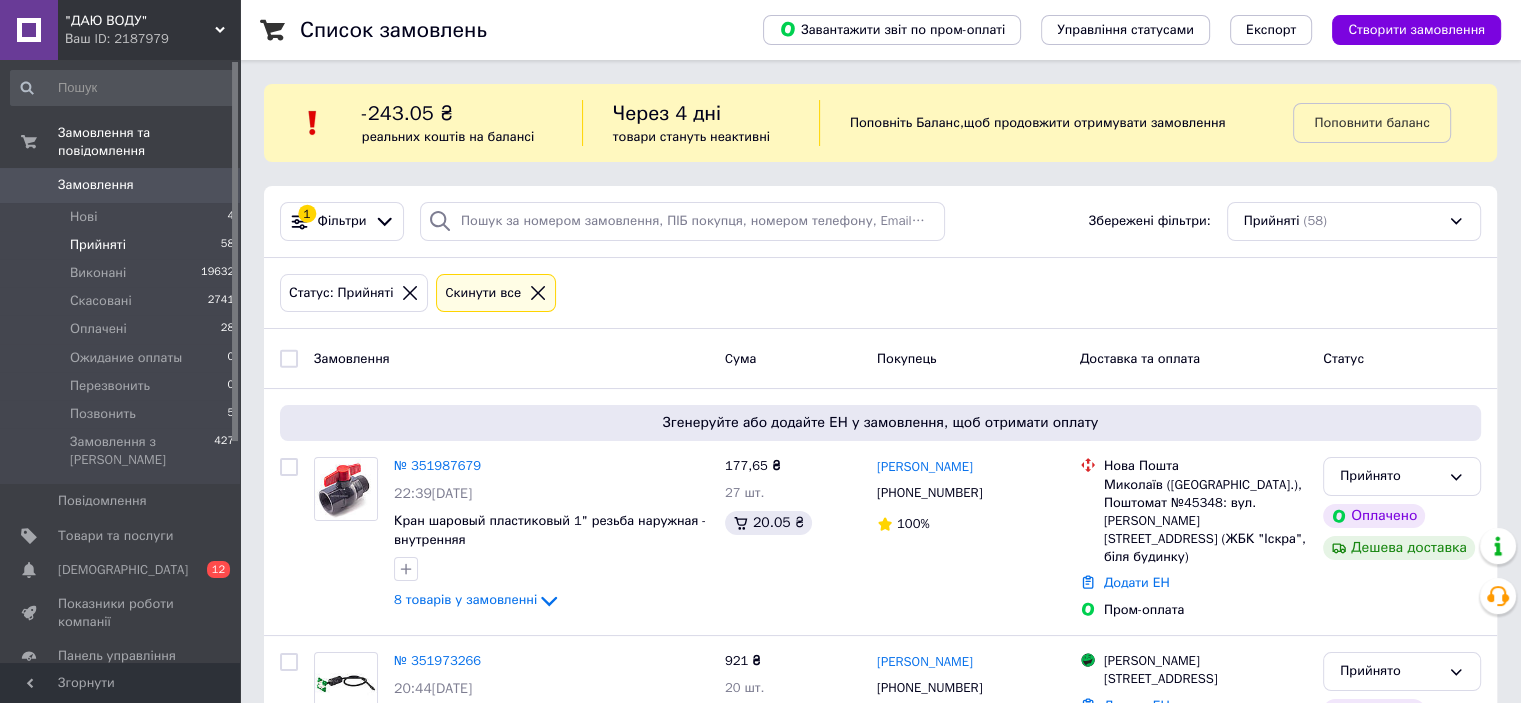scroll, scrollTop: 11172, scrollLeft: 0, axis: vertical 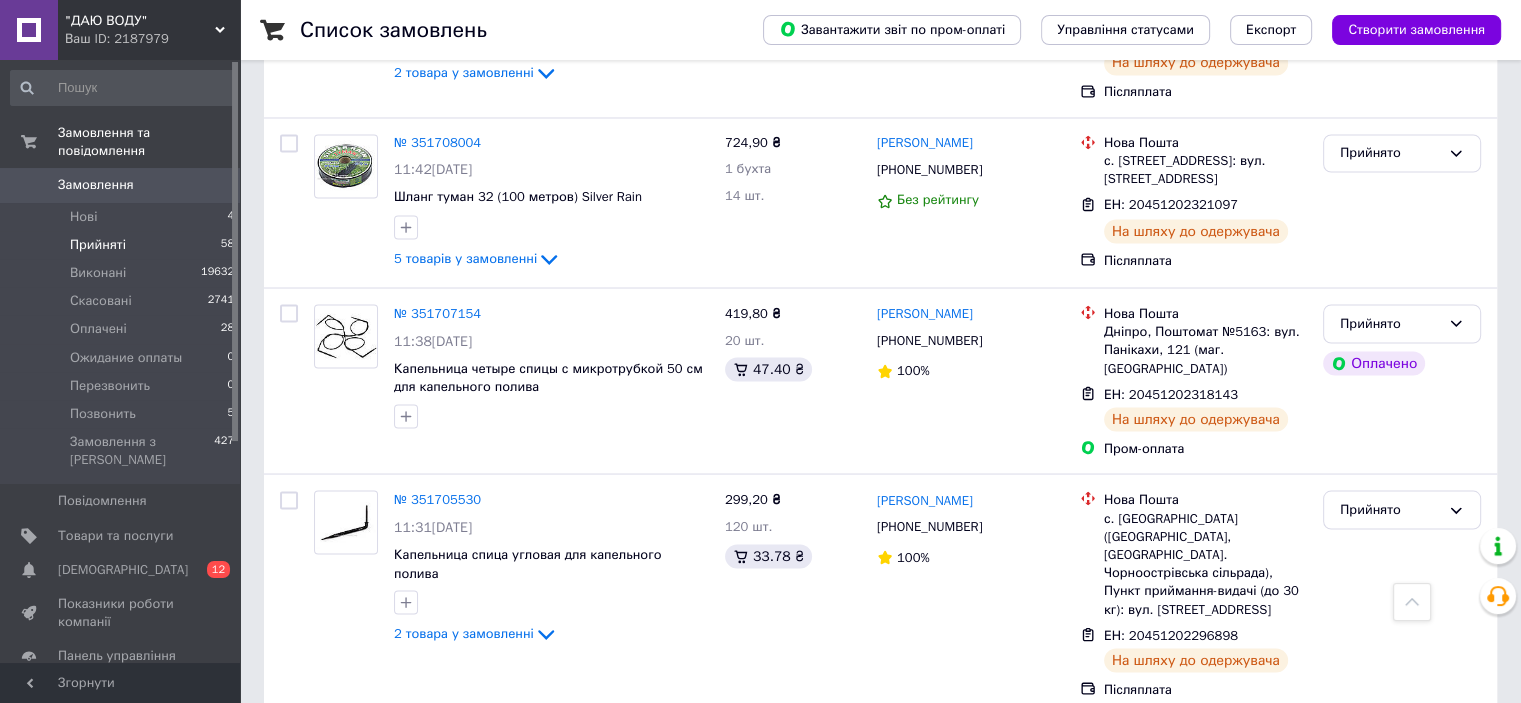 click on "№ 351556389" at bounding box center (437, 928) 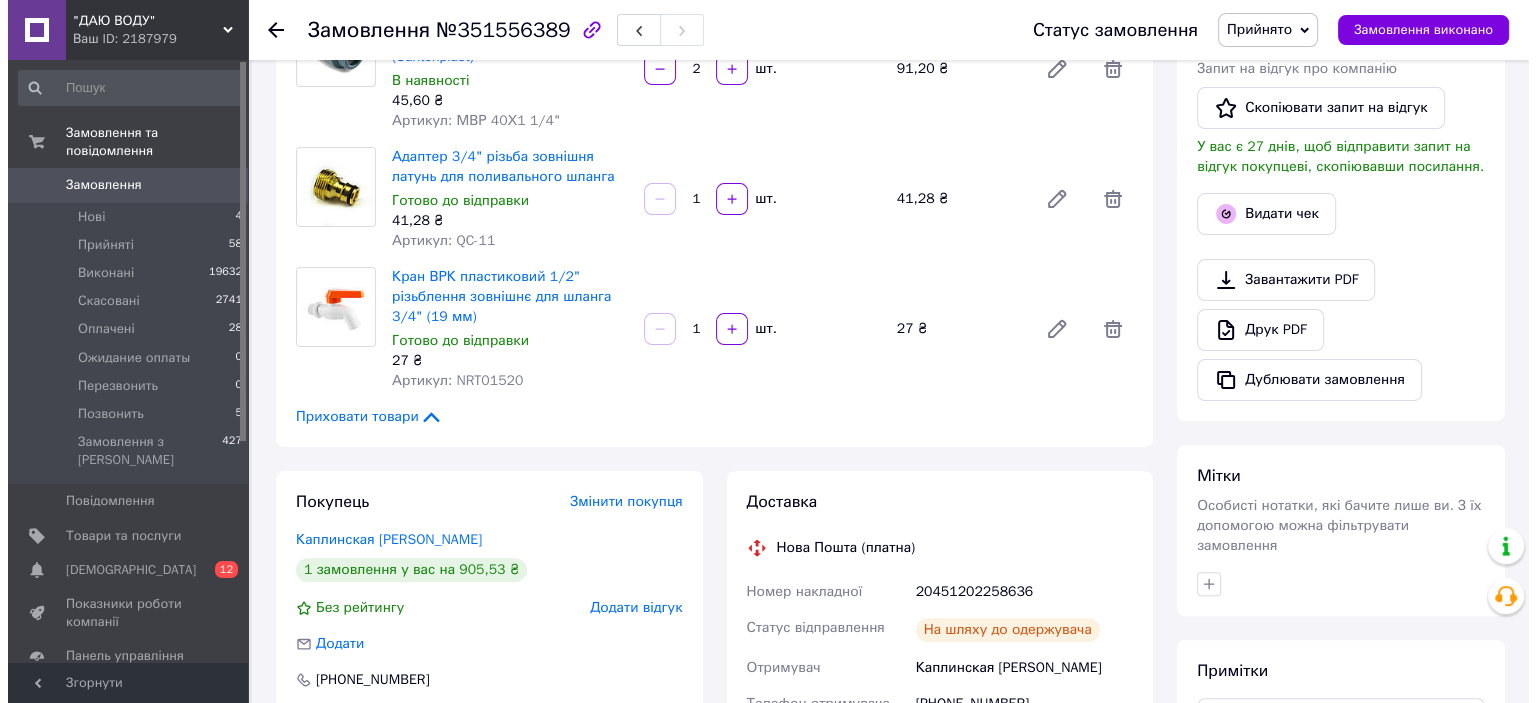 scroll, scrollTop: 292, scrollLeft: 0, axis: vertical 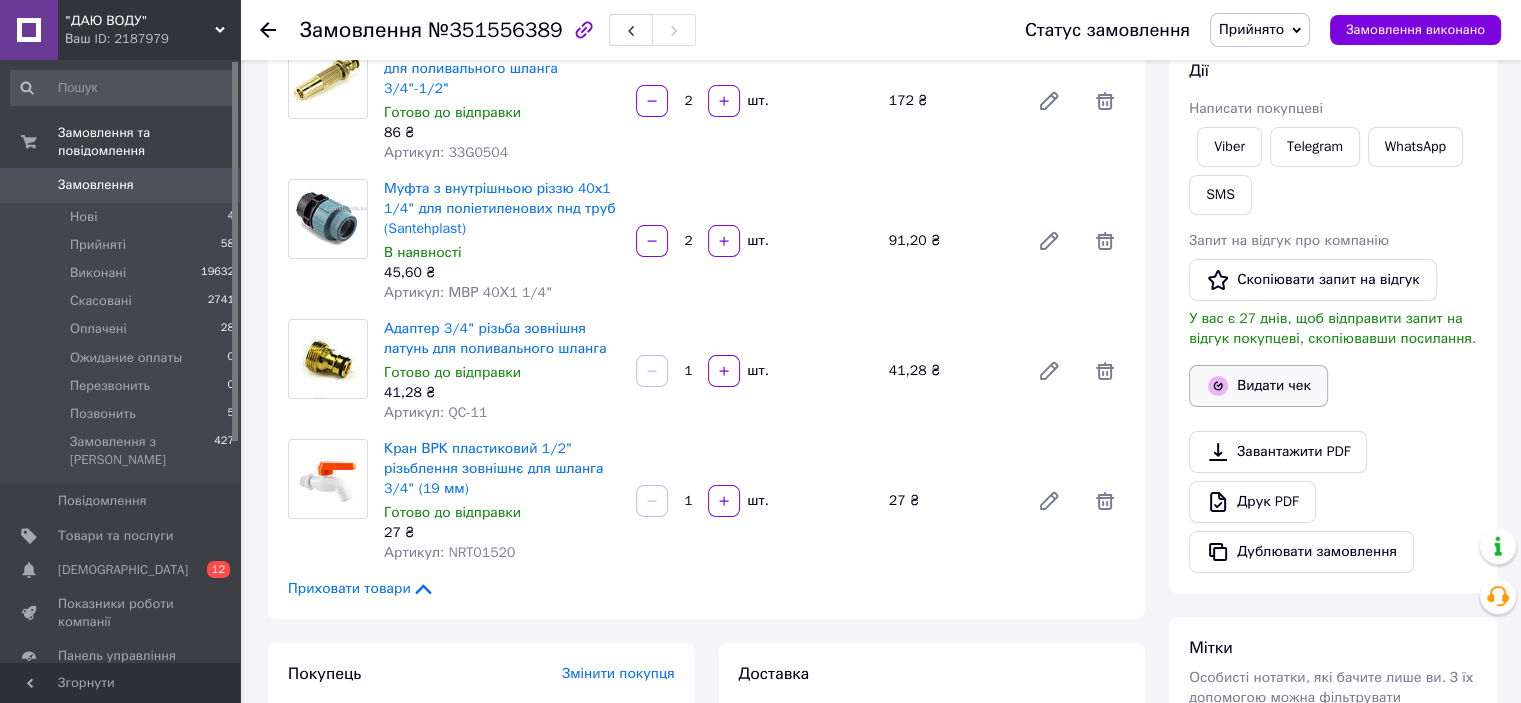 click on "Видати чек" at bounding box center [1258, 386] 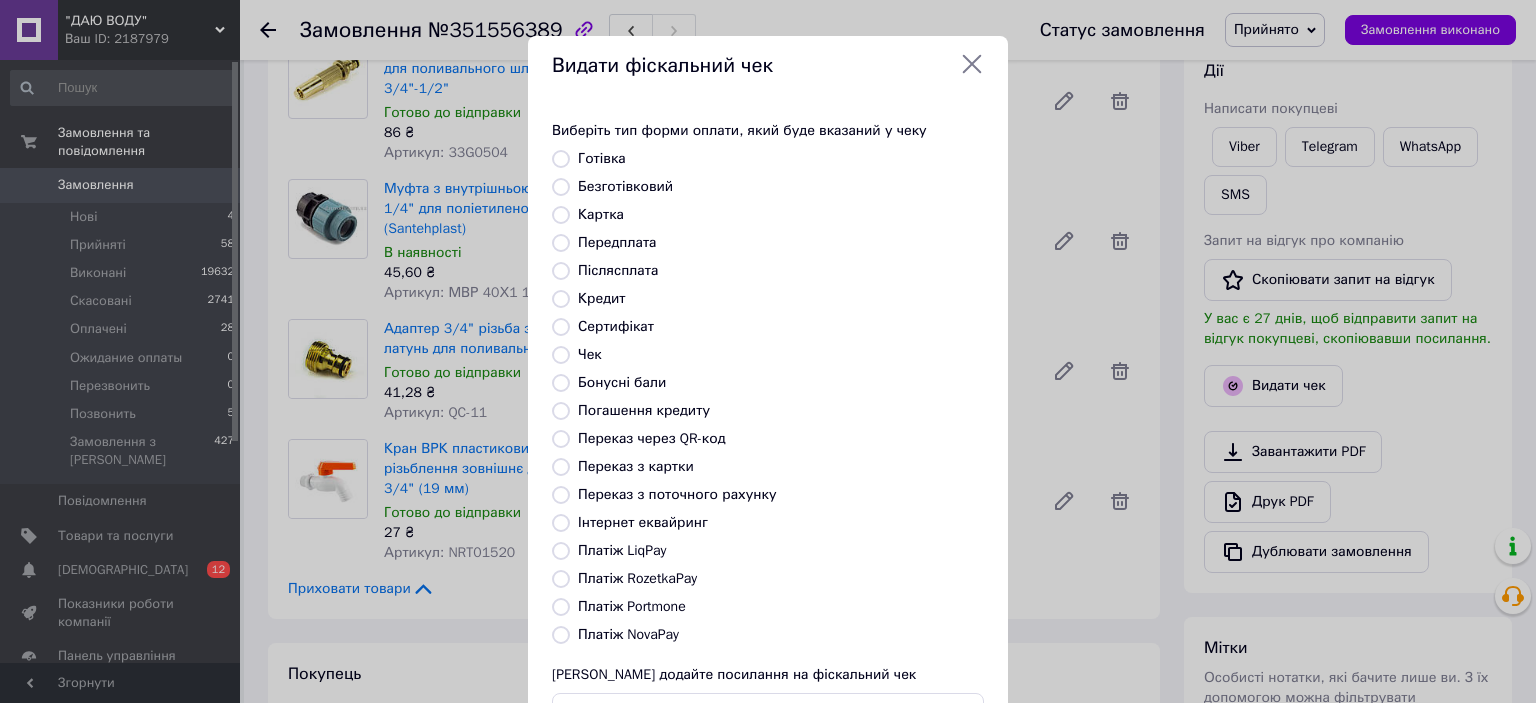 click on "Платіж NovaPay" at bounding box center (628, 634) 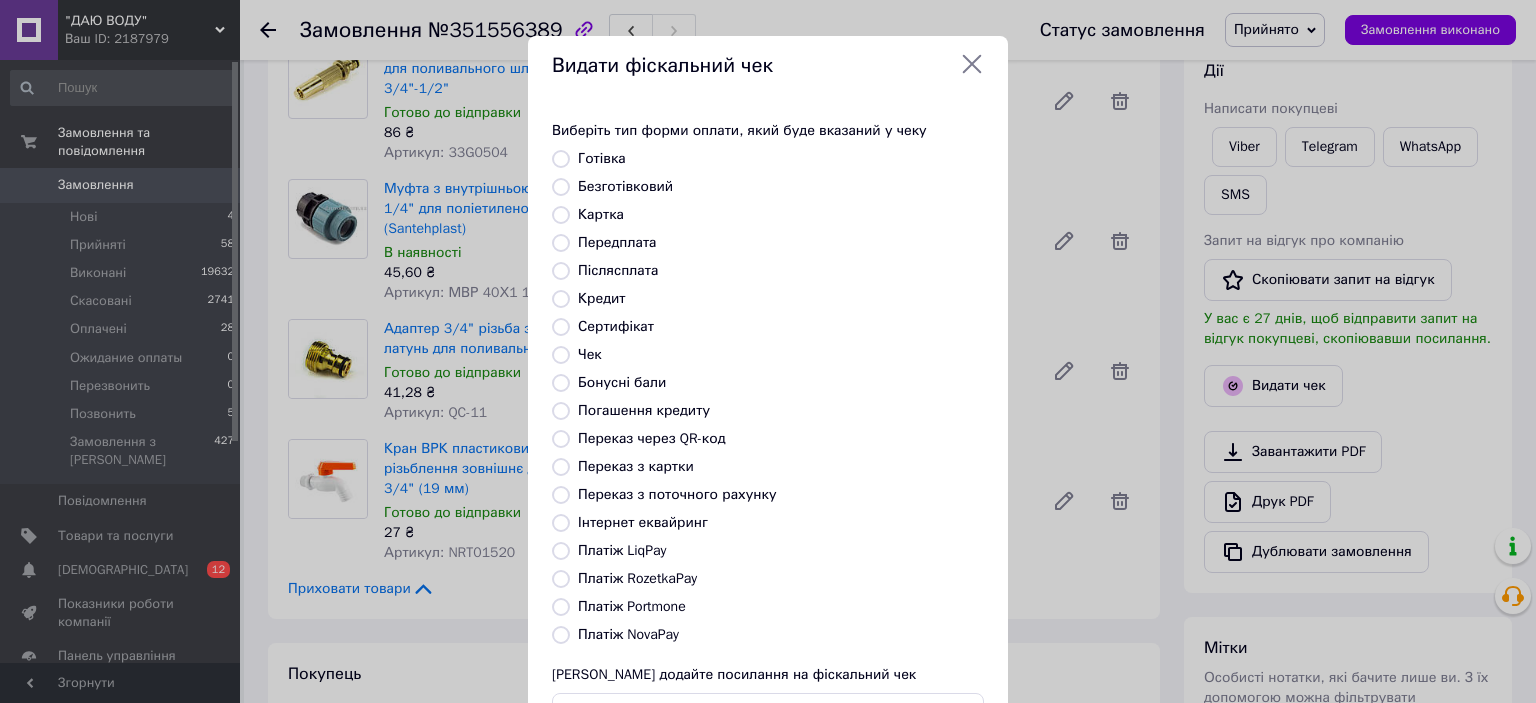 radio on "true" 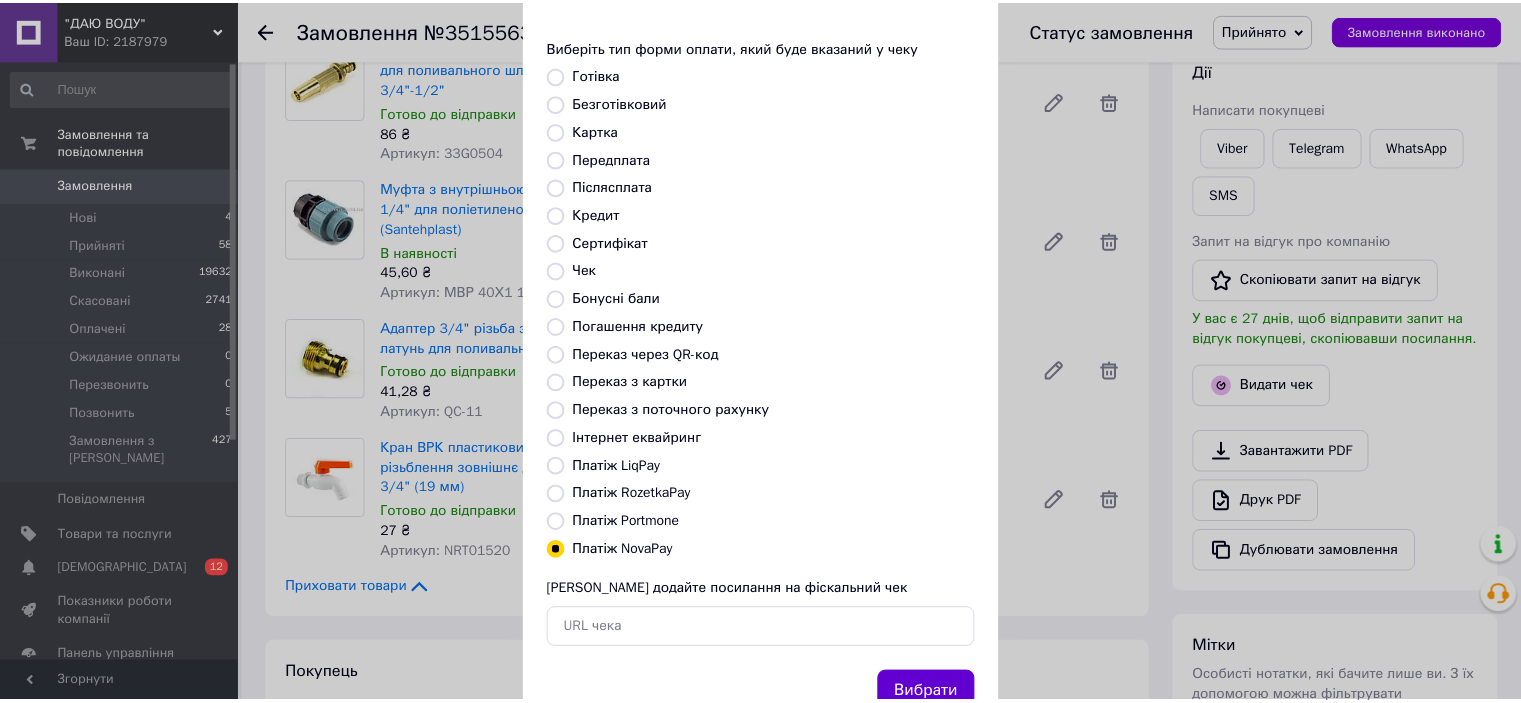 scroll, scrollTop: 155, scrollLeft: 0, axis: vertical 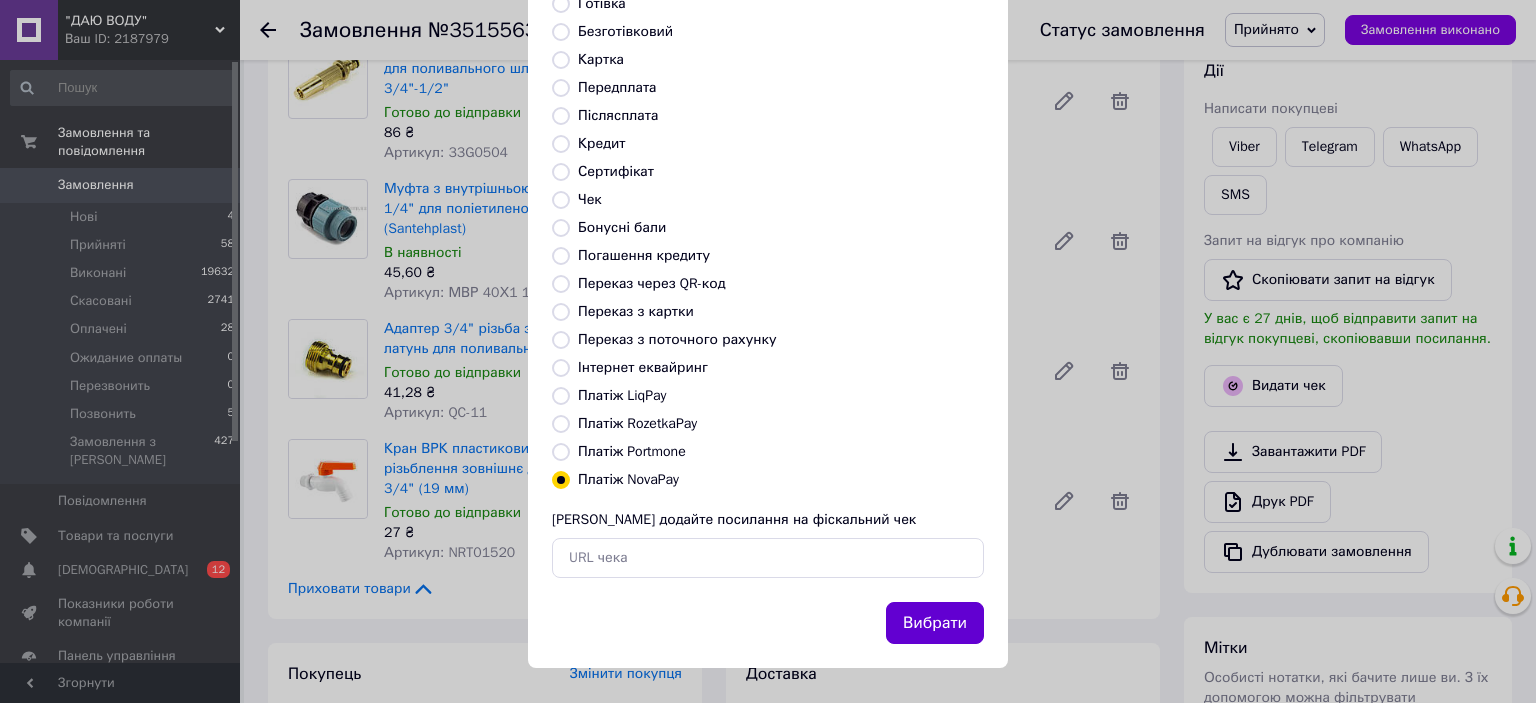 click on "Вибрати" at bounding box center [935, 623] 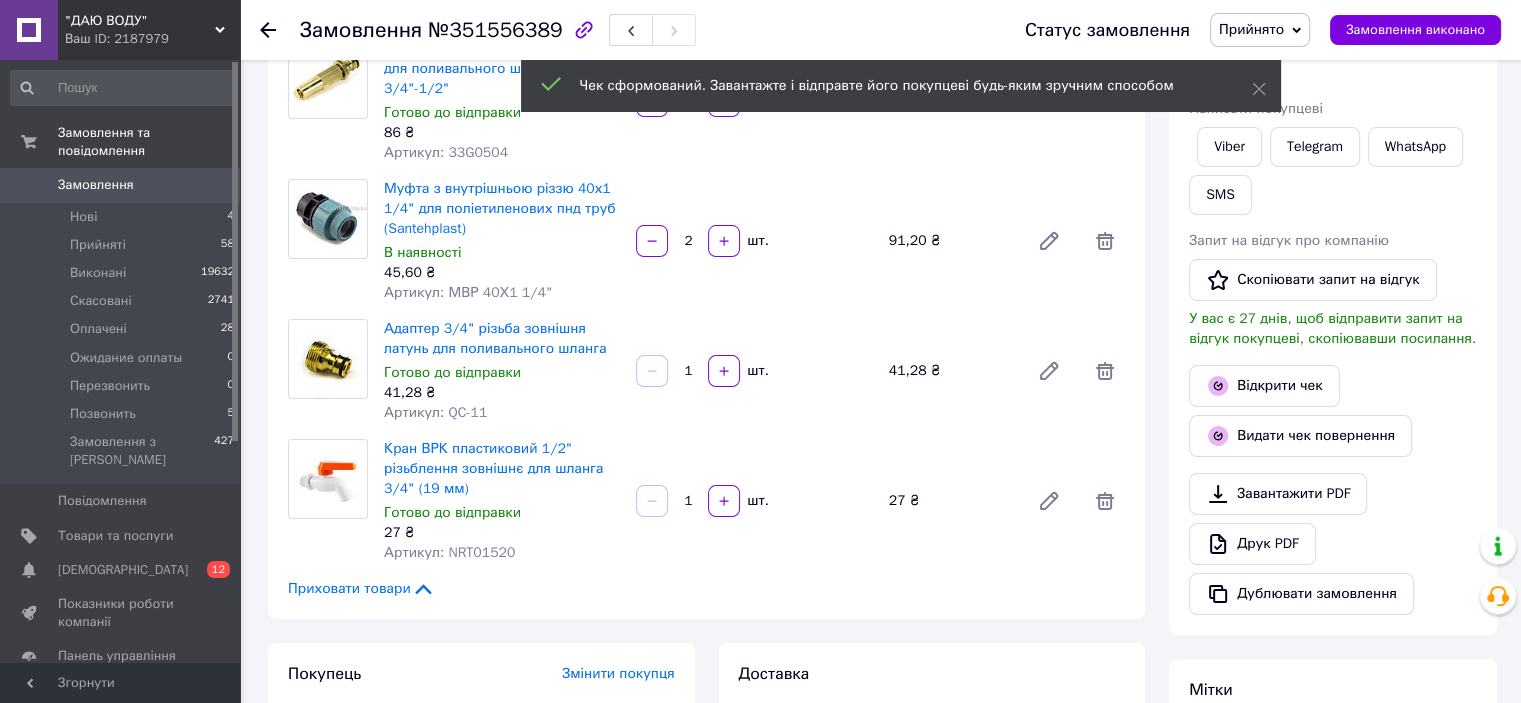 click on "Замовлення виконано" at bounding box center (1415, 30) 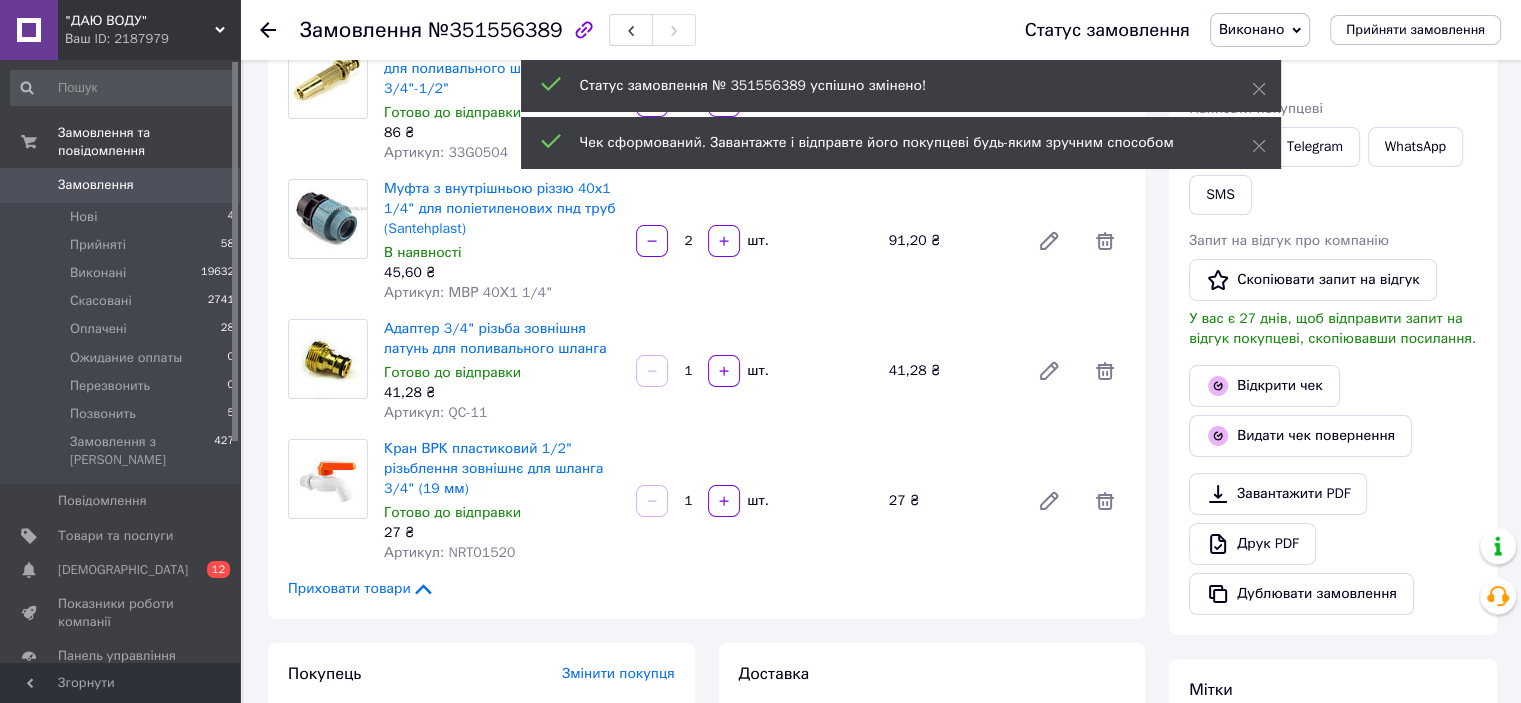 click 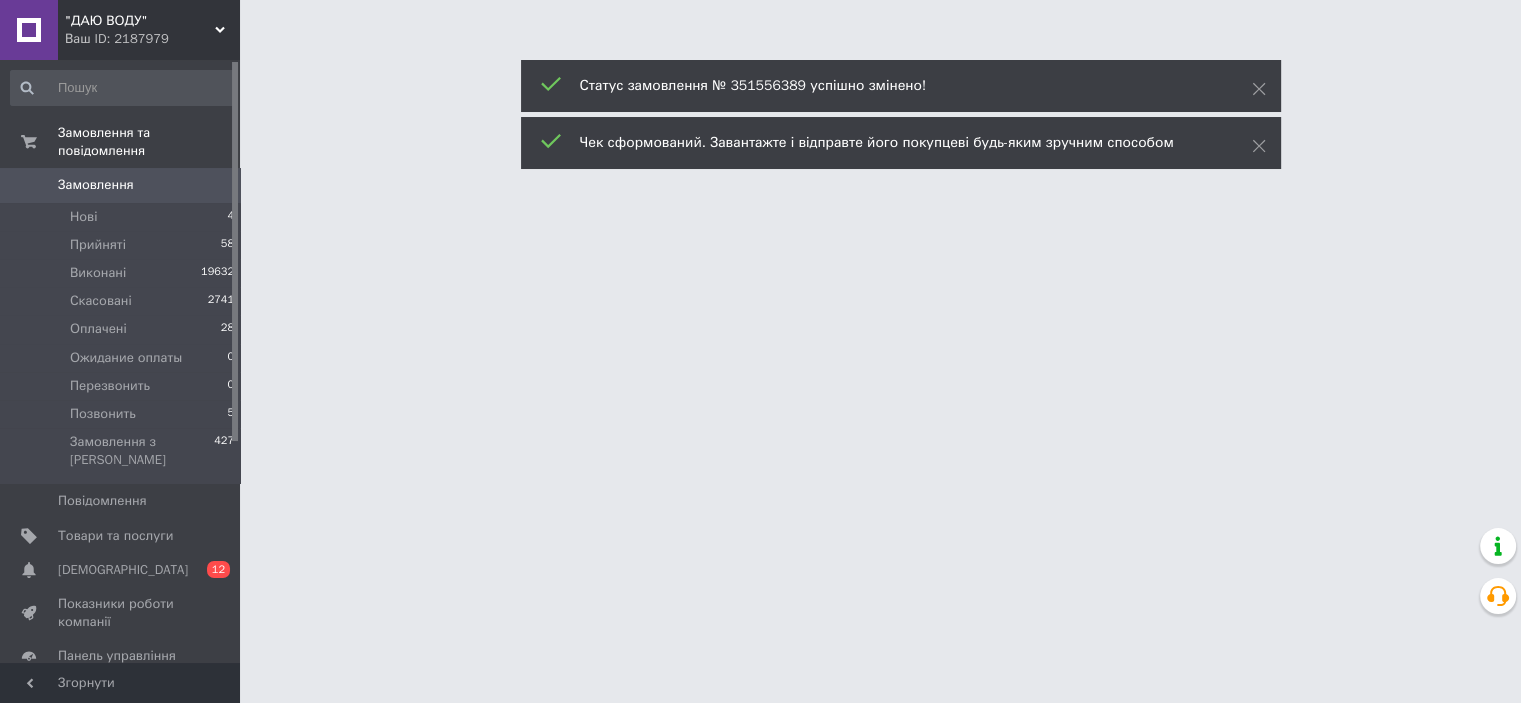 scroll, scrollTop: 0, scrollLeft: 0, axis: both 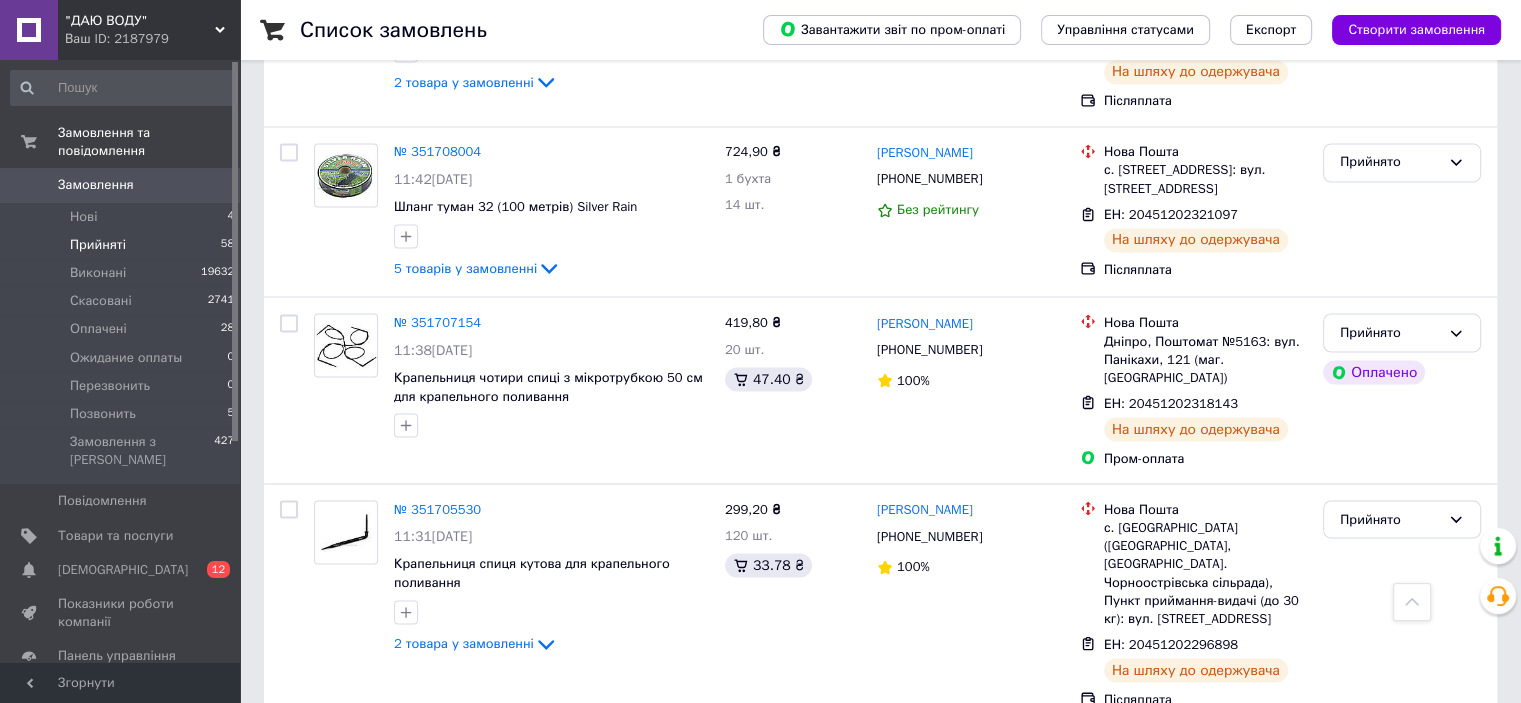 click on "№ 351695850" at bounding box center [437, 749] 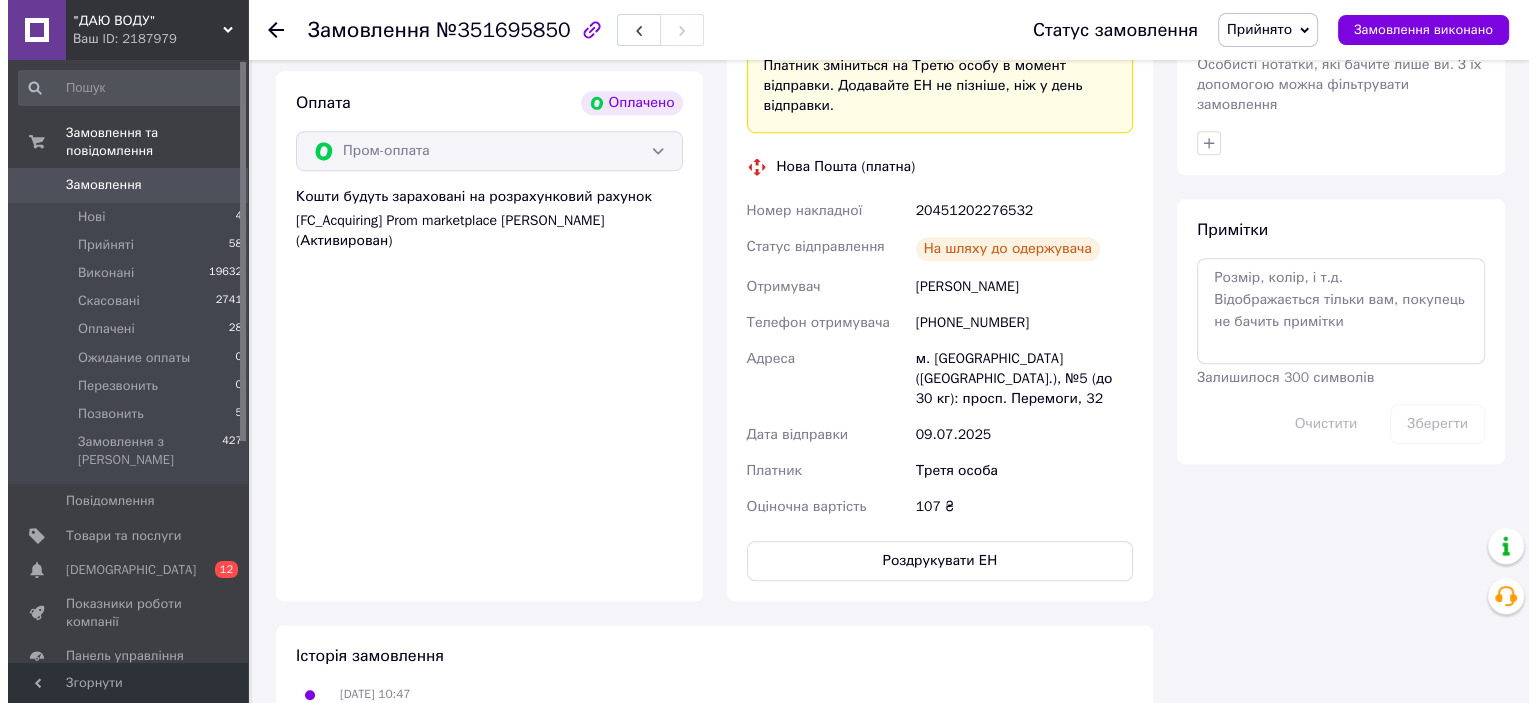 scroll, scrollTop: 1149, scrollLeft: 0, axis: vertical 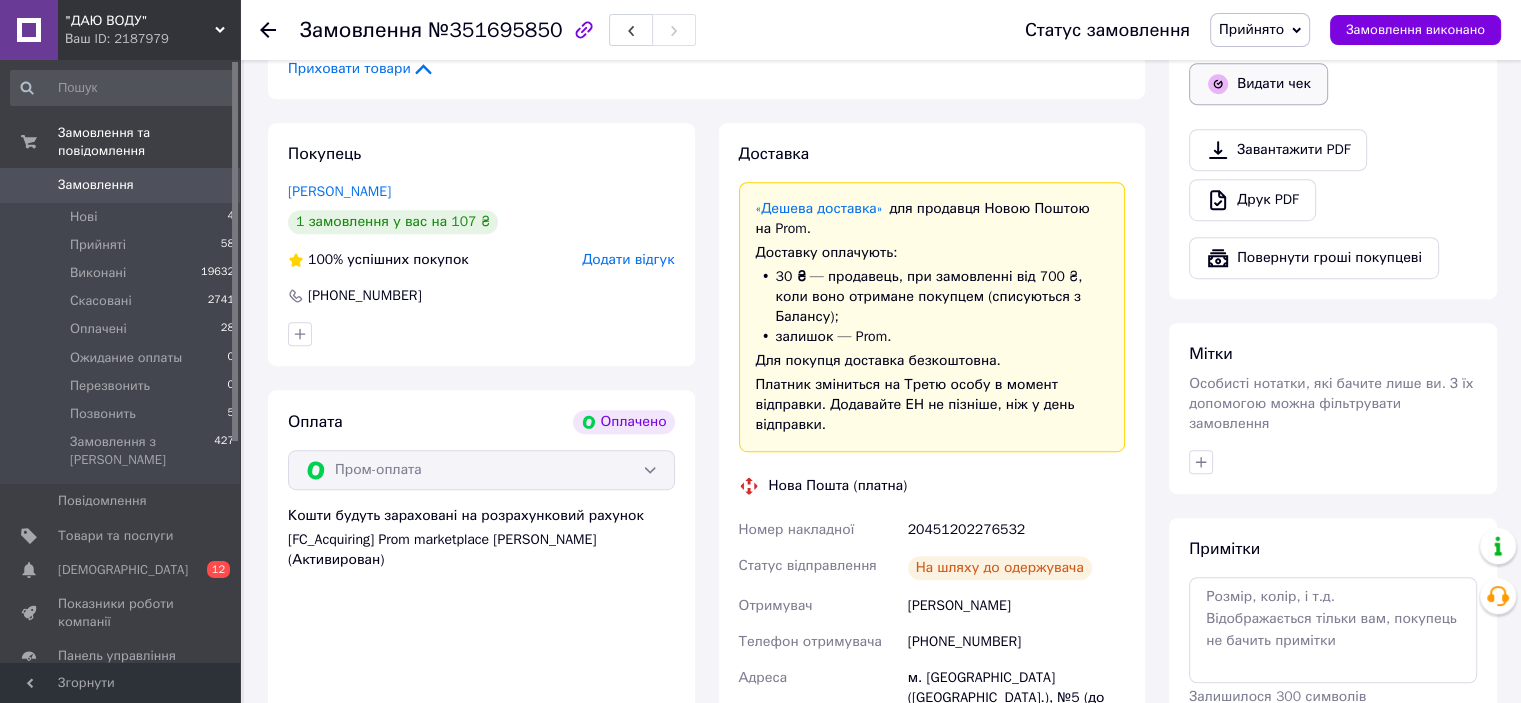 click on "Видати чек" at bounding box center [1258, 84] 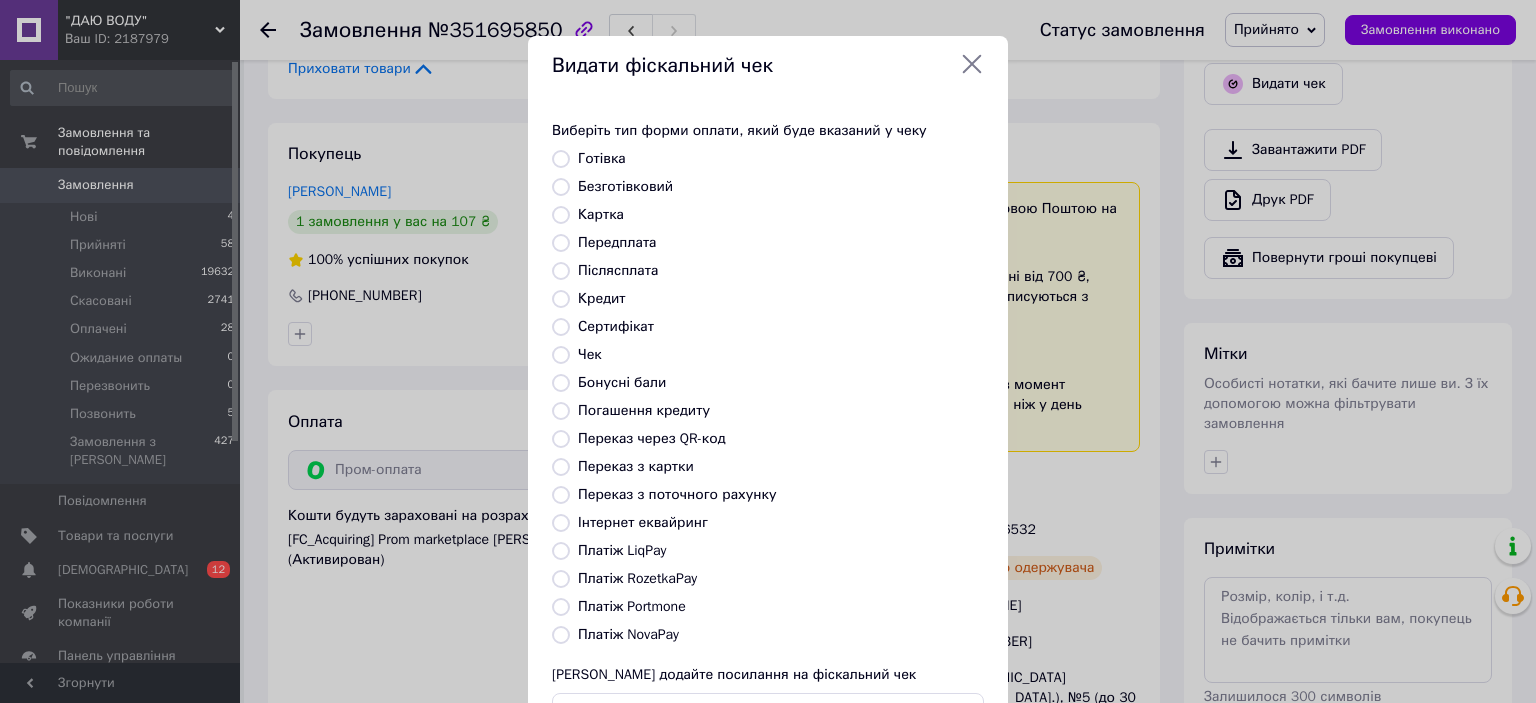 click on "Платіж RozetkaPay" at bounding box center (637, 578) 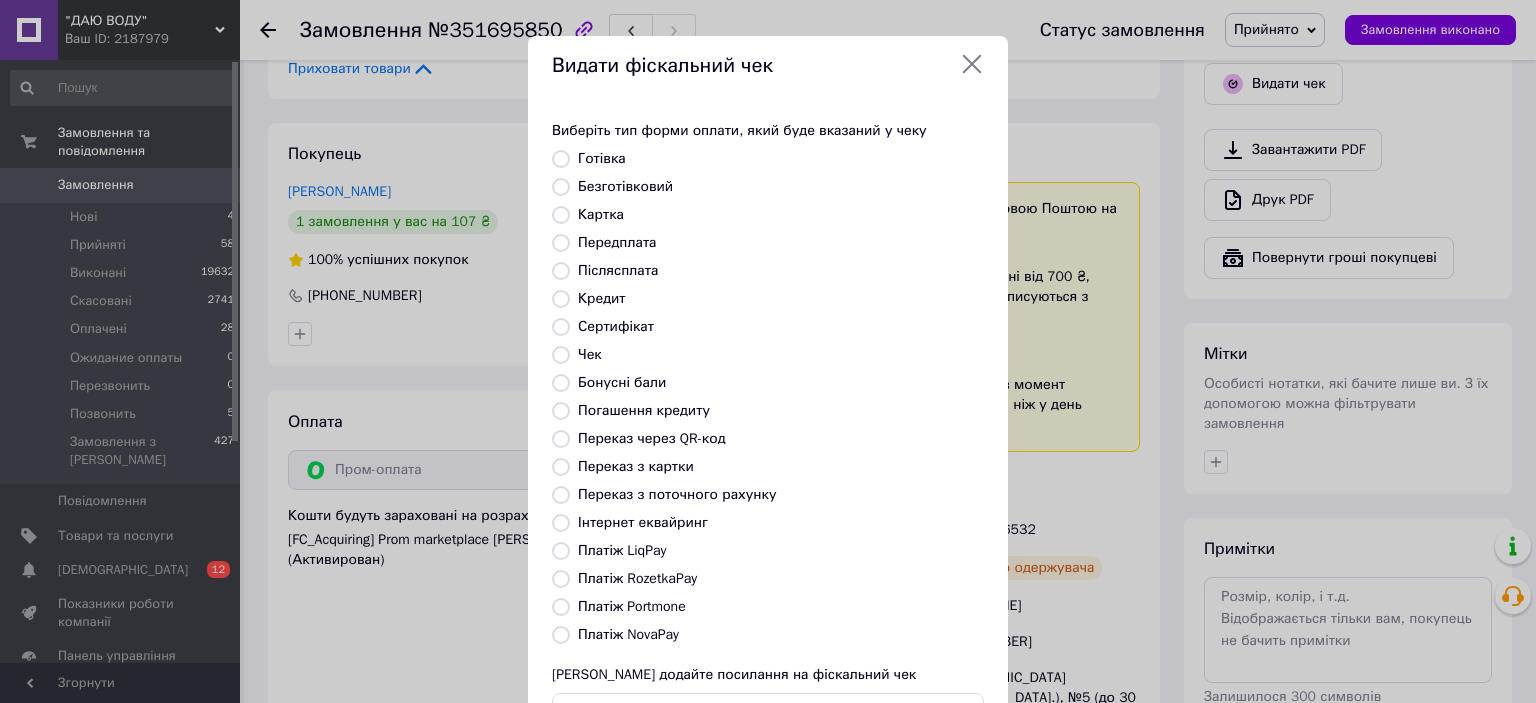 radio on "true" 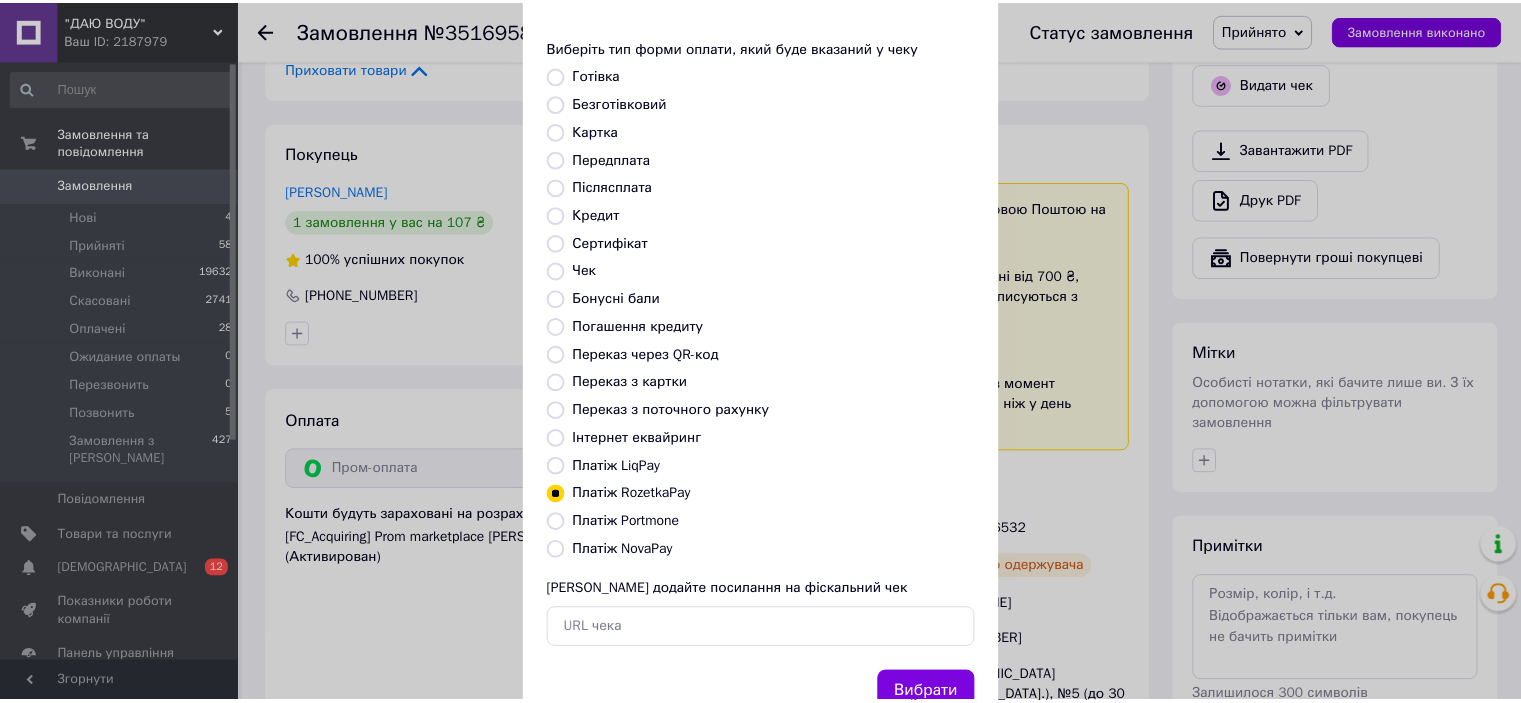 scroll, scrollTop: 155, scrollLeft: 0, axis: vertical 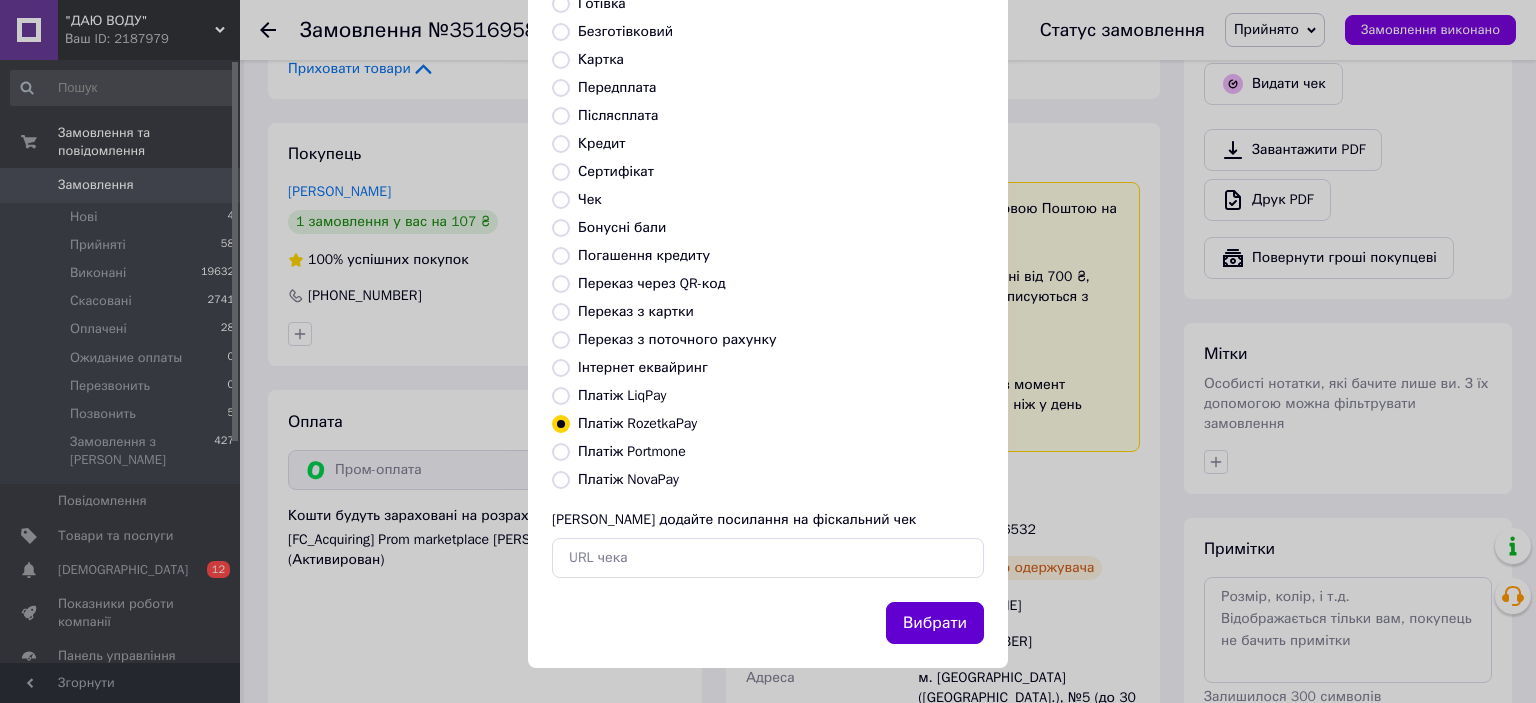 click on "Вибрати" at bounding box center (935, 623) 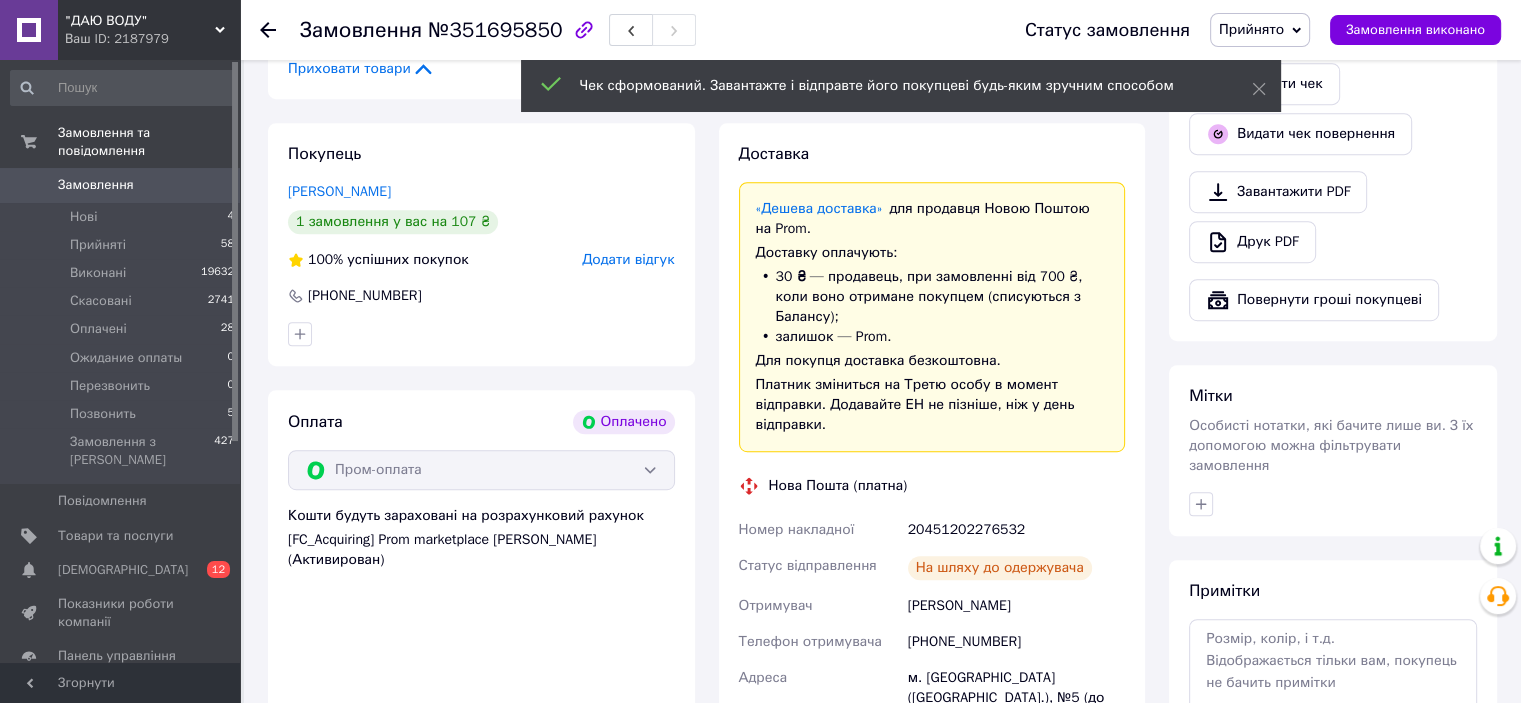 drag, startPoint x: 1297, startPoint y: 28, endPoint x: 1288, endPoint y: 128, distance: 100.40418 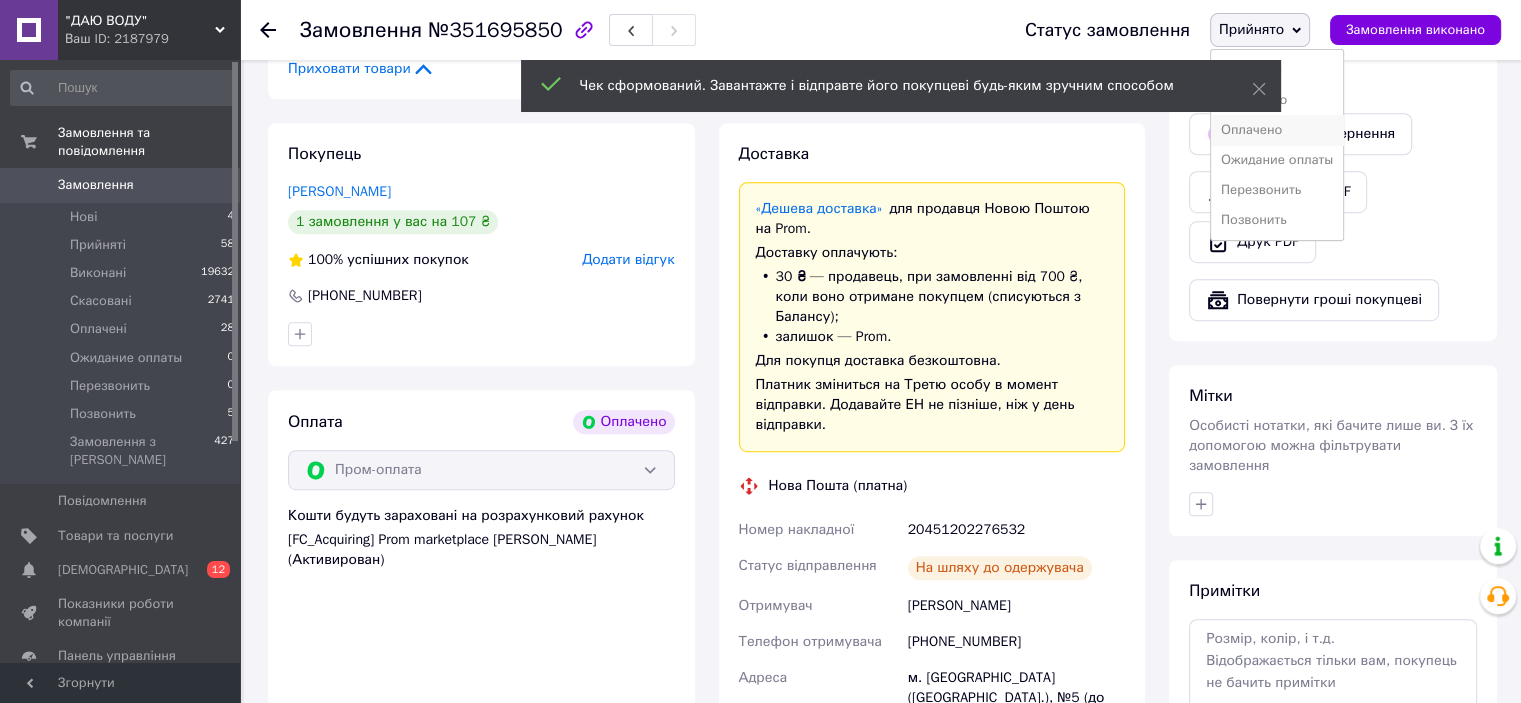 click on "Оплачено" at bounding box center [1277, 130] 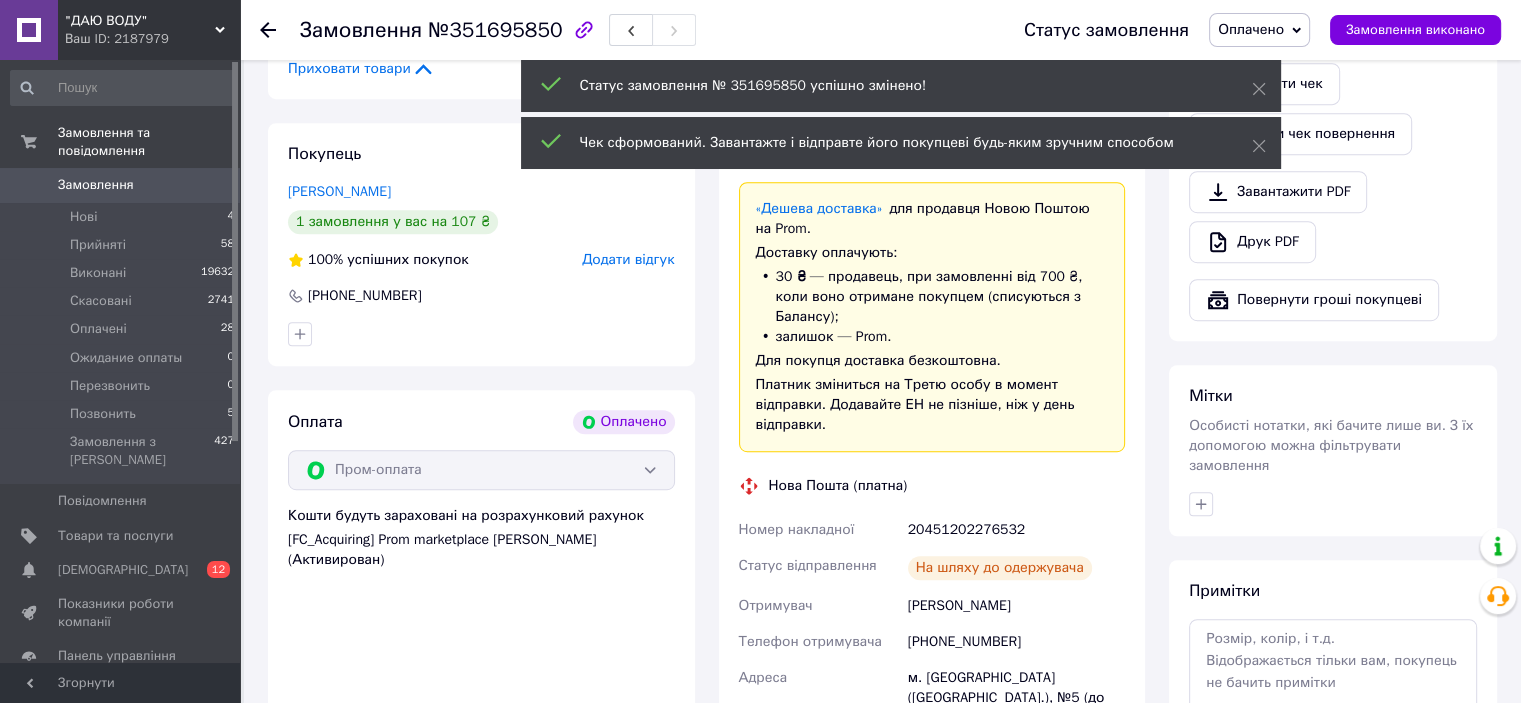 scroll, scrollTop: 72, scrollLeft: 0, axis: vertical 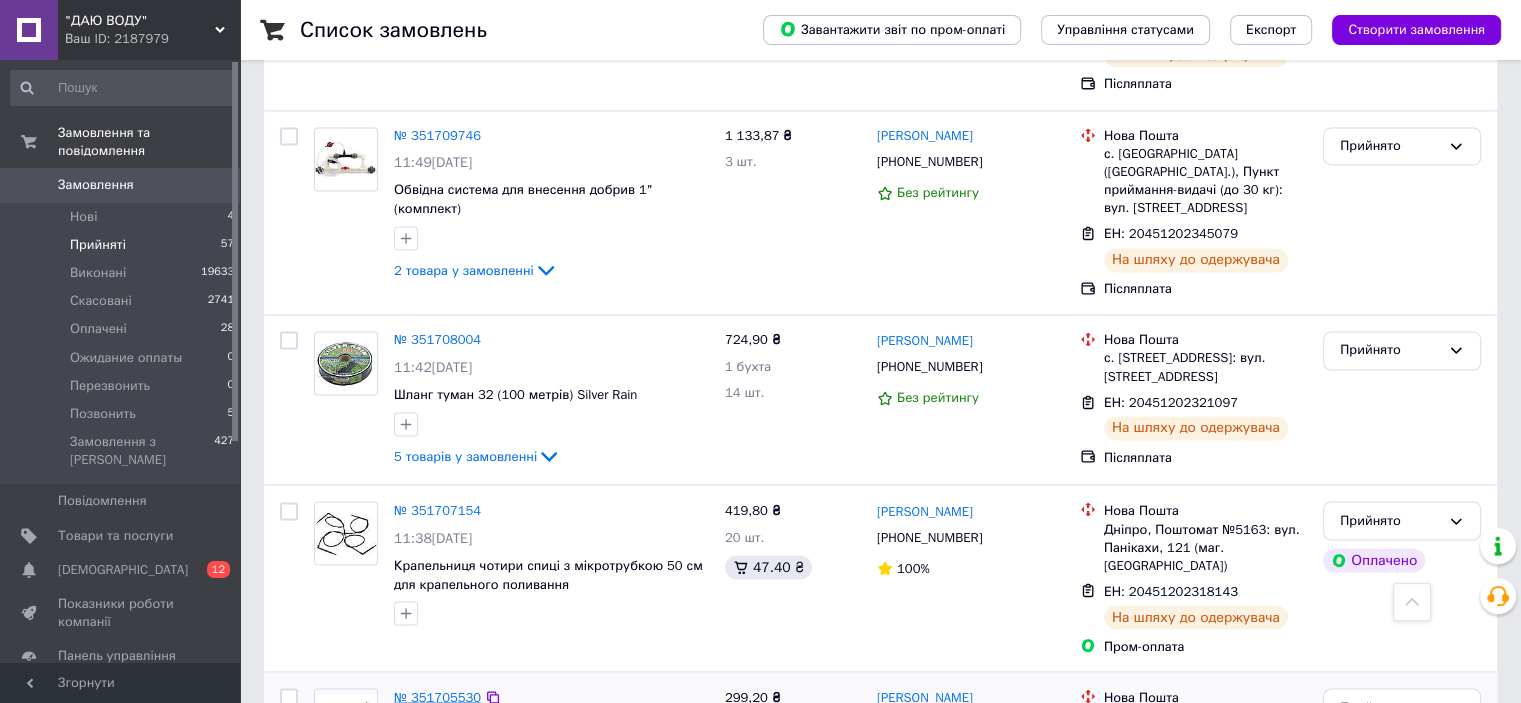 click on "№ 351705530" at bounding box center (437, 696) 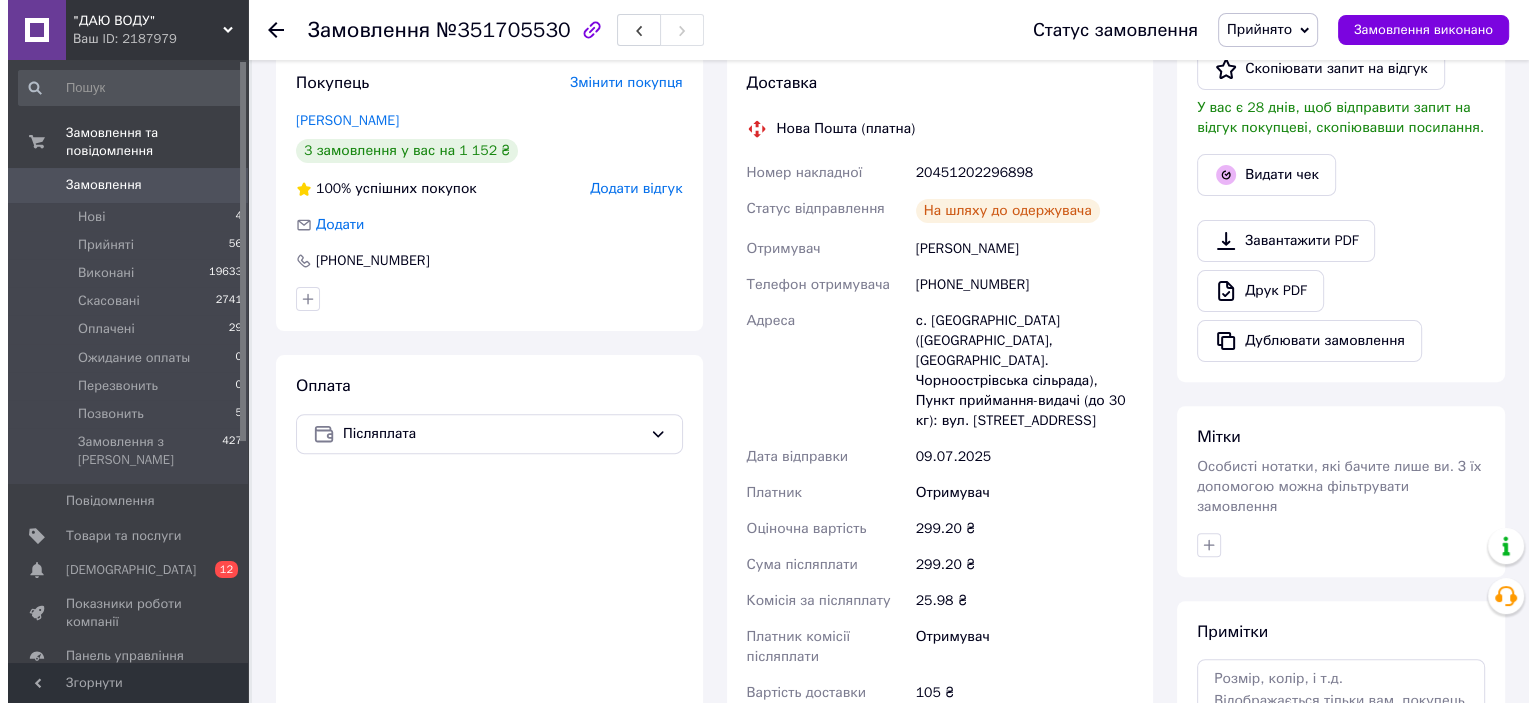 scroll, scrollTop: 541, scrollLeft: 0, axis: vertical 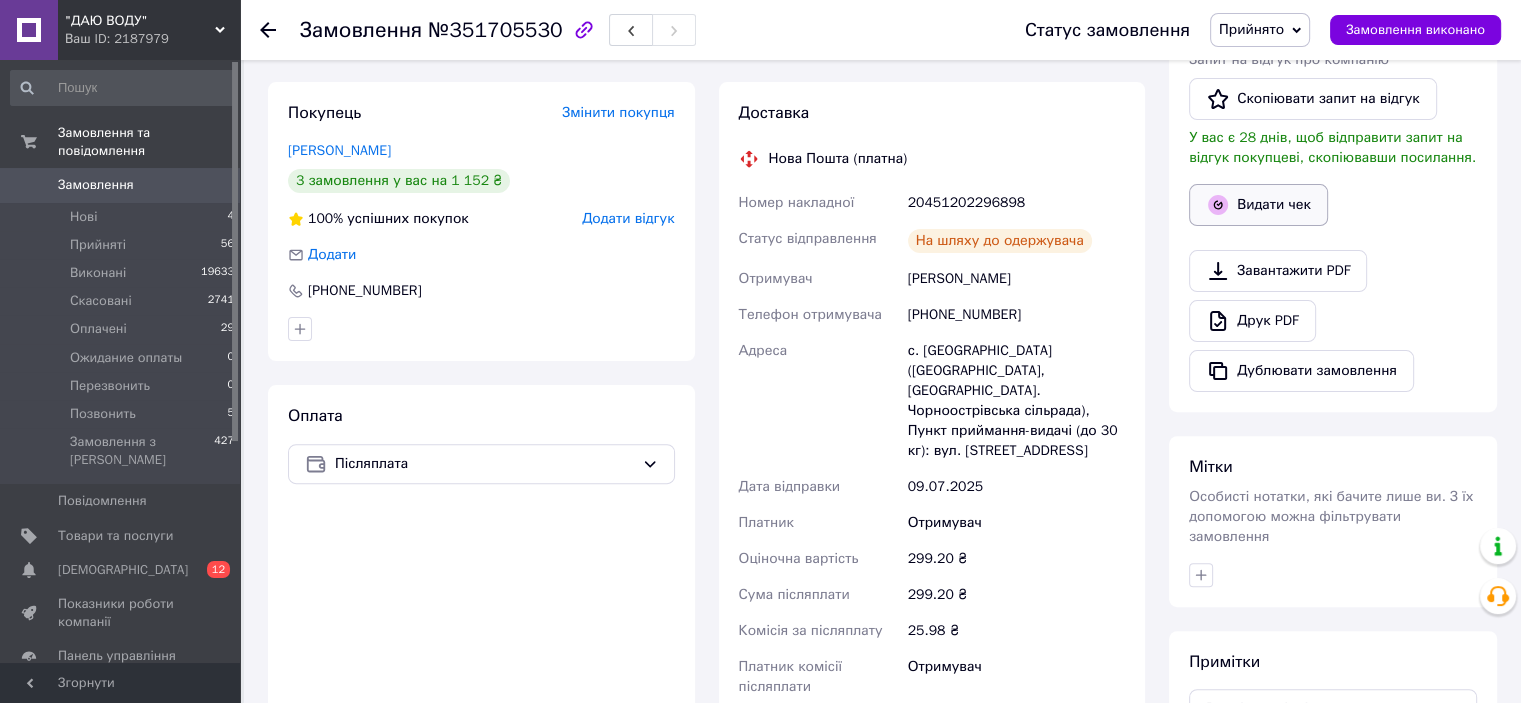 click on "Видати чек" at bounding box center (1258, 205) 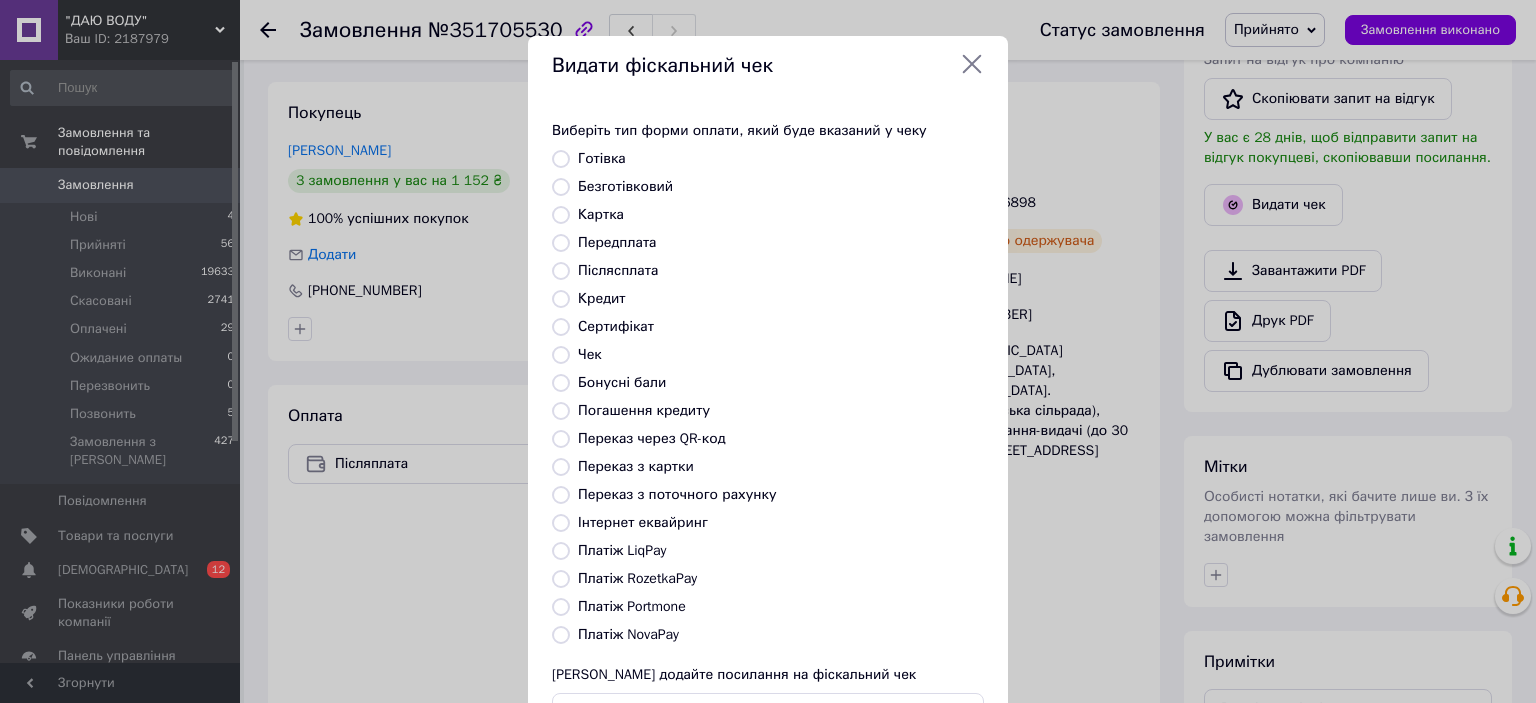 click on "Платіж NovaPay" at bounding box center [628, 634] 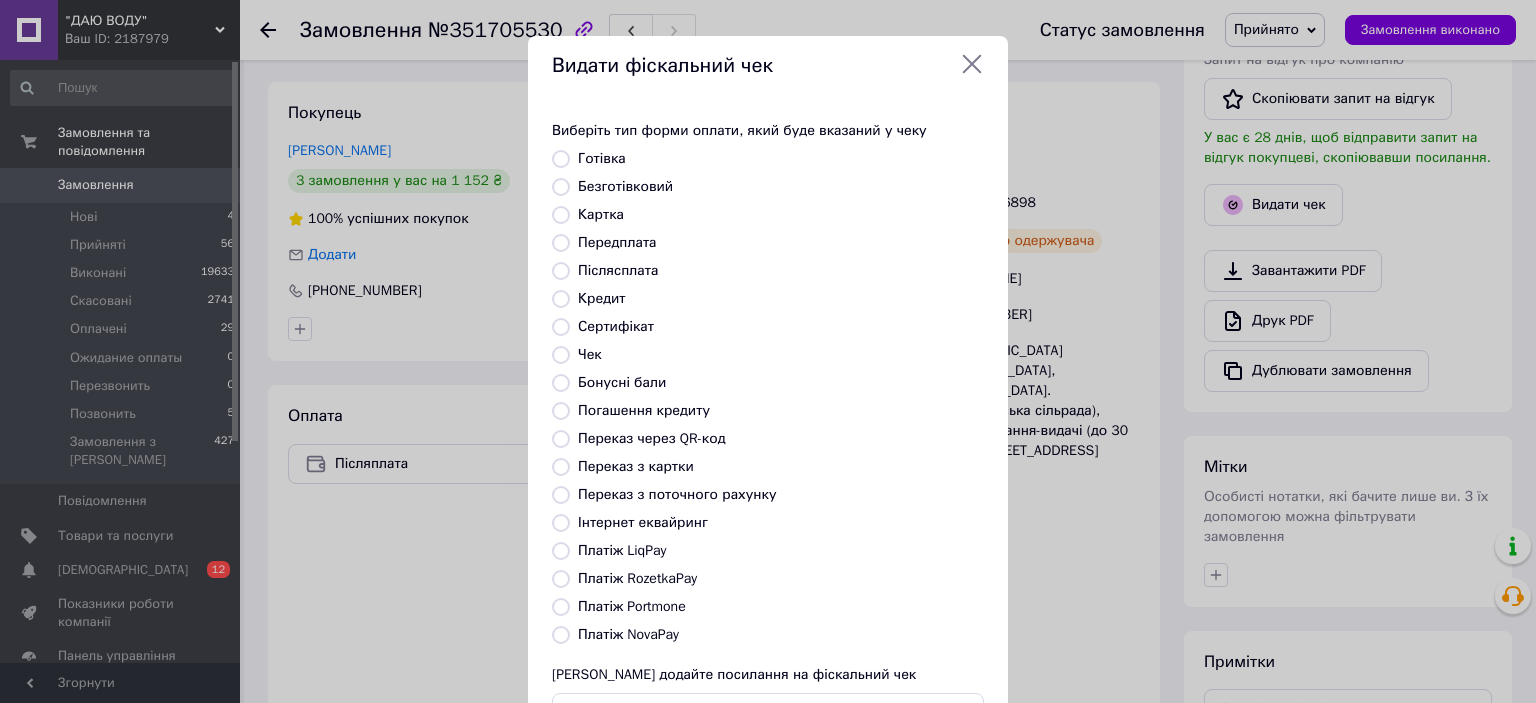 radio on "true" 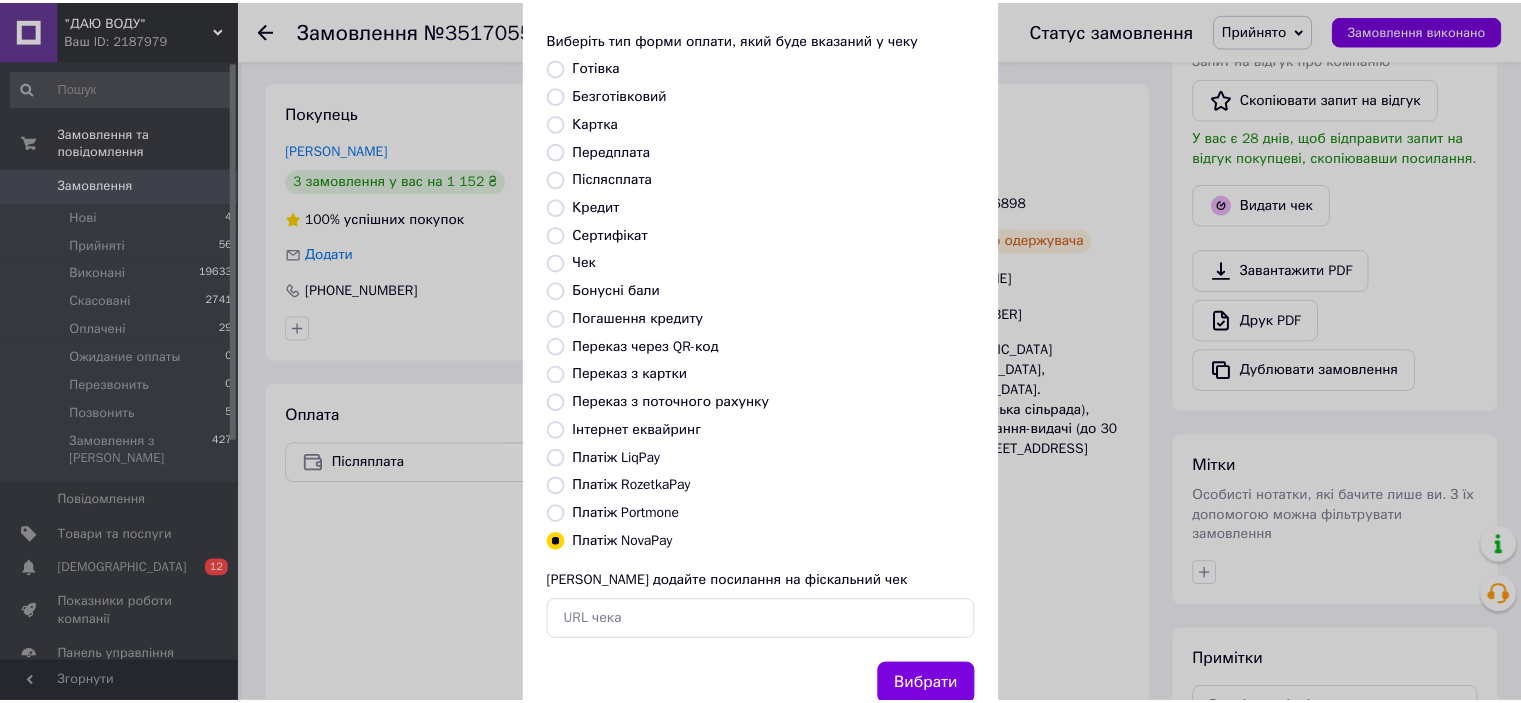 scroll, scrollTop: 155, scrollLeft: 0, axis: vertical 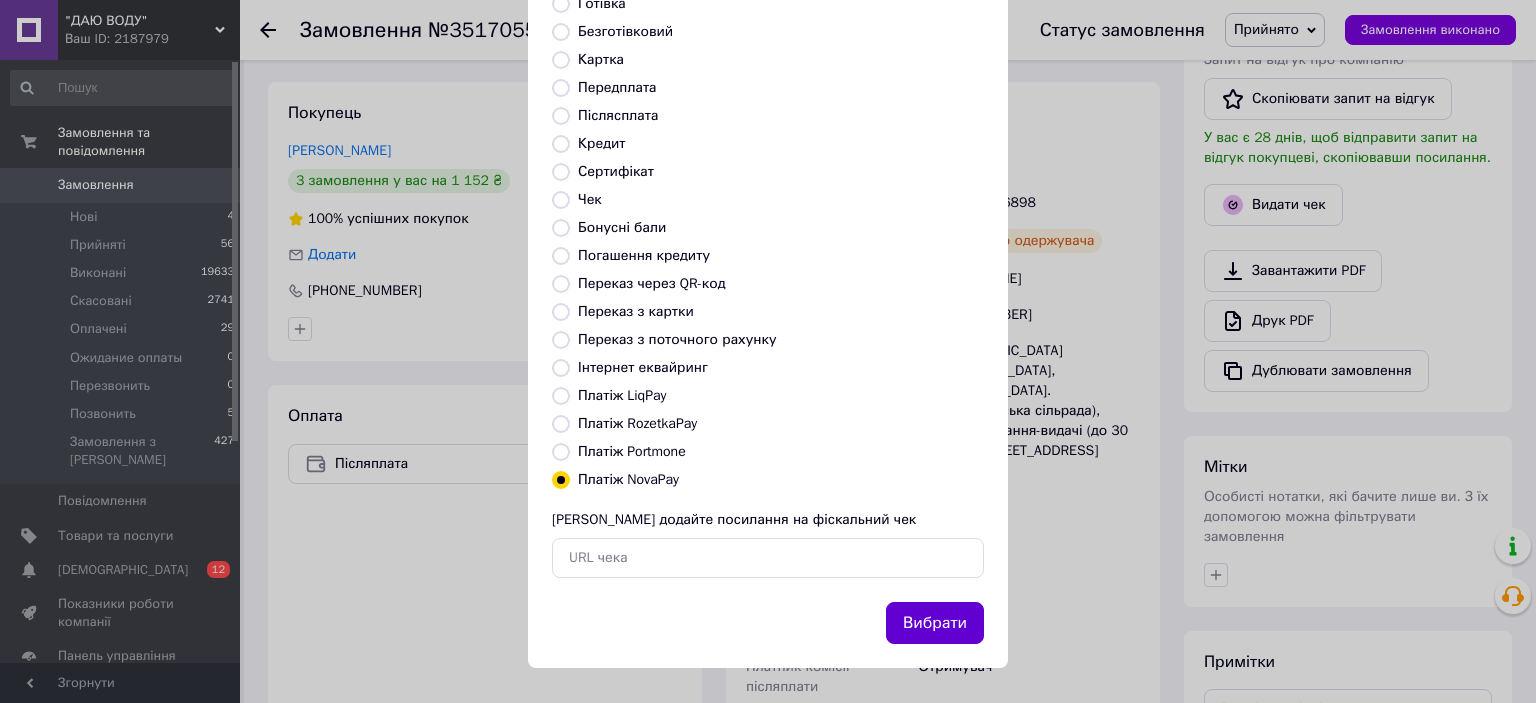 click on "Вибрати" at bounding box center [935, 623] 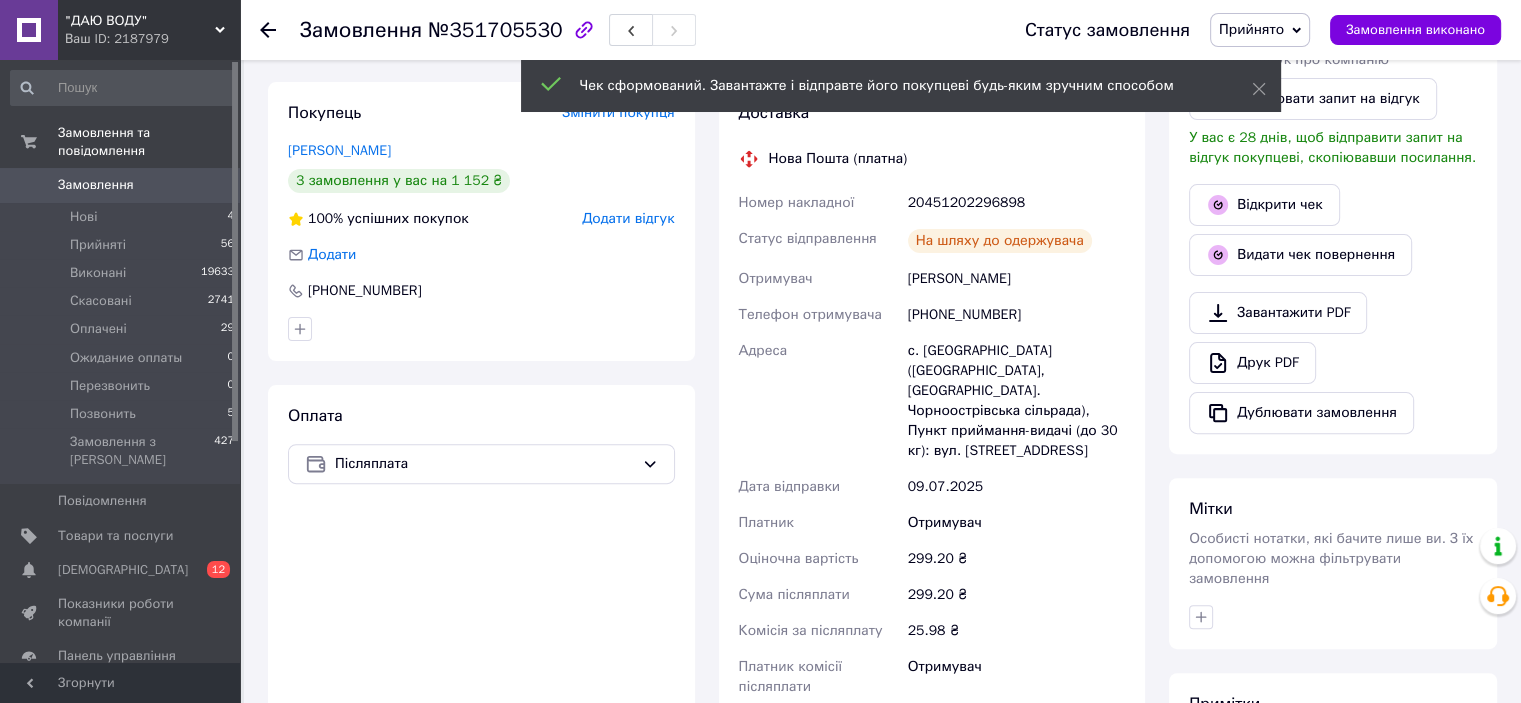 click on "Замовлення виконано" at bounding box center [1415, 30] 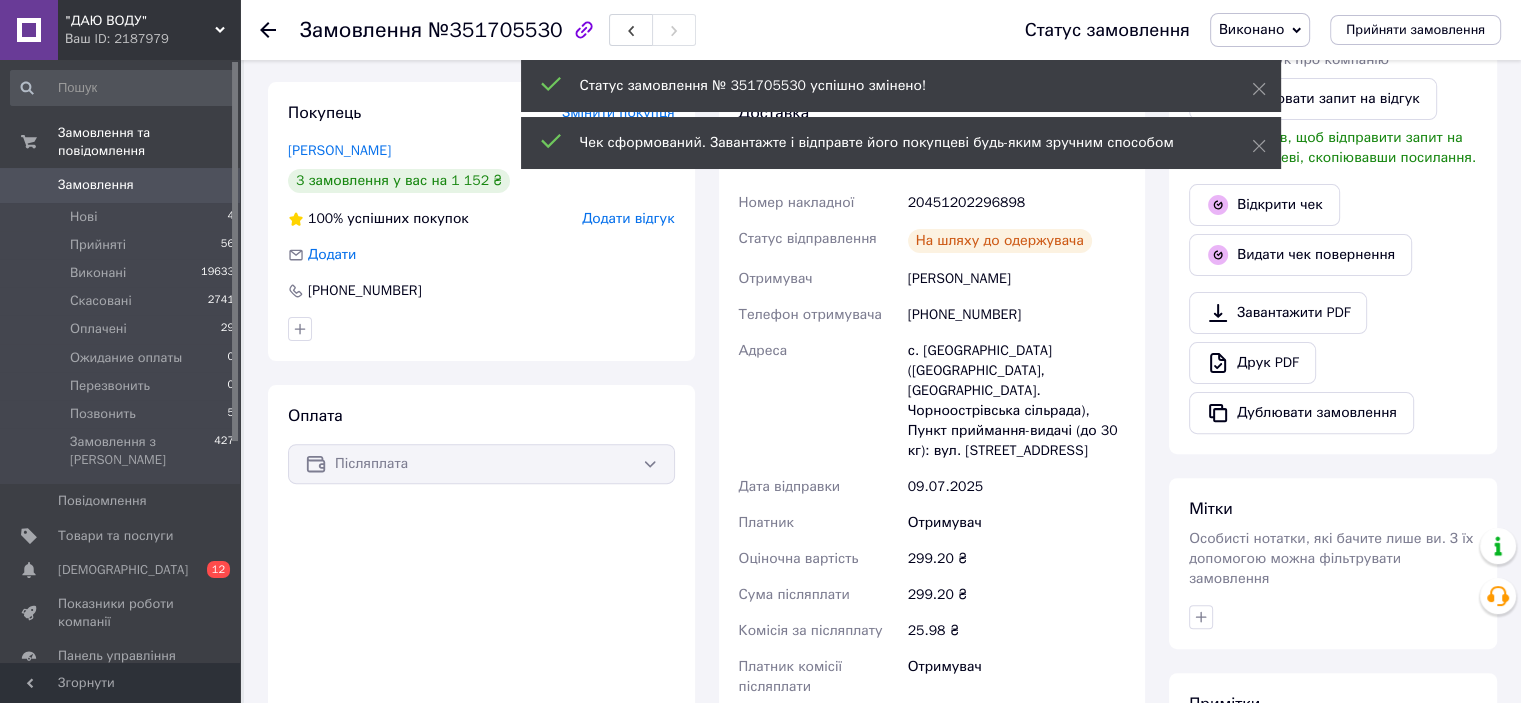 click 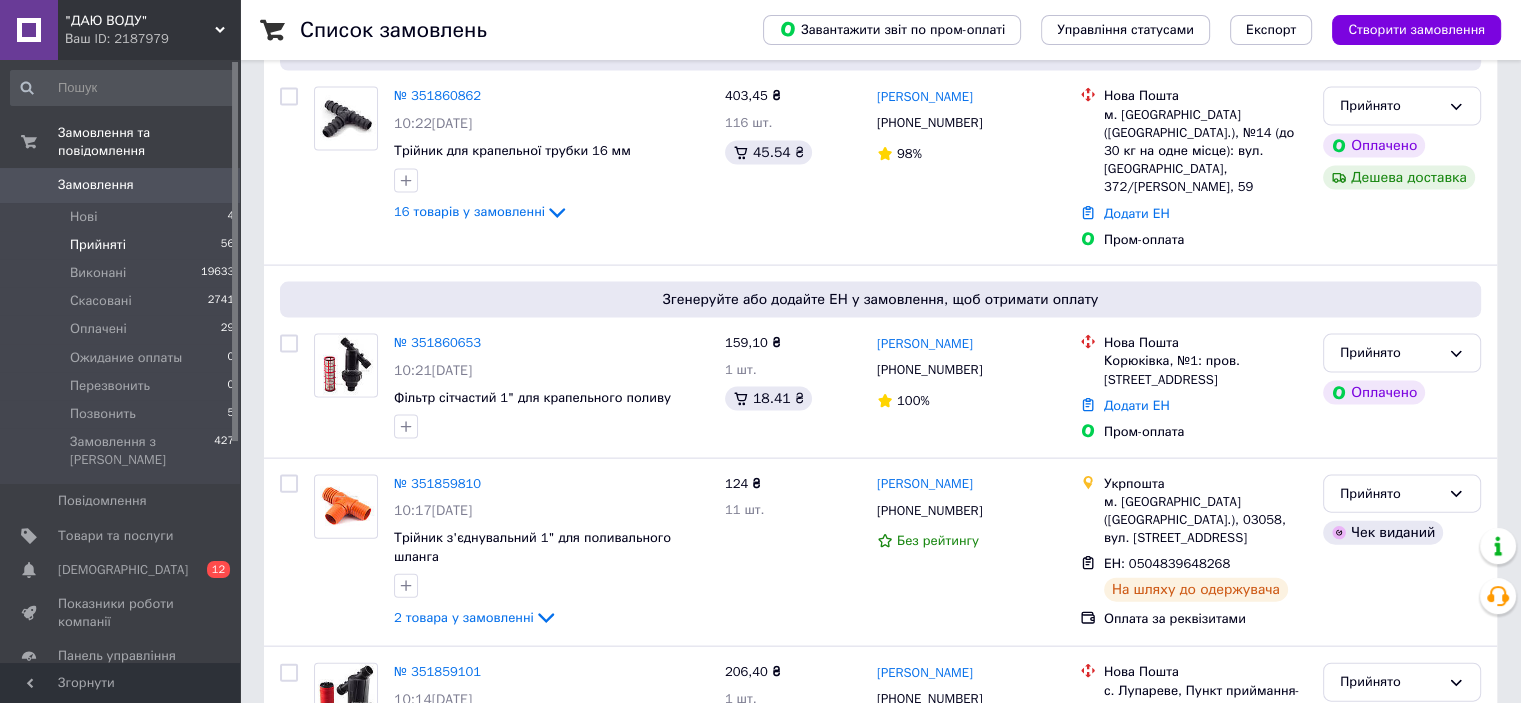 scroll, scrollTop: 10944, scrollLeft: 0, axis: vertical 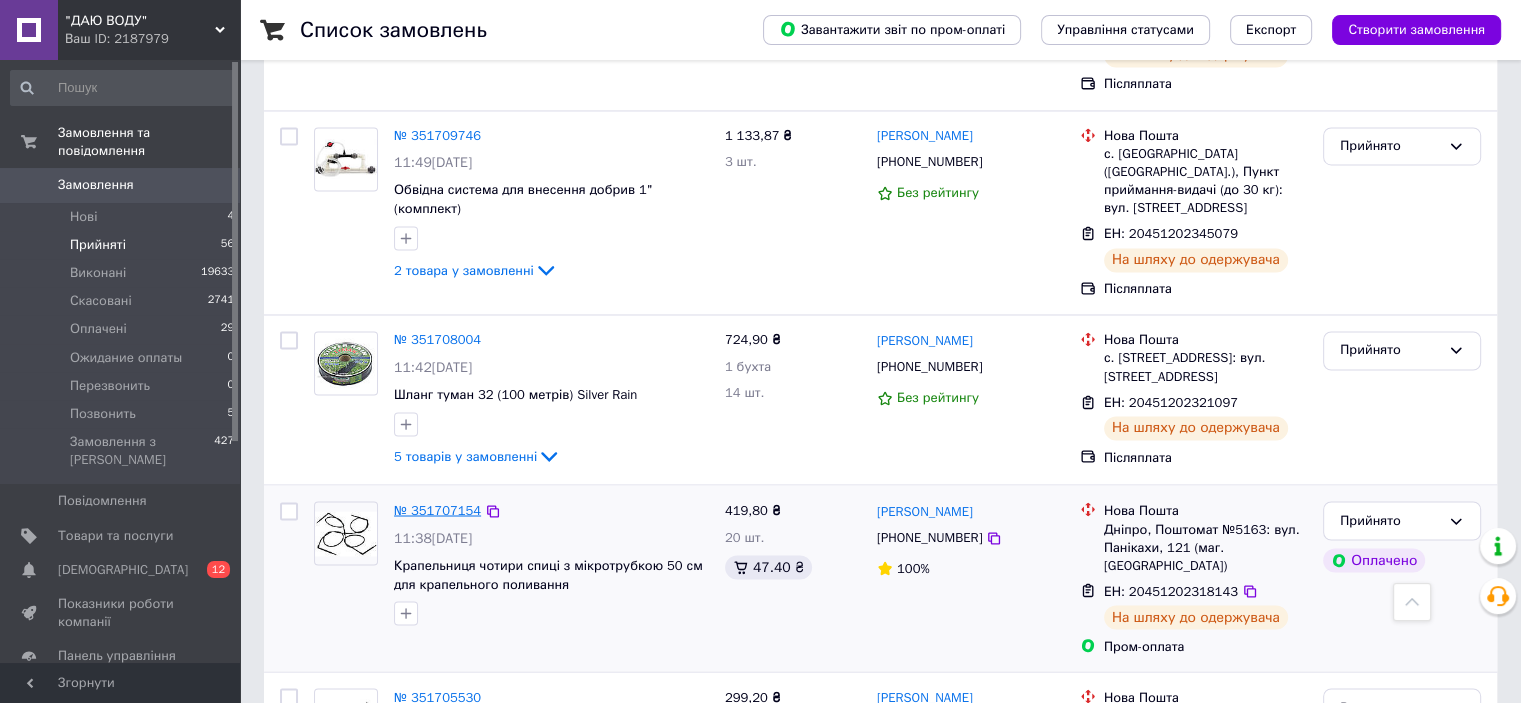 click on "№ 351707154" at bounding box center [437, 509] 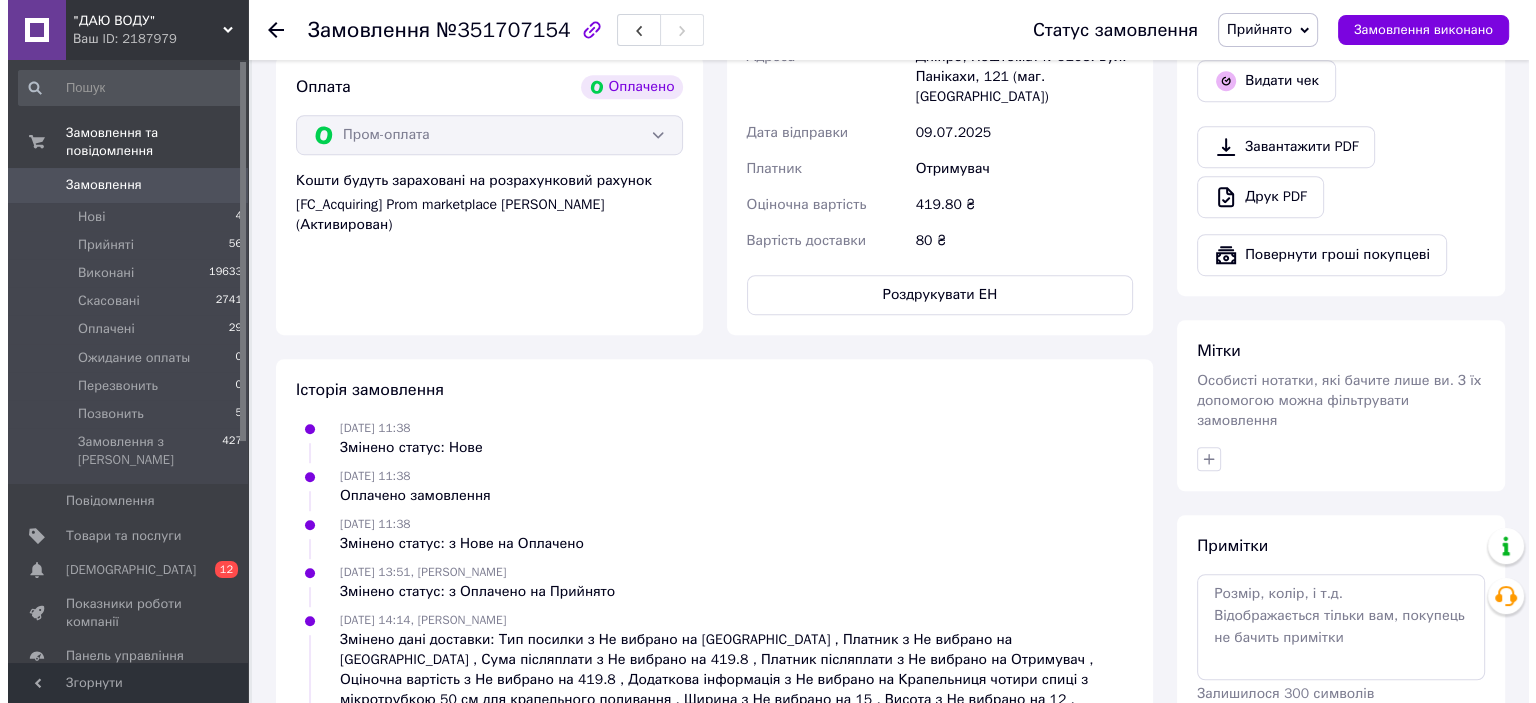 scroll, scrollTop: 987, scrollLeft: 0, axis: vertical 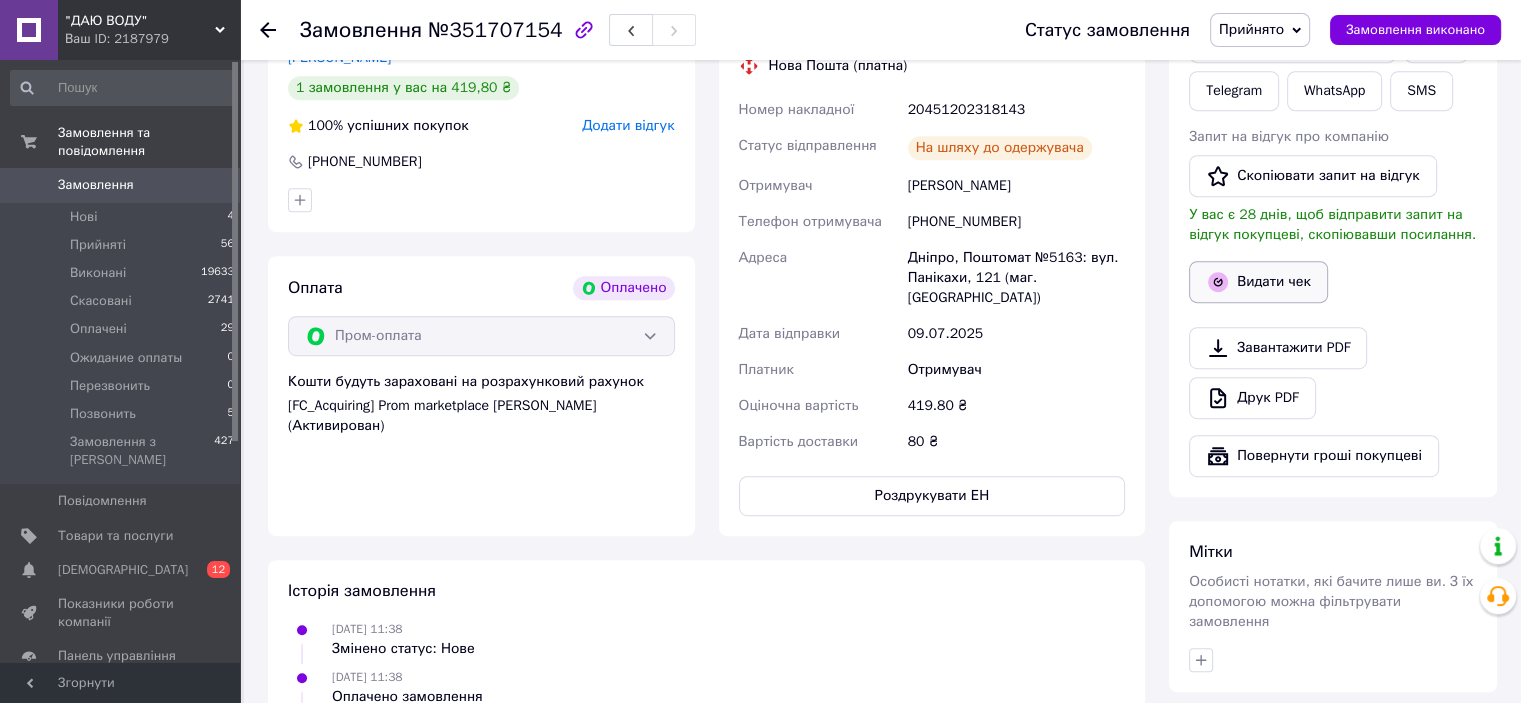 click on "Видати чек" at bounding box center (1258, 282) 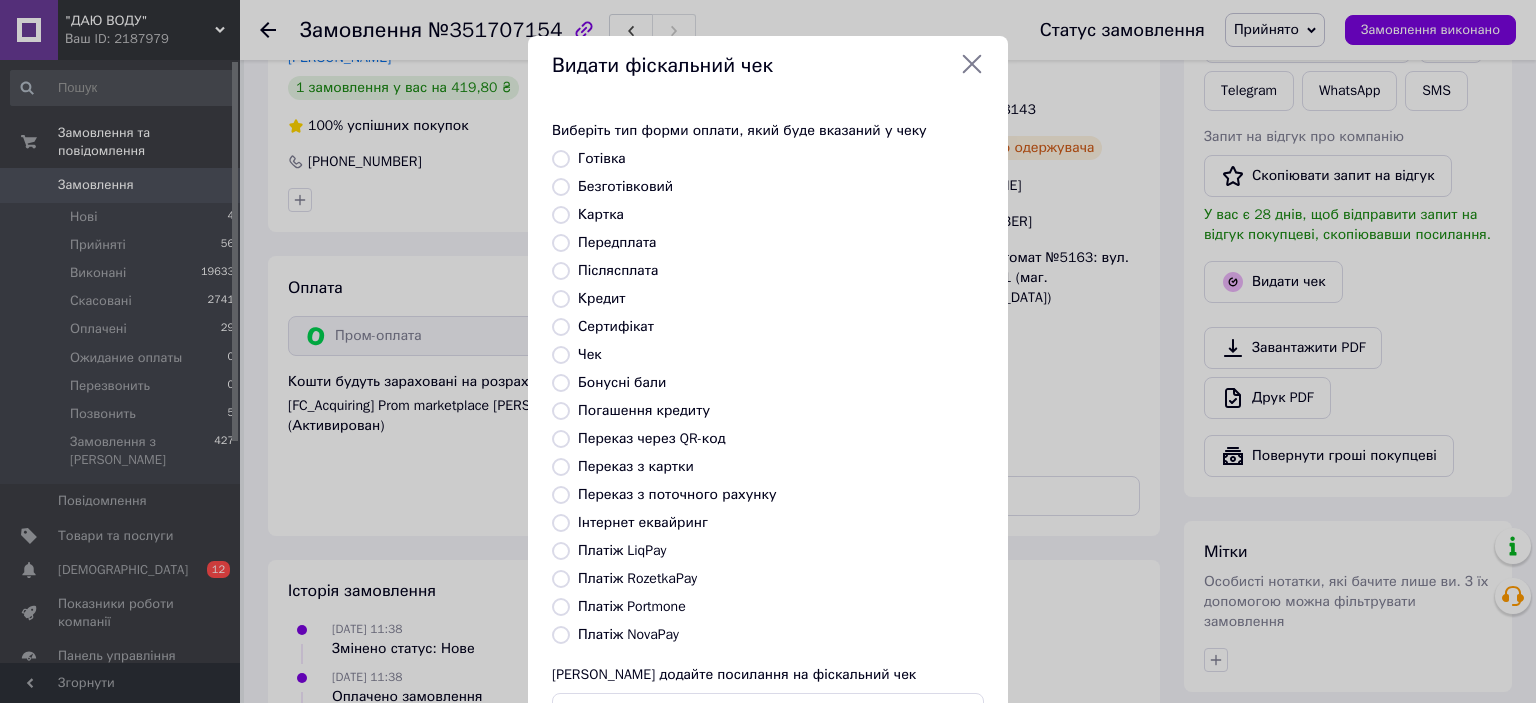 click on "Платіж RozetkaPay" at bounding box center (637, 578) 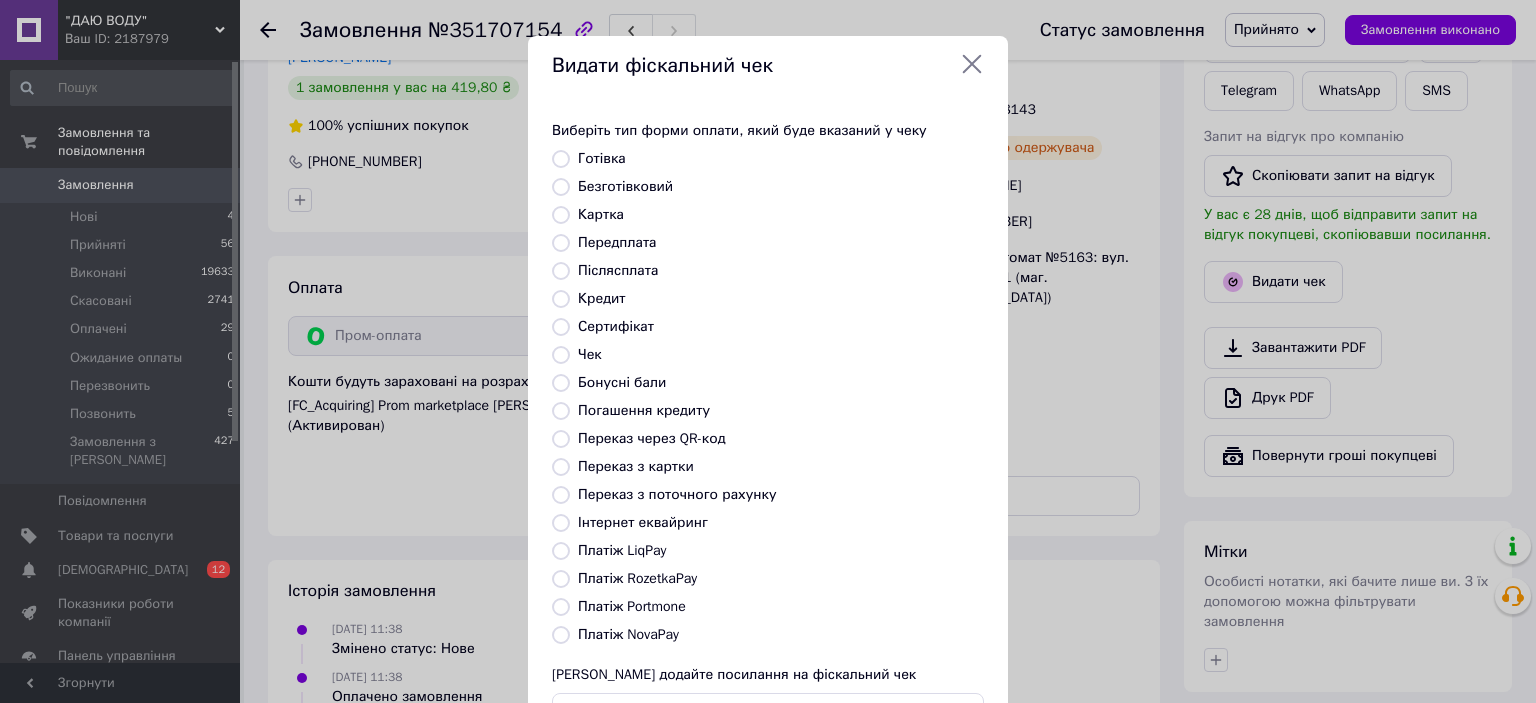 radio on "true" 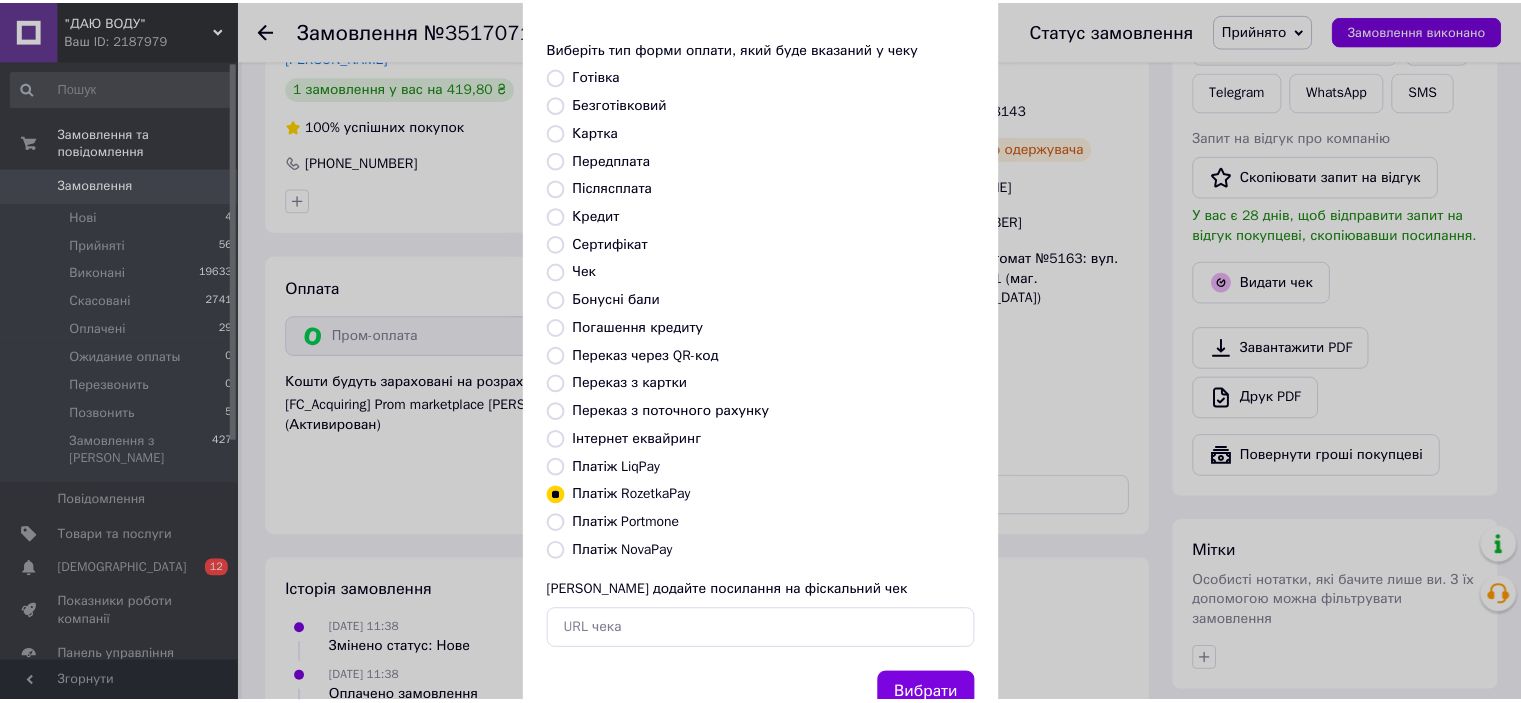 scroll, scrollTop: 155, scrollLeft: 0, axis: vertical 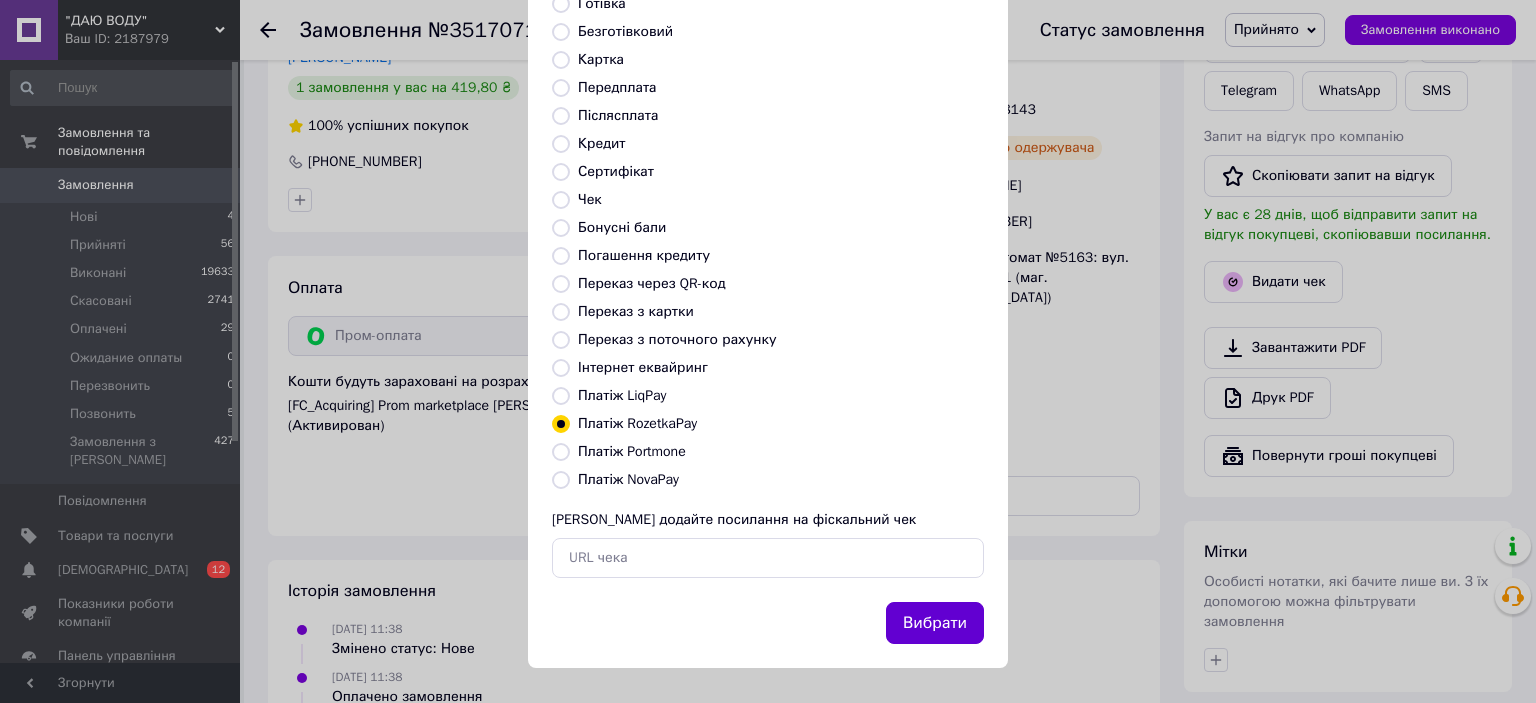 click on "Вибрати" at bounding box center [935, 623] 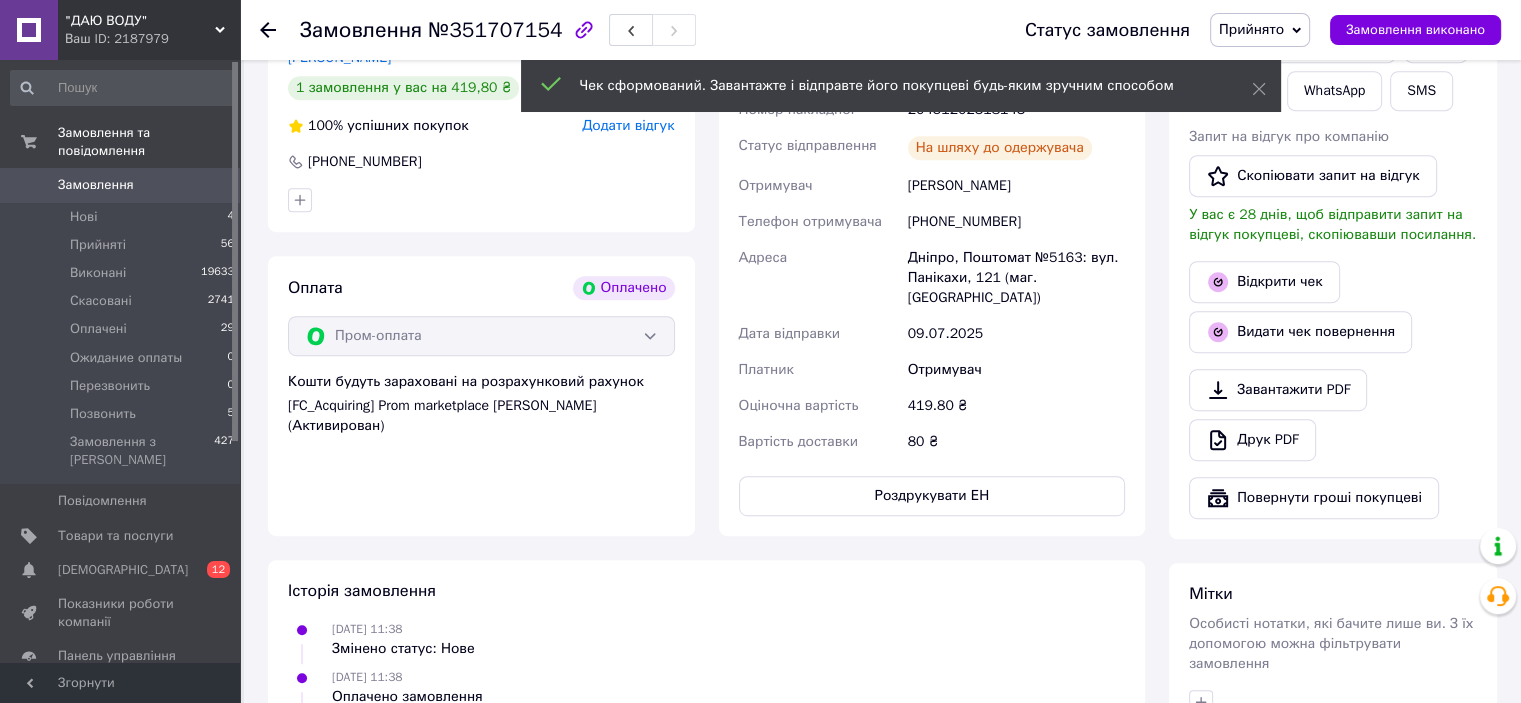 click on "Прийнято" at bounding box center (1260, 30) 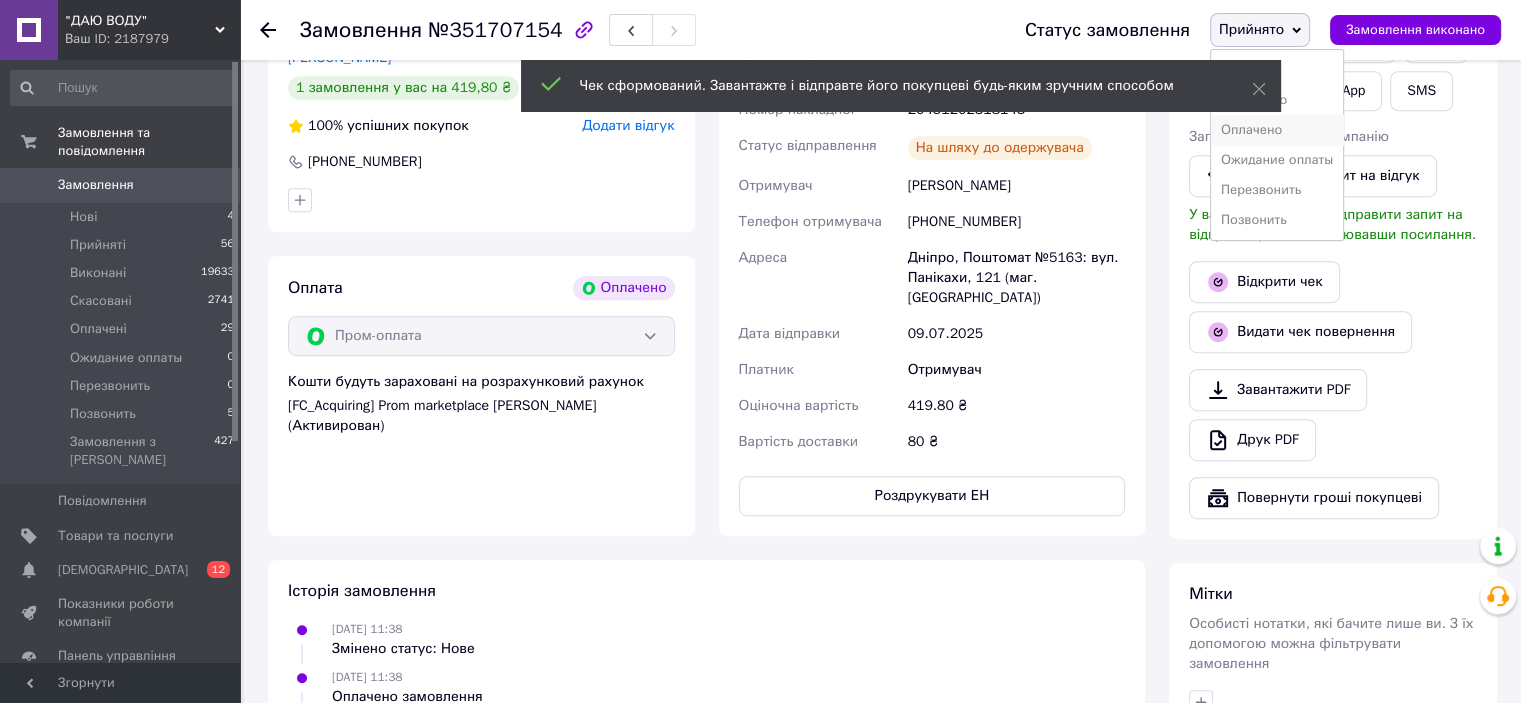 click on "Оплачено" at bounding box center (1277, 130) 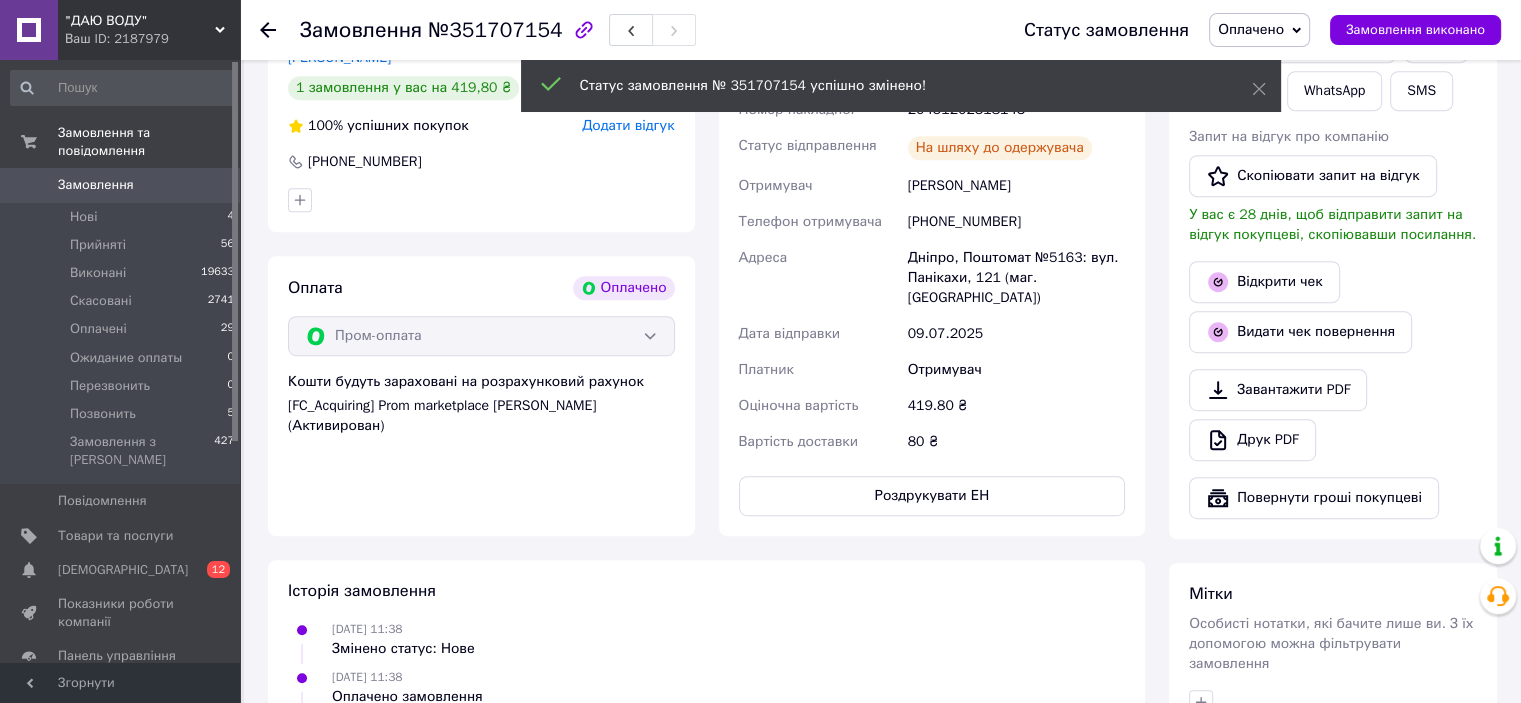 click 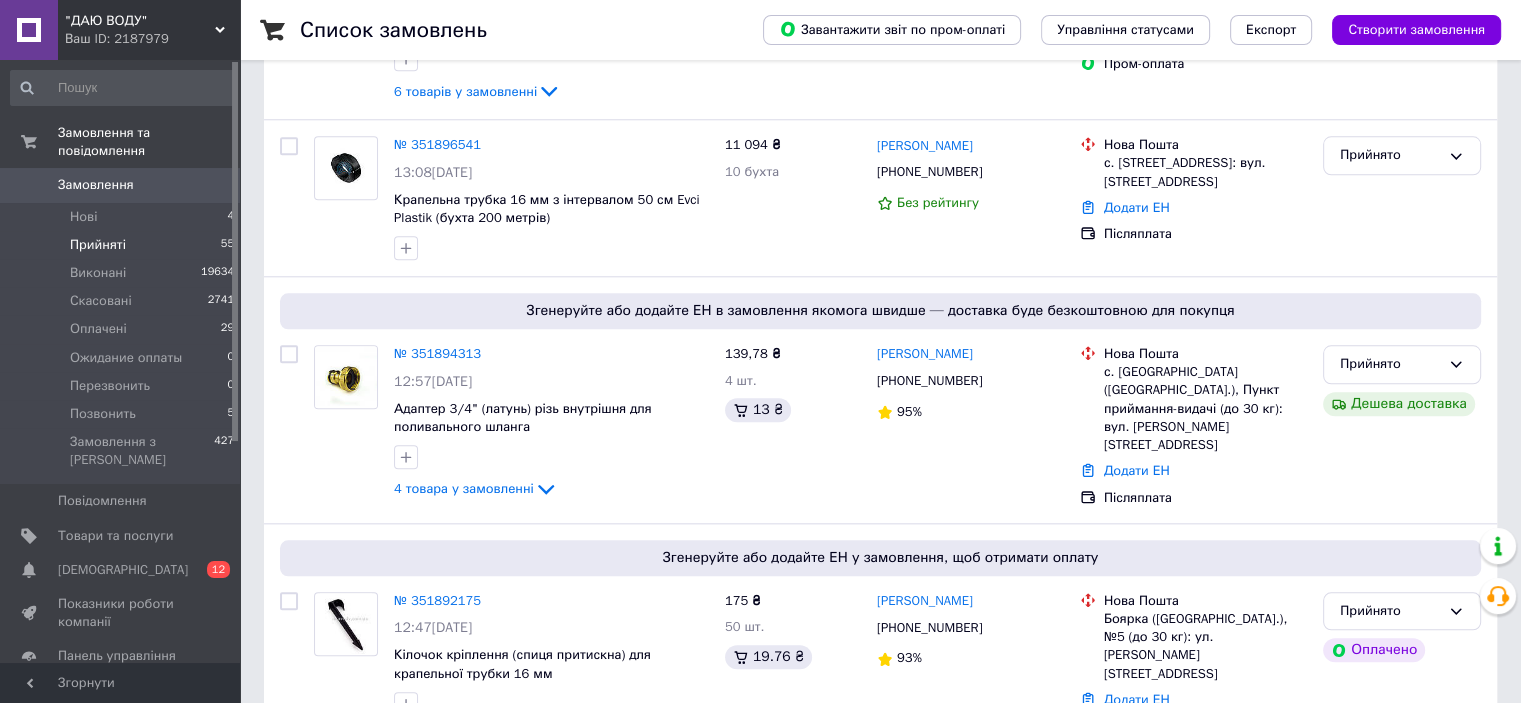 scroll, scrollTop: 10532, scrollLeft: 0, axis: vertical 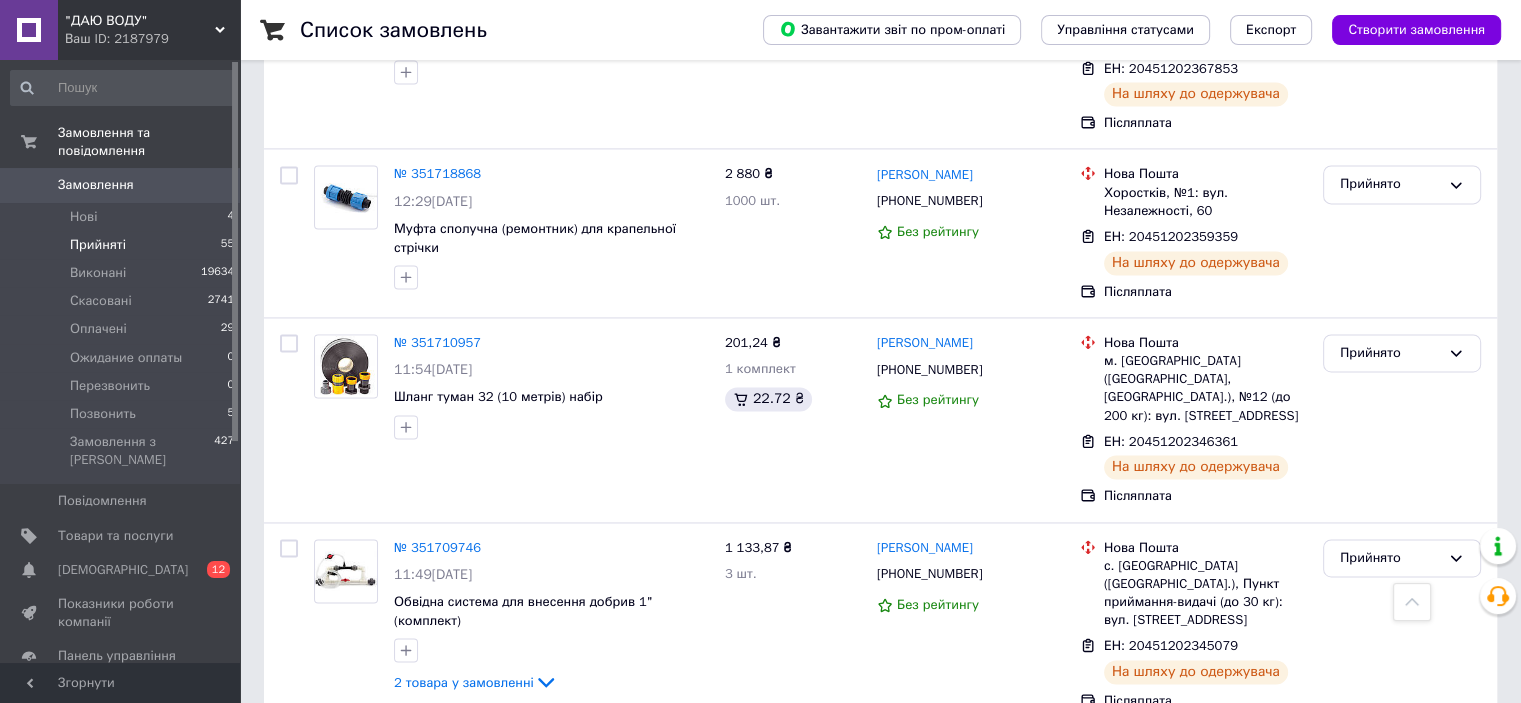 click on "№ 351708004" at bounding box center (437, 751) 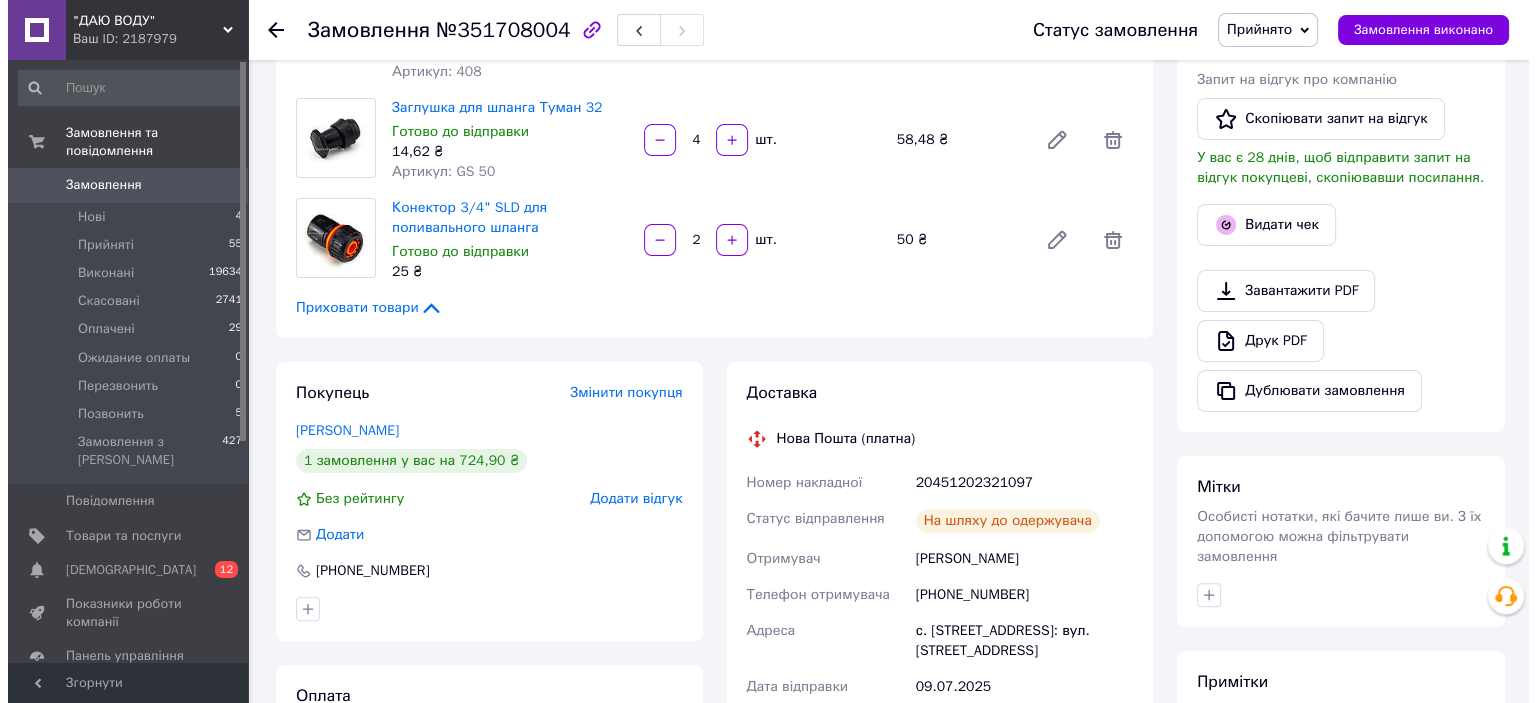 scroll, scrollTop: 452, scrollLeft: 0, axis: vertical 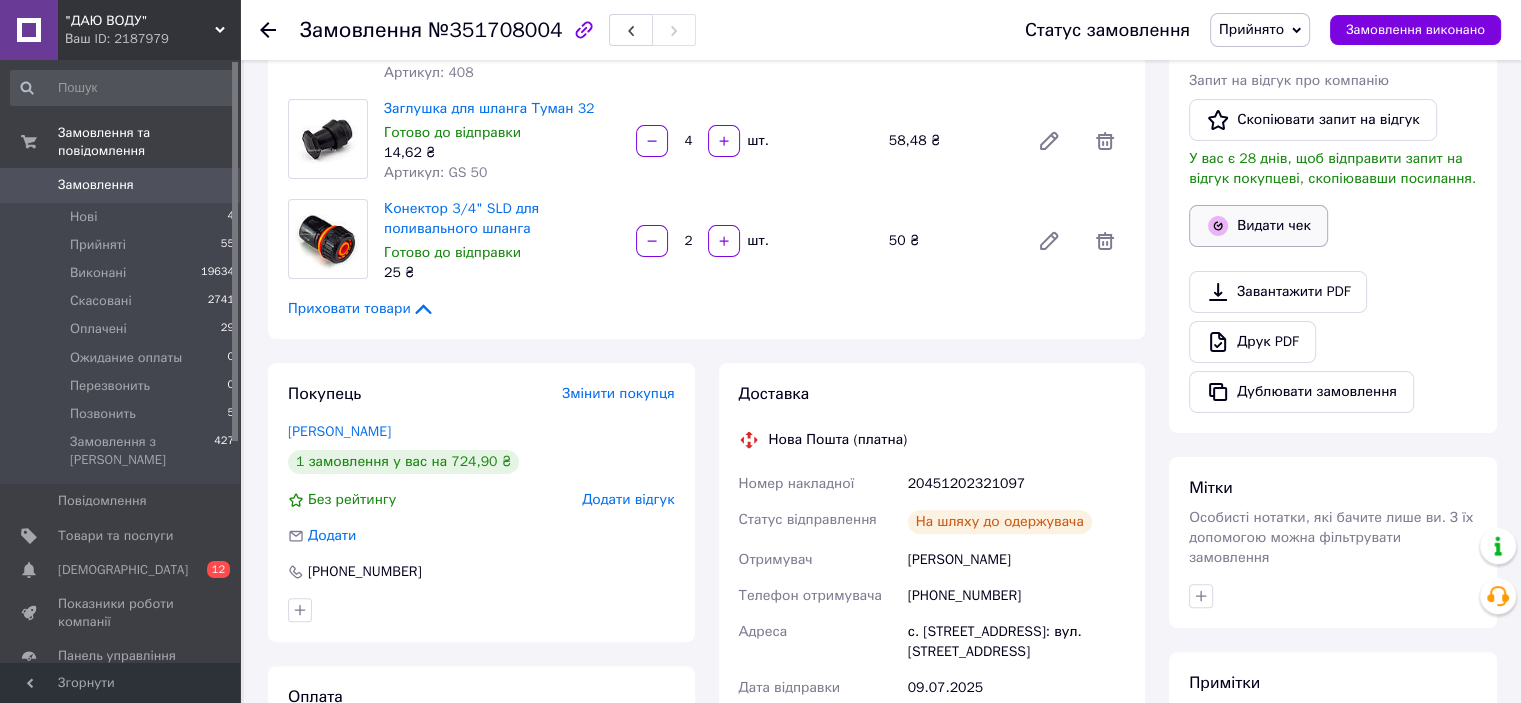 click on "Видати чек" at bounding box center [1258, 226] 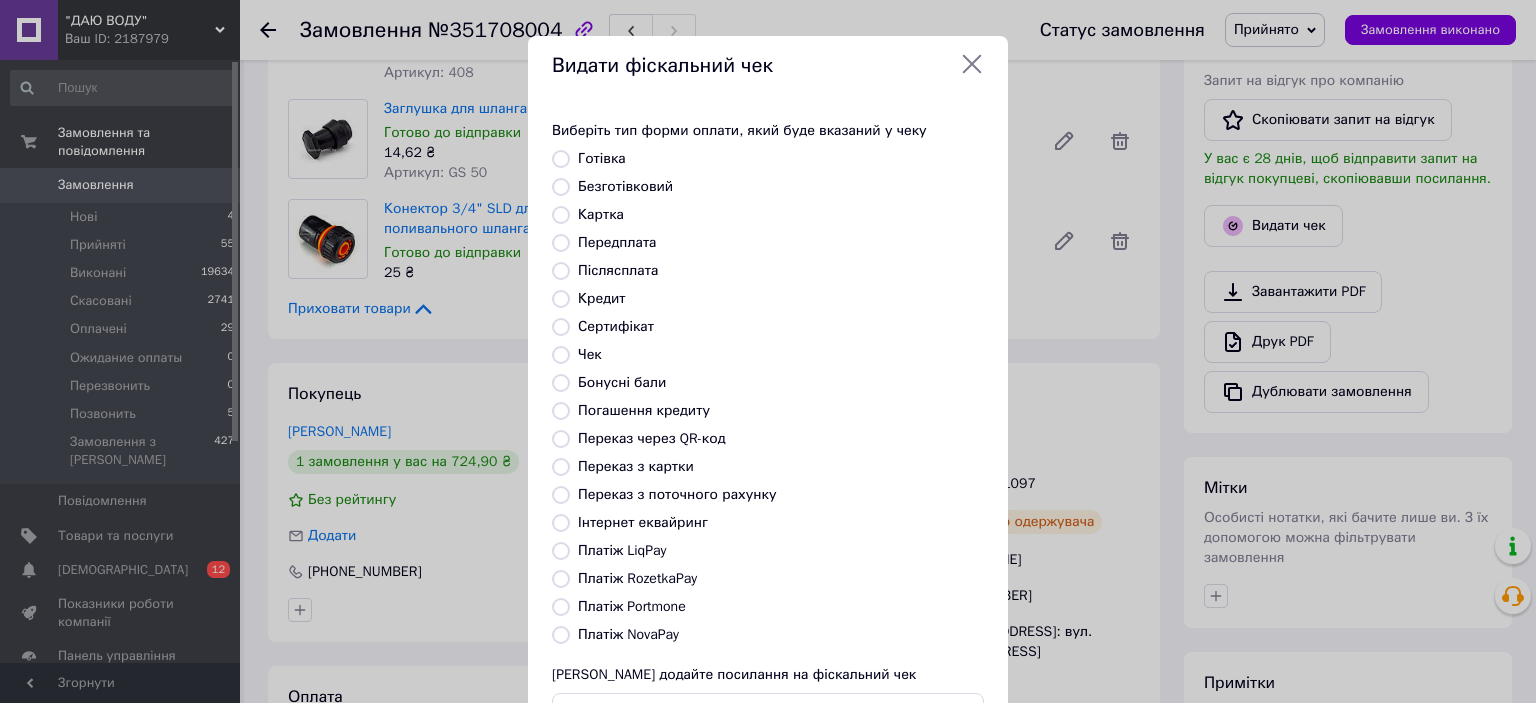 click on "Платіж NovaPay" at bounding box center [628, 634] 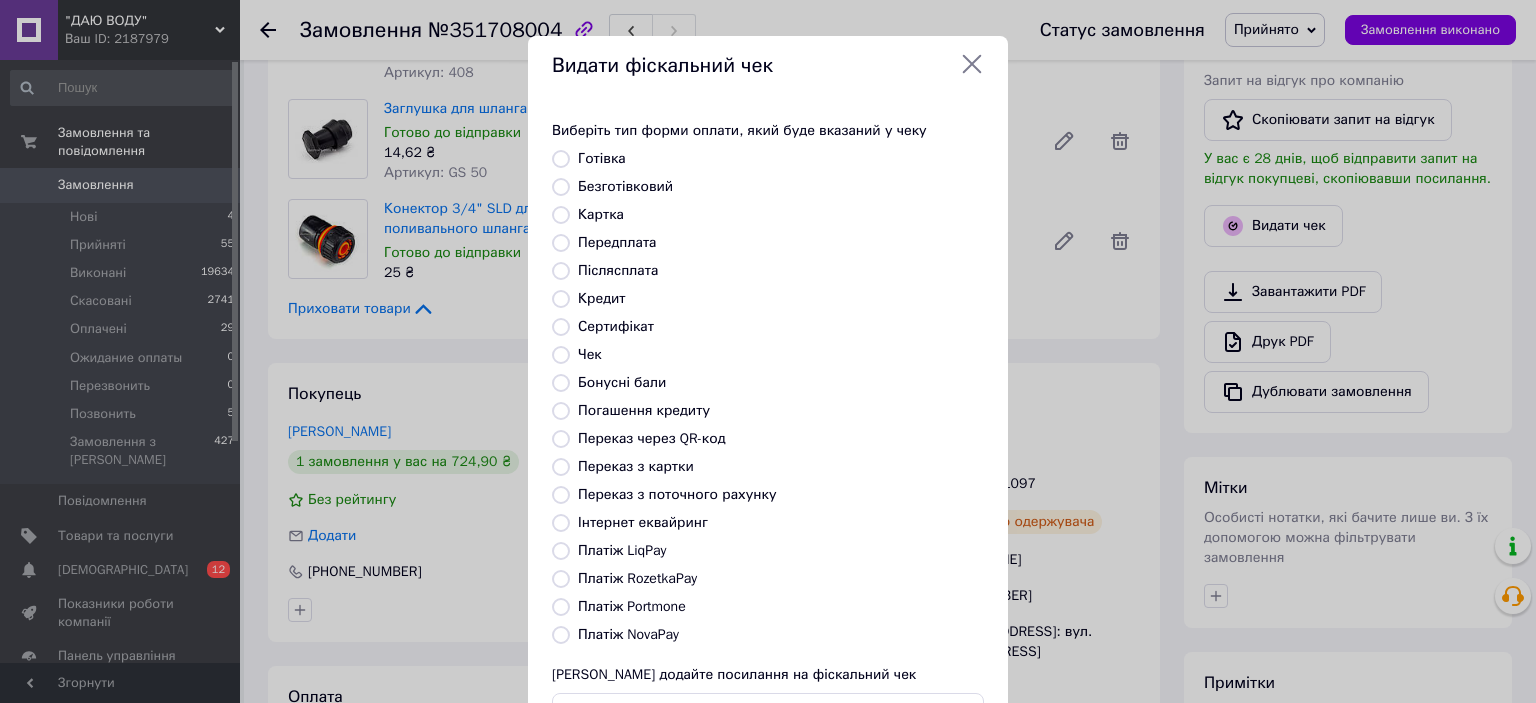 radio on "true" 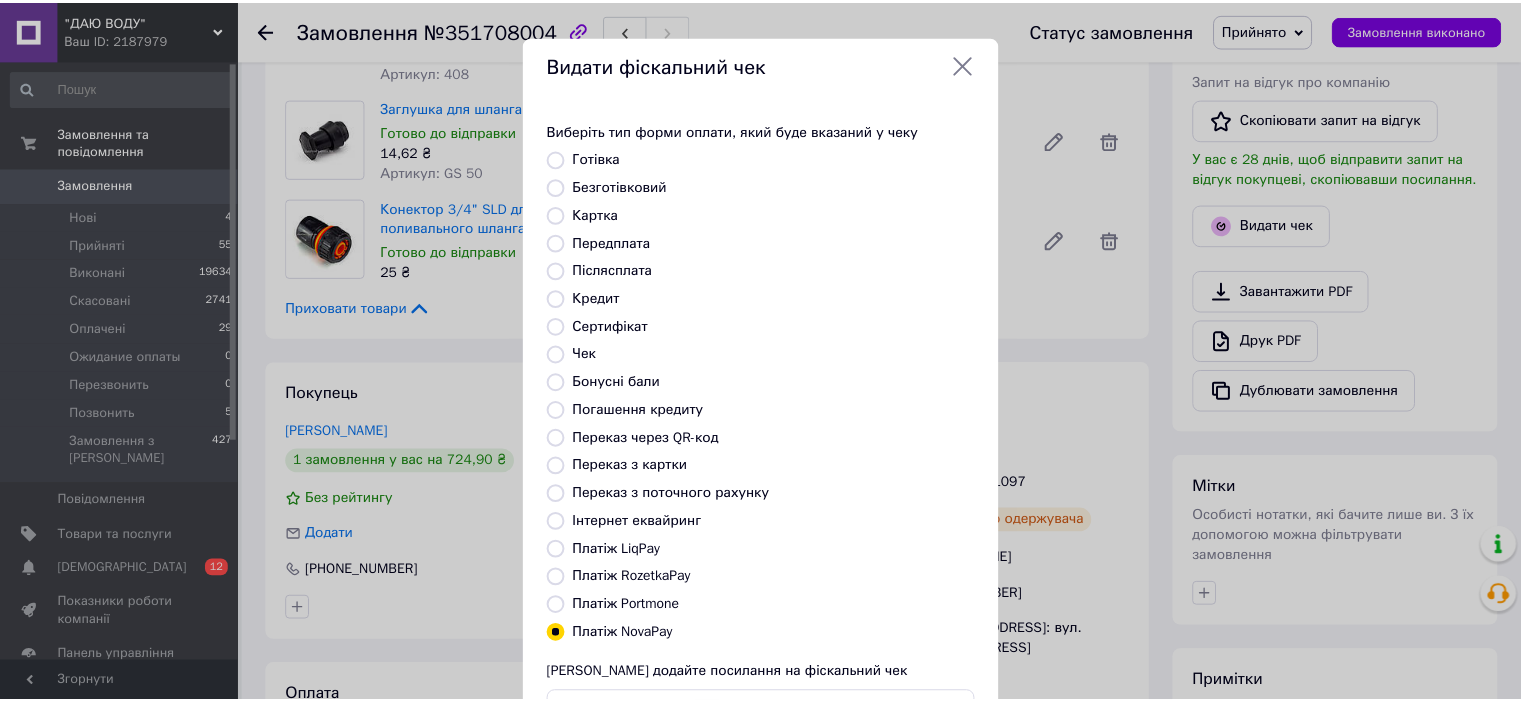 scroll, scrollTop: 155, scrollLeft: 0, axis: vertical 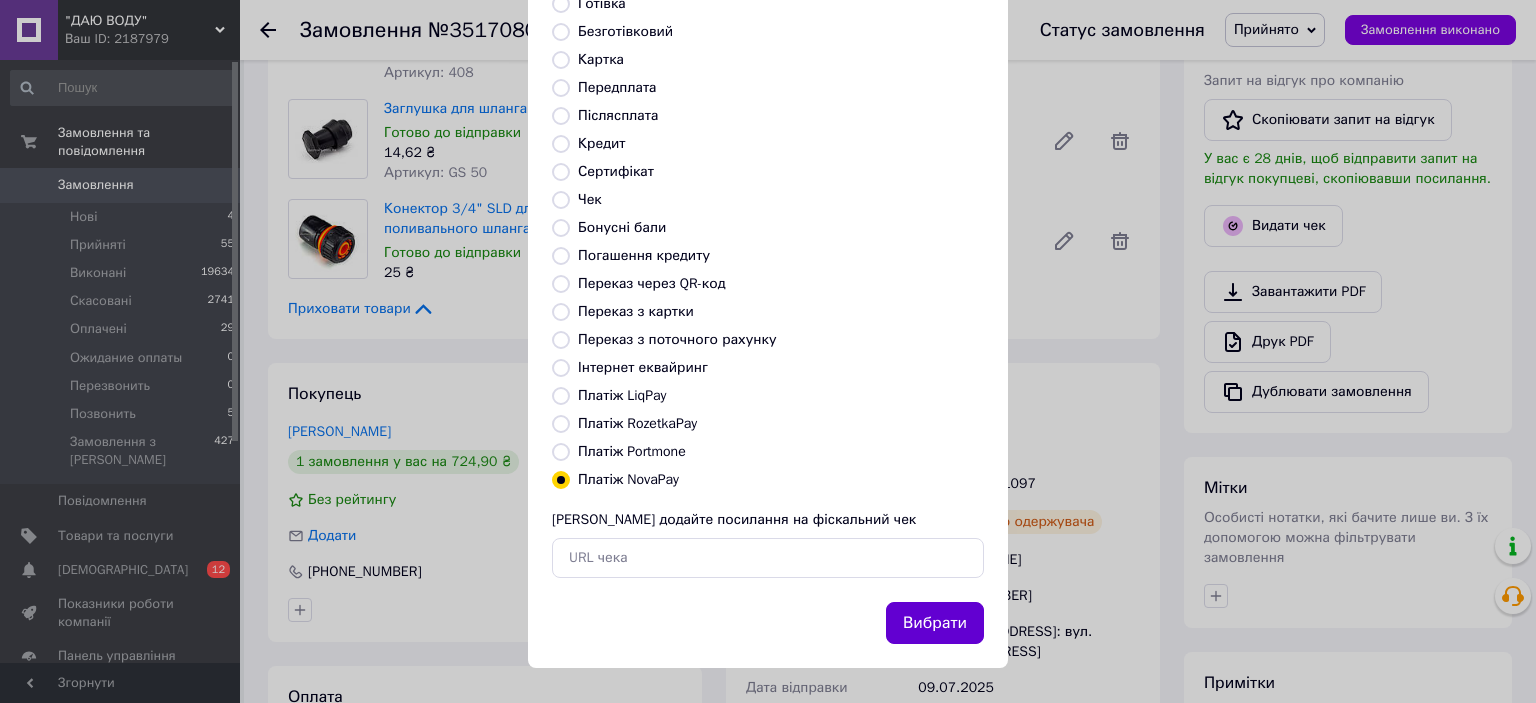 click on "Вибрати" at bounding box center [935, 623] 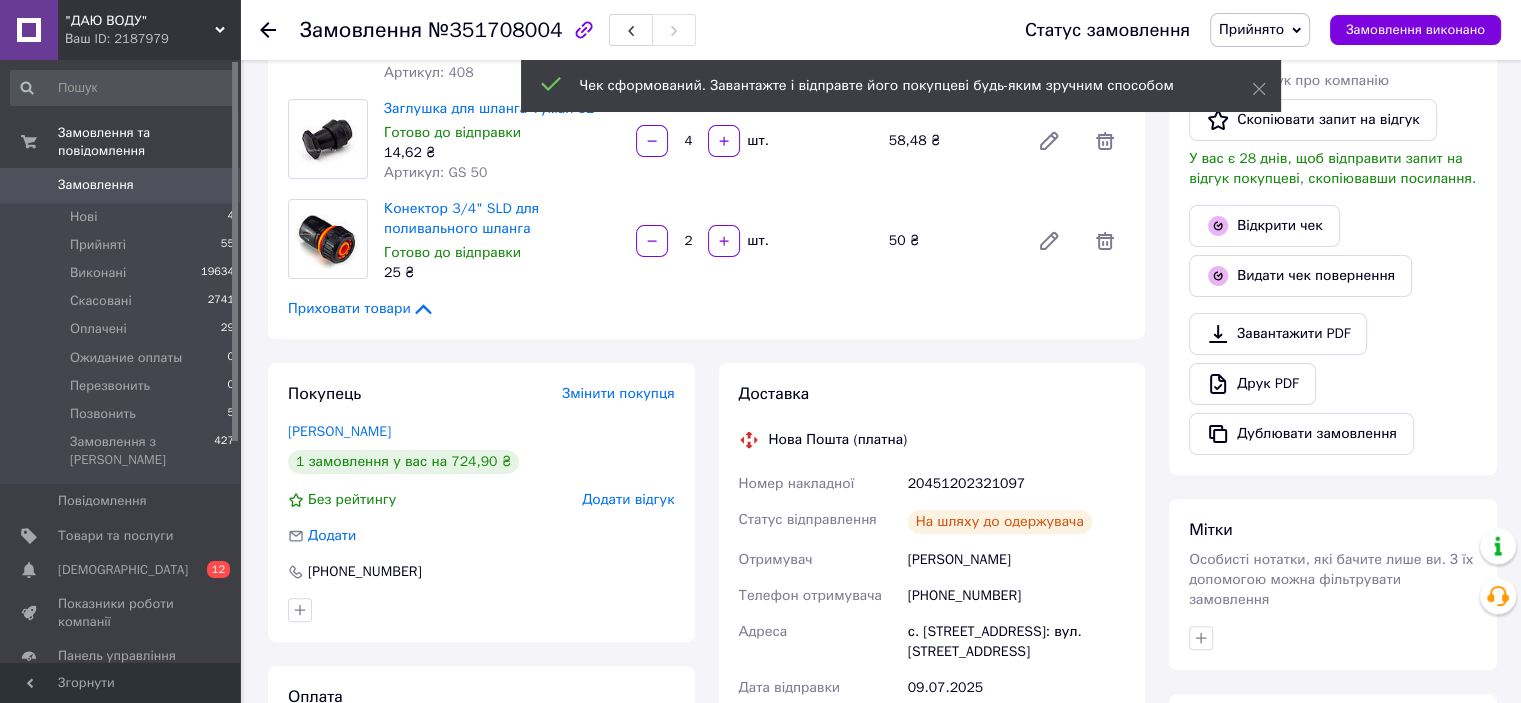 click on "Замовлення виконано" at bounding box center [1415, 30] 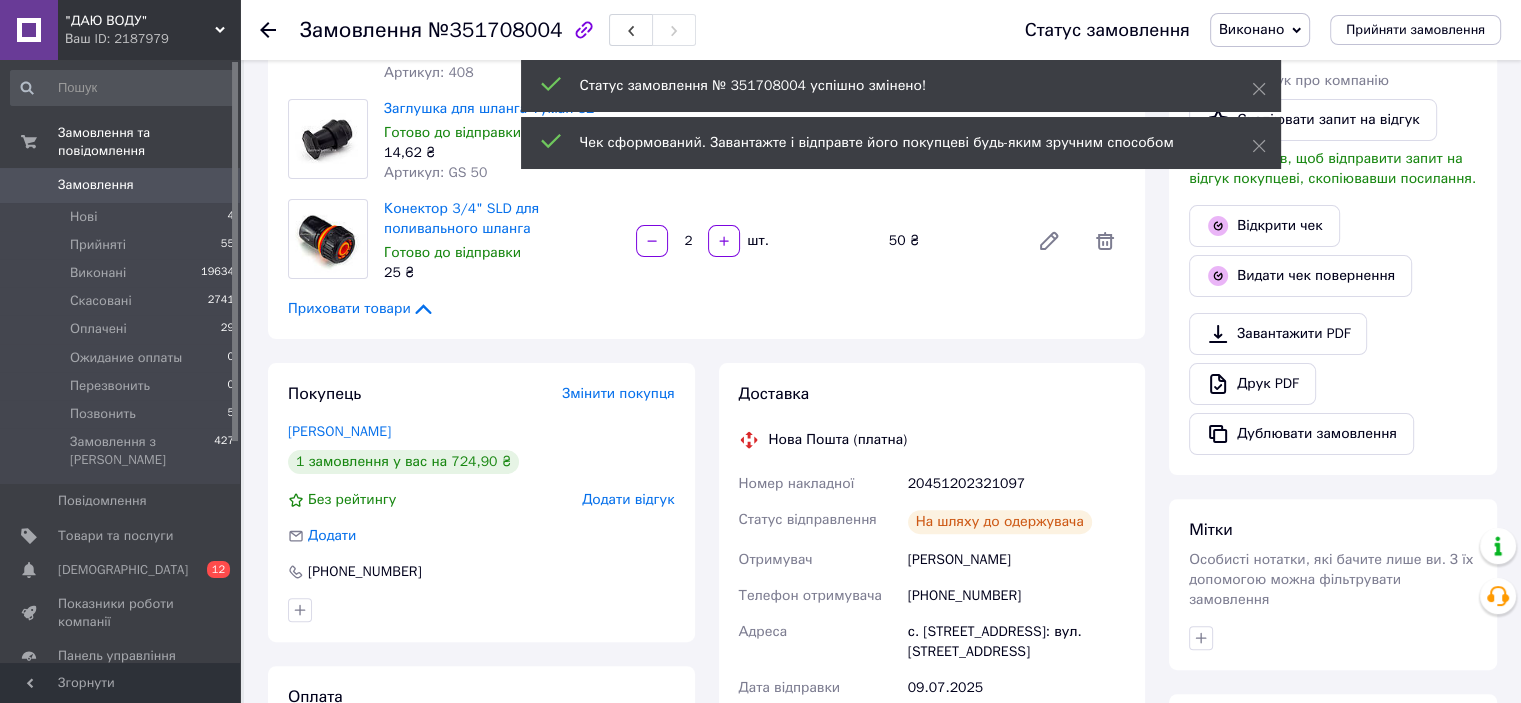 click 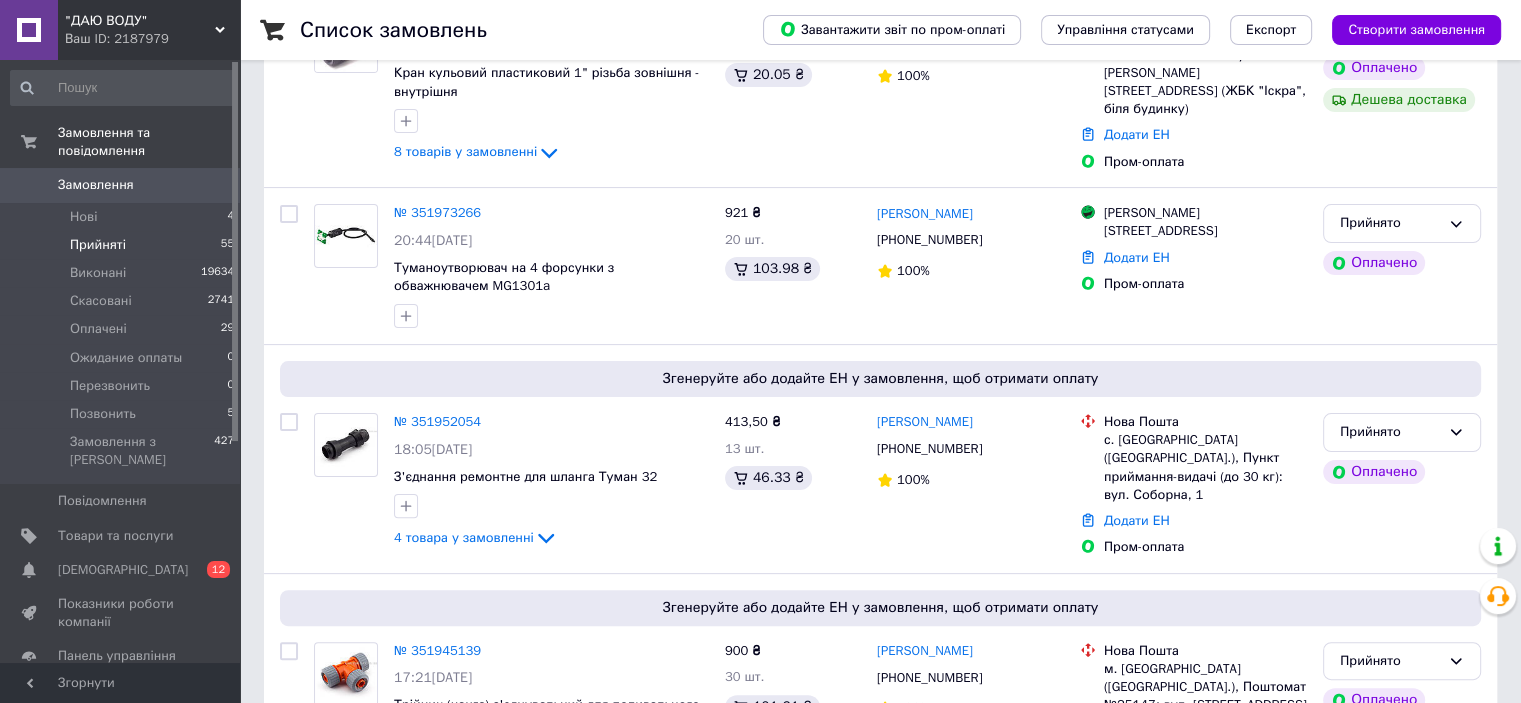 scroll, scrollTop: 10532, scrollLeft: 0, axis: vertical 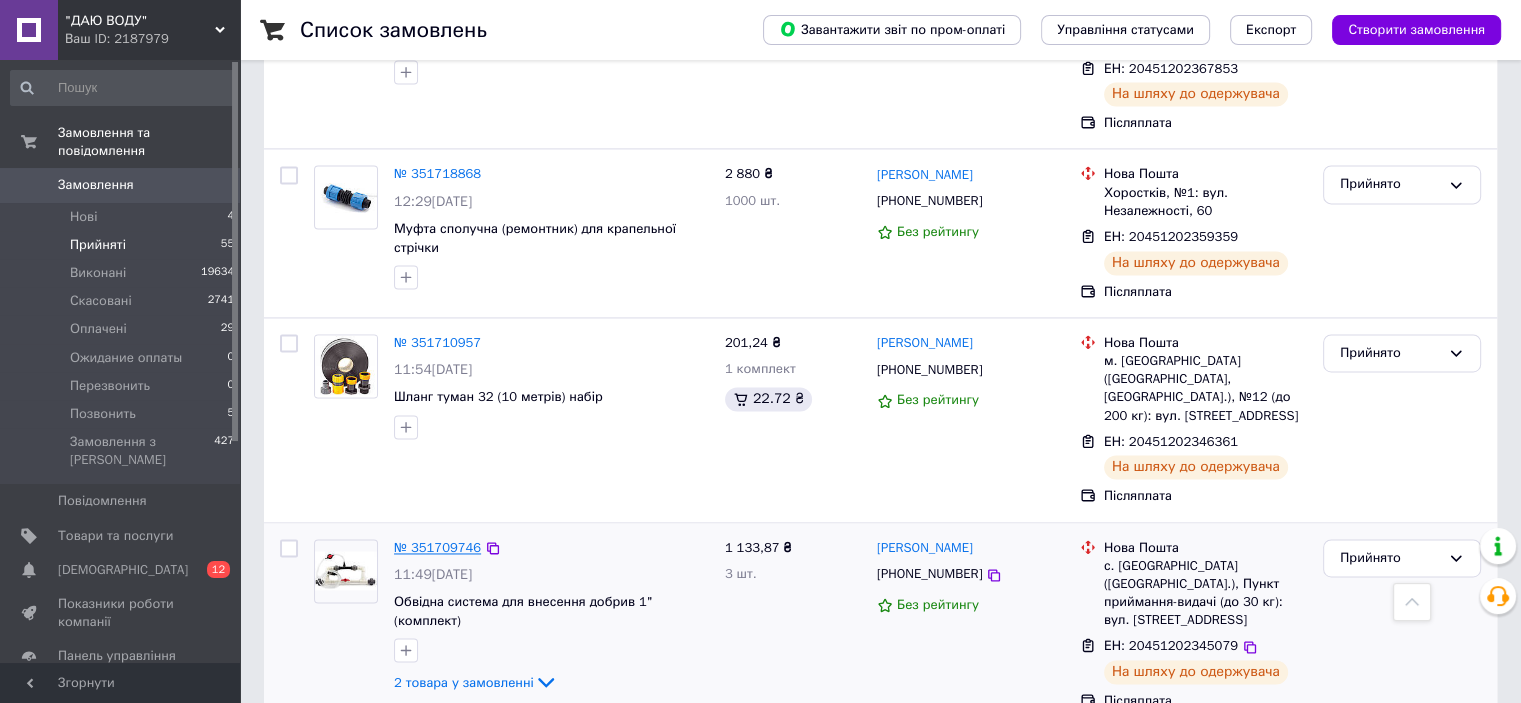 click on "№ 351709746" at bounding box center [437, 547] 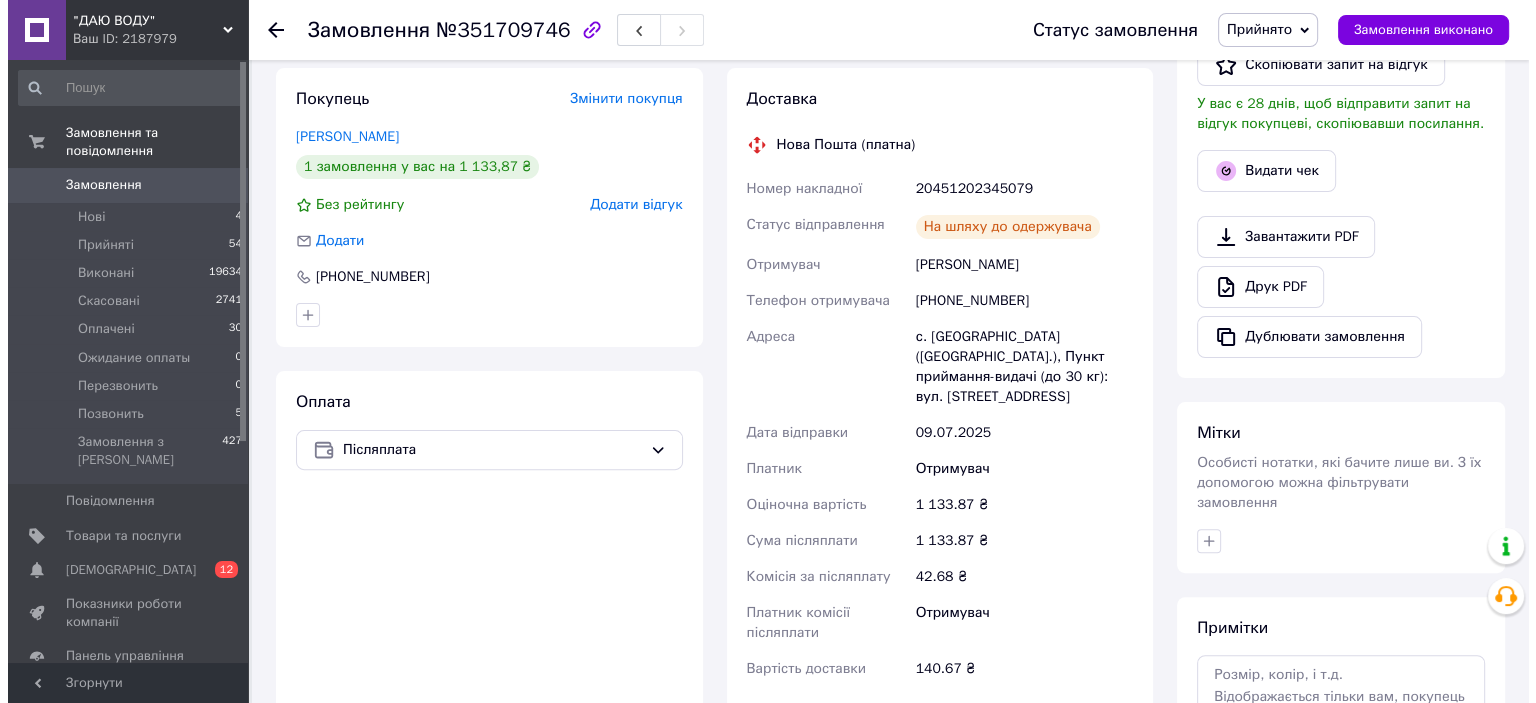 scroll, scrollTop: 452, scrollLeft: 0, axis: vertical 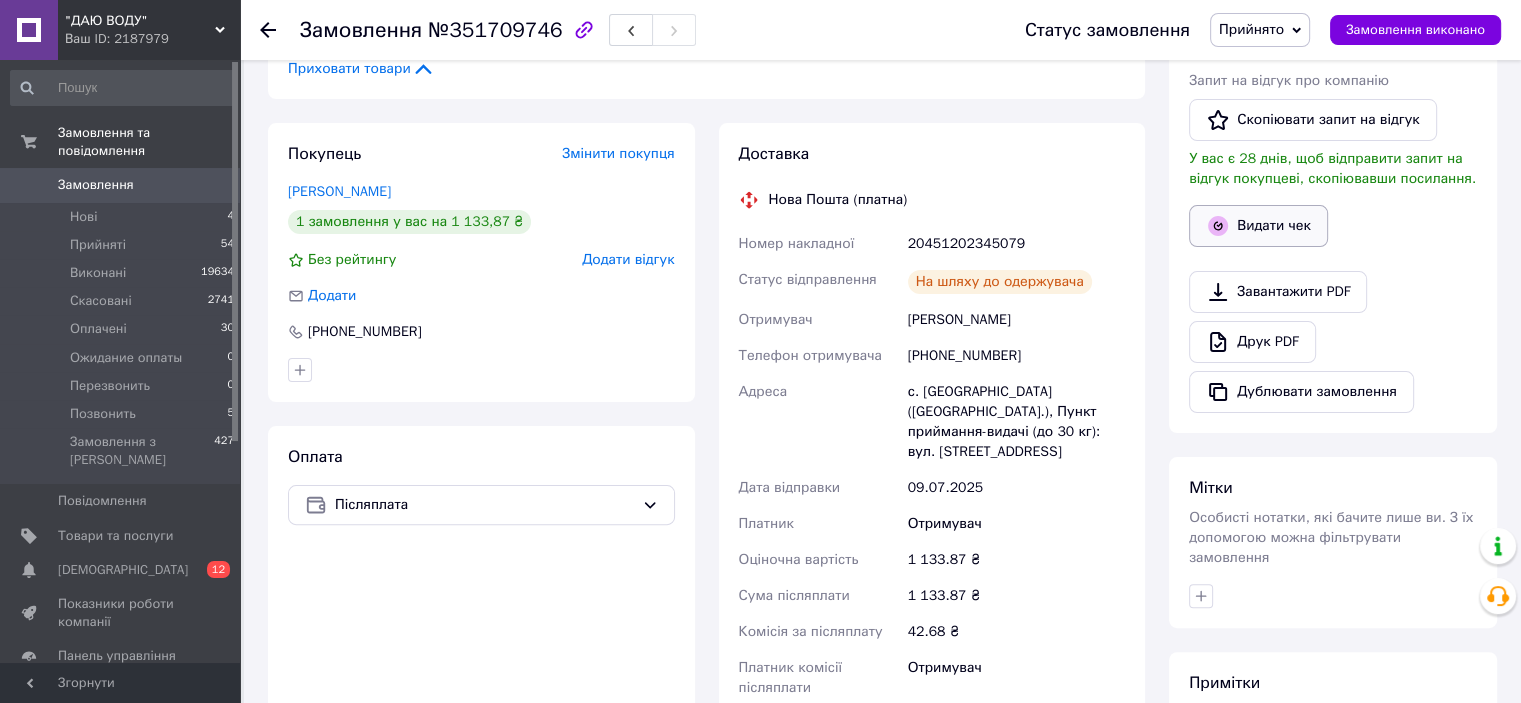 click on "Видати чек" at bounding box center (1258, 226) 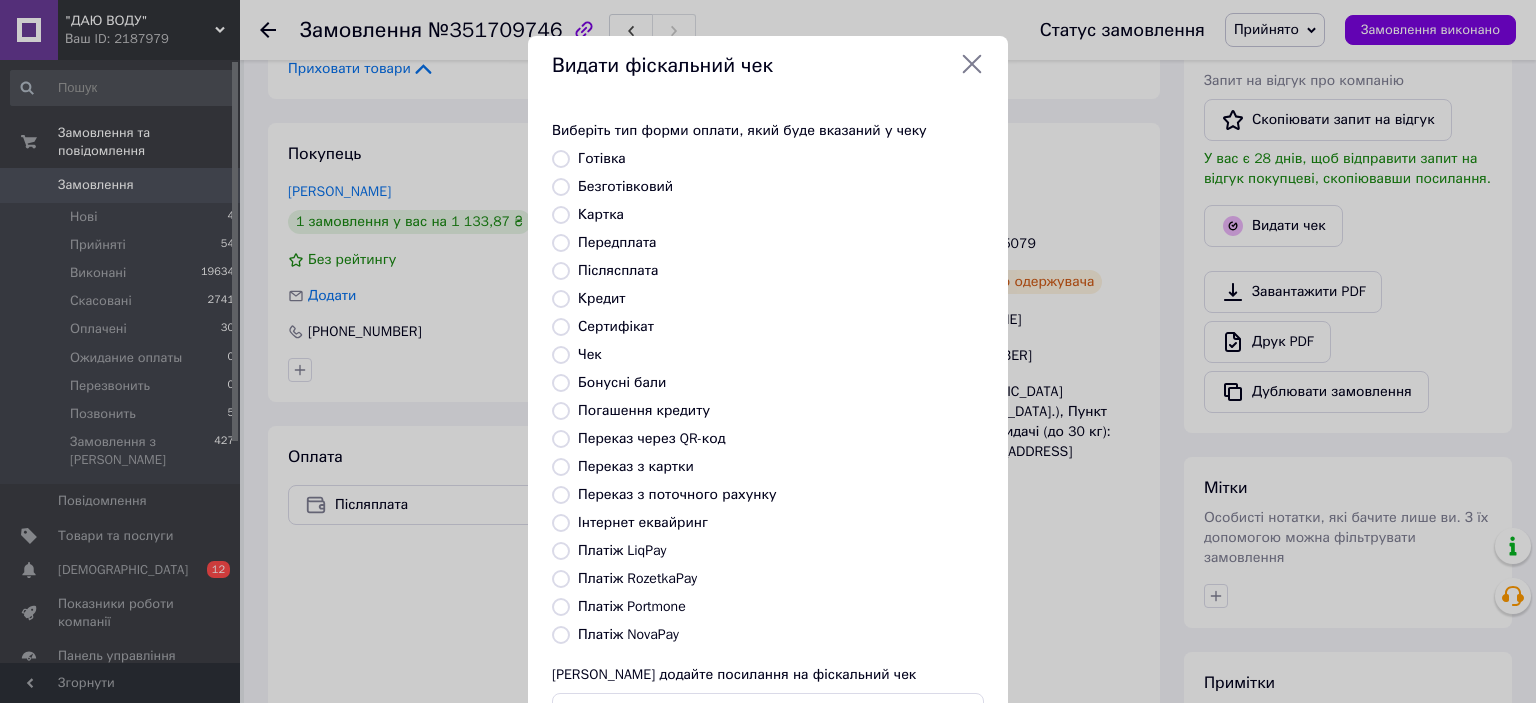 click on "Платіж NovaPay" at bounding box center (628, 634) 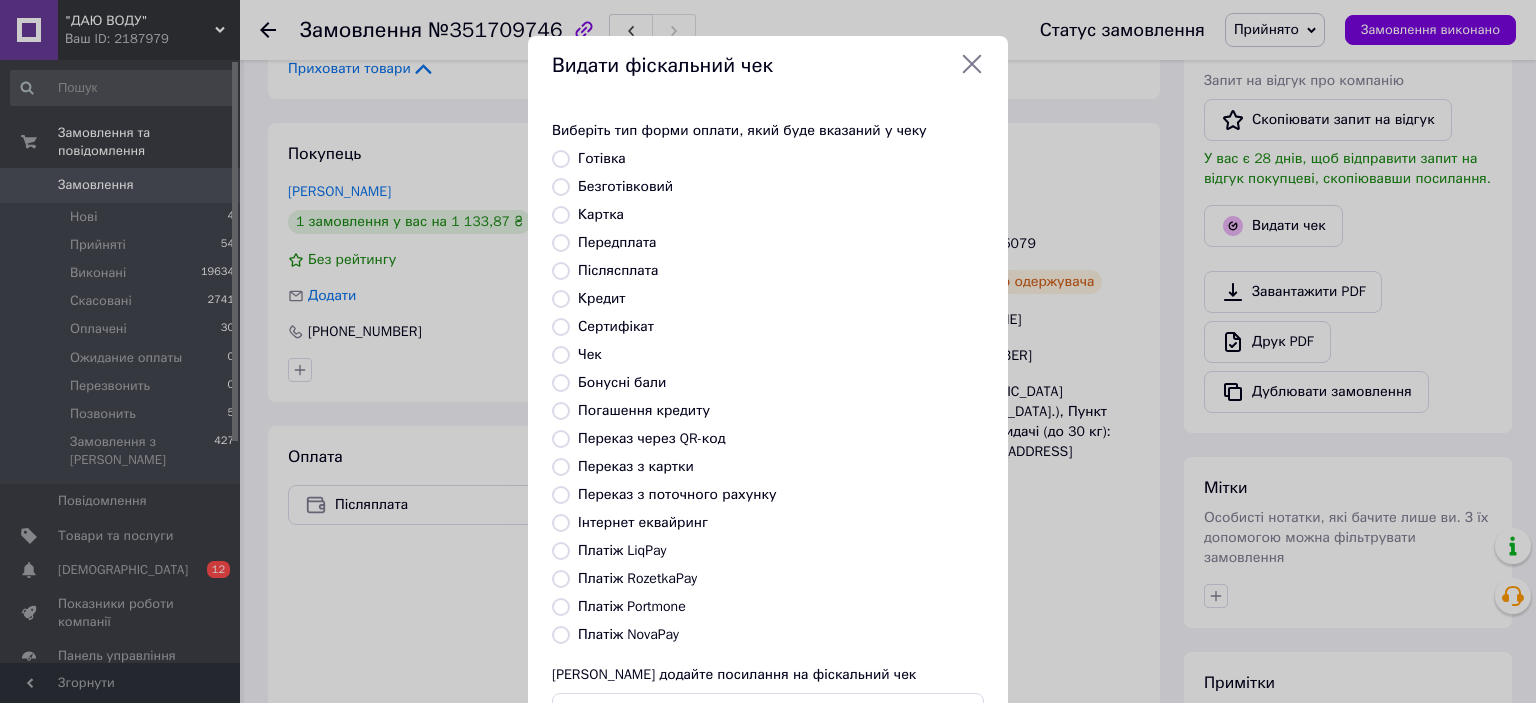radio on "true" 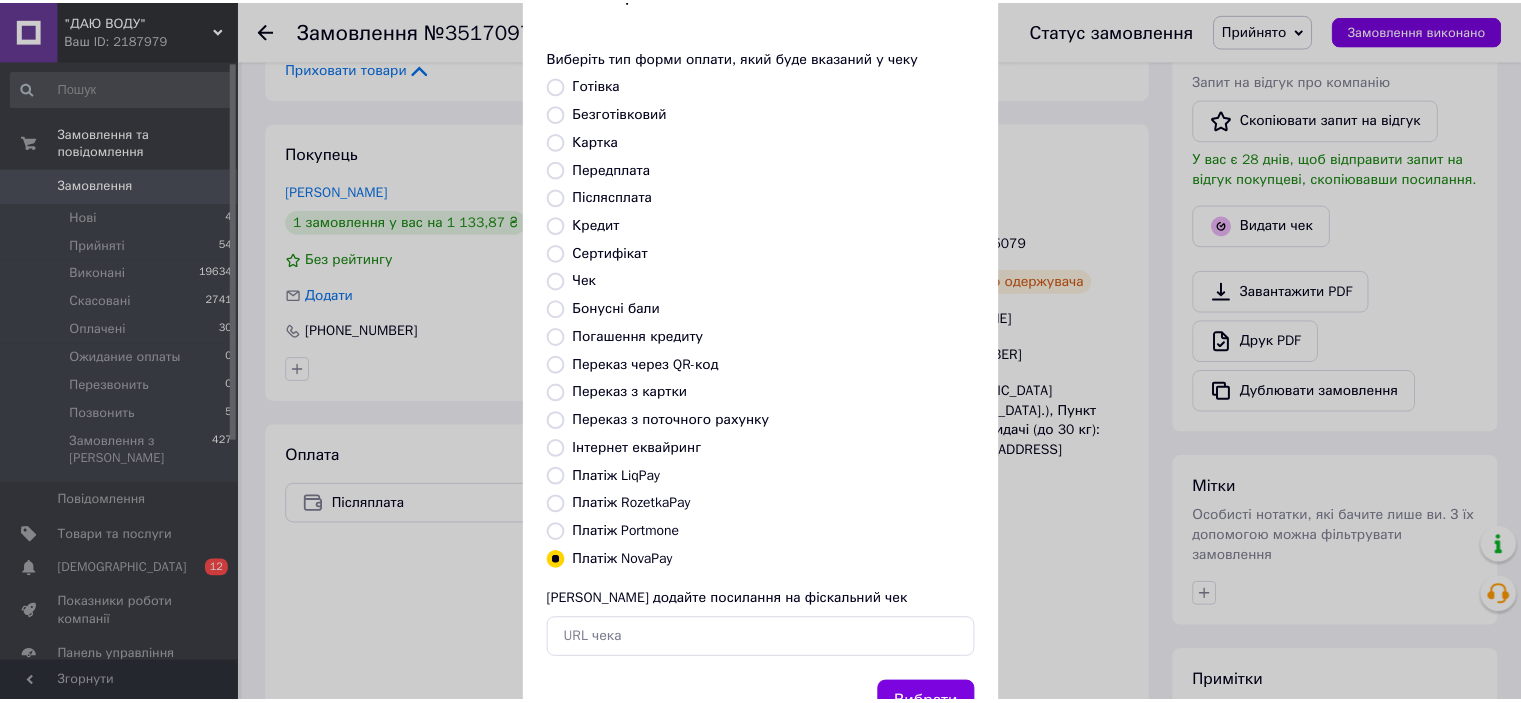 scroll, scrollTop: 155, scrollLeft: 0, axis: vertical 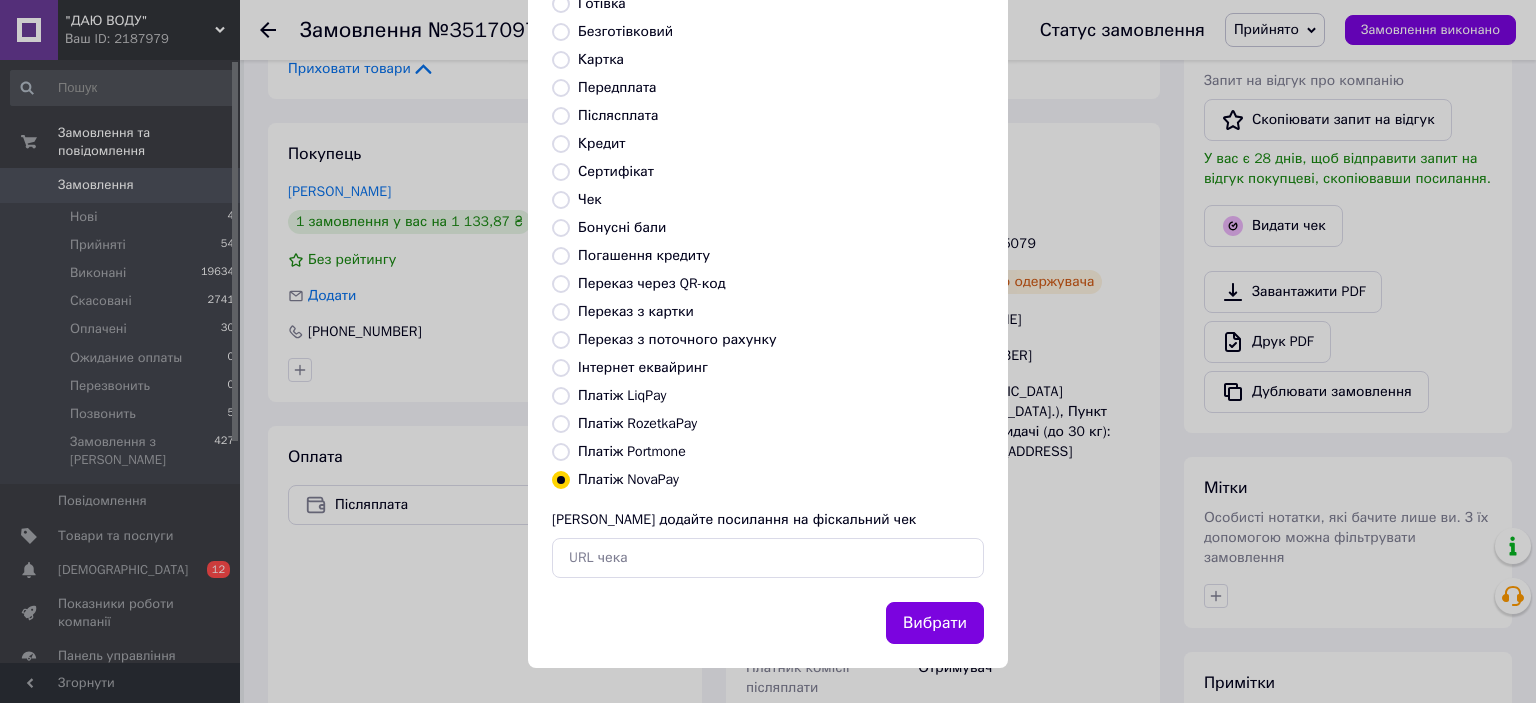 click on "Вибрати" at bounding box center [935, 623] 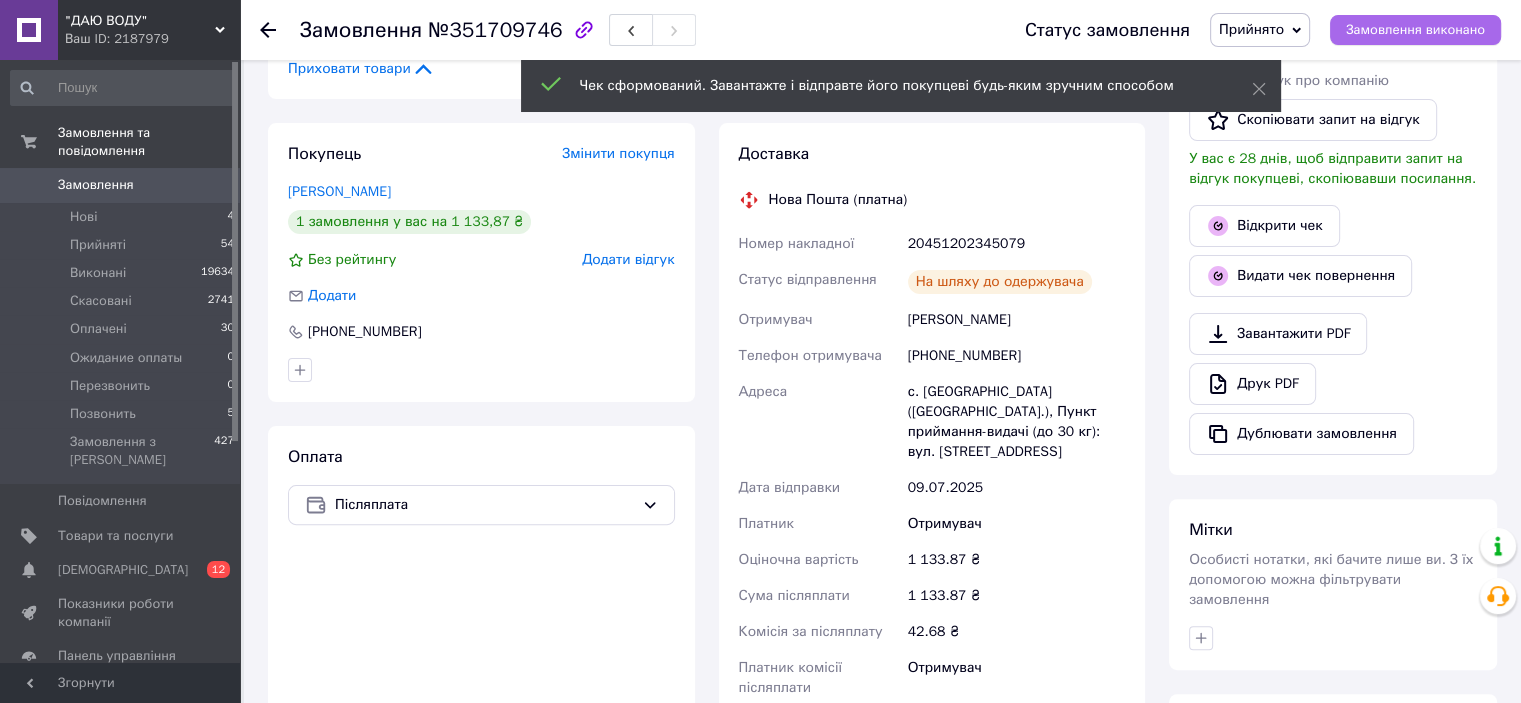 click on "Замовлення виконано" at bounding box center [1415, 30] 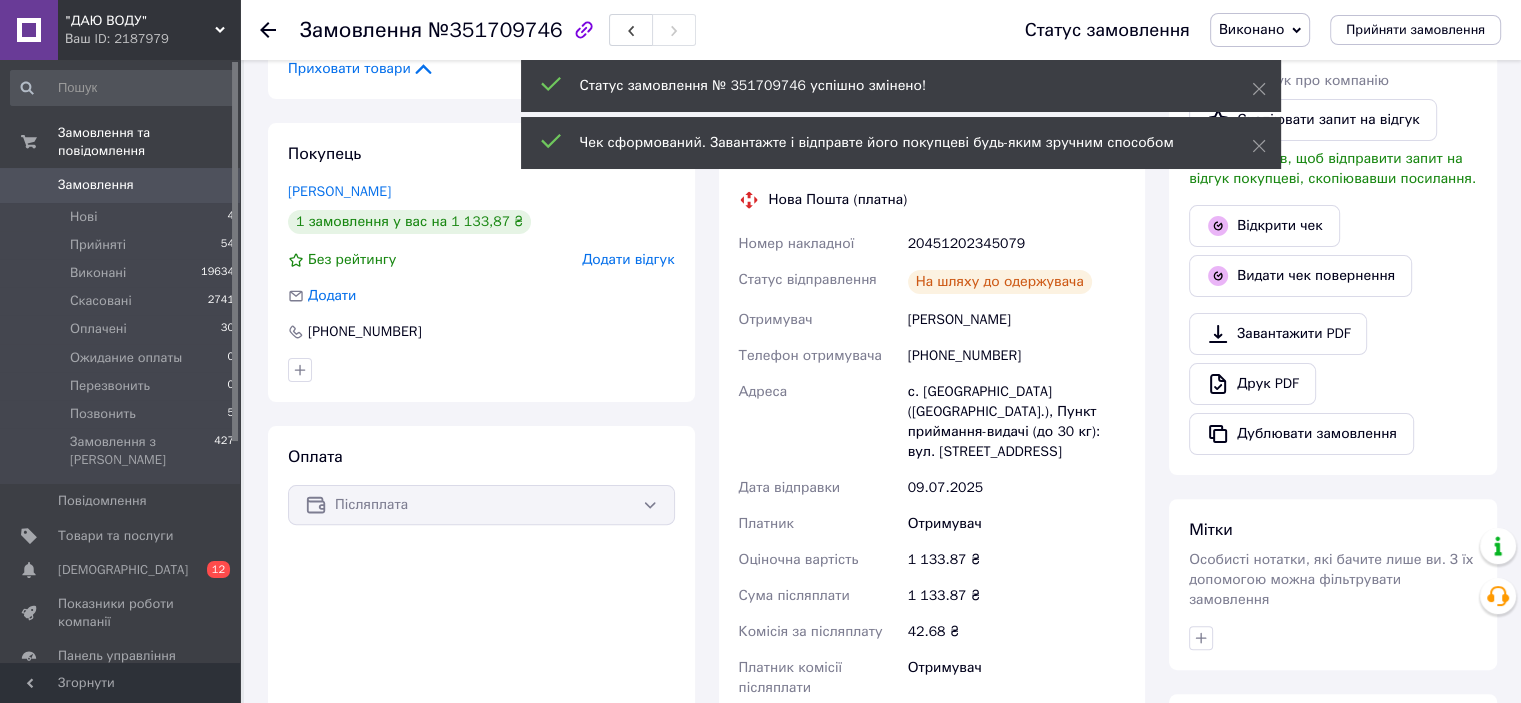 click 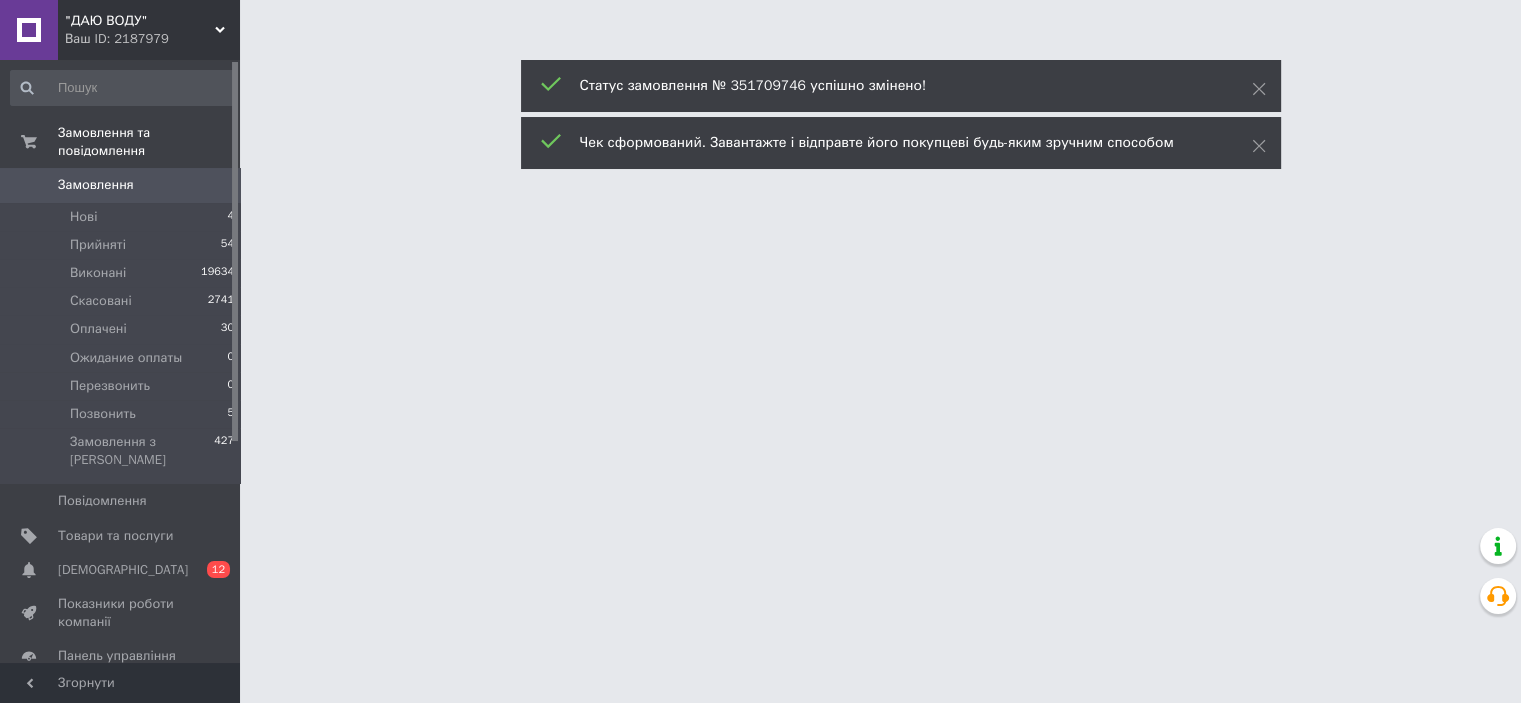 scroll, scrollTop: 0, scrollLeft: 0, axis: both 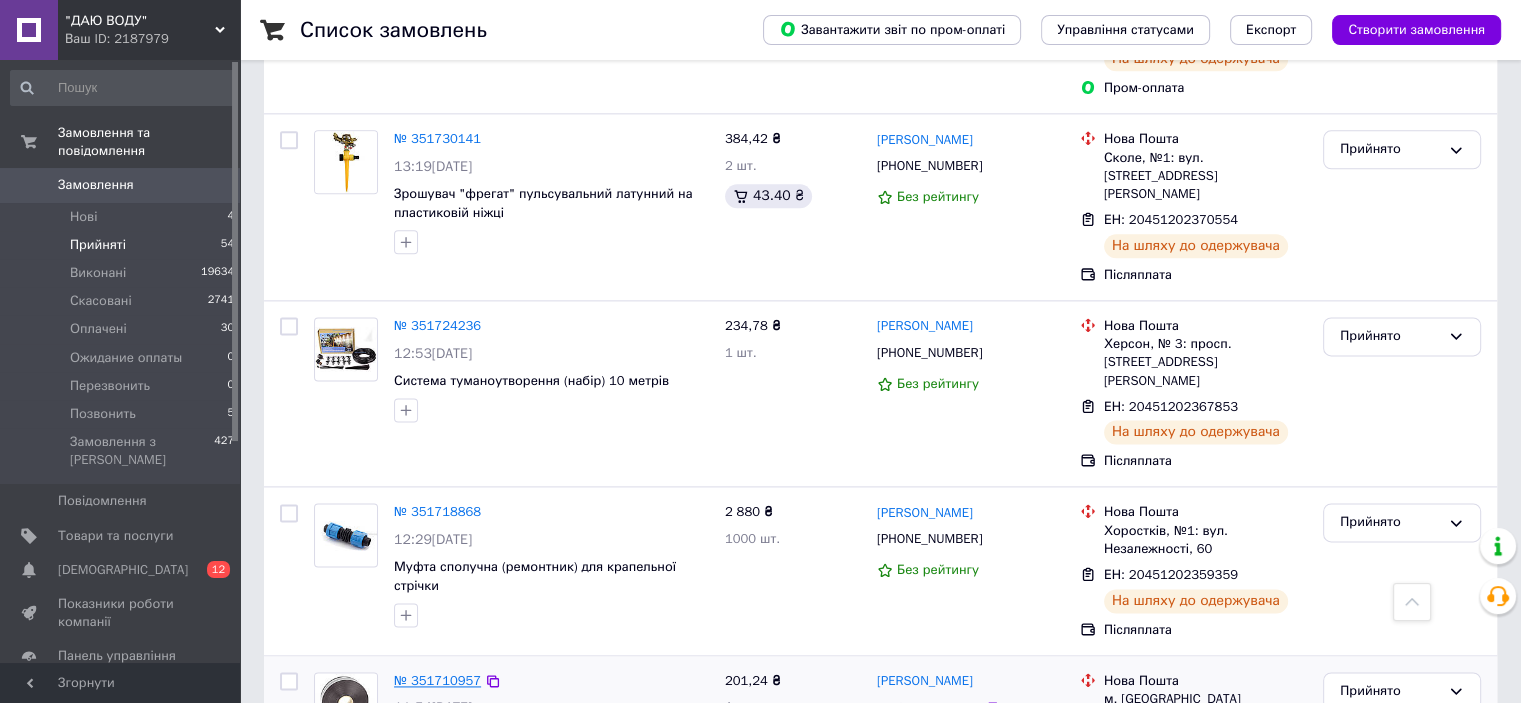 click on "№ 351710957" at bounding box center [437, 680] 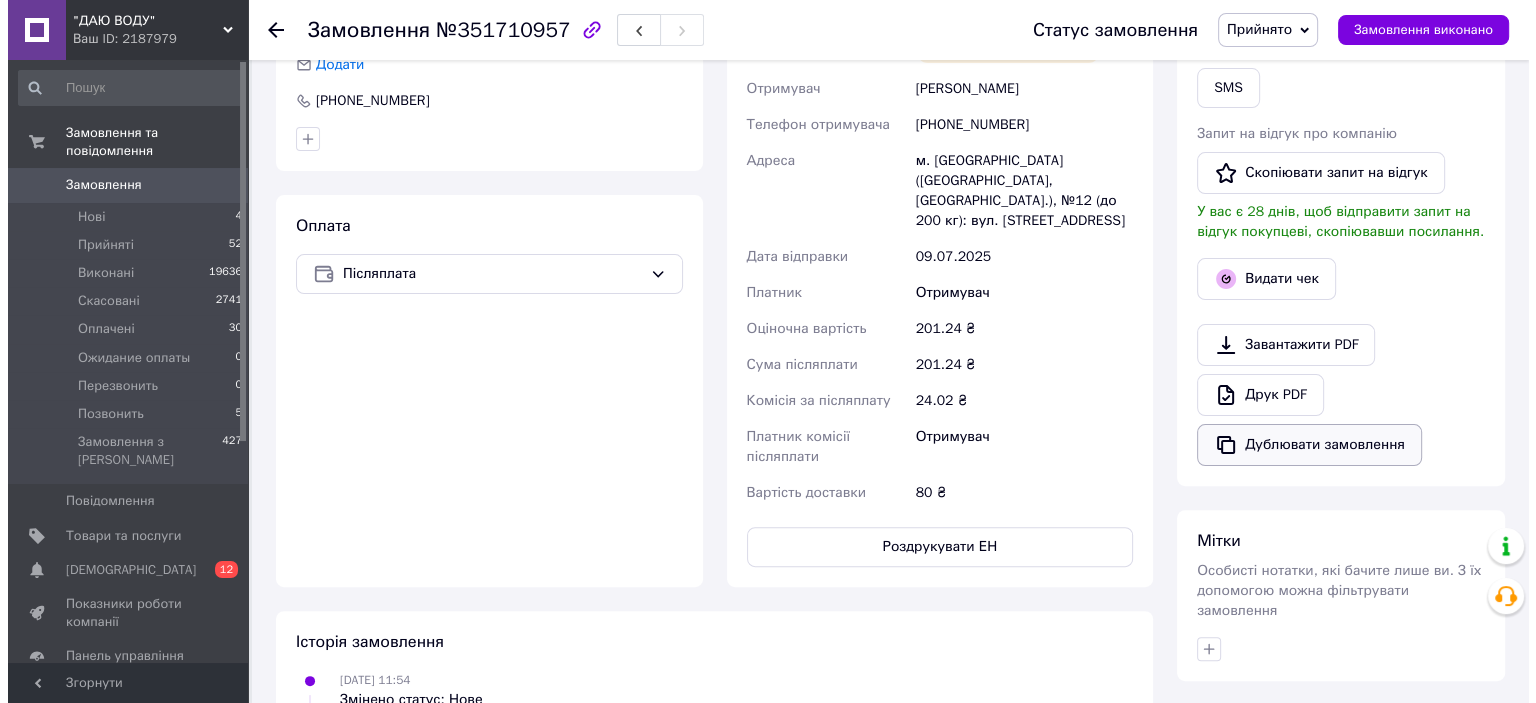 scroll, scrollTop: 500, scrollLeft: 0, axis: vertical 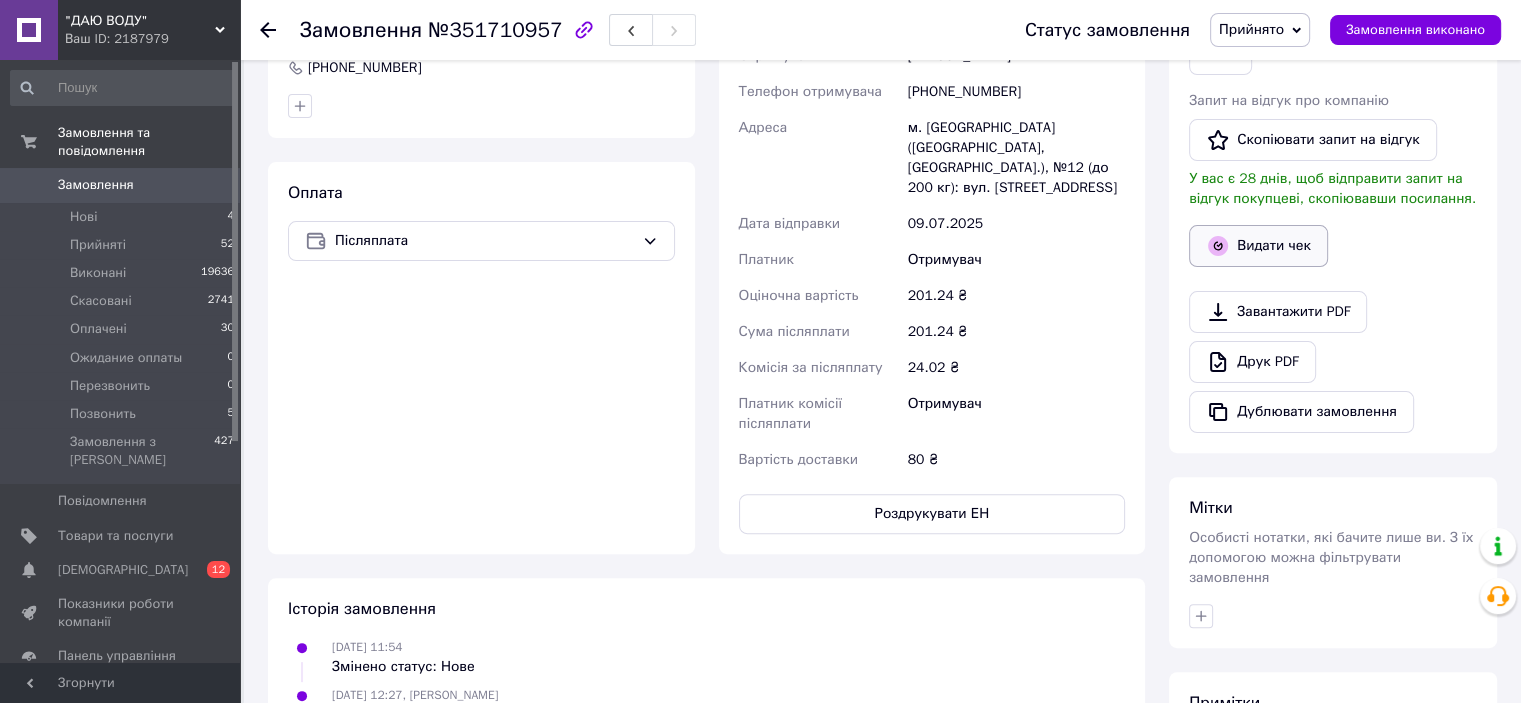 click on "Видати чек" at bounding box center [1258, 246] 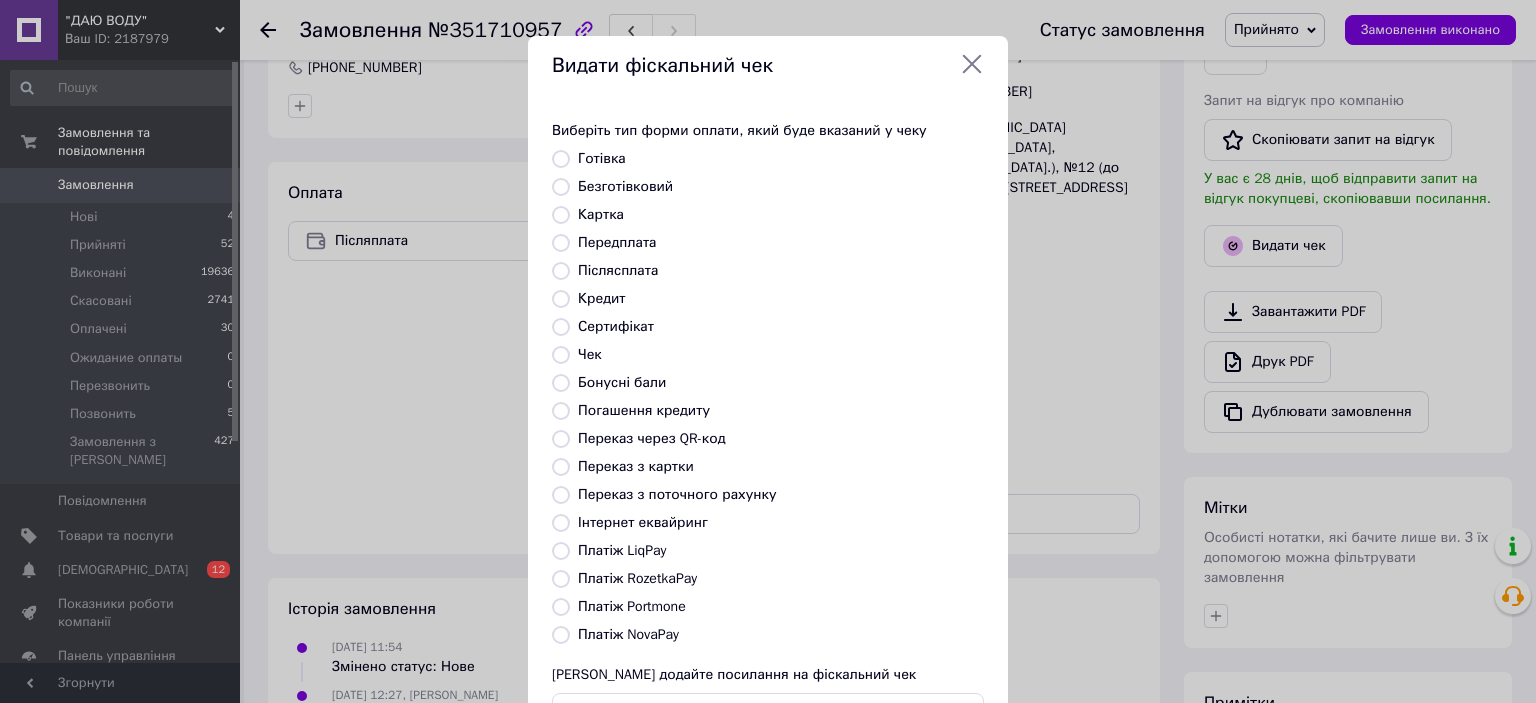 click on "Платіж NovaPay" at bounding box center [628, 634] 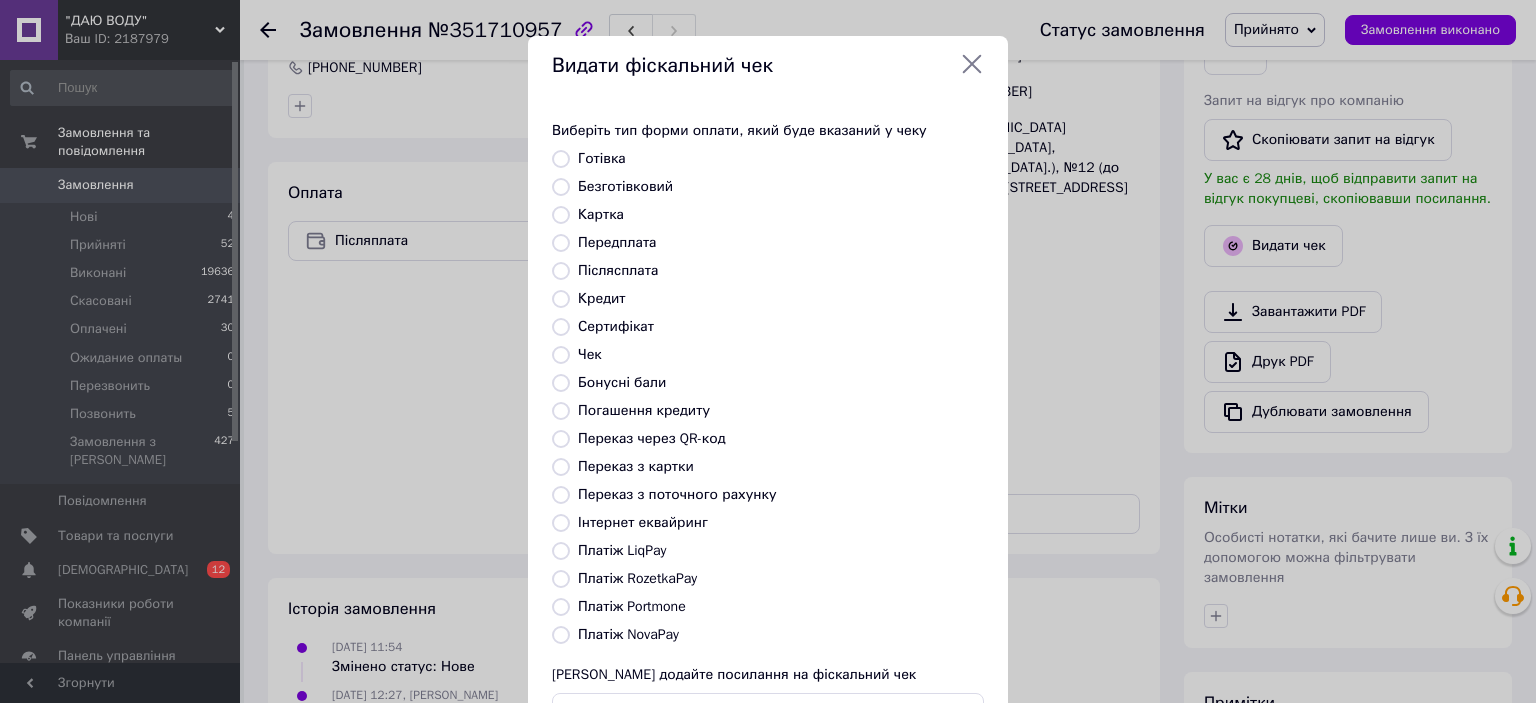 radio on "true" 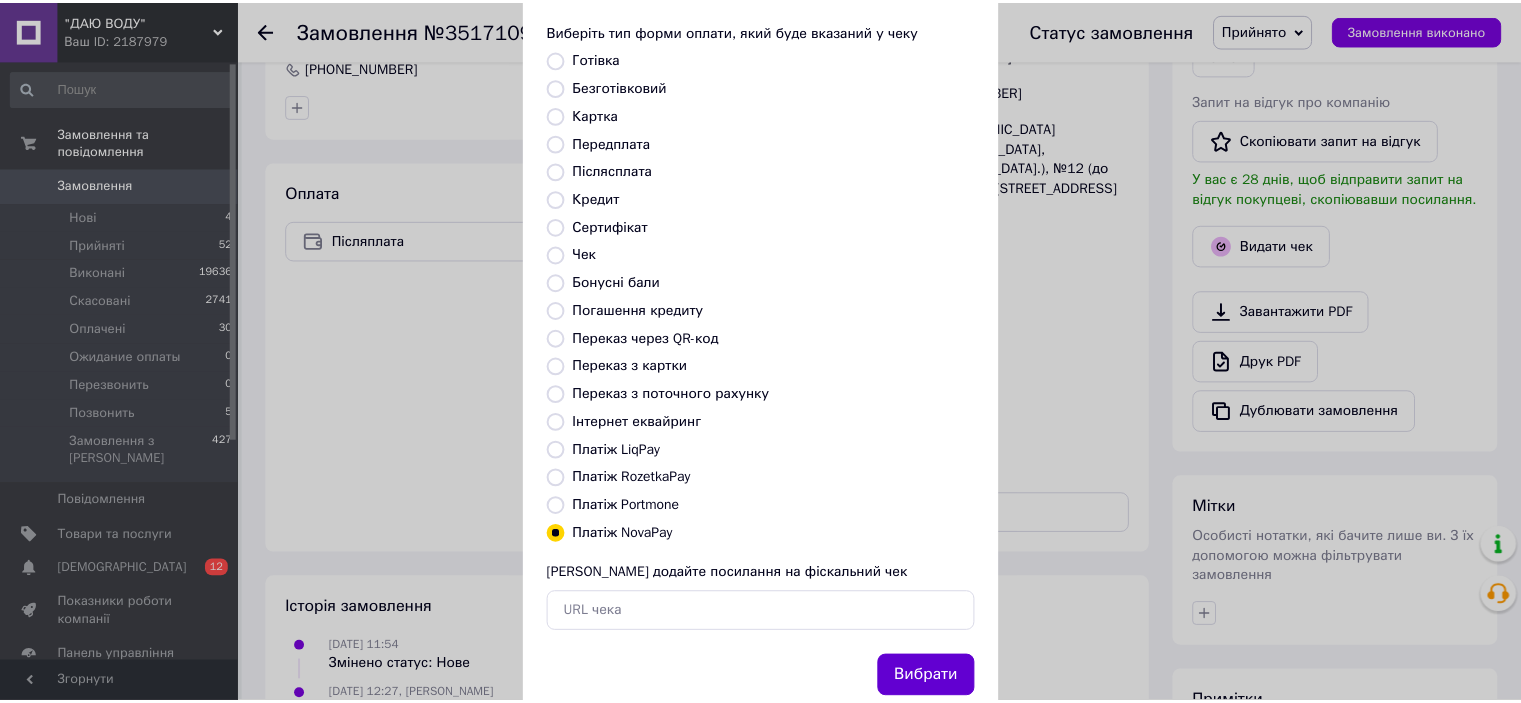 scroll, scrollTop: 155, scrollLeft: 0, axis: vertical 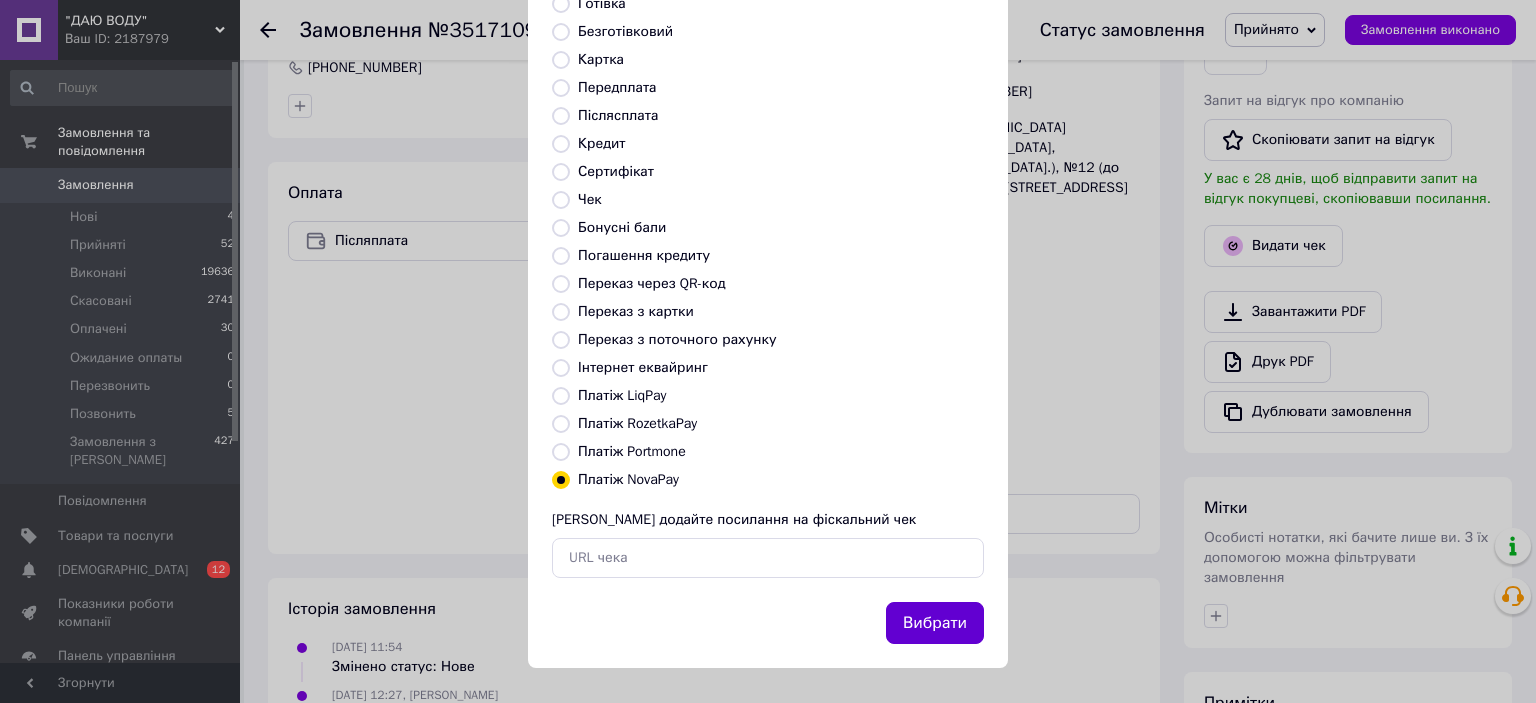 click on "Вибрати" at bounding box center (935, 623) 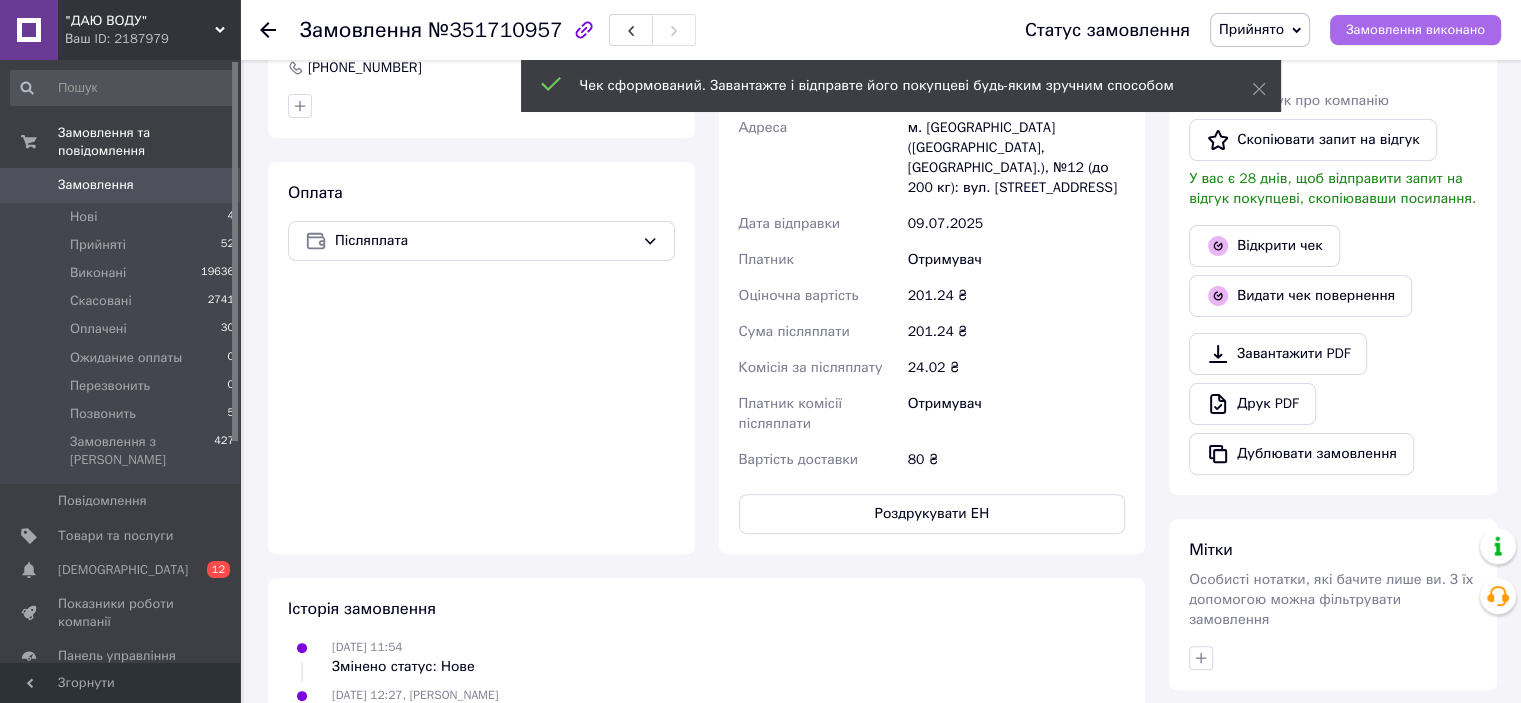 click on "Замовлення виконано" at bounding box center [1415, 30] 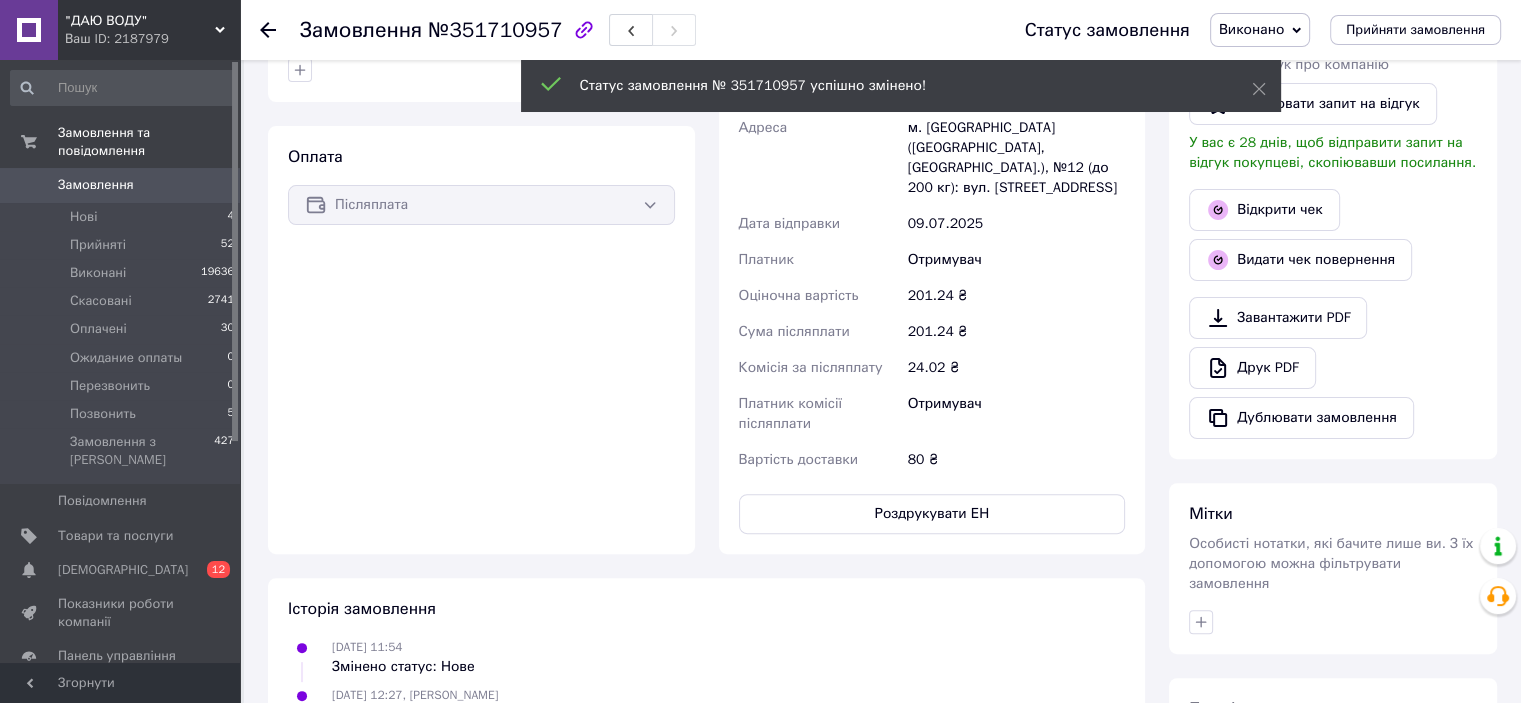 click 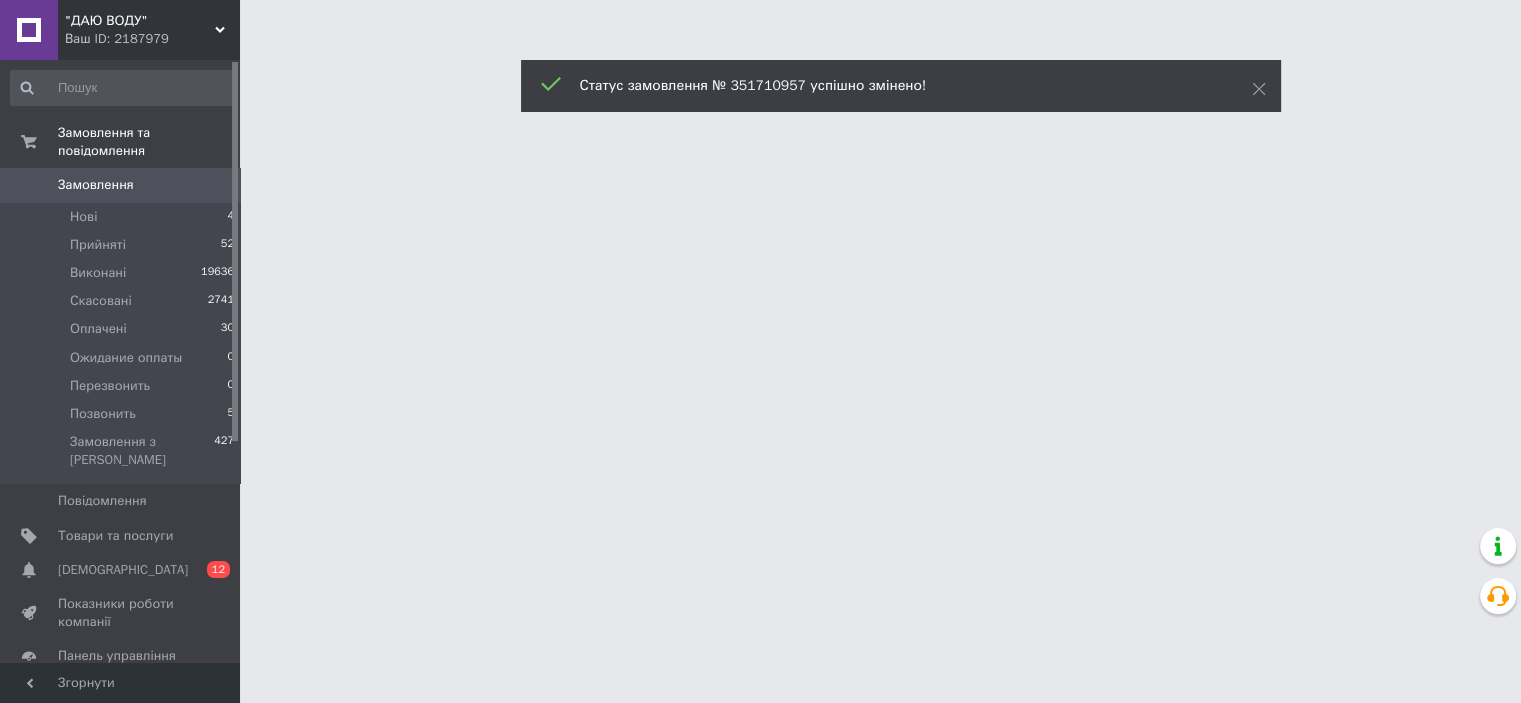 scroll, scrollTop: 0, scrollLeft: 0, axis: both 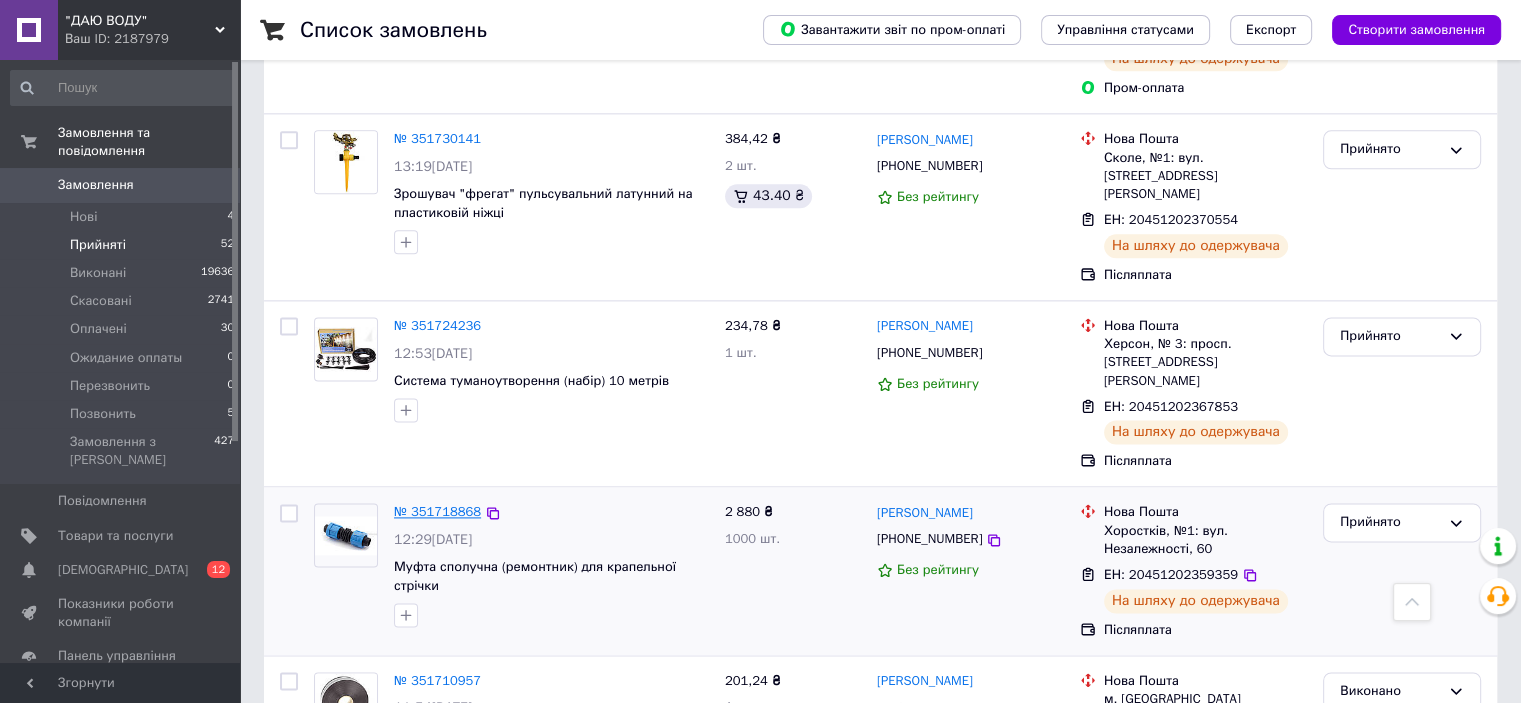 click on "№ 351718868" at bounding box center (437, 511) 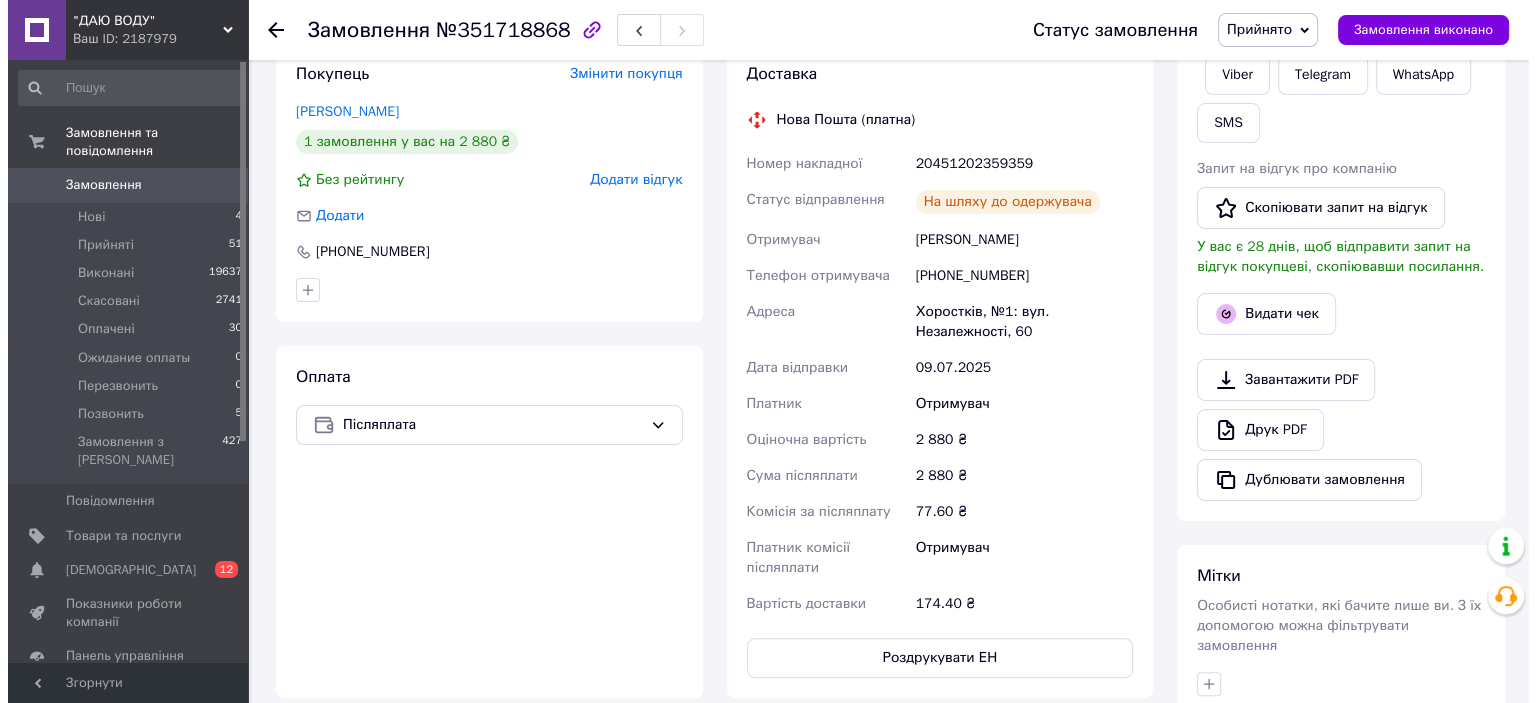 scroll, scrollTop: 313, scrollLeft: 0, axis: vertical 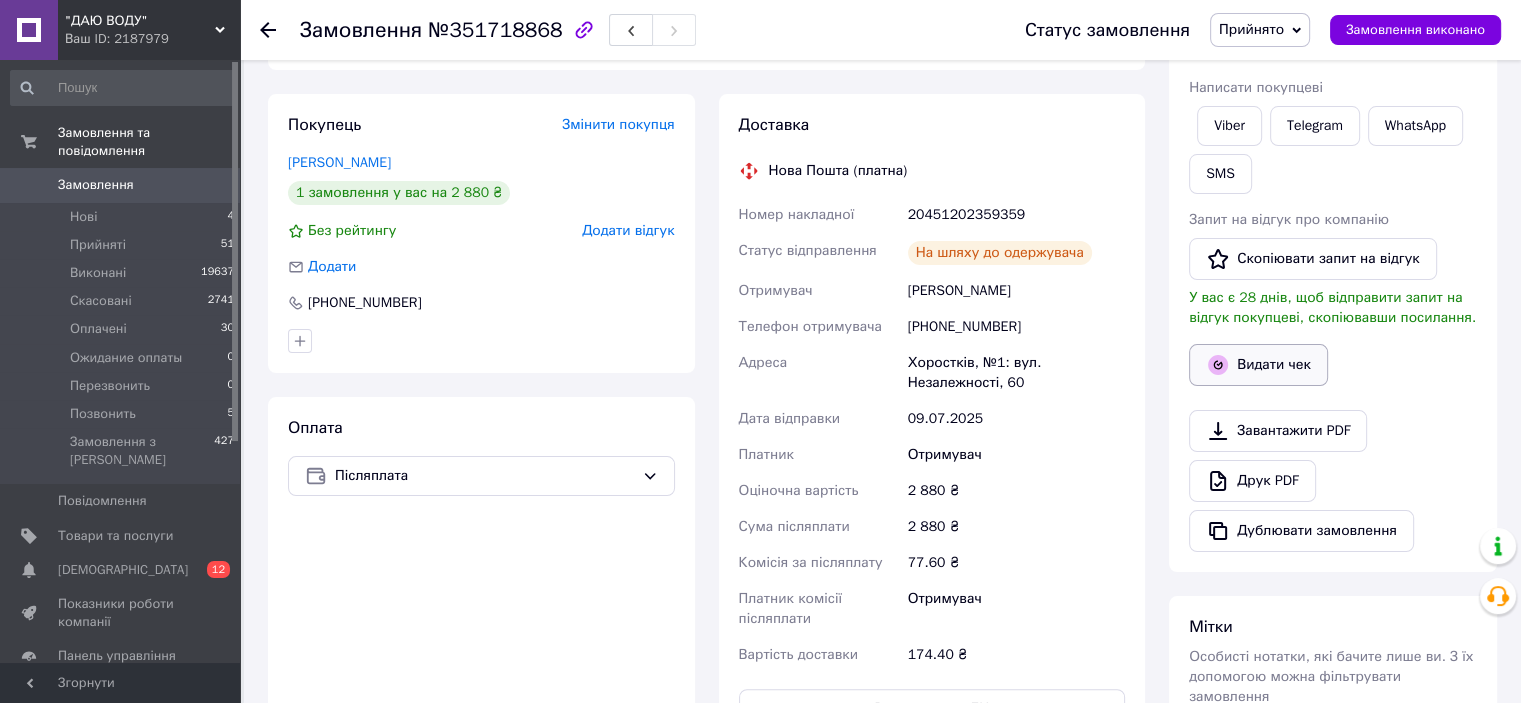click on "Видати чек" at bounding box center (1258, 365) 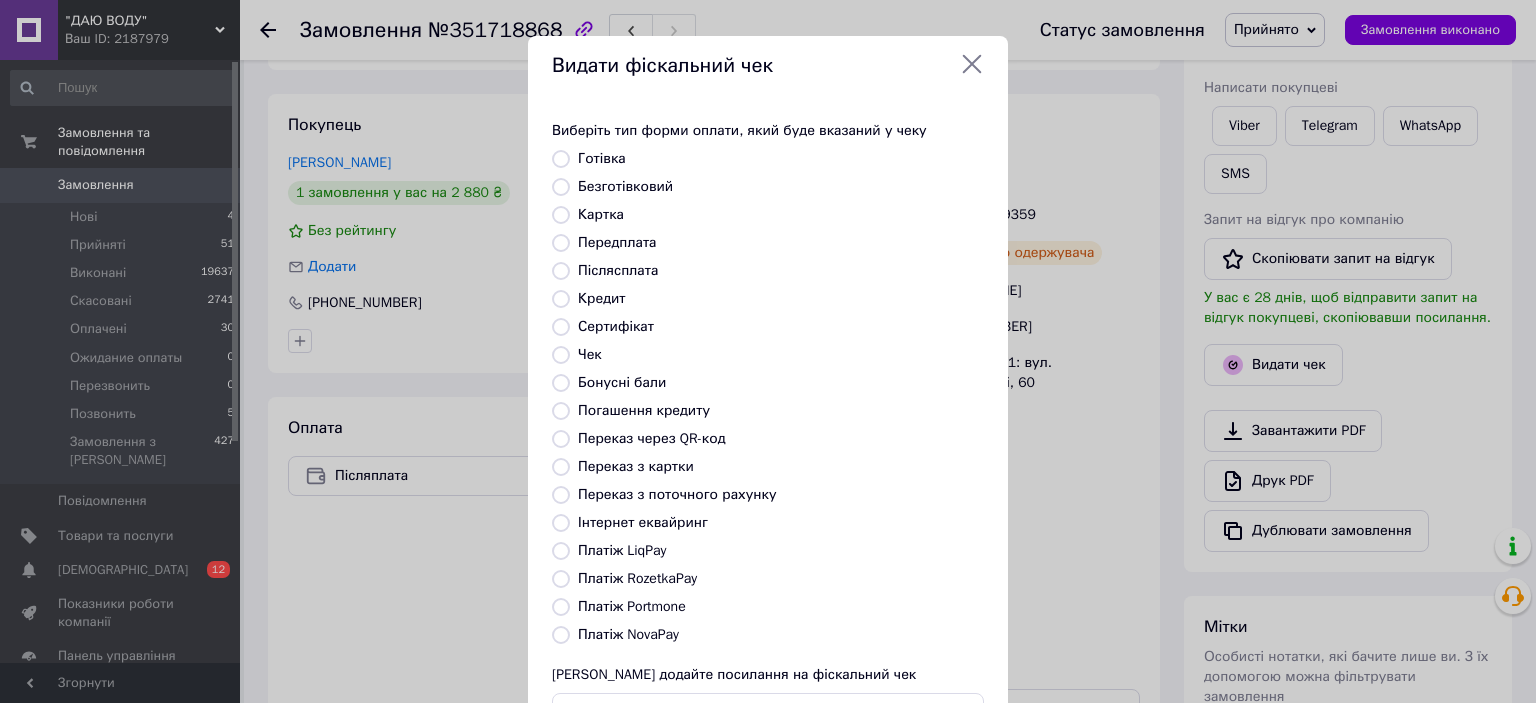 click on "Платіж NovaPay" at bounding box center (628, 634) 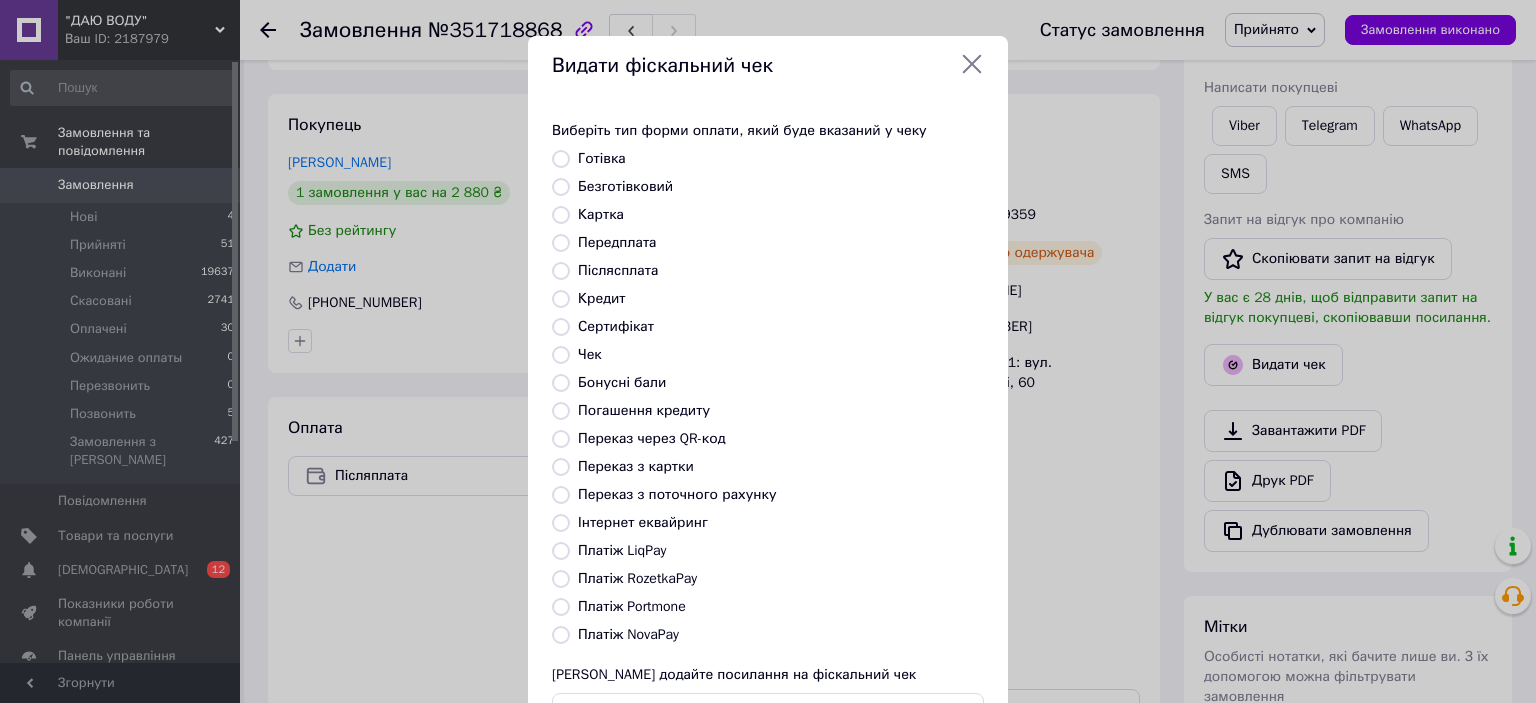 radio on "true" 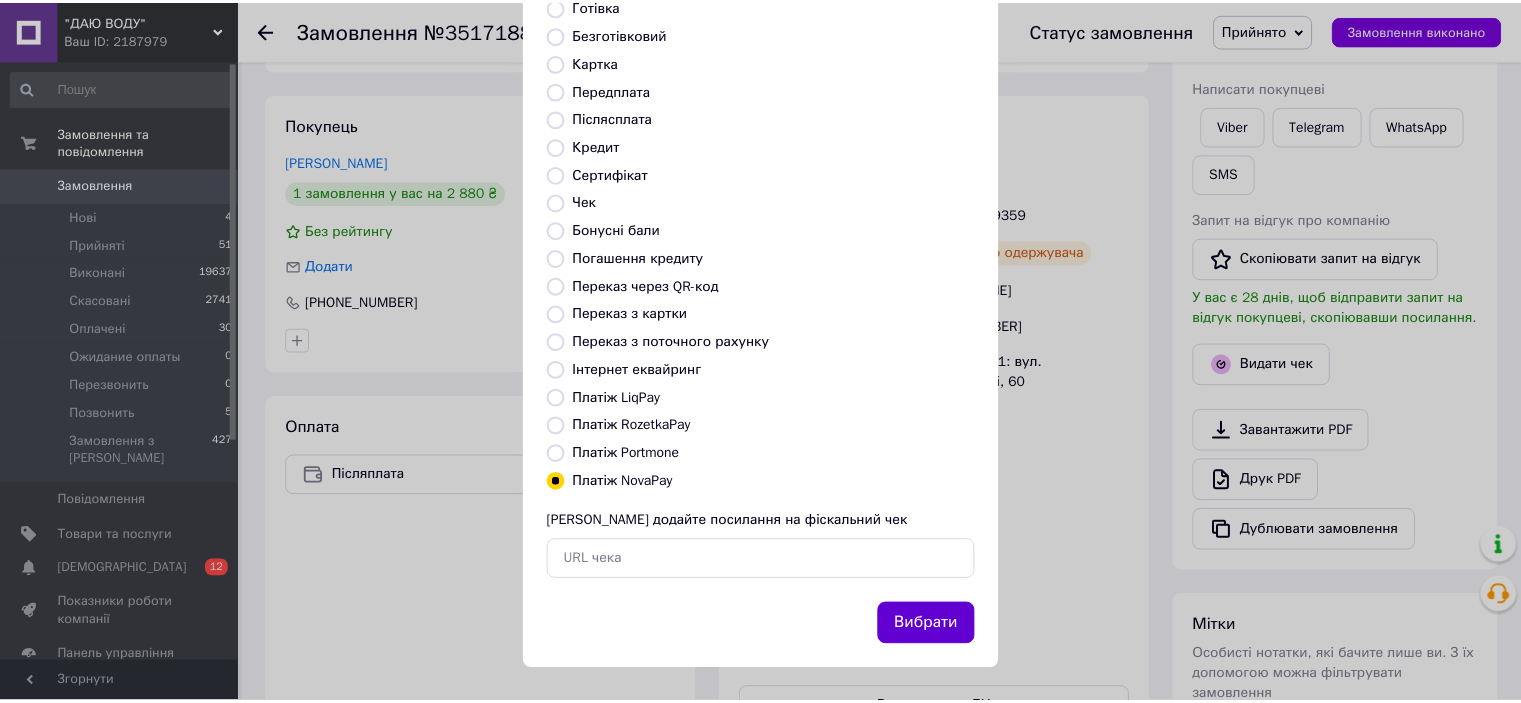 scroll, scrollTop: 155, scrollLeft: 0, axis: vertical 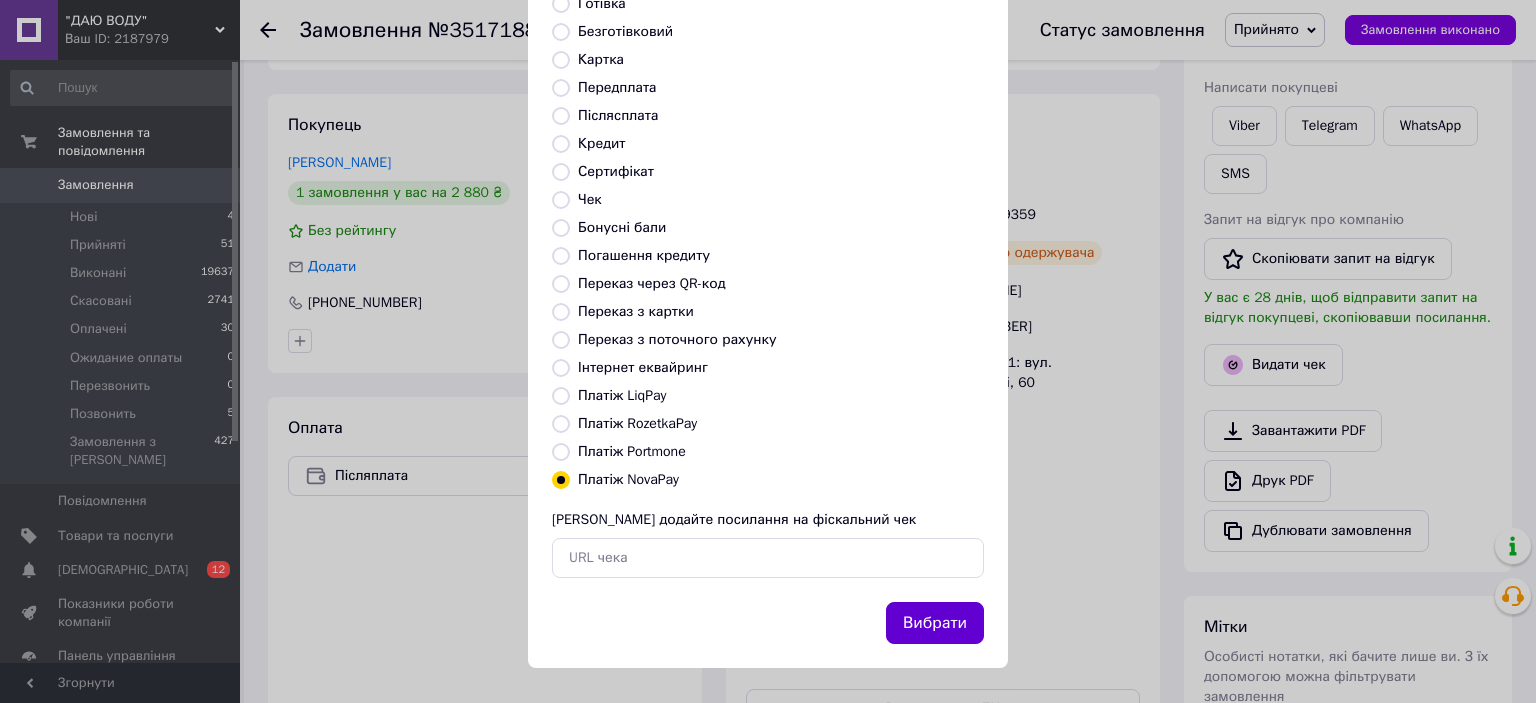 click on "Вибрати" at bounding box center (935, 623) 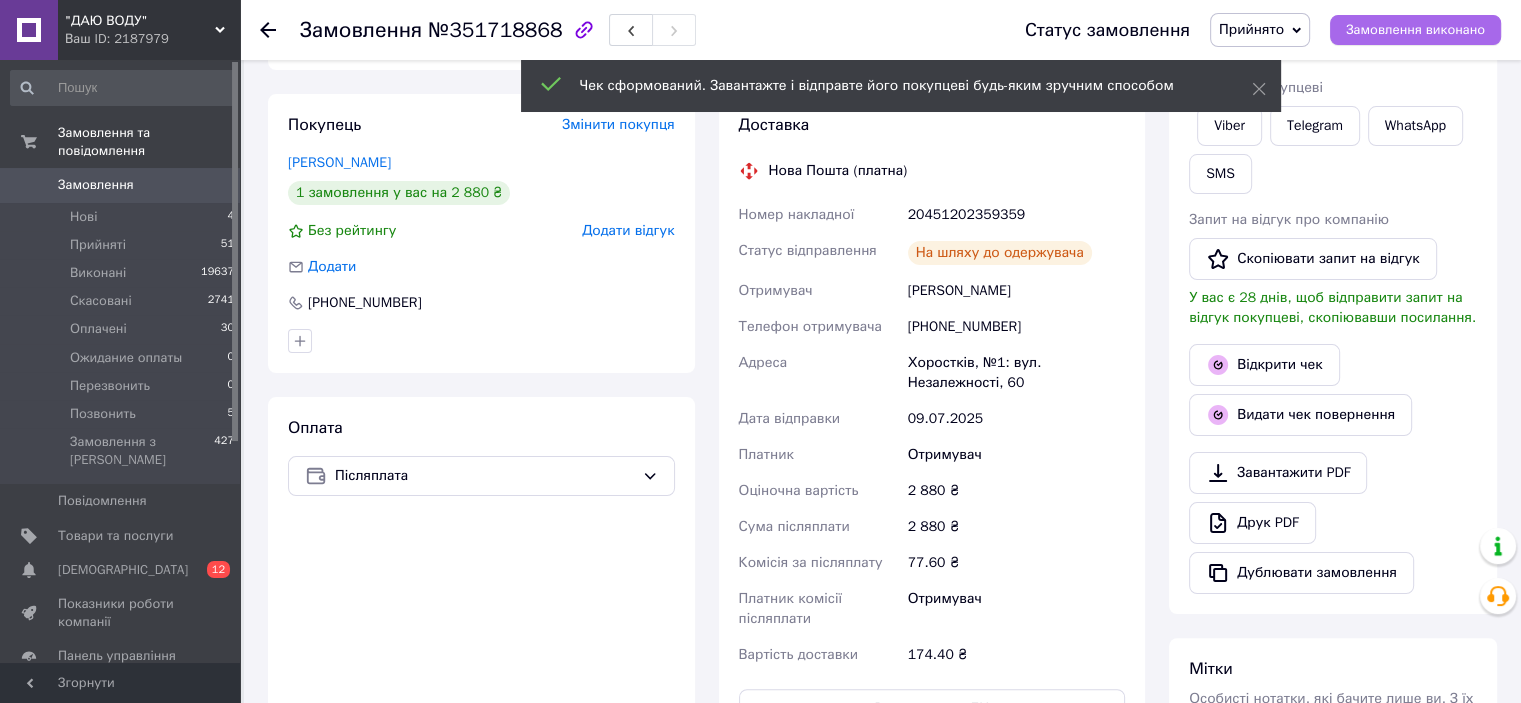 click on "Замовлення виконано" at bounding box center (1415, 30) 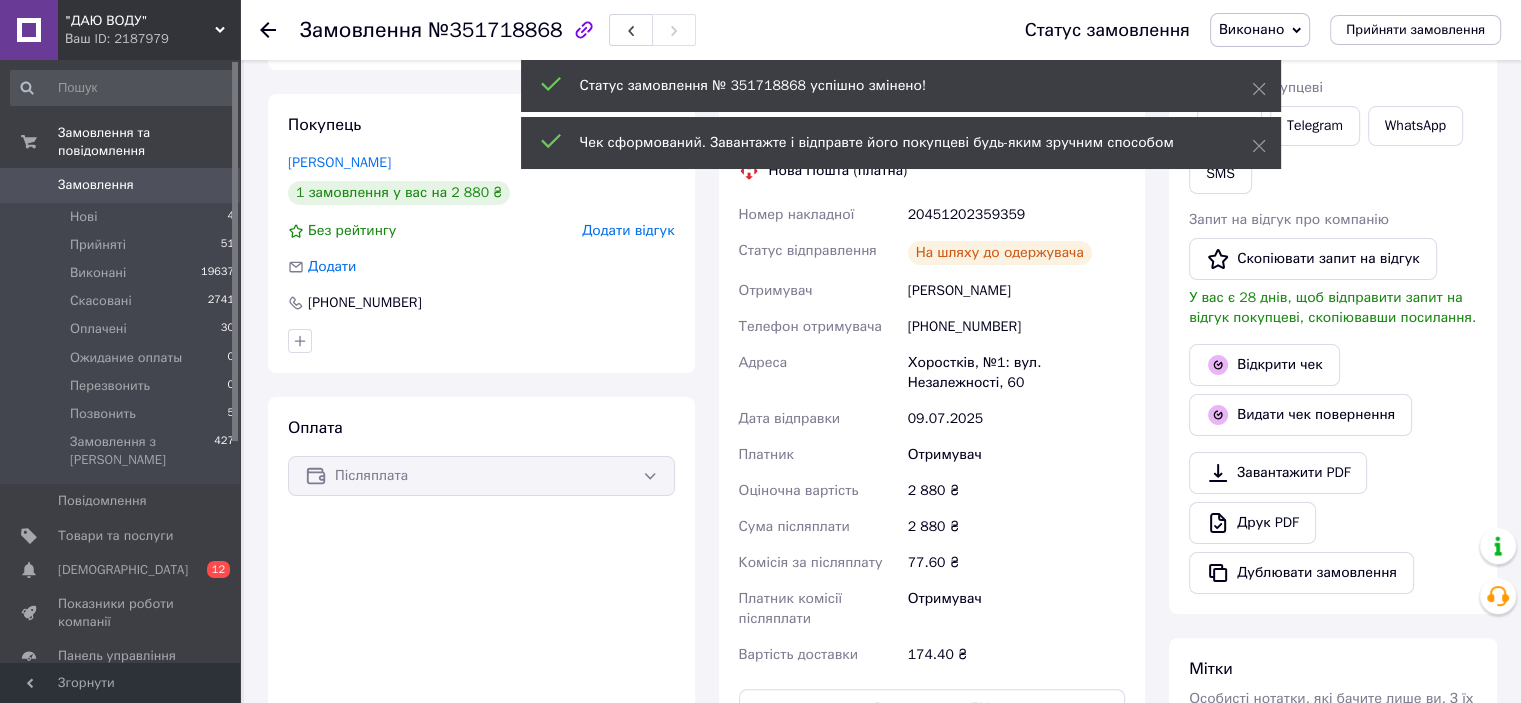 scroll, scrollTop: 24, scrollLeft: 0, axis: vertical 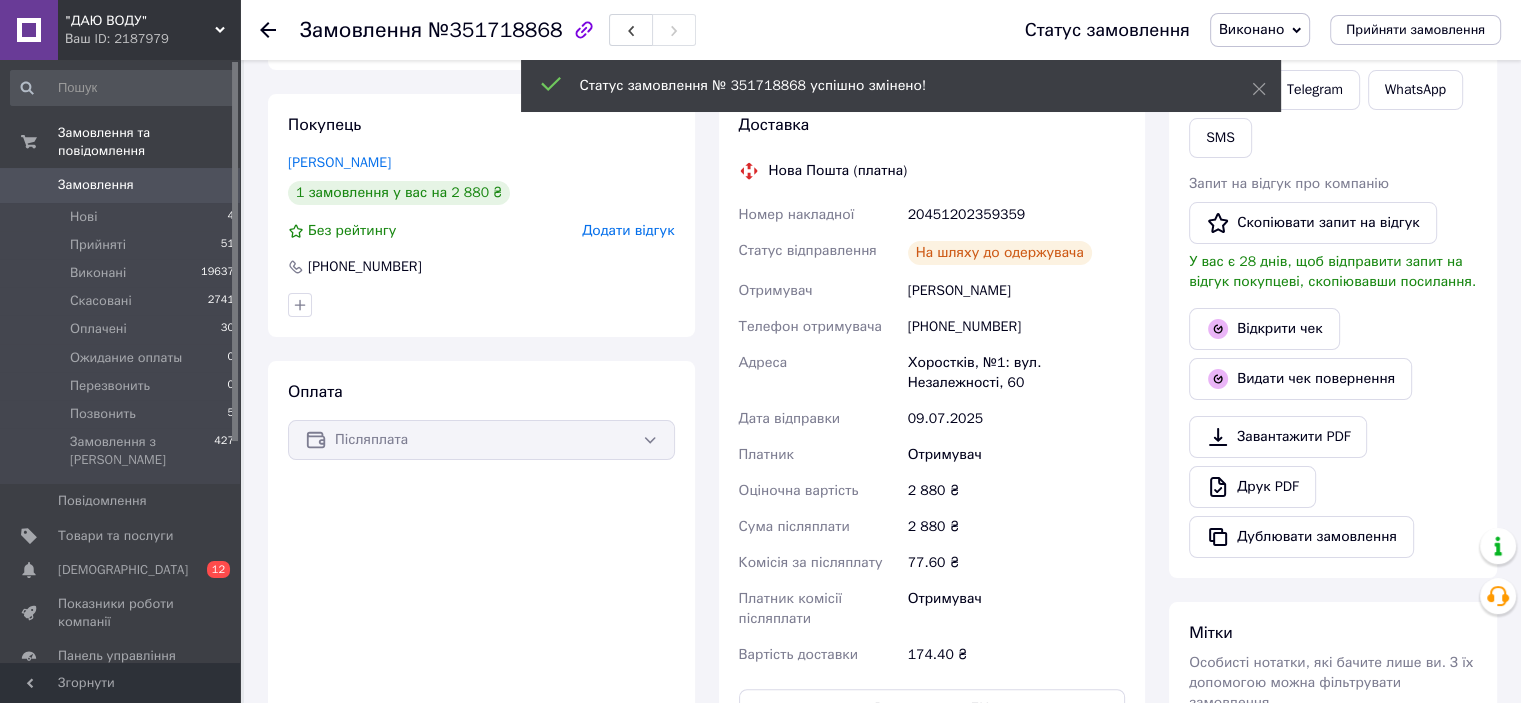 click 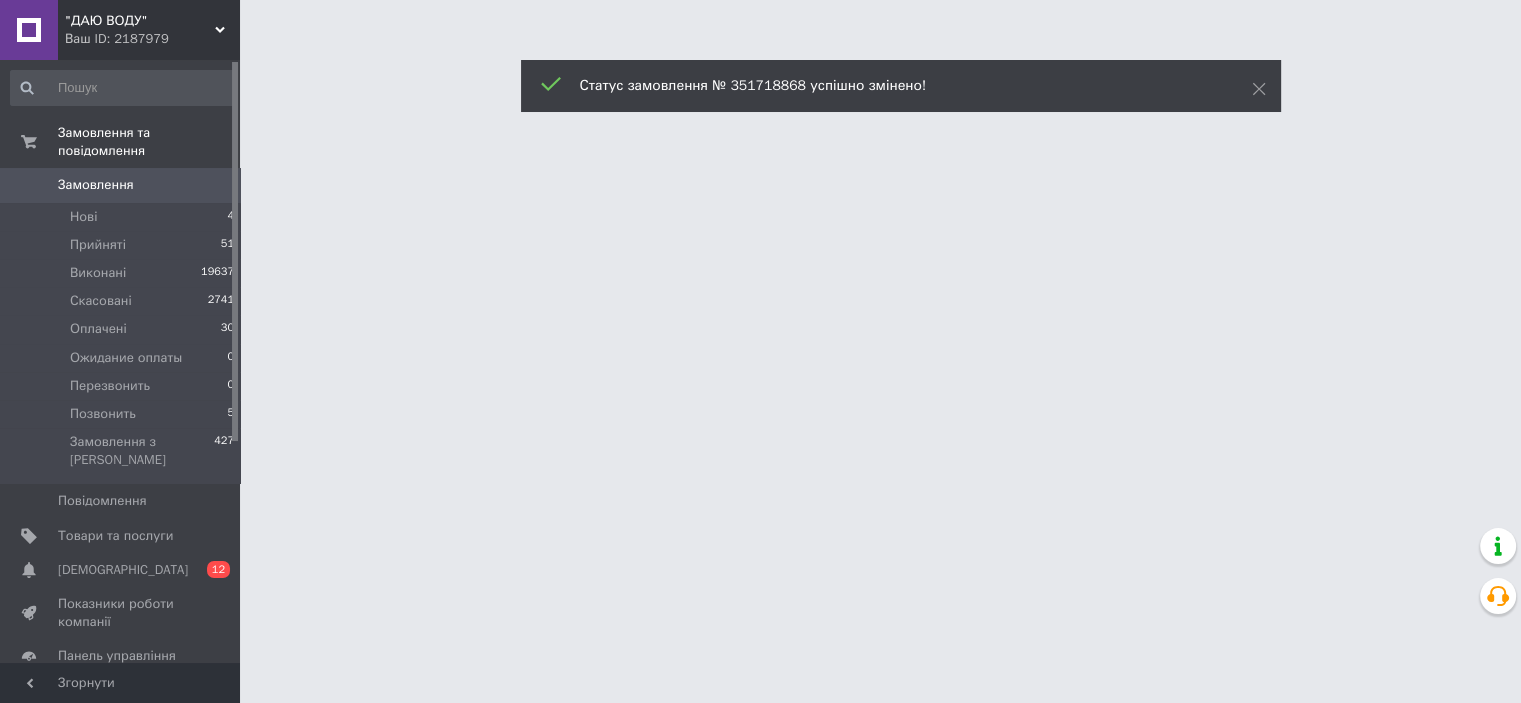 scroll, scrollTop: 0, scrollLeft: 0, axis: both 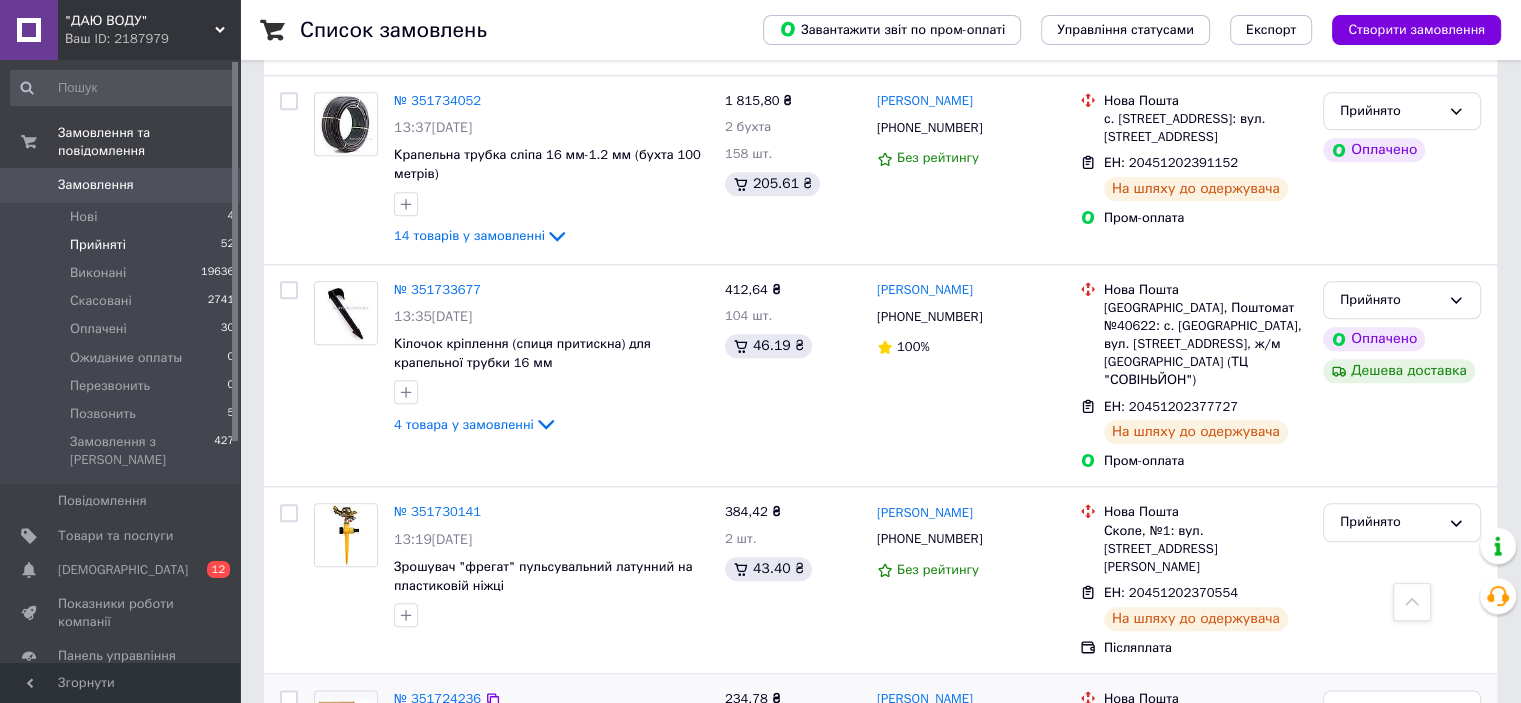 click on "№ 351724236" at bounding box center [437, 698] 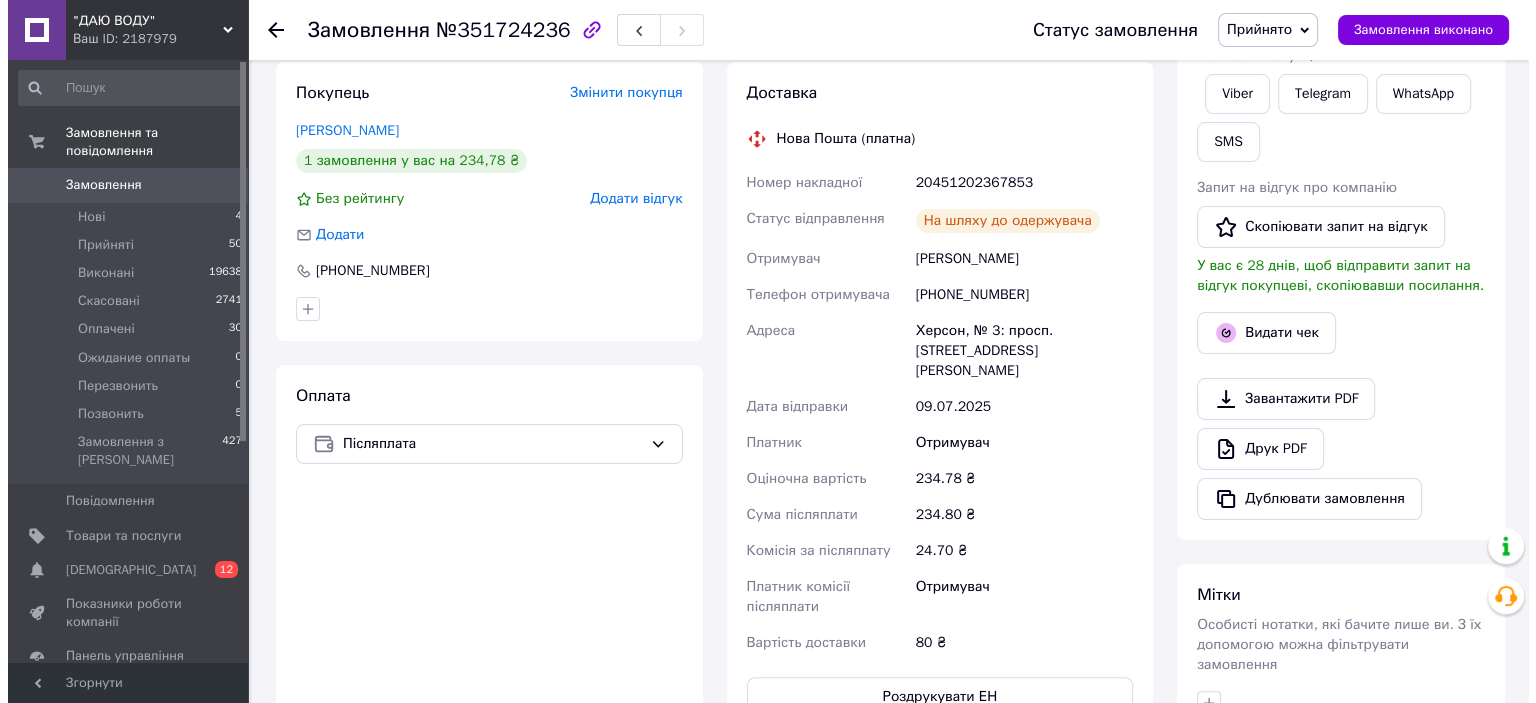 scroll, scrollTop: 293, scrollLeft: 0, axis: vertical 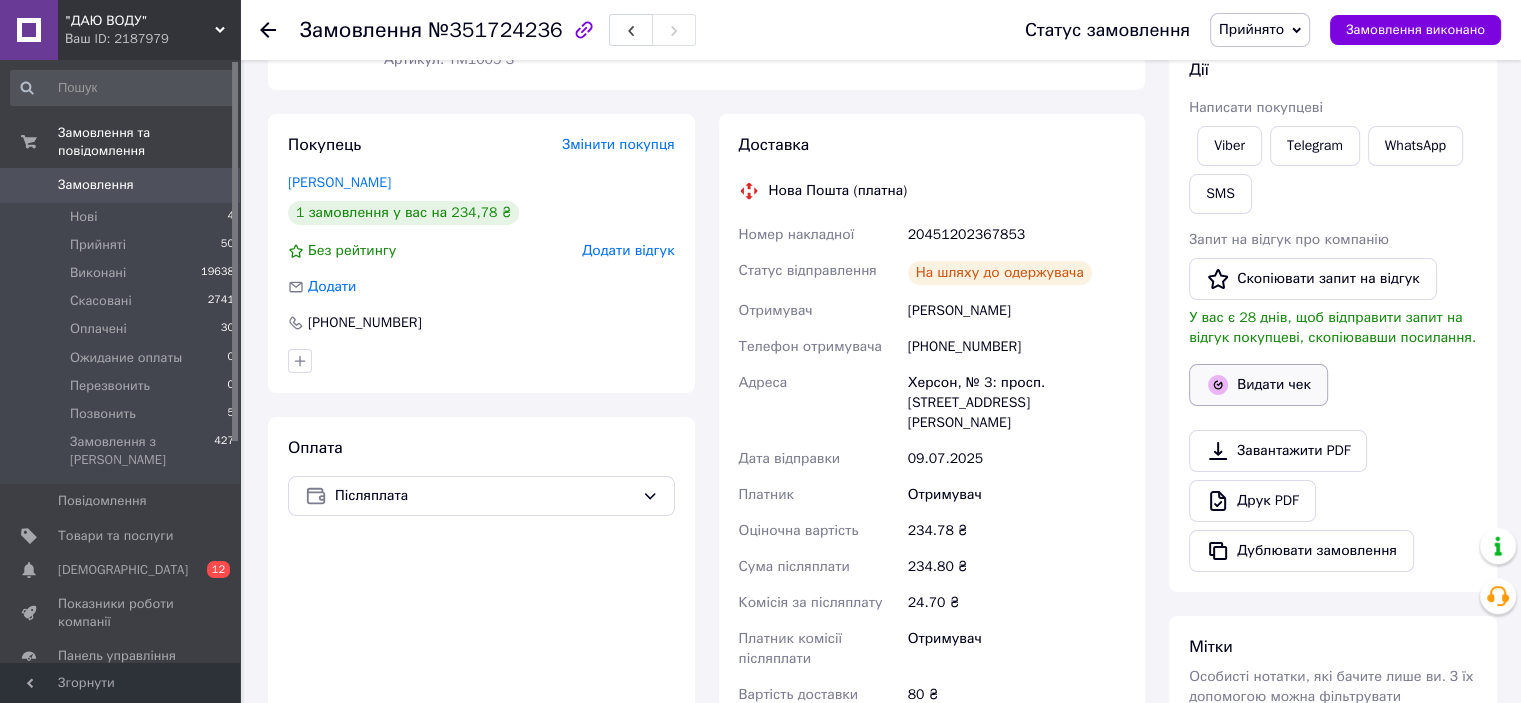 click on "Видати чек" at bounding box center (1258, 385) 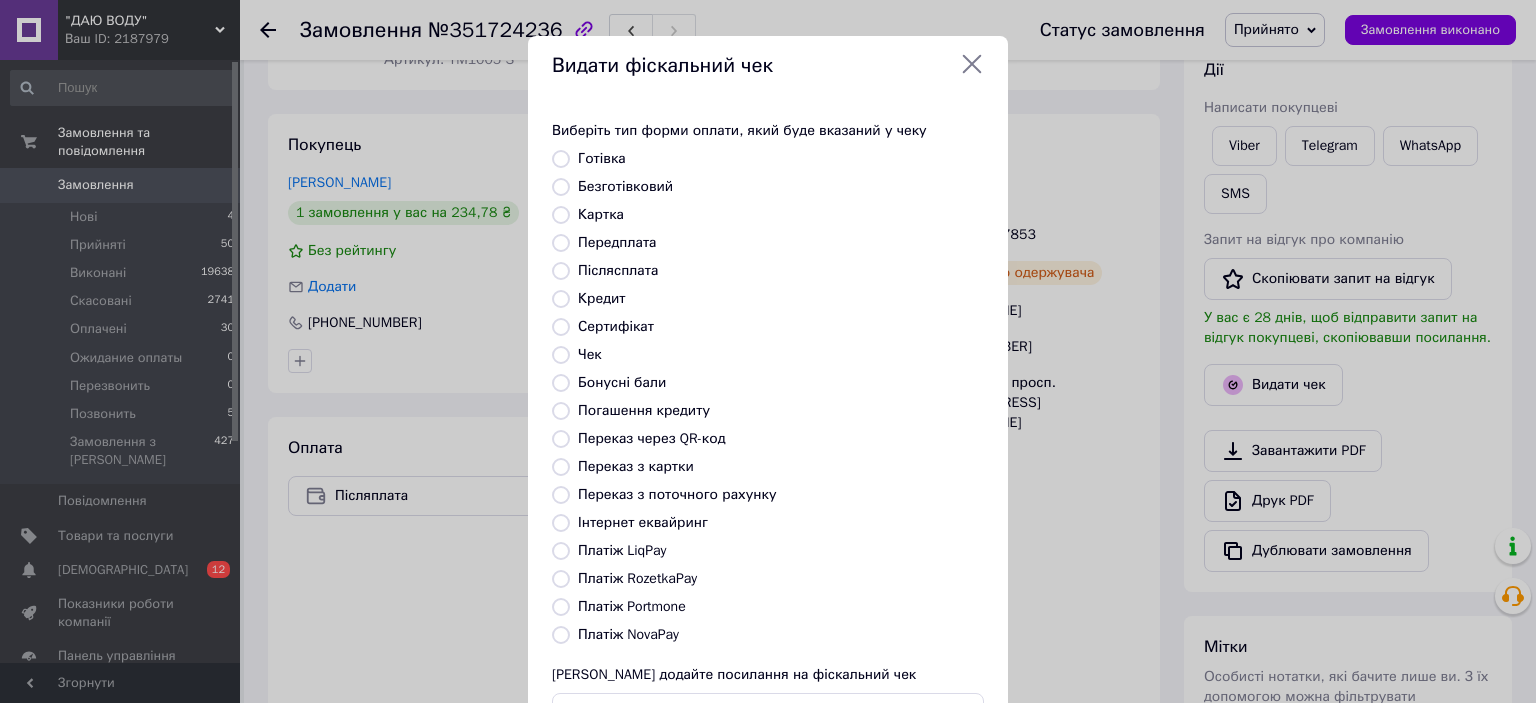 click on "Платіж NovaPay" at bounding box center [628, 634] 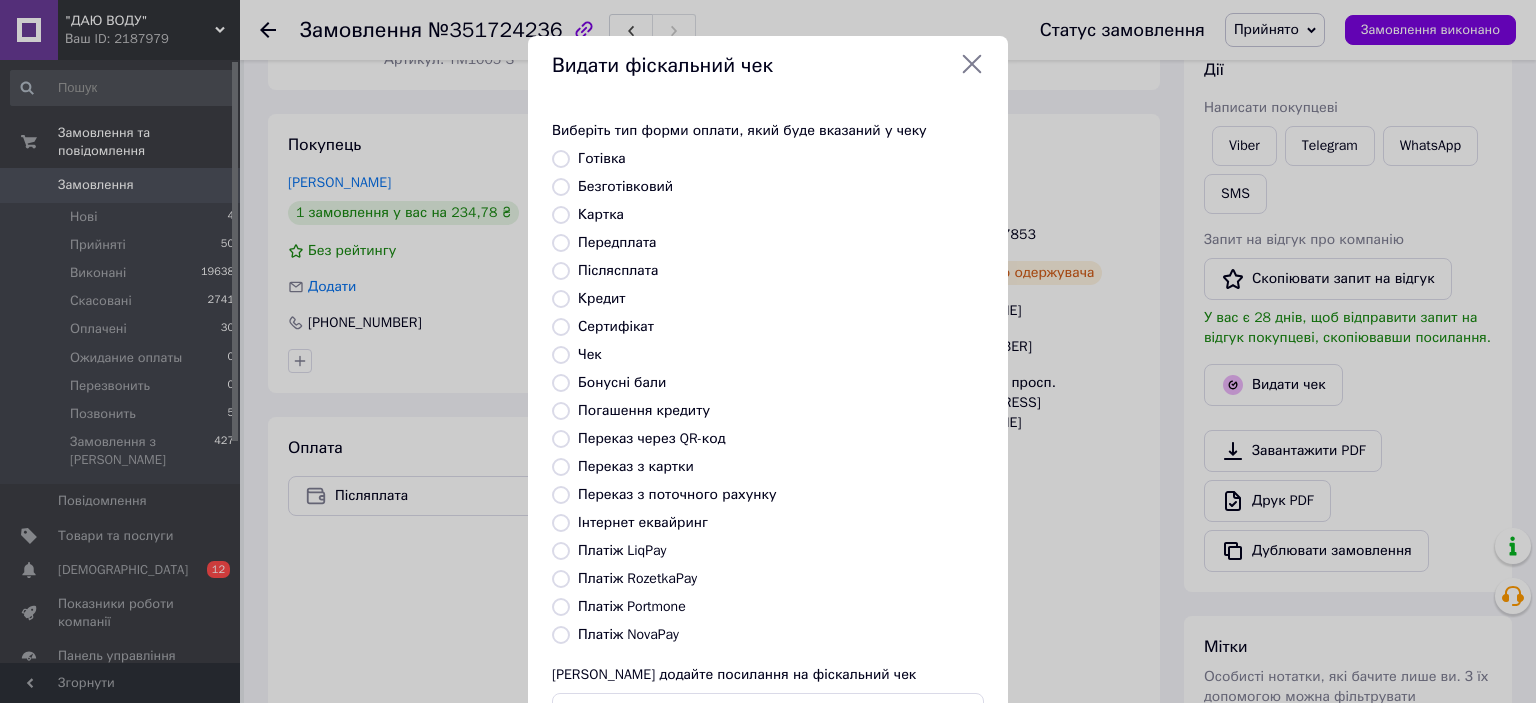 radio on "true" 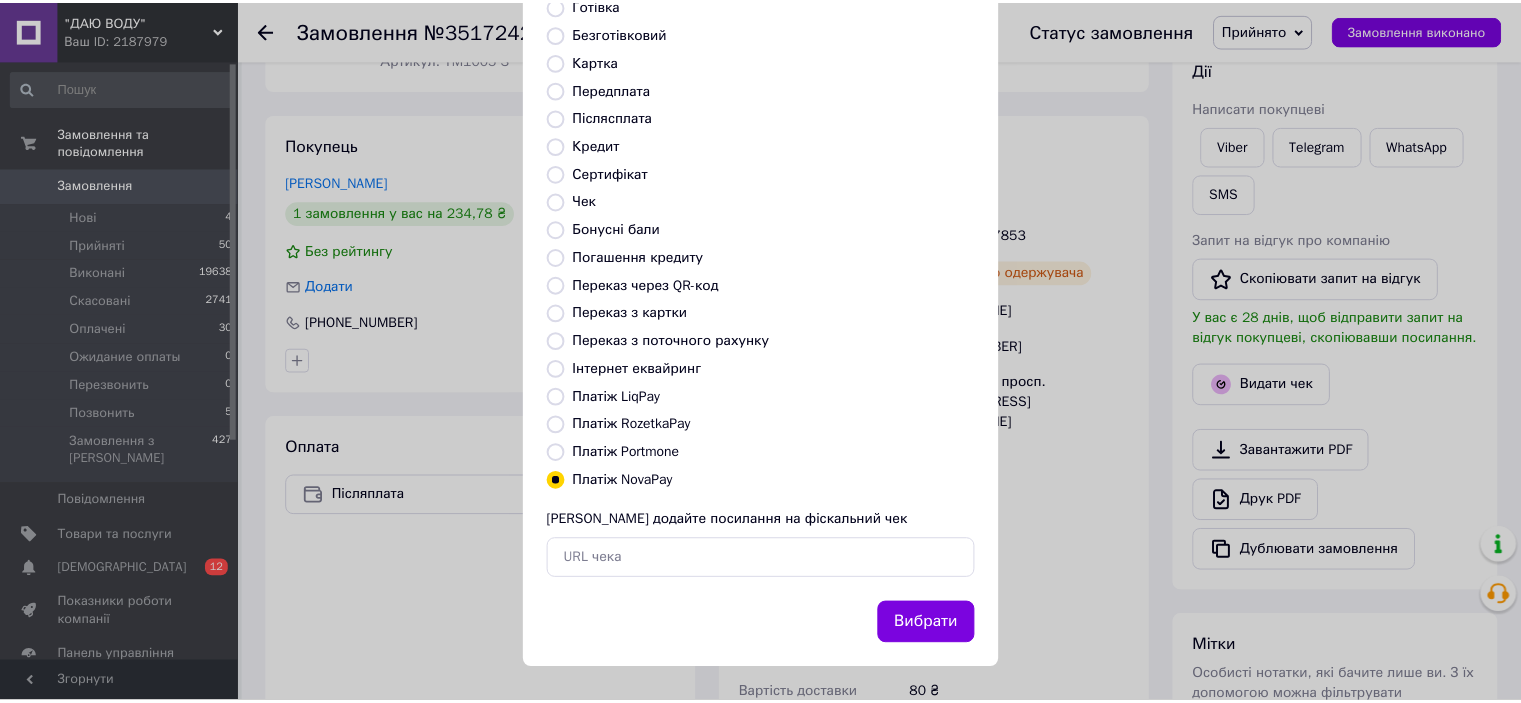 scroll, scrollTop: 155, scrollLeft: 0, axis: vertical 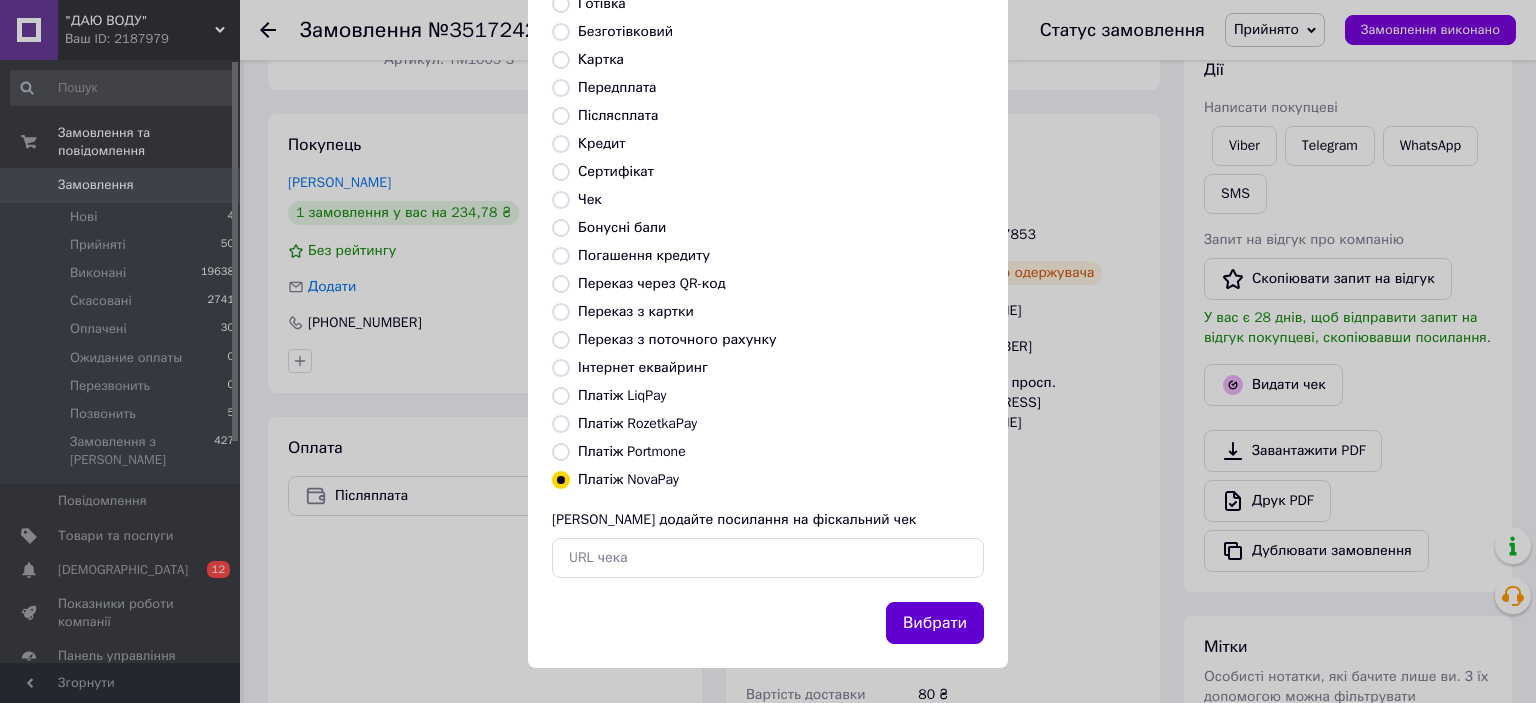 click on "Вибрати" at bounding box center (935, 623) 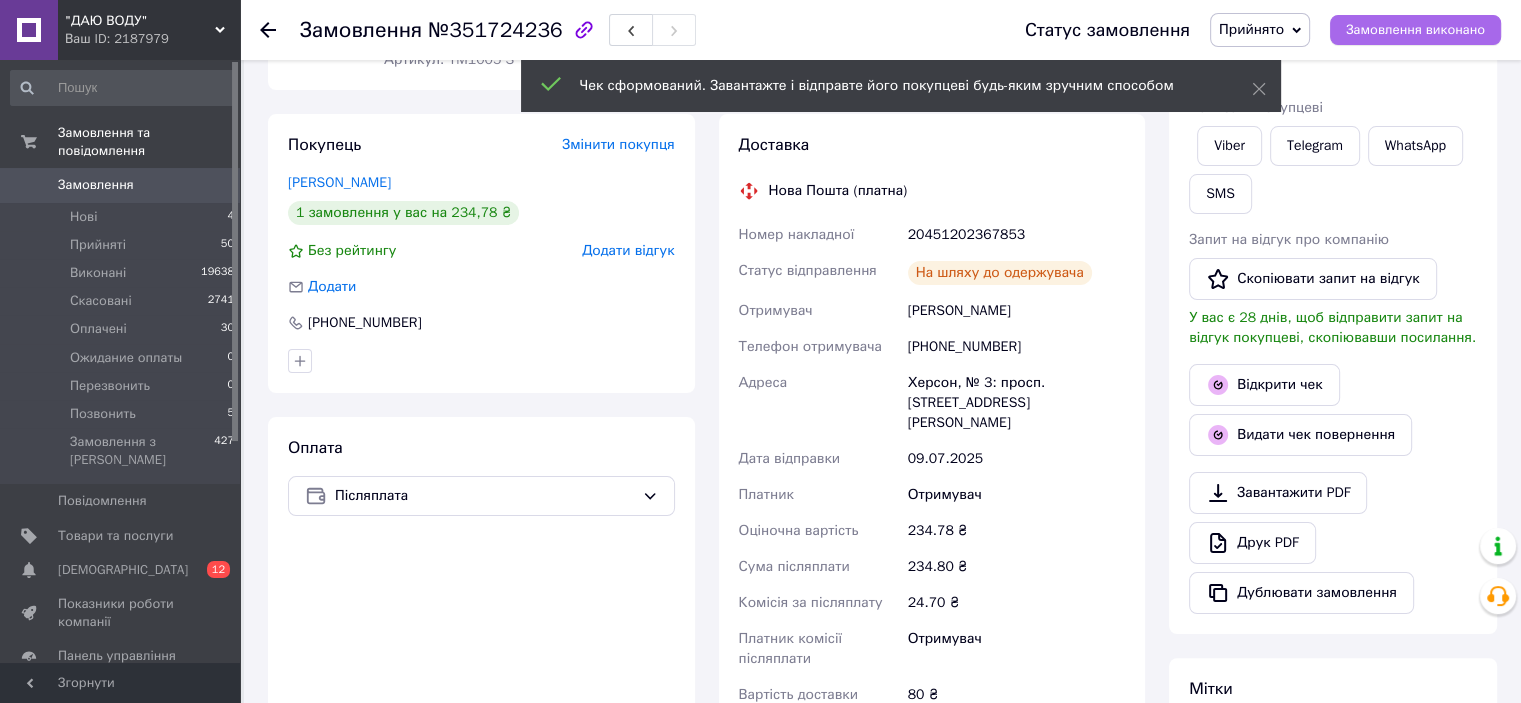 drag, startPoint x: 1390, startPoint y: 32, endPoint x: 1355, endPoint y: 31, distance: 35.014282 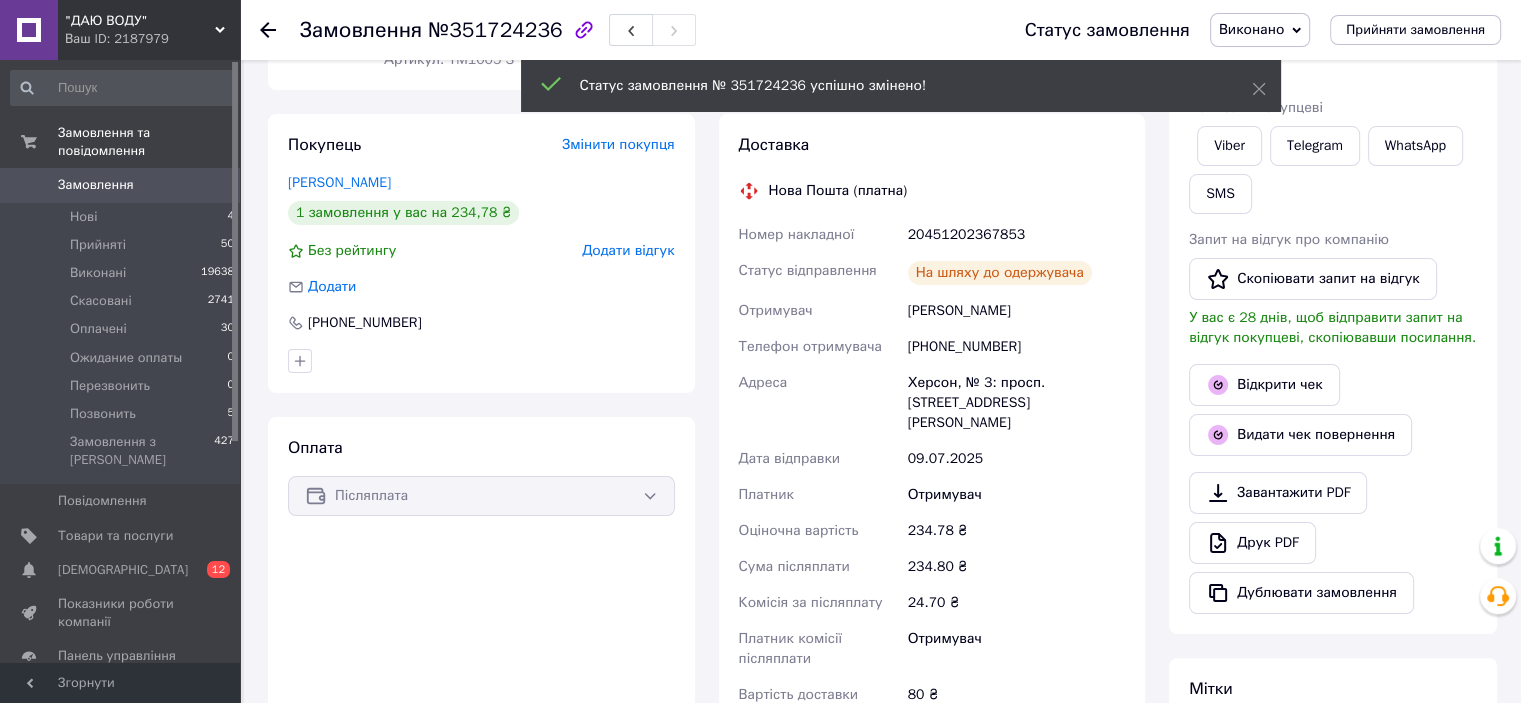 click 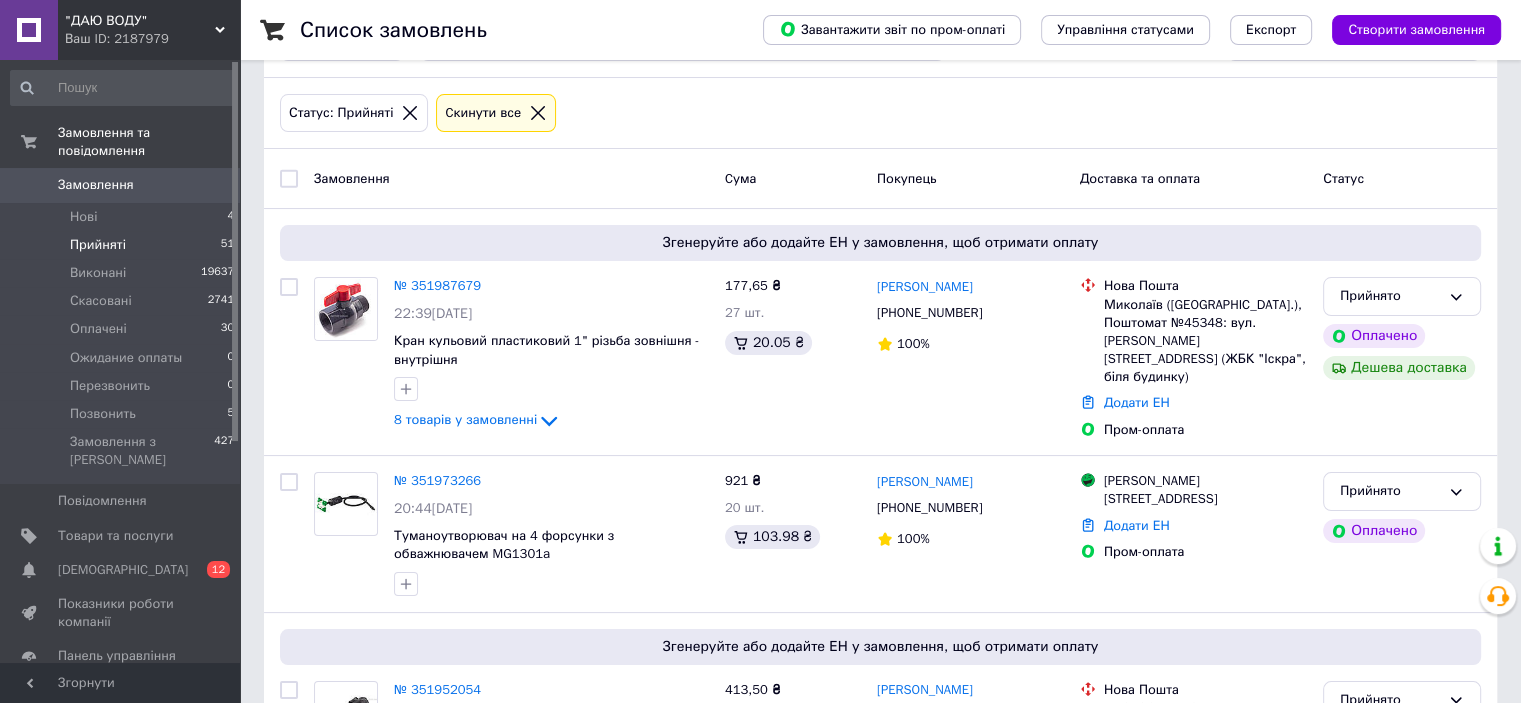 scroll, scrollTop: 9821, scrollLeft: 0, axis: vertical 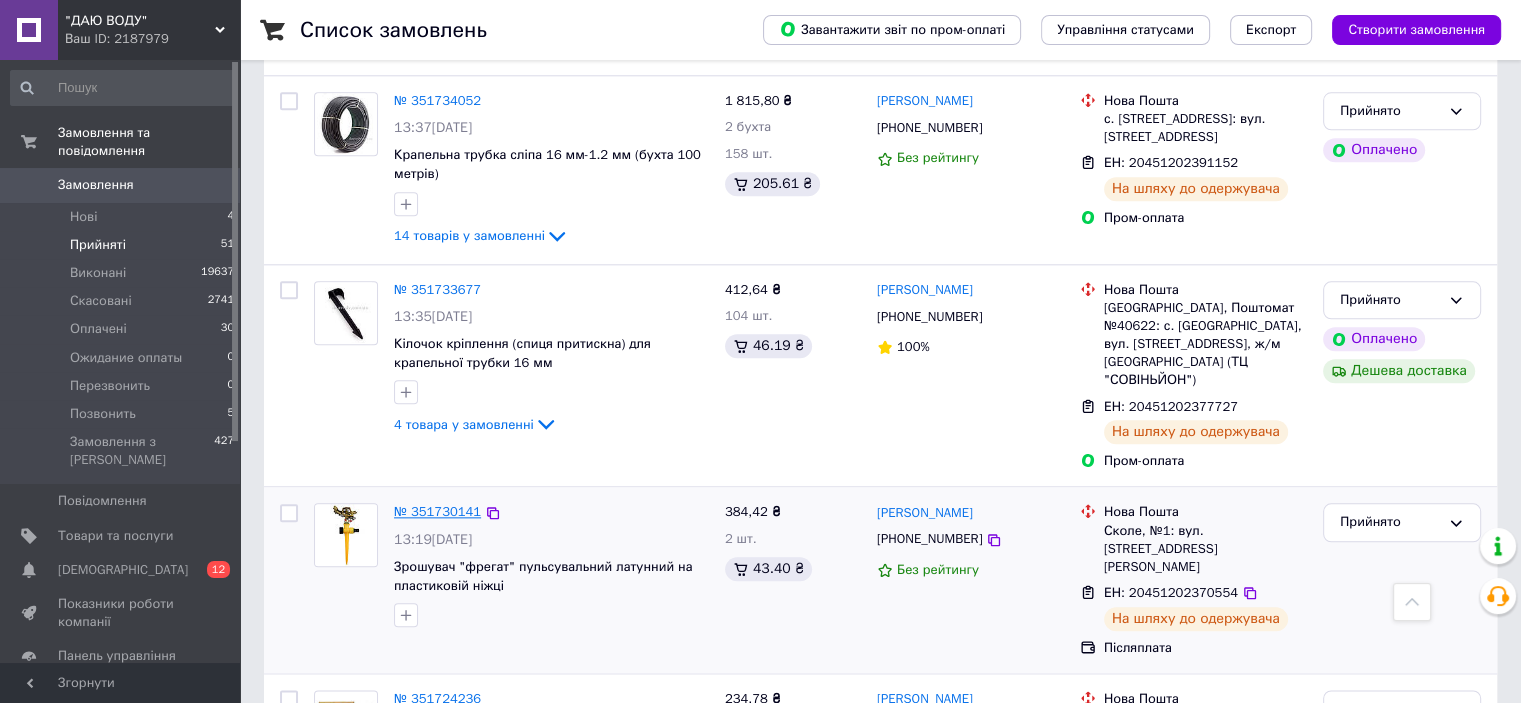 click on "№ 351730141" at bounding box center (437, 511) 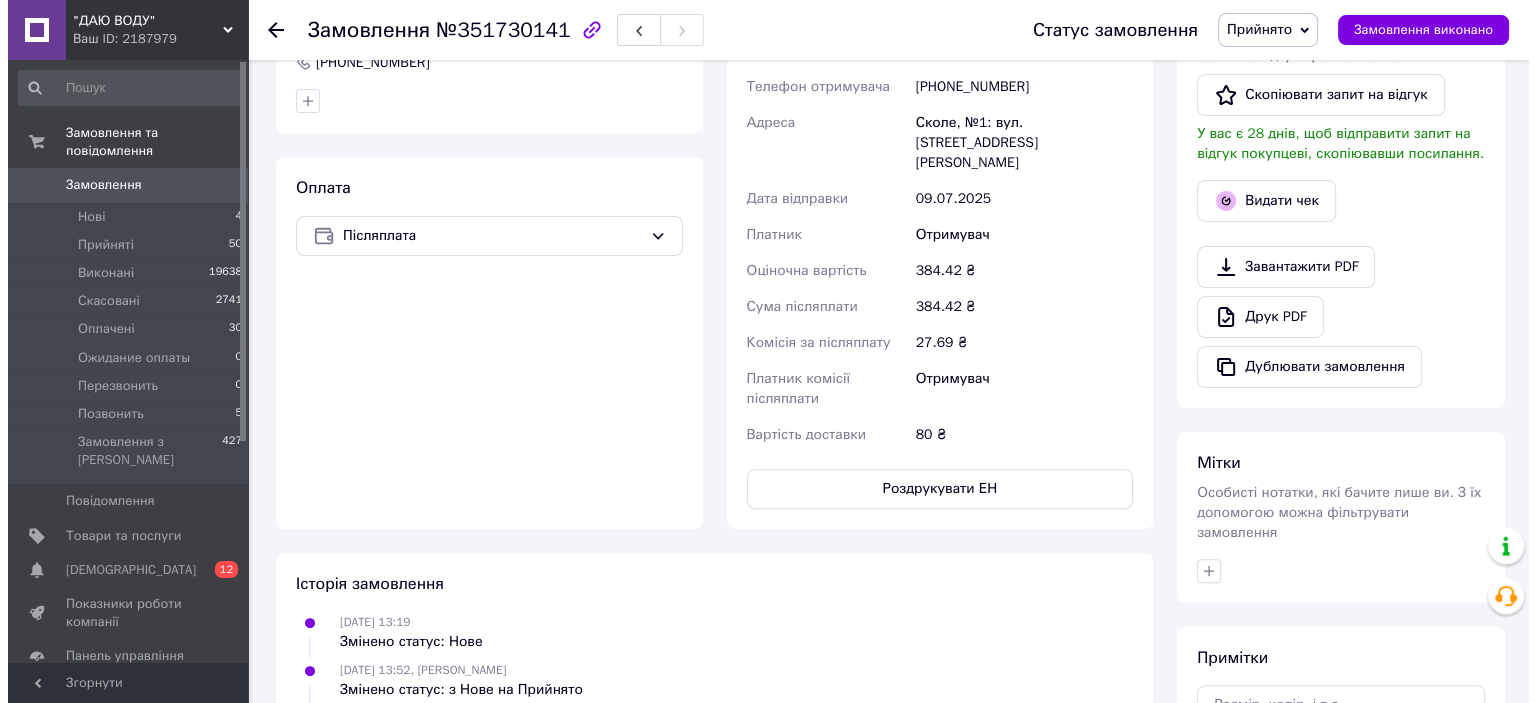 scroll, scrollTop: 460, scrollLeft: 0, axis: vertical 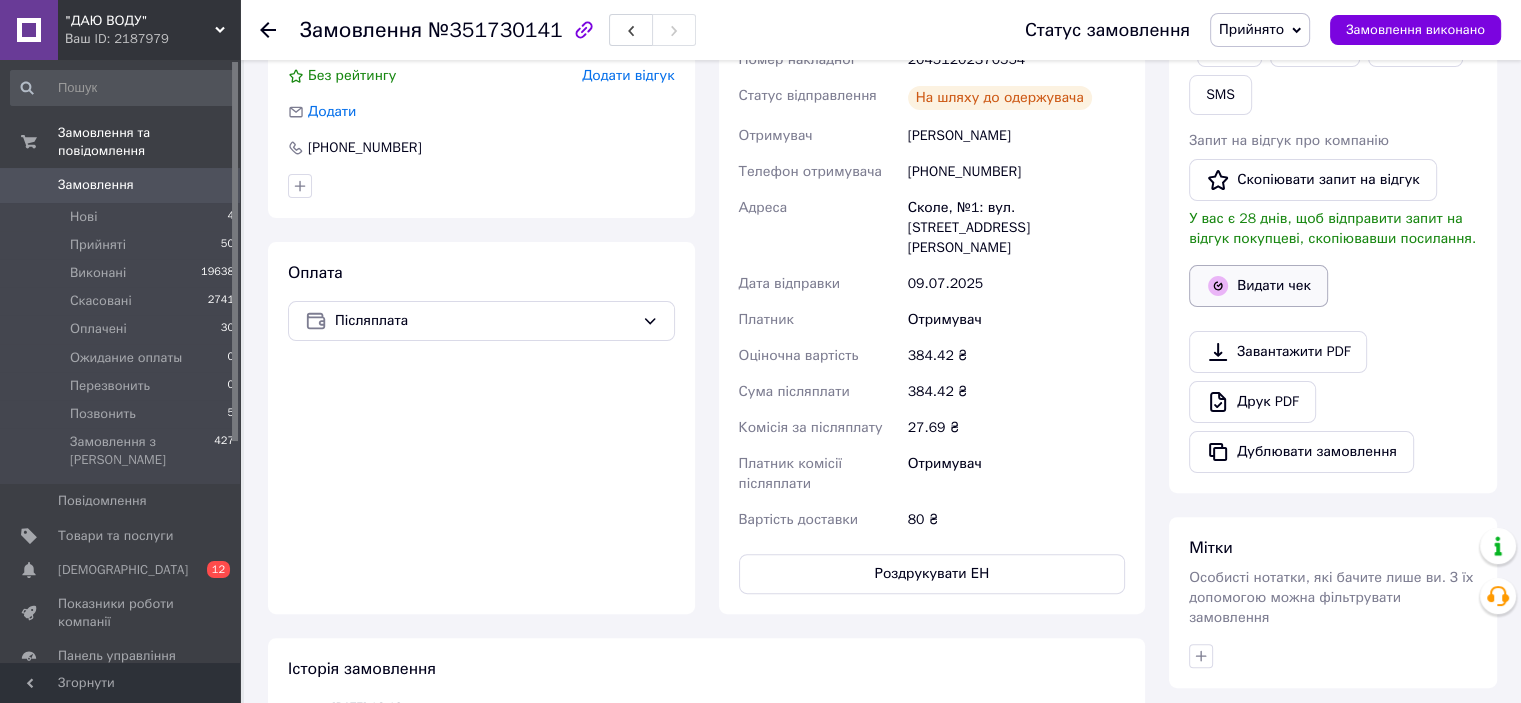 click on "Видати чек" at bounding box center (1258, 286) 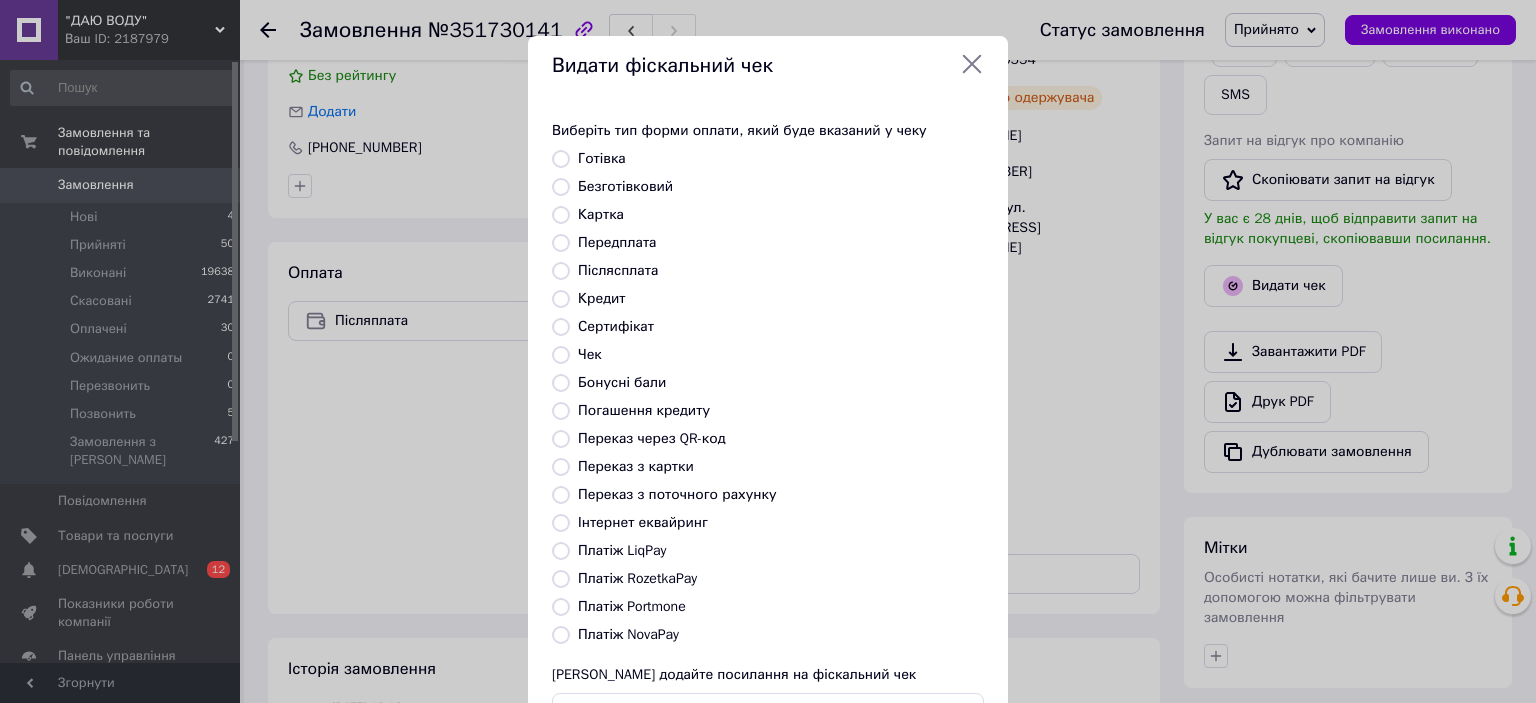 click on "Платіж NovaPay" at bounding box center (628, 634) 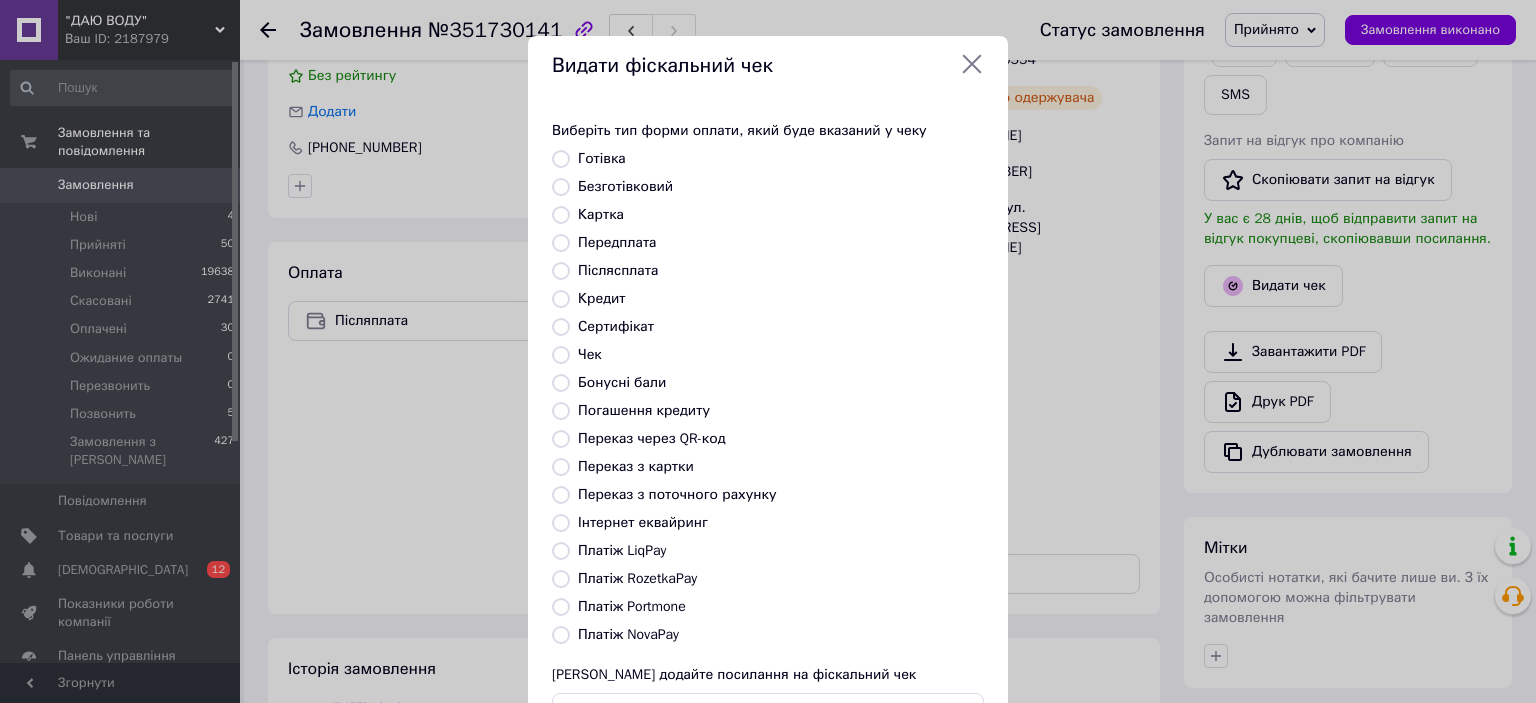 radio on "true" 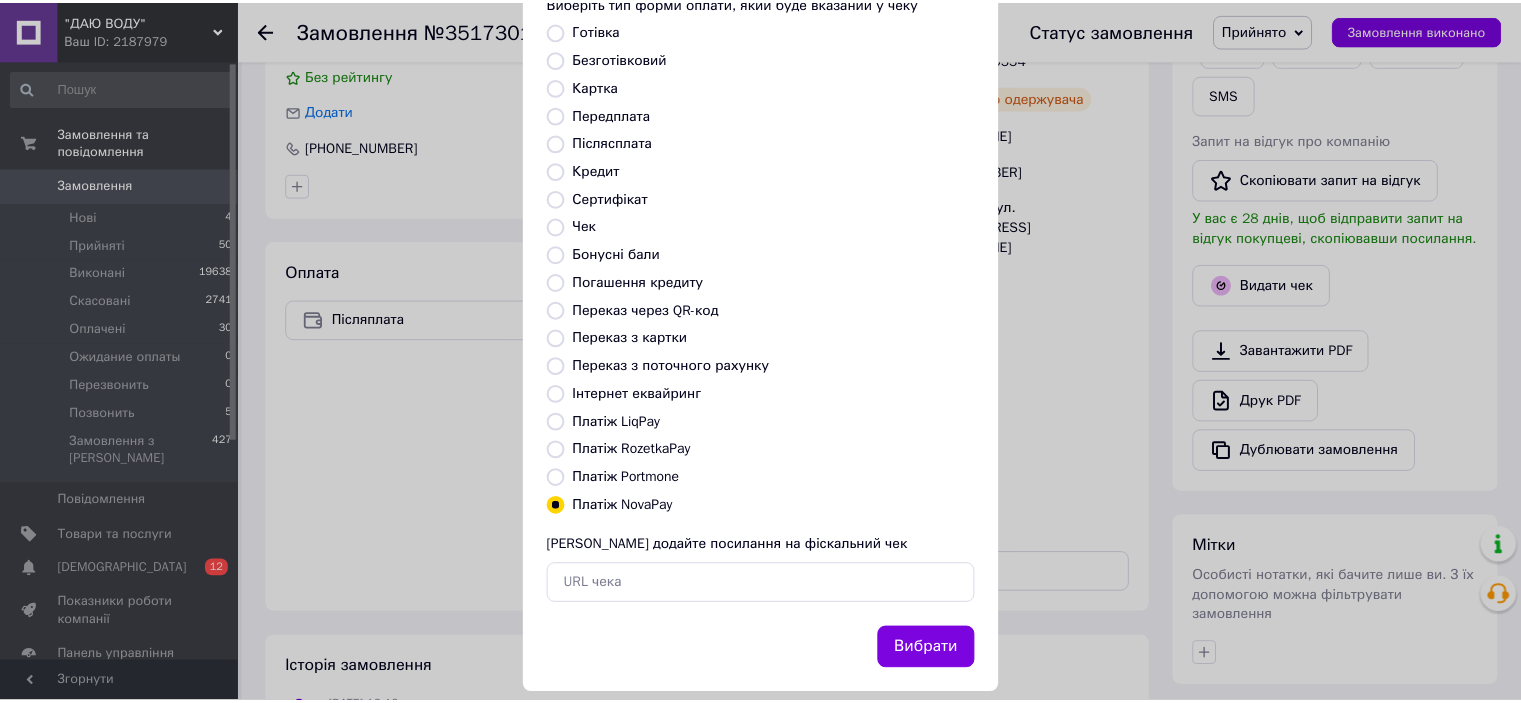 scroll, scrollTop: 155, scrollLeft: 0, axis: vertical 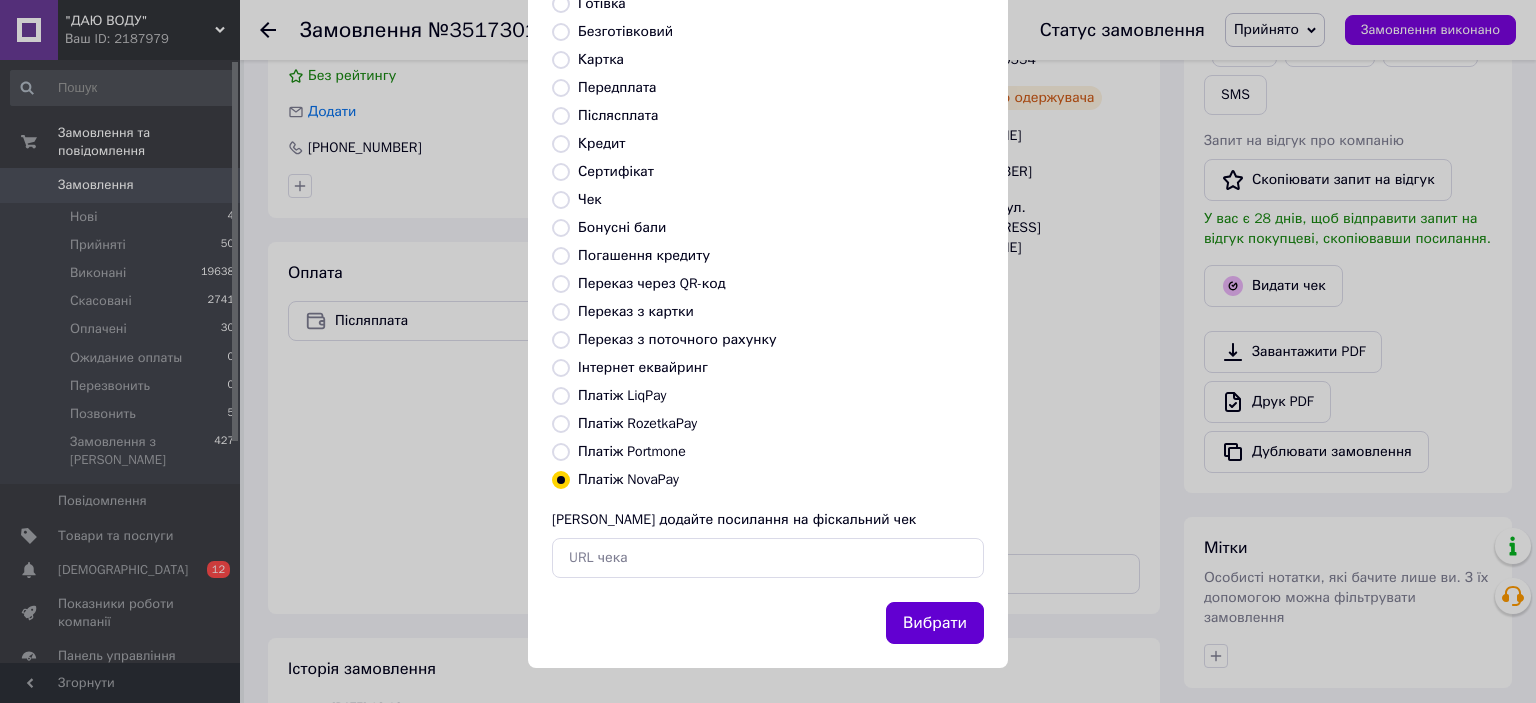 click on "Вибрати" at bounding box center (935, 623) 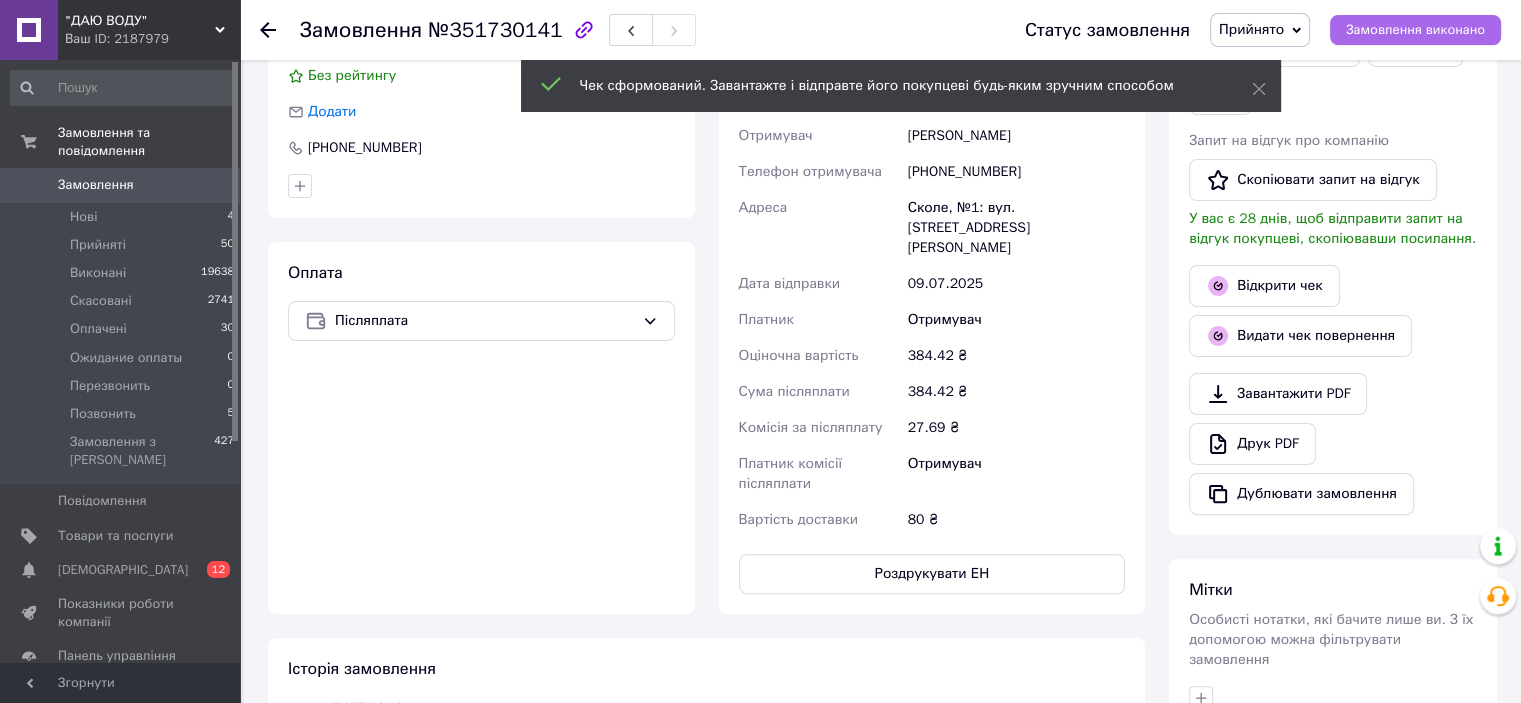 click on "Замовлення виконано" at bounding box center (1415, 30) 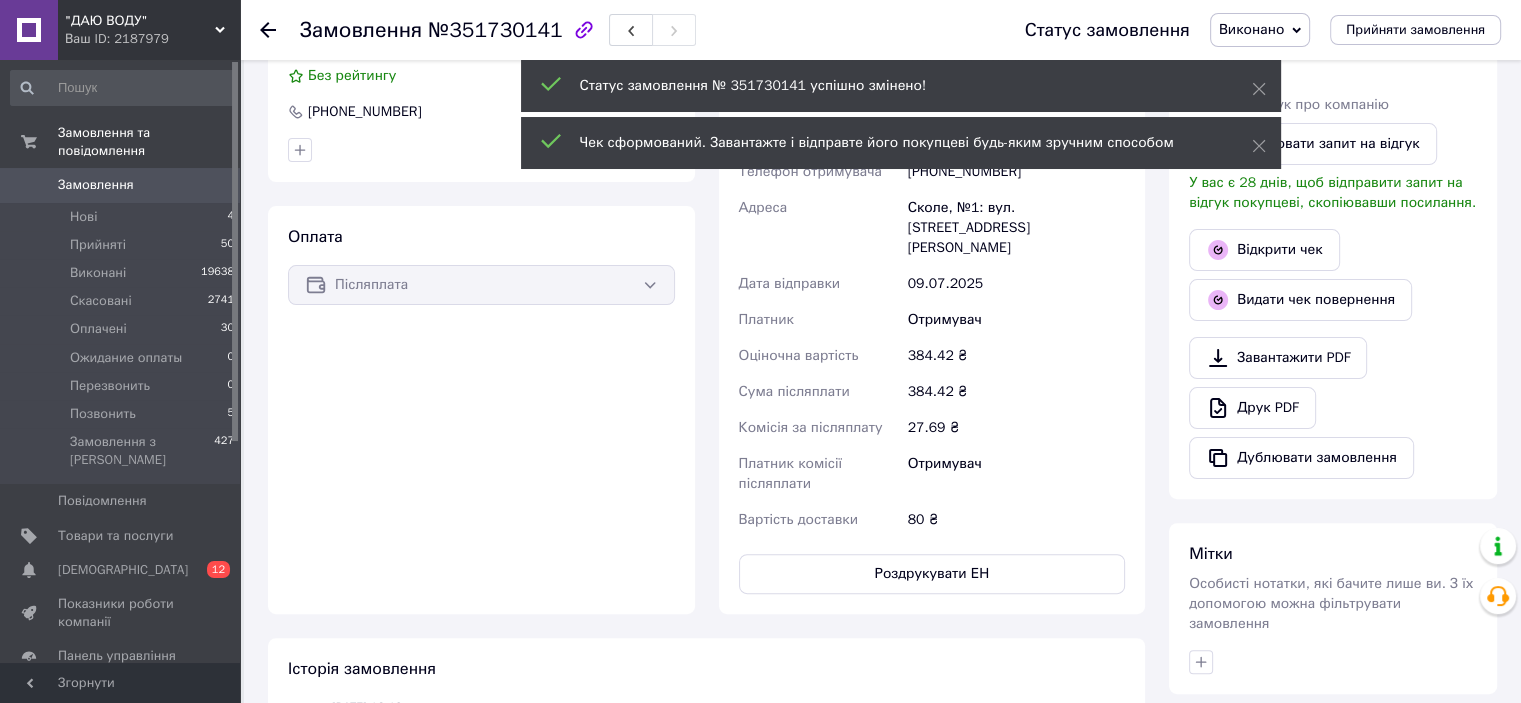 click 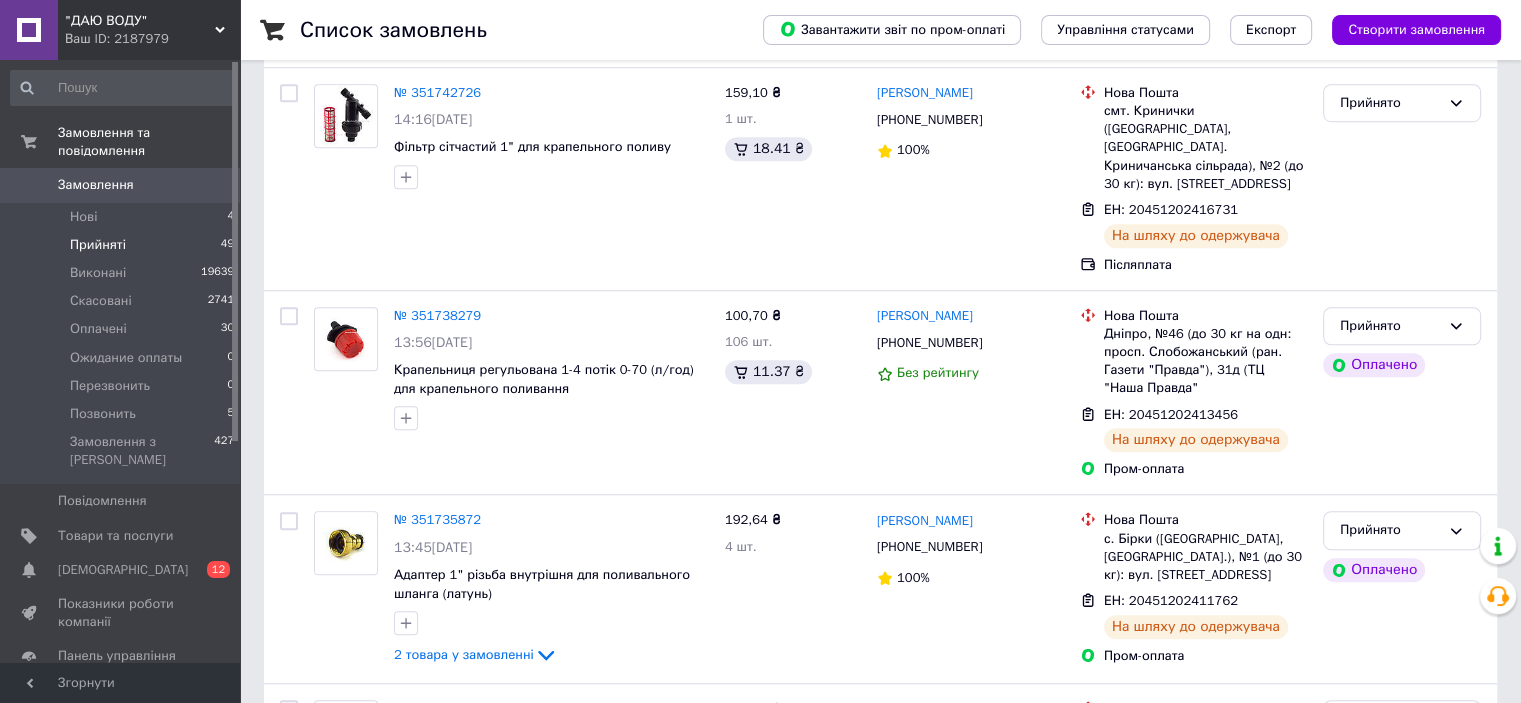 scroll, scrollTop: 9256, scrollLeft: 0, axis: vertical 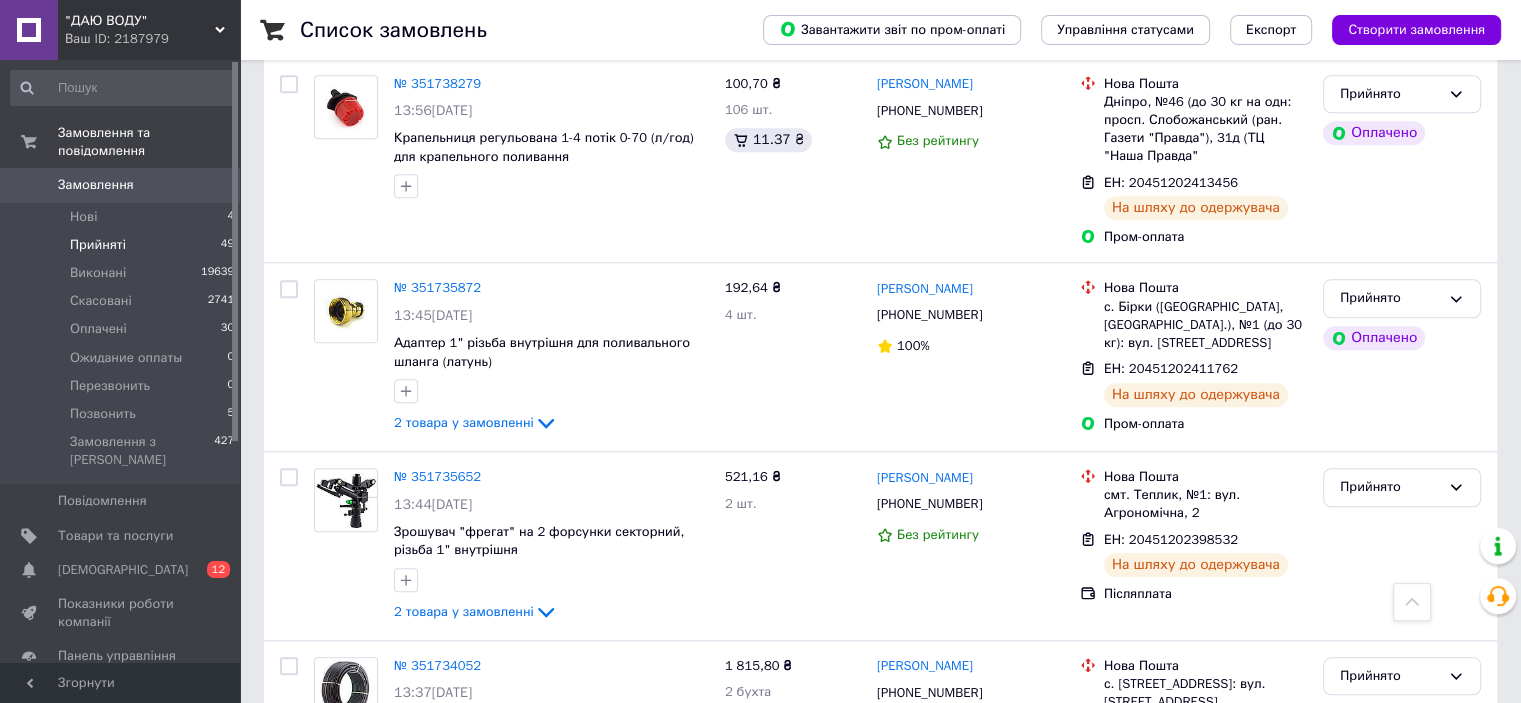 click on "№ 351733677" at bounding box center (437, 854) 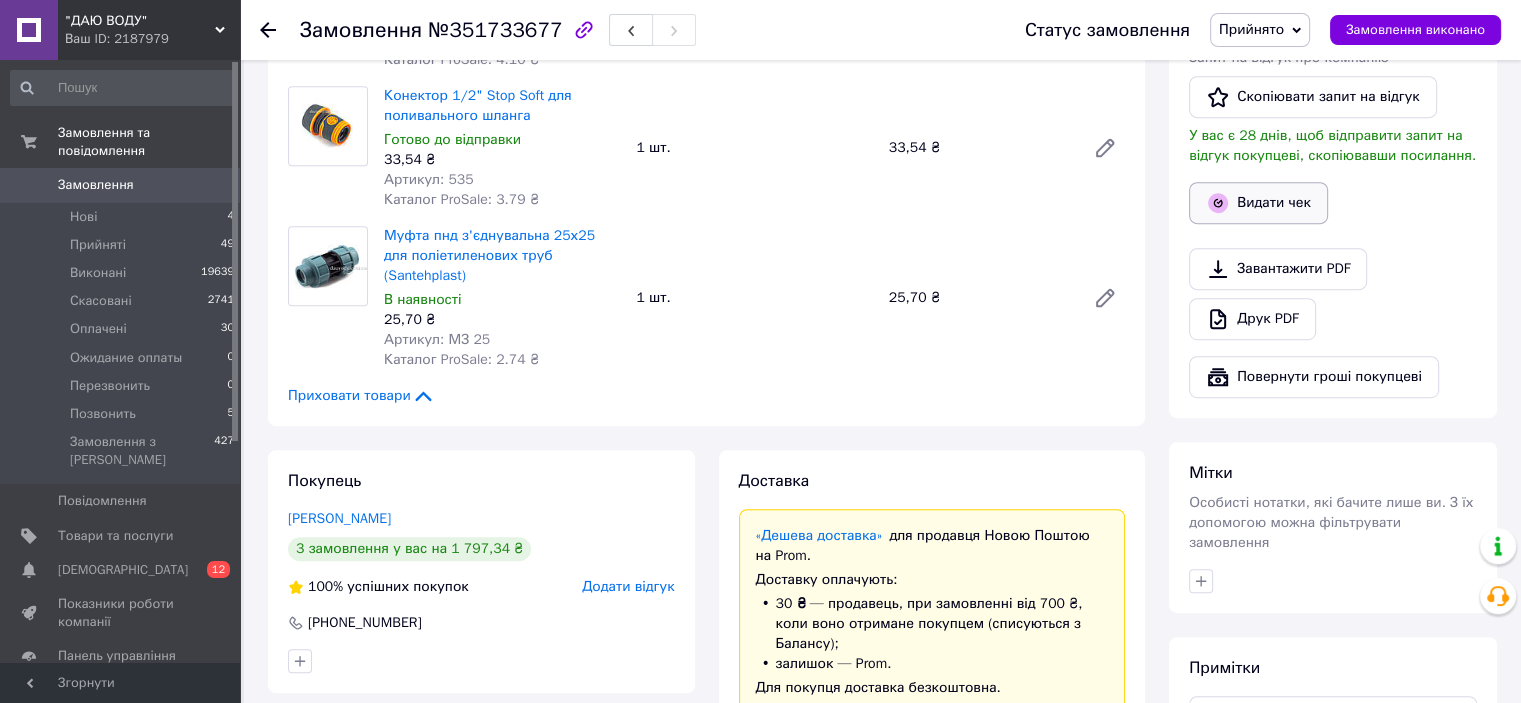 click on "Видати чек" at bounding box center (1258, 203) 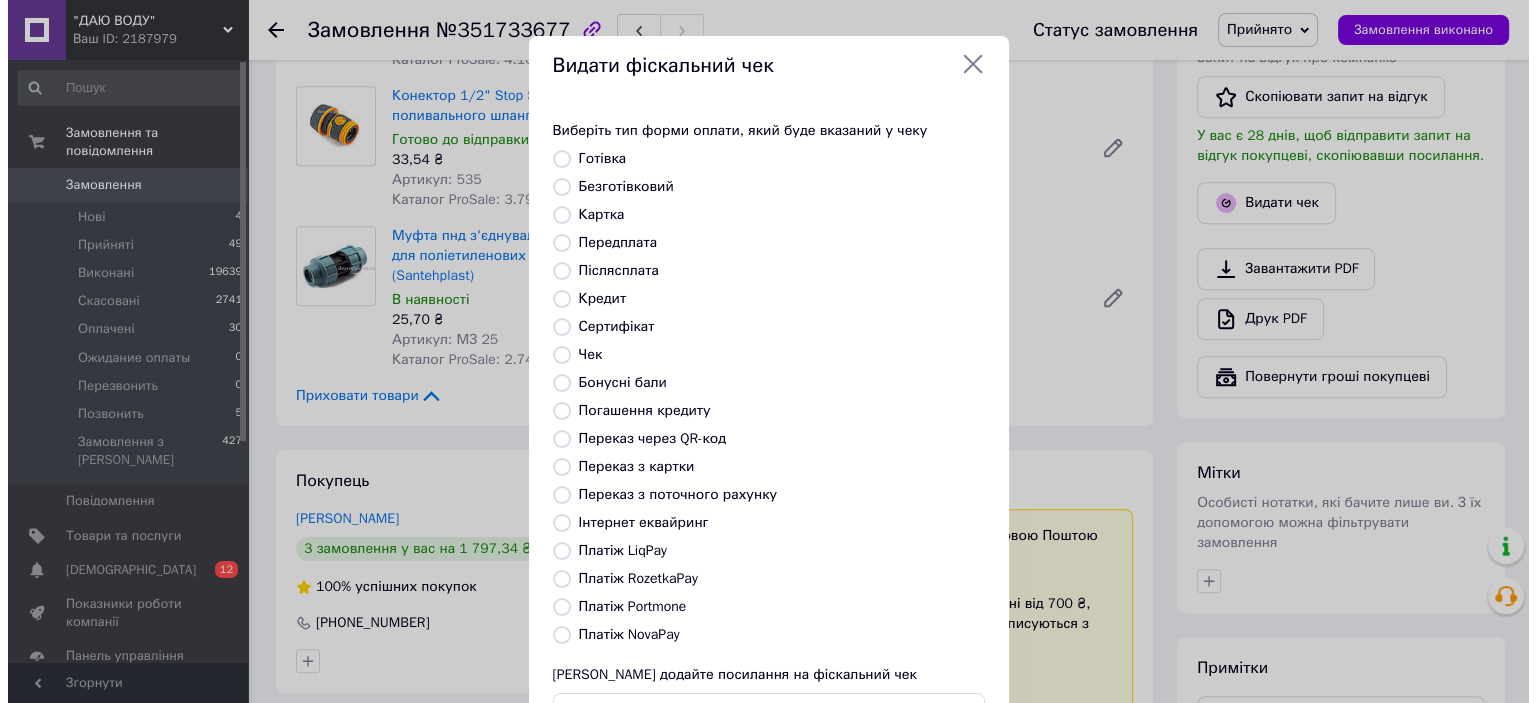 scroll, scrollTop: 1010, scrollLeft: 0, axis: vertical 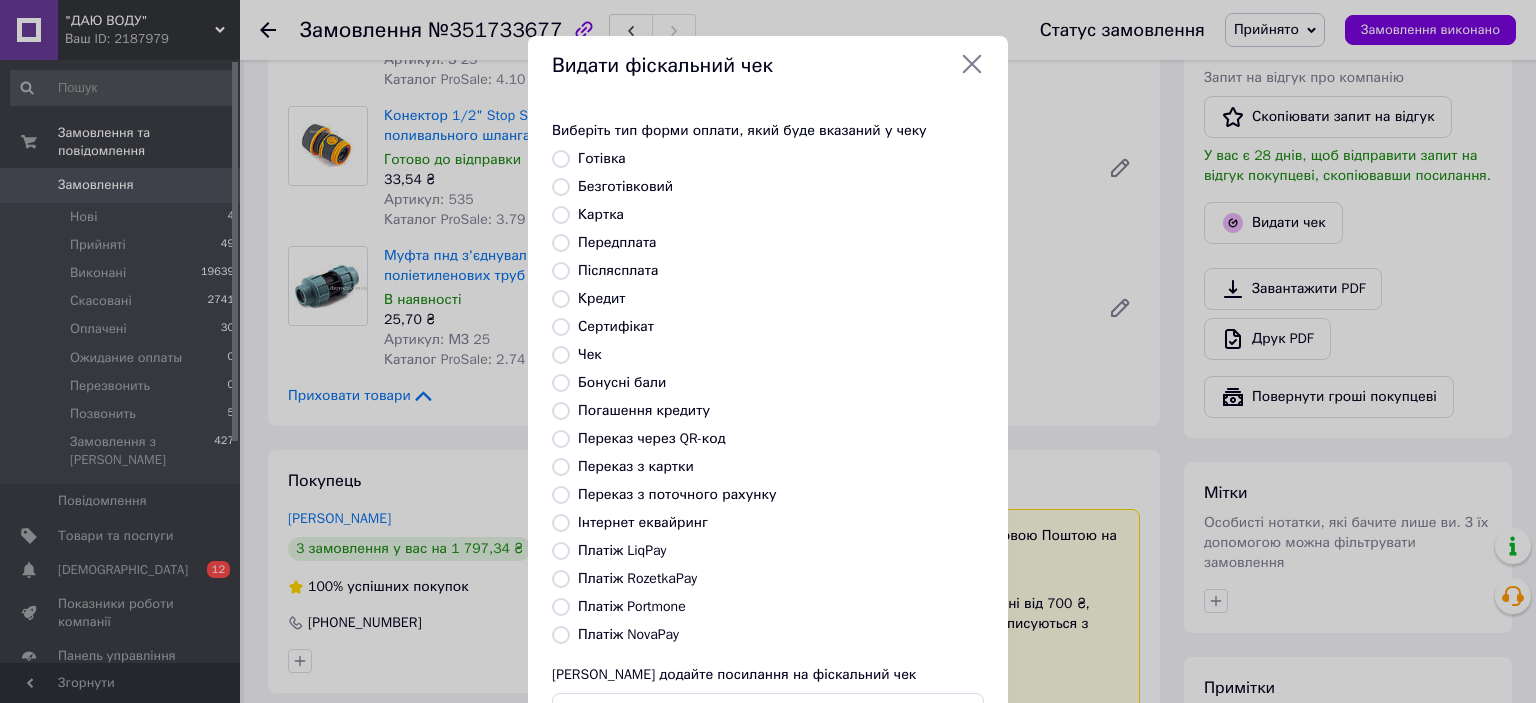 click on "Платіж RozetkaPay" at bounding box center [637, 578] 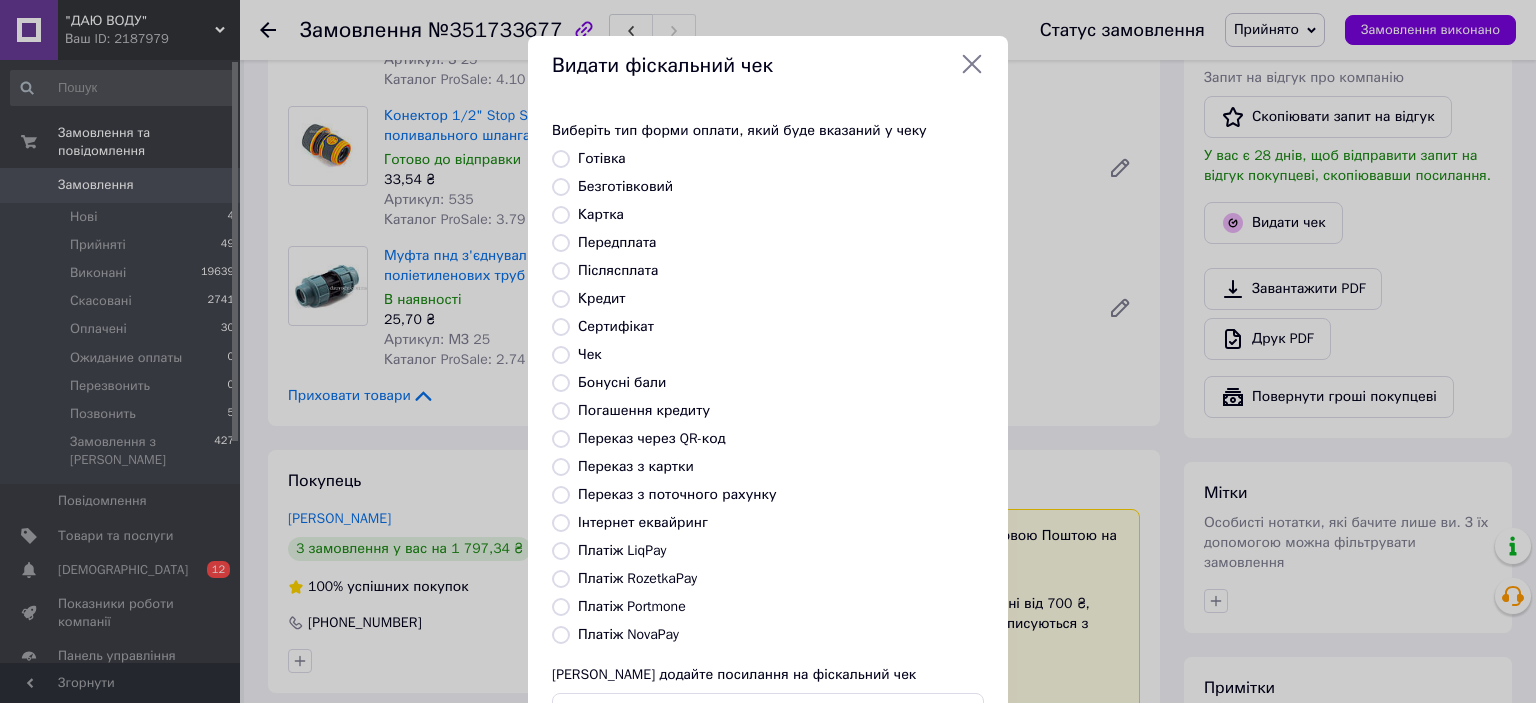 radio on "true" 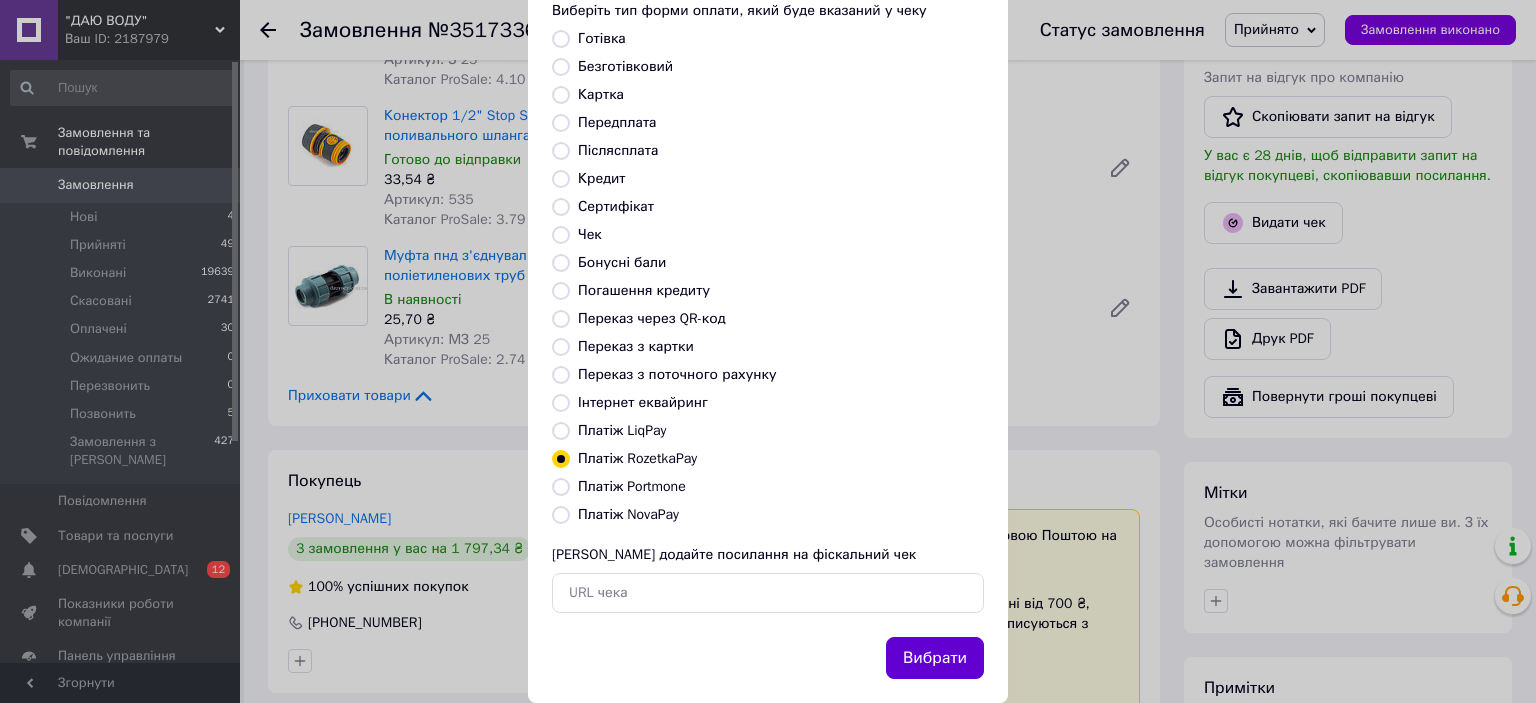 scroll, scrollTop: 155, scrollLeft: 0, axis: vertical 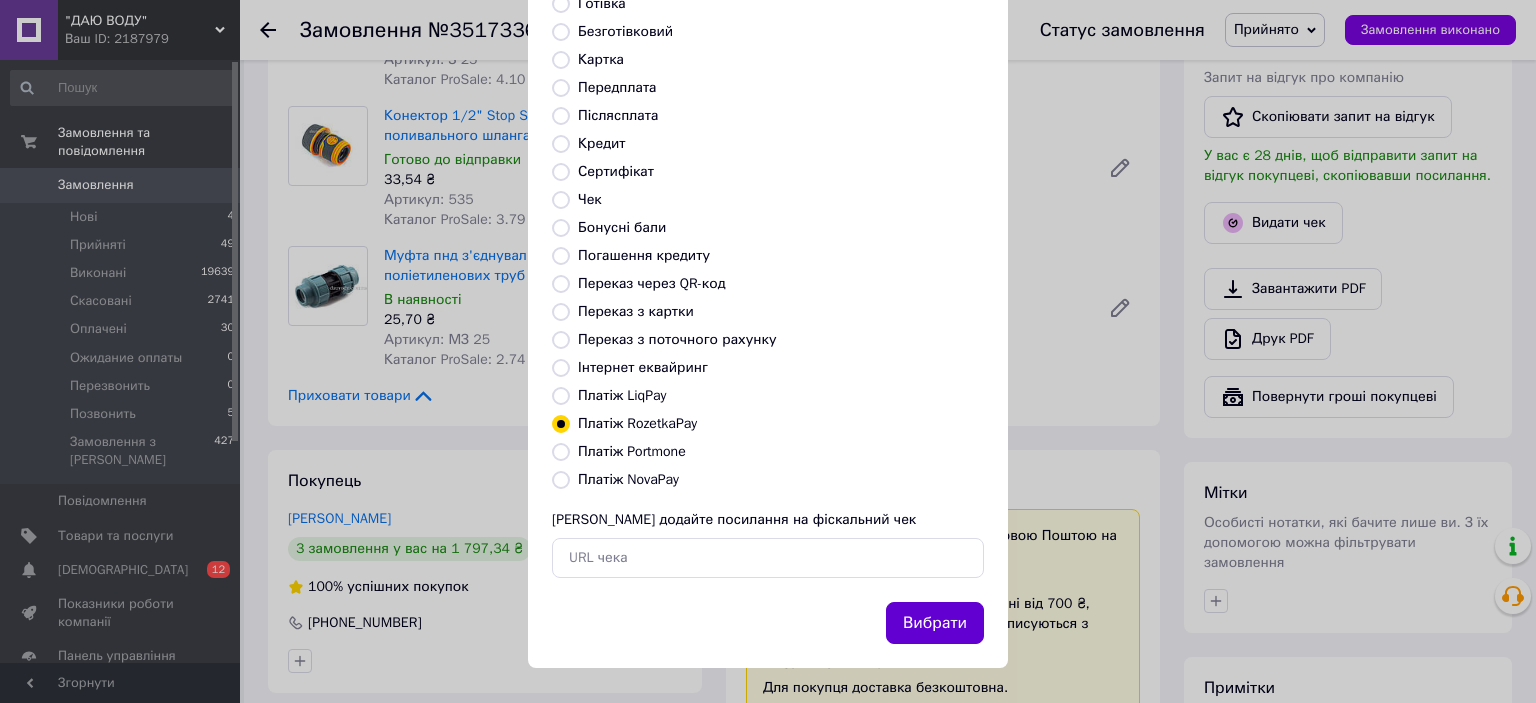 click on "Вибрати" at bounding box center (935, 623) 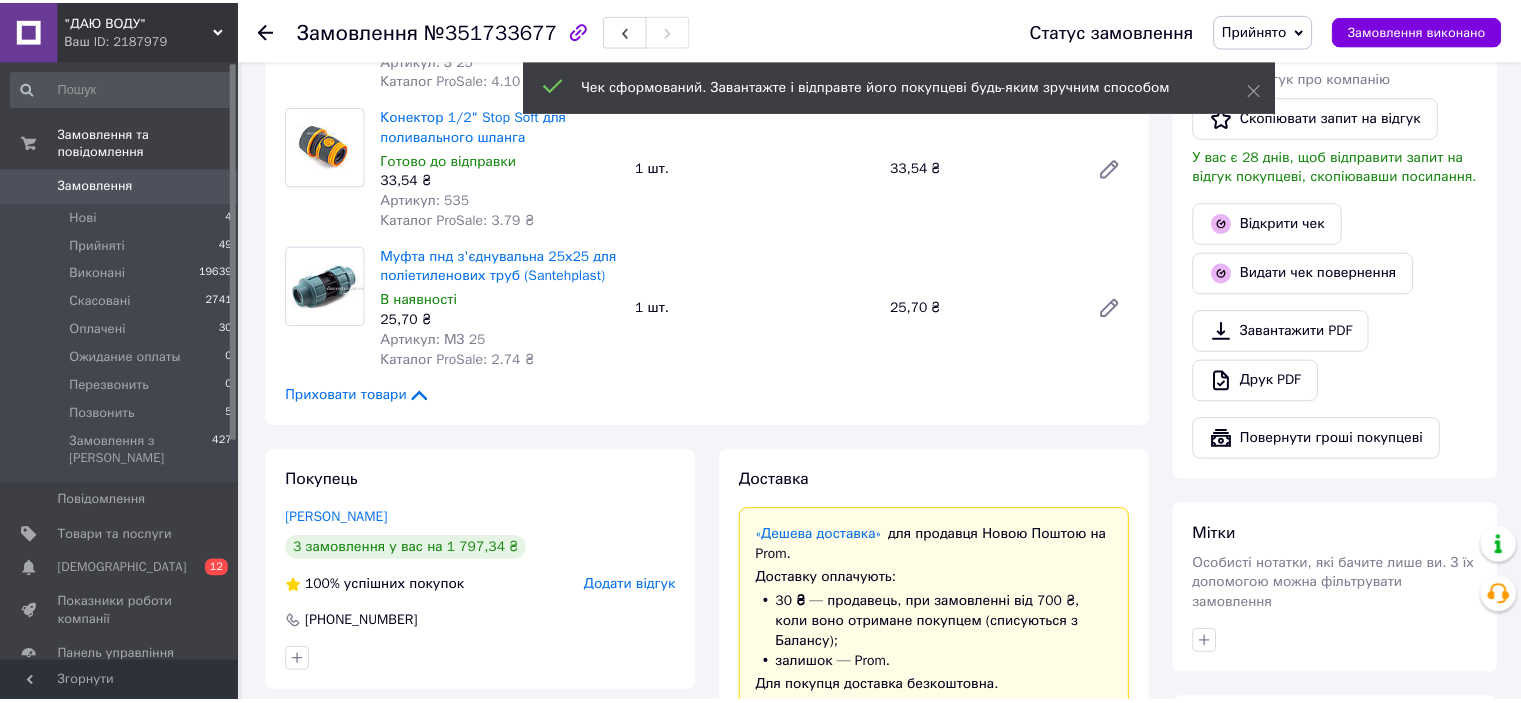 scroll, scrollTop: 1030, scrollLeft: 0, axis: vertical 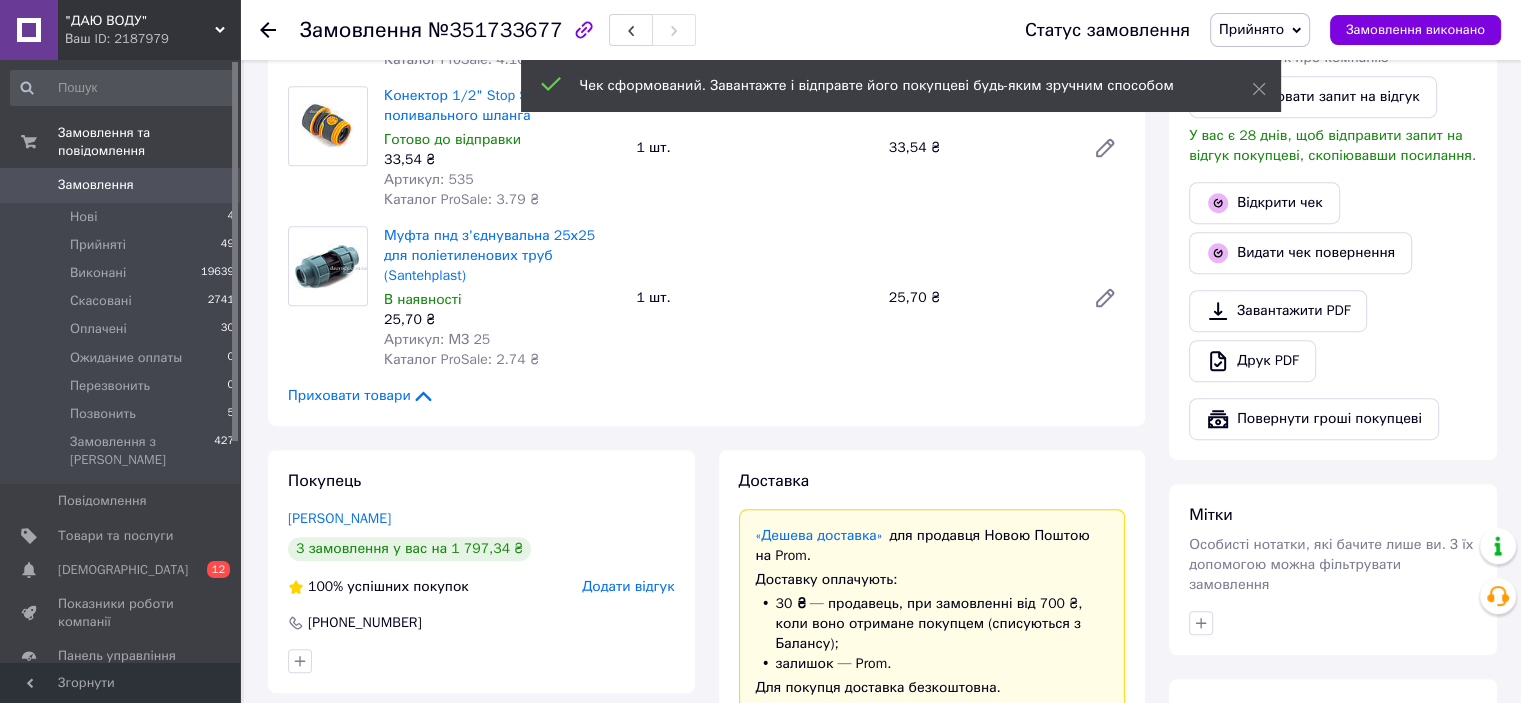 click on "Прийнято" at bounding box center [1251, 29] 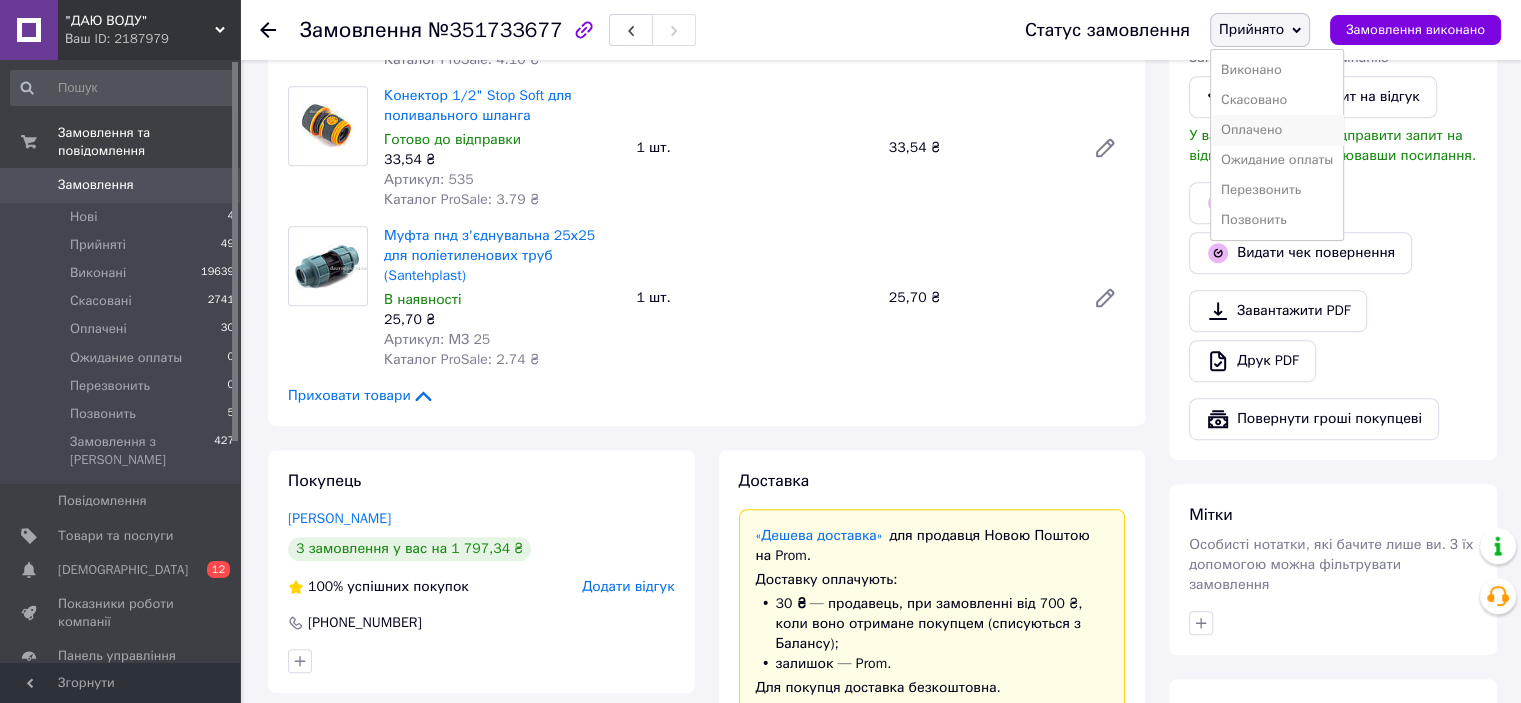 click on "Оплачено" at bounding box center [1277, 130] 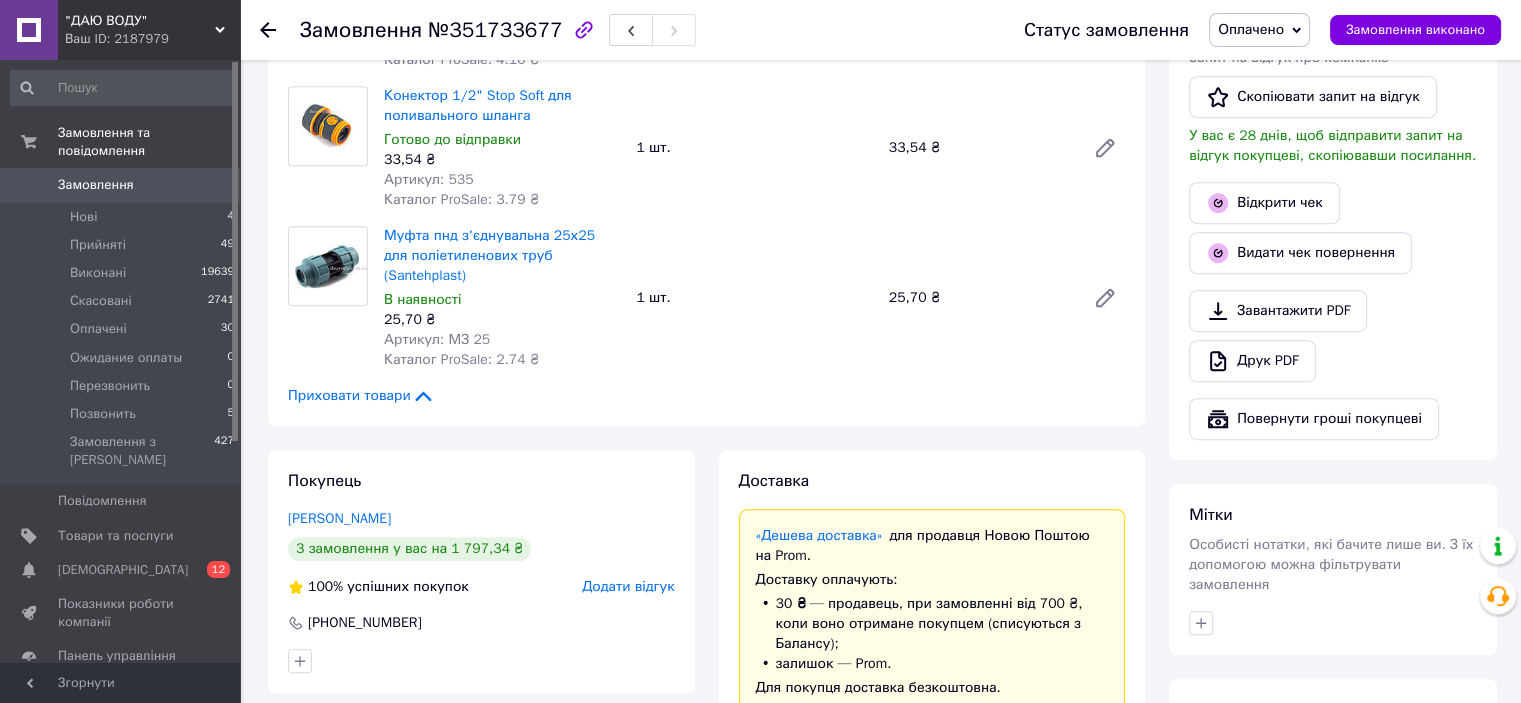 click on "Замовлення №351733677 Статус замовлення Оплачено Прийнято Виконано Скасовано Ожидание оплаты Перезвонить Позвонить Замовлення виконано" at bounding box center [880, 30] 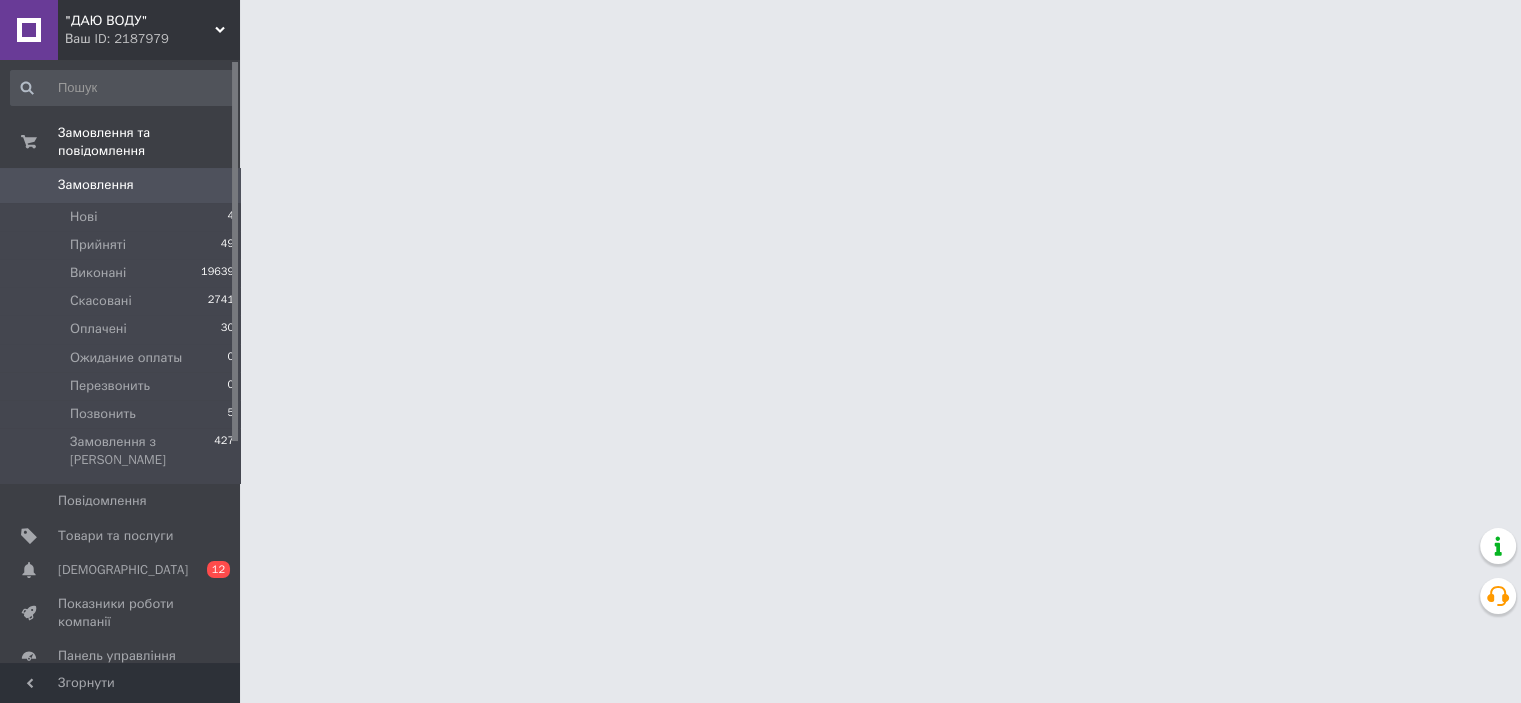 scroll, scrollTop: 0, scrollLeft: 0, axis: both 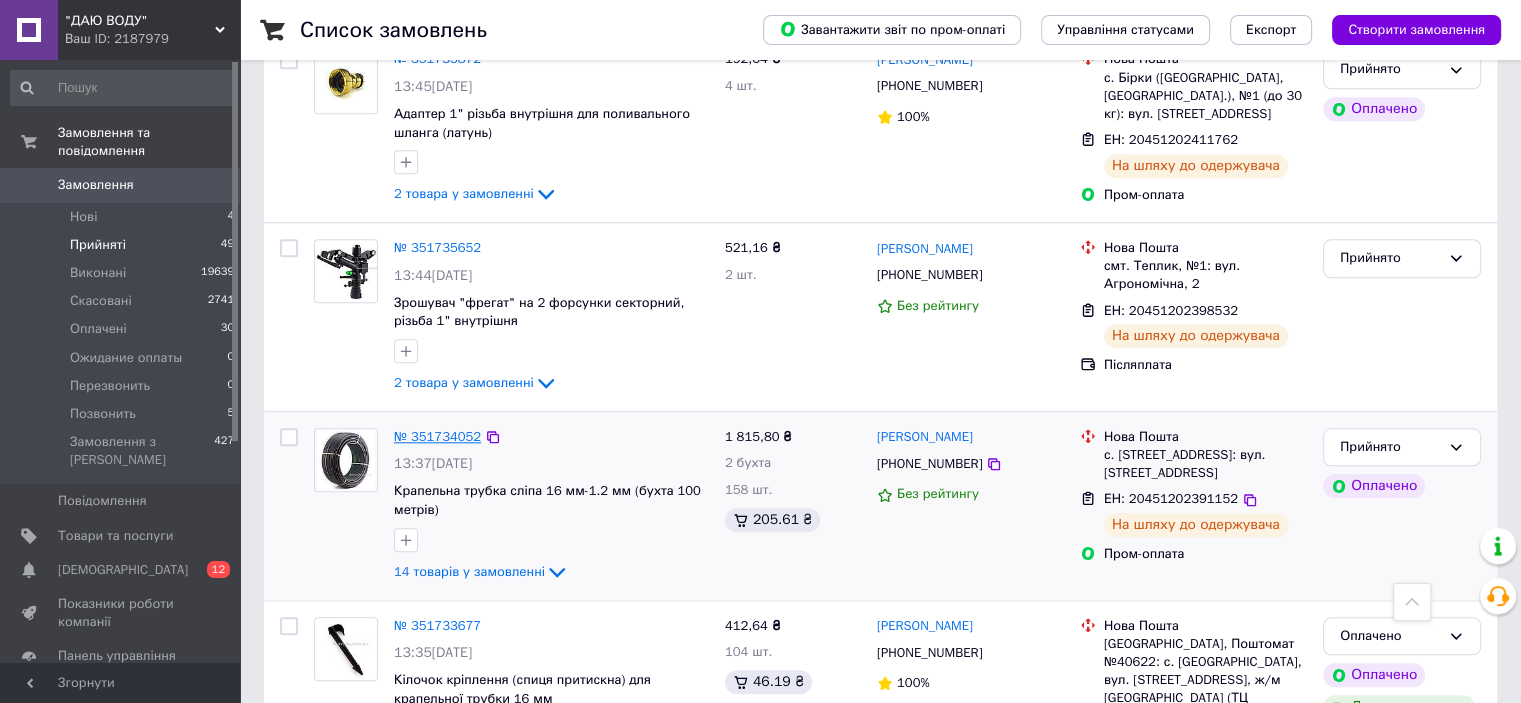 click on "№ 351734052" at bounding box center (437, 436) 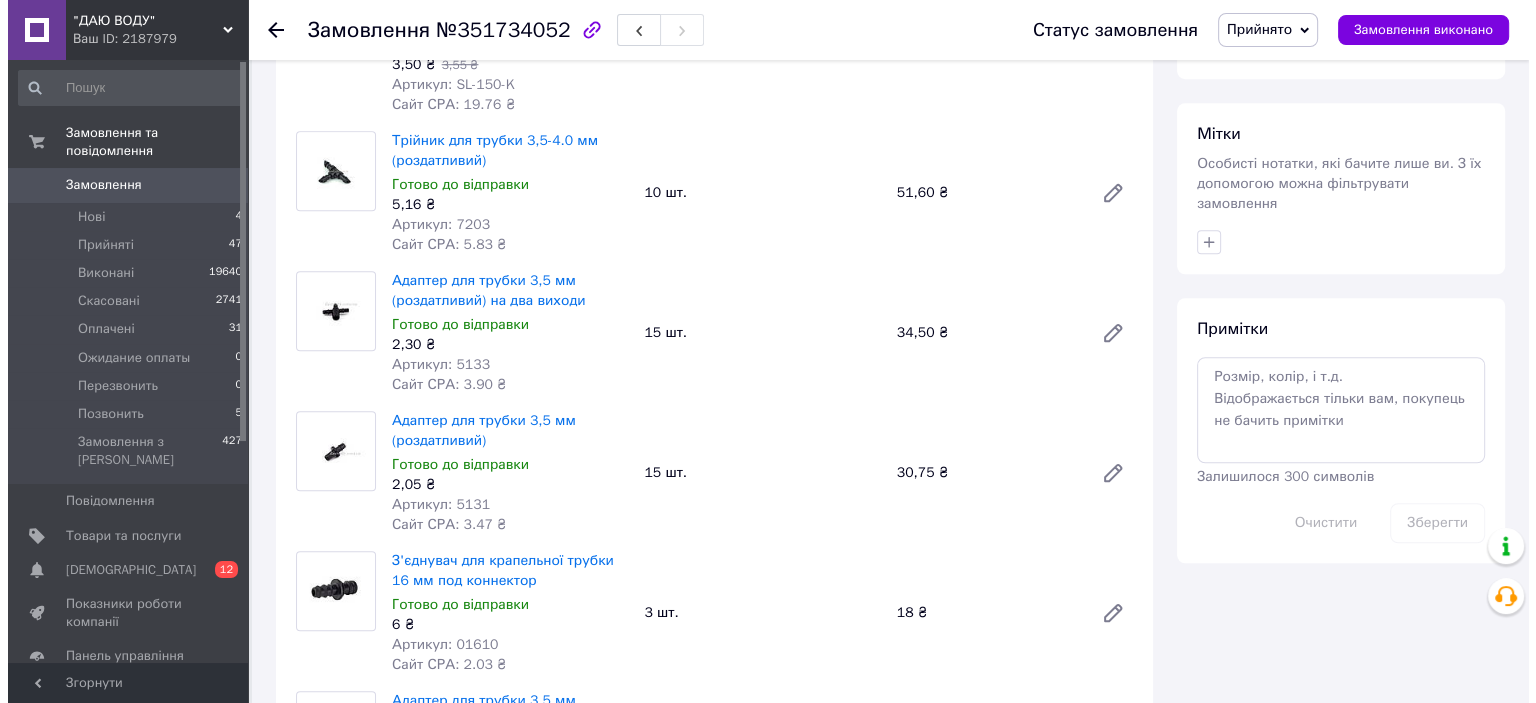 scroll, scrollTop: 980, scrollLeft: 0, axis: vertical 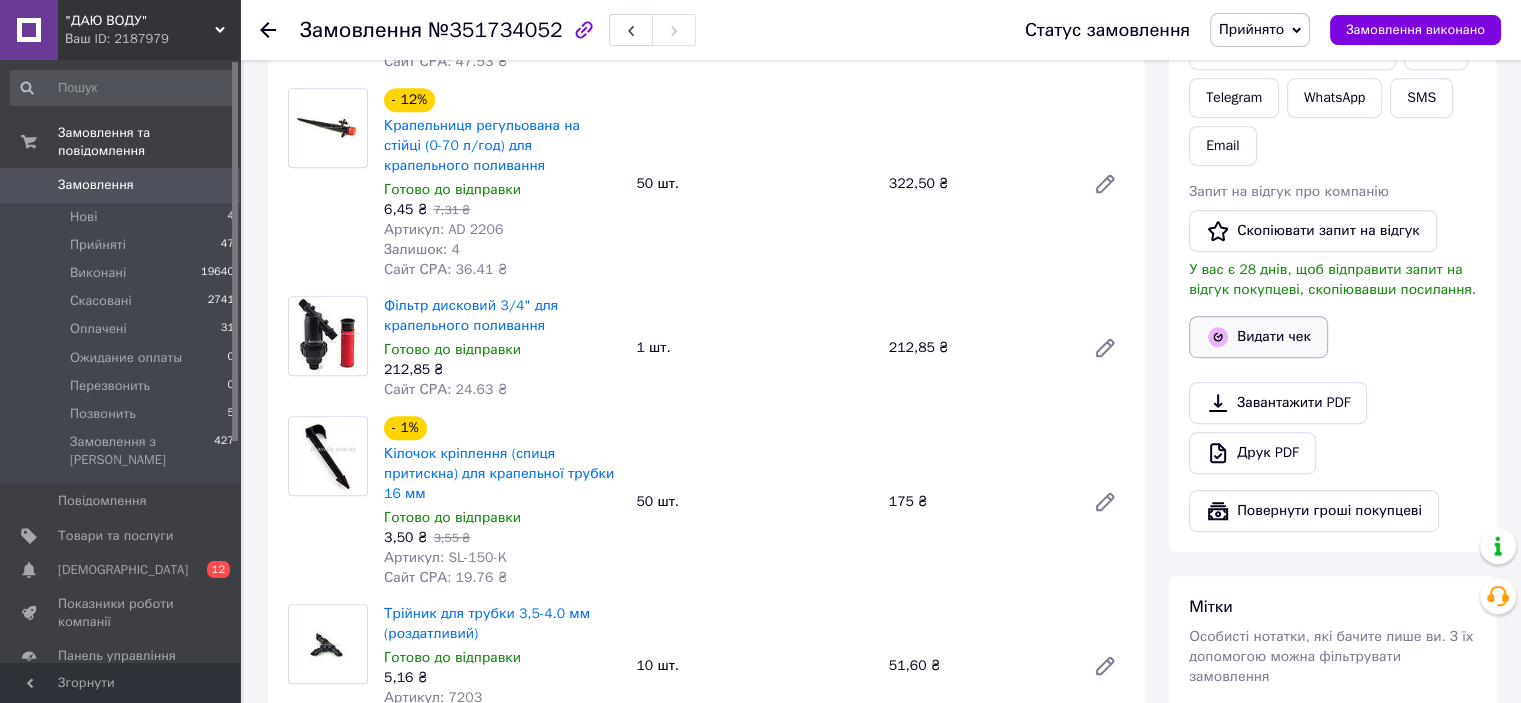 click on "Видати чек" at bounding box center (1258, 337) 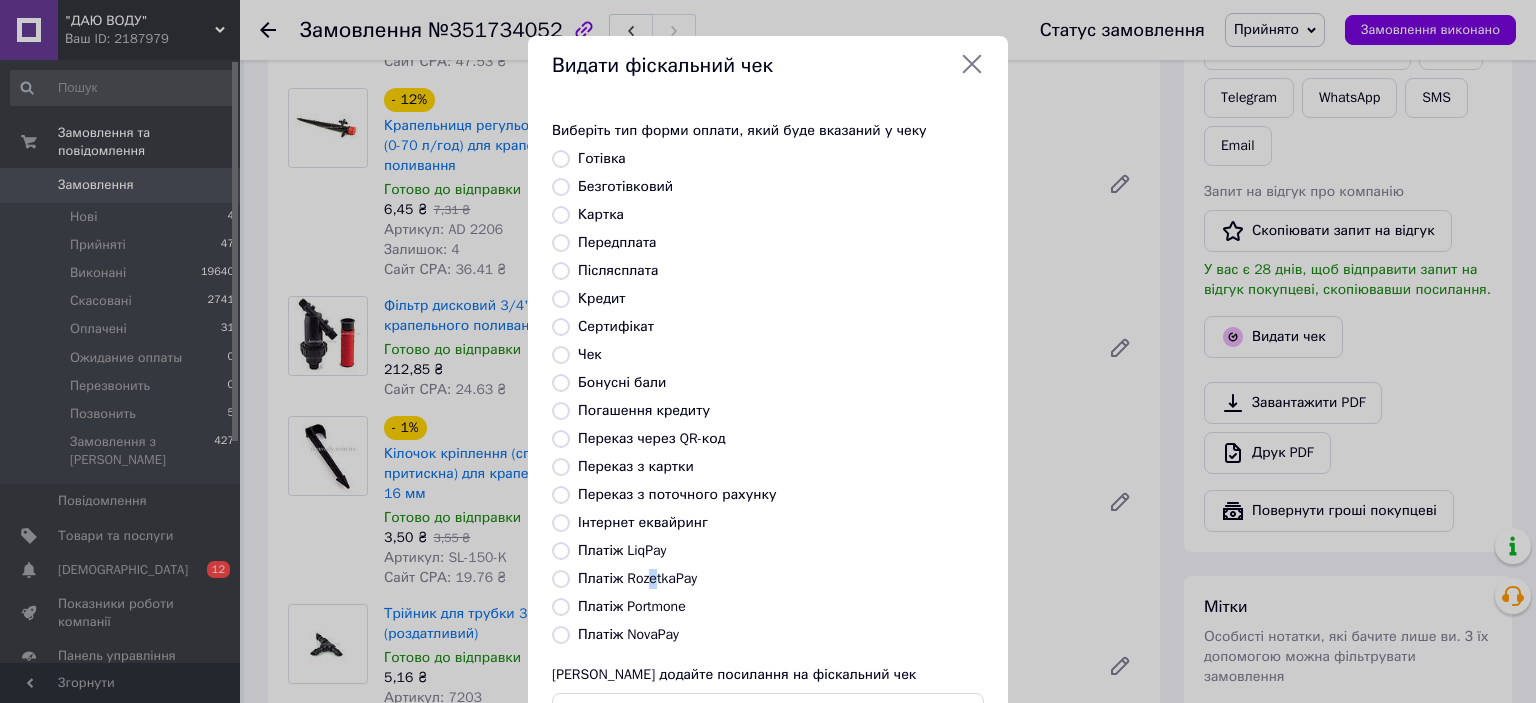 click on "Платіж RozetkaPay" at bounding box center (637, 578) 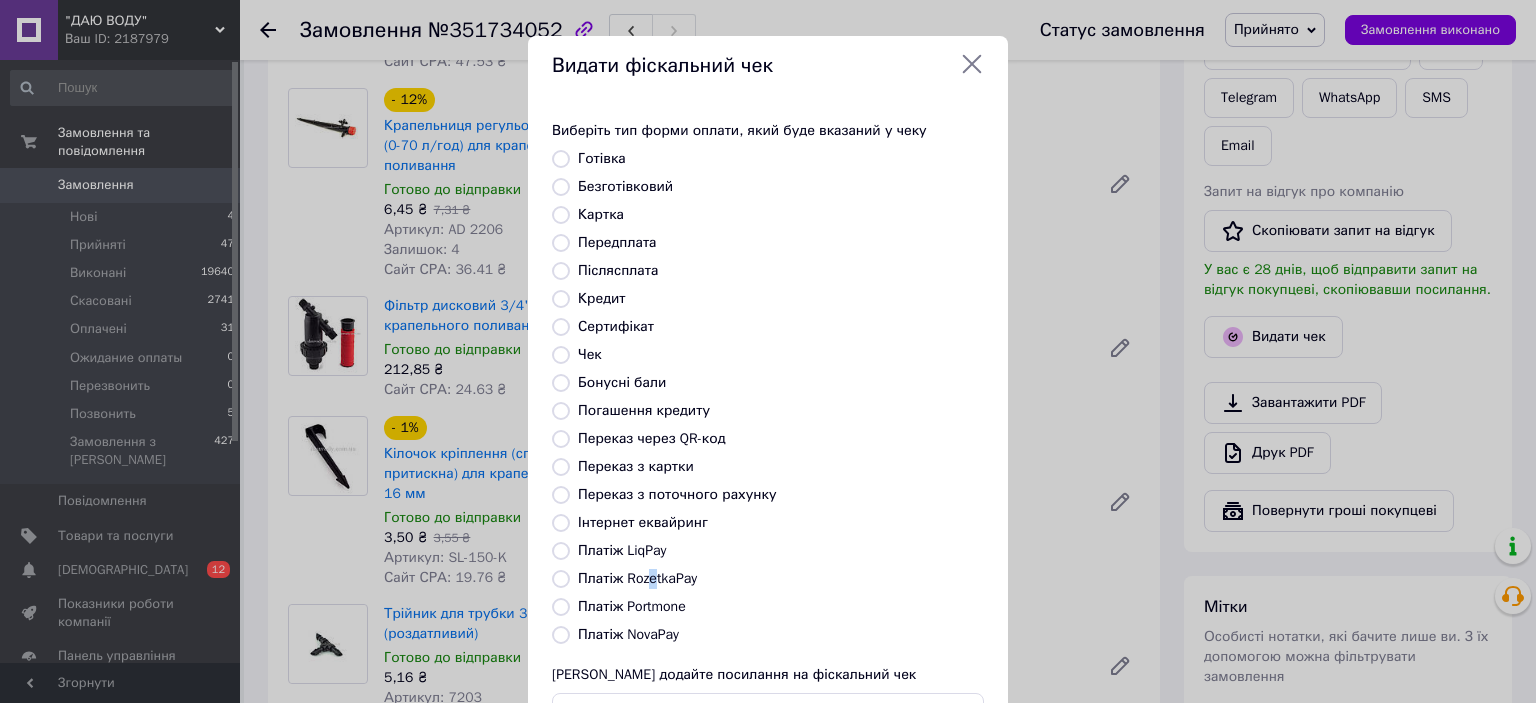 drag, startPoint x: 561, startPoint y: 575, endPoint x: 689, endPoint y: 626, distance: 137.78607 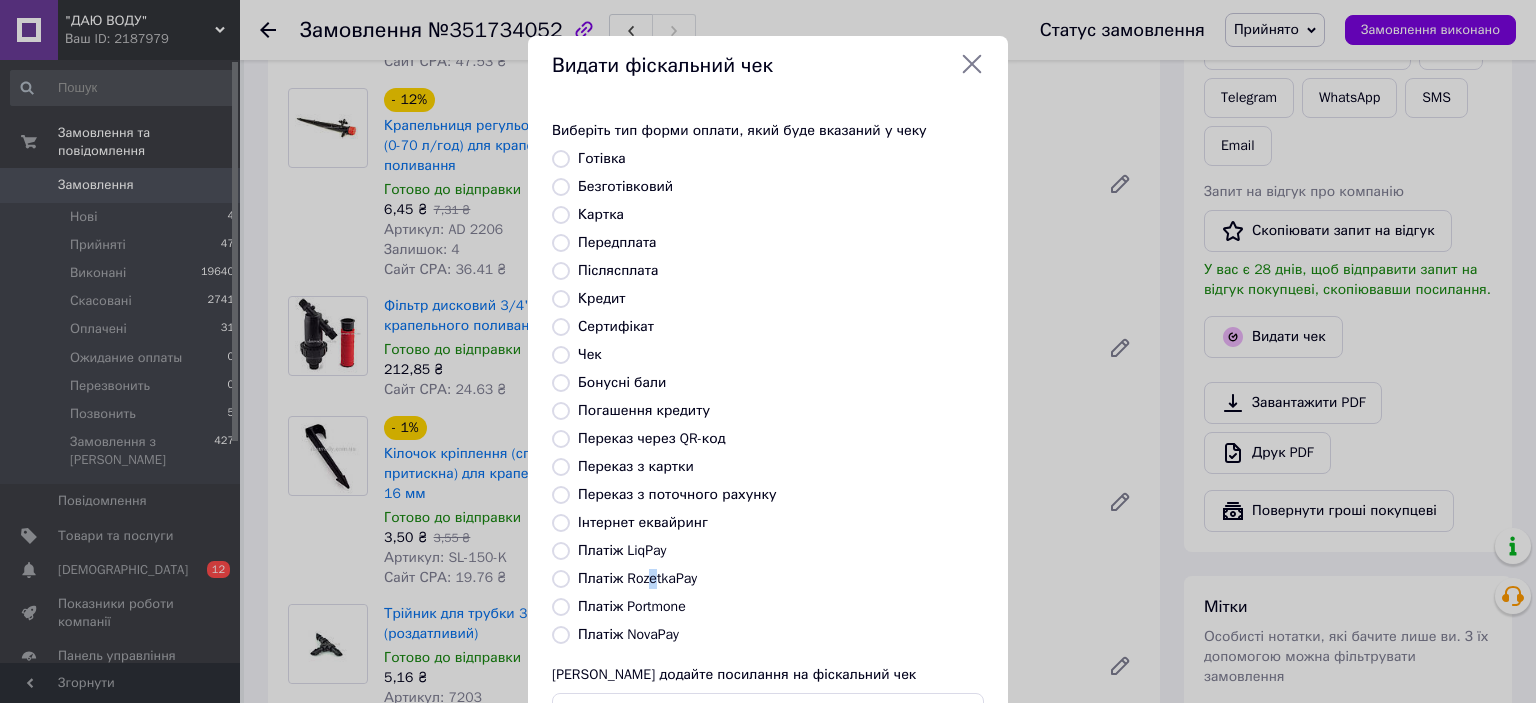 radio on "true" 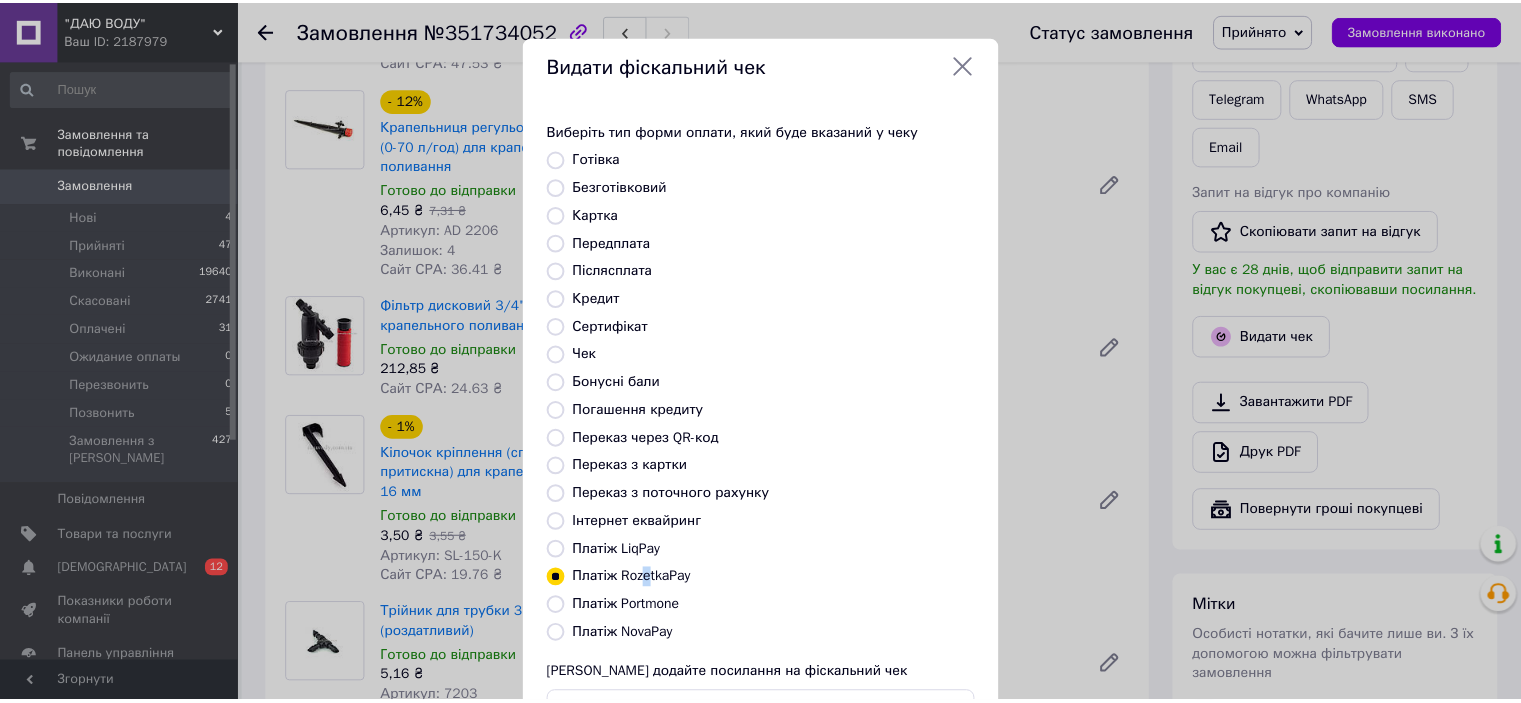 scroll, scrollTop: 155, scrollLeft: 0, axis: vertical 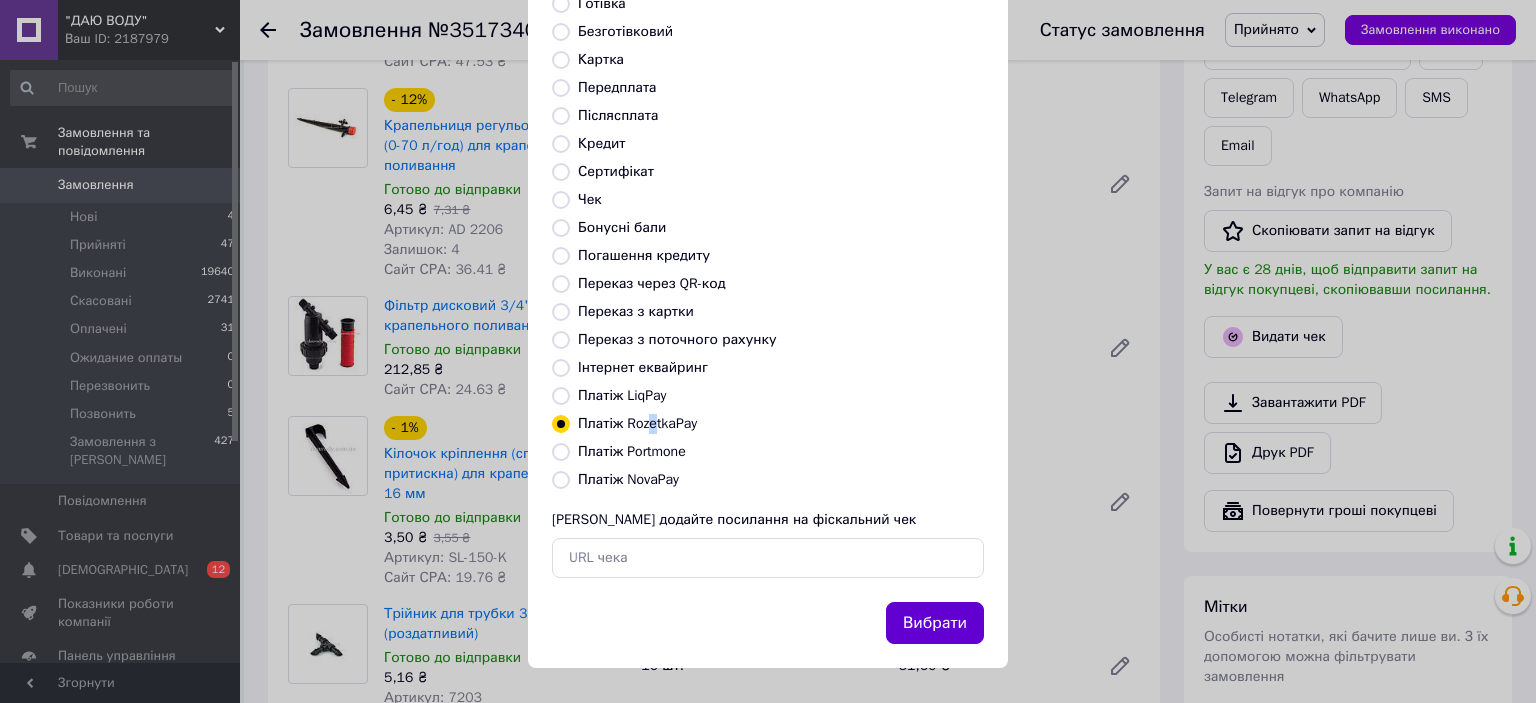 click on "Вибрати" at bounding box center [935, 623] 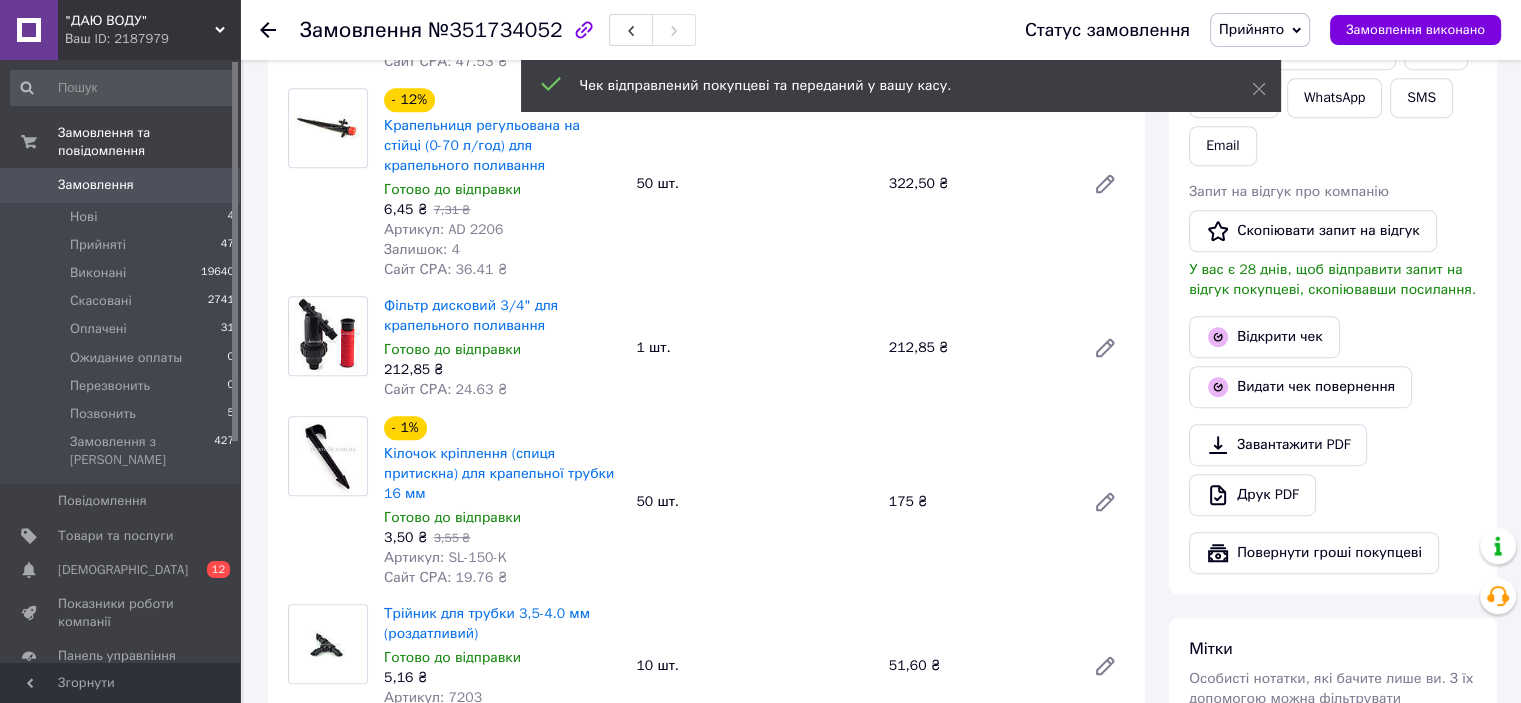 drag, startPoint x: 1285, startPoint y: 20, endPoint x: 1265, endPoint y: 98, distance: 80.523285 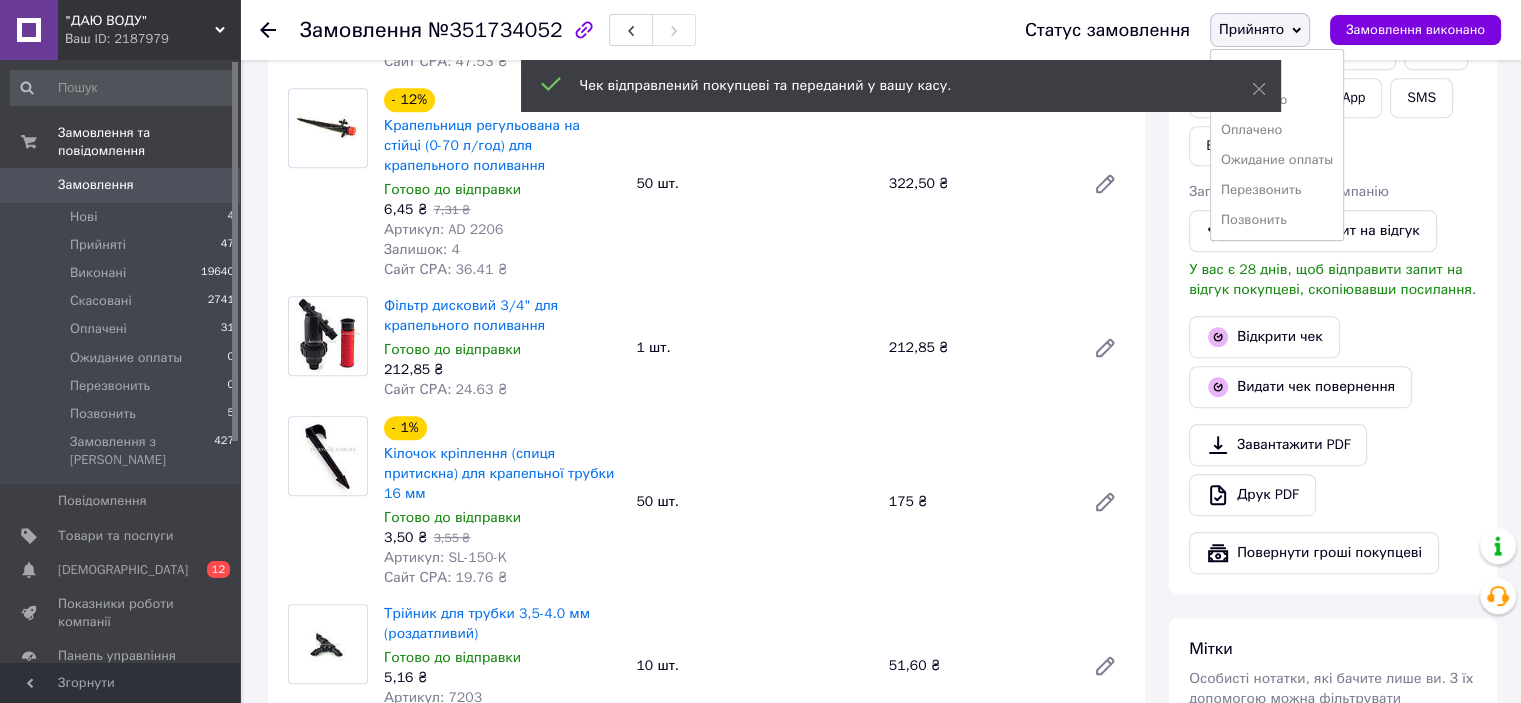 drag, startPoint x: 1259, startPoint y: 130, endPoint x: 1023, endPoint y: 3, distance: 268.00186 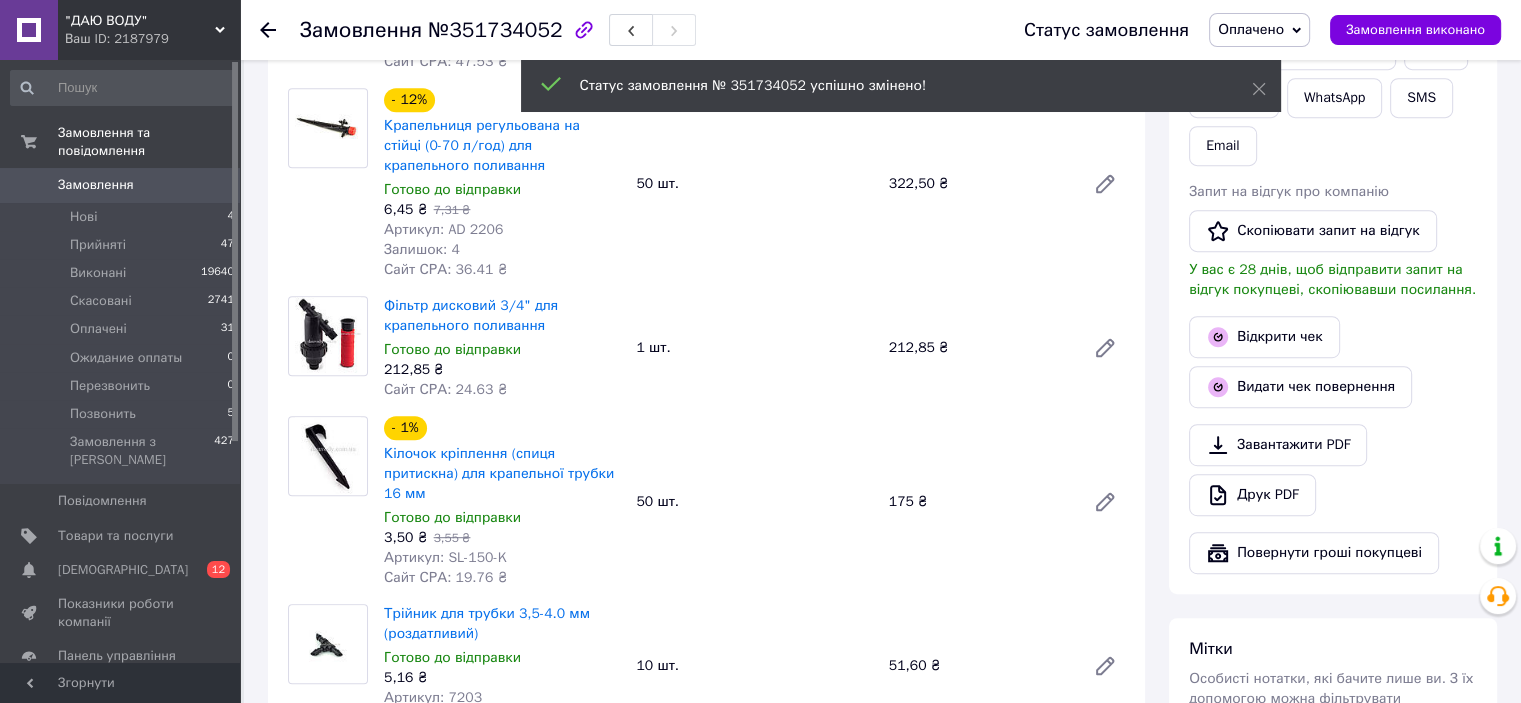click 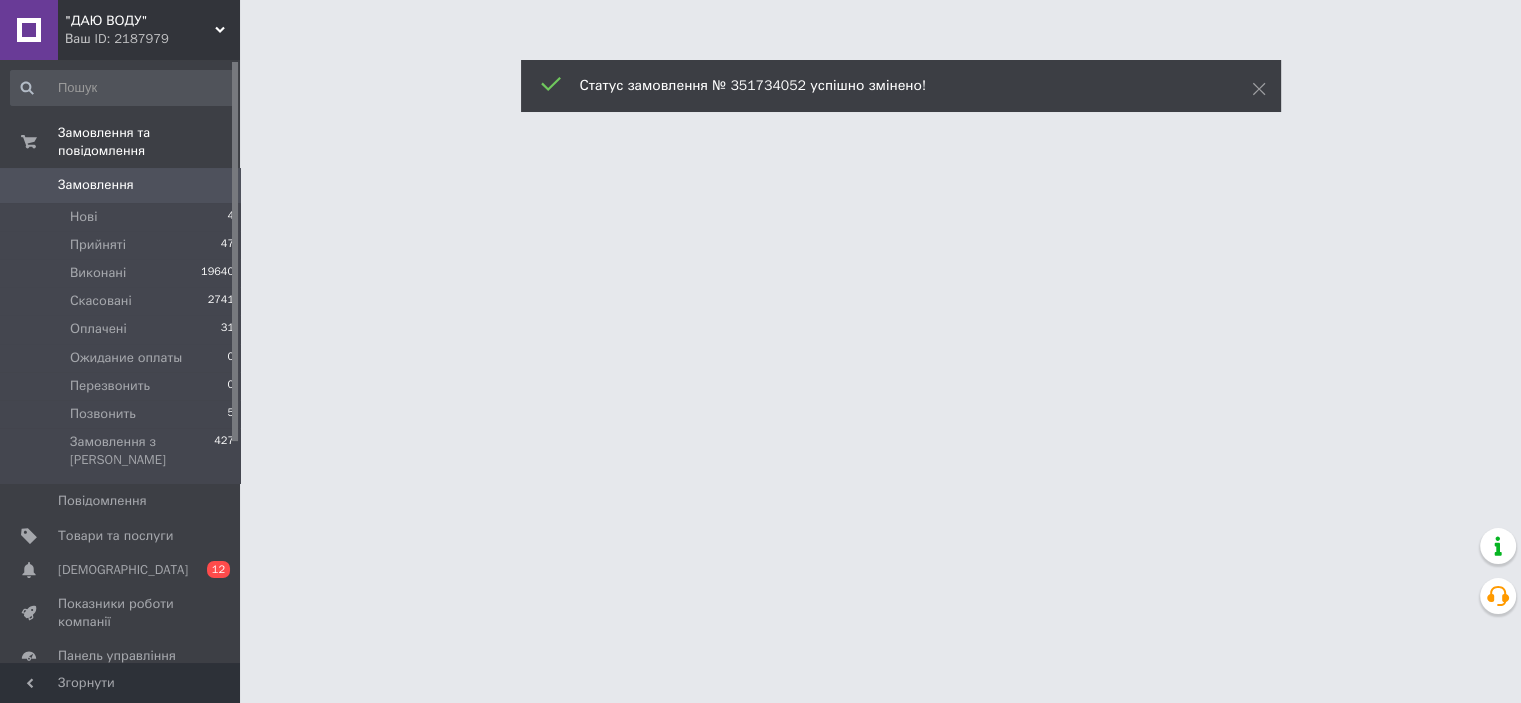 scroll, scrollTop: 0, scrollLeft: 0, axis: both 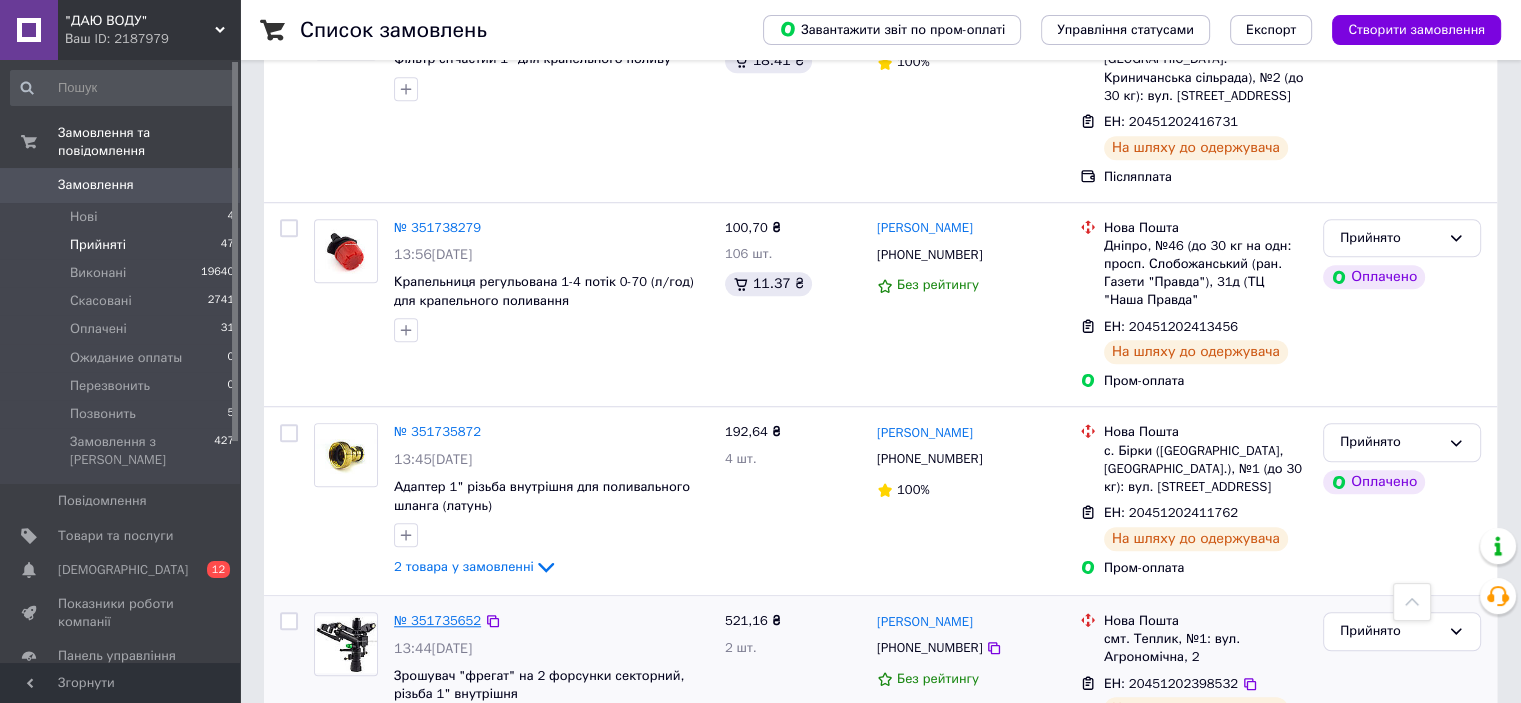 click on "№ 351735652" at bounding box center [437, 620] 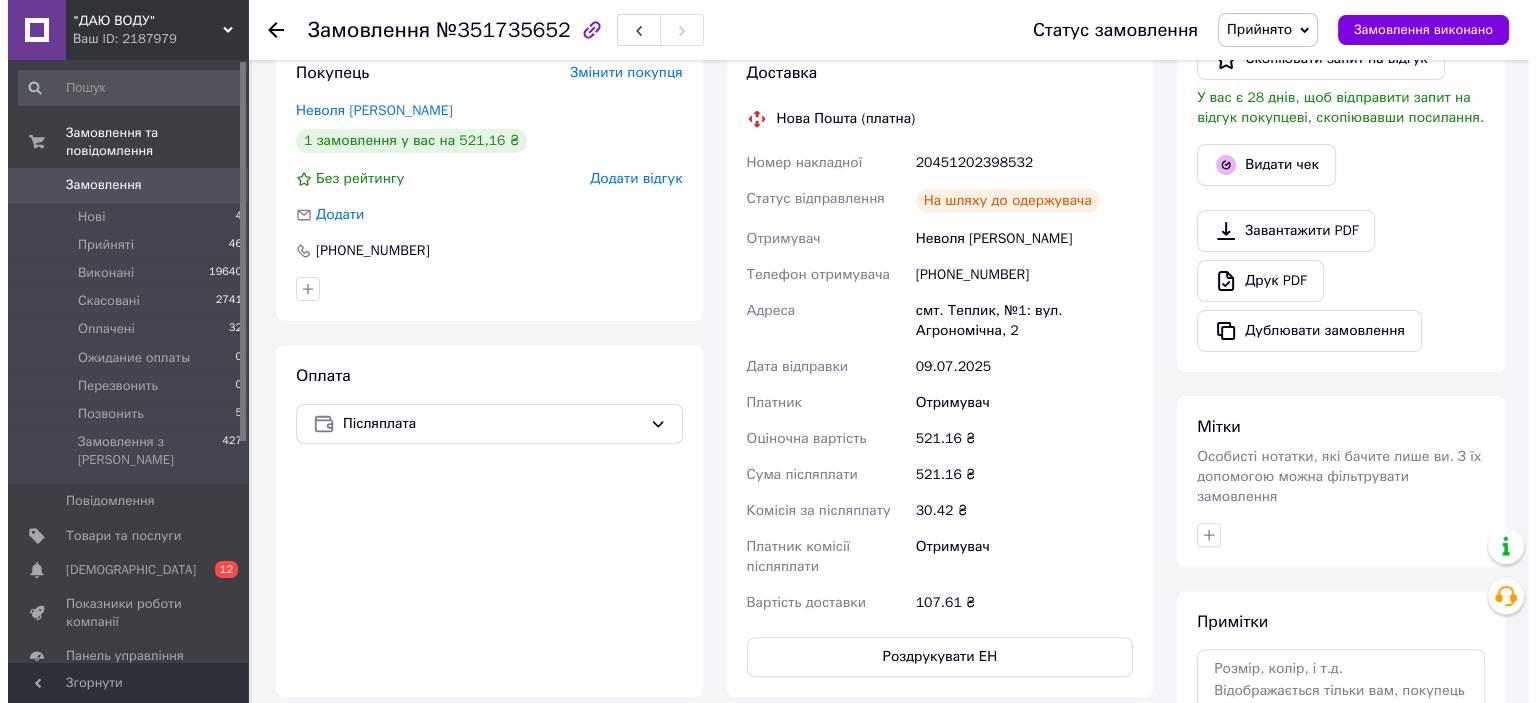 scroll, scrollTop: 512, scrollLeft: 0, axis: vertical 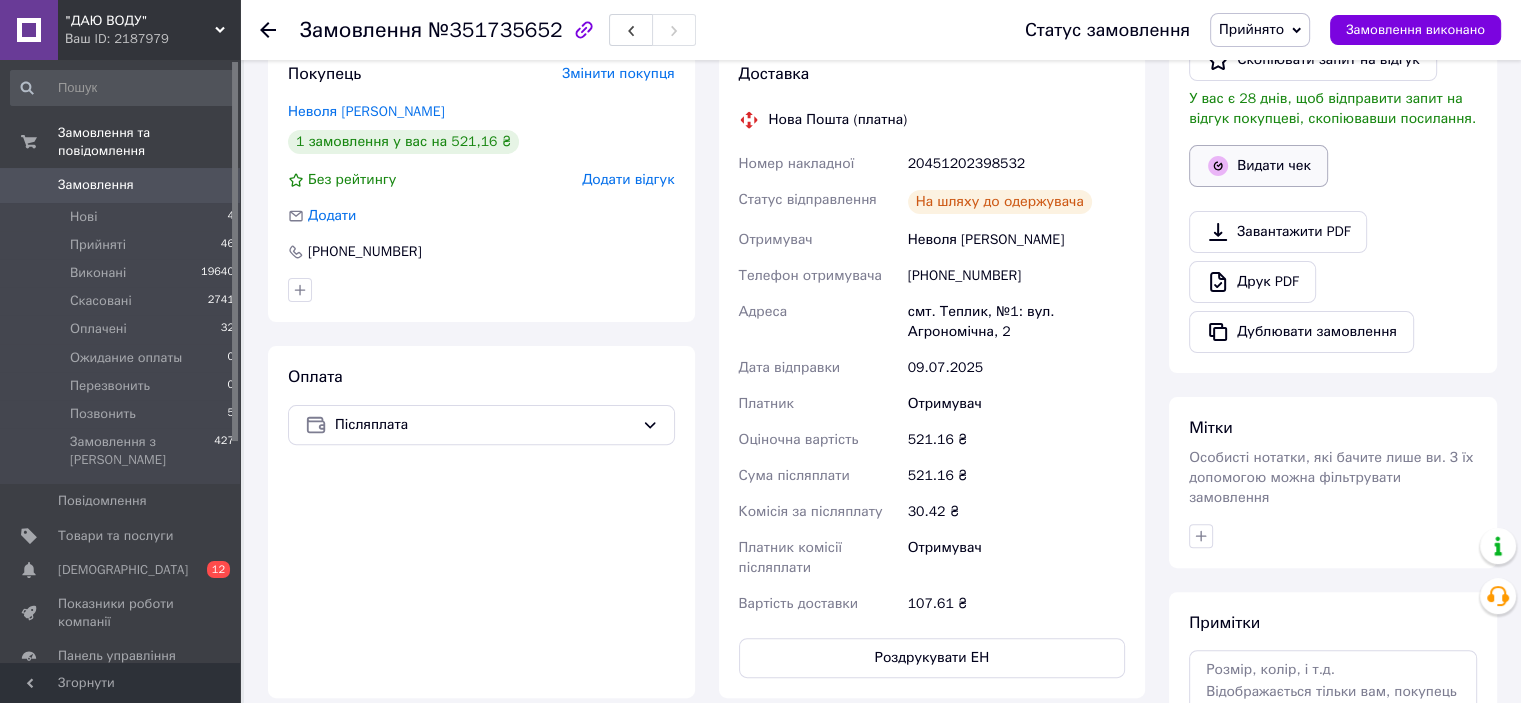 click on "Видати чек" at bounding box center (1258, 166) 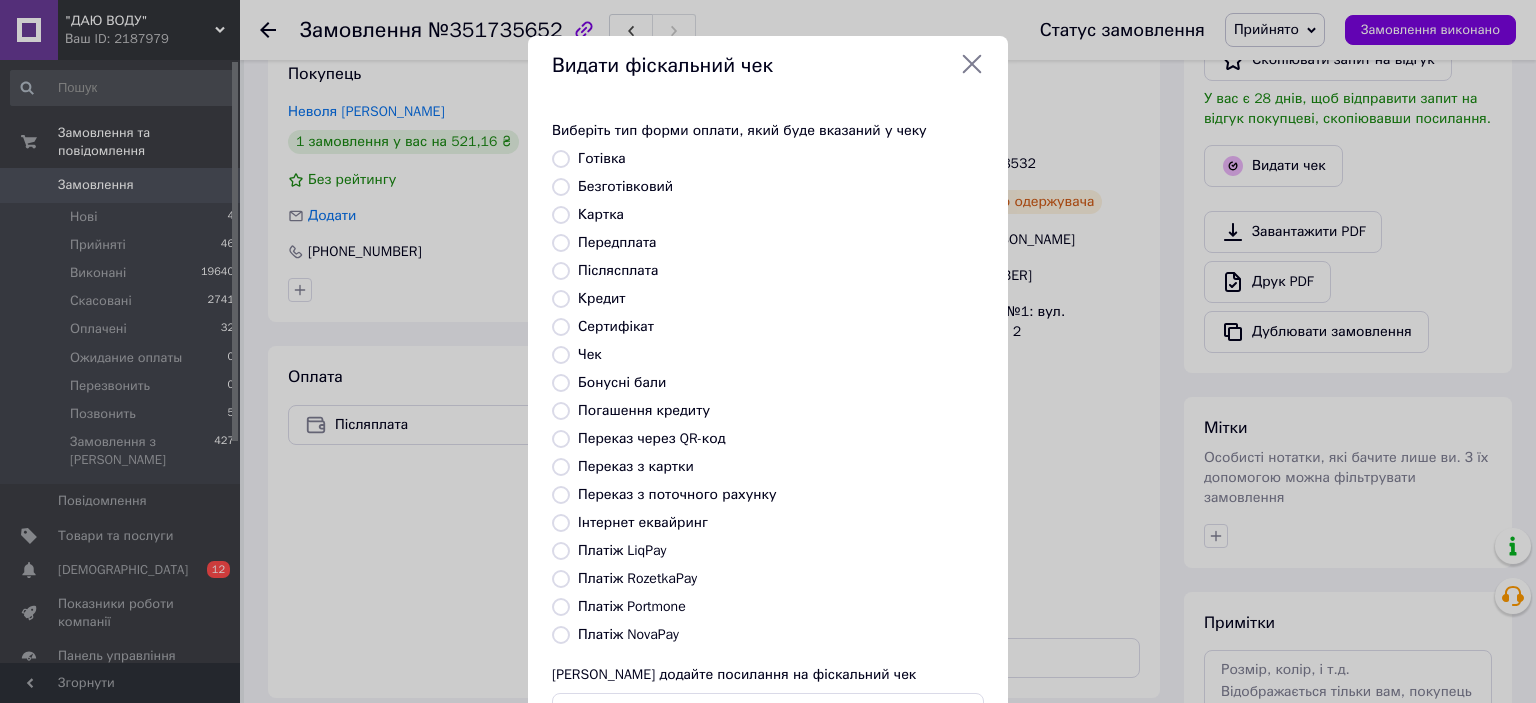 click on "Платіж NovaPay" at bounding box center [628, 634] 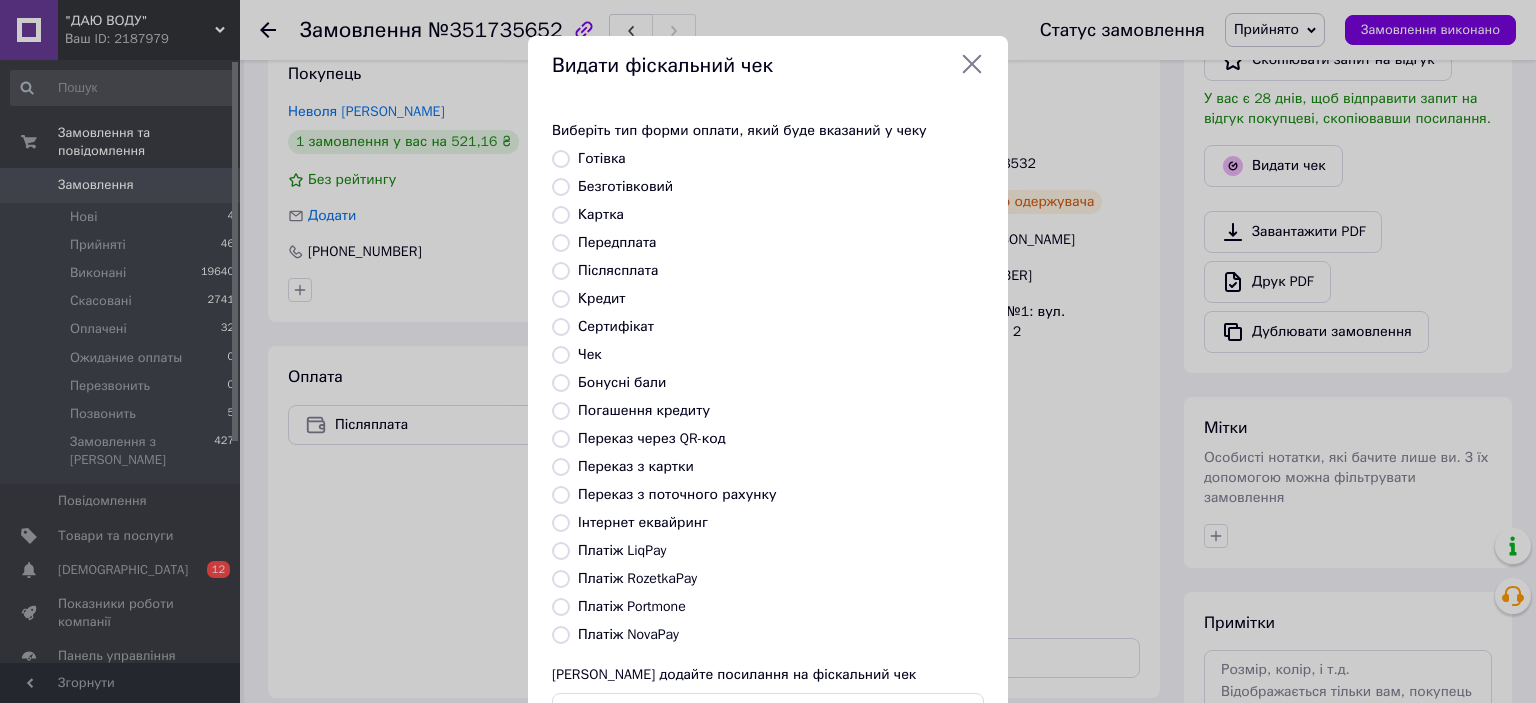radio on "true" 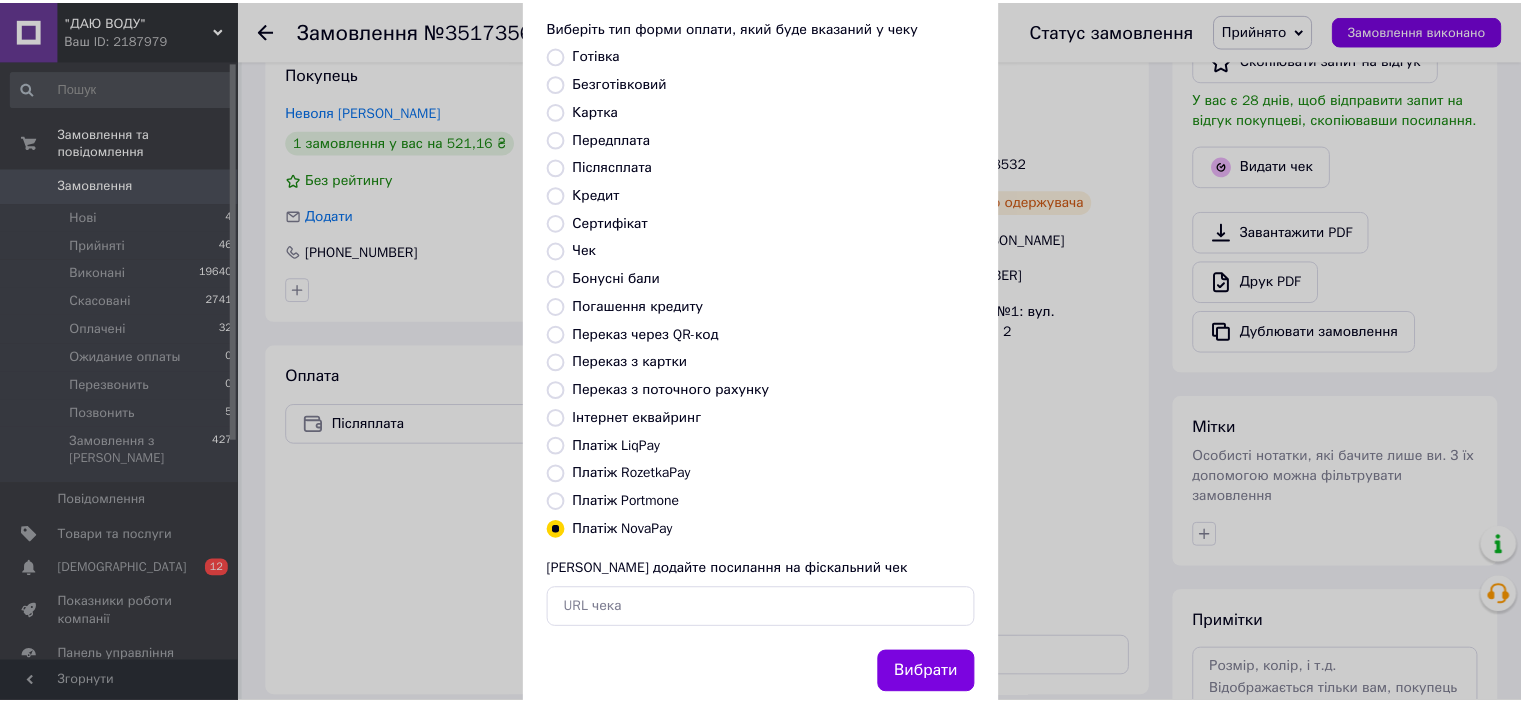 scroll, scrollTop: 155, scrollLeft: 0, axis: vertical 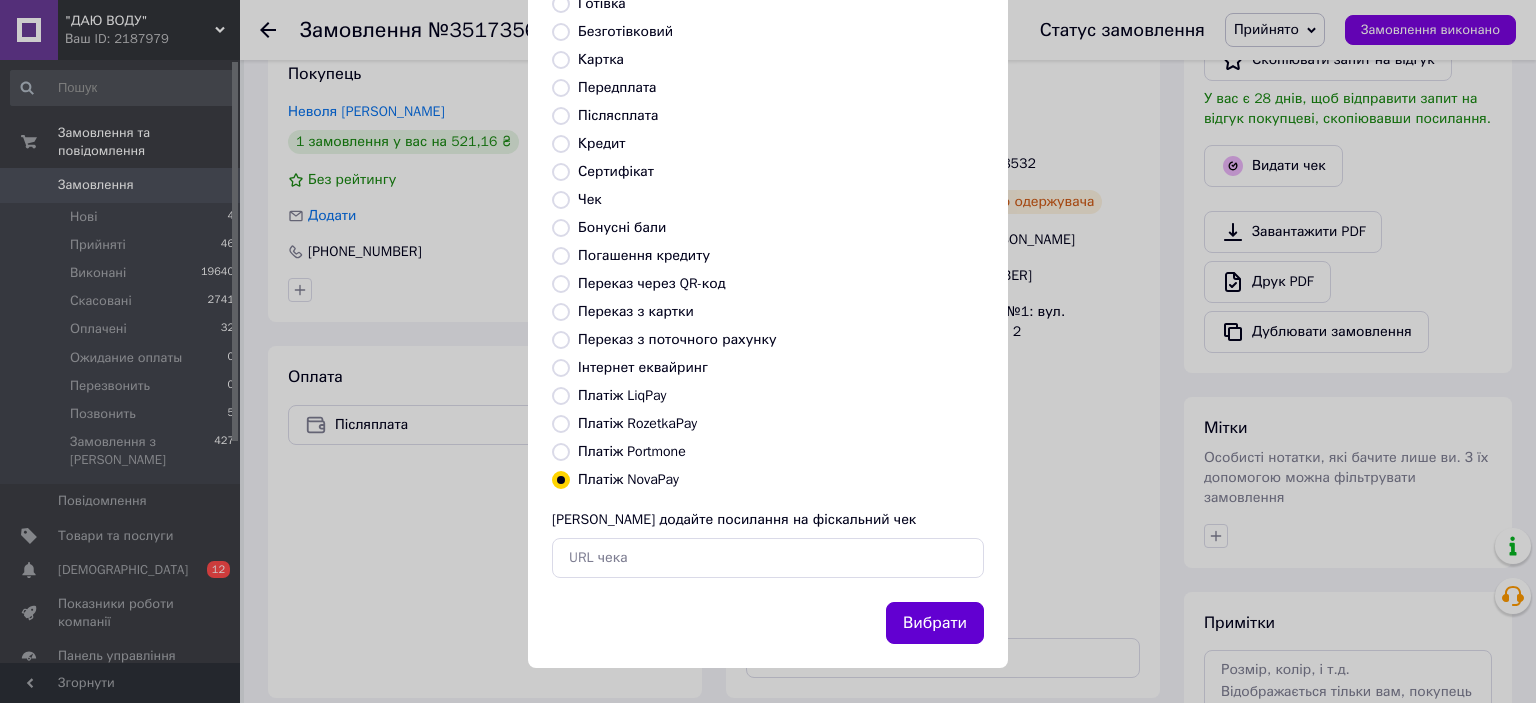 click on "Вибрати" at bounding box center [935, 623] 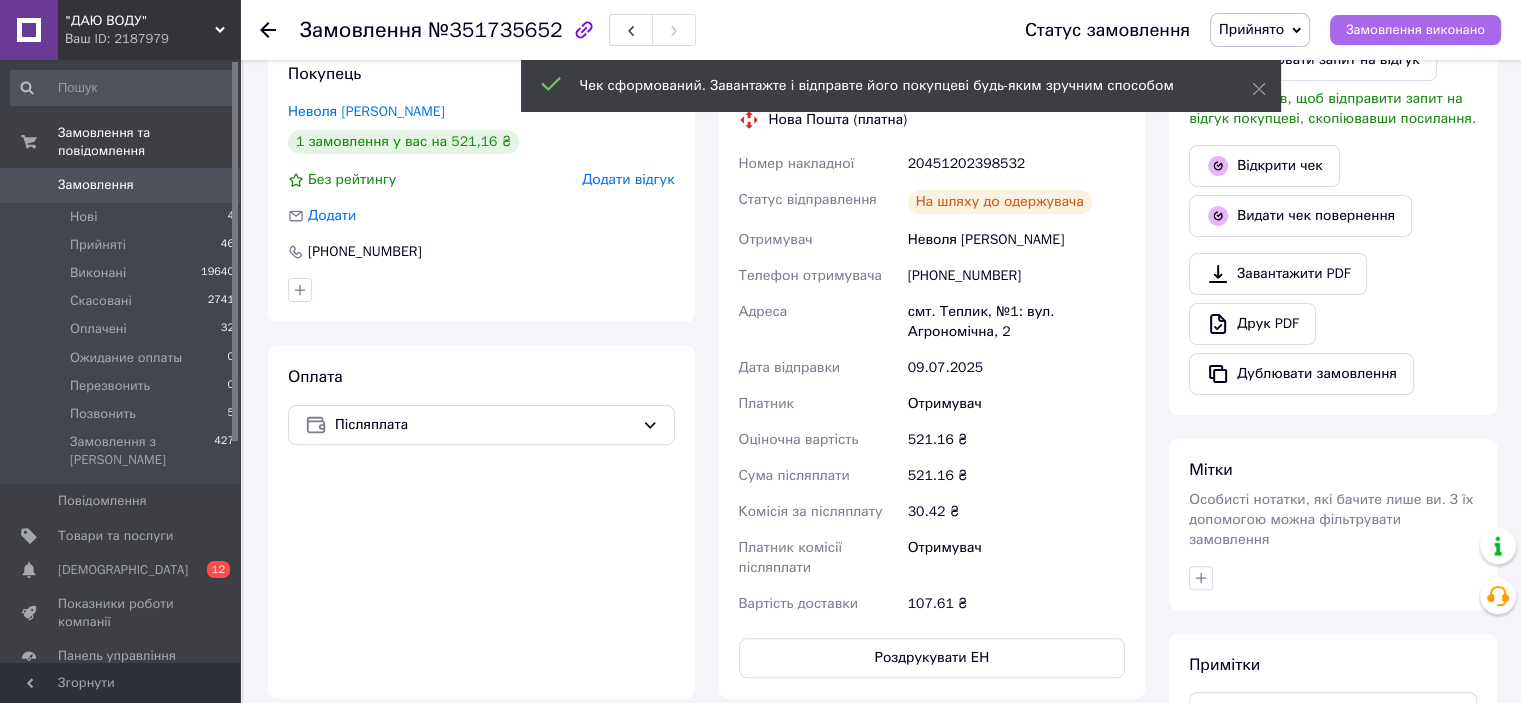 click on "Замовлення виконано" at bounding box center (1415, 30) 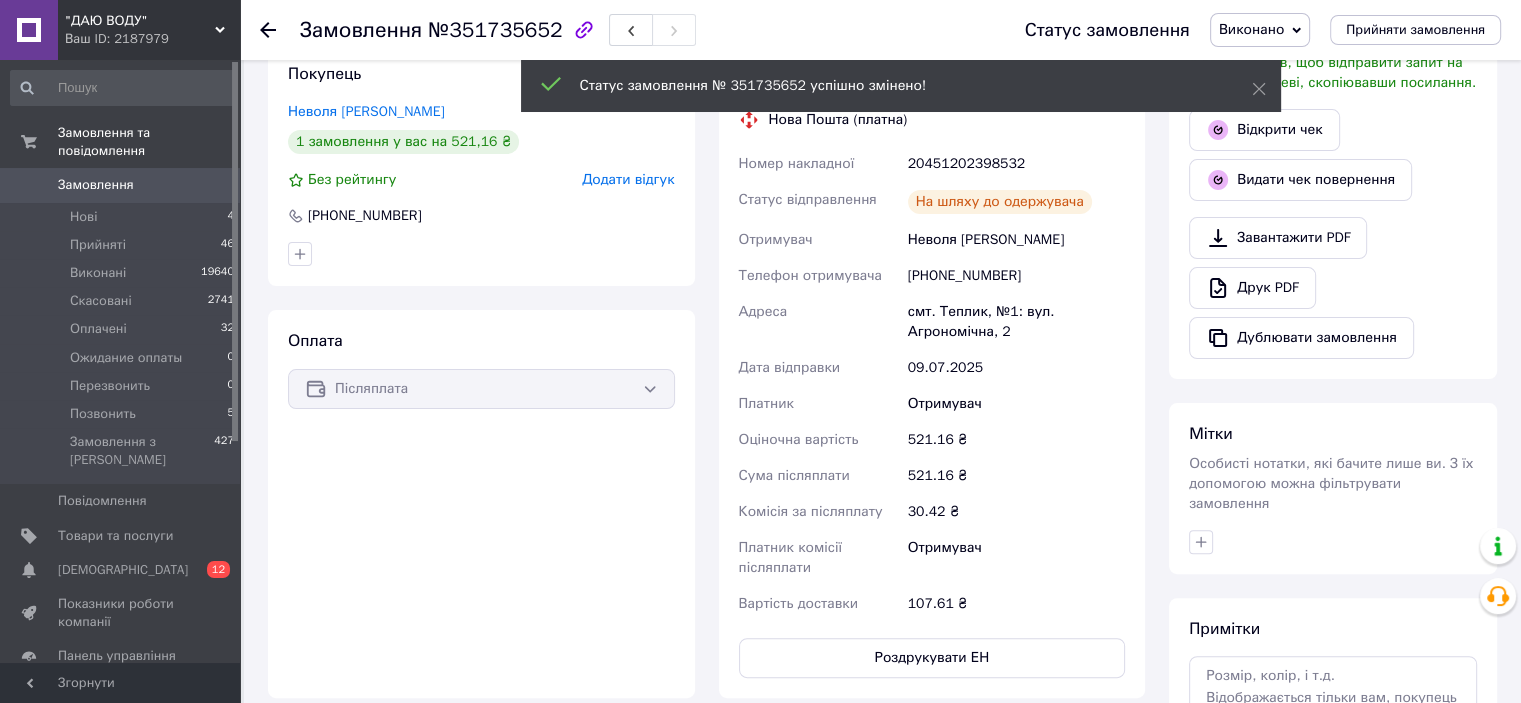 click 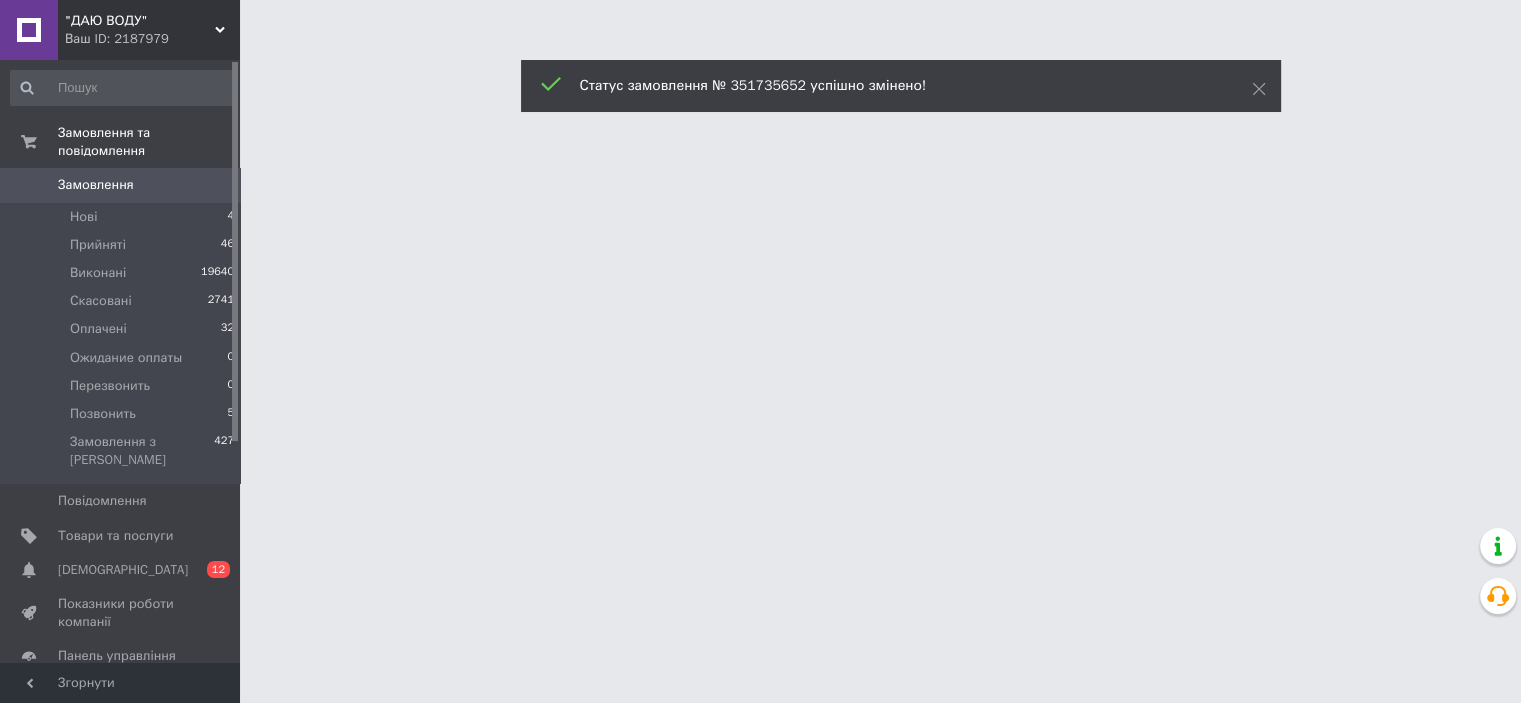 scroll, scrollTop: 0, scrollLeft: 0, axis: both 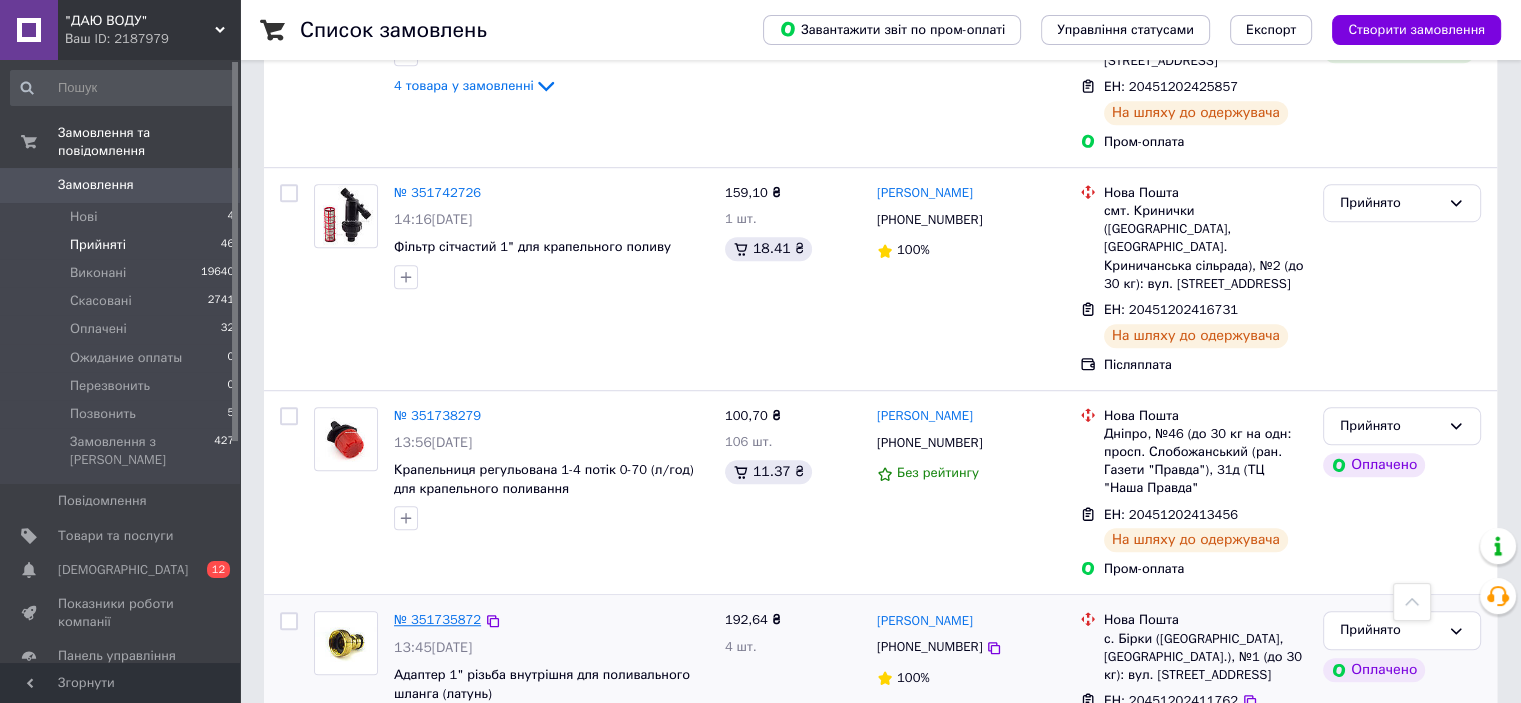 click on "№ 351735872" at bounding box center [437, 619] 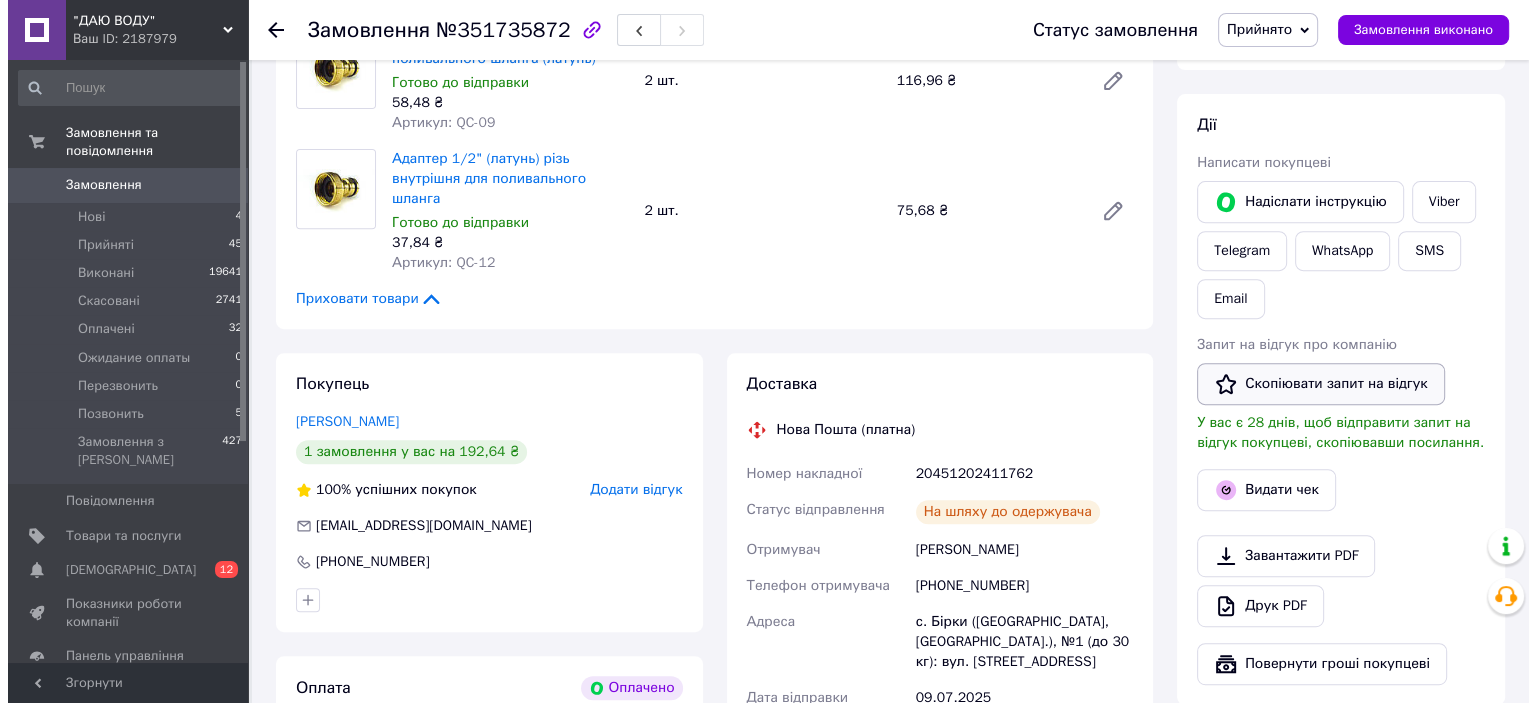 scroll, scrollTop: 743, scrollLeft: 0, axis: vertical 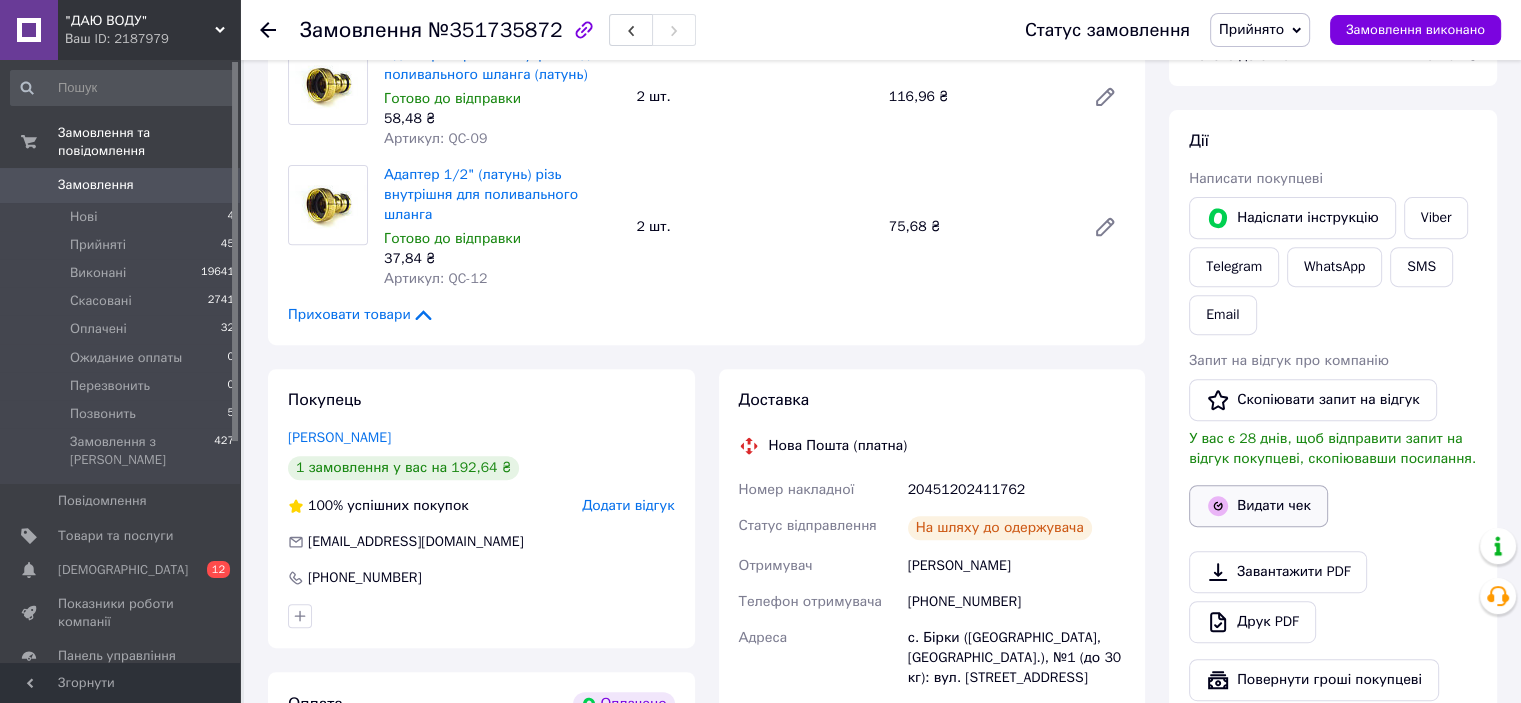 click on "Видати чек" at bounding box center (1258, 506) 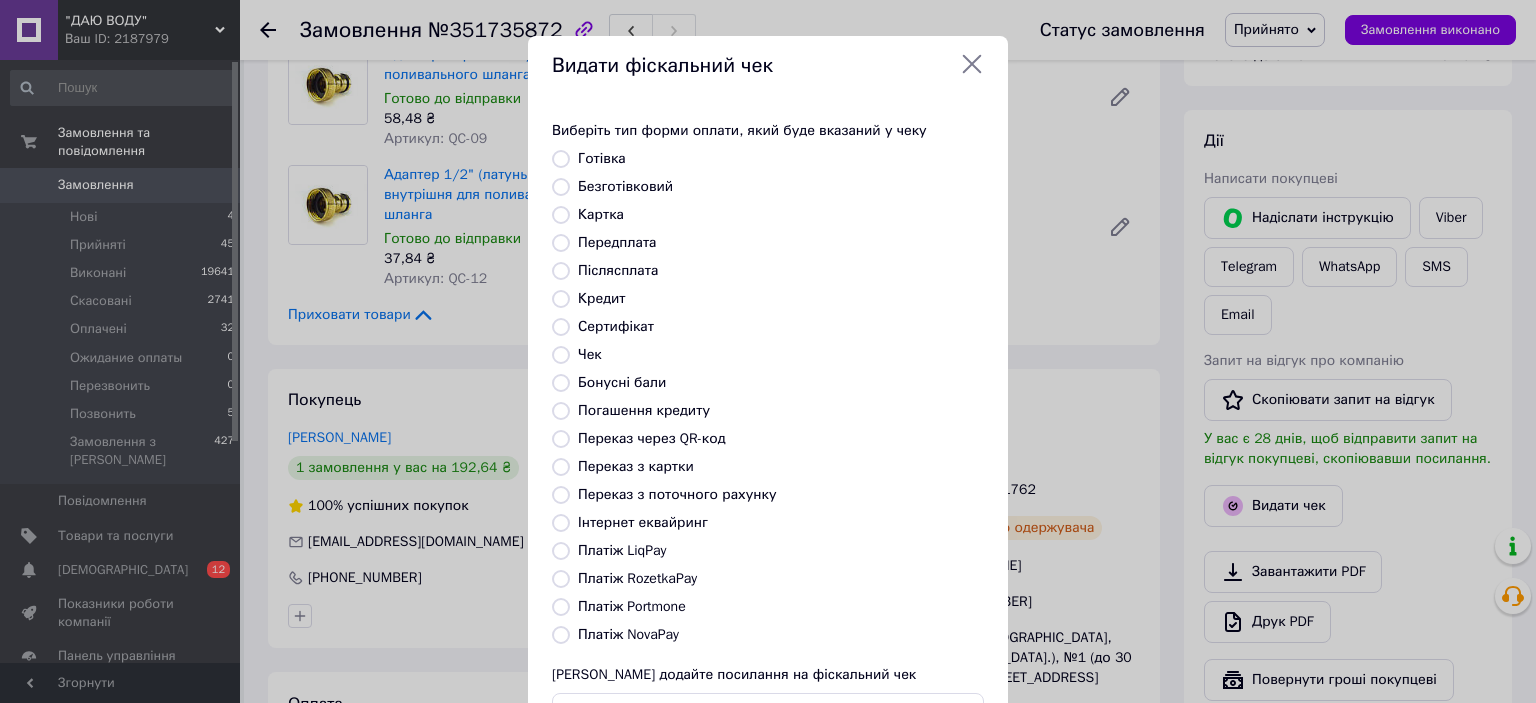 click on "Платіж RozetkaPay" at bounding box center (637, 578) 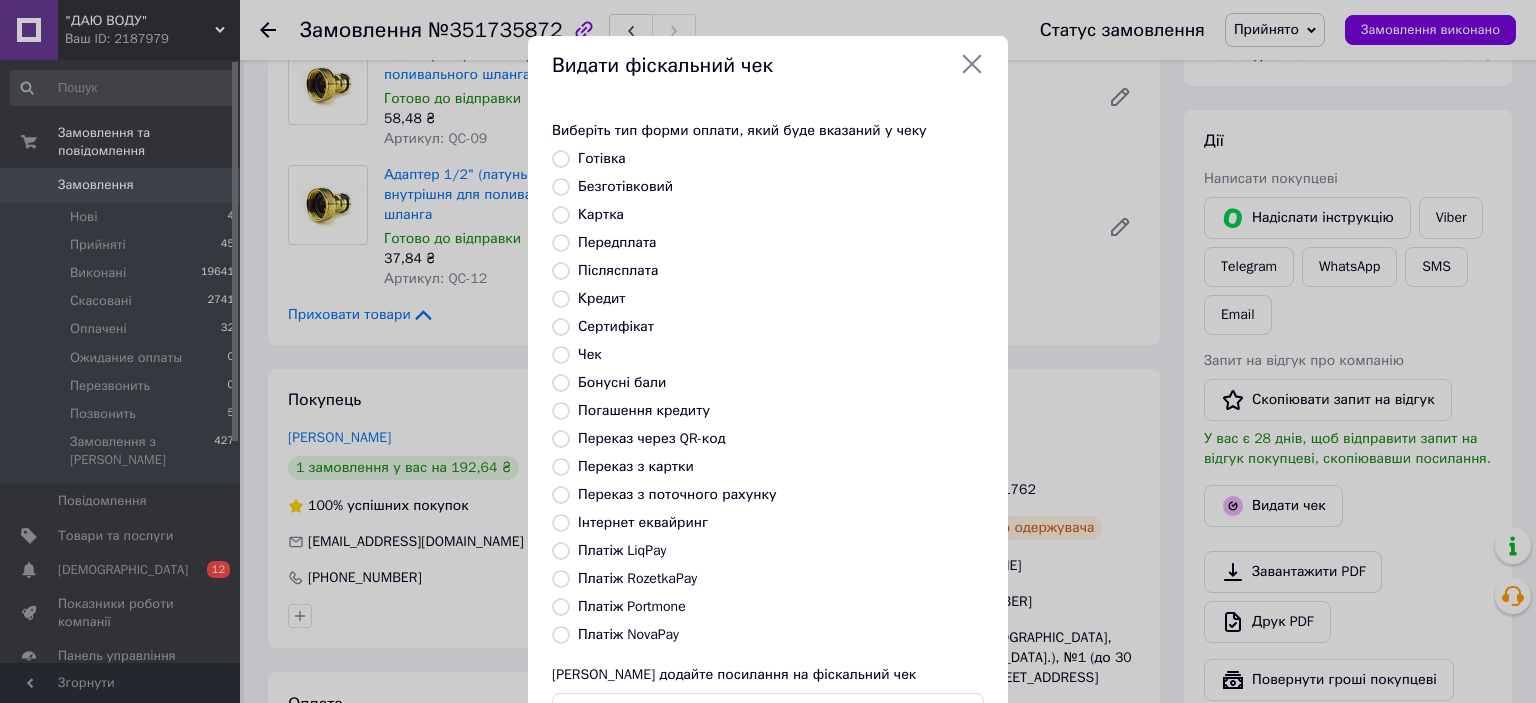 radio on "true" 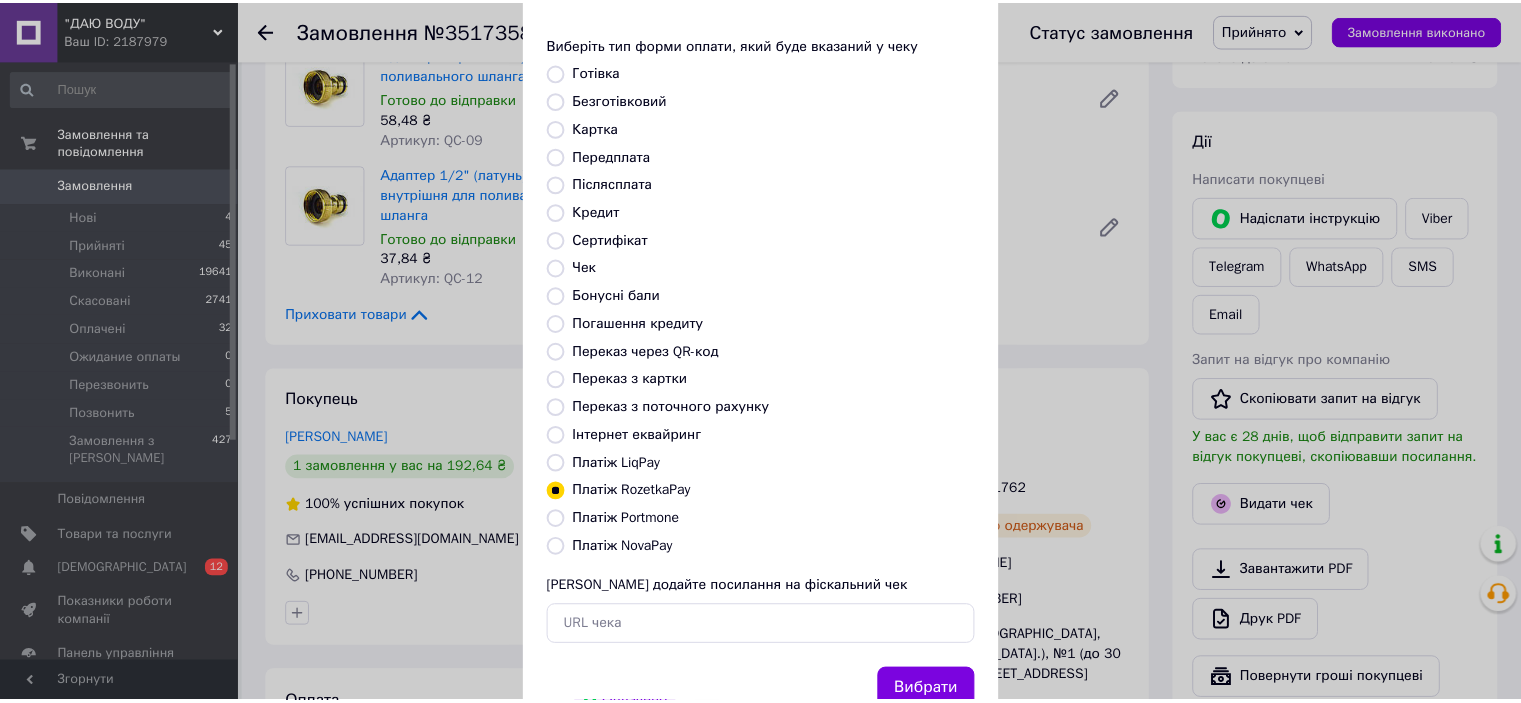 scroll, scrollTop: 155, scrollLeft: 0, axis: vertical 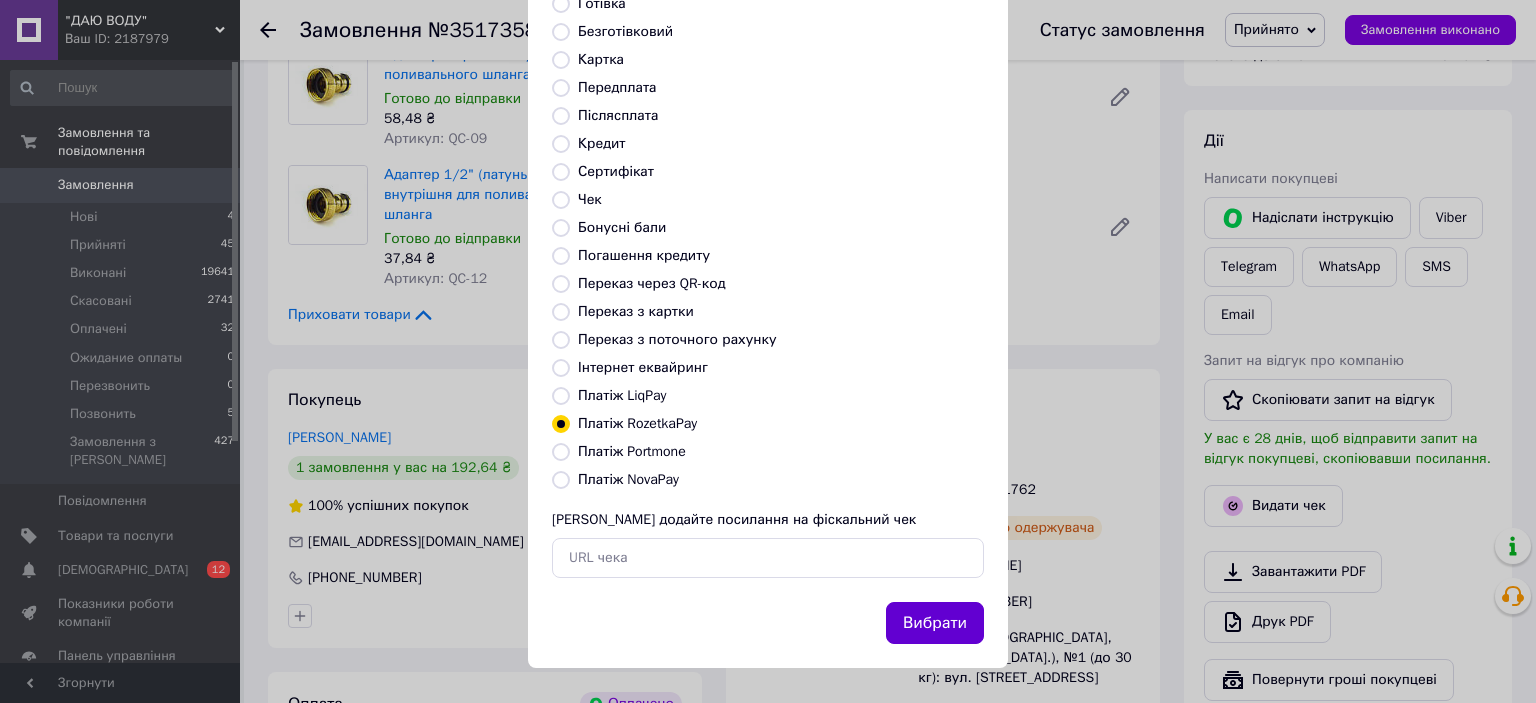 click on "Вибрати" at bounding box center [935, 623] 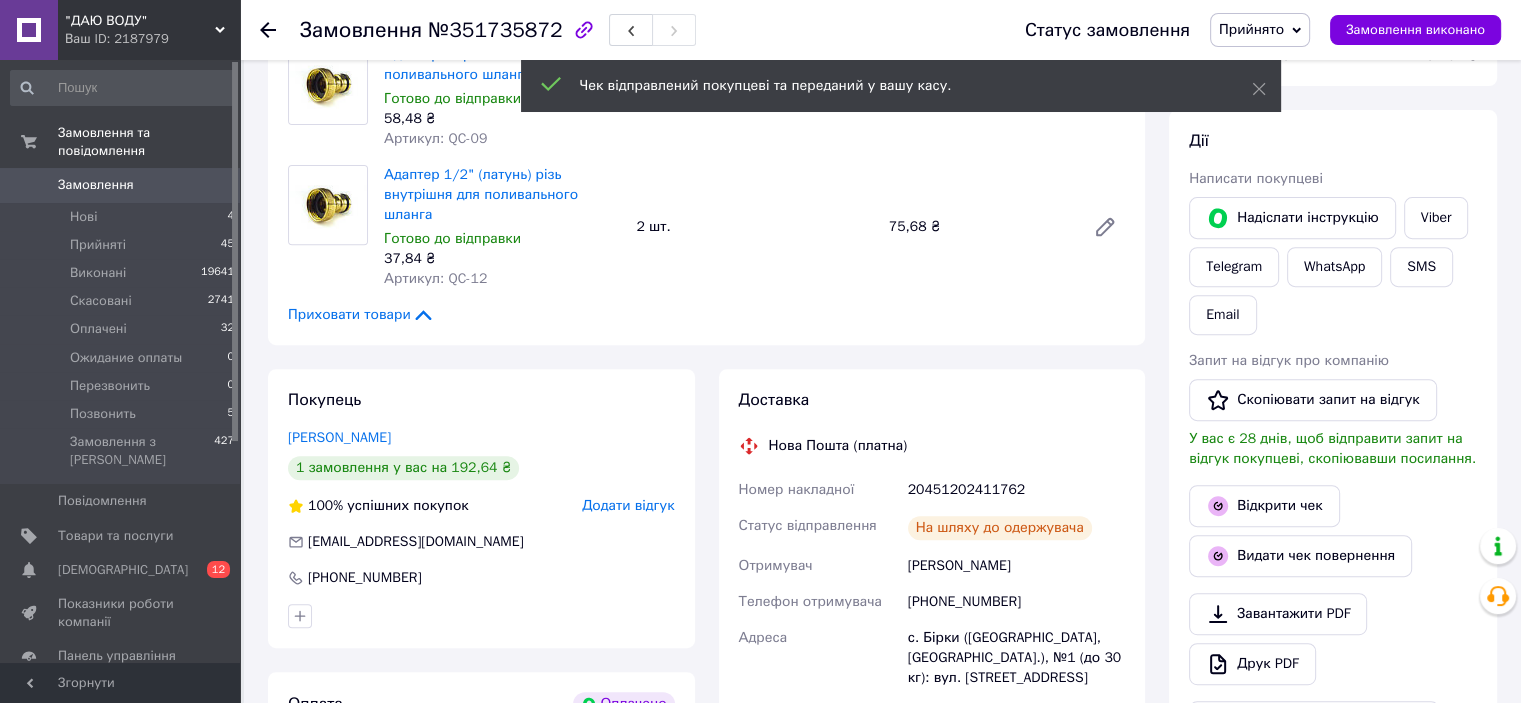 click on "Прийнято" at bounding box center (1251, 29) 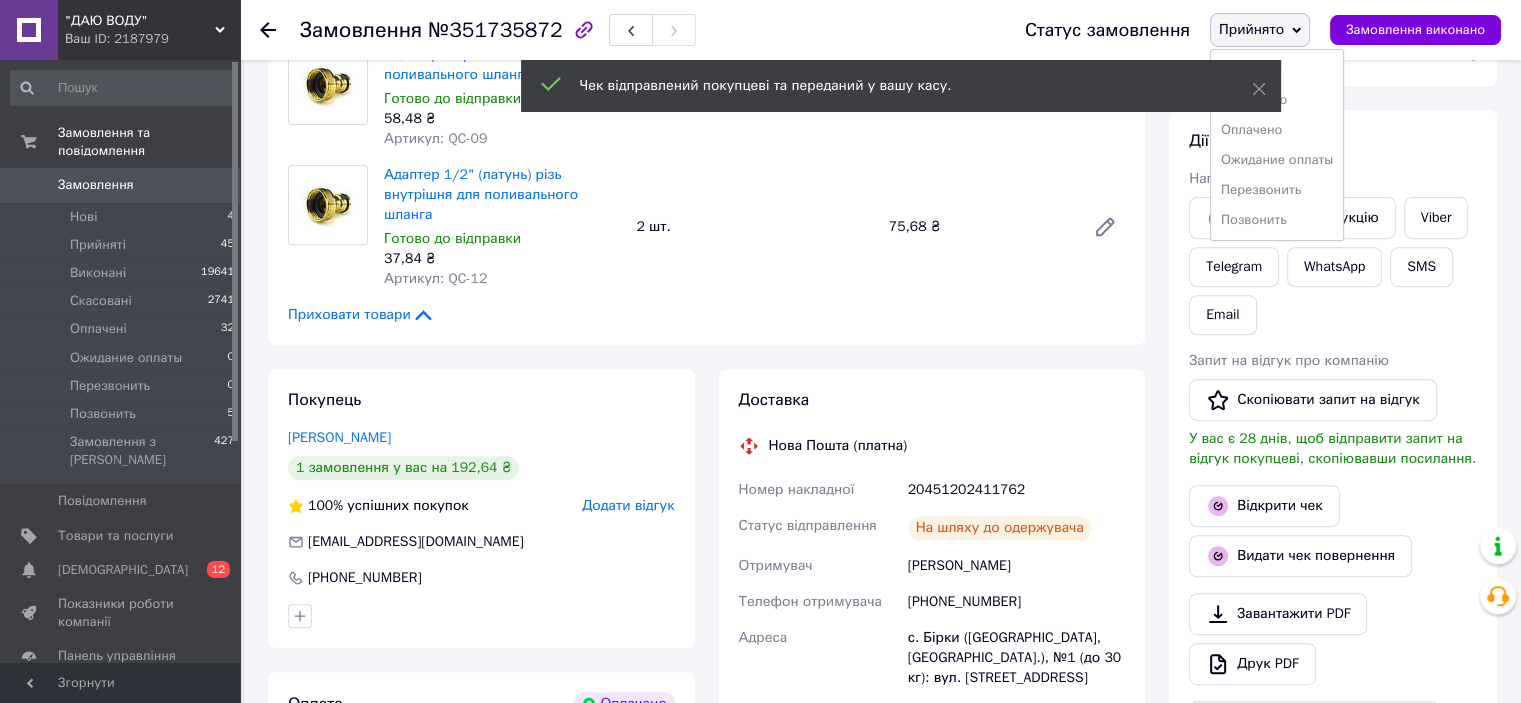 drag, startPoint x: 1278, startPoint y: 122, endPoint x: 1164, endPoint y: 8, distance: 161.22035 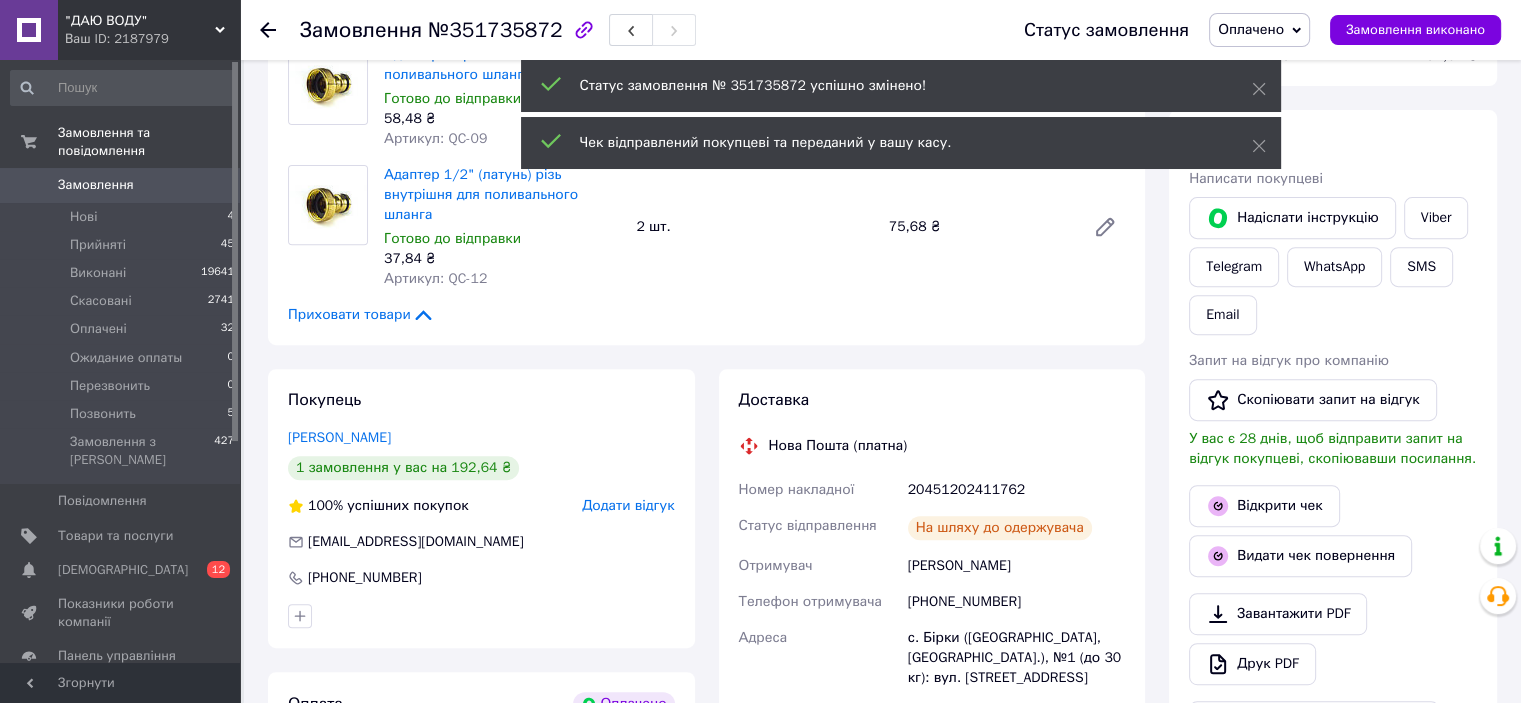 click 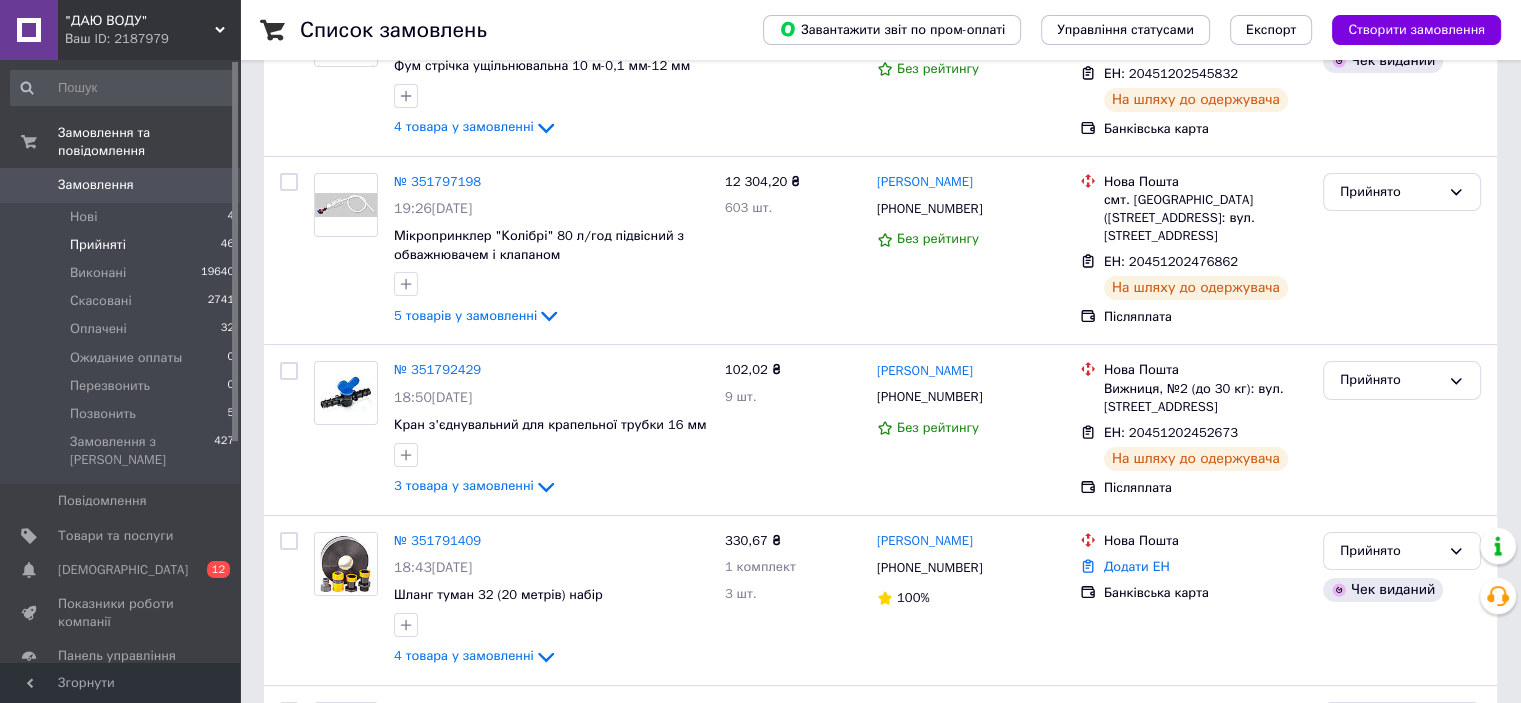 scroll, scrollTop: 8736, scrollLeft: 0, axis: vertical 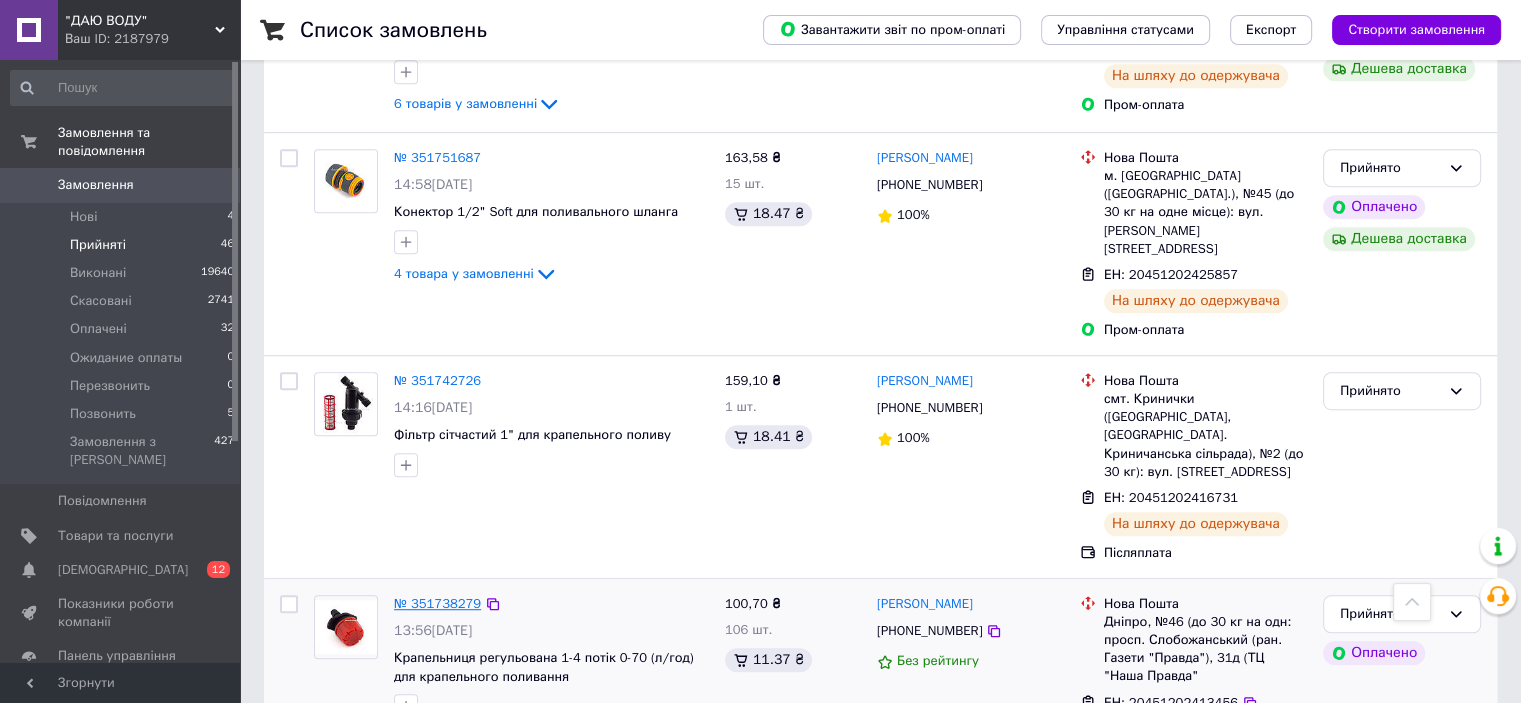 click on "№ 351738279" at bounding box center [437, 603] 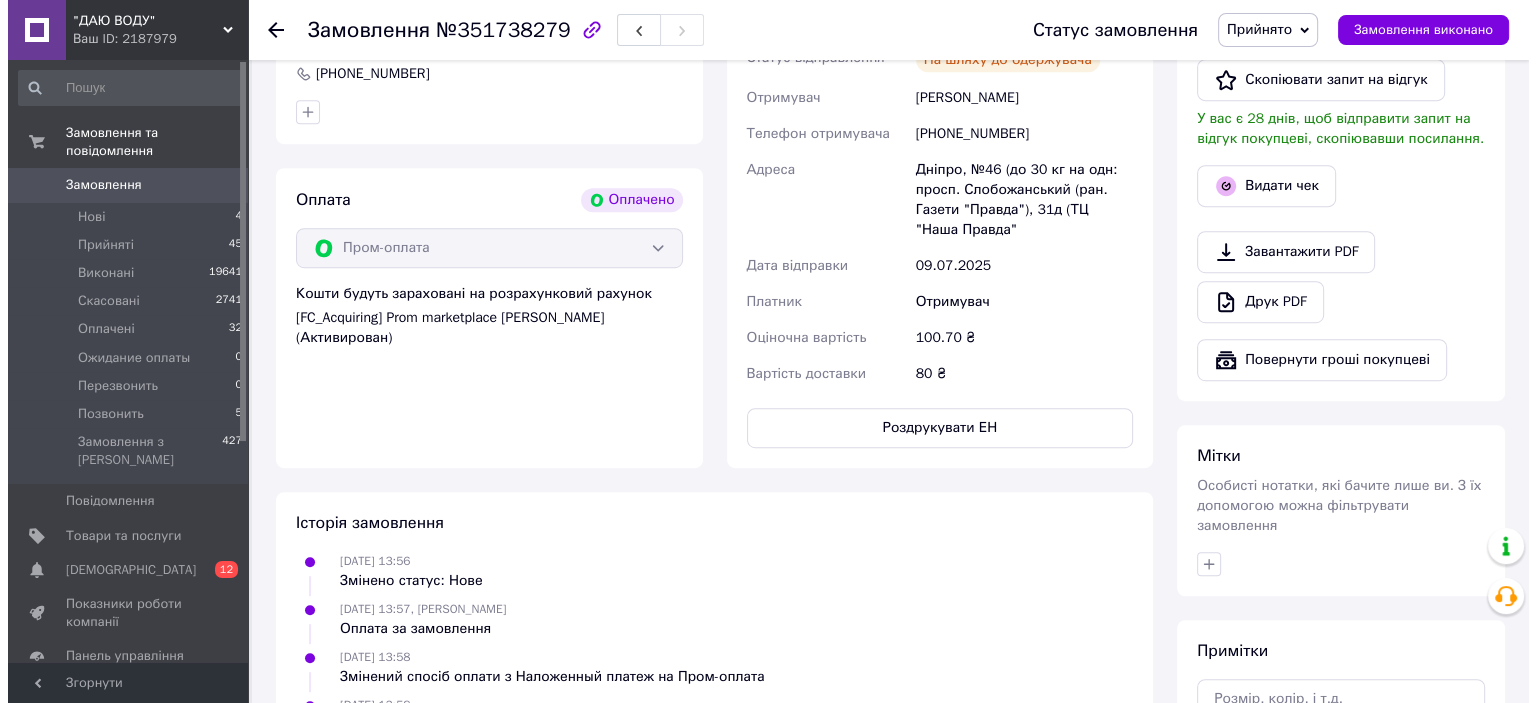 scroll, scrollTop: 1072, scrollLeft: 0, axis: vertical 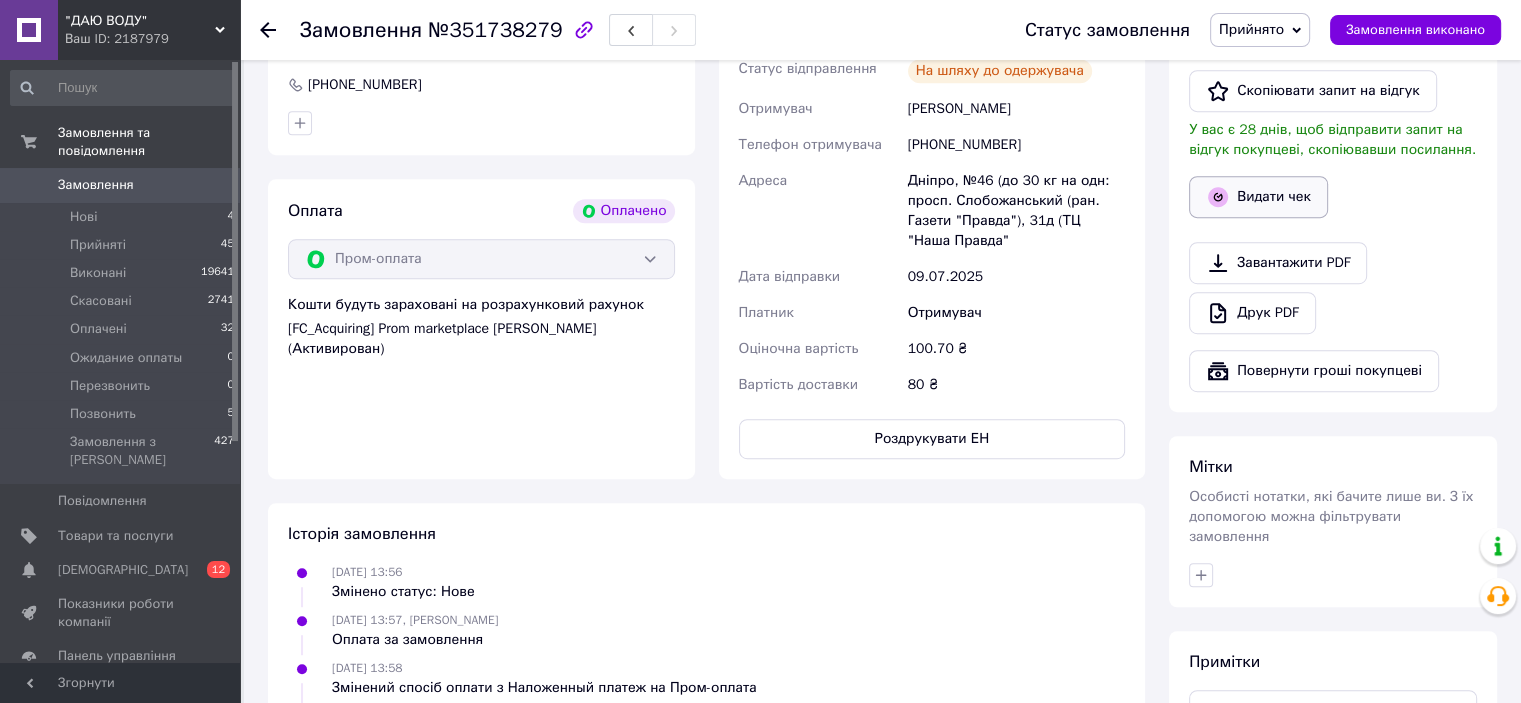 click on "Видати чек" at bounding box center (1258, 197) 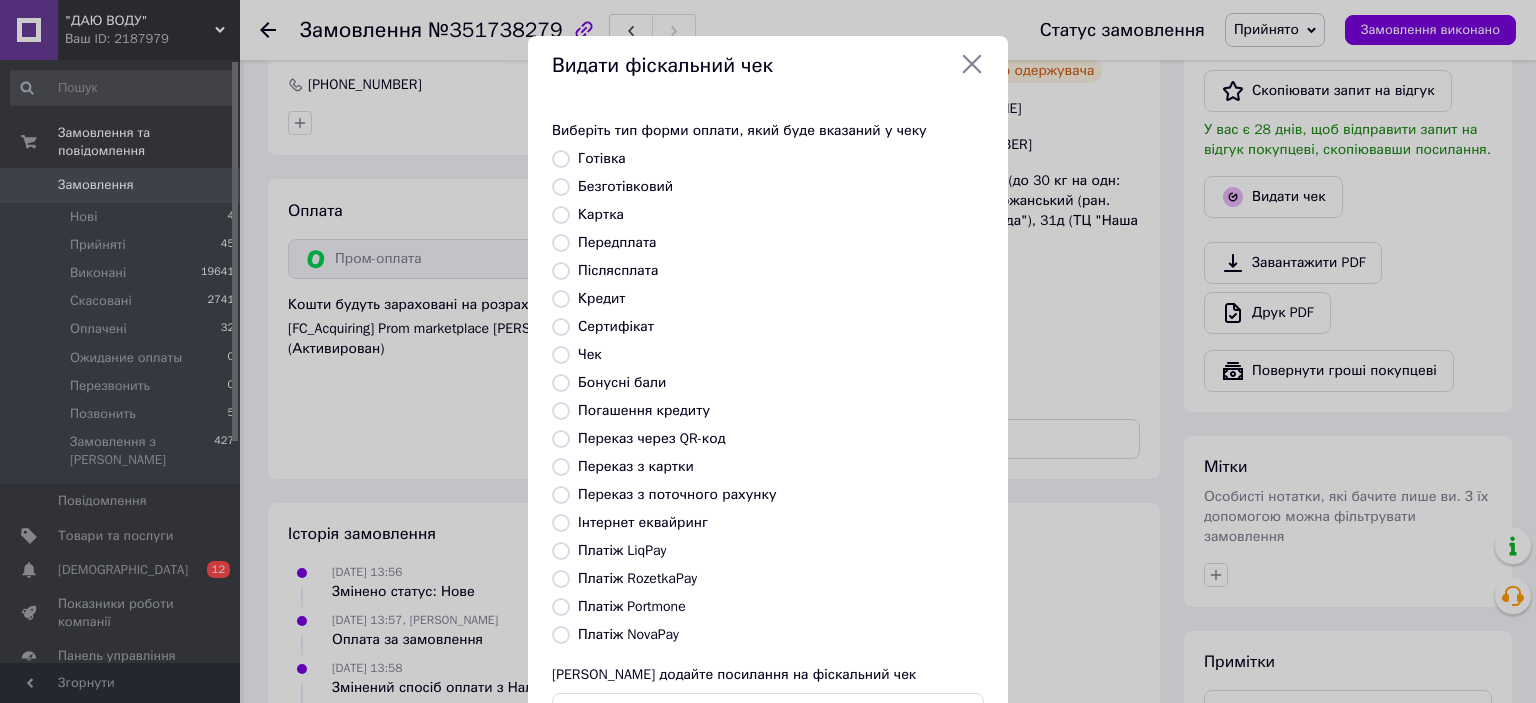 click on "Платіж RozetkaPay" at bounding box center (637, 578) 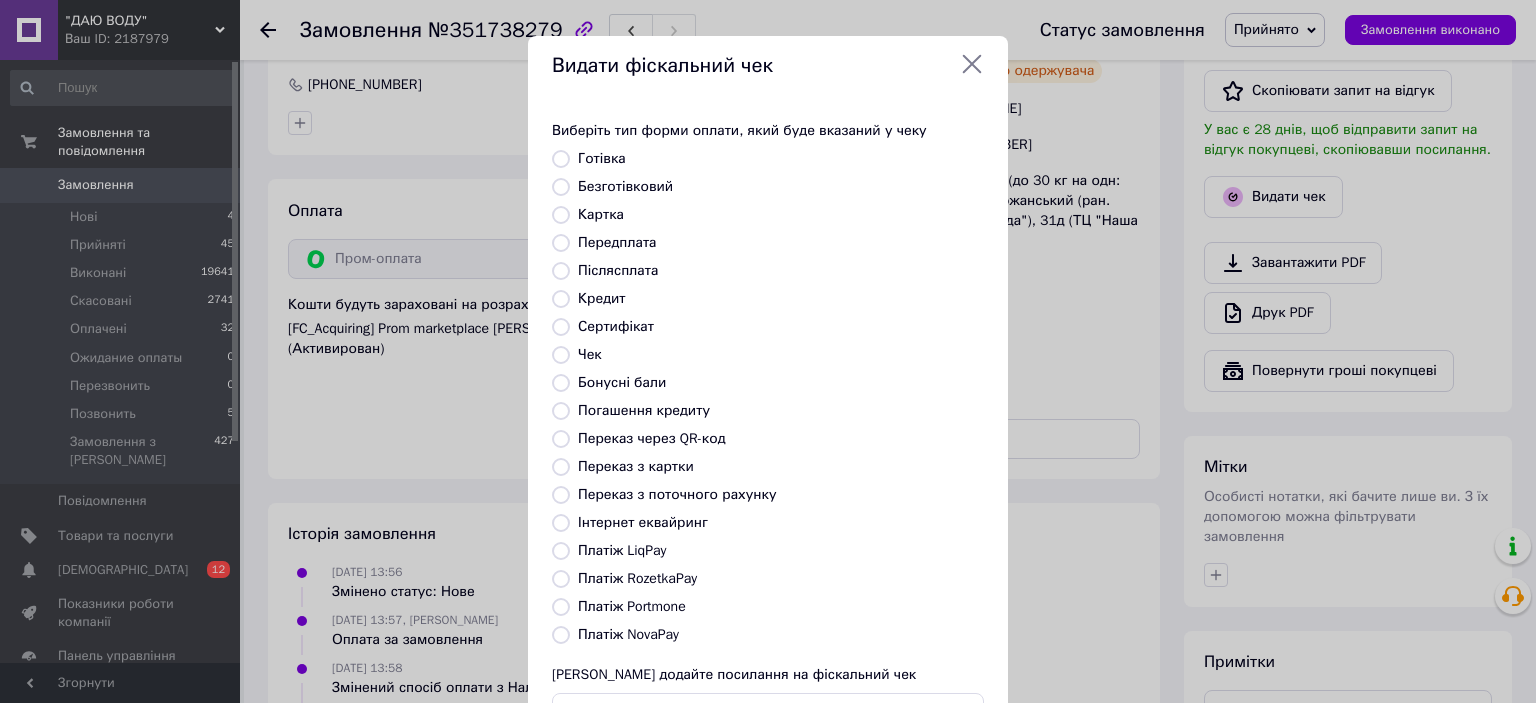 radio on "true" 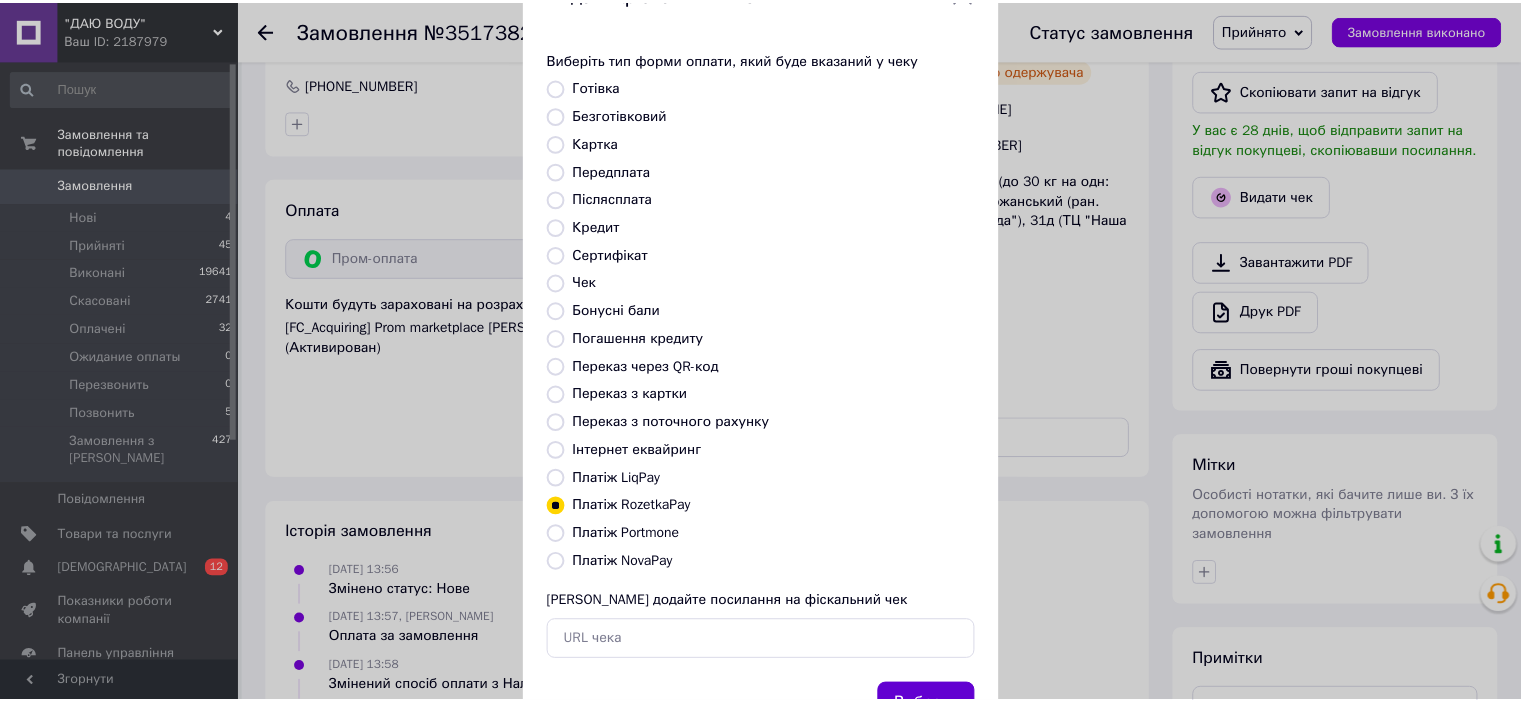 scroll, scrollTop: 155, scrollLeft: 0, axis: vertical 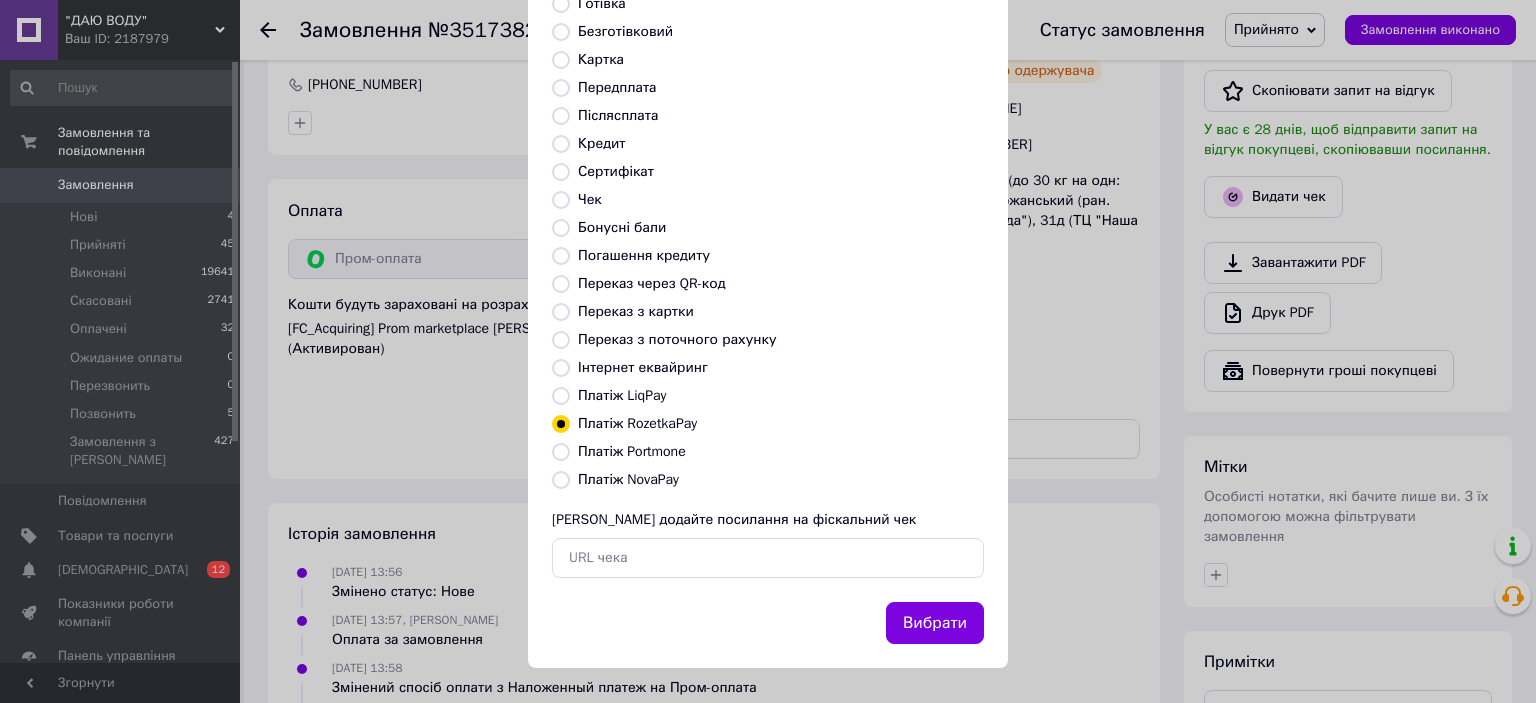 drag, startPoint x: 947, startPoint y: 619, endPoint x: 1036, endPoint y: 467, distance: 176.13914 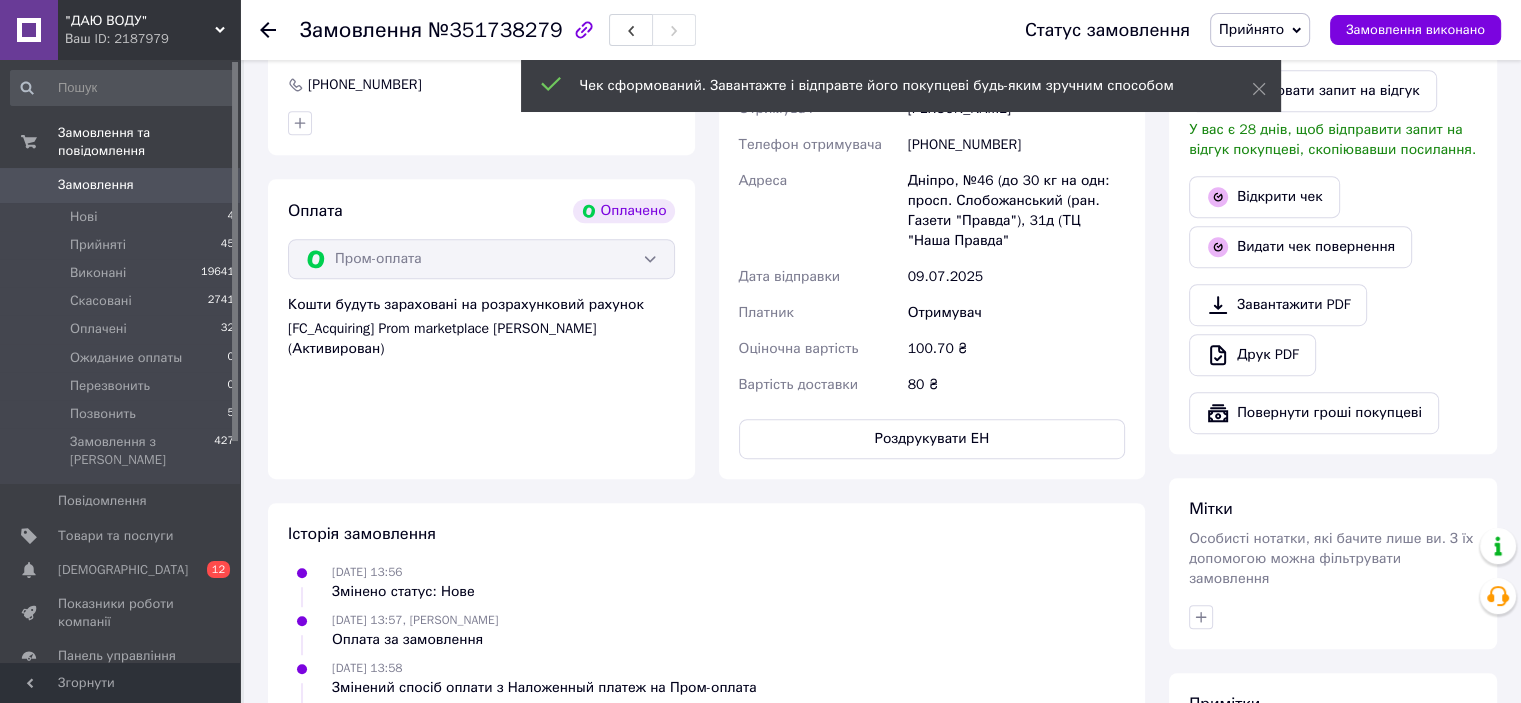 drag, startPoint x: 1262, startPoint y: 23, endPoint x: 1260, endPoint y: 130, distance: 107.01869 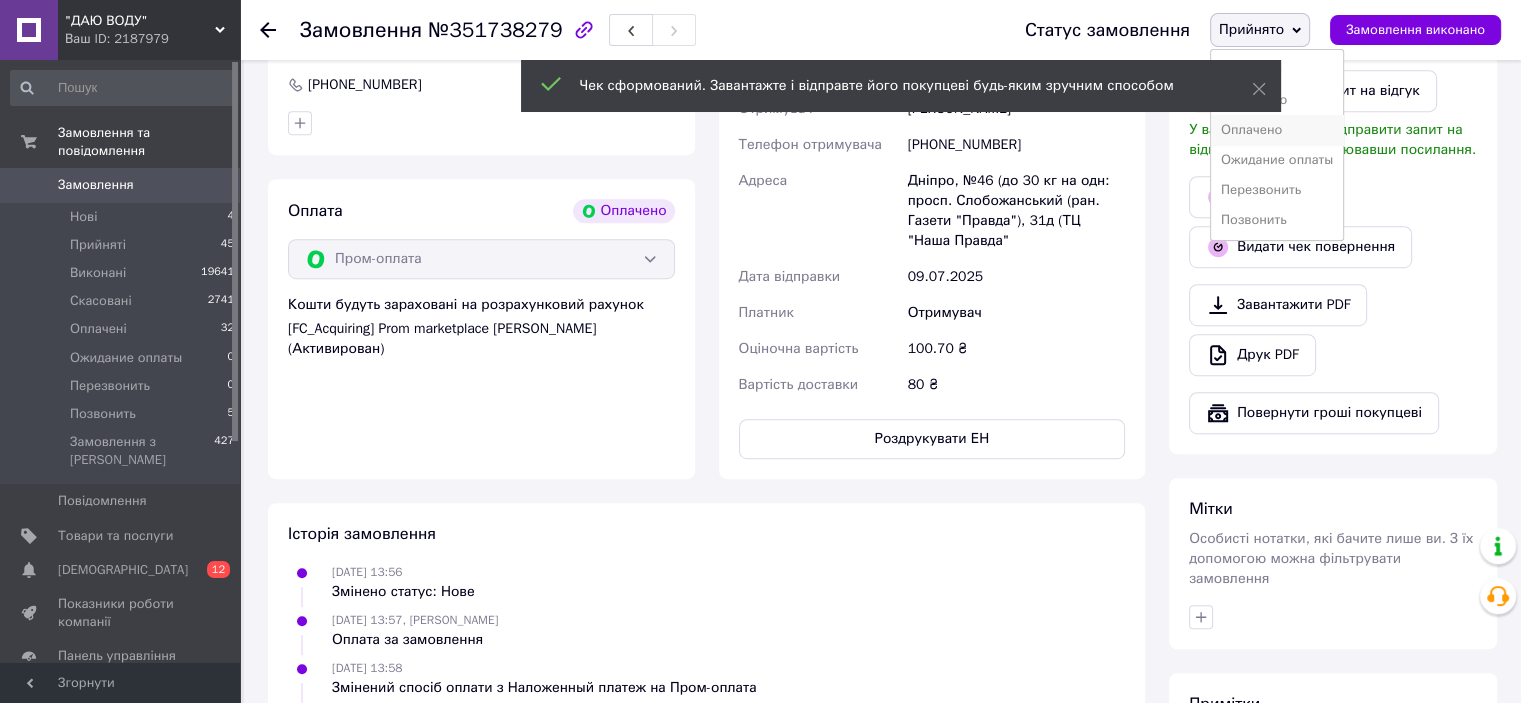 click on "Оплачено" at bounding box center (1277, 130) 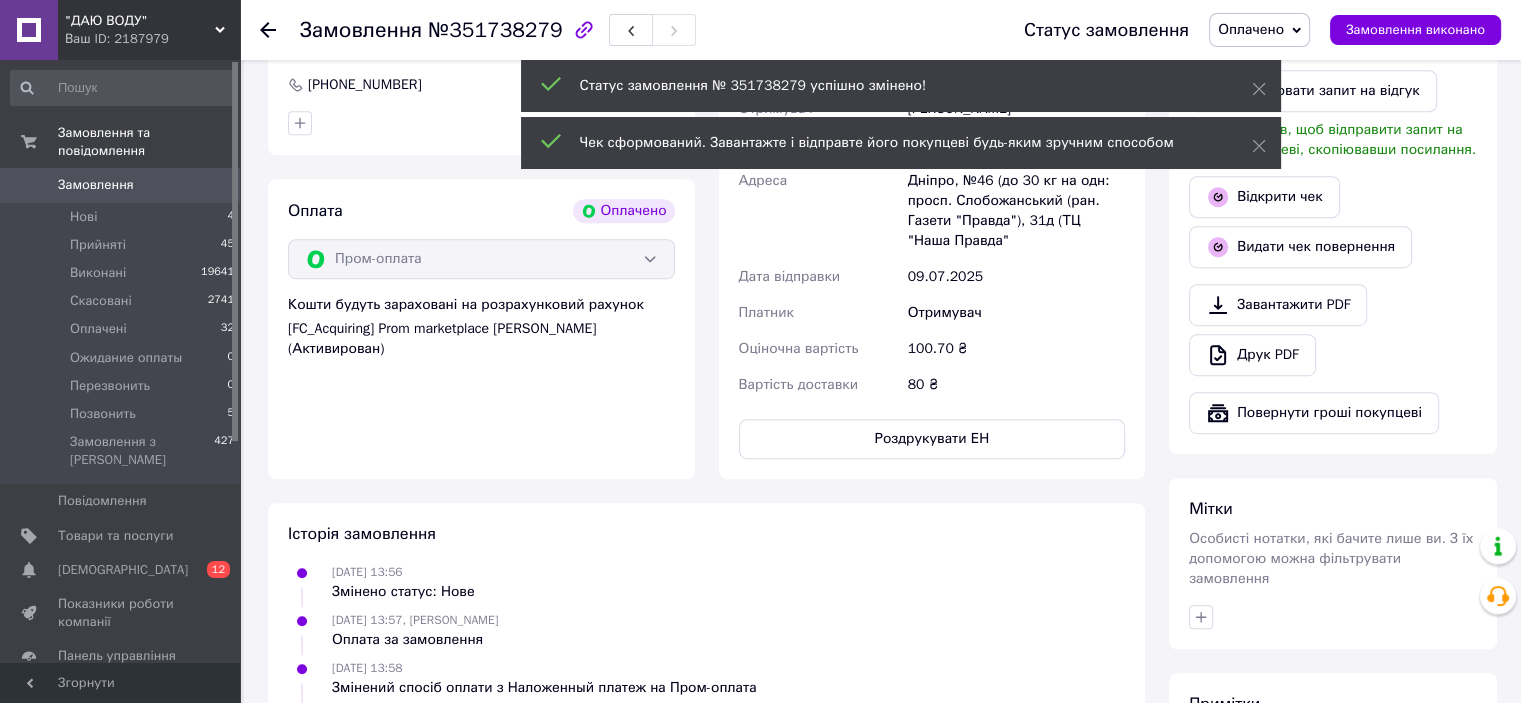 scroll, scrollTop: 92, scrollLeft: 0, axis: vertical 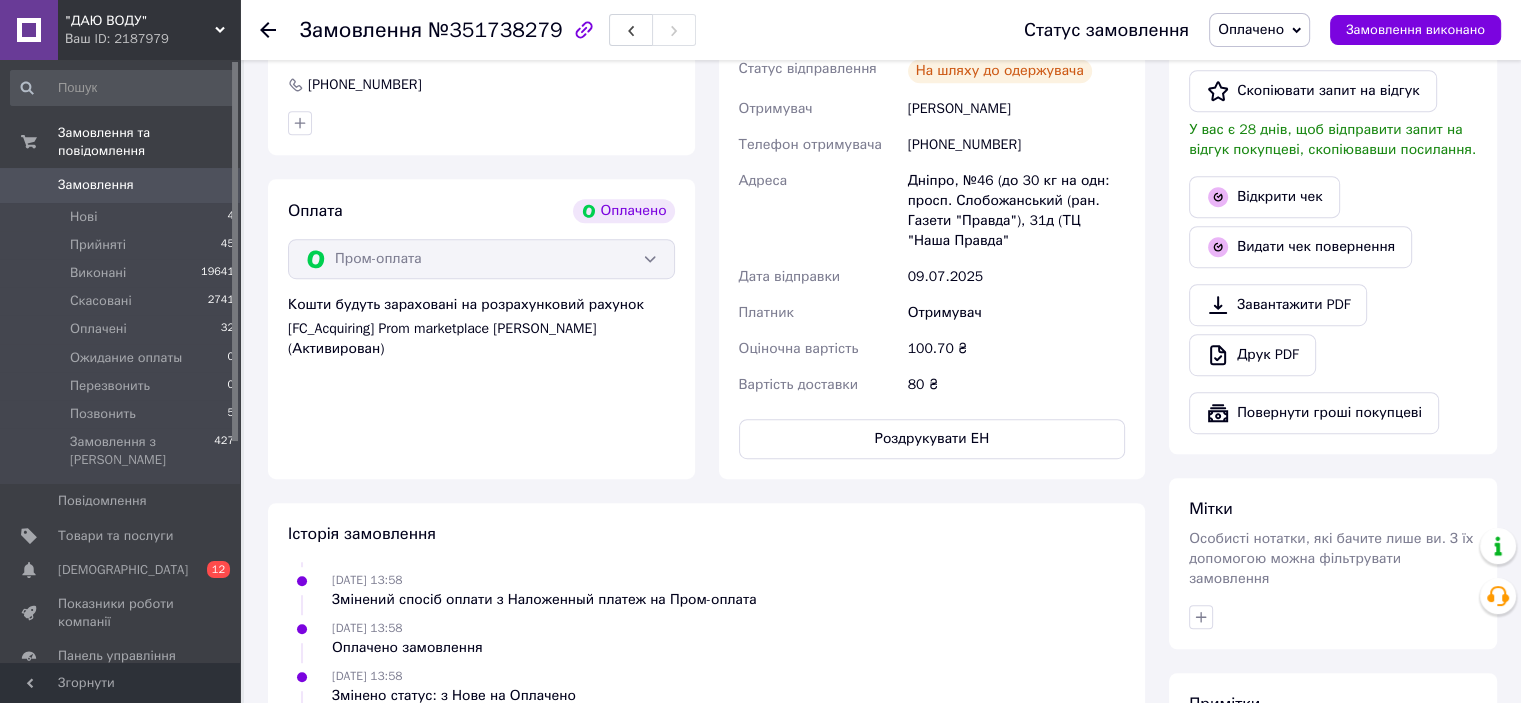 click 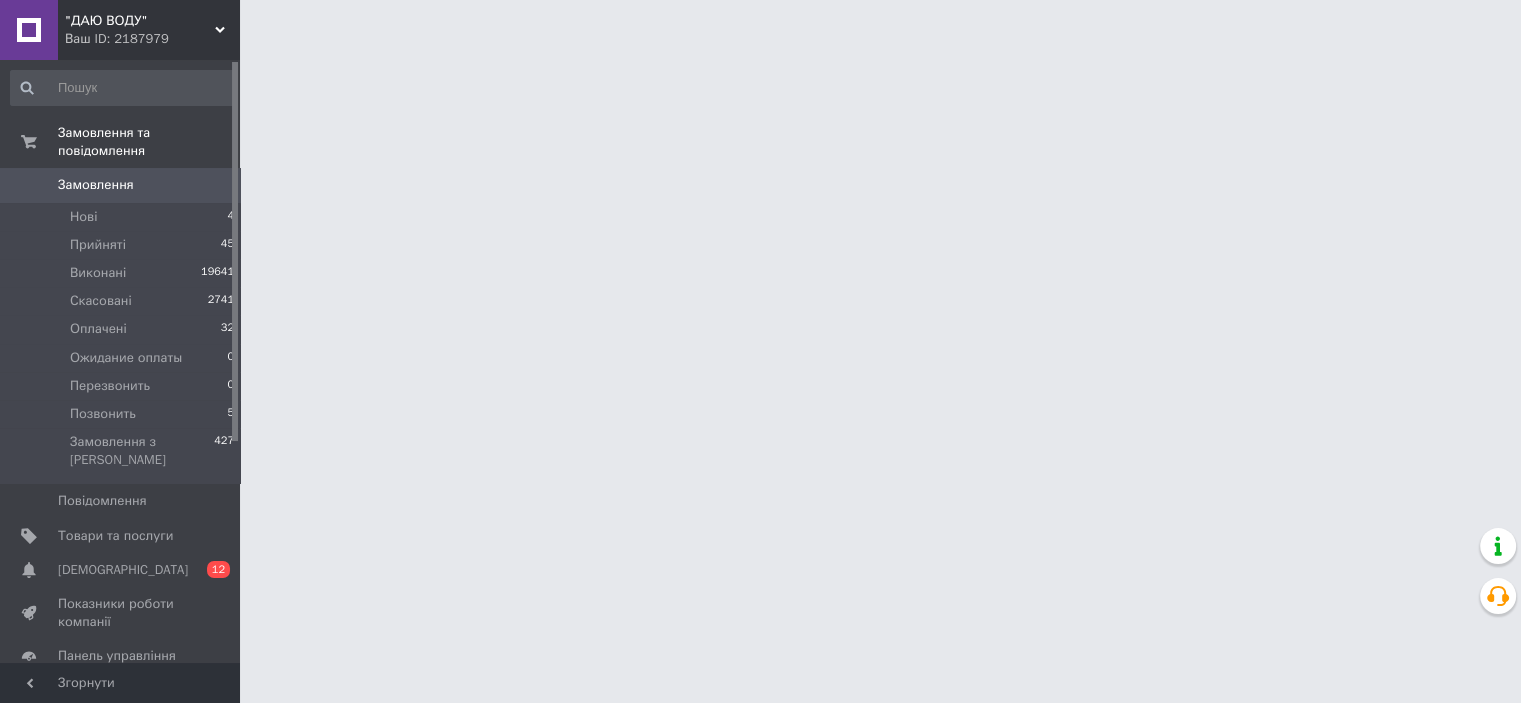 scroll, scrollTop: 0, scrollLeft: 0, axis: both 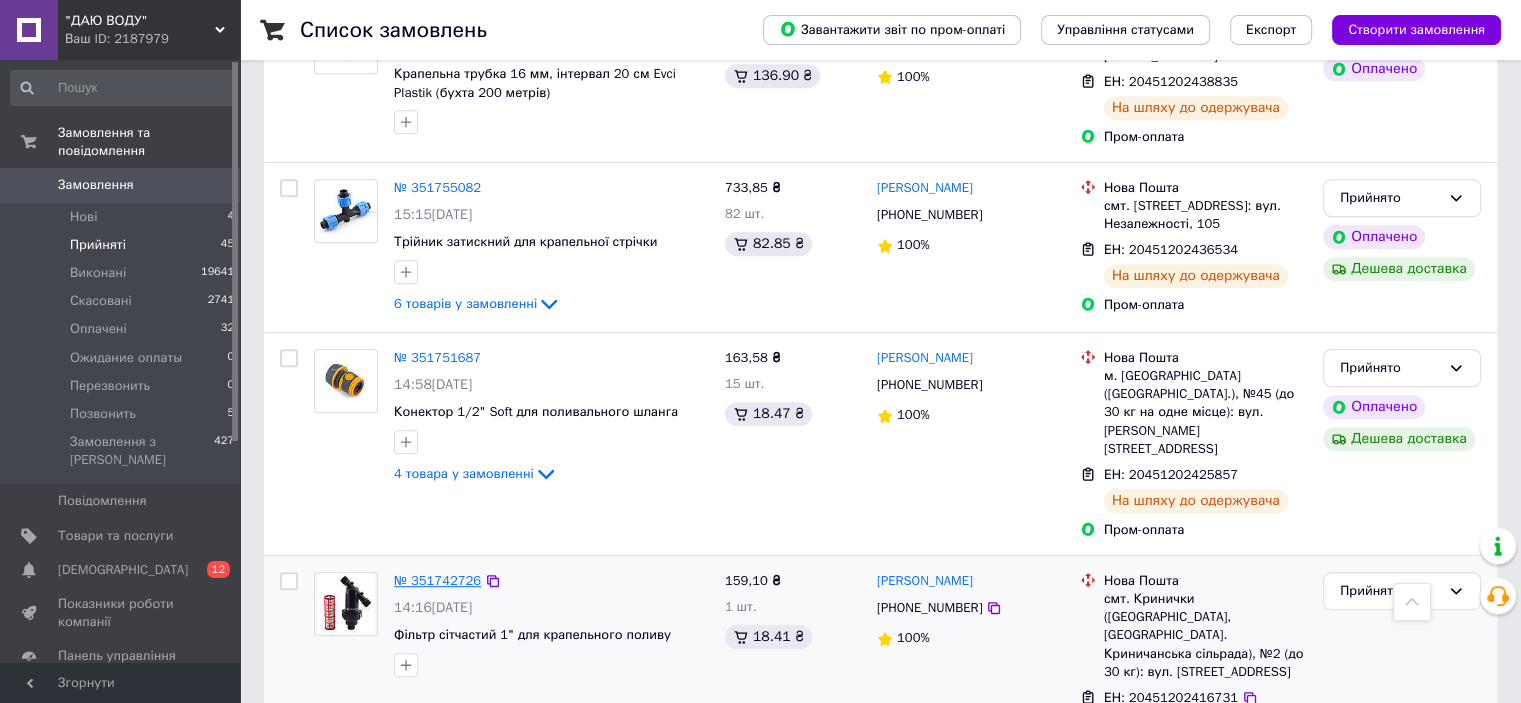 click on "№ 351742726" at bounding box center (437, 580) 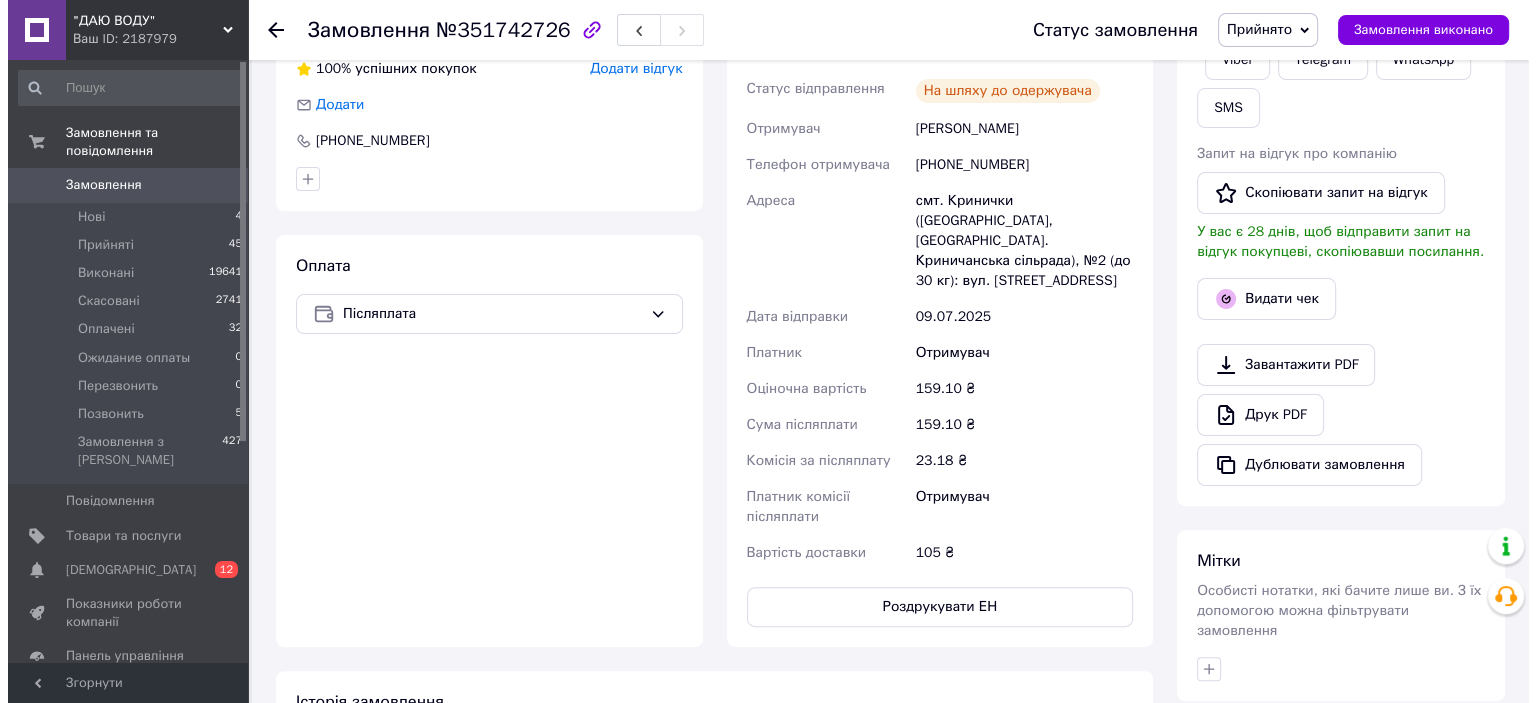 scroll, scrollTop: 216, scrollLeft: 0, axis: vertical 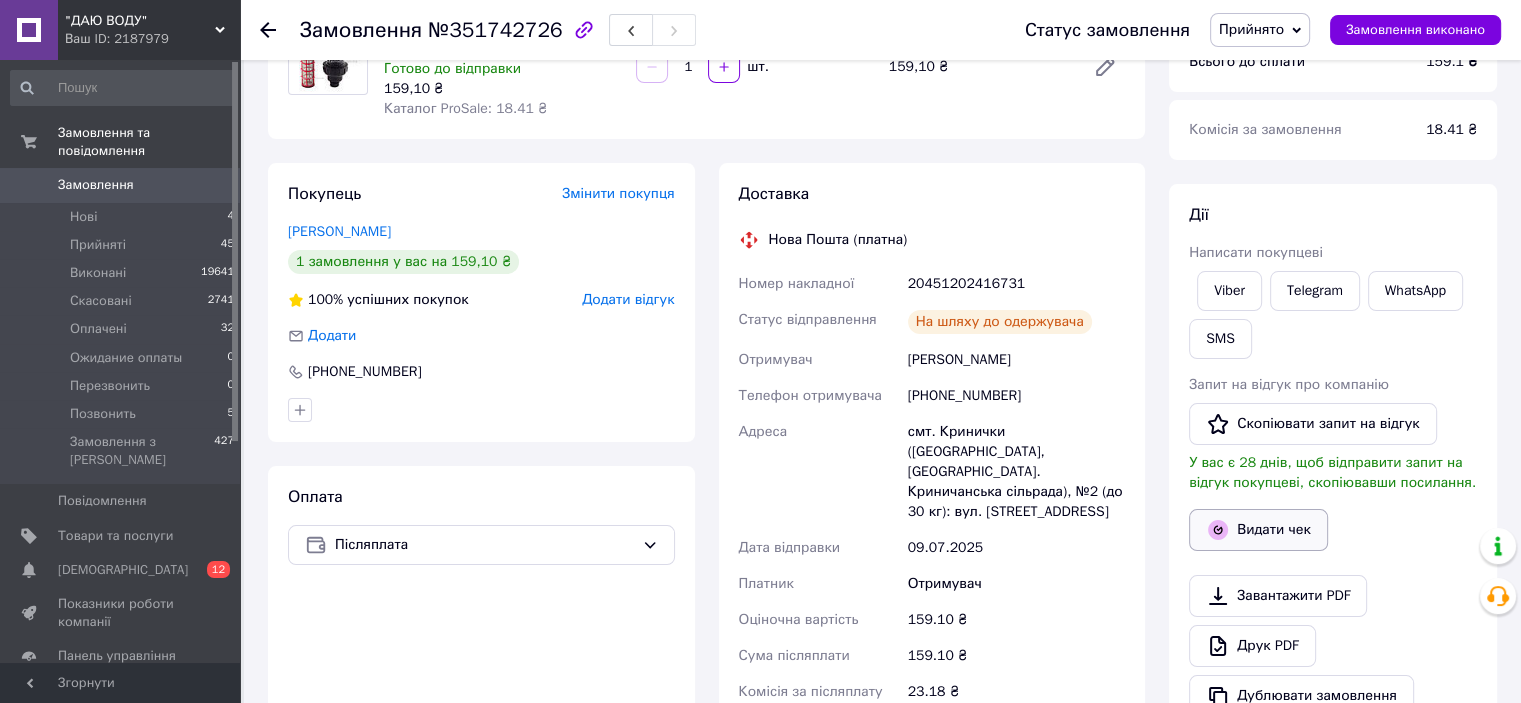 click on "Видати чек" at bounding box center [1258, 530] 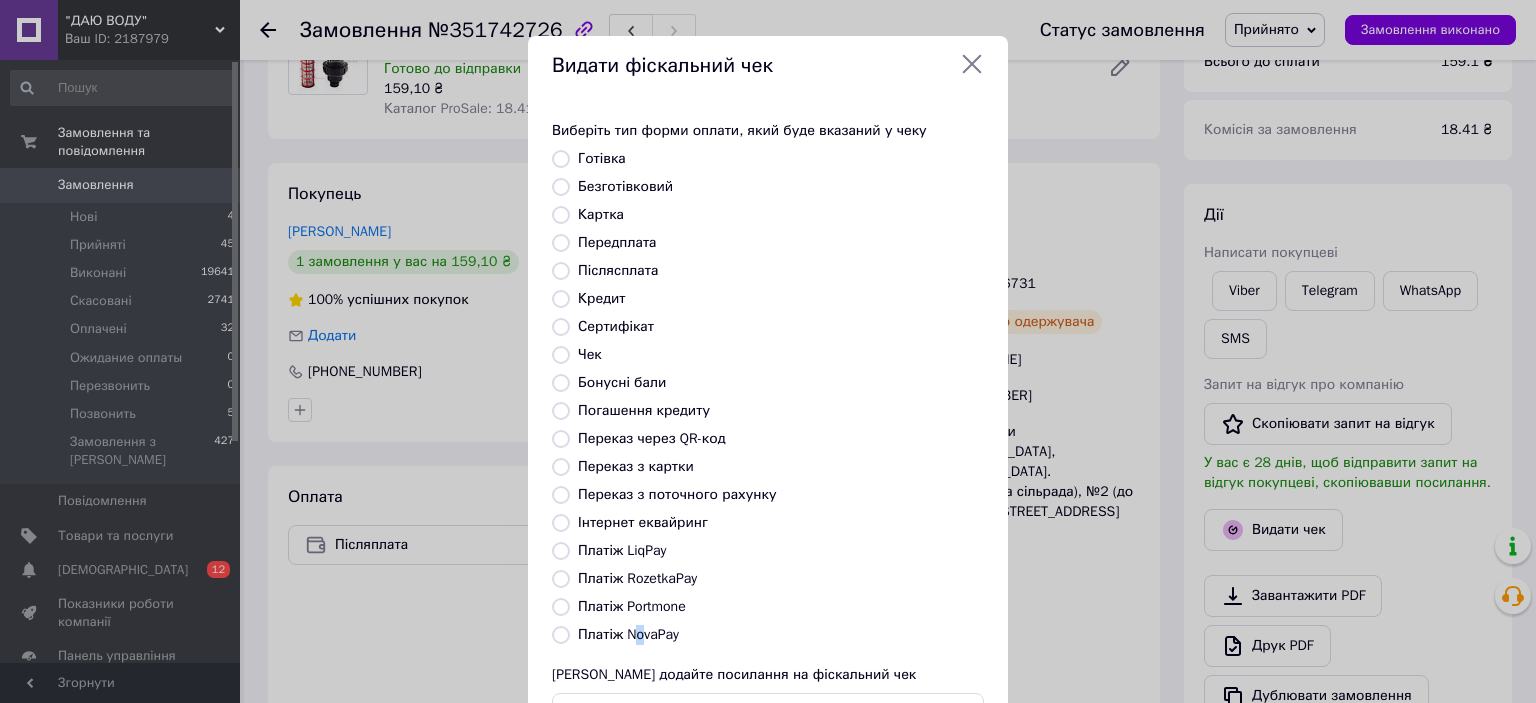 click on "Платіж NovaPay" at bounding box center [628, 634] 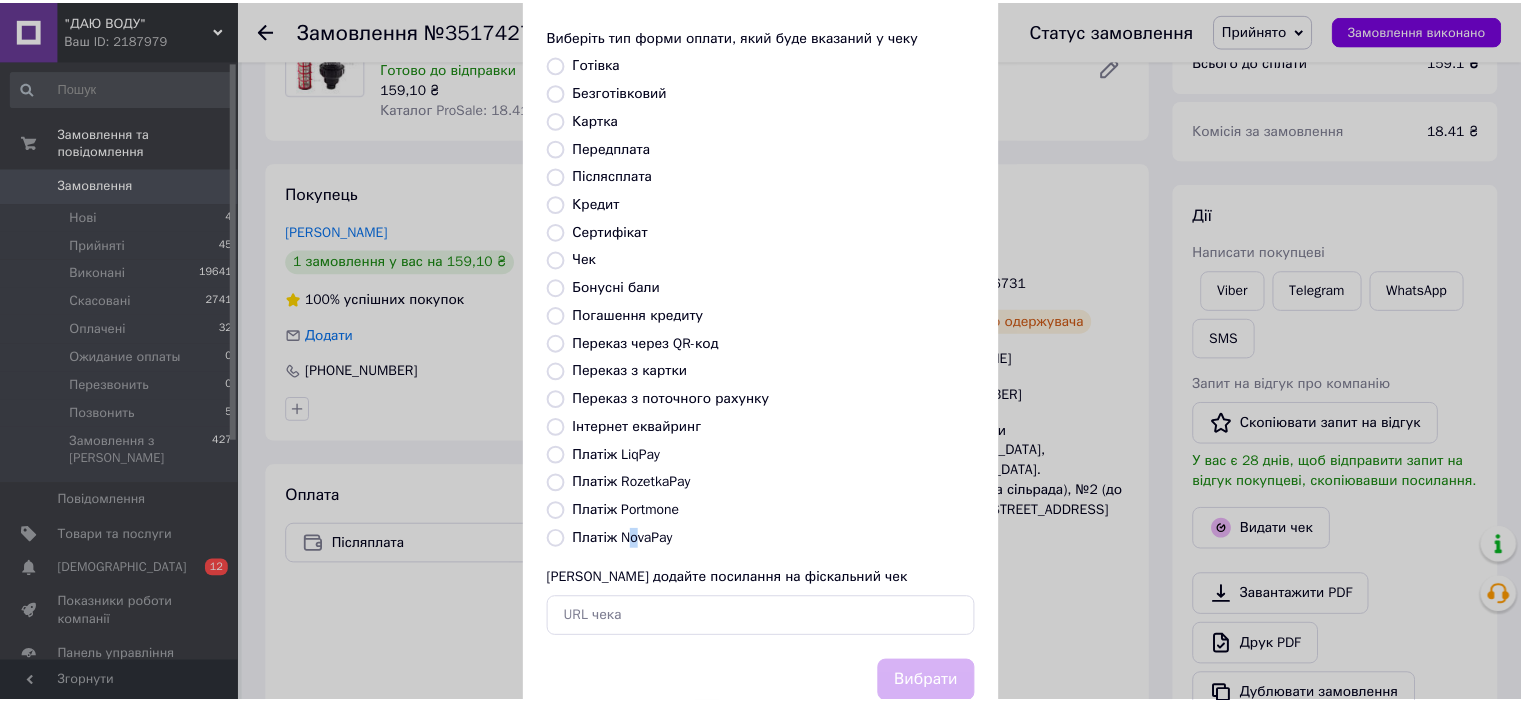 scroll, scrollTop: 155, scrollLeft: 0, axis: vertical 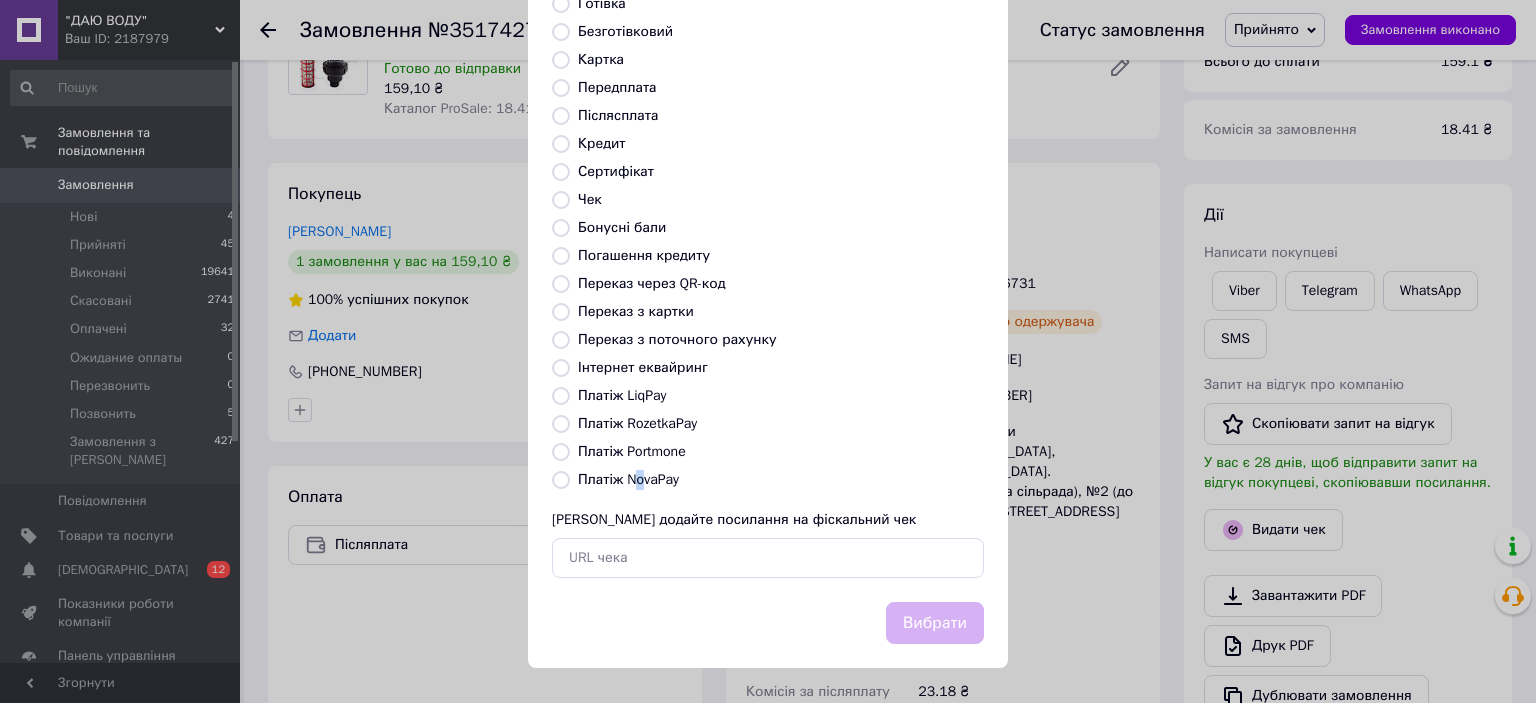 click on "Платіж NovaPay" at bounding box center (561, 480) 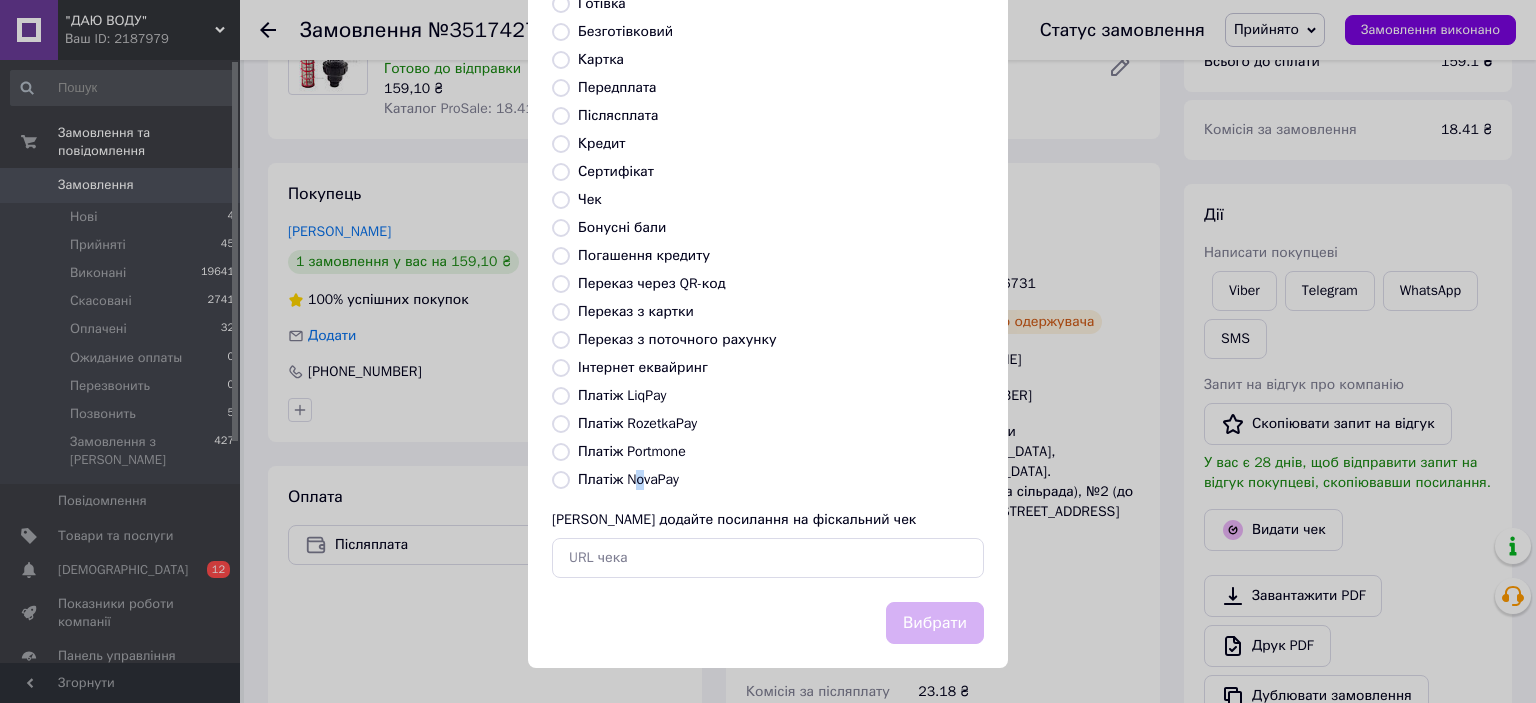 radio on "true" 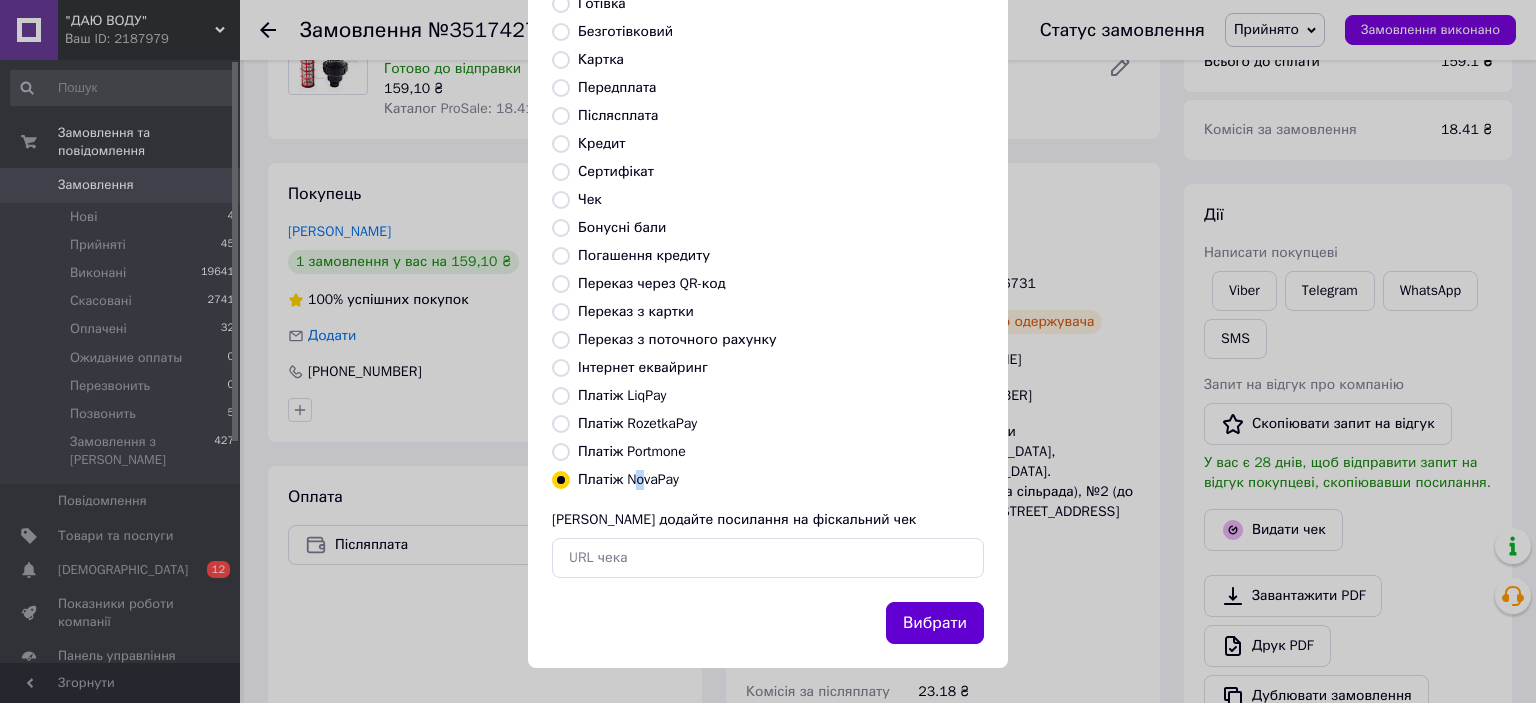 click on "Вибрати" at bounding box center (935, 623) 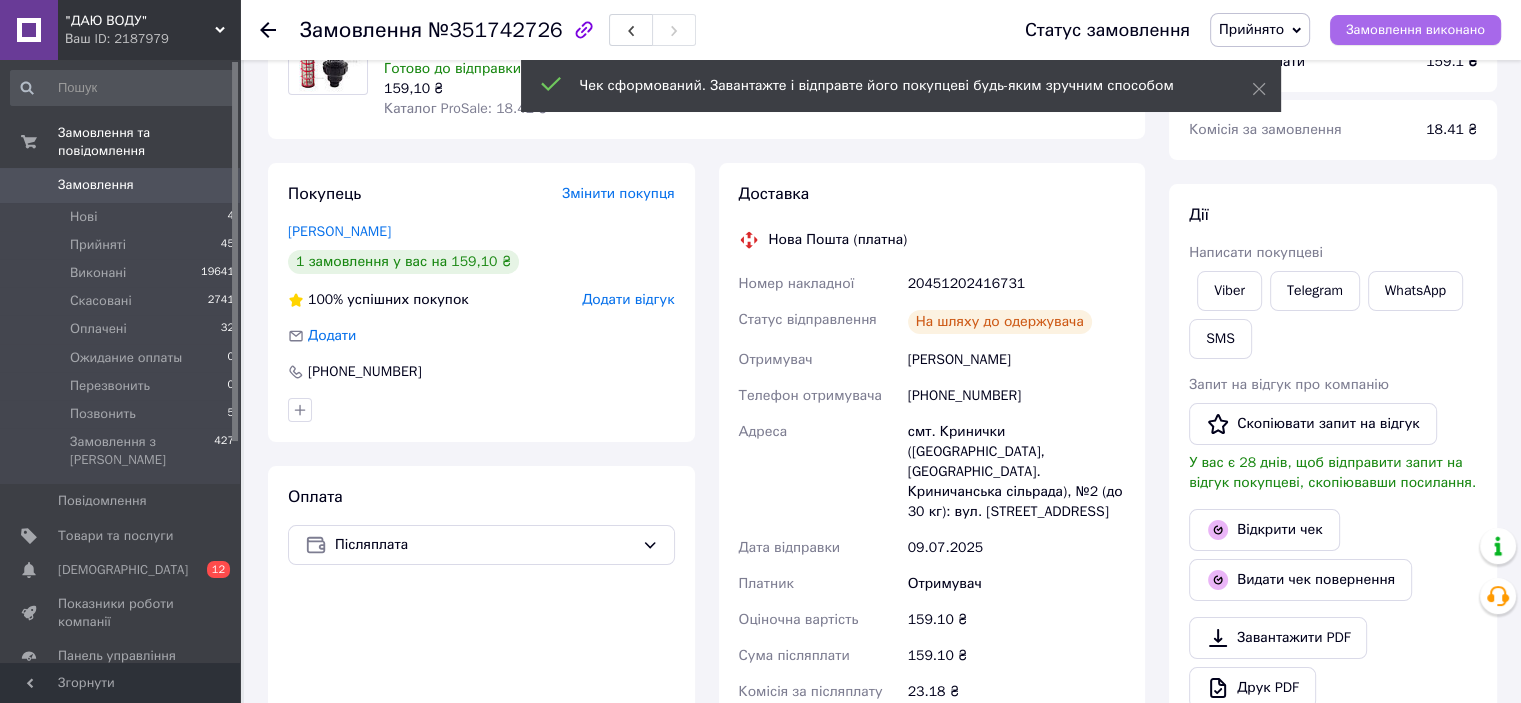 click on "Замовлення виконано" at bounding box center (1415, 30) 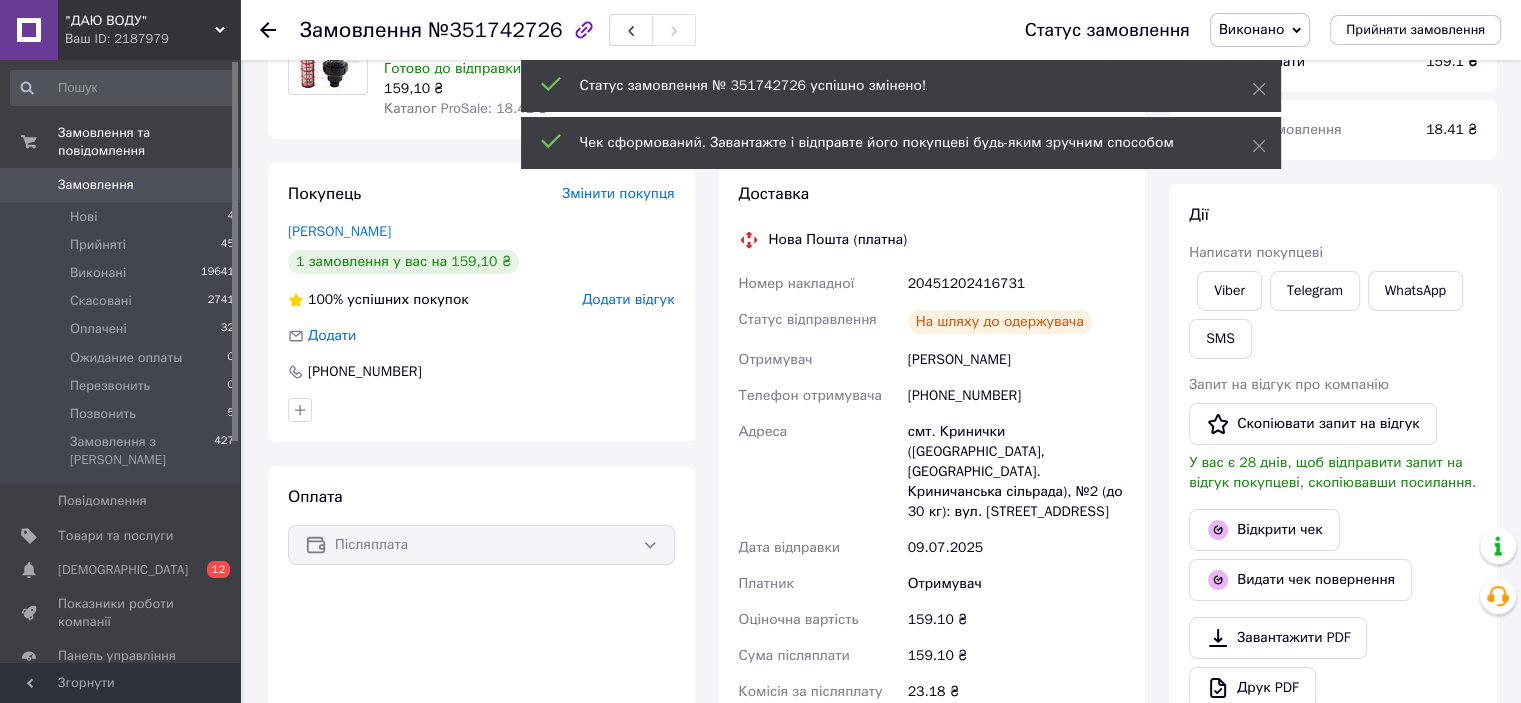 click 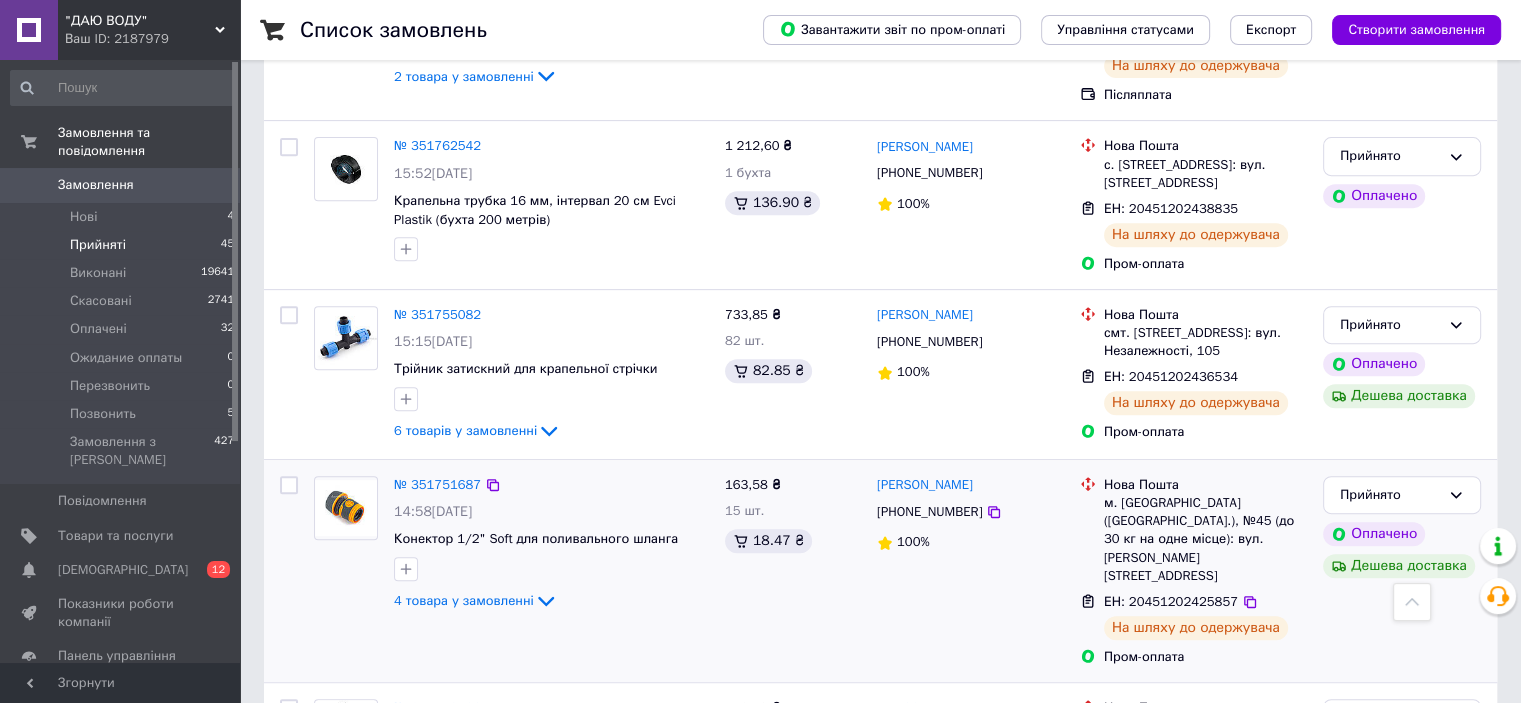 scroll, scrollTop: 8336, scrollLeft: 0, axis: vertical 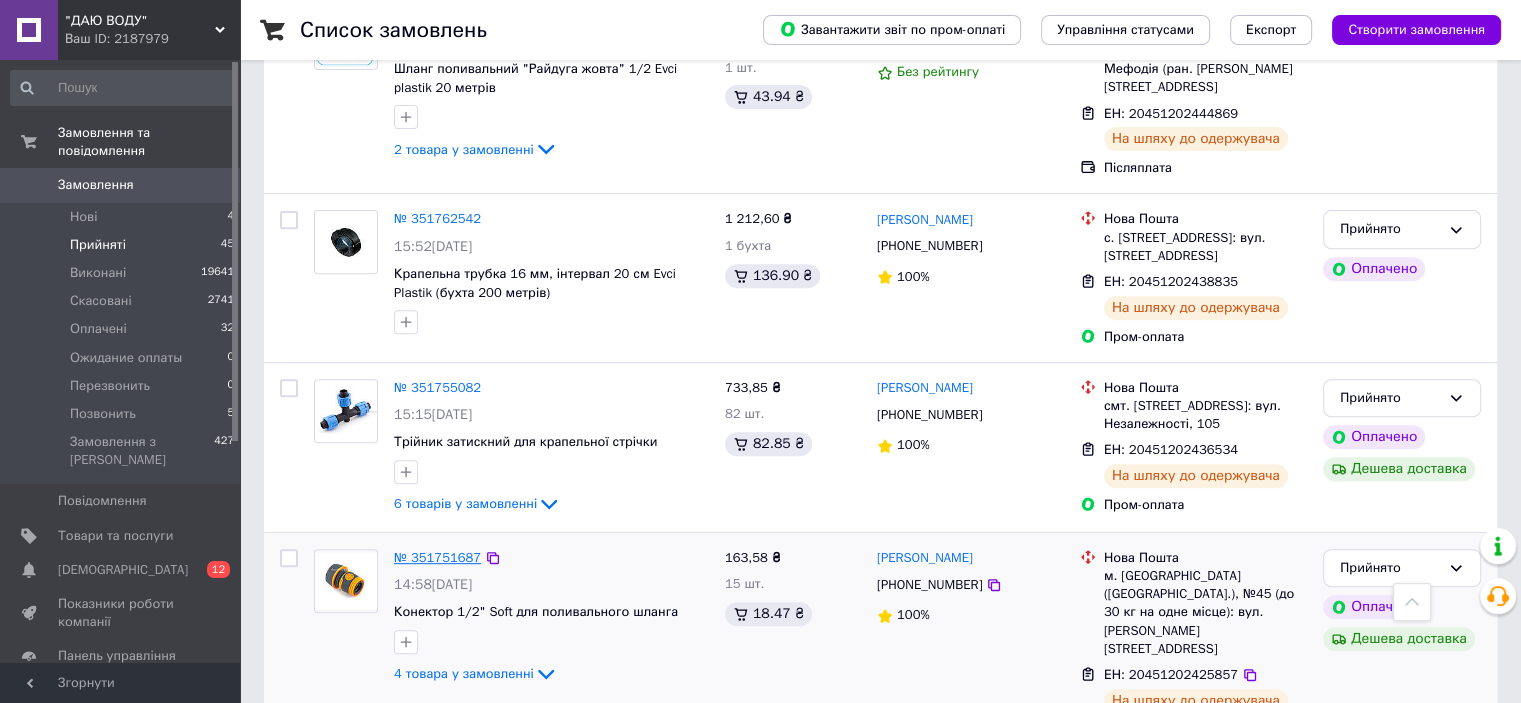 click on "№ 351751687" at bounding box center (437, 557) 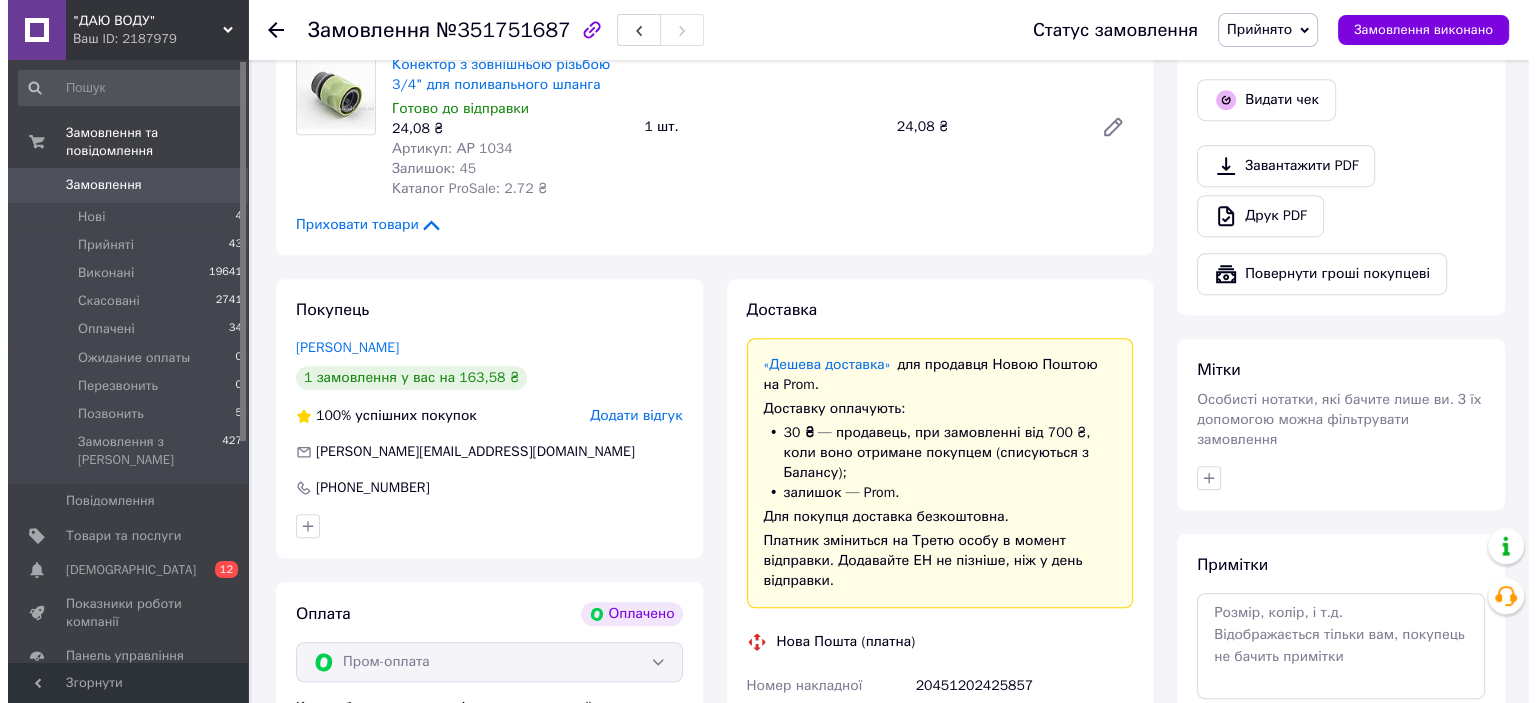 scroll, scrollTop: 1158, scrollLeft: 0, axis: vertical 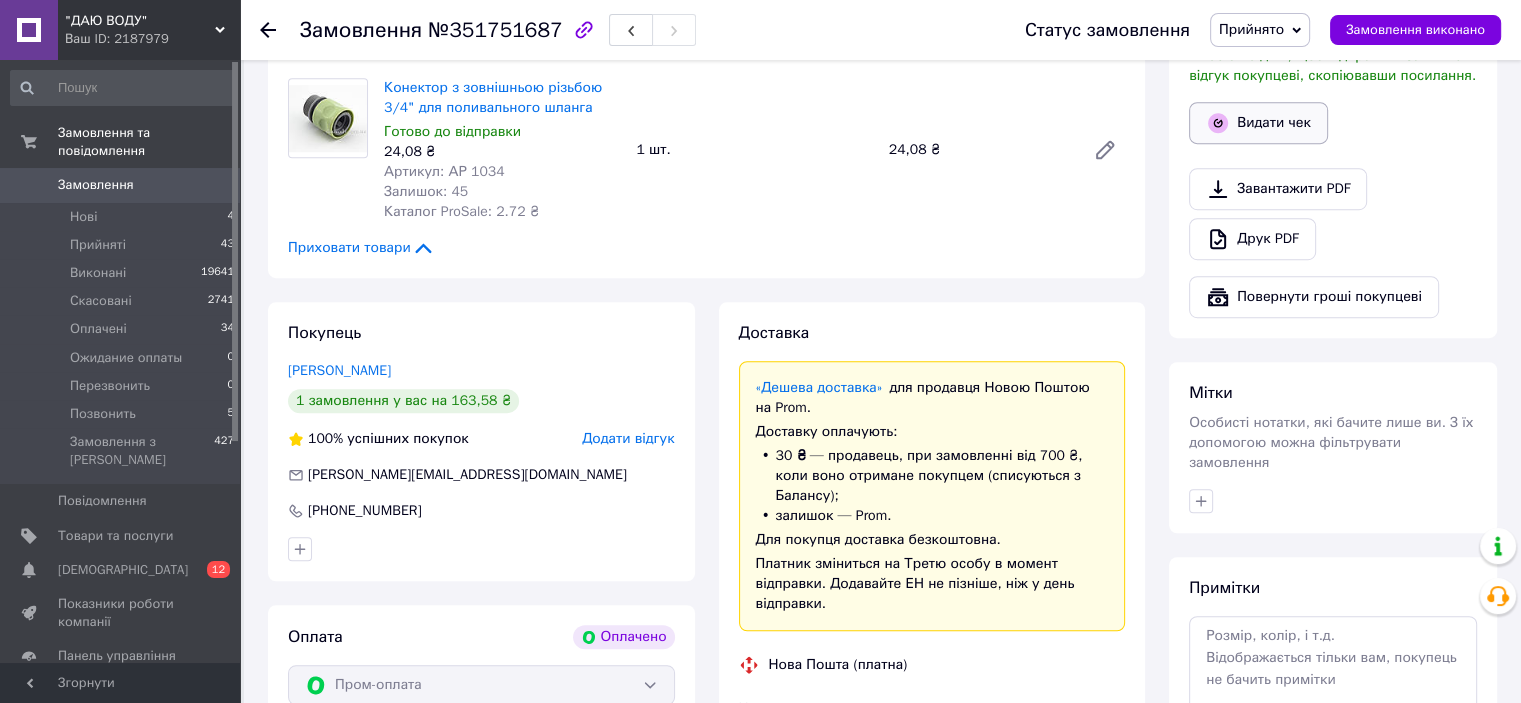 click on "Видати чек" at bounding box center [1258, 123] 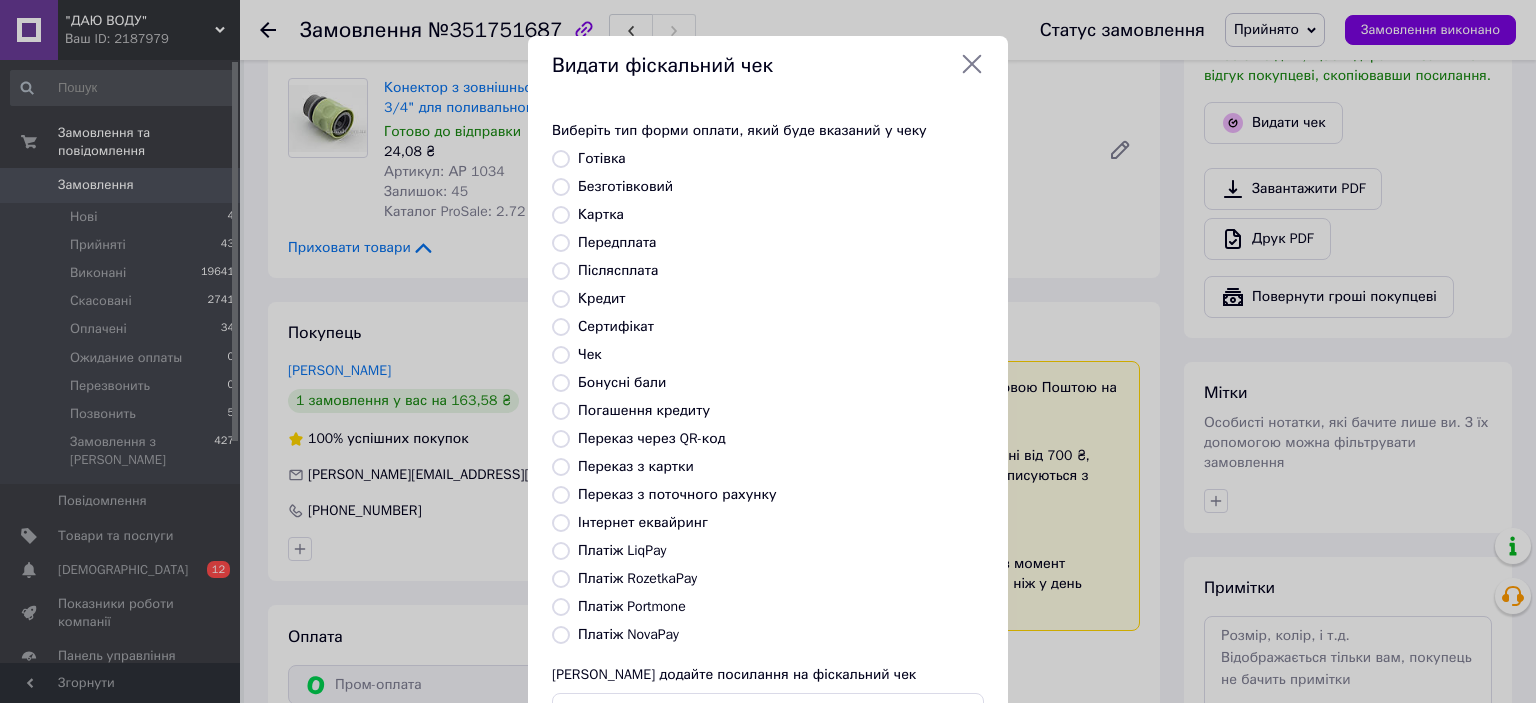 click on "Платіж RozetkaPay" at bounding box center [637, 578] 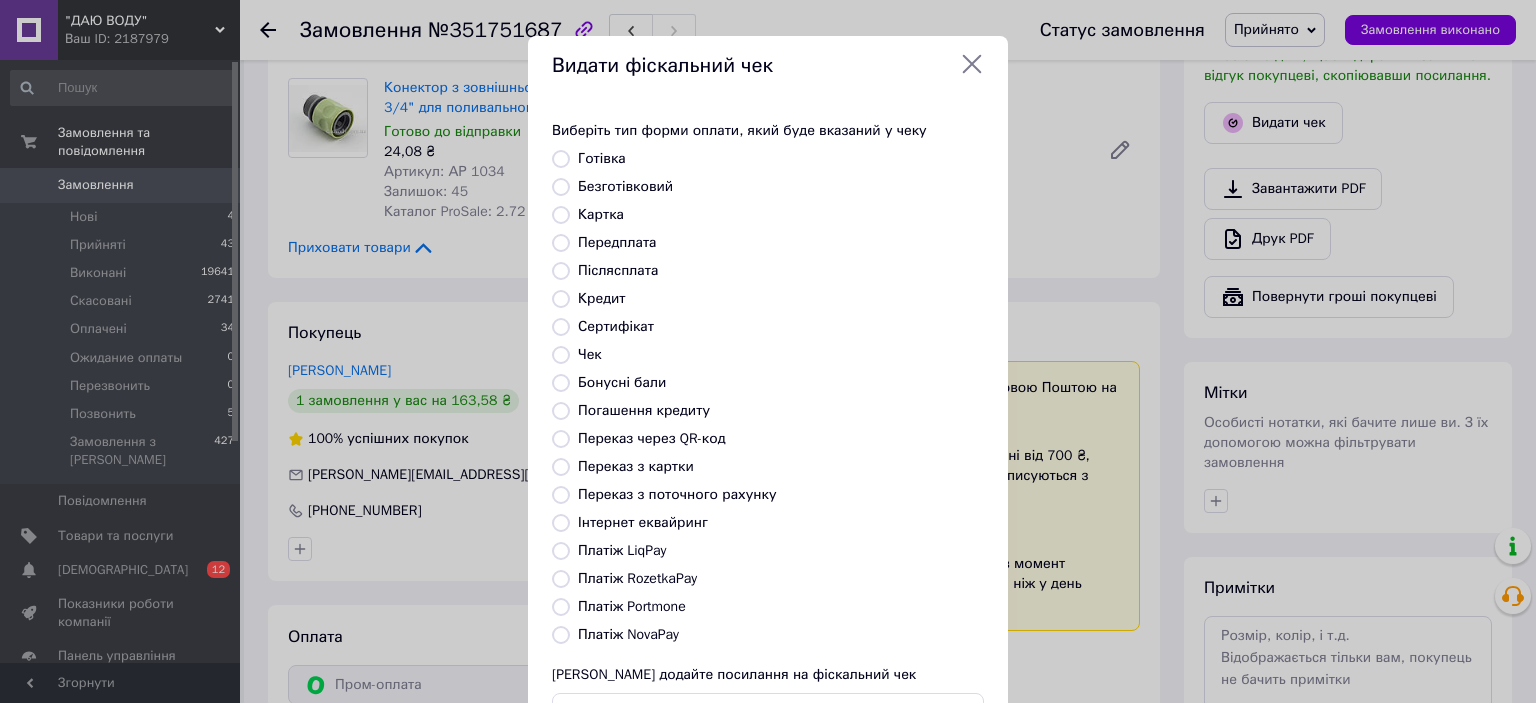 radio on "true" 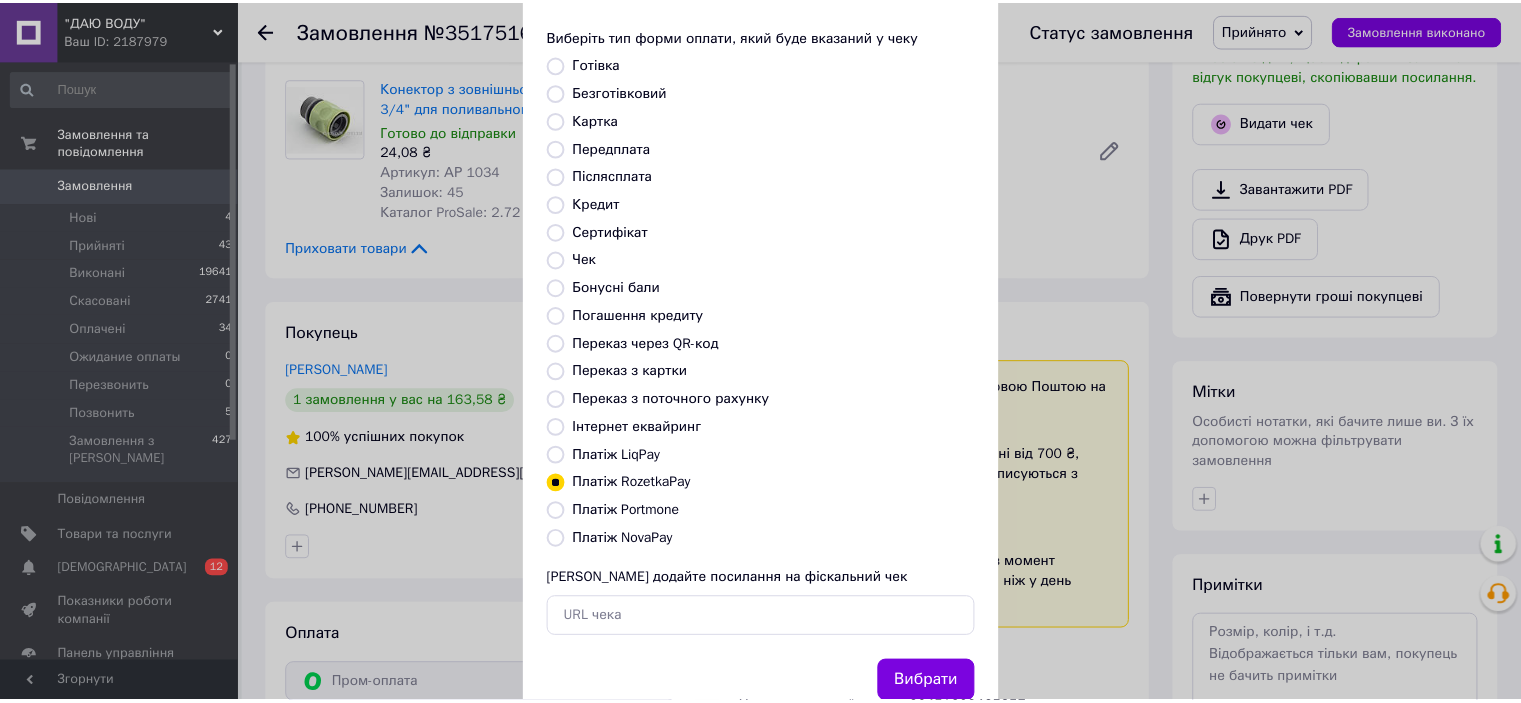 scroll, scrollTop: 155, scrollLeft: 0, axis: vertical 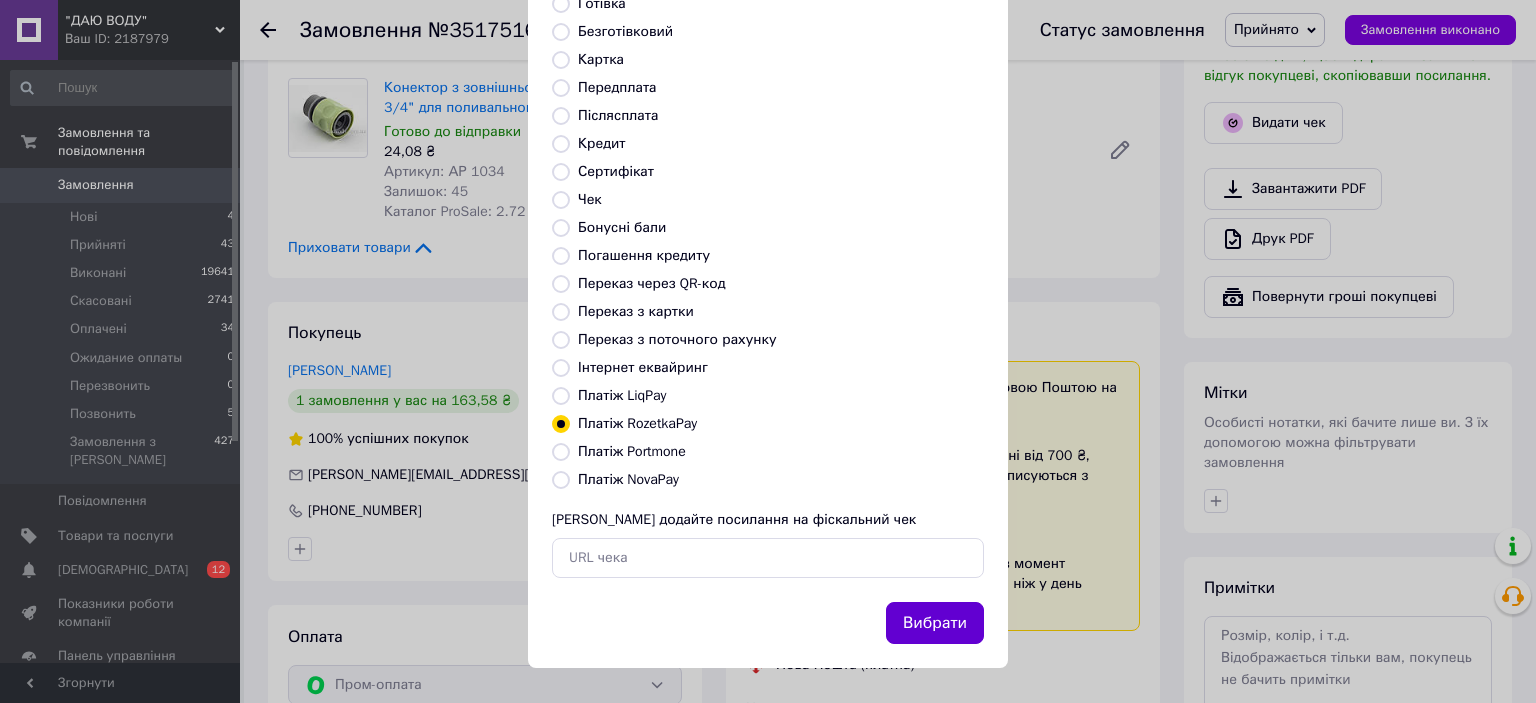 click on "Вибрати" at bounding box center [935, 623] 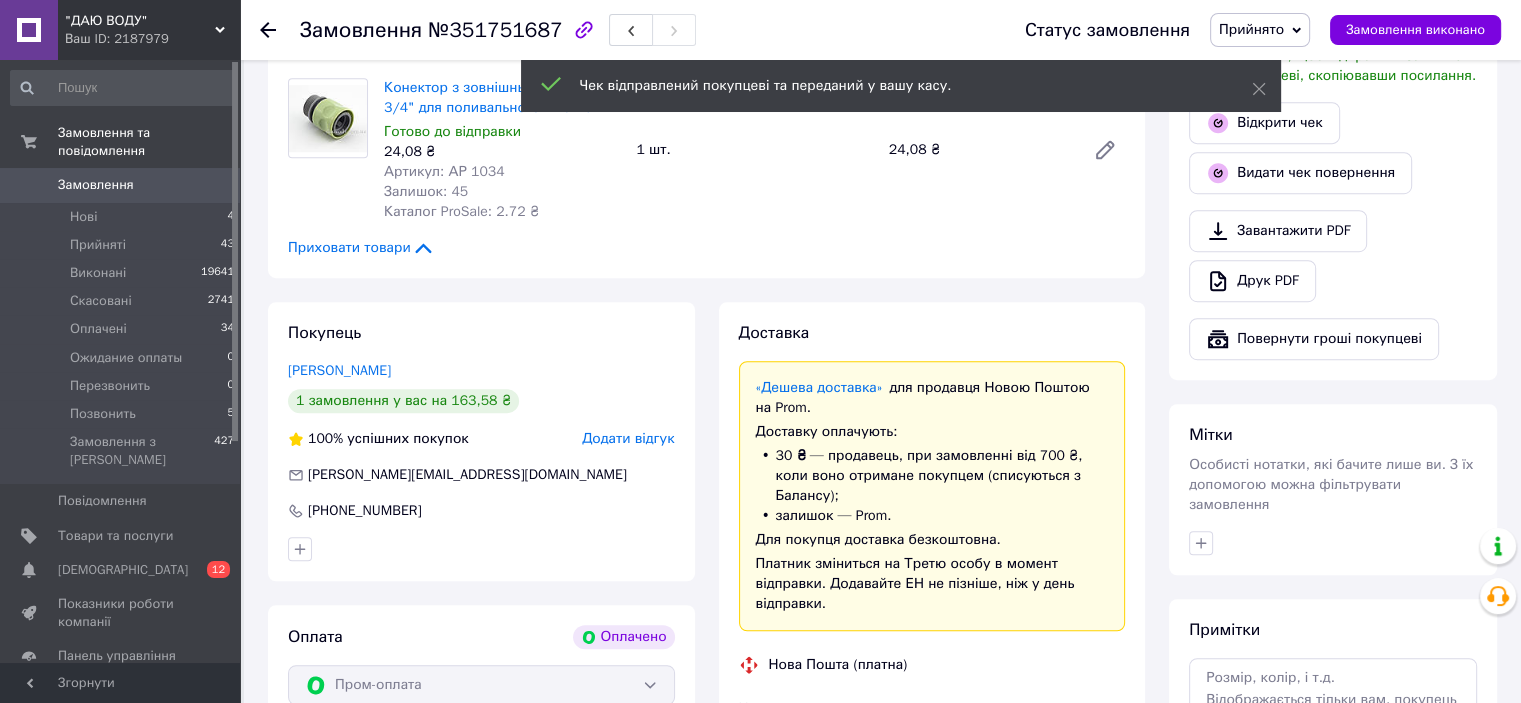 drag, startPoint x: 1296, startPoint y: 25, endPoint x: 1289, endPoint y: 75, distance: 50.48762 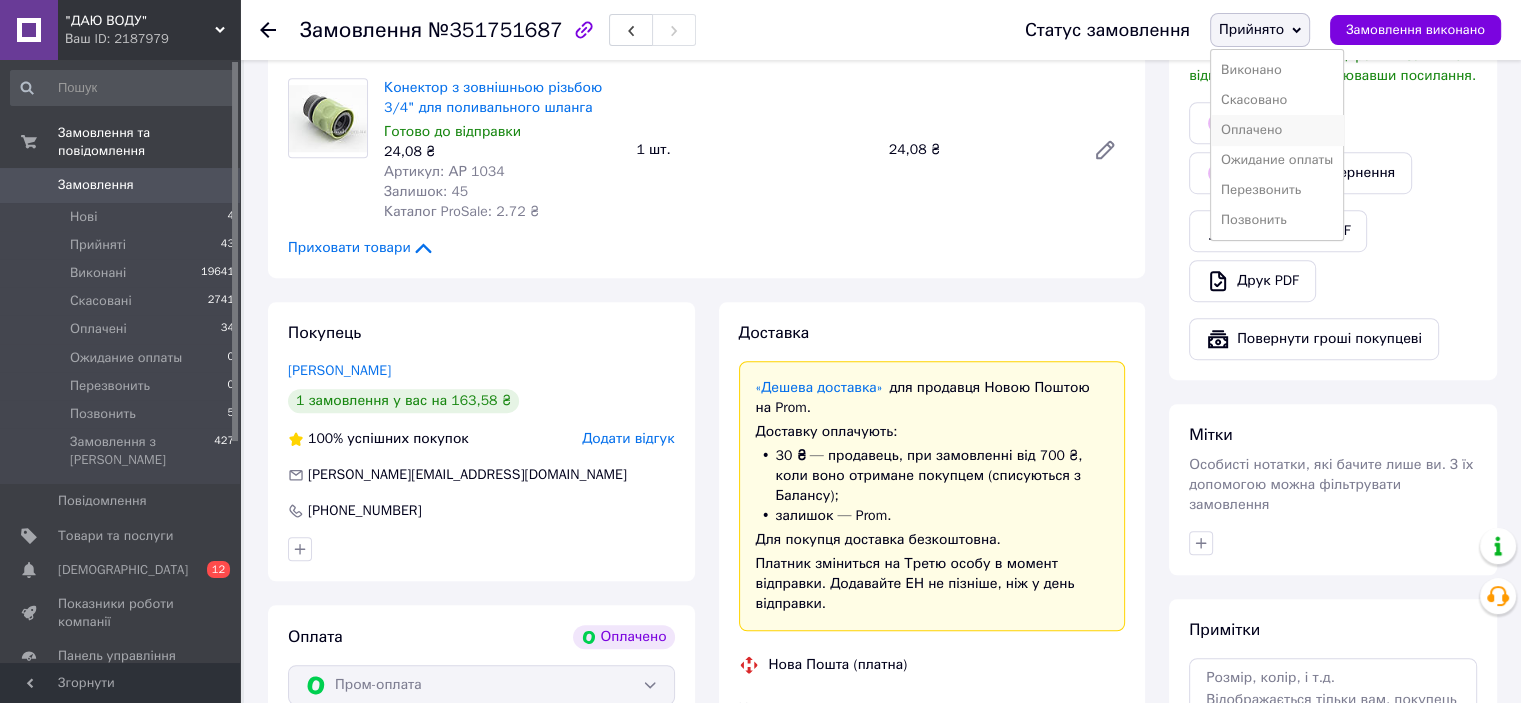 click on "Оплачено" at bounding box center (1277, 130) 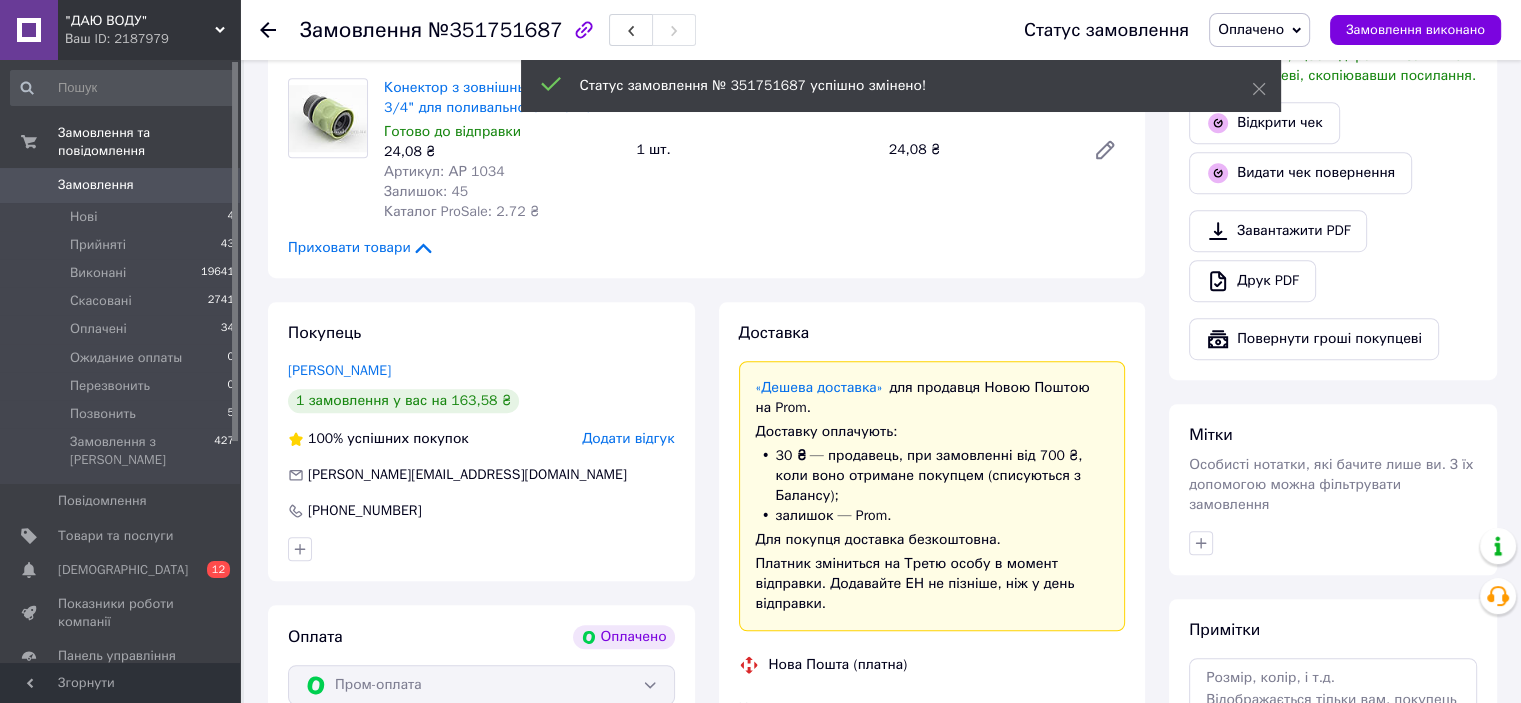 scroll, scrollTop: 92, scrollLeft: 0, axis: vertical 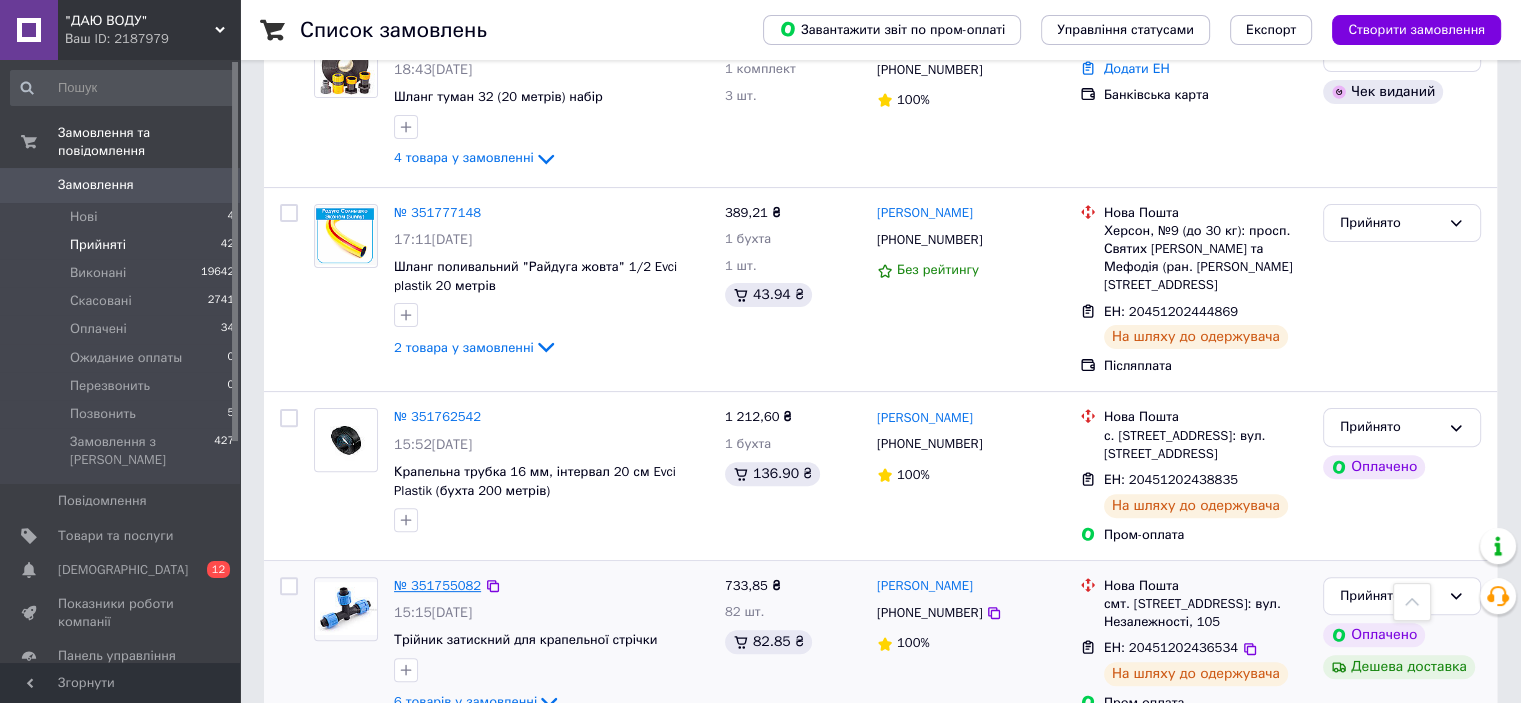 click on "№ 351755082" at bounding box center (437, 585) 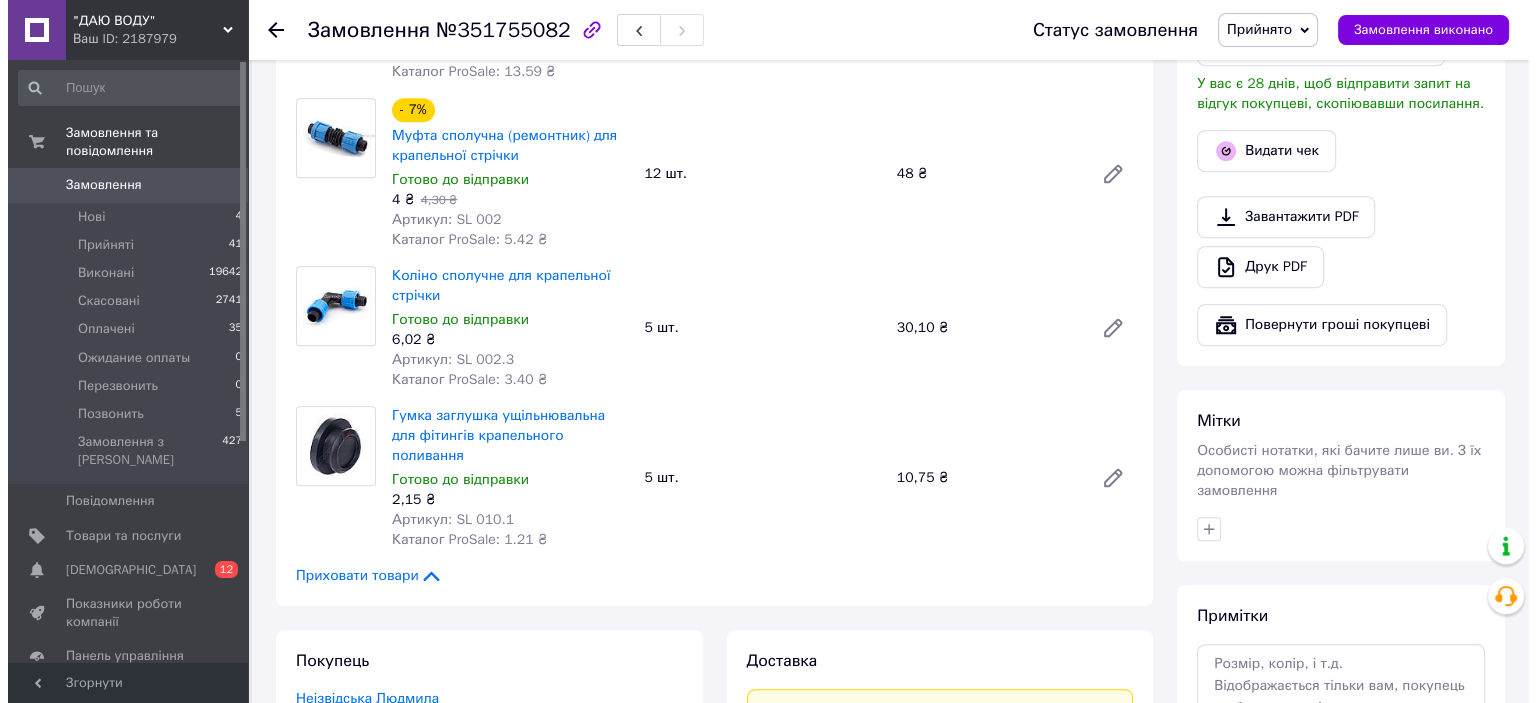 scroll, scrollTop: 1086, scrollLeft: 0, axis: vertical 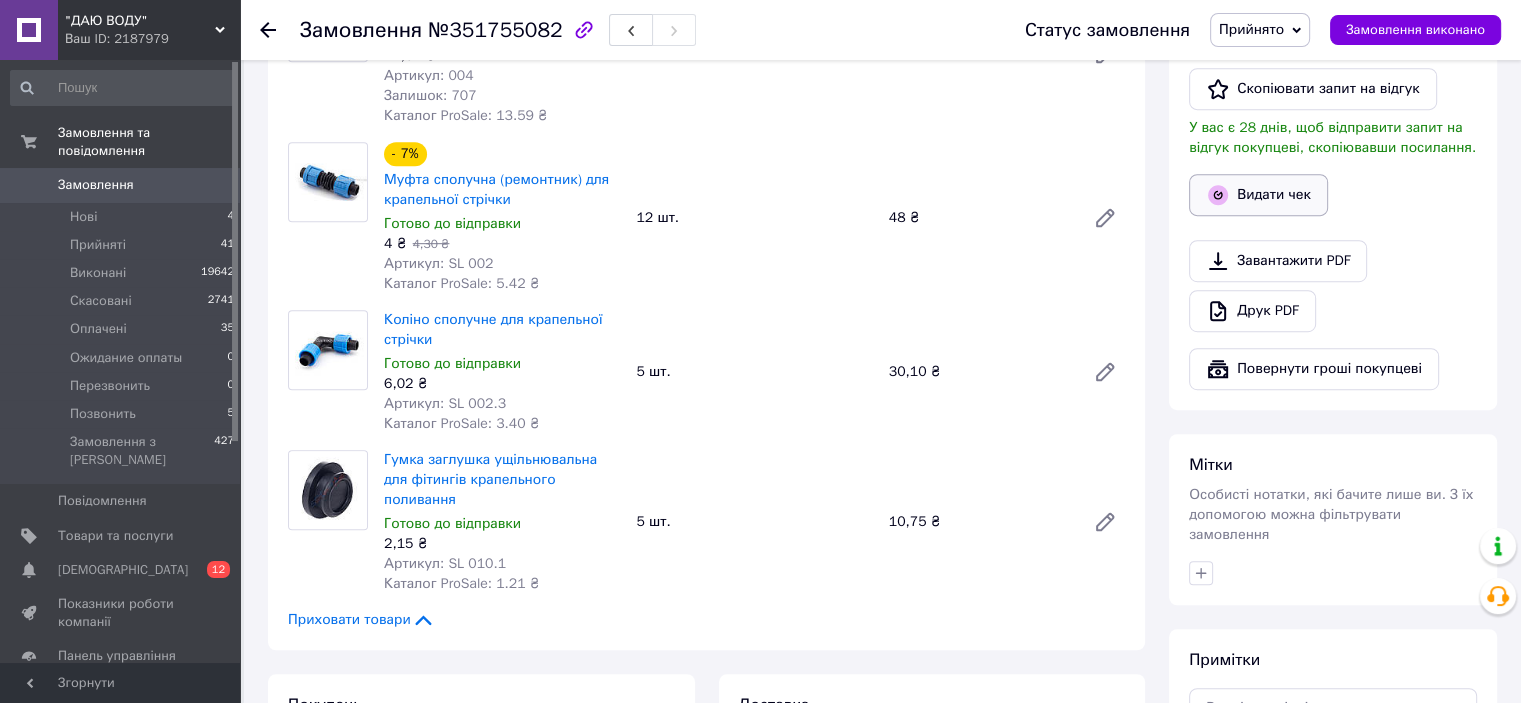 click on "Видати чек" at bounding box center (1258, 195) 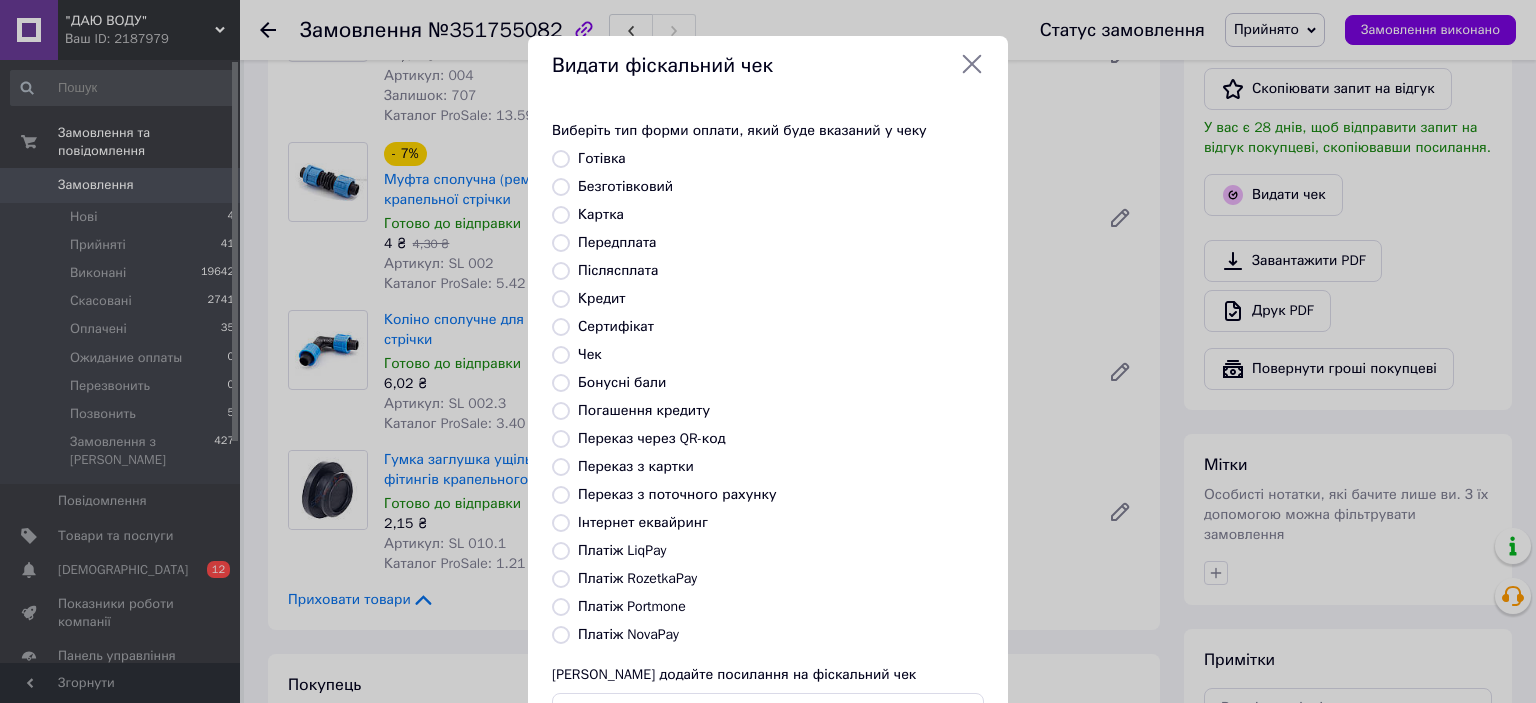 click on "Платіж RozetkaPay" at bounding box center (637, 578) 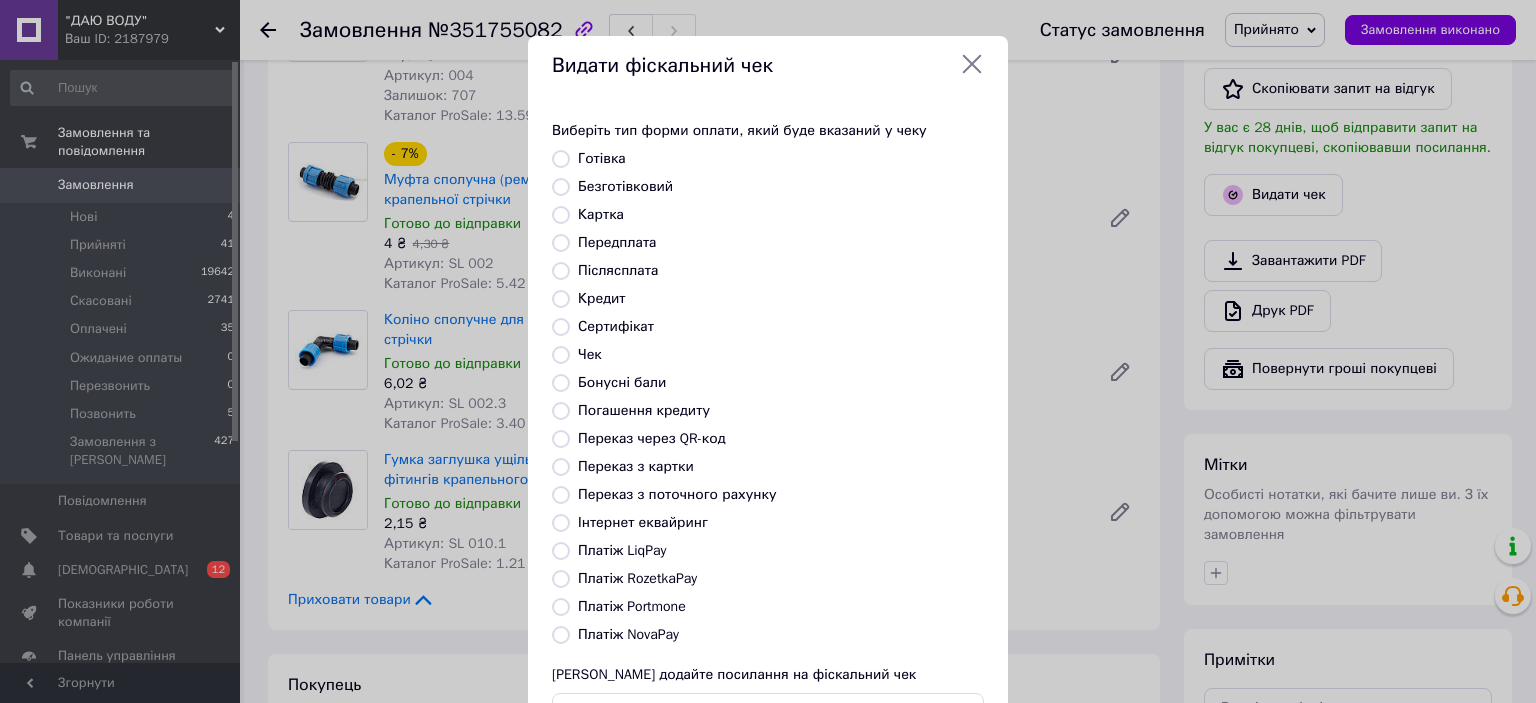 radio on "true" 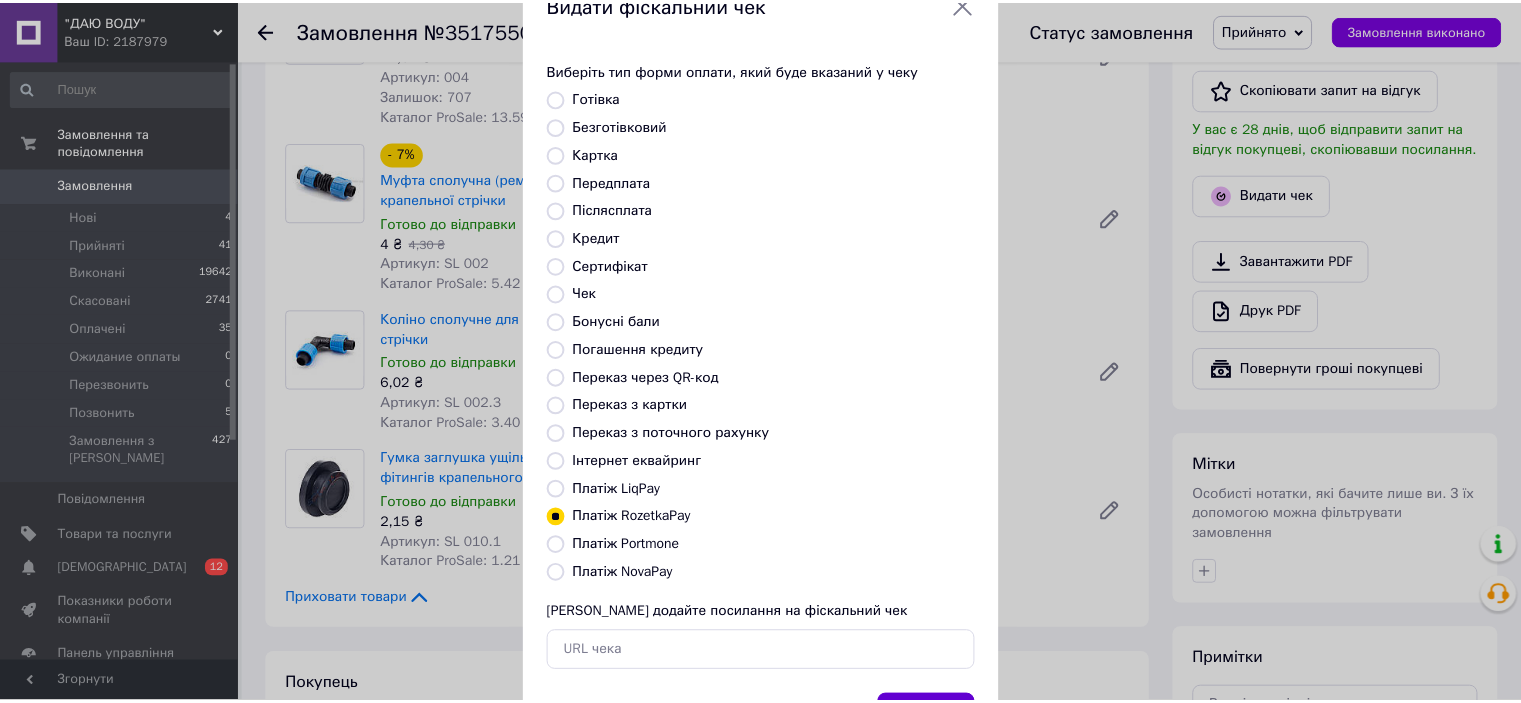 scroll, scrollTop: 155, scrollLeft: 0, axis: vertical 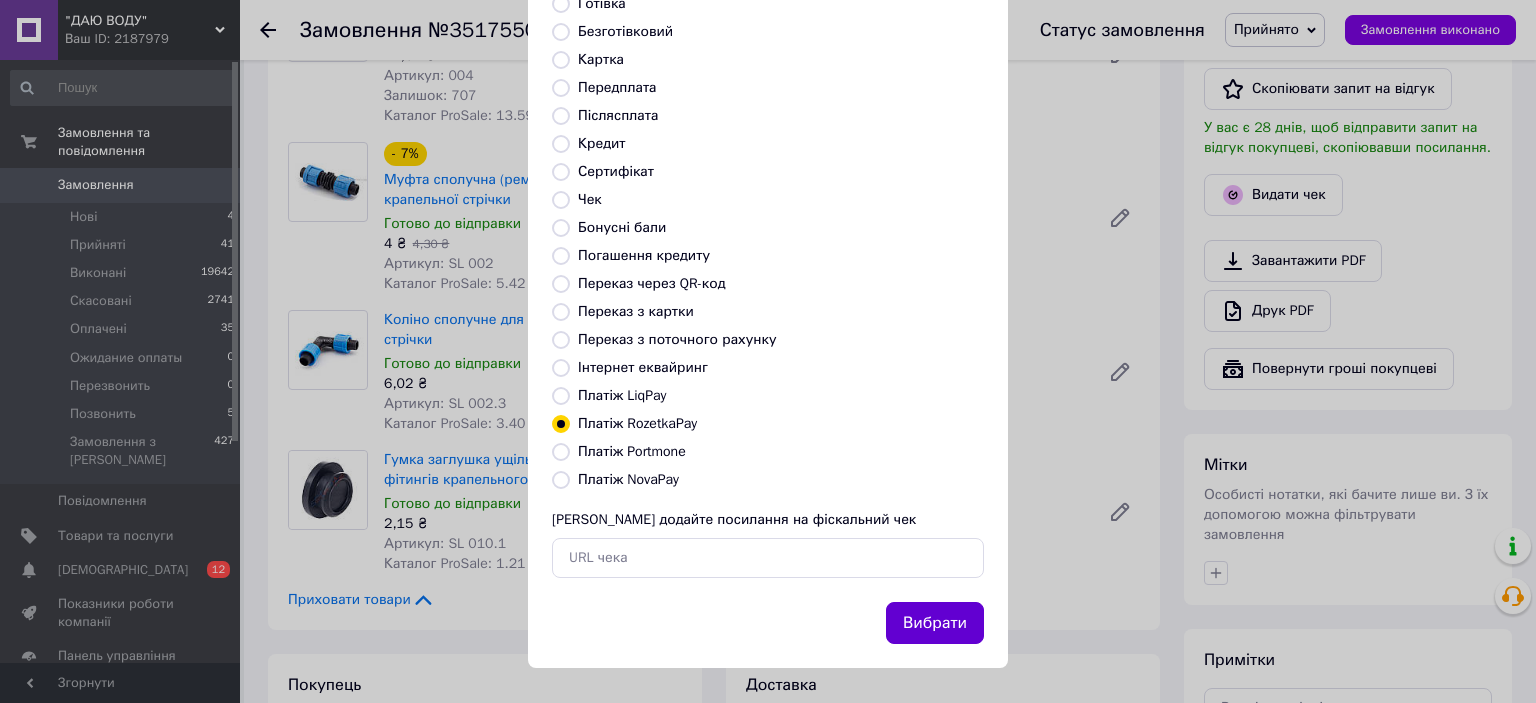 click on "Вибрати" at bounding box center (935, 623) 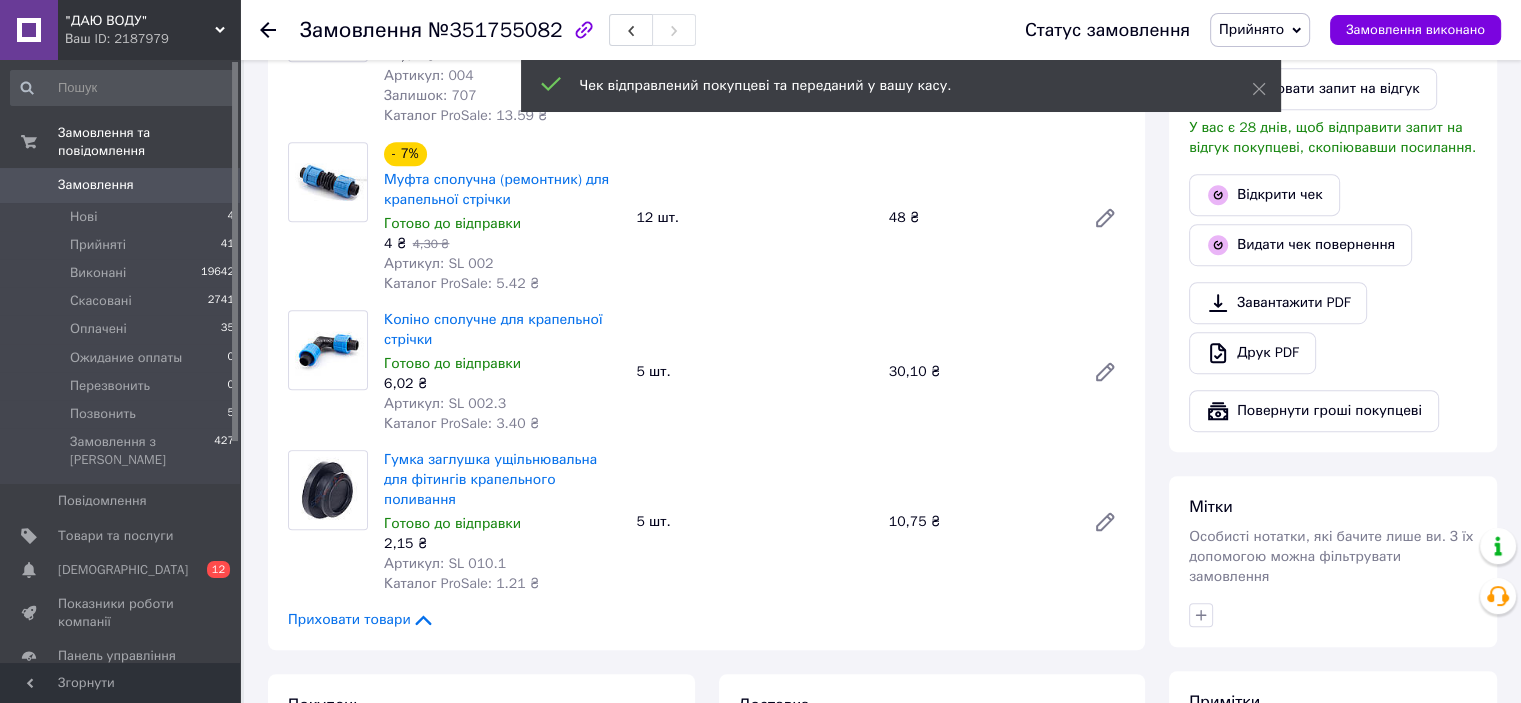 click on "Прийнято" at bounding box center (1251, 29) 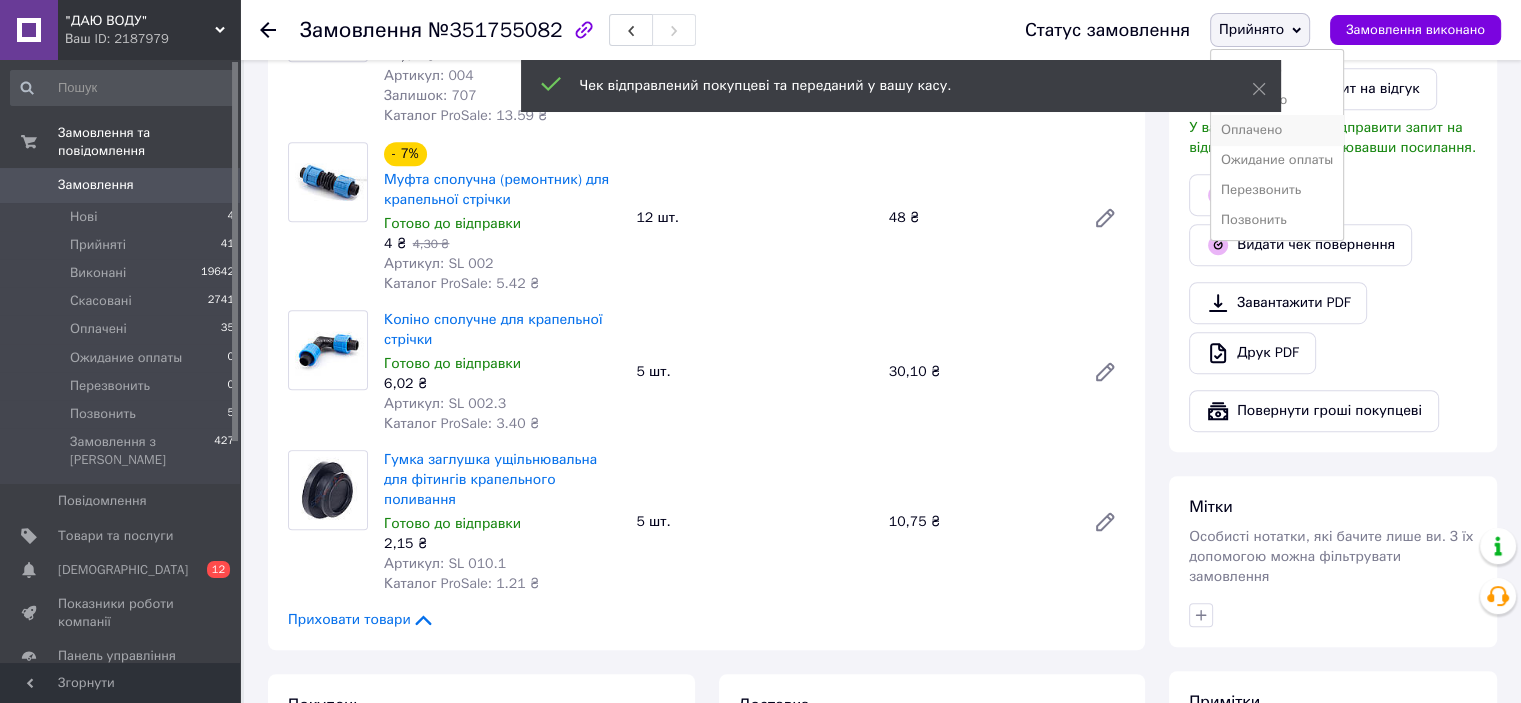 click on "Оплачено" at bounding box center [1277, 130] 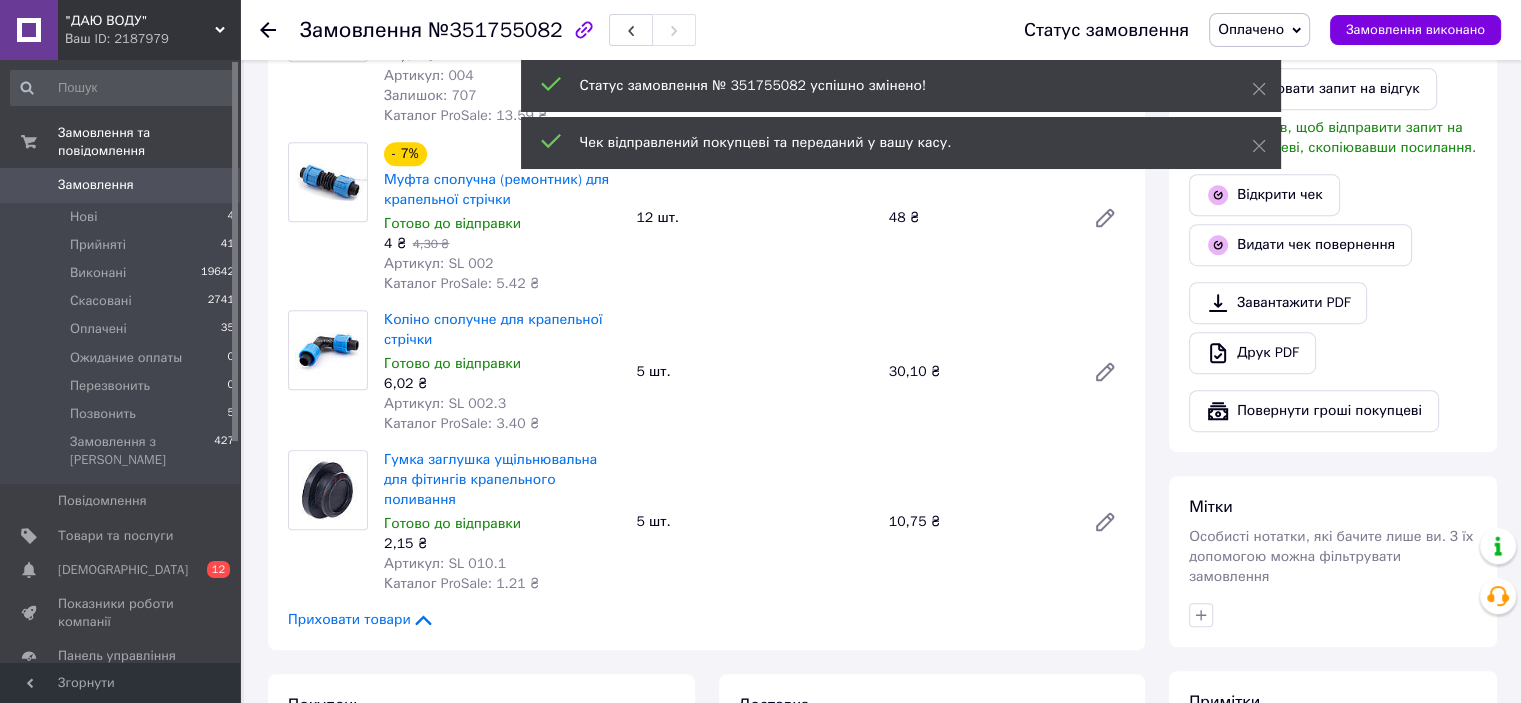 click 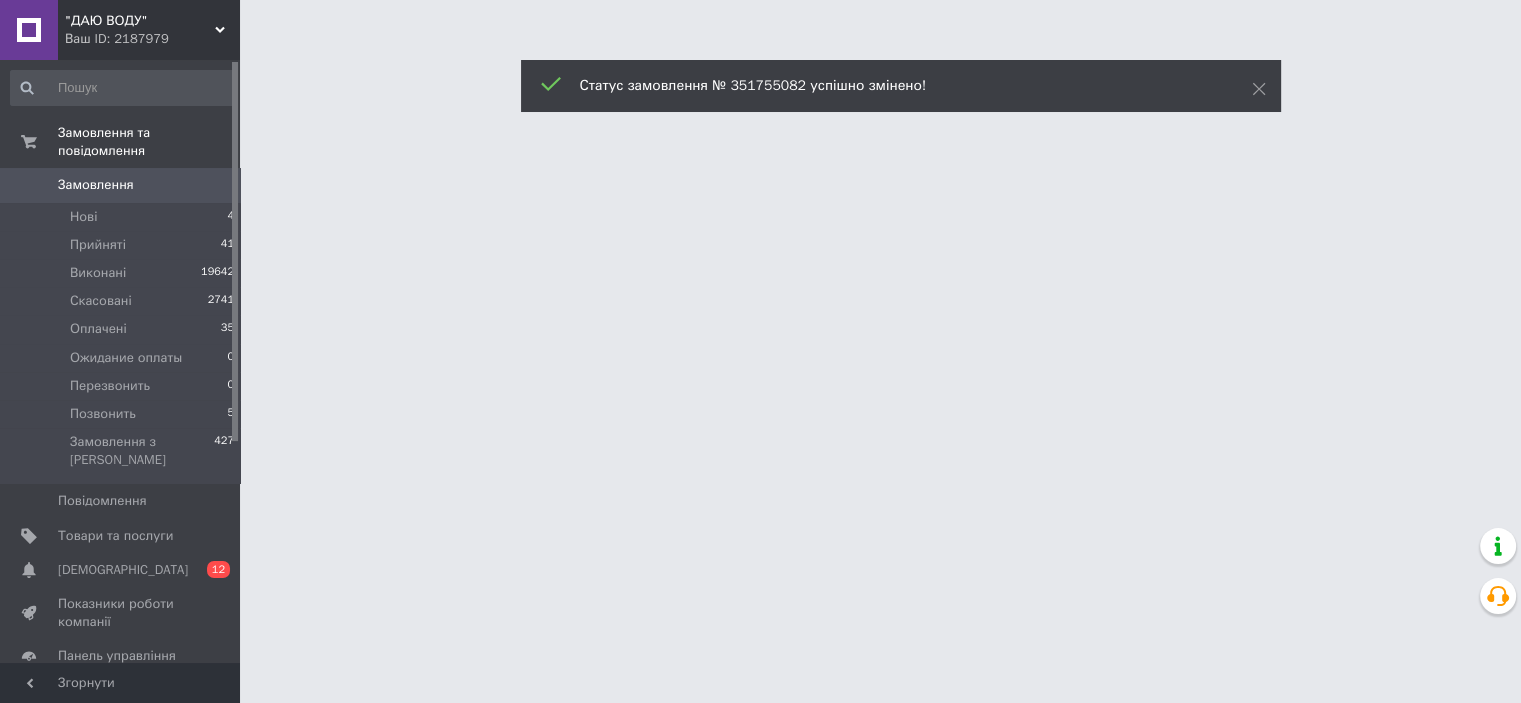scroll, scrollTop: 0, scrollLeft: 0, axis: both 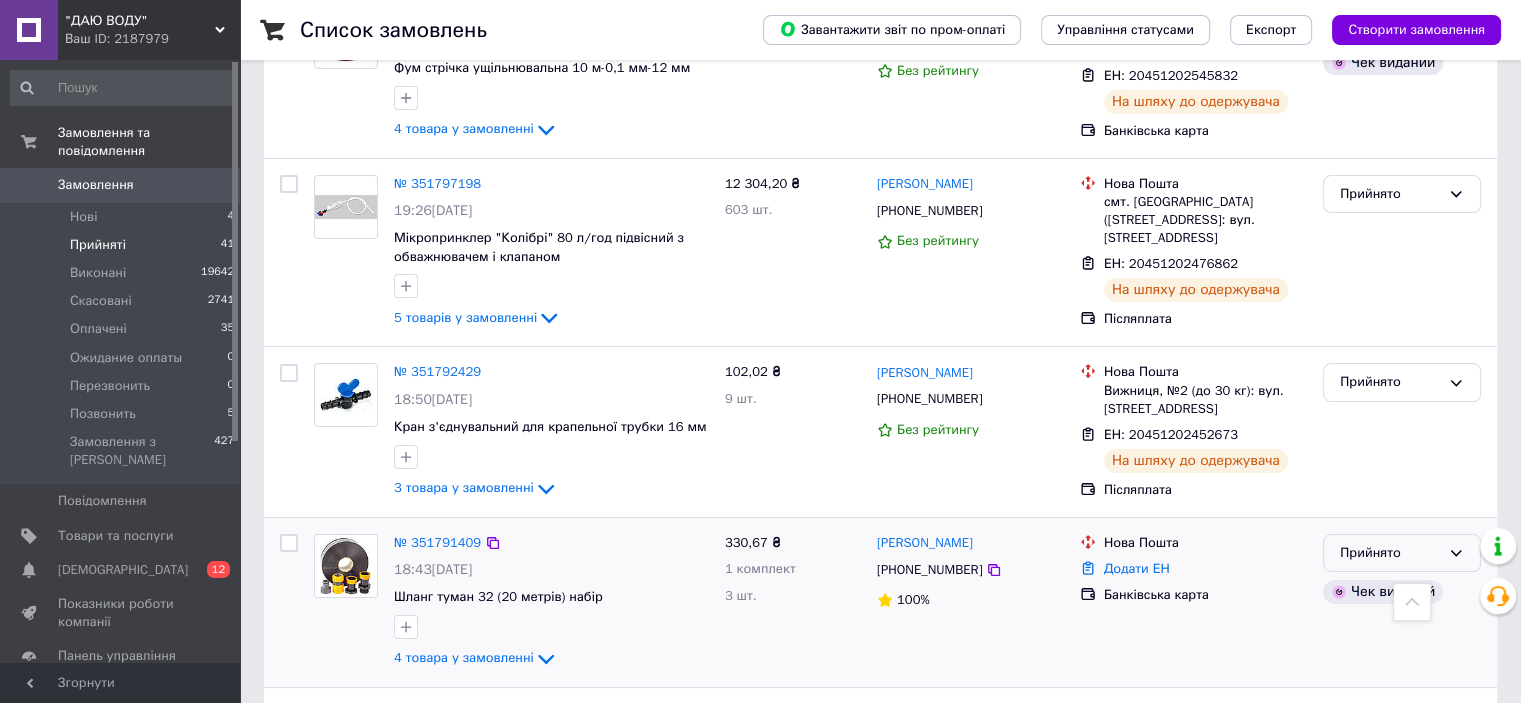 drag, startPoint x: 1447, startPoint y: 275, endPoint x: 1444, endPoint y: 289, distance: 14.3178215 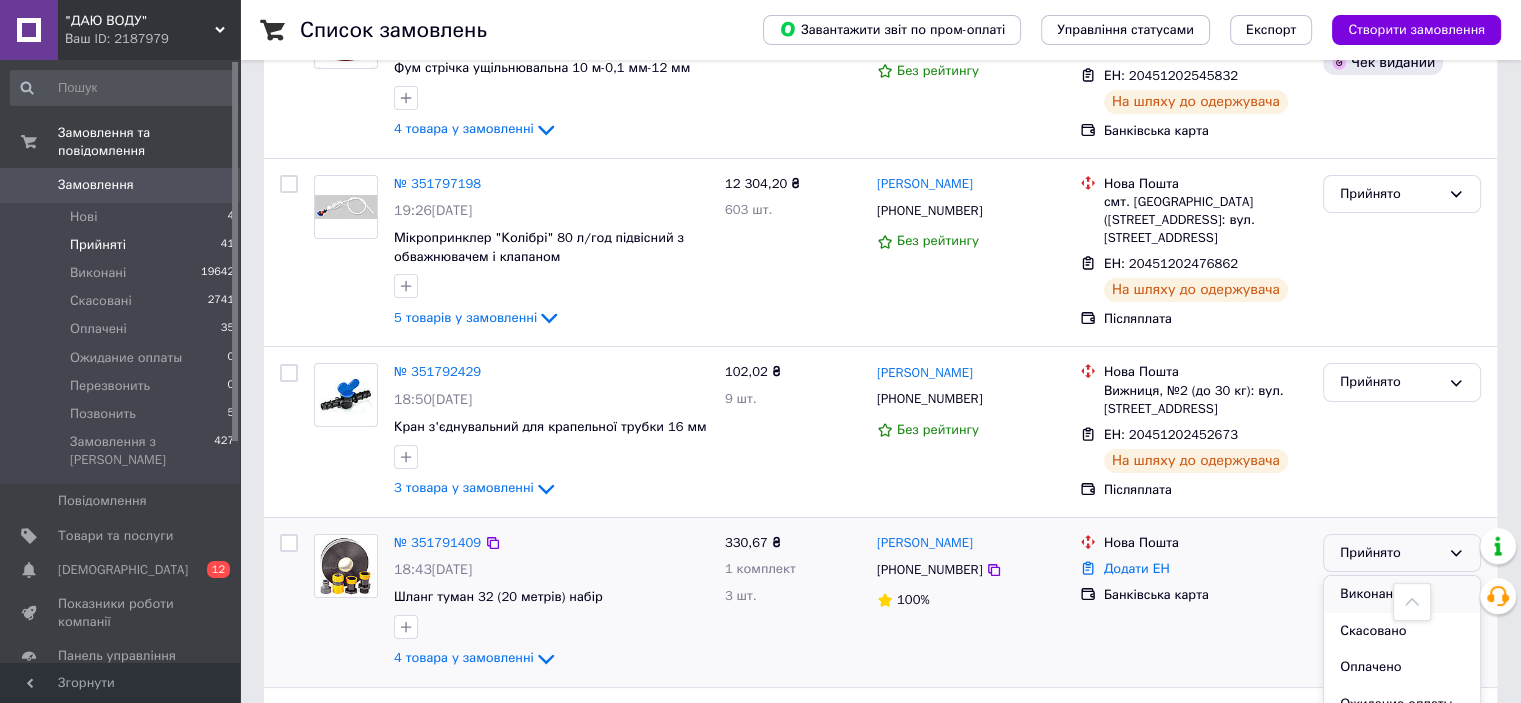 click on "Виконано" at bounding box center [1402, 594] 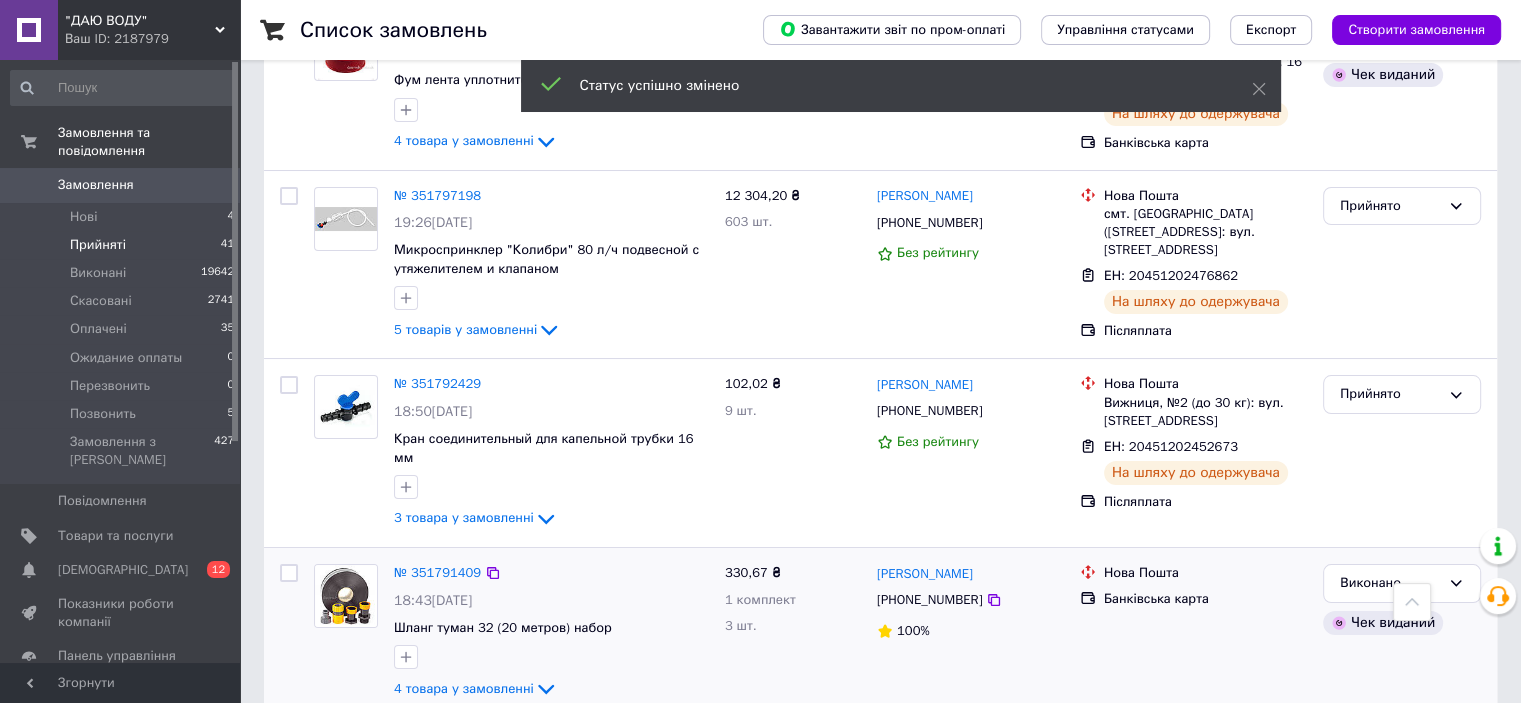 scroll, scrollTop: 7676, scrollLeft: 0, axis: vertical 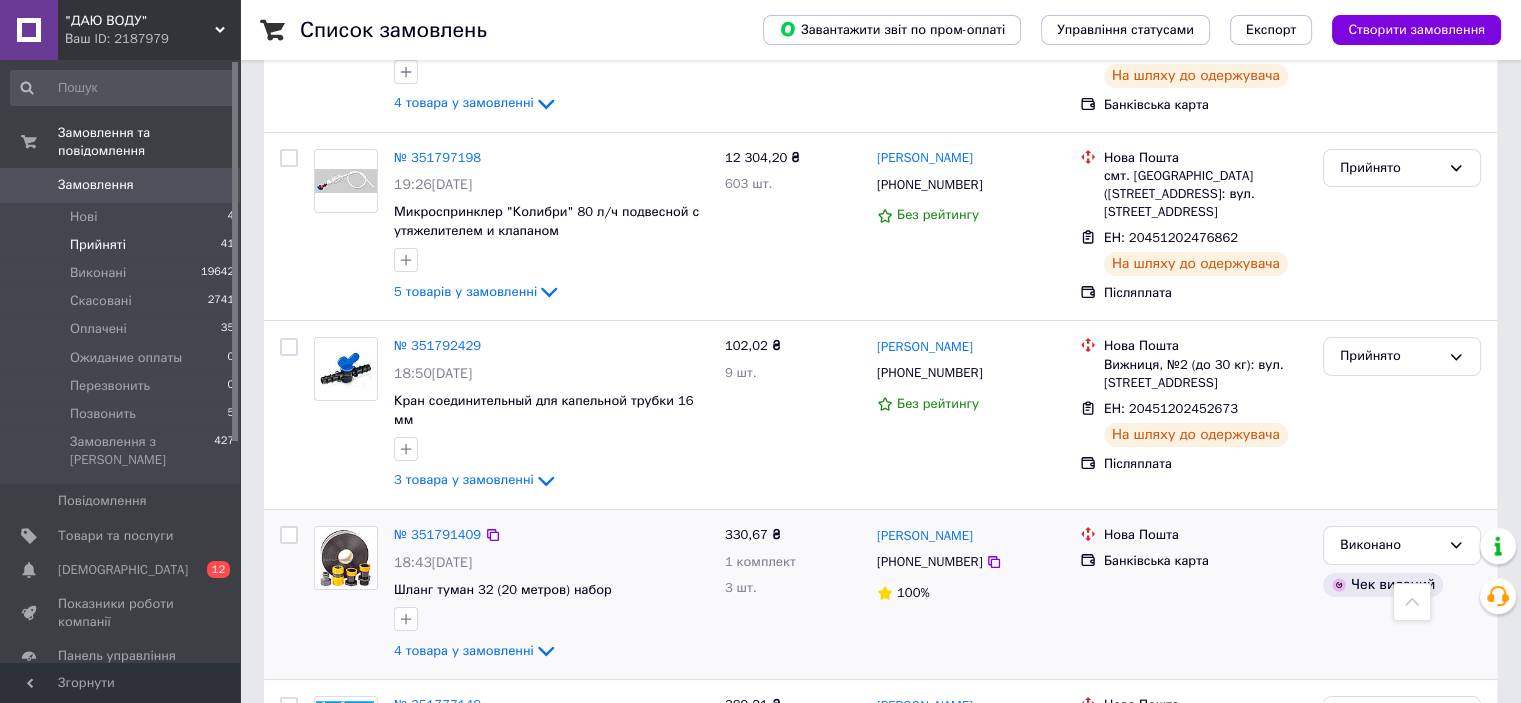 click on "№ 351762542" at bounding box center (437, 909) 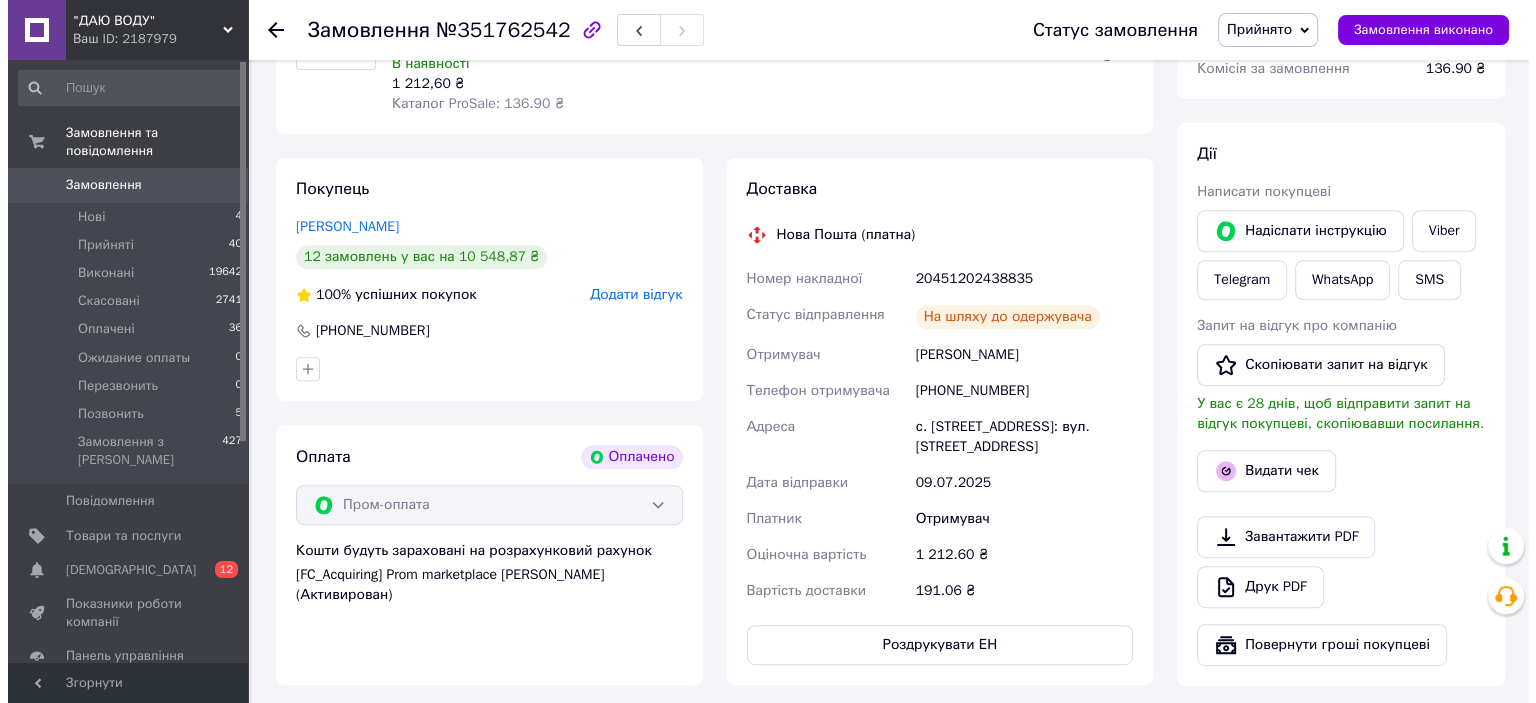 scroll, scrollTop: 796, scrollLeft: 0, axis: vertical 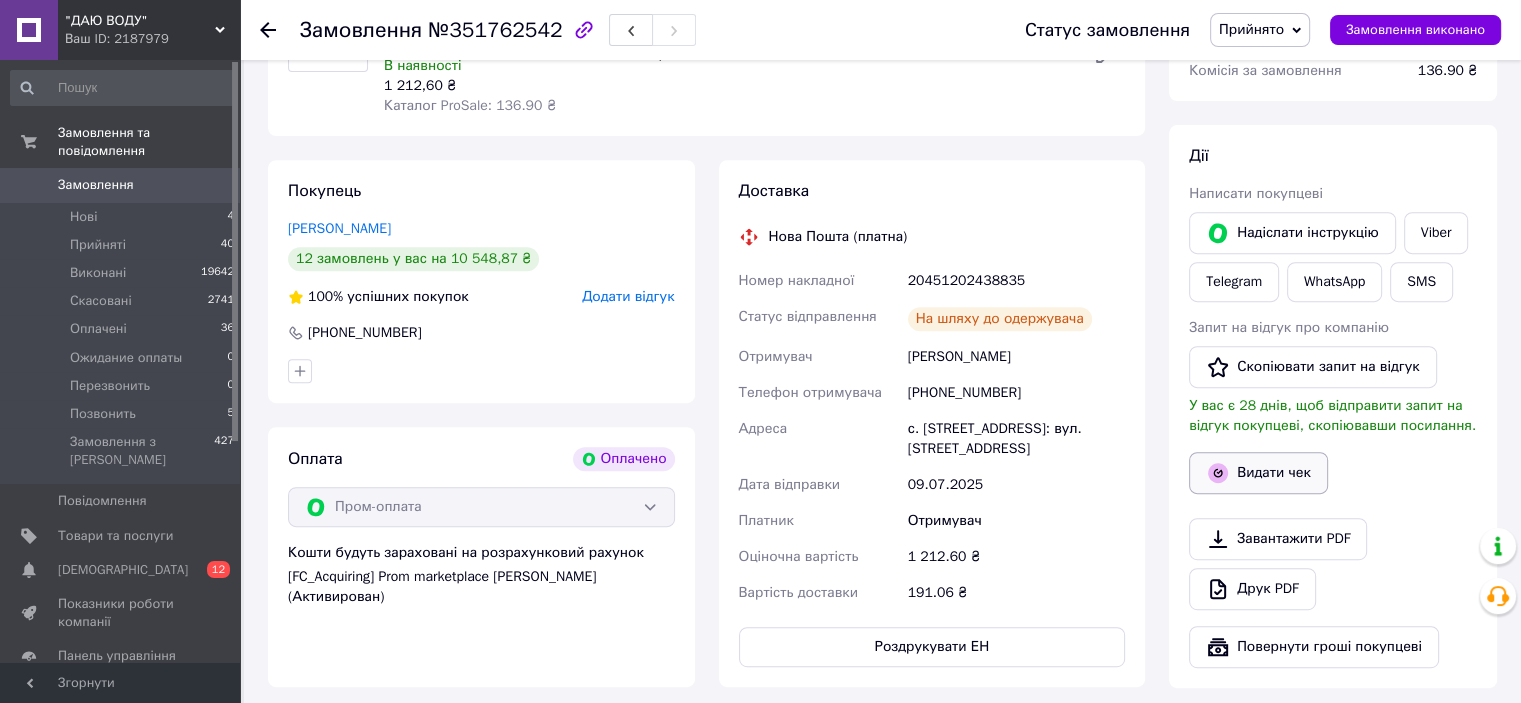 click on "Видати чек" at bounding box center [1258, 473] 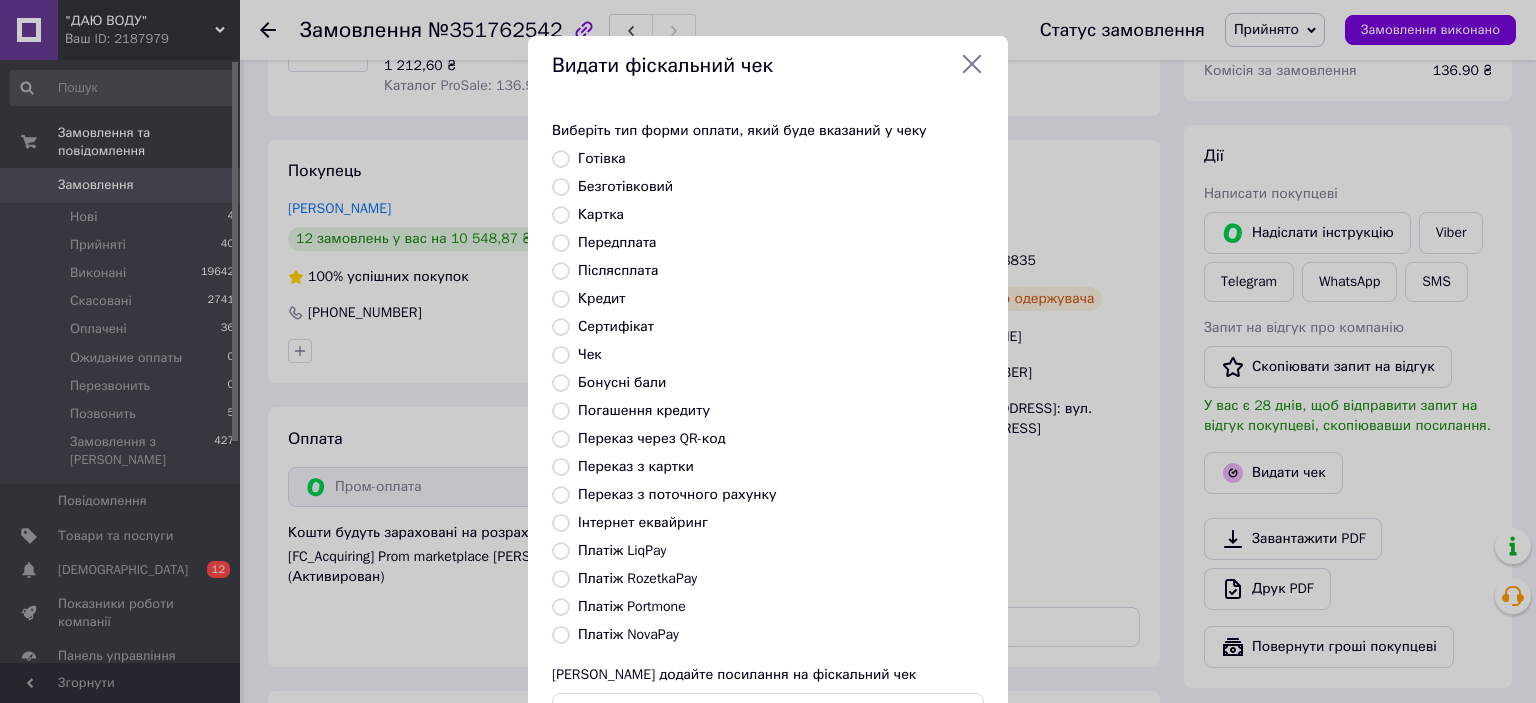 click on "Платіж RozetkaPay" at bounding box center [637, 578] 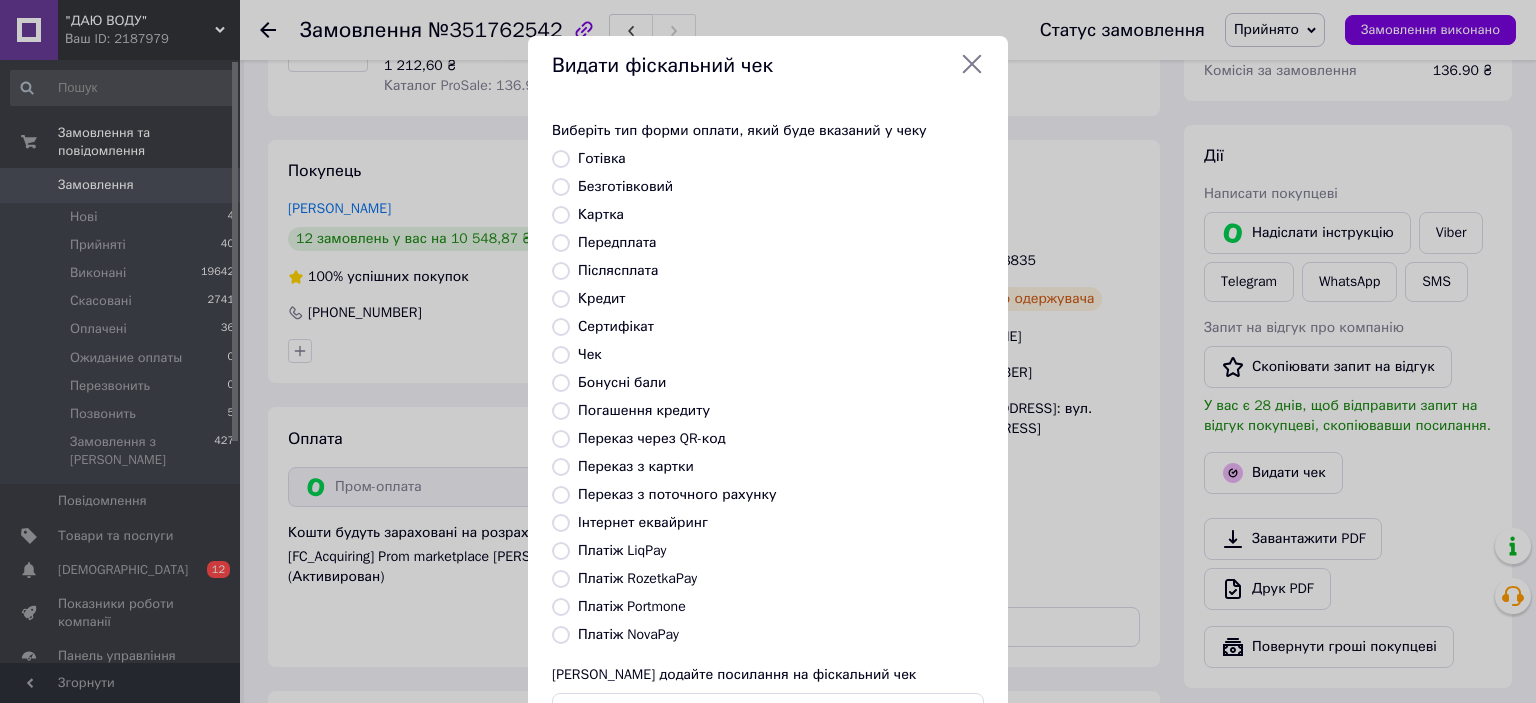 radio on "true" 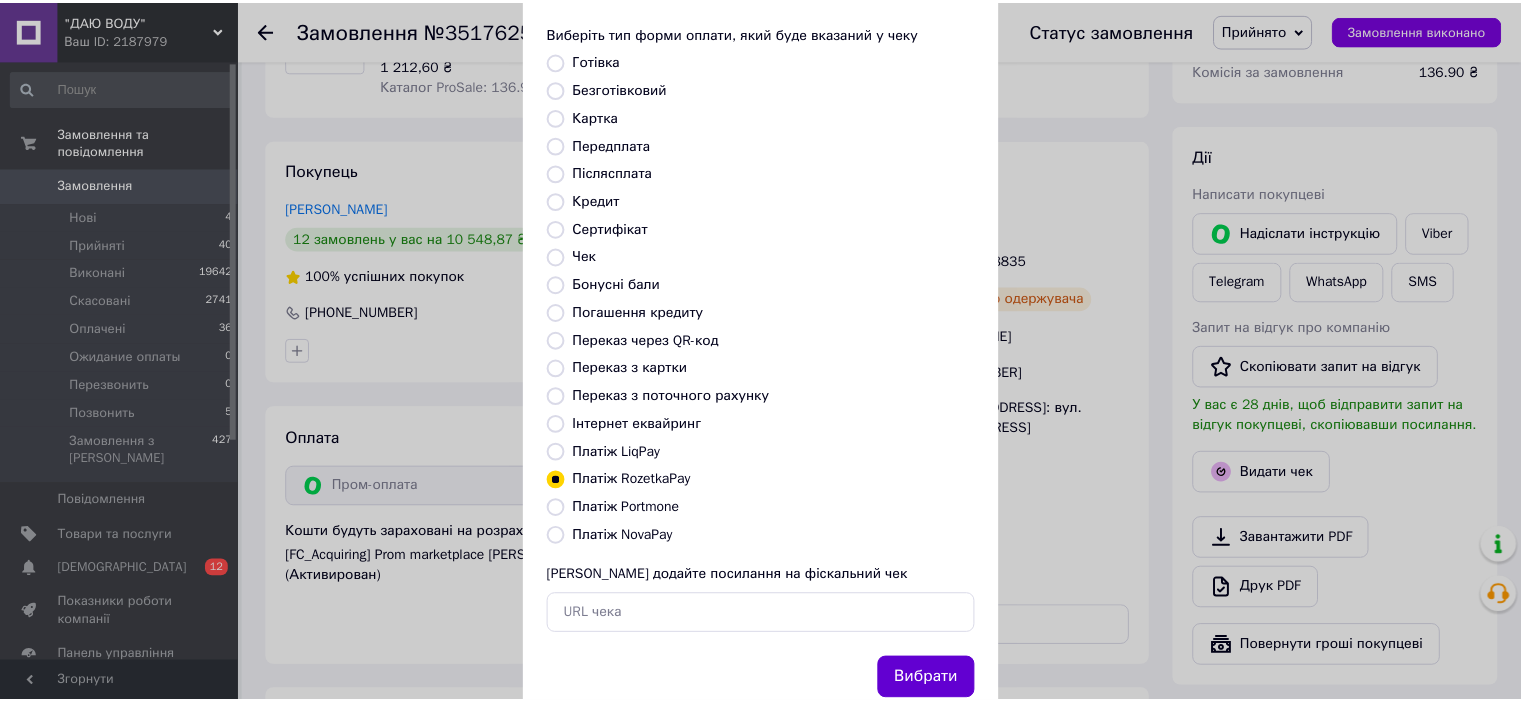 scroll, scrollTop: 155, scrollLeft: 0, axis: vertical 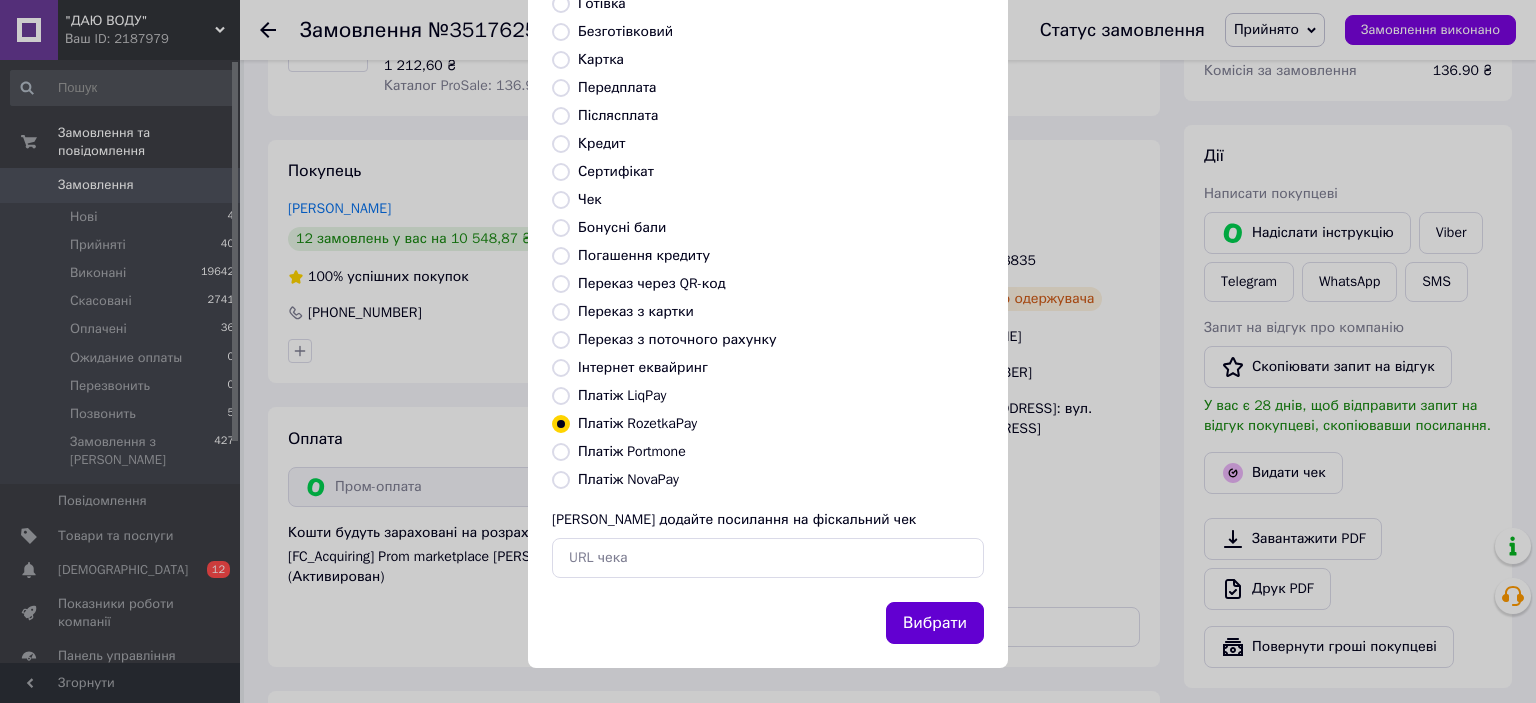 click on "Вибрати" at bounding box center [935, 623] 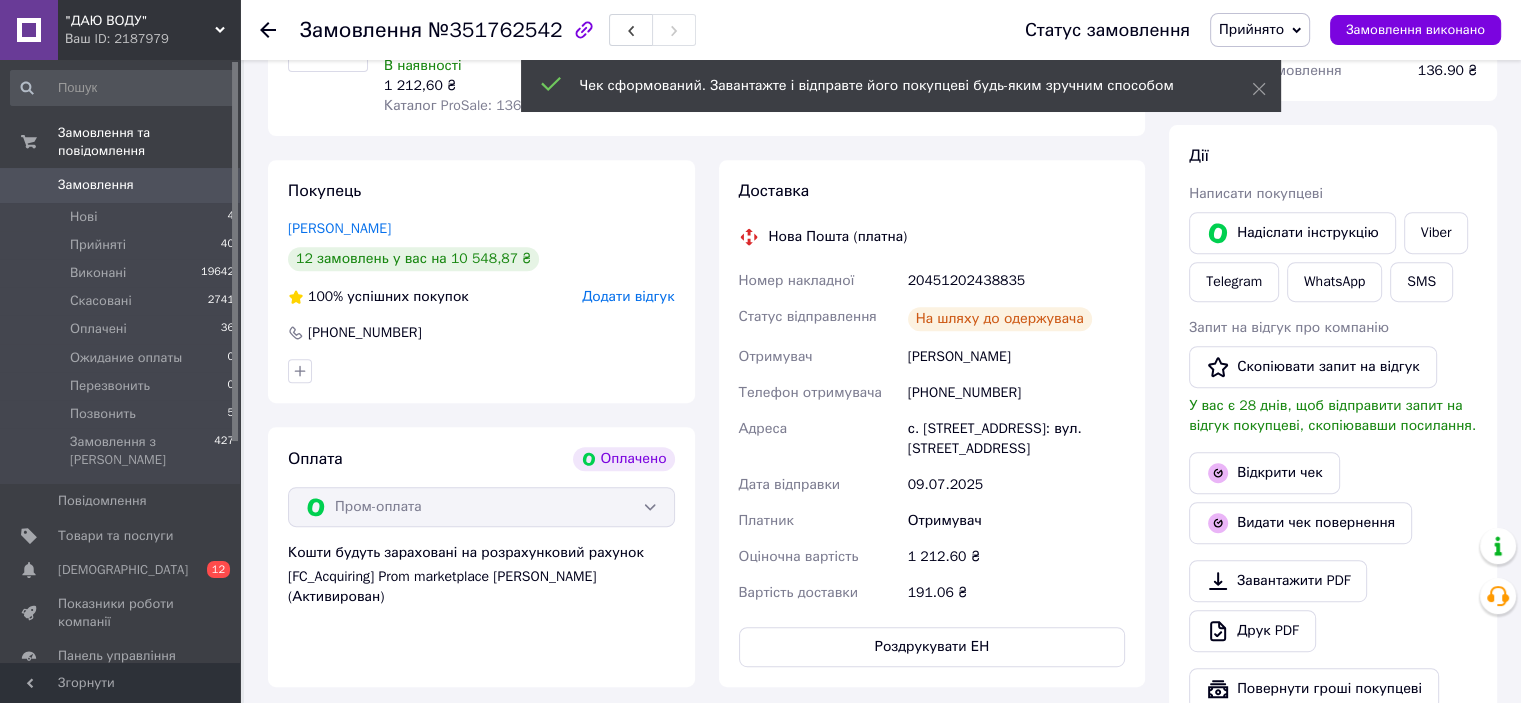 drag, startPoint x: 1263, startPoint y: 28, endPoint x: 1260, endPoint y: 40, distance: 12.369317 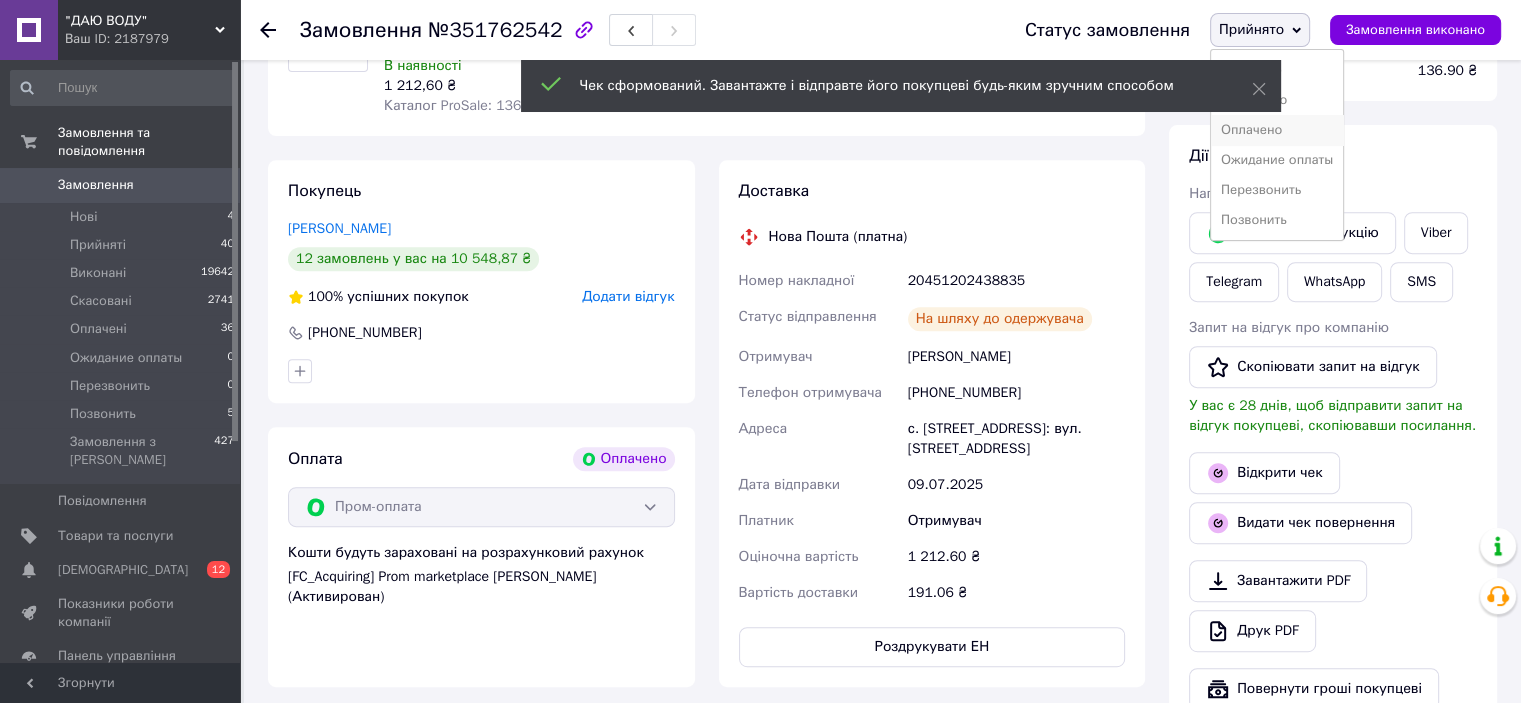 click on "Оплачено" at bounding box center (1277, 130) 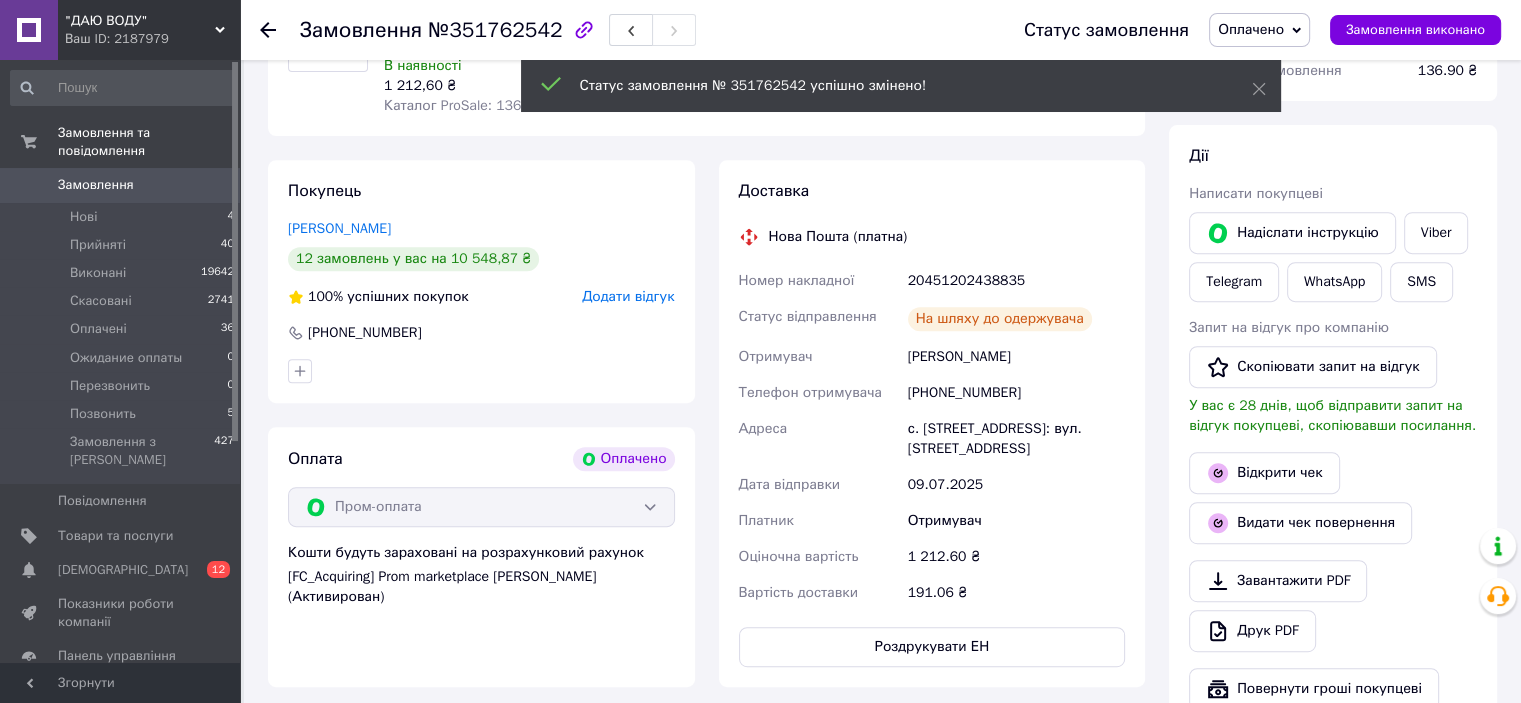 scroll, scrollTop: 4, scrollLeft: 0, axis: vertical 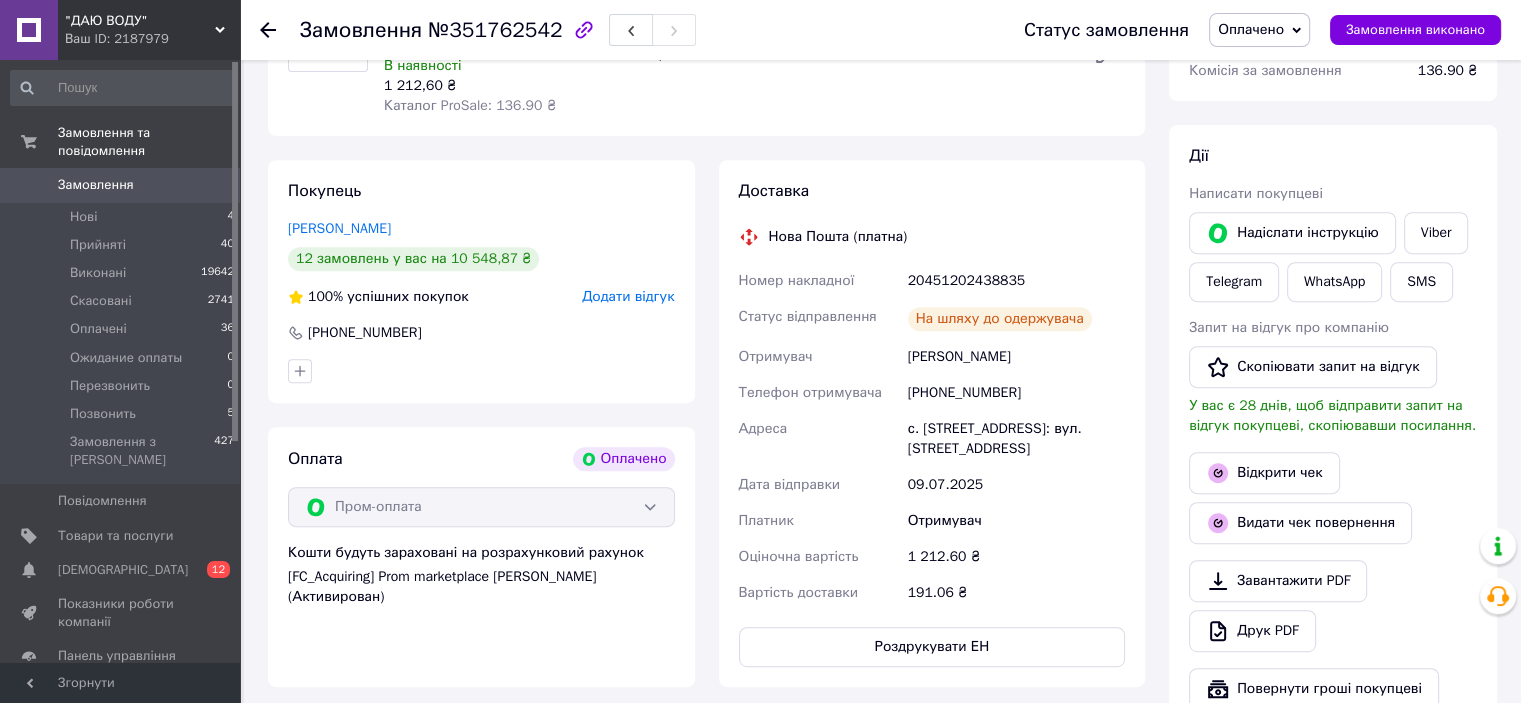 click 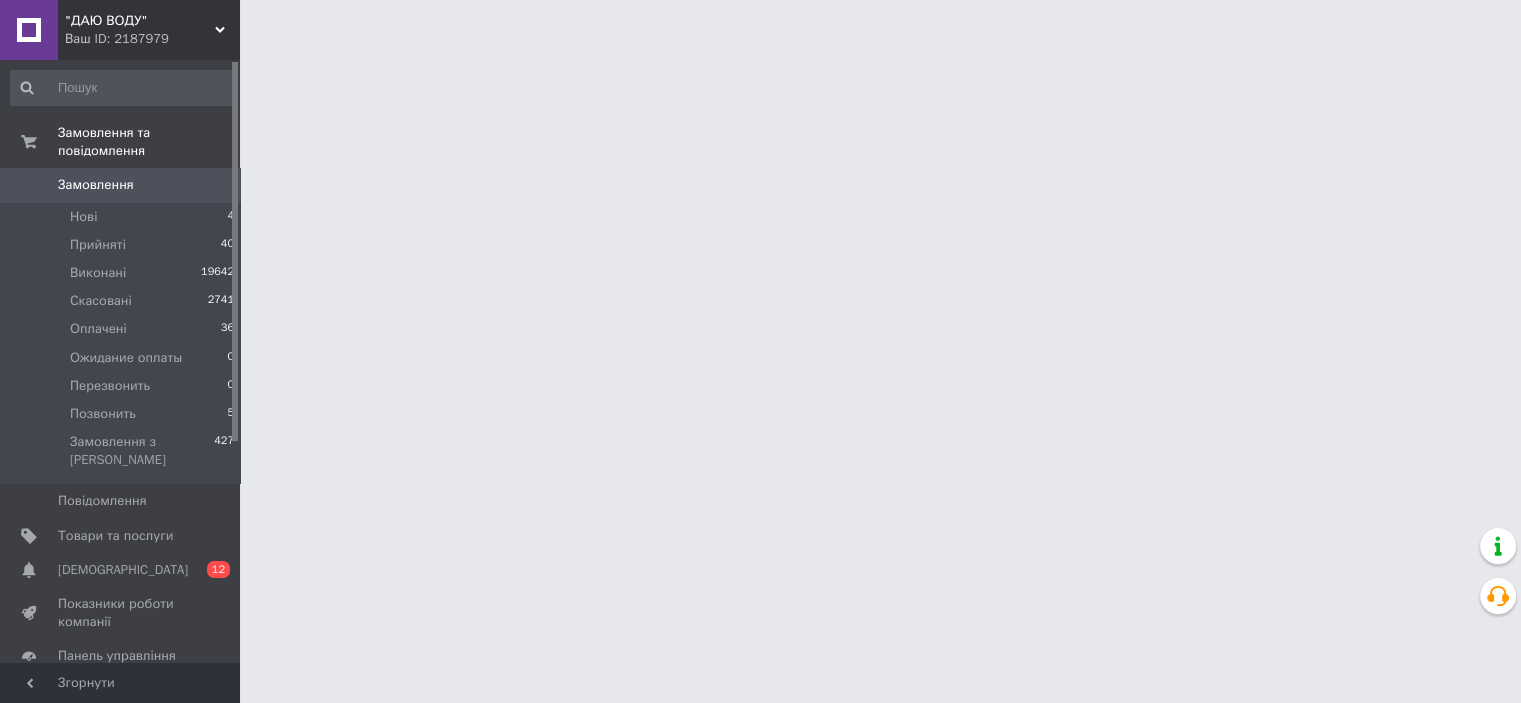 scroll, scrollTop: 0, scrollLeft: 0, axis: both 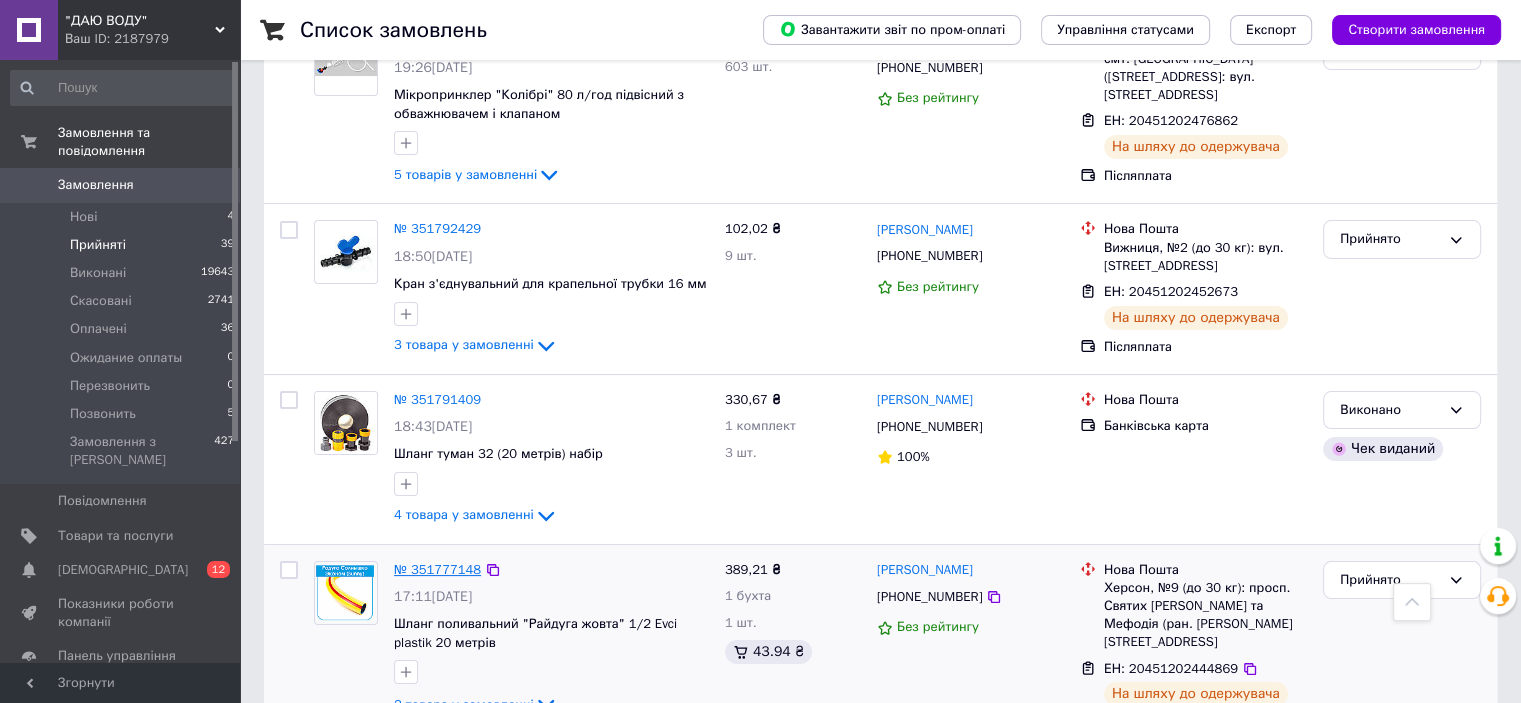 click on "№ 351777148" at bounding box center (437, 569) 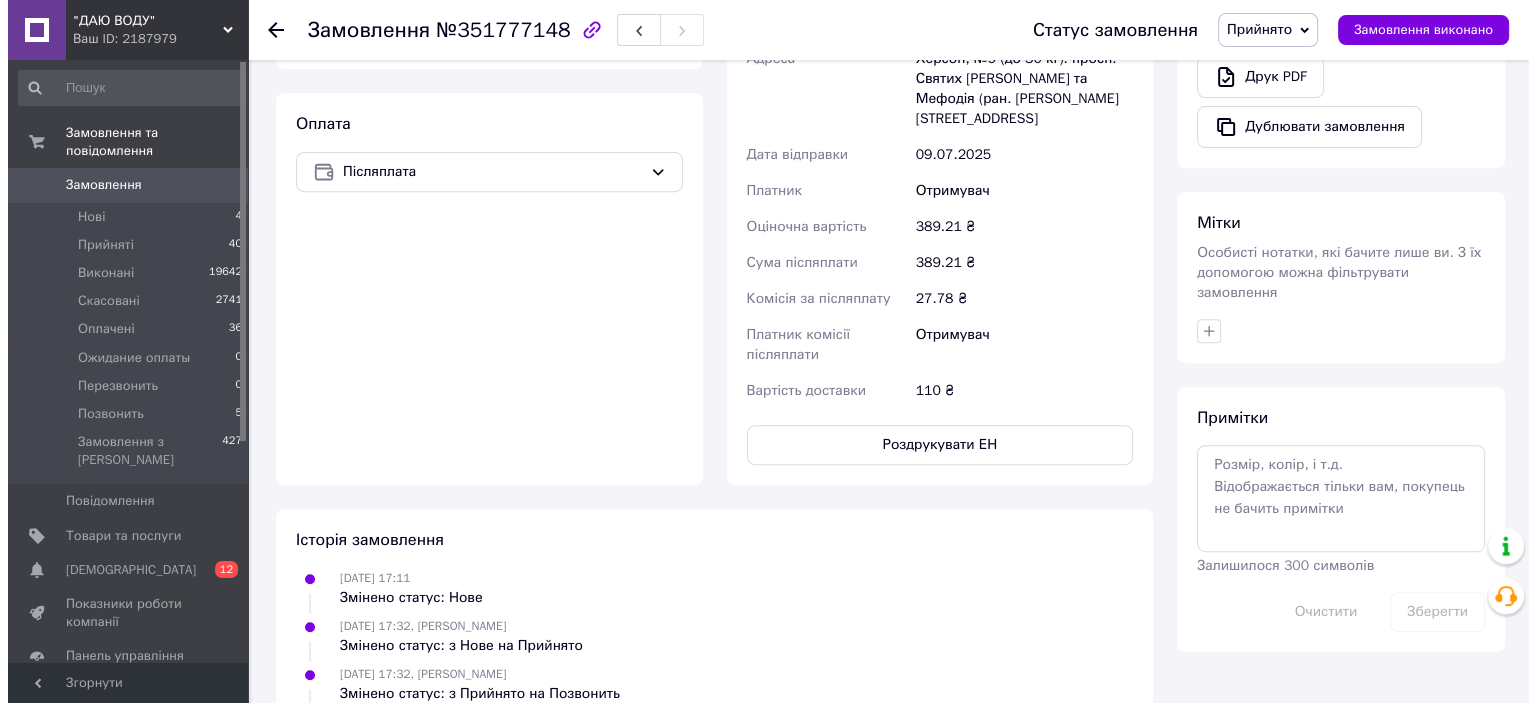 scroll, scrollTop: 600, scrollLeft: 0, axis: vertical 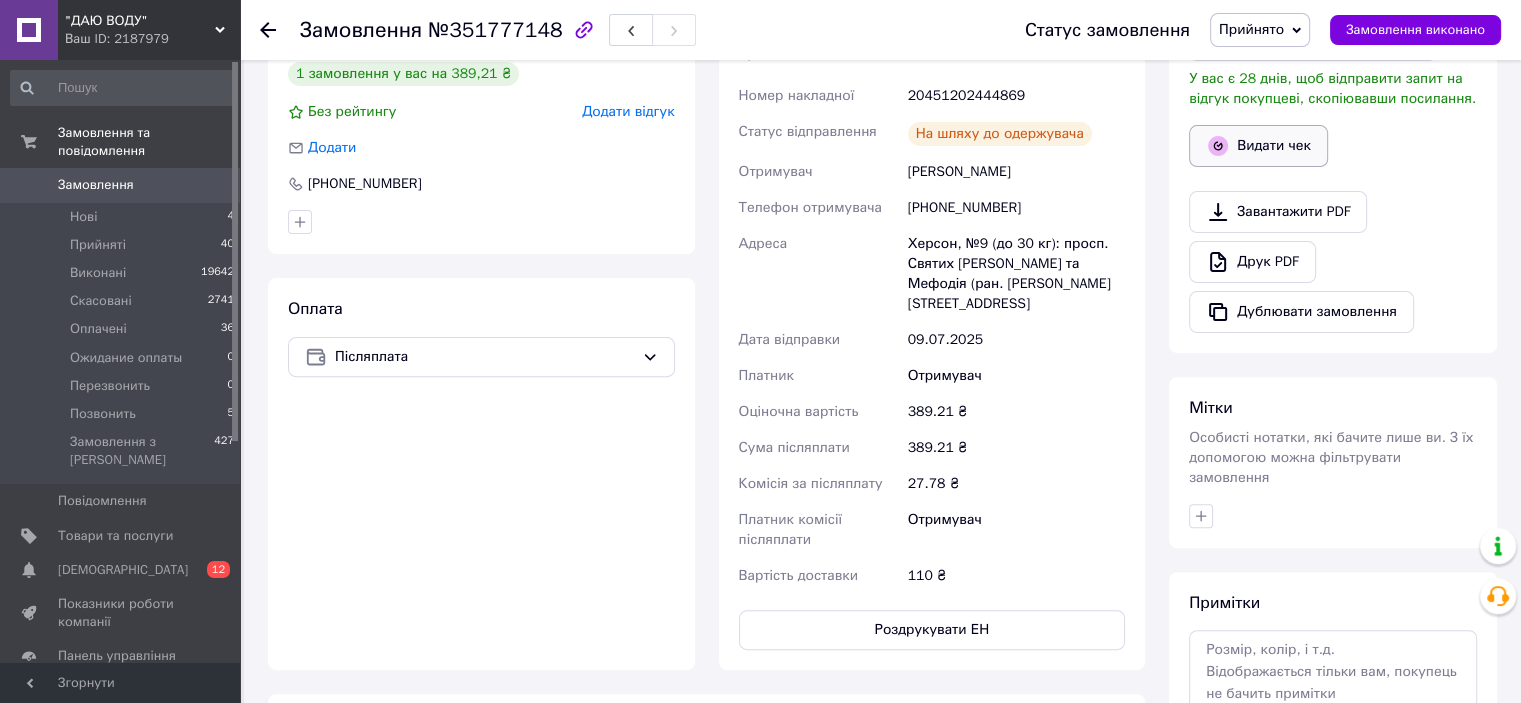 click on "Видати чек" at bounding box center [1258, 146] 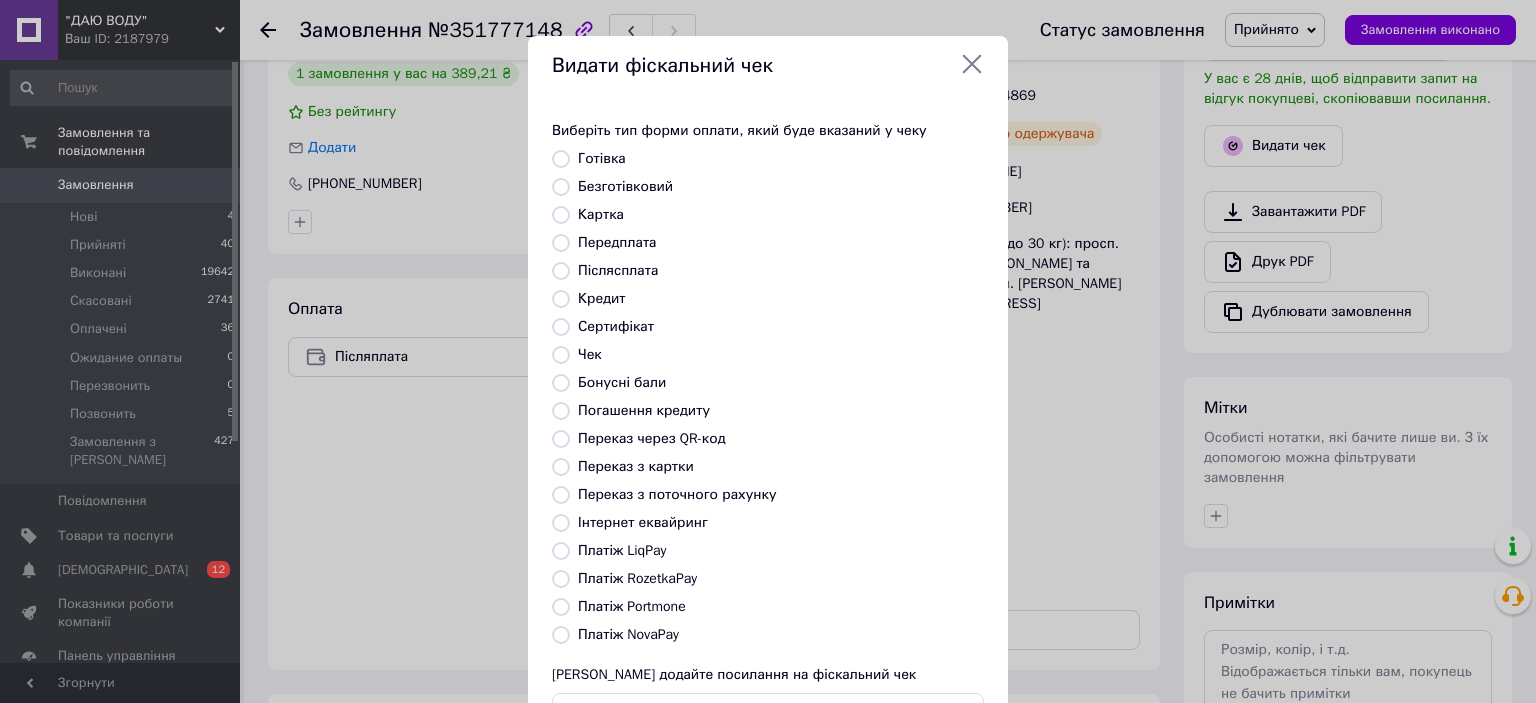 click on "Платіж NovaPay" at bounding box center (628, 634) 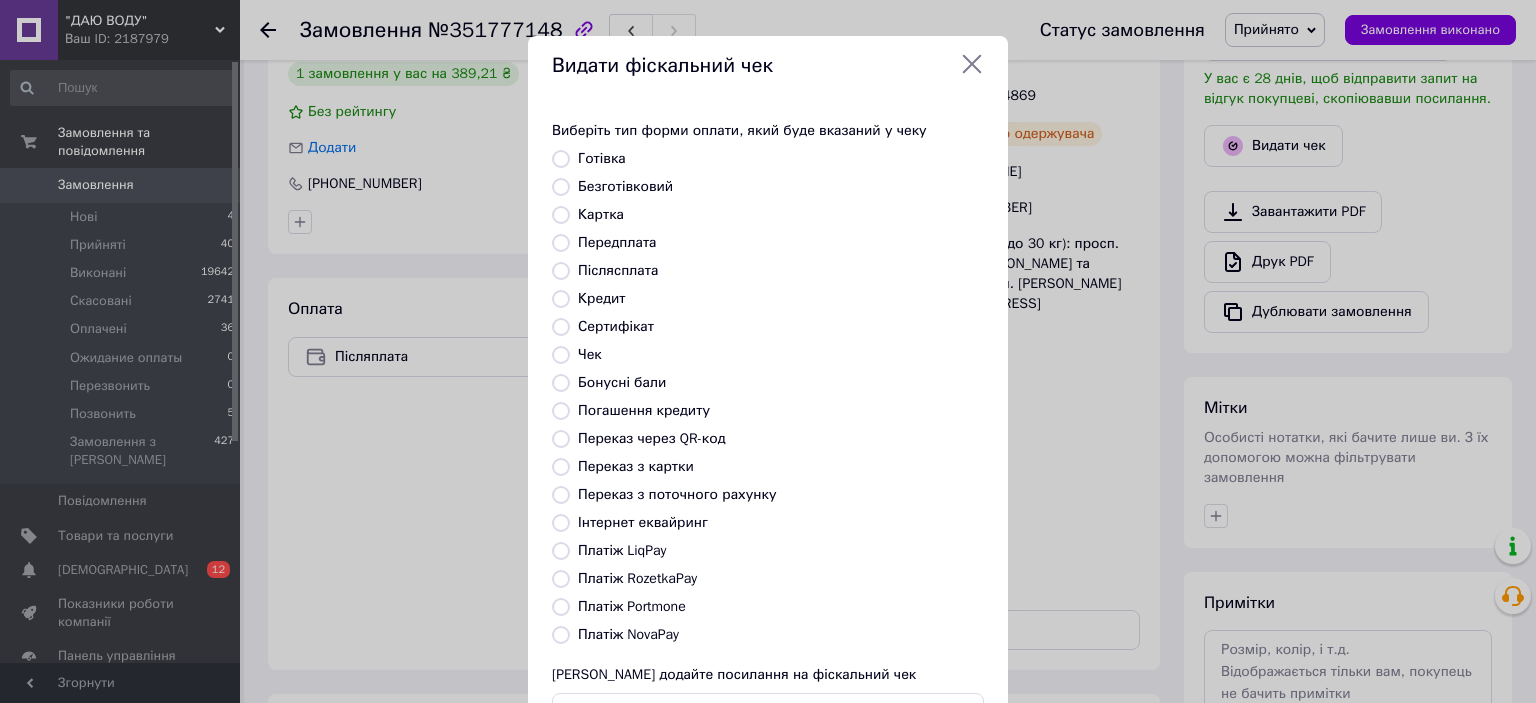 radio on "true" 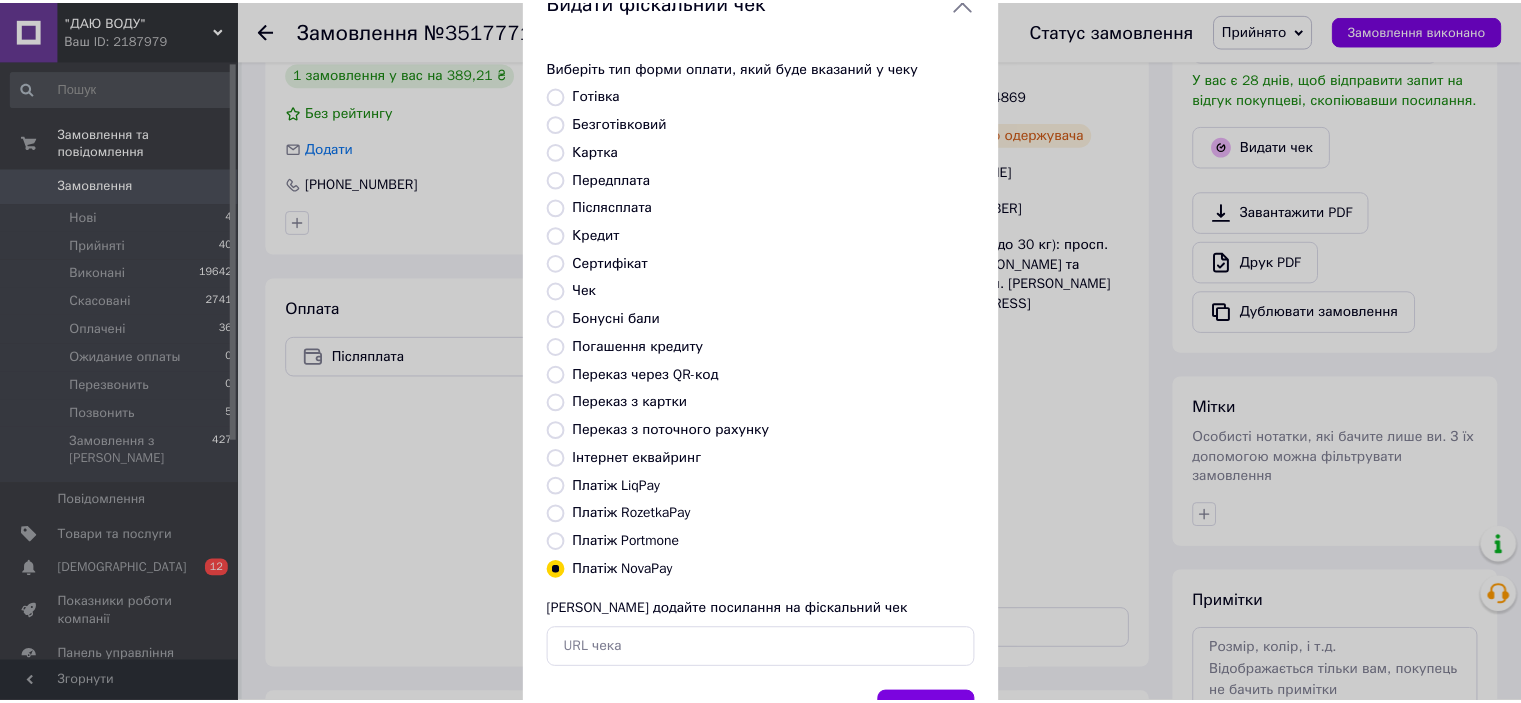 scroll, scrollTop: 155, scrollLeft: 0, axis: vertical 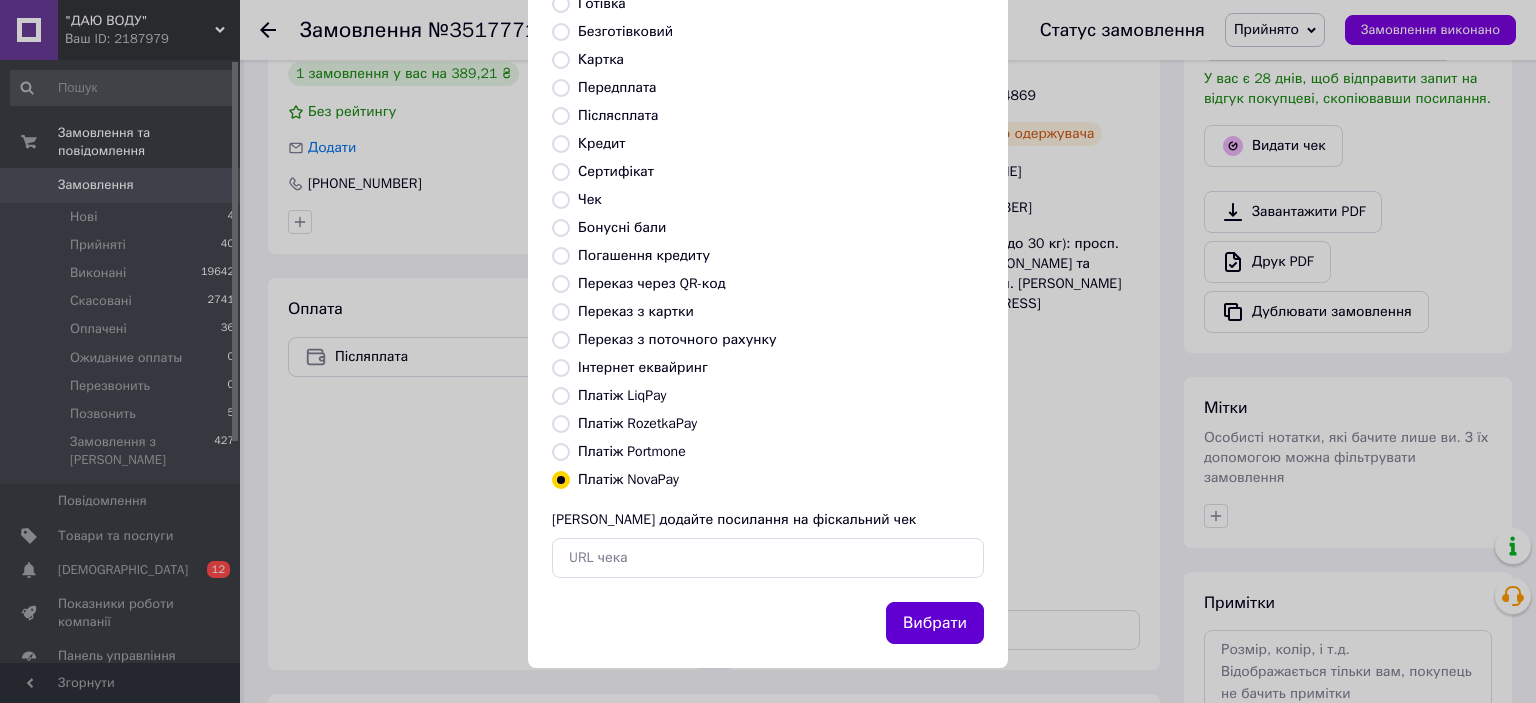 click on "Вибрати" at bounding box center (935, 623) 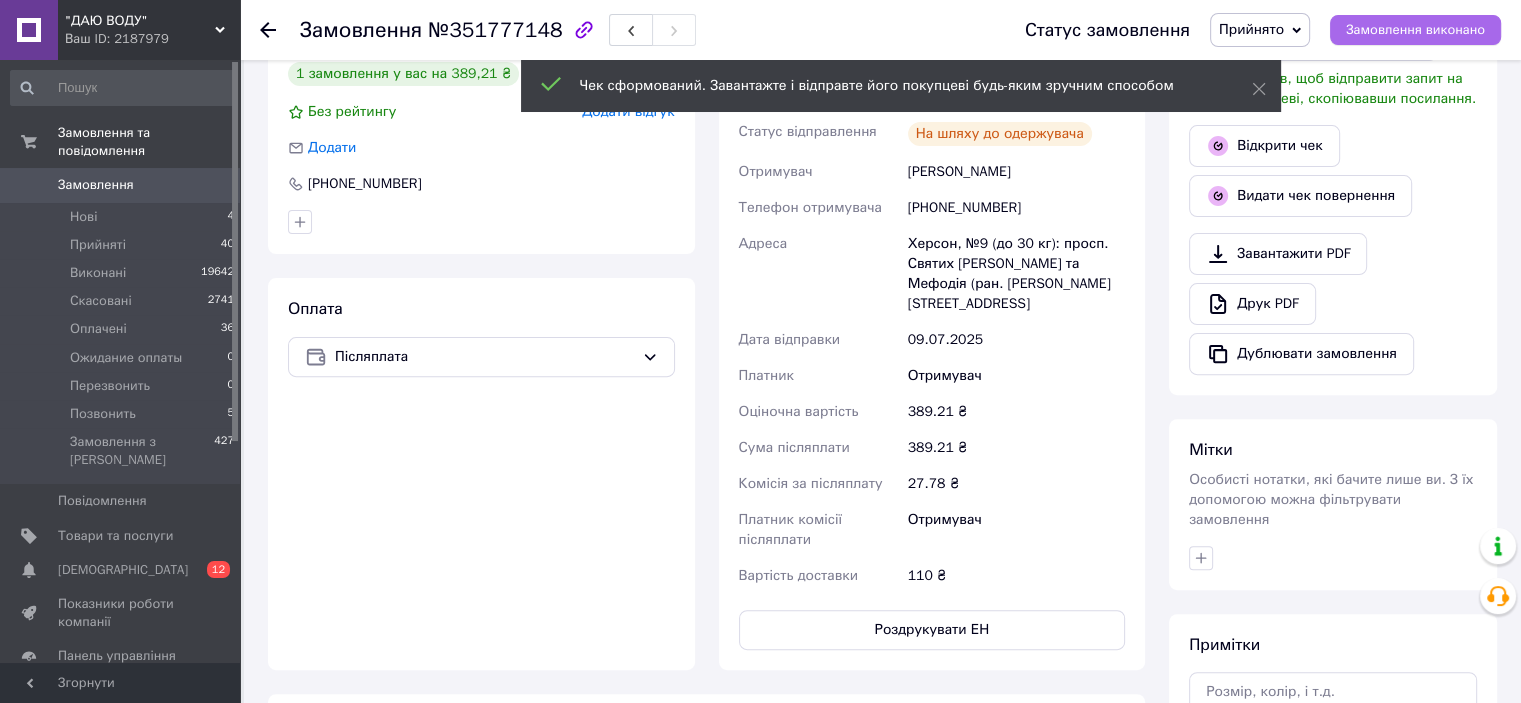 click on "Замовлення виконано" at bounding box center (1415, 30) 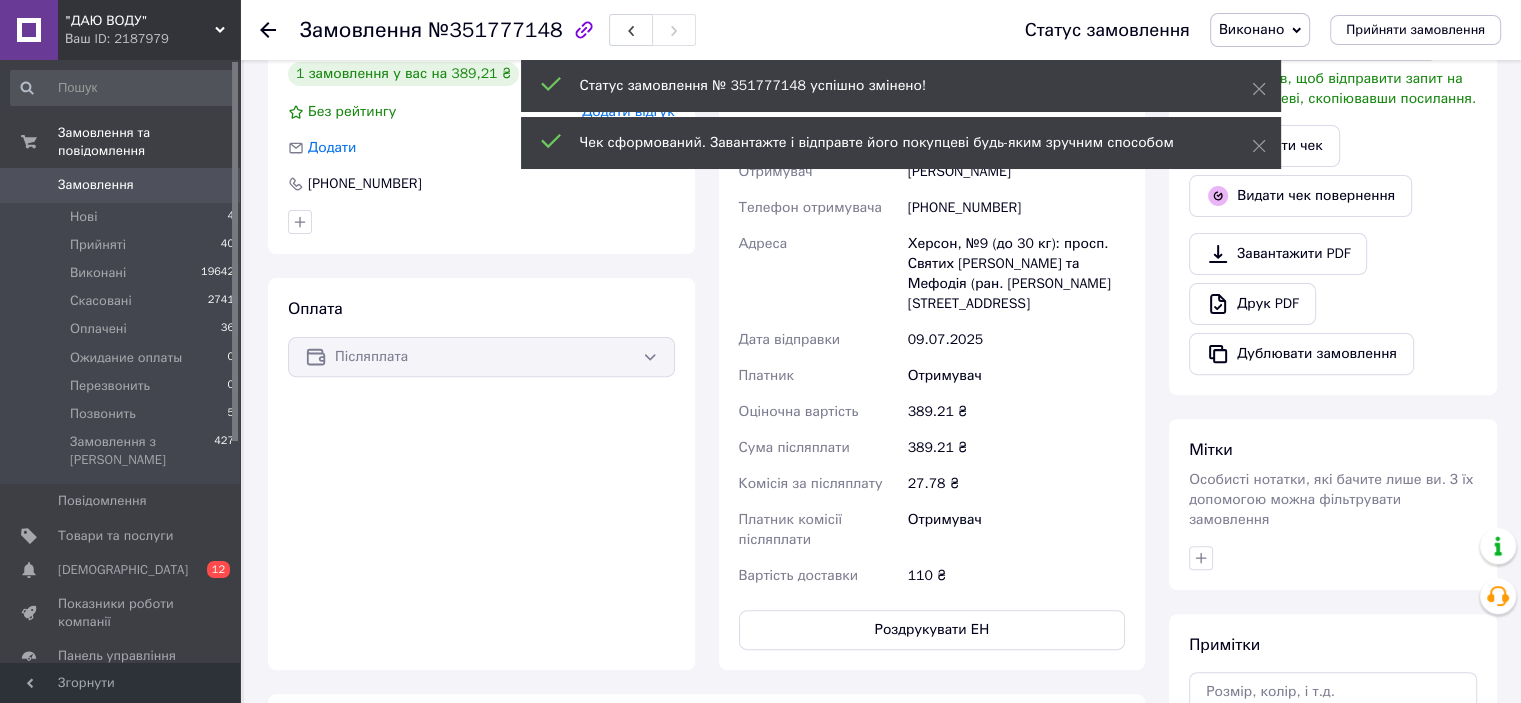 scroll, scrollTop: 44, scrollLeft: 0, axis: vertical 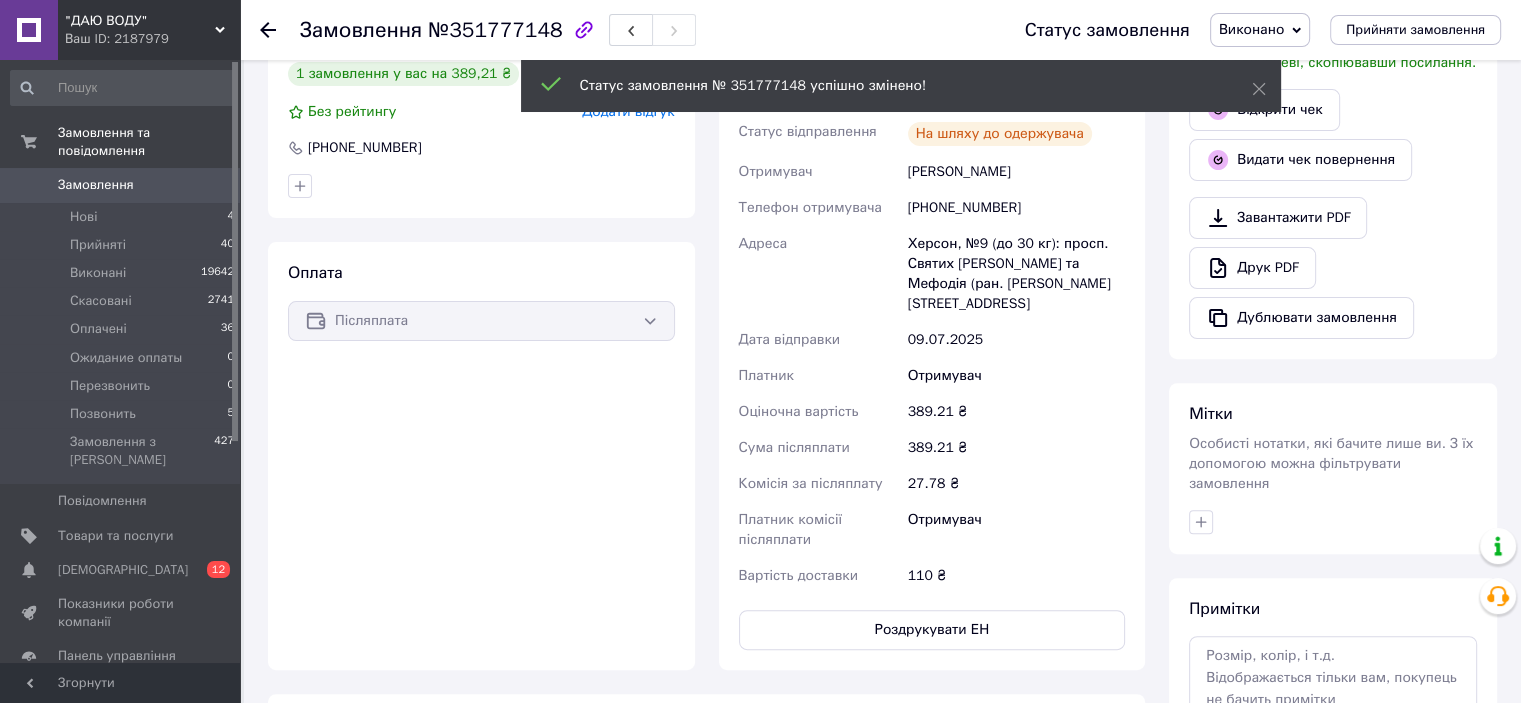 click 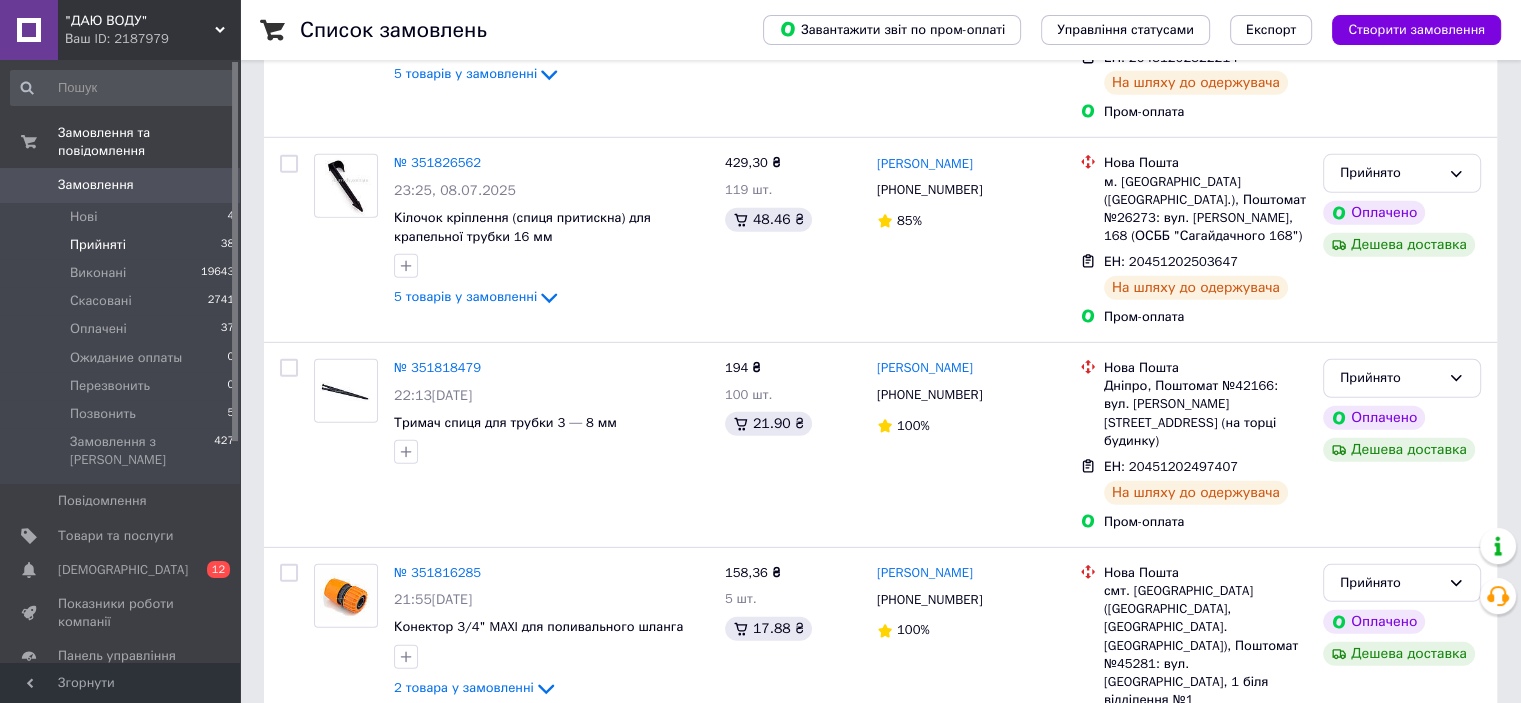 scroll, scrollTop: 7444, scrollLeft: 0, axis: vertical 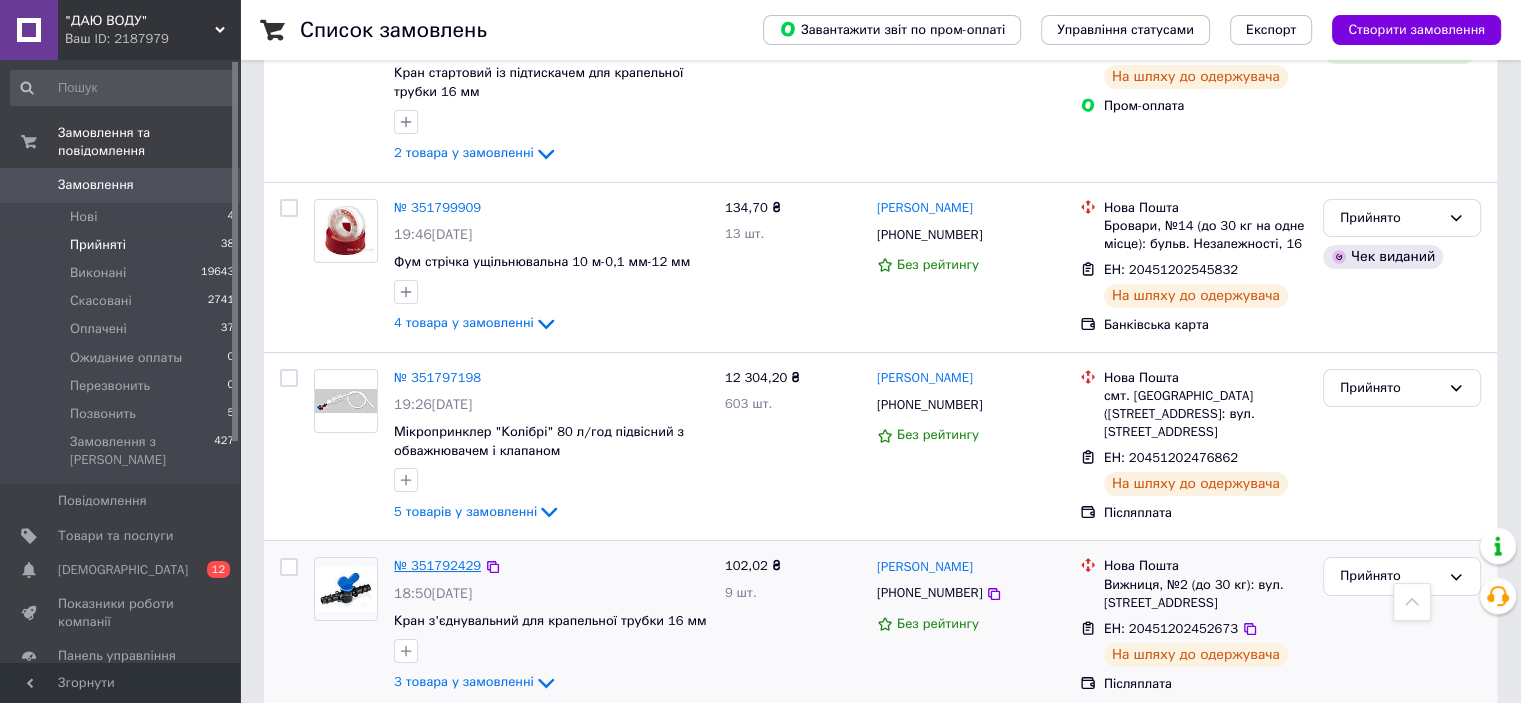 click on "№ 351792429" at bounding box center [437, 565] 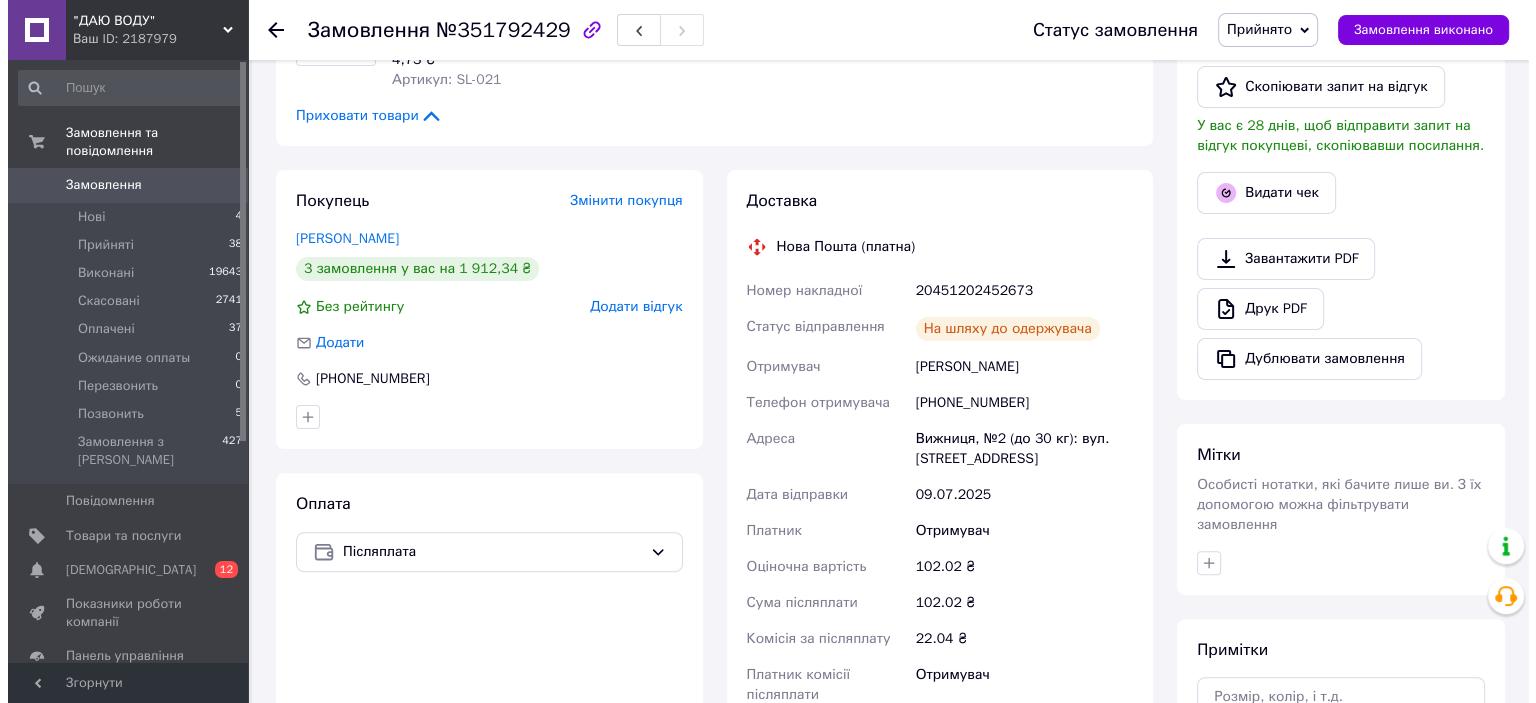 scroll, scrollTop: 464, scrollLeft: 0, axis: vertical 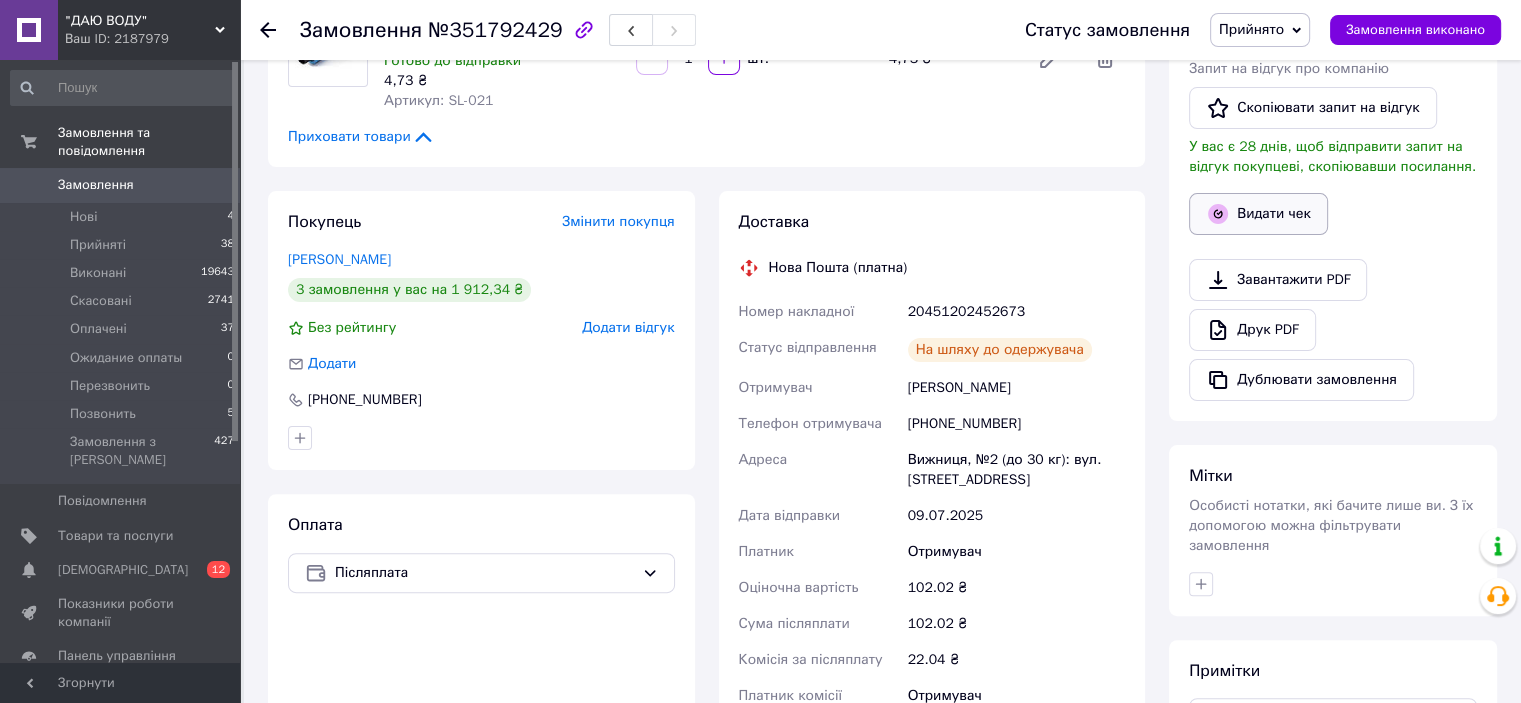 click on "Видати чек" at bounding box center (1258, 214) 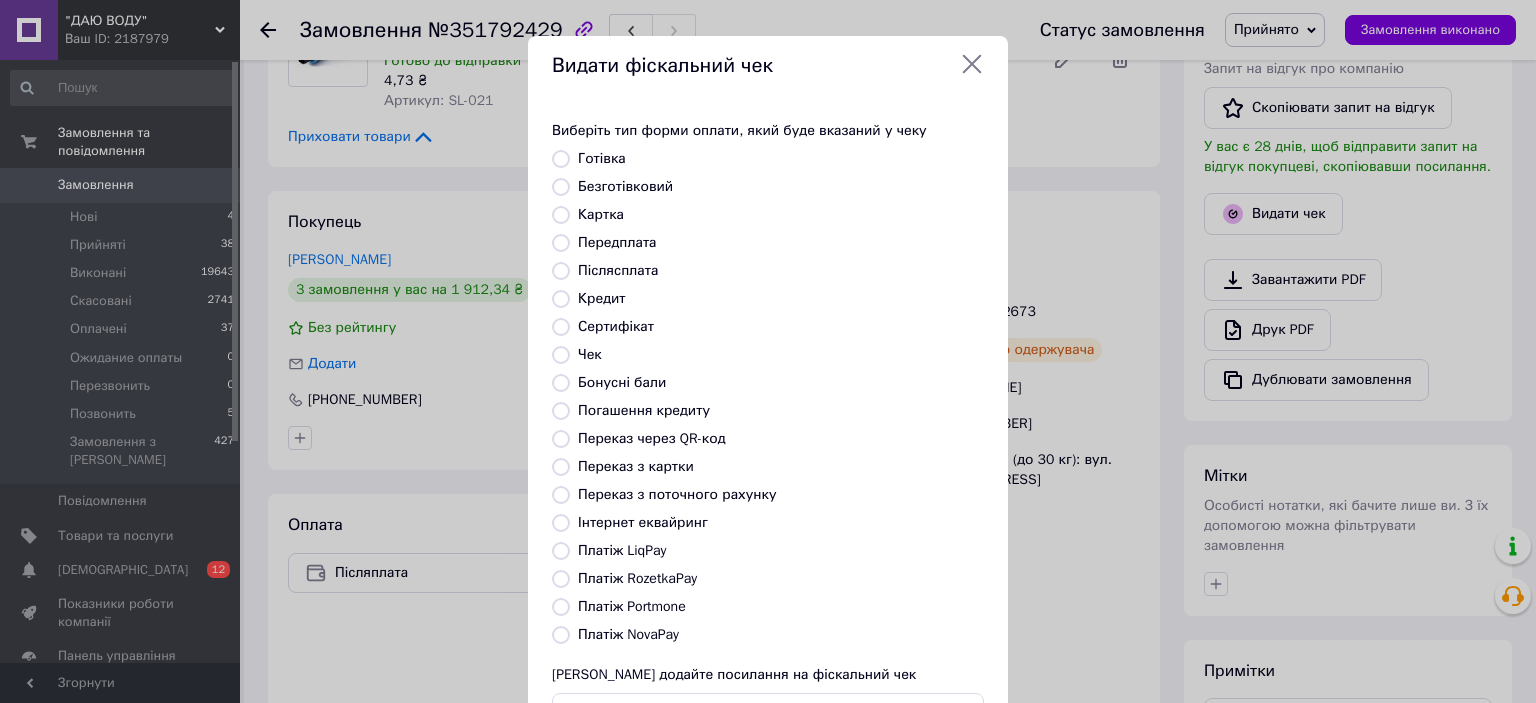 click on "Платіж NovaPay" at bounding box center (628, 634) 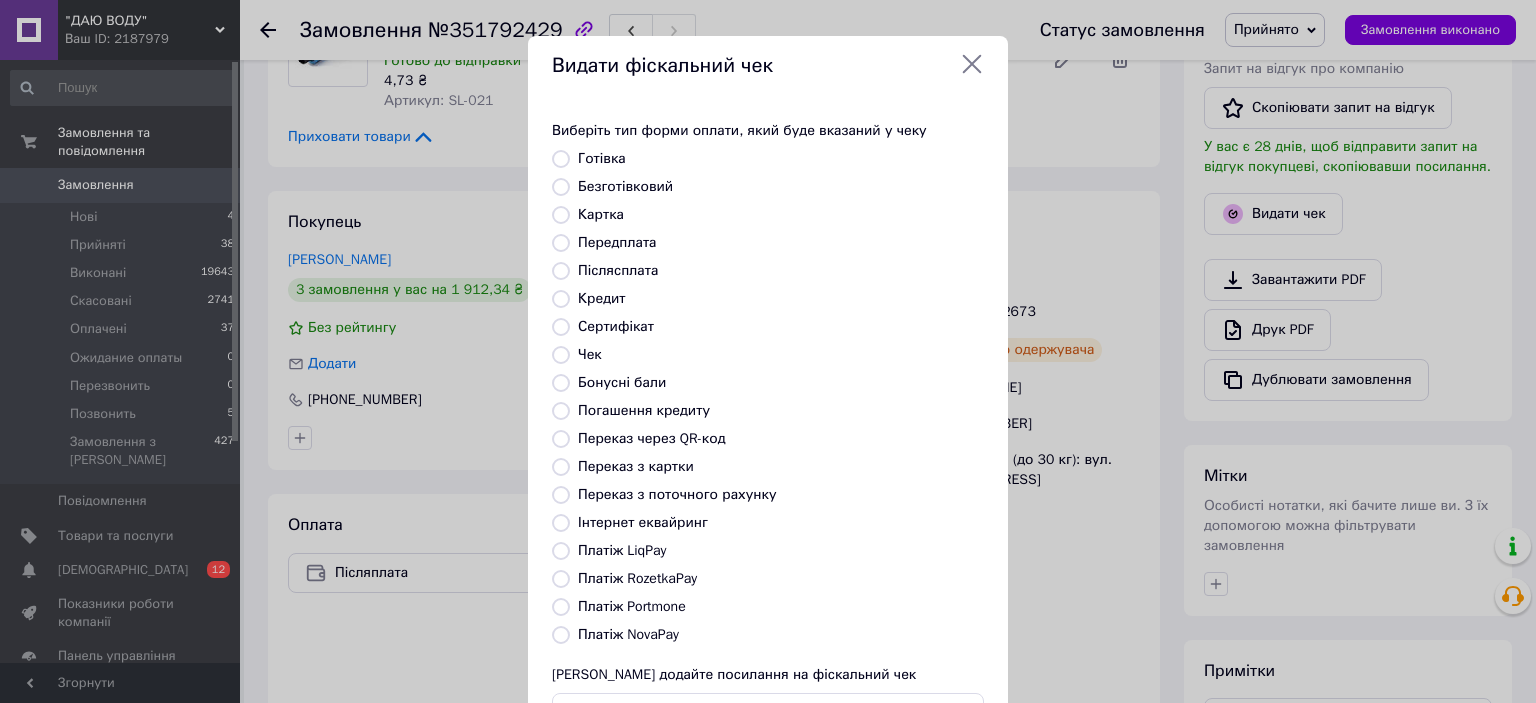 radio on "true" 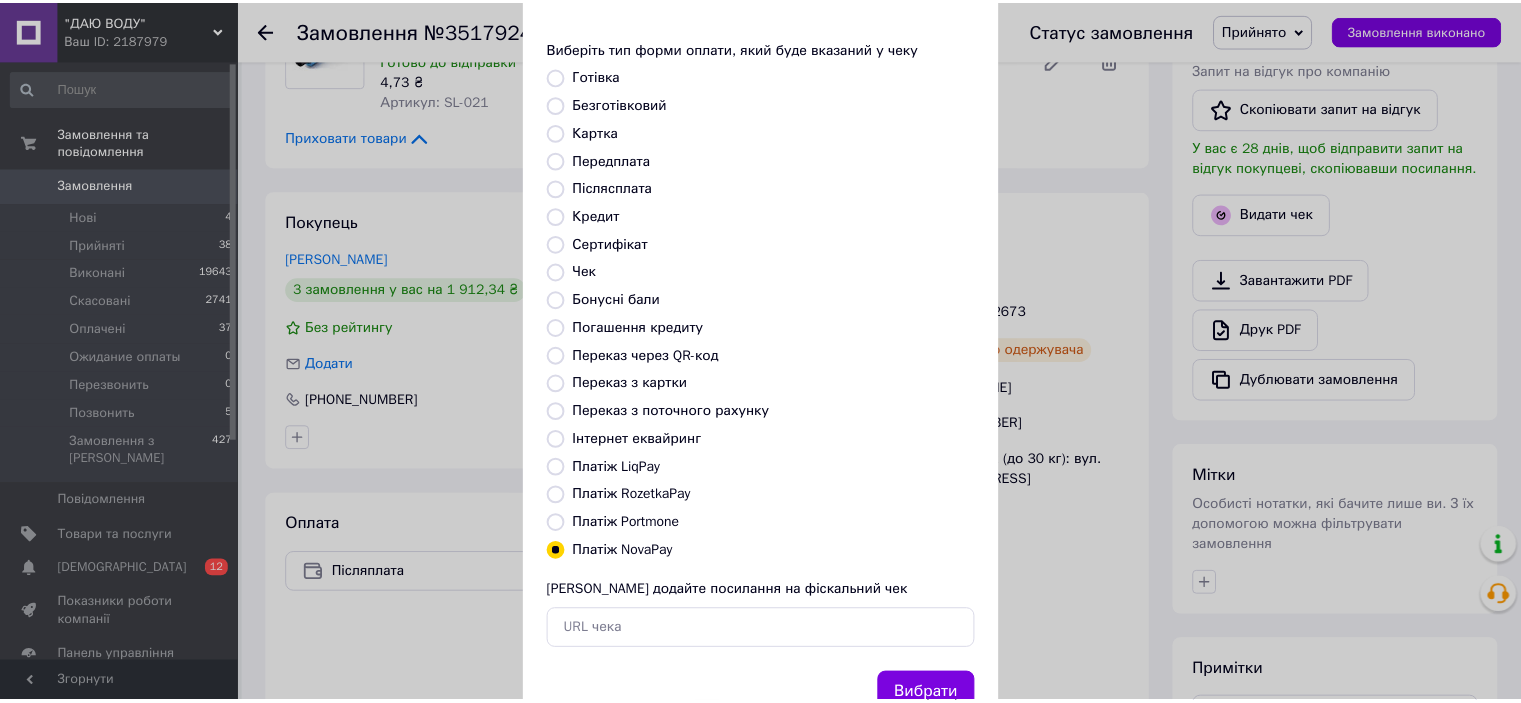 scroll, scrollTop: 155, scrollLeft: 0, axis: vertical 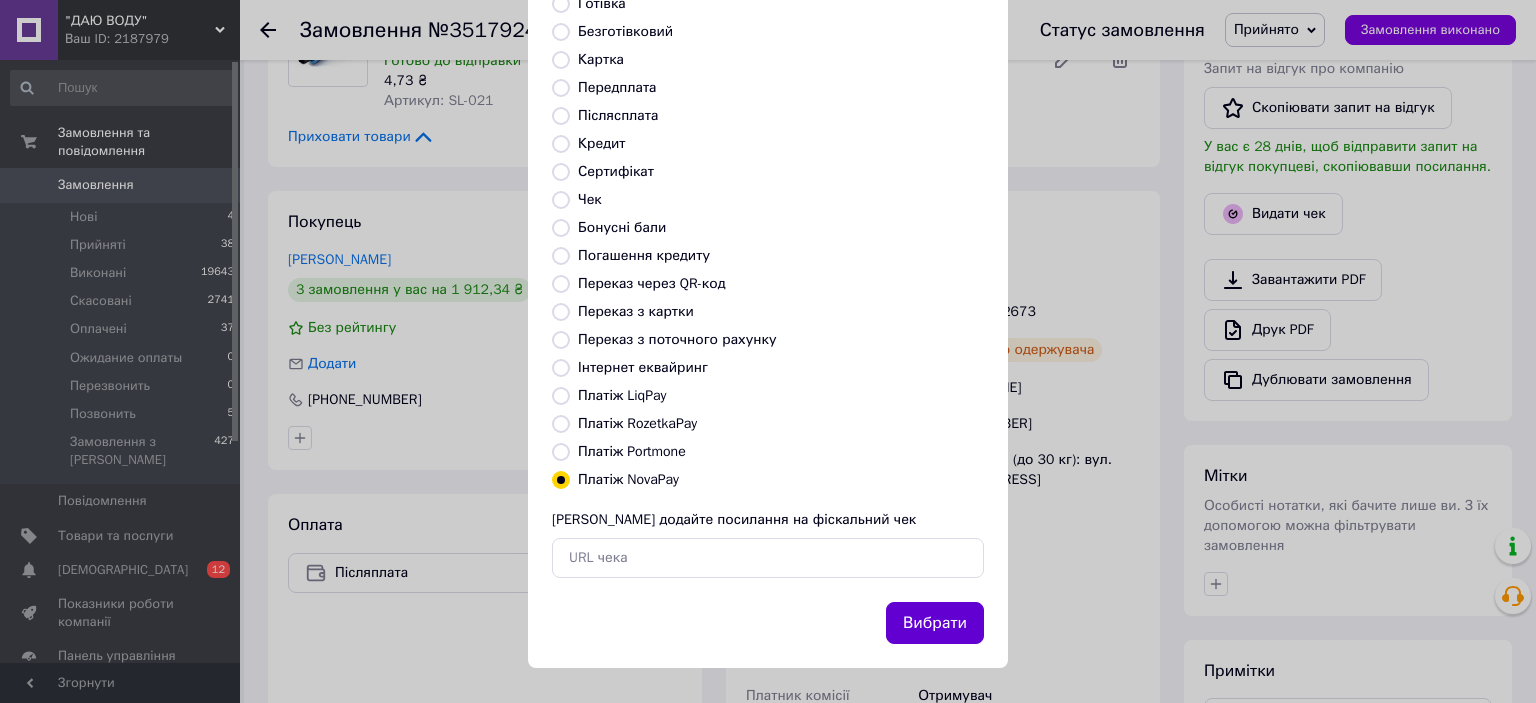 click on "Вибрати" at bounding box center (935, 623) 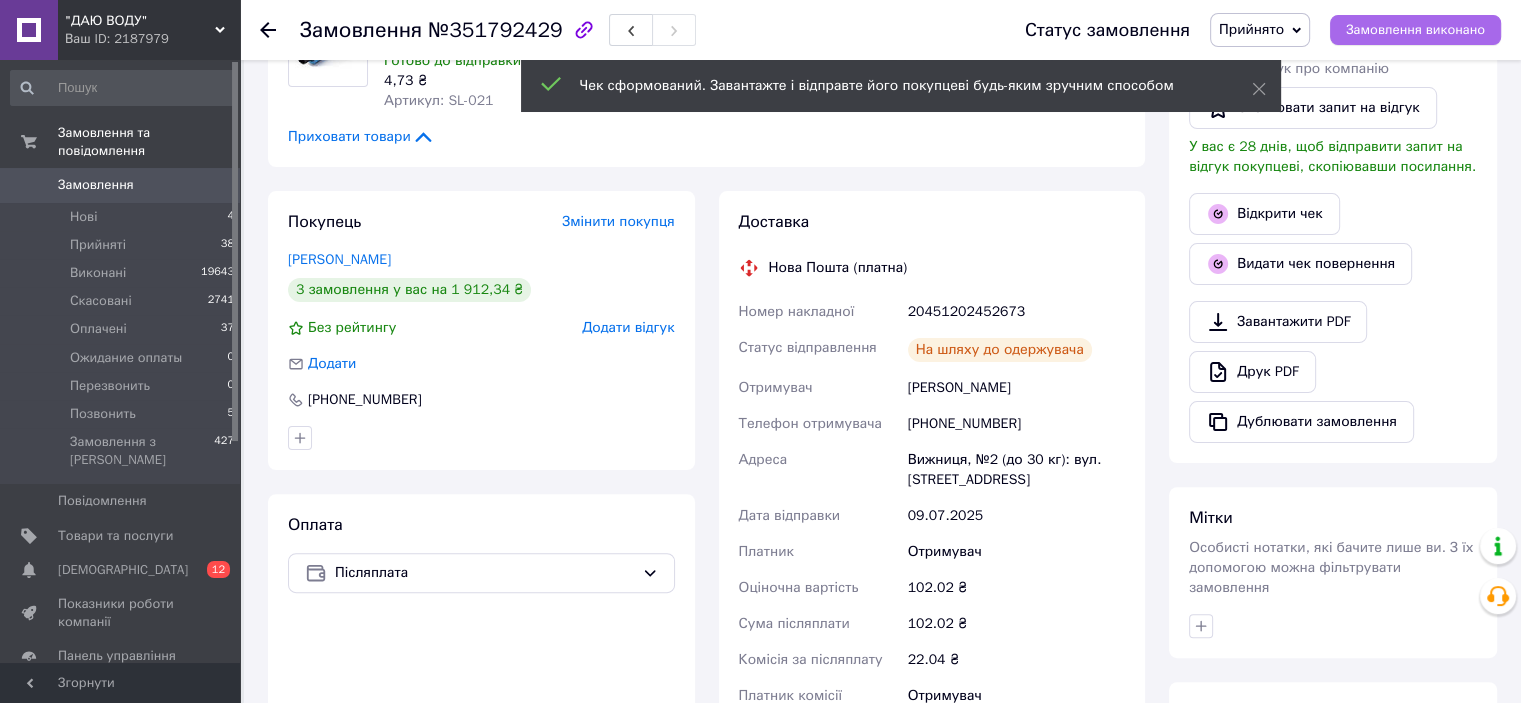 click on "Замовлення виконано" at bounding box center [1415, 30] 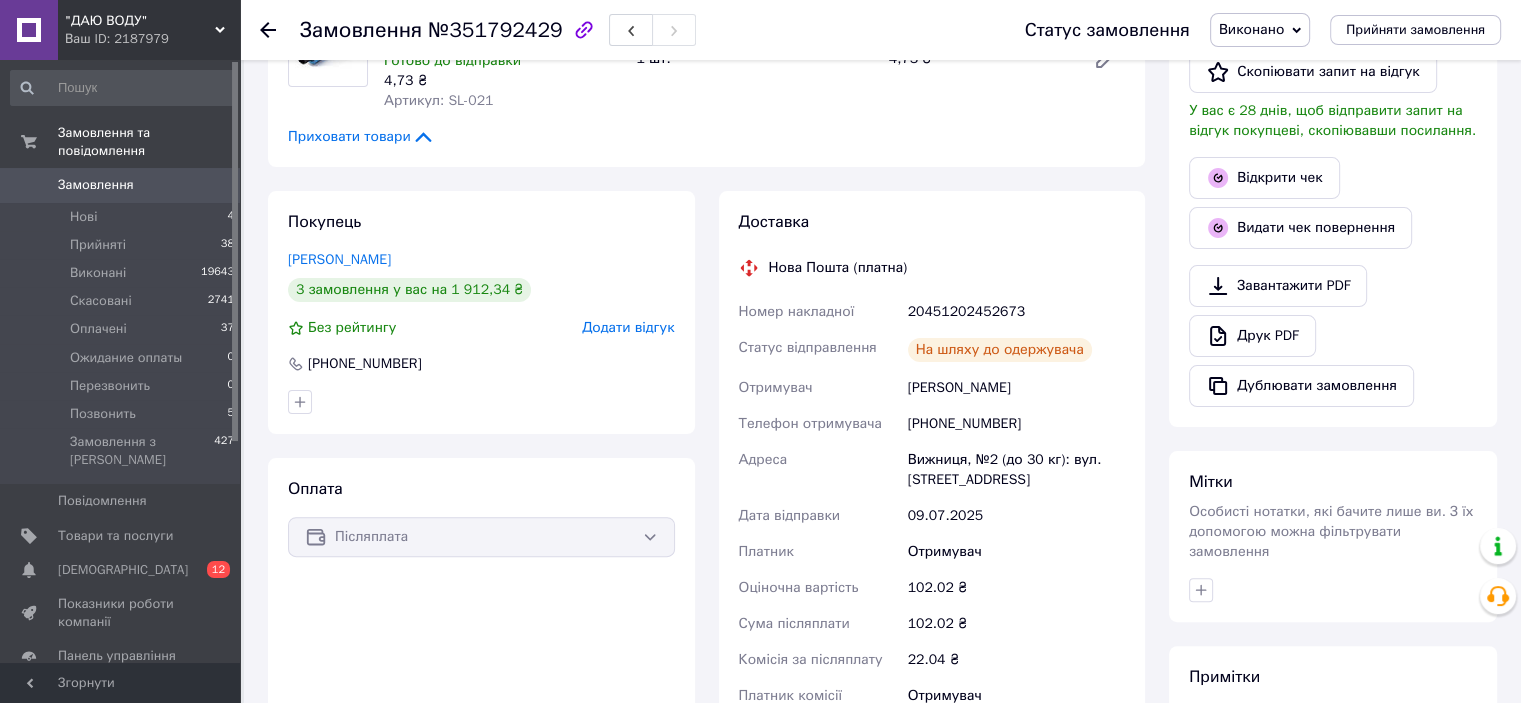 click 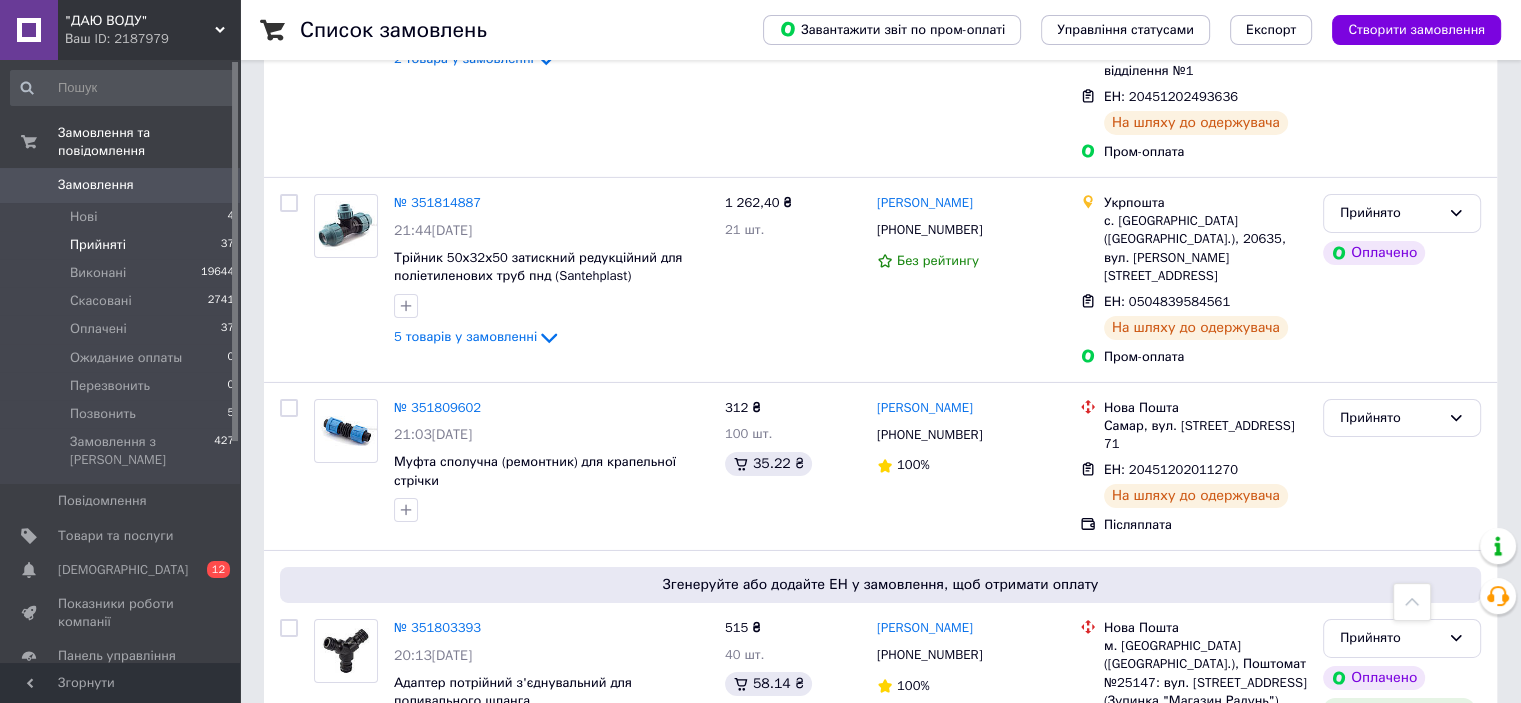 scroll, scrollTop: 7255, scrollLeft: 0, axis: vertical 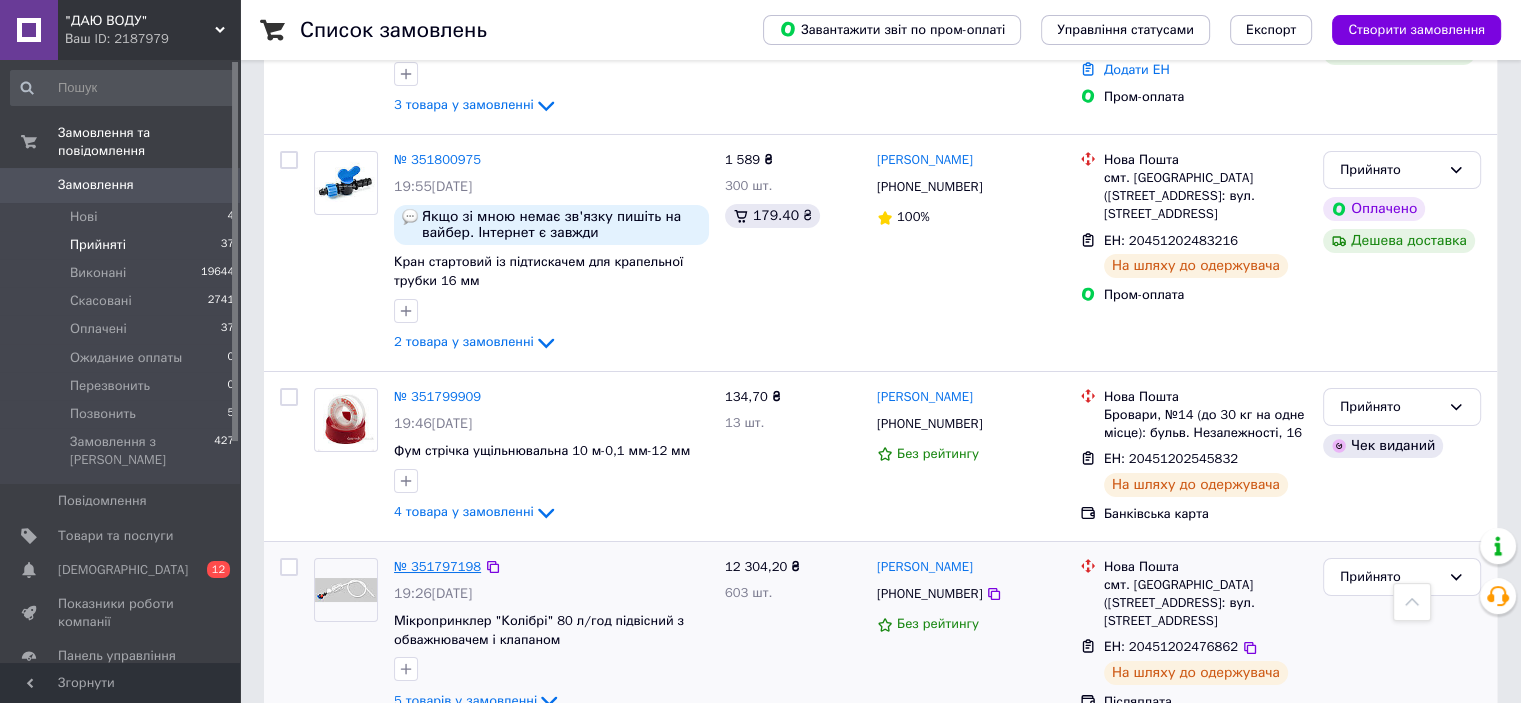 click on "№ 351797198" at bounding box center [437, 566] 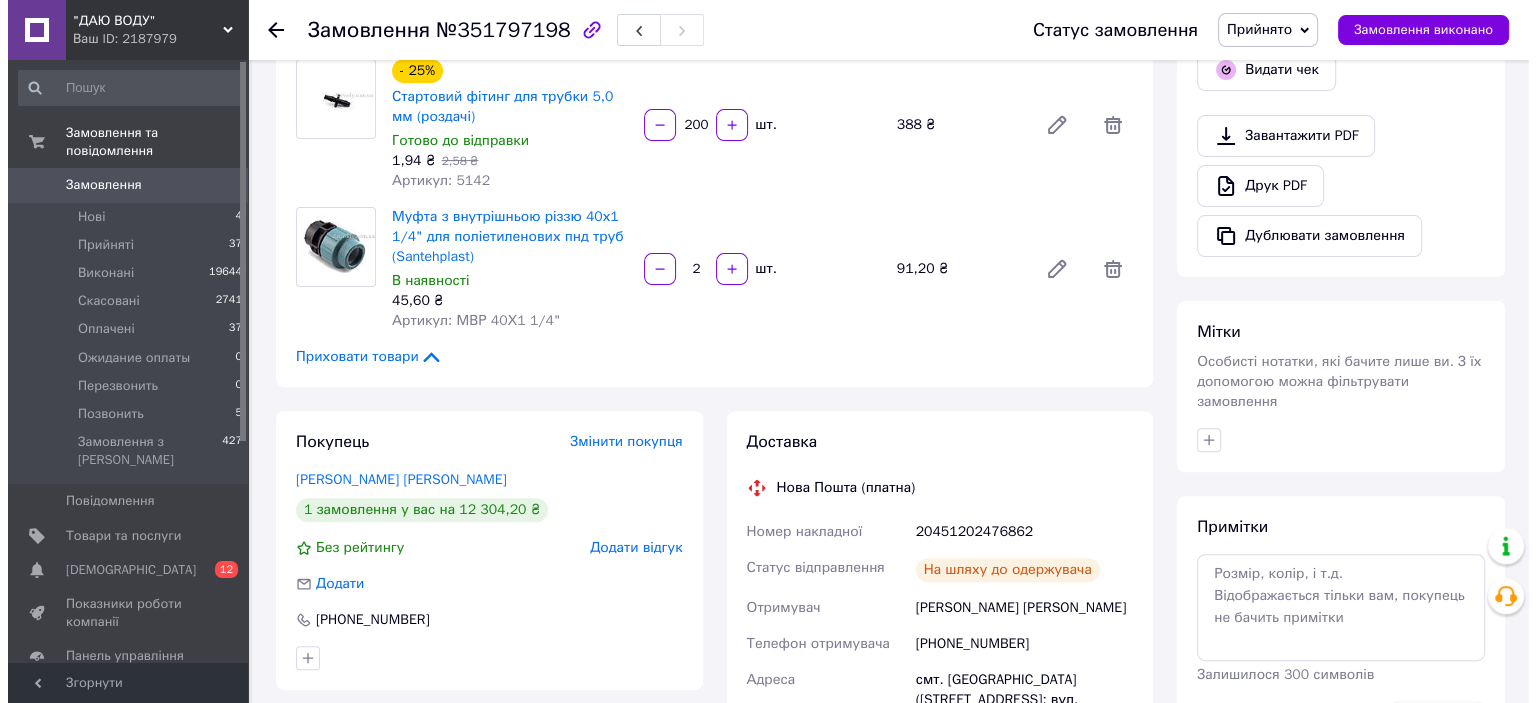 scroll, scrollTop: 579, scrollLeft: 0, axis: vertical 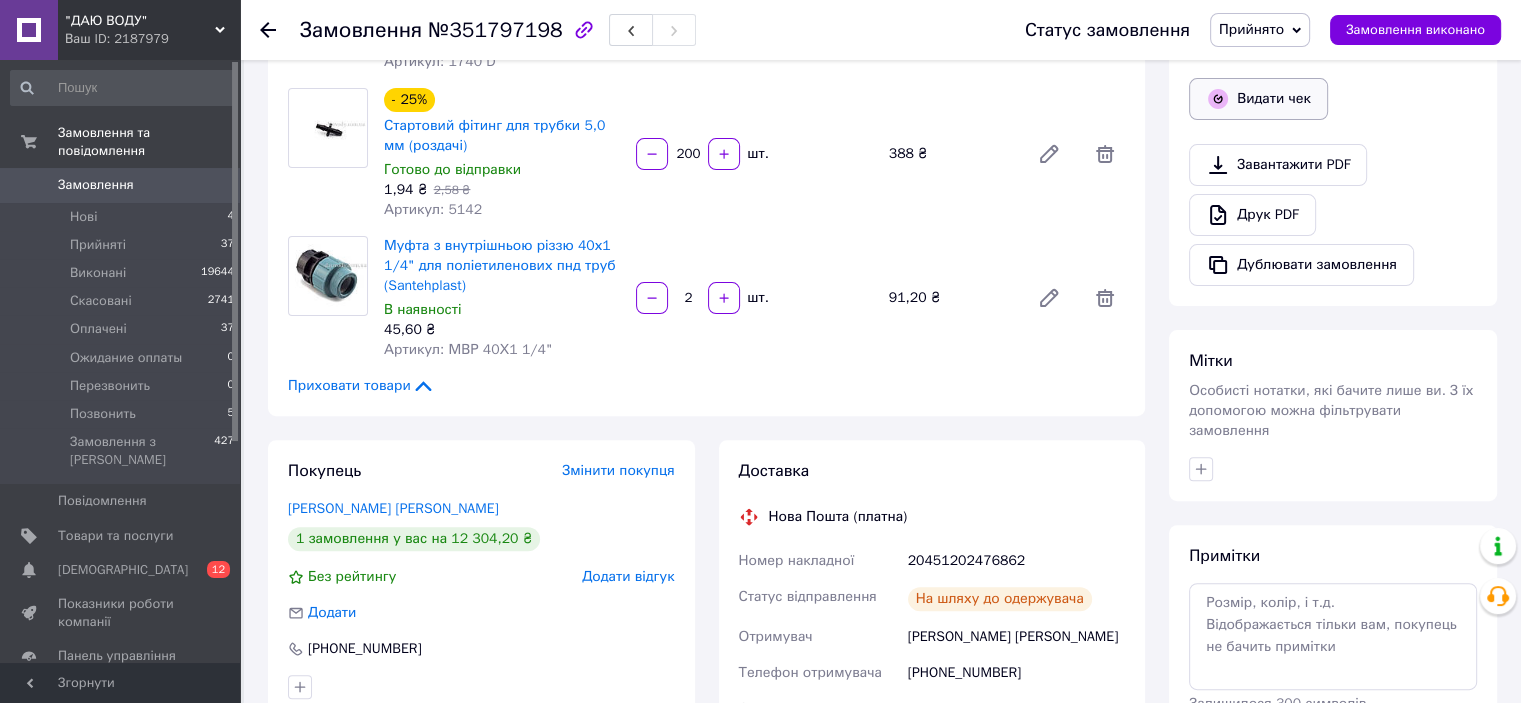 click on "Видати чек" at bounding box center [1258, 99] 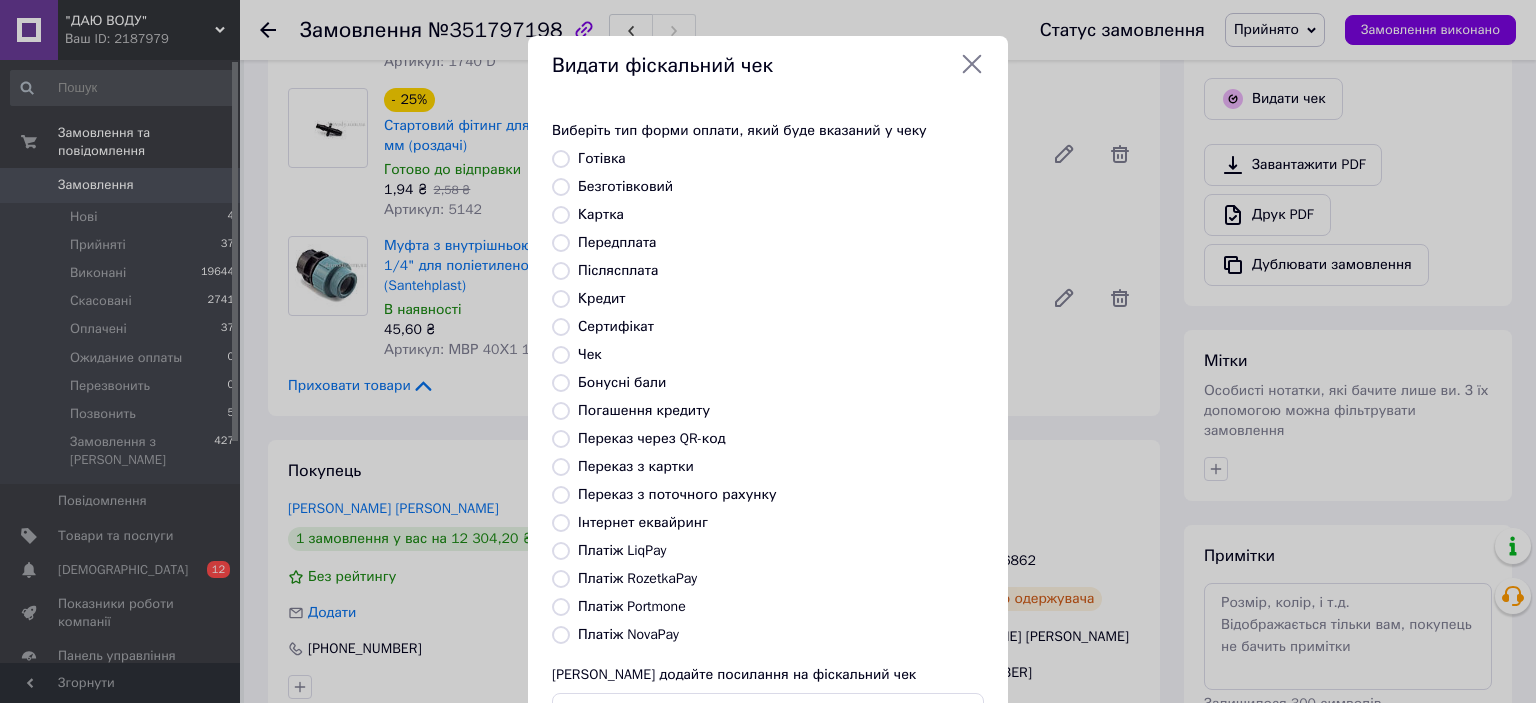 click on "Платіж NovaPay" at bounding box center (628, 634) 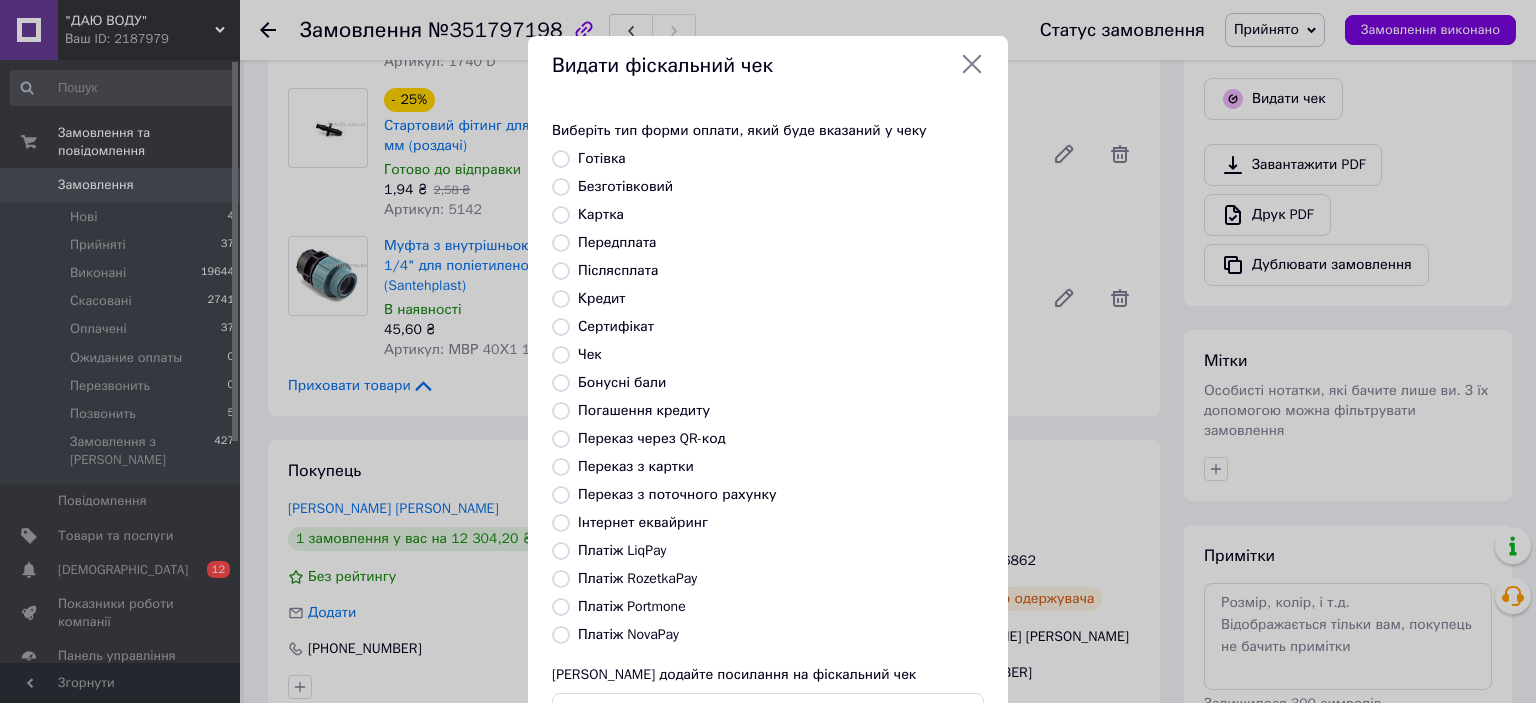 radio on "true" 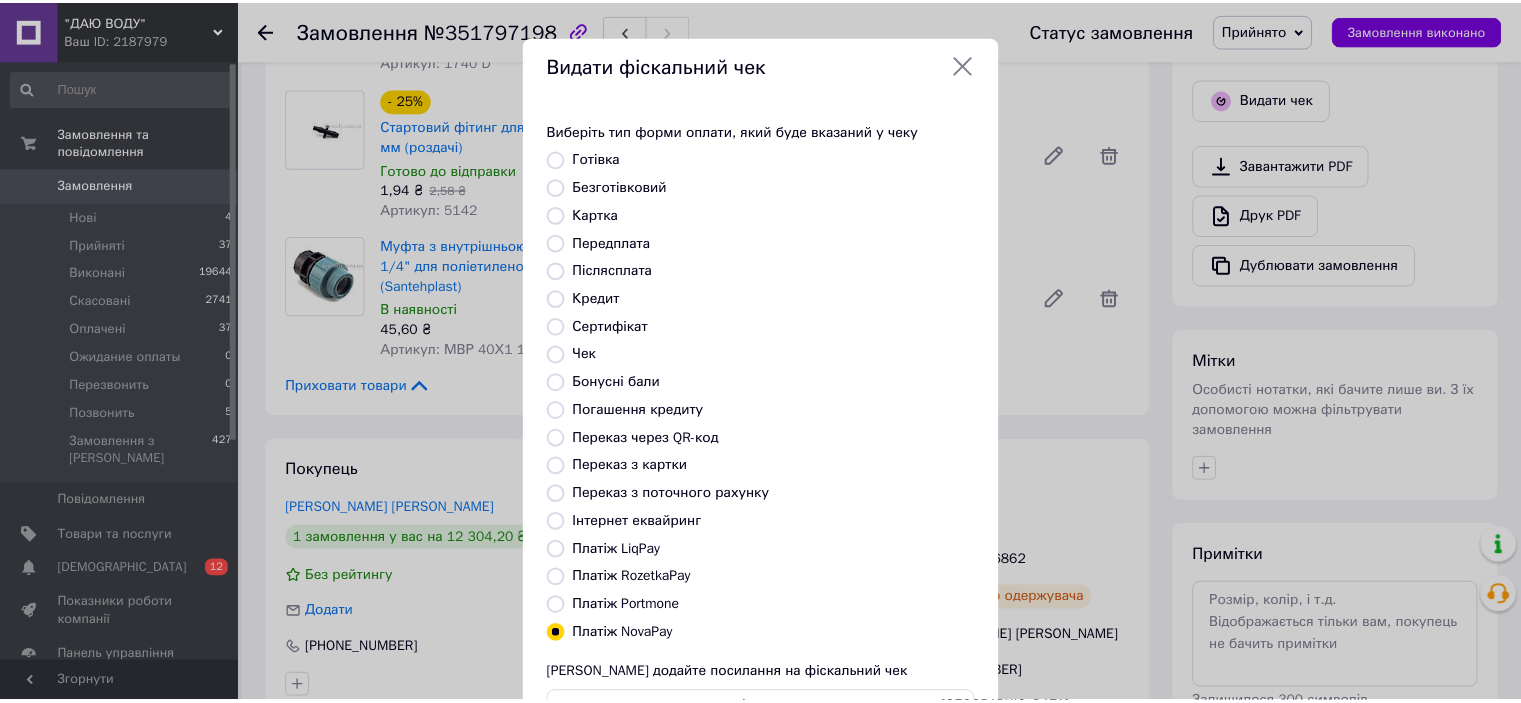 scroll, scrollTop: 155, scrollLeft: 0, axis: vertical 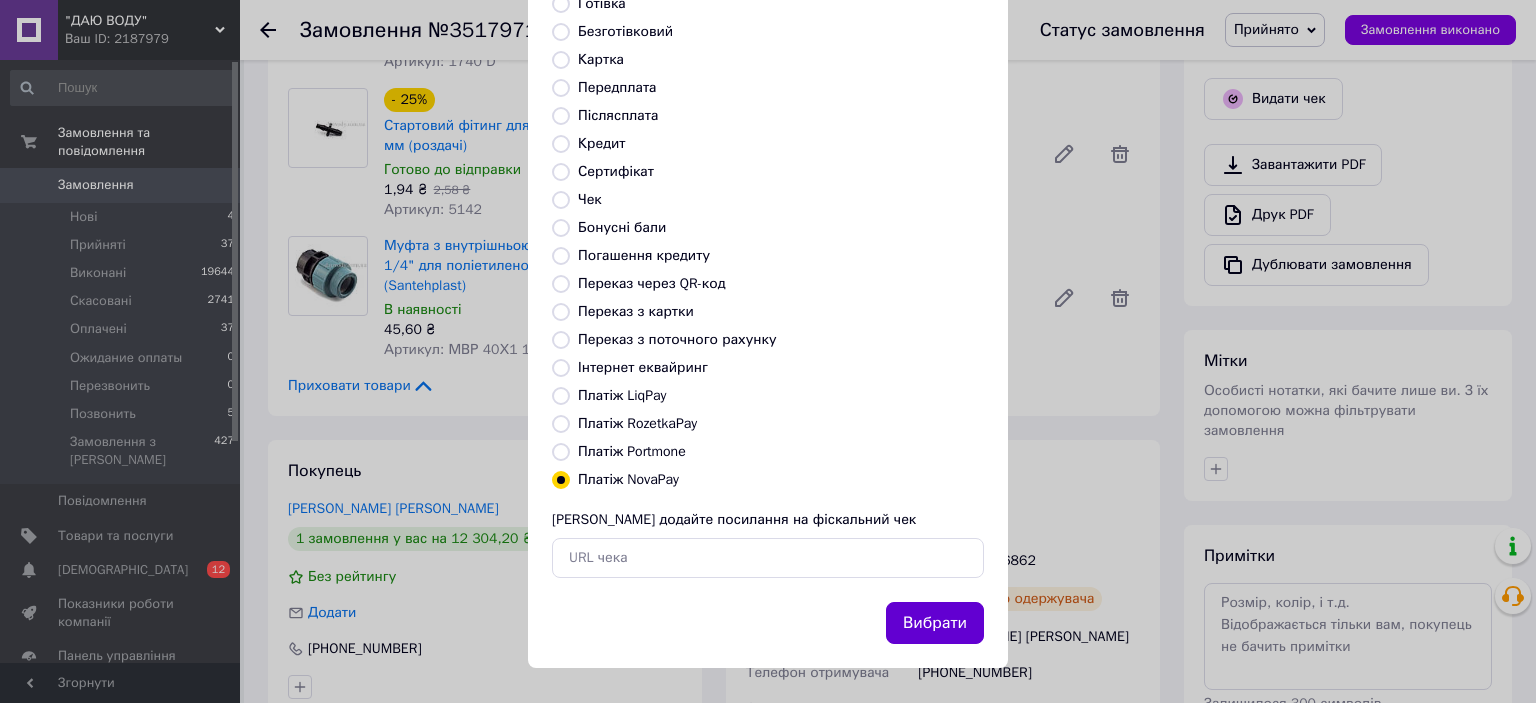 click on "Вибрати" at bounding box center [935, 623] 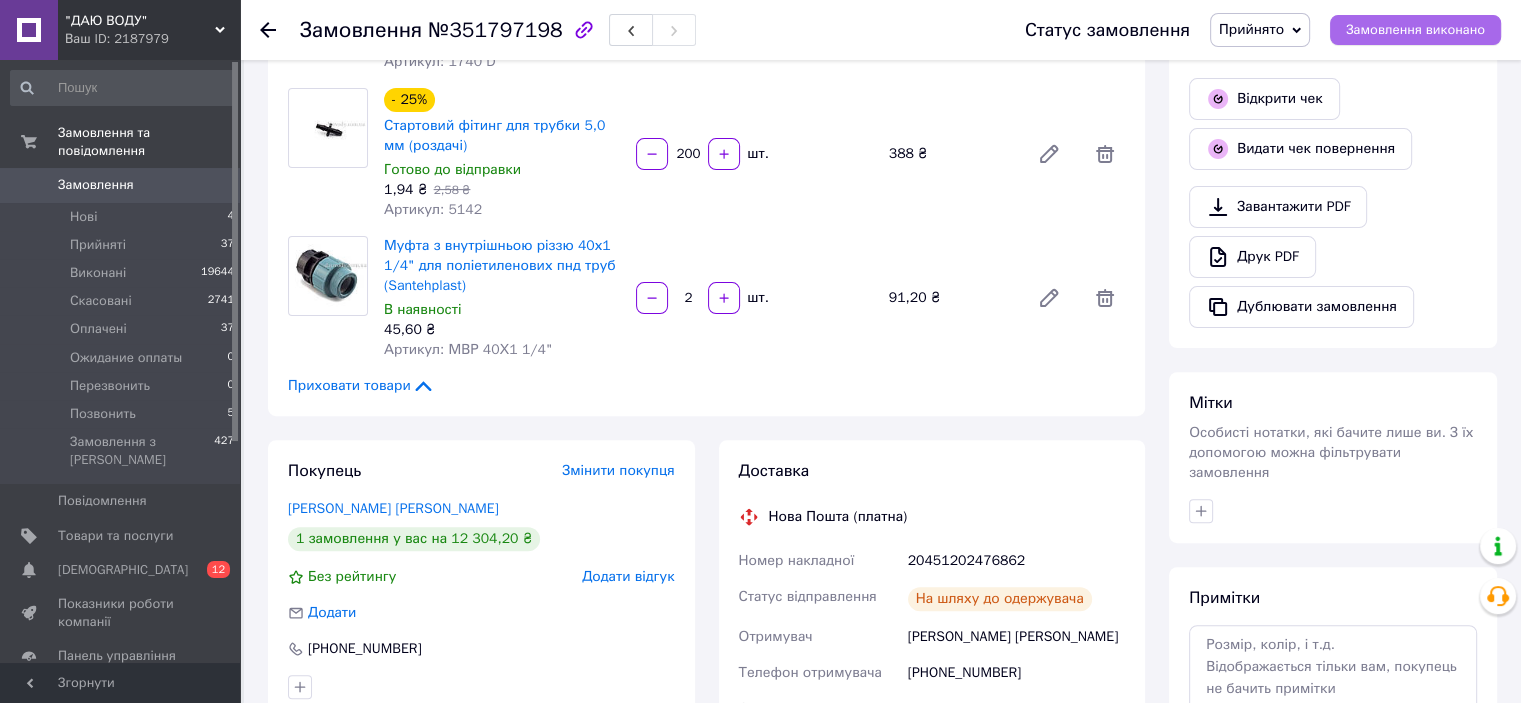 click on "Замовлення виконано" at bounding box center (1415, 30) 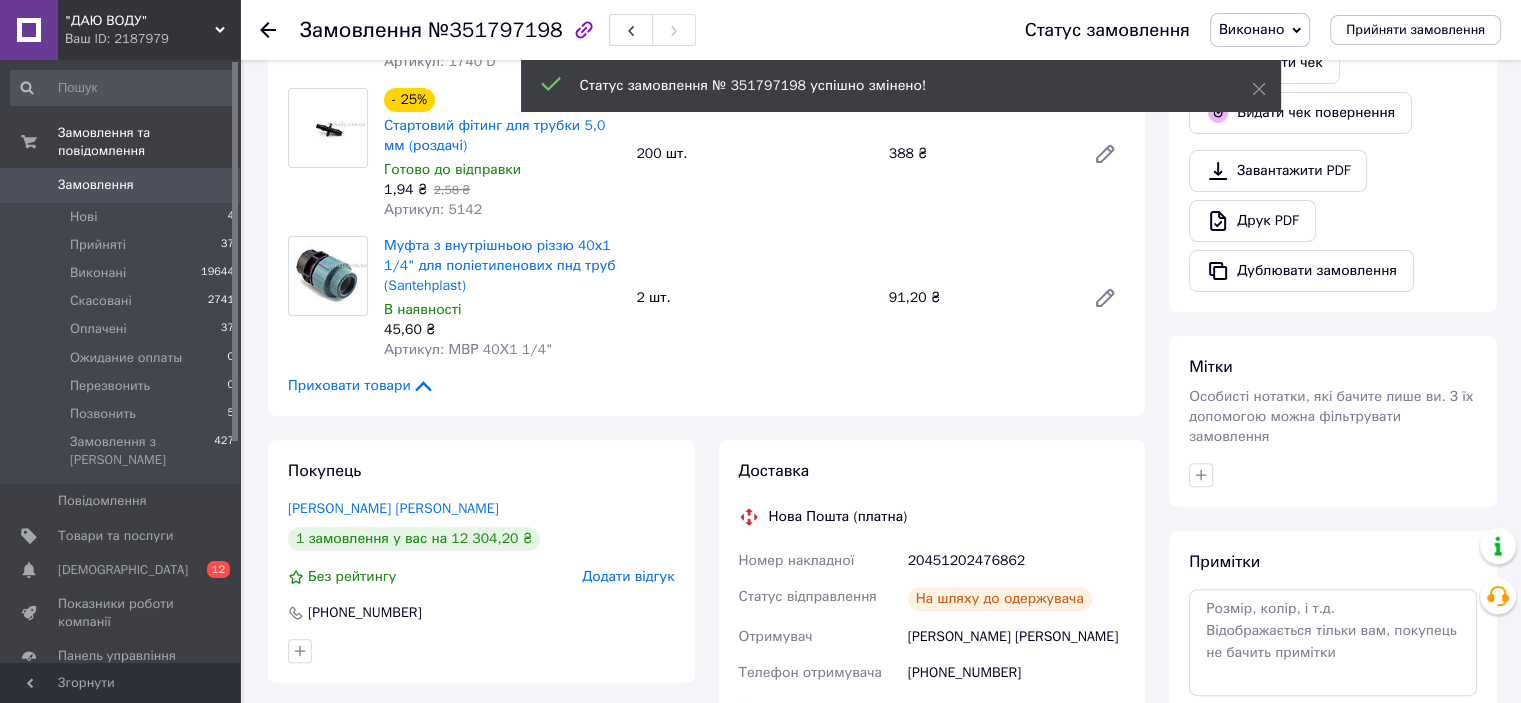click 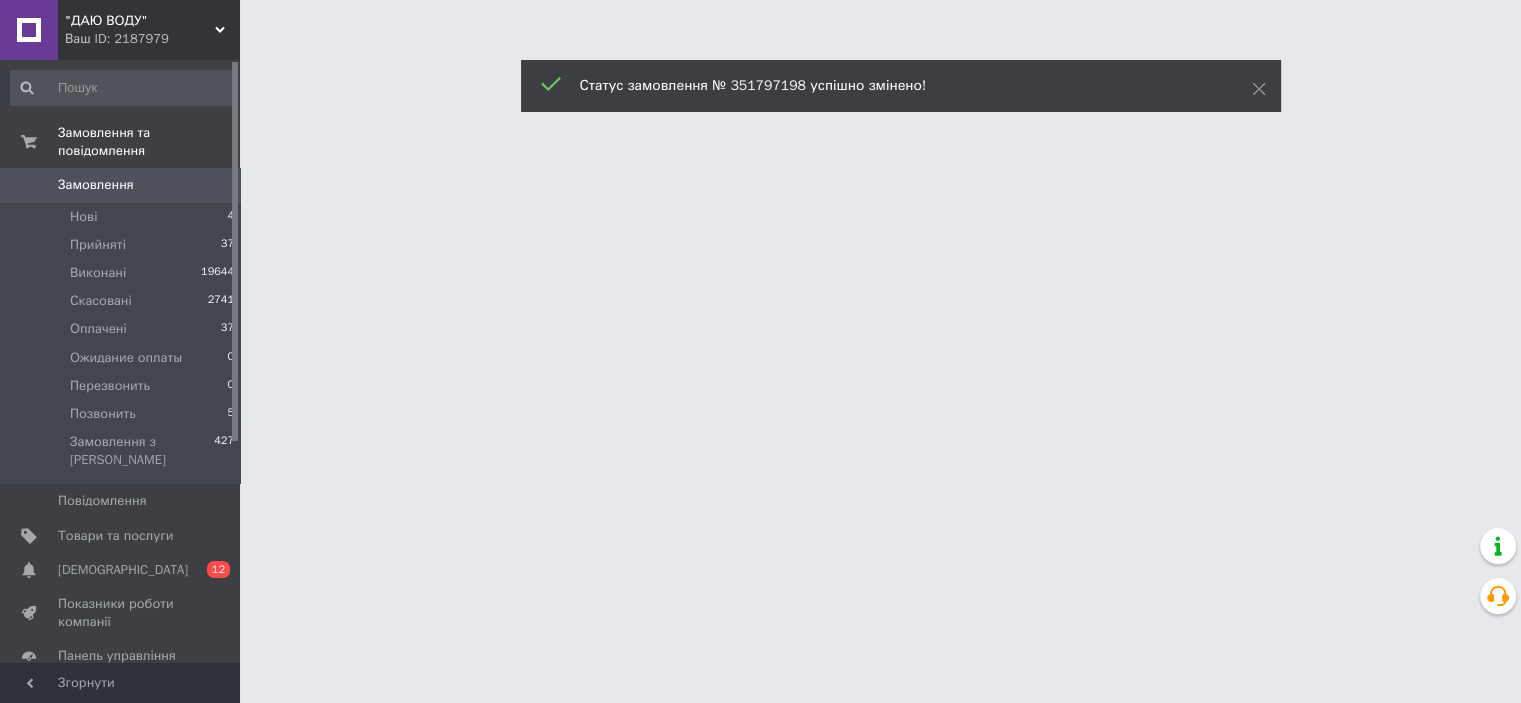 scroll, scrollTop: 0, scrollLeft: 0, axis: both 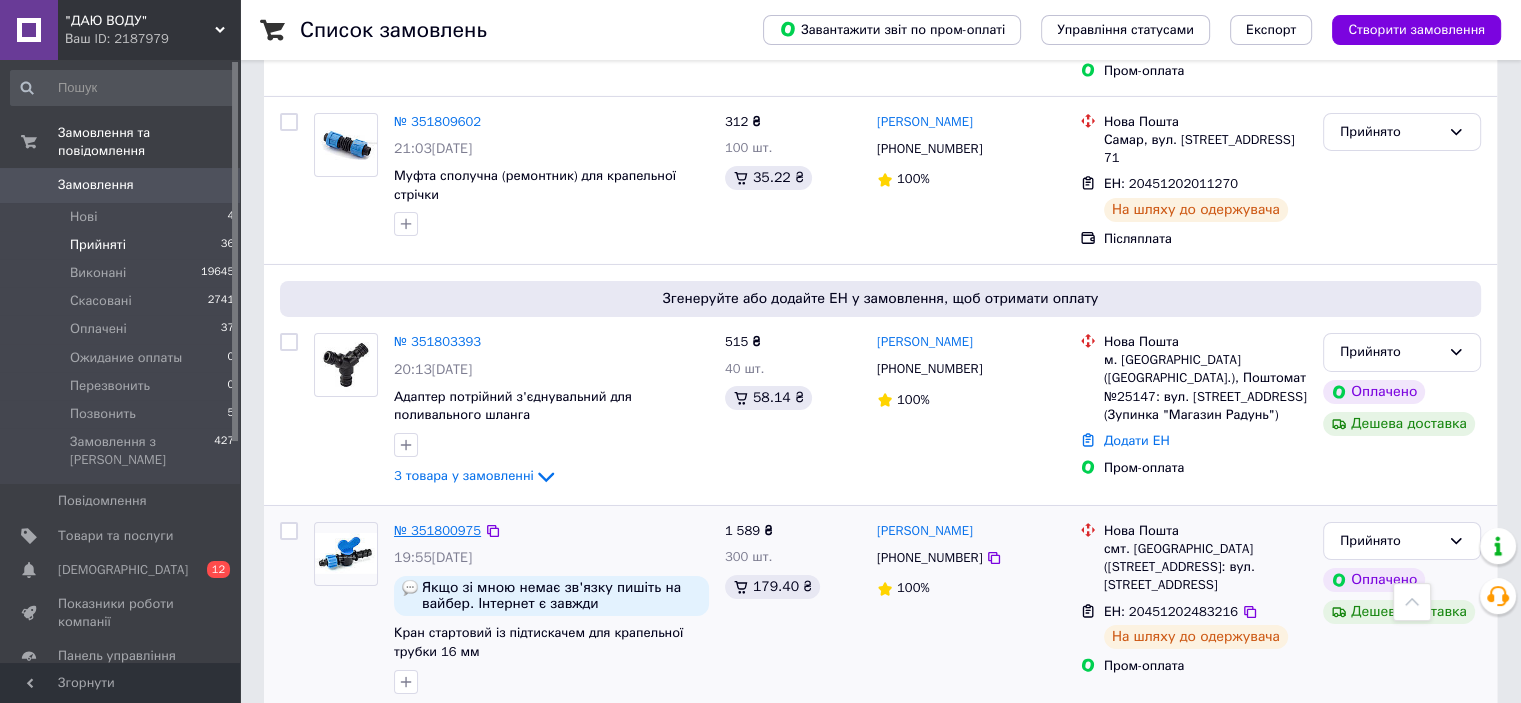 click on "№ 351800975" at bounding box center (437, 530) 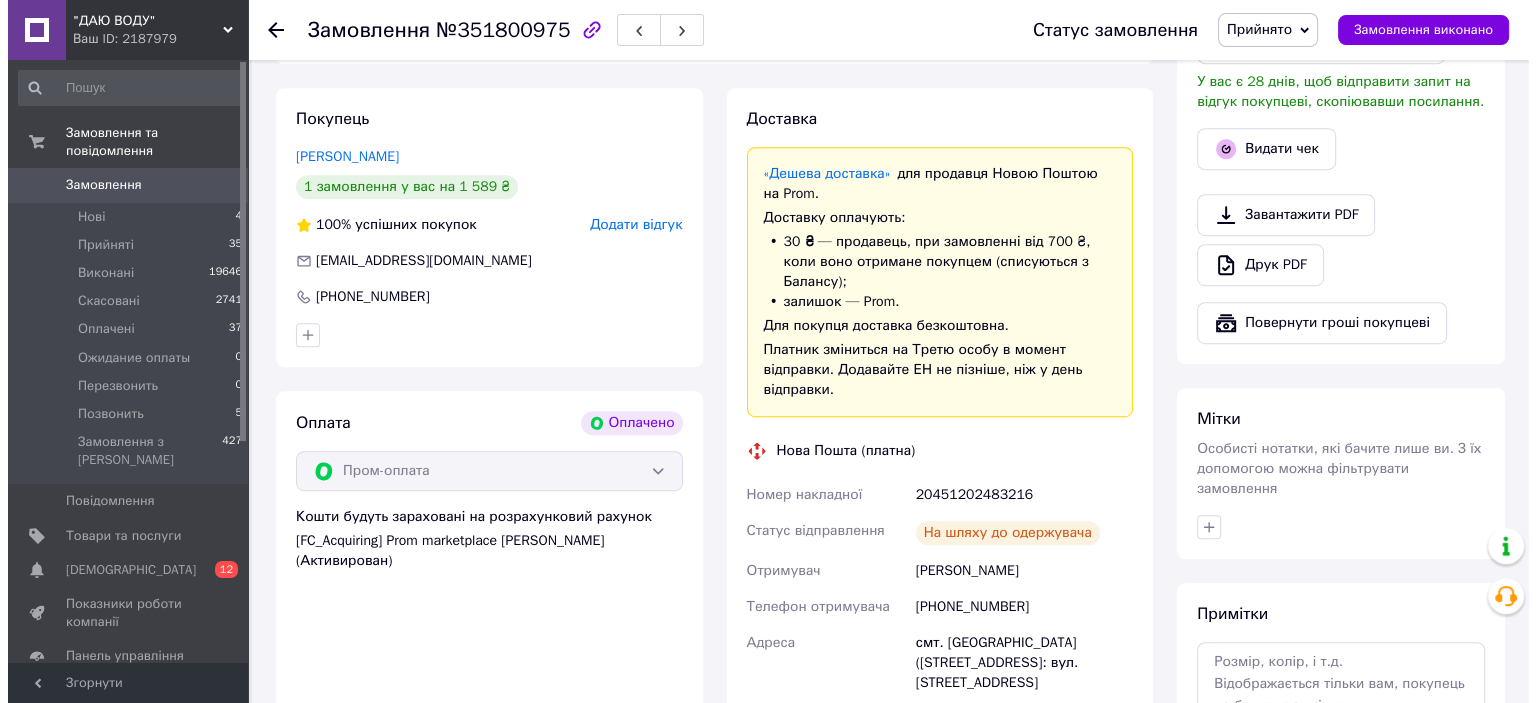 scroll, scrollTop: 1088, scrollLeft: 0, axis: vertical 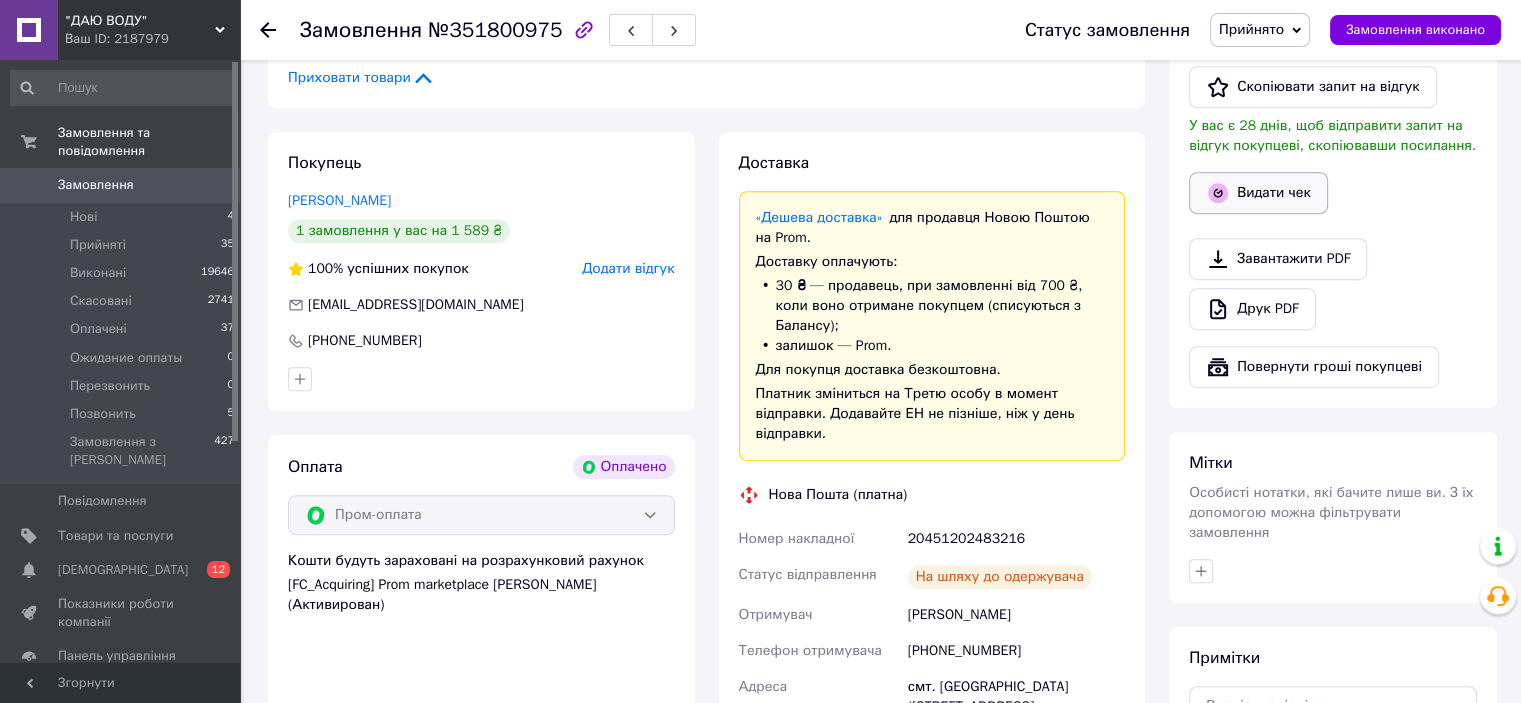 click on "Видати чек" at bounding box center (1258, 193) 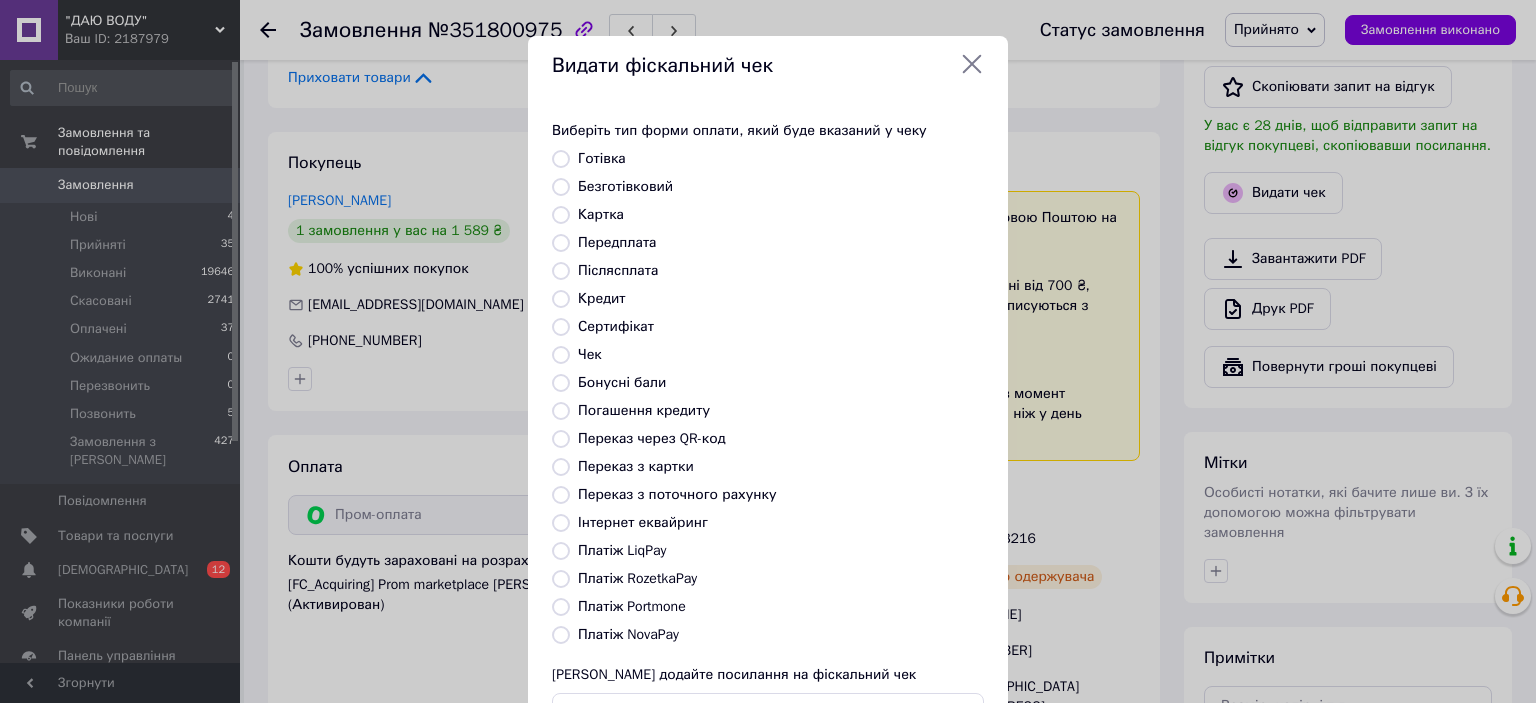 click on "Платіж RozetkaPay" at bounding box center [637, 578] 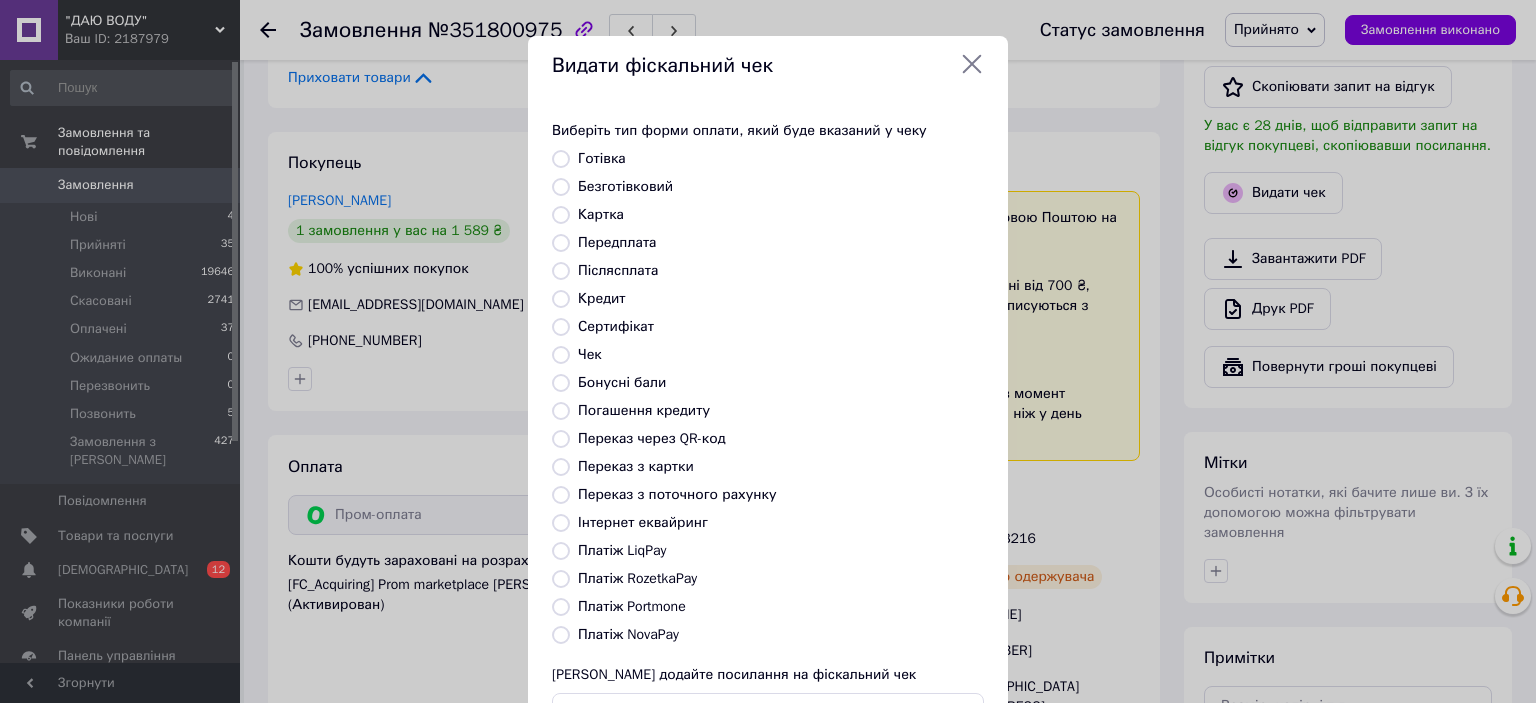 radio on "true" 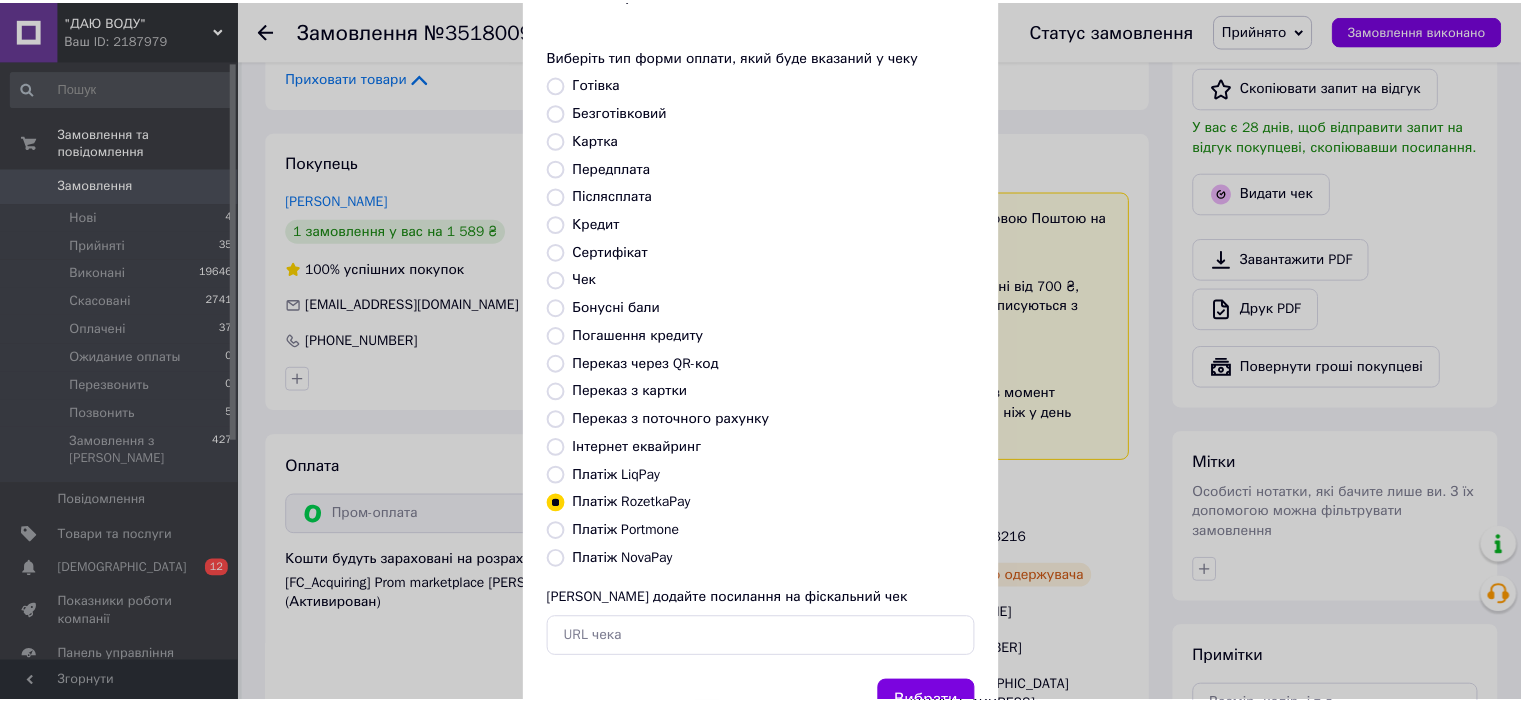 scroll, scrollTop: 155, scrollLeft: 0, axis: vertical 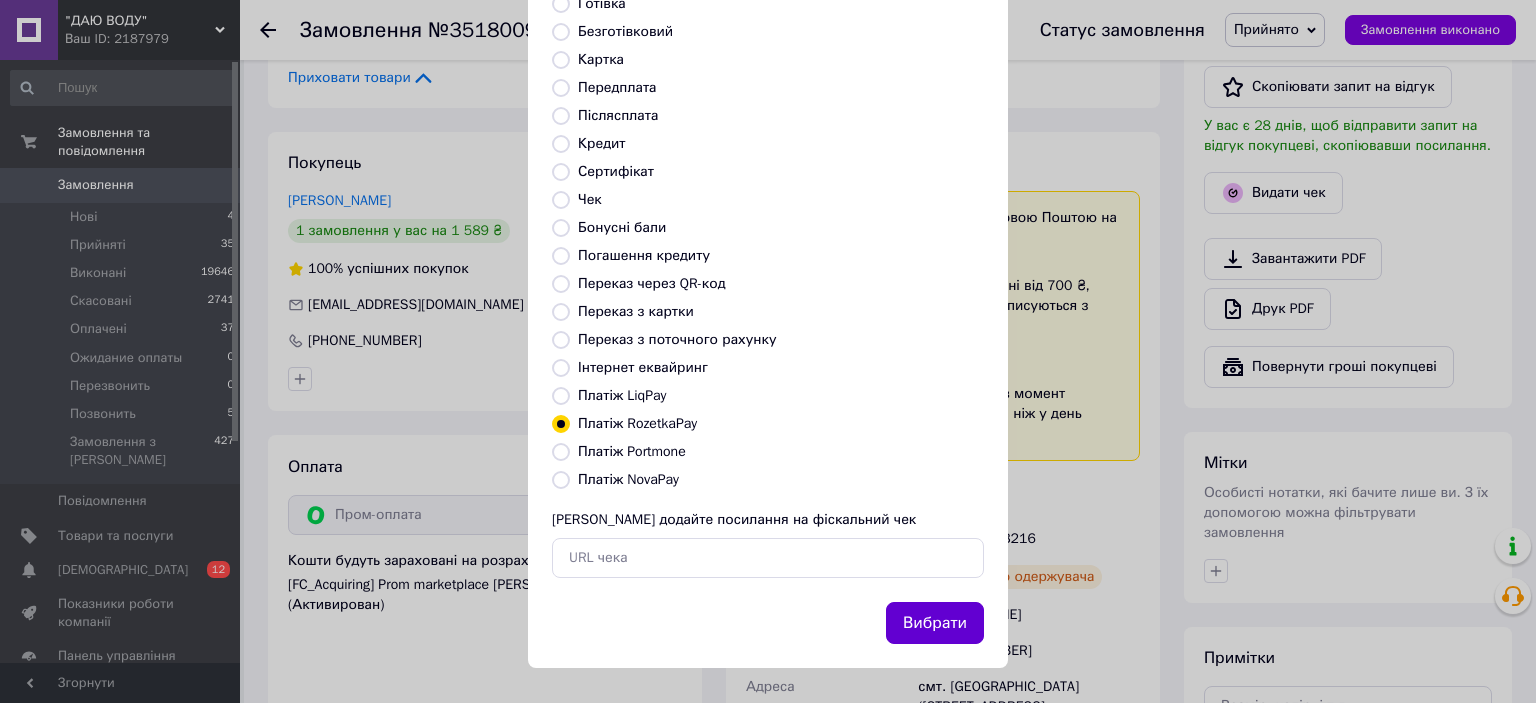 click on "Вибрати" at bounding box center (935, 623) 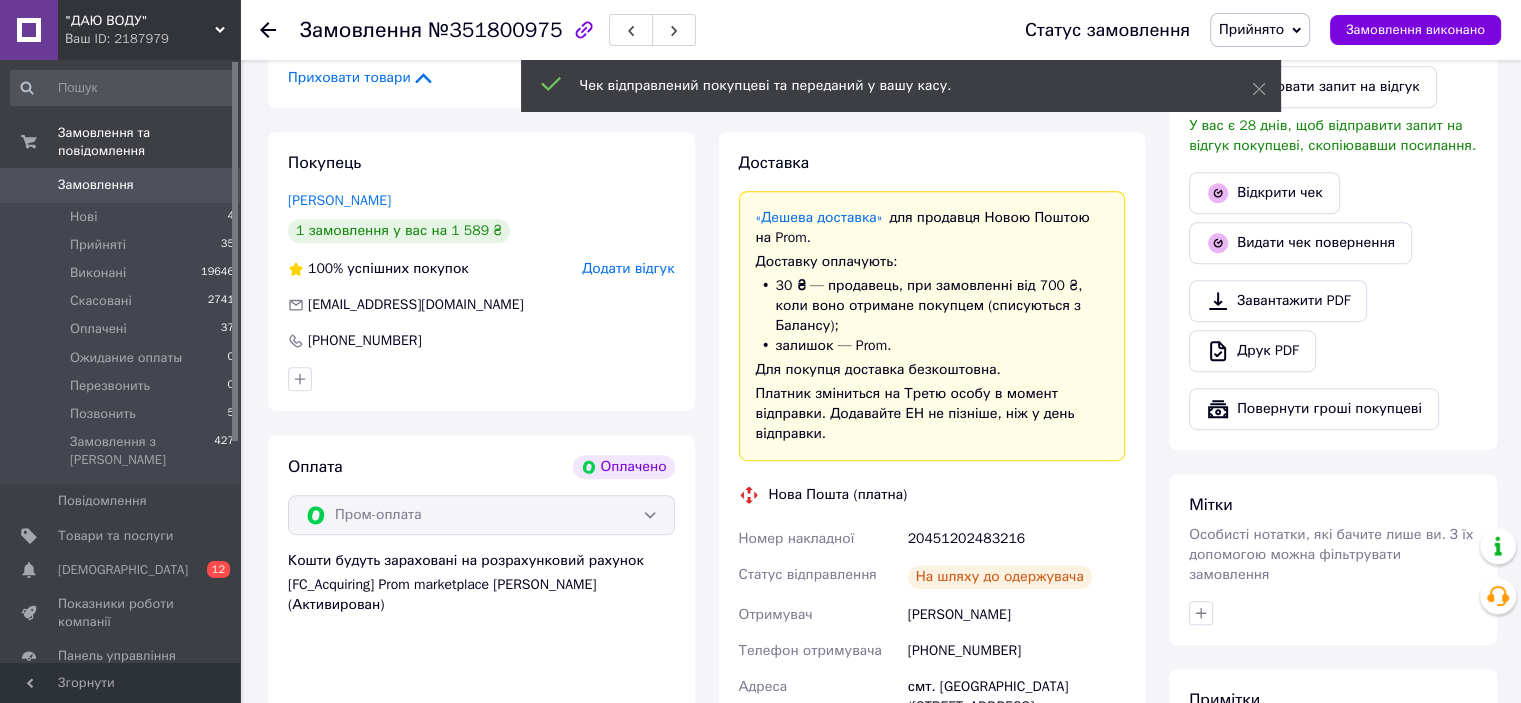 click on "Прийнято" at bounding box center [1251, 29] 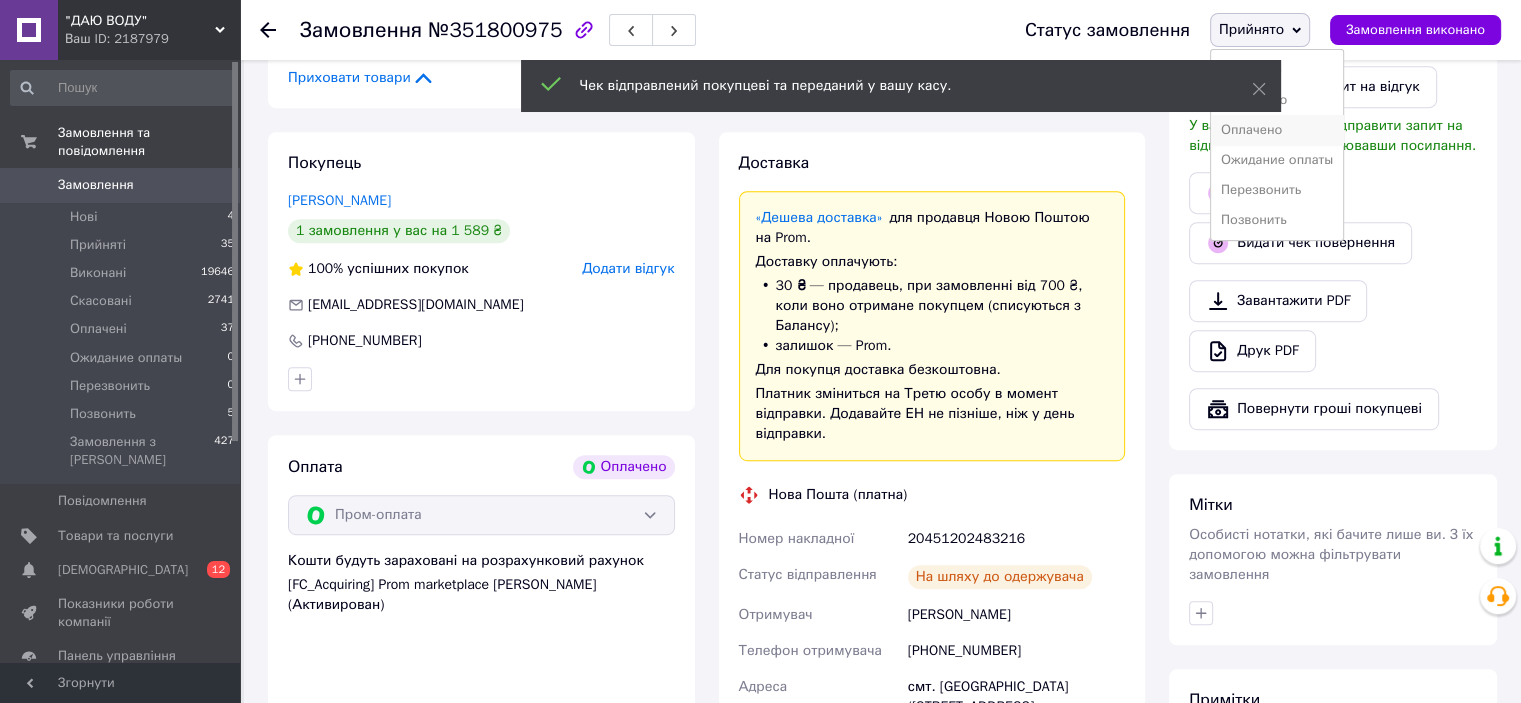 click on "Оплачено" at bounding box center [1277, 130] 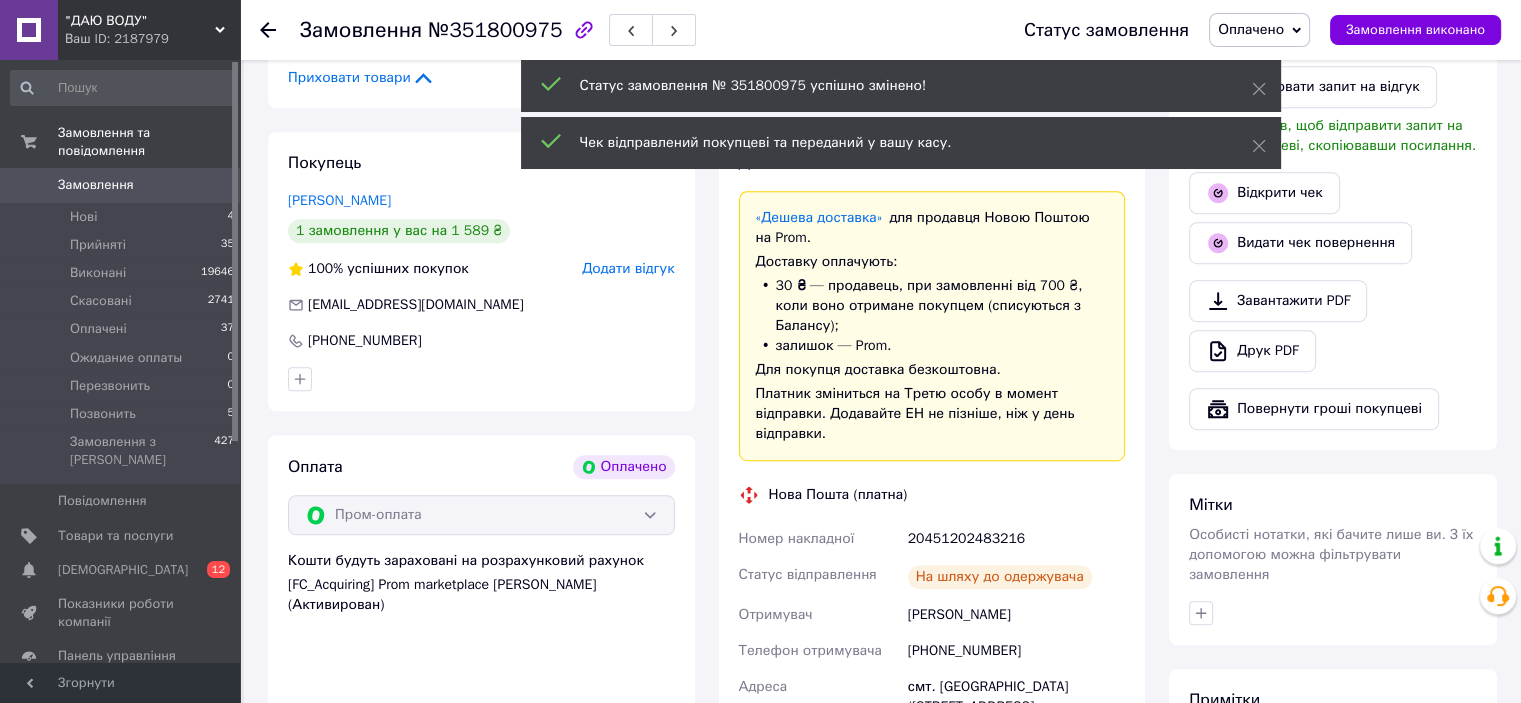 click 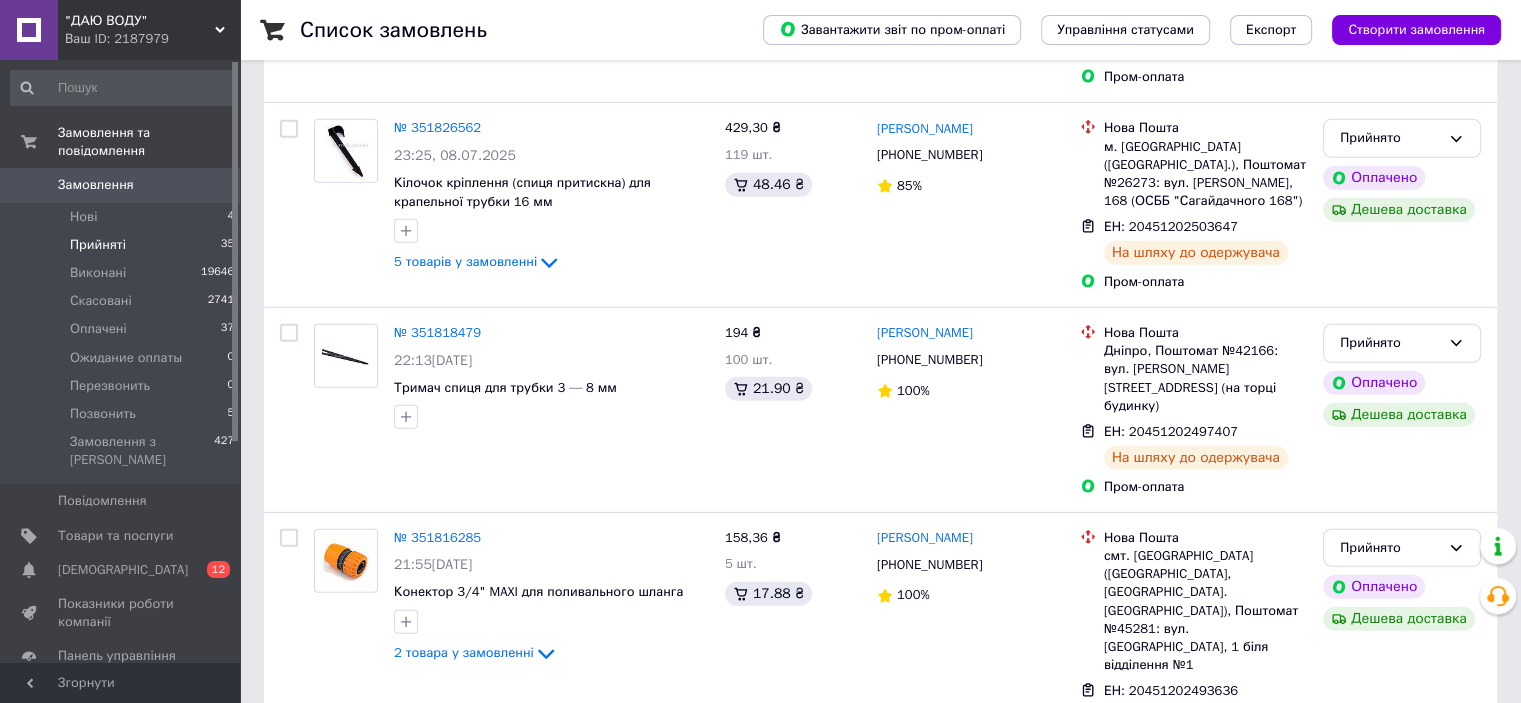 scroll, scrollTop: 6896, scrollLeft: 0, axis: vertical 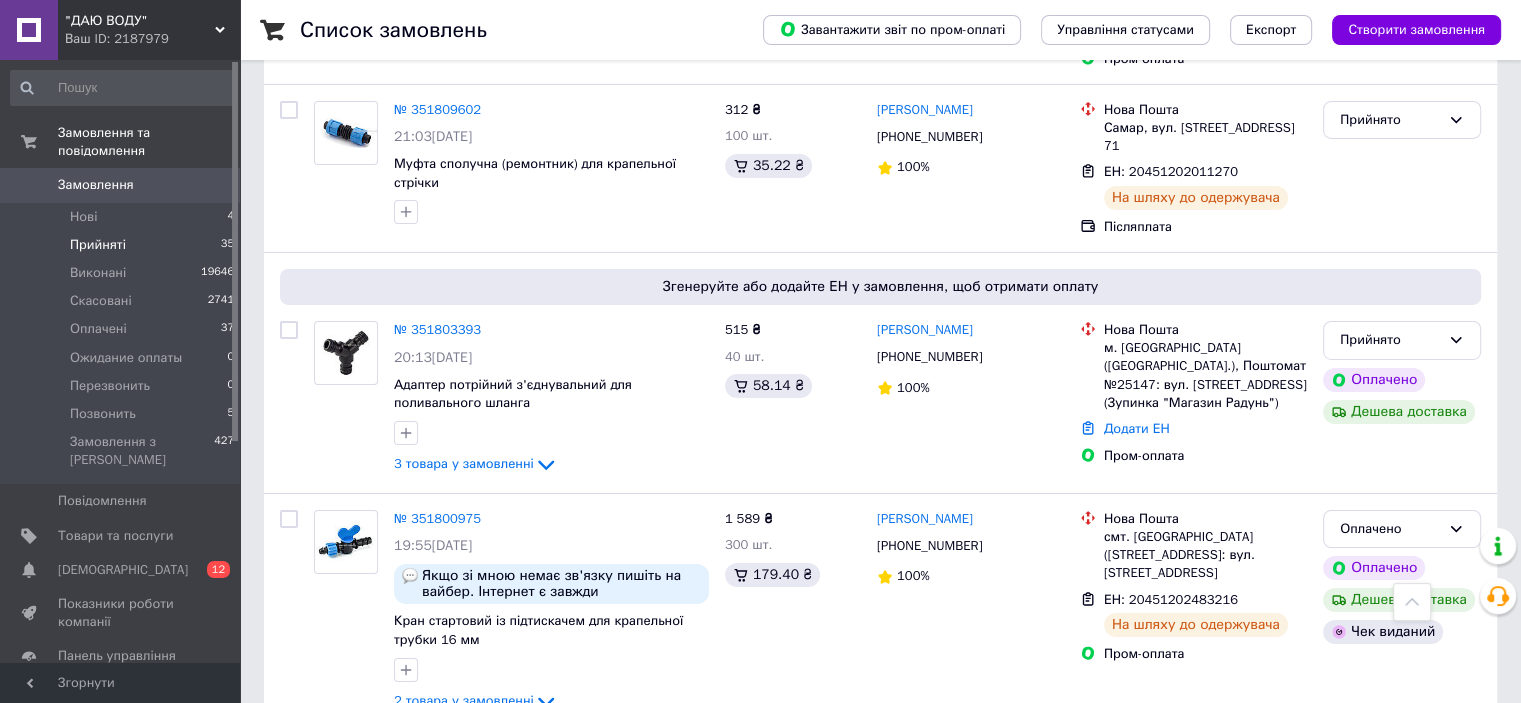 click on "Прийнято" at bounding box center (1390, 766) 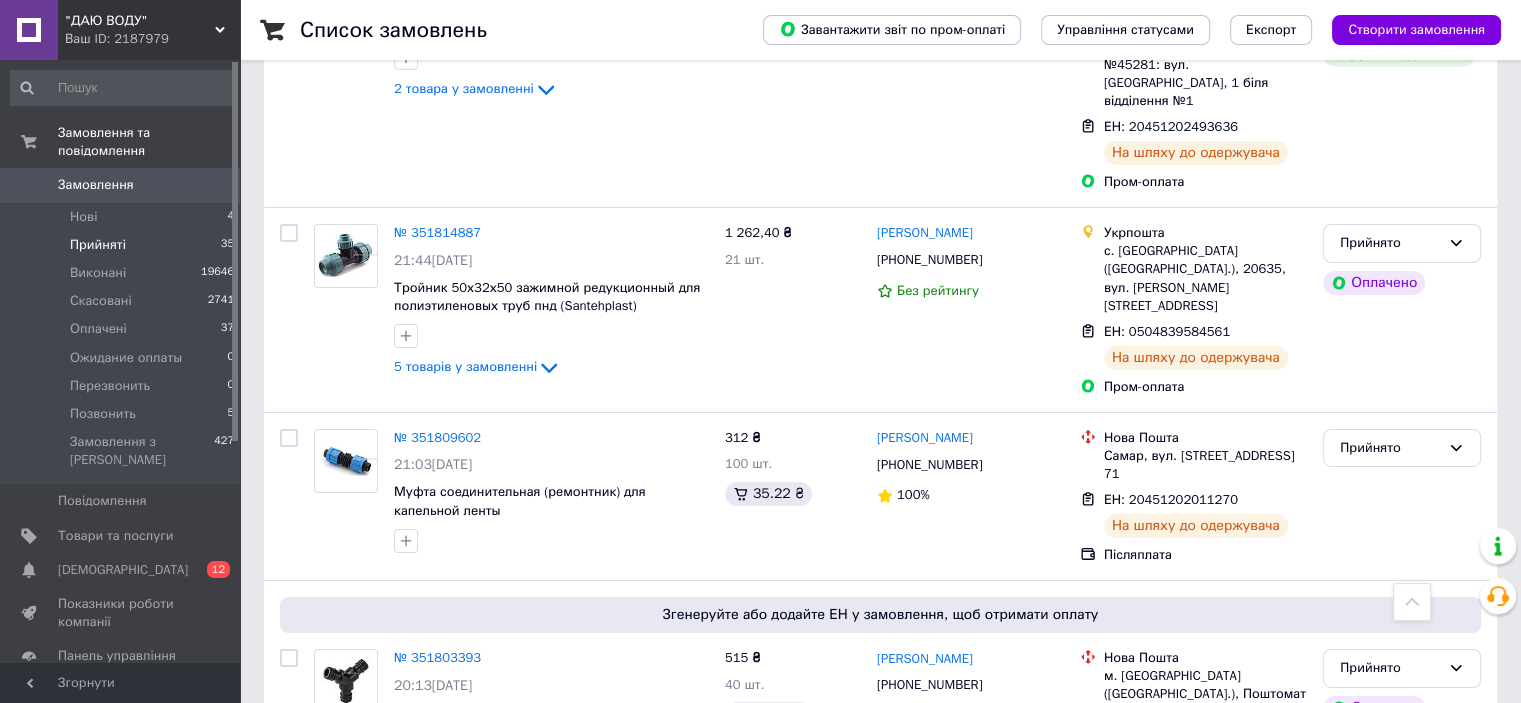 scroll, scrollTop: 6533, scrollLeft: 0, axis: vertical 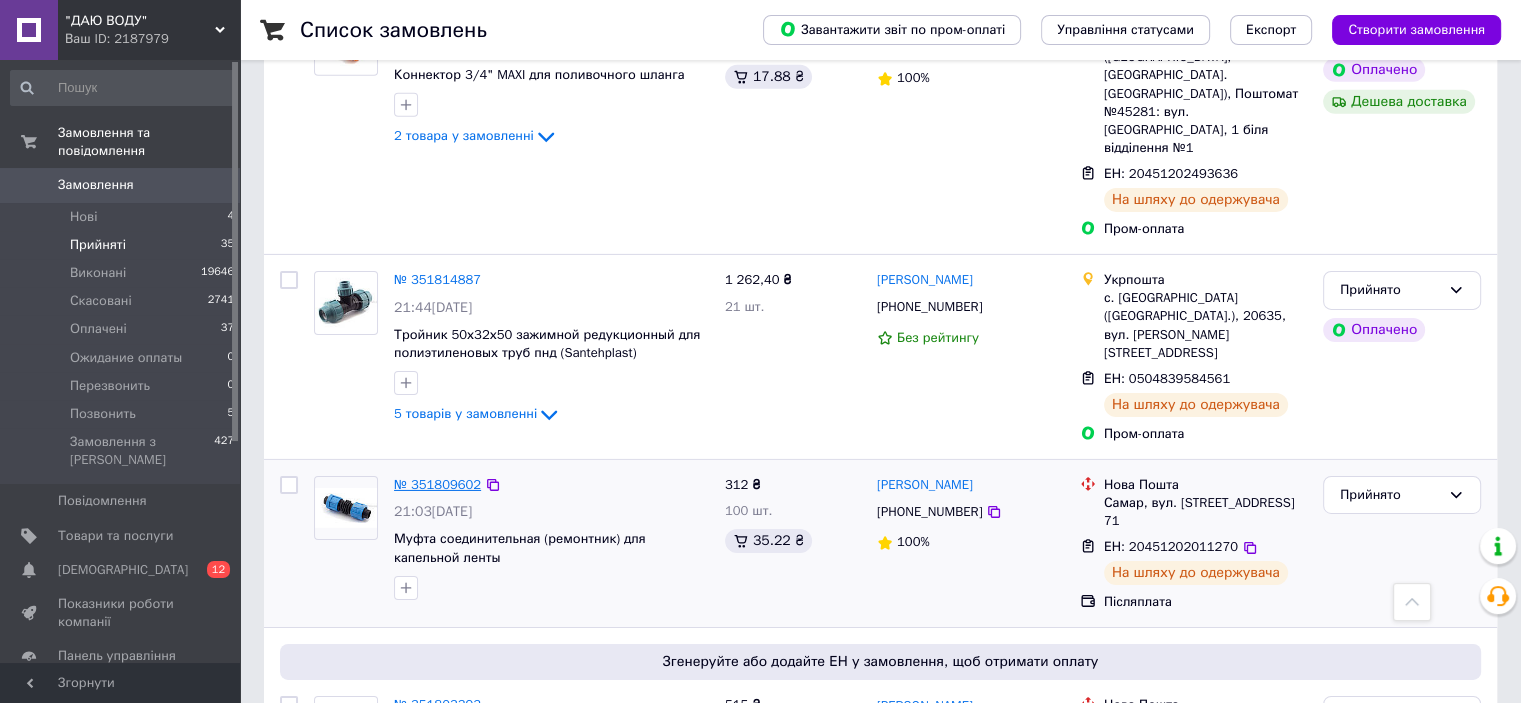 click on "№ 351809602" at bounding box center (437, 484) 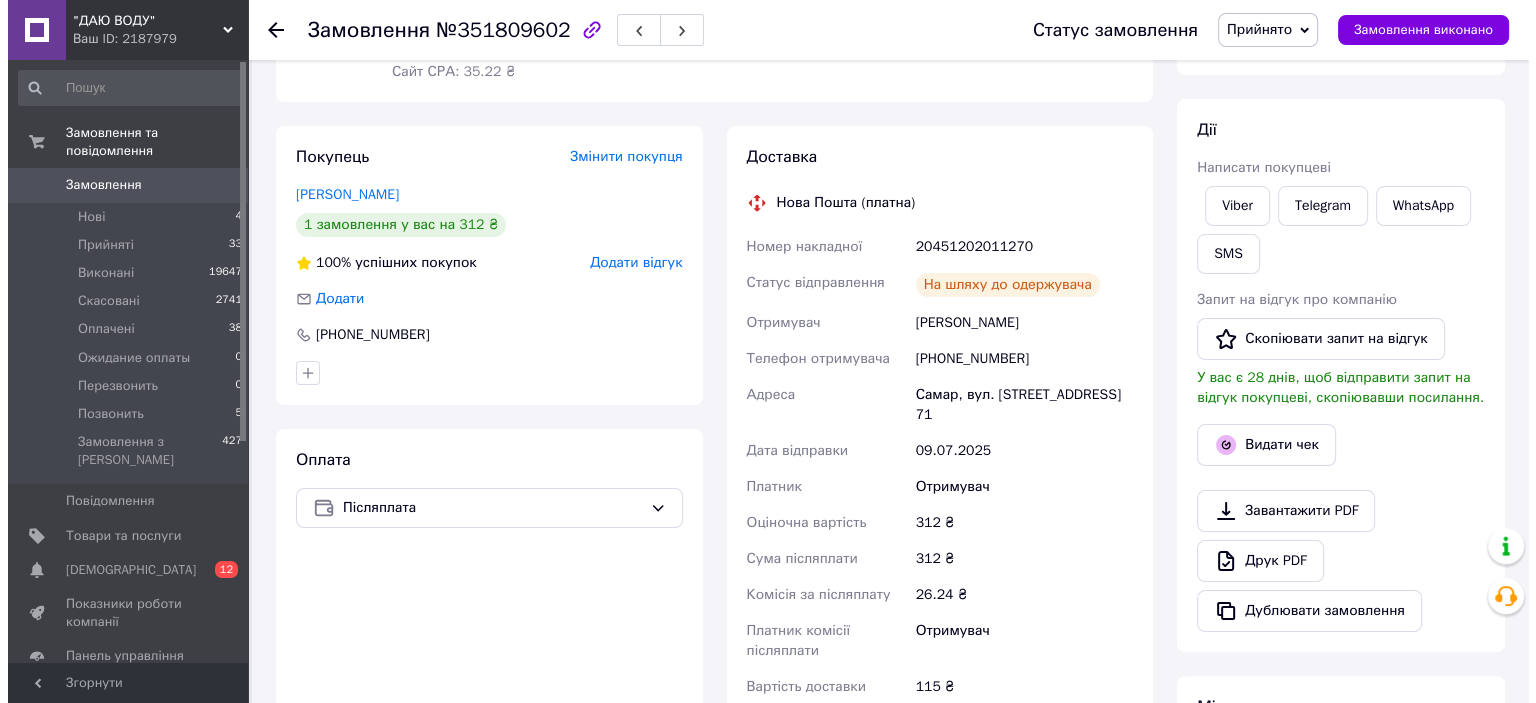 scroll, scrollTop: 285, scrollLeft: 0, axis: vertical 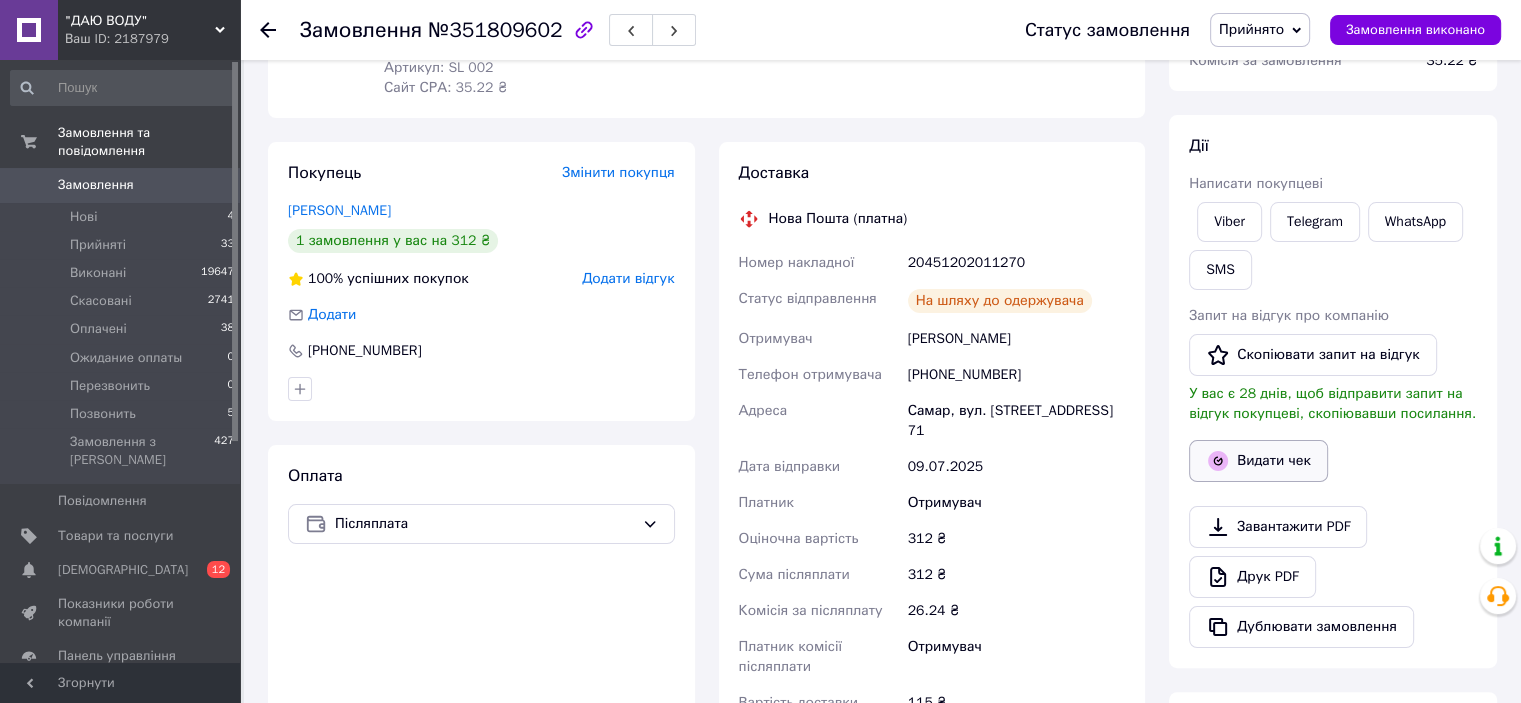 click on "Видати чек" at bounding box center [1258, 461] 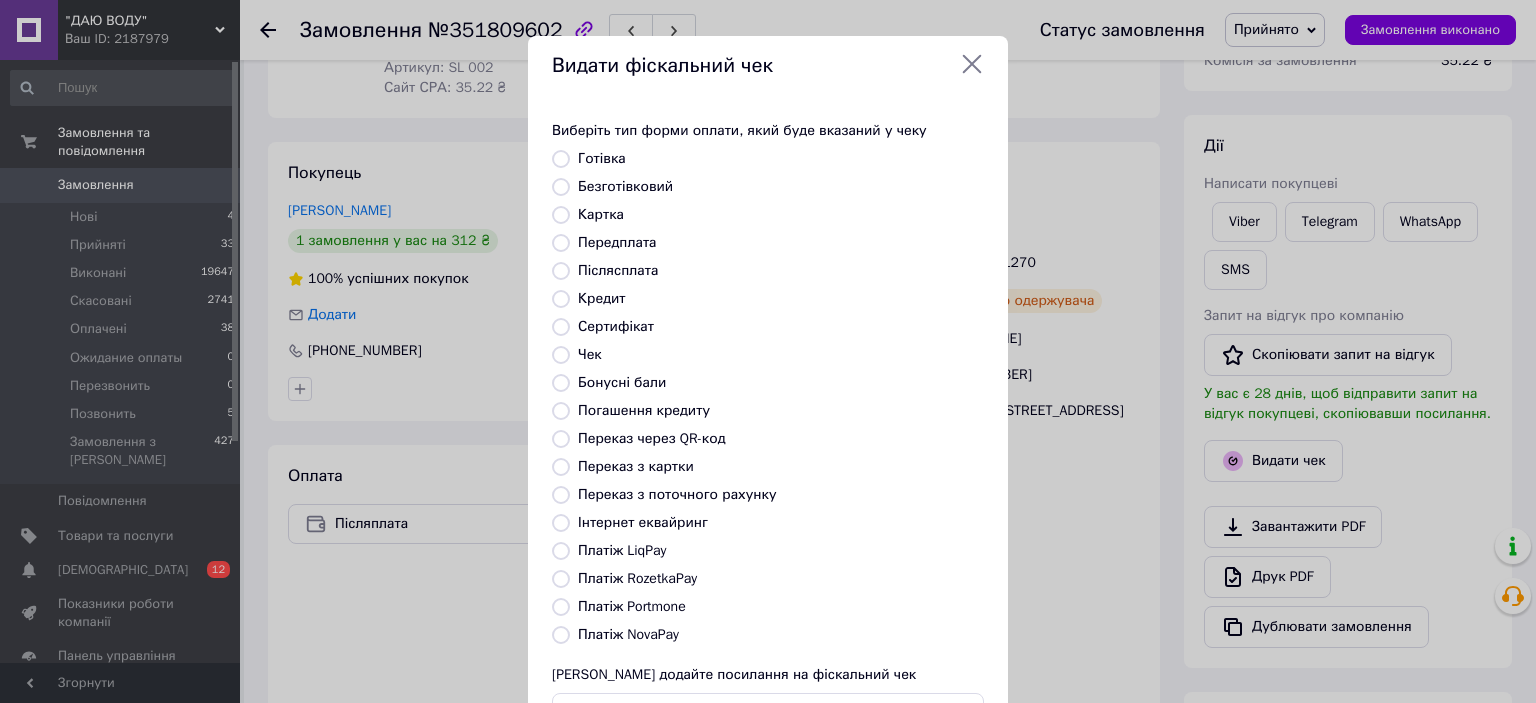 click on "Платіж NovaPay" at bounding box center [628, 634] 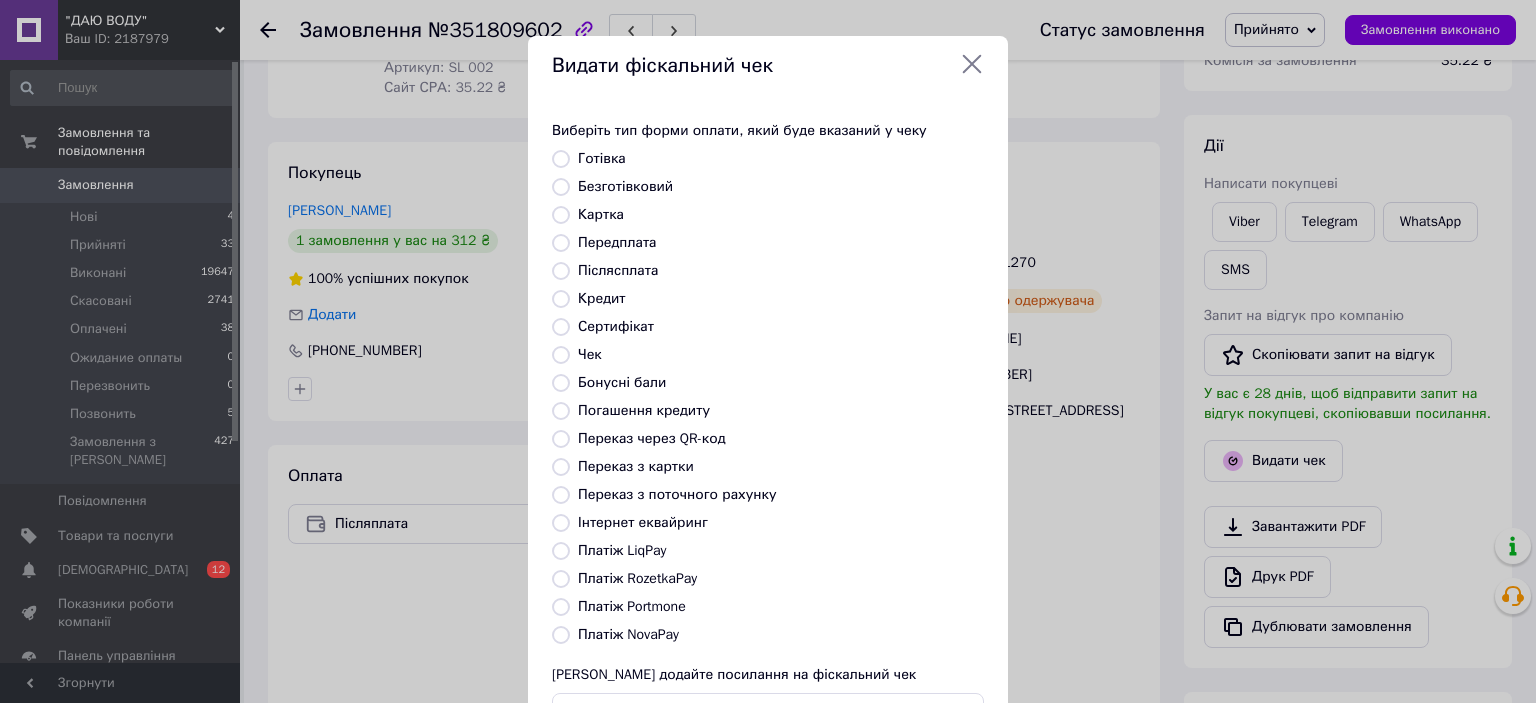 radio on "true" 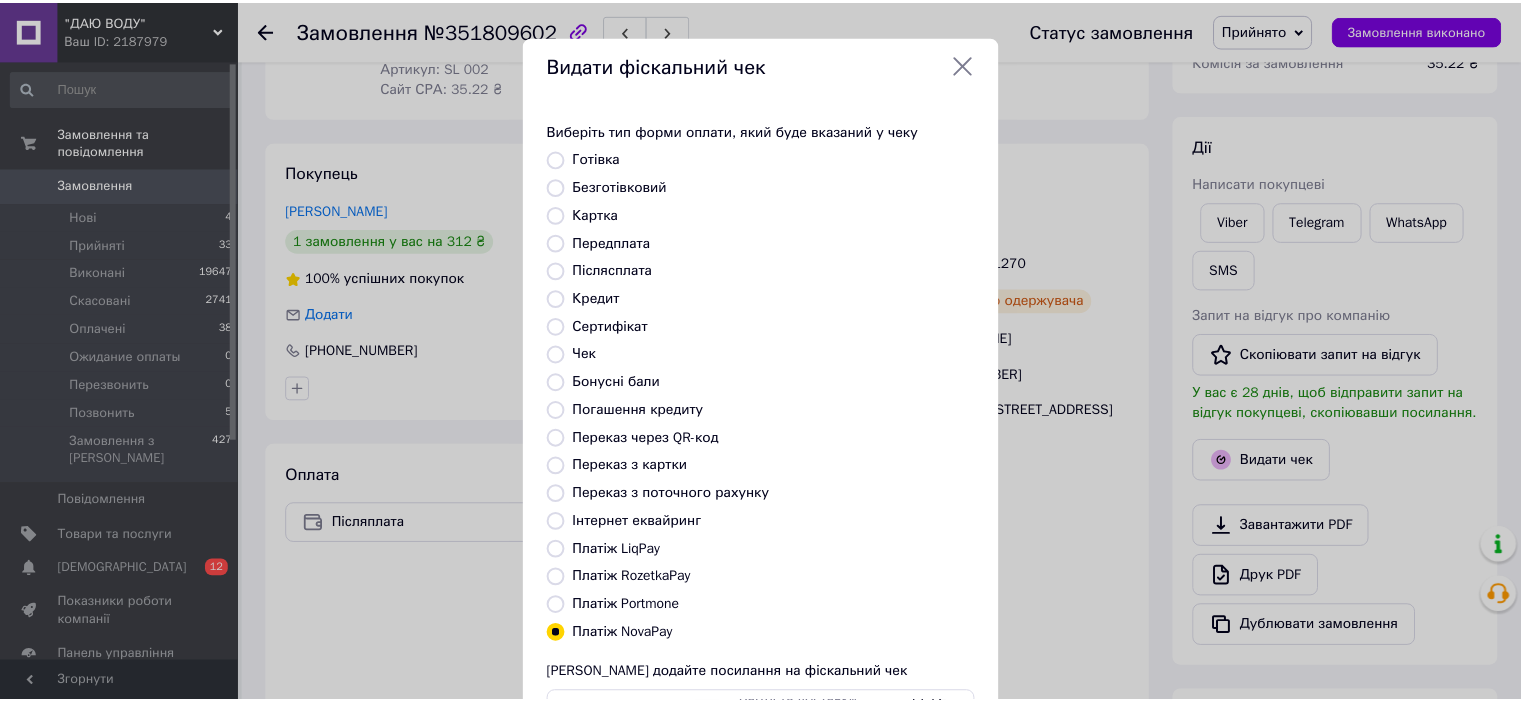 scroll, scrollTop: 155, scrollLeft: 0, axis: vertical 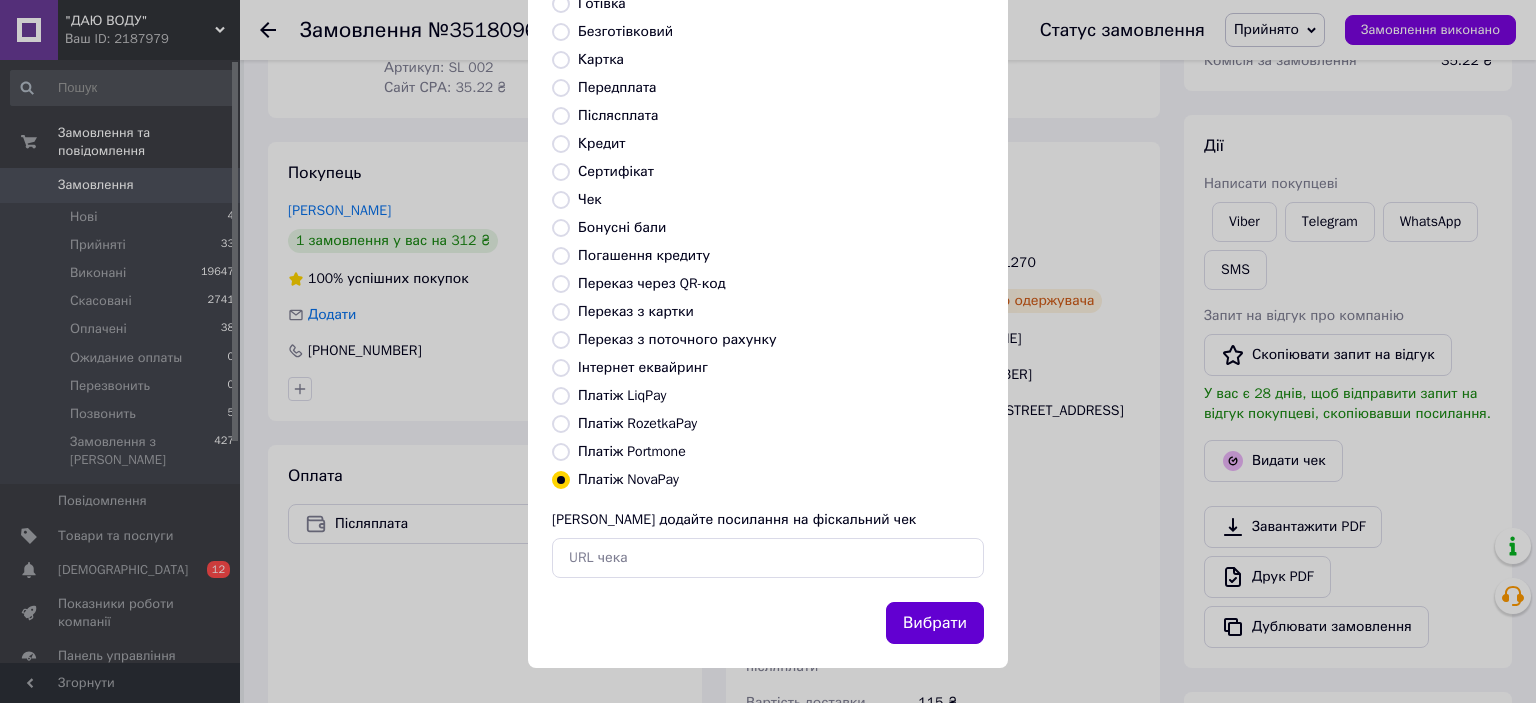 click on "Вибрати" at bounding box center [935, 623] 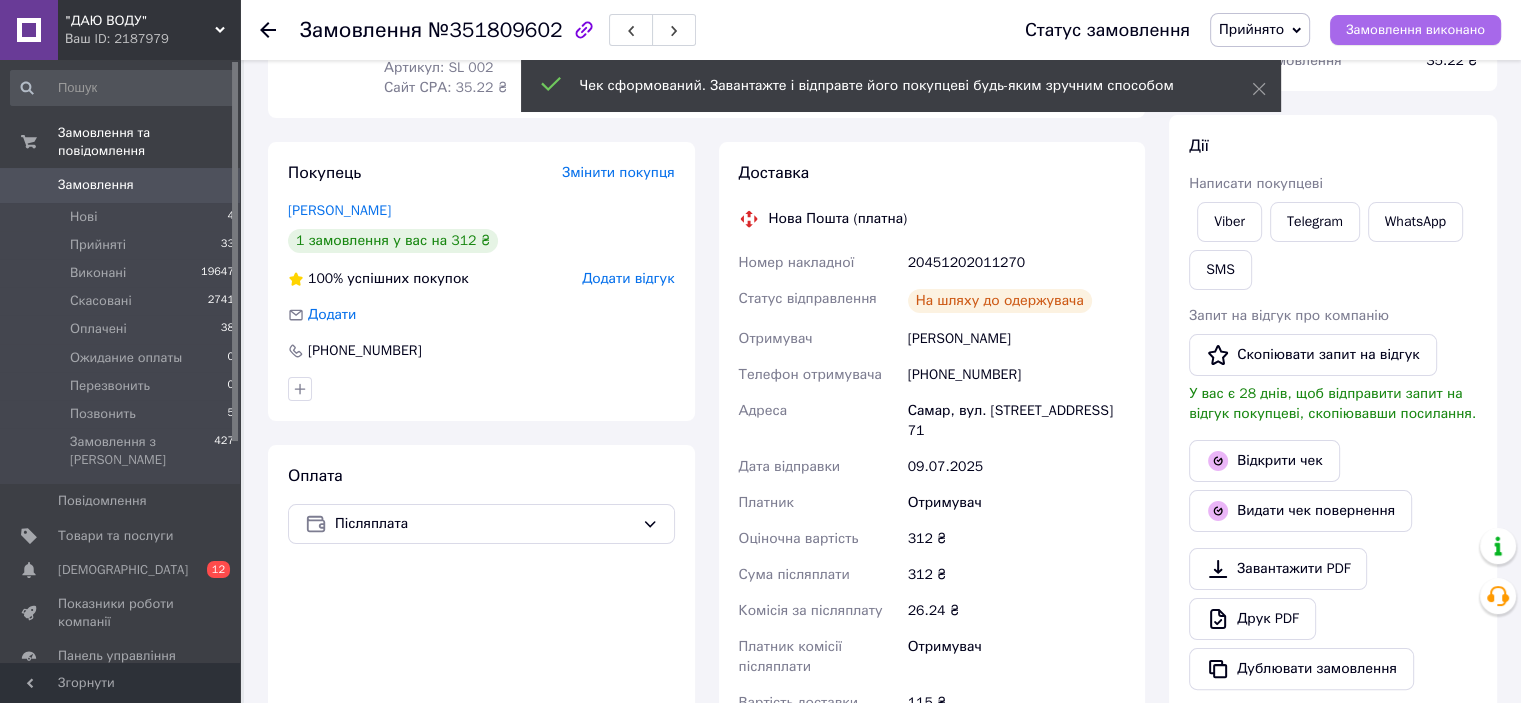 click on "Замовлення виконано" at bounding box center (1415, 30) 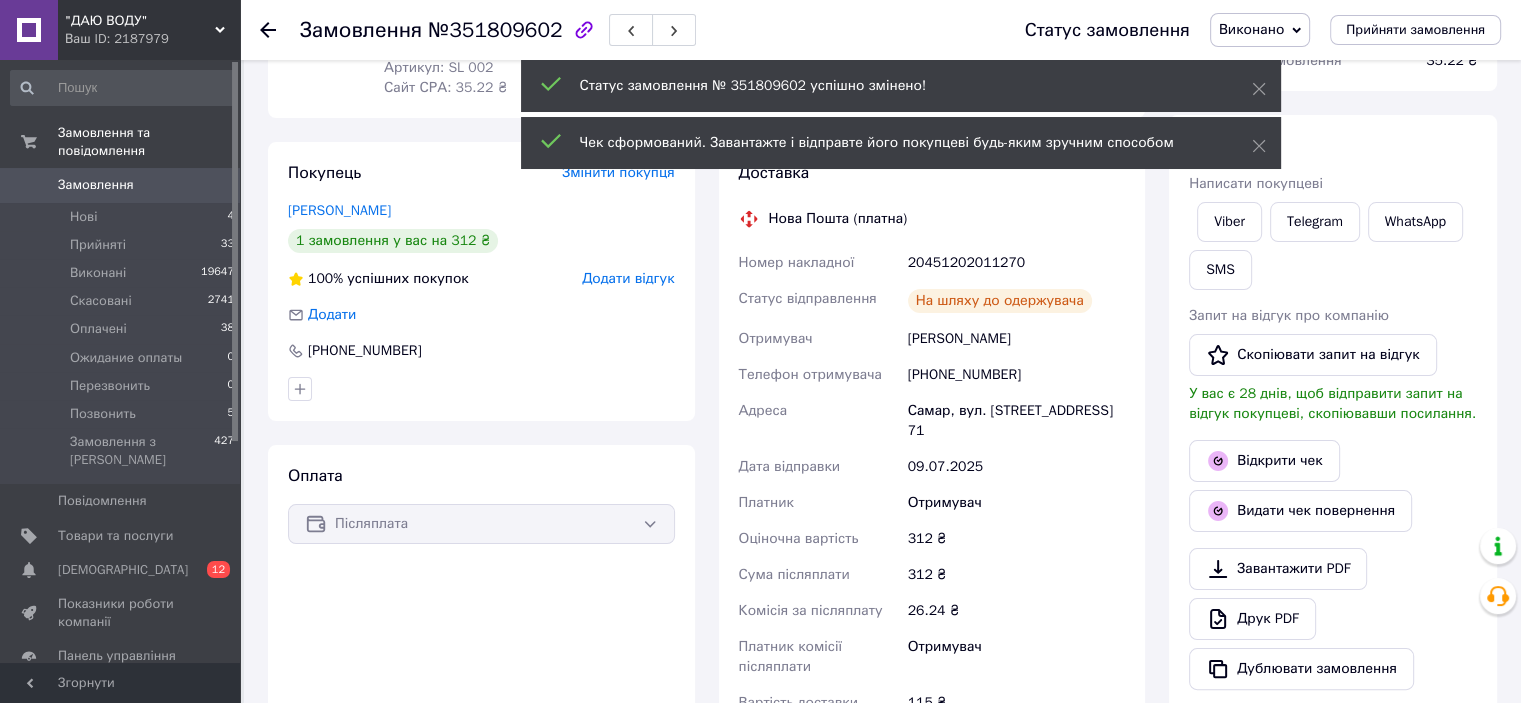 click 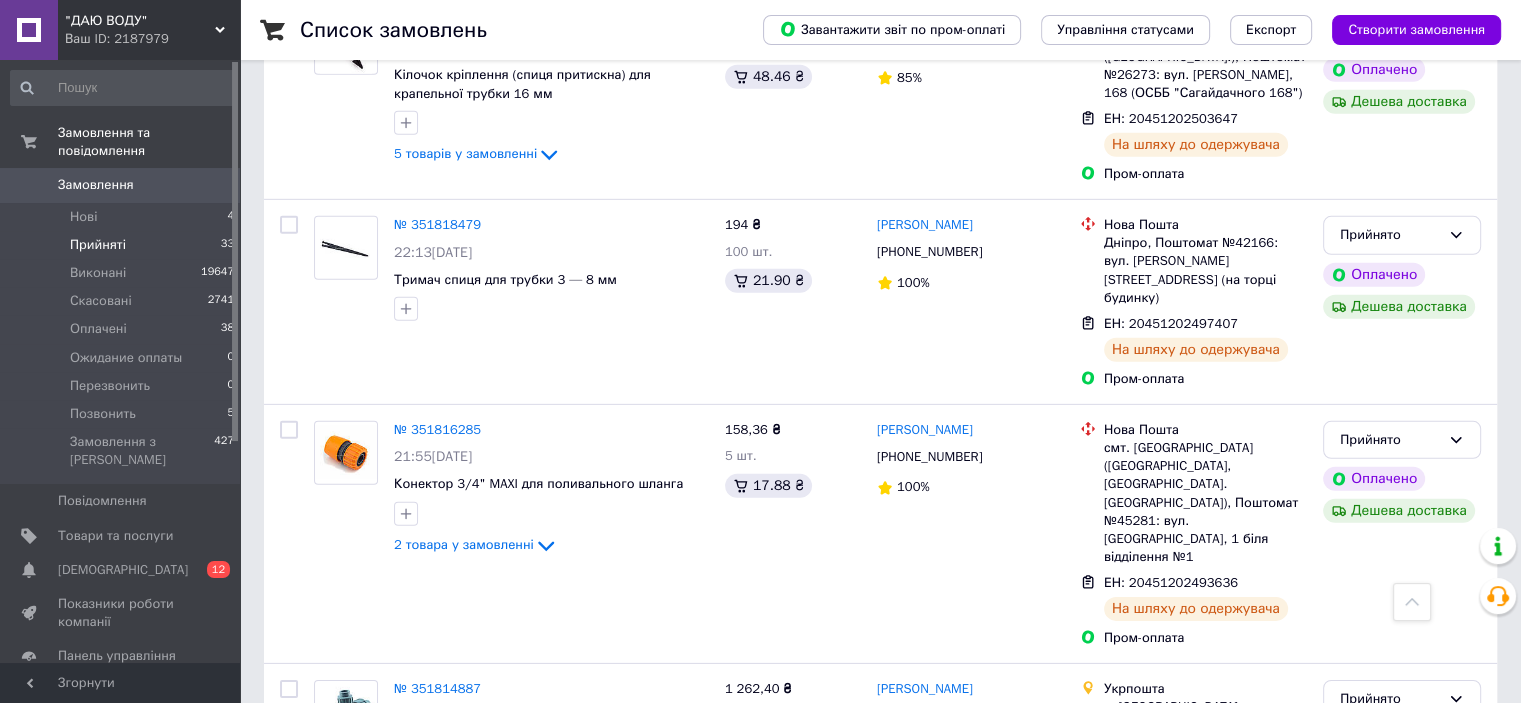 scroll, scrollTop: 6090, scrollLeft: 0, axis: vertical 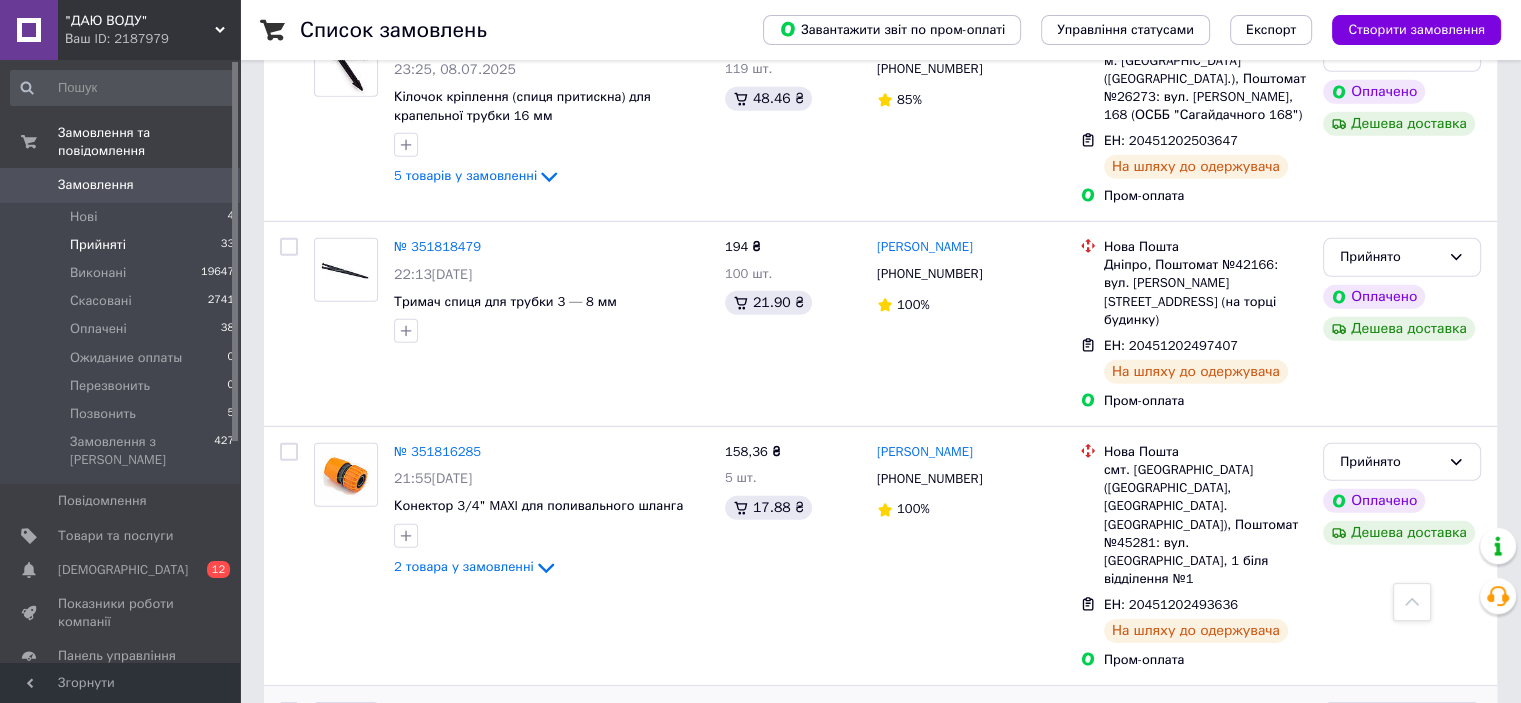 click on "№ 351814887" at bounding box center [437, 710] 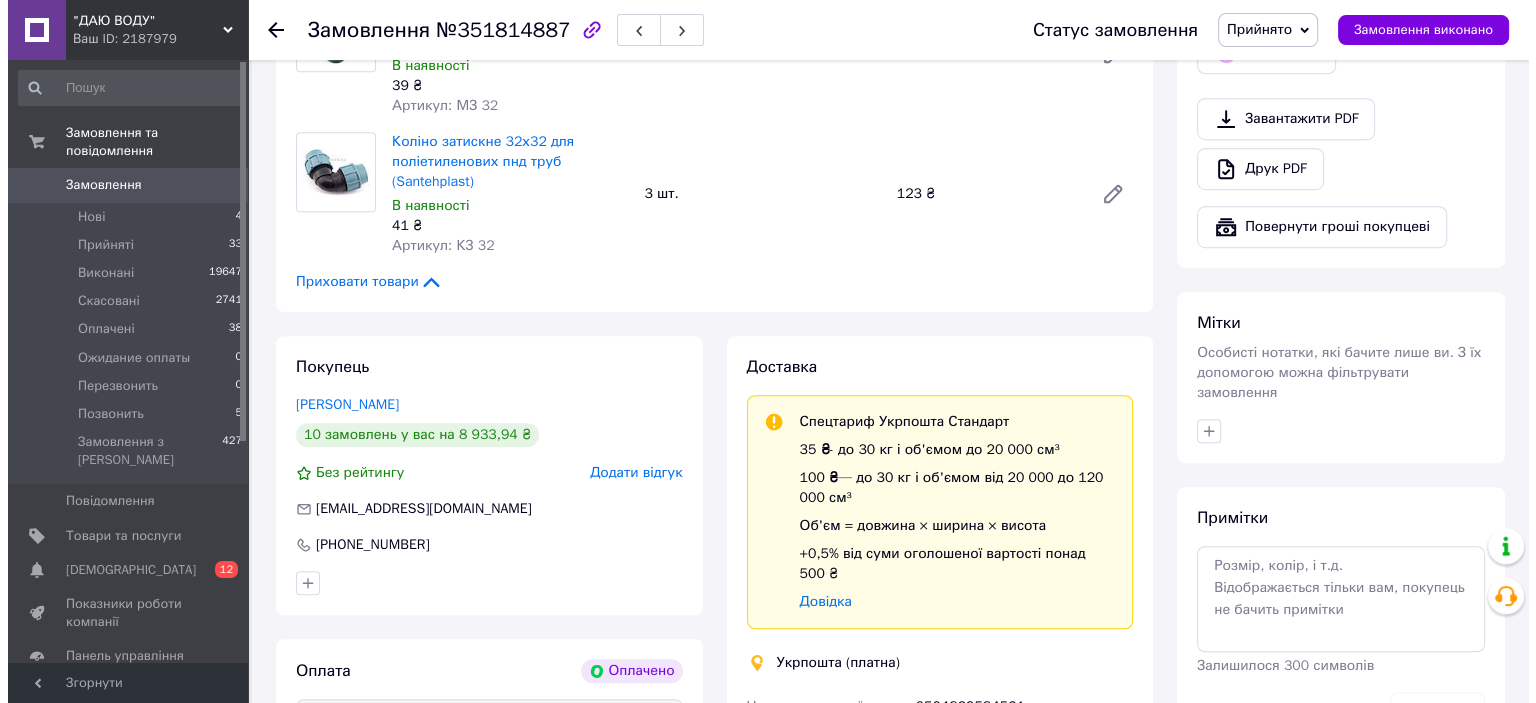 scroll, scrollTop: 1076, scrollLeft: 0, axis: vertical 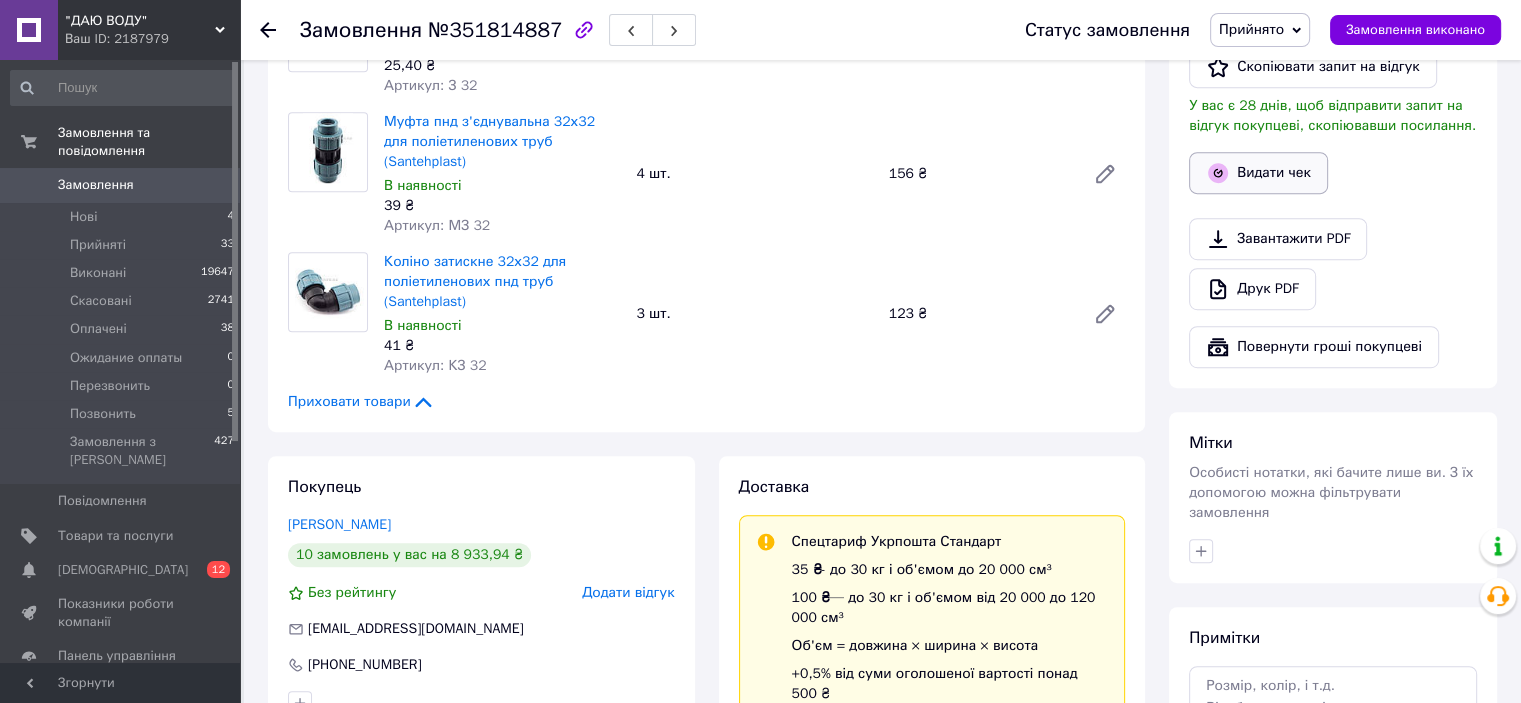 click on "Видати чек" at bounding box center (1258, 173) 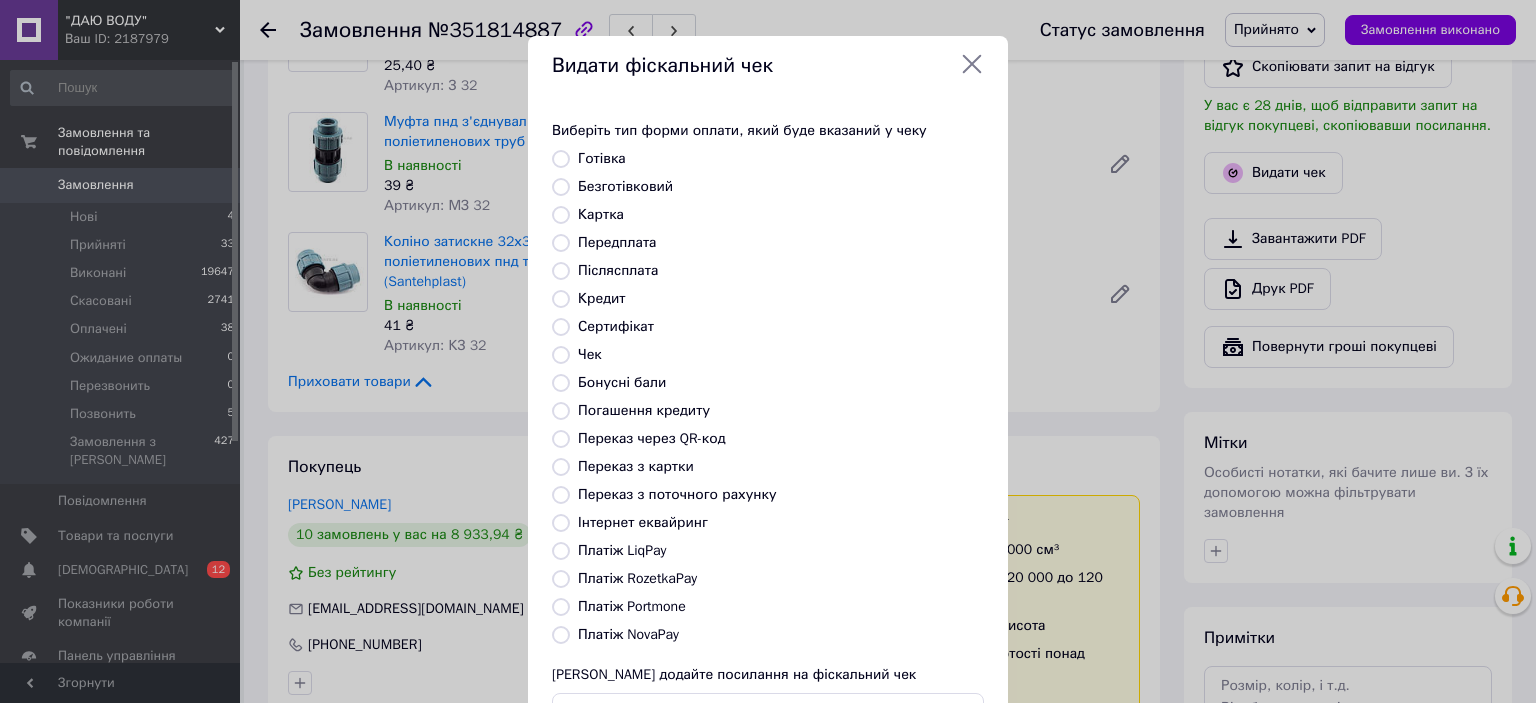 click on "Платіж RozetkaPay" at bounding box center [637, 578] 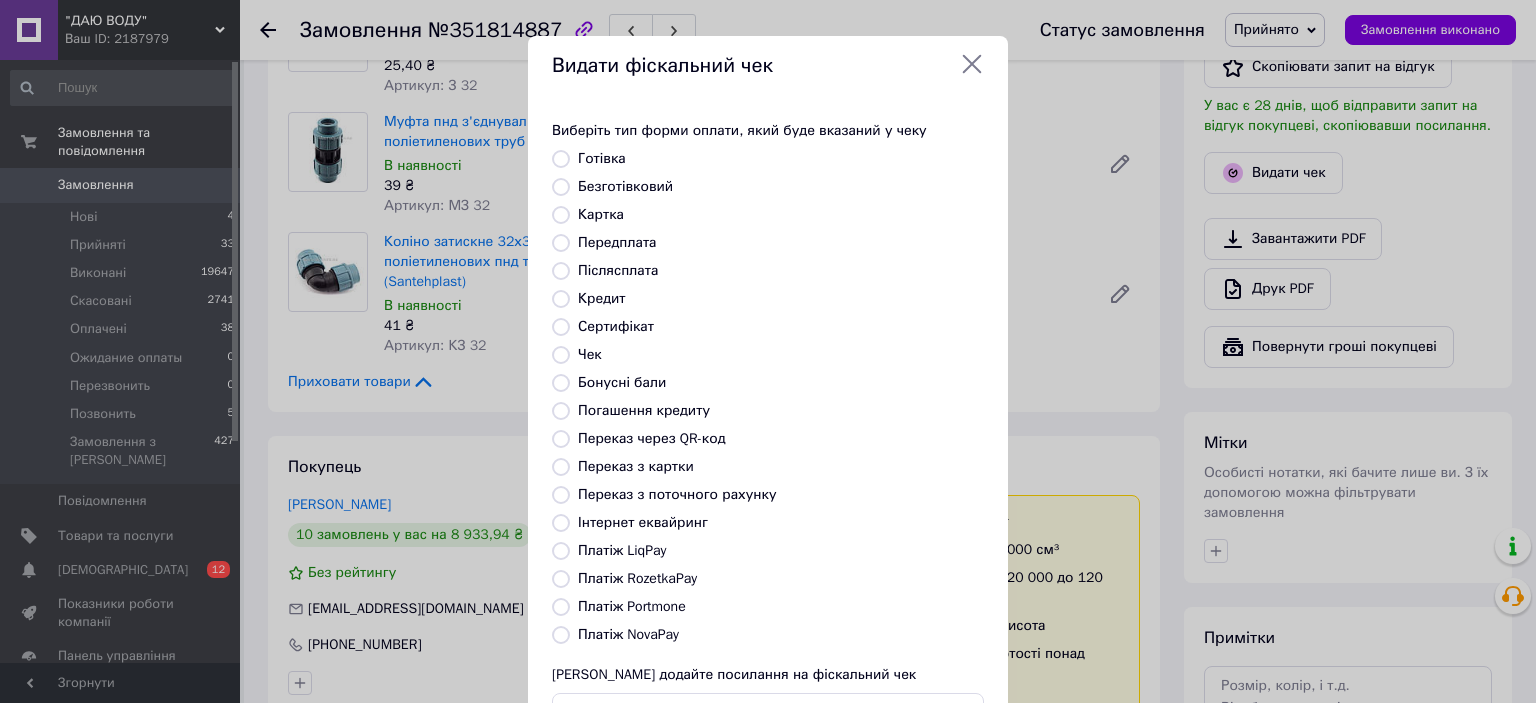 radio on "true" 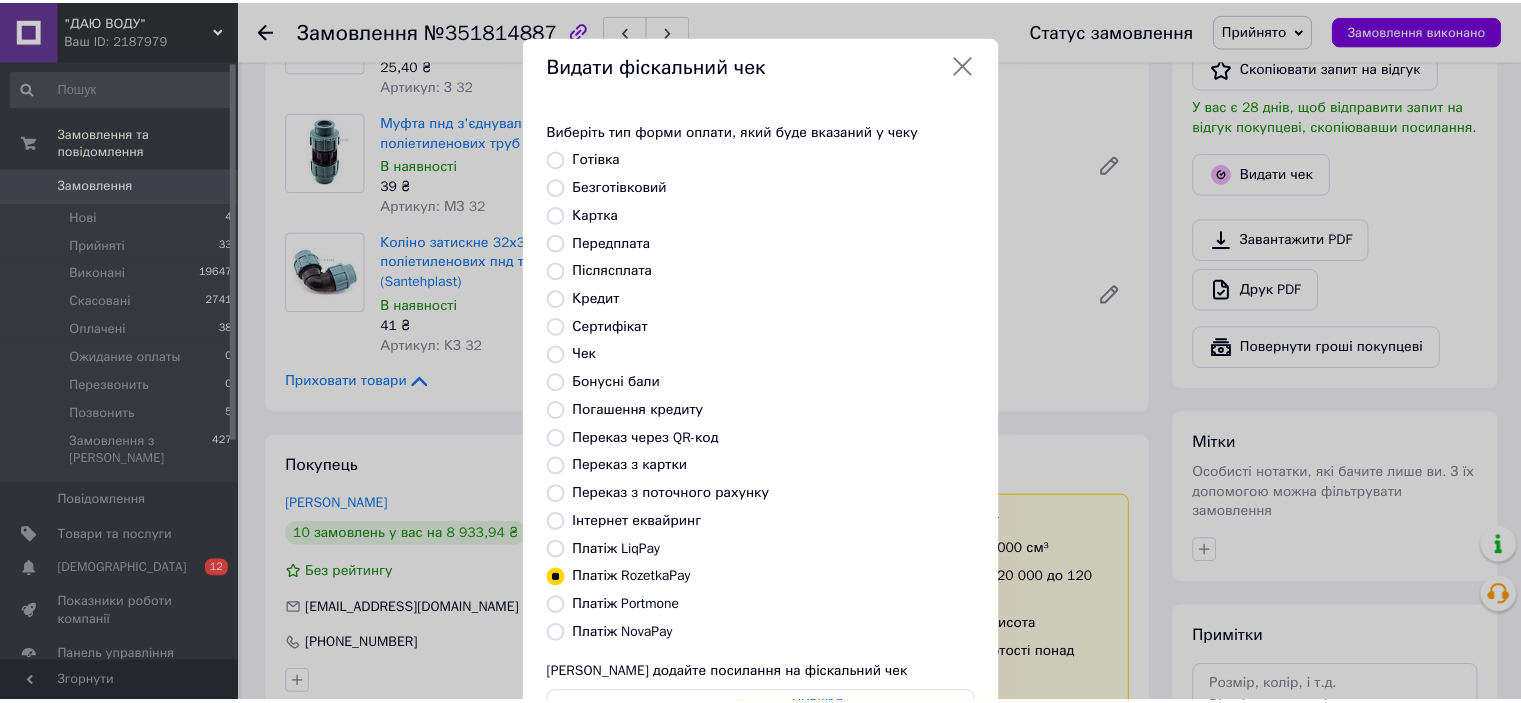 scroll, scrollTop: 155, scrollLeft: 0, axis: vertical 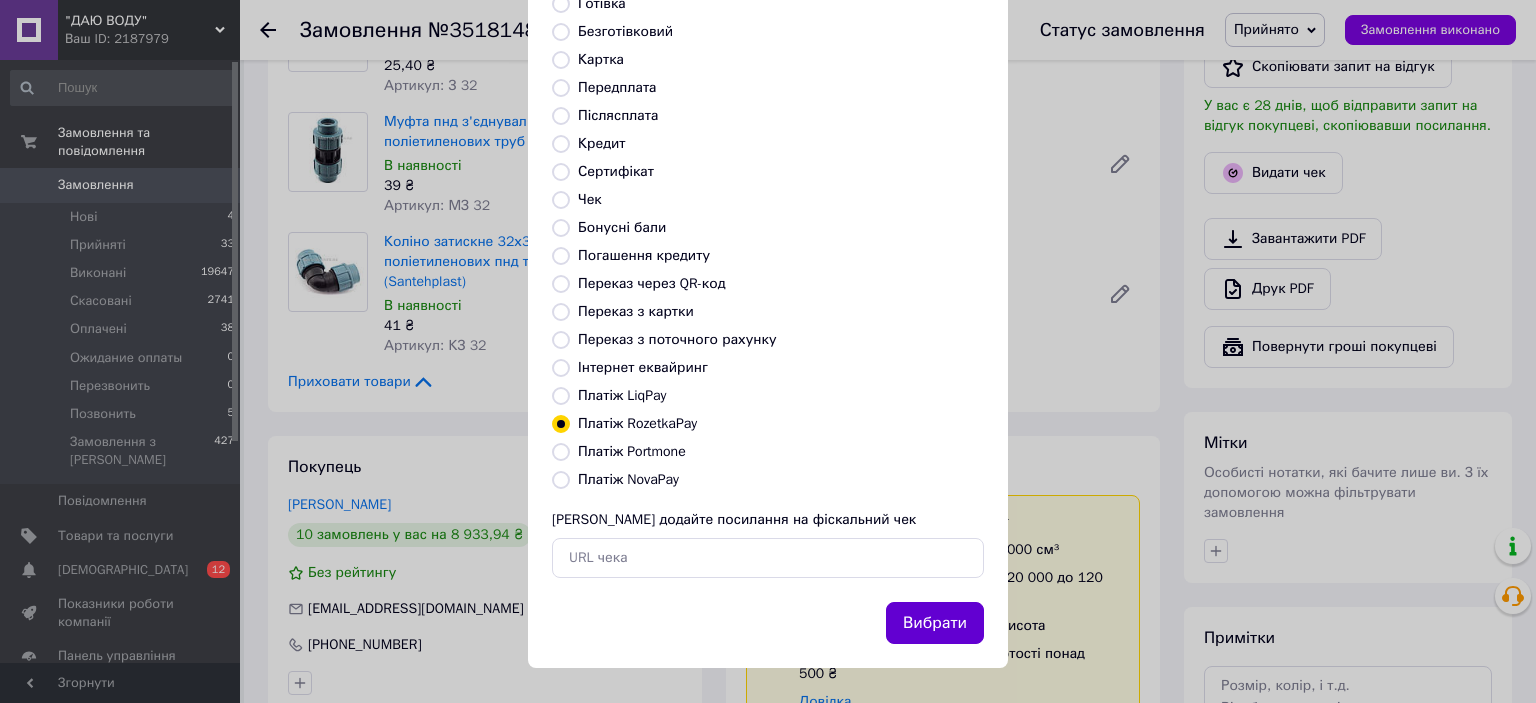 click on "Вибрати" at bounding box center [935, 623] 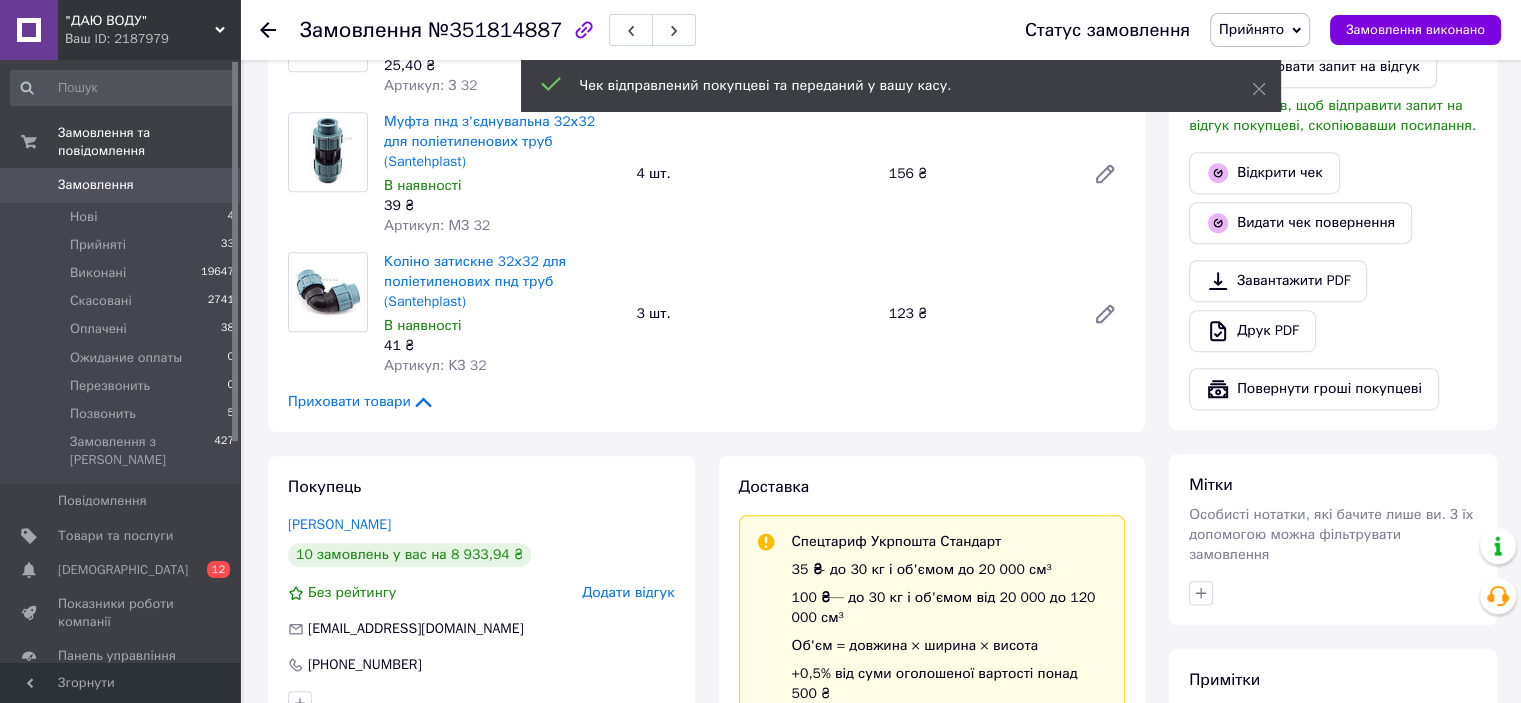 click 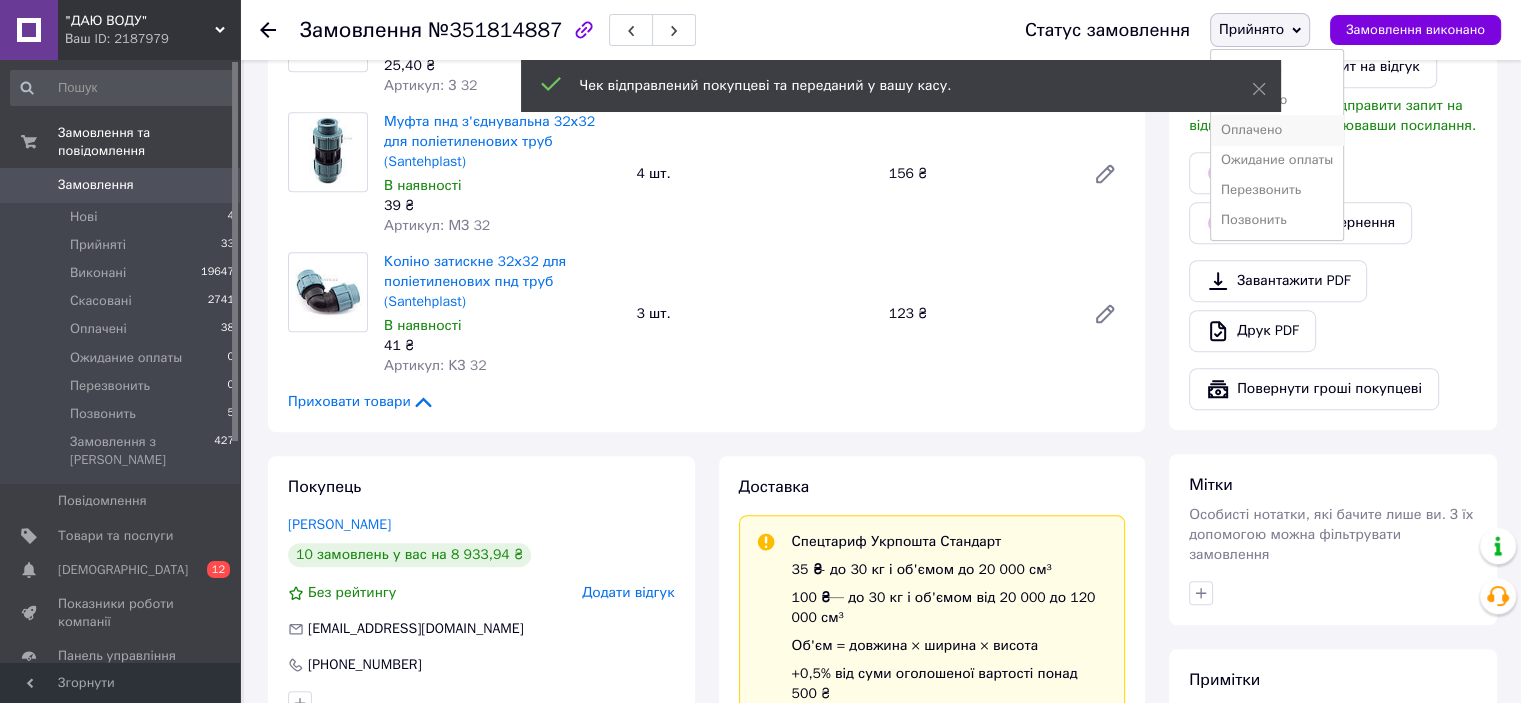 click on "Оплачено" at bounding box center (1277, 130) 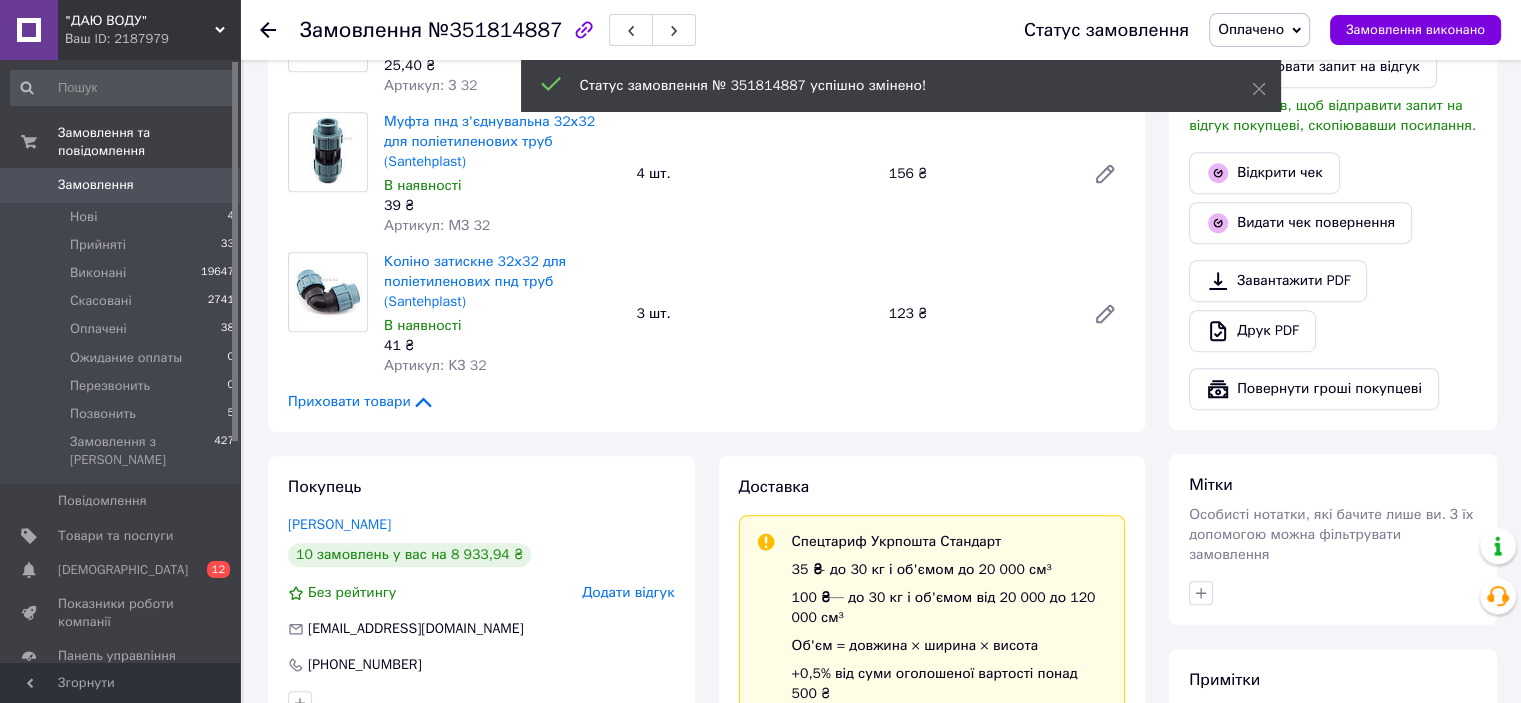 click 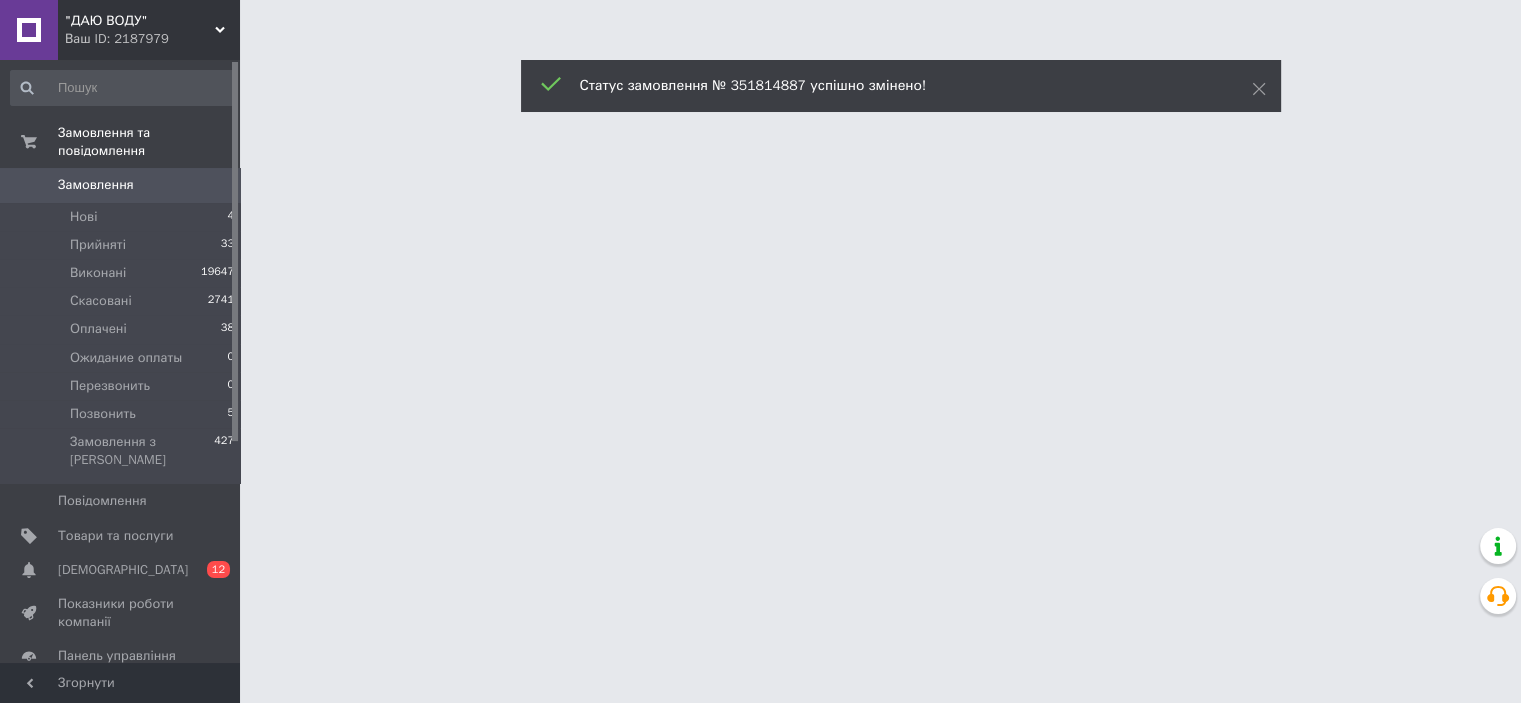 scroll, scrollTop: 0, scrollLeft: 0, axis: both 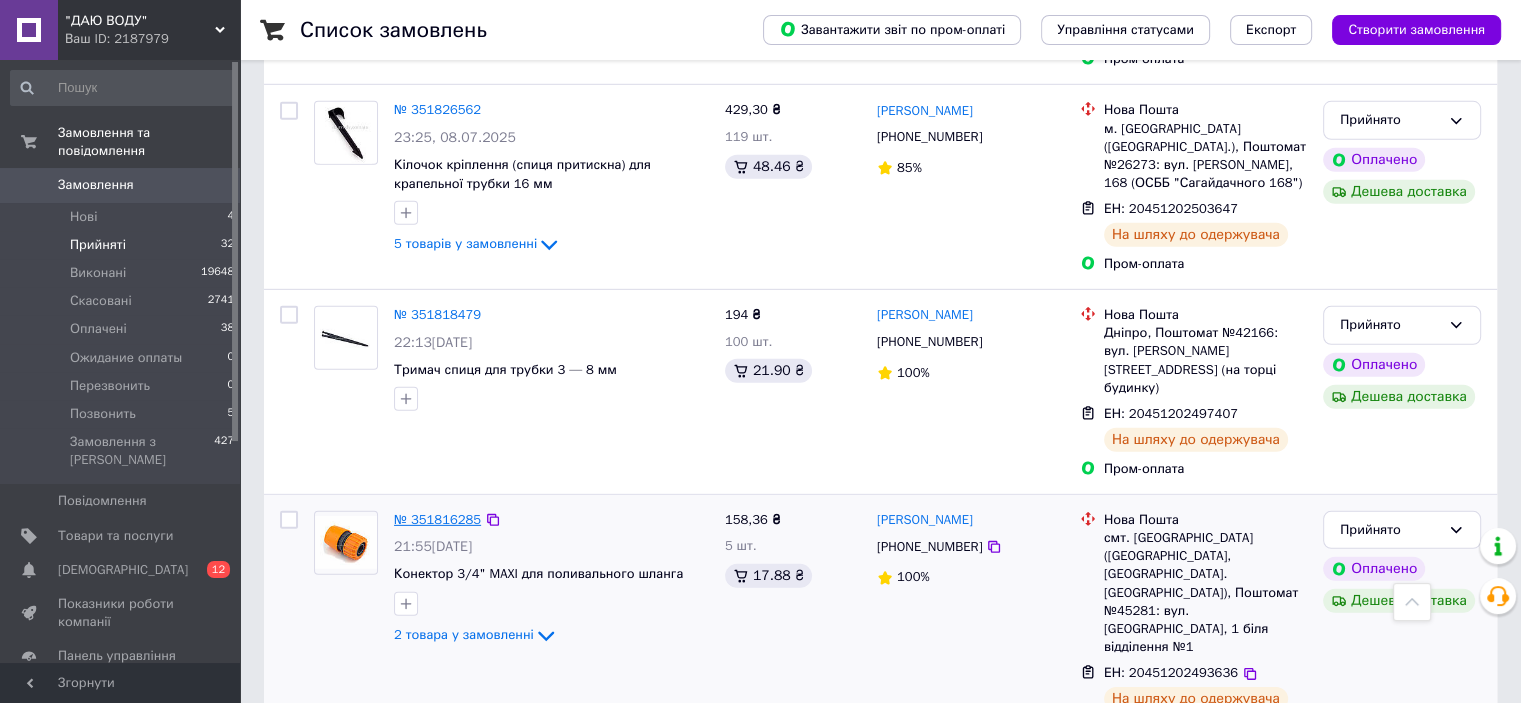 click on "№ 351816285" at bounding box center (437, 519) 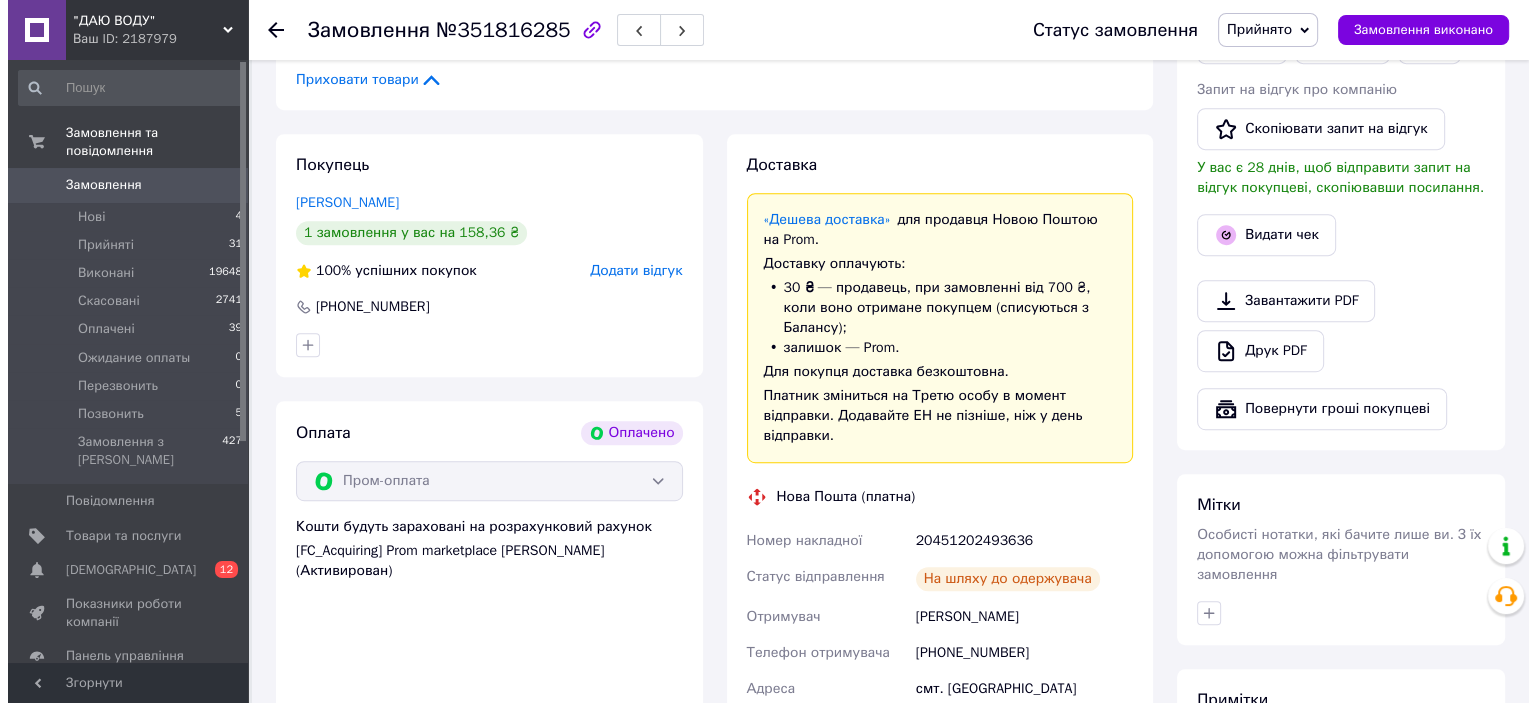 scroll, scrollTop: 949, scrollLeft: 0, axis: vertical 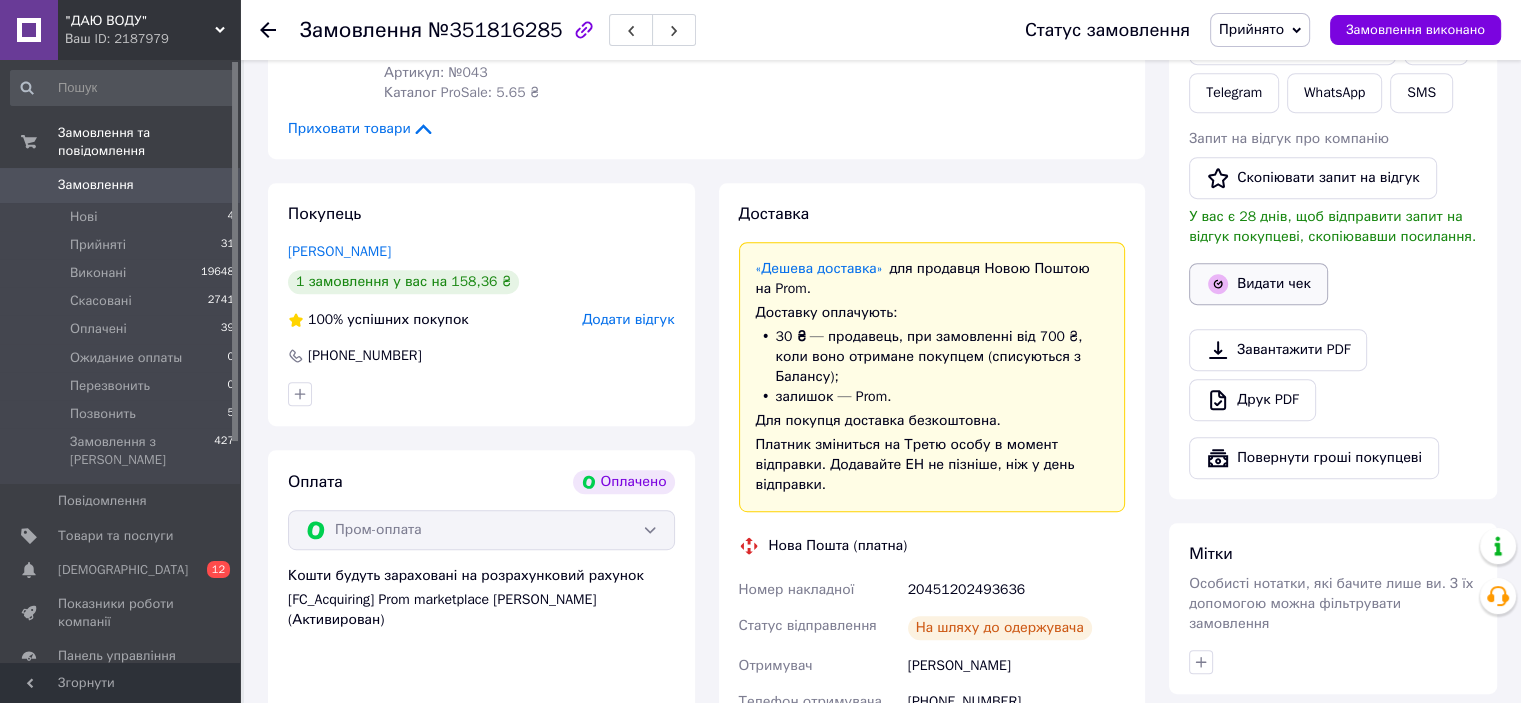 click on "Видати чек" at bounding box center [1258, 284] 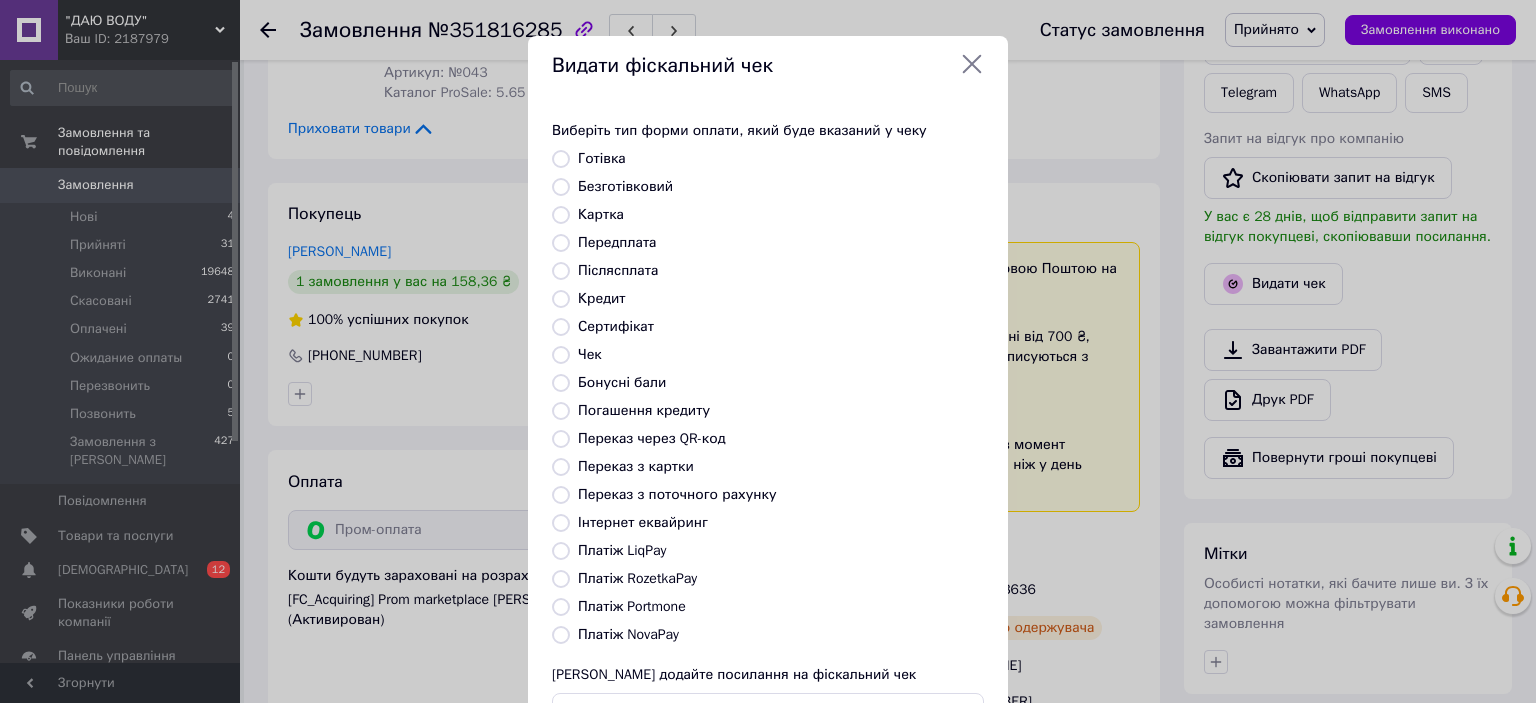 click on "Платіж RozetkaPay" at bounding box center [637, 578] 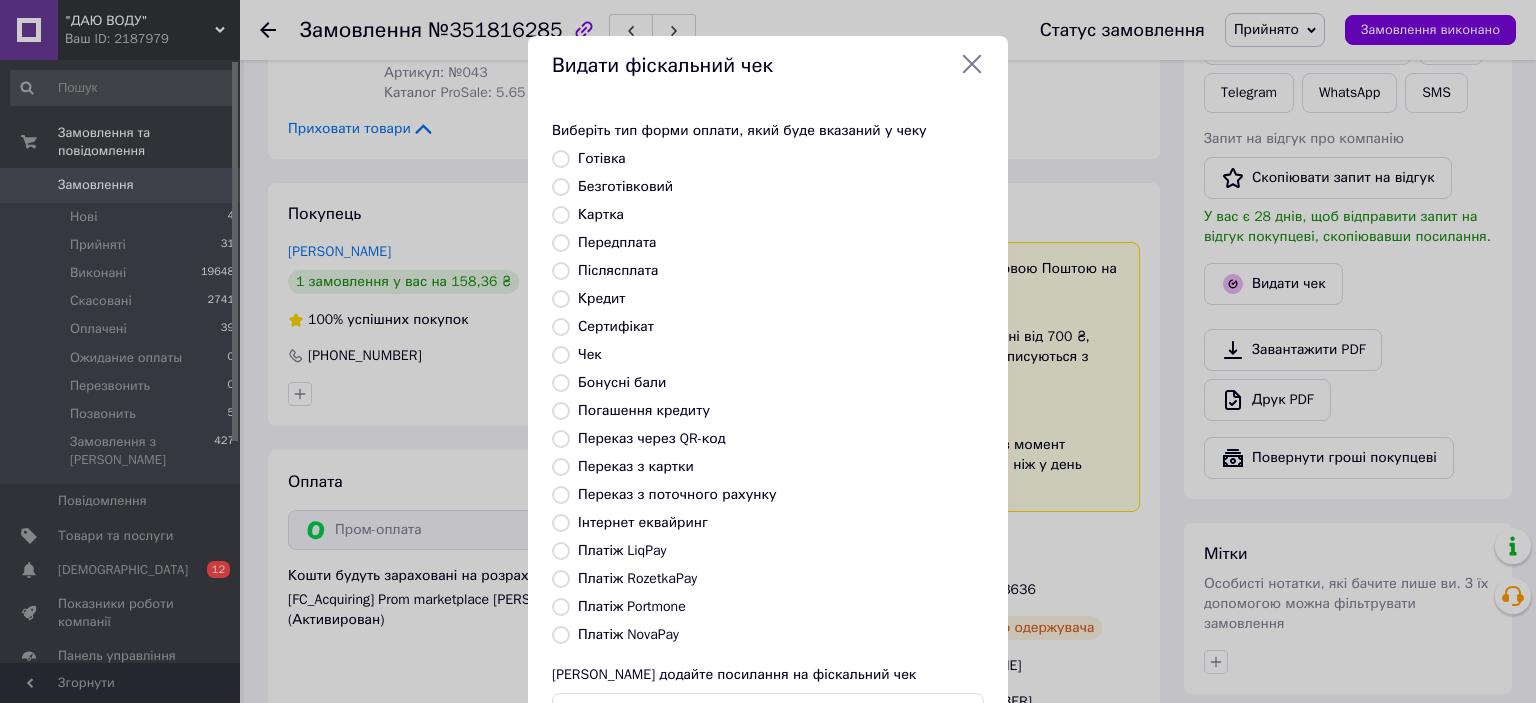 radio on "true" 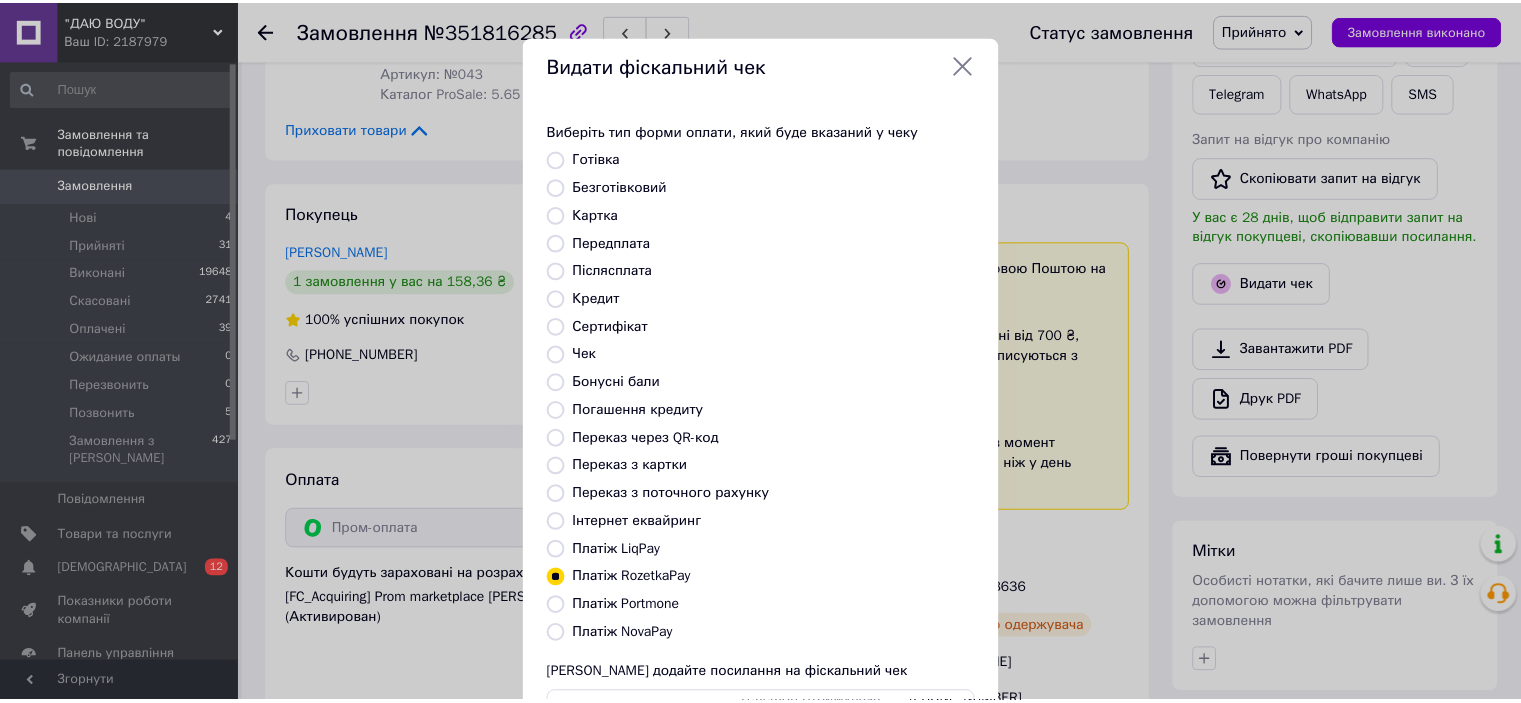 scroll, scrollTop: 155, scrollLeft: 0, axis: vertical 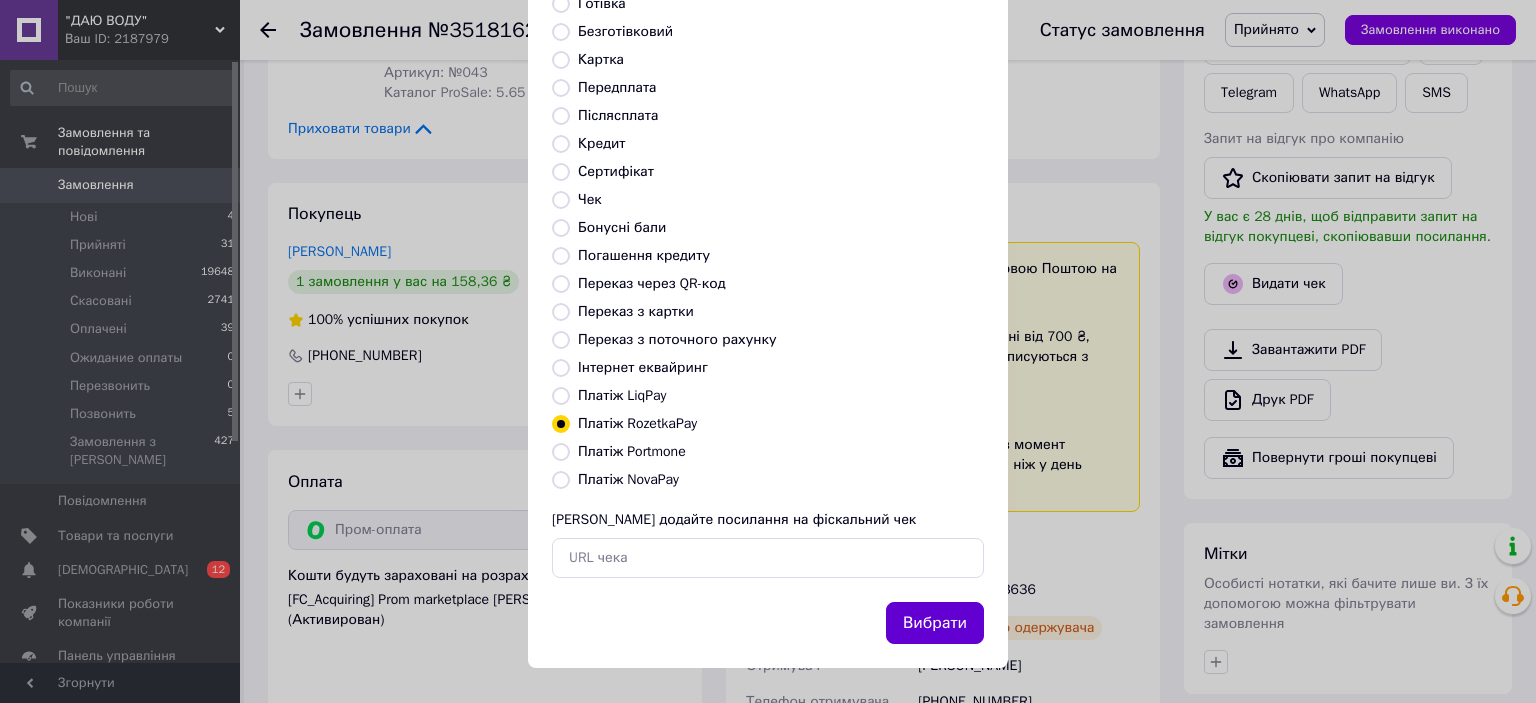 click on "Вибрати" at bounding box center [935, 623] 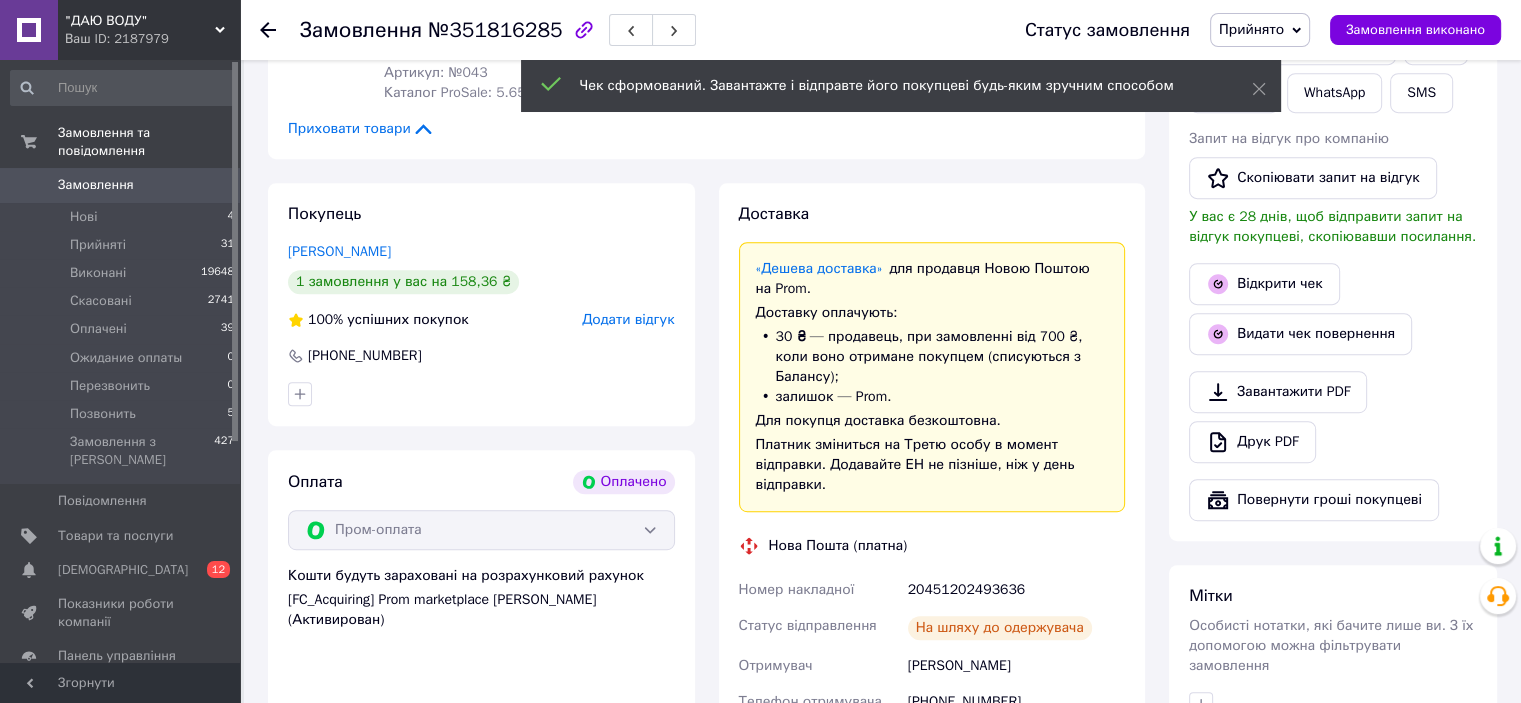 click on "Прийнято" at bounding box center [1260, 30] 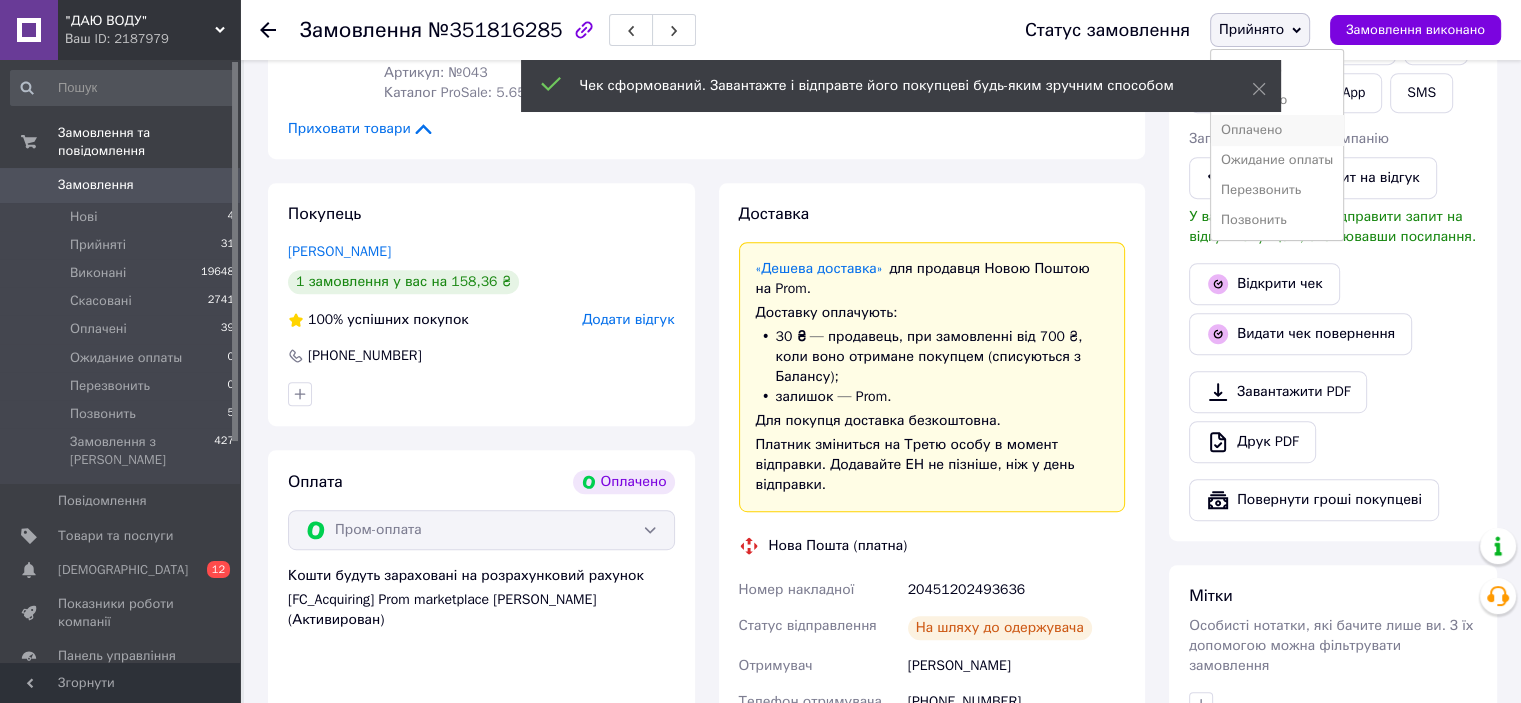 click on "Оплачено" at bounding box center (1277, 130) 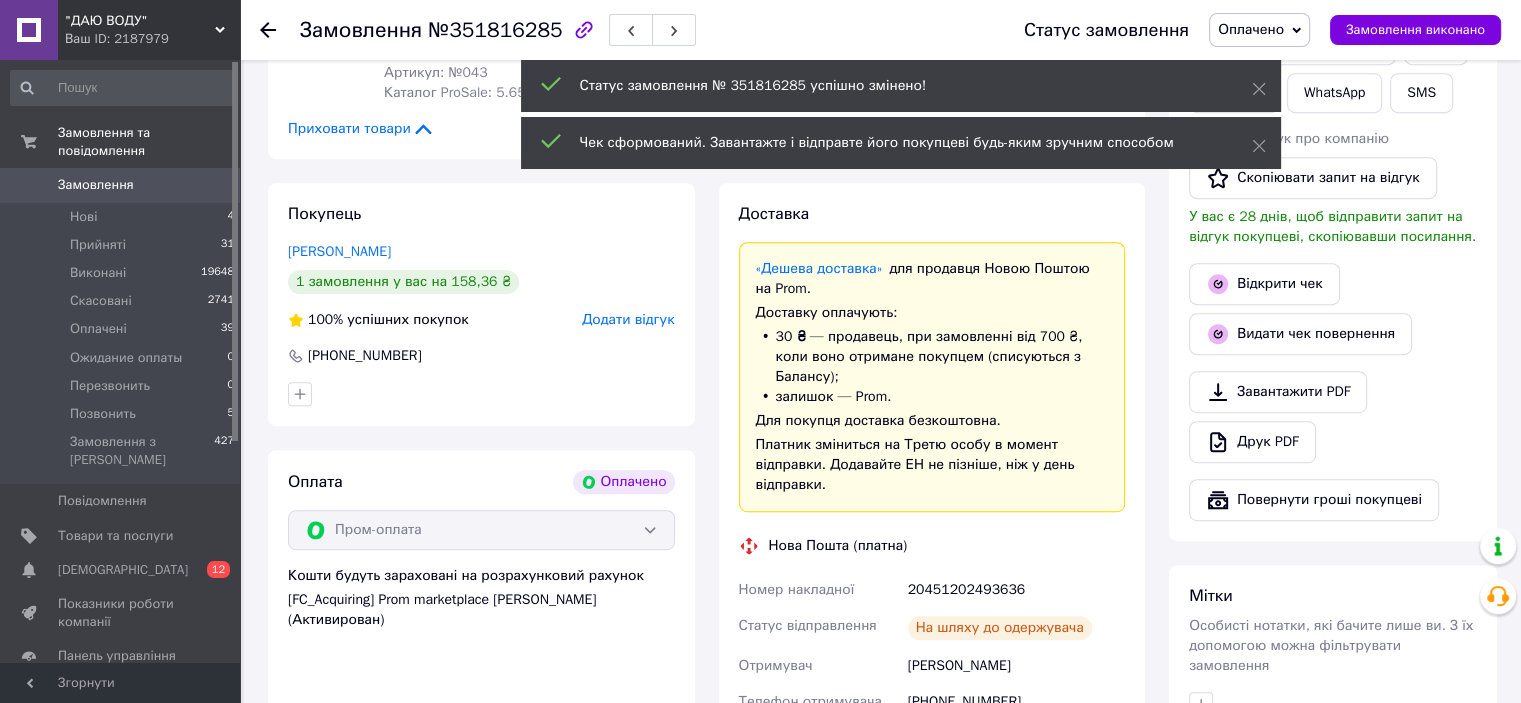 scroll, scrollTop: 72, scrollLeft: 0, axis: vertical 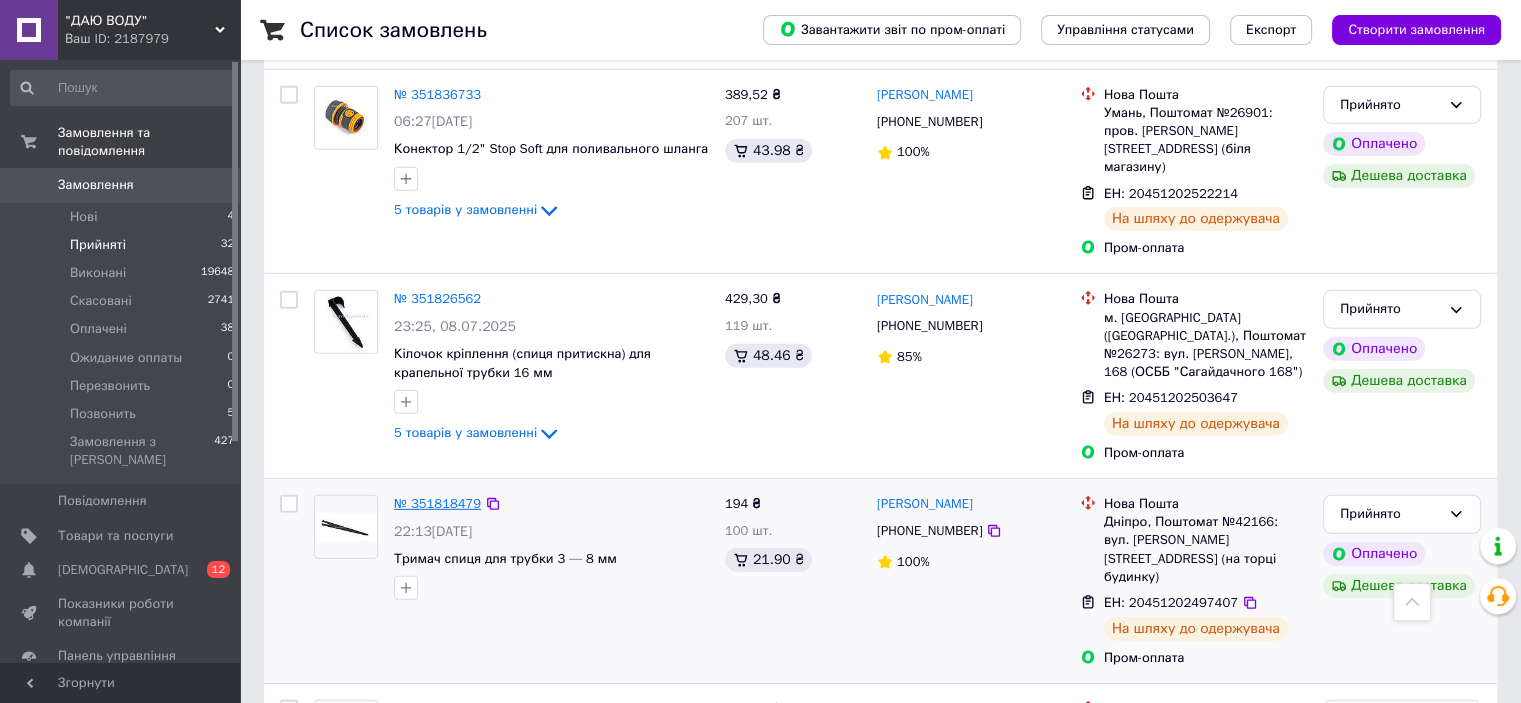 click on "№ 351818479" at bounding box center (437, 503) 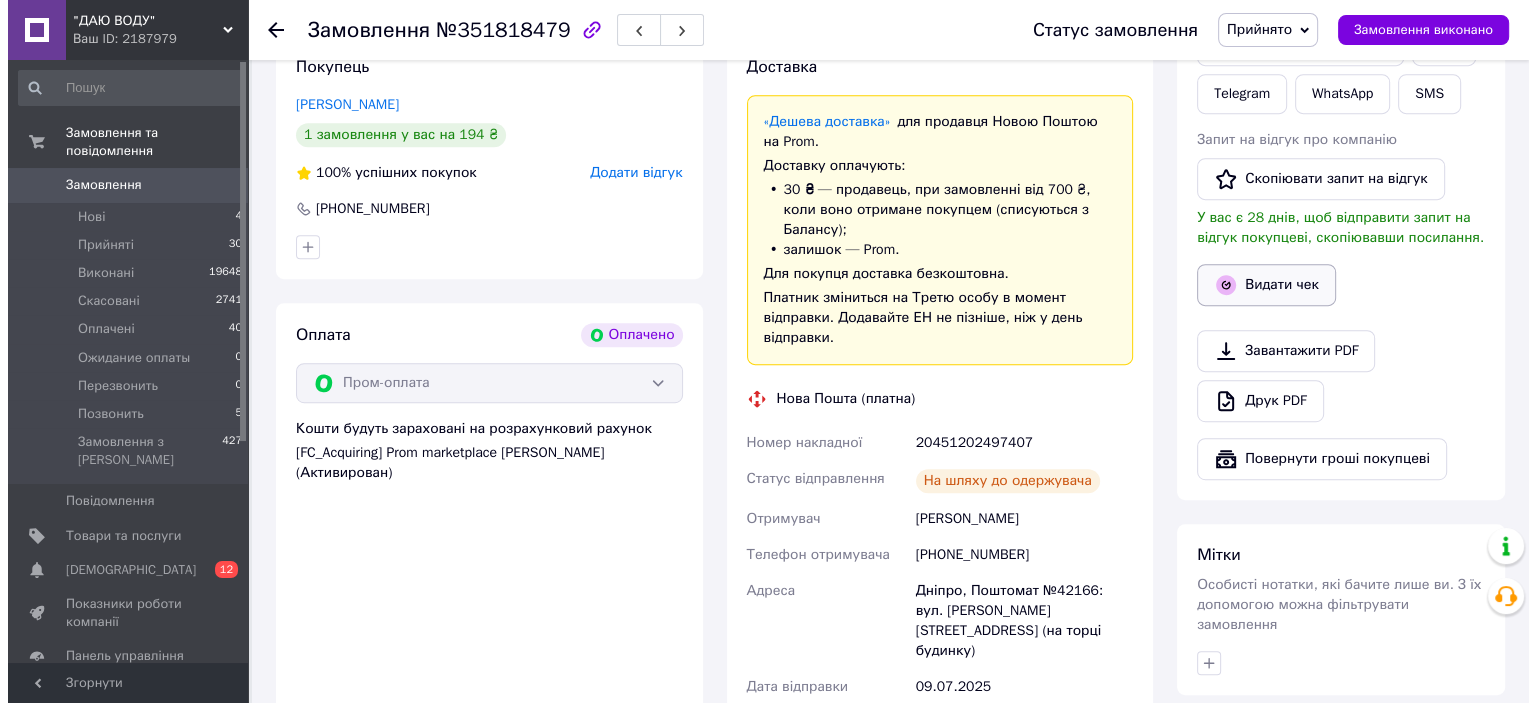 scroll, scrollTop: 874, scrollLeft: 0, axis: vertical 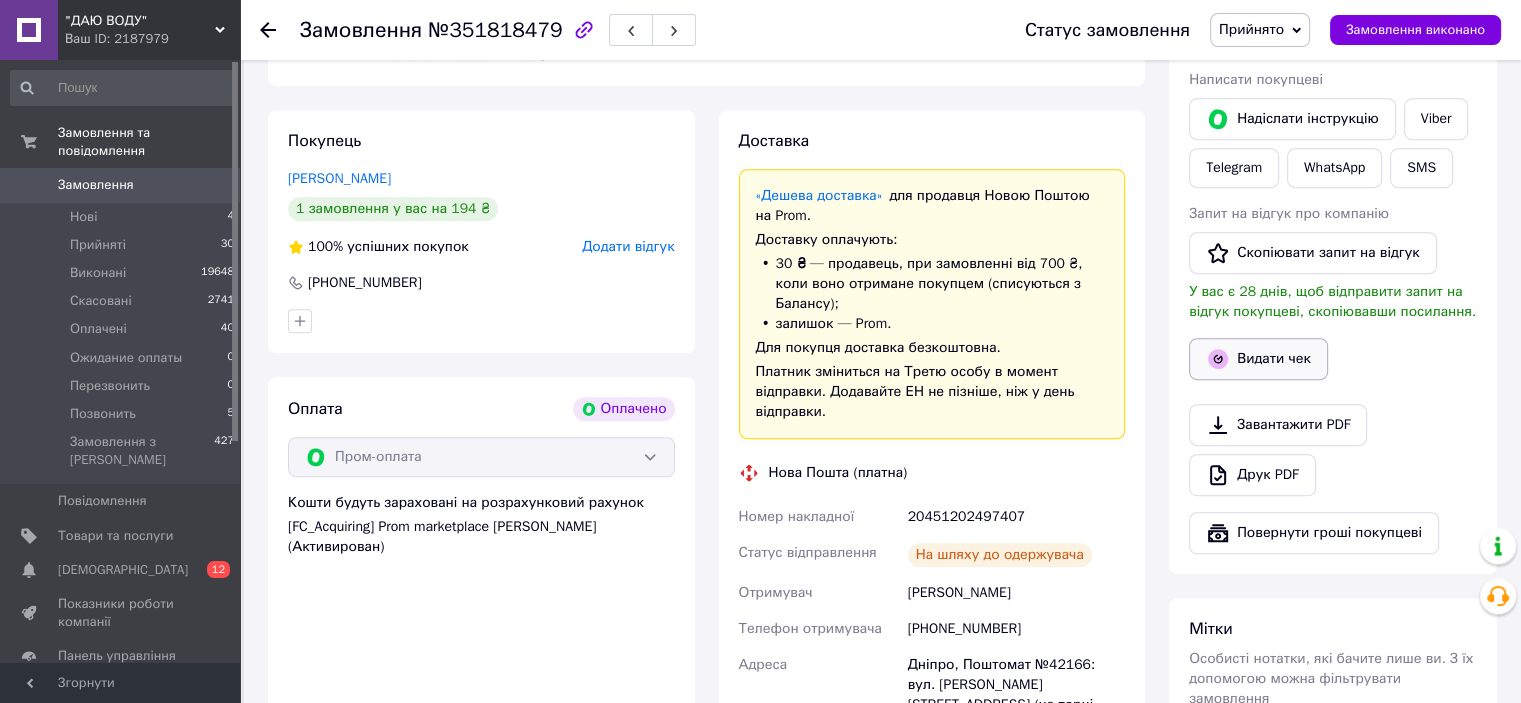 click on "Видати чек" at bounding box center (1258, 359) 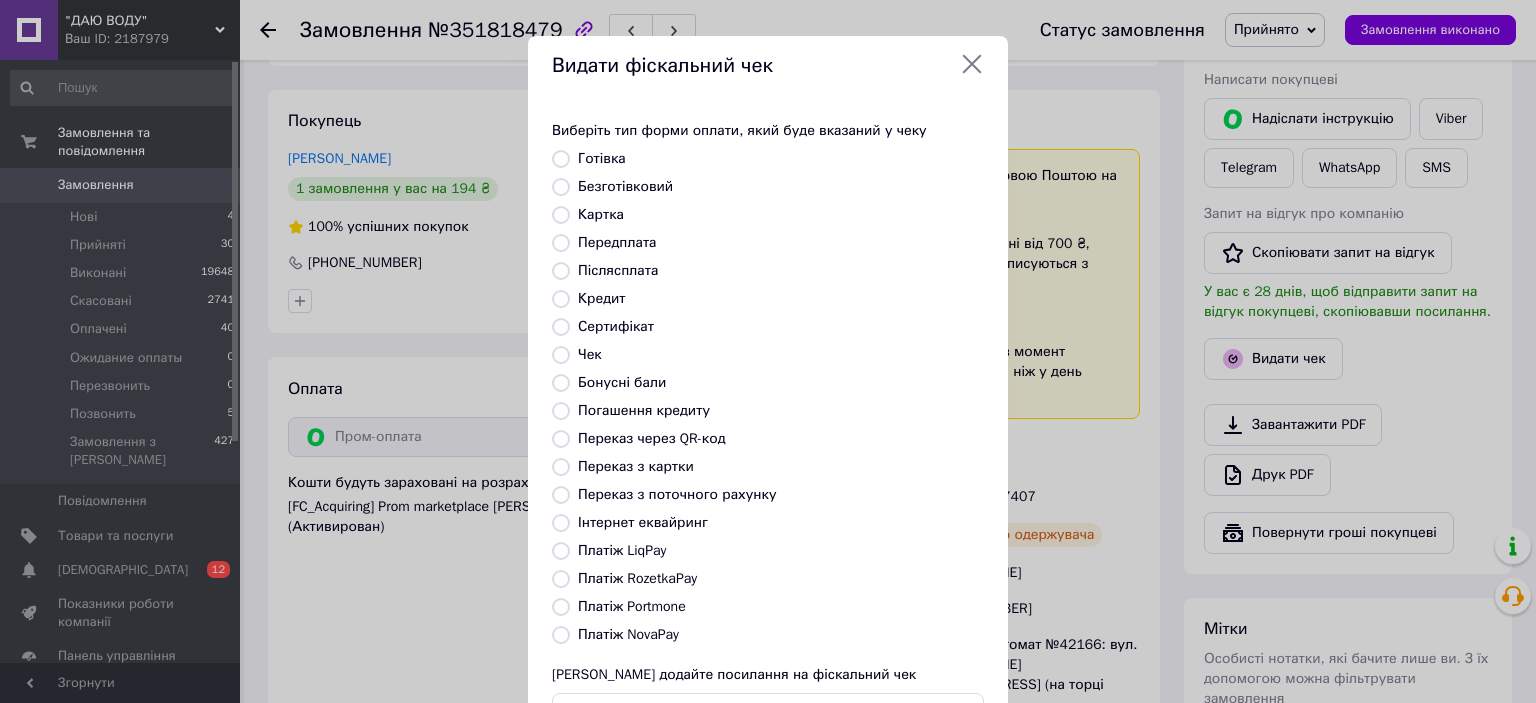 click on "Платіж RozetkaPay" at bounding box center [637, 578] 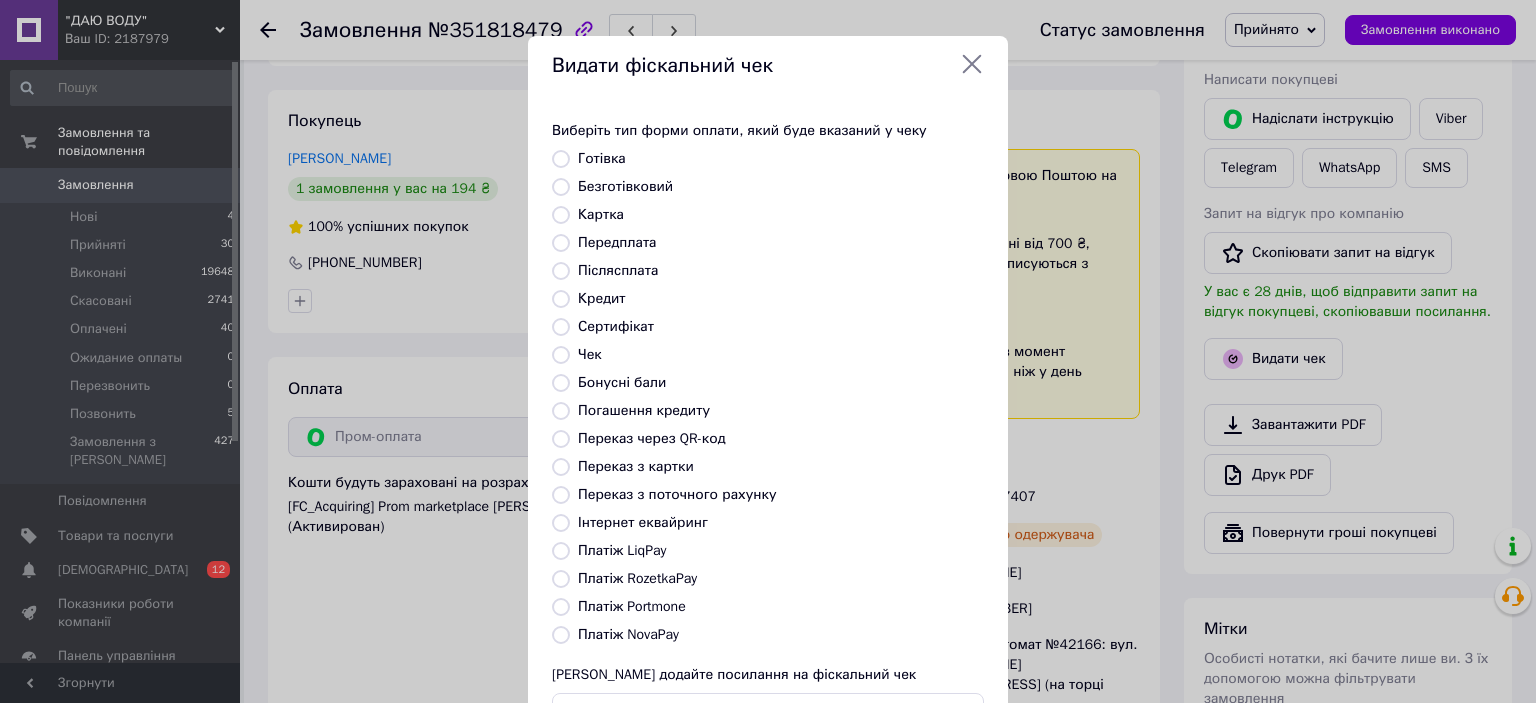 radio on "true" 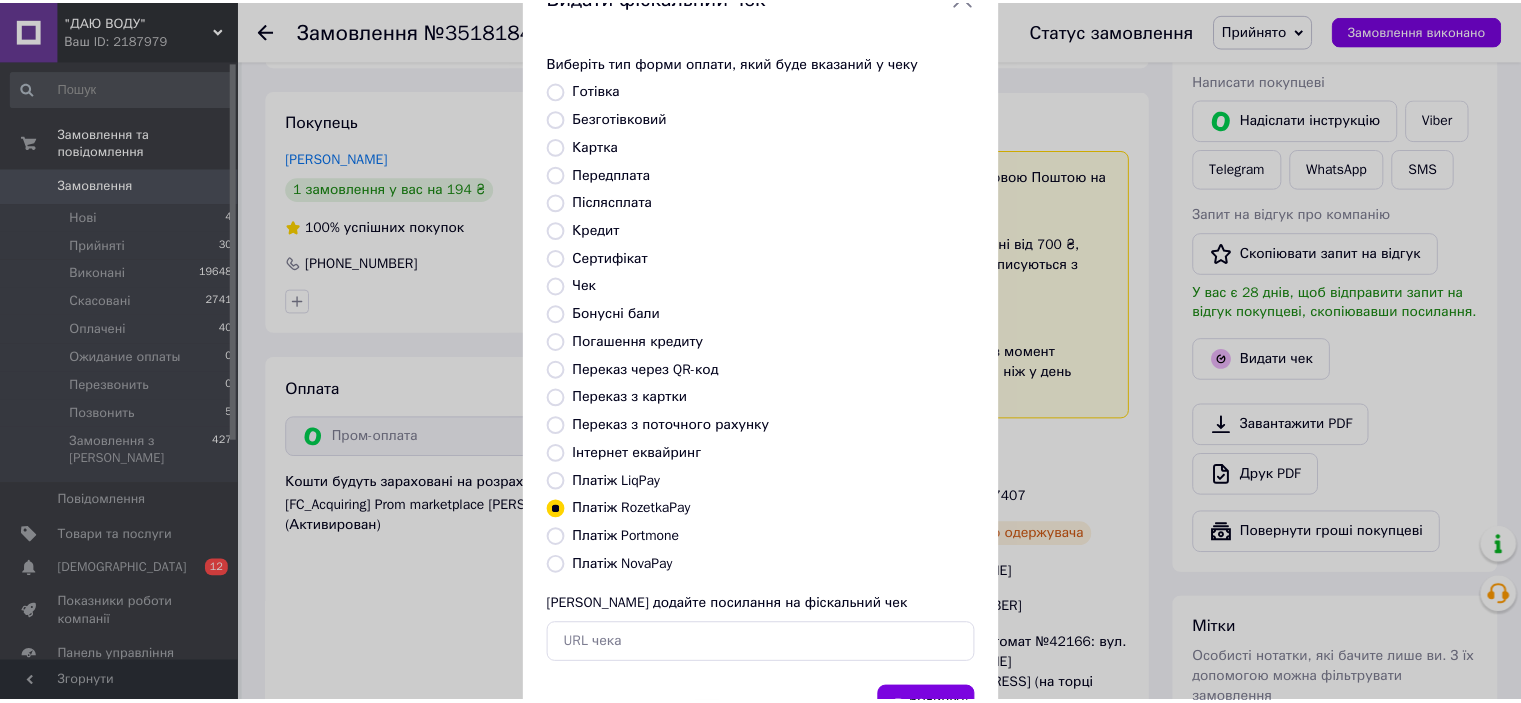 scroll, scrollTop: 155, scrollLeft: 0, axis: vertical 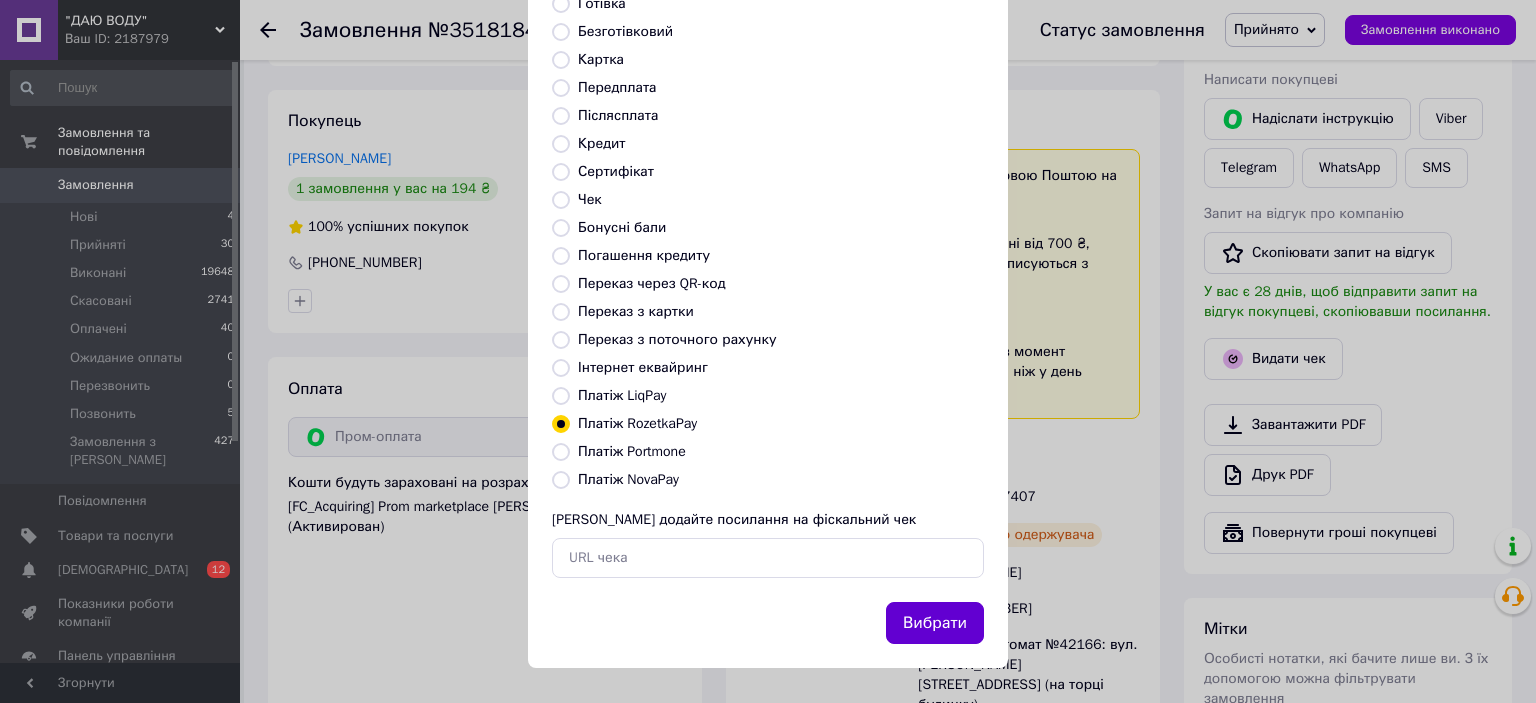 click on "Вибрати" at bounding box center [935, 623] 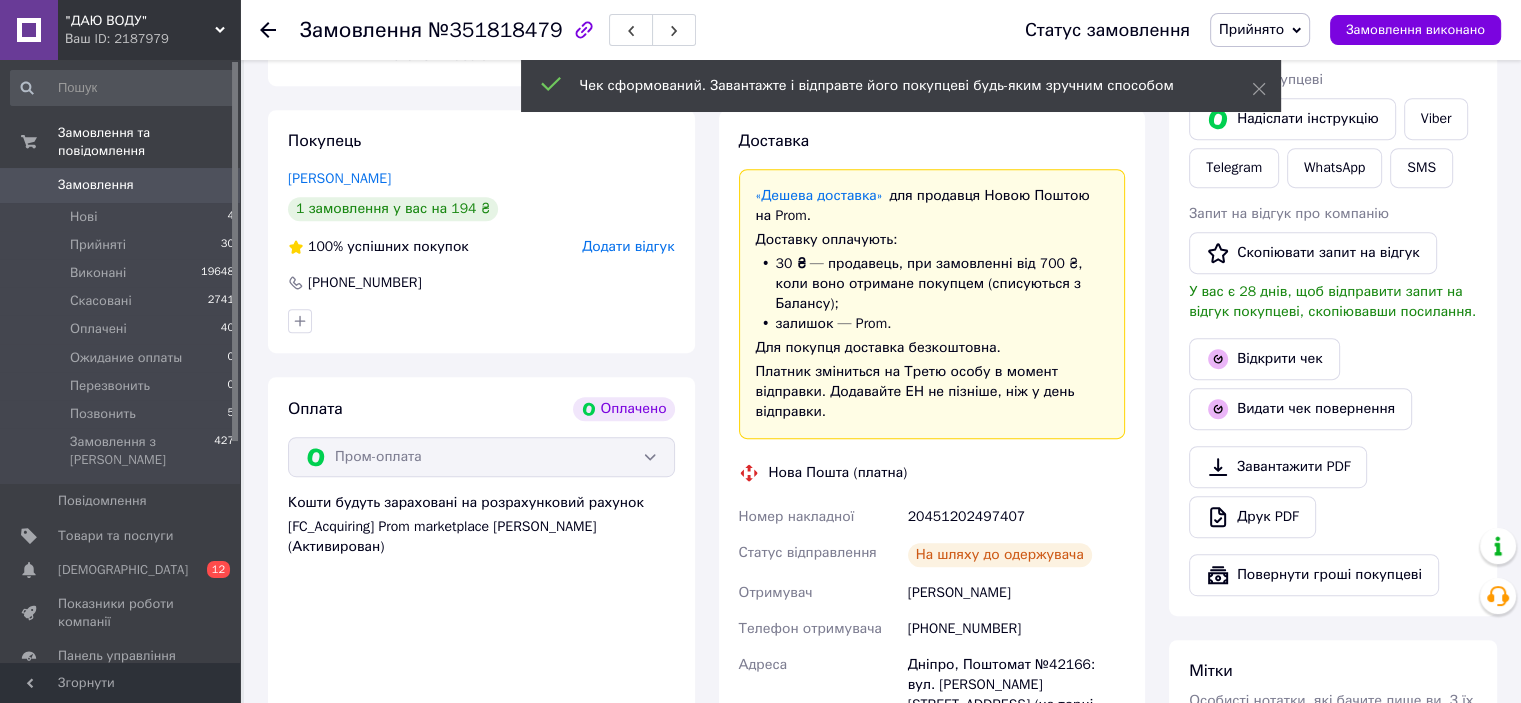 click on "Прийнято" at bounding box center (1260, 30) 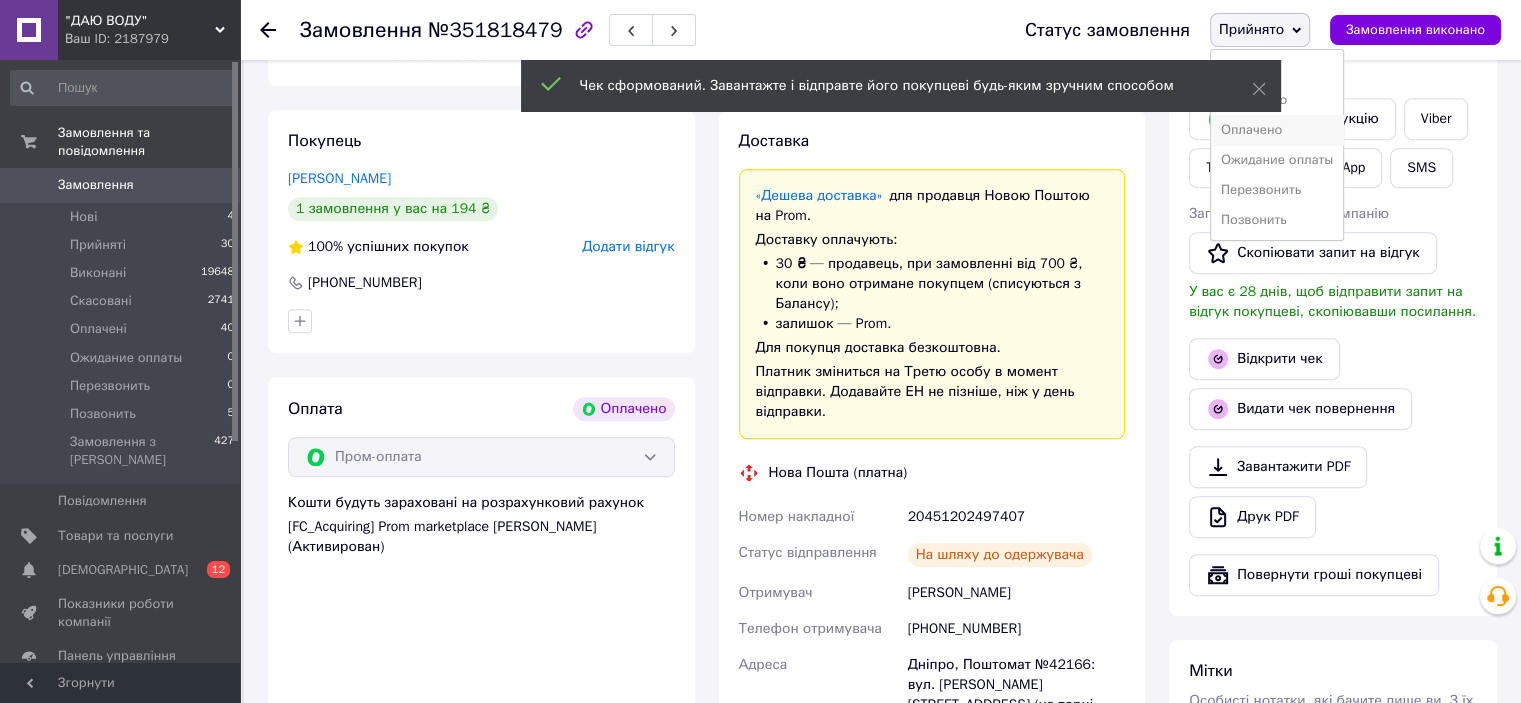 click on "Оплачено" at bounding box center [1277, 130] 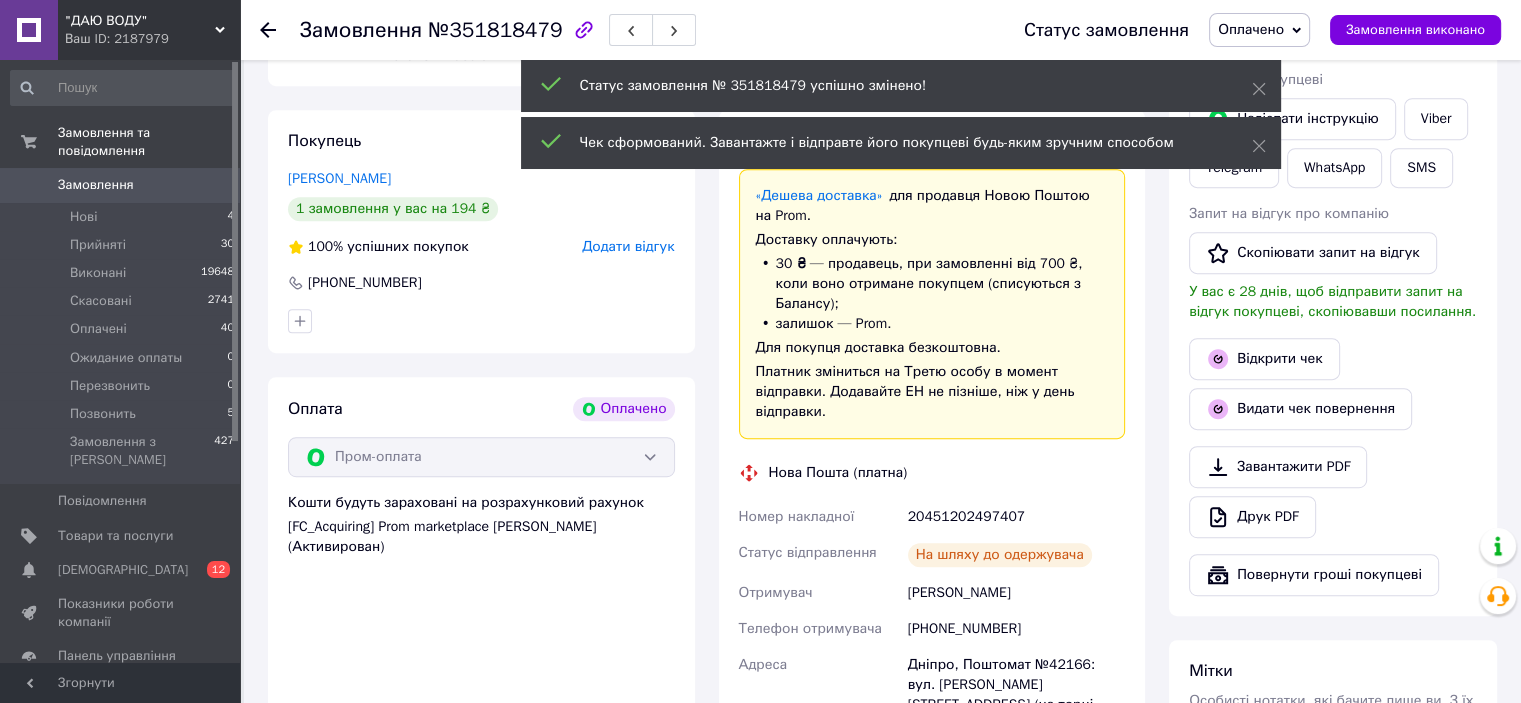 scroll, scrollTop: 4, scrollLeft: 0, axis: vertical 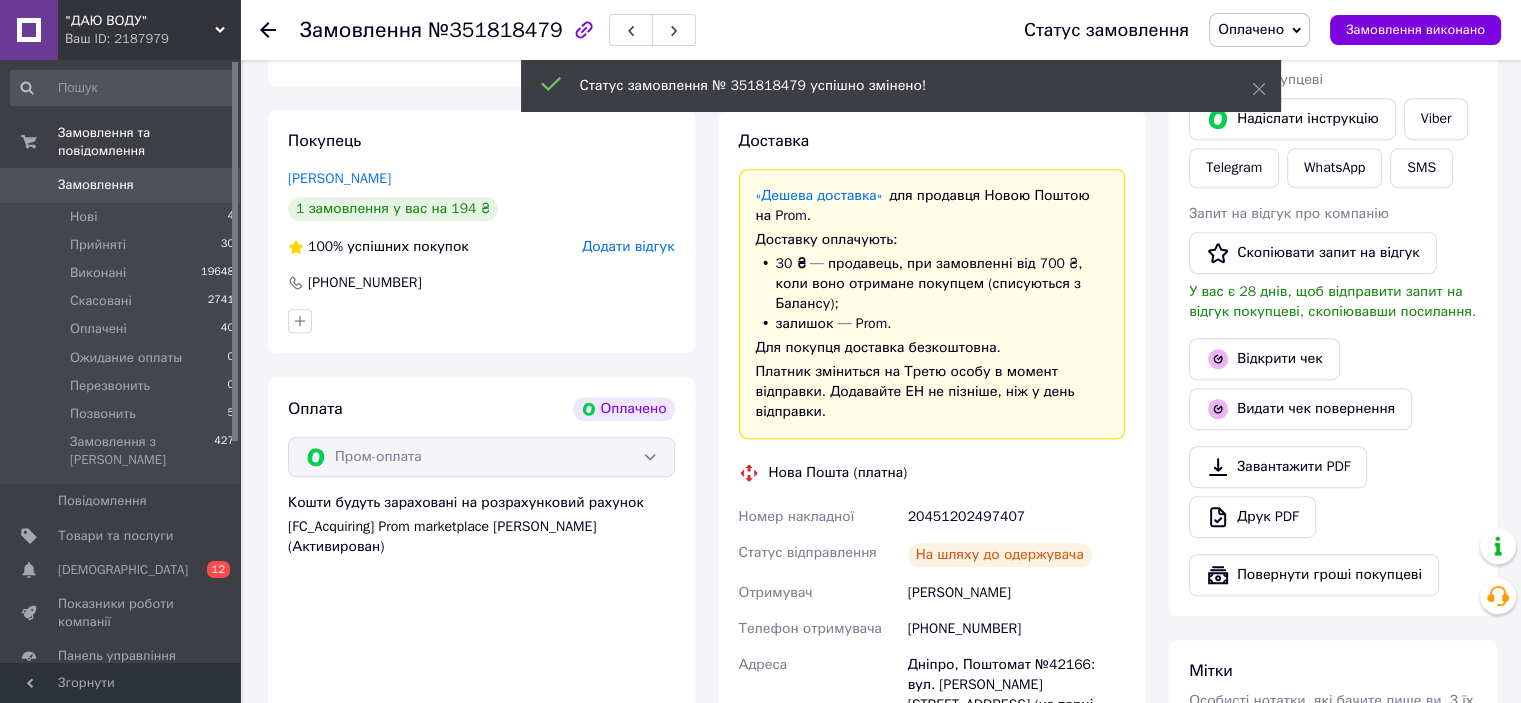 click 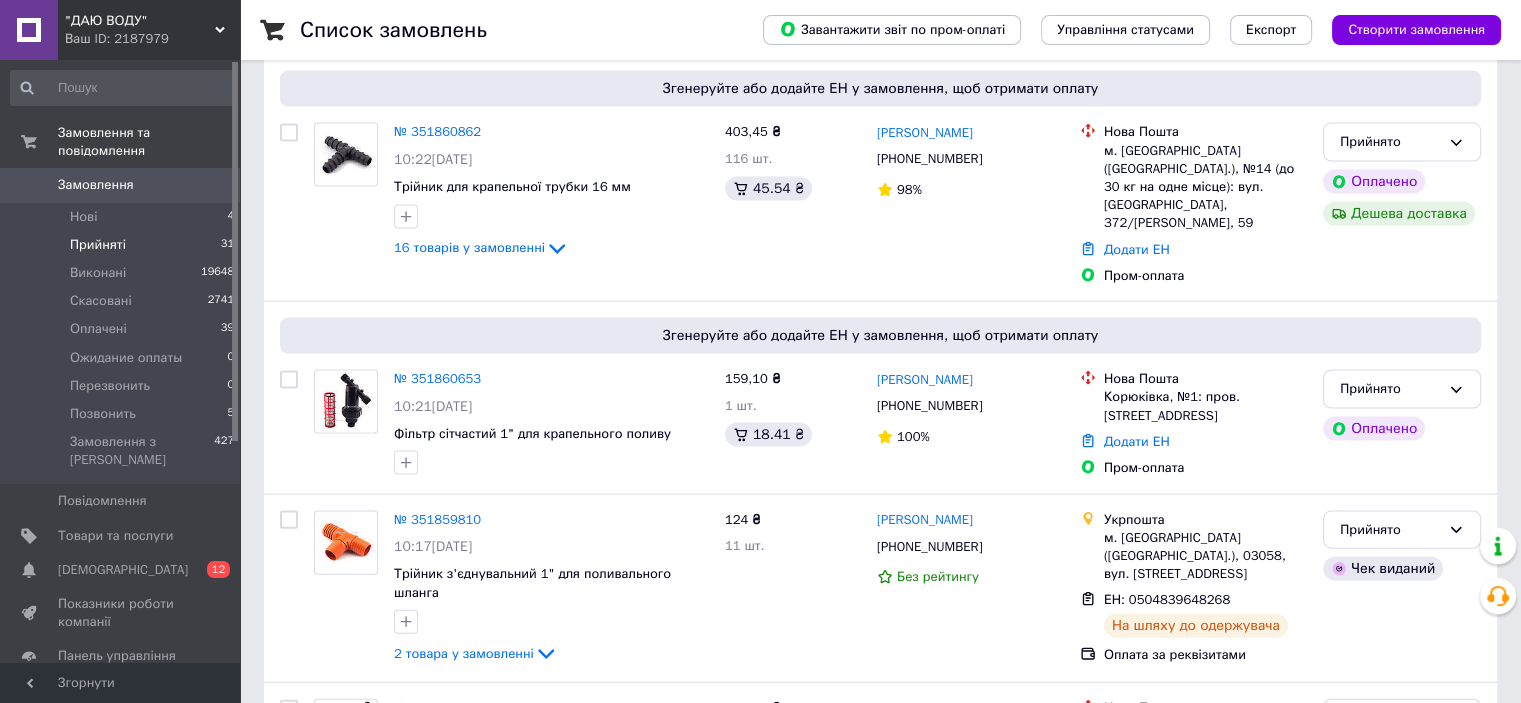 scroll, scrollTop: 6133, scrollLeft: 0, axis: vertical 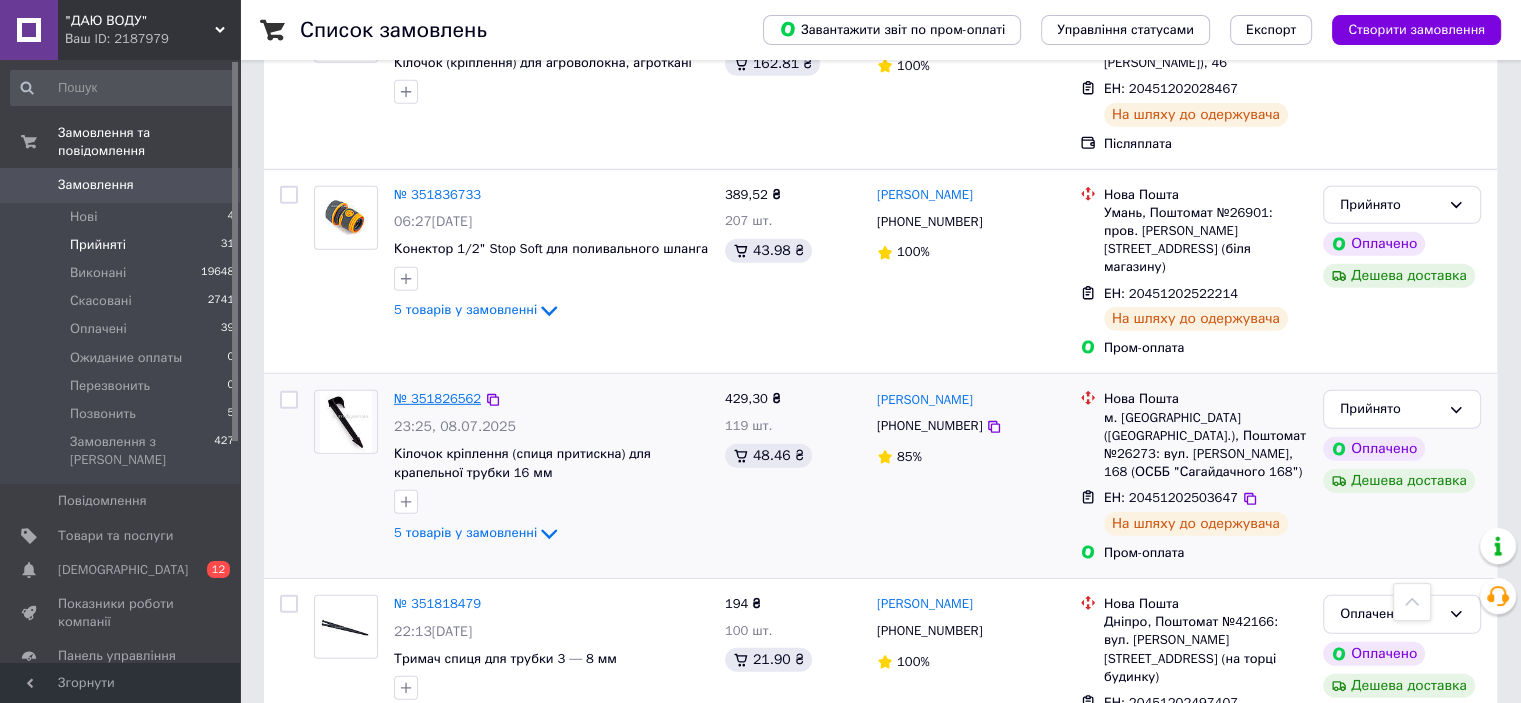 click on "№ 351826562" at bounding box center [437, 398] 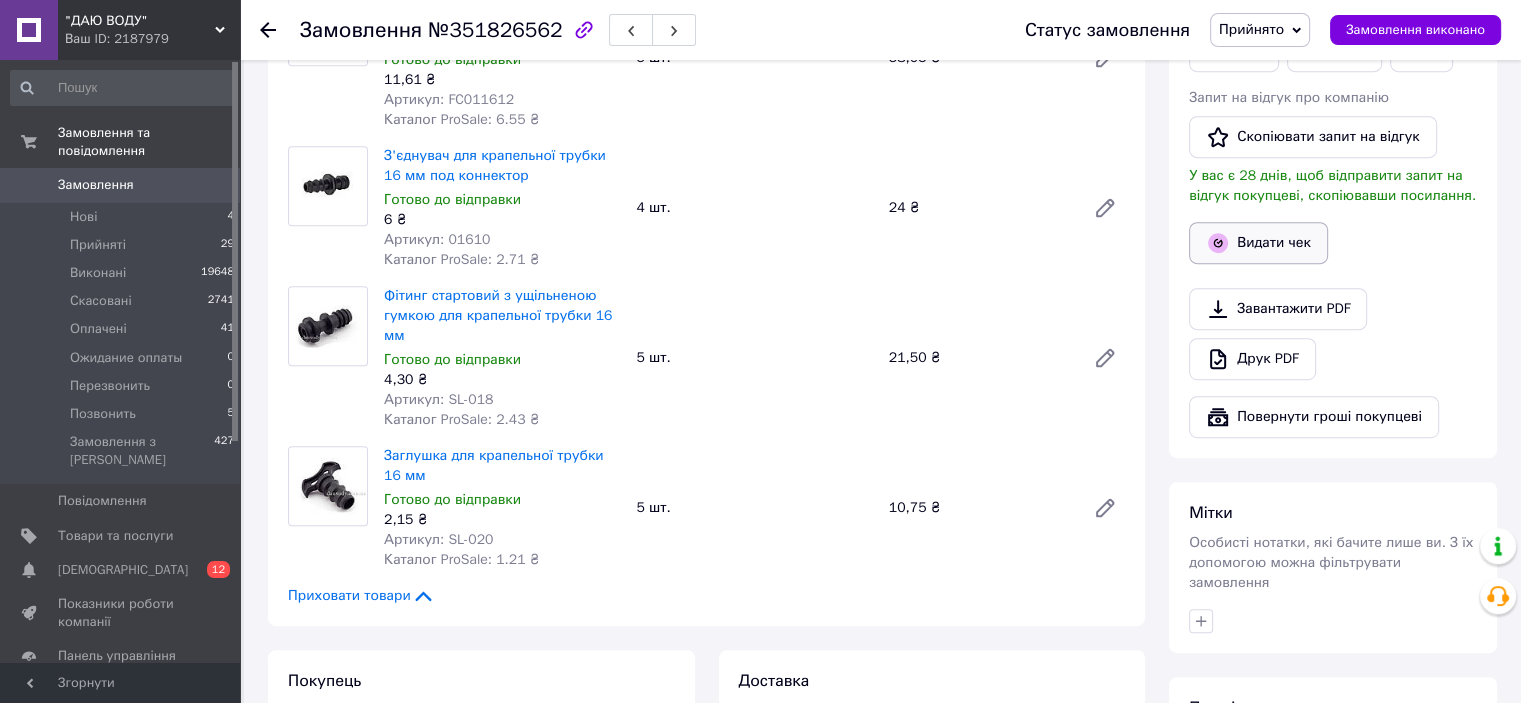 click on "Видати чек" at bounding box center (1258, 243) 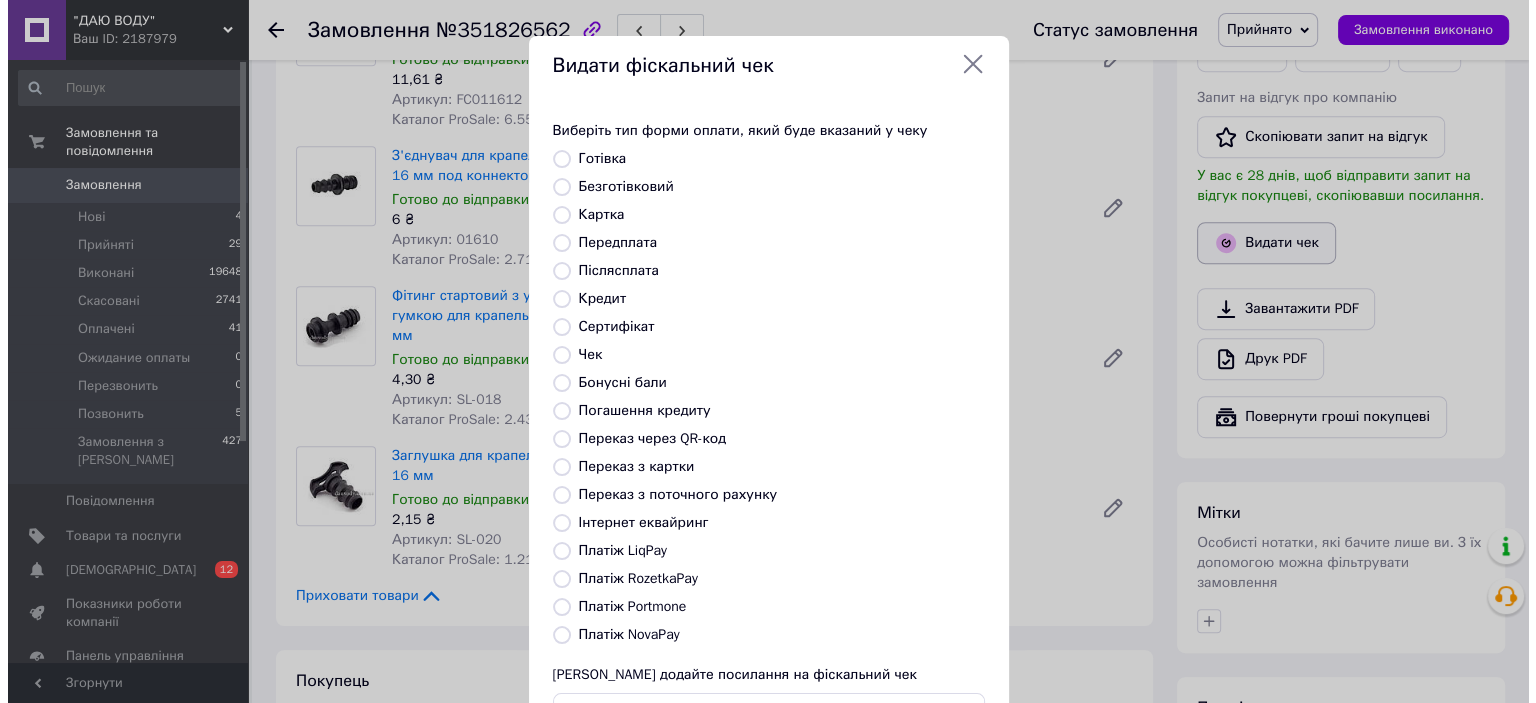 scroll, scrollTop: 970, scrollLeft: 0, axis: vertical 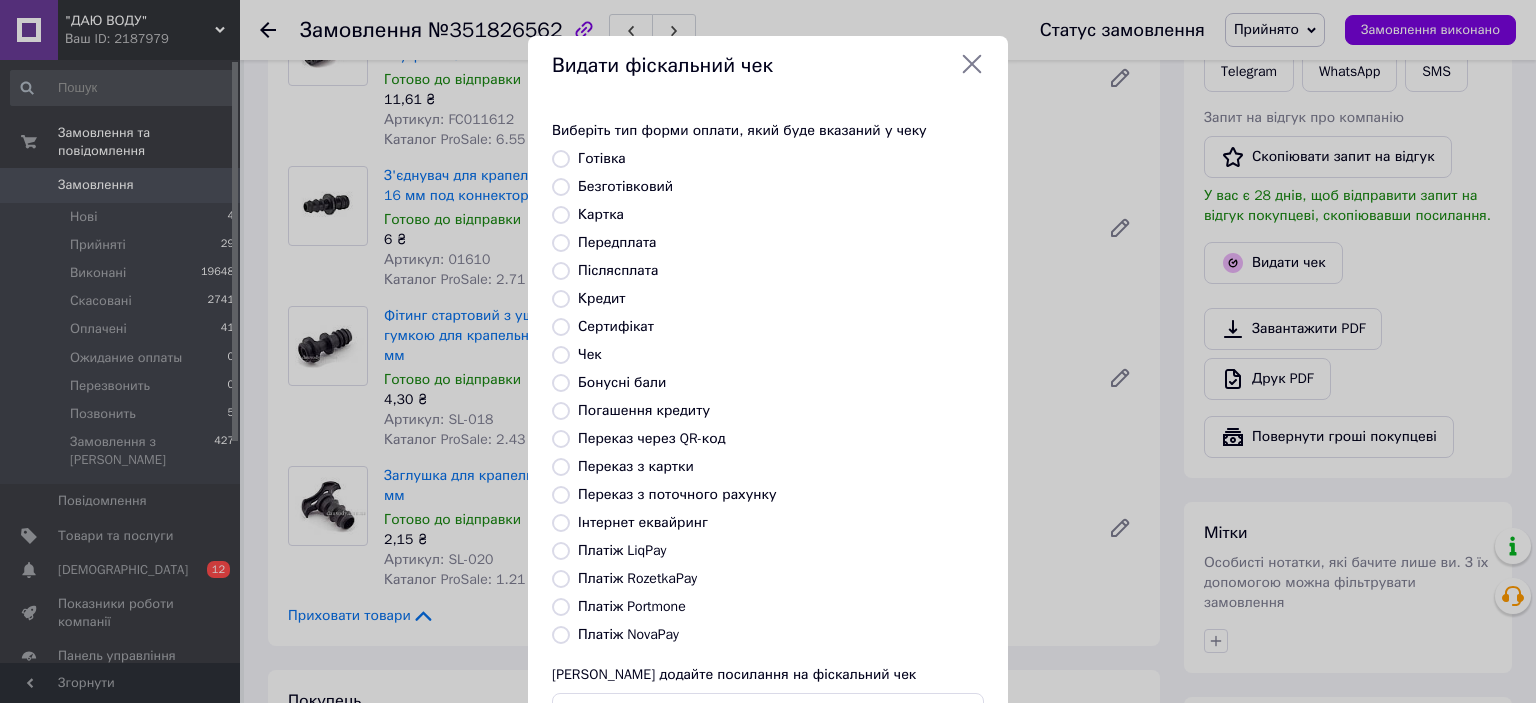 click on "Платіж RozetkaPay" at bounding box center (637, 578) 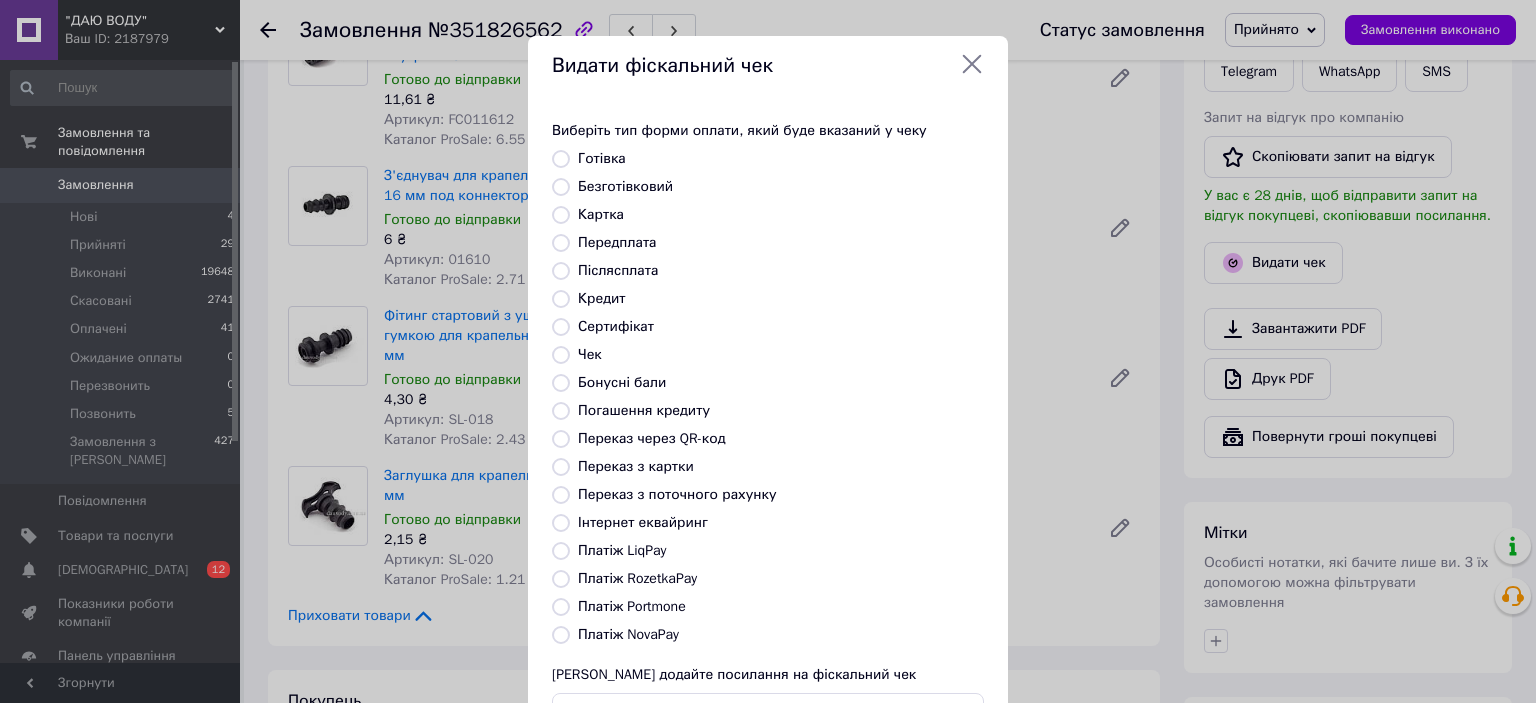 radio on "true" 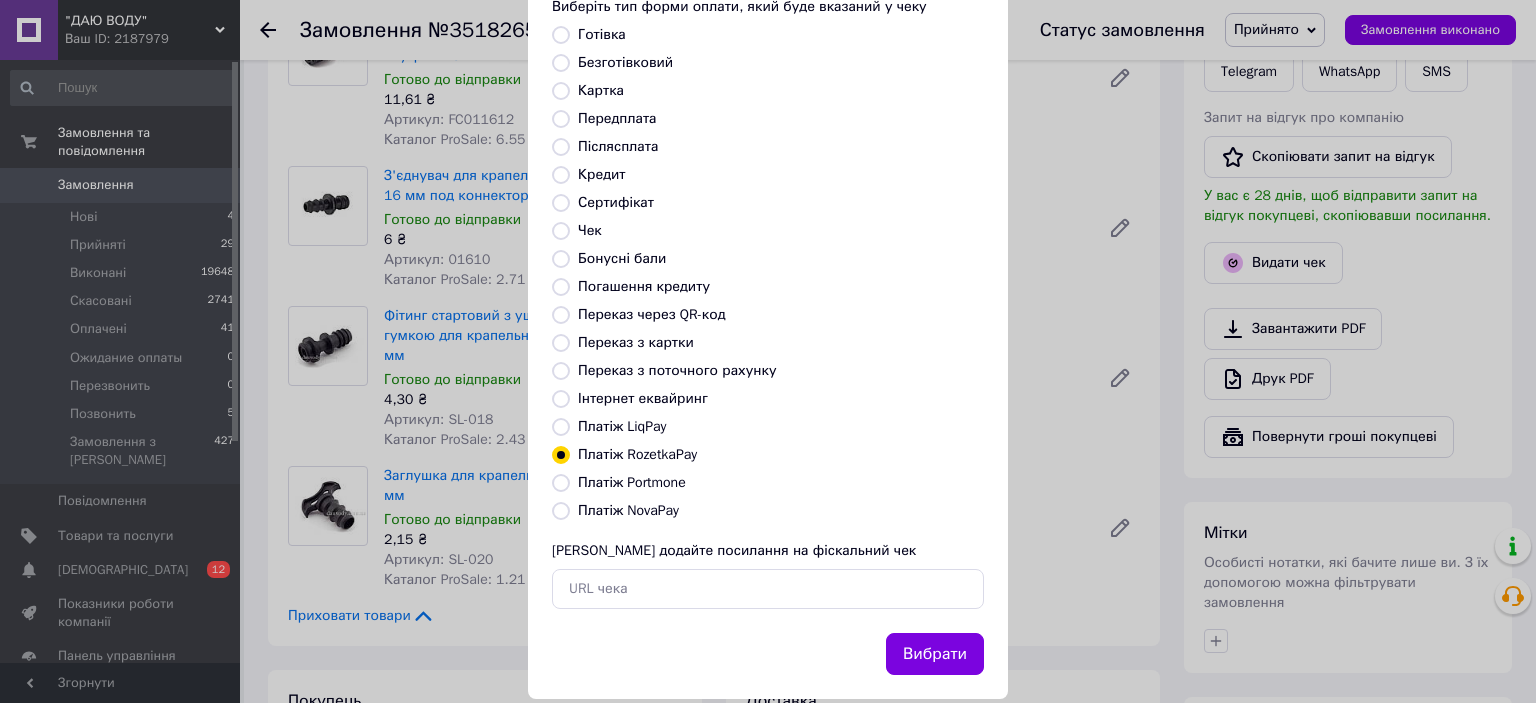 scroll, scrollTop: 155, scrollLeft: 0, axis: vertical 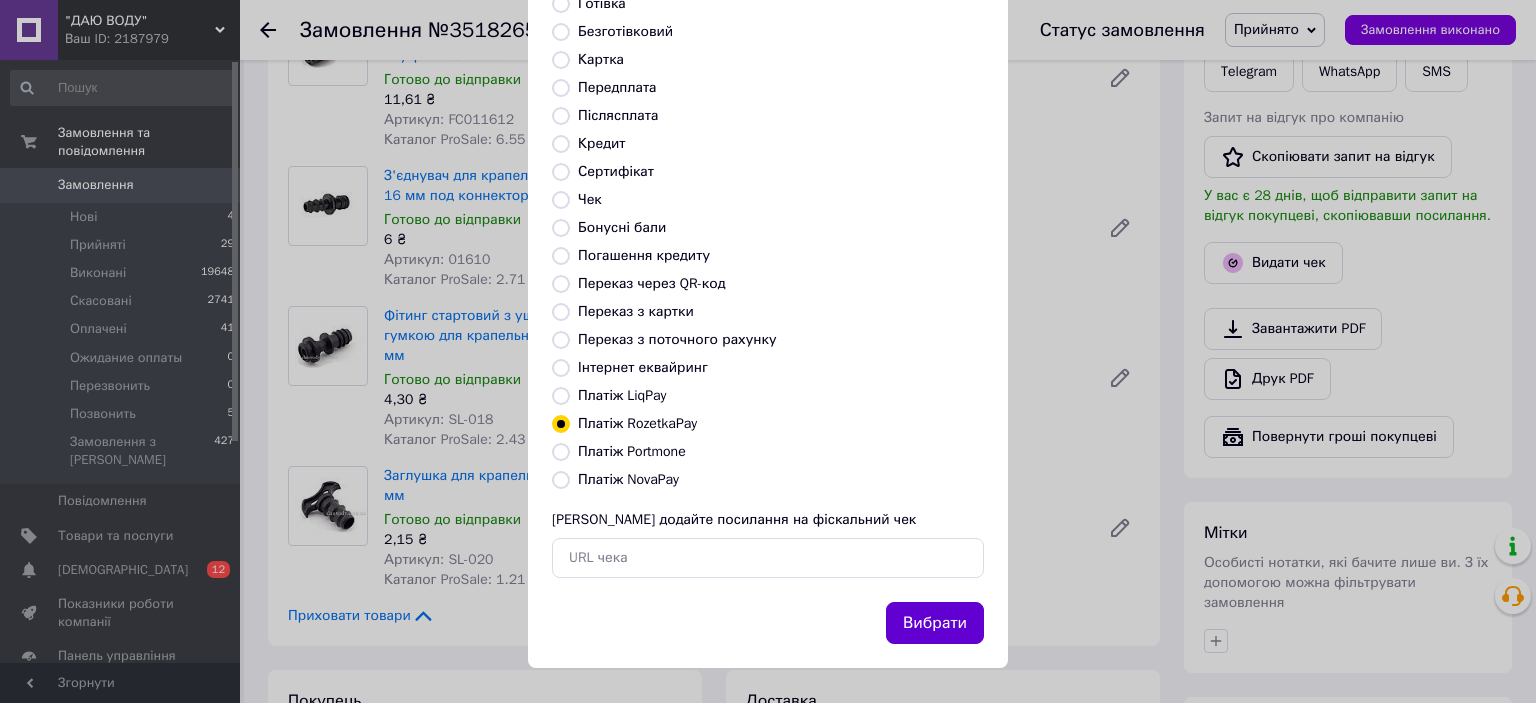 click on "Вибрати" at bounding box center (935, 623) 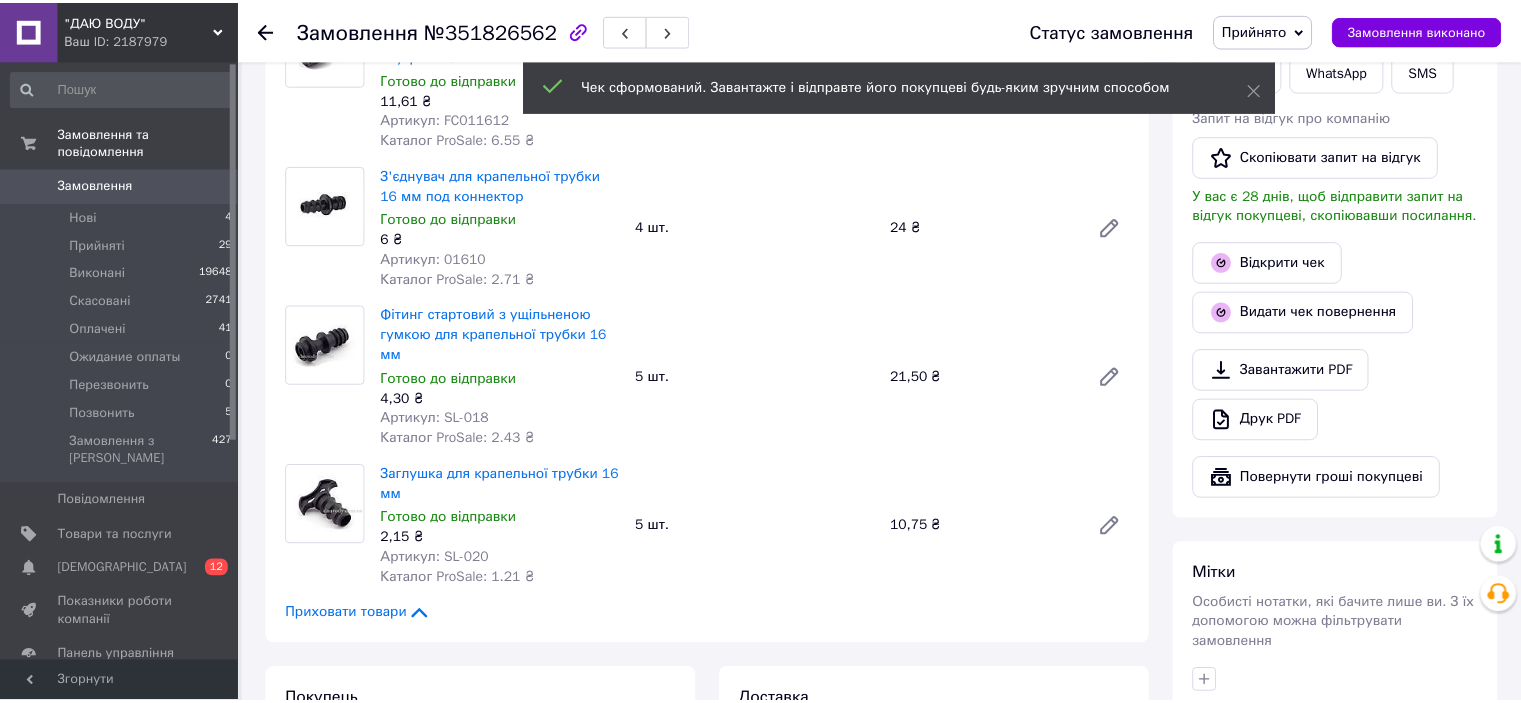 scroll, scrollTop: 990, scrollLeft: 0, axis: vertical 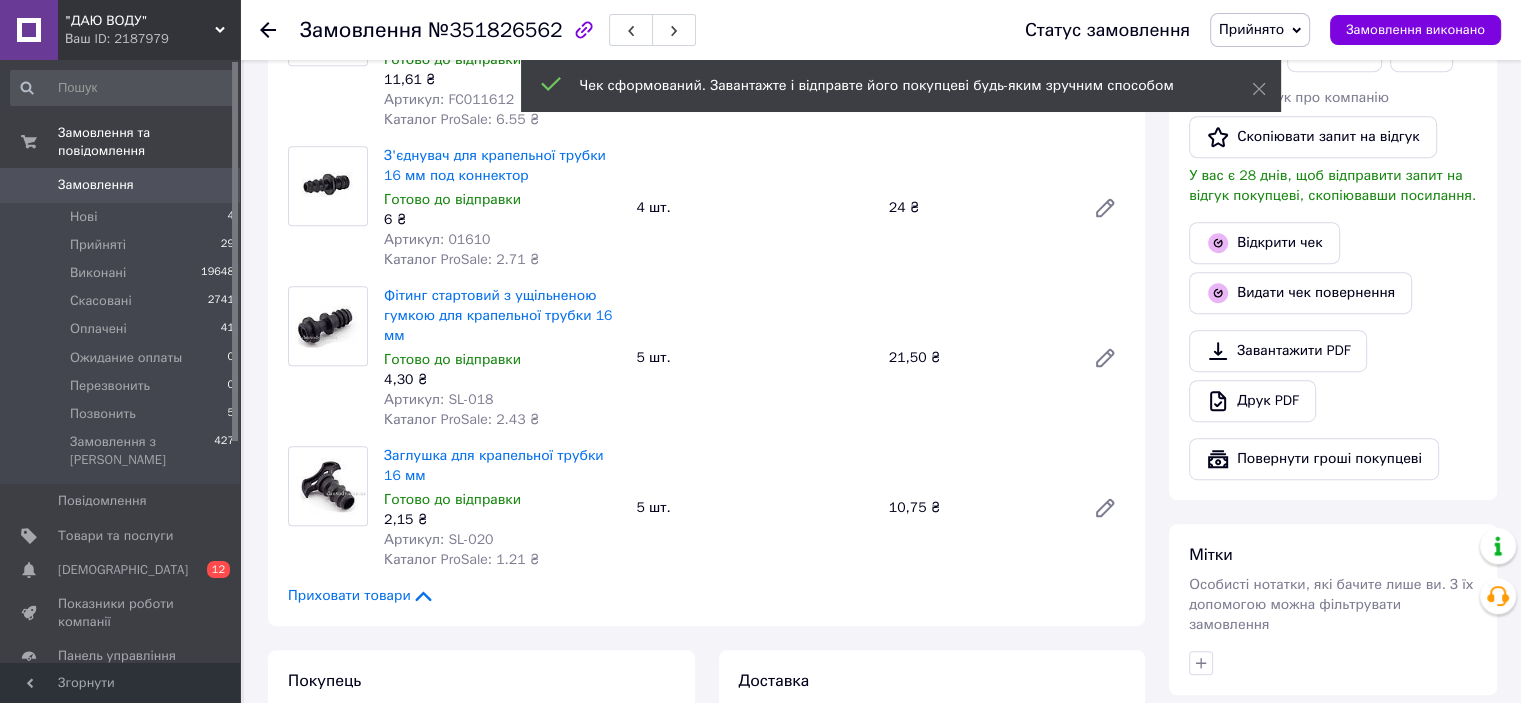 click on "Прийнято" at bounding box center [1251, 29] 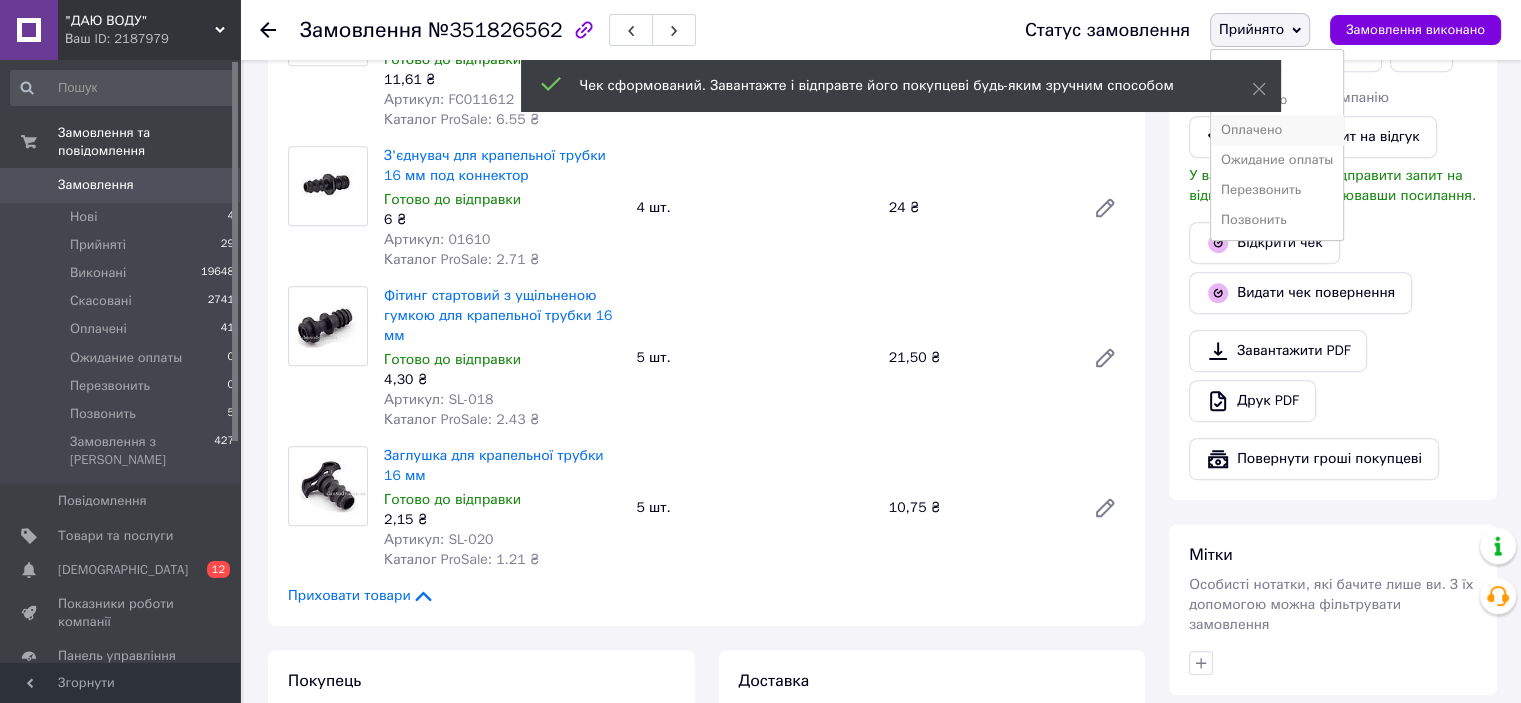 click on "Оплачено" at bounding box center [1277, 130] 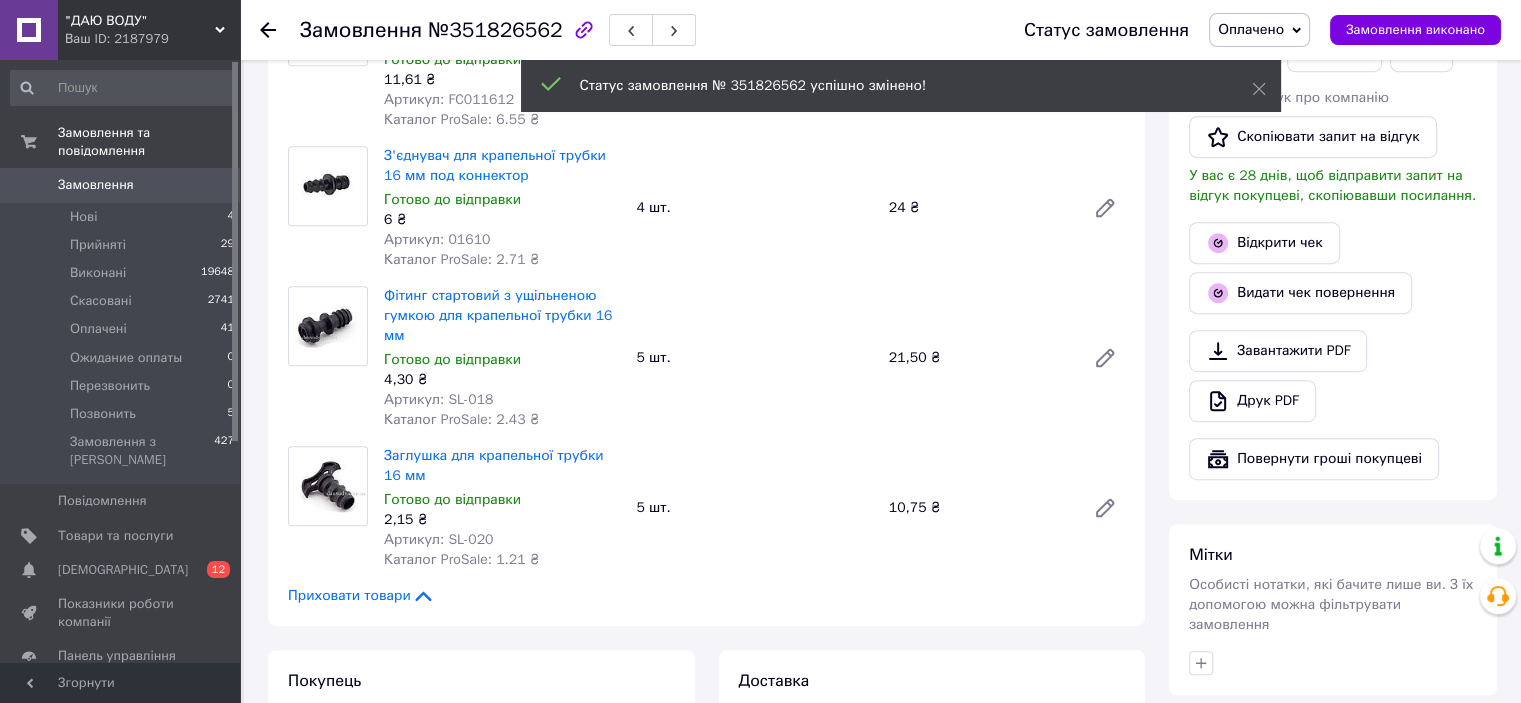 scroll, scrollTop: 24, scrollLeft: 0, axis: vertical 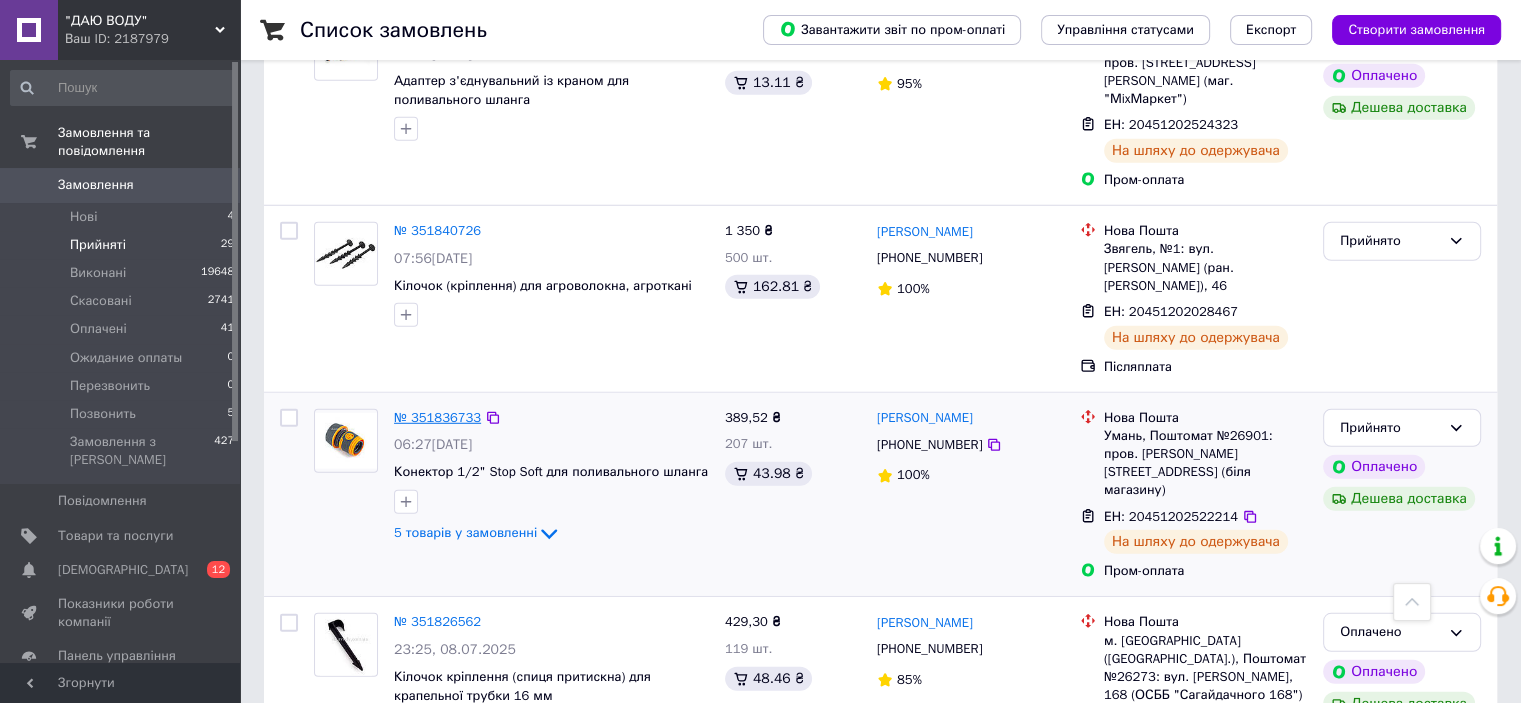 click on "№ 351836733" at bounding box center (437, 417) 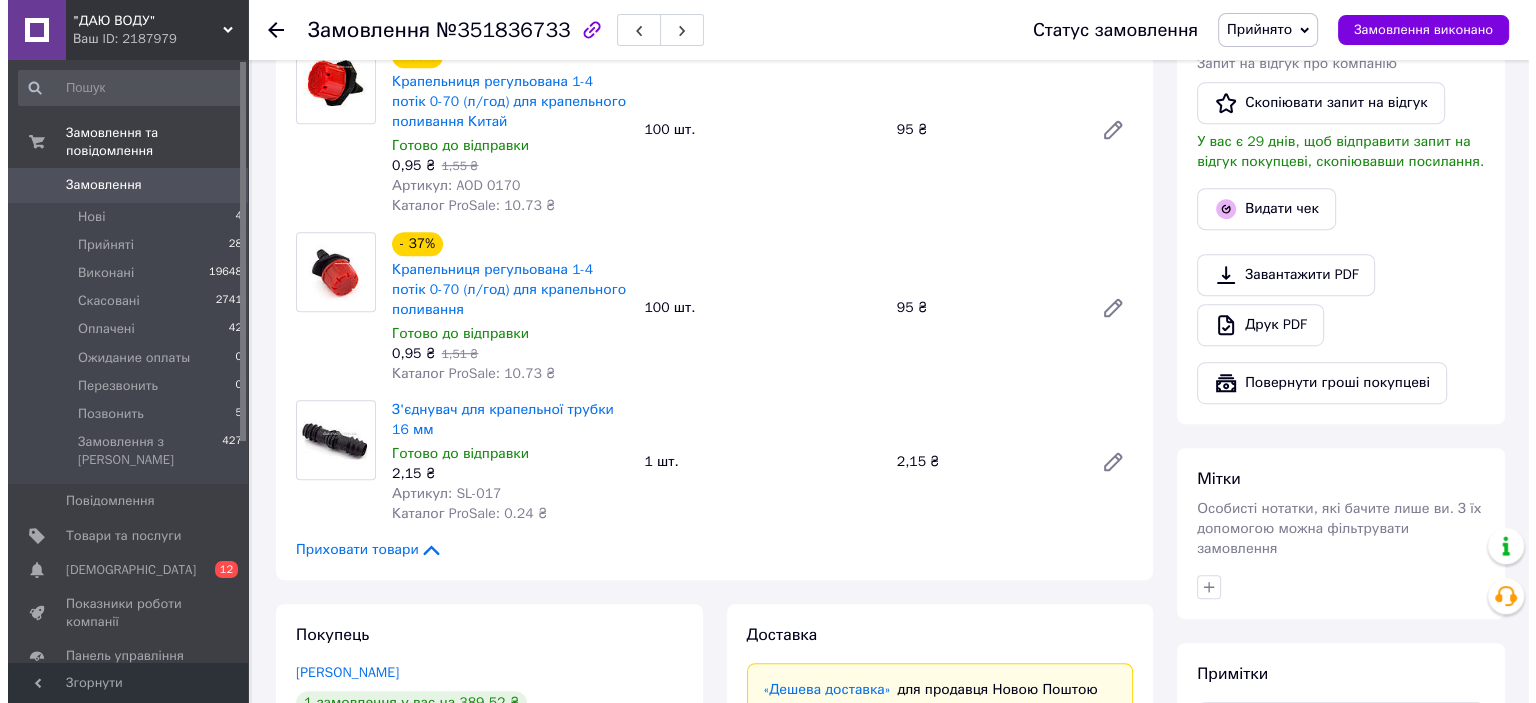 scroll, scrollTop: 1007, scrollLeft: 0, axis: vertical 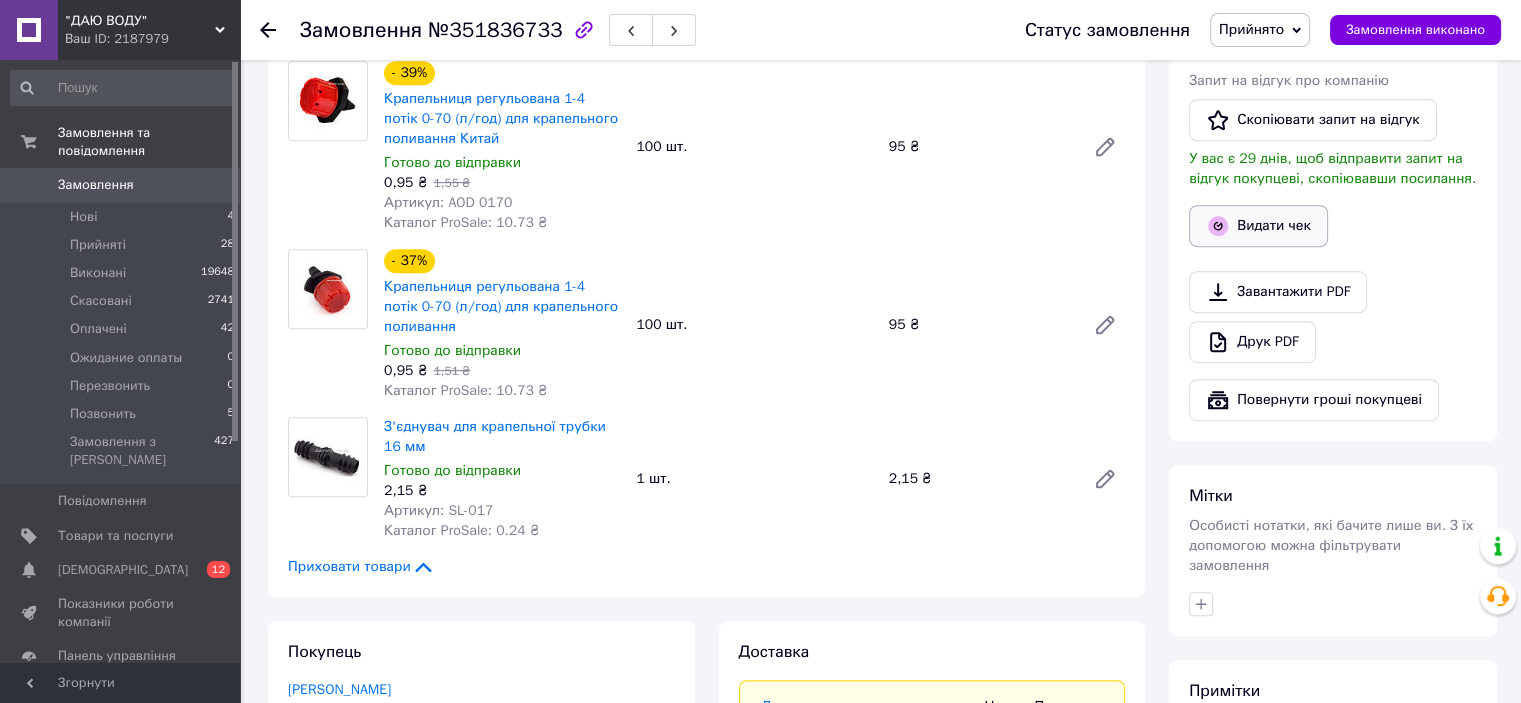click on "Видати чек" at bounding box center (1258, 226) 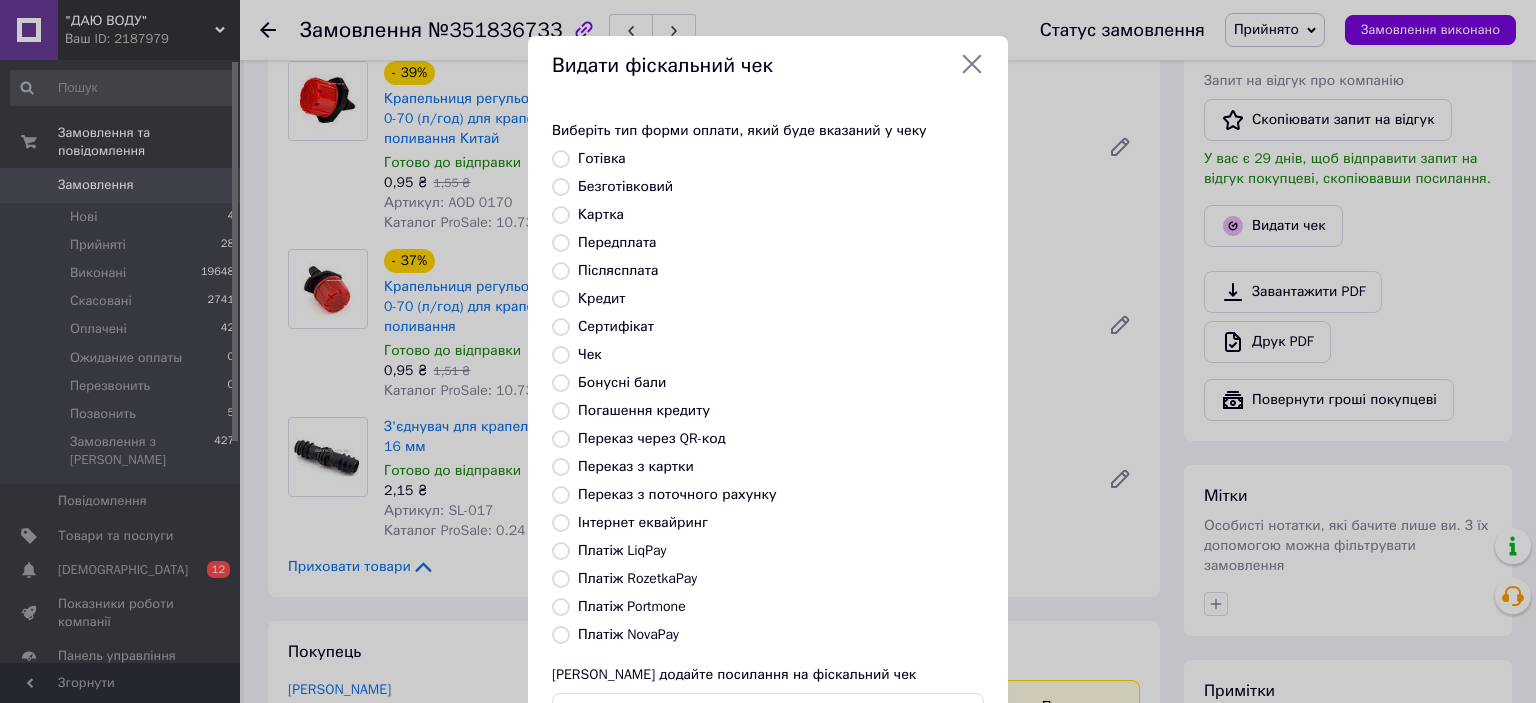 click on "Платіж RozetkaPay" at bounding box center [637, 578] 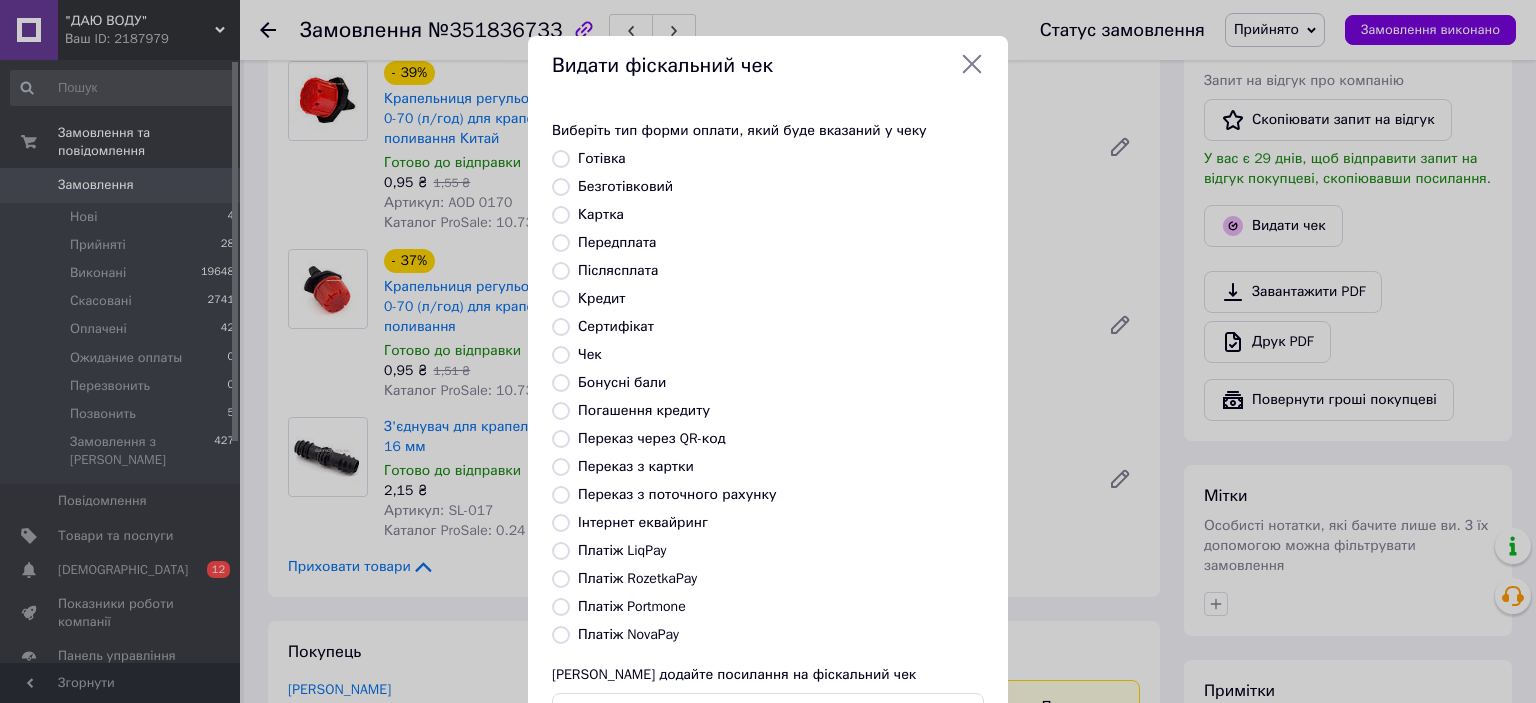 radio on "true" 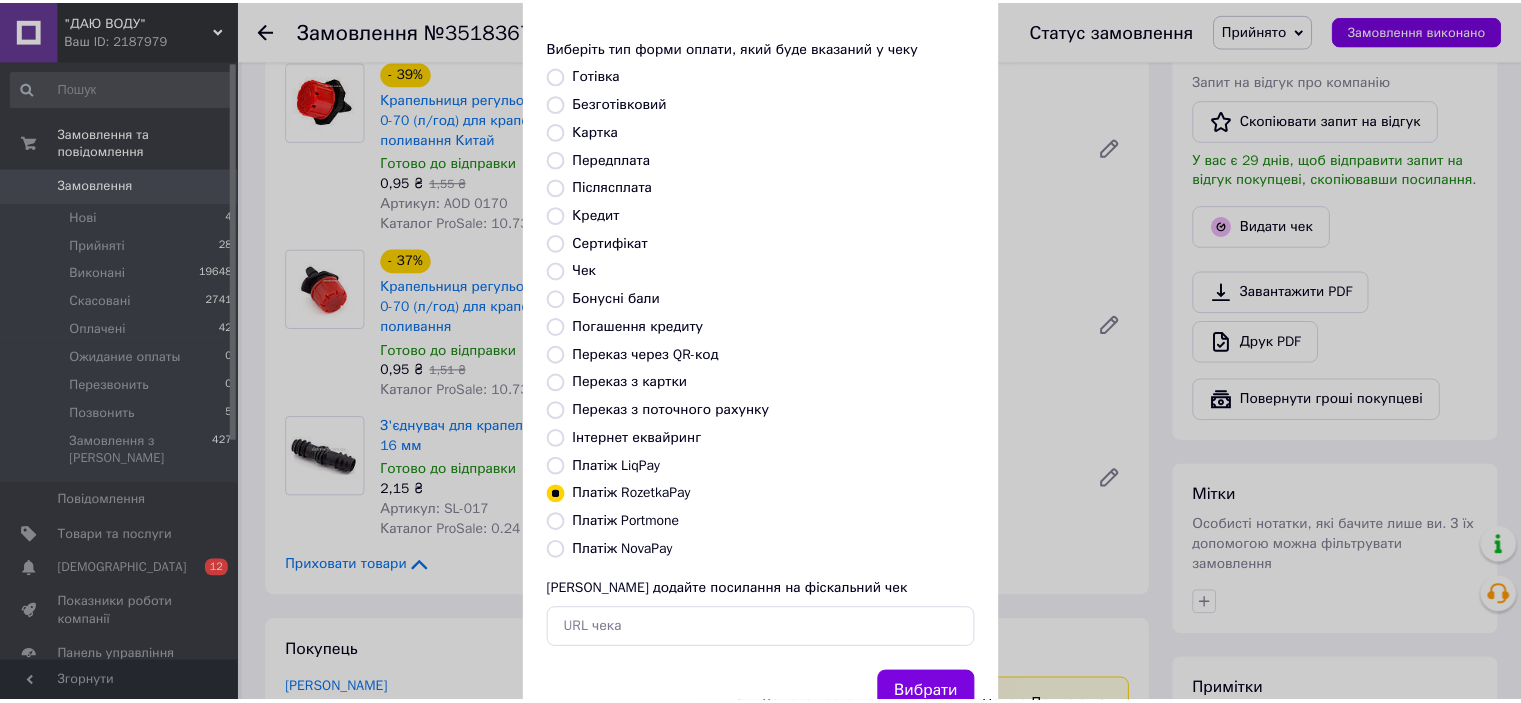 scroll, scrollTop: 155, scrollLeft: 0, axis: vertical 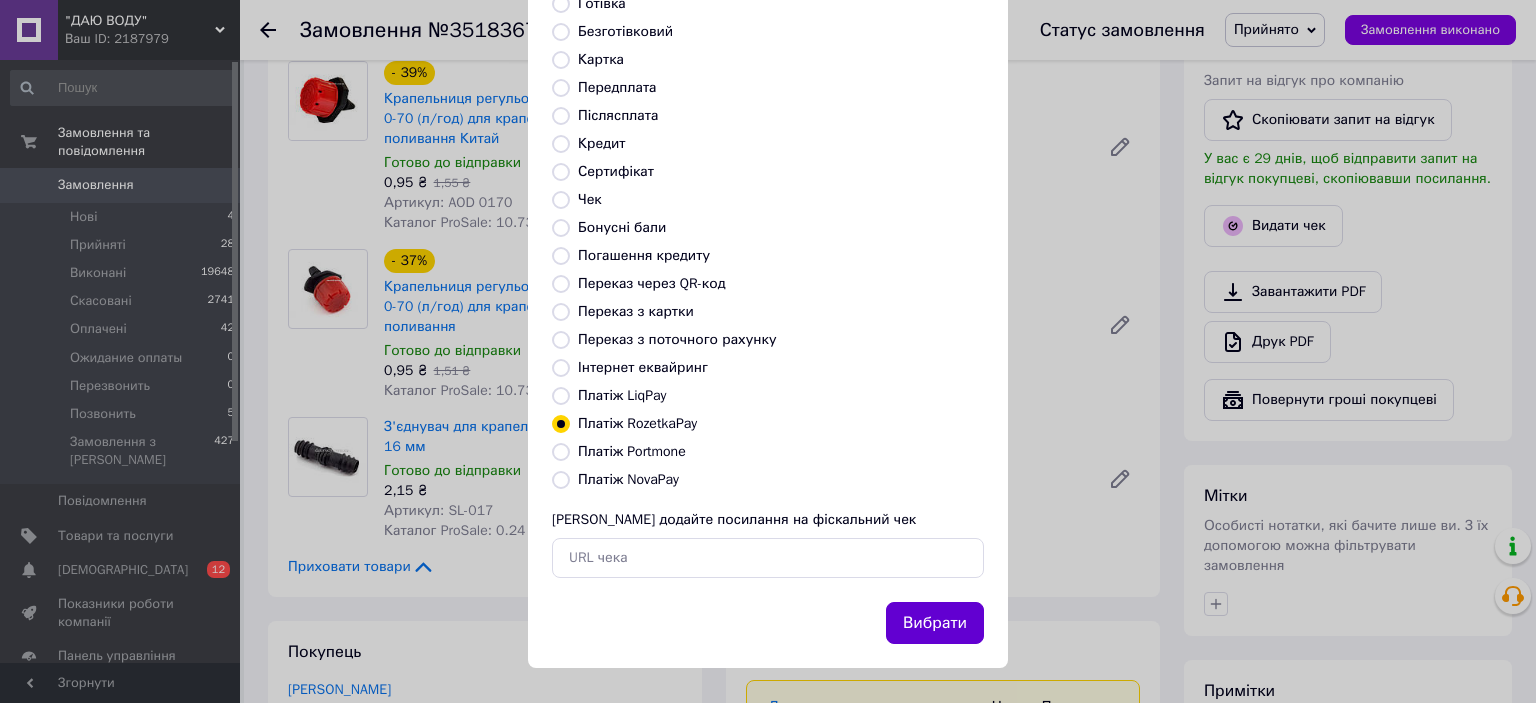 click on "Вибрати" at bounding box center (935, 623) 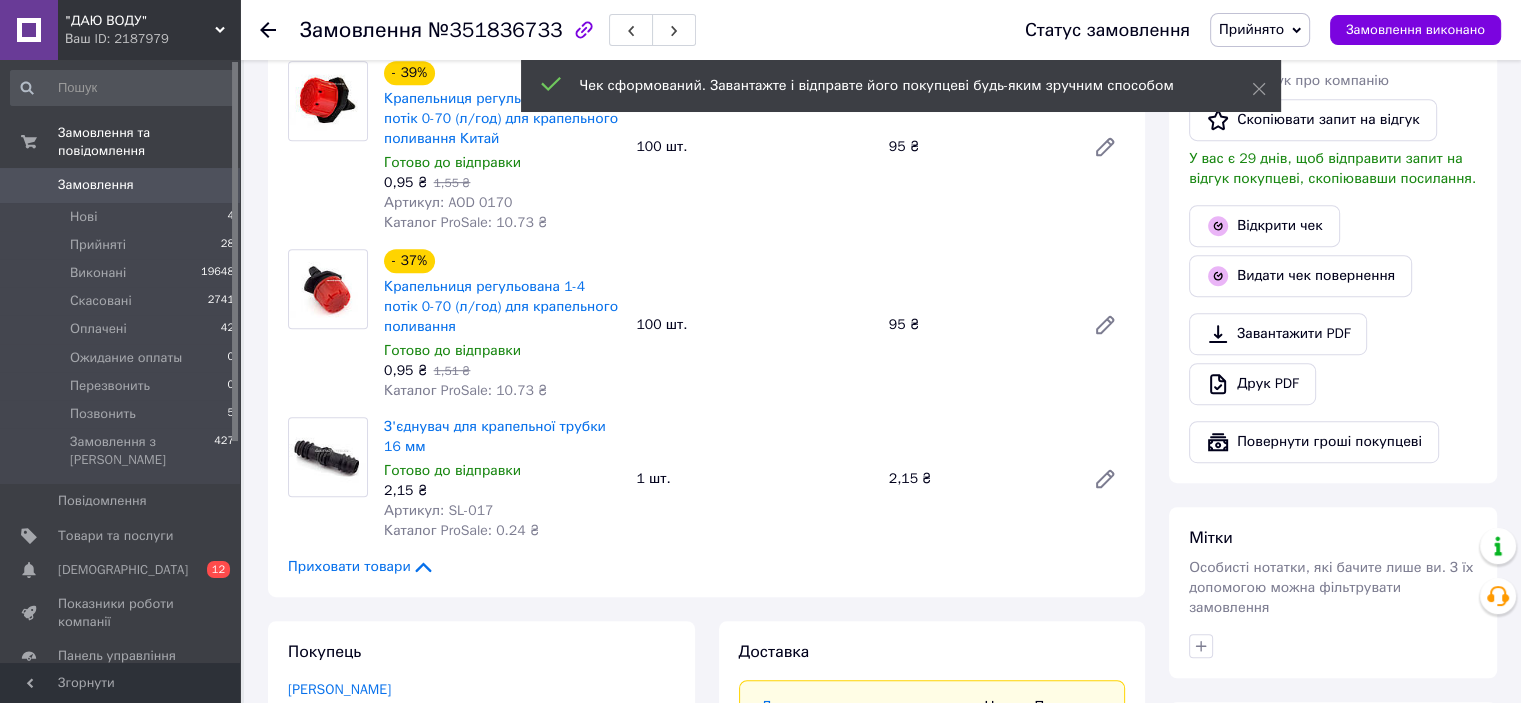 click on "Прийнято" at bounding box center [1251, 29] 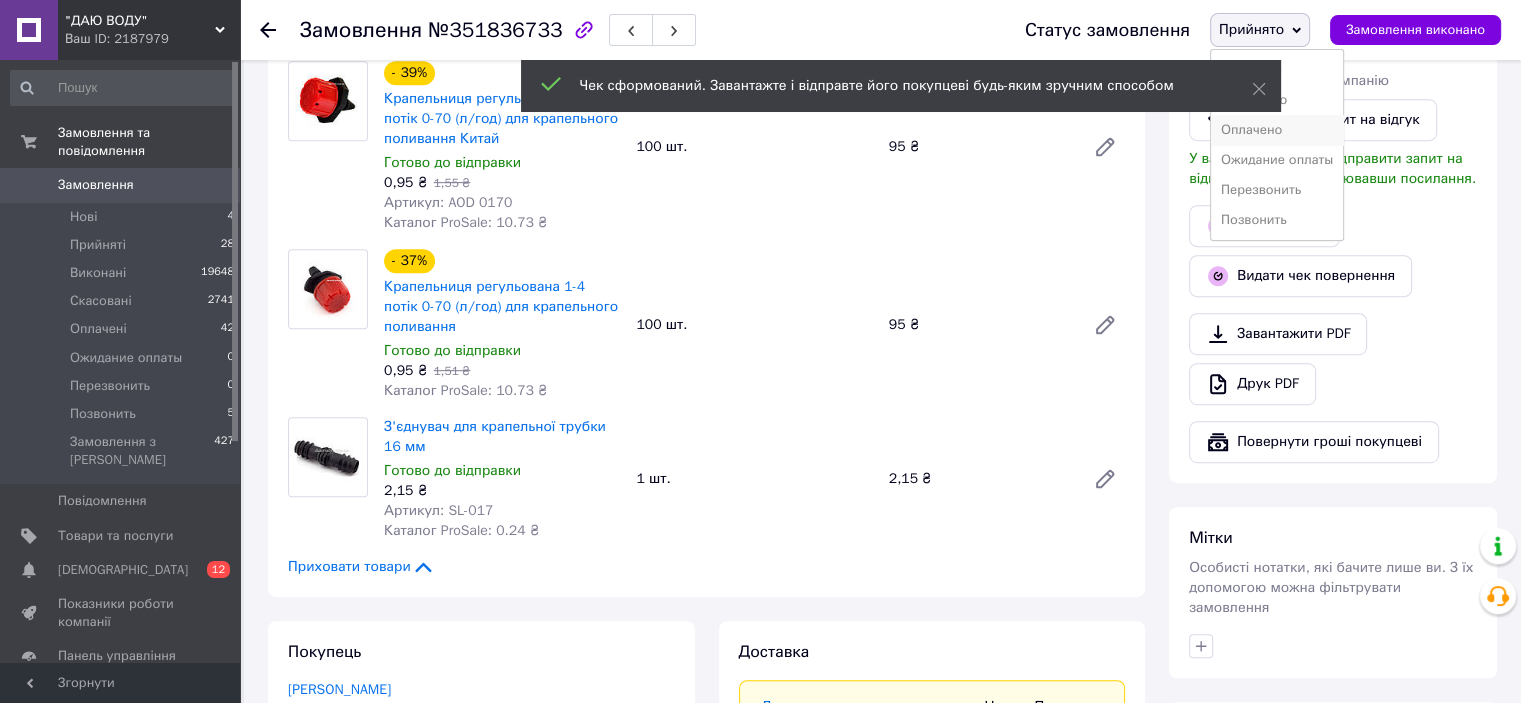 click on "Оплачено" at bounding box center [1277, 130] 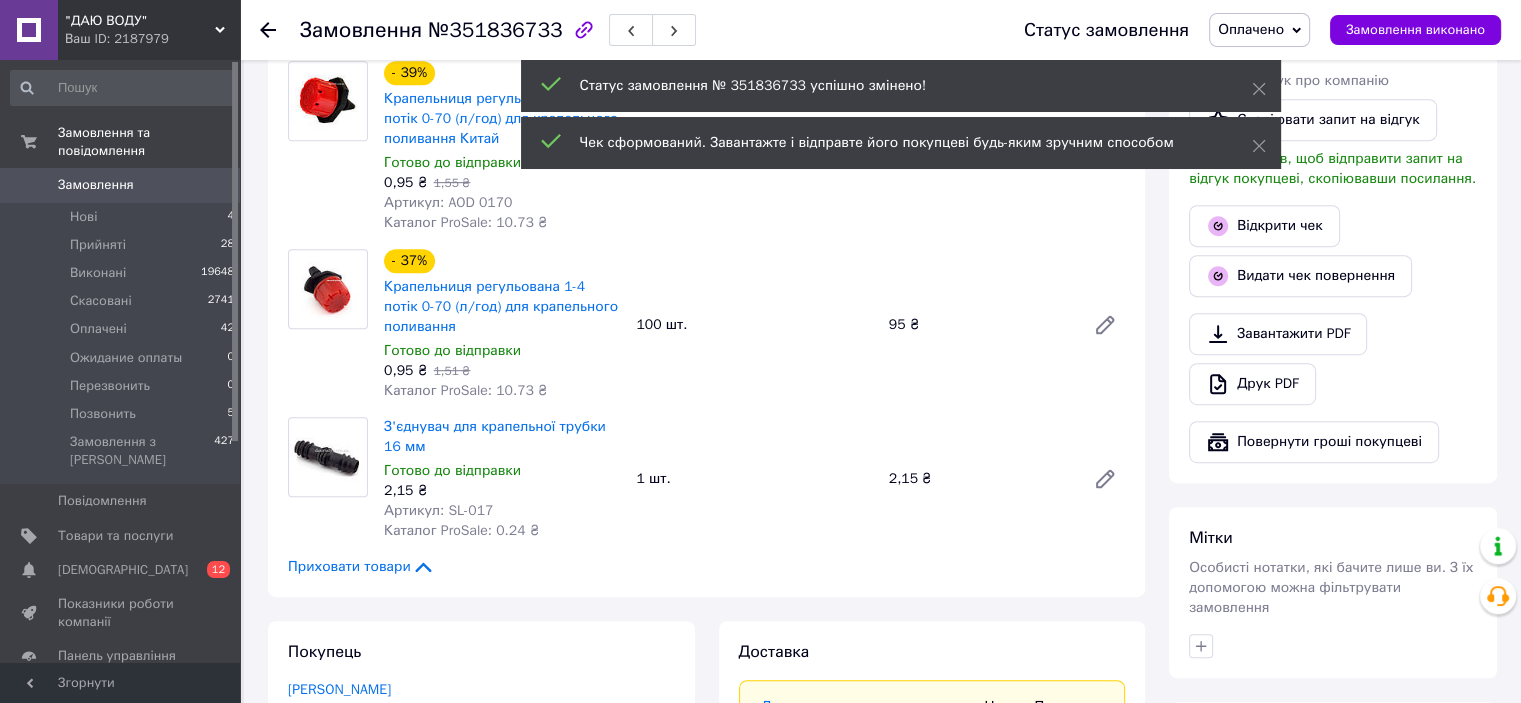 scroll, scrollTop: 72, scrollLeft: 0, axis: vertical 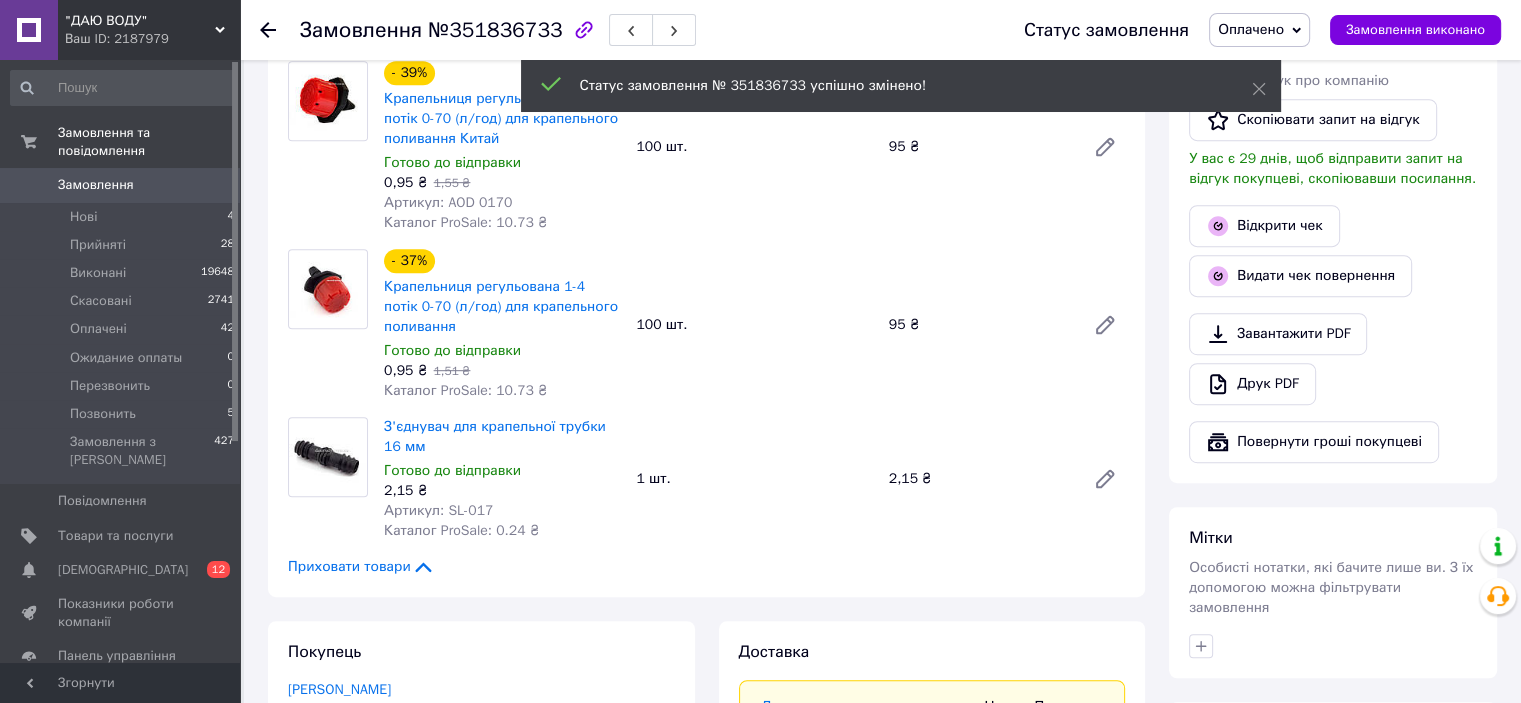 click 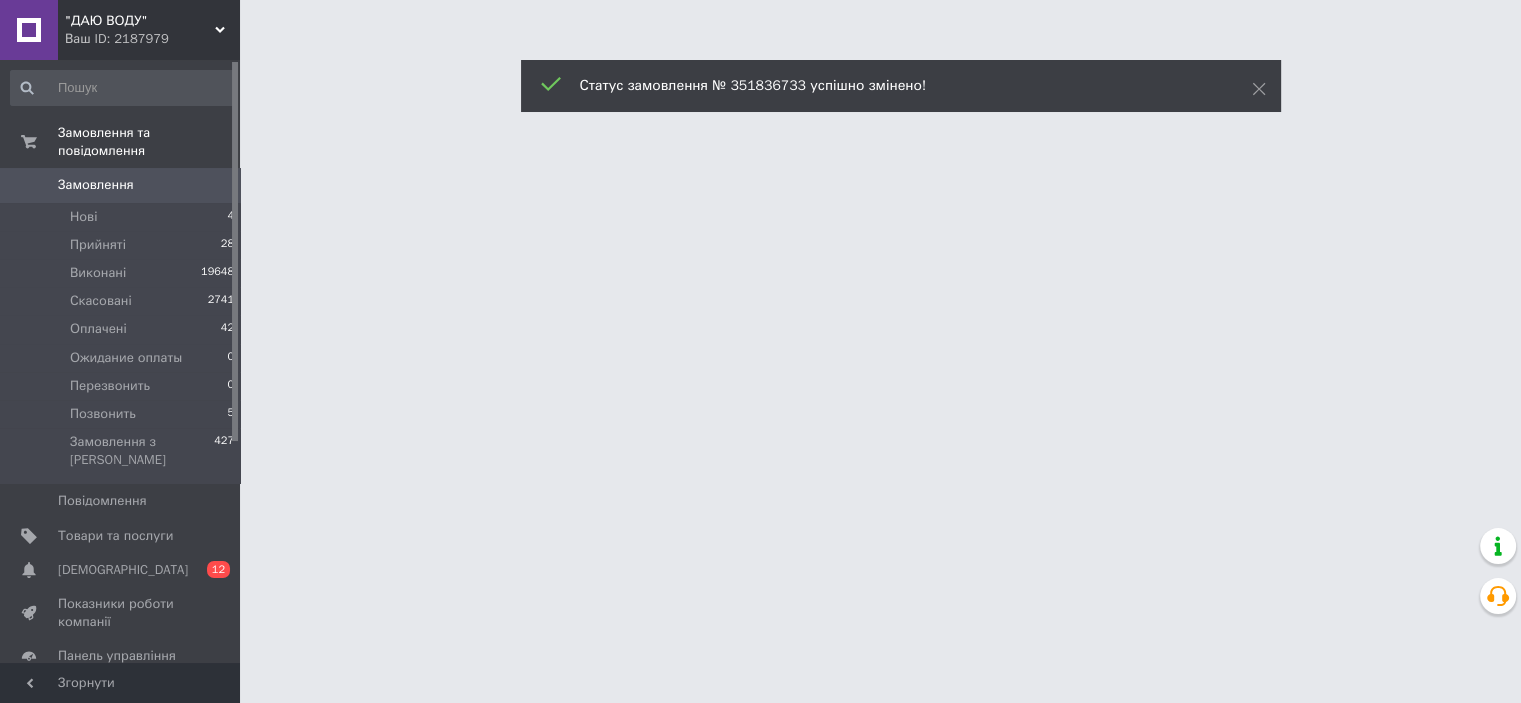 scroll, scrollTop: 0, scrollLeft: 0, axis: both 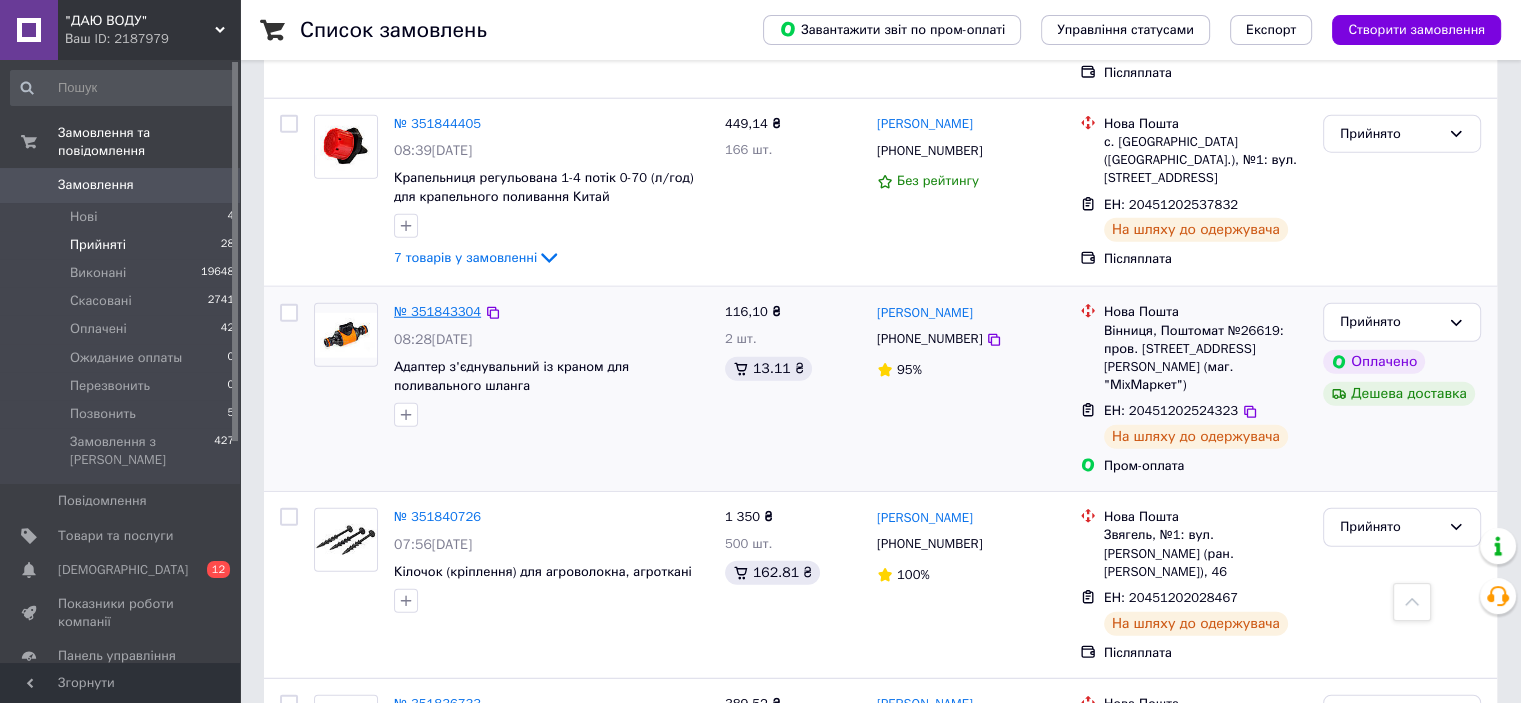 click on "№ 351843304" at bounding box center (437, 311) 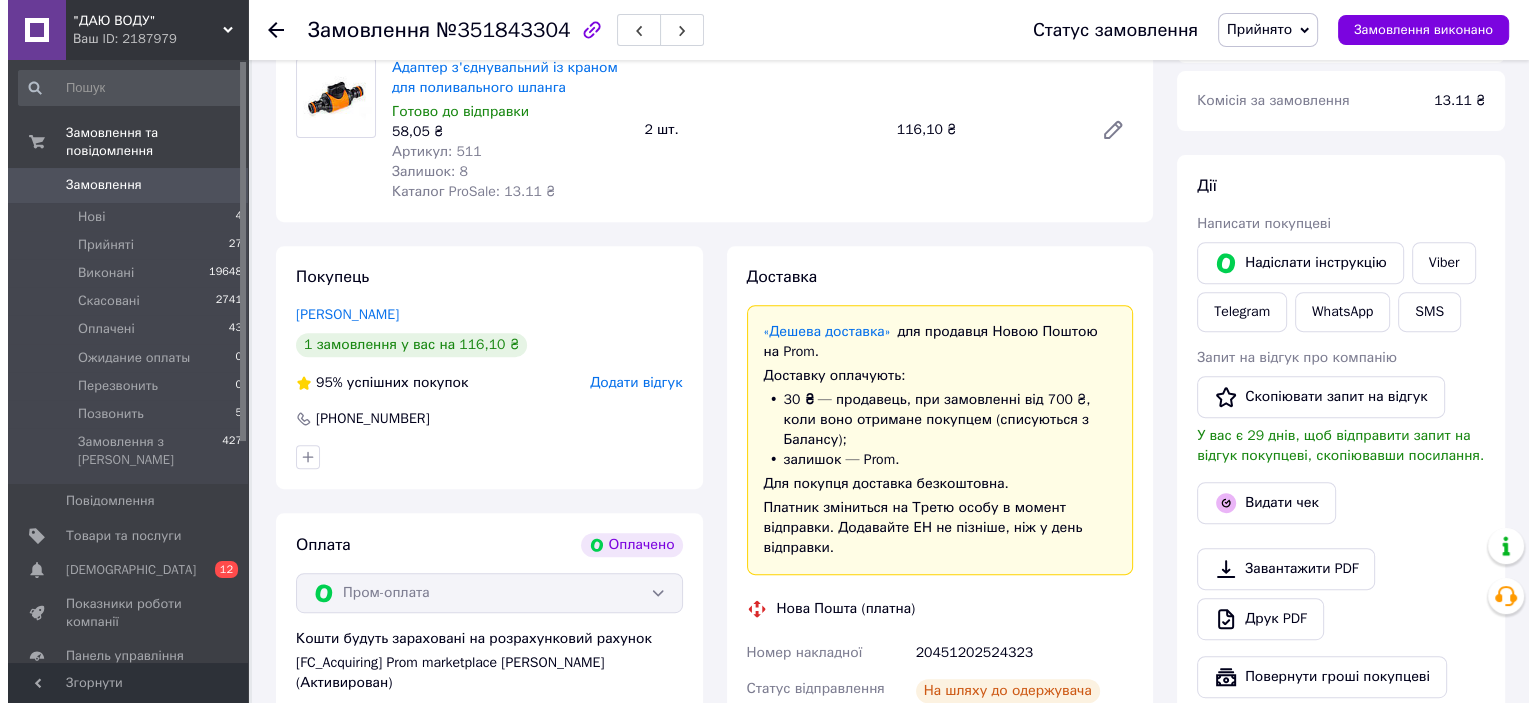 scroll, scrollTop: 739, scrollLeft: 0, axis: vertical 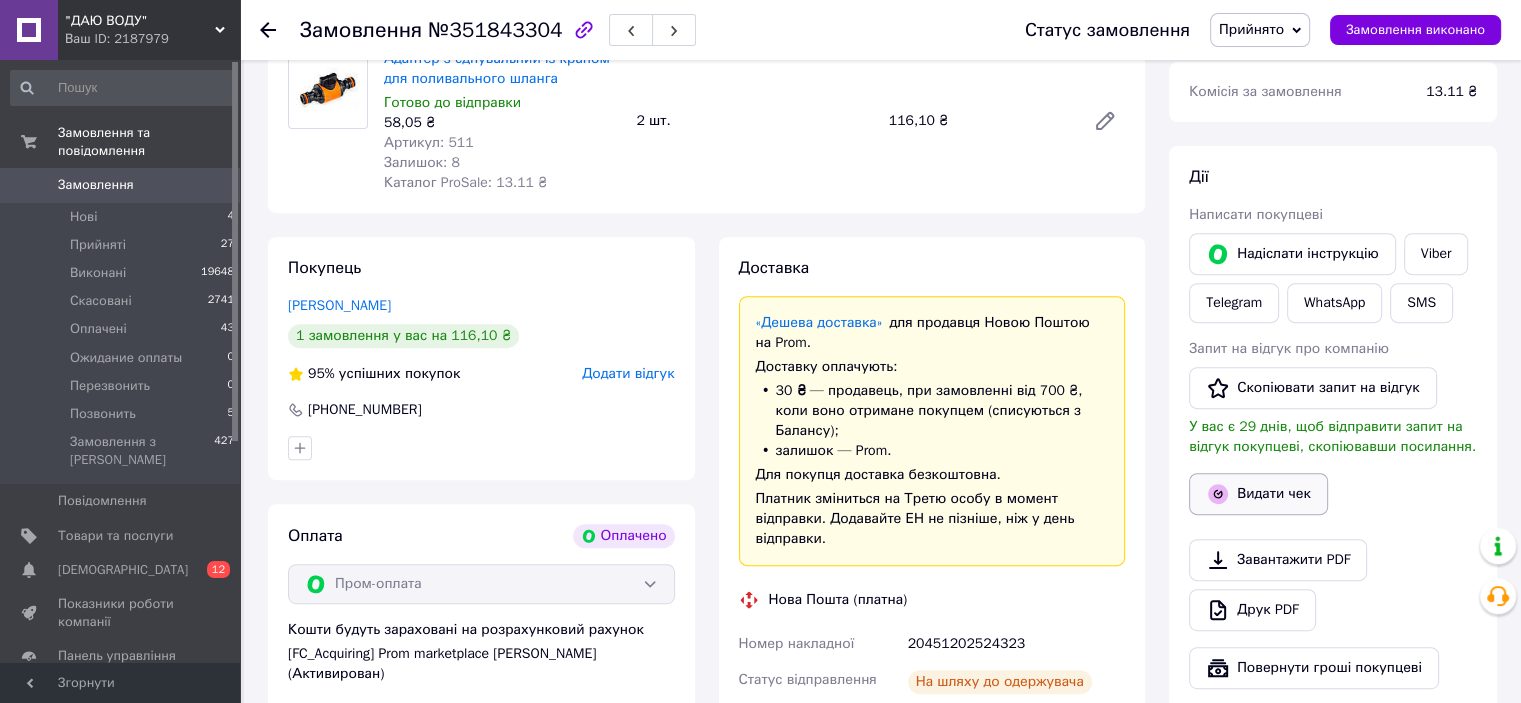 click on "Видати чек" at bounding box center [1258, 494] 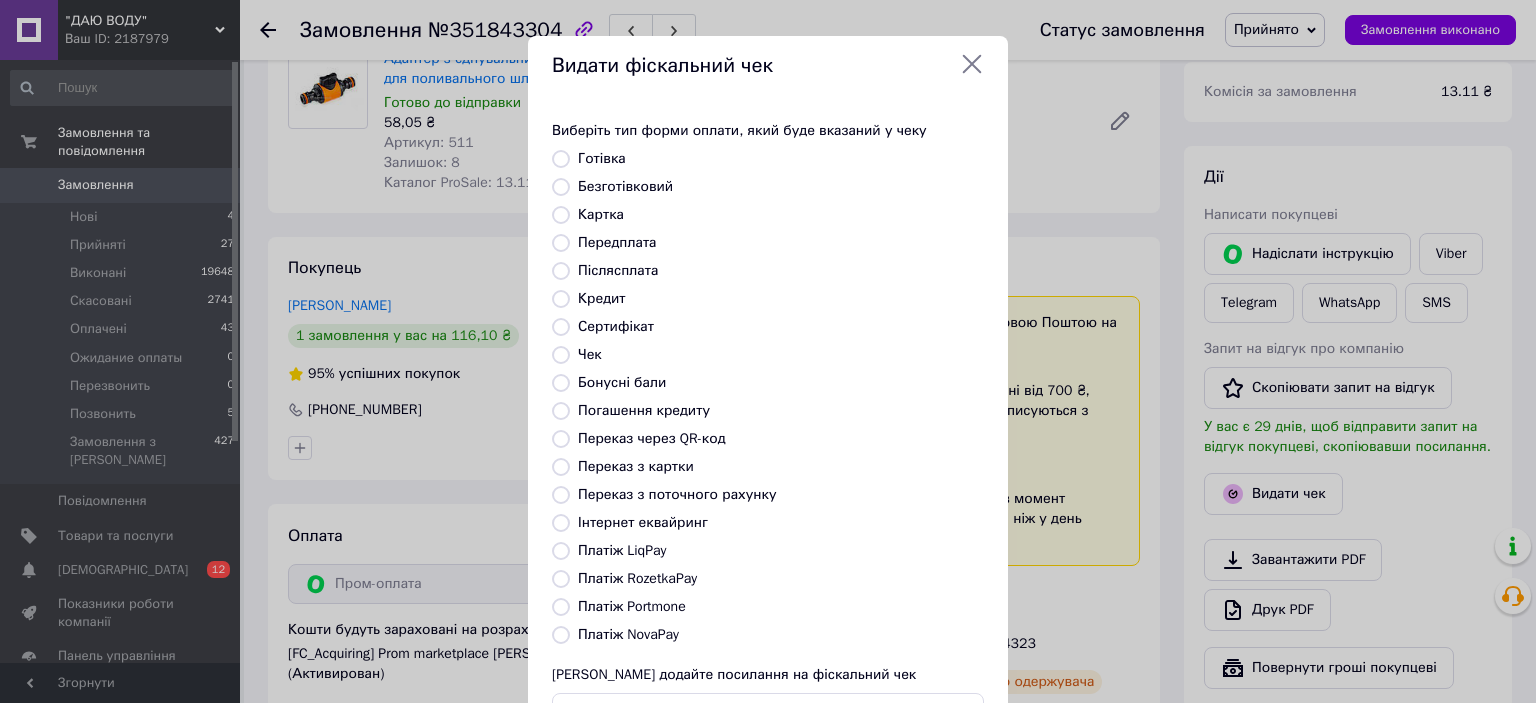 click on "Платіж RozetkaPay" at bounding box center (637, 578) 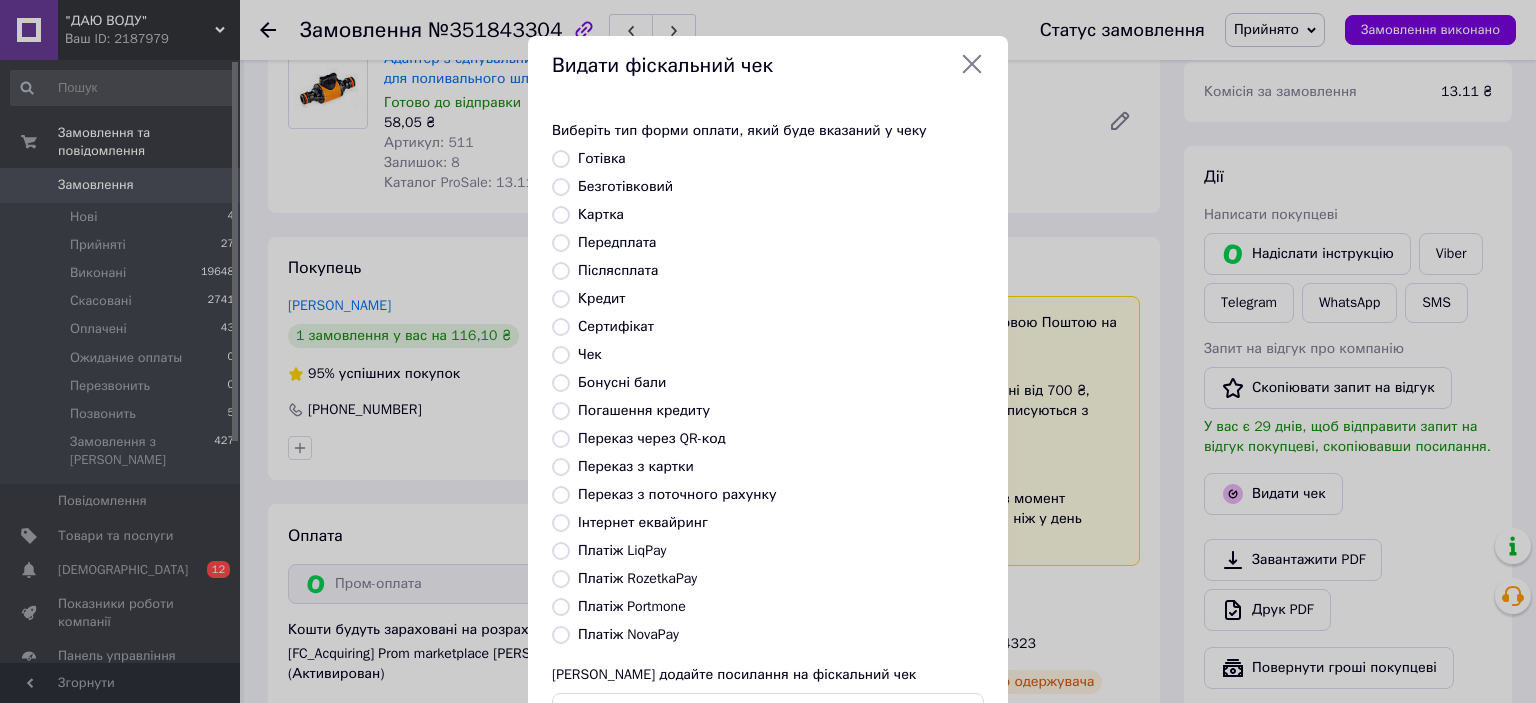 radio on "true" 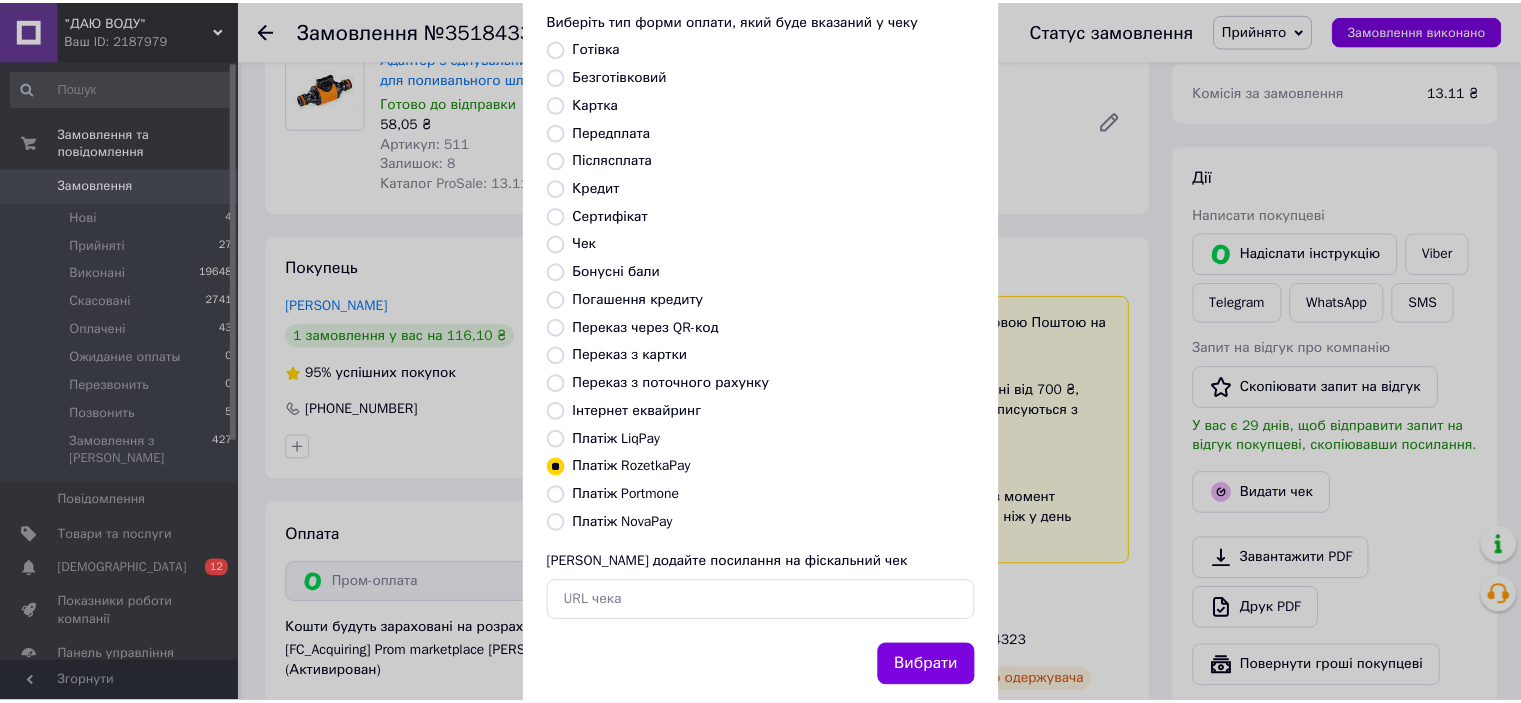 scroll, scrollTop: 155, scrollLeft: 0, axis: vertical 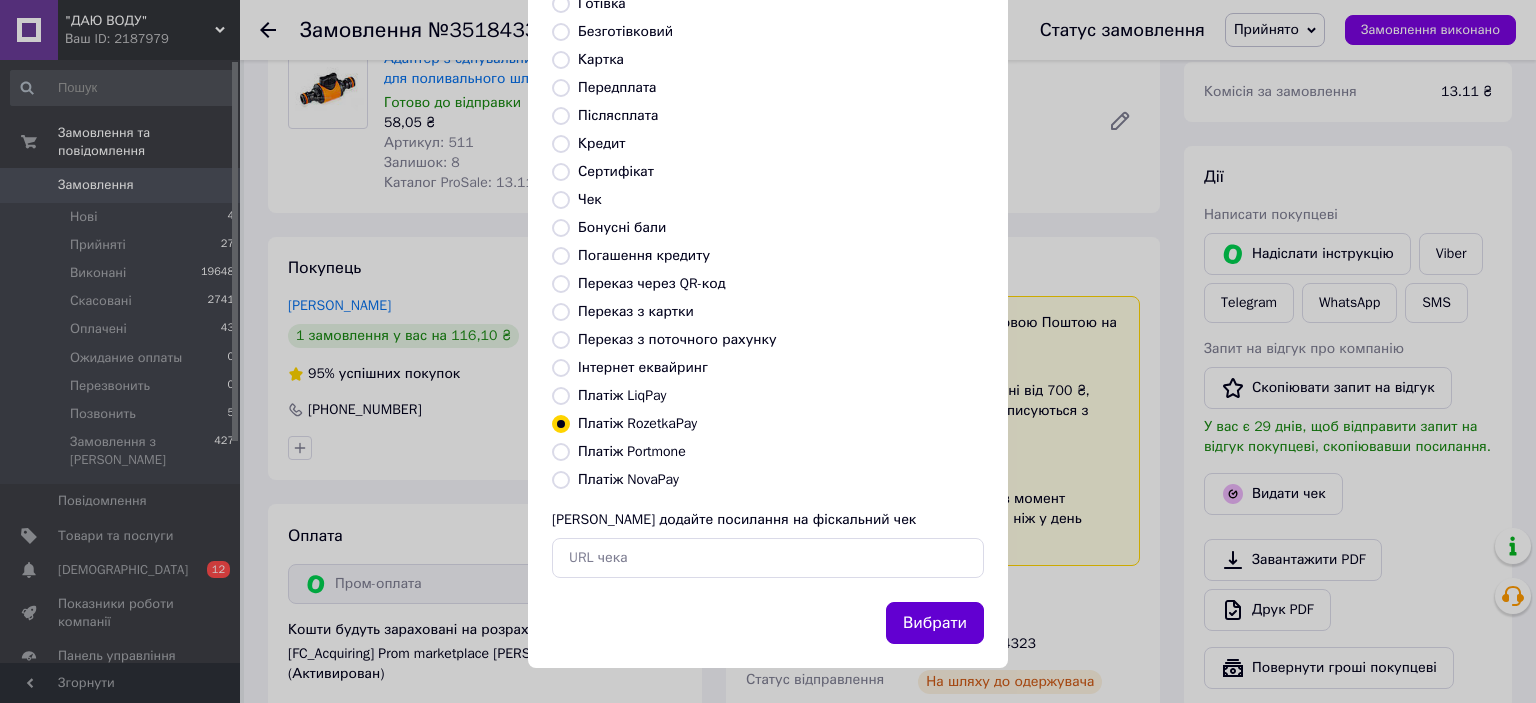 click on "Вибрати" at bounding box center (935, 623) 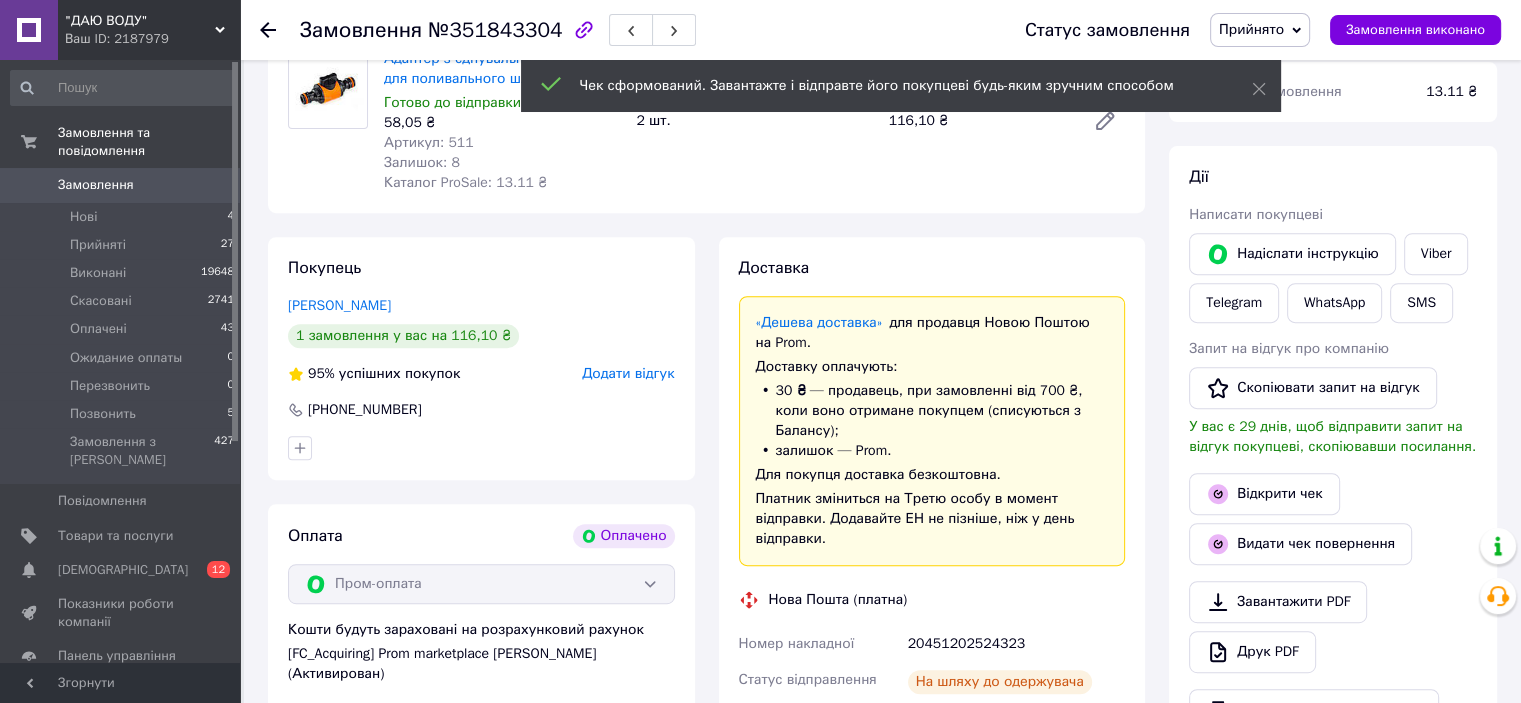 click on "Прийнято" at bounding box center (1251, 29) 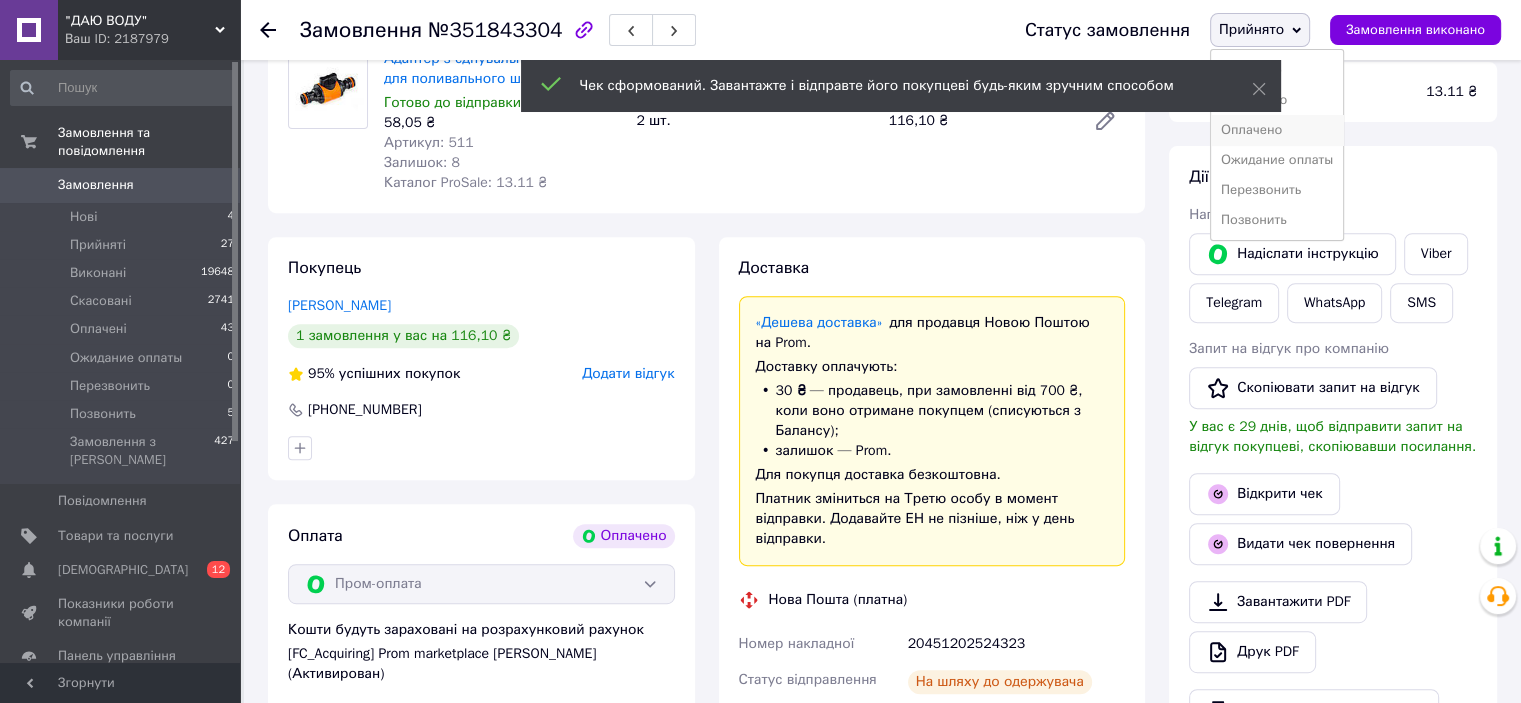 click on "Оплачено" at bounding box center (1277, 130) 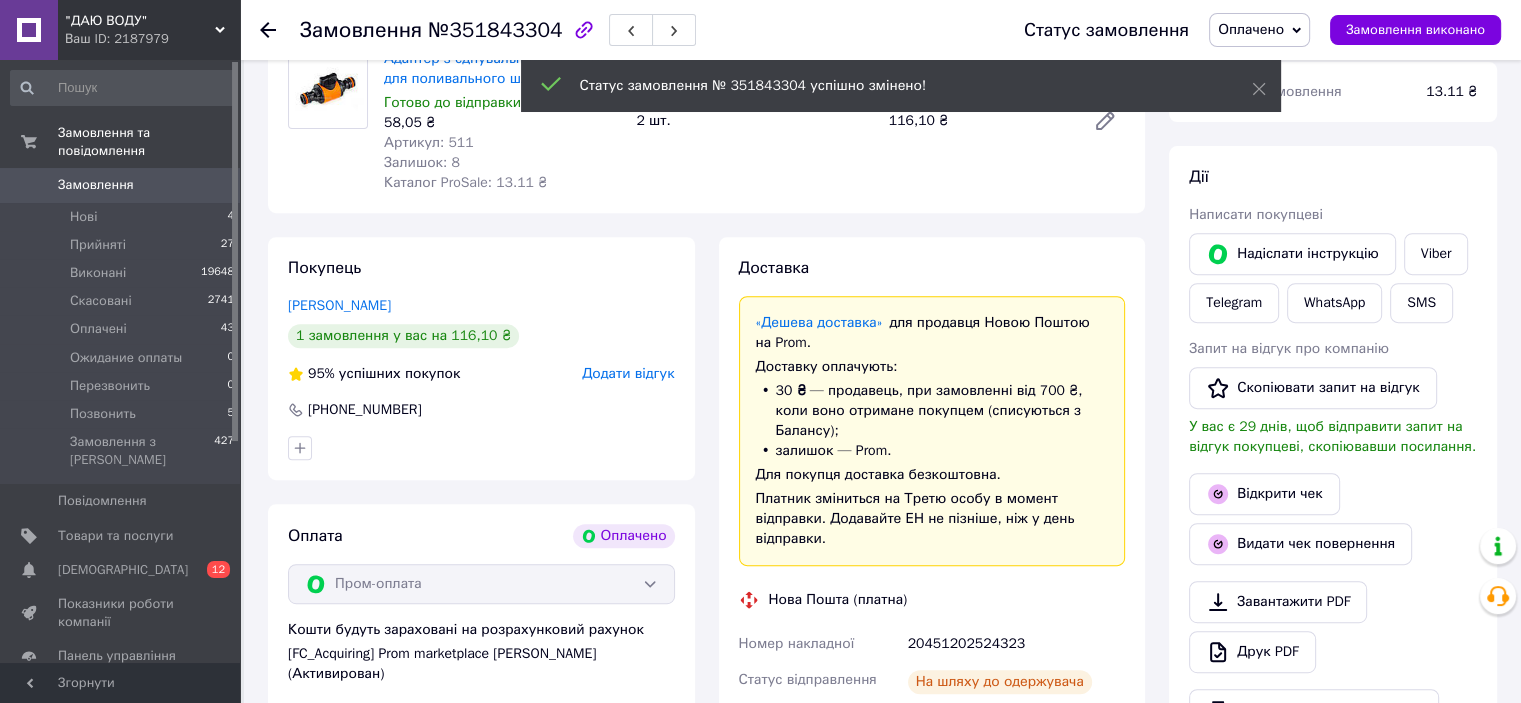 scroll, scrollTop: 44, scrollLeft: 0, axis: vertical 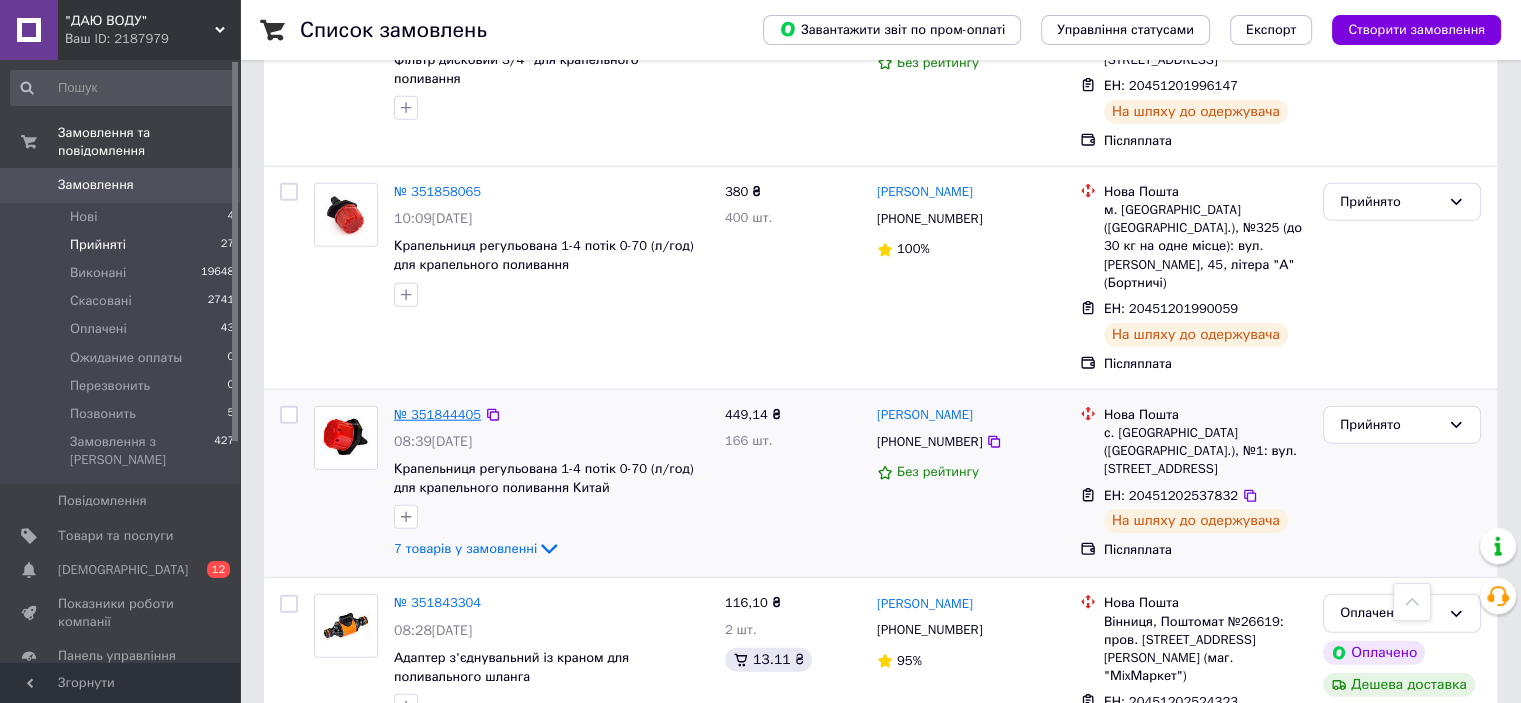 click on "№ 351844405" at bounding box center (437, 414) 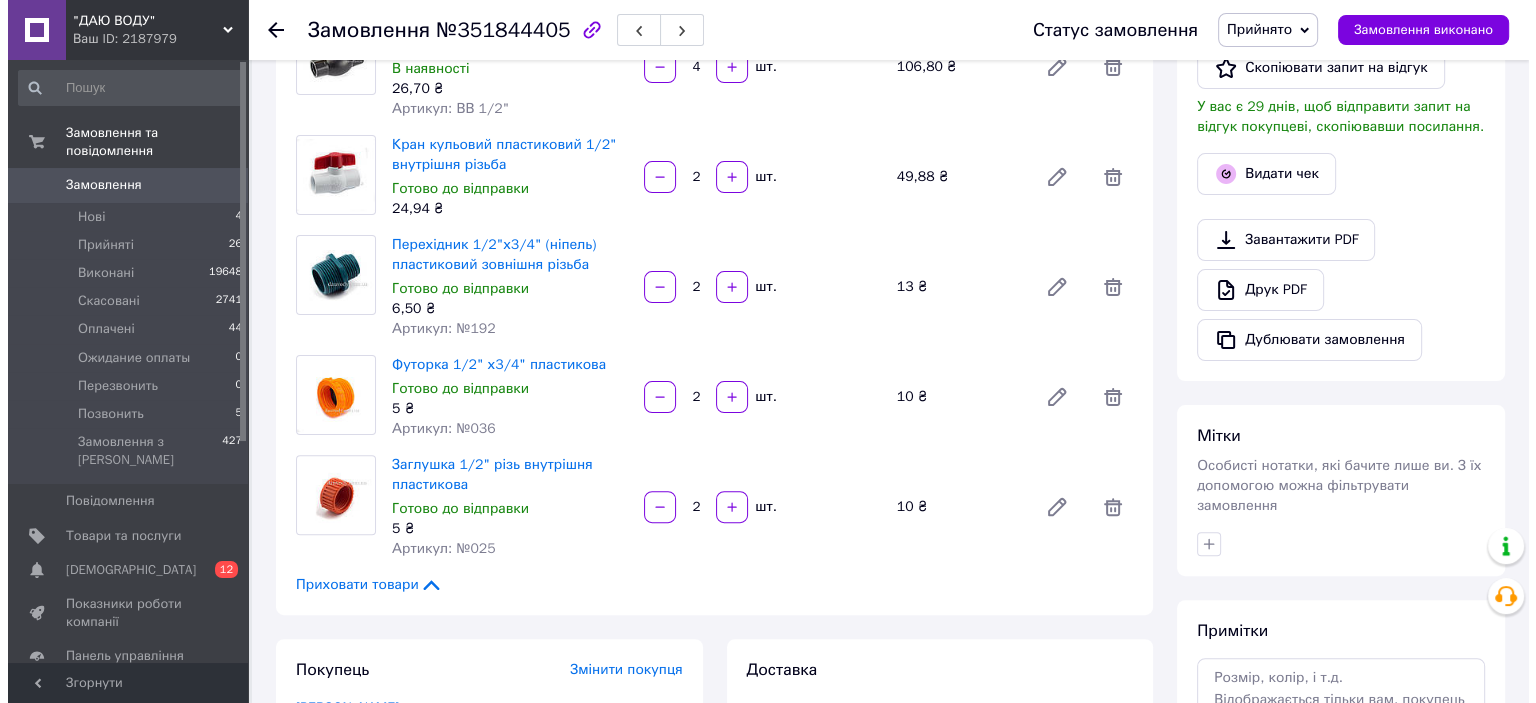 scroll, scrollTop: 501, scrollLeft: 0, axis: vertical 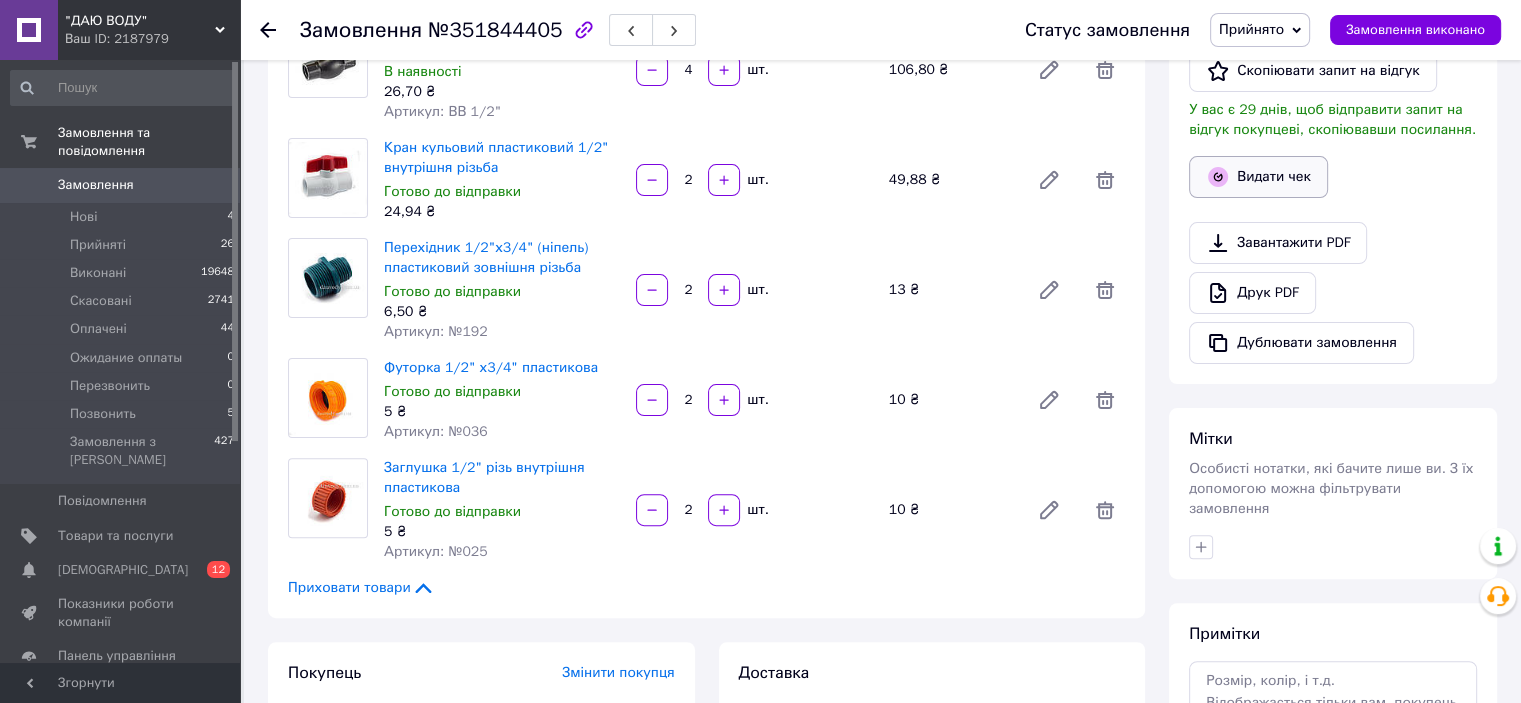 click on "Видати чек" at bounding box center (1258, 177) 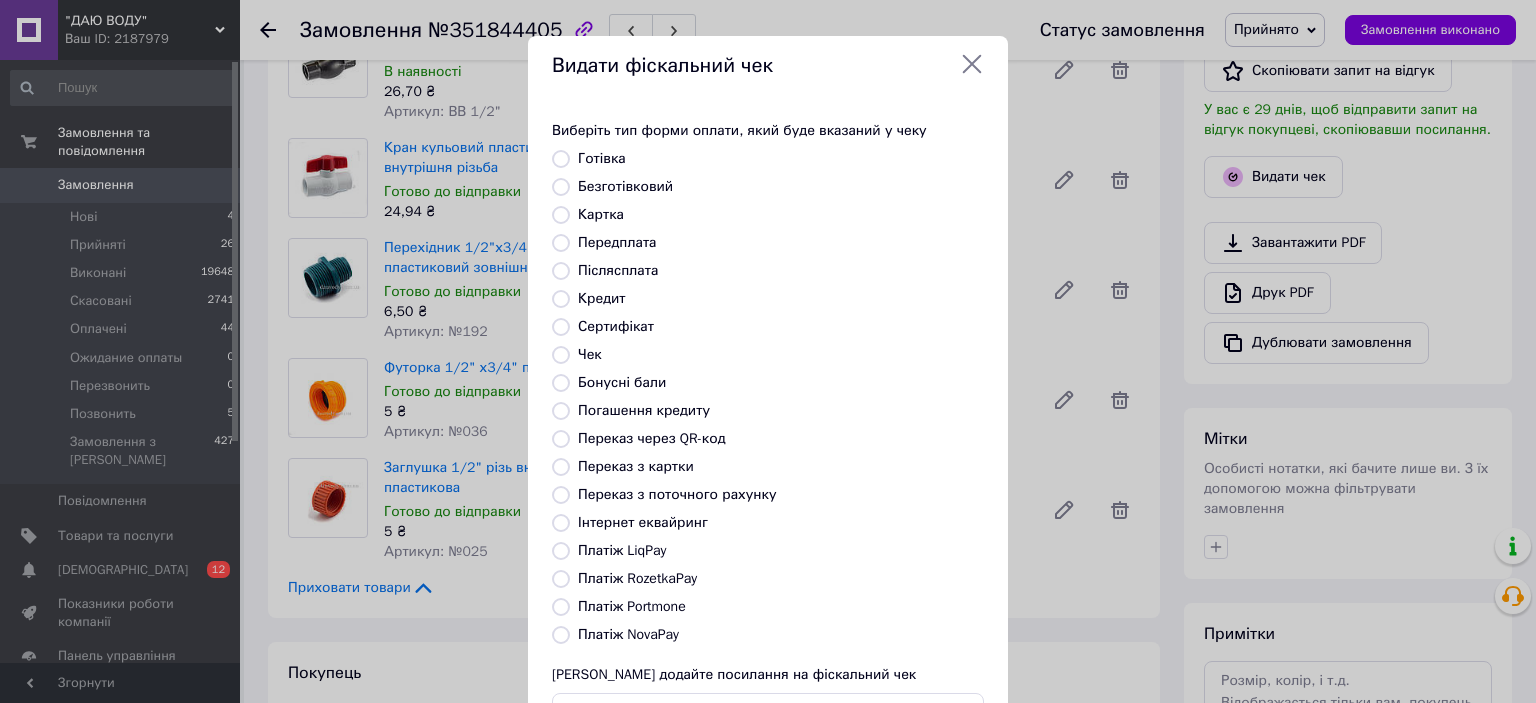 click on "Платіж NovaPay" at bounding box center (628, 634) 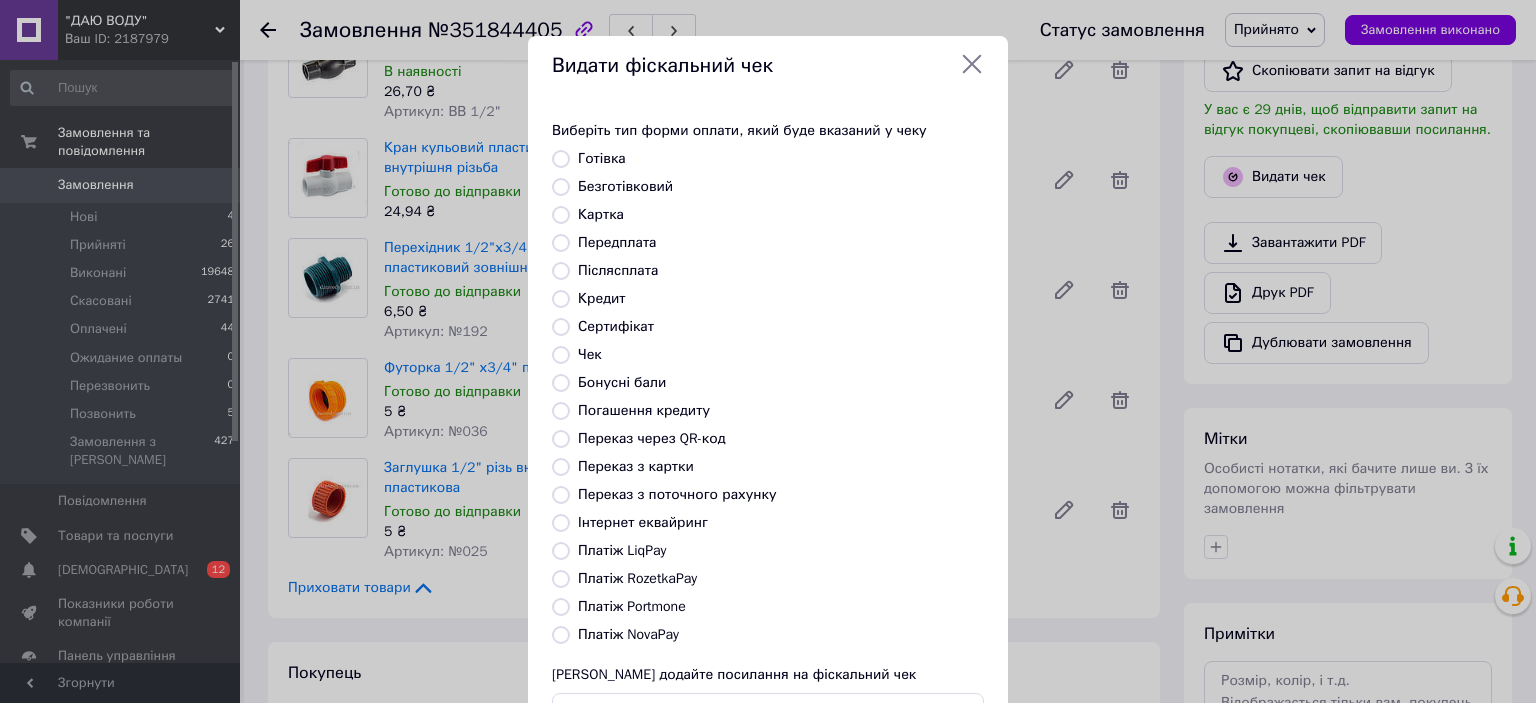 radio on "true" 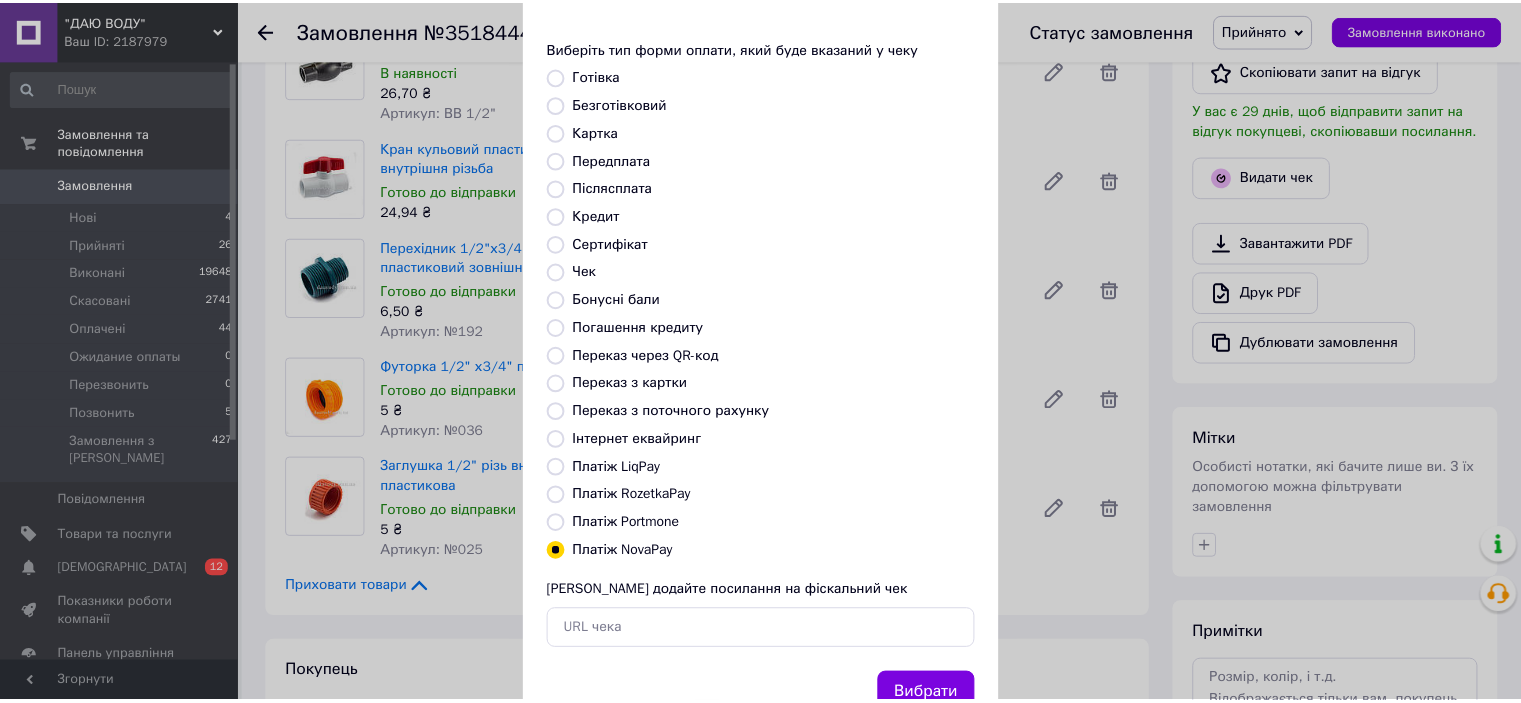 scroll, scrollTop: 155, scrollLeft: 0, axis: vertical 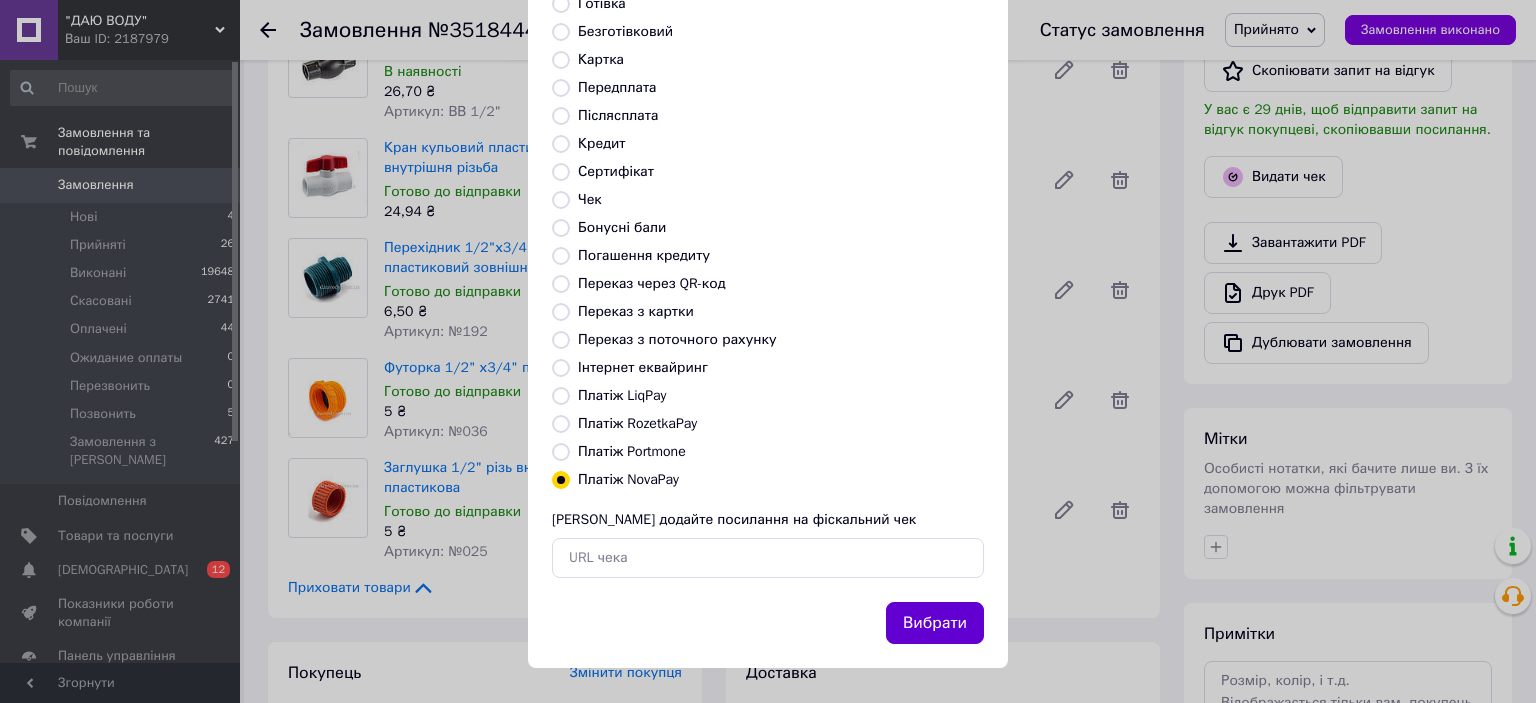 click on "Вибрати" at bounding box center (935, 623) 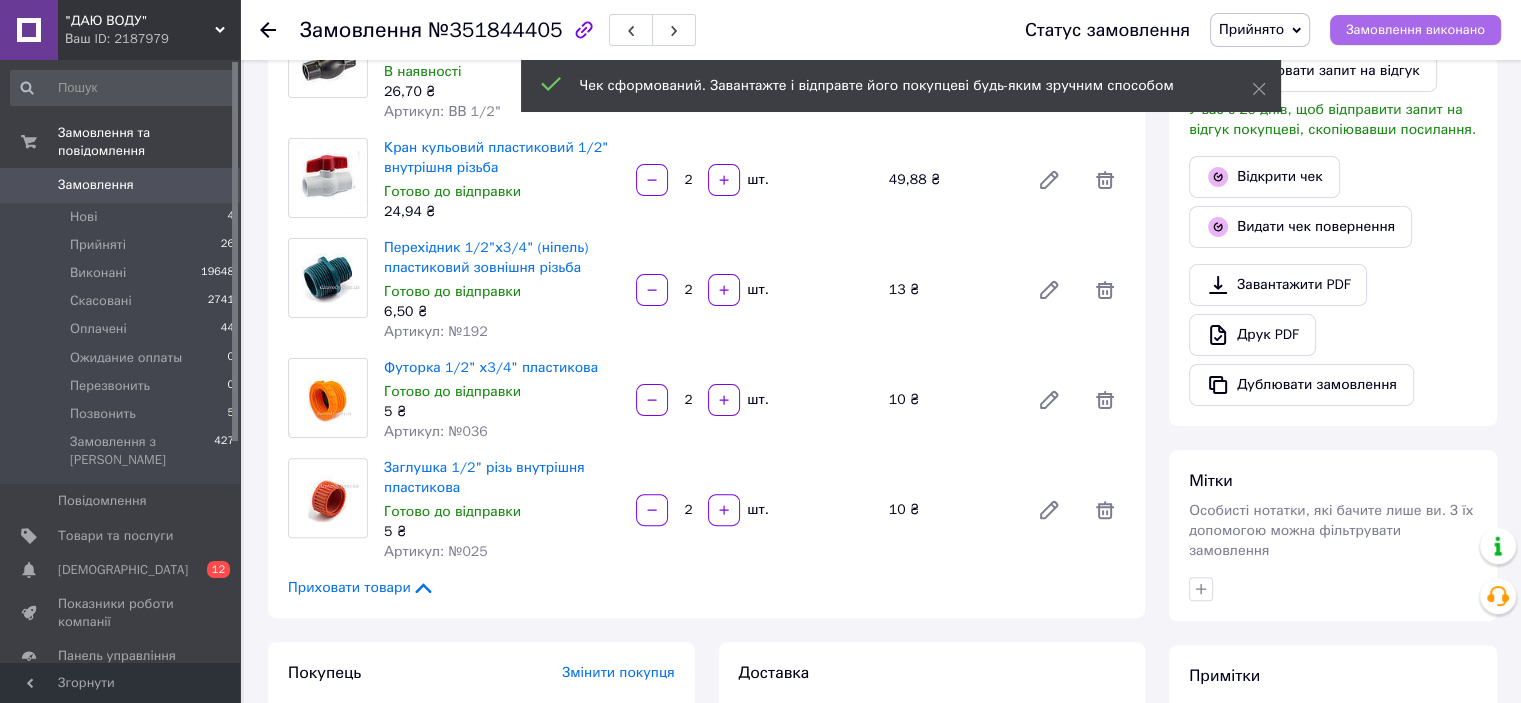 click on "Замовлення виконано" at bounding box center (1415, 30) 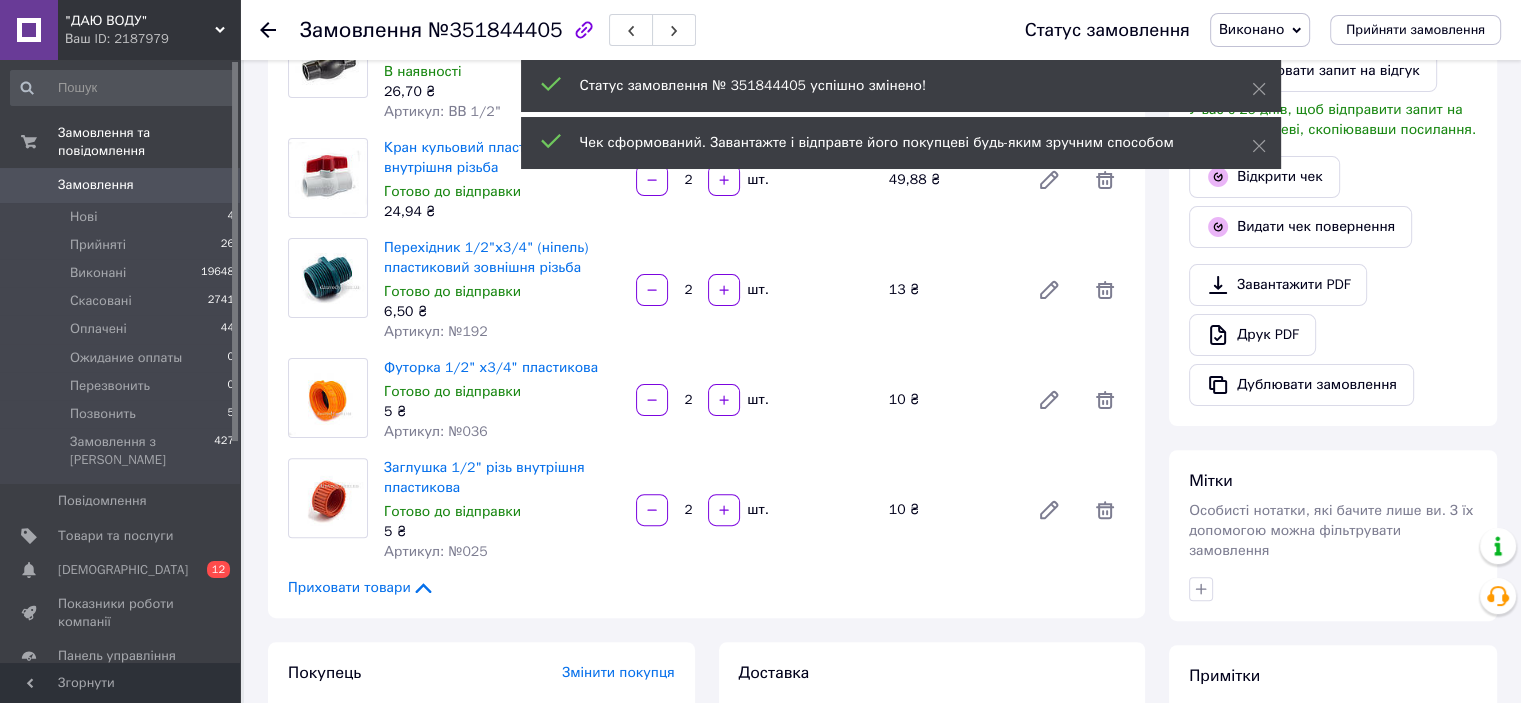 click 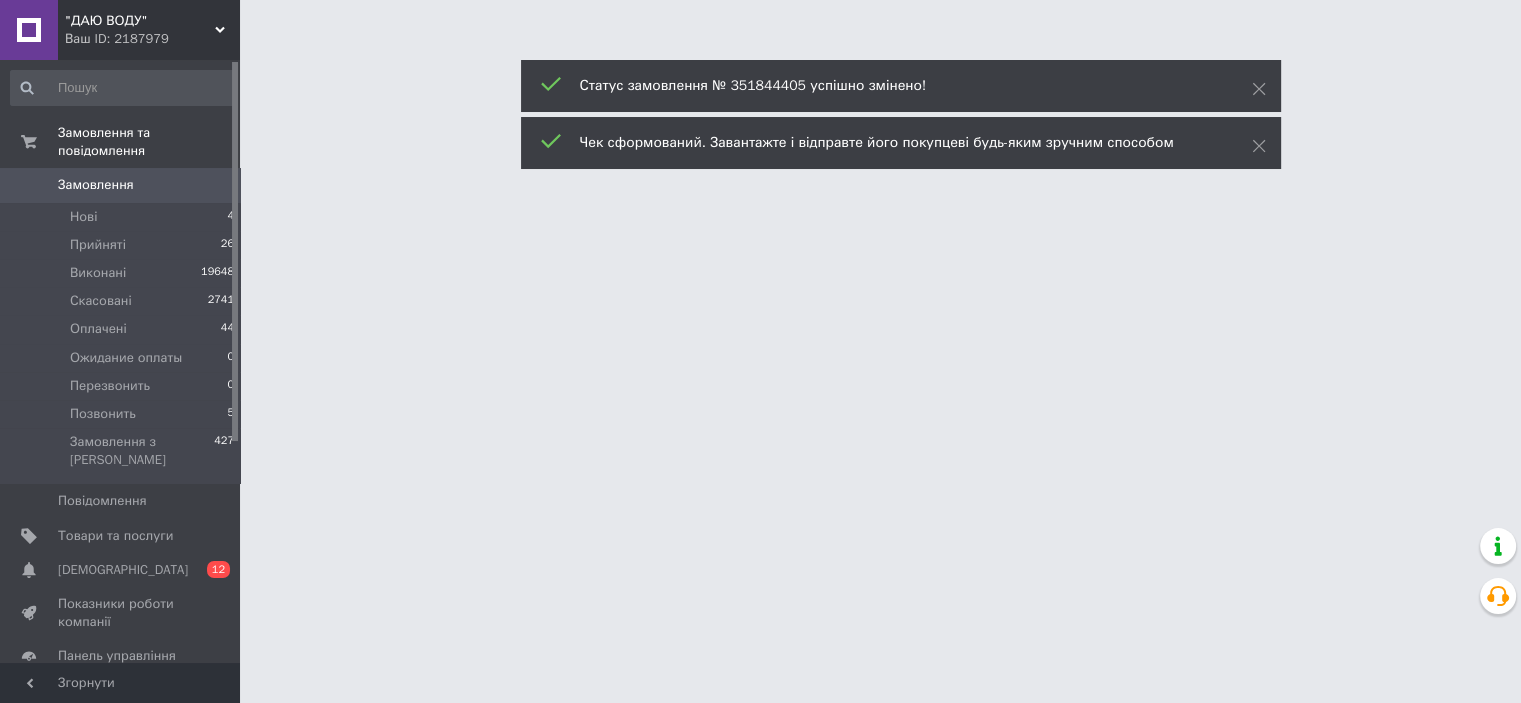 scroll, scrollTop: 0, scrollLeft: 0, axis: both 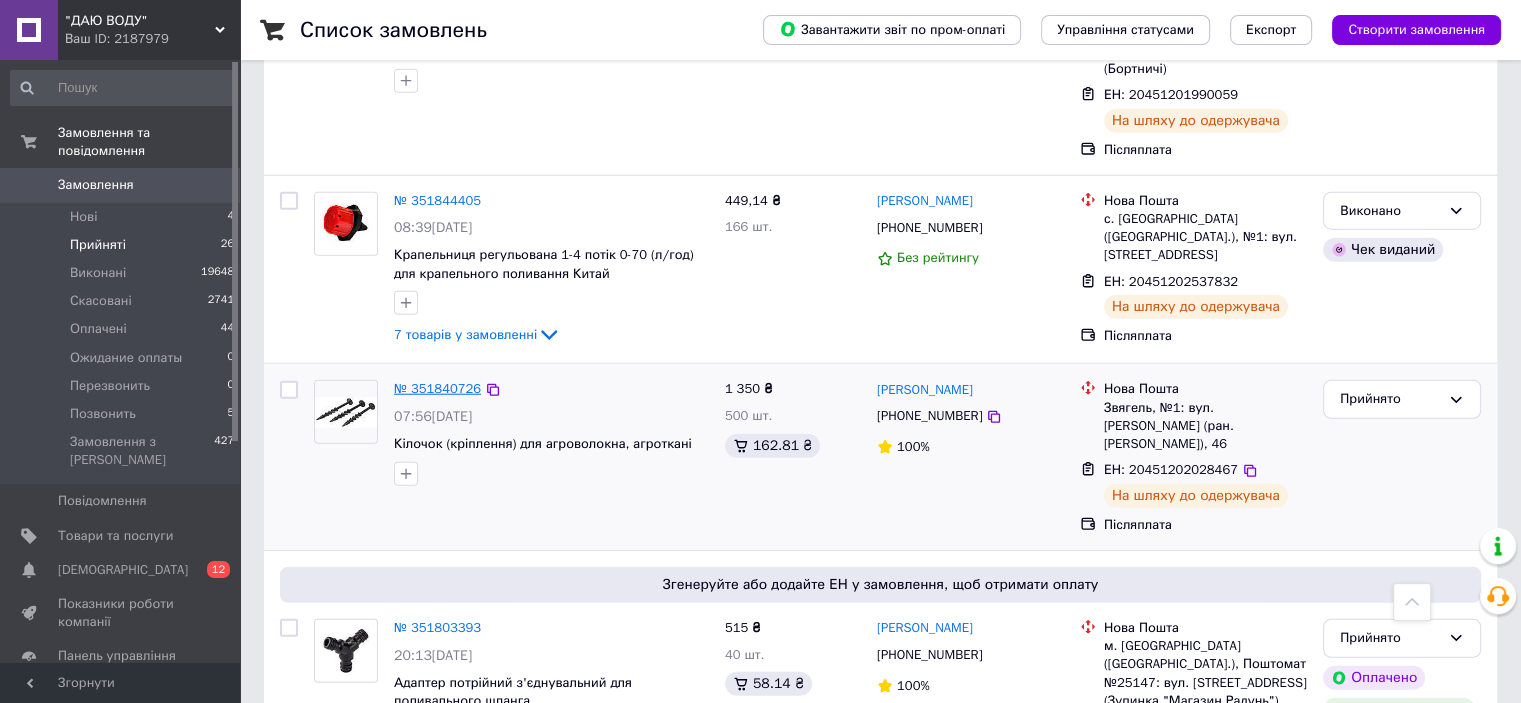 click on "№ 351840726" at bounding box center (437, 388) 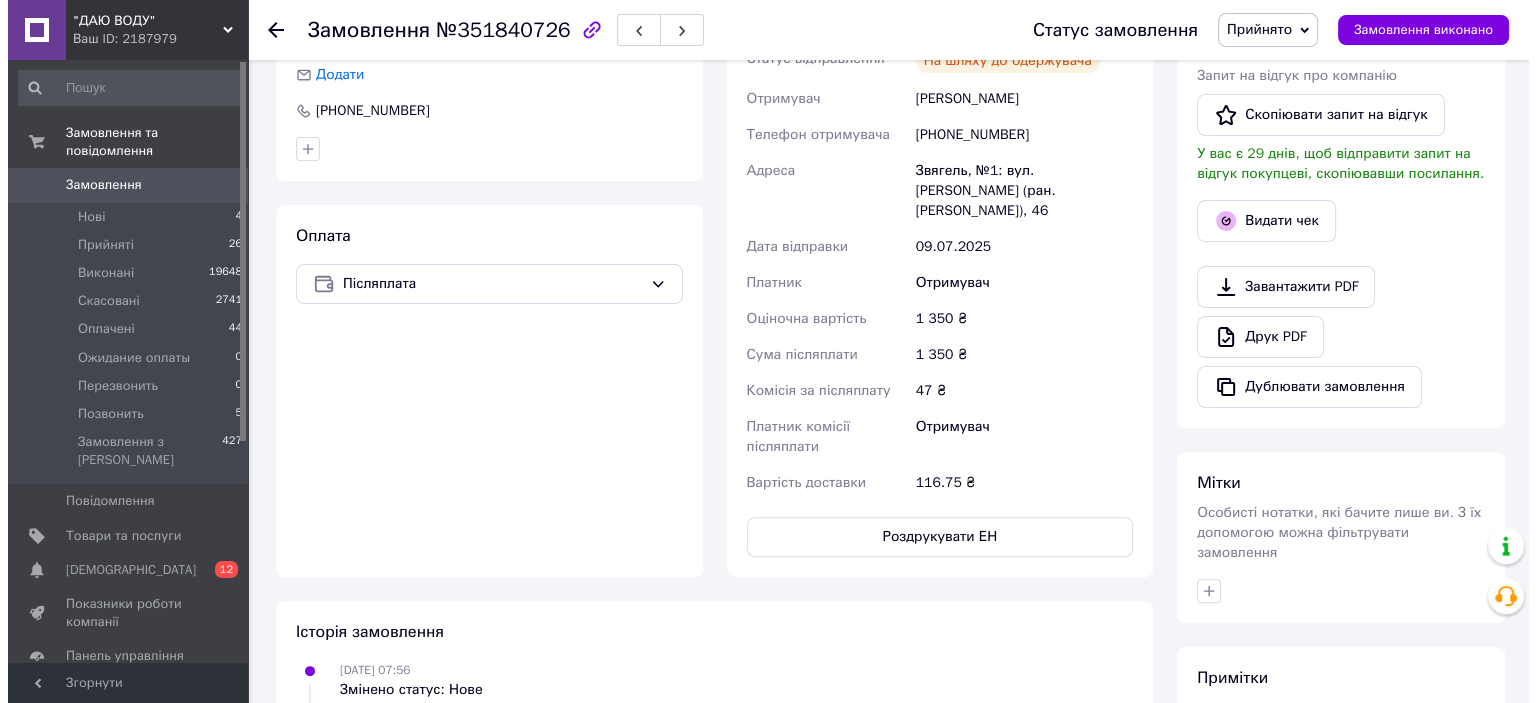 scroll, scrollTop: 465, scrollLeft: 0, axis: vertical 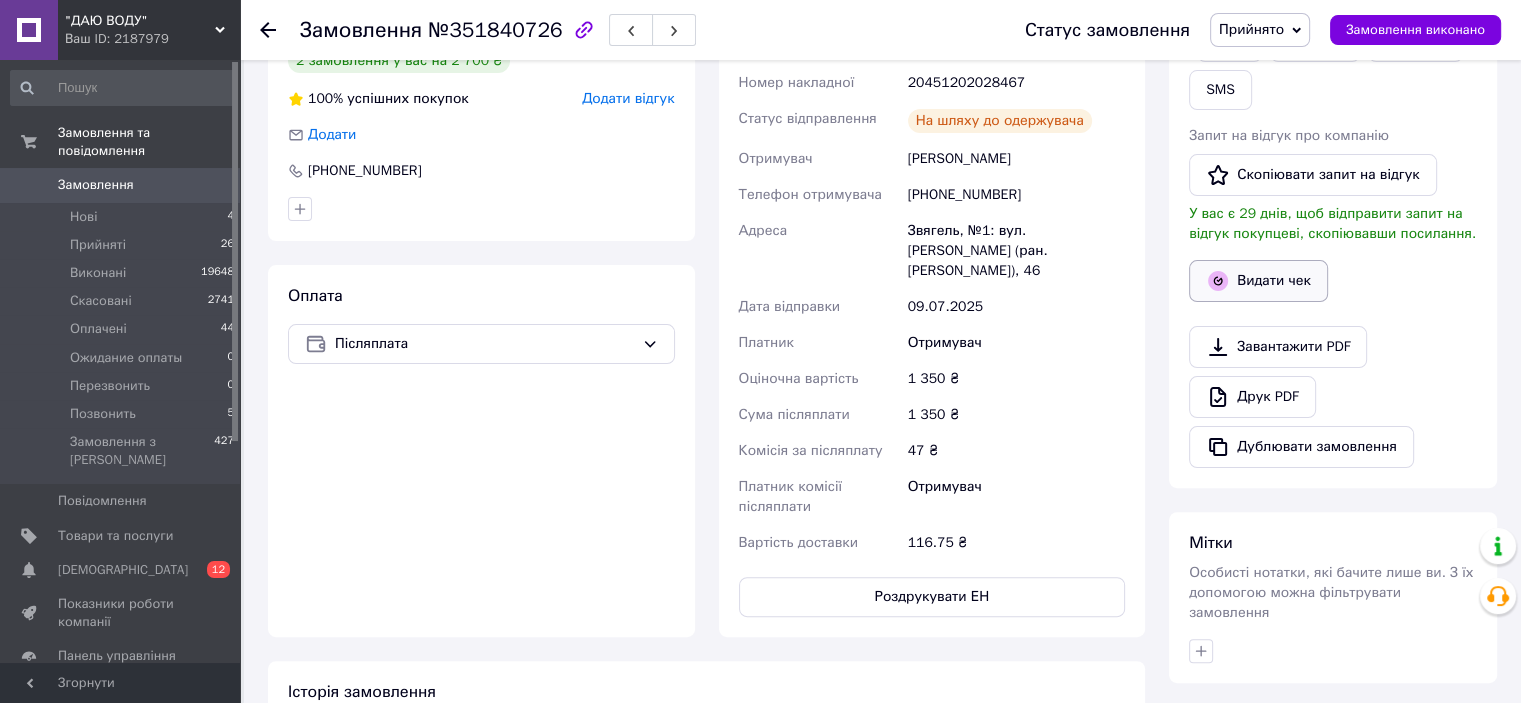 click on "Видати чек" at bounding box center [1258, 281] 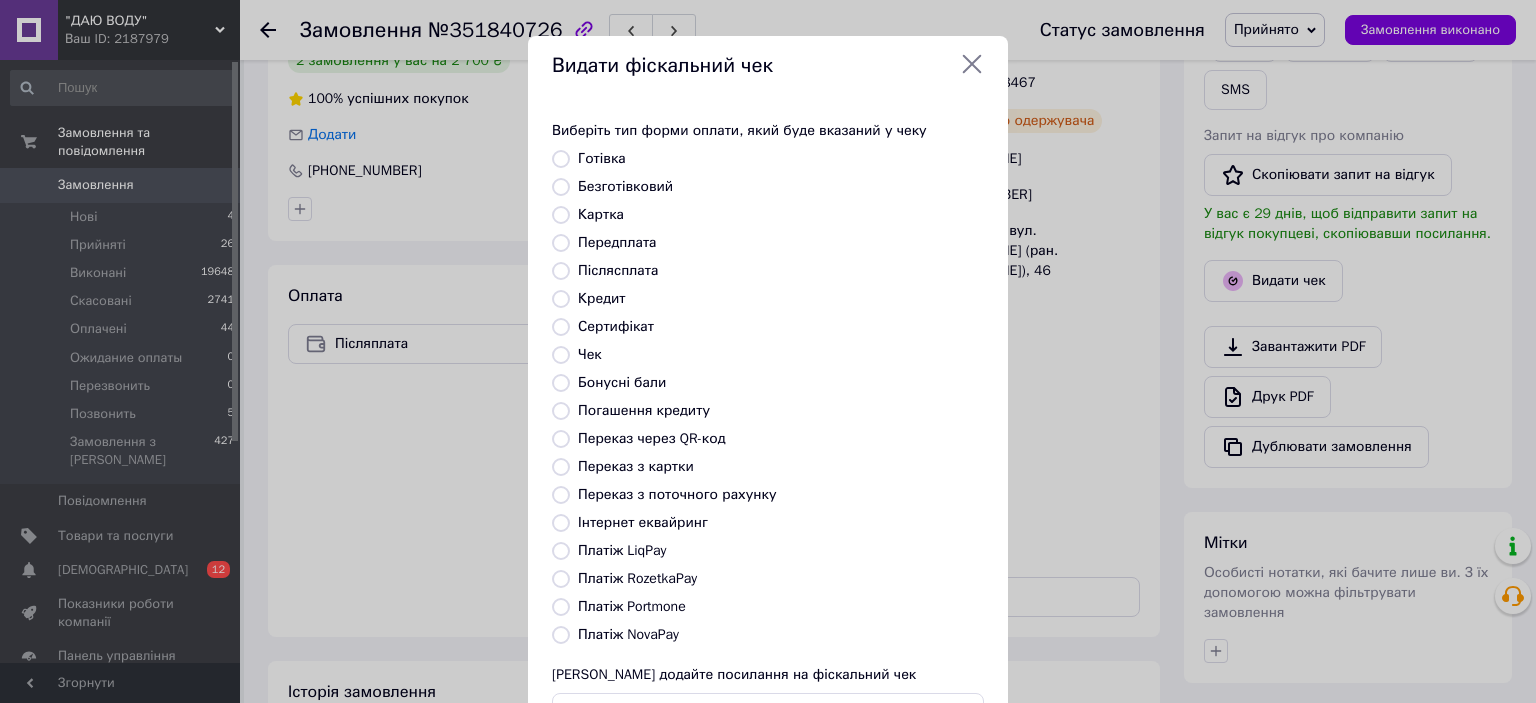click at bounding box center [561, 635] 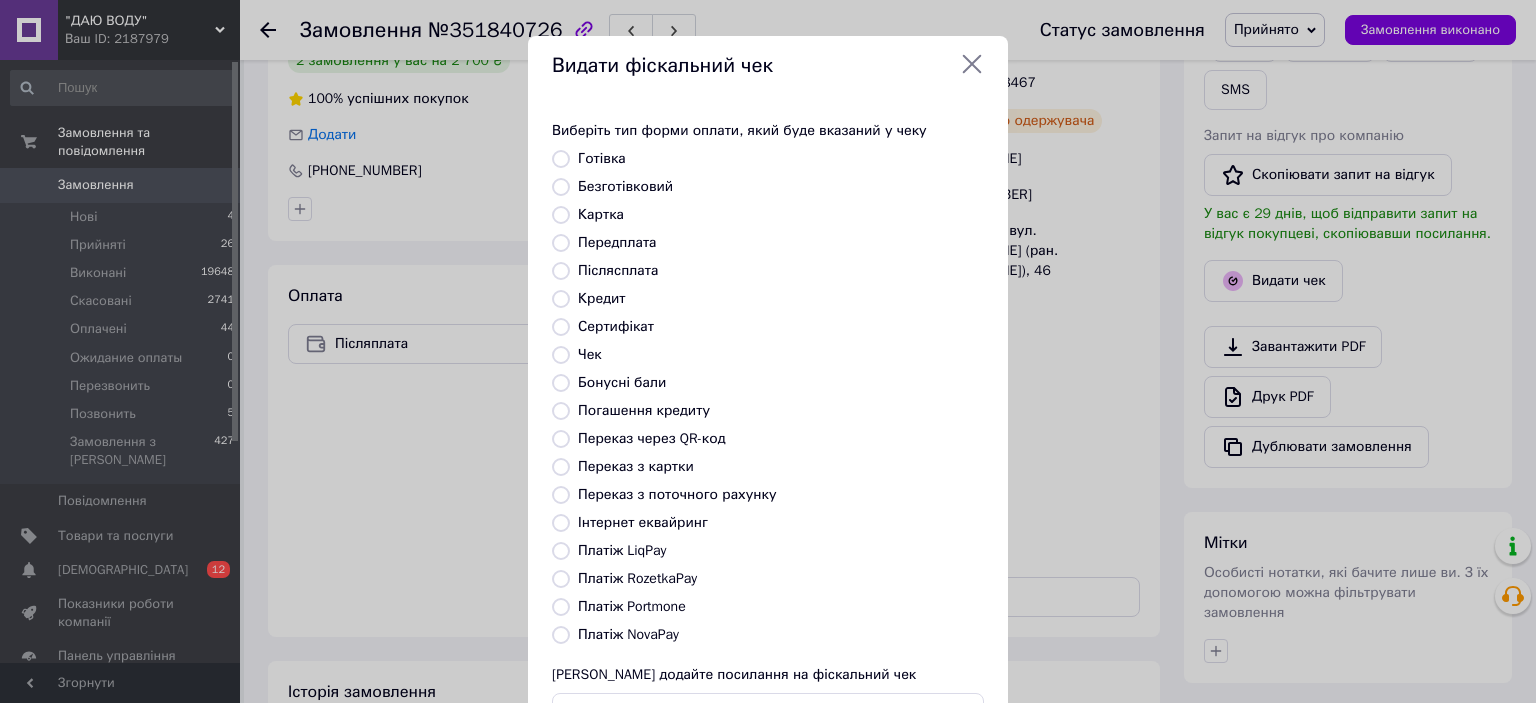 click on "Платіж NovaPay" at bounding box center [561, 635] 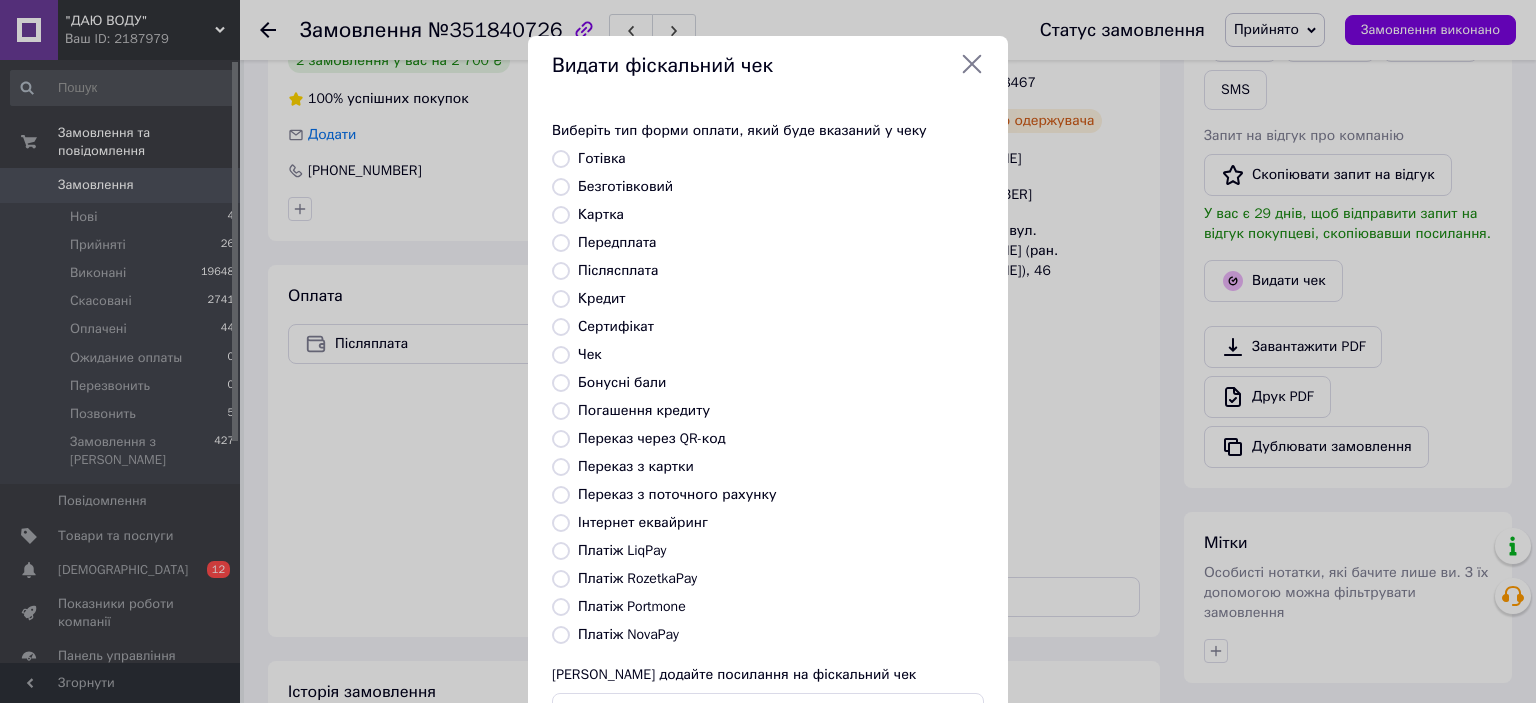 radio on "true" 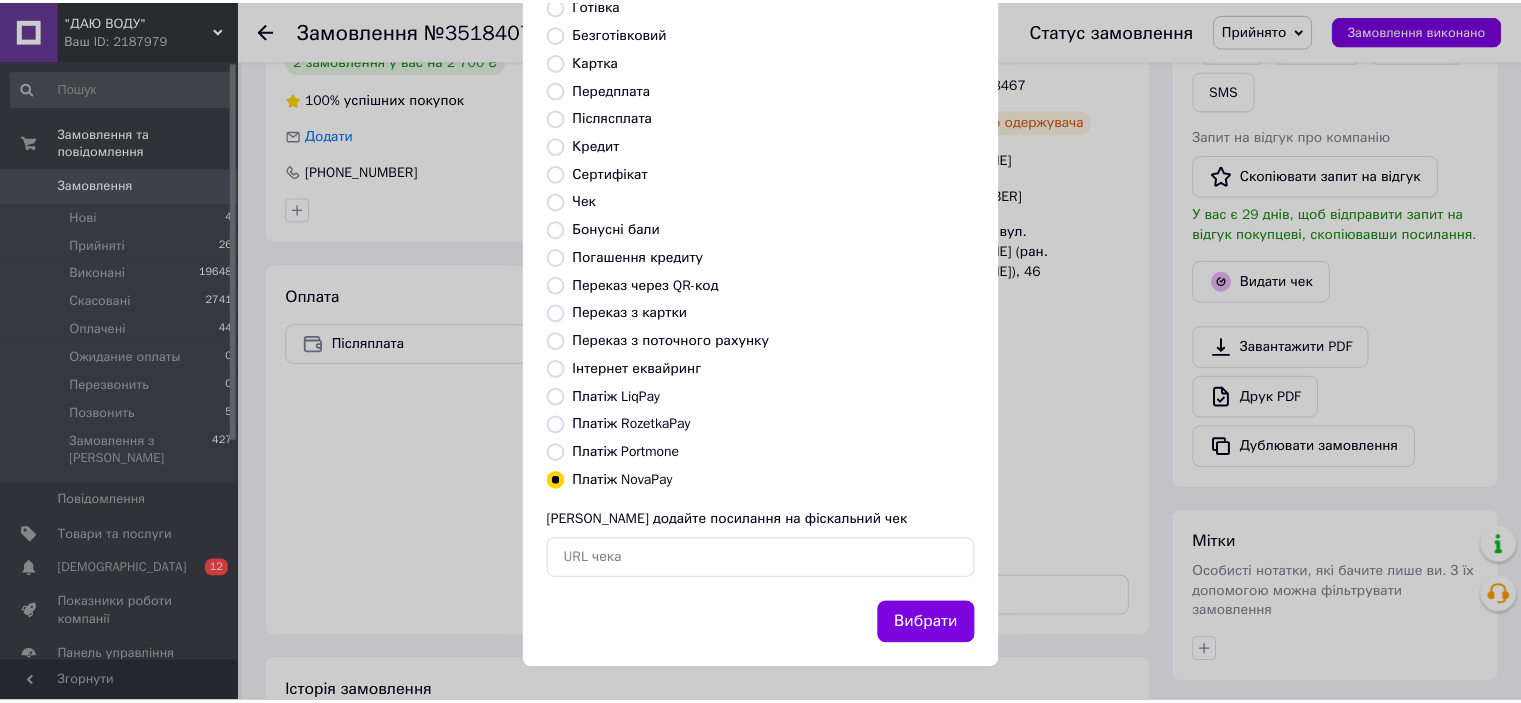 scroll, scrollTop: 155, scrollLeft: 0, axis: vertical 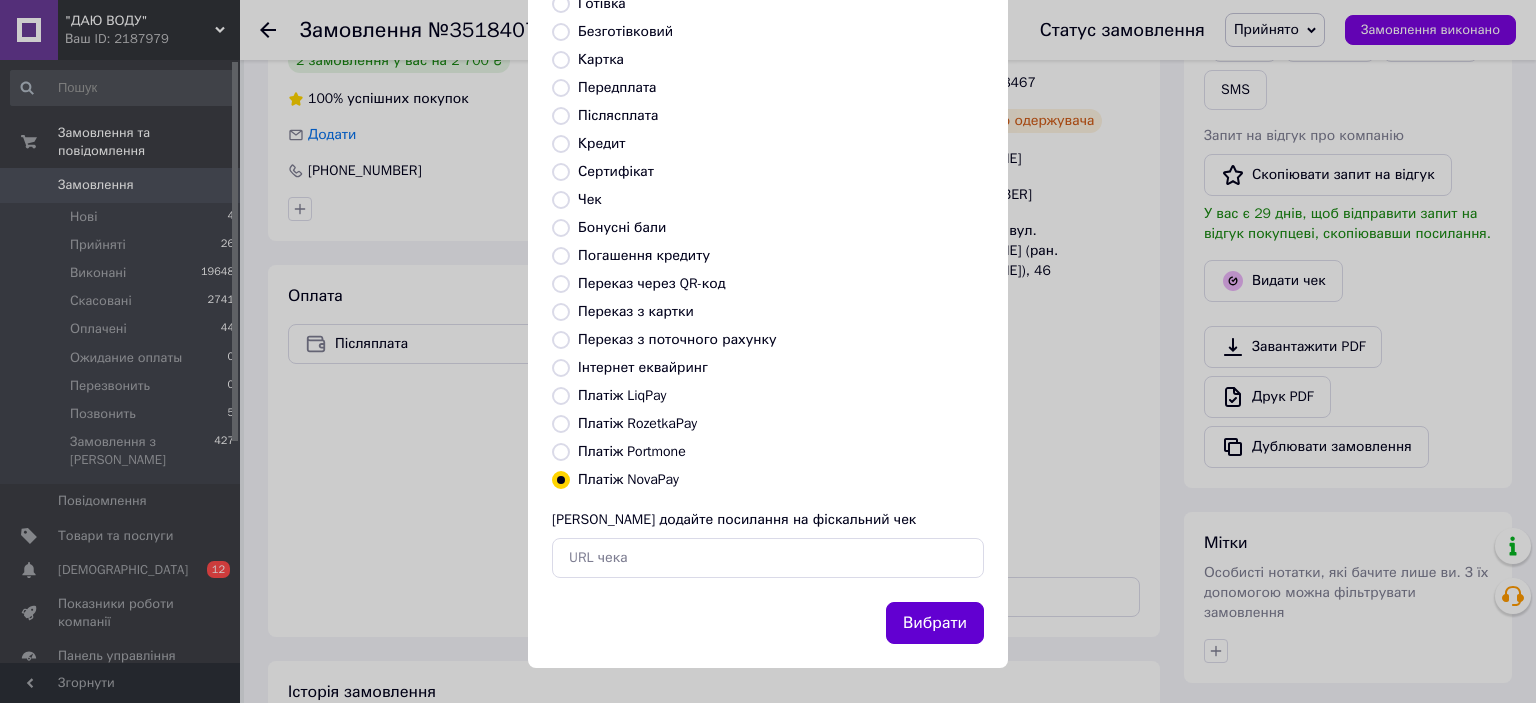 click on "Вибрати" at bounding box center [935, 623] 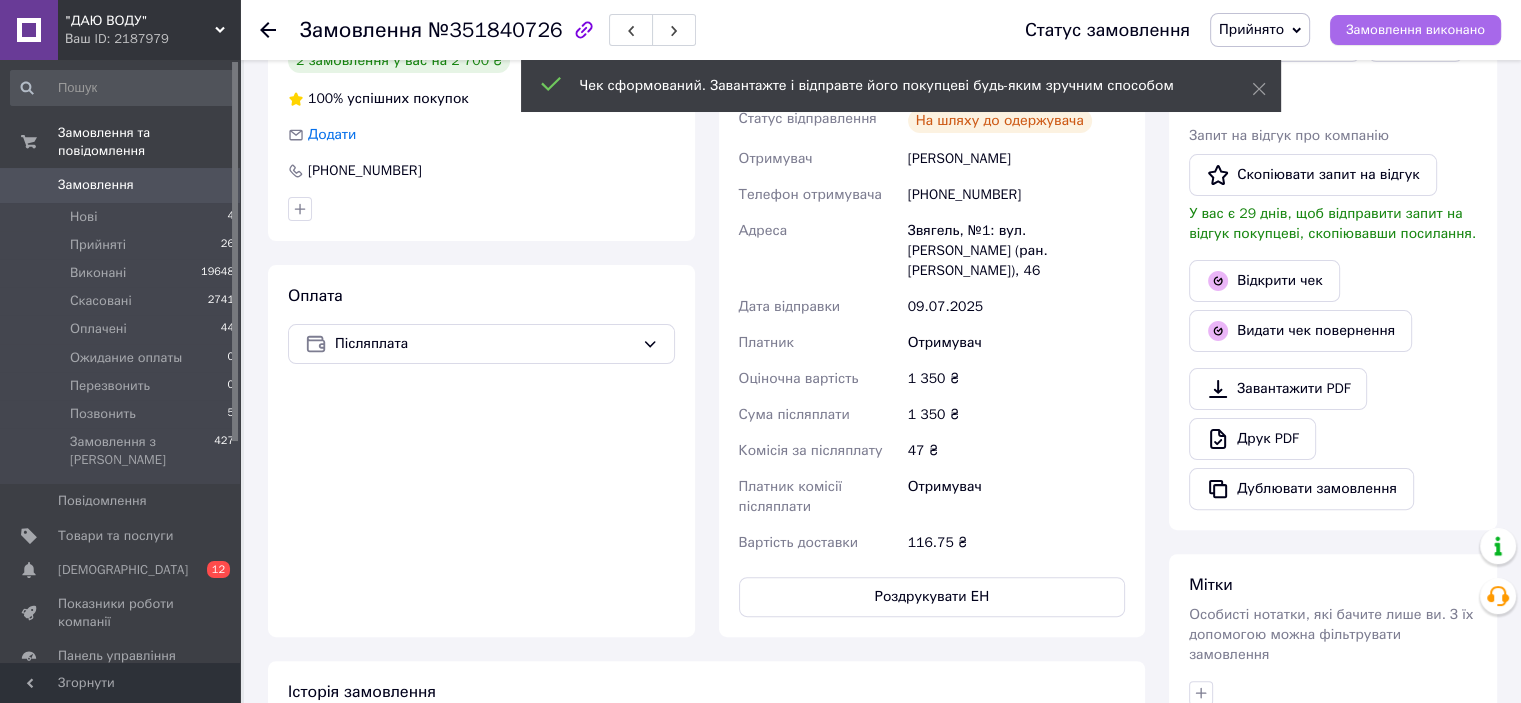 click on "Замовлення виконано" at bounding box center (1415, 30) 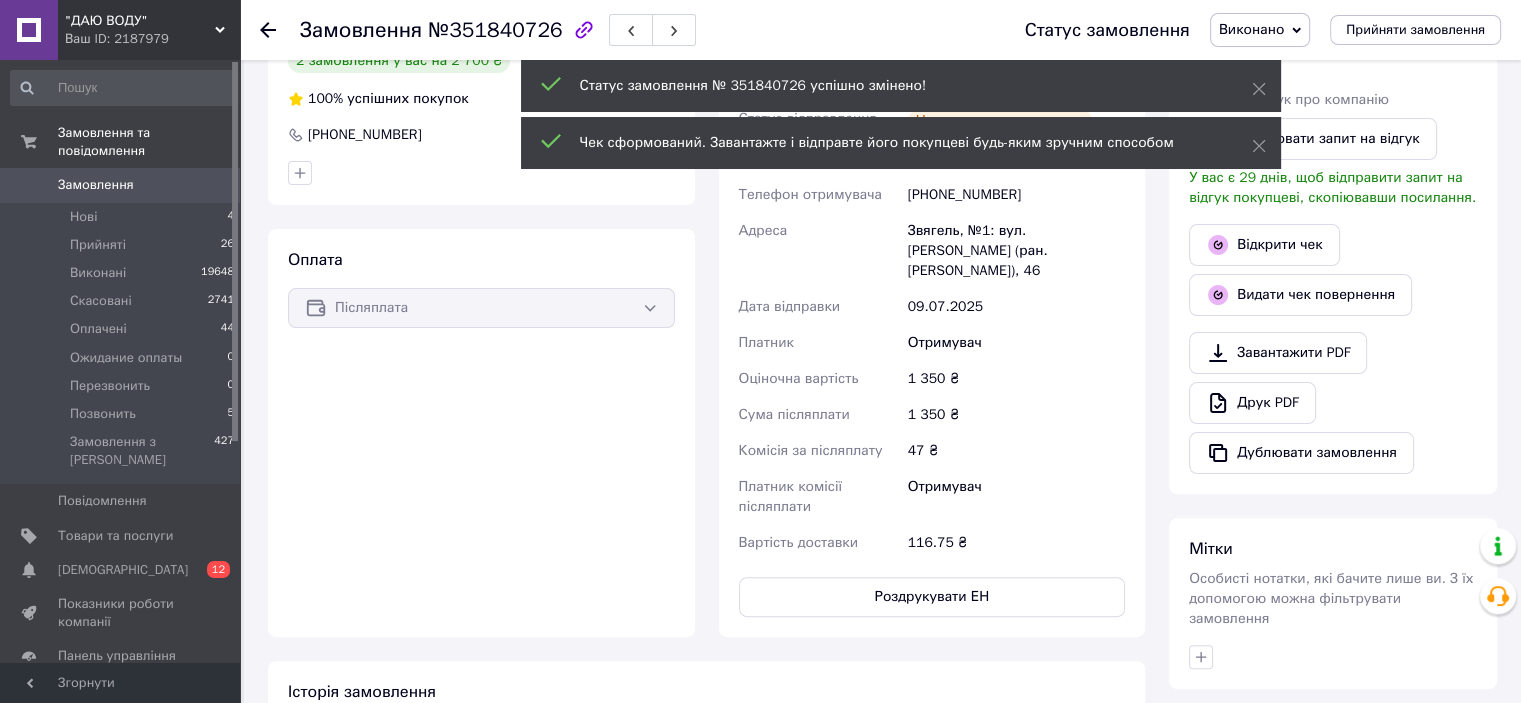 click 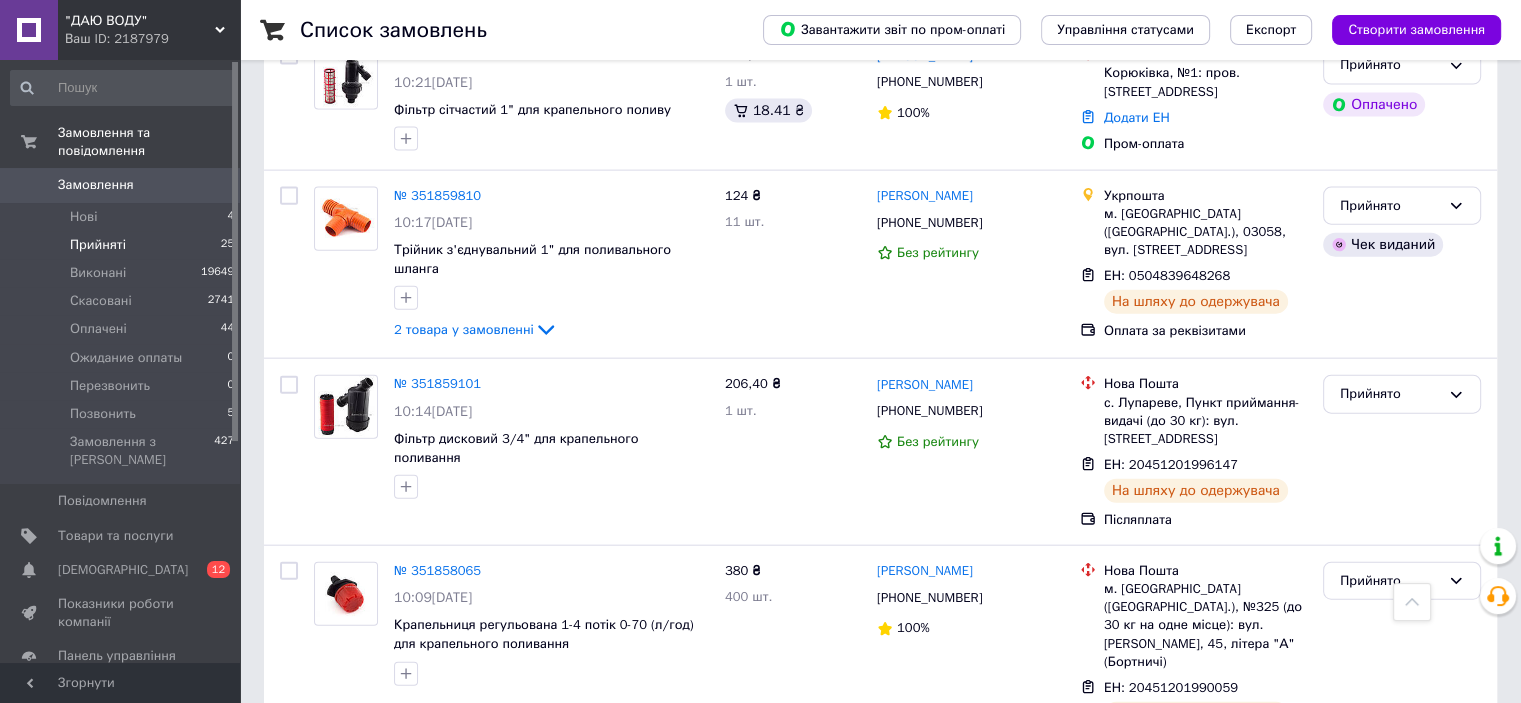 scroll, scrollTop: 4547, scrollLeft: 0, axis: vertical 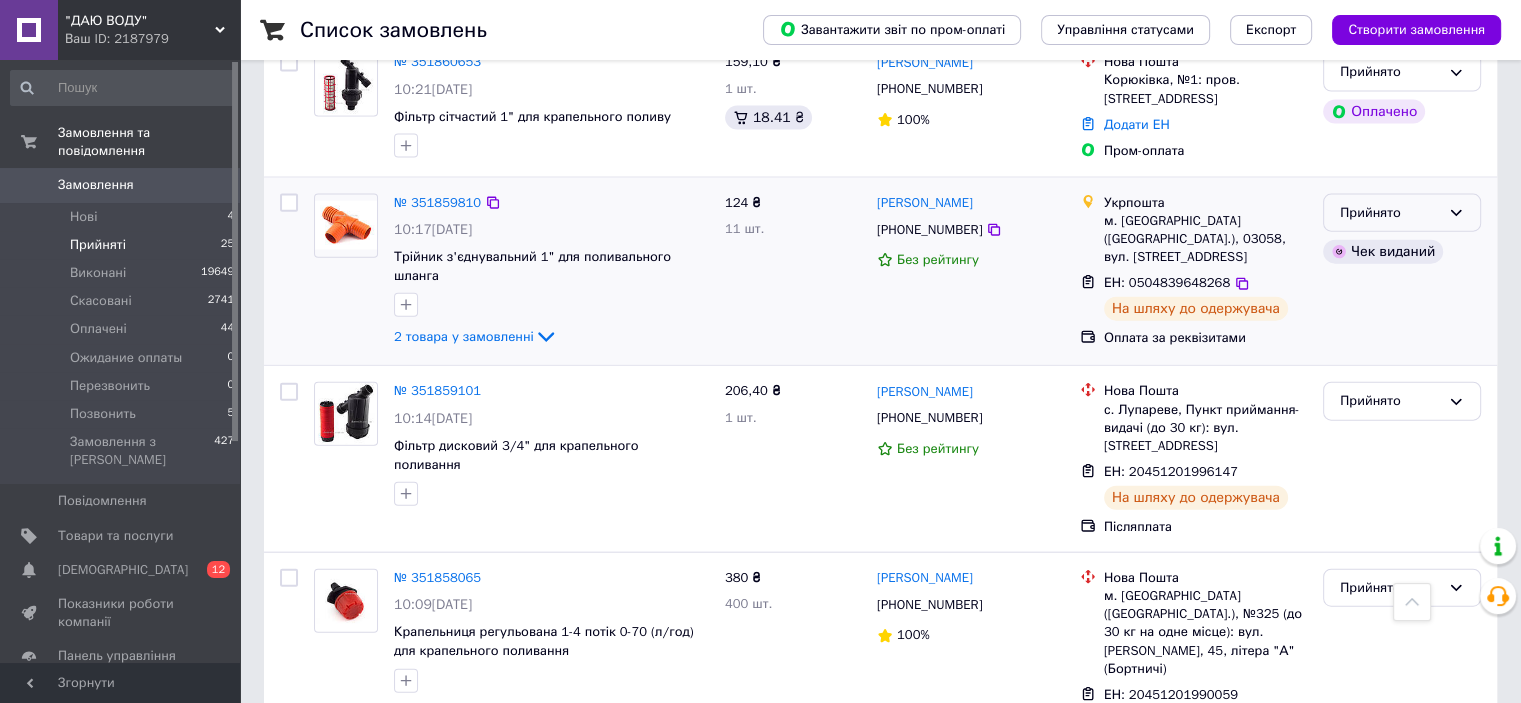 click on "Прийнято" at bounding box center (1390, 213) 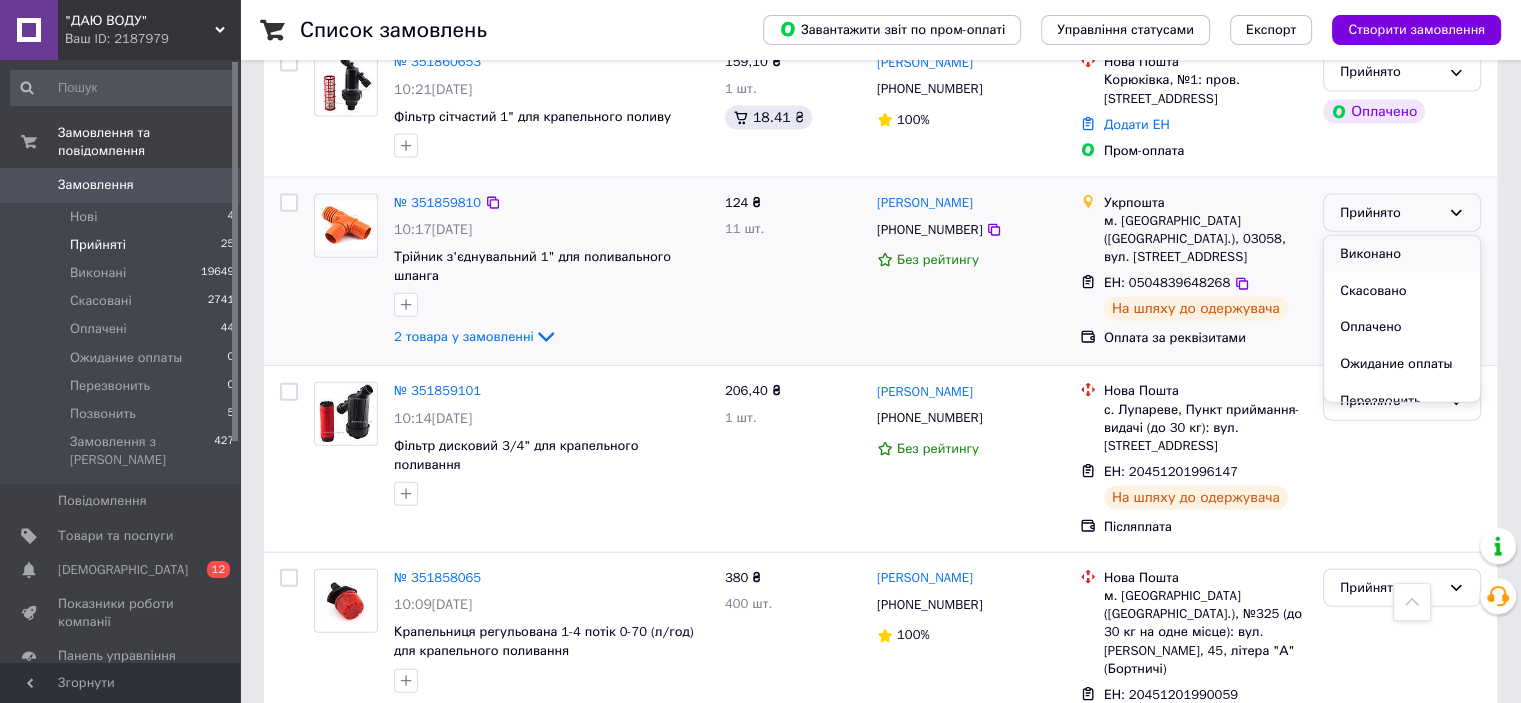 click on "Виконано" at bounding box center [1402, 254] 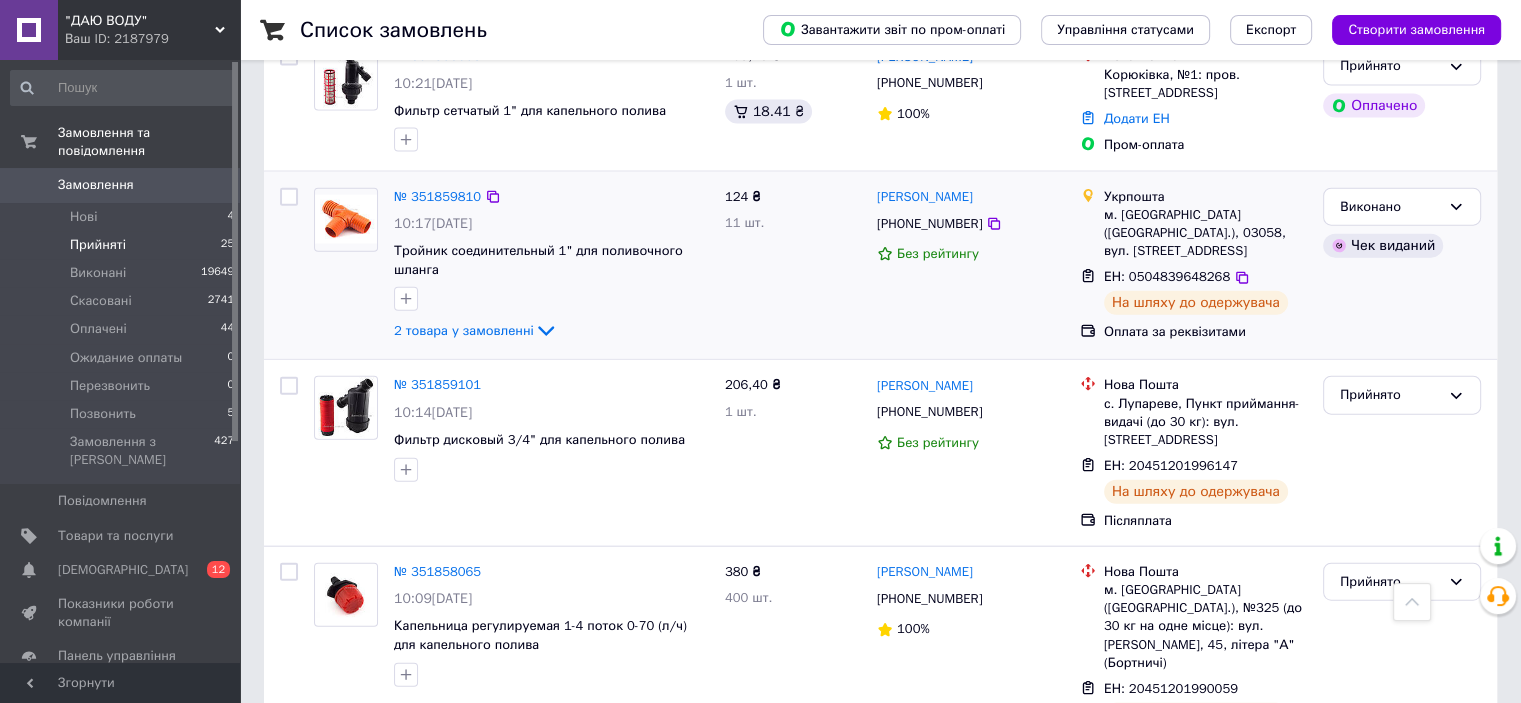 scroll, scrollTop: 5184, scrollLeft: 0, axis: vertical 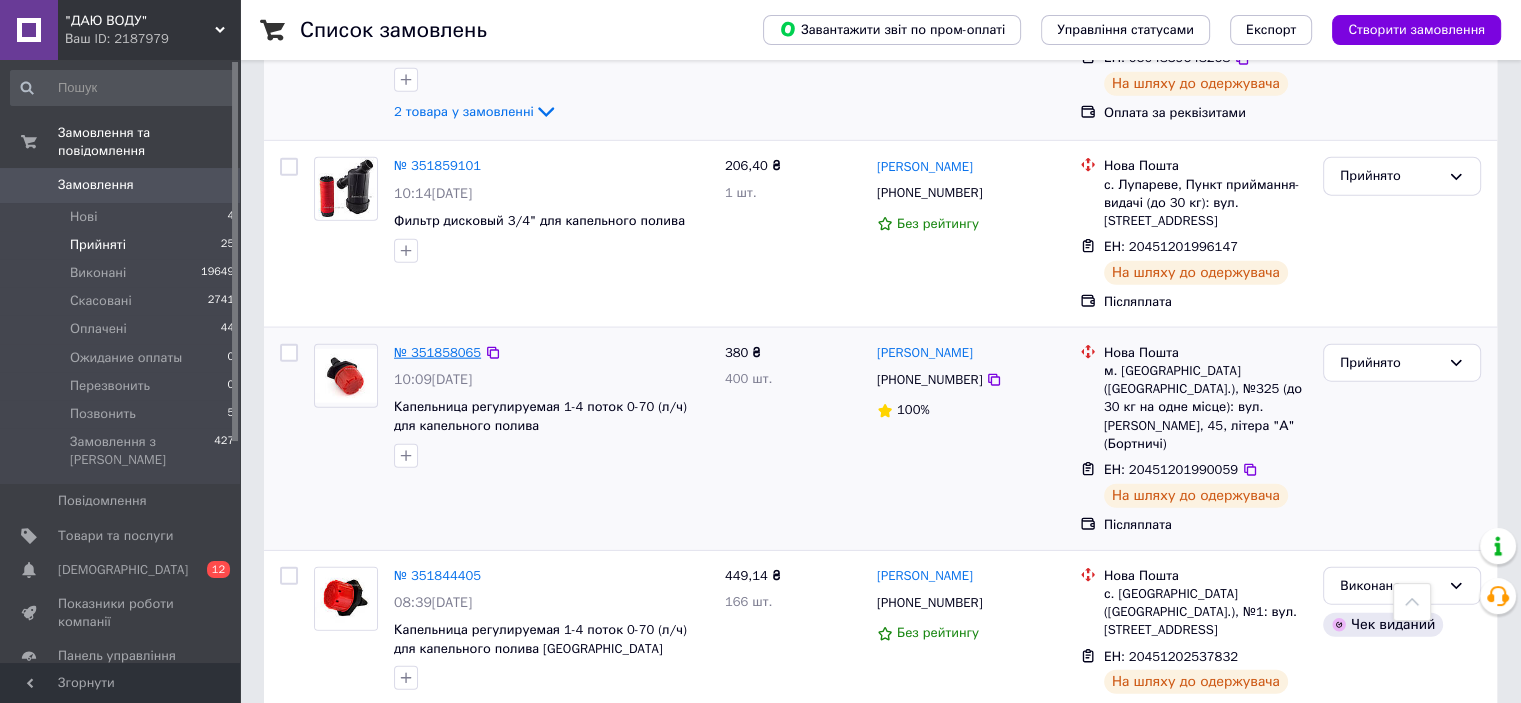 click on "№ 351858065" at bounding box center (437, 352) 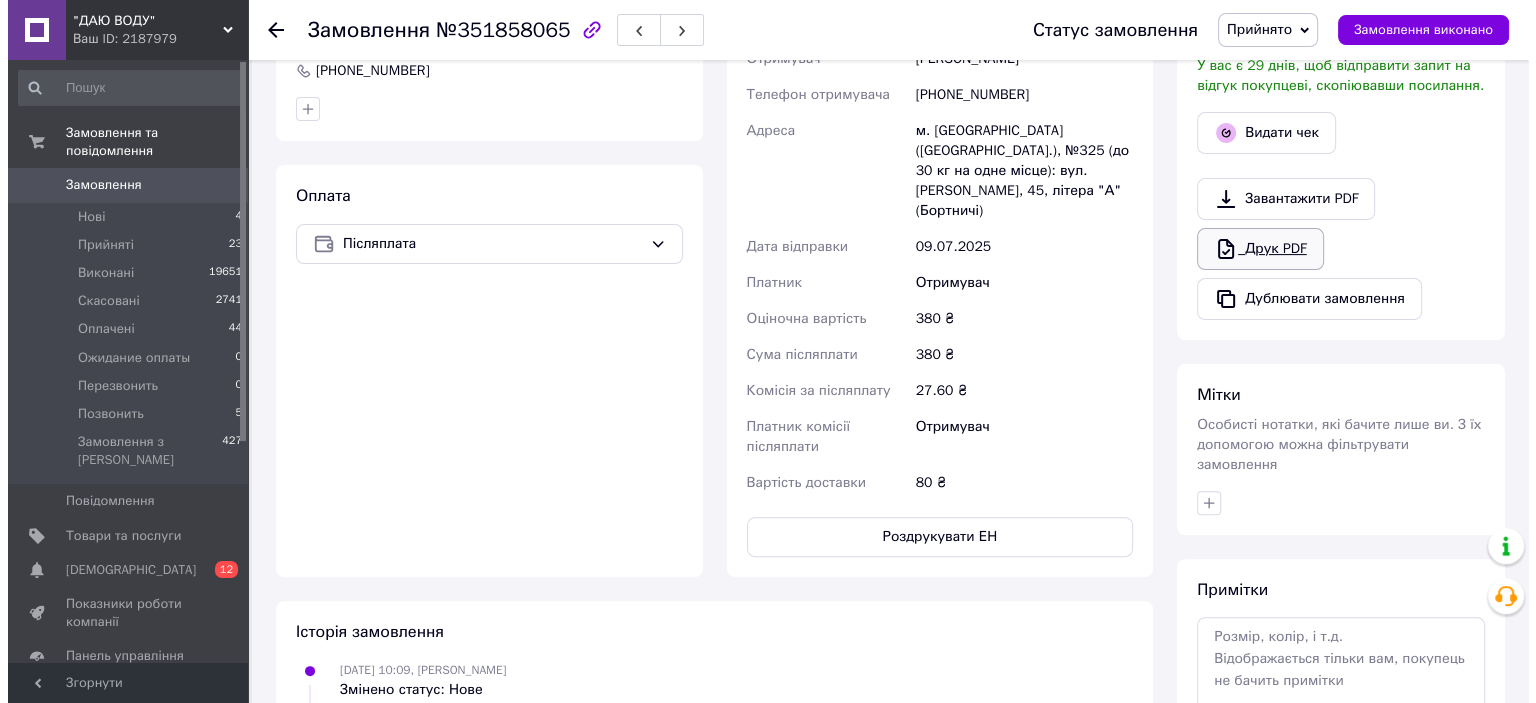 scroll, scrollTop: 277, scrollLeft: 0, axis: vertical 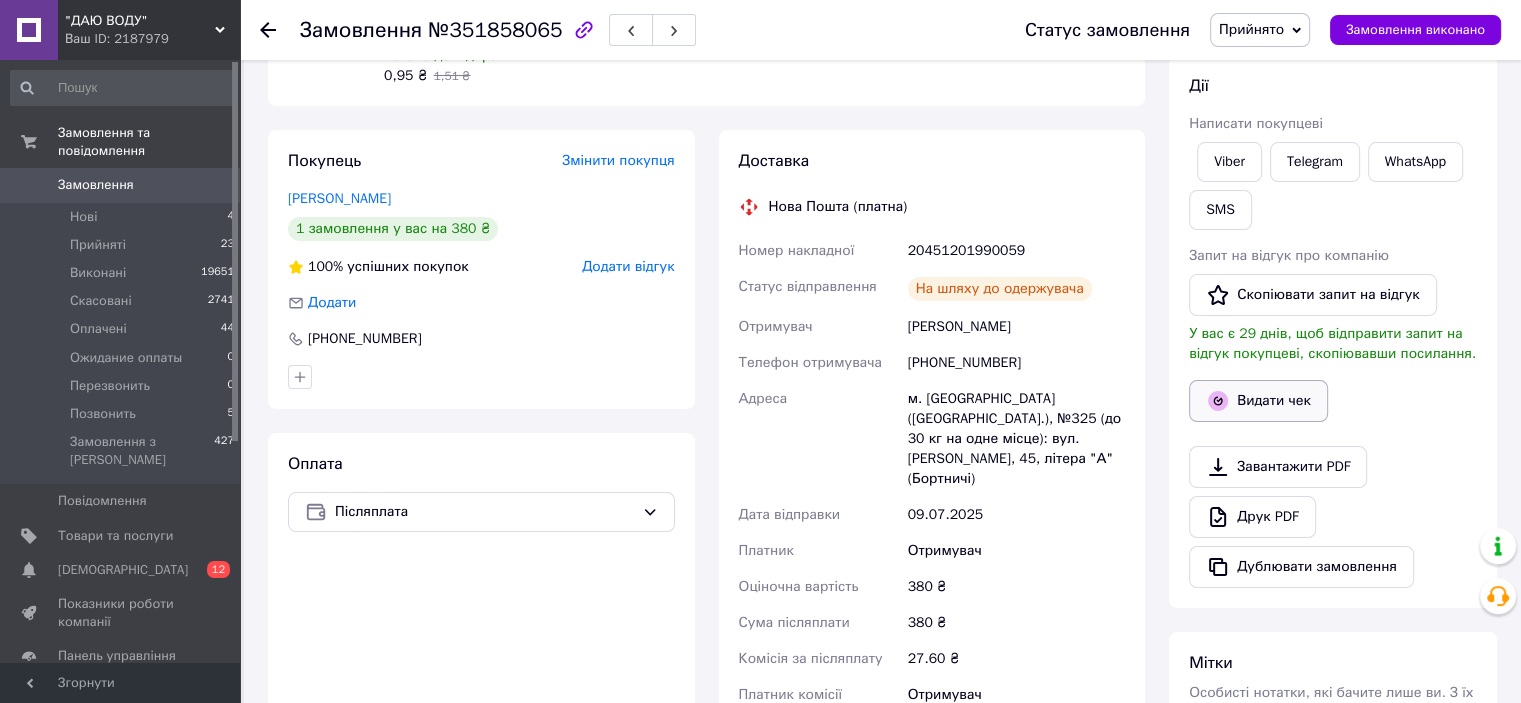 click on "Видати чек" at bounding box center [1258, 401] 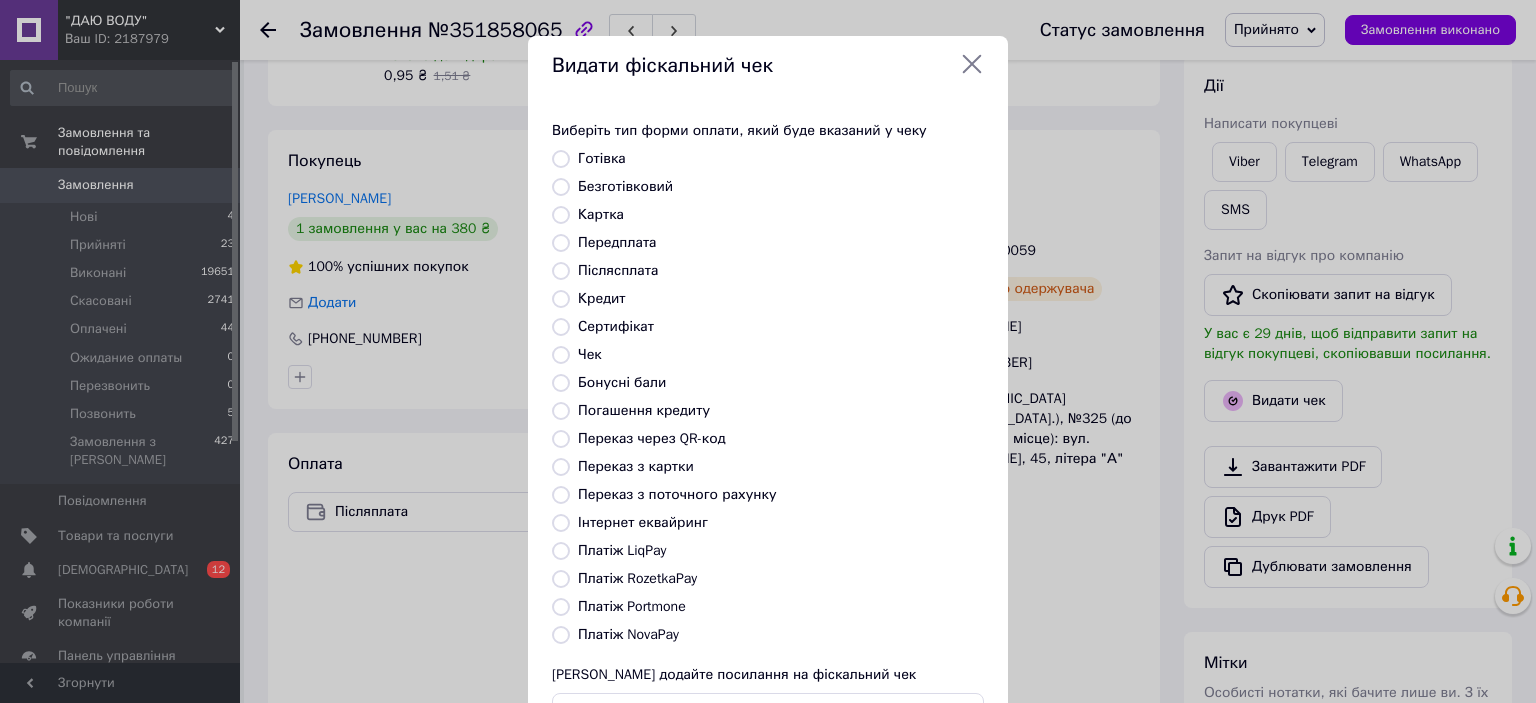 click on "Платіж NovaPay" at bounding box center [628, 634] 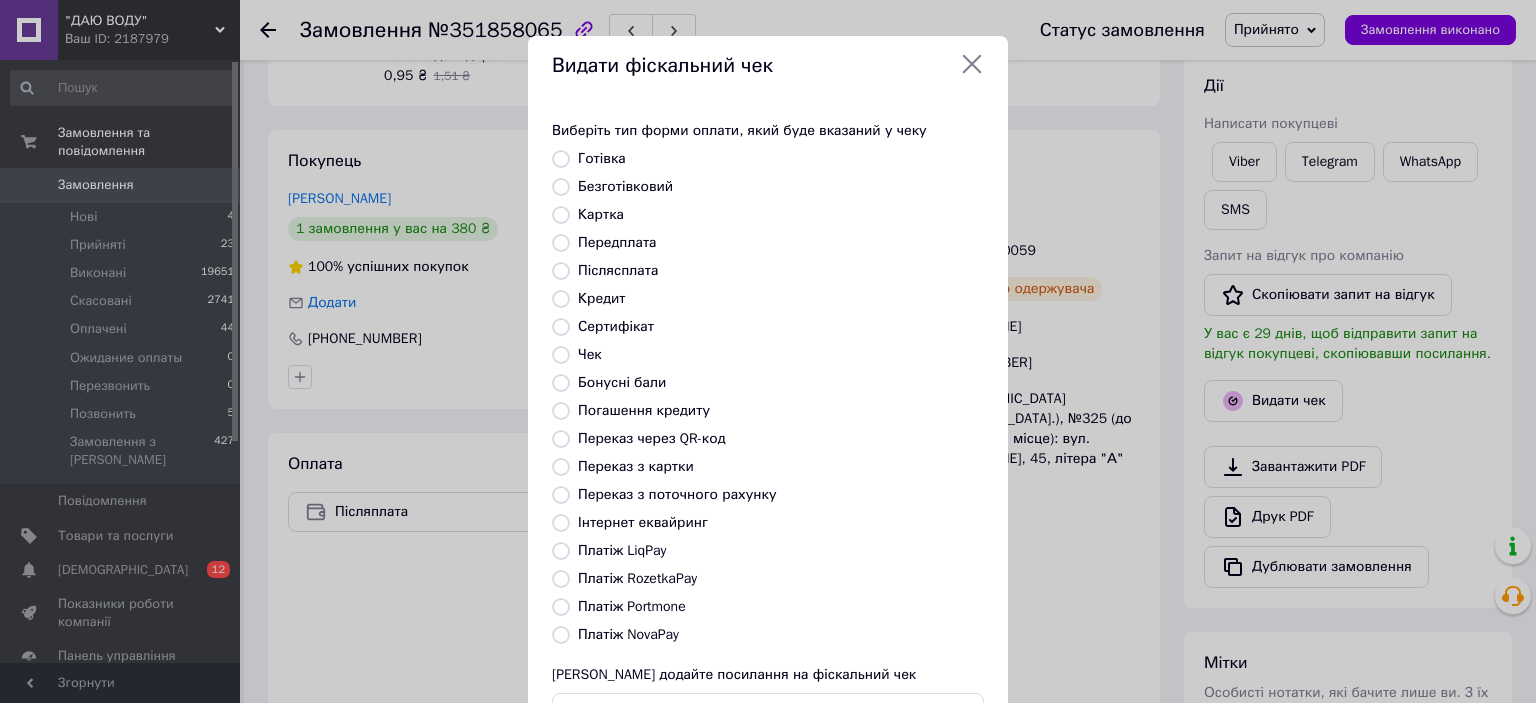 radio on "true" 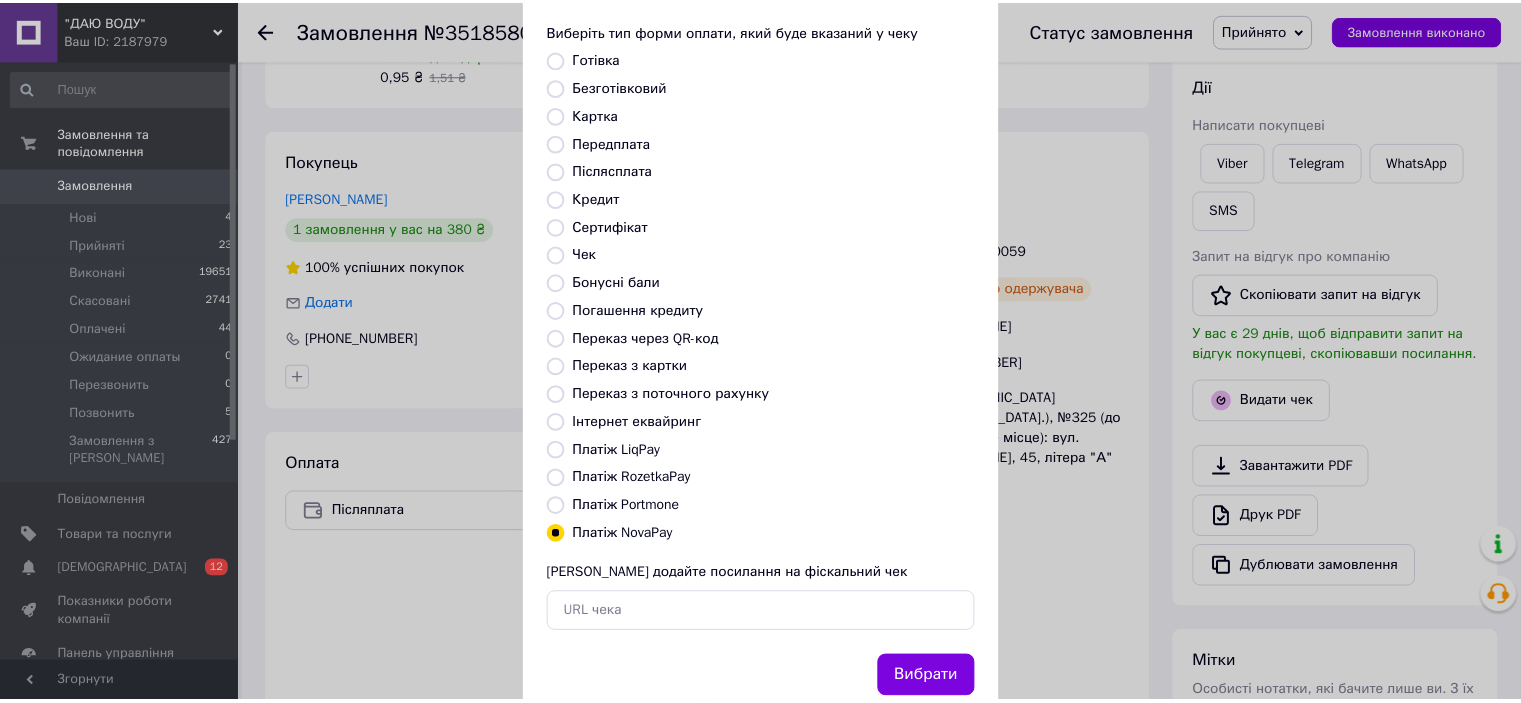 scroll, scrollTop: 155, scrollLeft: 0, axis: vertical 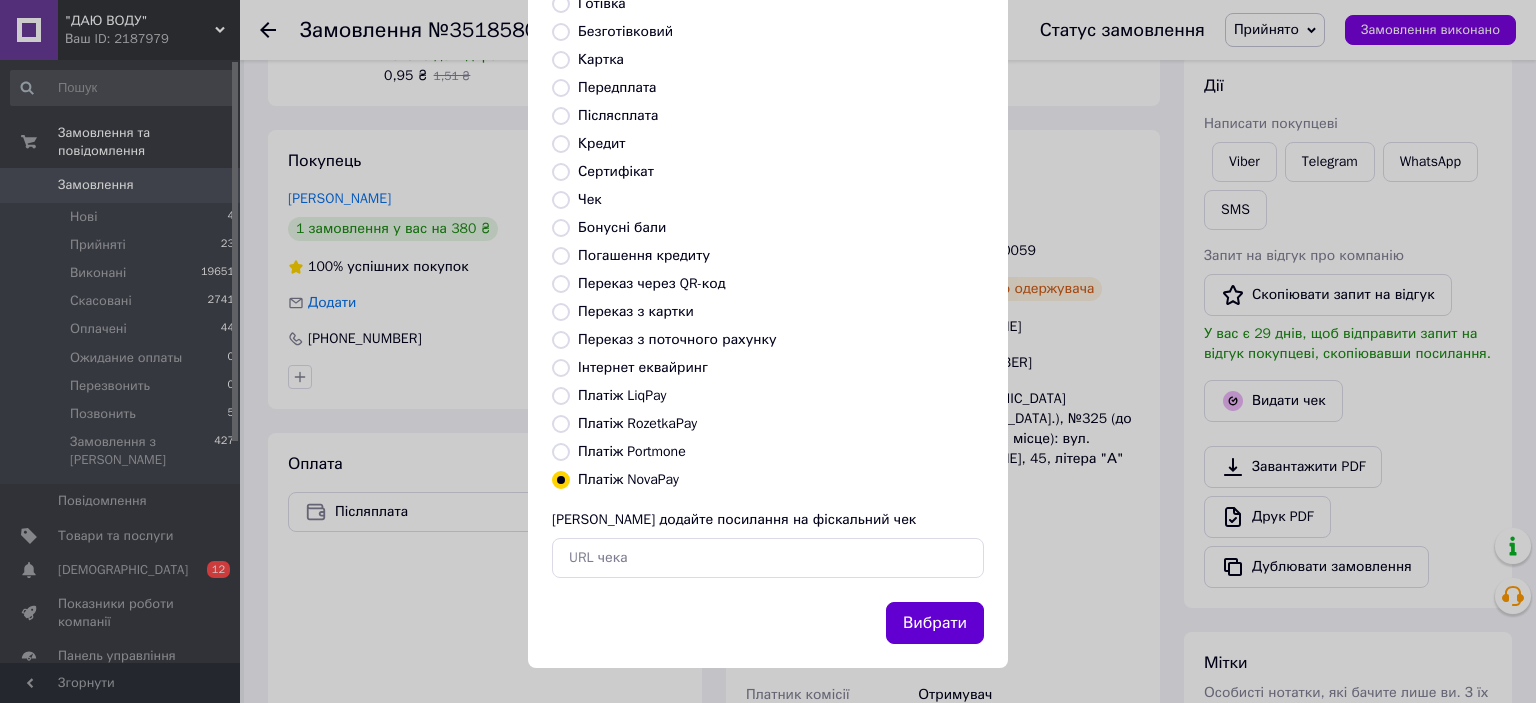 click on "Вибрати" at bounding box center [935, 623] 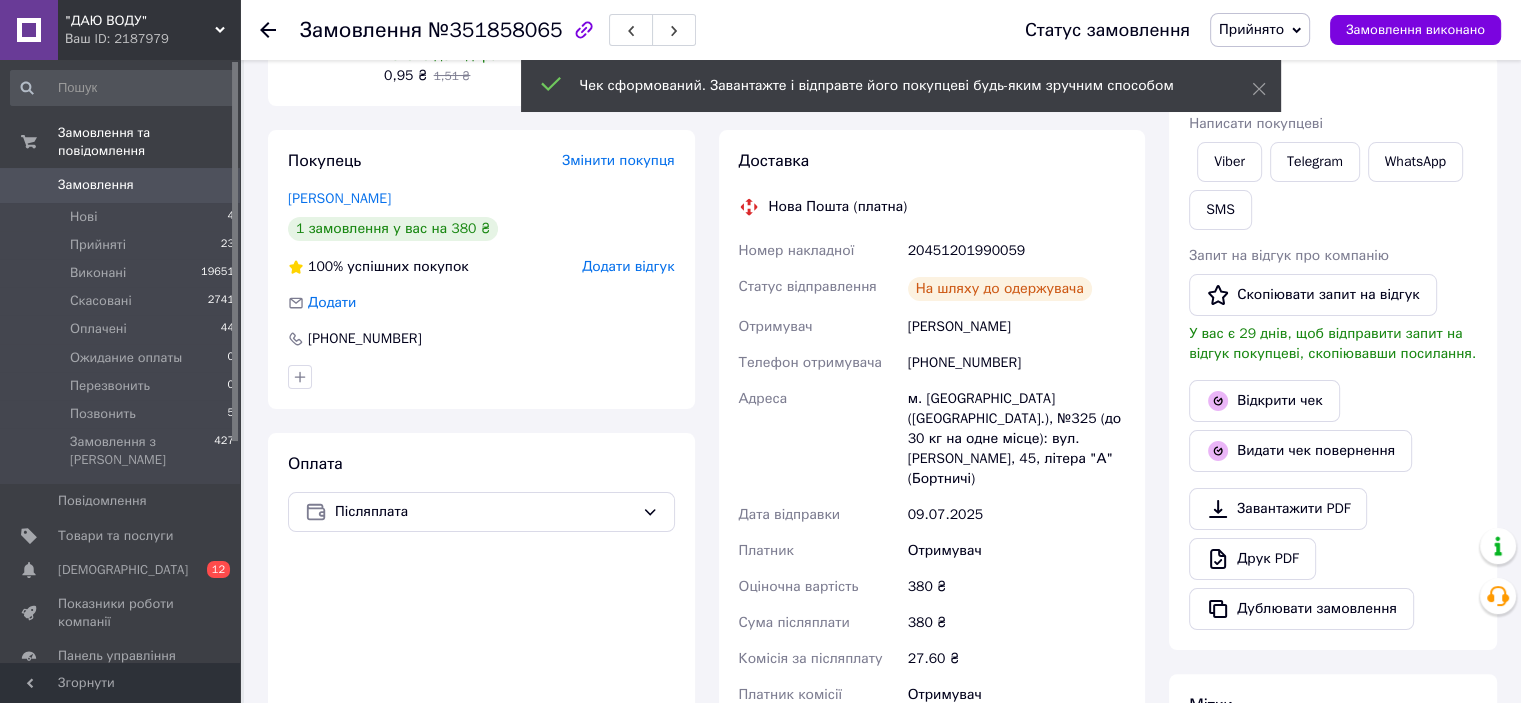 click on "Замовлення виконано" at bounding box center [1415, 30] 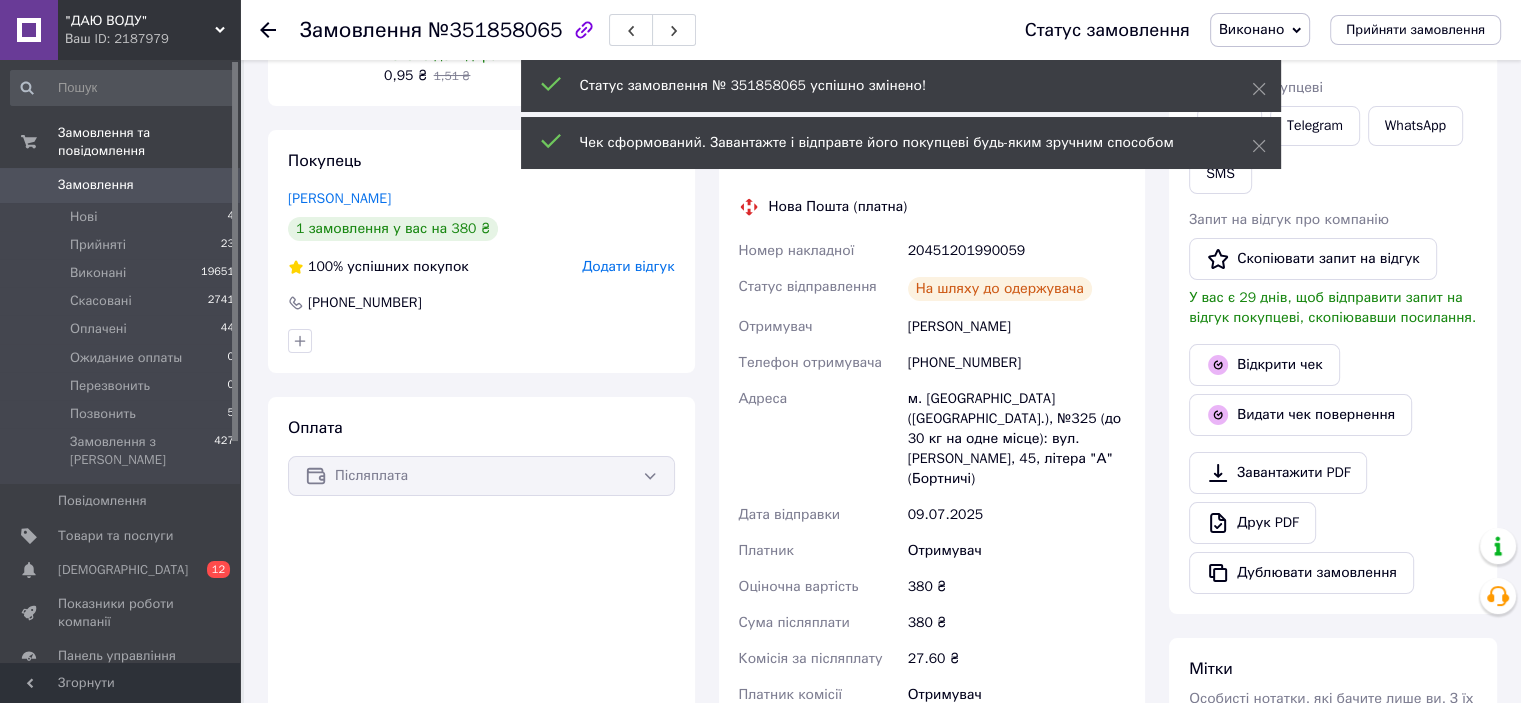 click 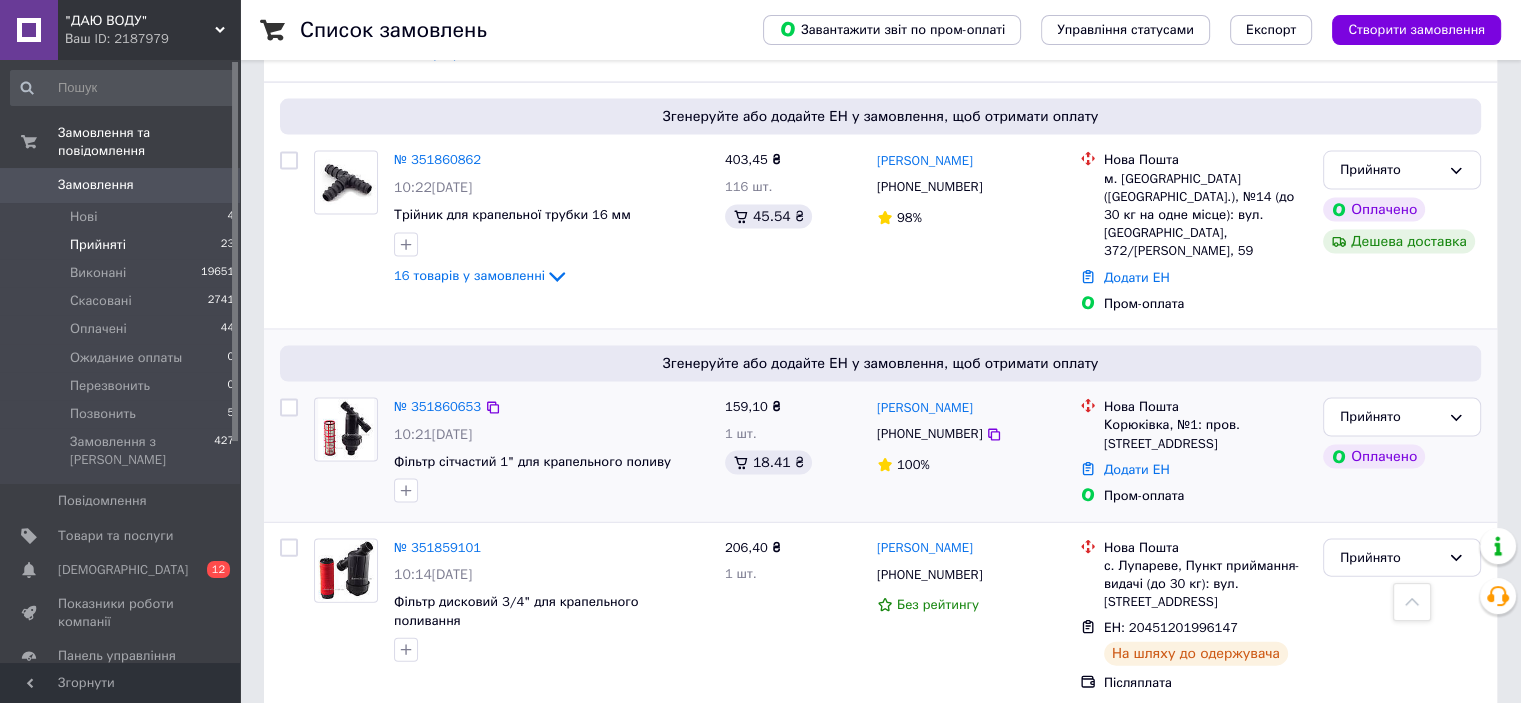 scroll, scrollTop: 4220, scrollLeft: 0, axis: vertical 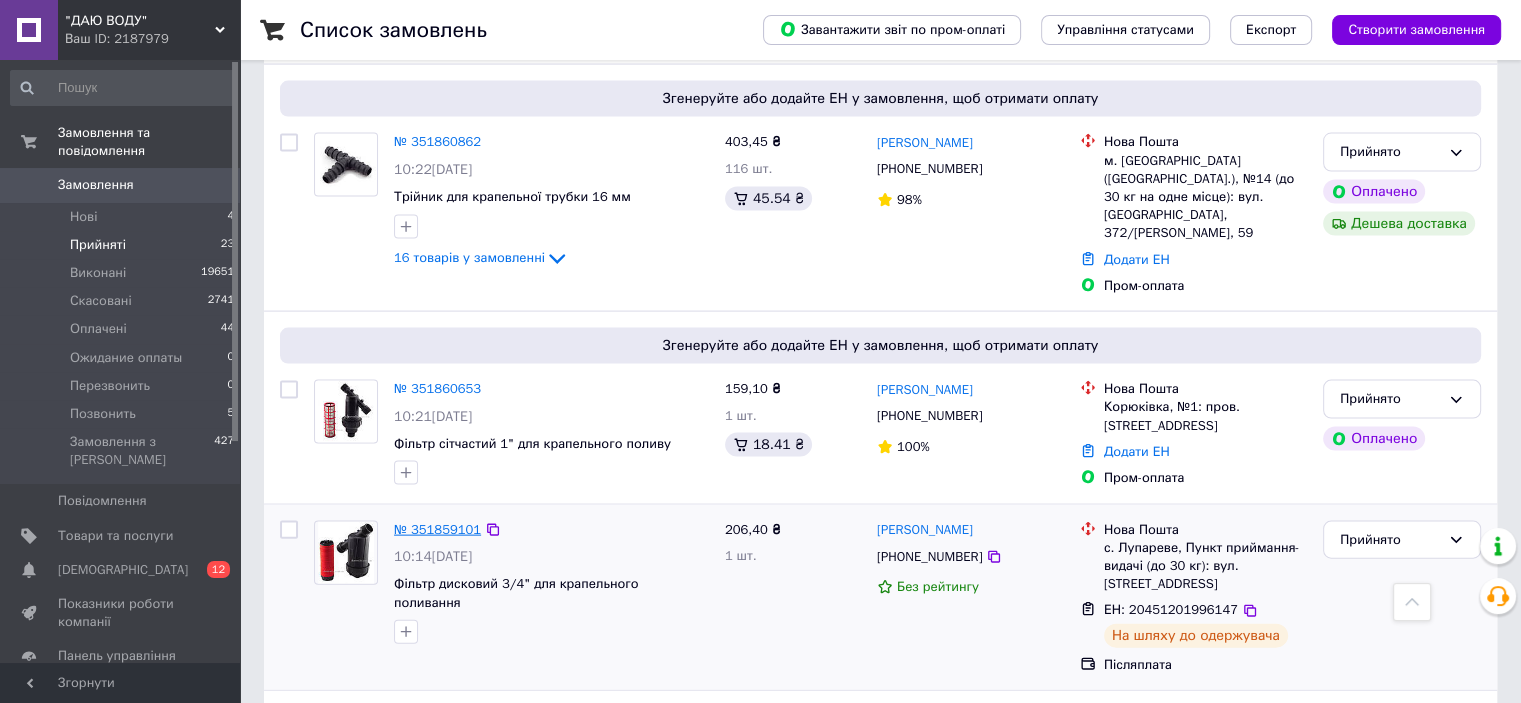 click on "№ 351859101" at bounding box center (437, 529) 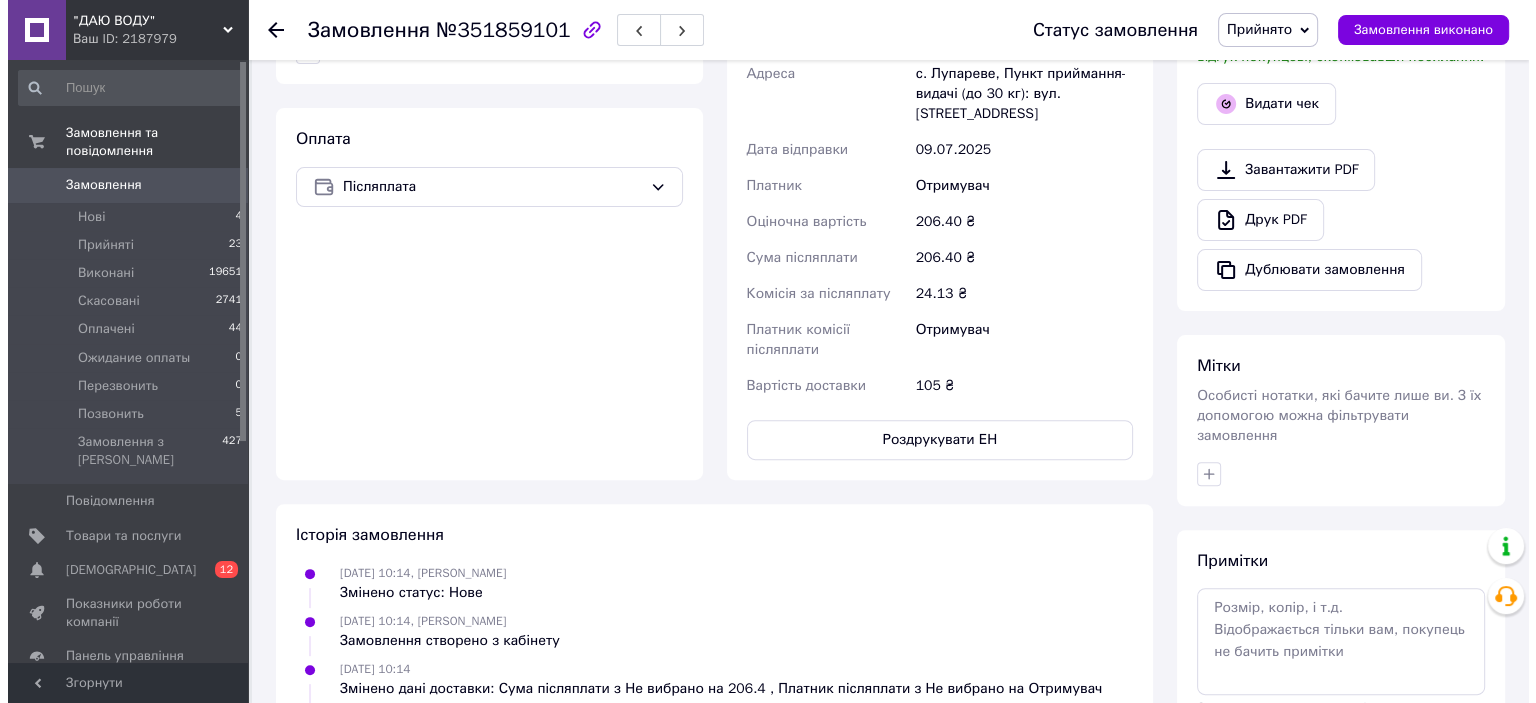 scroll, scrollTop: 308, scrollLeft: 0, axis: vertical 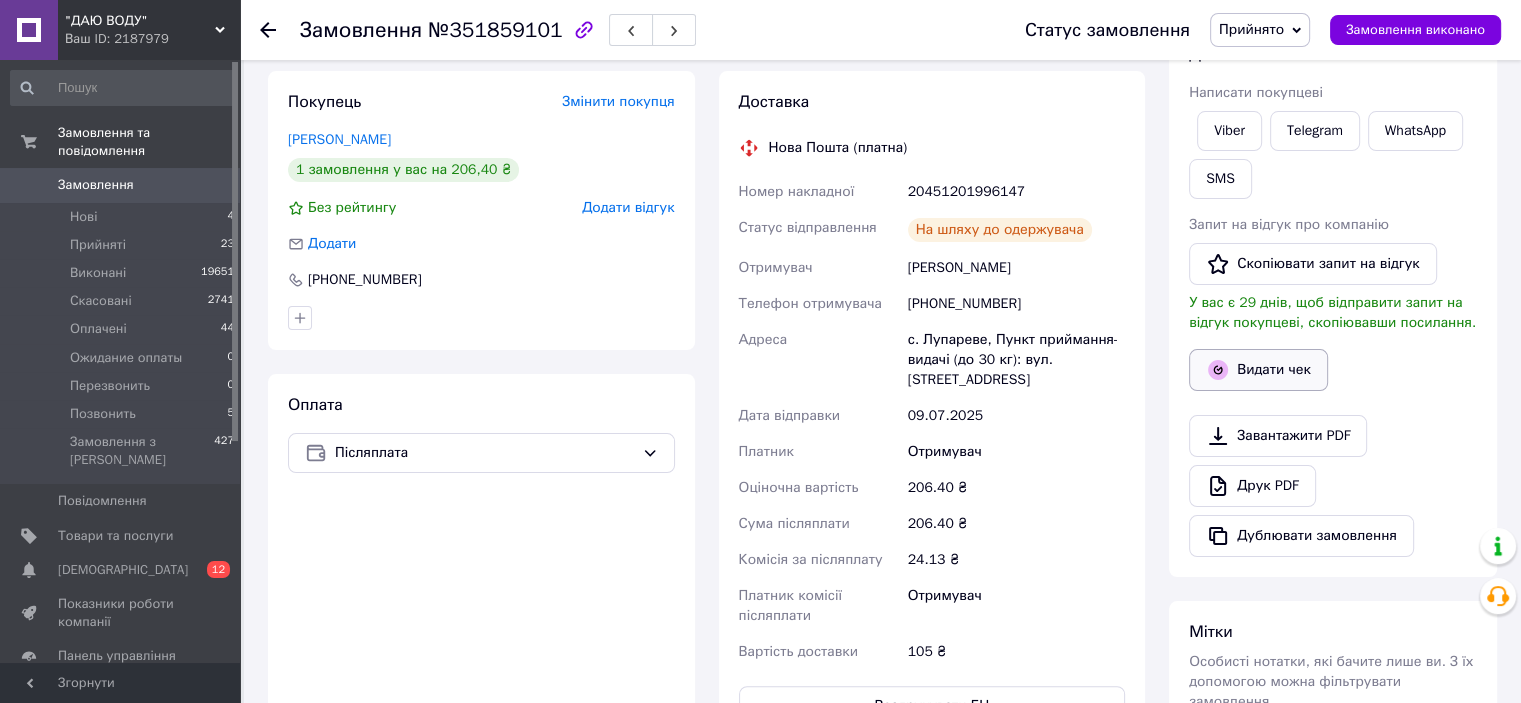 click on "Видати чек" at bounding box center [1258, 370] 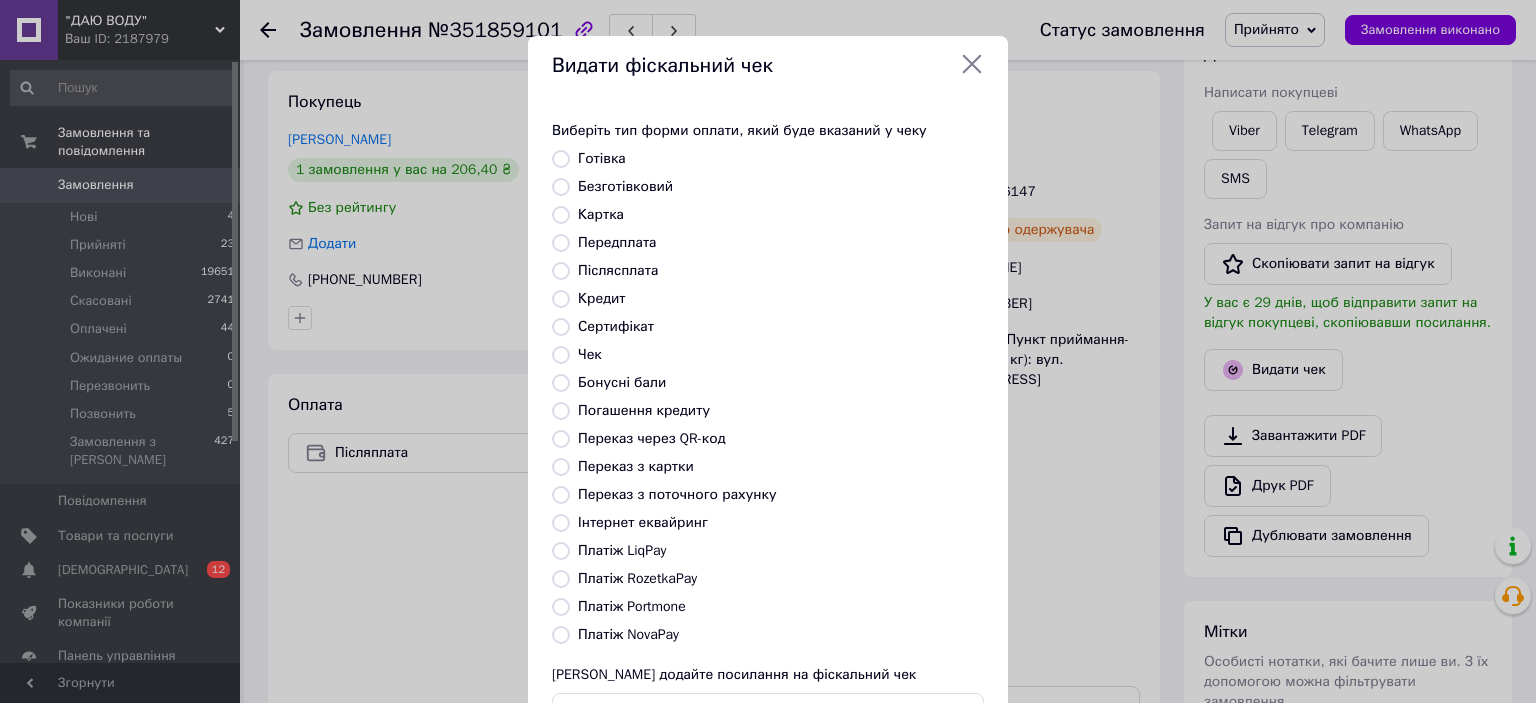 click on "Платіж NovaPay" at bounding box center [628, 634] 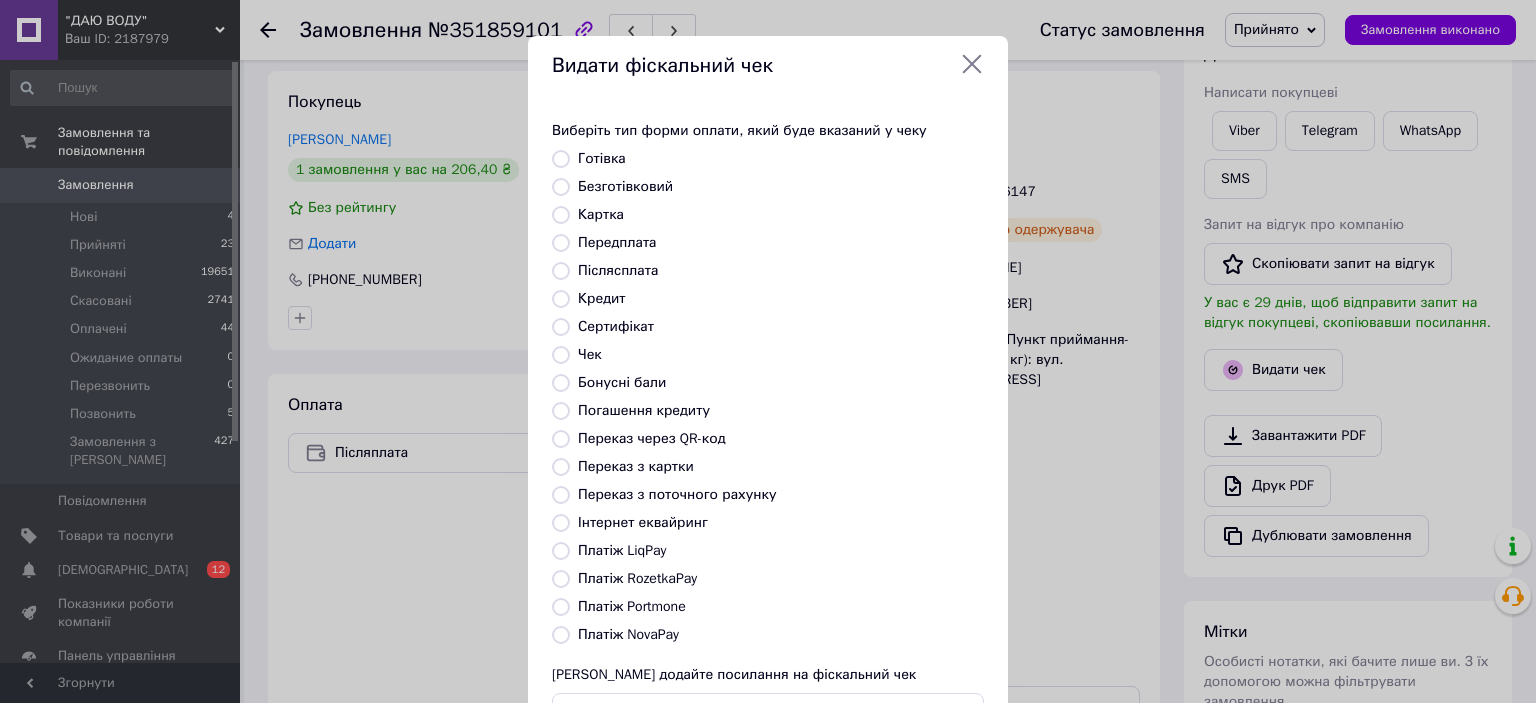 radio on "true" 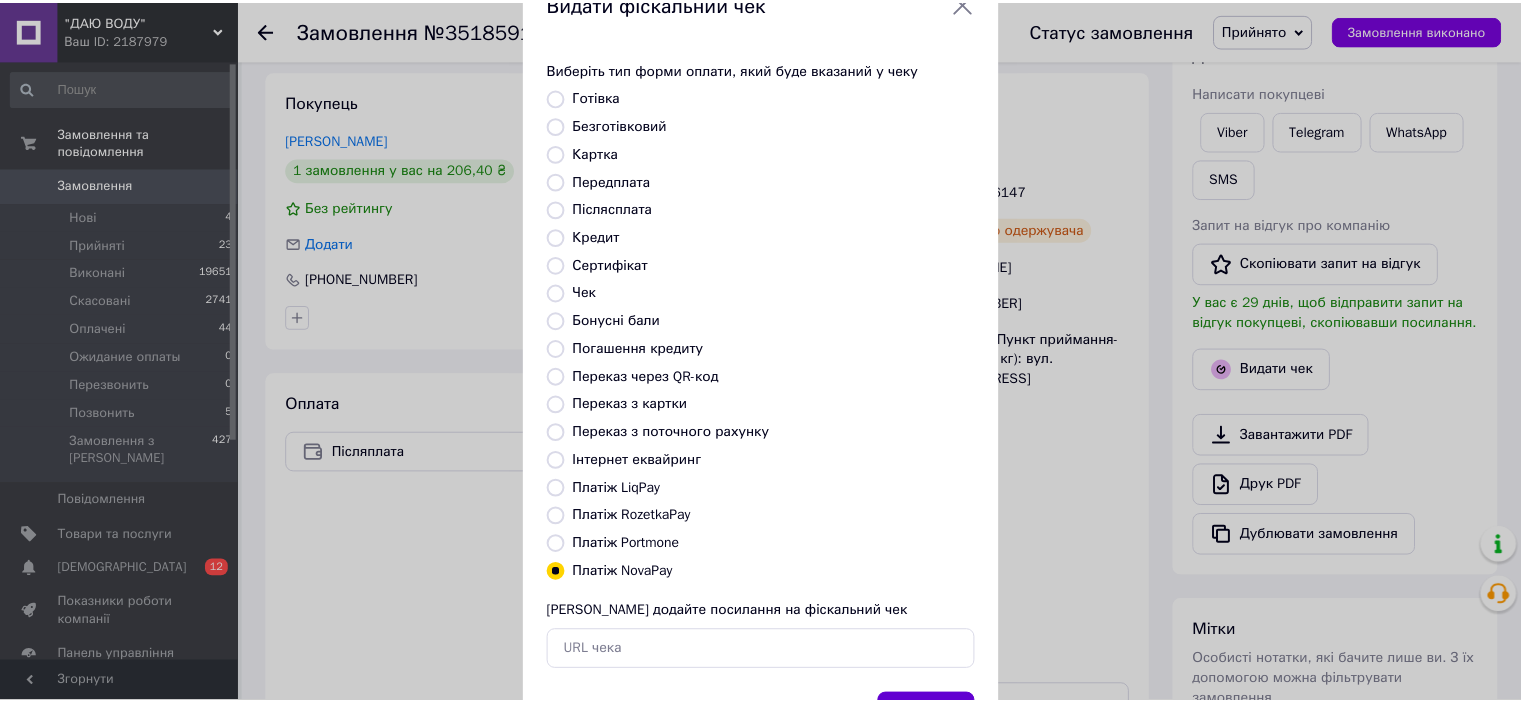 scroll, scrollTop: 155, scrollLeft: 0, axis: vertical 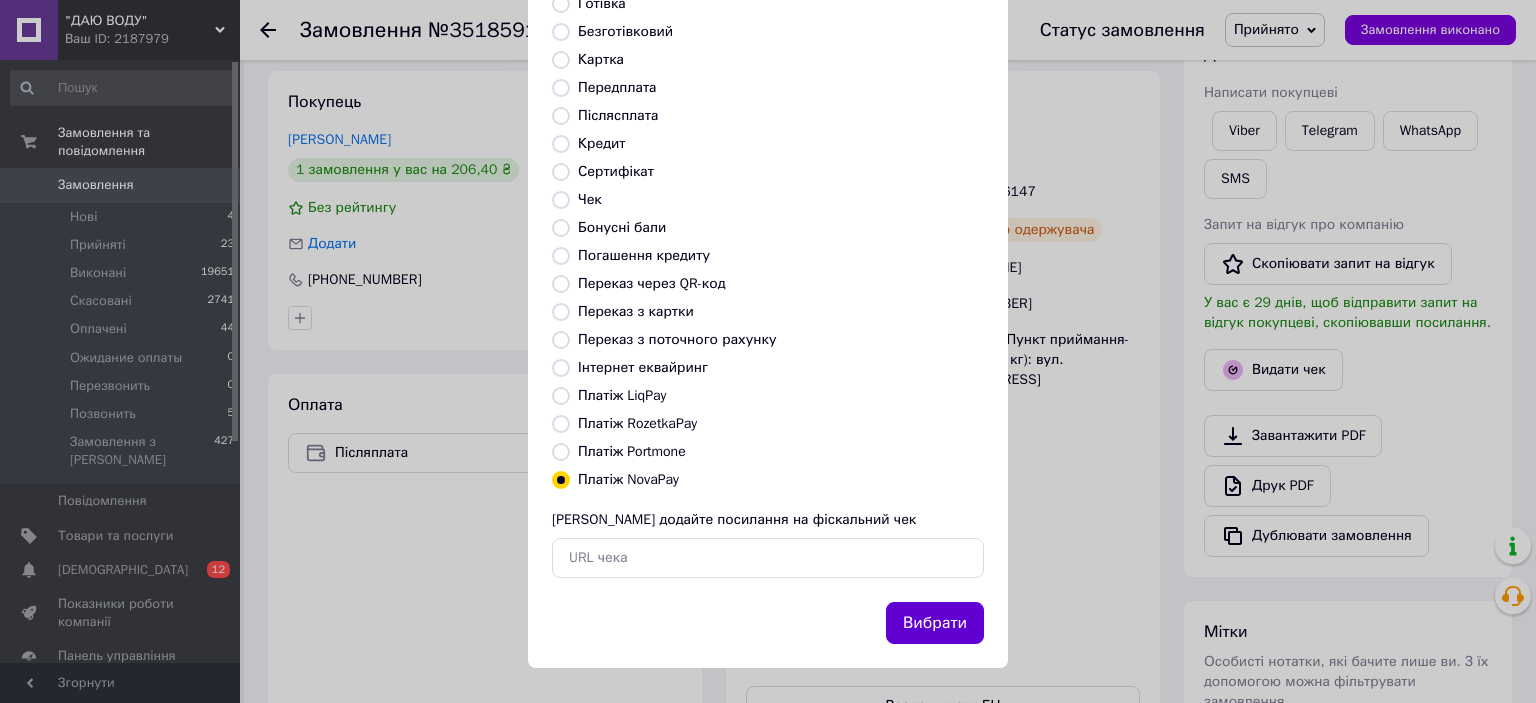 click on "Вибрати" at bounding box center [935, 623] 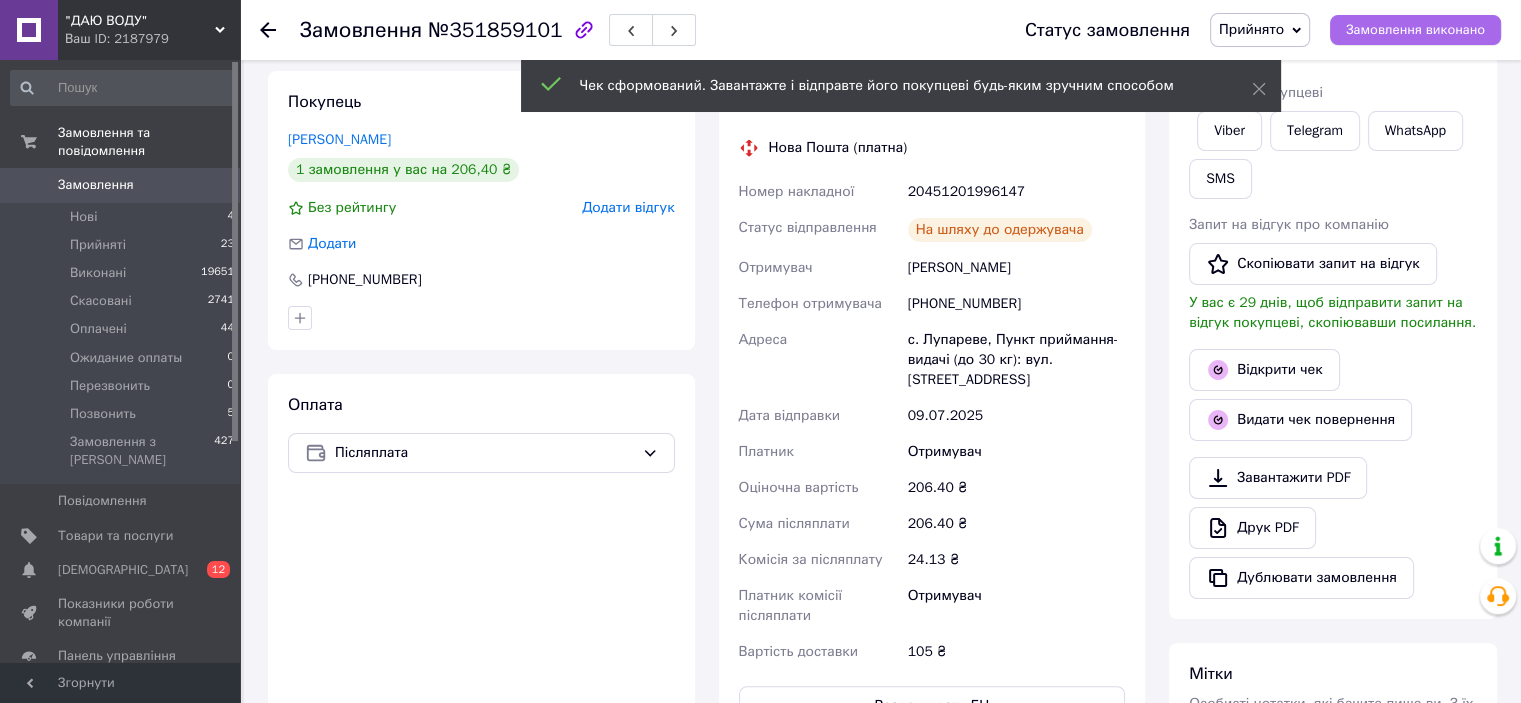 click on "Замовлення виконано" at bounding box center [1415, 30] 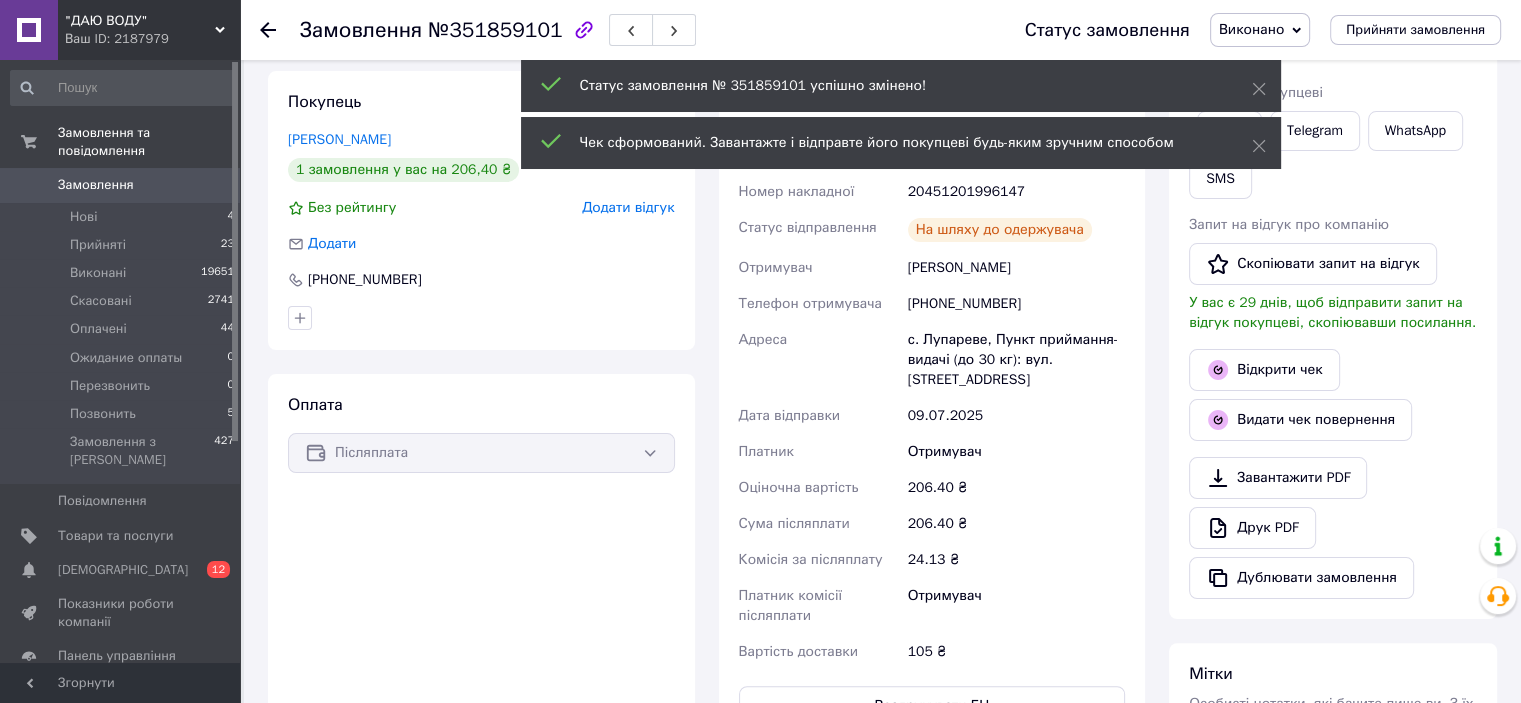 click 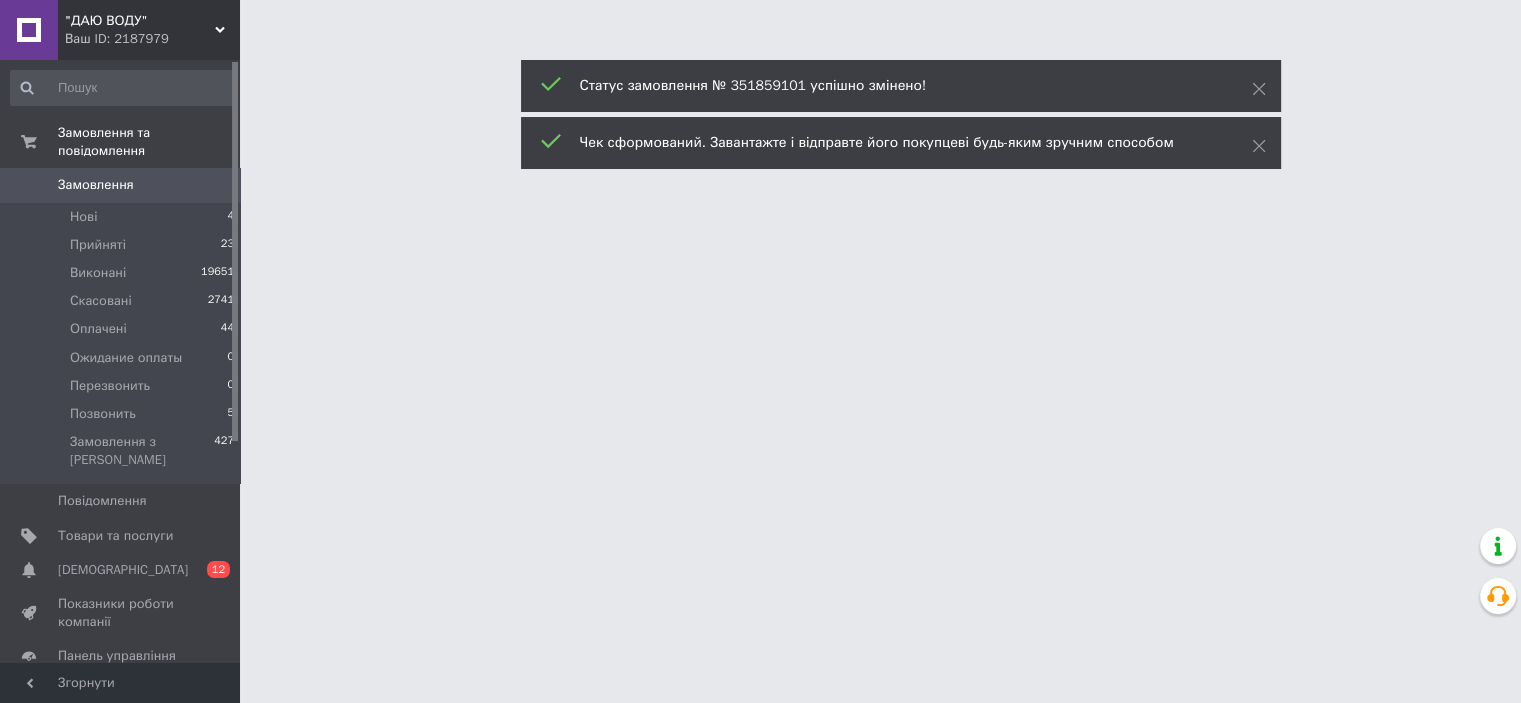 scroll, scrollTop: 0, scrollLeft: 0, axis: both 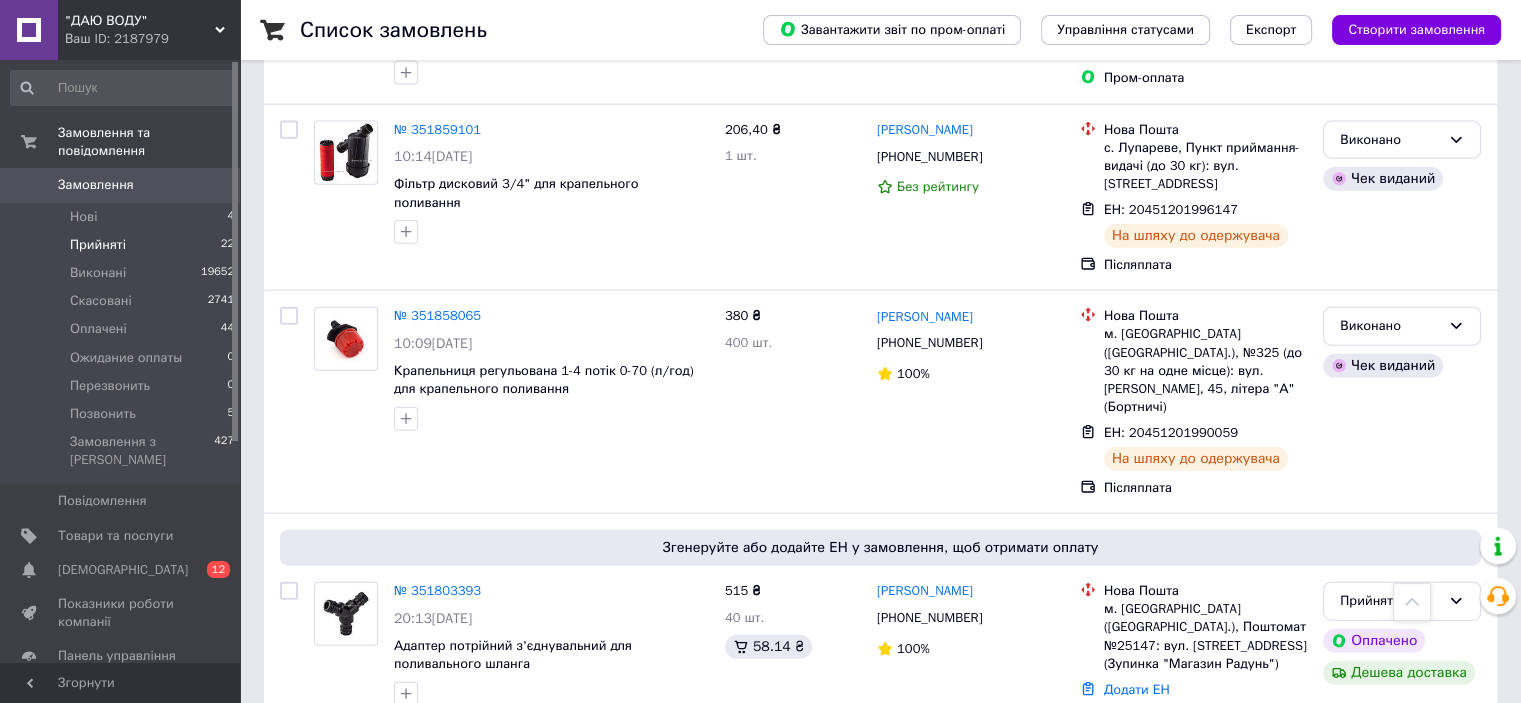 click on "Список замовлень   Завантажити звіт по пром-оплаті Управління статусами Експорт Створити замовлення -243.05 ₴ реальних коштів на балансі Через 4 дні товари стануть неактивні Поповніть Баланс ,  щоб продовжити отримувати замовлення Поповнити баланс 1 Фільтри Збережені фільтри: Прийняті (22) Статус: Прийняті Cкинути все Замовлення Cума Покупець Доставка та оплата Статус Згенеруйте або додайте ЕН у замовлення, щоб отримати оплату № 351987679 22:39[DATE] Кран кульовий пластиковий 1" різьба зовнішня - внутрішня 8 товарів у замовленні 177,65 ₴ 27 шт. 20.05 ₴ [PERSON_NAME] 100%" at bounding box center [880, -1891] 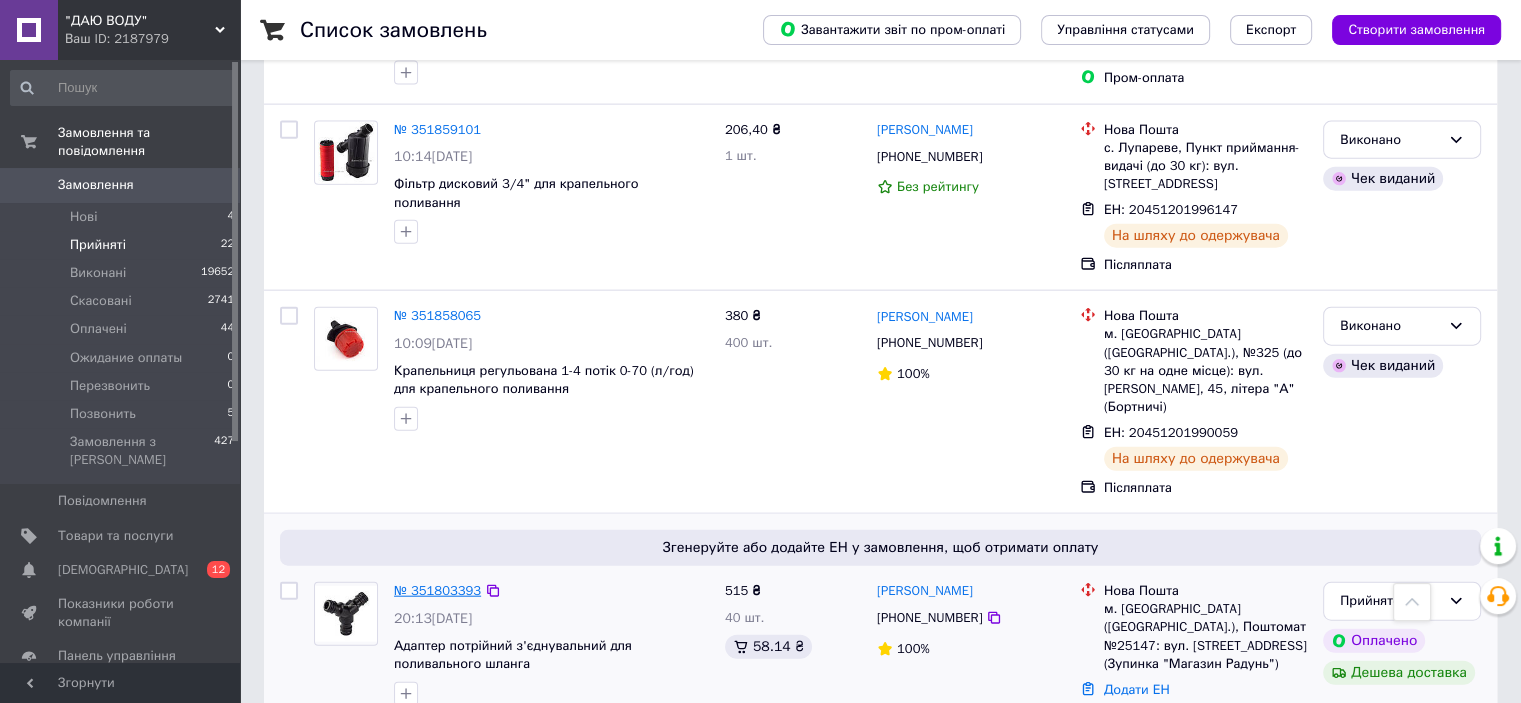click on "№ 351803393" at bounding box center (437, 590) 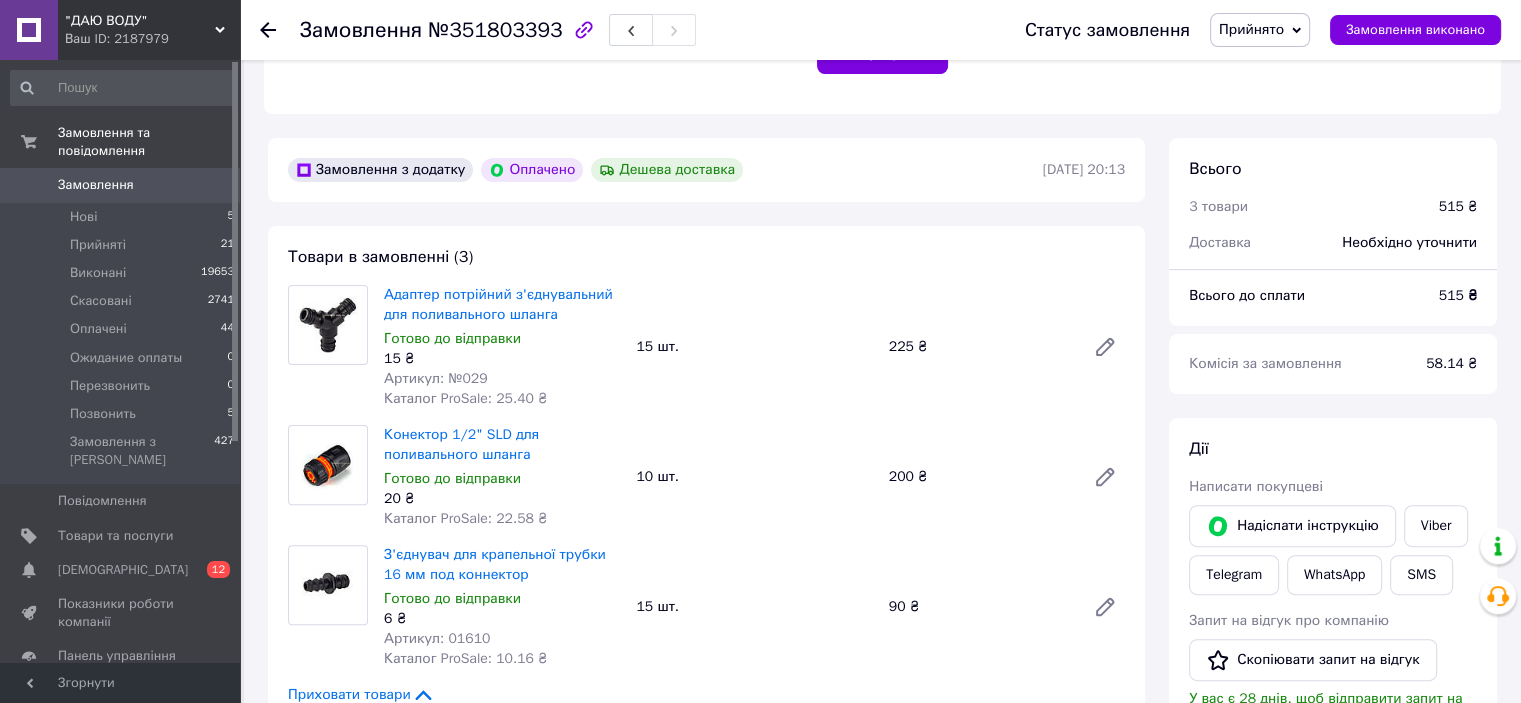 scroll, scrollTop: 499, scrollLeft: 0, axis: vertical 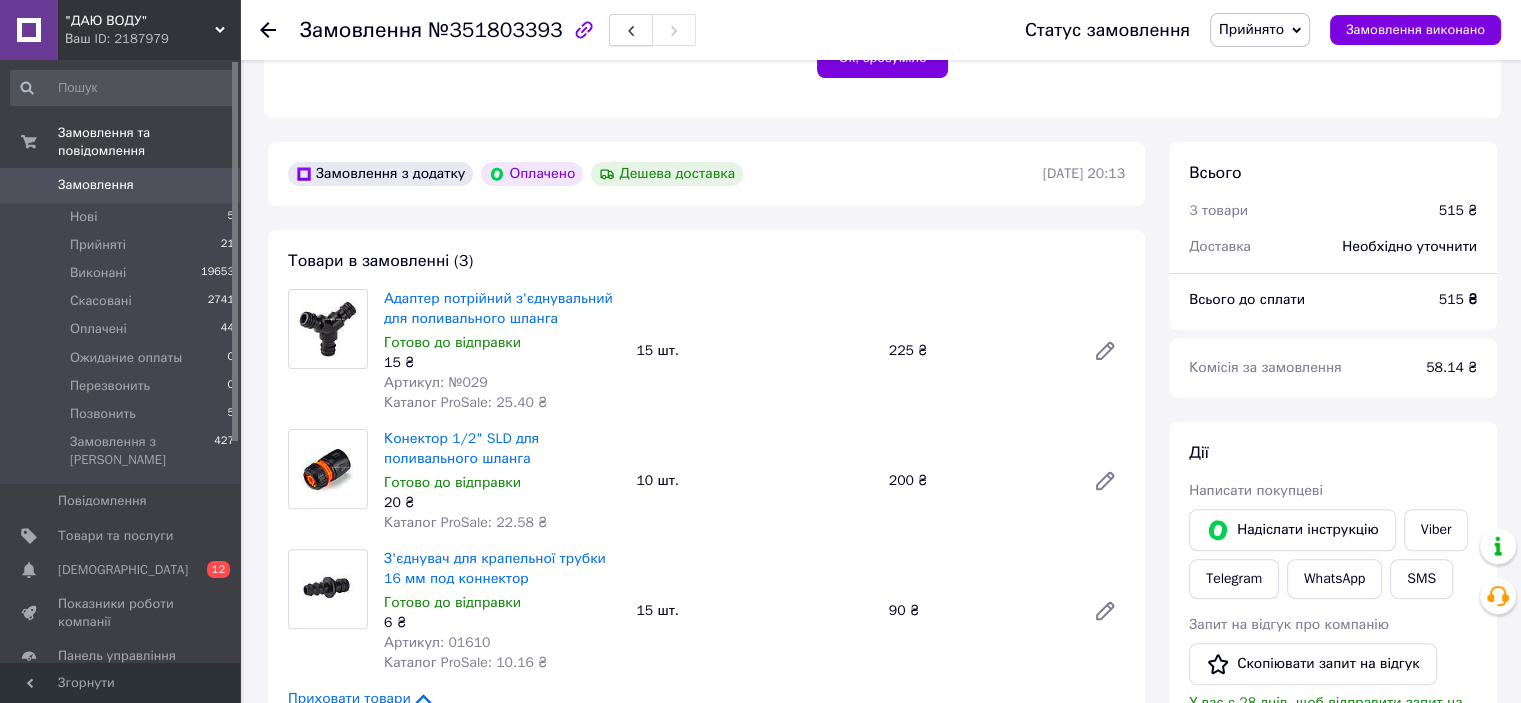 click 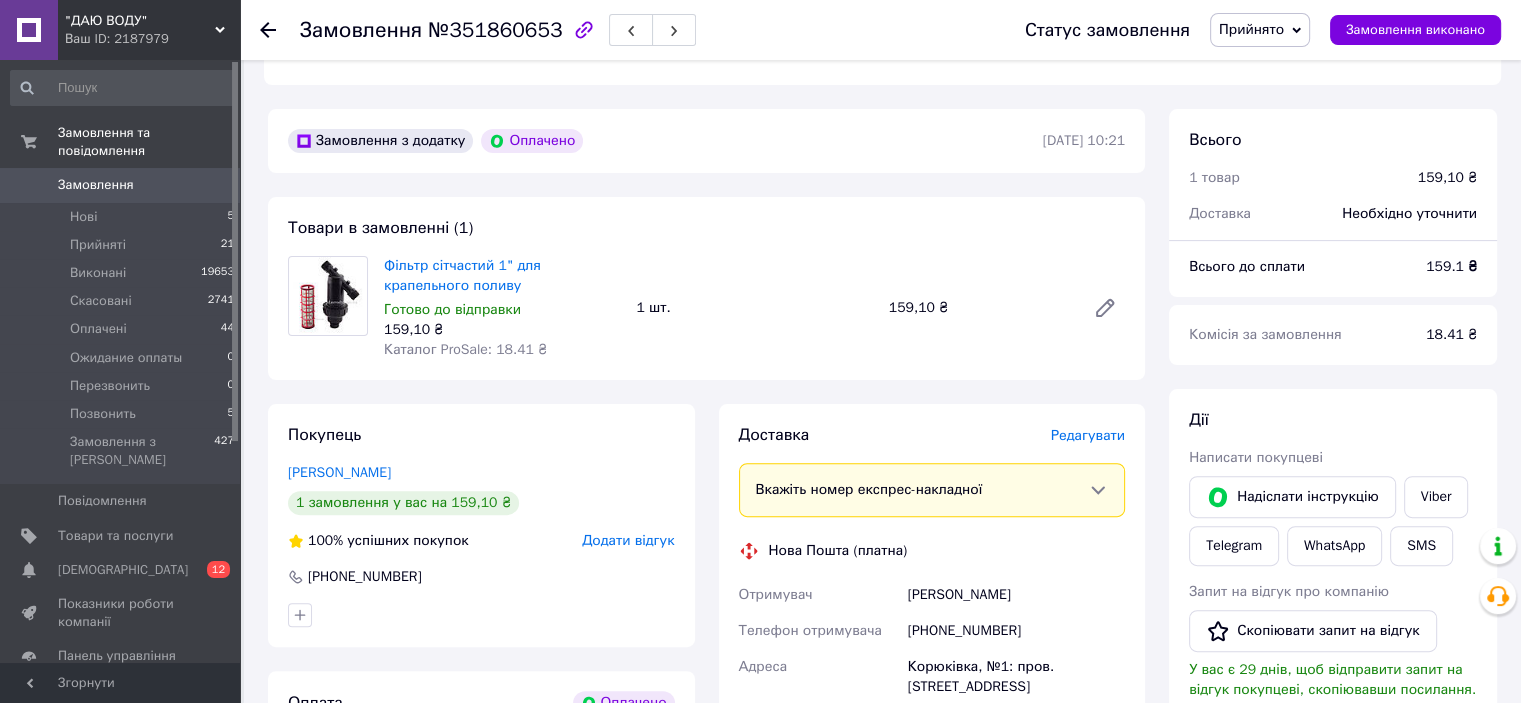 scroll, scrollTop: 699, scrollLeft: 0, axis: vertical 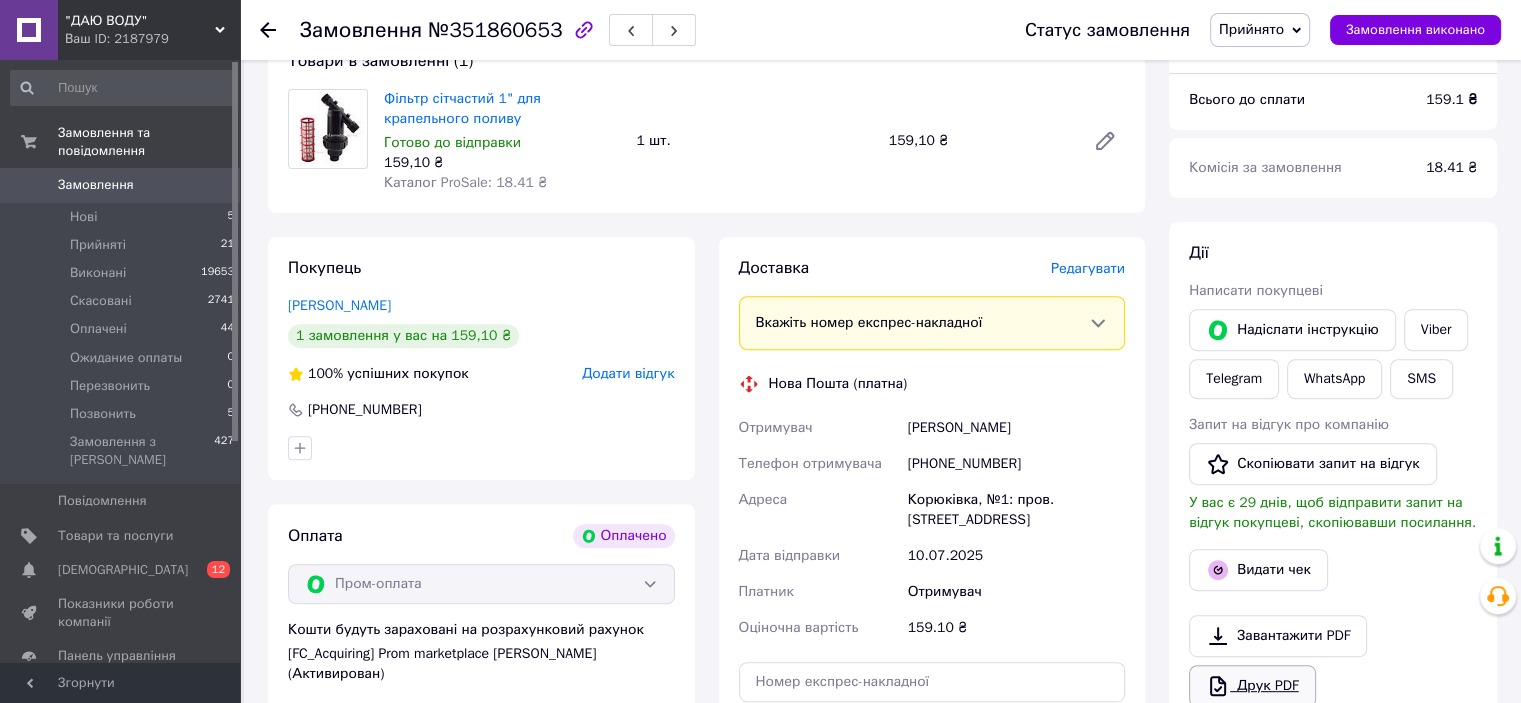click on "Друк PDF" at bounding box center [1252, 686] 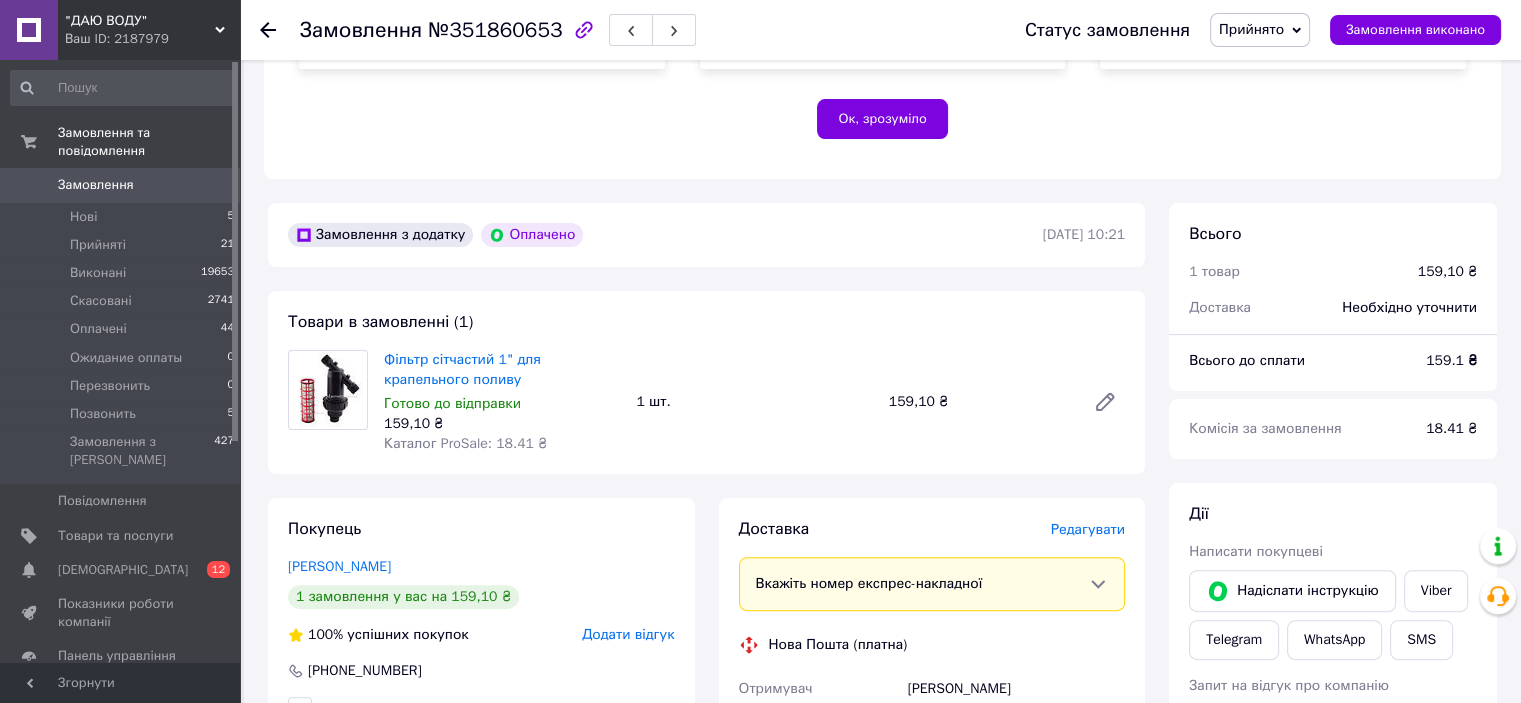 scroll, scrollTop: 299, scrollLeft: 0, axis: vertical 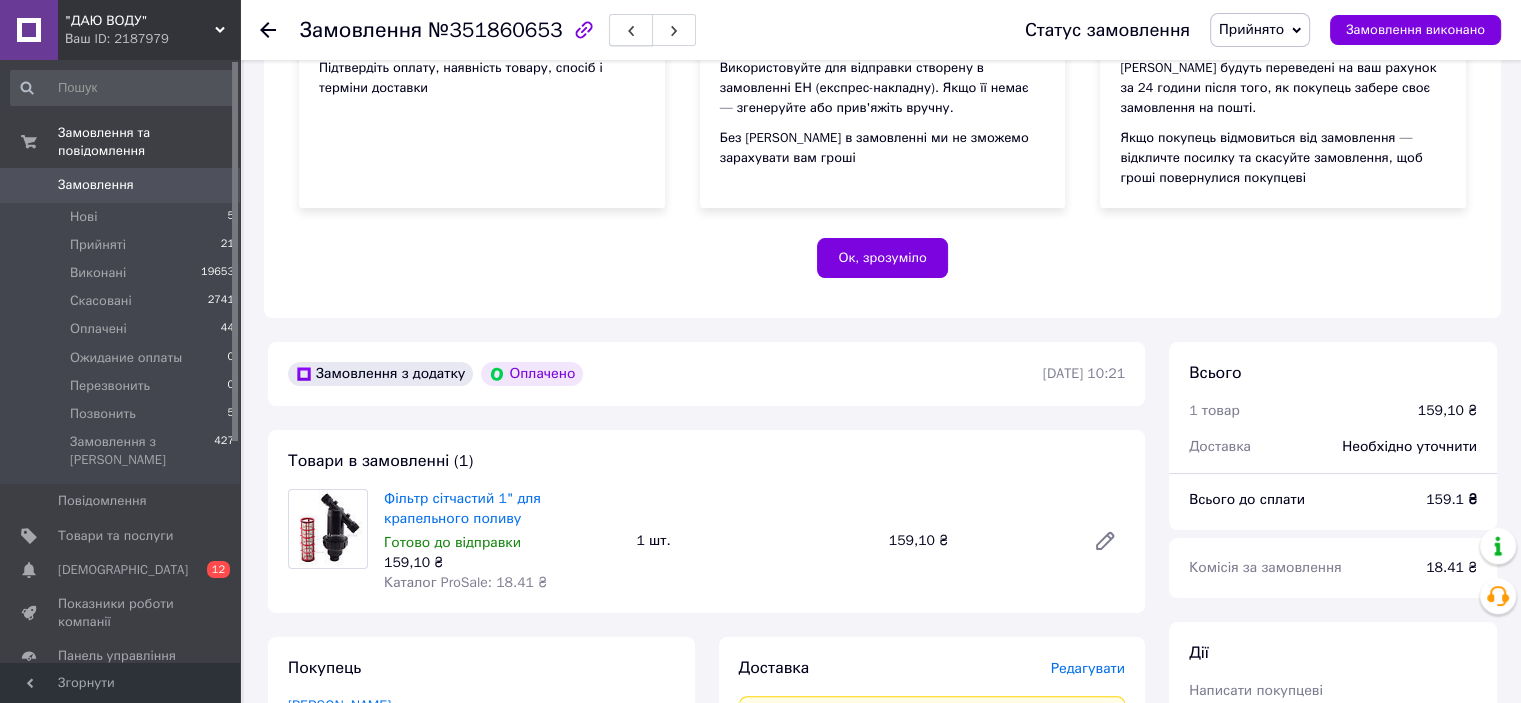 click at bounding box center (631, 30) 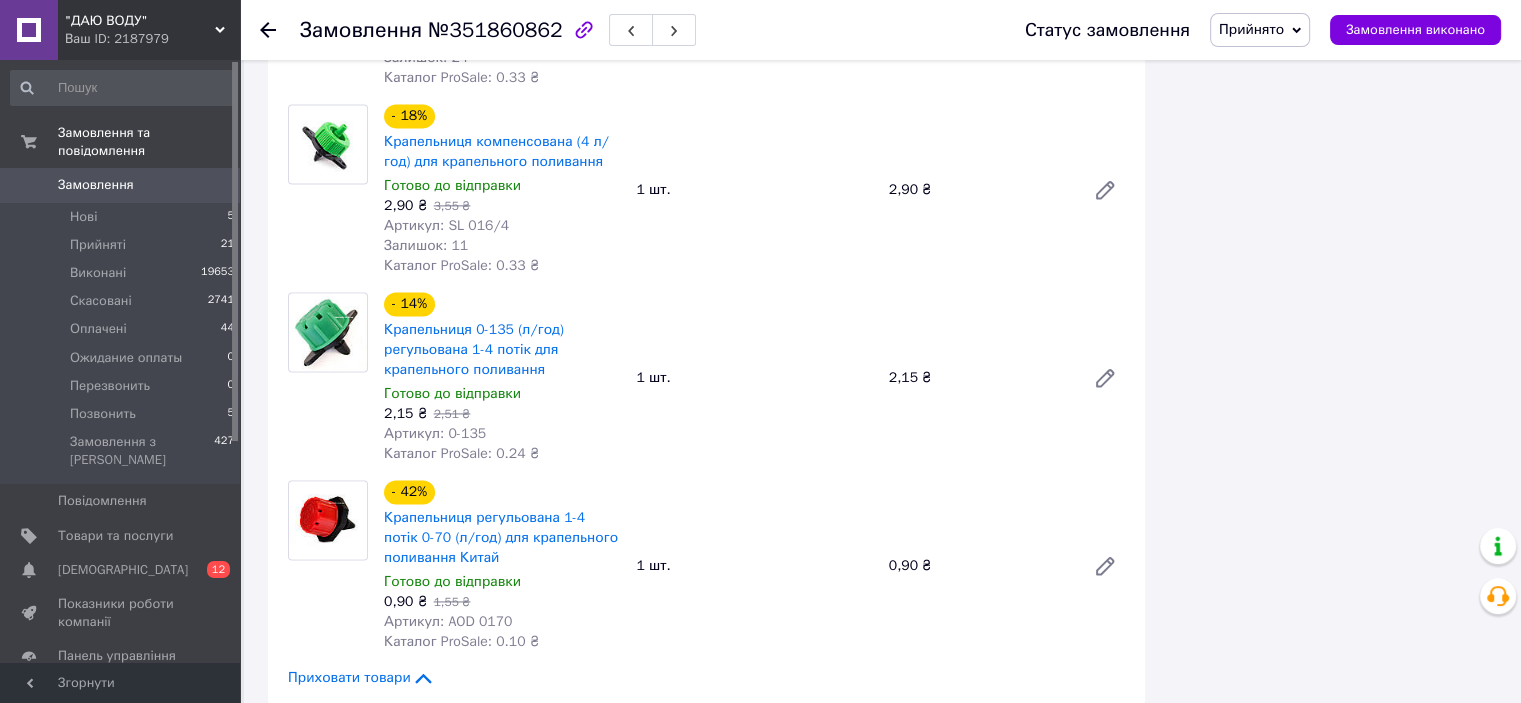 scroll, scrollTop: 3199, scrollLeft: 0, axis: vertical 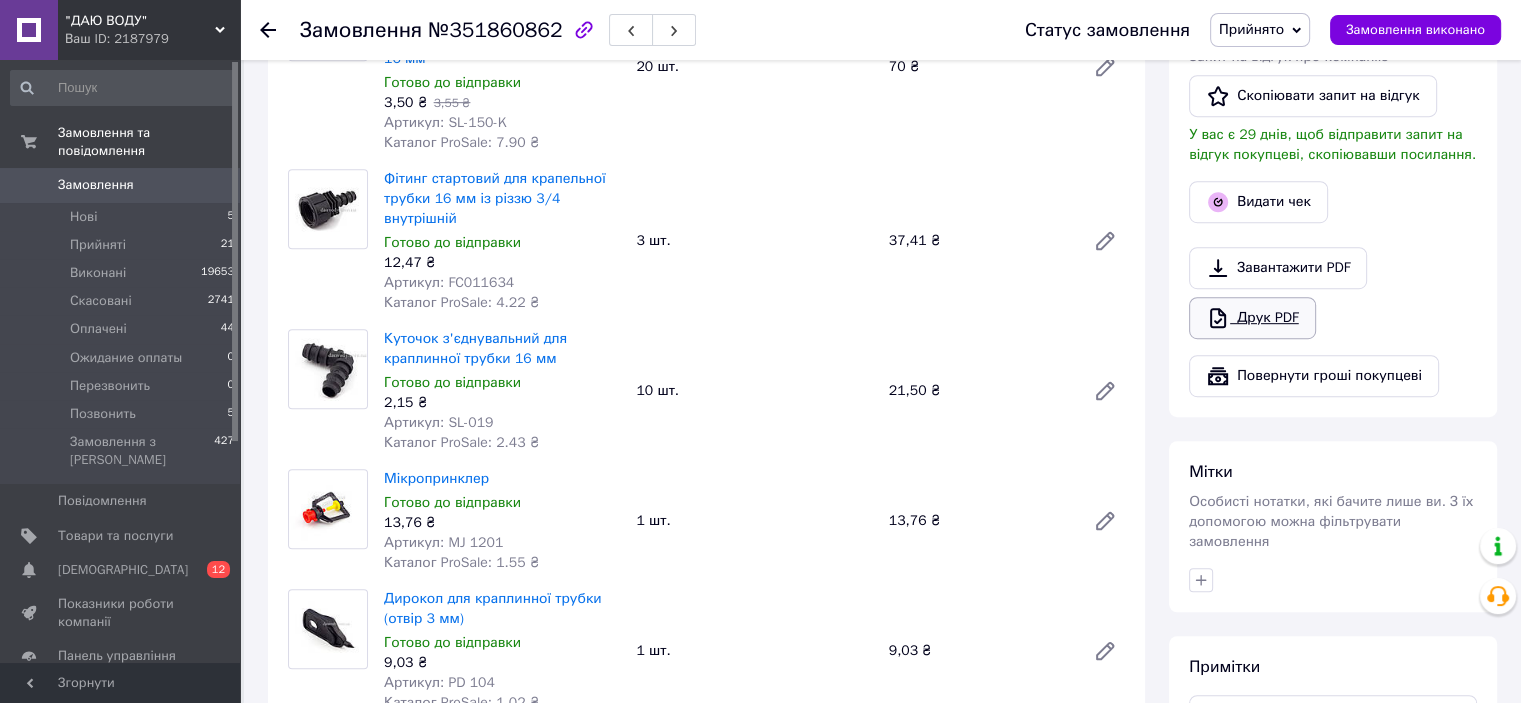 click on "Друк PDF" at bounding box center [1252, 318] 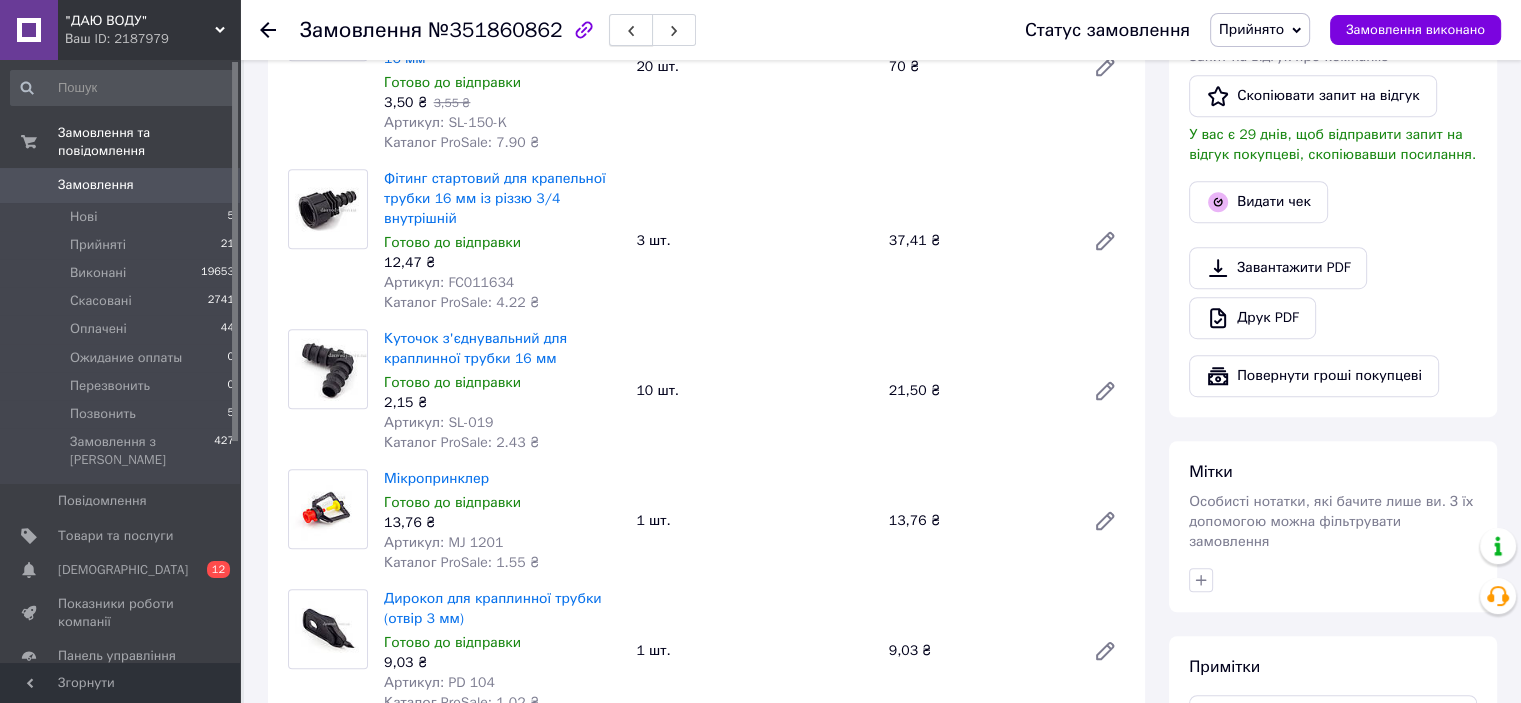 click at bounding box center [631, 30] 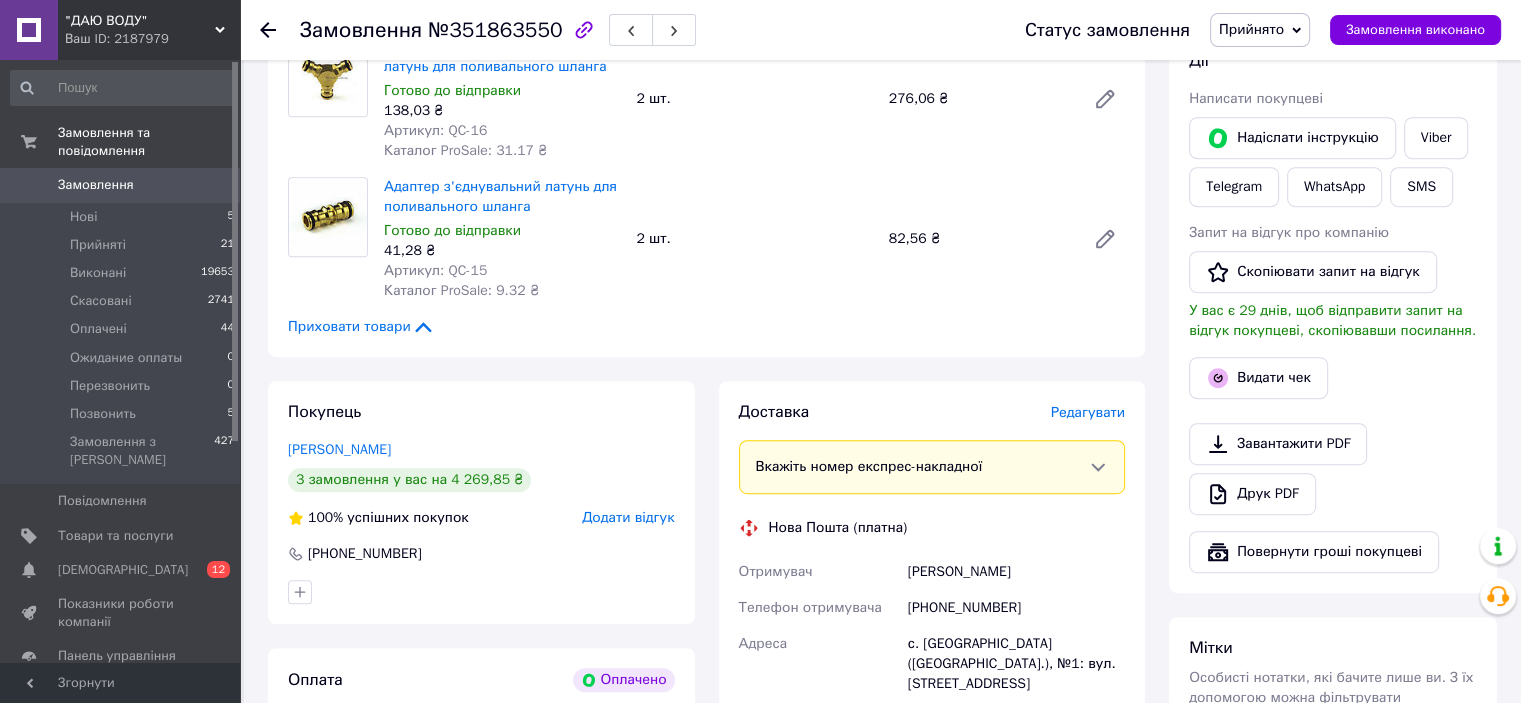 scroll, scrollTop: 1015, scrollLeft: 0, axis: vertical 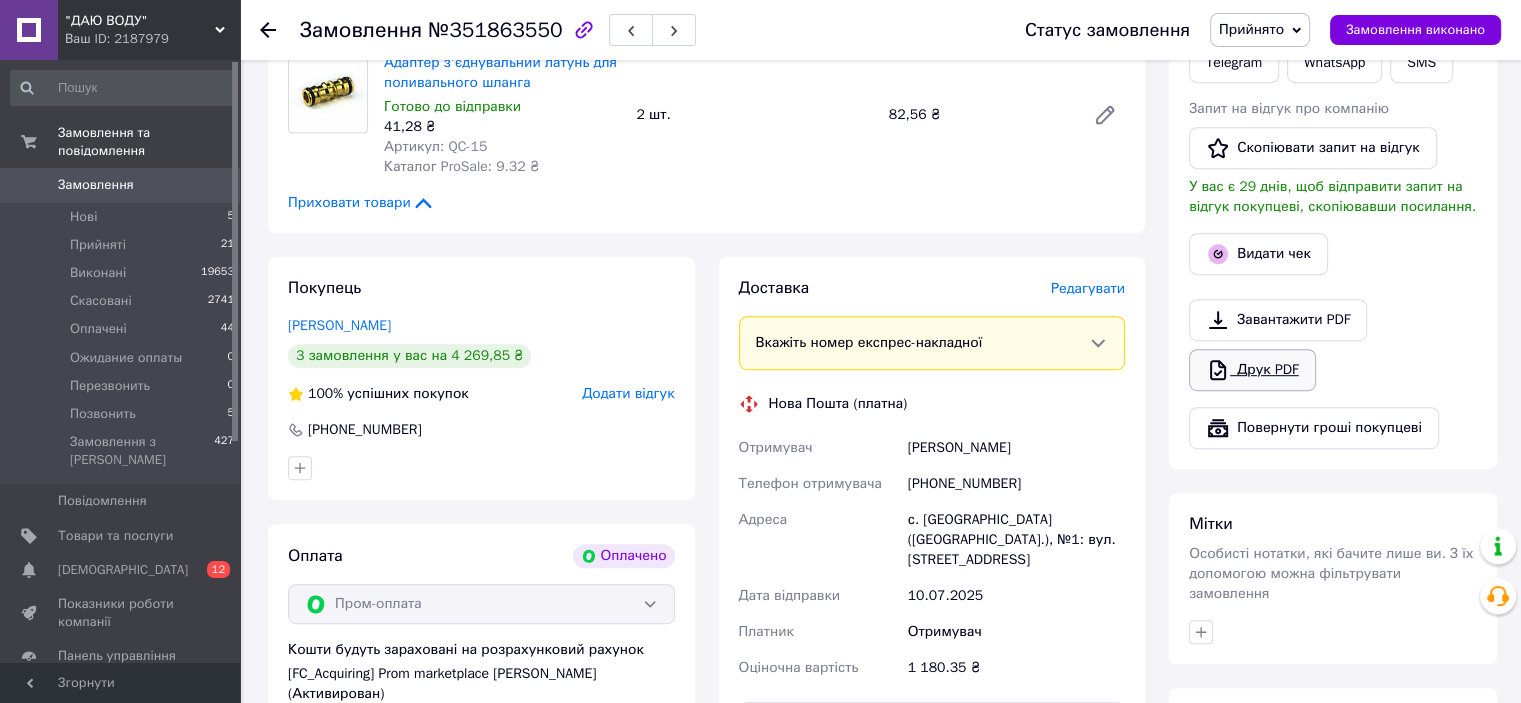 click on "Друк PDF" at bounding box center [1252, 370] 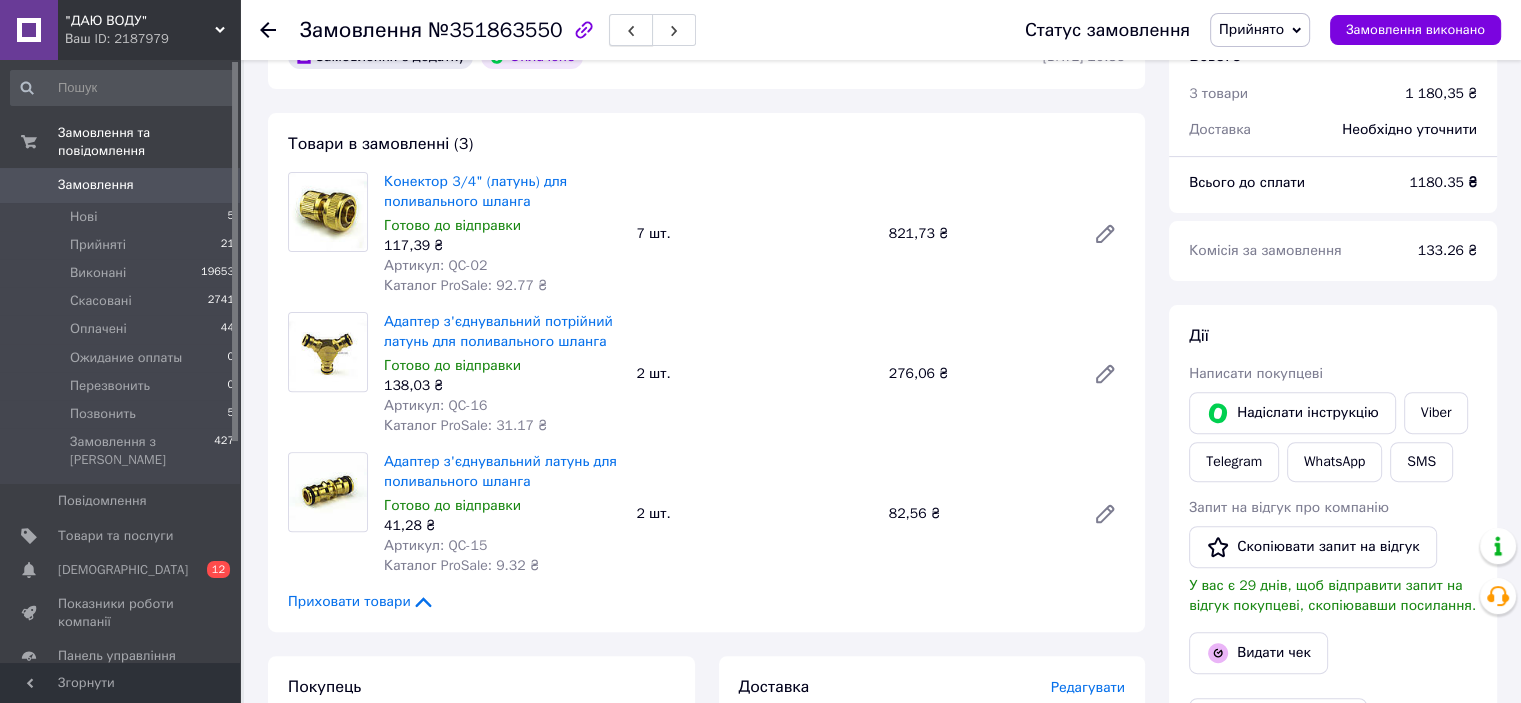 scroll, scrollTop: 515, scrollLeft: 0, axis: vertical 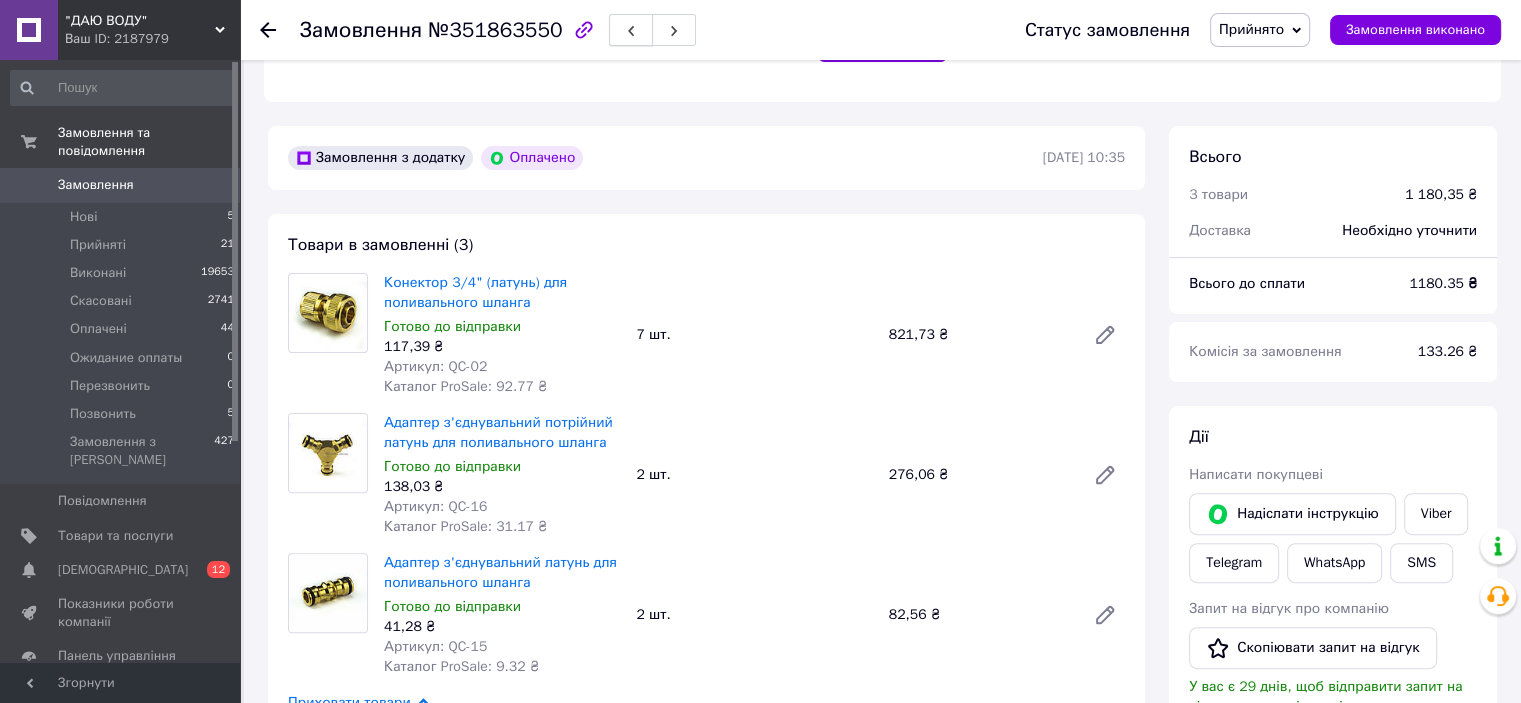 click at bounding box center [631, 30] 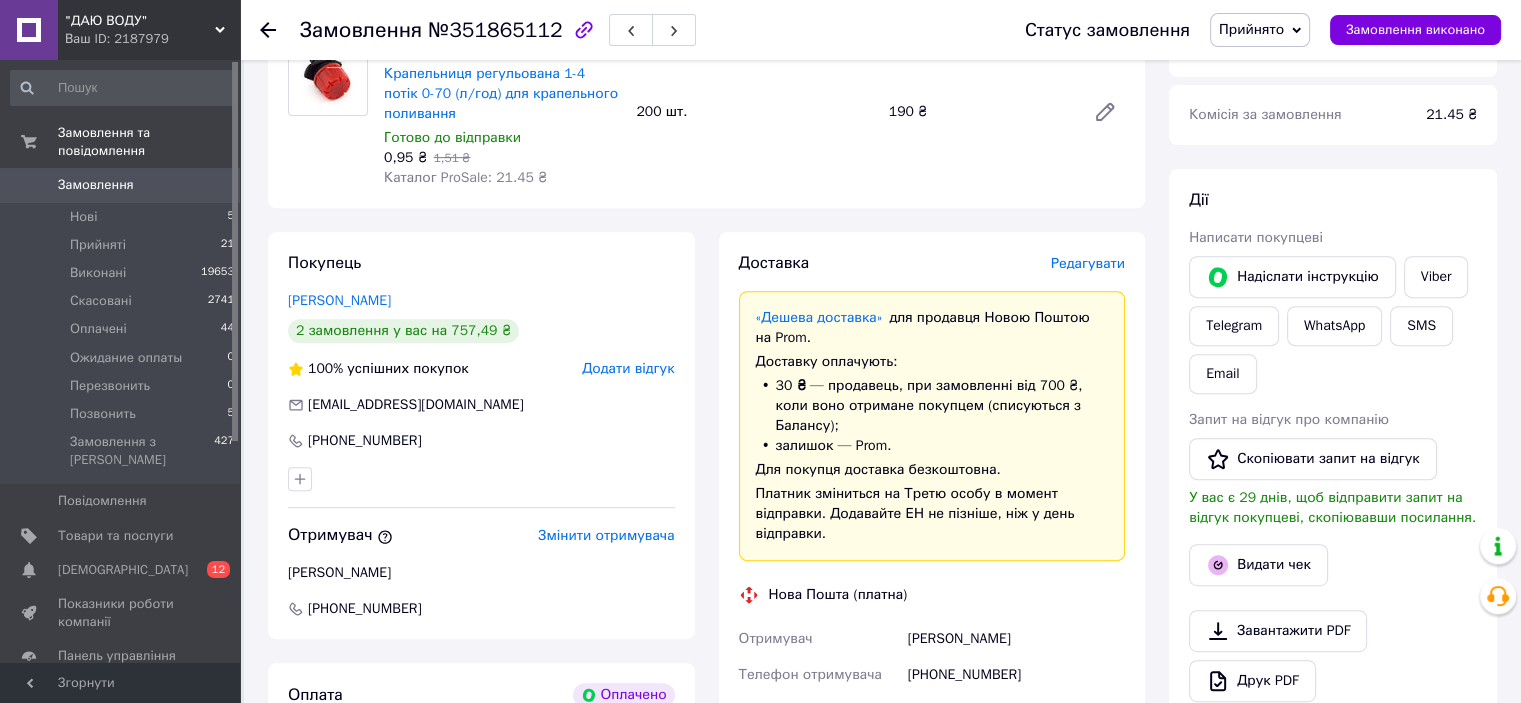 scroll, scrollTop: 915, scrollLeft: 0, axis: vertical 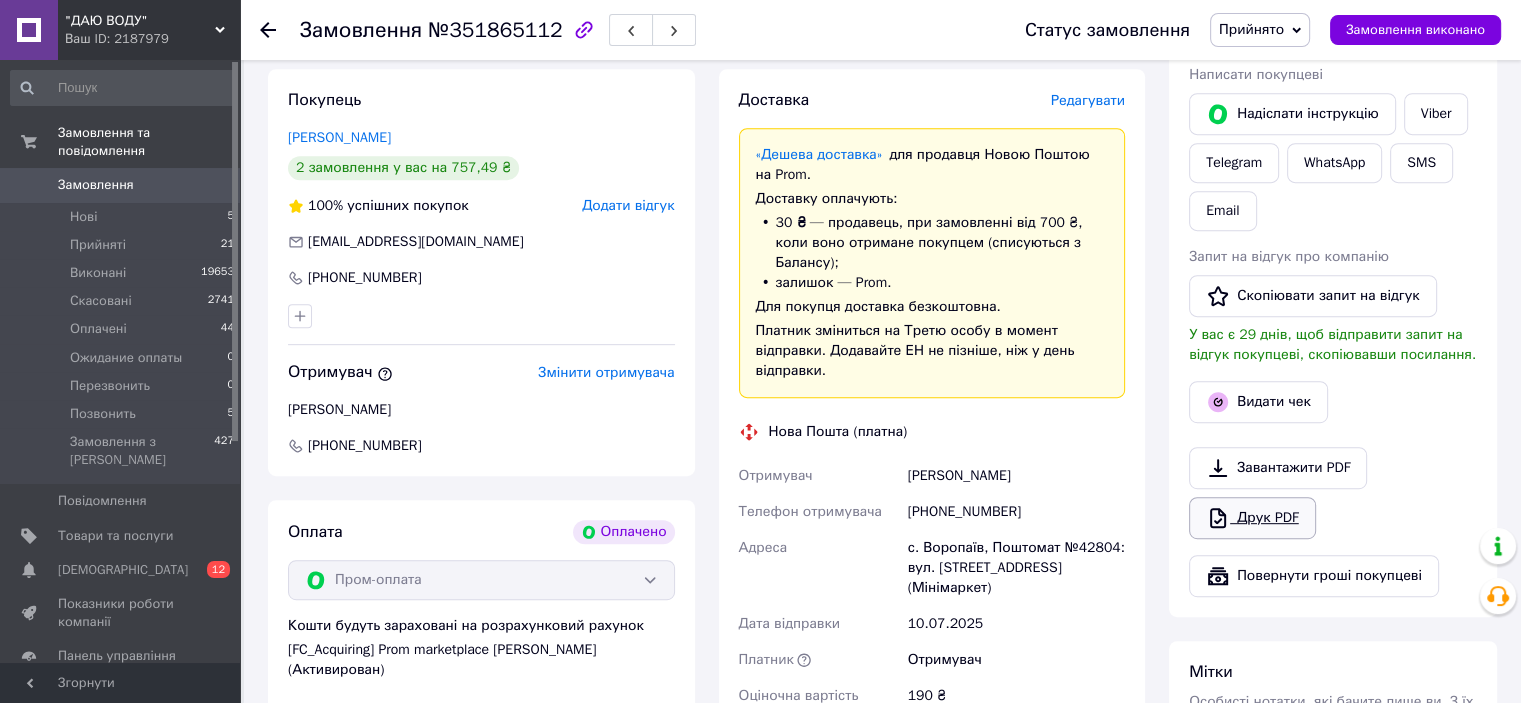 click on "Друк PDF" at bounding box center (1252, 518) 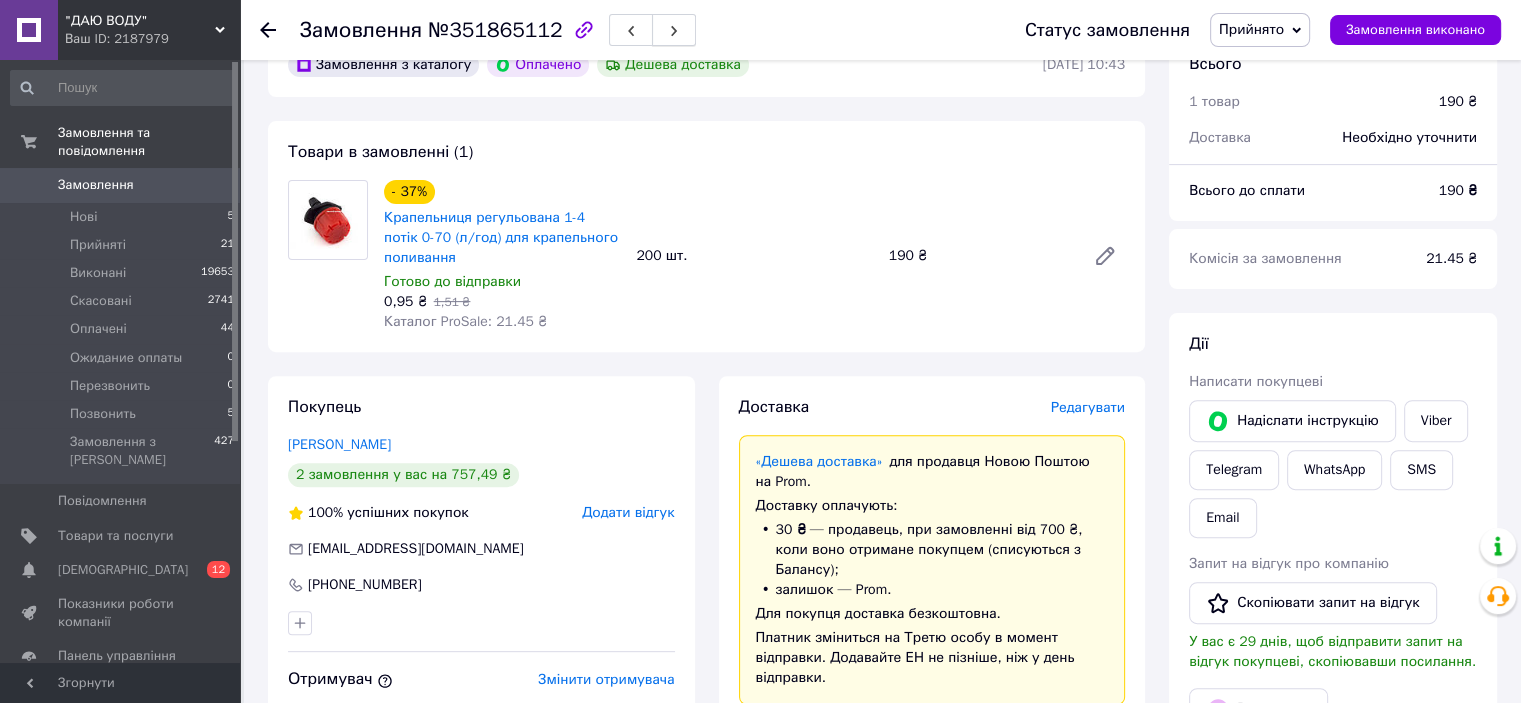 scroll, scrollTop: 415, scrollLeft: 0, axis: vertical 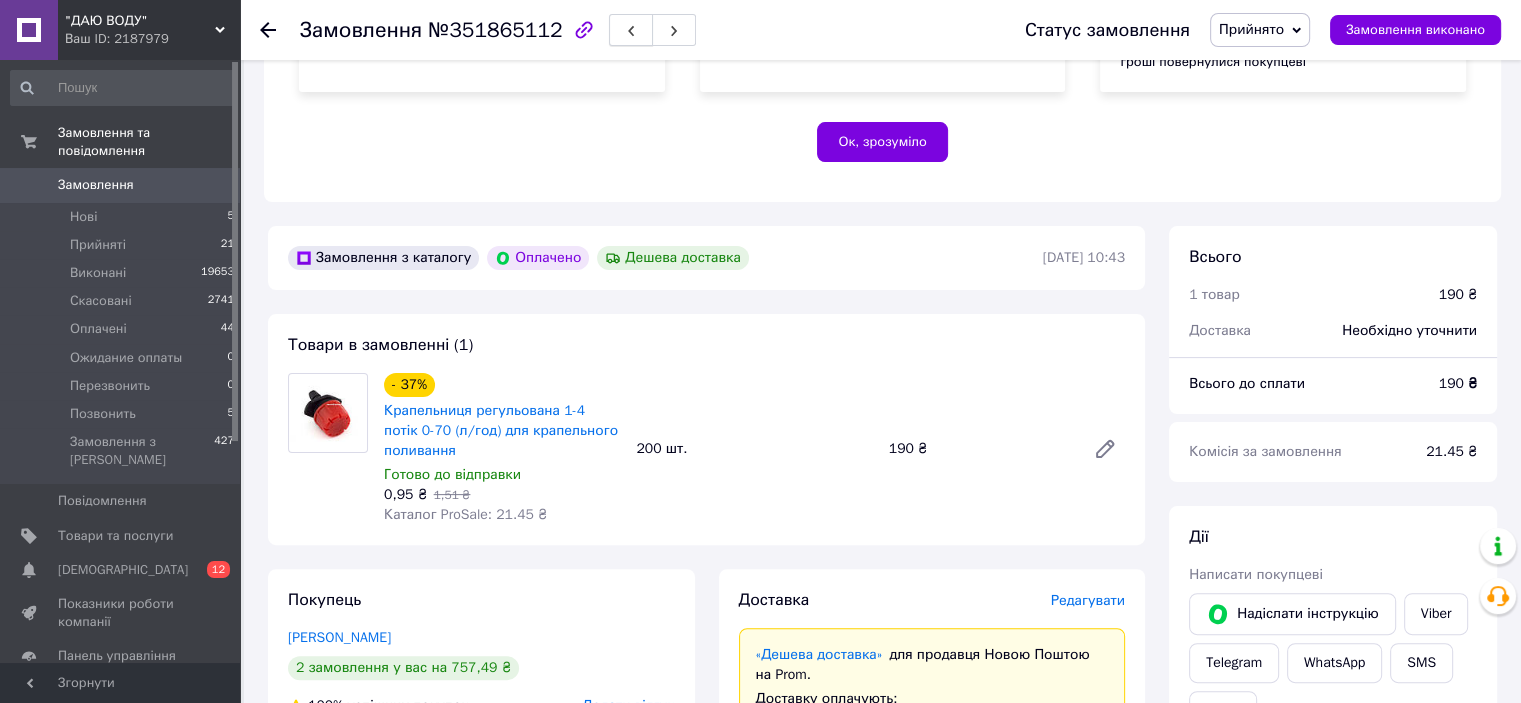 click 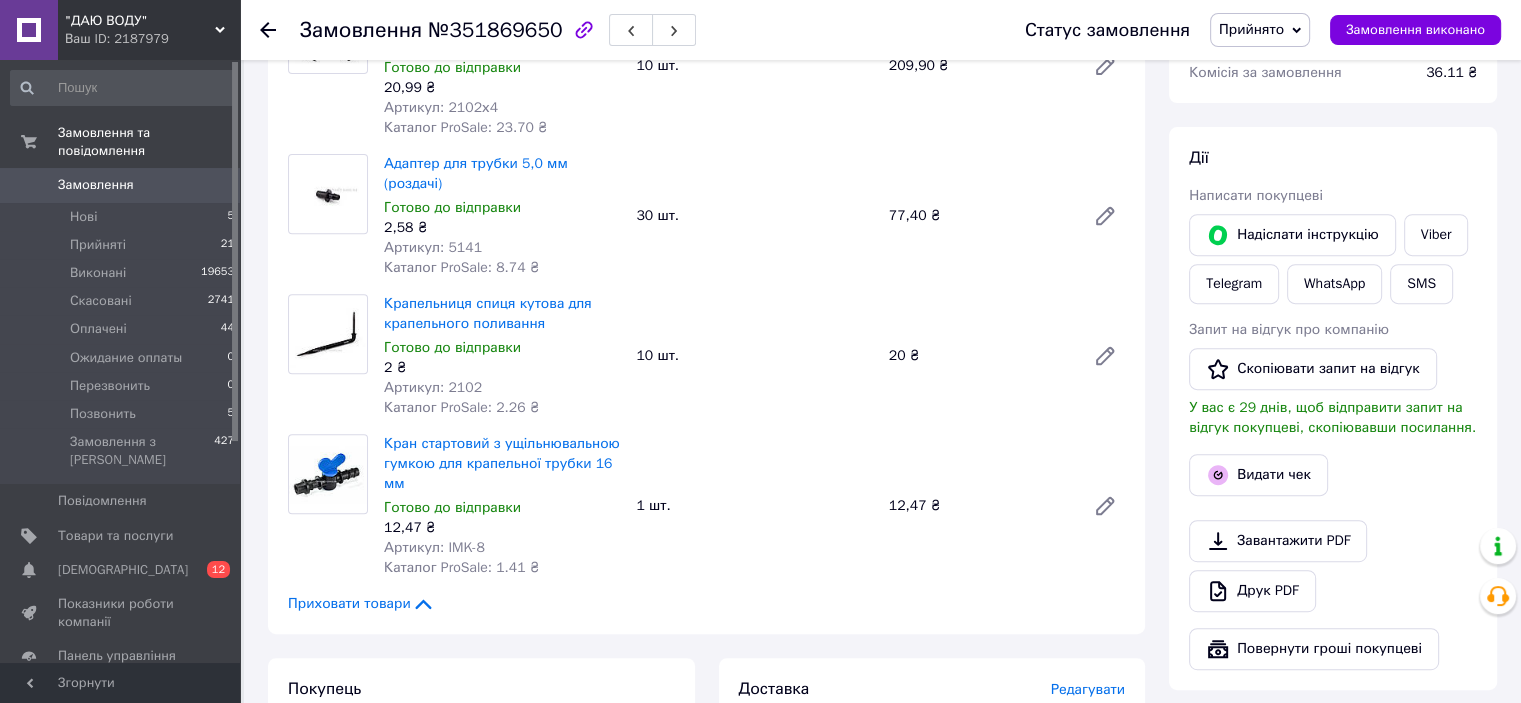 scroll, scrollTop: 915, scrollLeft: 0, axis: vertical 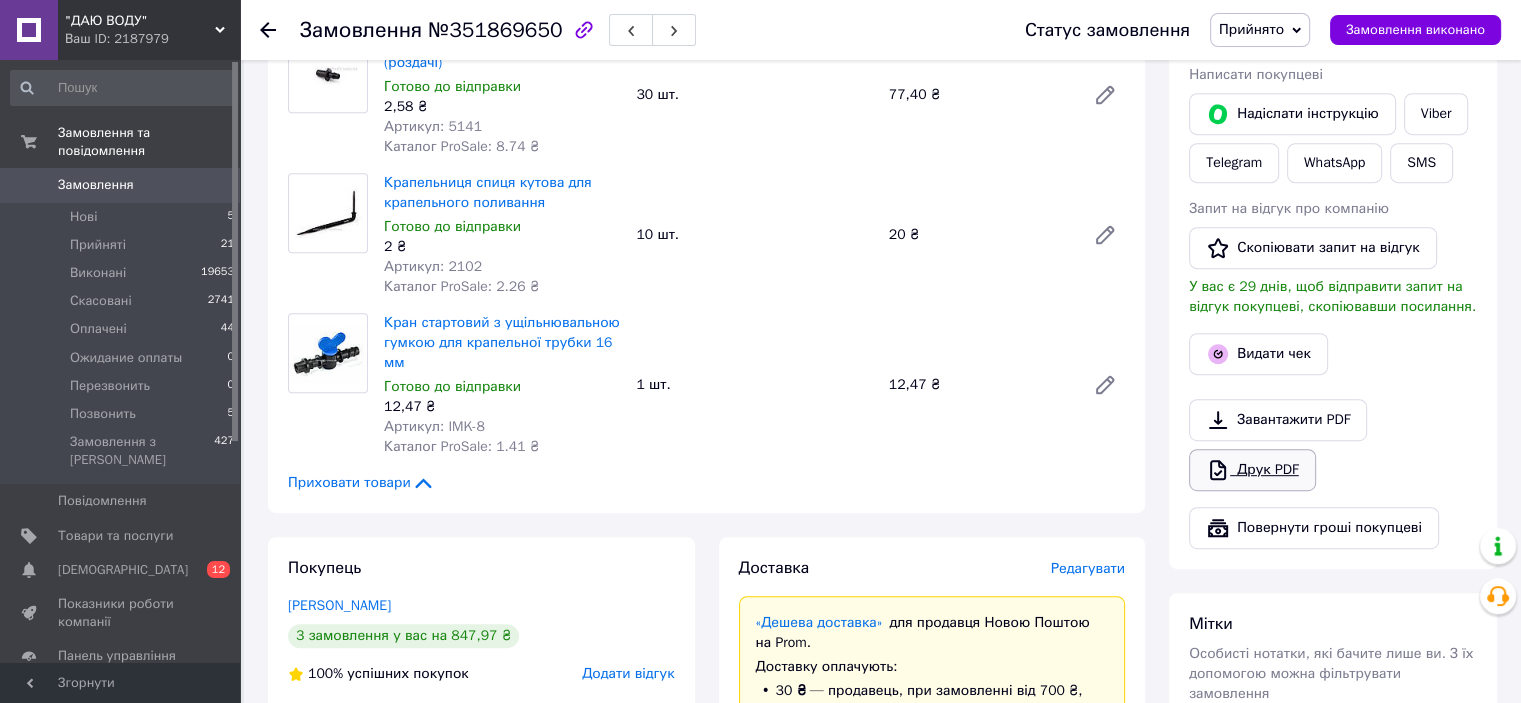 click on "Друк PDF" at bounding box center [1252, 470] 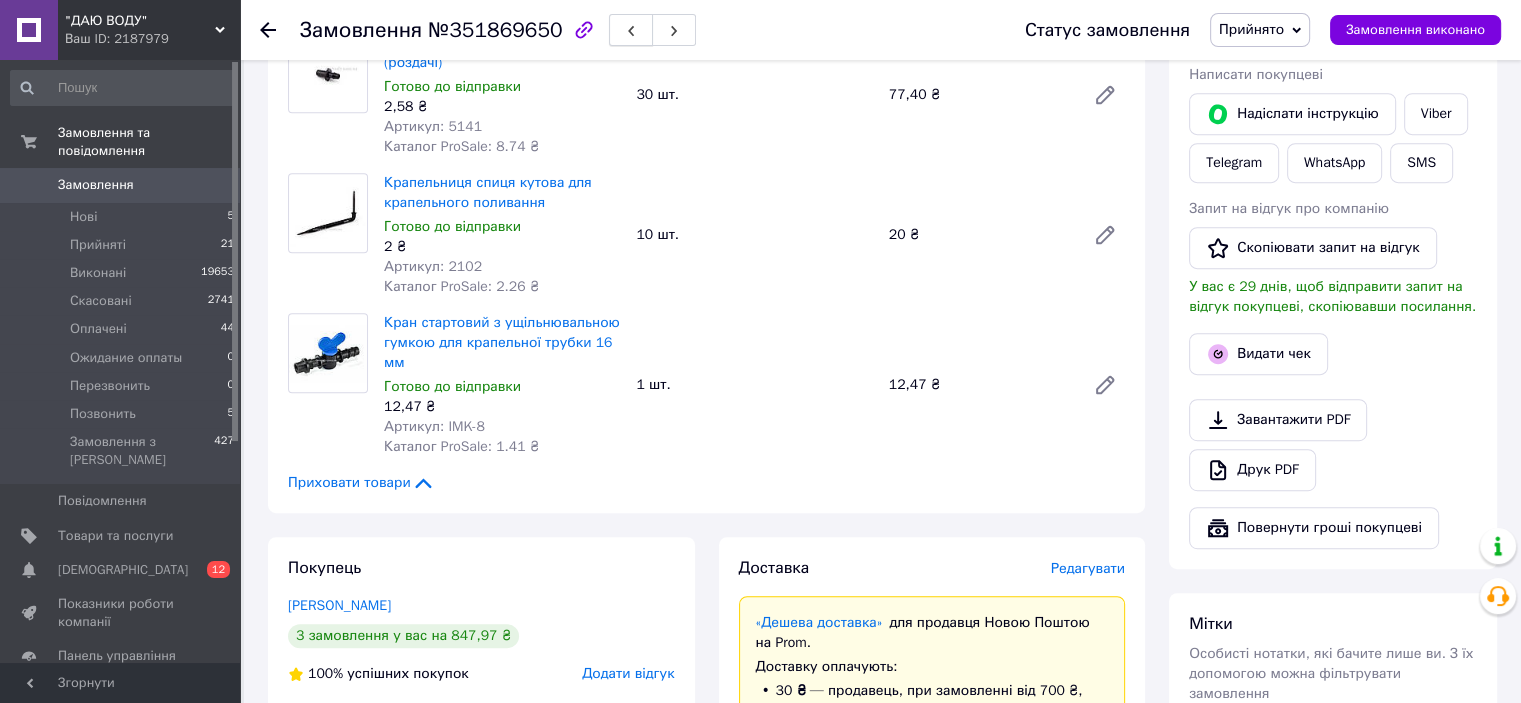 click at bounding box center (631, 30) 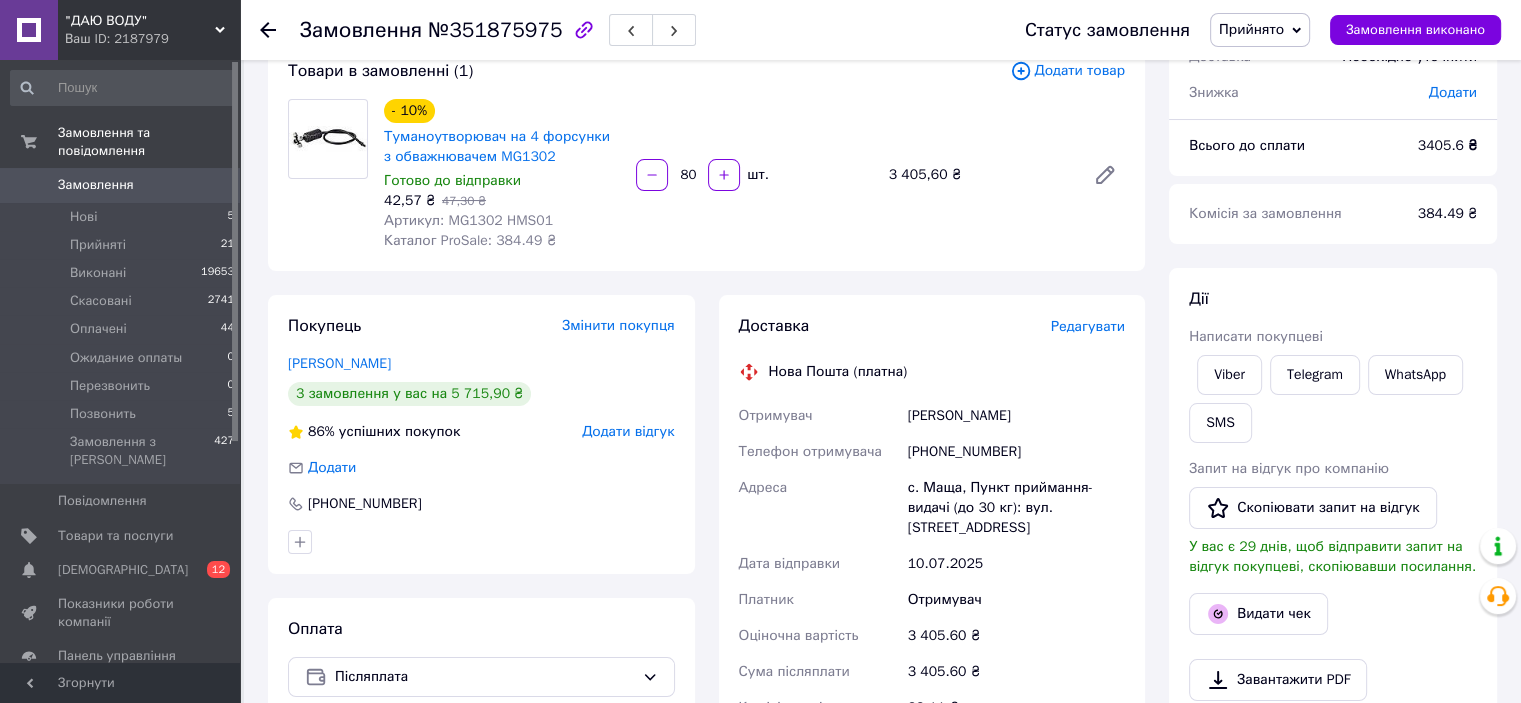 scroll, scrollTop: 100, scrollLeft: 0, axis: vertical 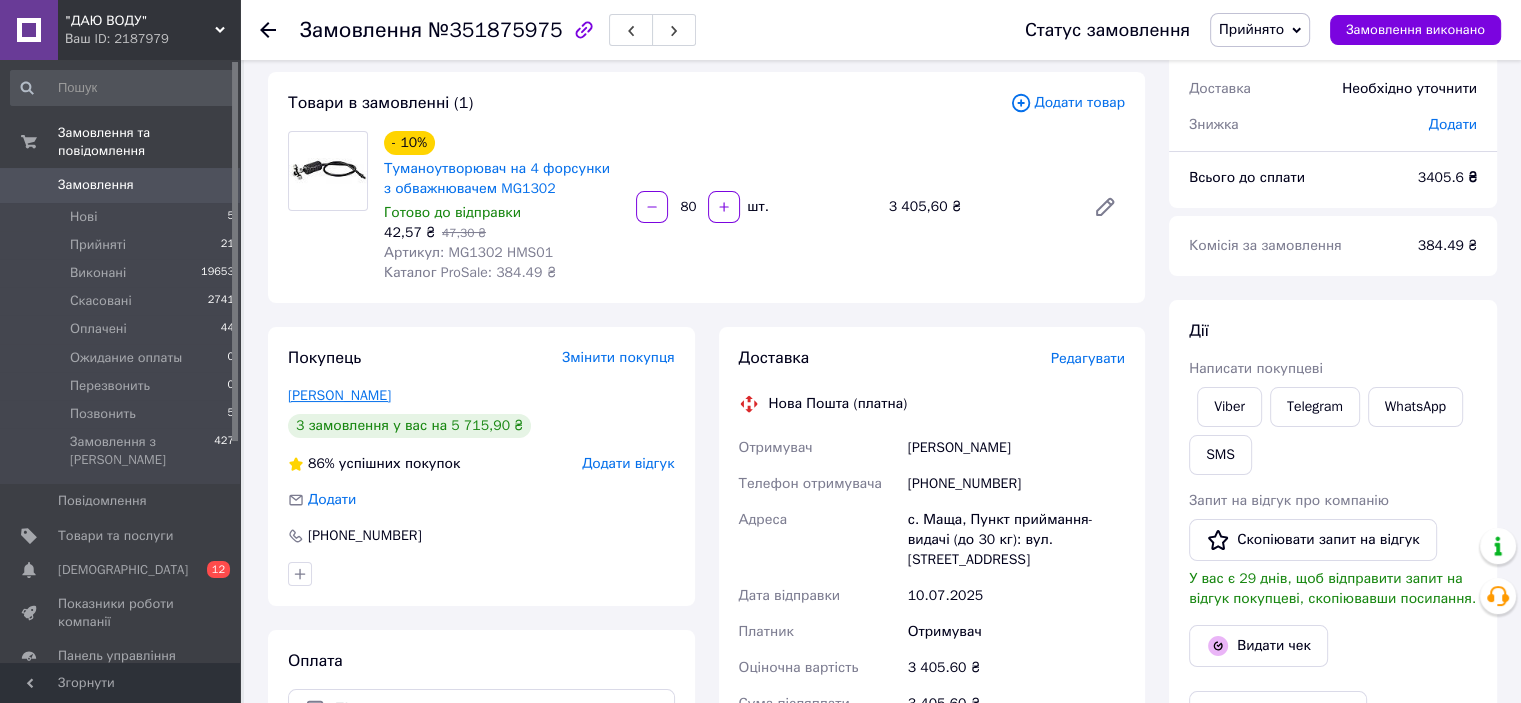 click on "[PERSON_NAME]" at bounding box center [339, 395] 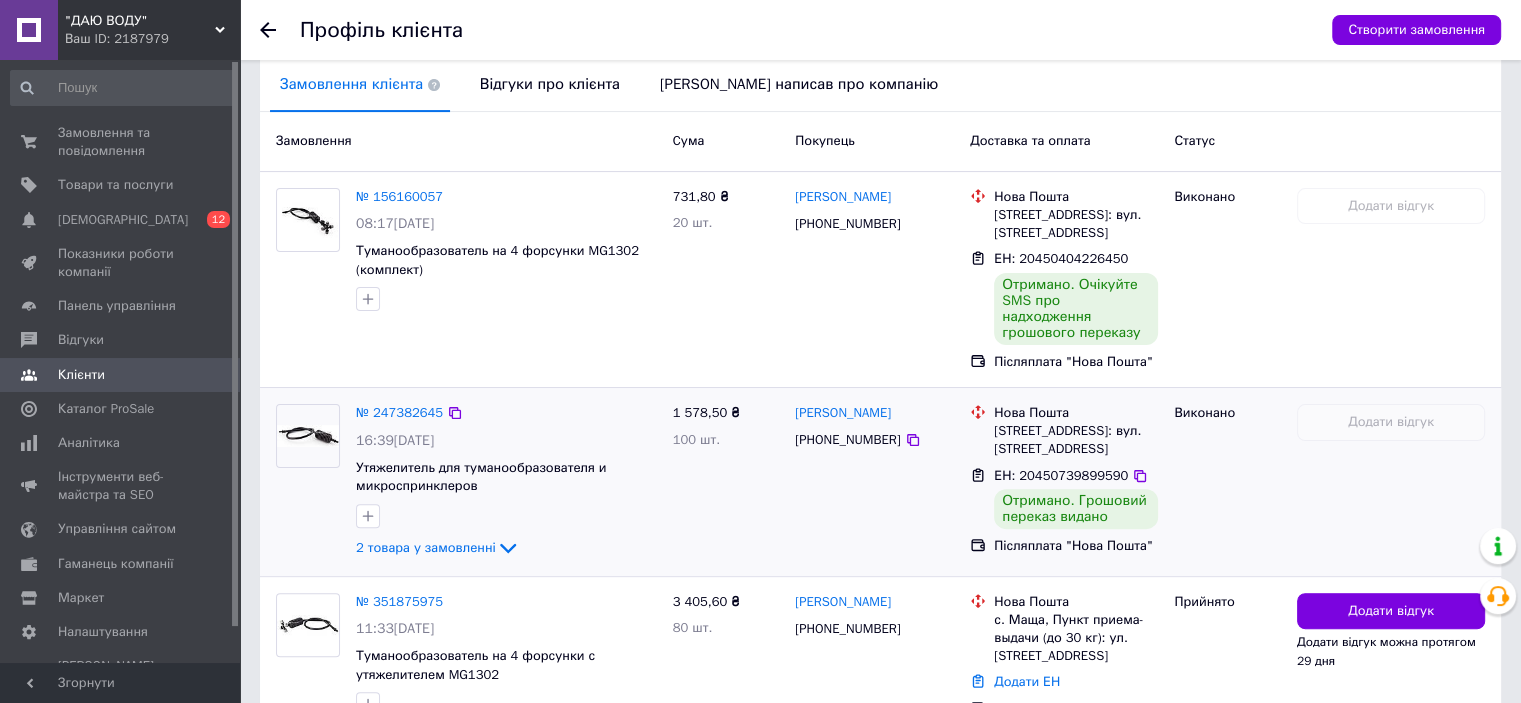 scroll, scrollTop: 555, scrollLeft: 0, axis: vertical 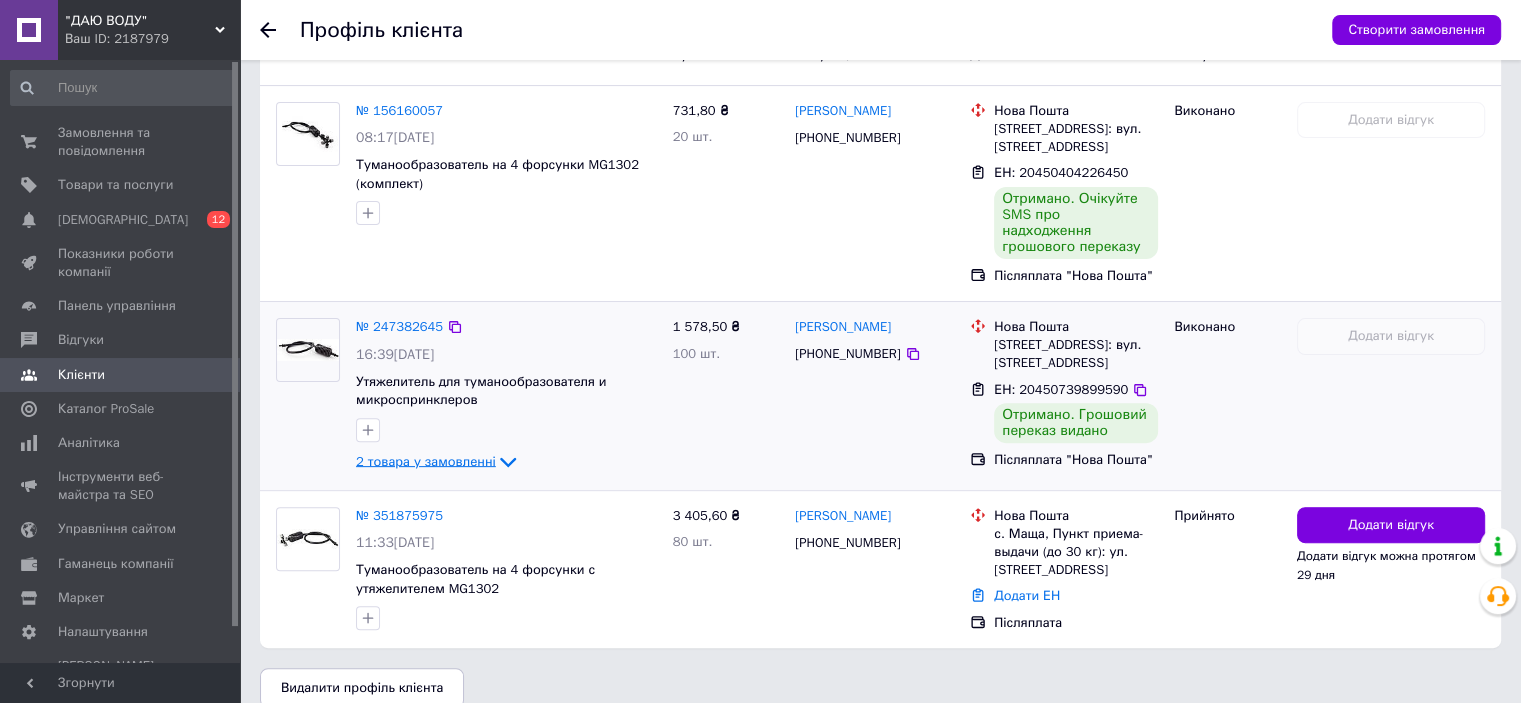 click 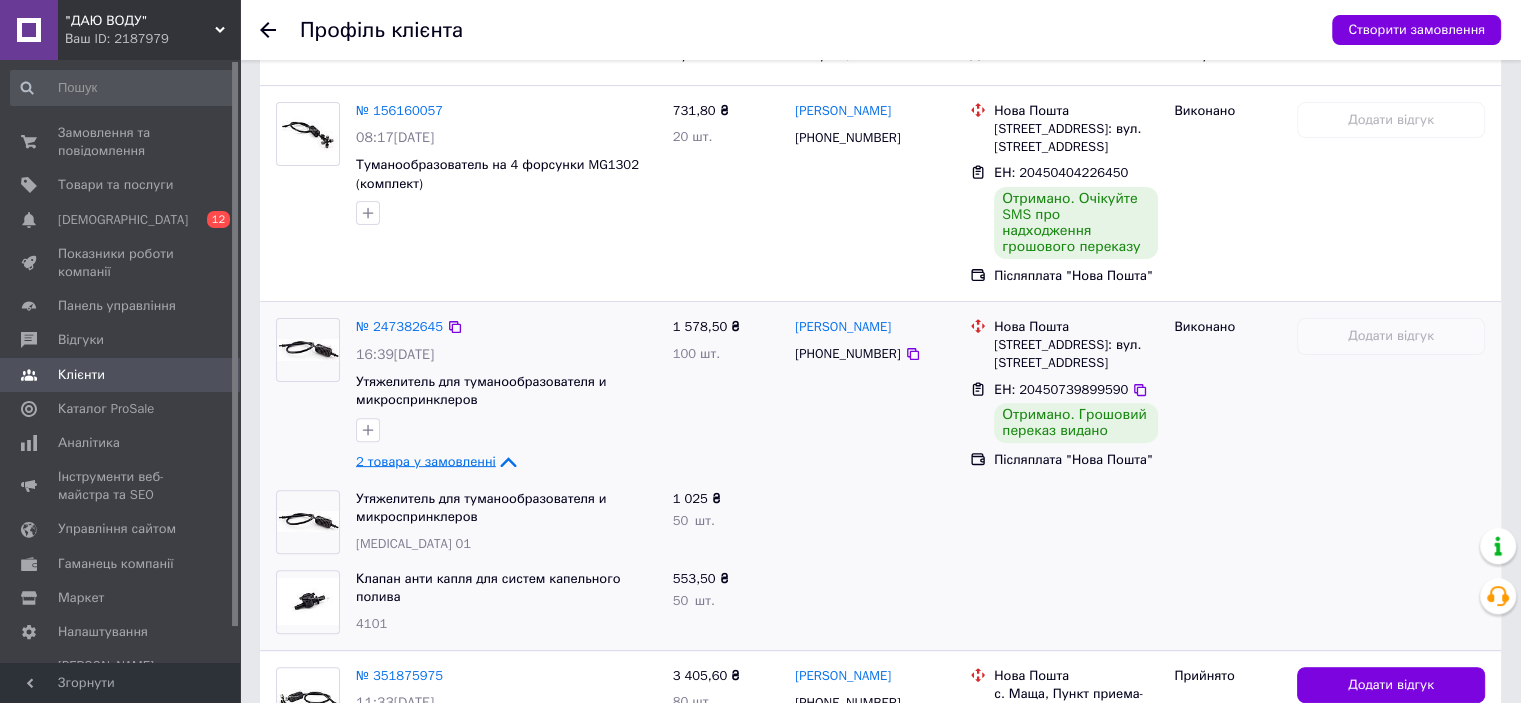 click 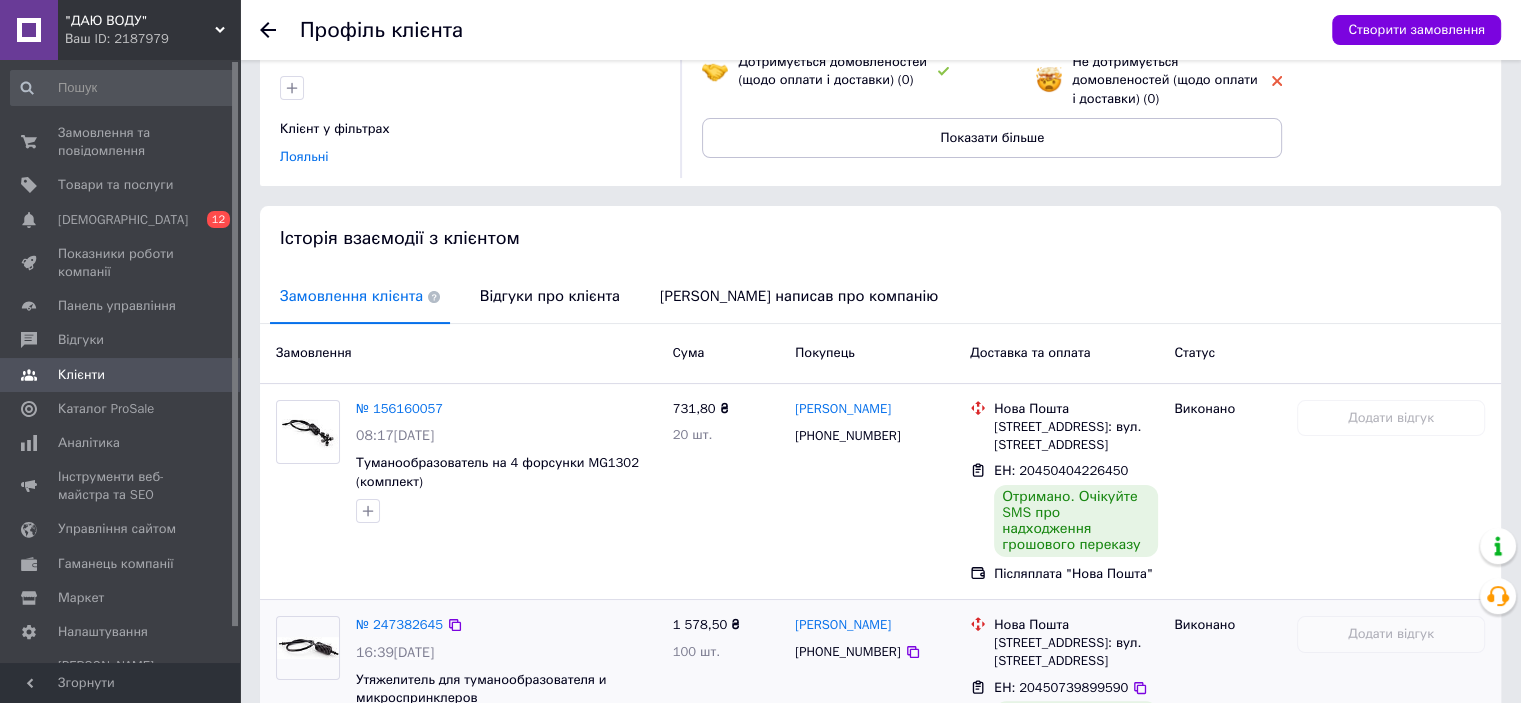 scroll, scrollTop: 155, scrollLeft: 0, axis: vertical 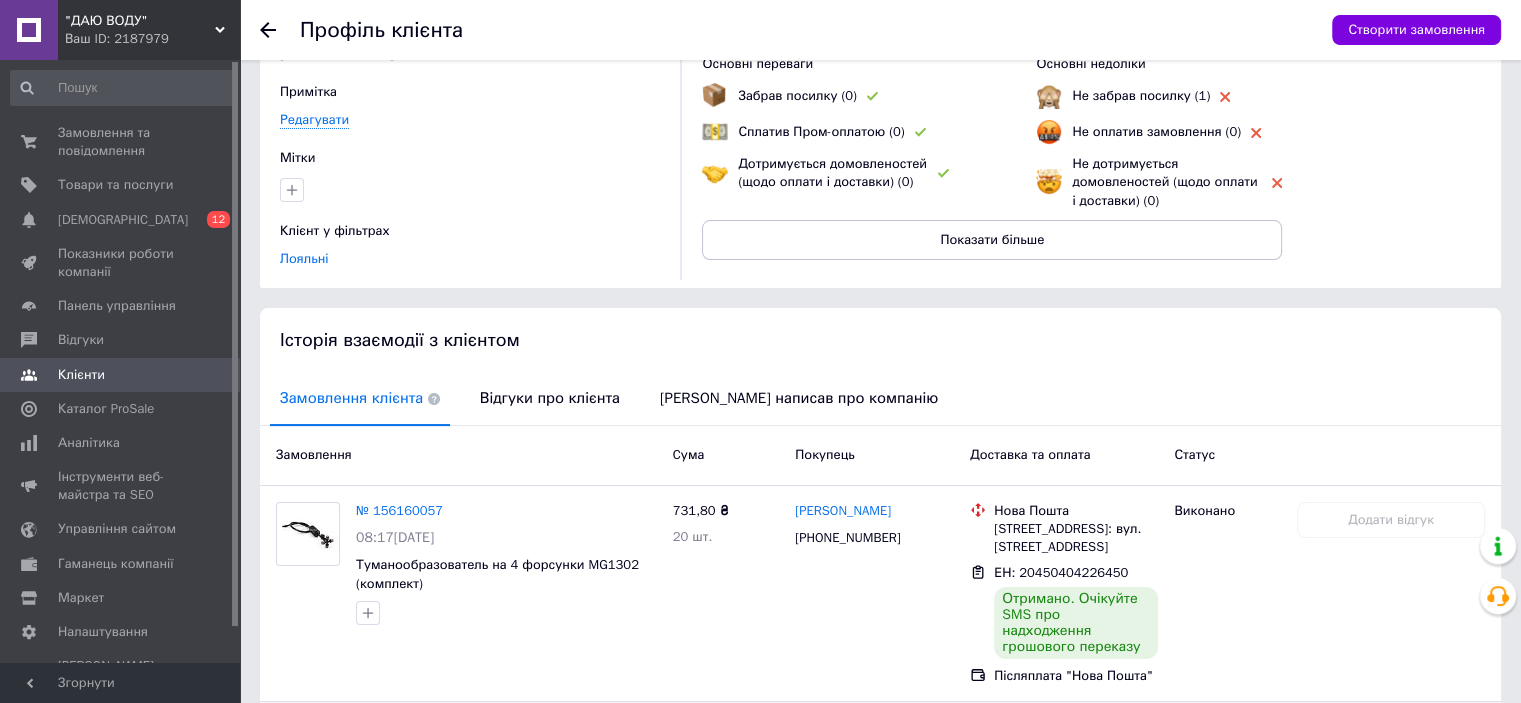 click 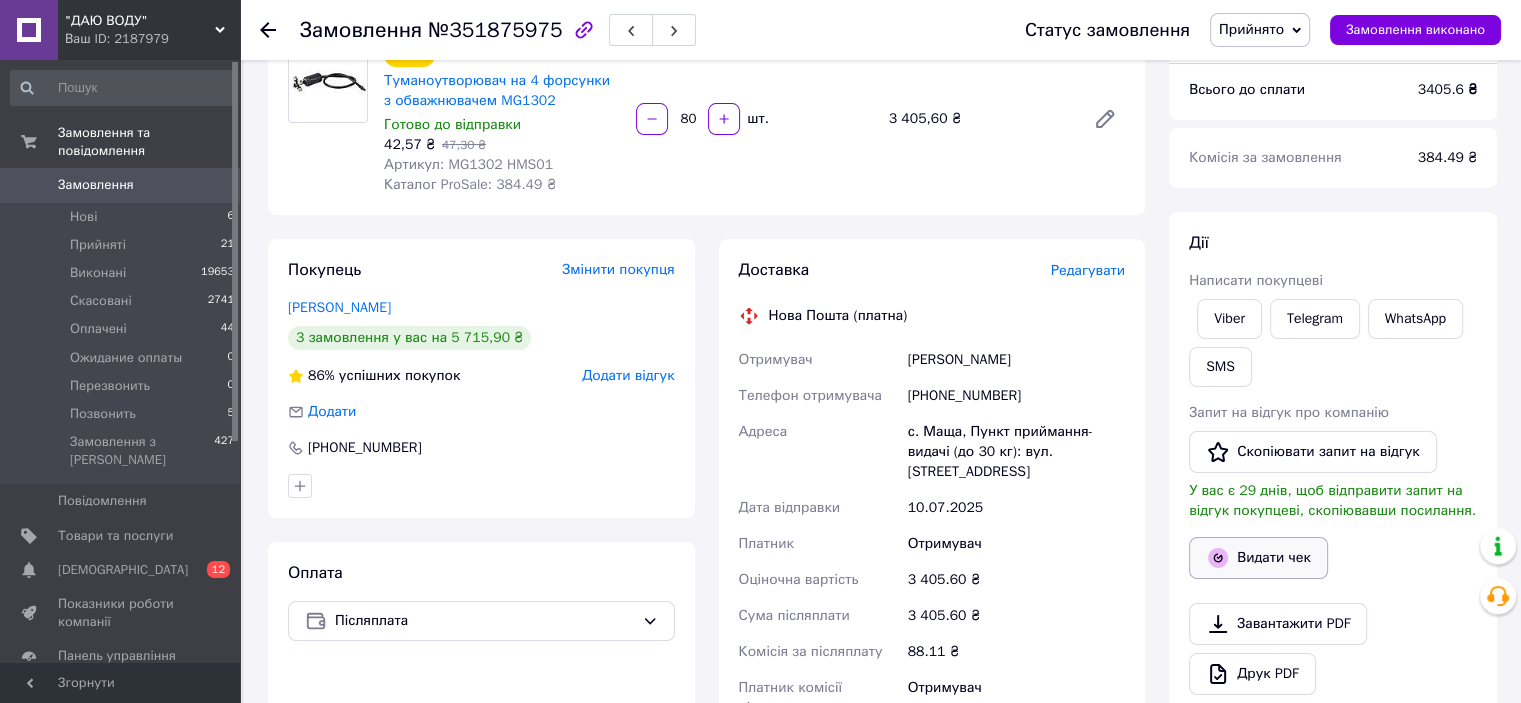 scroll, scrollTop: 300, scrollLeft: 0, axis: vertical 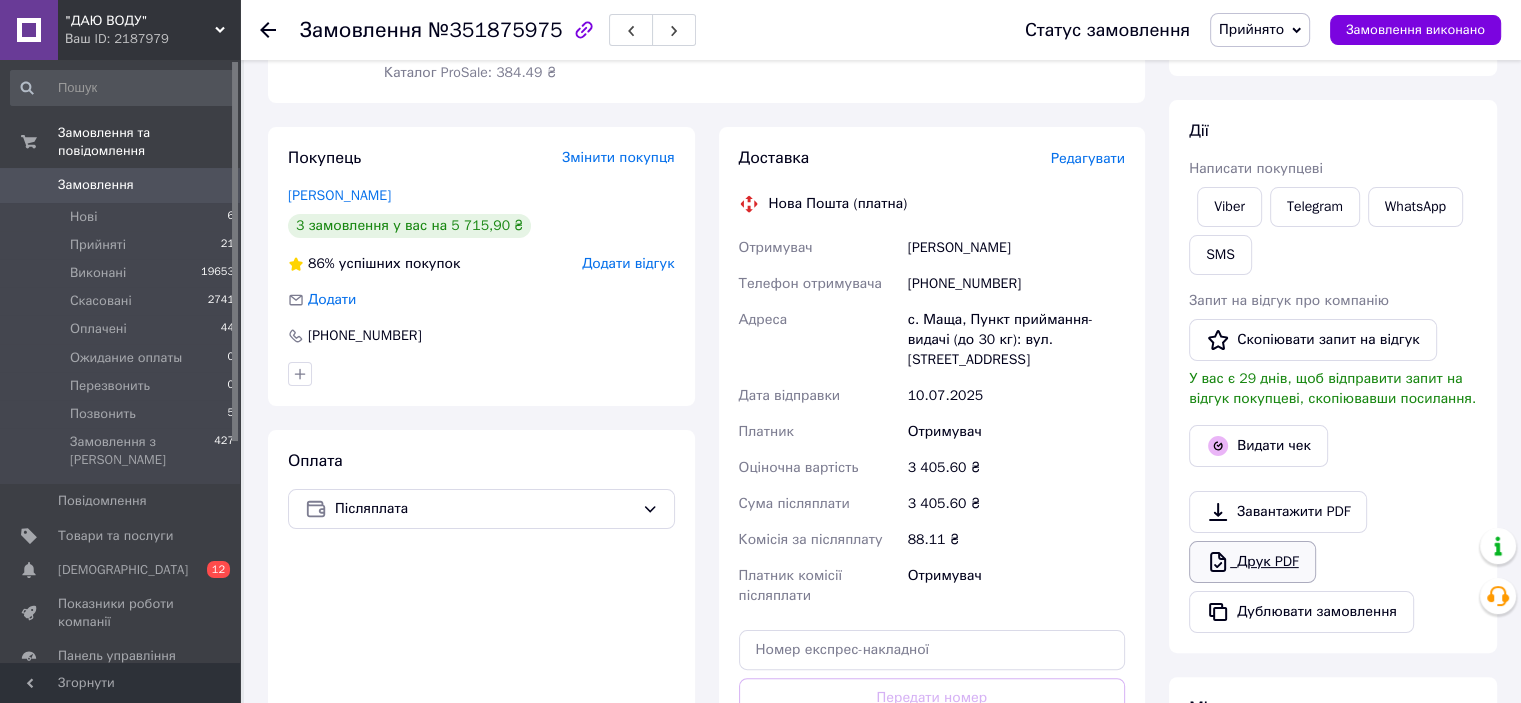 click on "Друк PDF" at bounding box center [1252, 562] 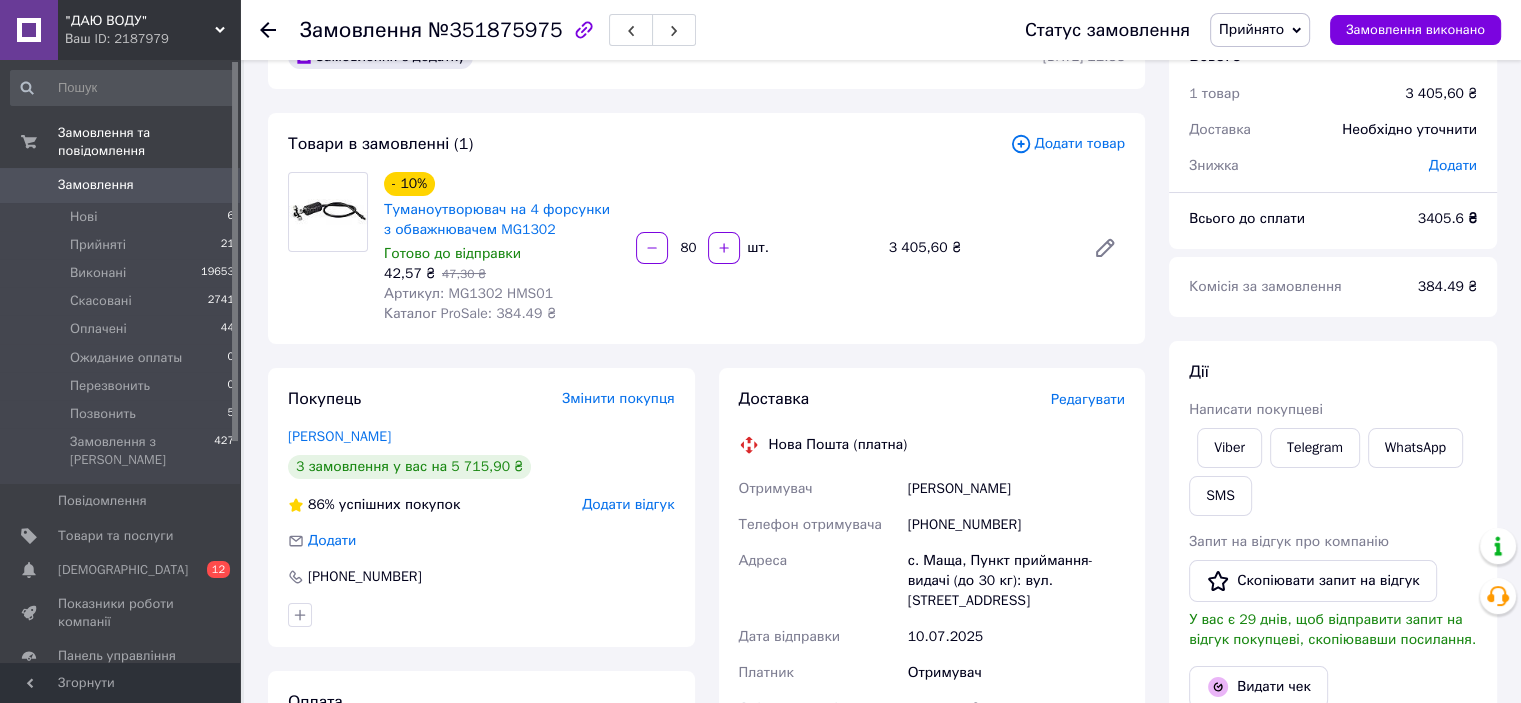 scroll, scrollTop: 0, scrollLeft: 0, axis: both 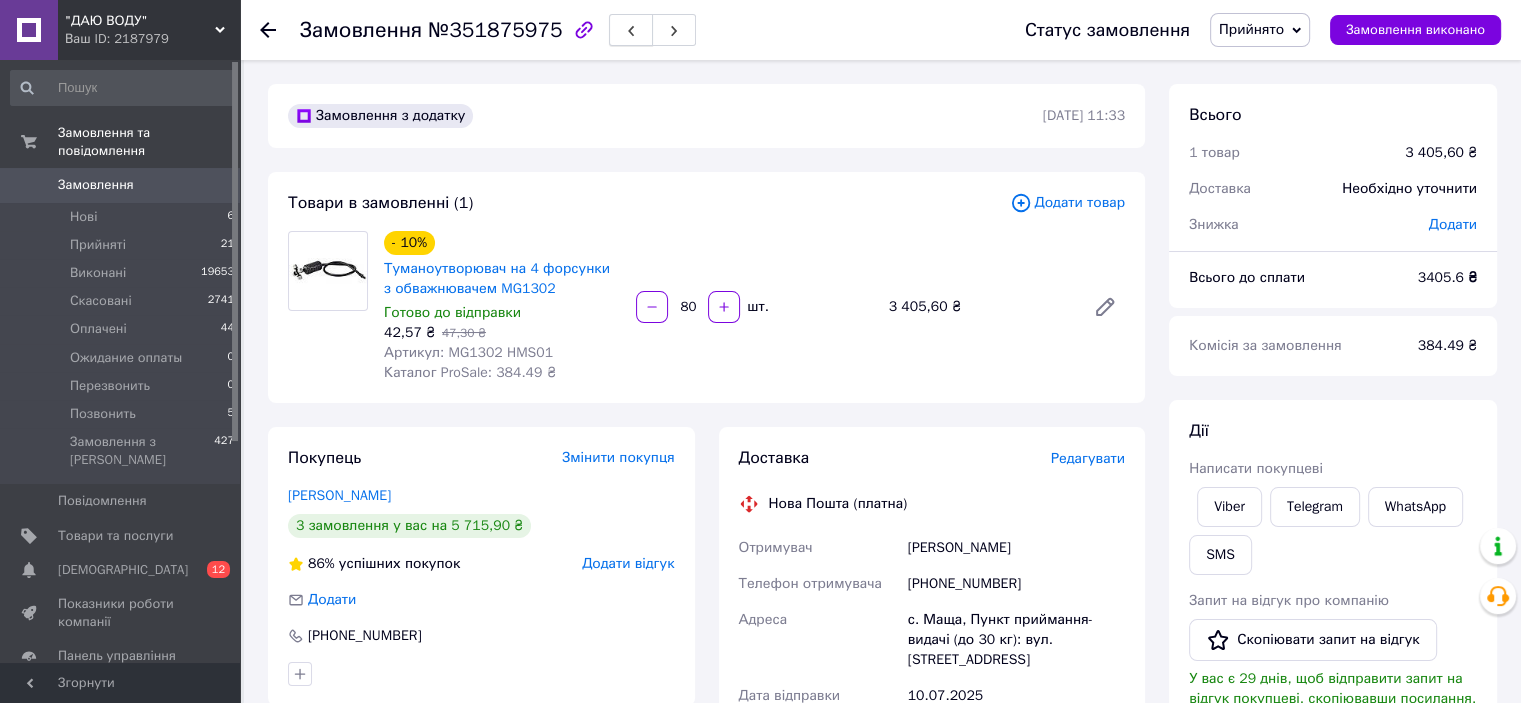 click 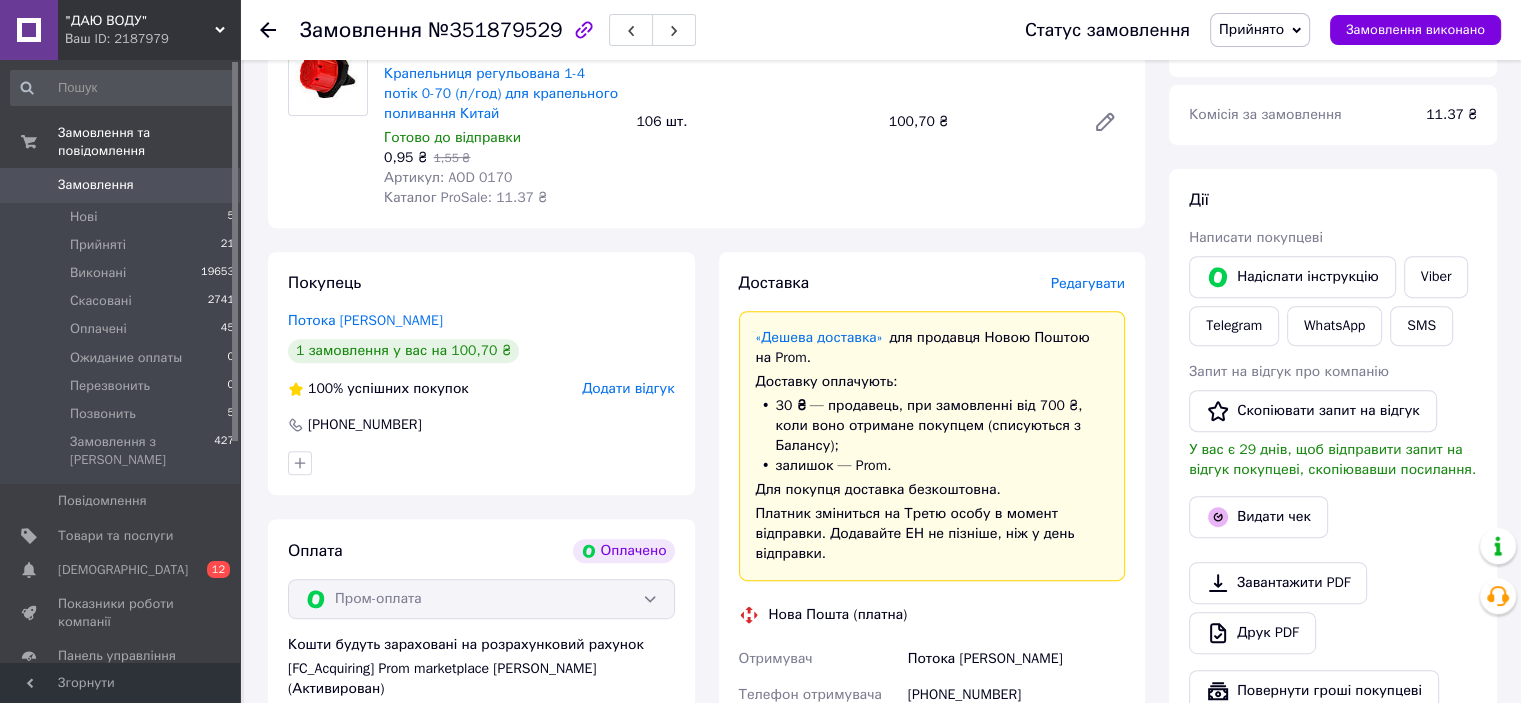 scroll, scrollTop: 800, scrollLeft: 0, axis: vertical 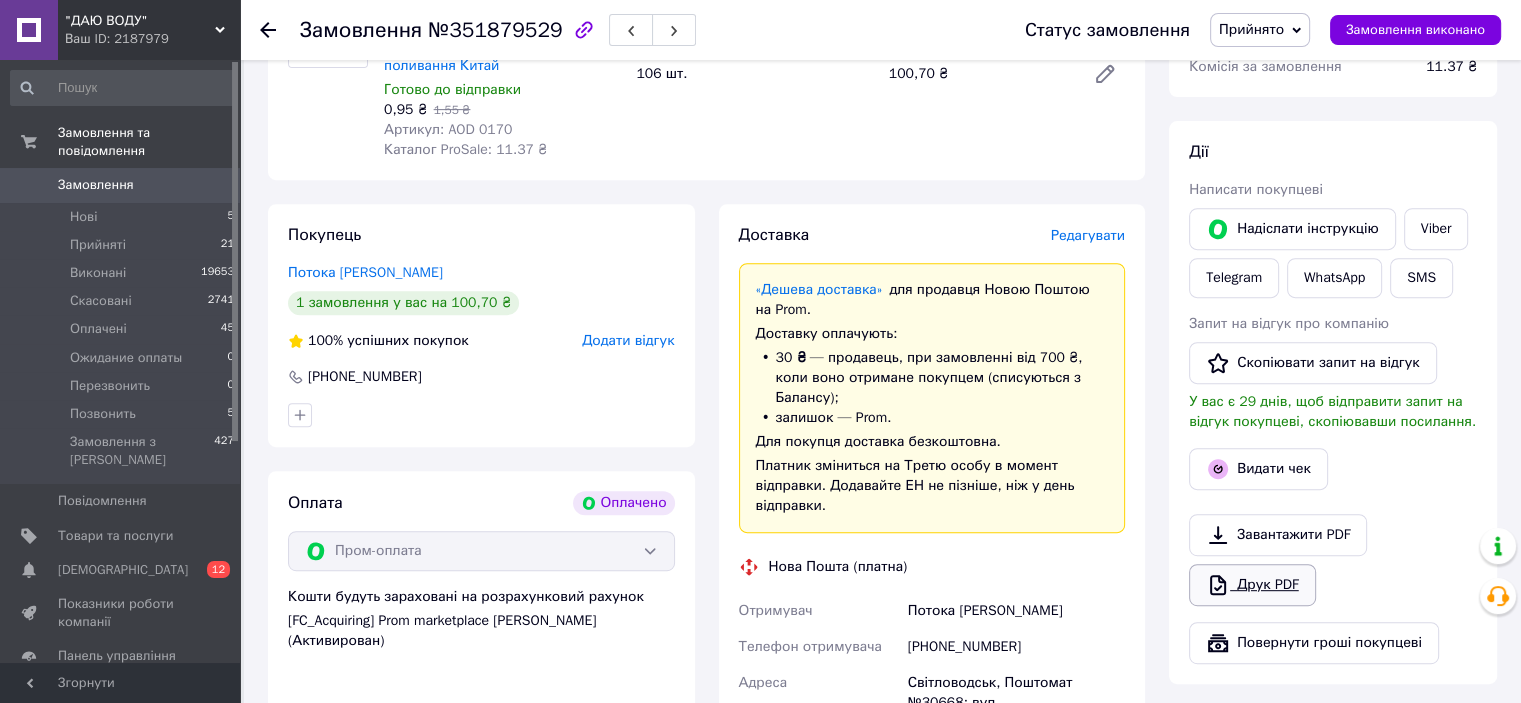 click on "Друк PDF" at bounding box center (1252, 585) 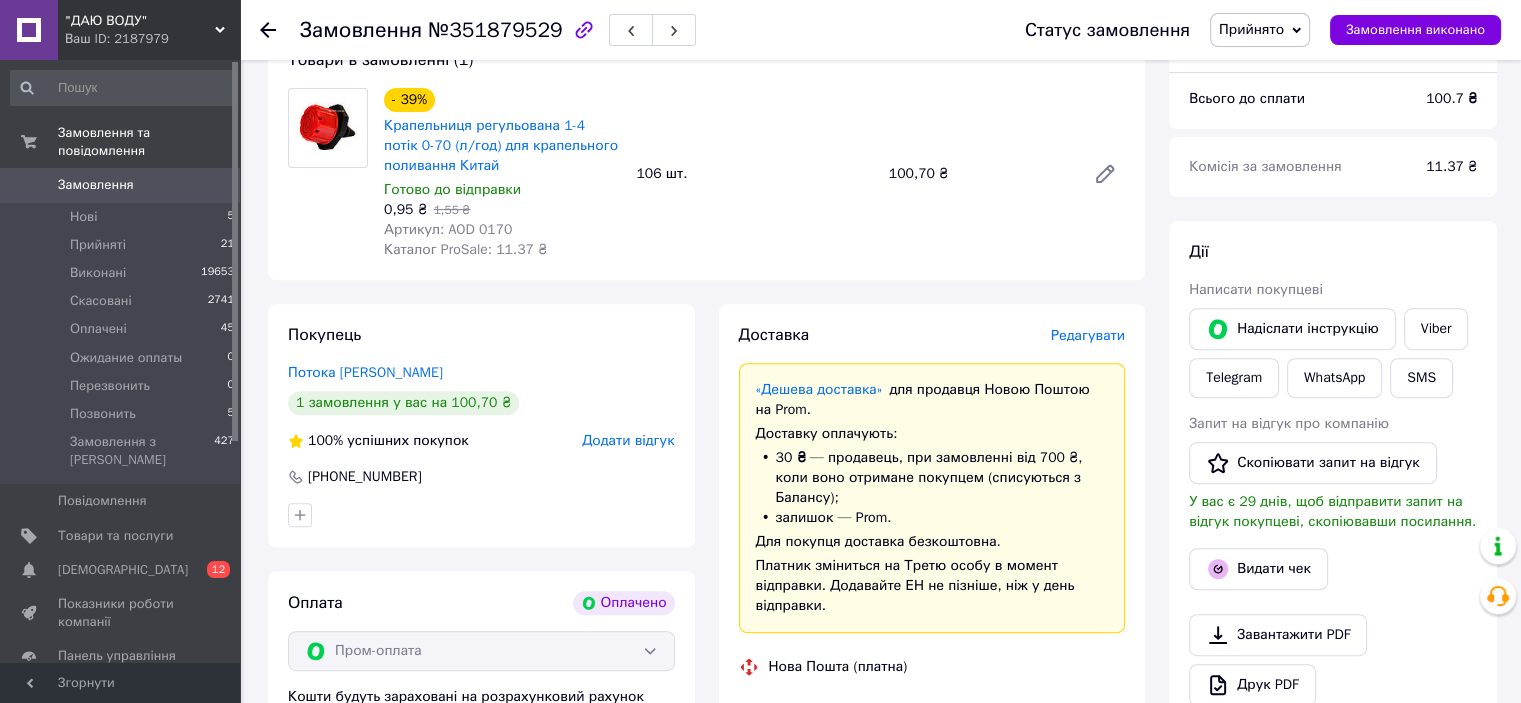 scroll, scrollTop: 300, scrollLeft: 0, axis: vertical 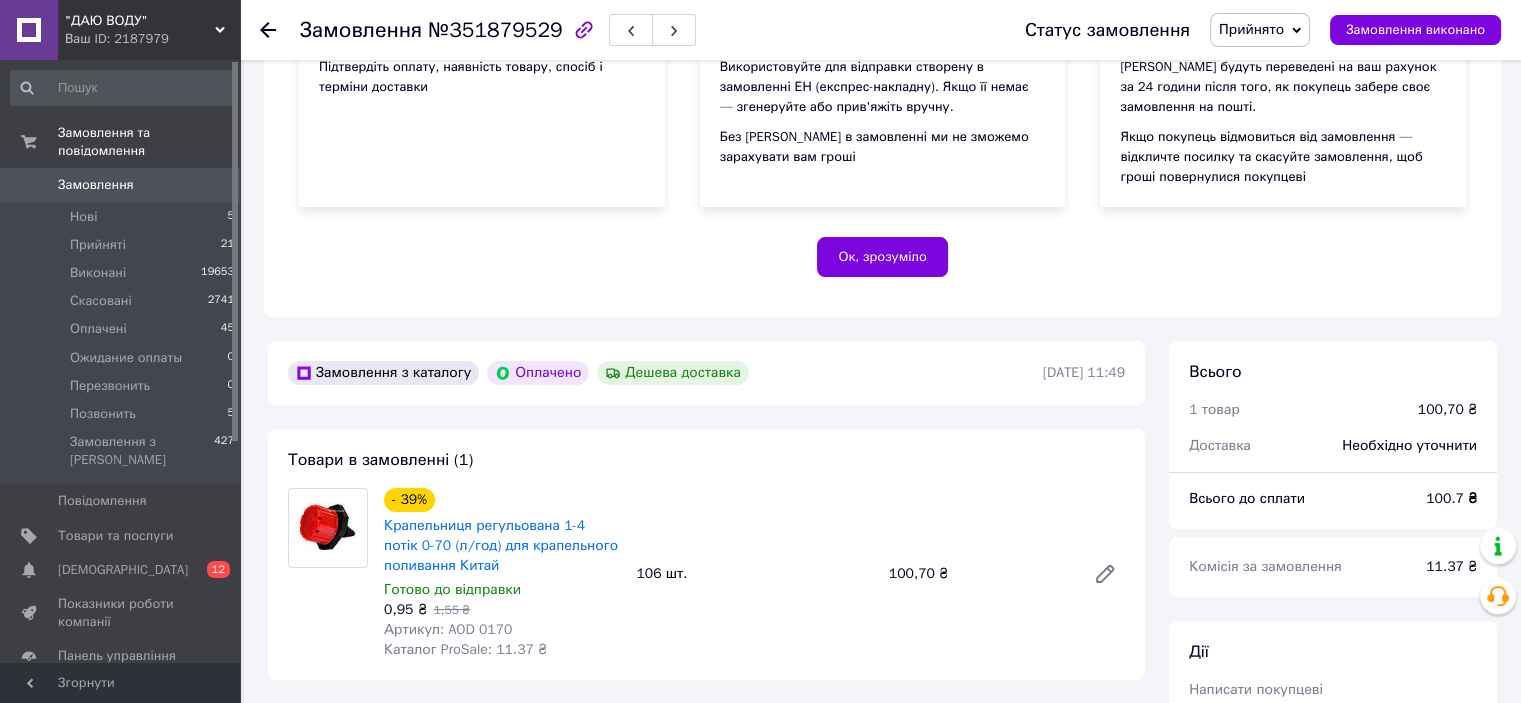 drag, startPoint x: 614, startPoint y: 36, endPoint x: 619, endPoint y: 61, distance: 25.495098 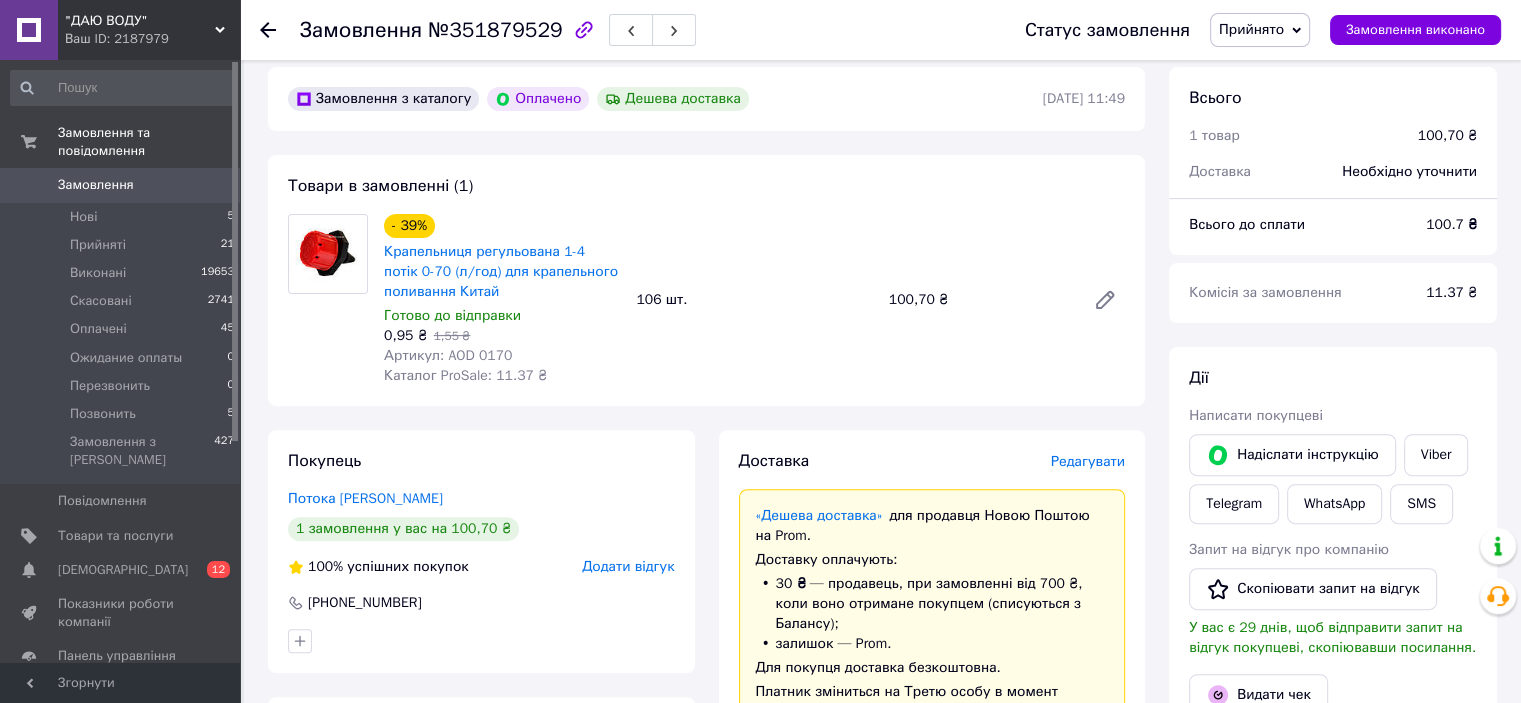 scroll, scrollTop: 800, scrollLeft: 0, axis: vertical 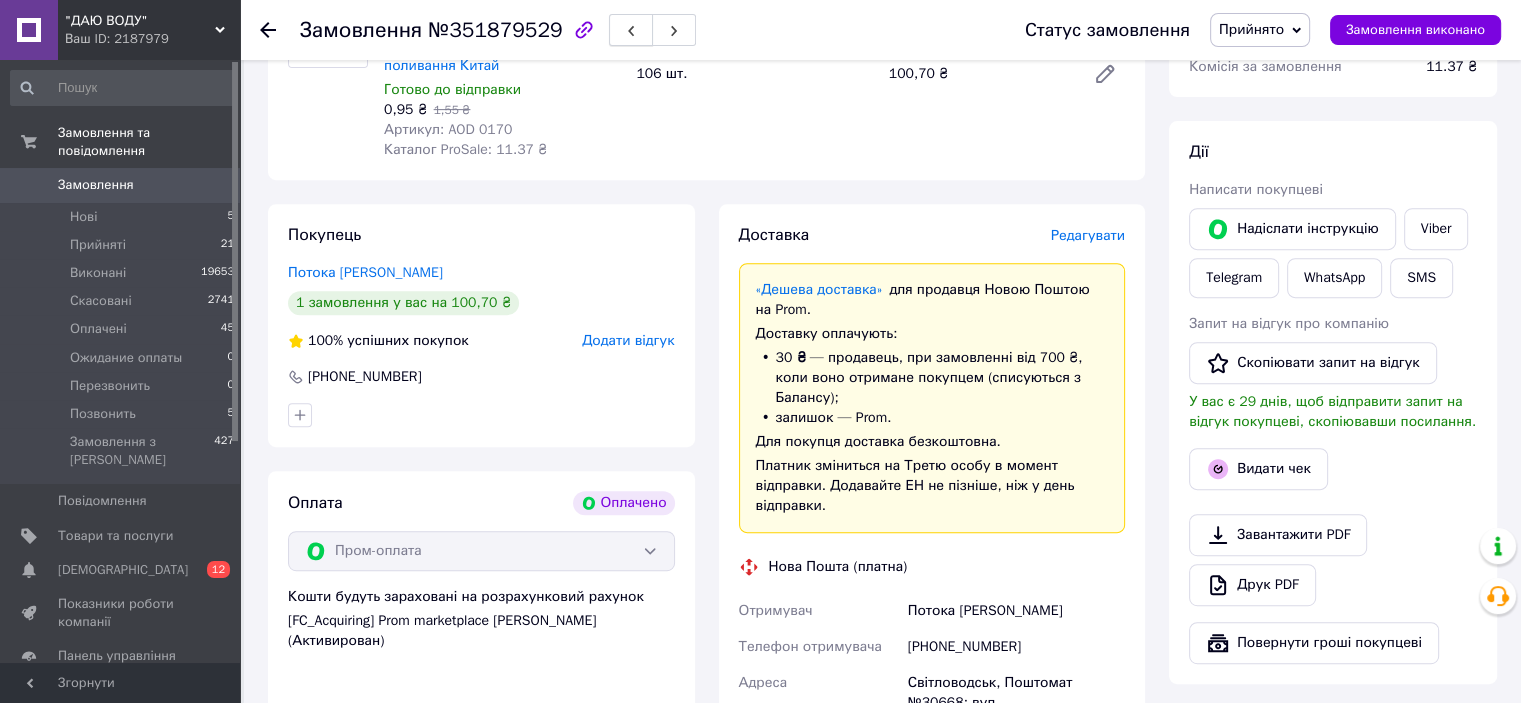 click at bounding box center [631, 30] 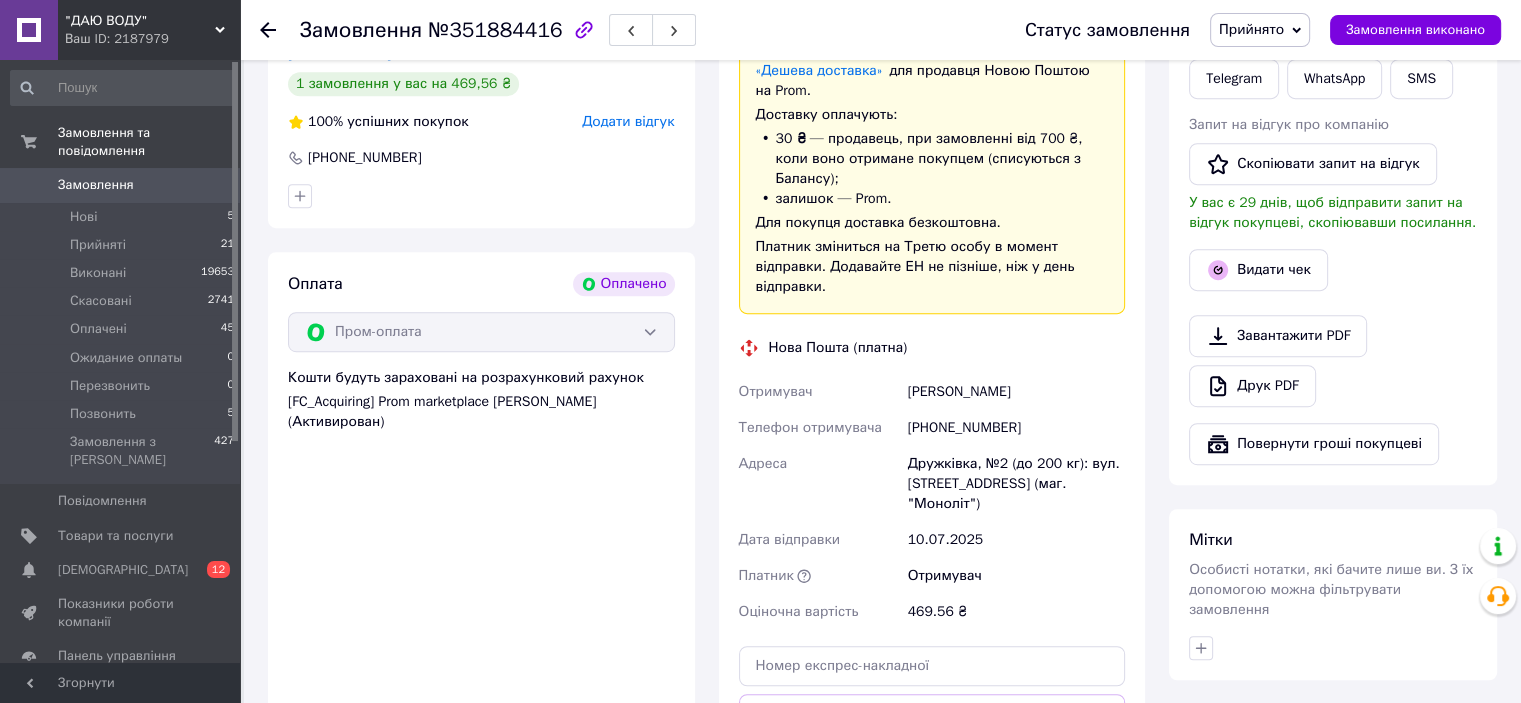 scroll, scrollTop: 1000, scrollLeft: 0, axis: vertical 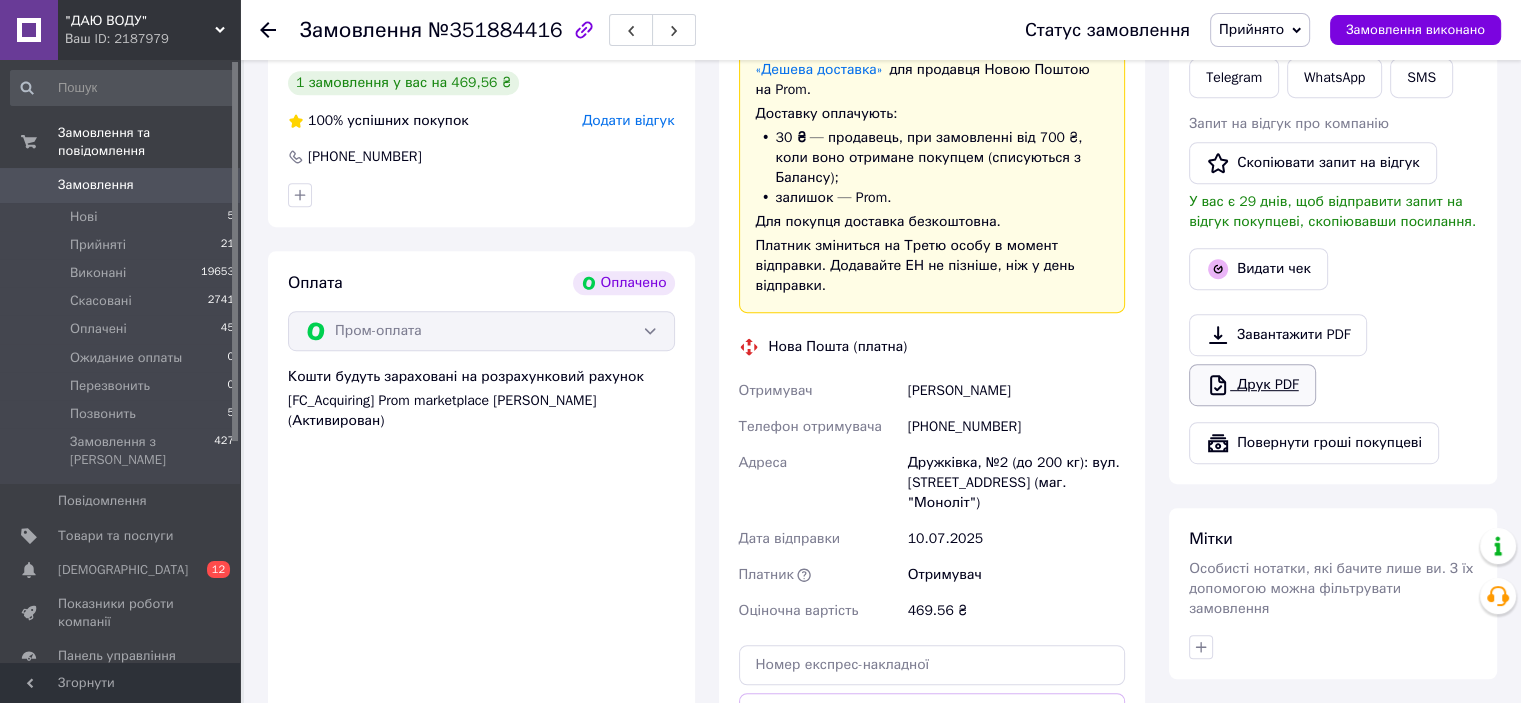 click on "Друк PDF" at bounding box center [1252, 385] 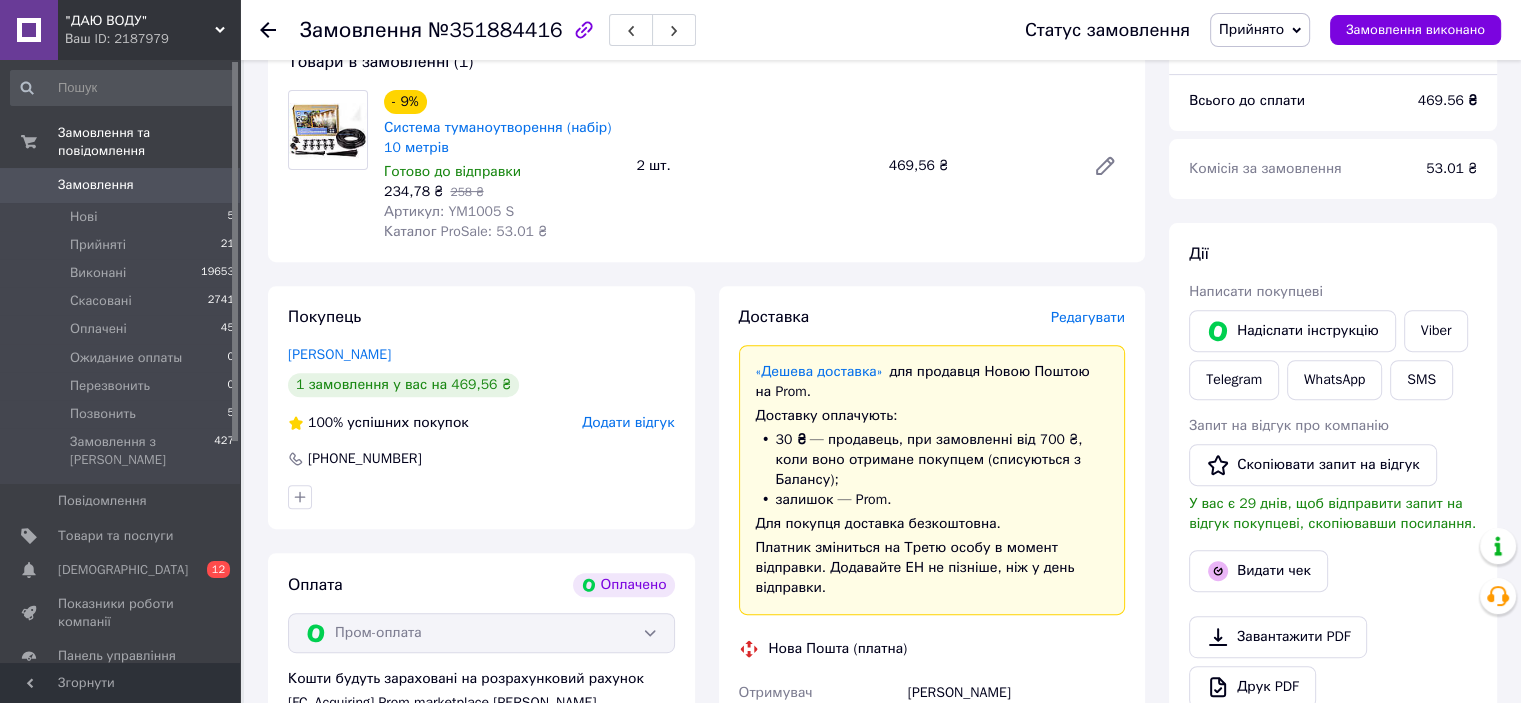scroll, scrollTop: 400, scrollLeft: 0, axis: vertical 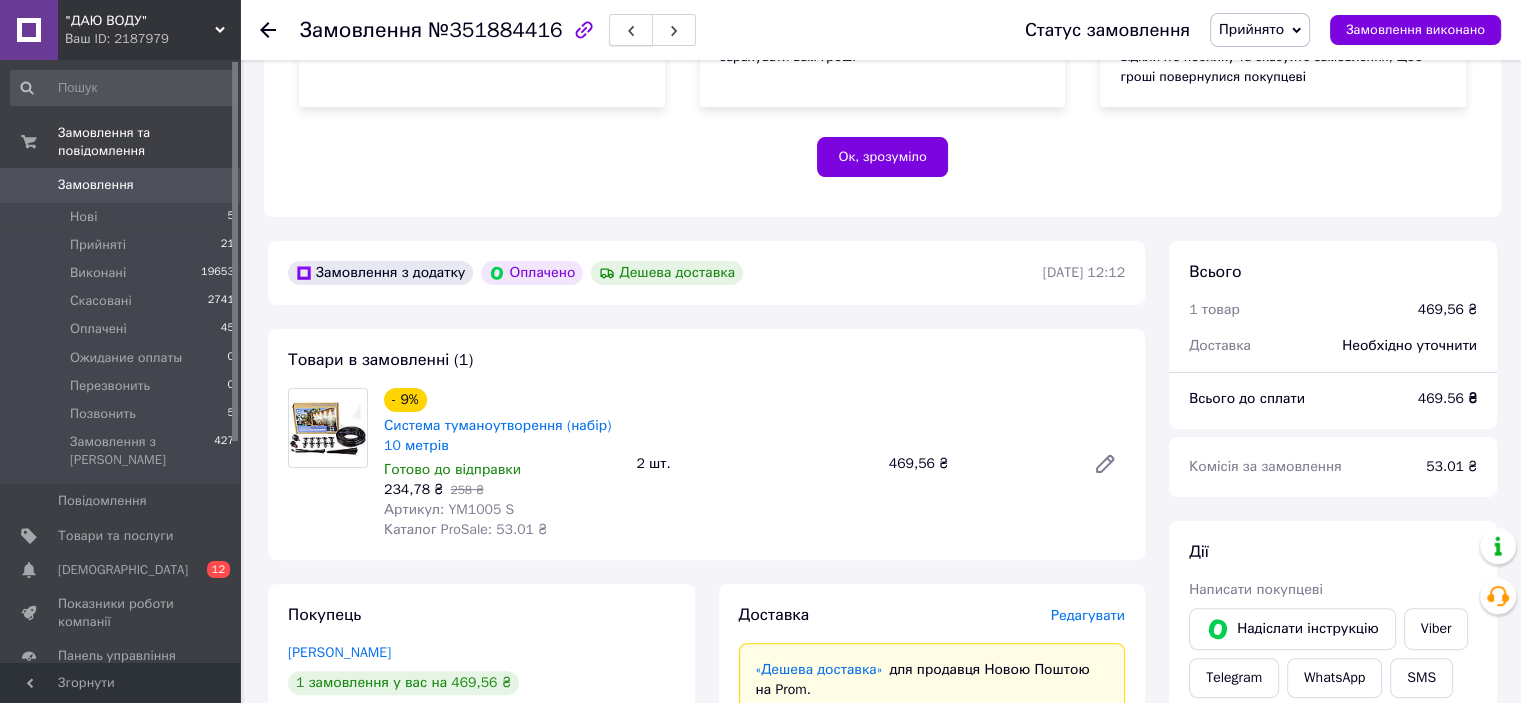 click at bounding box center (631, 30) 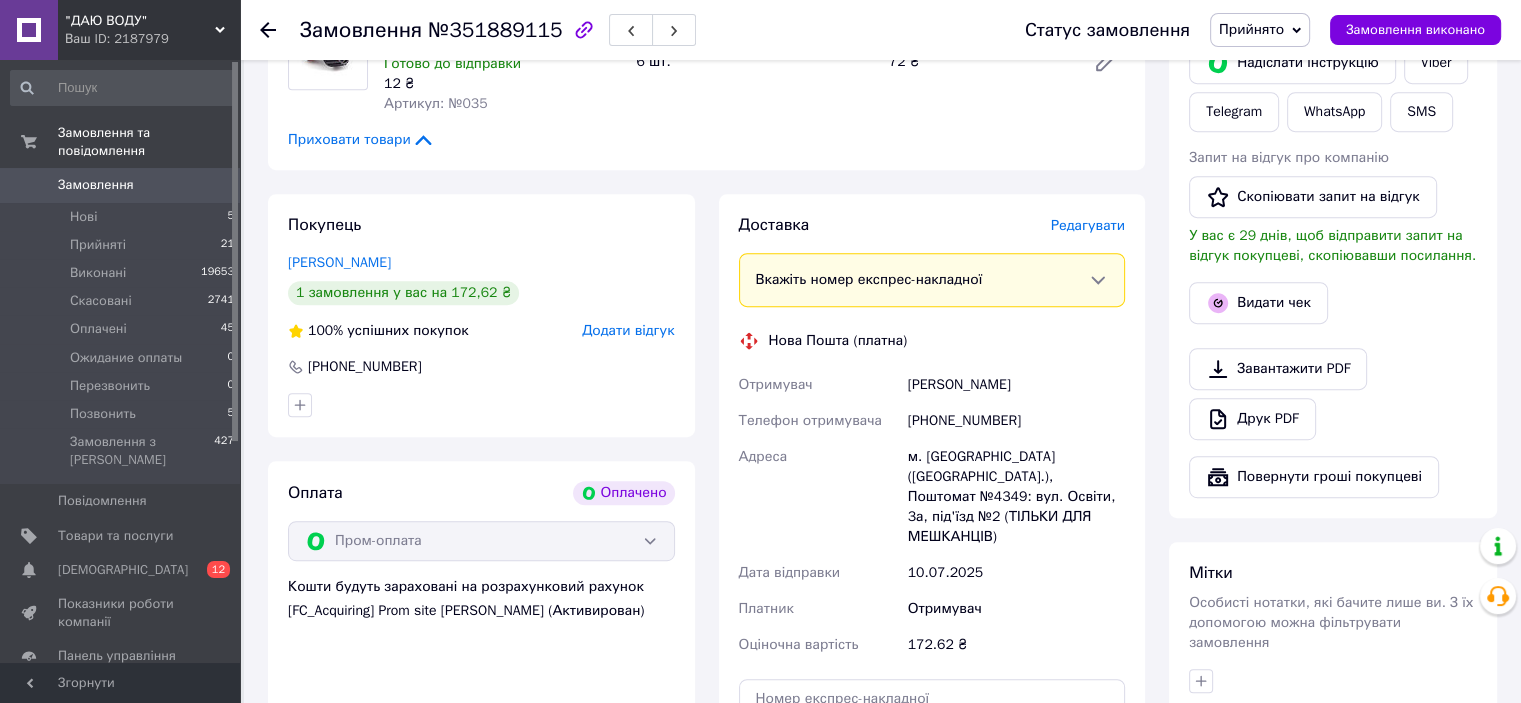 scroll, scrollTop: 900, scrollLeft: 0, axis: vertical 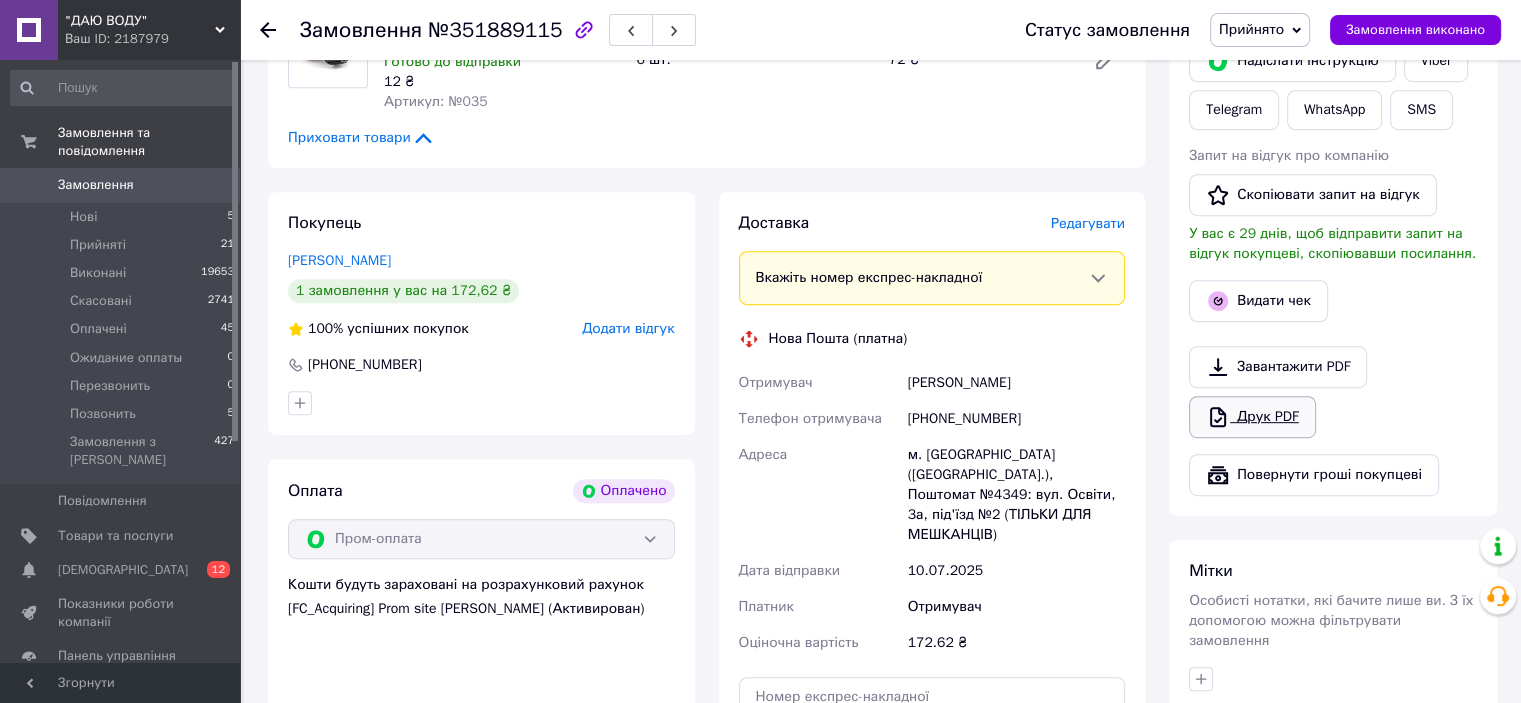 click on "Друк PDF" at bounding box center [1252, 417] 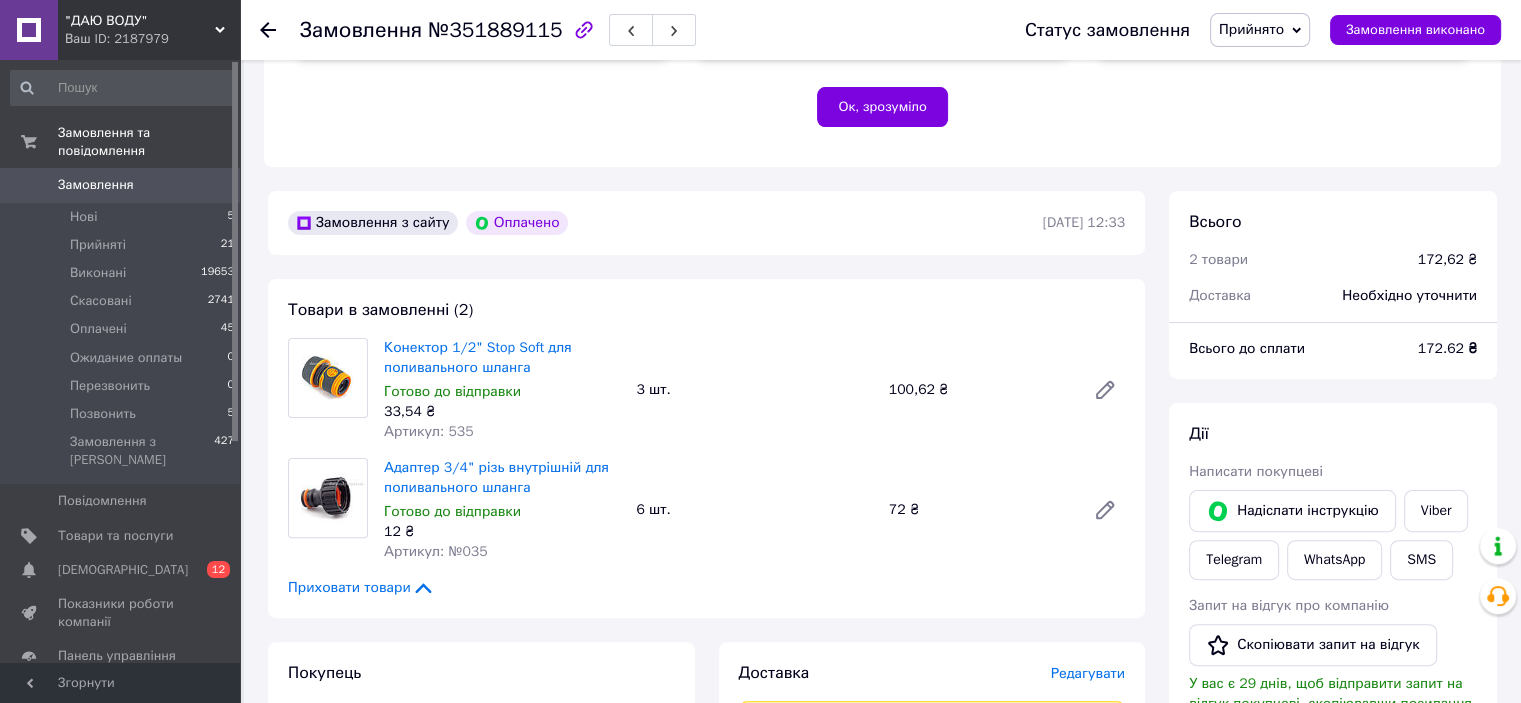 scroll, scrollTop: 400, scrollLeft: 0, axis: vertical 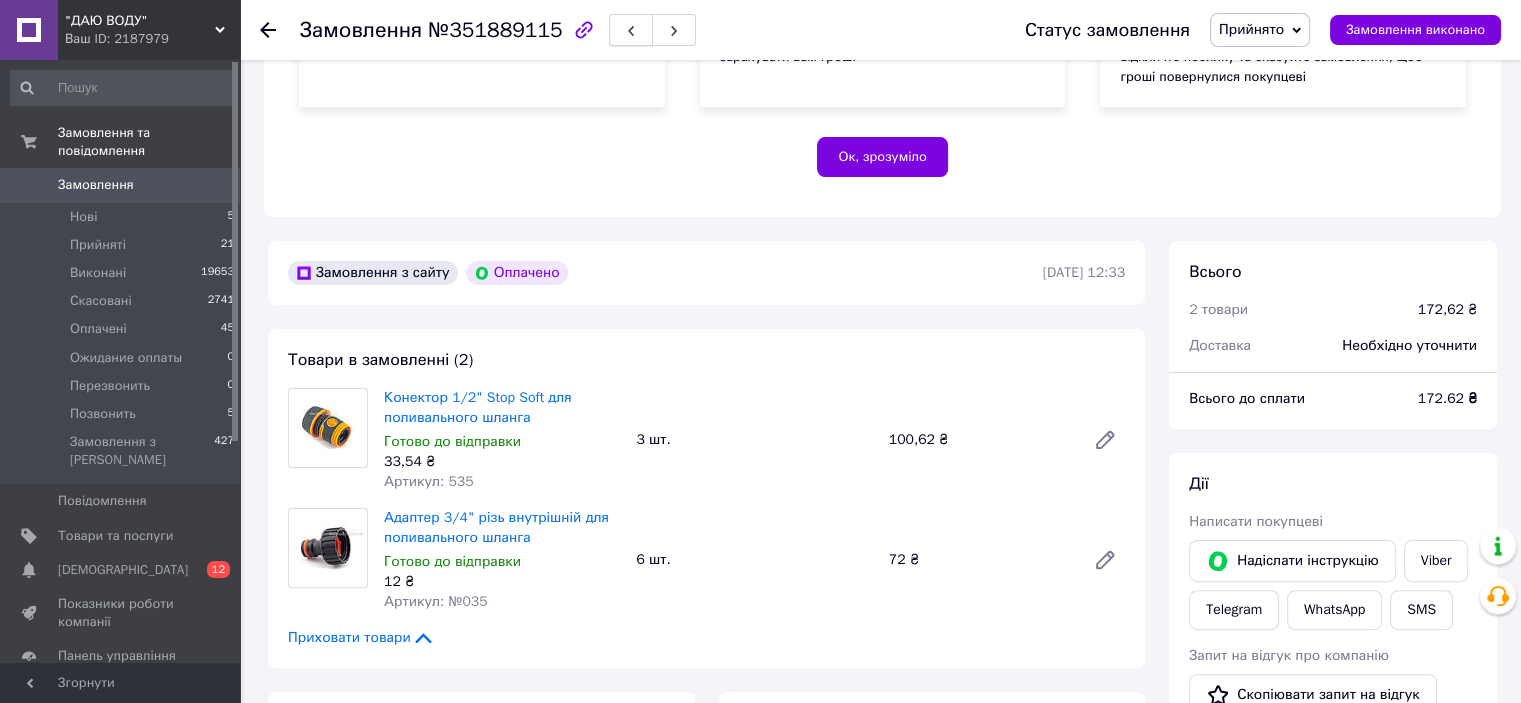 click 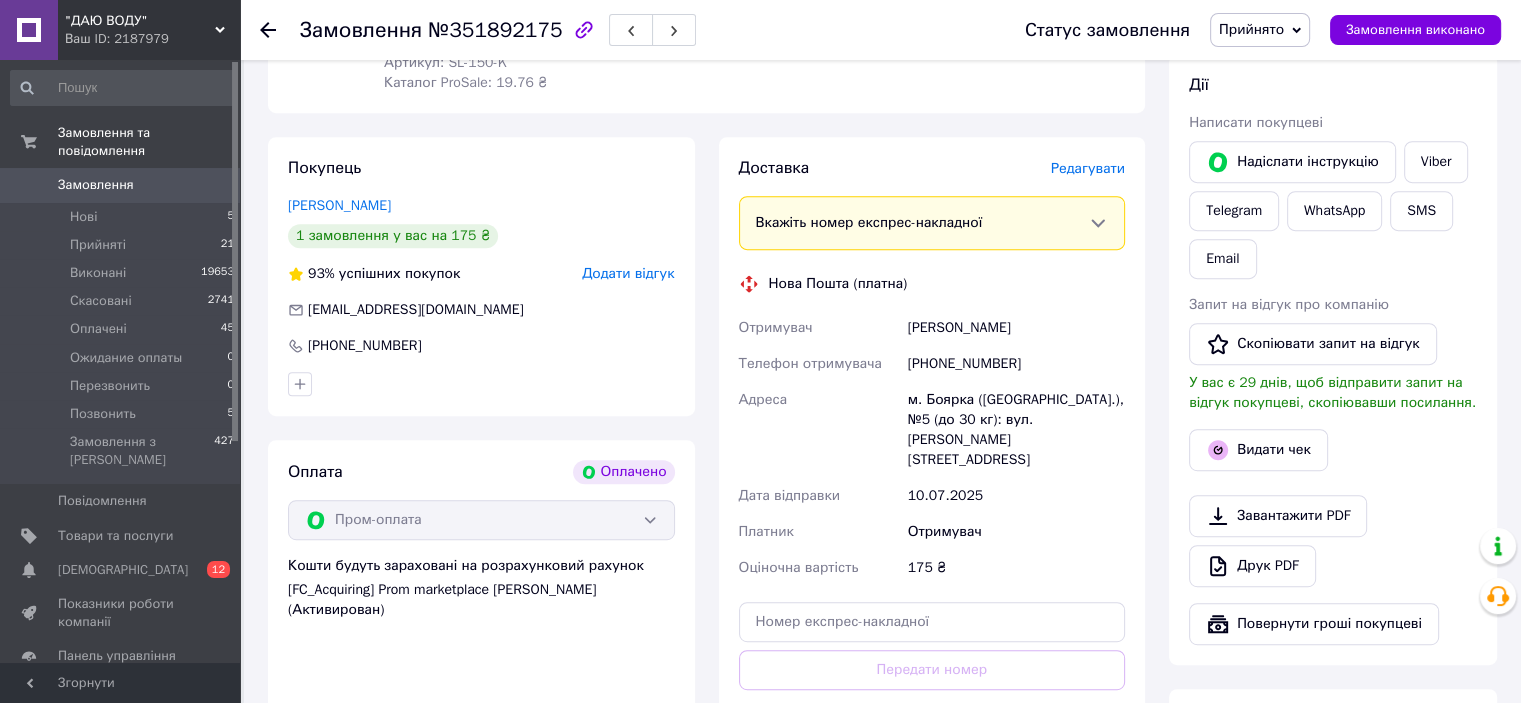 scroll, scrollTop: 900, scrollLeft: 0, axis: vertical 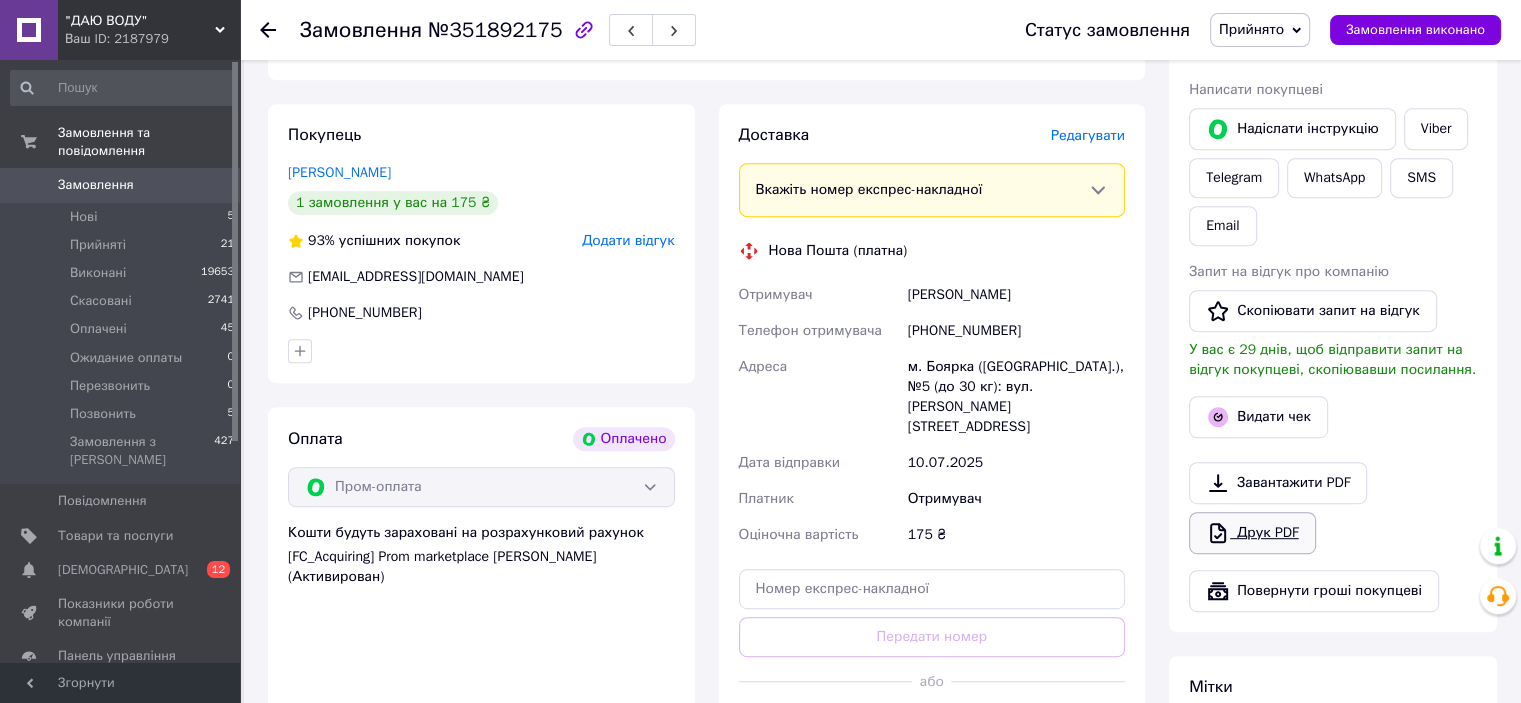 click on "Друк PDF" at bounding box center (1252, 533) 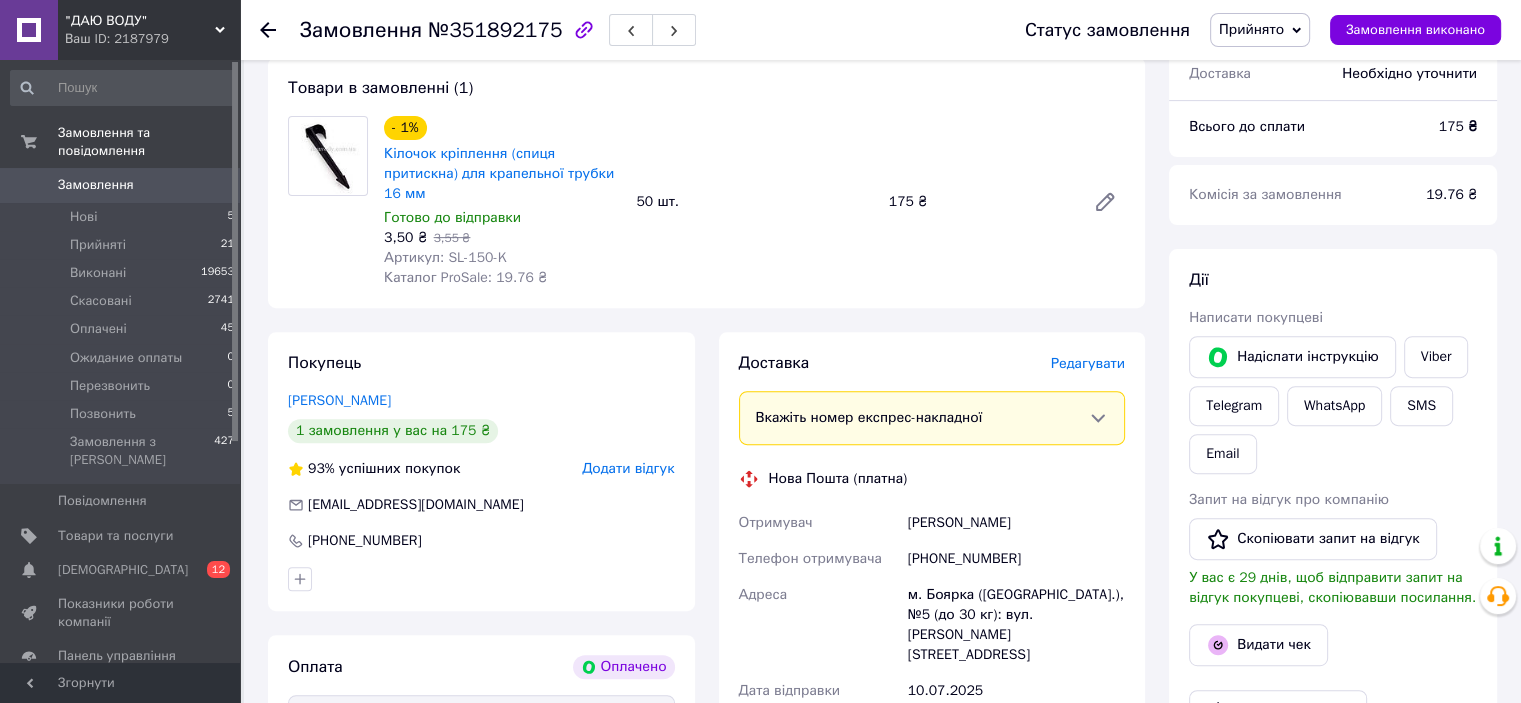 scroll, scrollTop: 400, scrollLeft: 0, axis: vertical 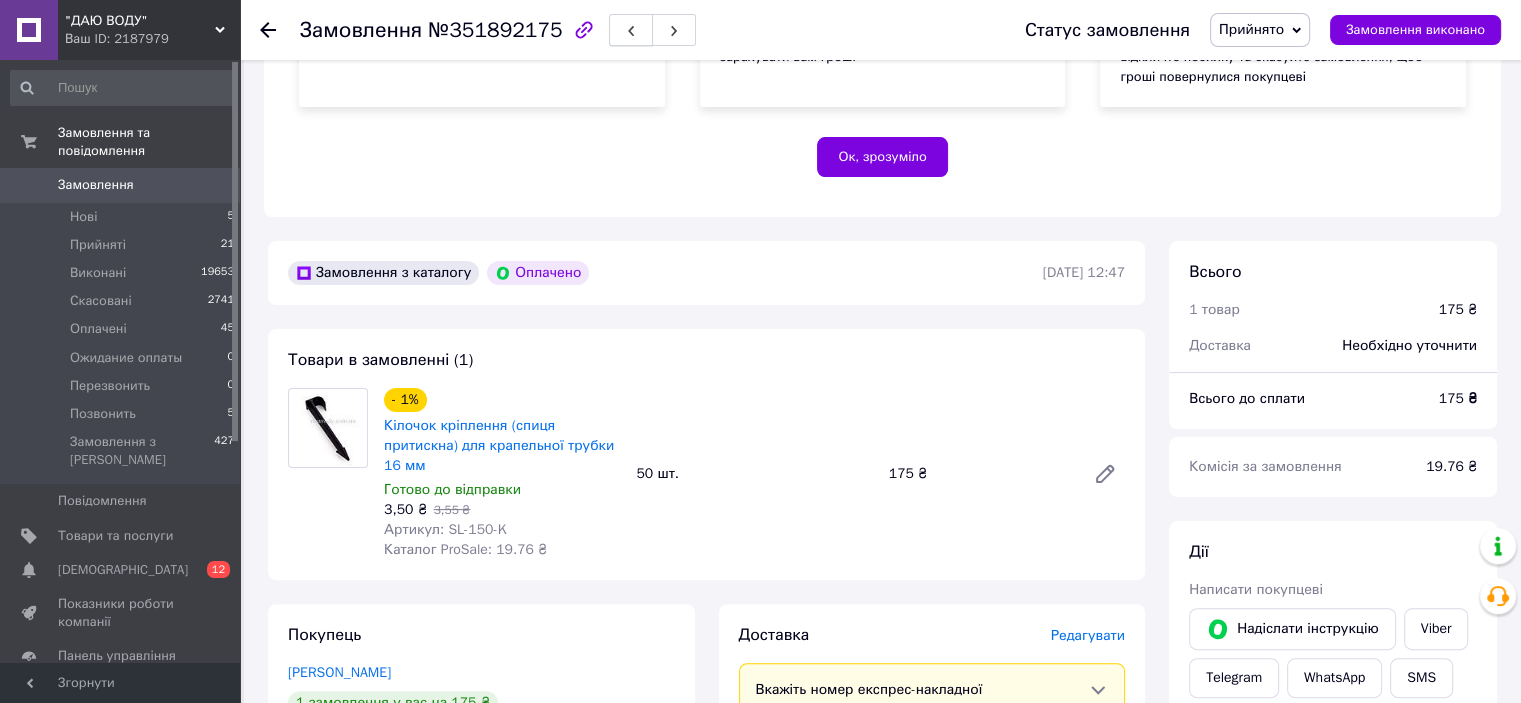 click 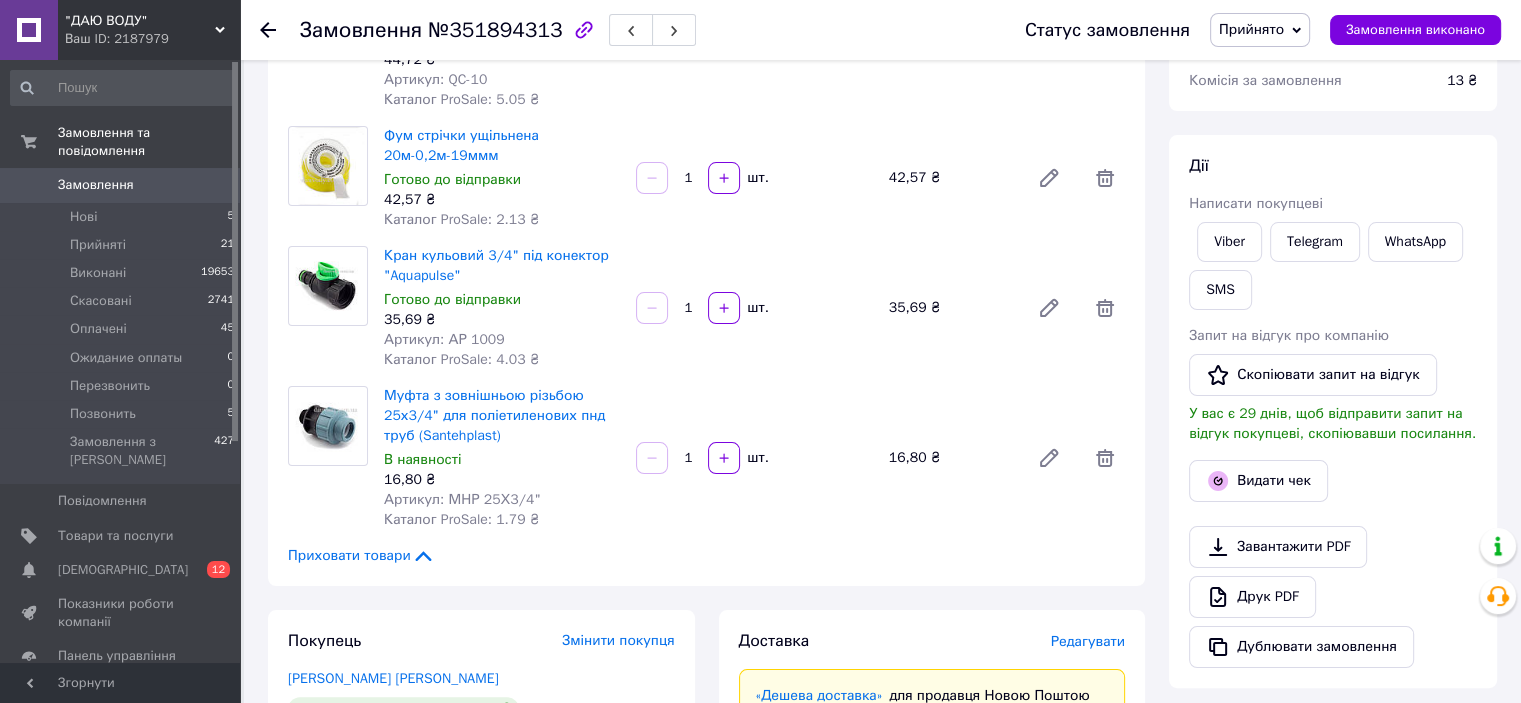 scroll, scrollTop: 300, scrollLeft: 0, axis: vertical 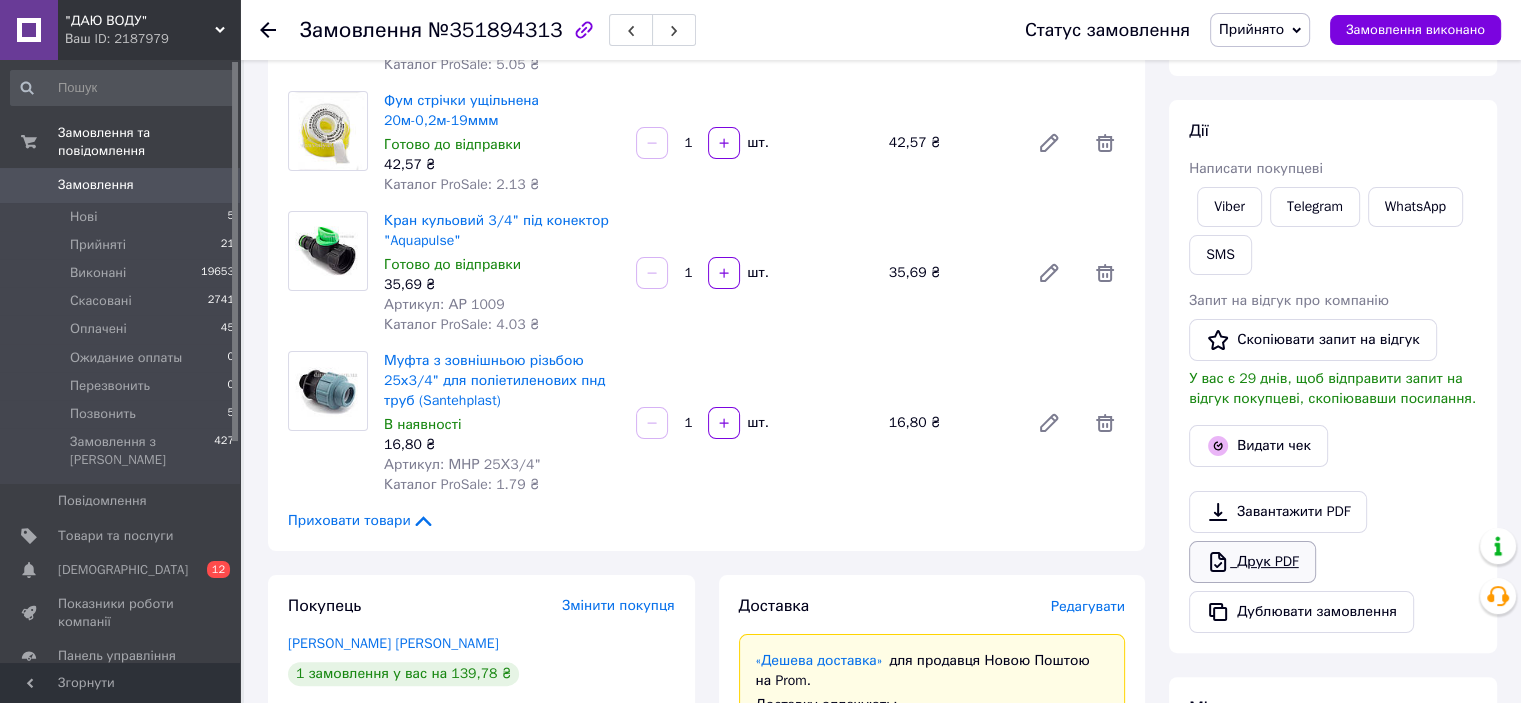 click on "Друк PDF" at bounding box center [1252, 562] 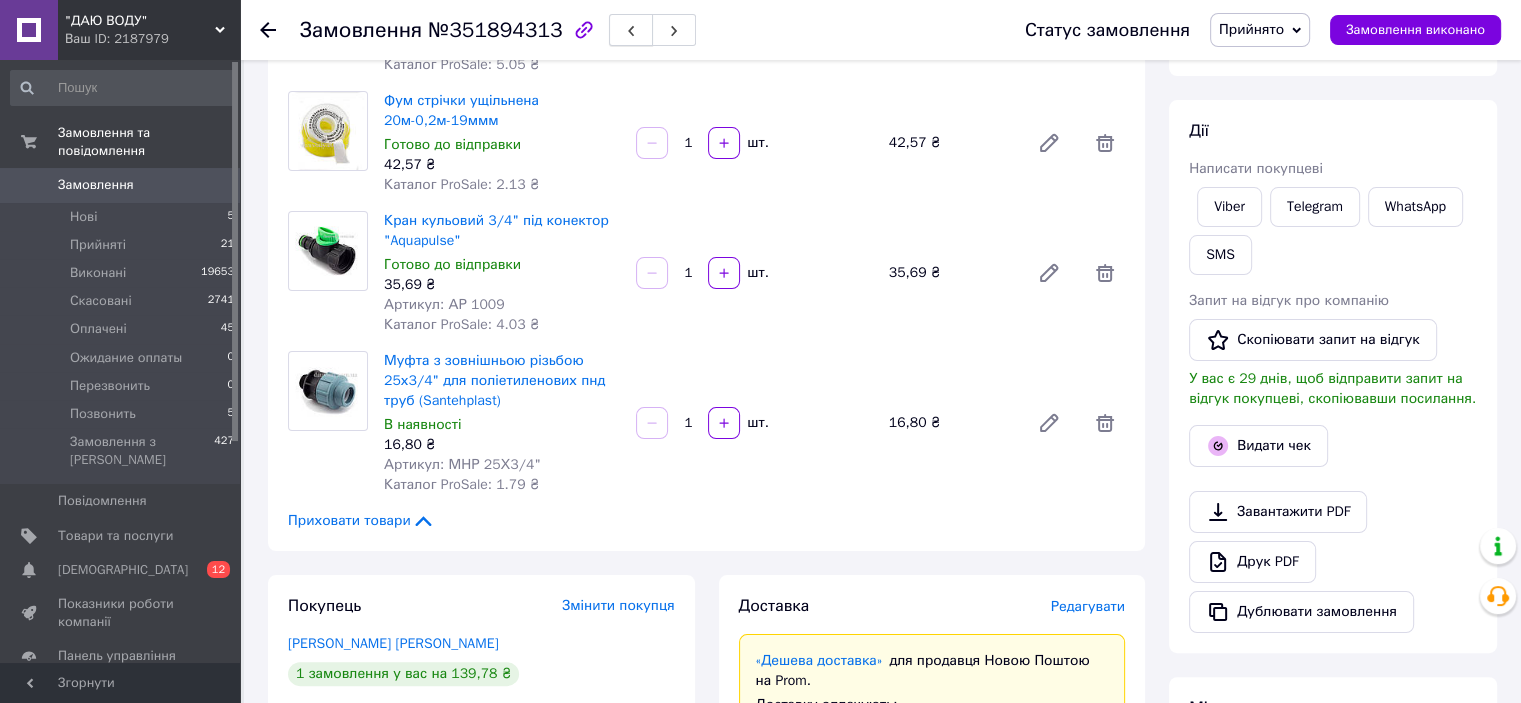 click 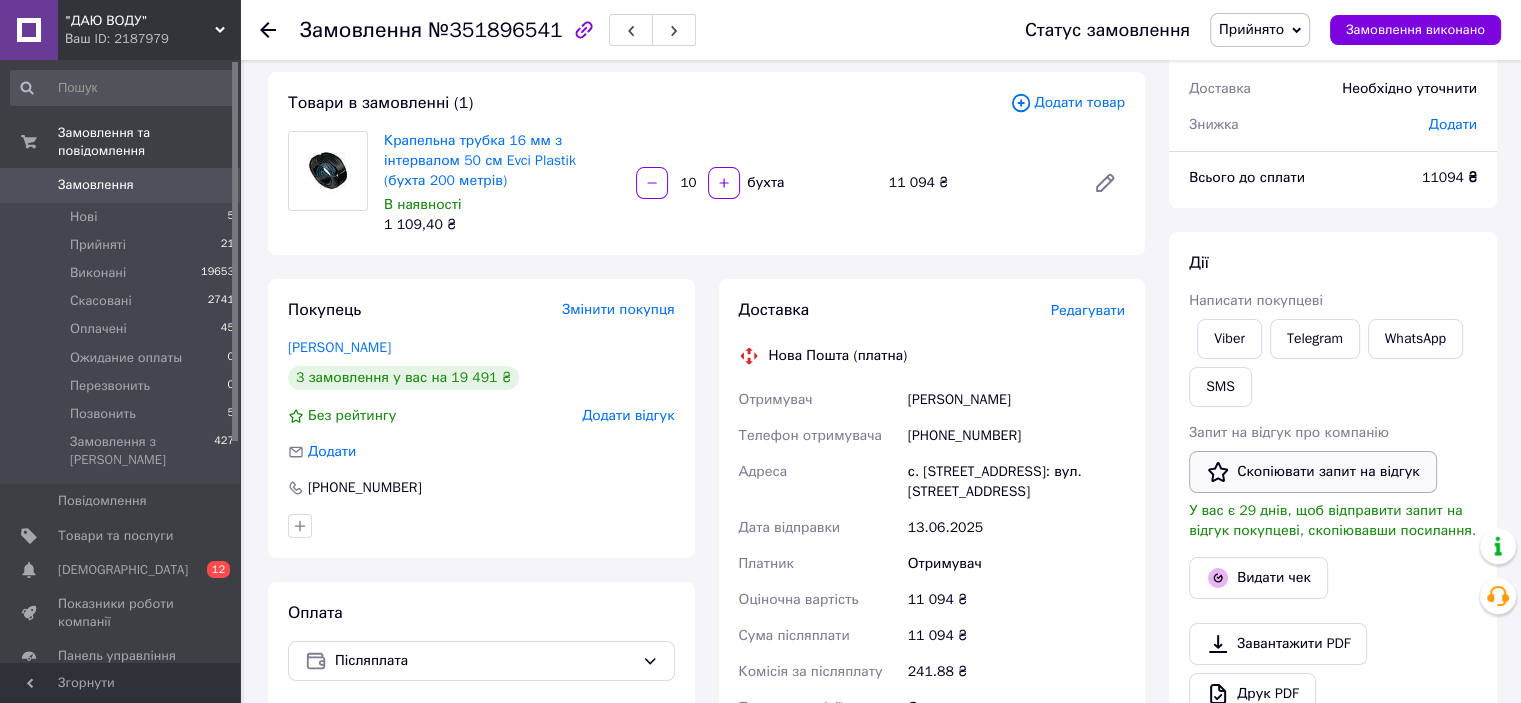 scroll, scrollTop: 200, scrollLeft: 0, axis: vertical 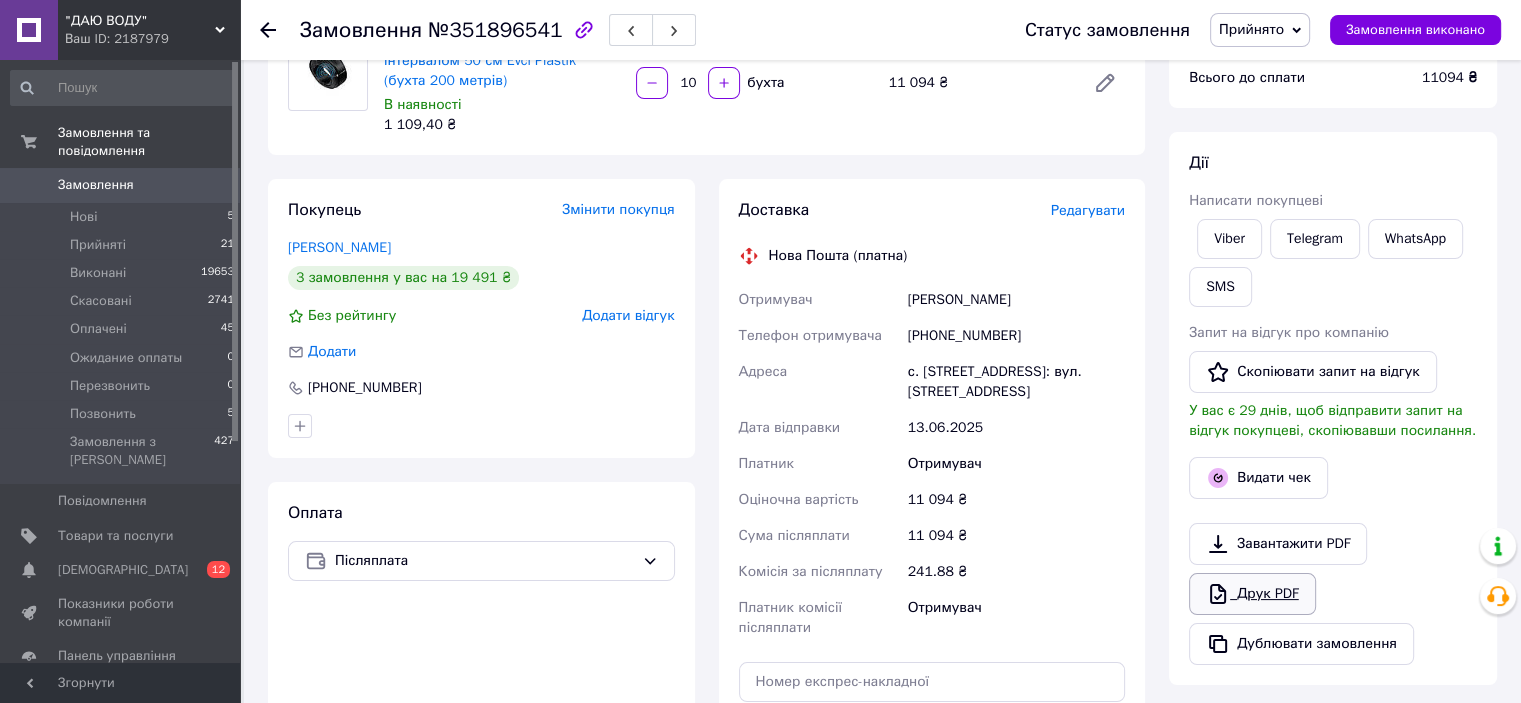 click on "Друк PDF" at bounding box center (1252, 594) 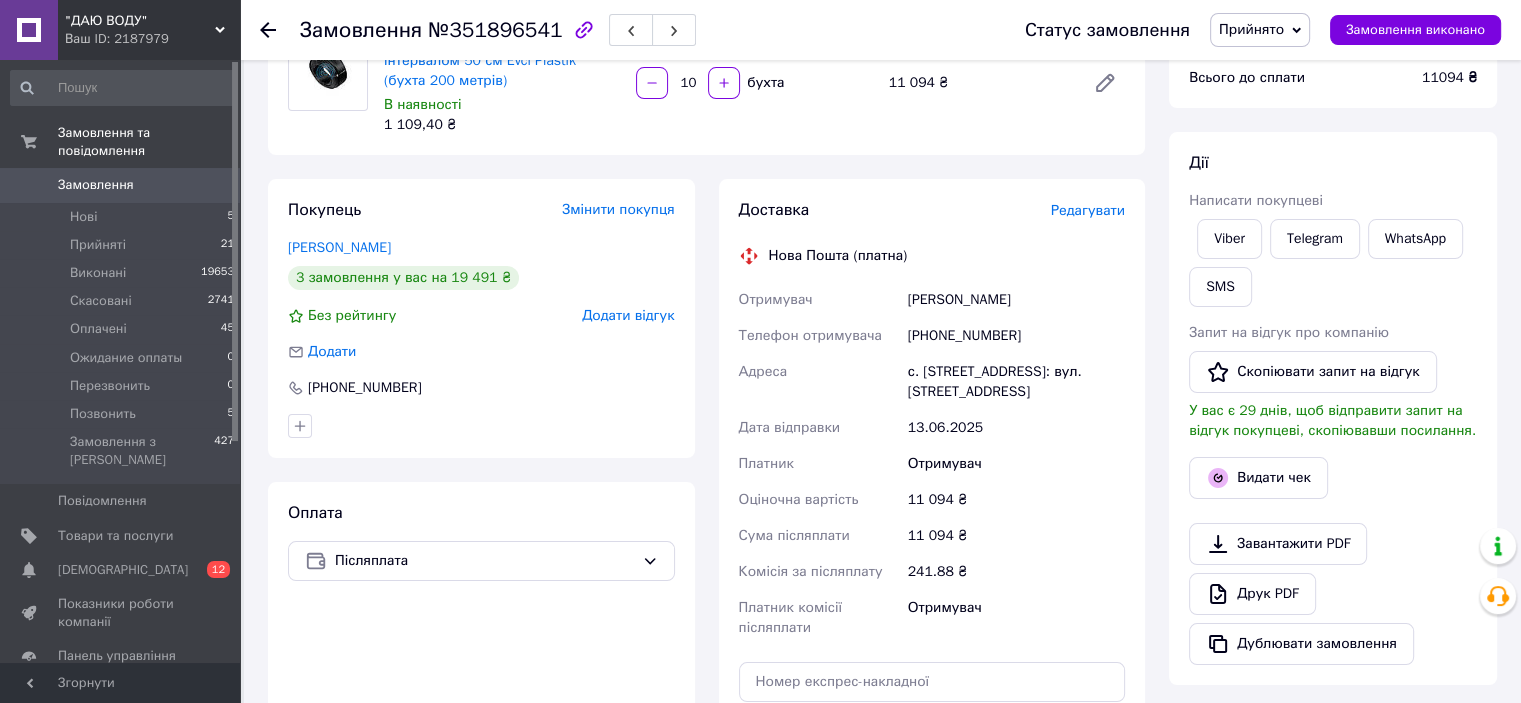scroll, scrollTop: 0, scrollLeft: 0, axis: both 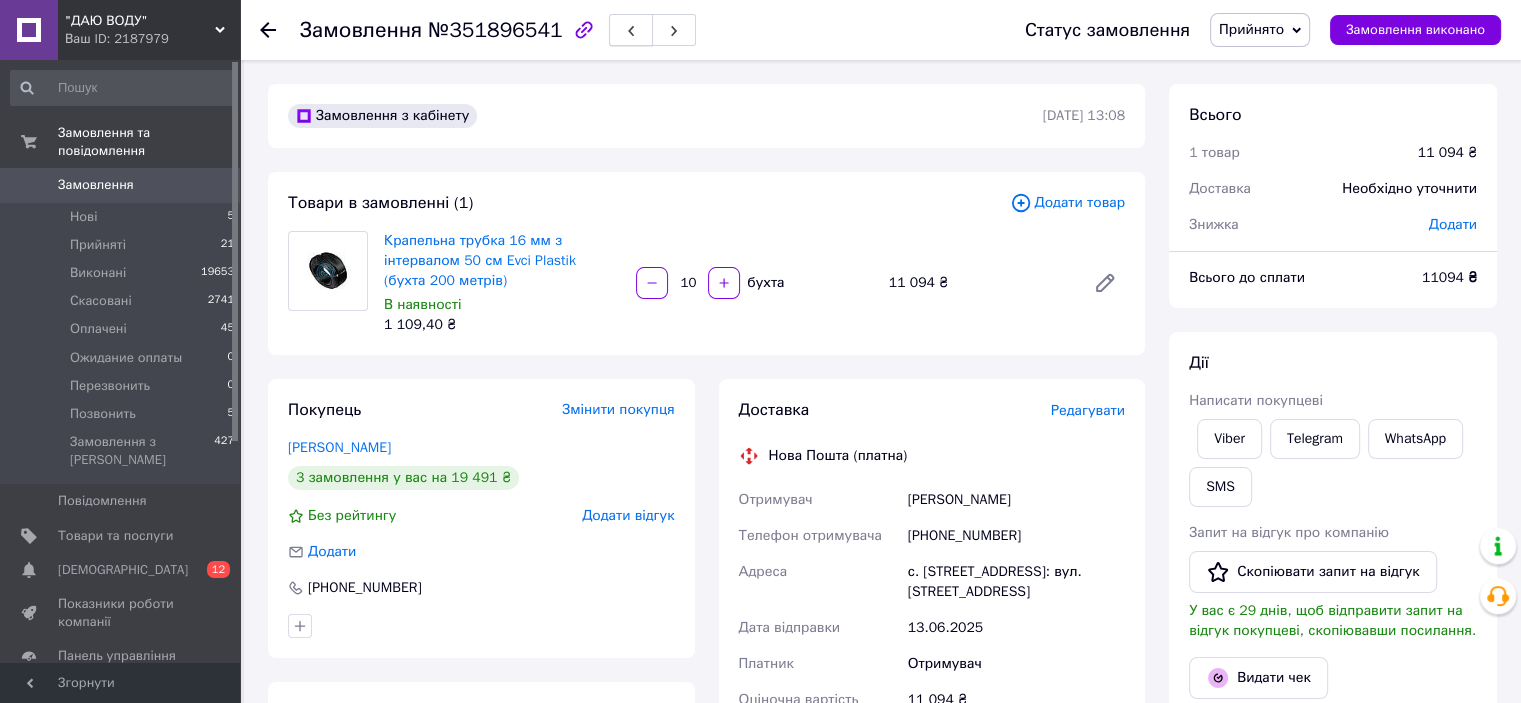 click 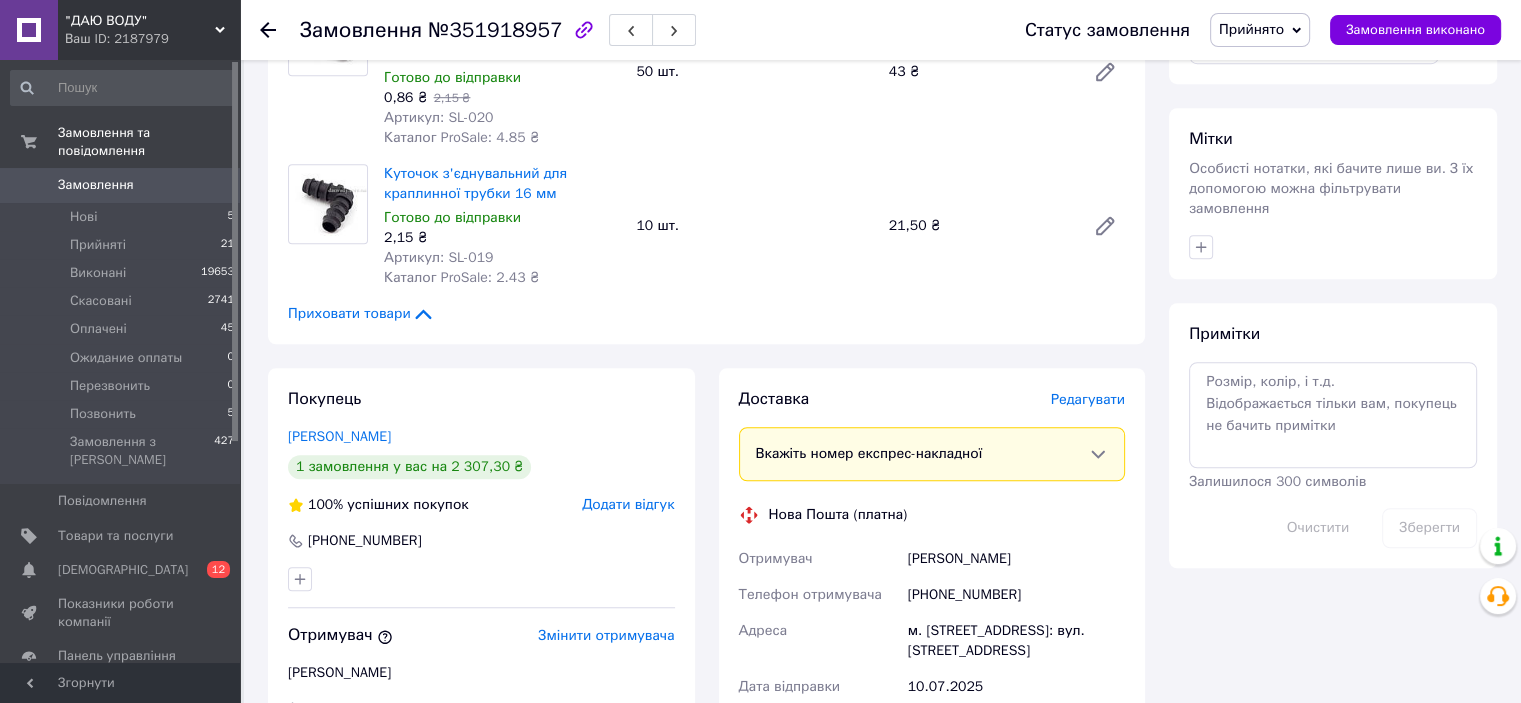 scroll, scrollTop: 1000, scrollLeft: 0, axis: vertical 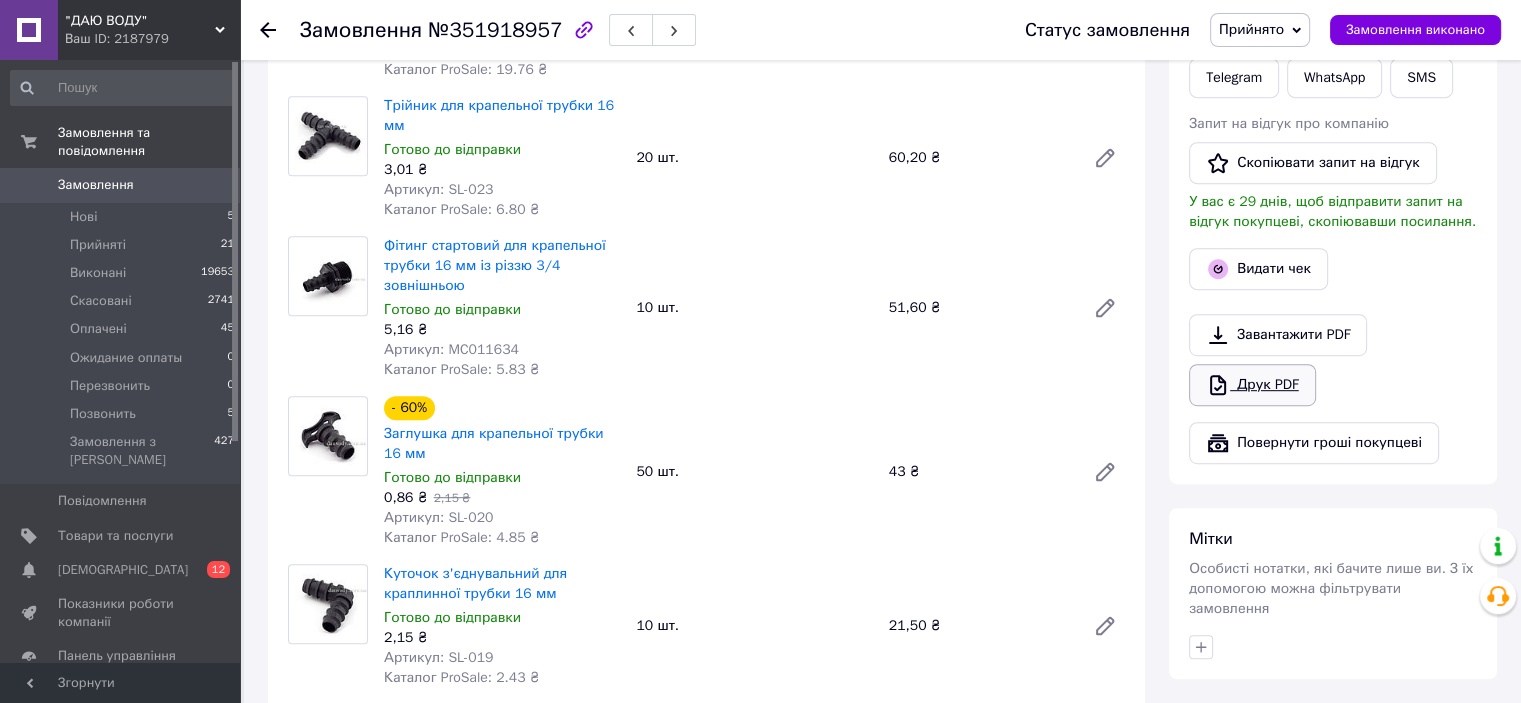 click on "Друк PDF" at bounding box center (1252, 385) 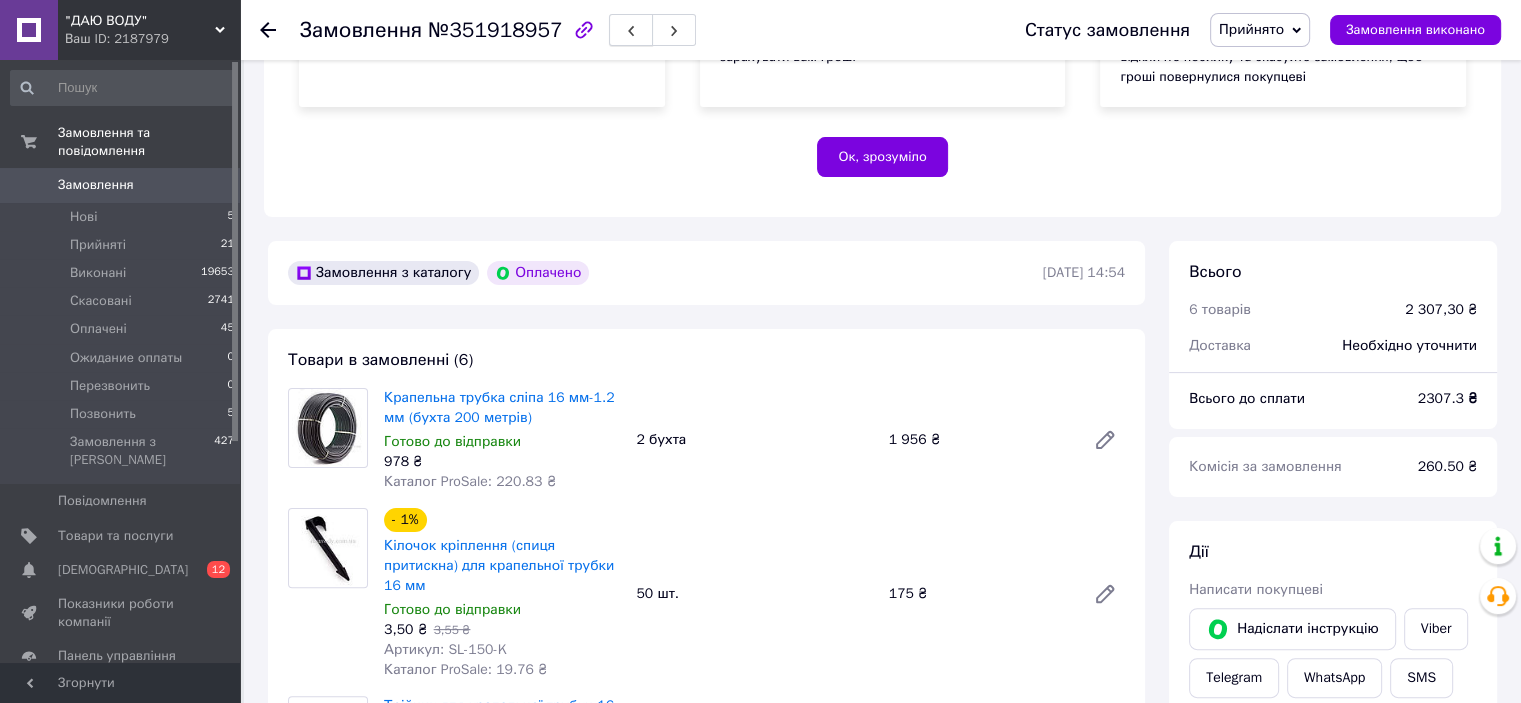 scroll, scrollTop: 400, scrollLeft: 0, axis: vertical 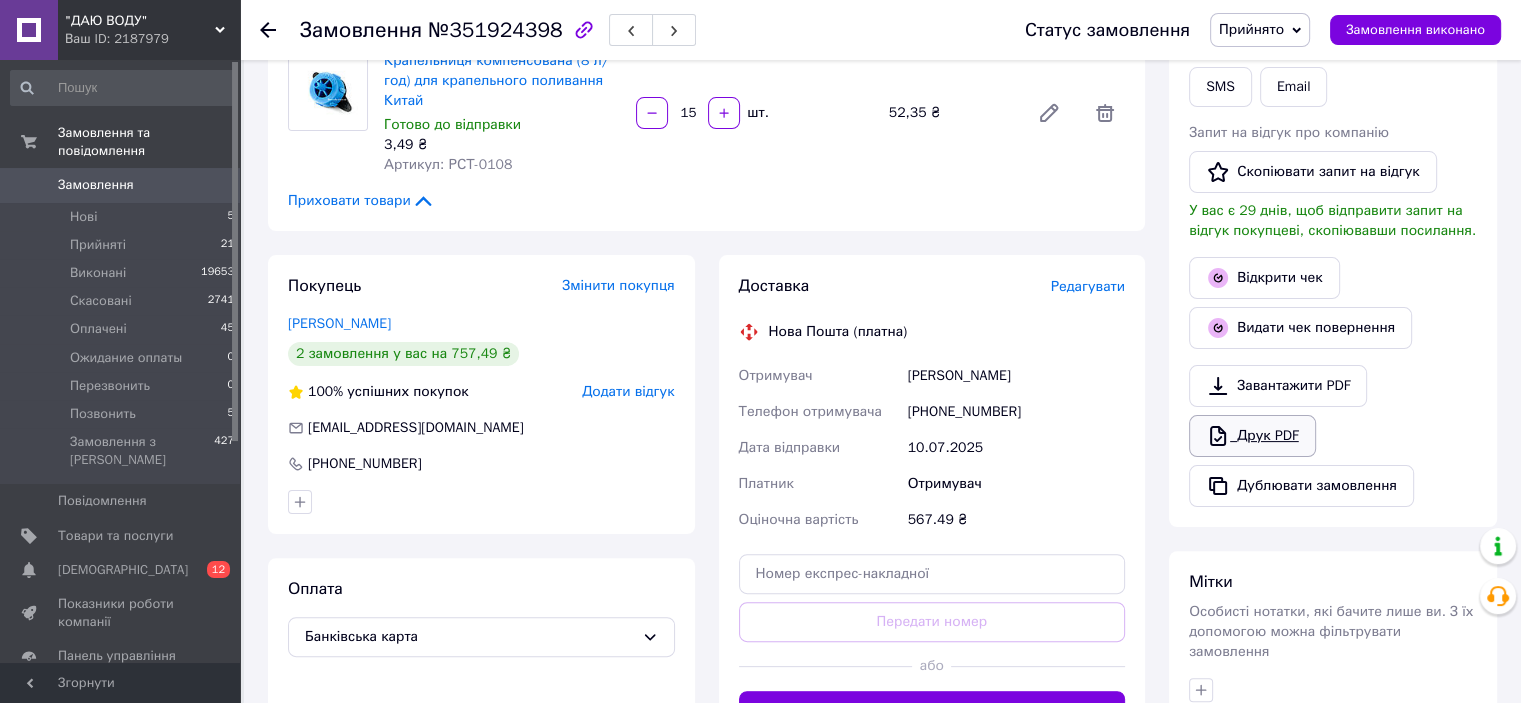 click on "Друк PDF" at bounding box center [1252, 436] 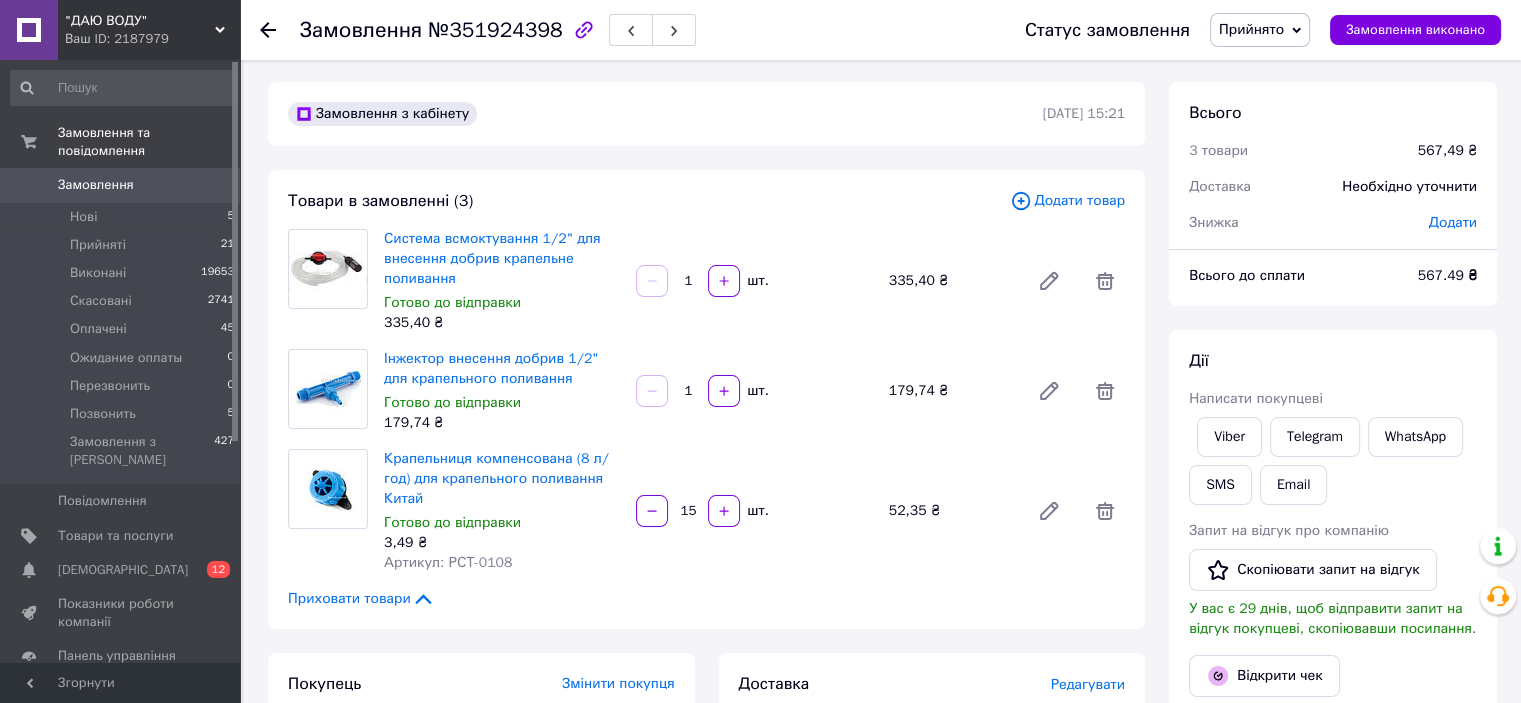 scroll, scrollTop: 0, scrollLeft: 0, axis: both 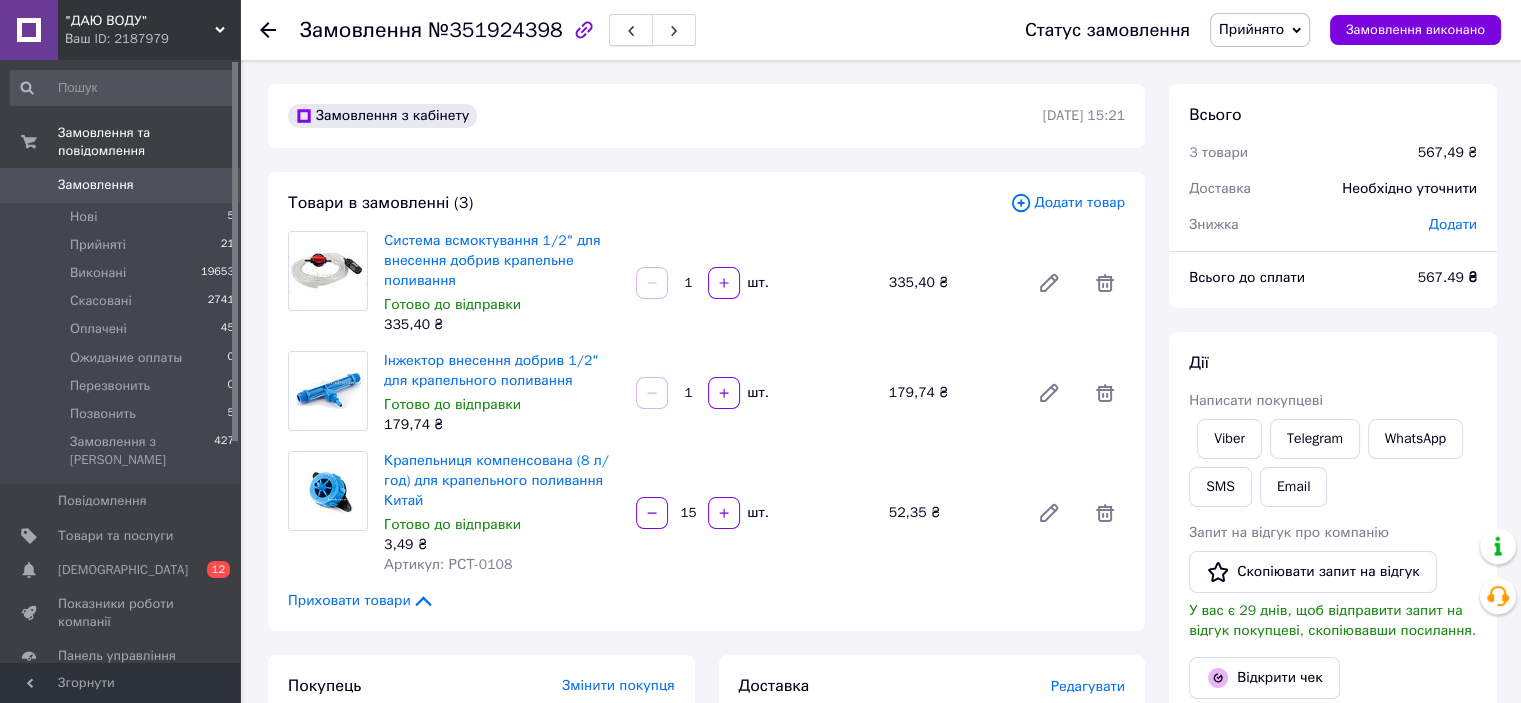 click 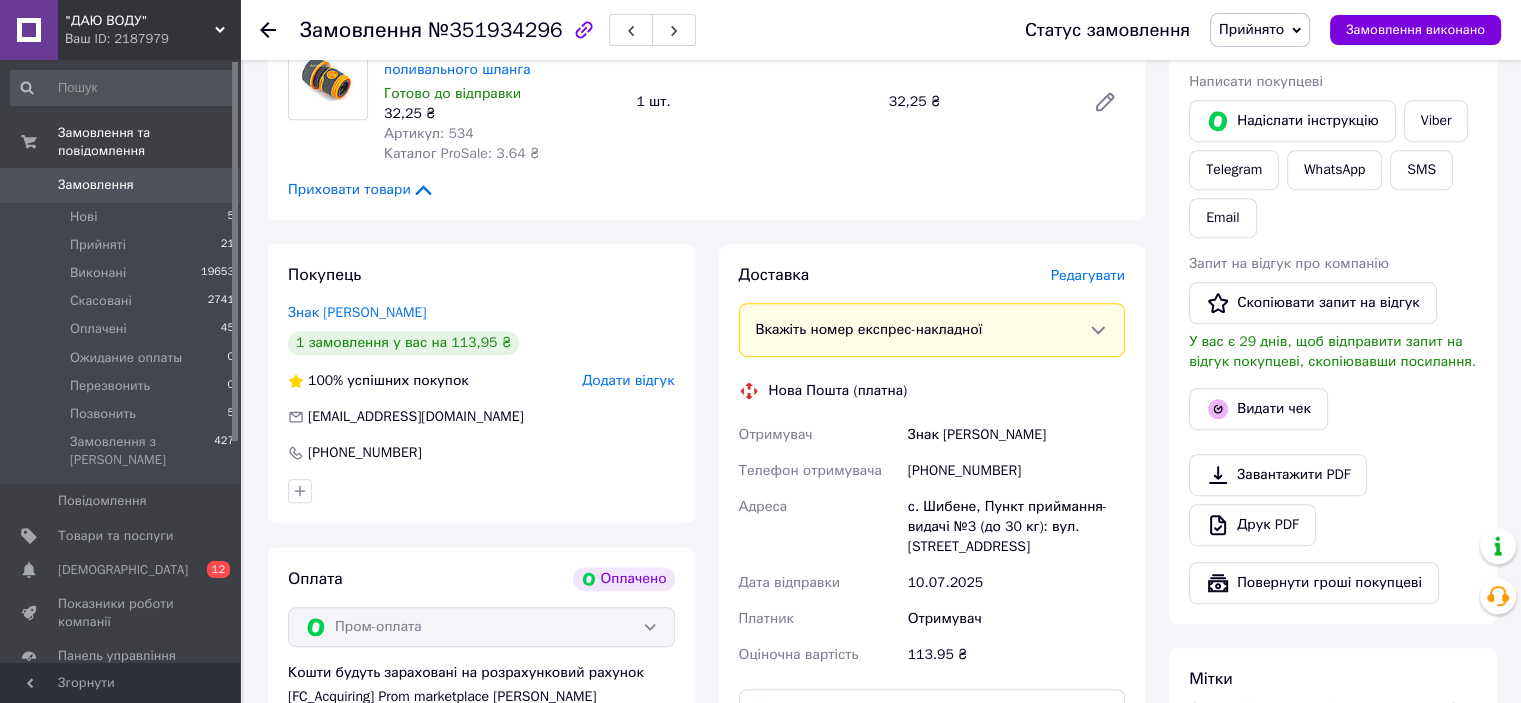scroll, scrollTop: 954, scrollLeft: 0, axis: vertical 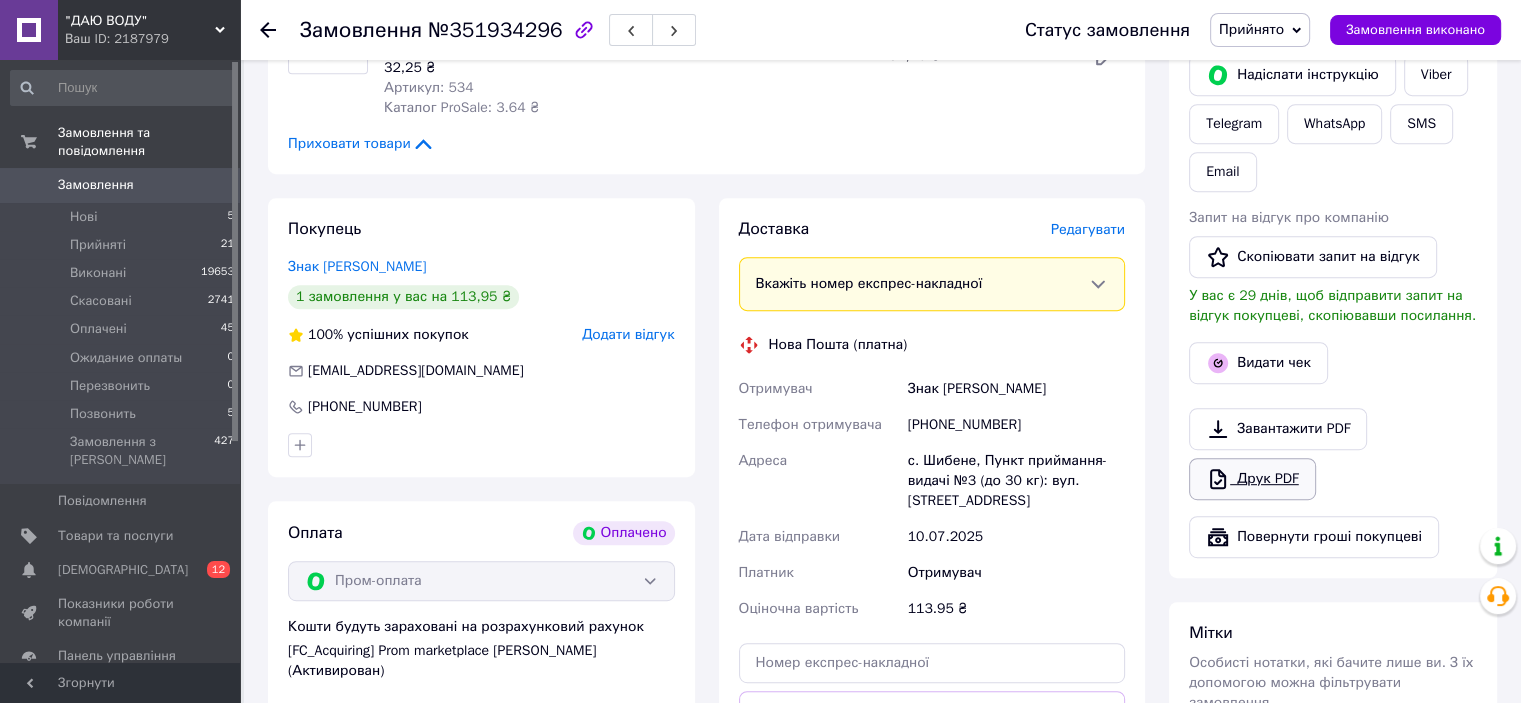 click on "Друк PDF" at bounding box center [1252, 479] 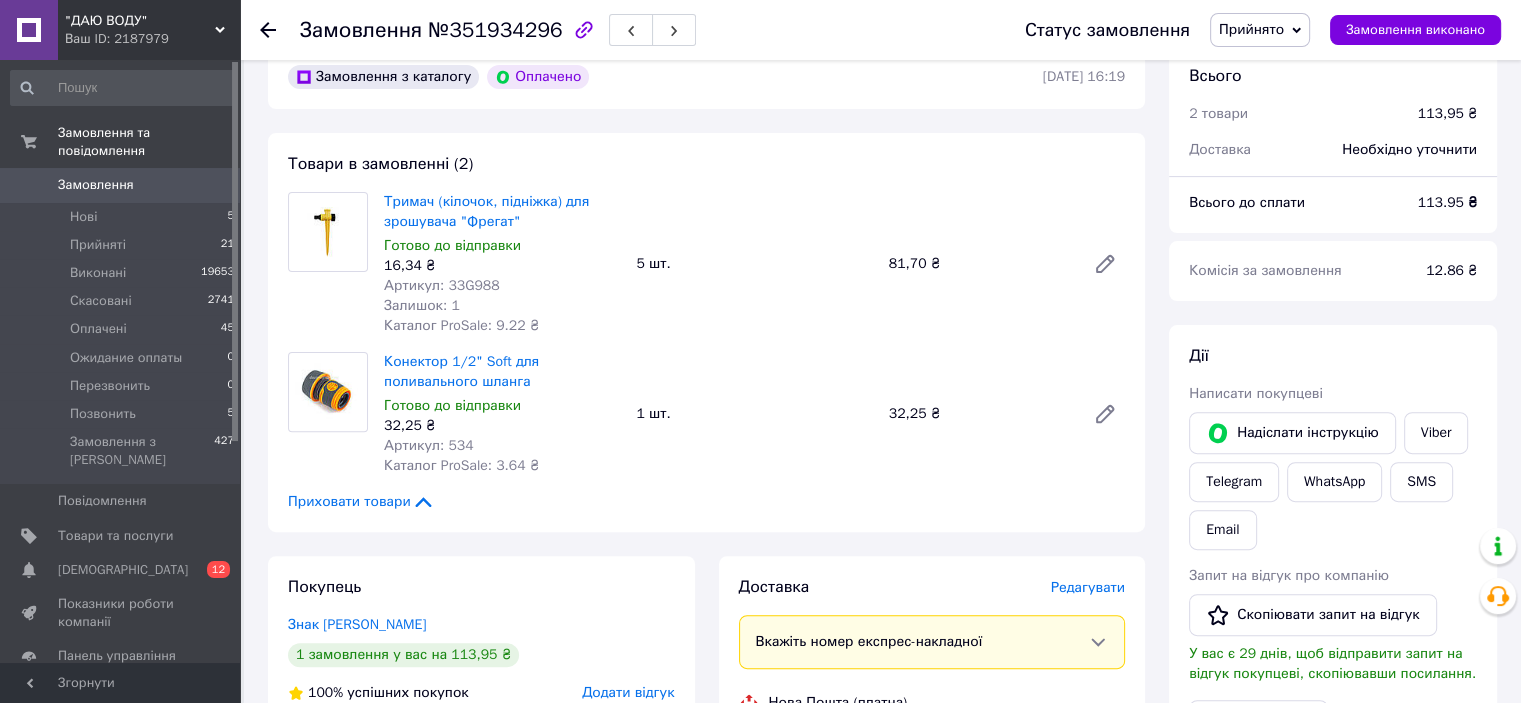 scroll, scrollTop: 454, scrollLeft: 0, axis: vertical 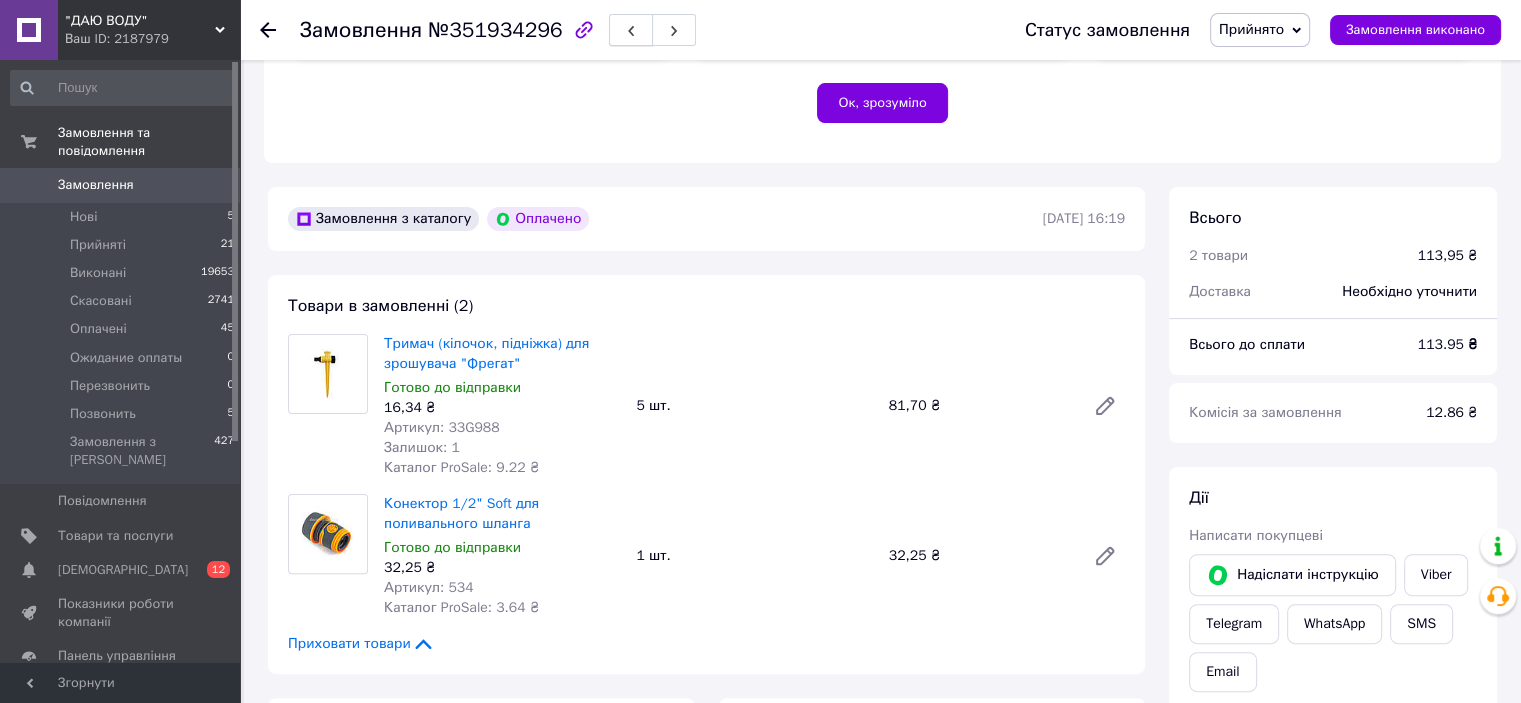 click 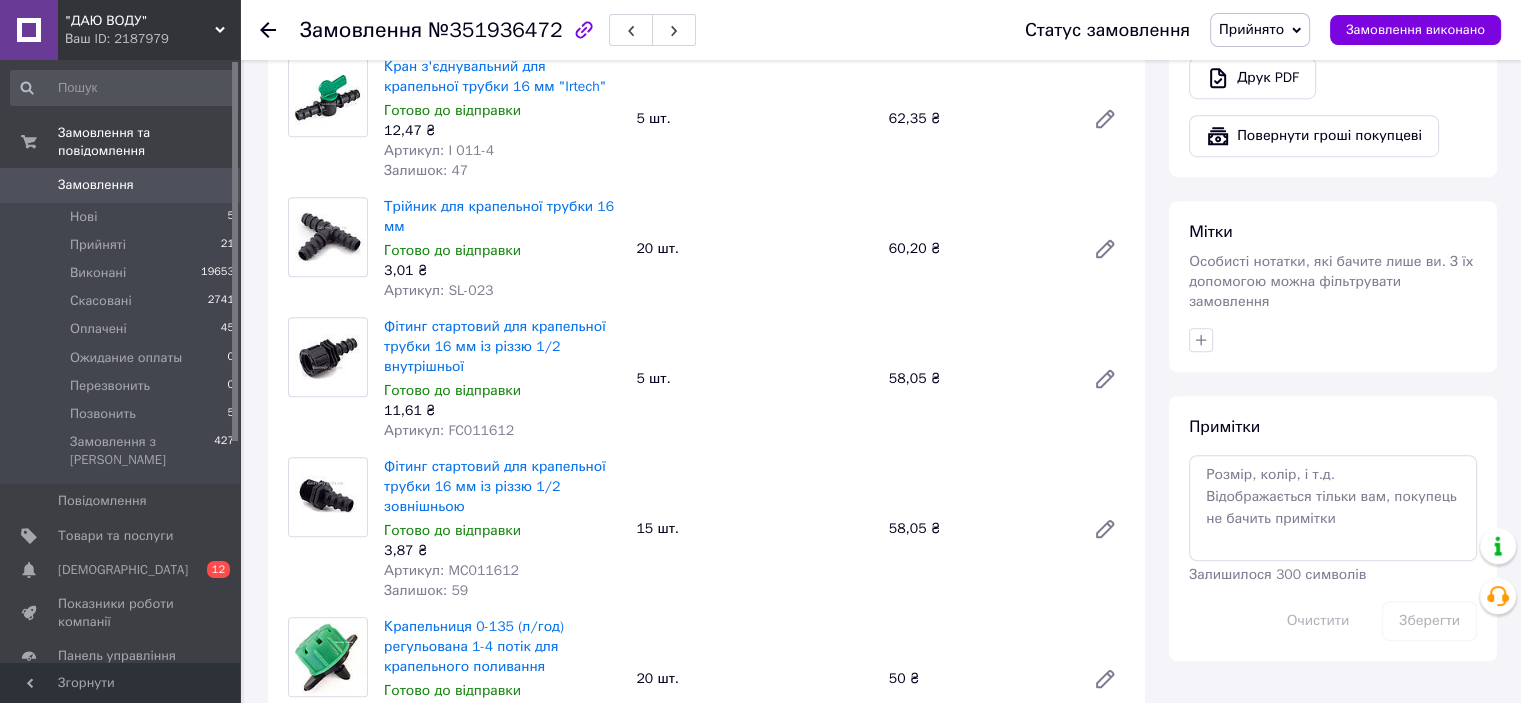scroll, scrollTop: 954, scrollLeft: 0, axis: vertical 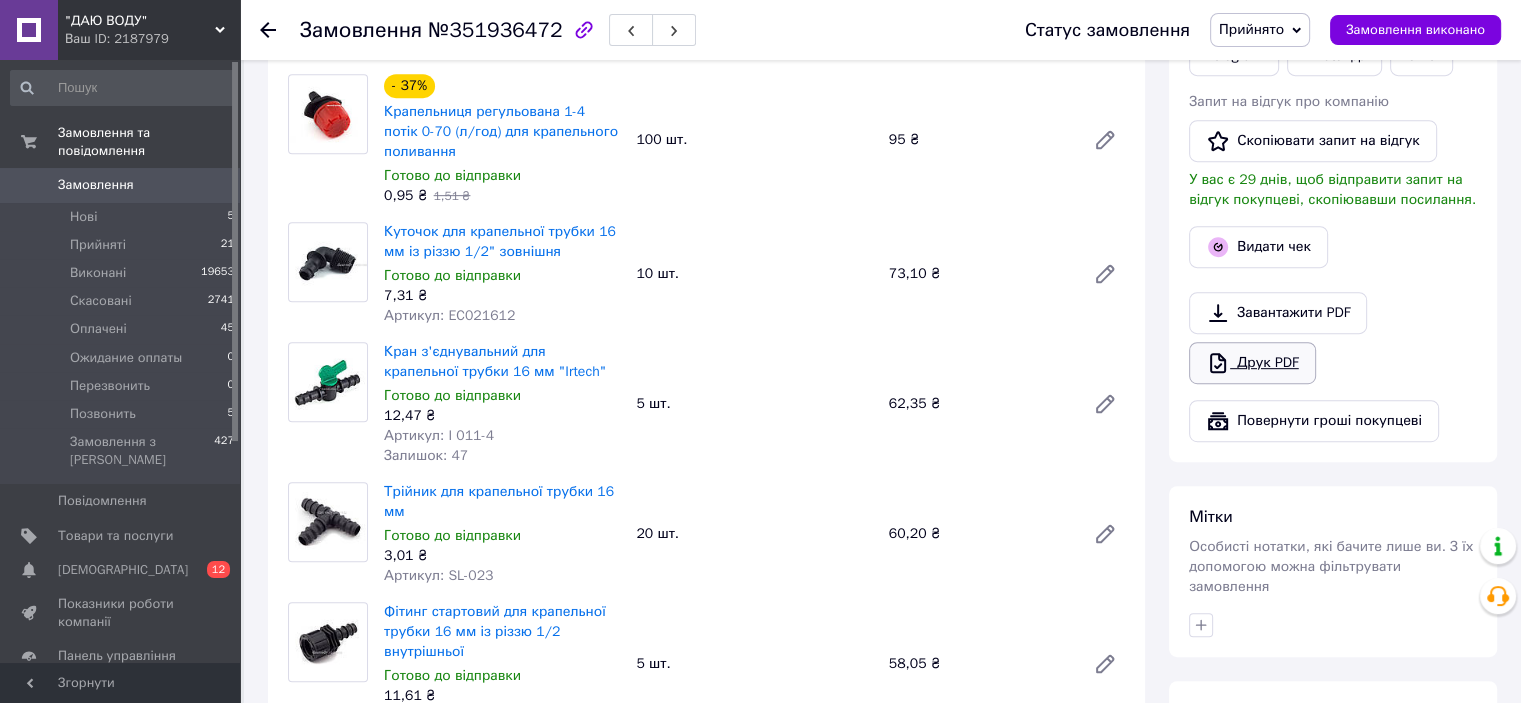 click on "Друк PDF" at bounding box center (1252, 363) 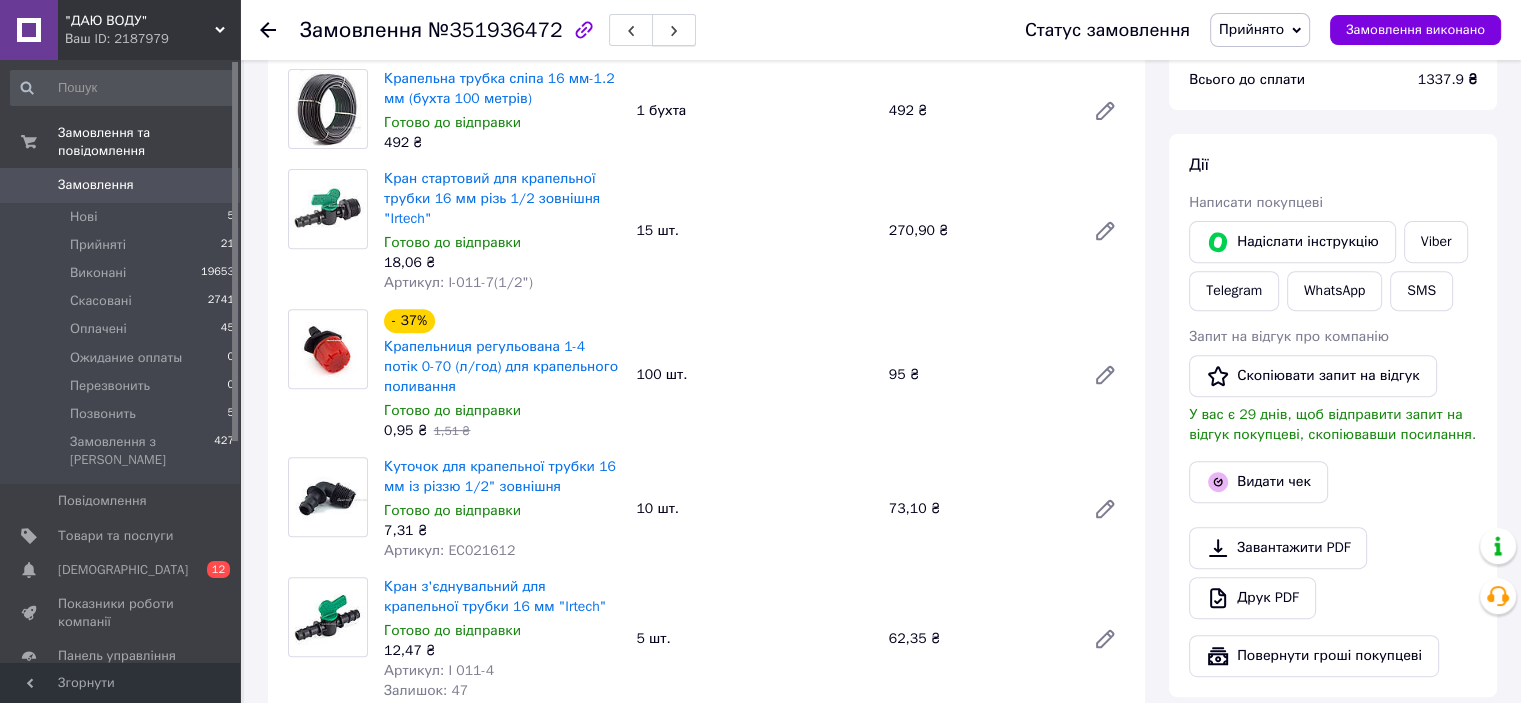 scroll, scrollTop: 454, scrollLeft: 0, axis: vertical 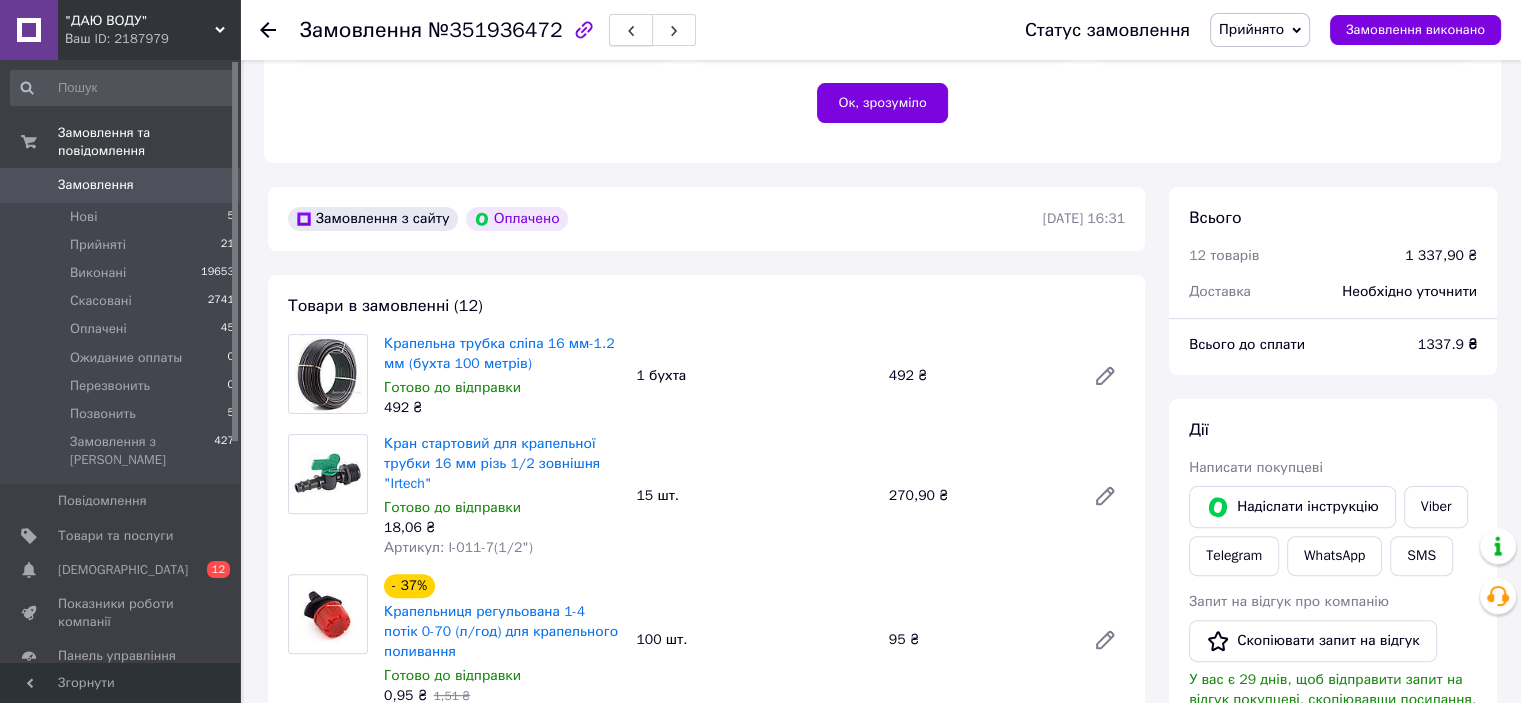 click at bounding box center (631, 30) 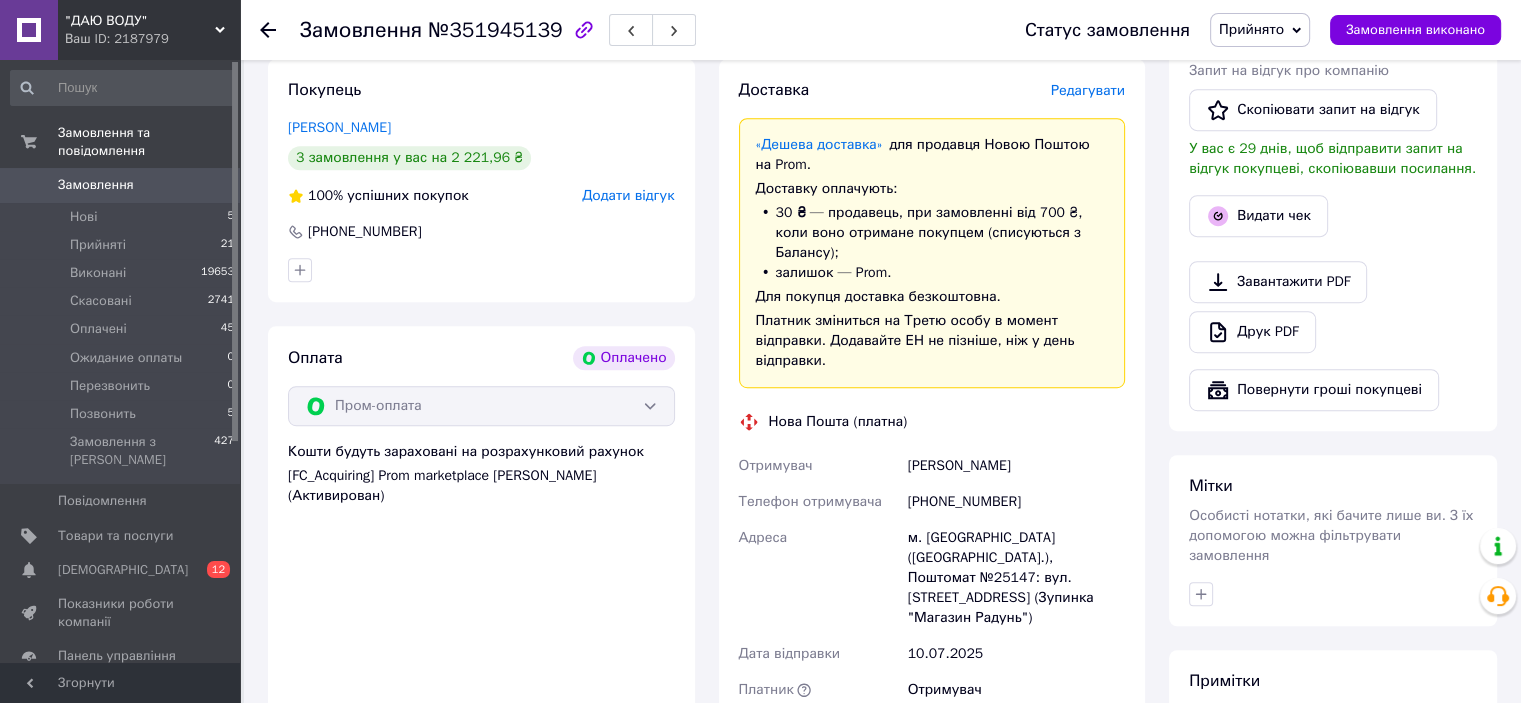 scroll, scrollTop: 1054, scrollLeft: 0, axis: vertical 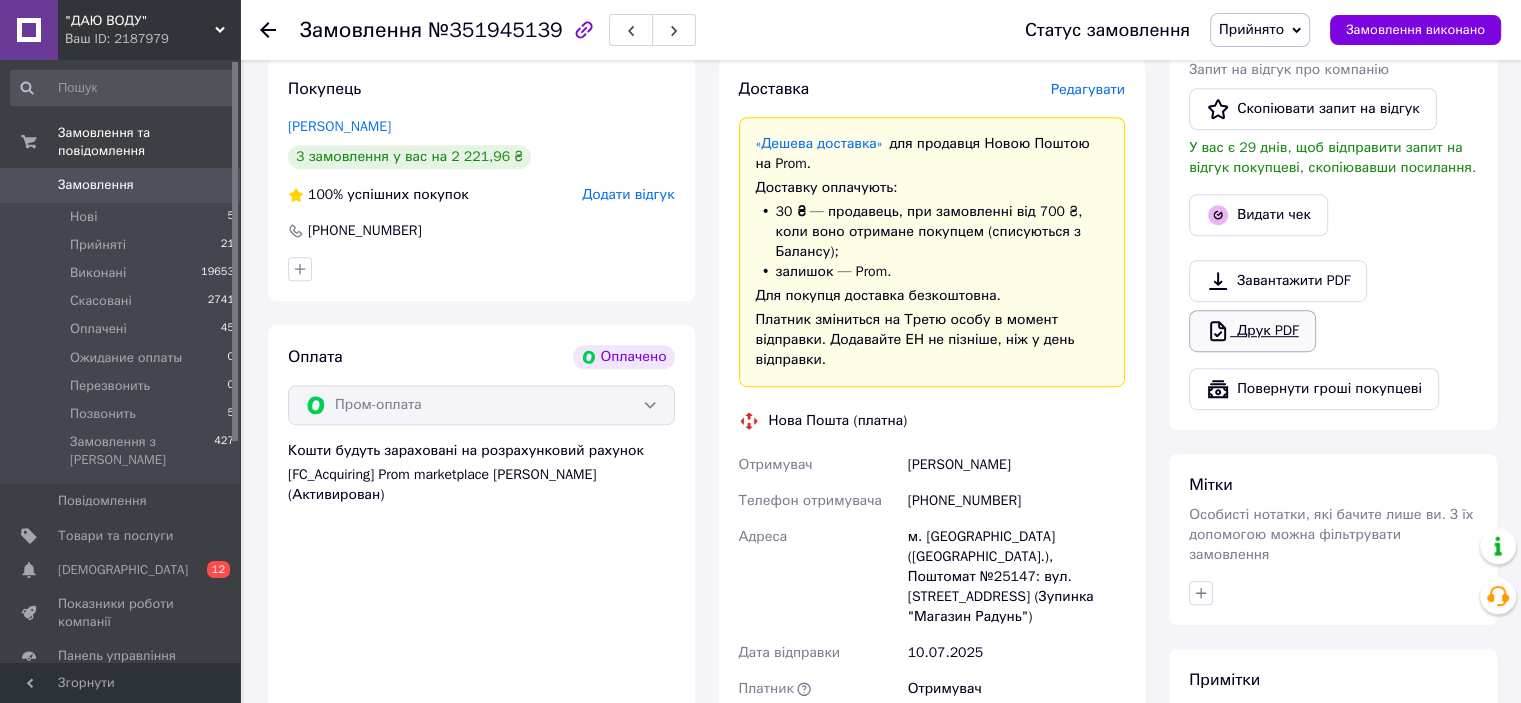 click on "Друк PDF" at bounding box center (1252, 331) 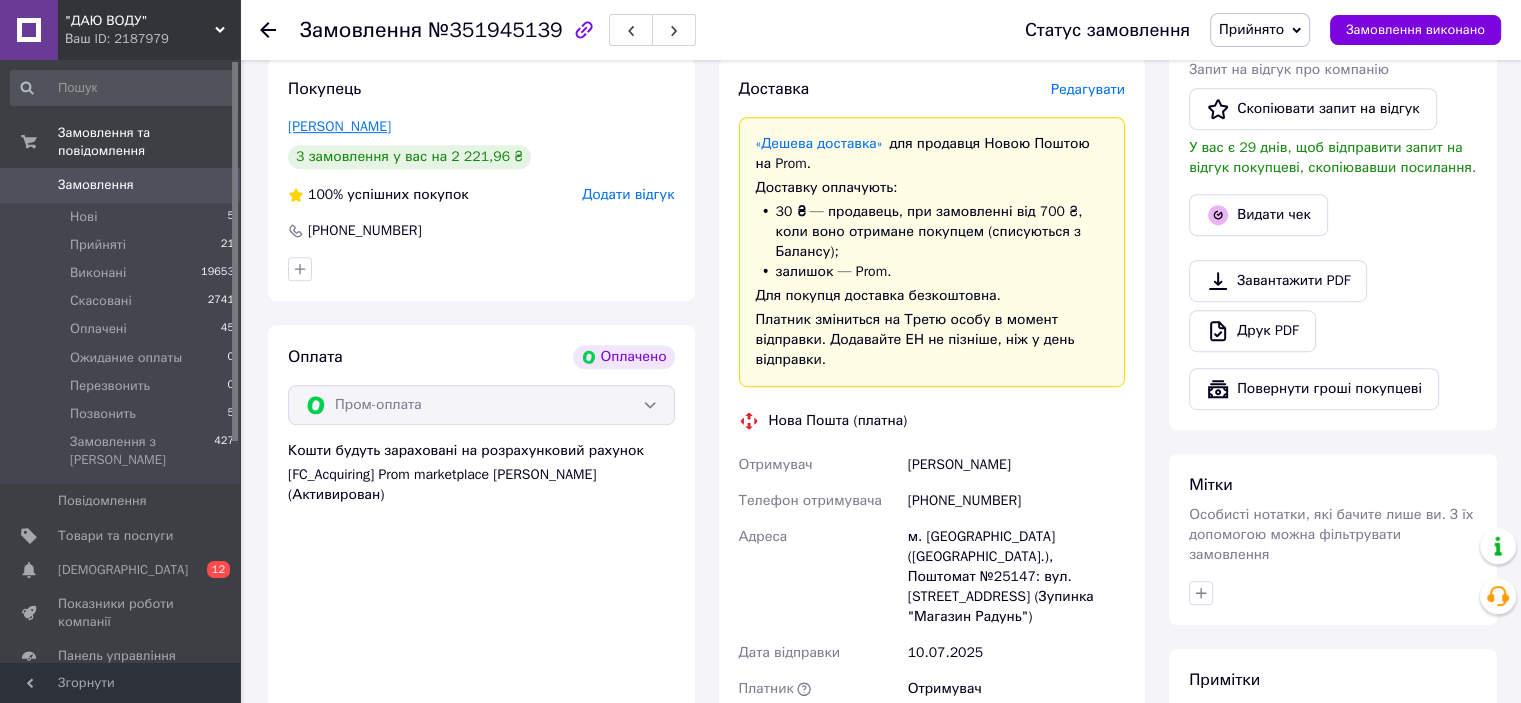 click on "[PERSON_NAME]" at bounding box center (339, 126) 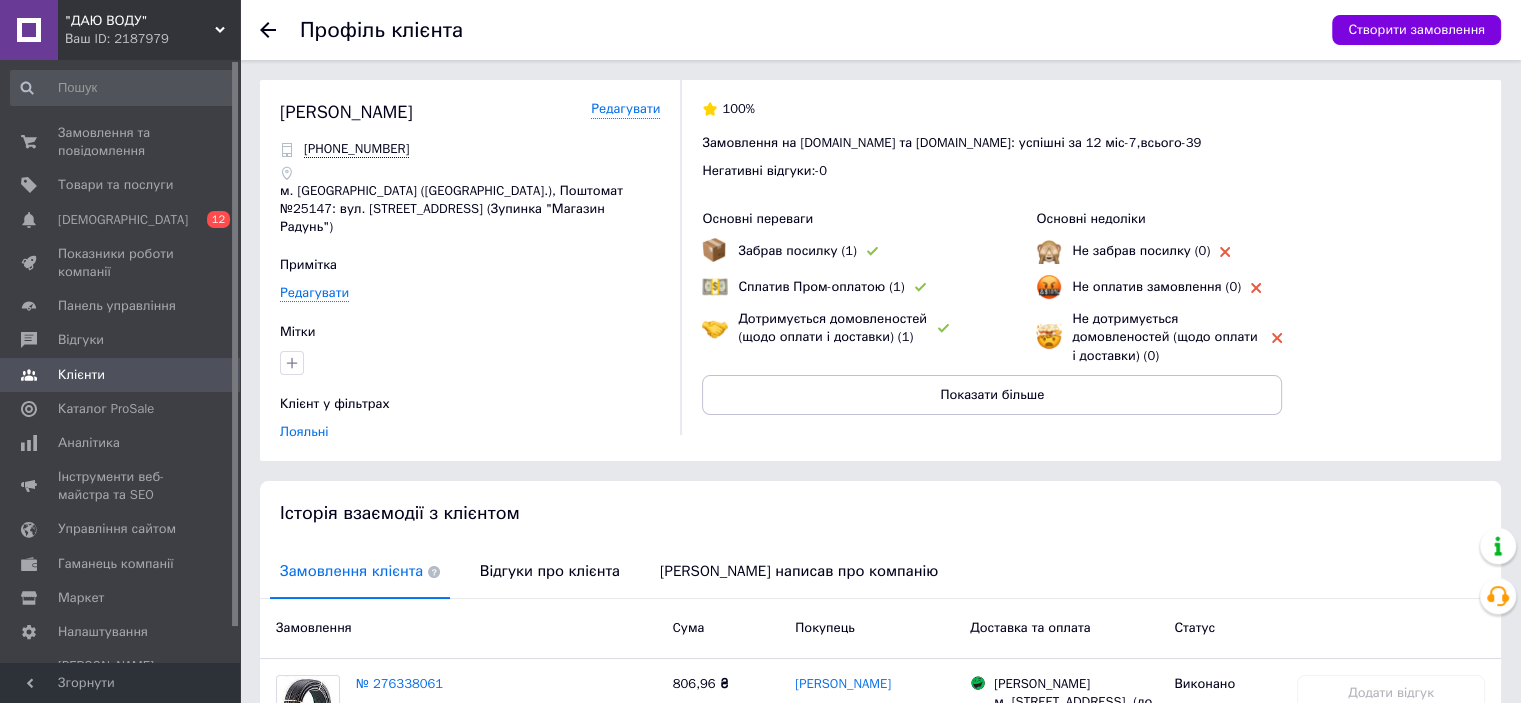 scroll, scrollTop: 581, scrollLeft: 0, axis: vertical 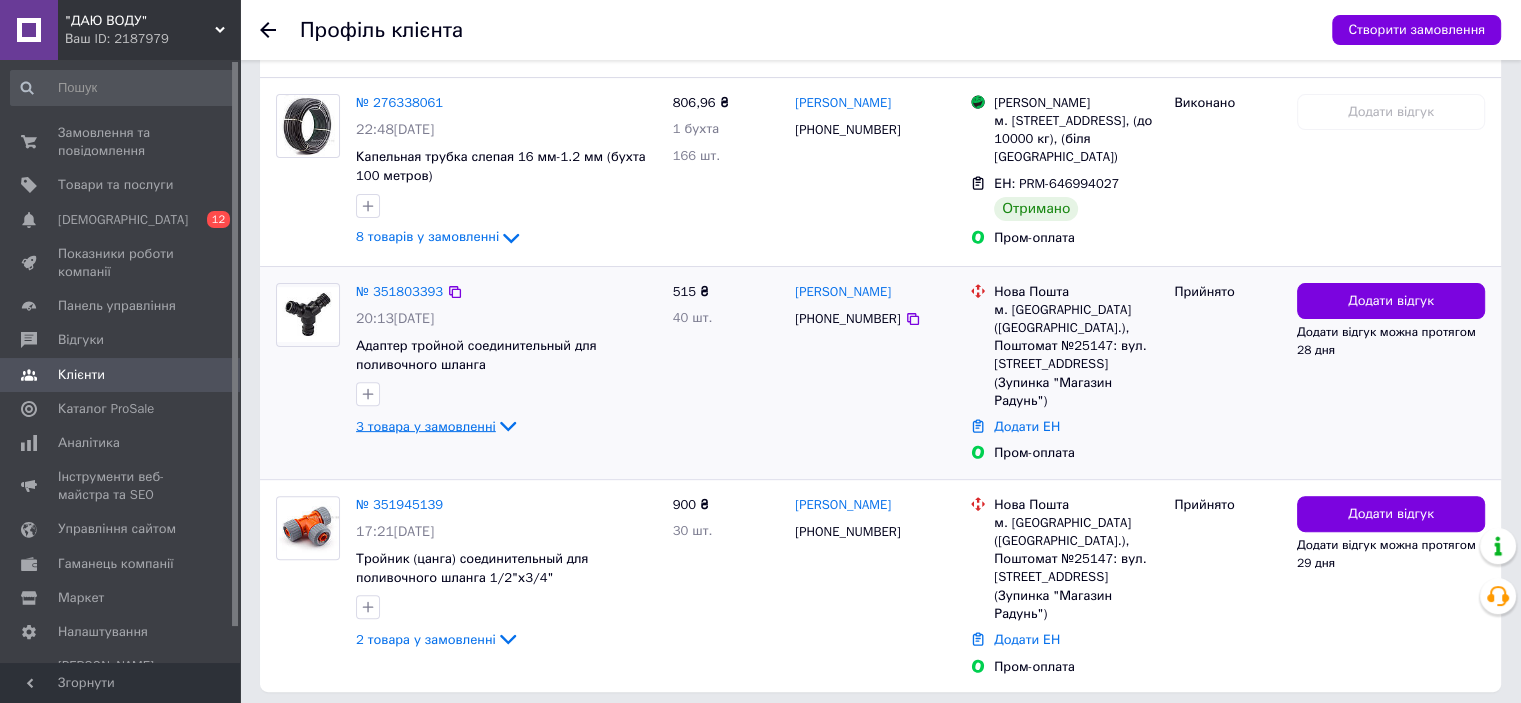 click 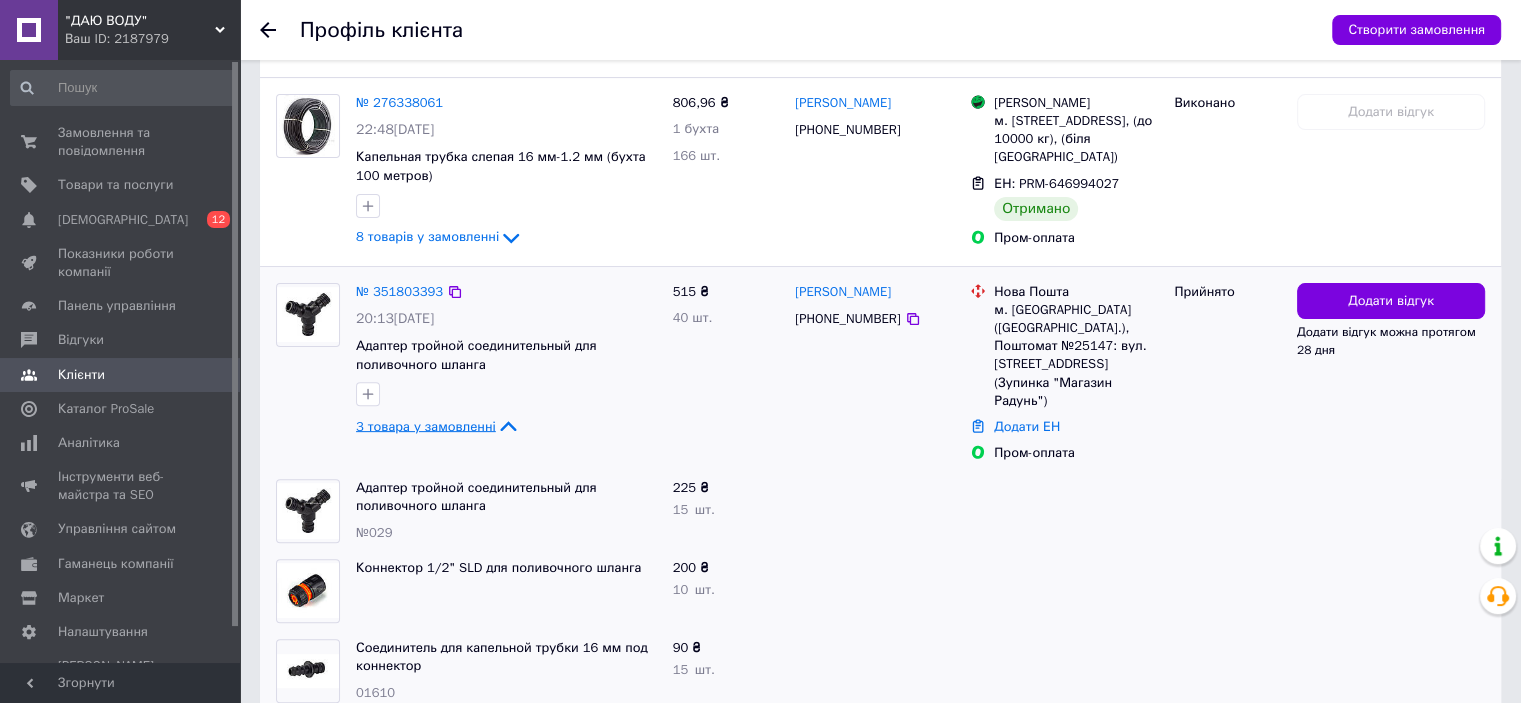 click 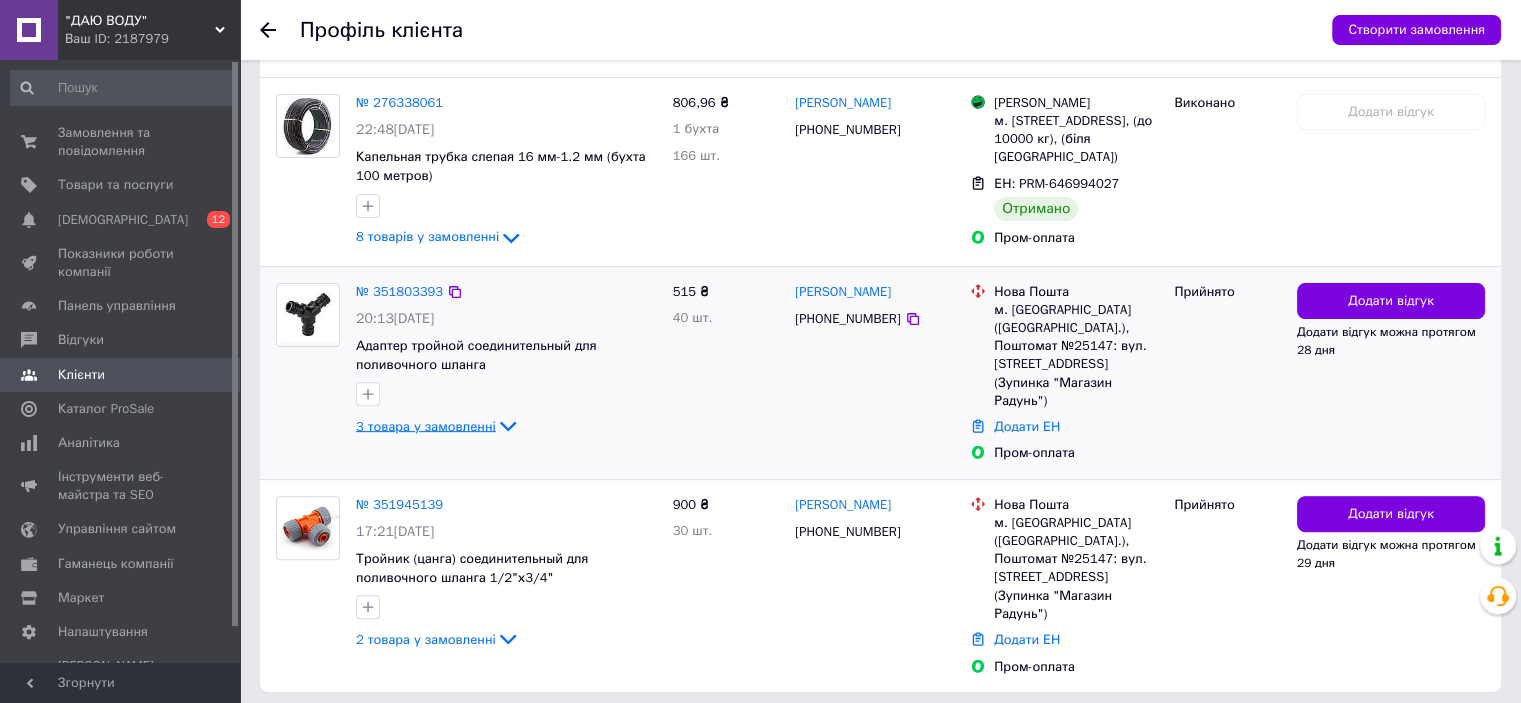 click 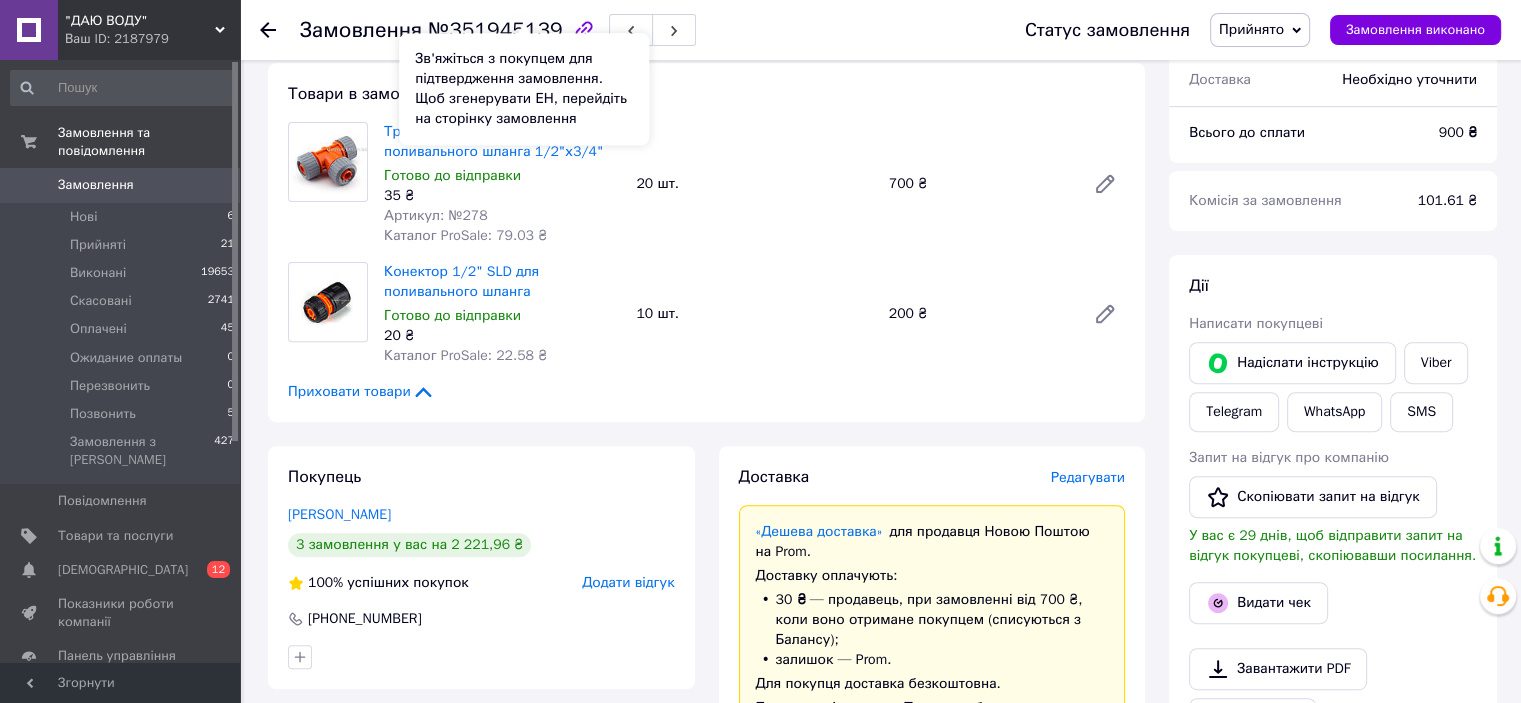 scroll, scrollTop: 711, scrollLeft: 0, axis: vertical 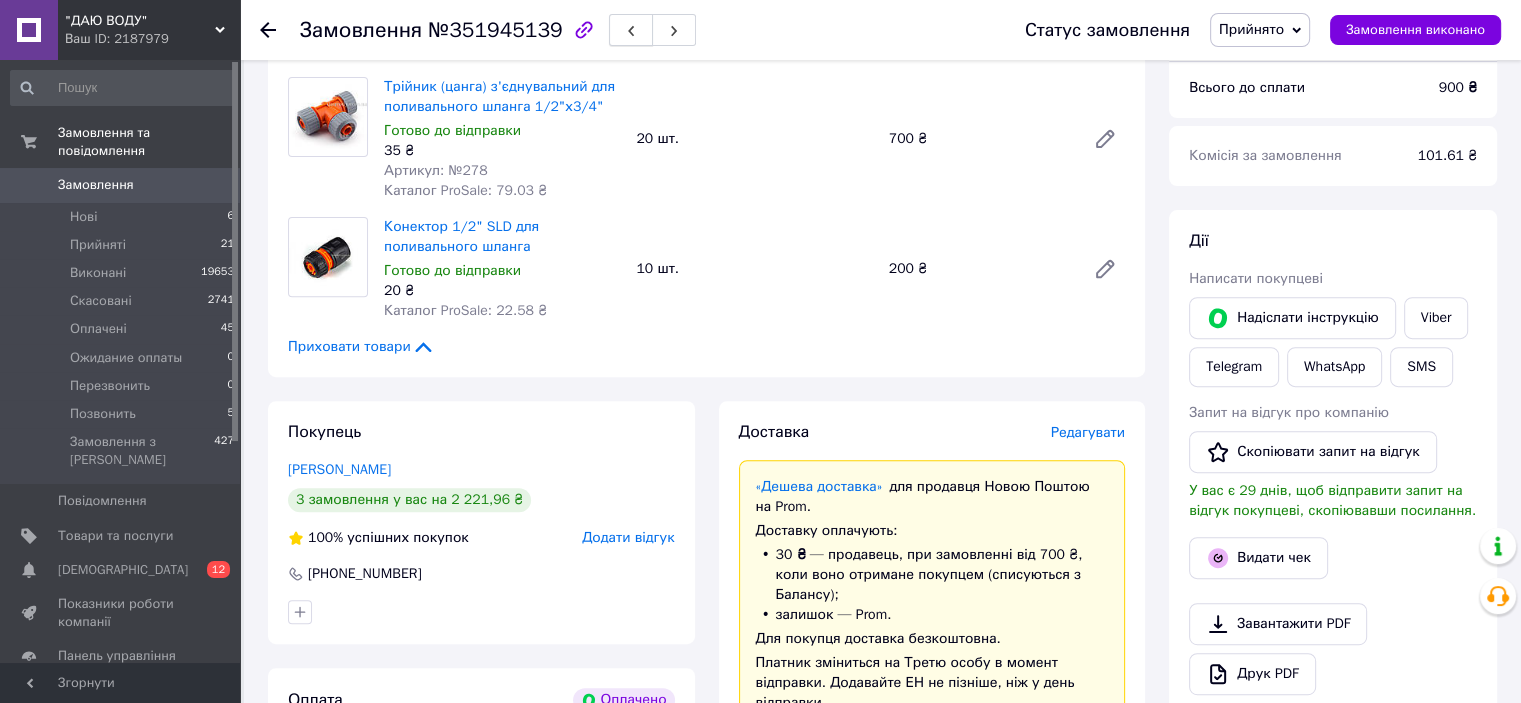 click 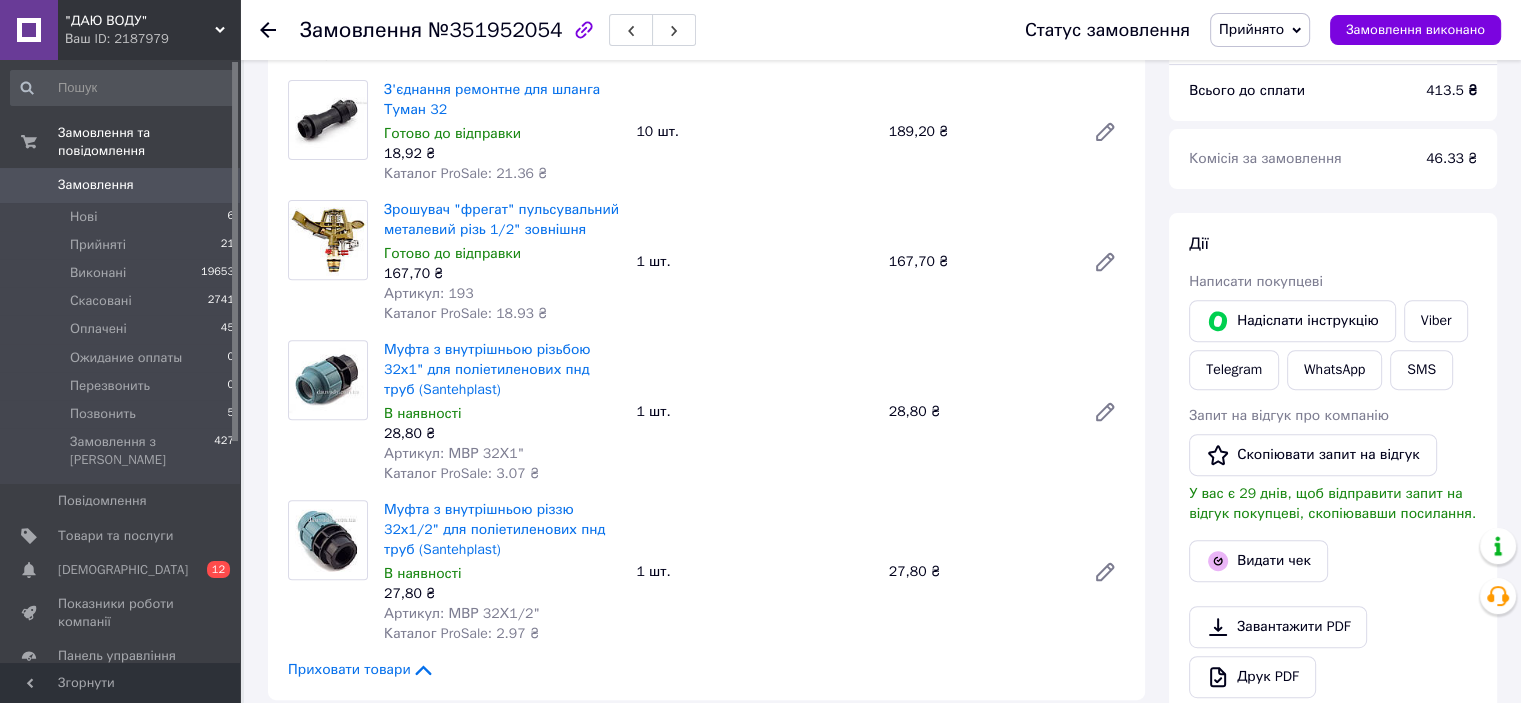 scroll, scrollTop: 811, scrollLeft: 0, axis: vertical 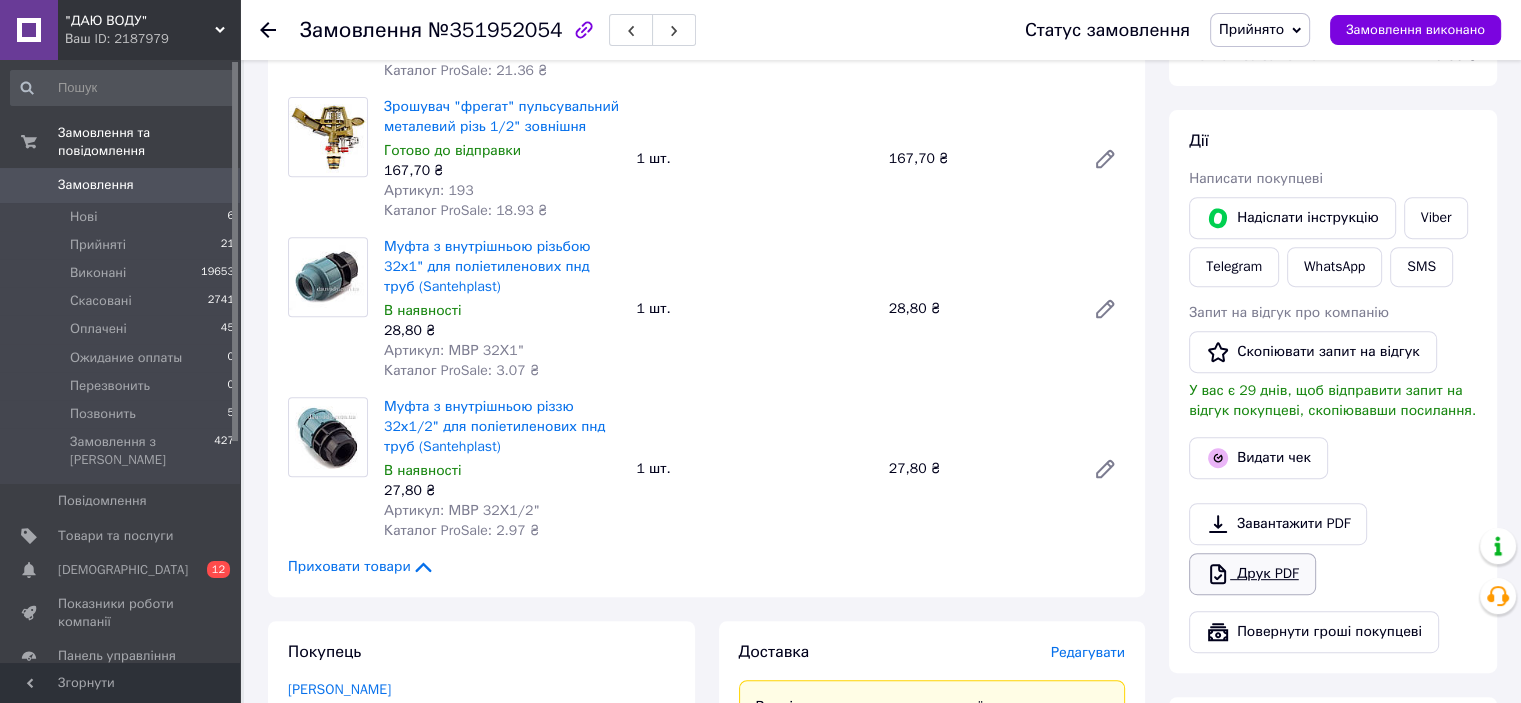 click on "Друк PDF" at bounding box center (1252, 574) 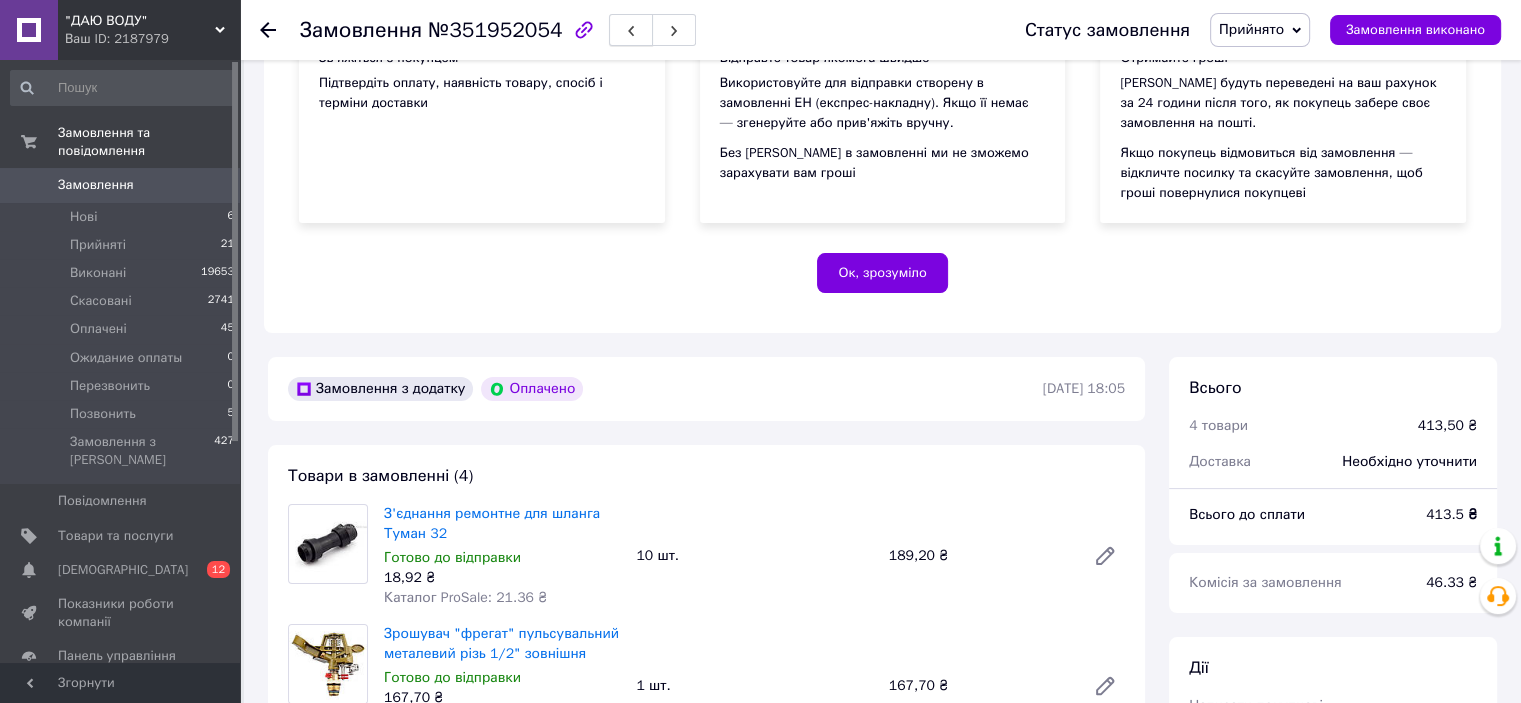 scroll, scrollTop: 211, scrollLeft: 0, axis: vertical 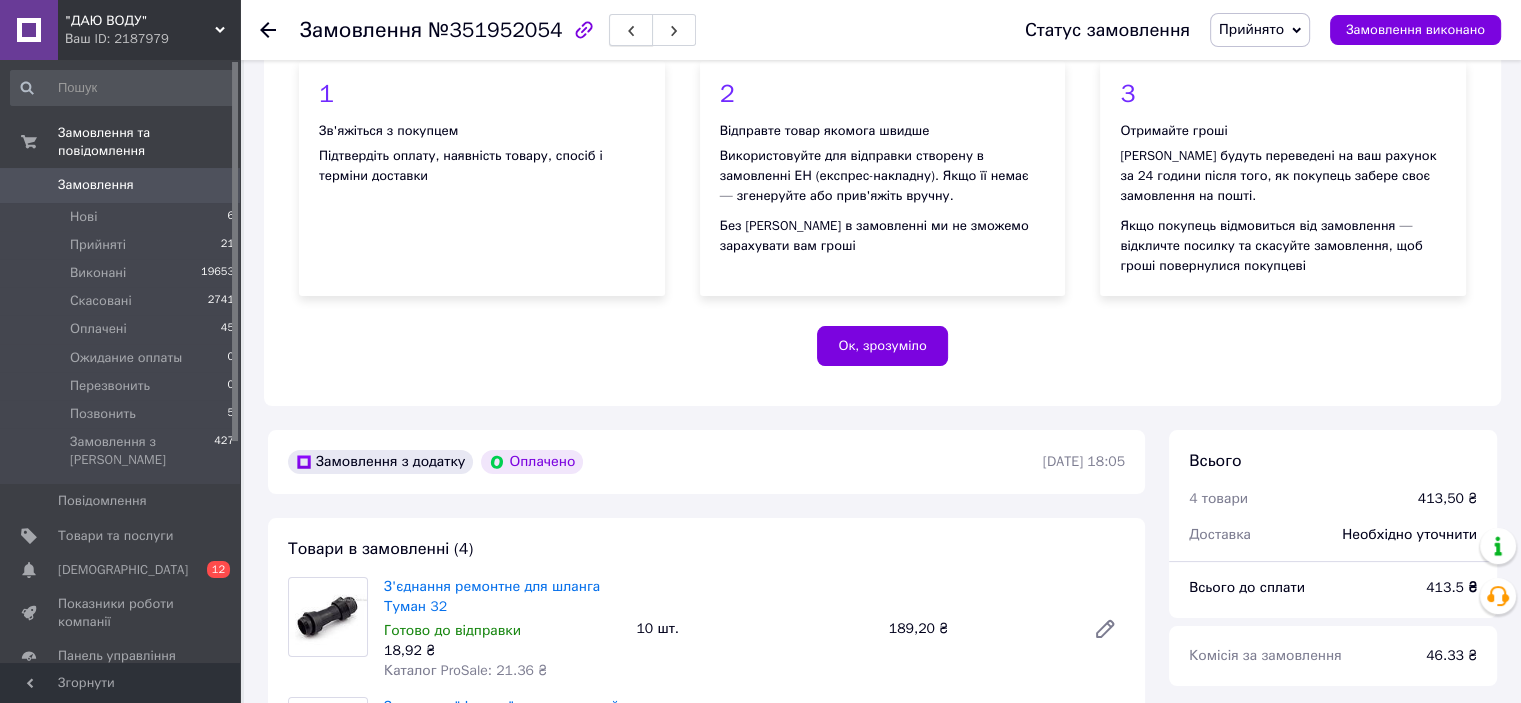click 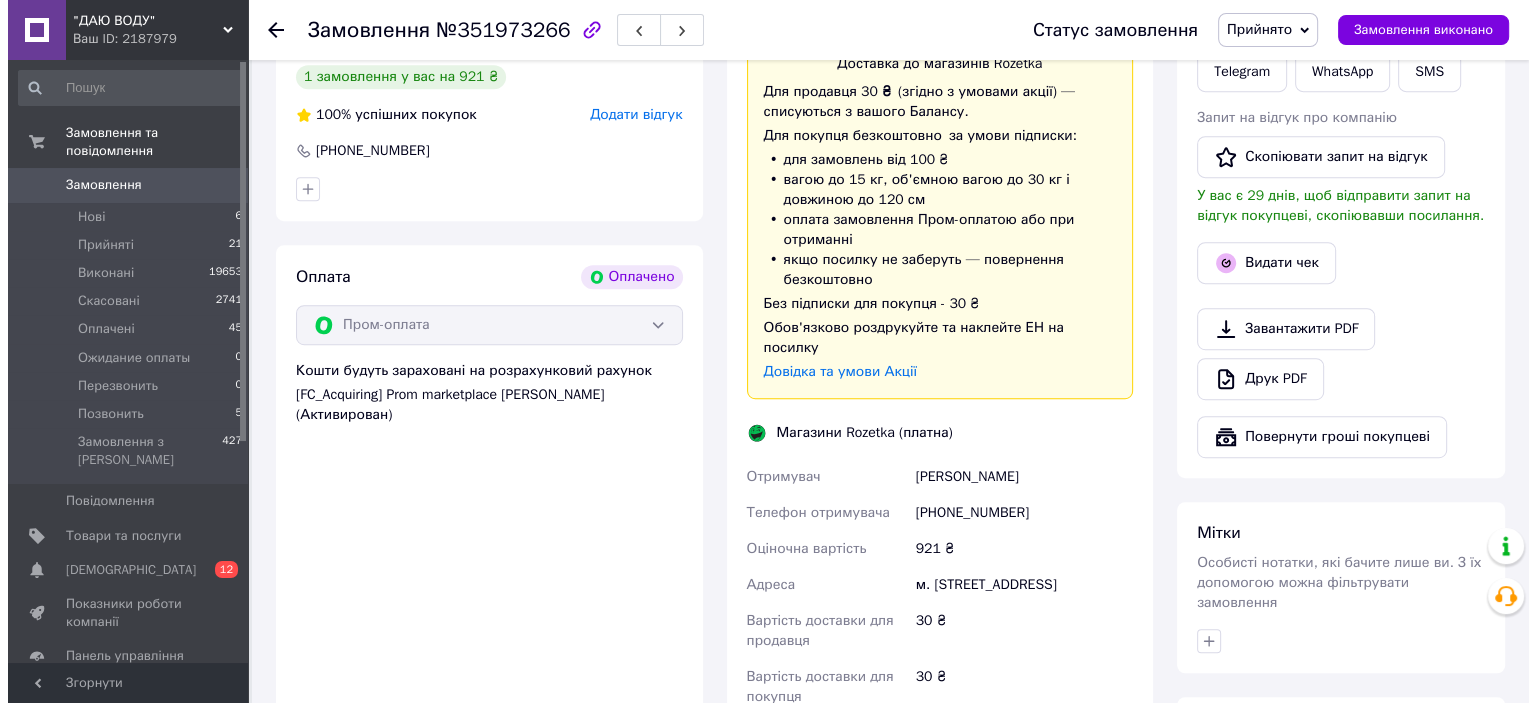 scroll, scrollTop: 811, scrollLeft: 0, axis: vertical 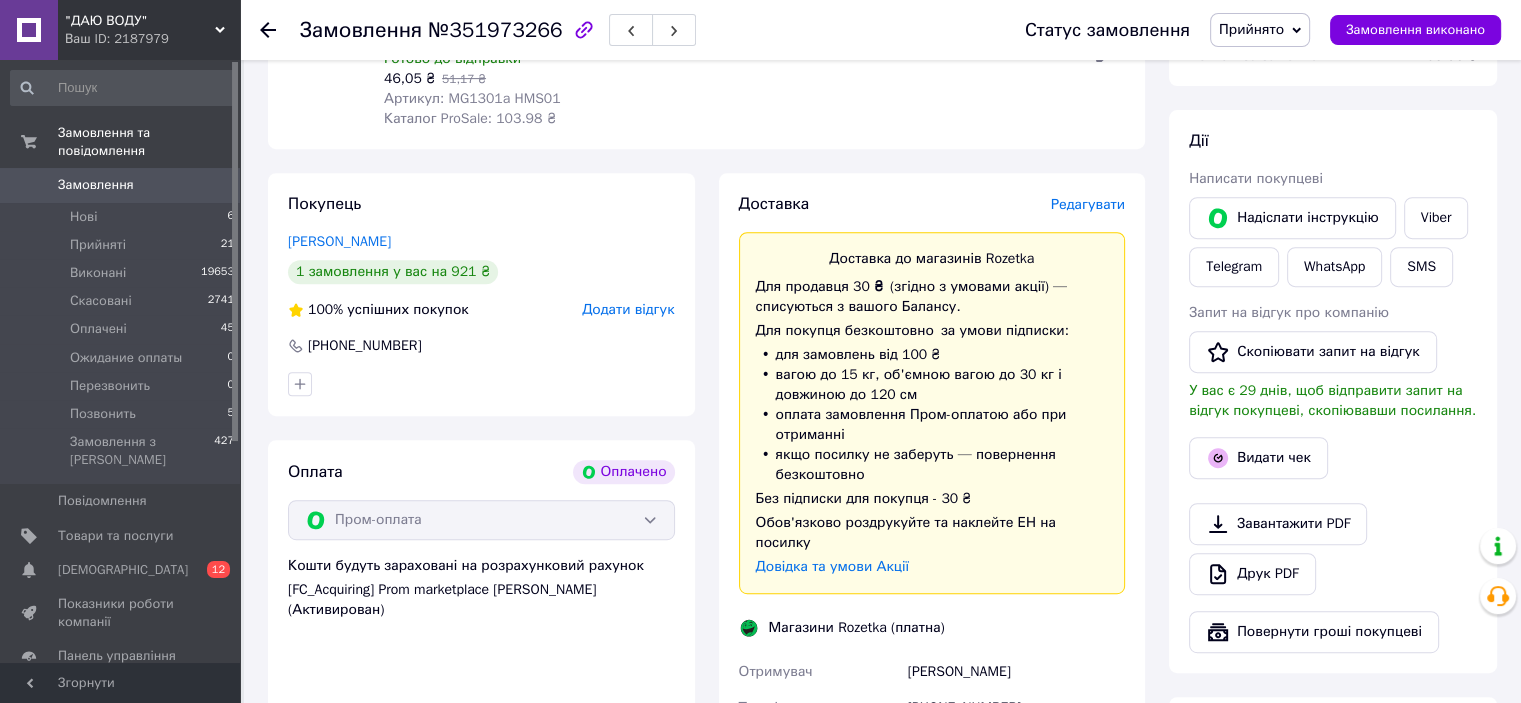 click on "Редагувати" at bounding box center (1088, 204) 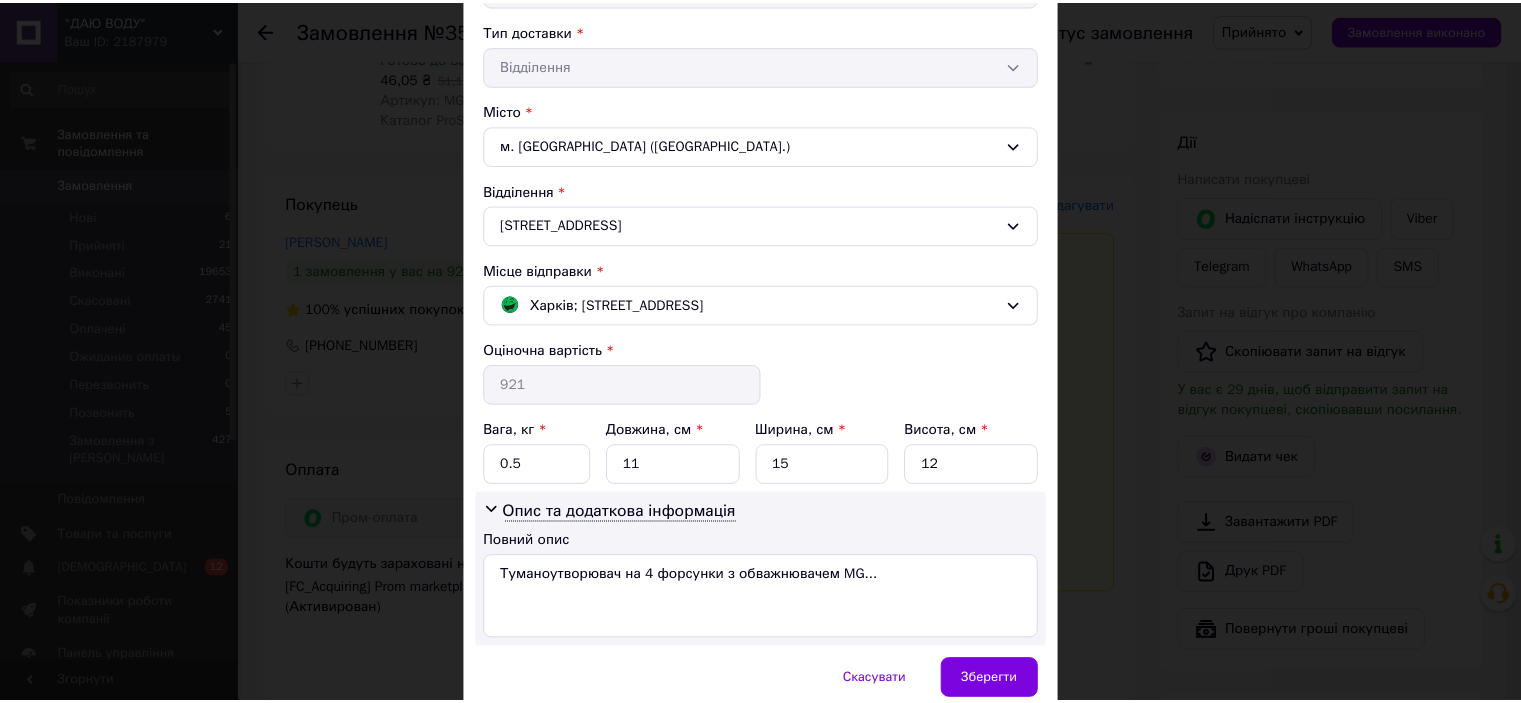 scroll, scrollTop: 532, scrollLeft: 0, axis: vertical 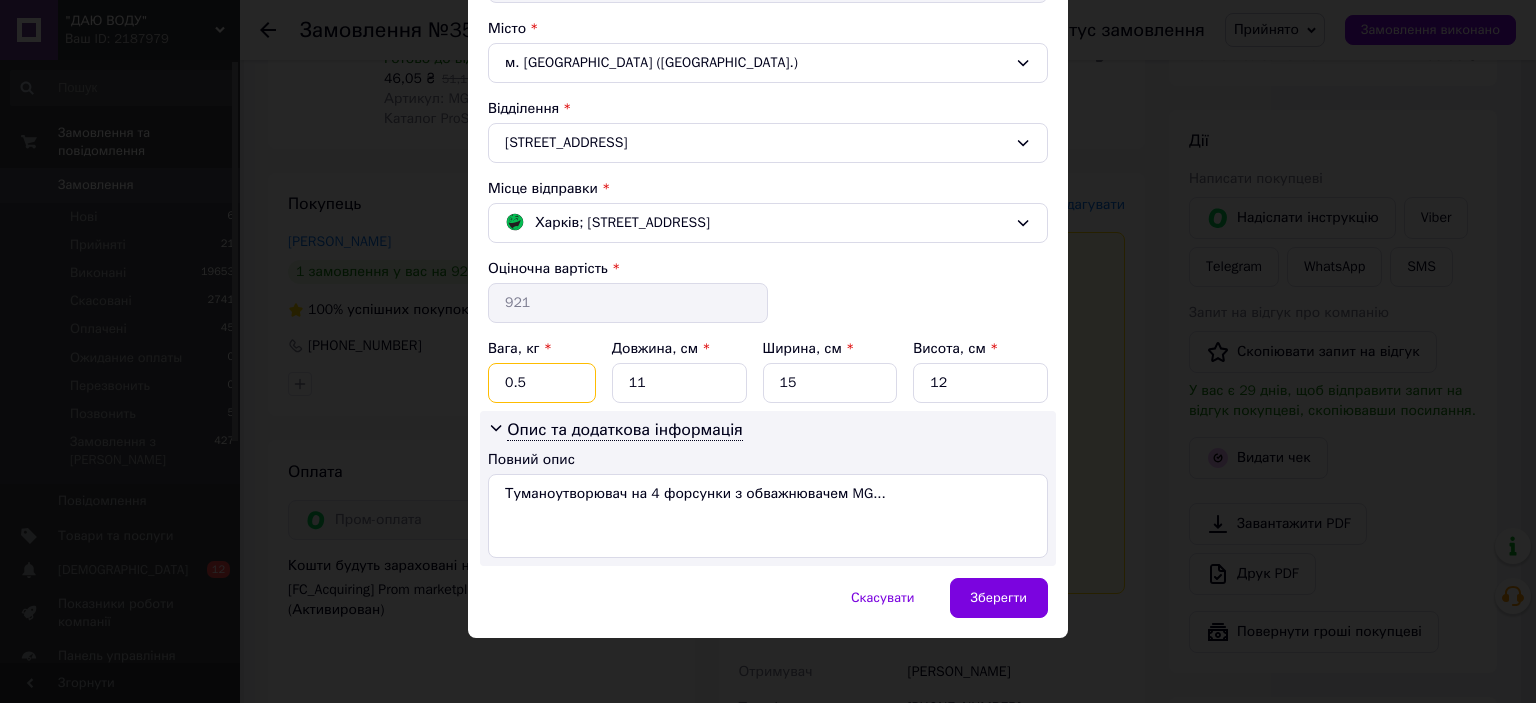 click on "0.5" at bounding box center [542, 383] 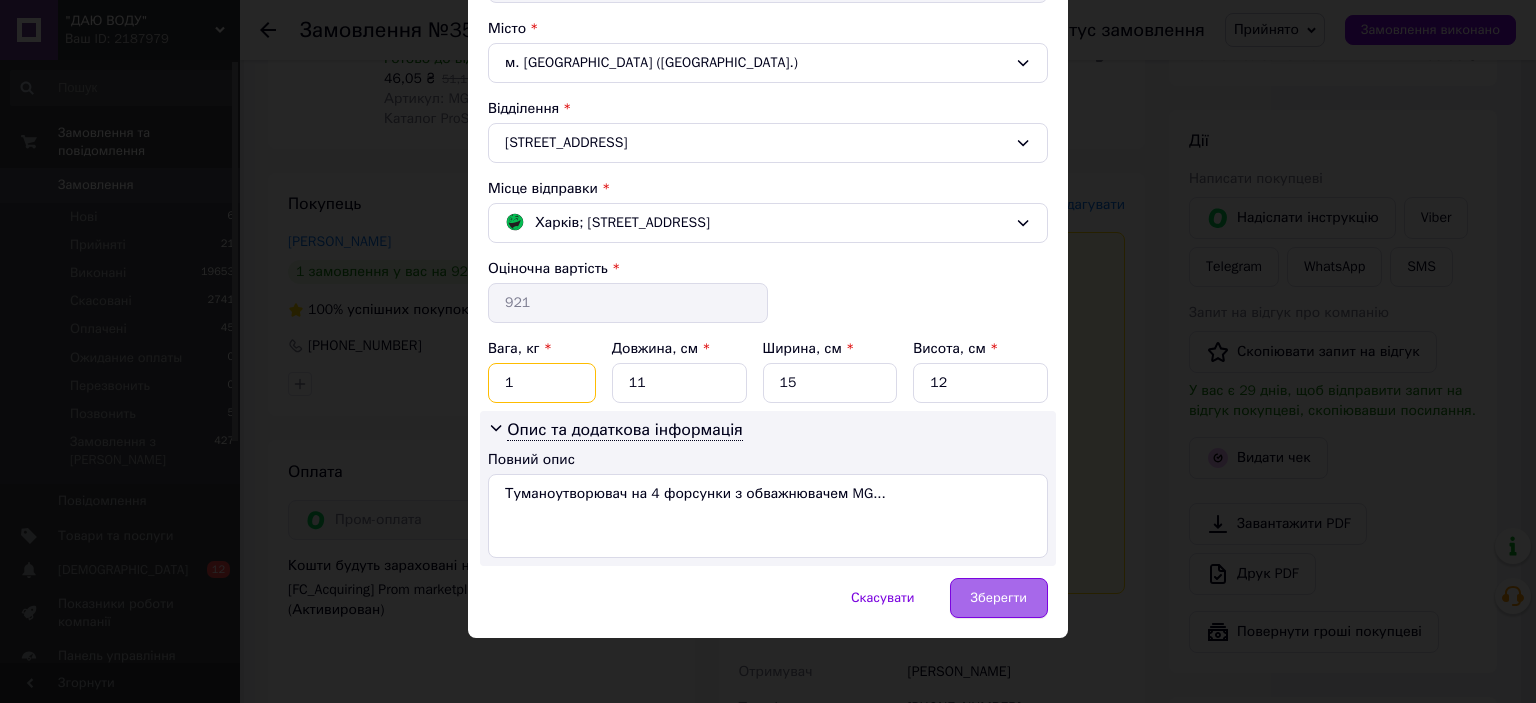 type on "1" 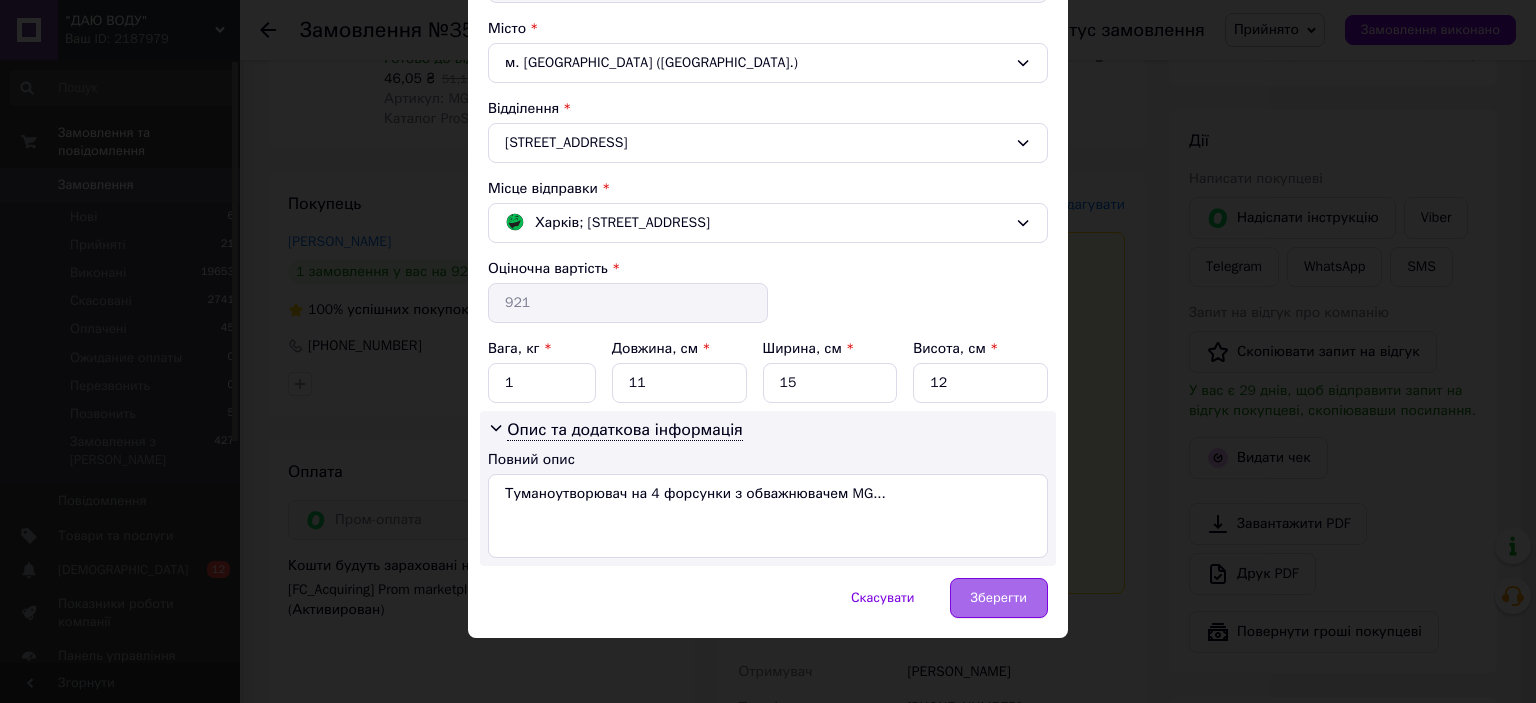 click on "Зберегти" at bounding box center [999, 598] 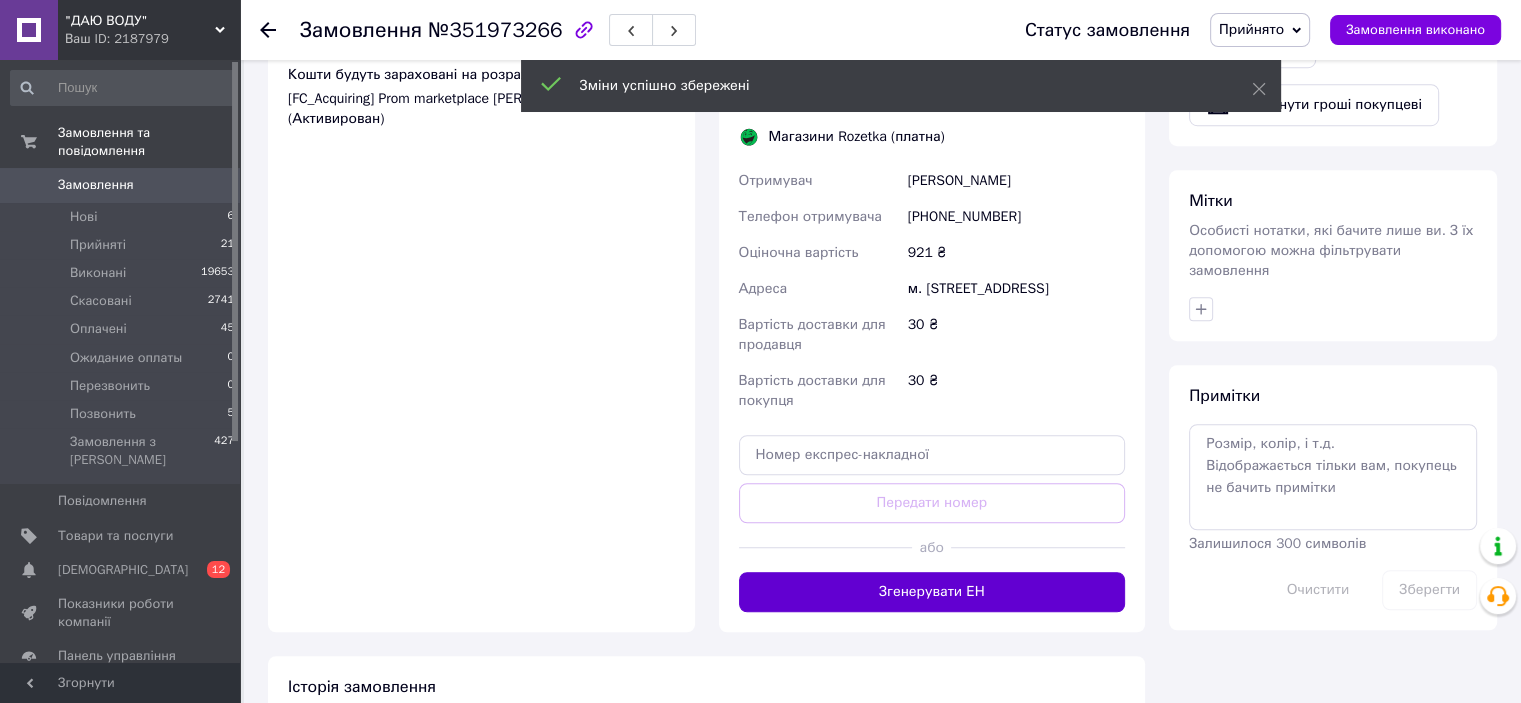 scroll, scrollTop: 1311, scrollLeft: 0, axis: vertical 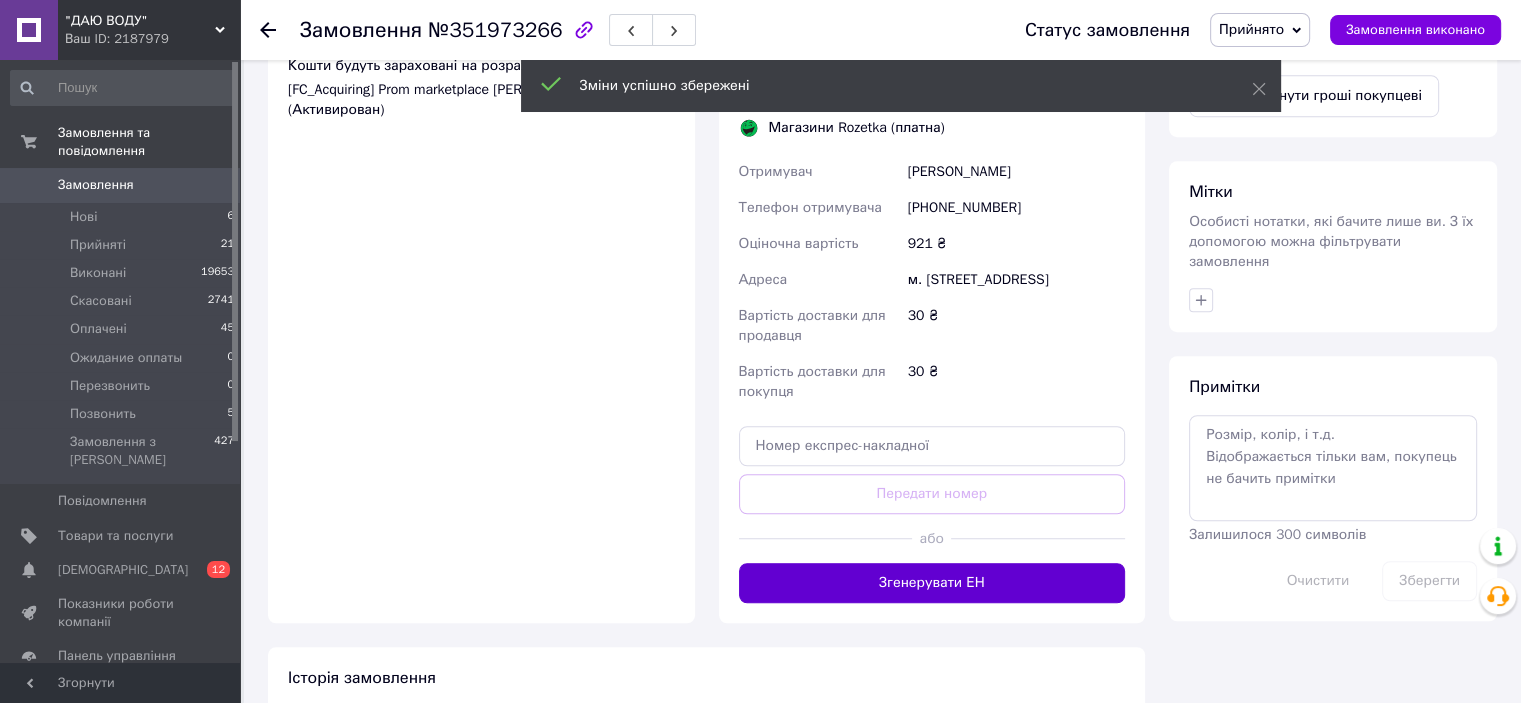 click on "Згенерувати ЕН" at bounding box center [932, 583] 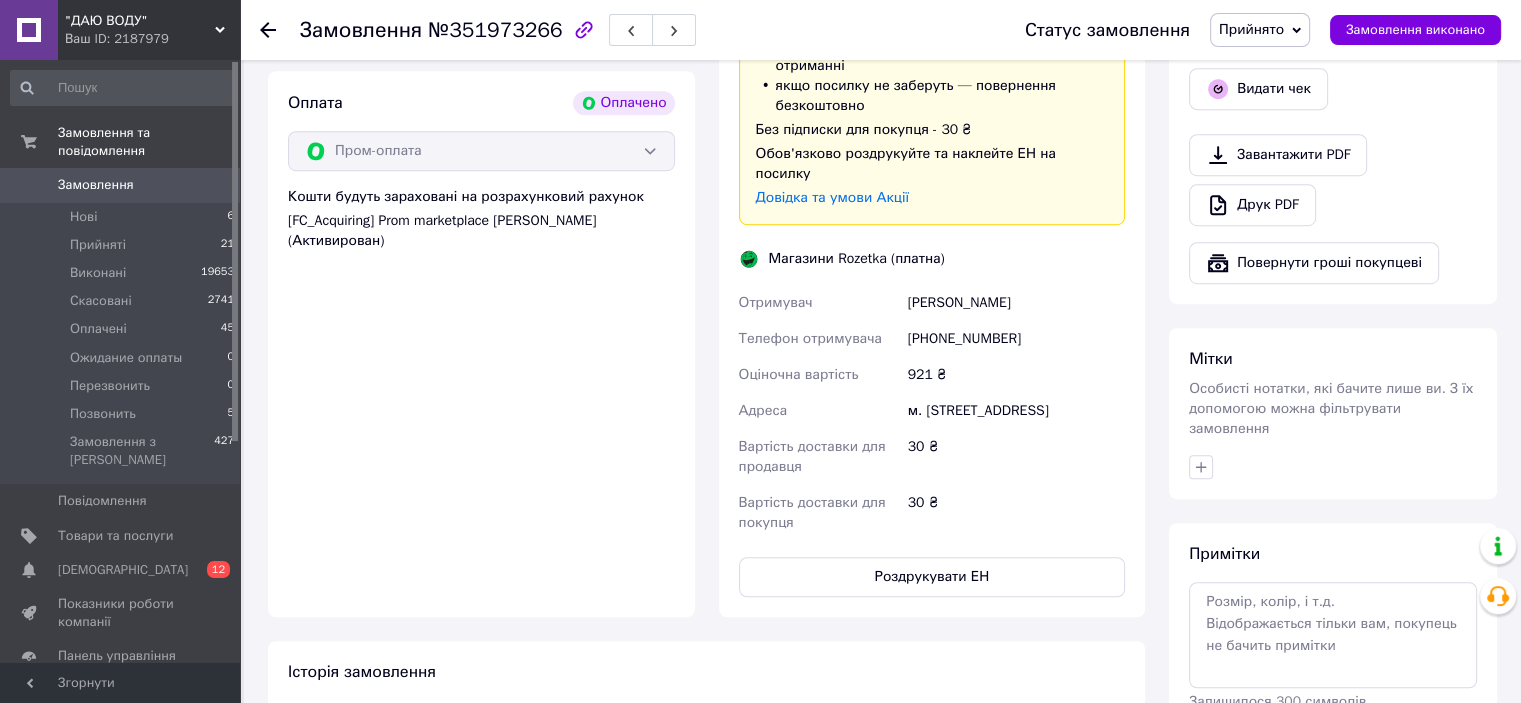 scroll, scrollTop: 1011, scrollLeft: 0, axis: vertical 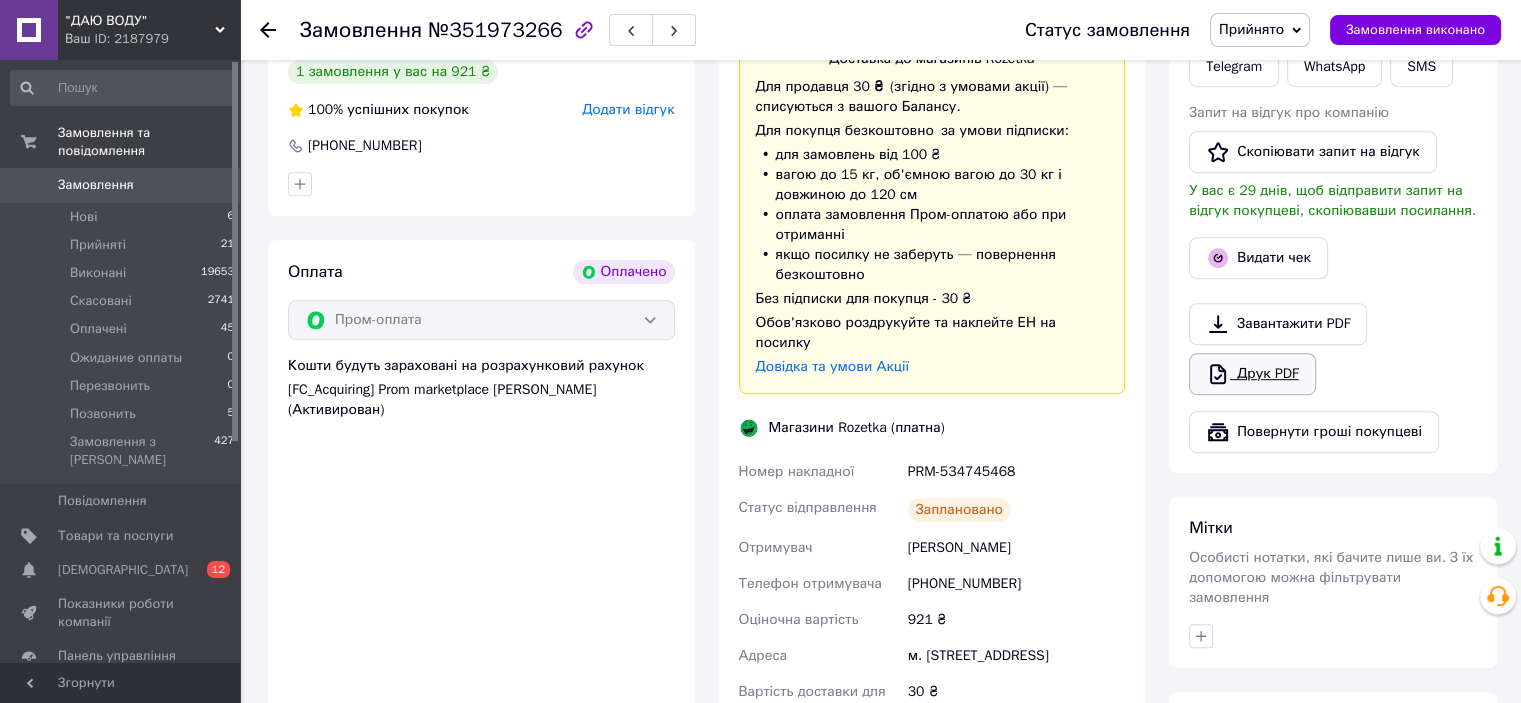 click on "Друк PDF" at bounding box center (1252, 374) 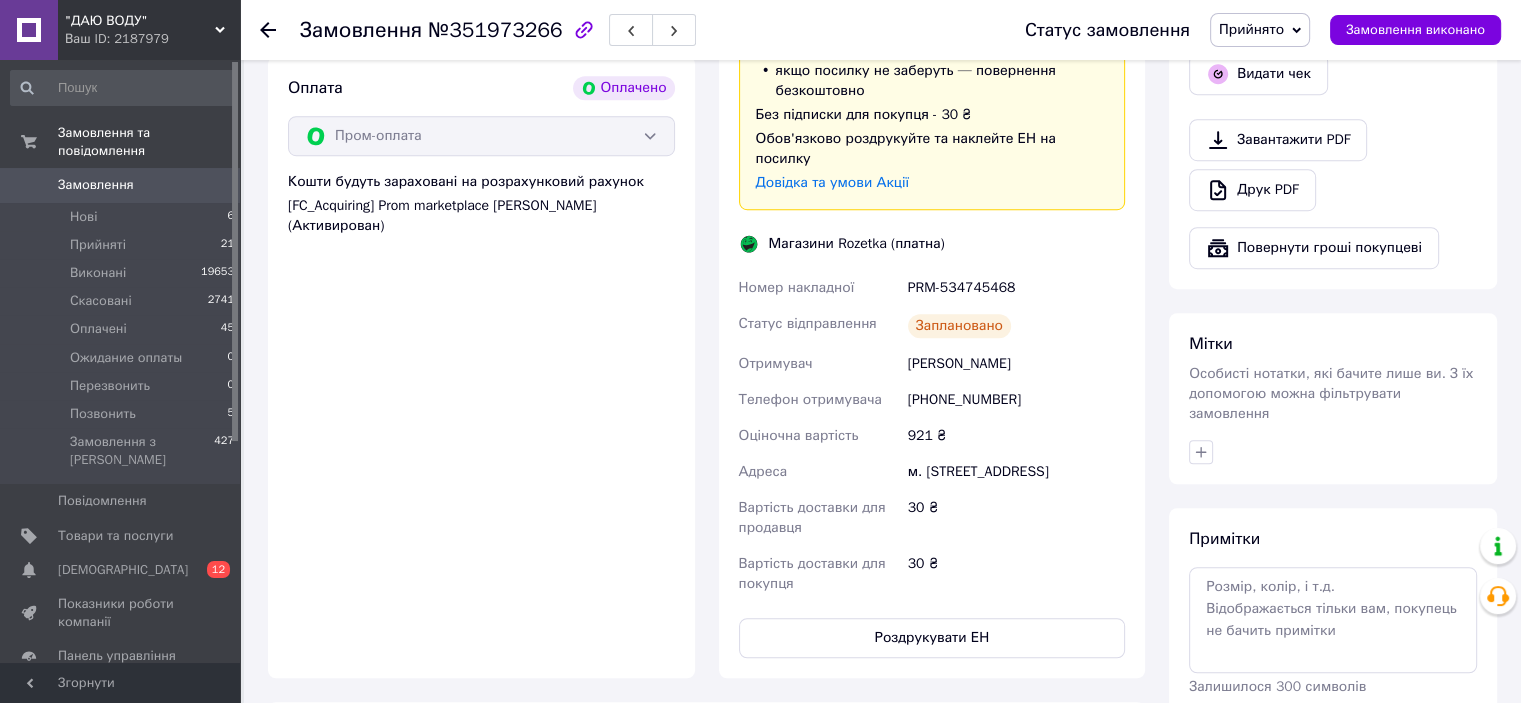 scroll, scrollTop: 1311, scrollLeft: 0, axis: vertical 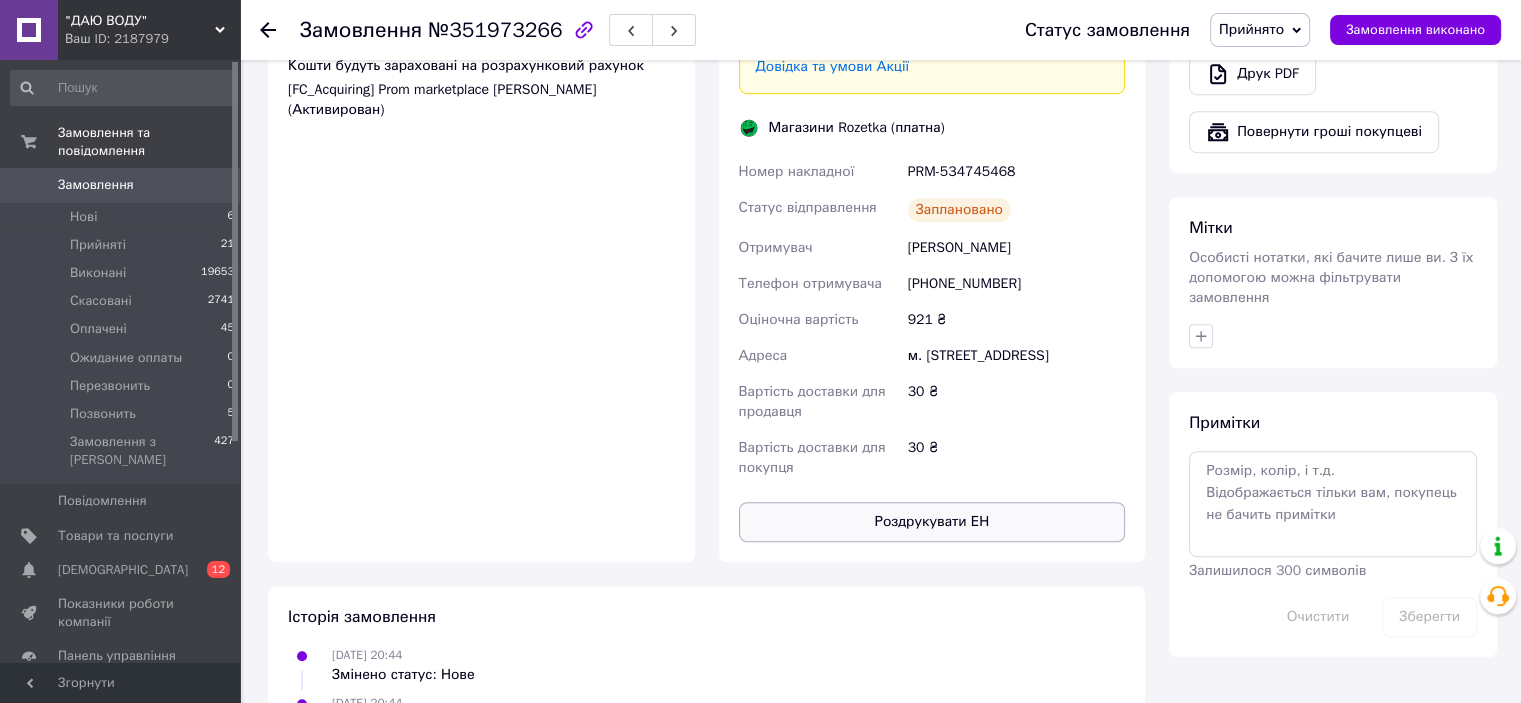 click on "Роздрукувати ЕН" at bounding box center (932, 522) 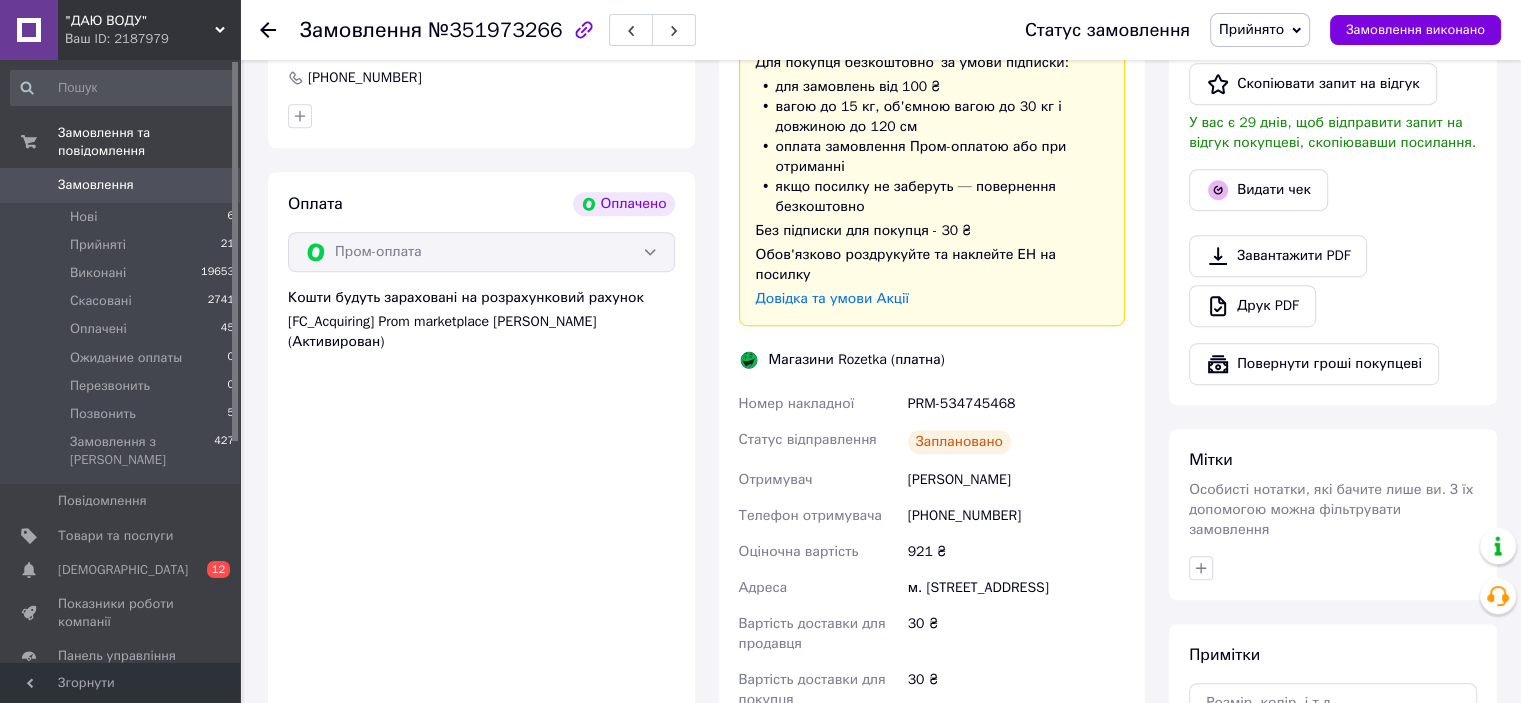 scroll, scrollTop: 811, scrollLeft: 0, axis: vertical 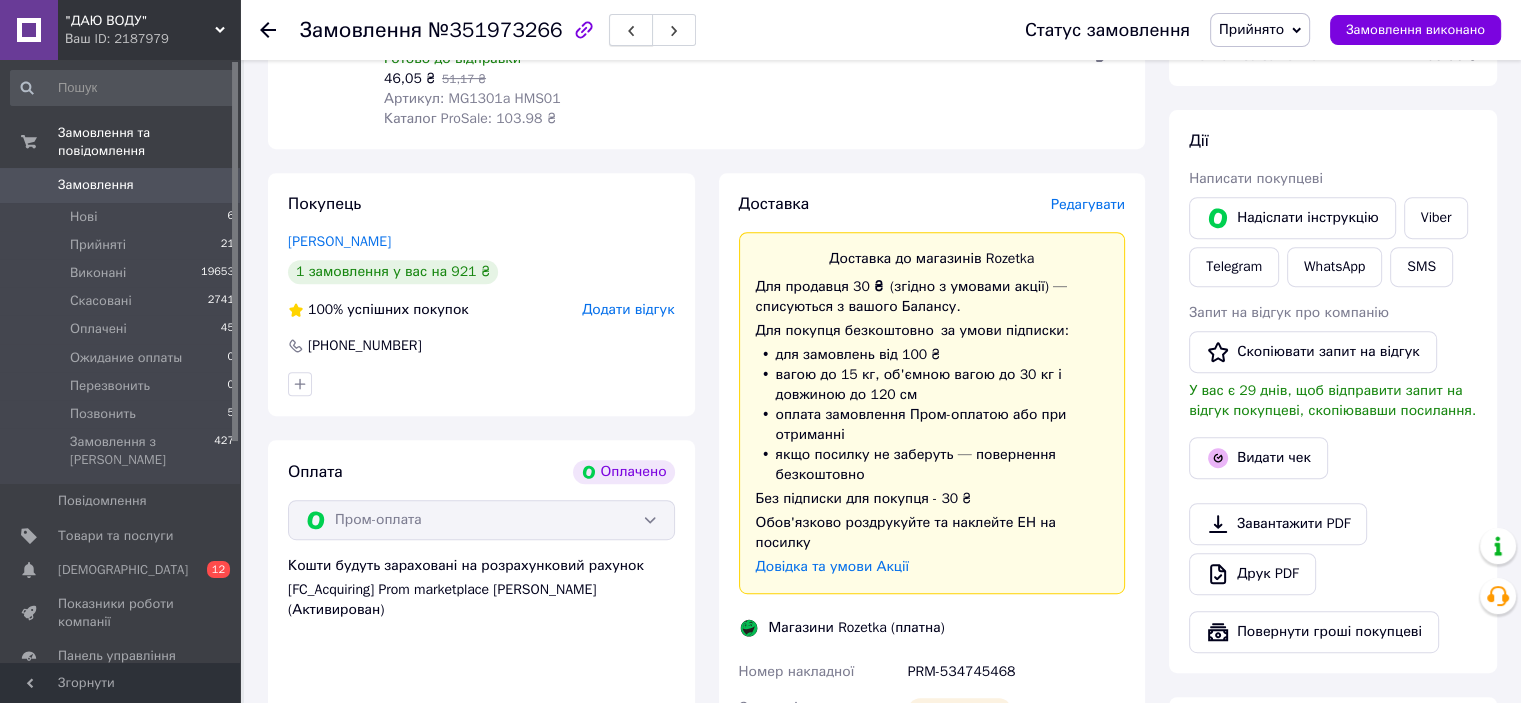 click 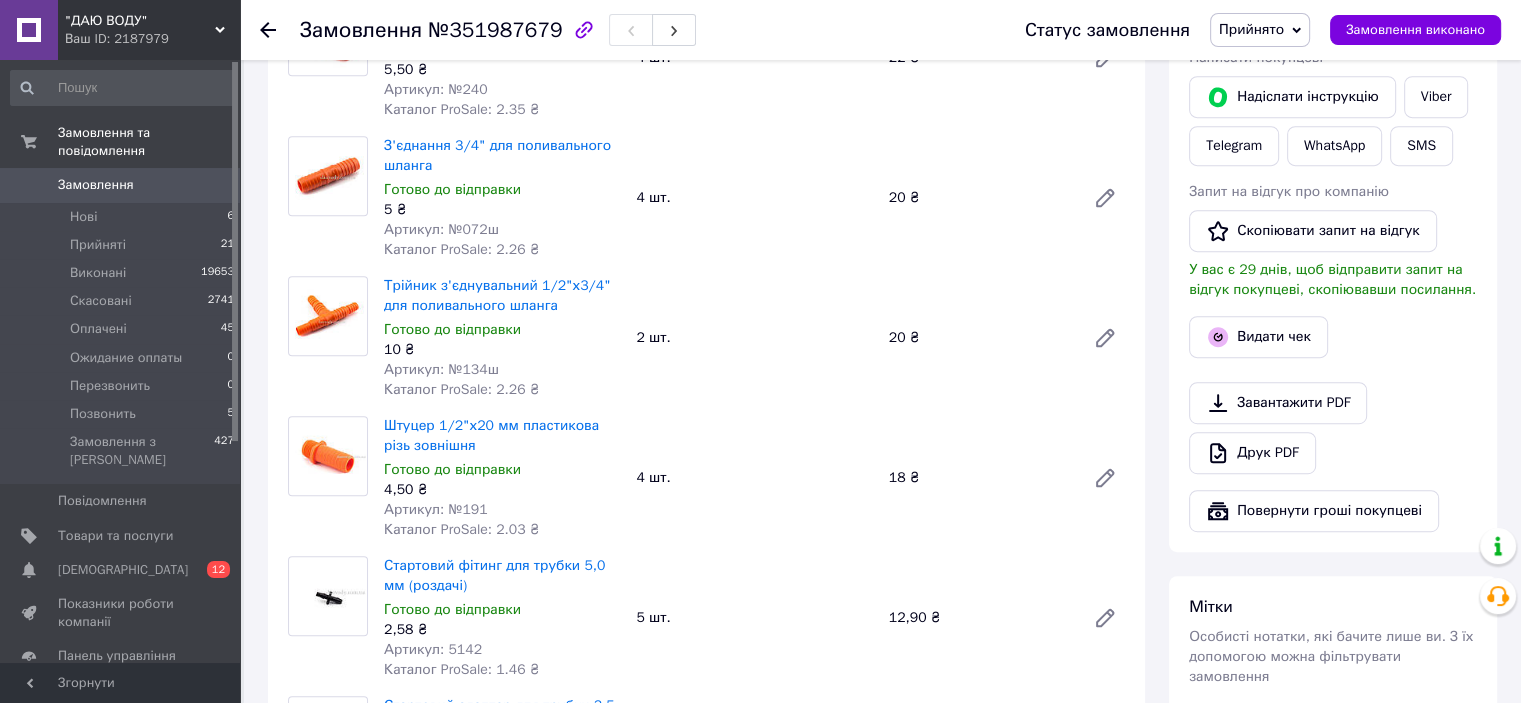 scroll, scrollTop: 811, scrollLeft: 0, axis: vertical 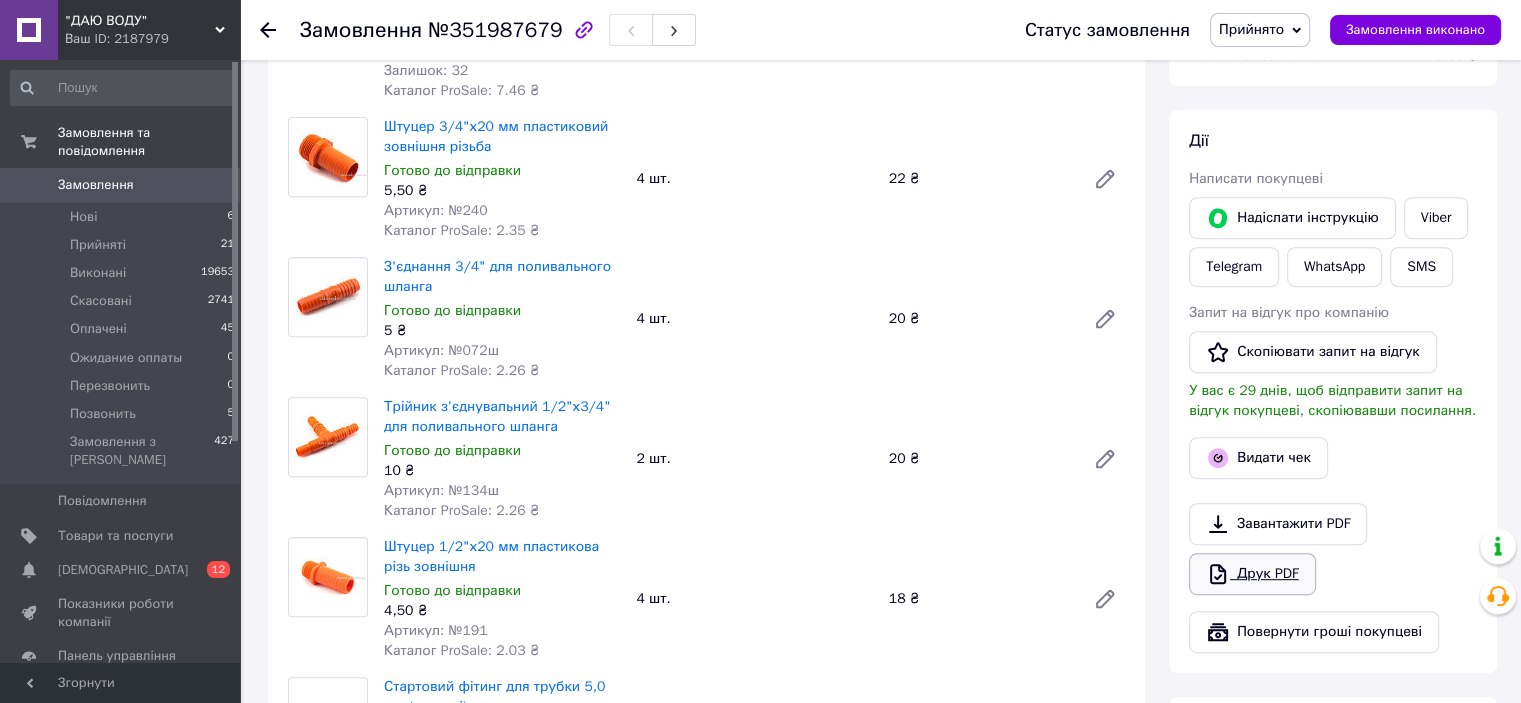 click on "Друк PDF" at bounding box center [1252, 574] 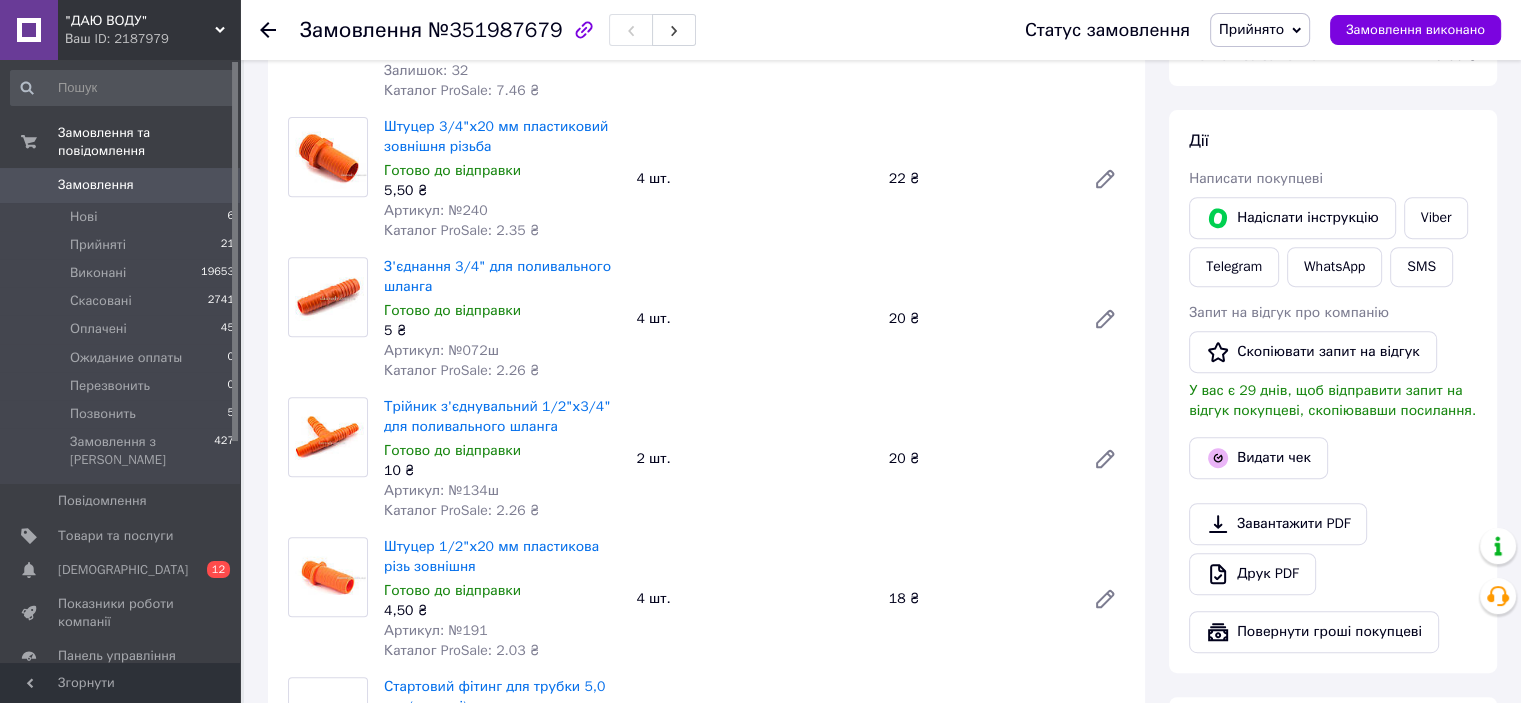 scroll, scrollTop: 211, scrollLeft: 0, axis: vertical 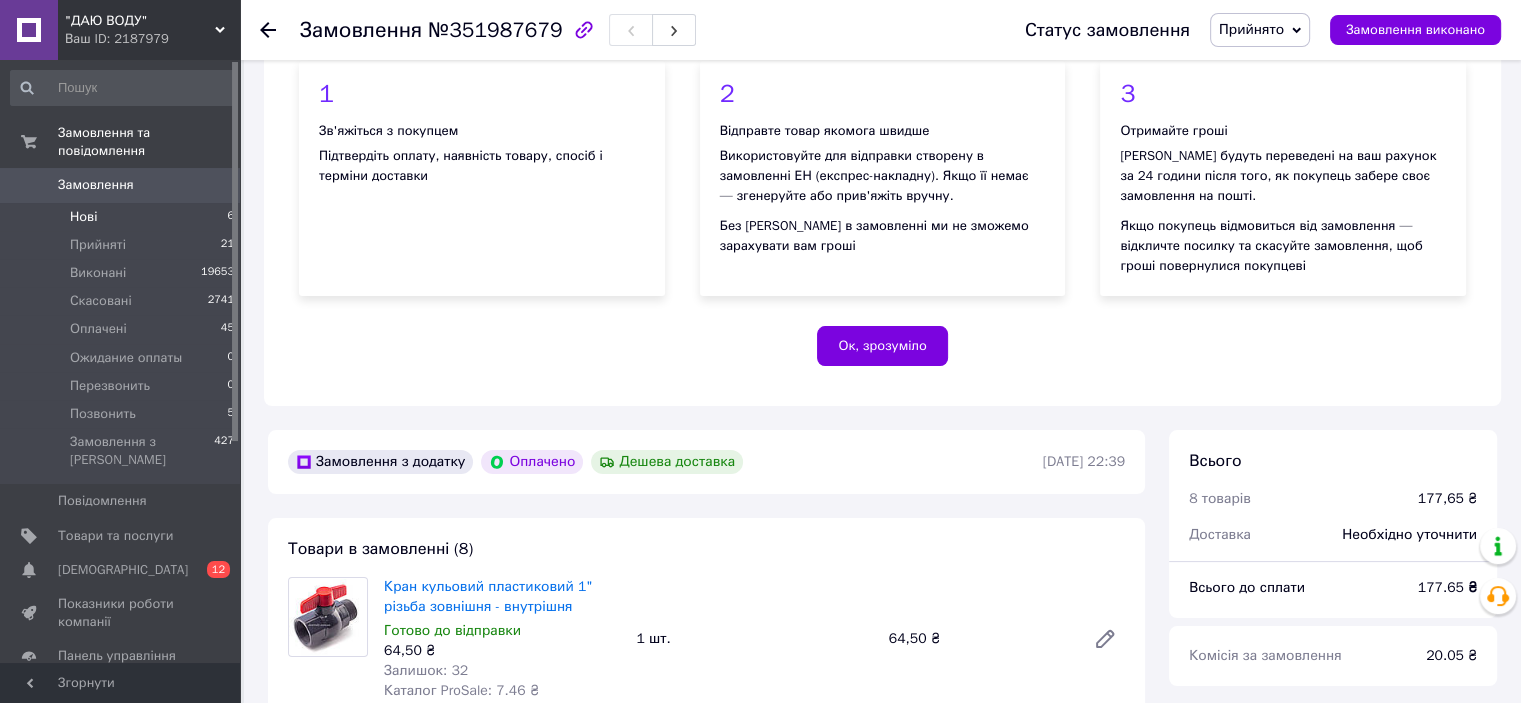 click on "Нові" at bounding box center (83, 217) 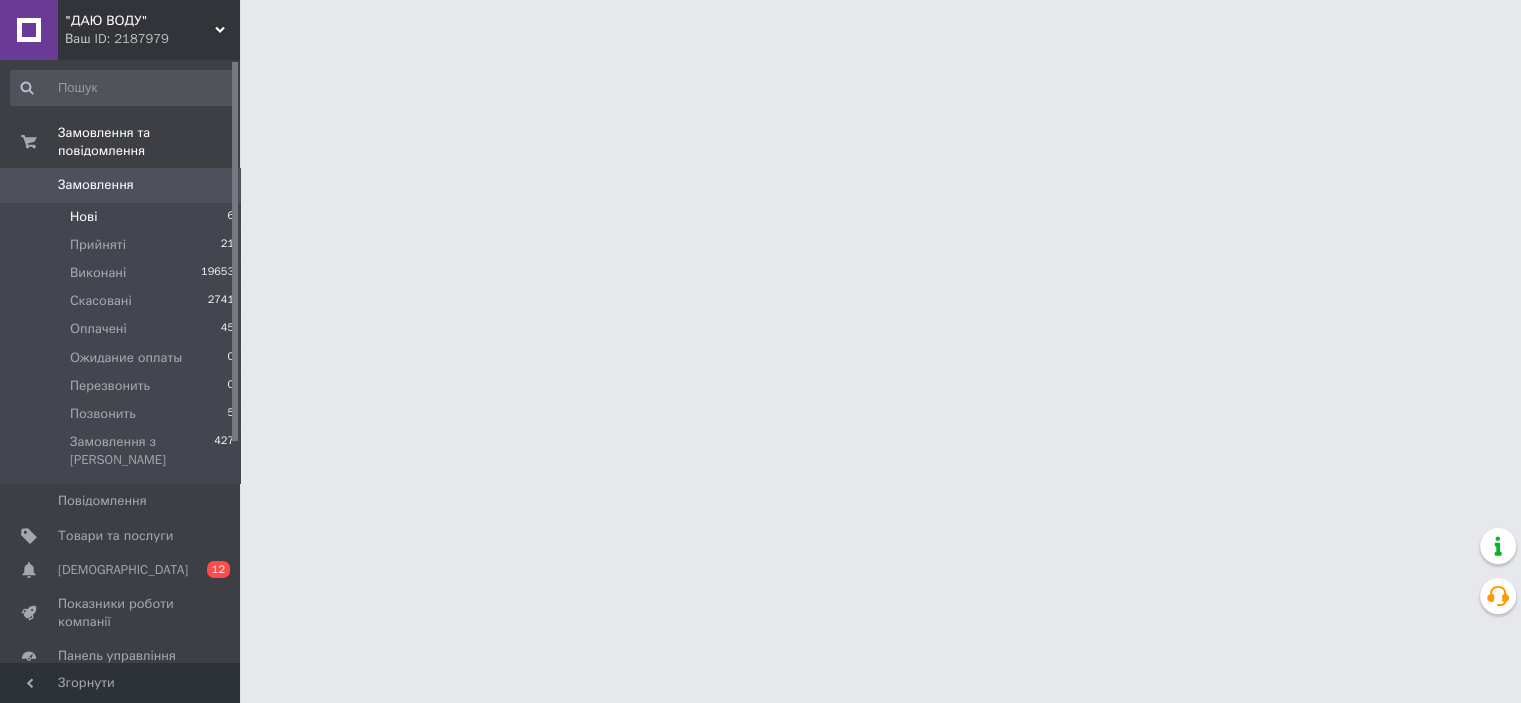 scroll, scrollTop: 0, scrollLeft: 0, axis: both 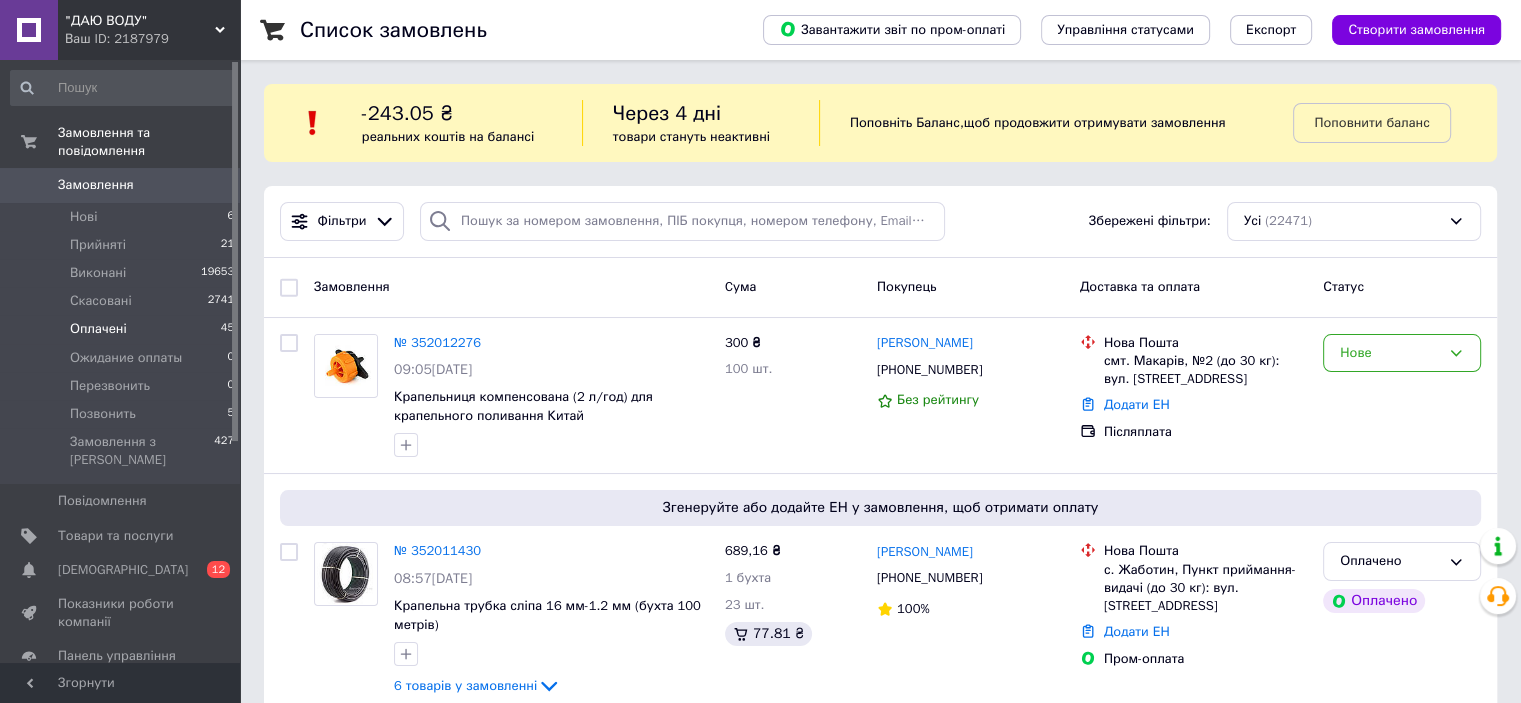 click on "Оплачені" at bounding box center [98, 329] 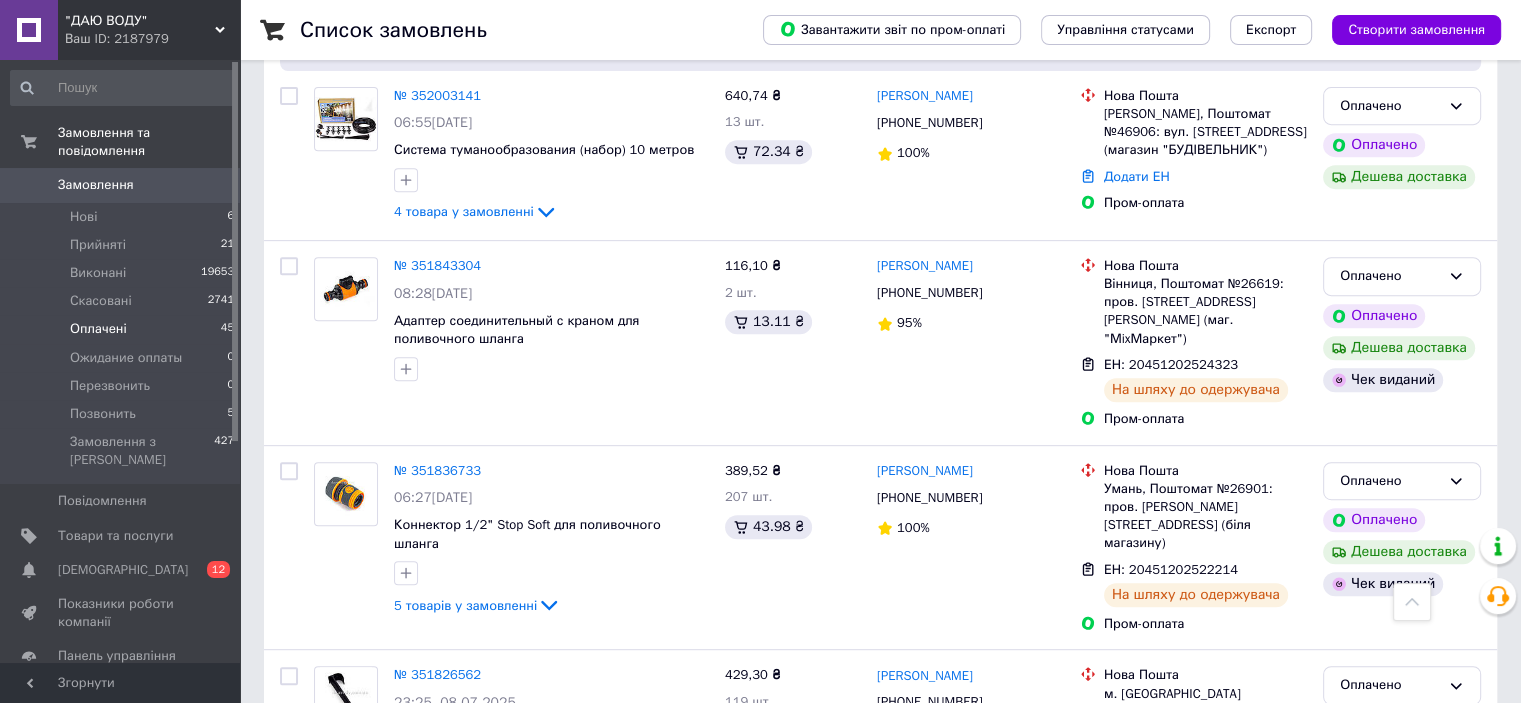 scroll, scrollTop: 900, scrollLeft: 0, axis: vertical 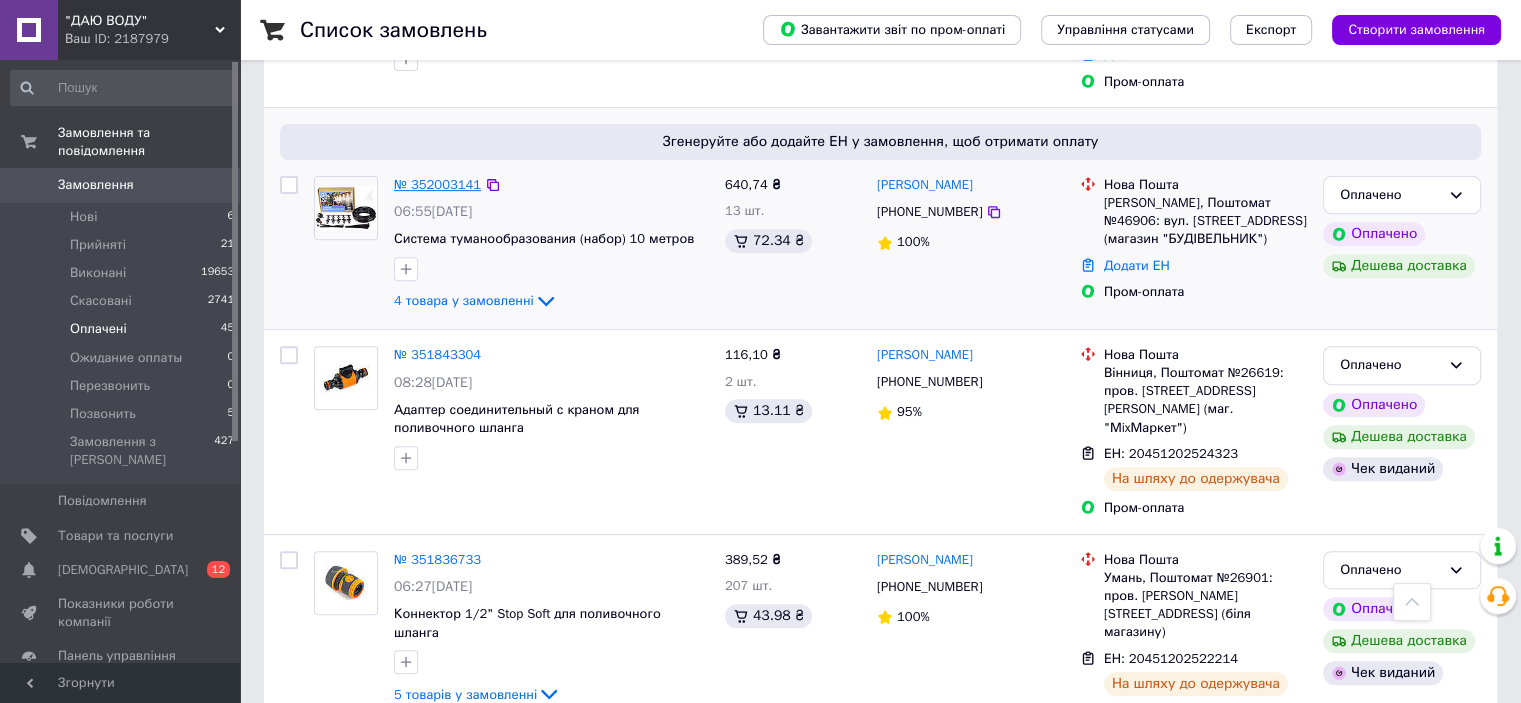 click on "№ 352003141" at bounding box center [437, 184] 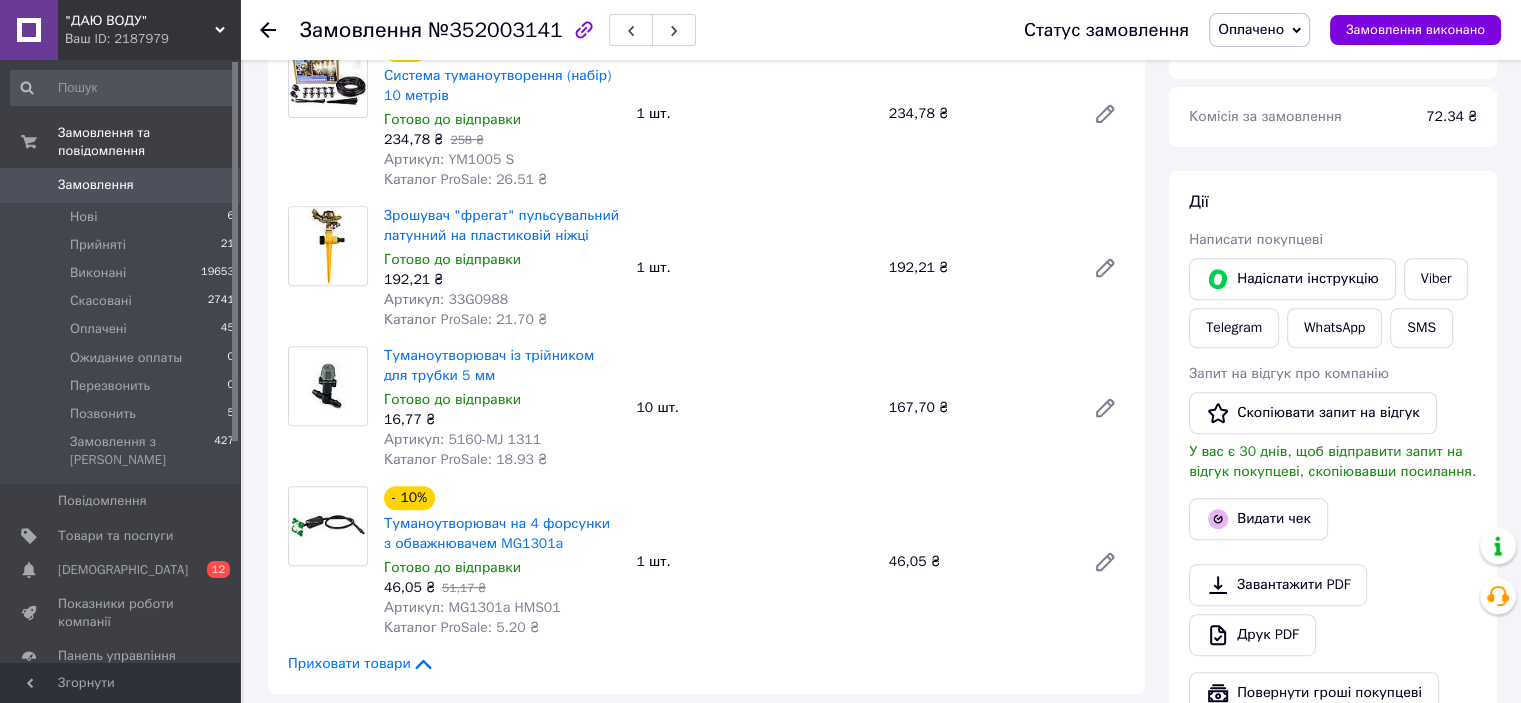 scroll, scrollTop: 851, scrollLeft: 0, axis: vertical 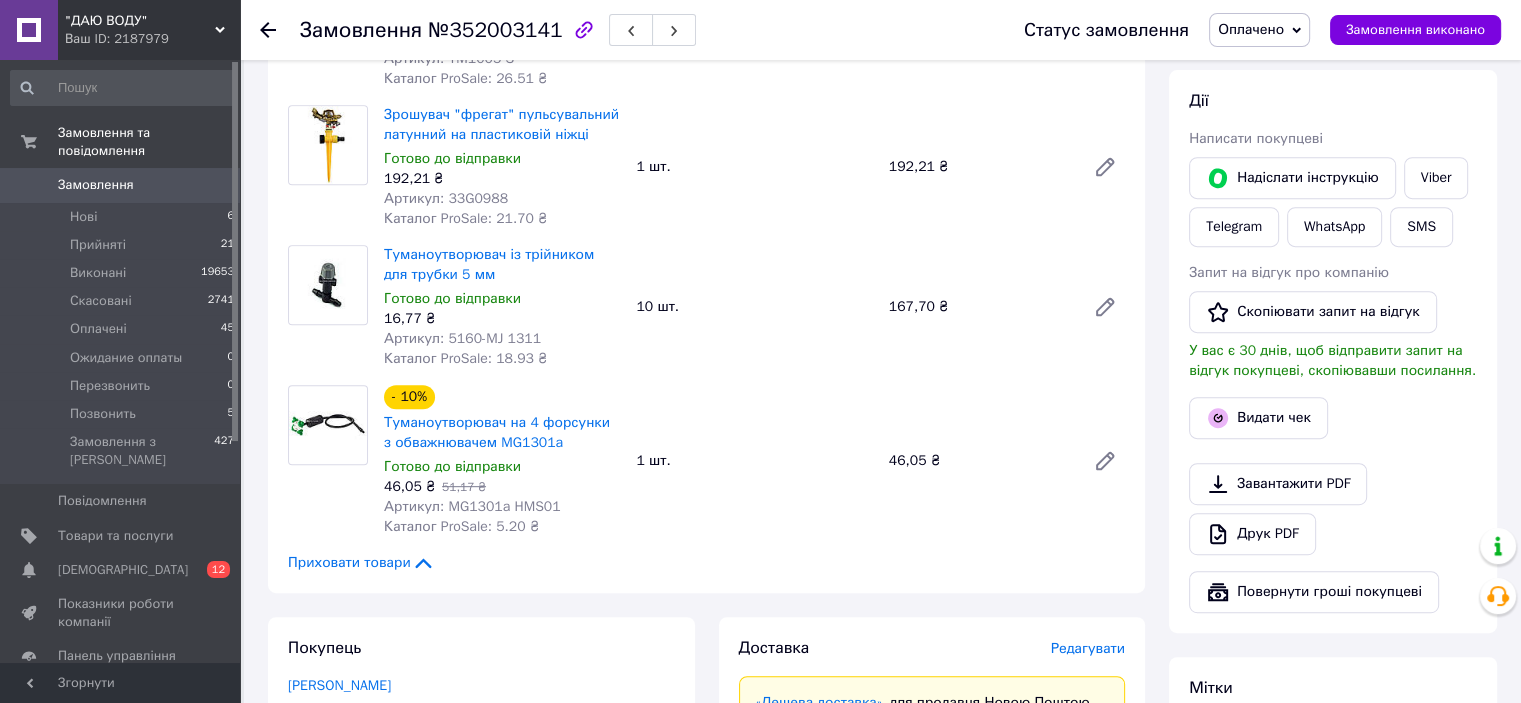 click on "Оплачено" at bounding box center [1251, 29] 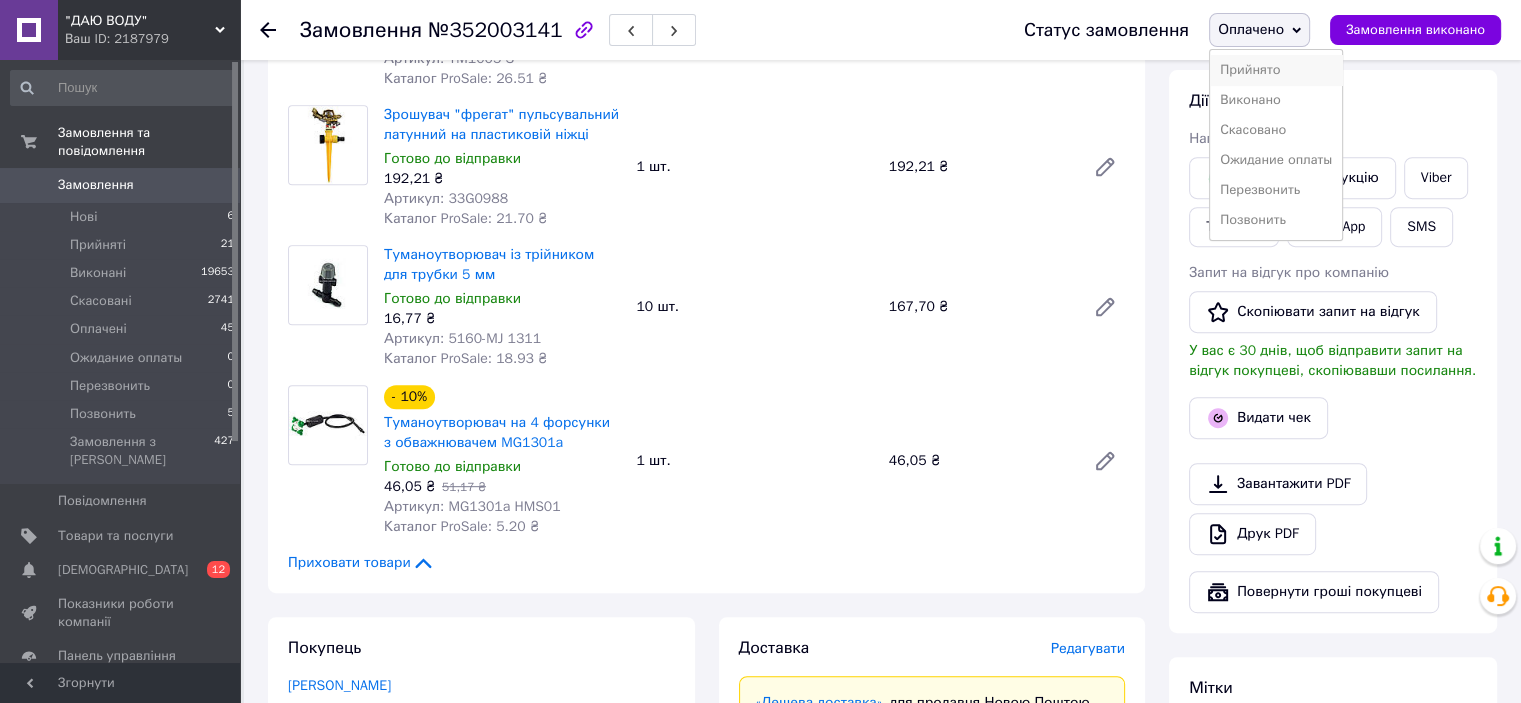 click on "Прийнято" at bounding box center (1276, 70) 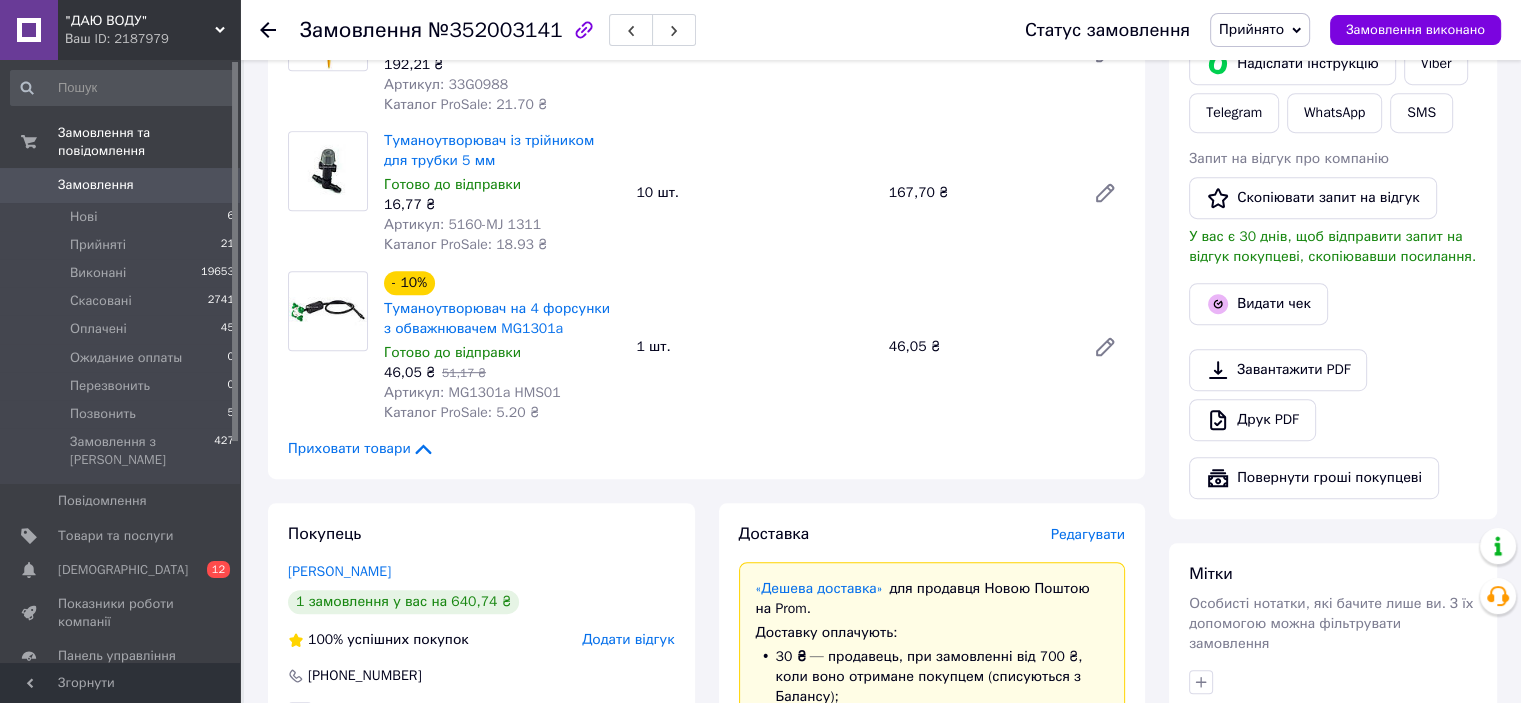 scroll, scrollTop: 951, scrollLeft: 0, axis: vertical 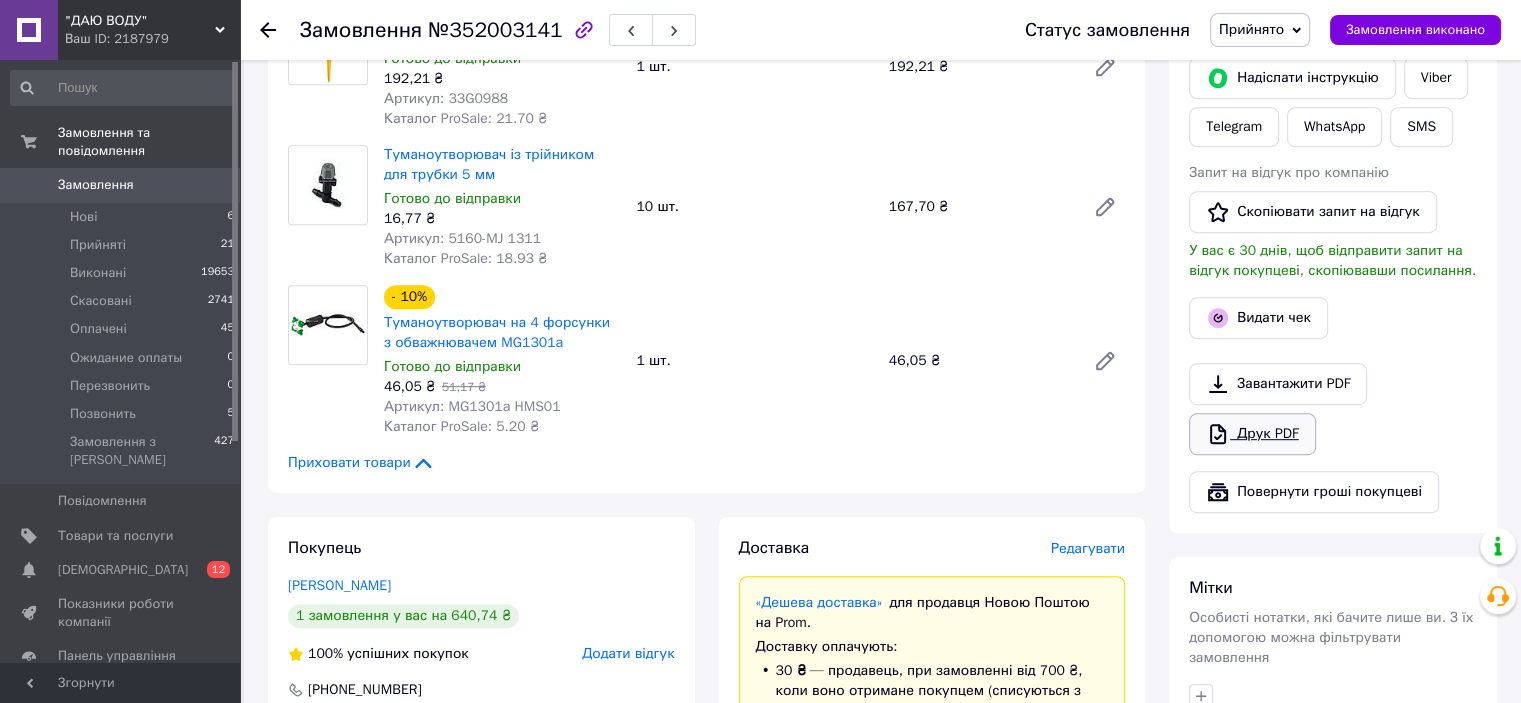 click on "Друк PDF" at bounding box center (1252, 434) 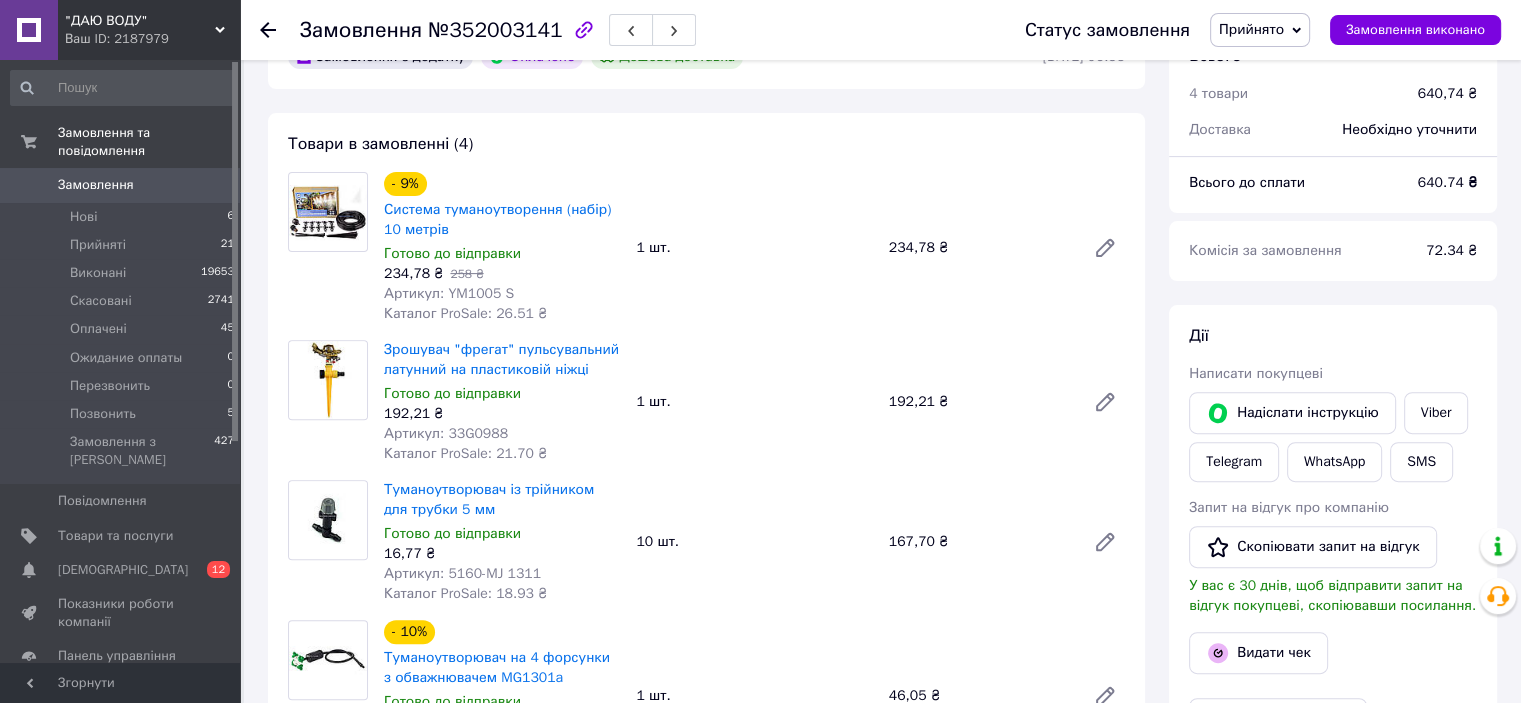 scroll, scrollTop: 551, scrollLeft: 0, axis: vertical 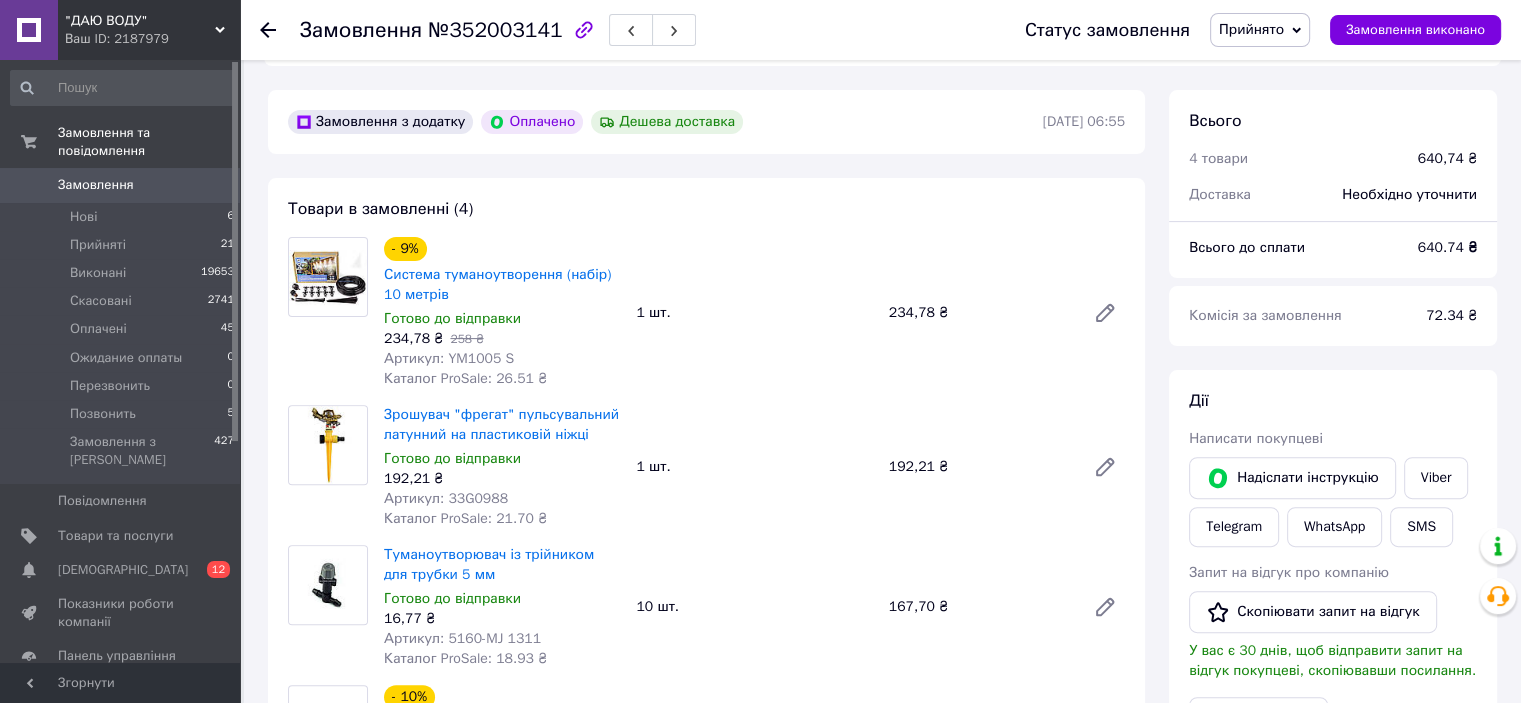 click 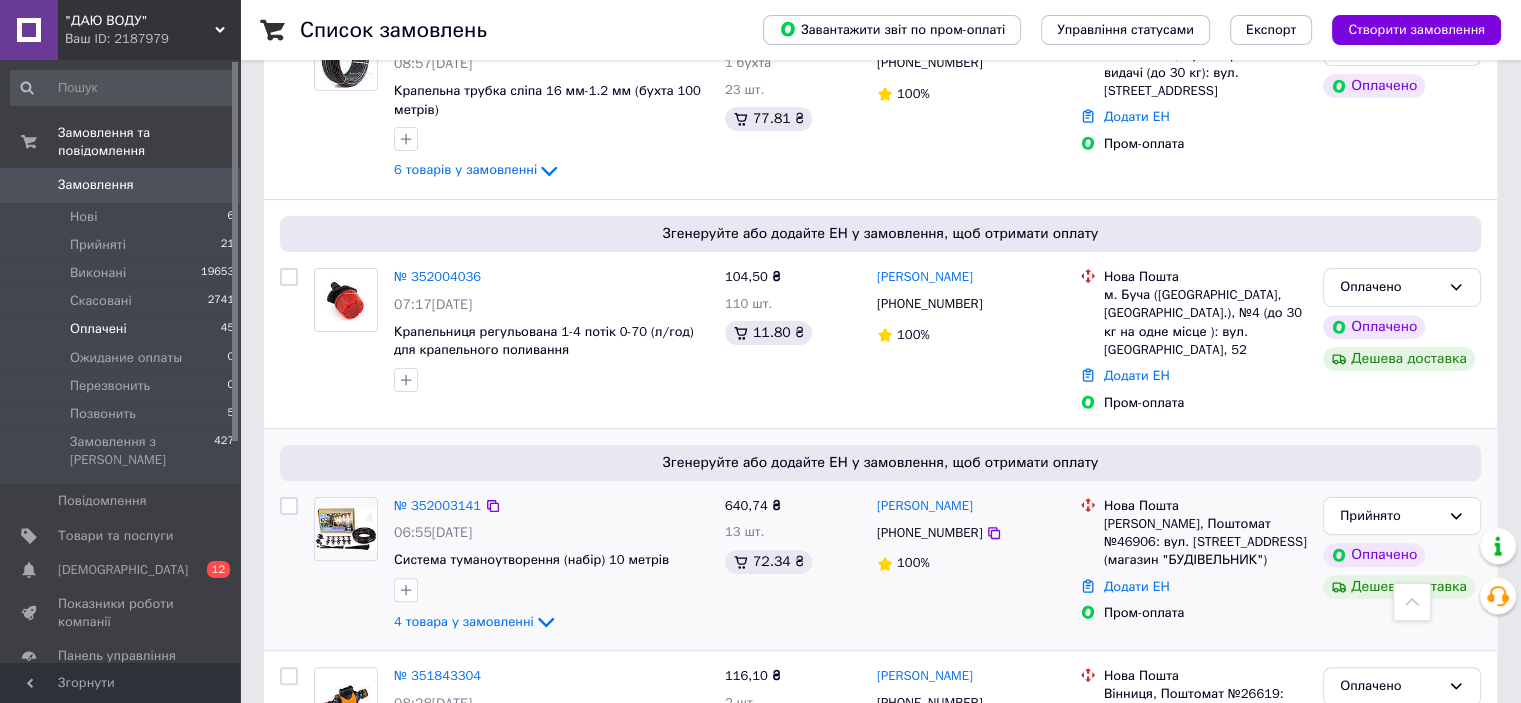 scroll, scrollTop: 400, scrollLeft: 0, axis: vertical 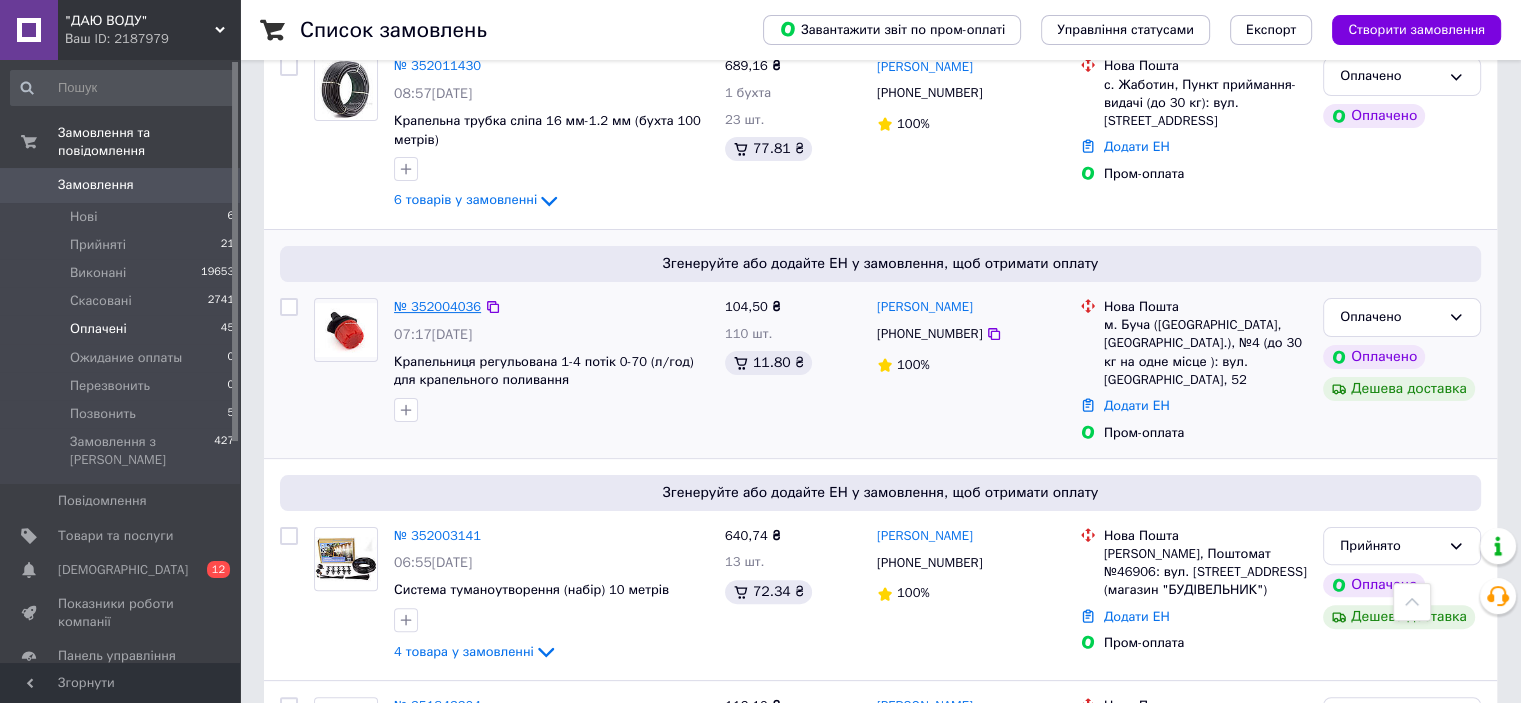 click on "№ 352004036" at bounding box center [437, 306] 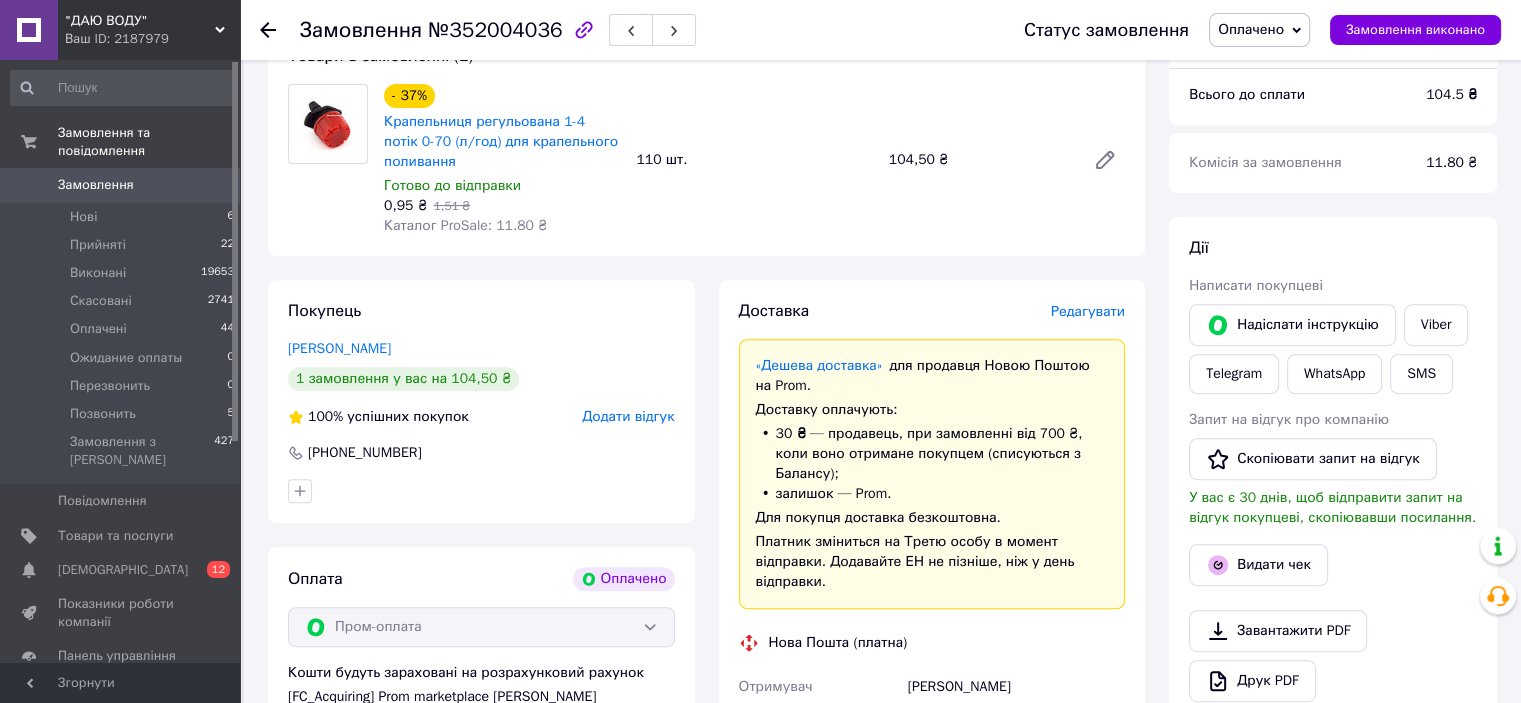 scroll, scrollTop: 800, scrollLeft: 0, axis: vertical 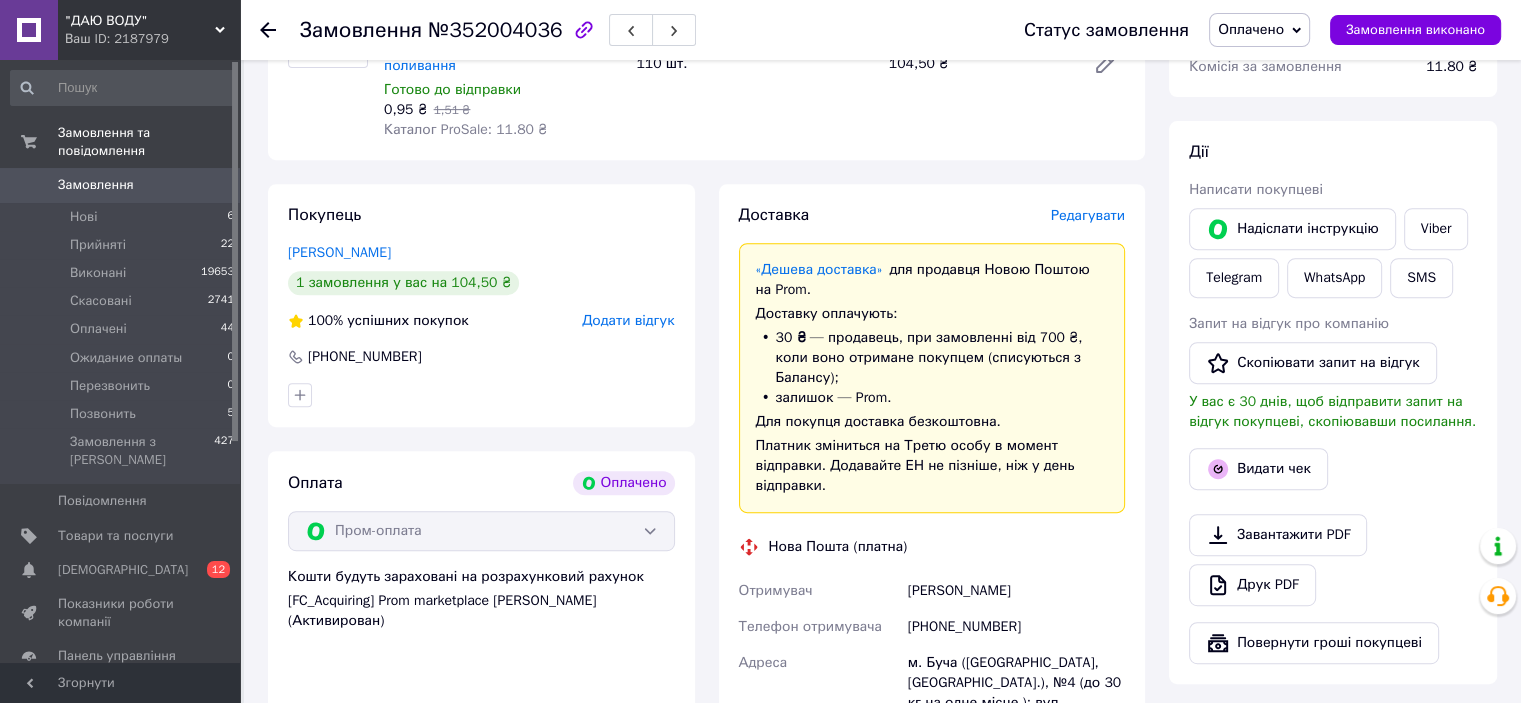 click on "Оплачено" at bounding box center [1251, 29] 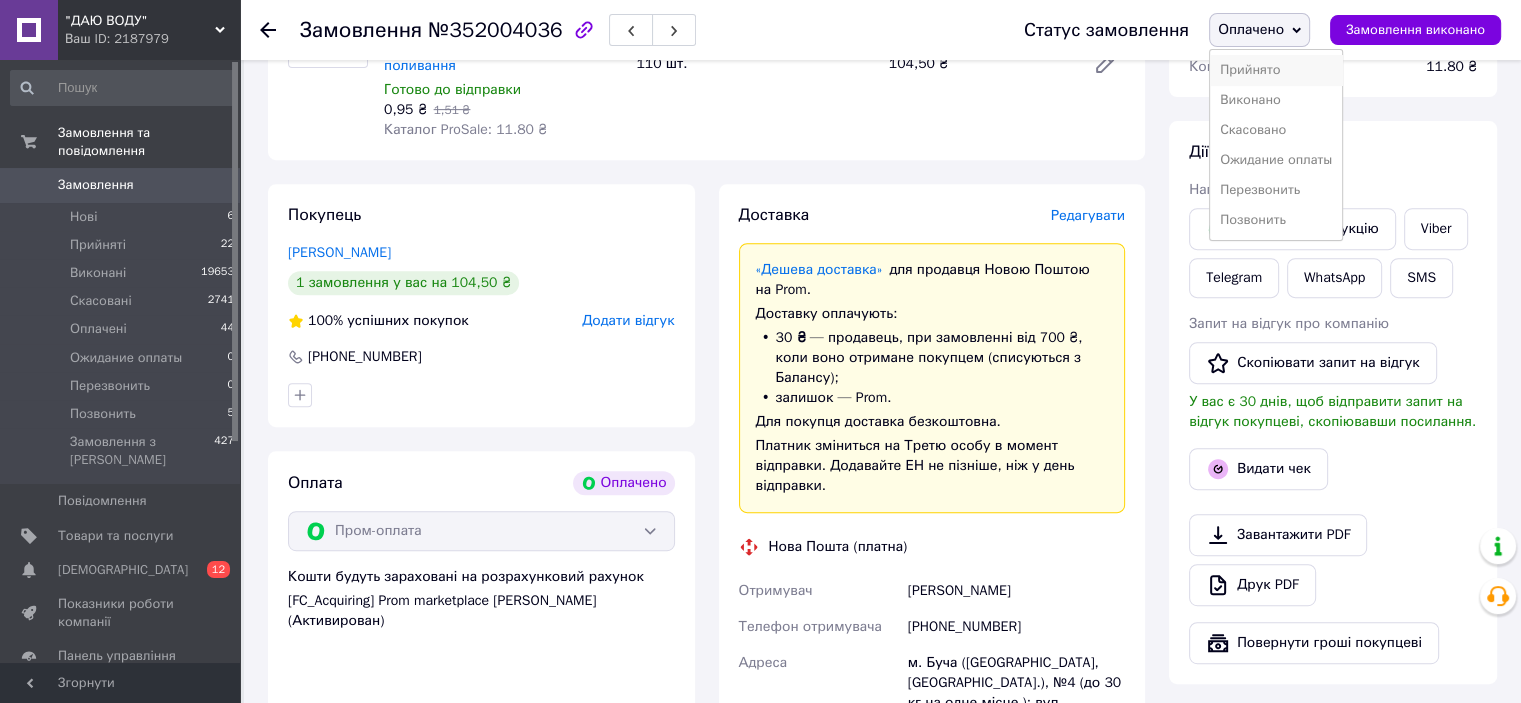 click on "Прийнято" at bounding box center (1276, 70) 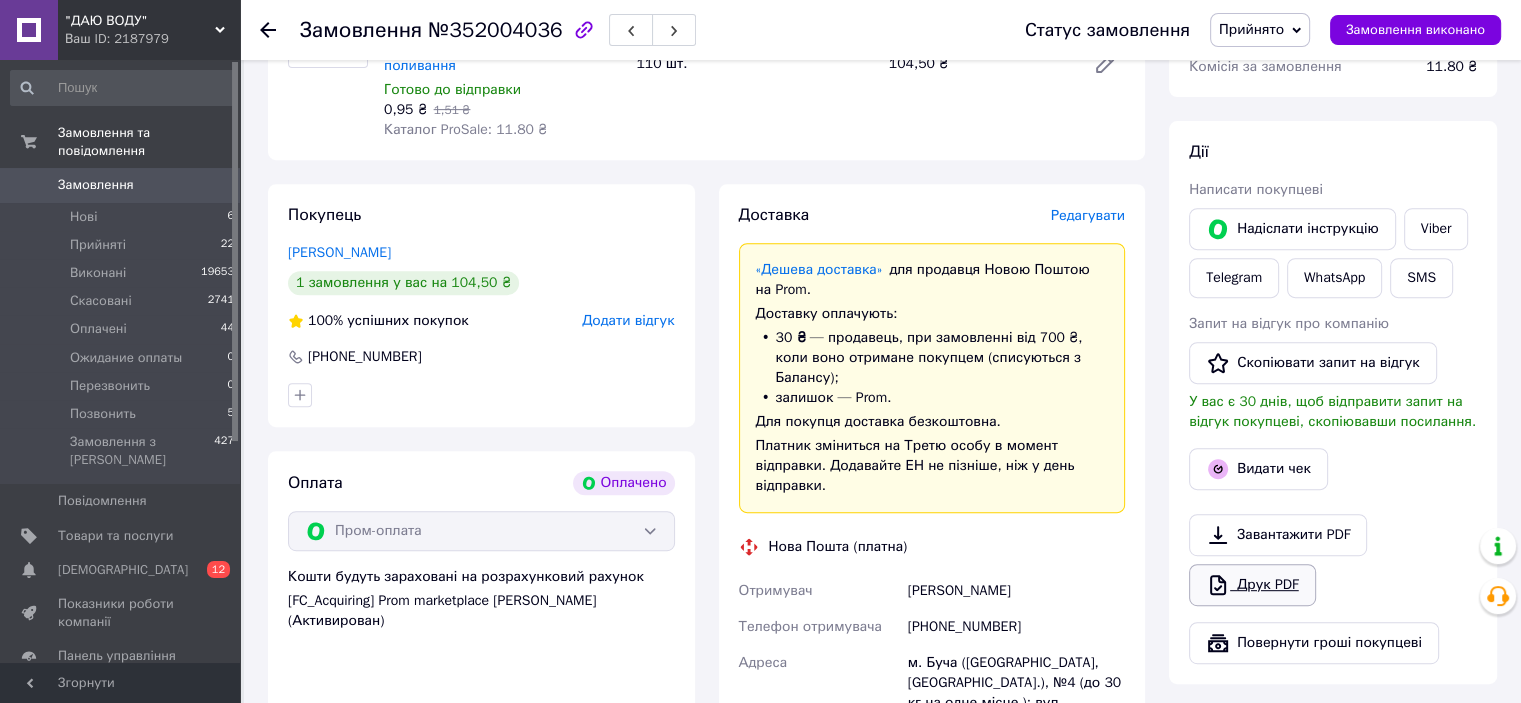 click on "Друк PDF" at bounding box center [1252, 585] 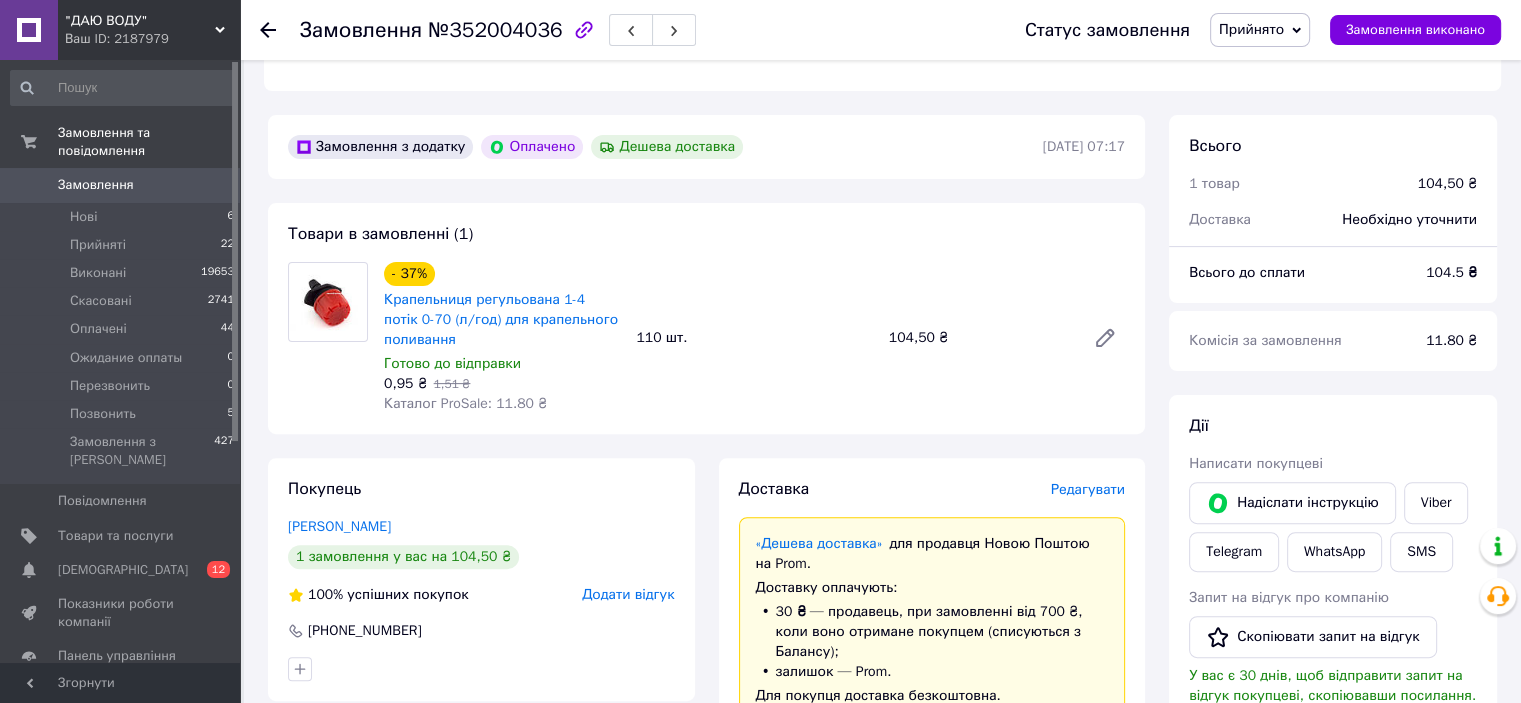 scroll, scrollTop: 700, scrollLeft: 0, axis: vertical 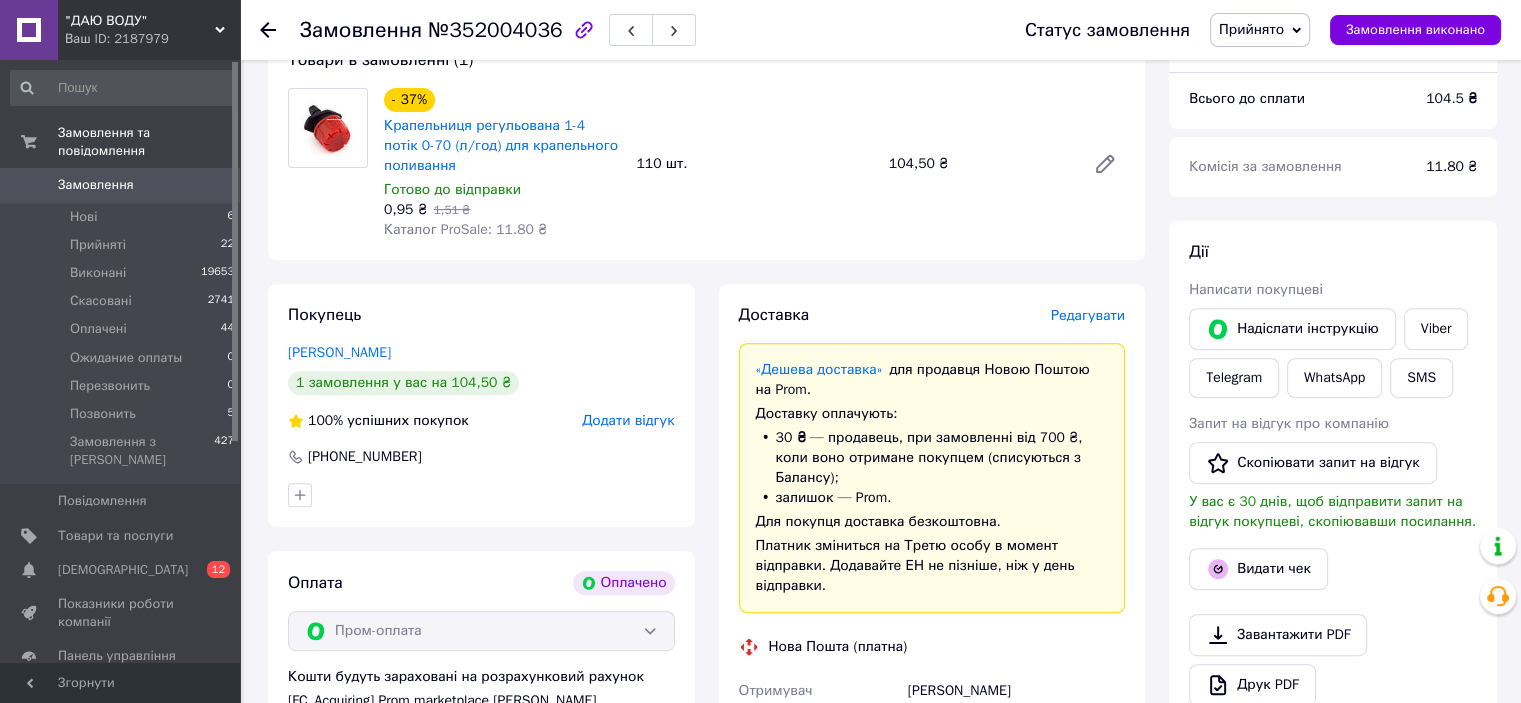click 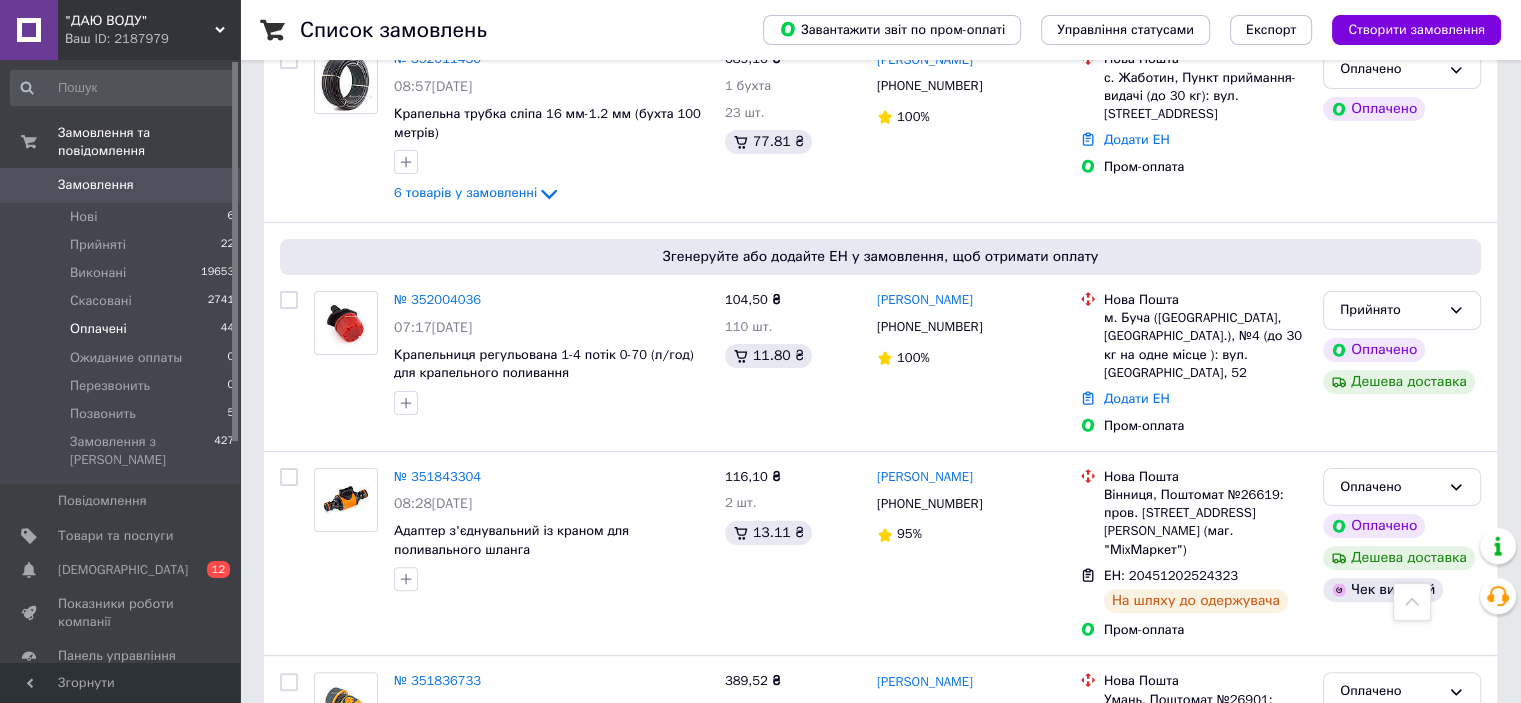 scroll, scrollTop: 300, scrollLeft: 0, axis: vertical 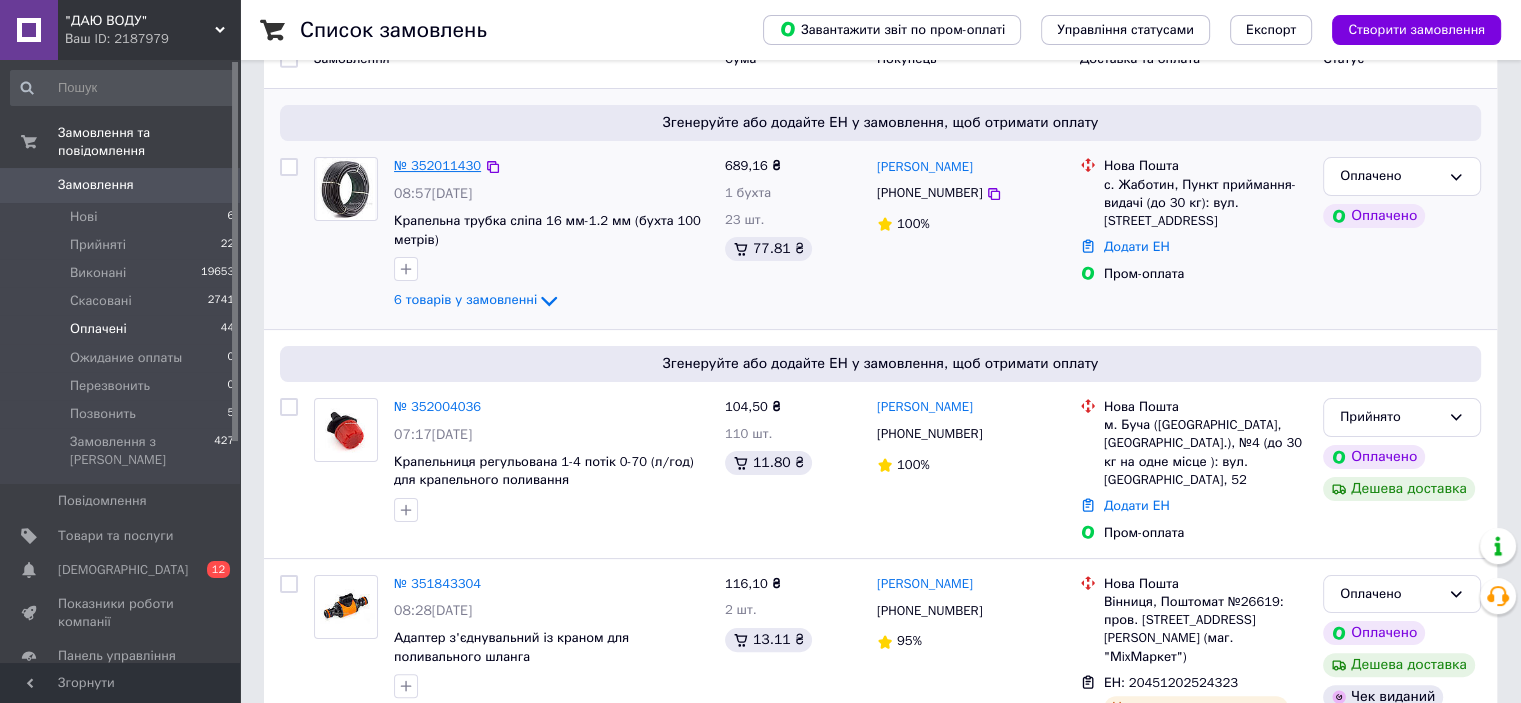 click on "№ 352011430" at bounding box center [437, 165] 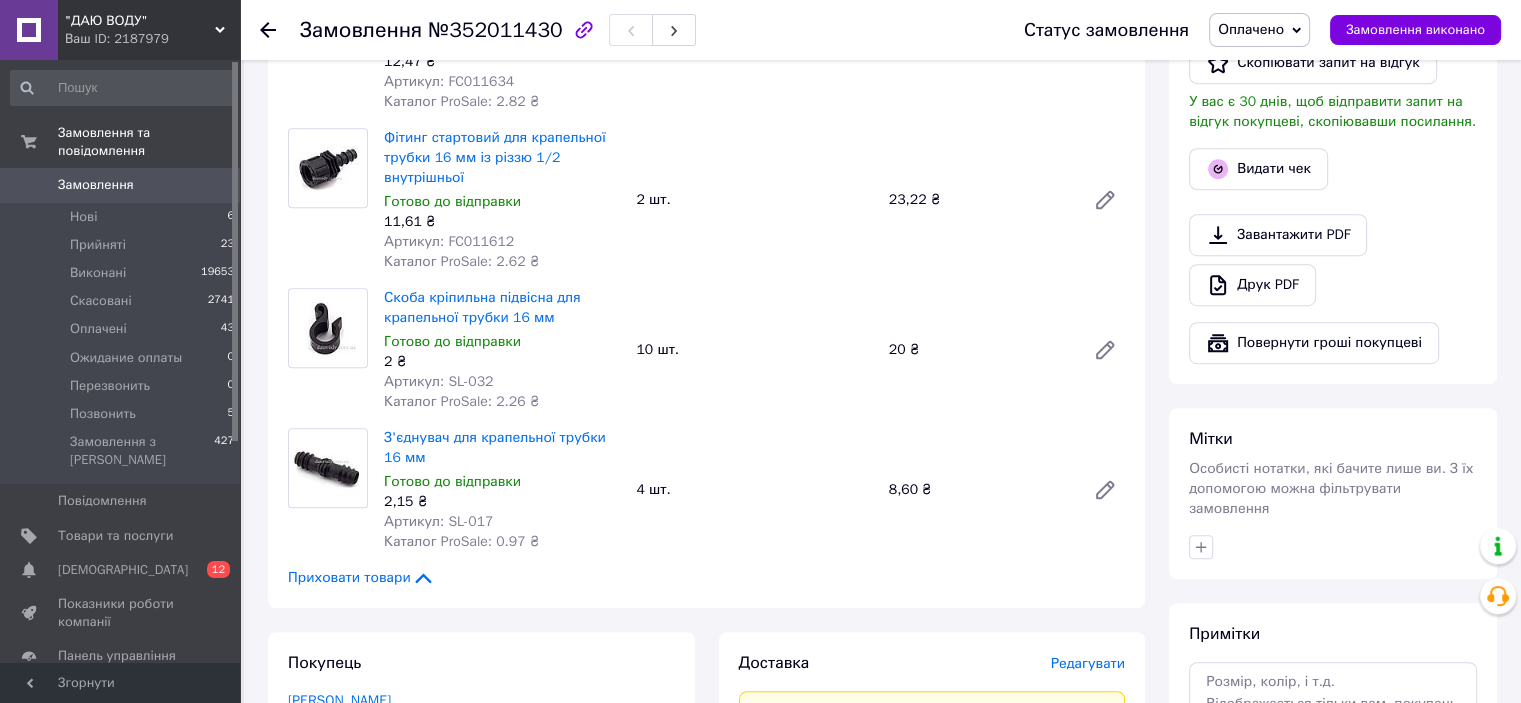 scroll, scrollTop: 1100, scrollLeft: 0, axis: vertical 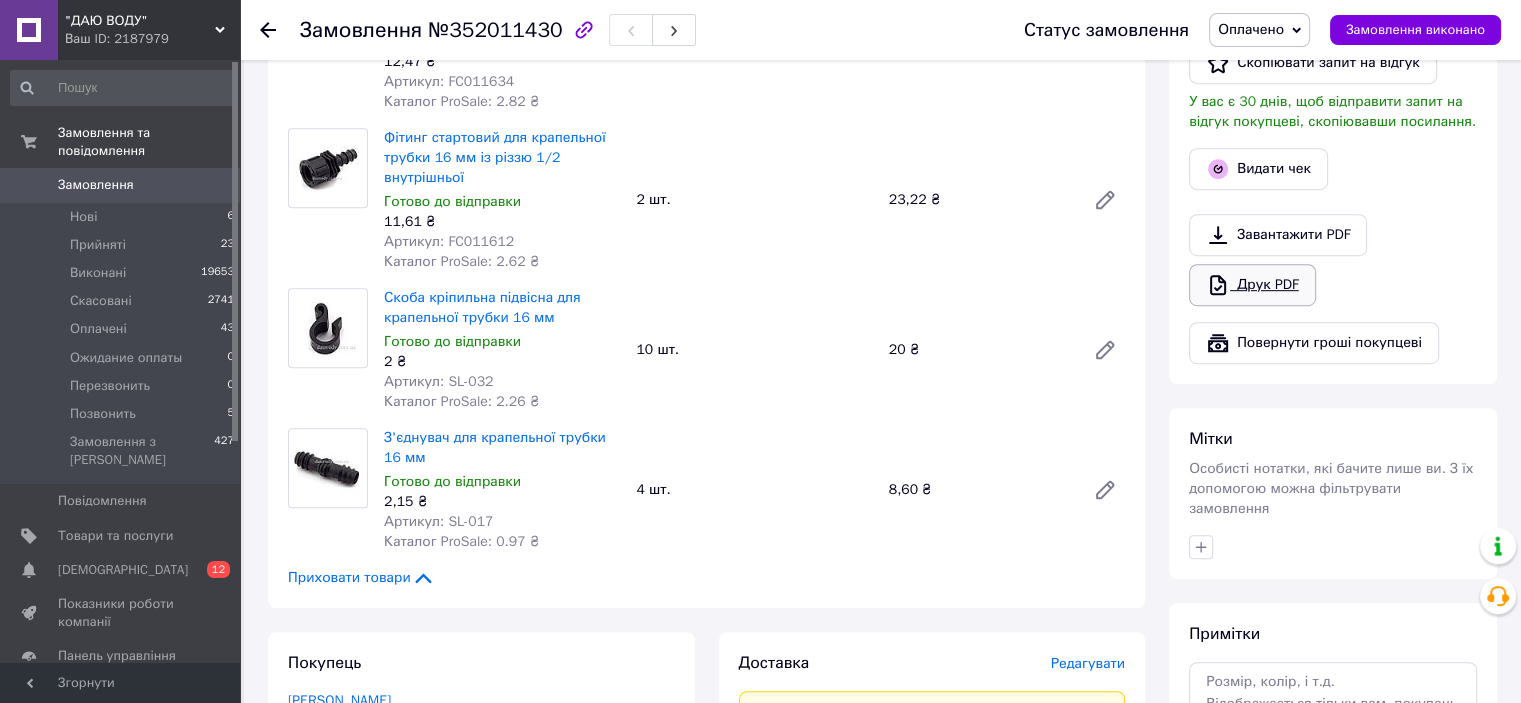 click on "Друк PDF" at bounding box center (1252, 285) 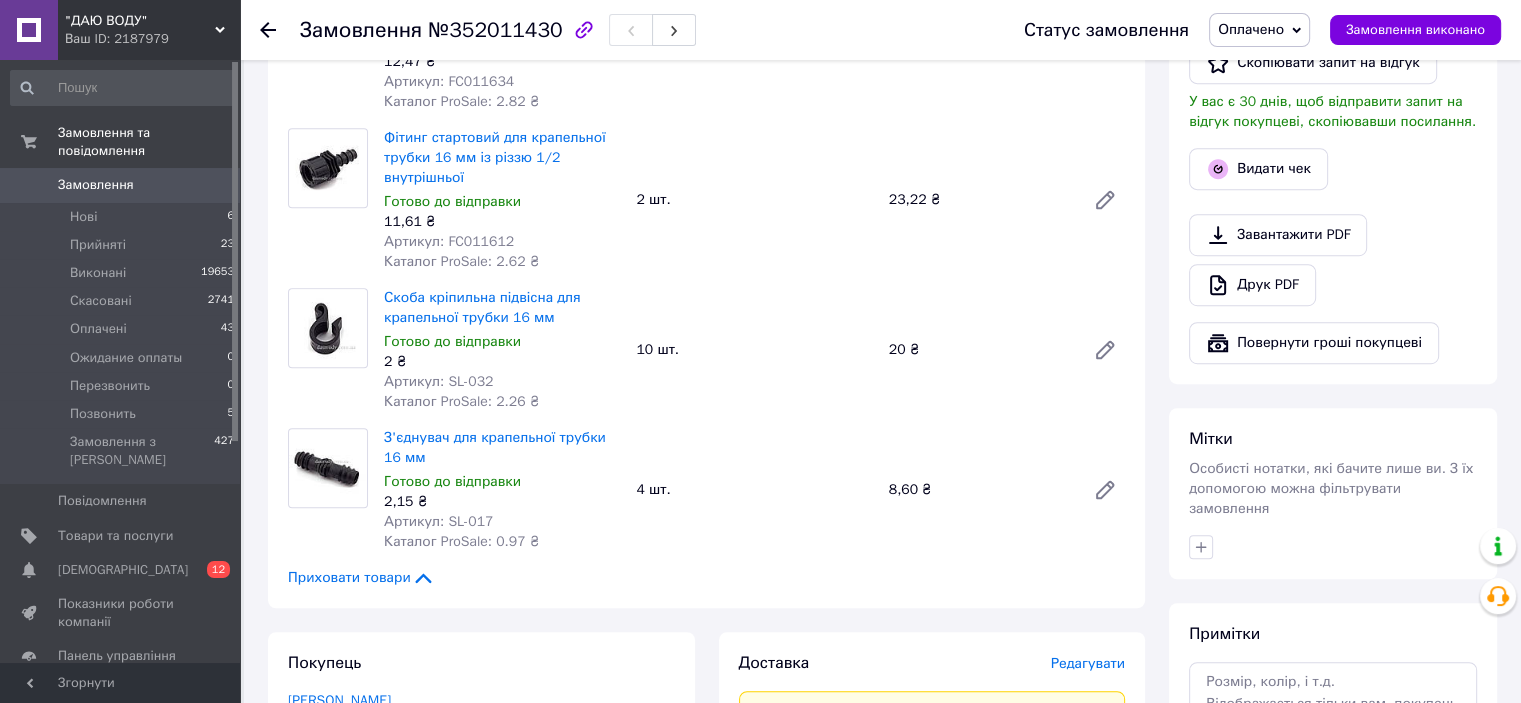 click on "Оплачено" at bounding box center (1259, 30) 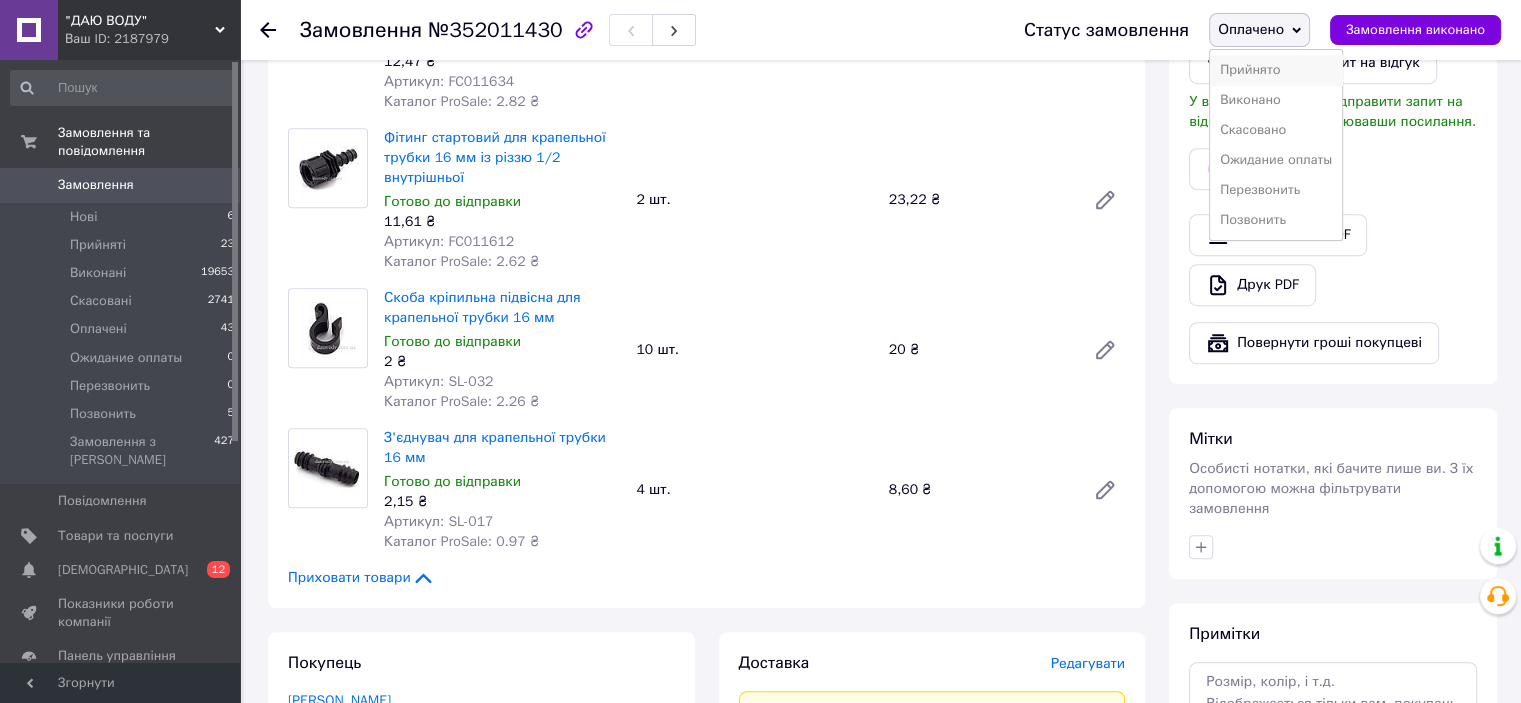 click on "Прийнято" at bounding box center [1276, 70] 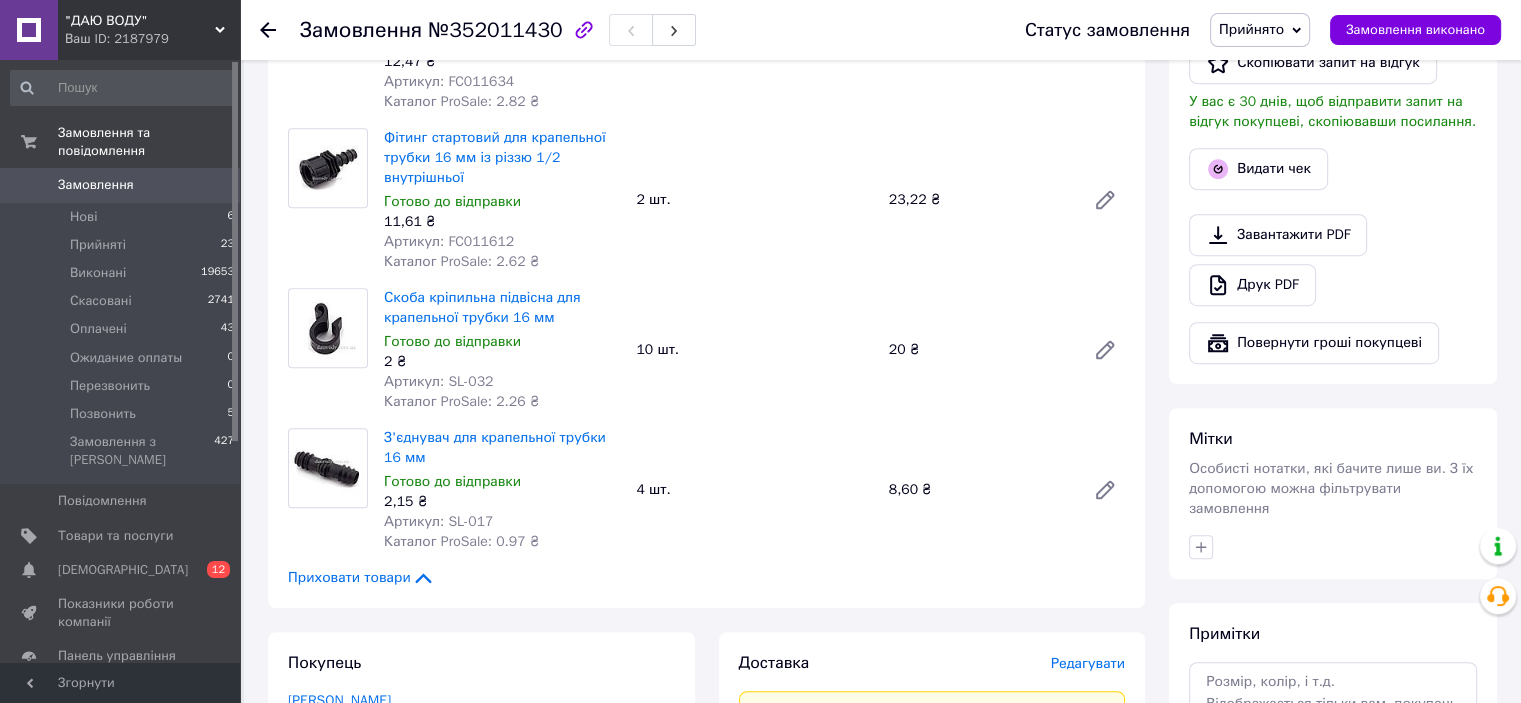 click 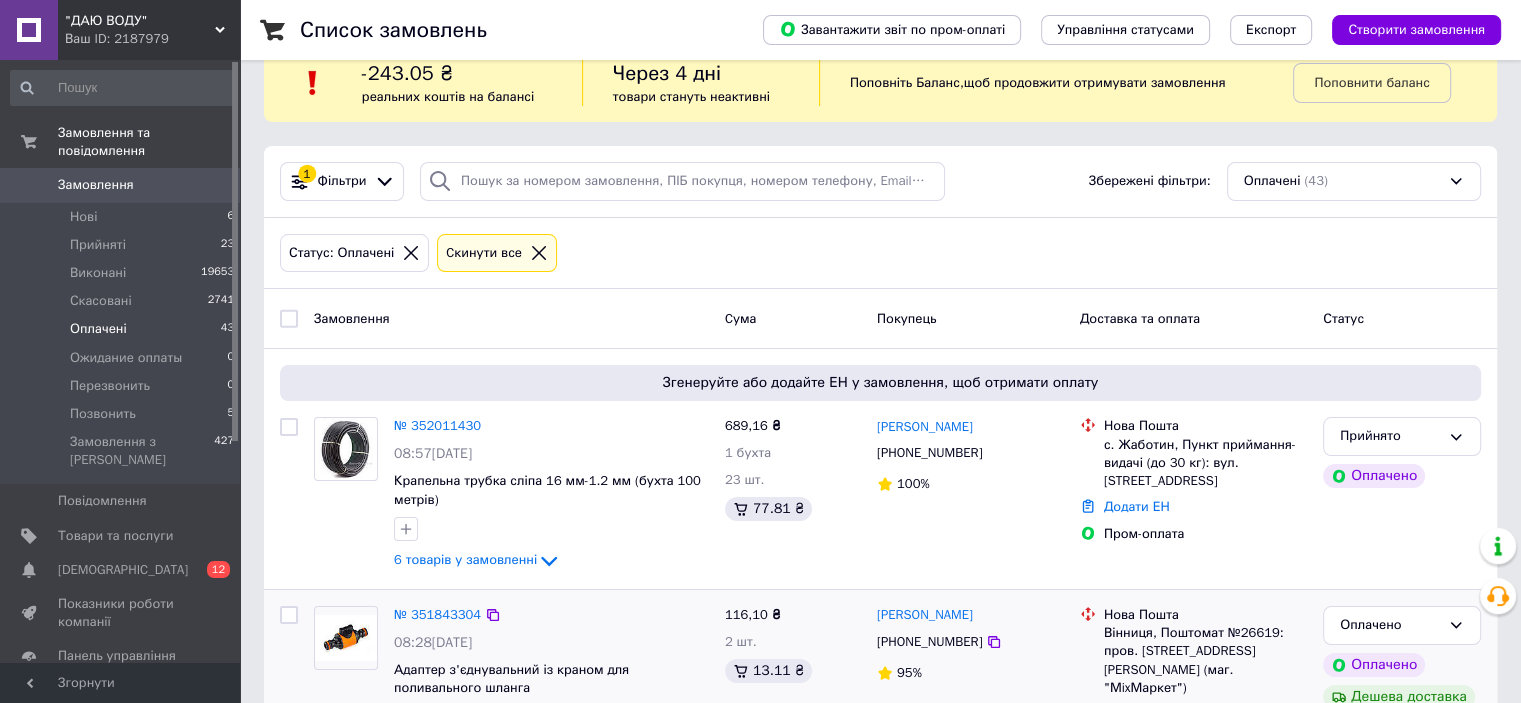 scroll, scrollTop: 0, scrollLeft: 0, axis: both 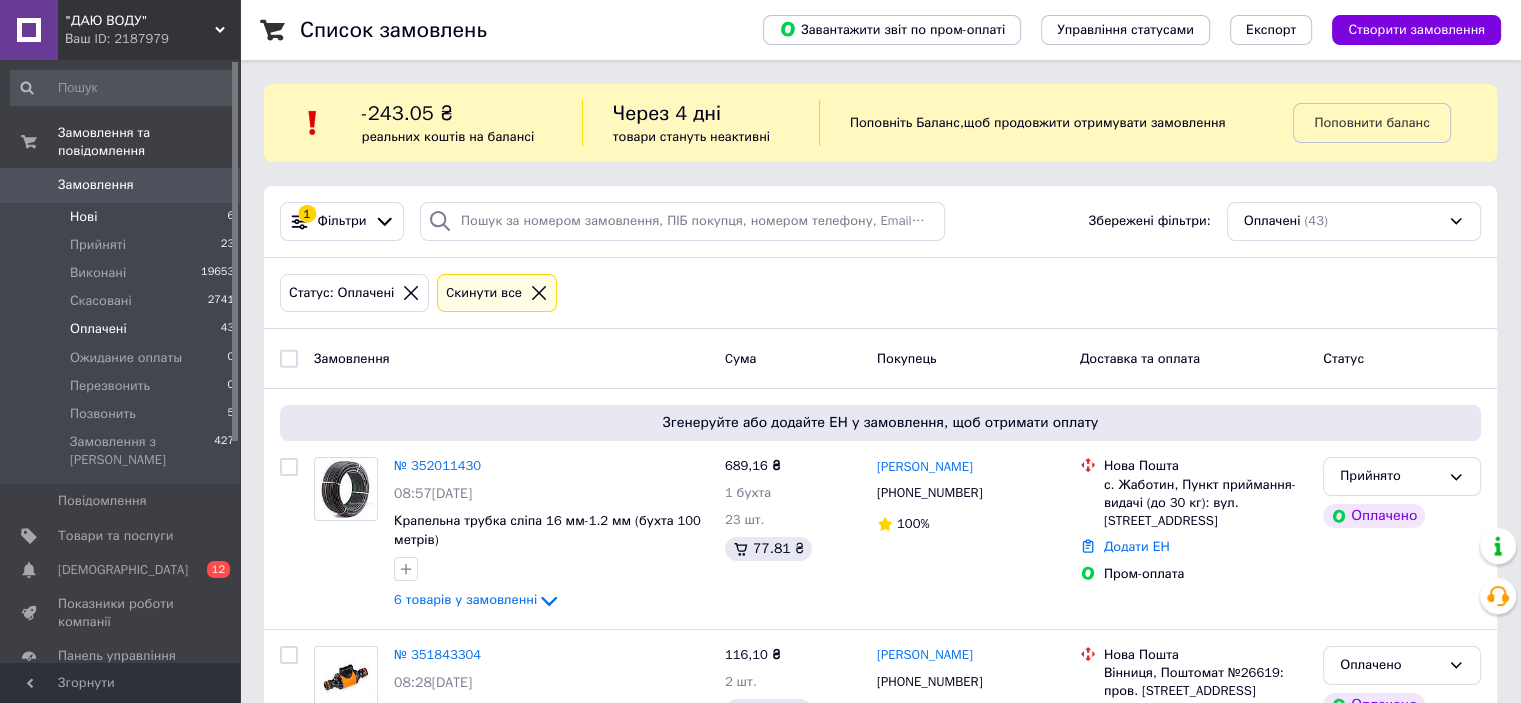 click on "Нові" at bounding box center [83, 217] 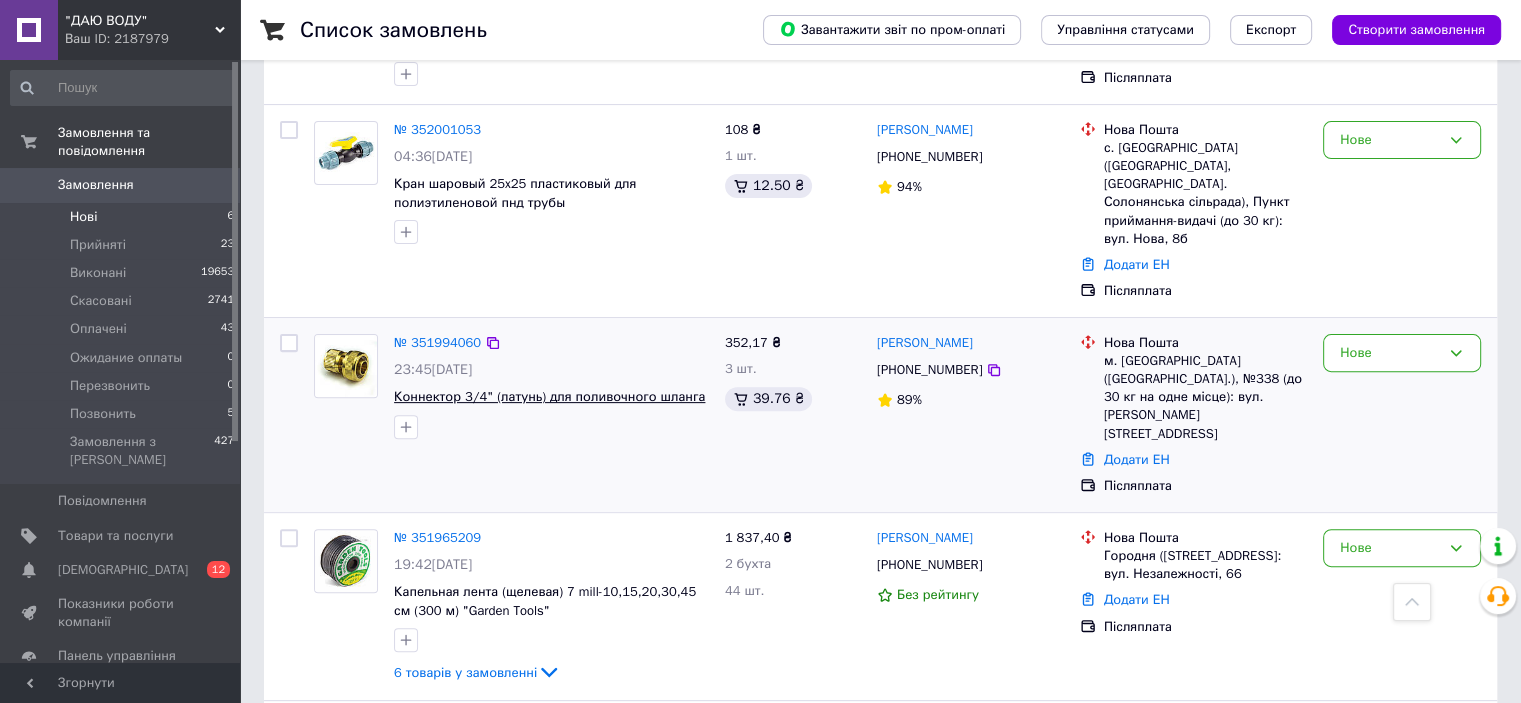 scroll, scrollTop: 719, scrollLeft: 0, axis: vertical 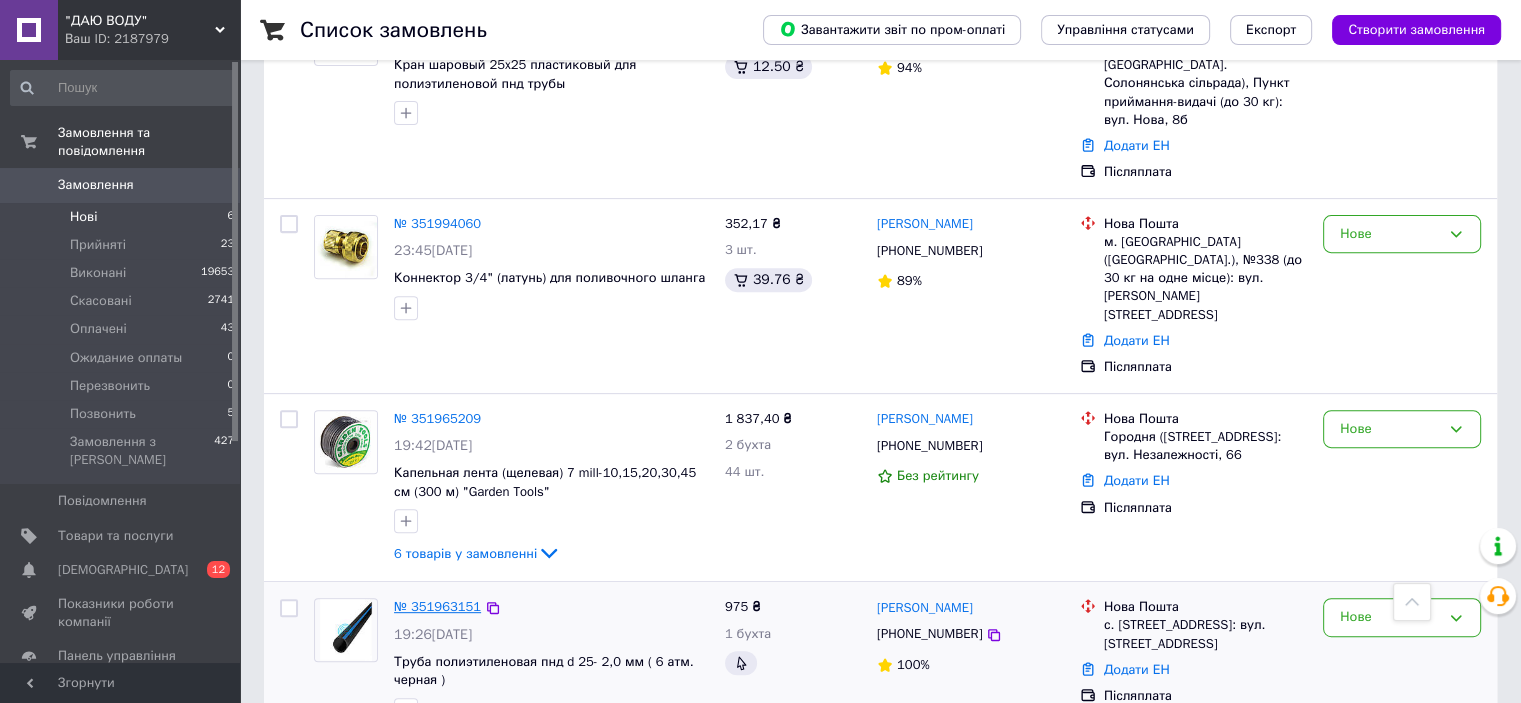 click on "№ 351963151" at bounding box center (437, 606) 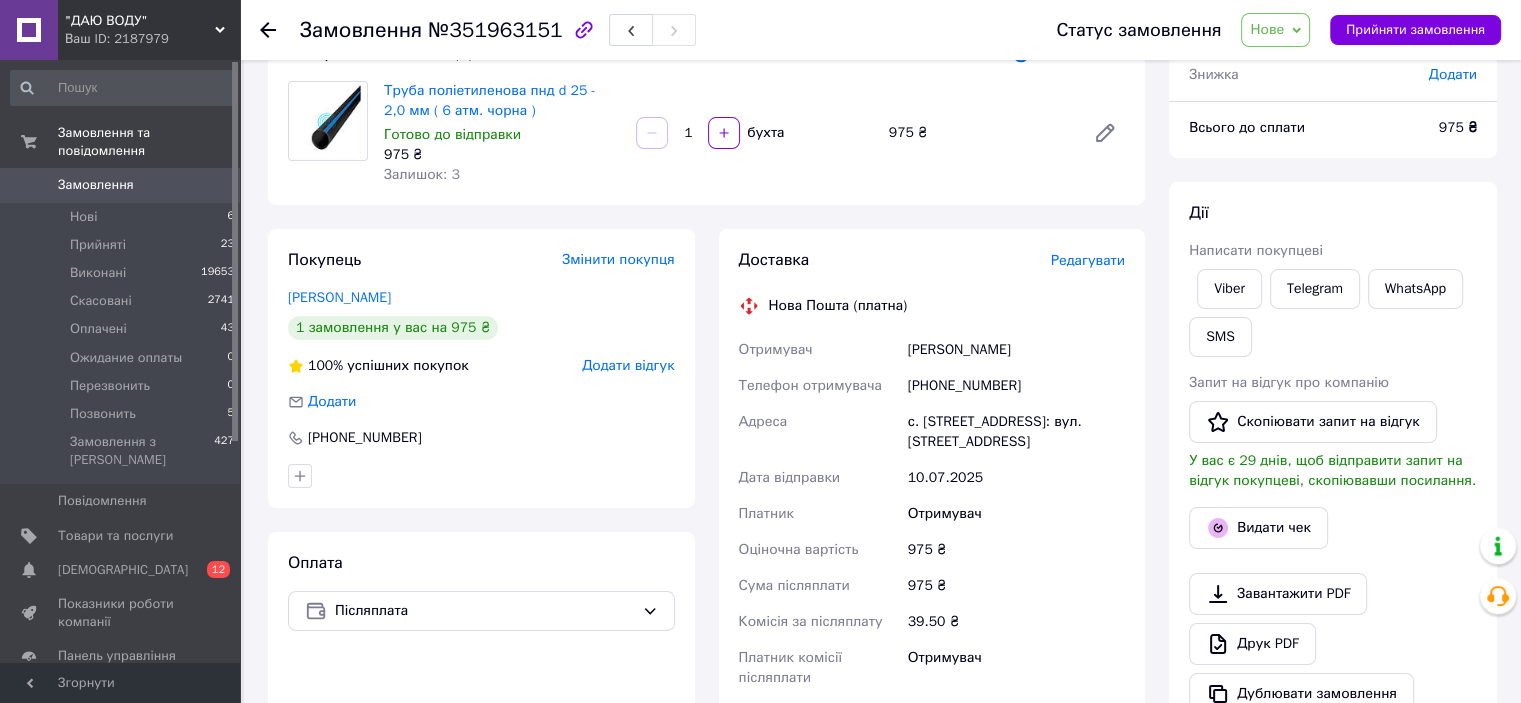 scroll, scrollTop: 667, scrollLeft: 0, axis: vertical 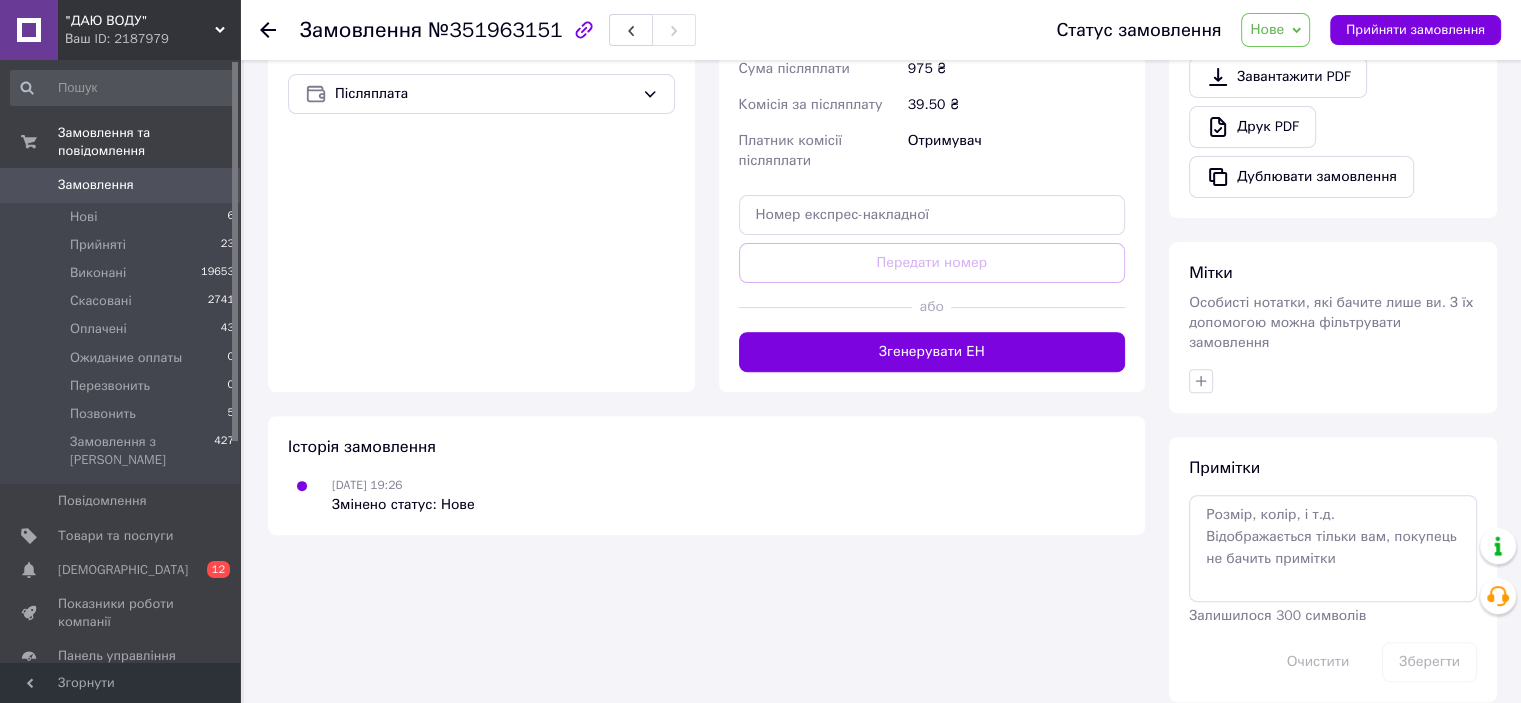 click 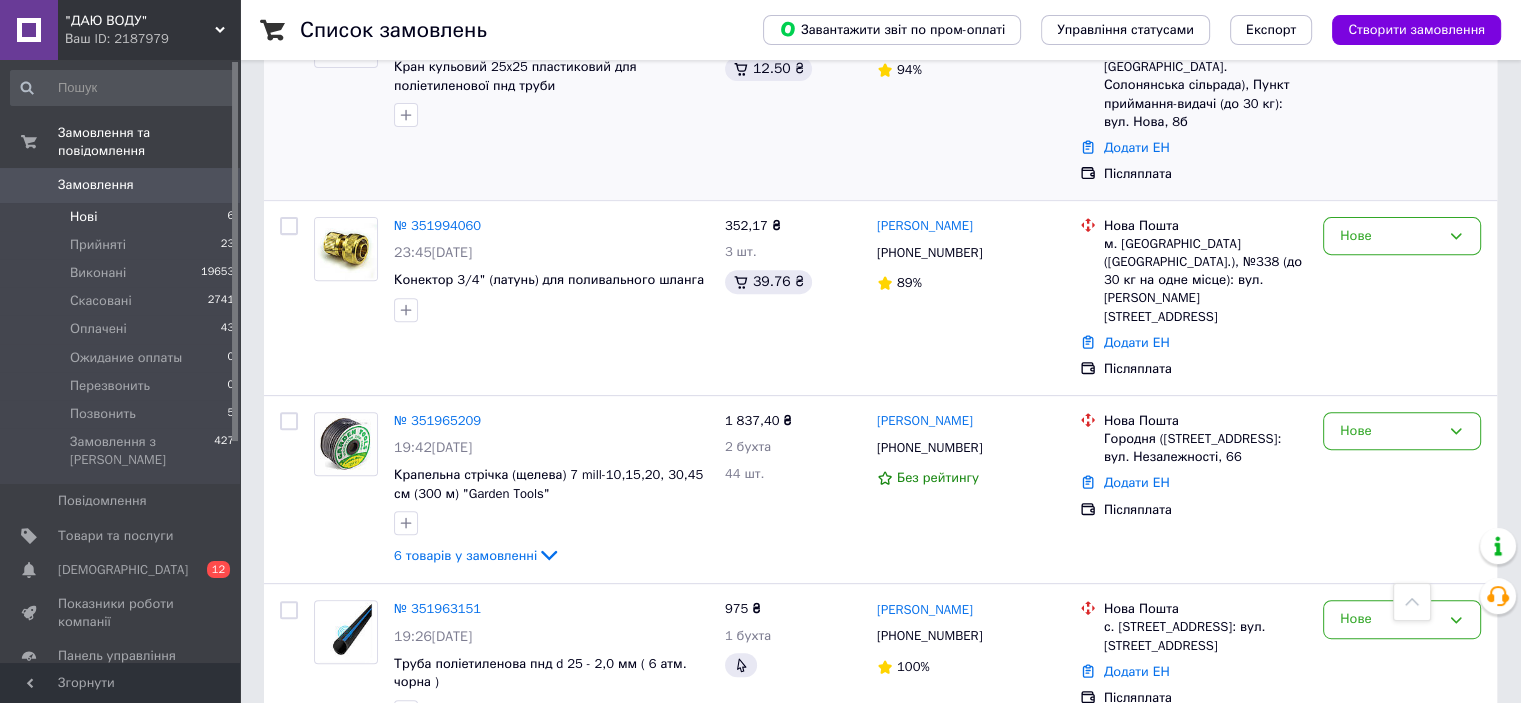 scroll, scrollTop: 719, scrollLeft: 0, axis: vertical 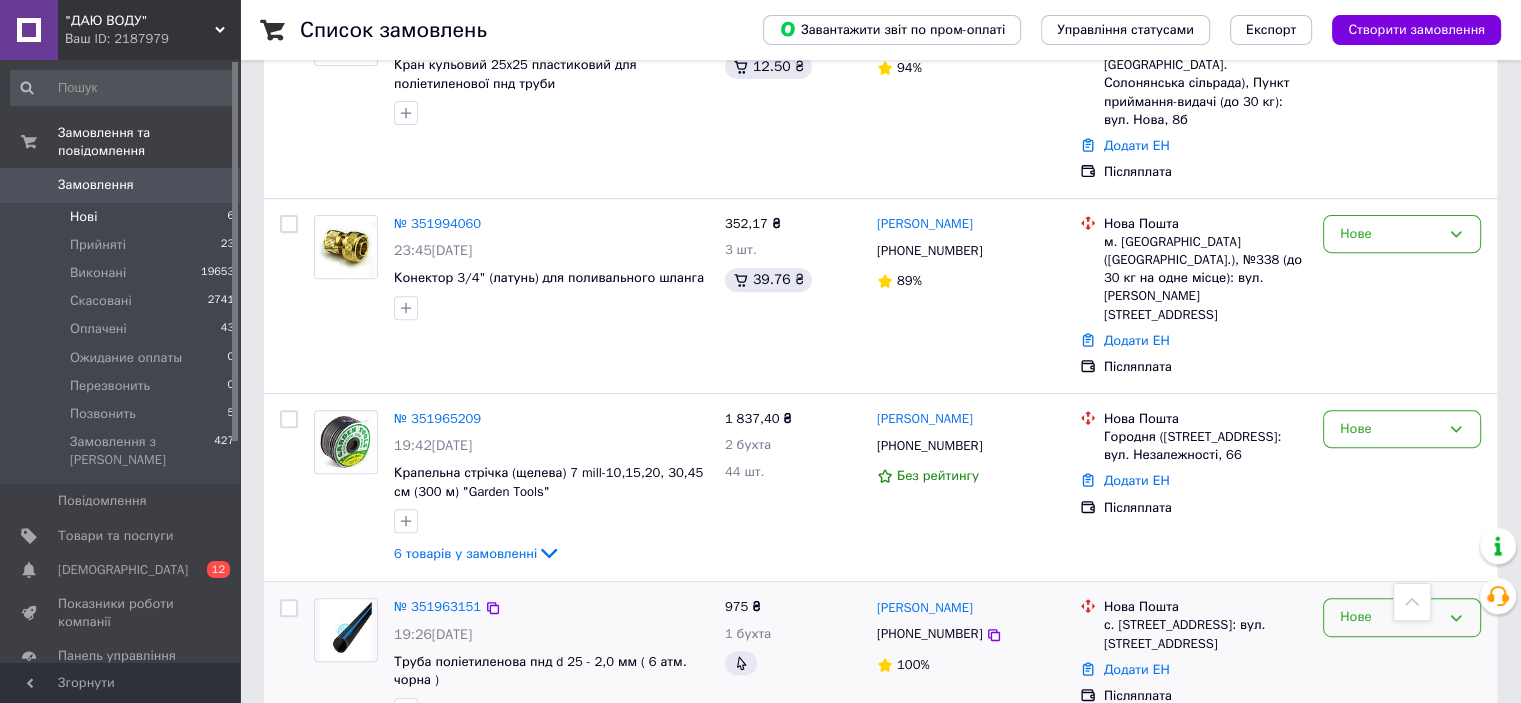 click on "Нове" at bounding box center [1390, 617] 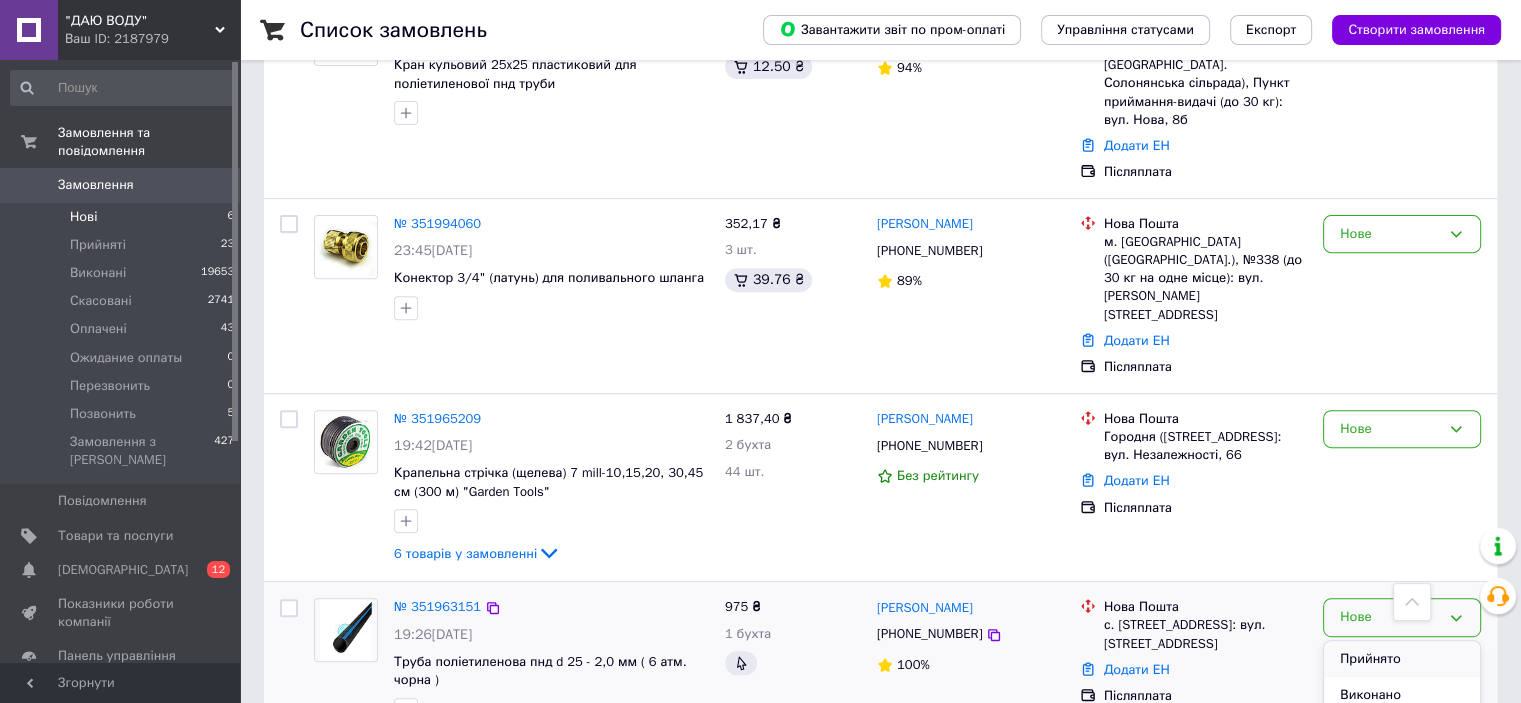 click on "Прийнято" at bounding box center (1402, 659) 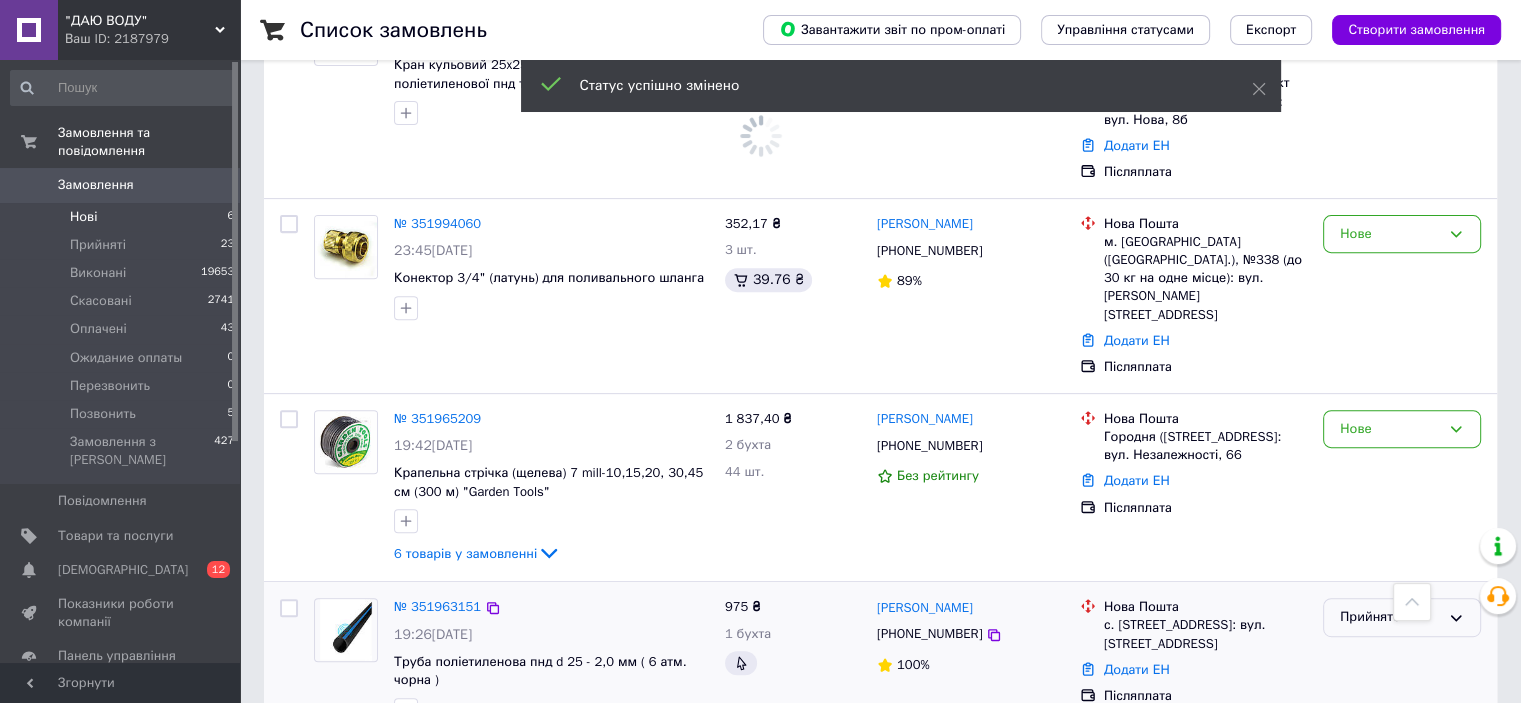 click on "Прийнято" at bounding box center (1390, 617) 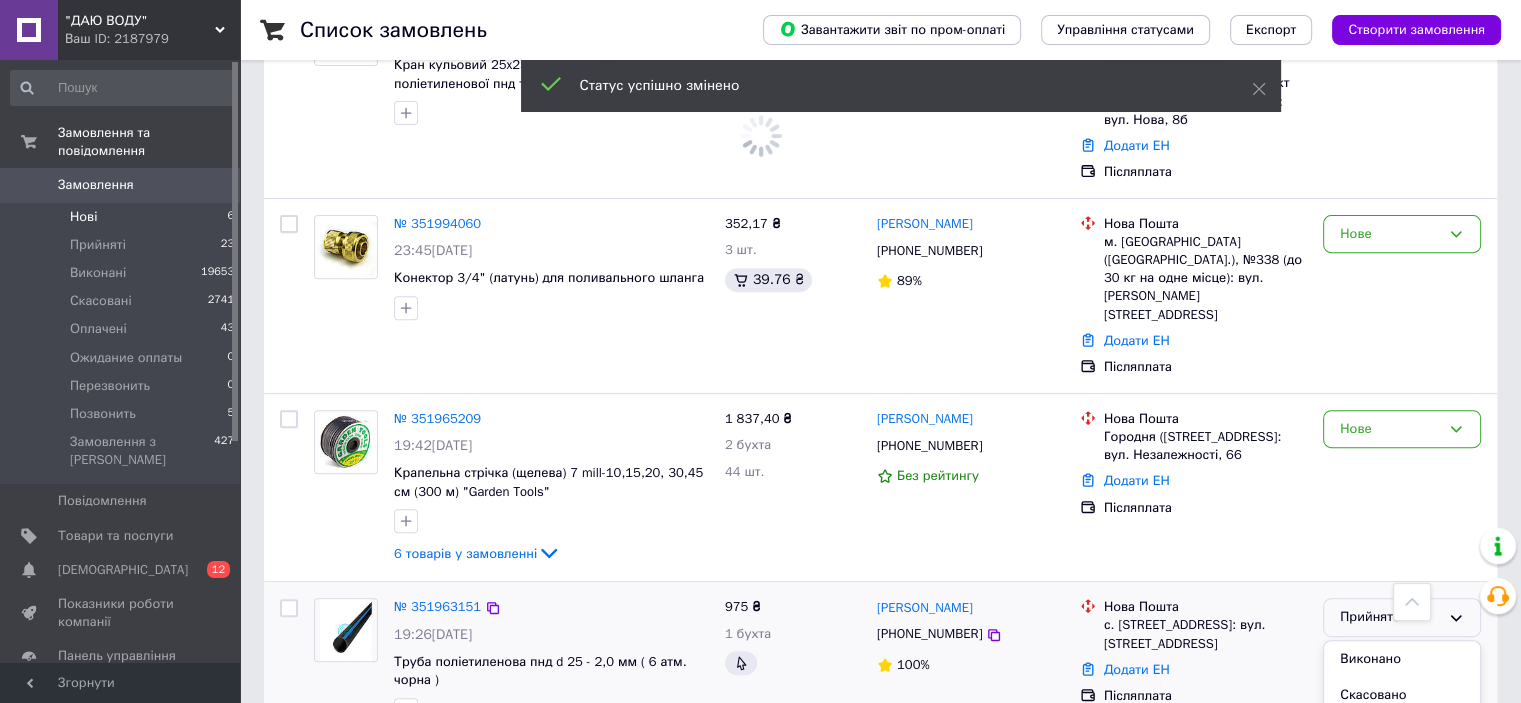 scroll, scrollTop: 53, scrollLeft: 0, axis: vertical 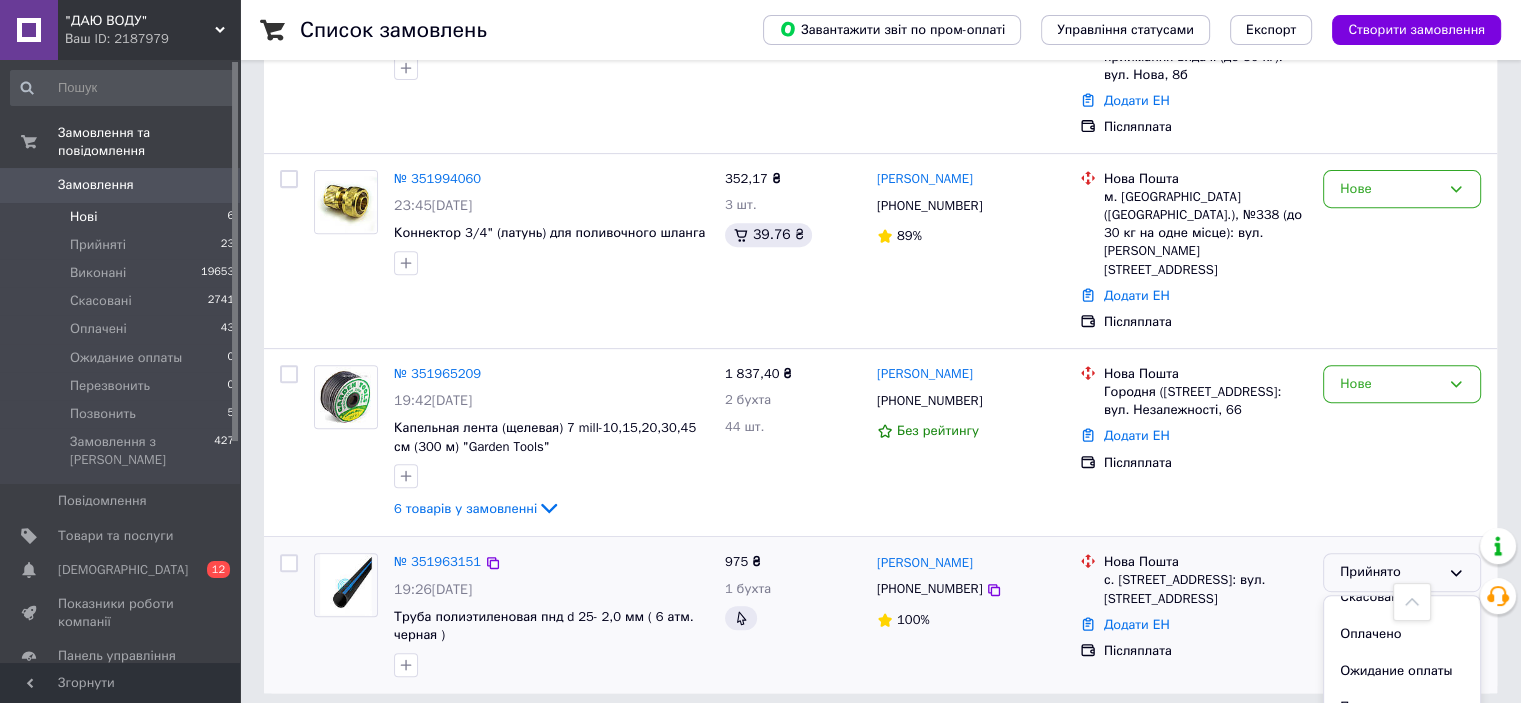 click on "Позвонить" at bounding box center [1402, 744] 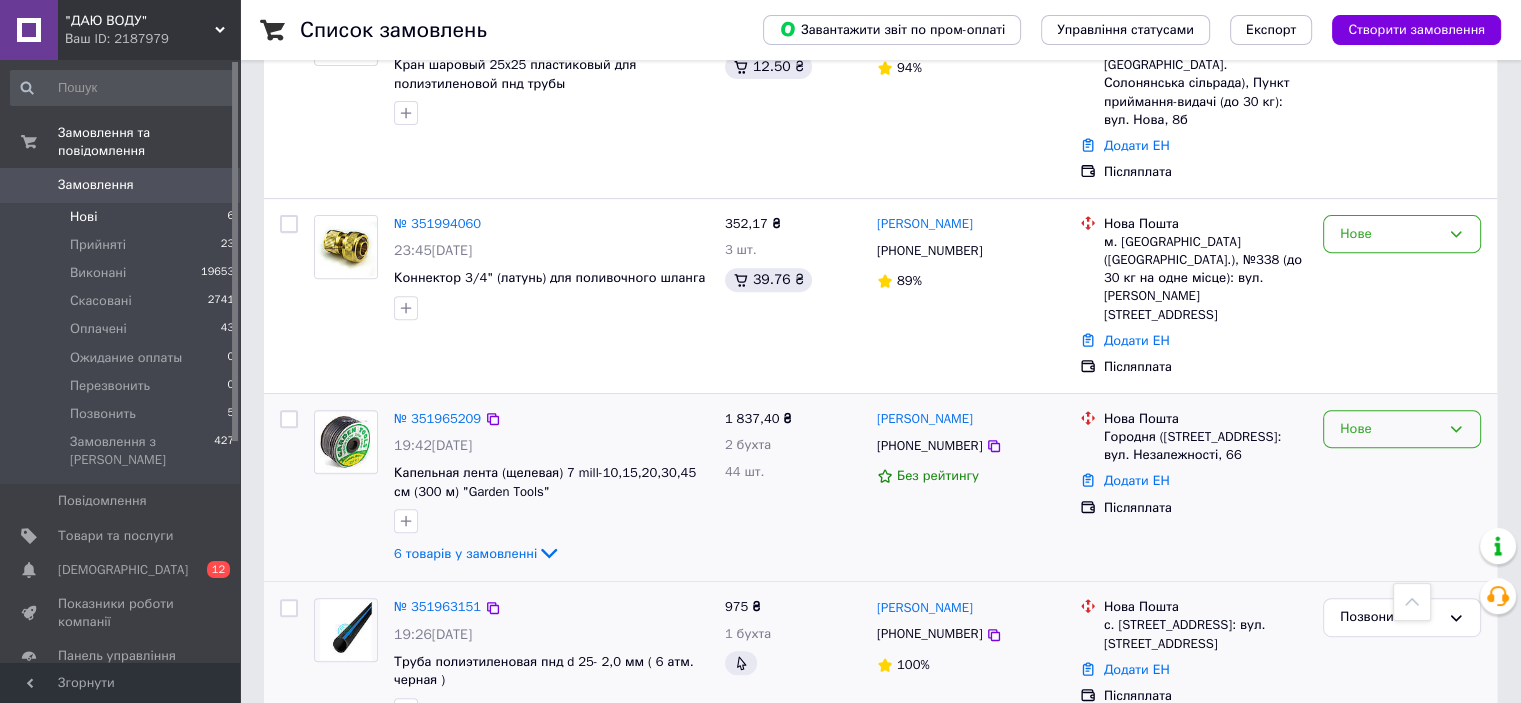 click on "Нове" at bounding box center (1390, 429) 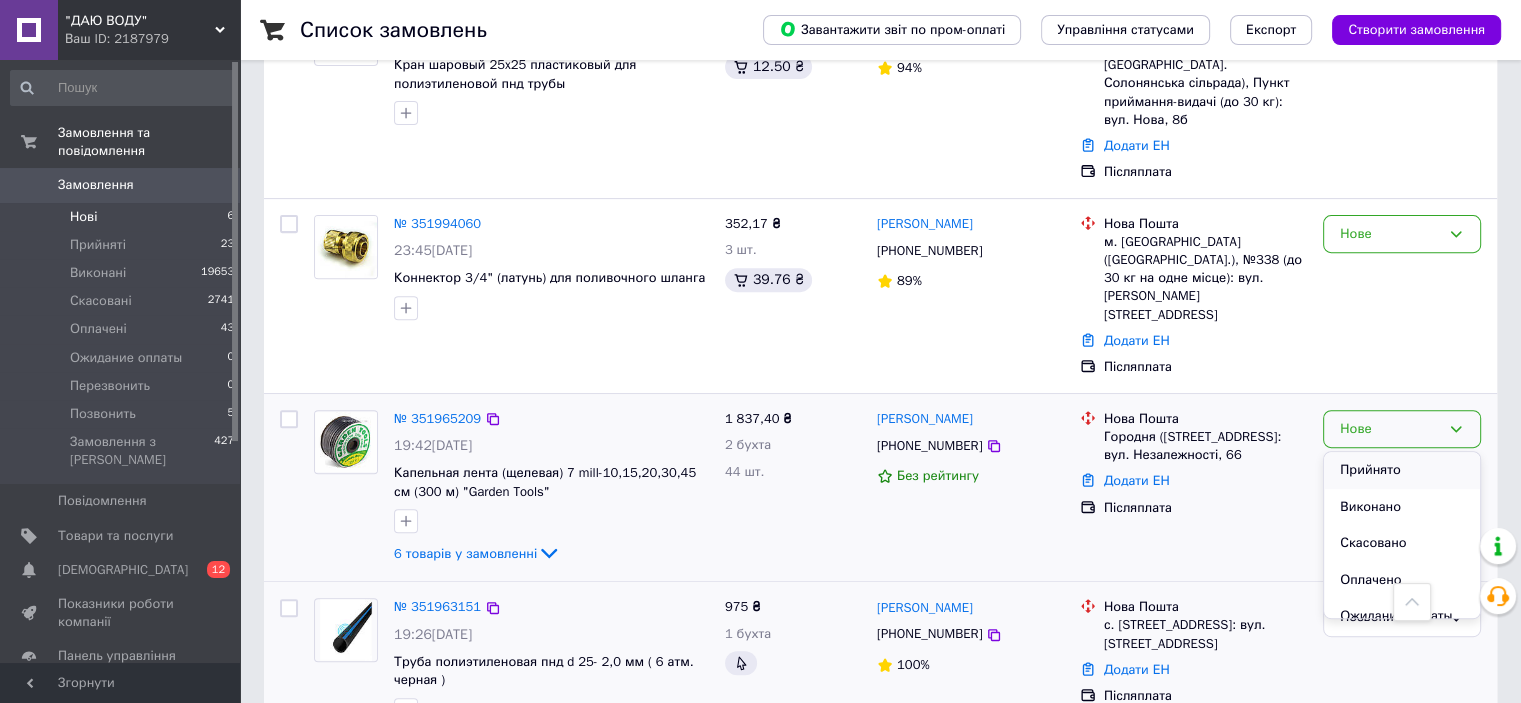 click on "Прийнято" at bounding box center (1402, 470) 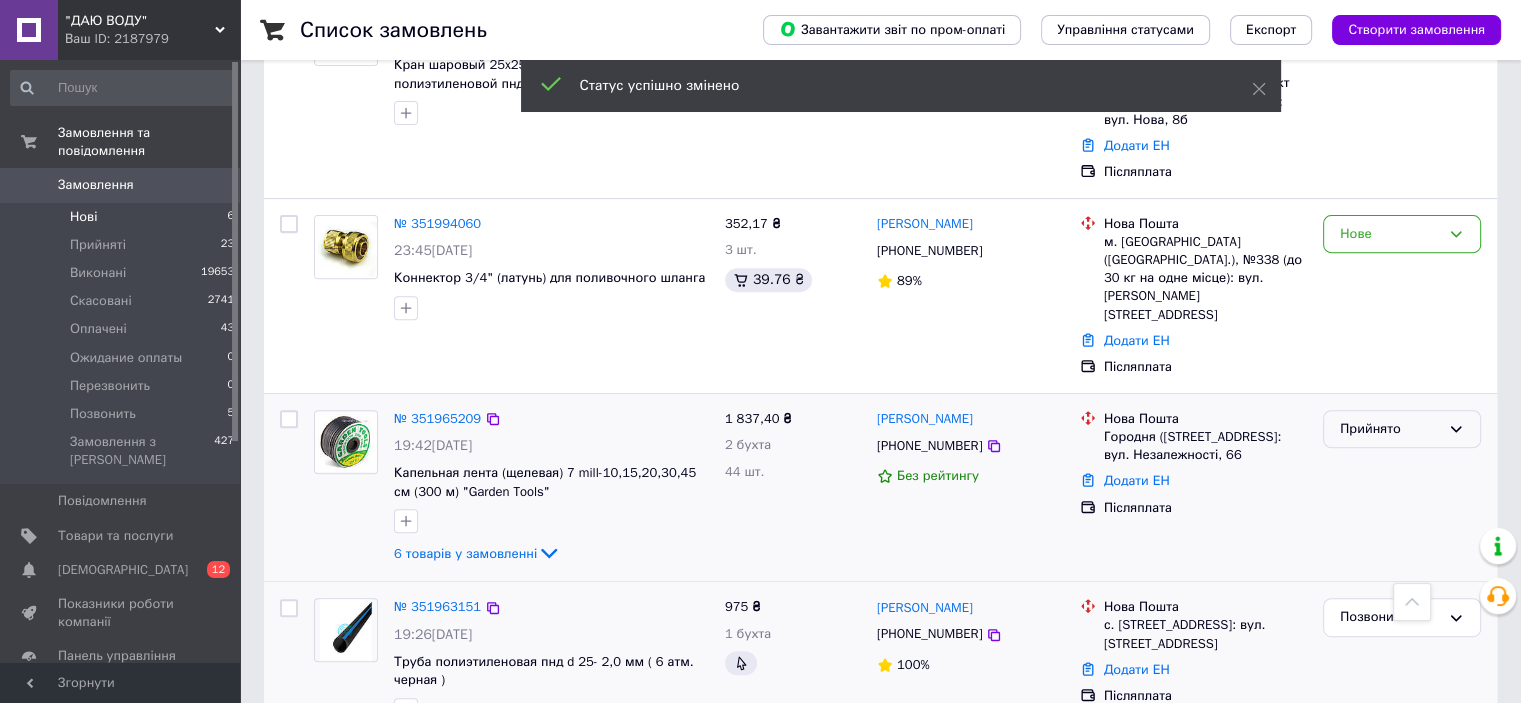 click on "Прийнято" at bounding box center (1390, 429) 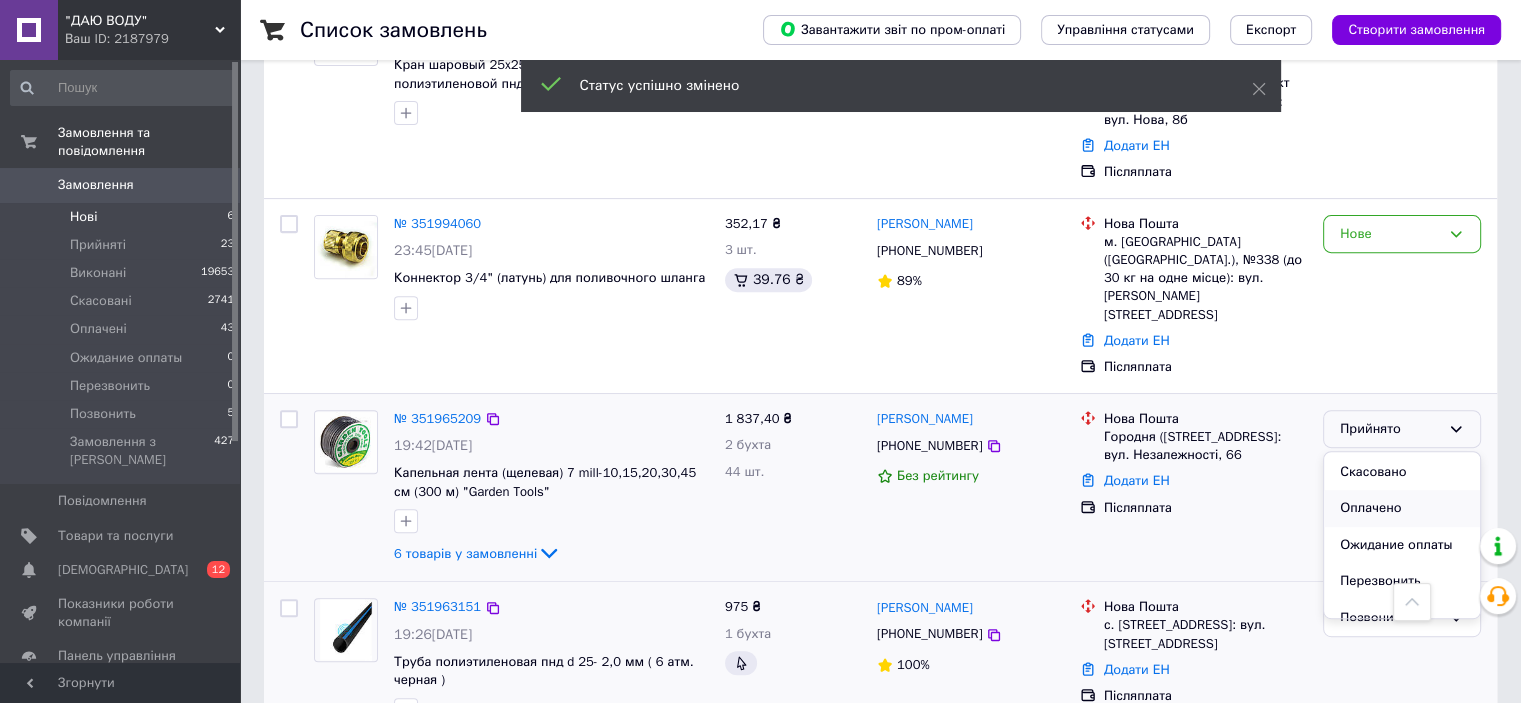scroll, scrollTop: 53, scrollLeft: 0, axis: vertical 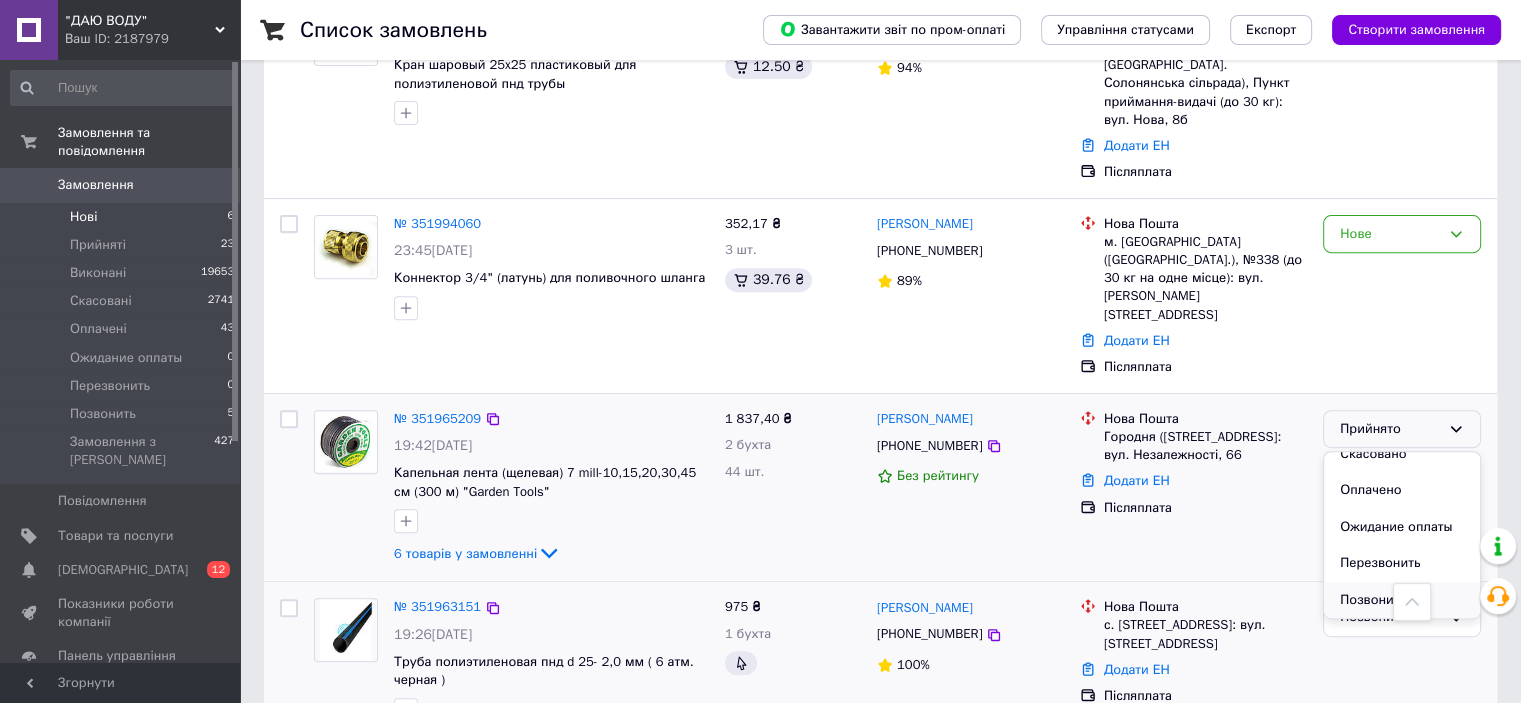 click on "Позвонить" at bounding box center [1402, 600] 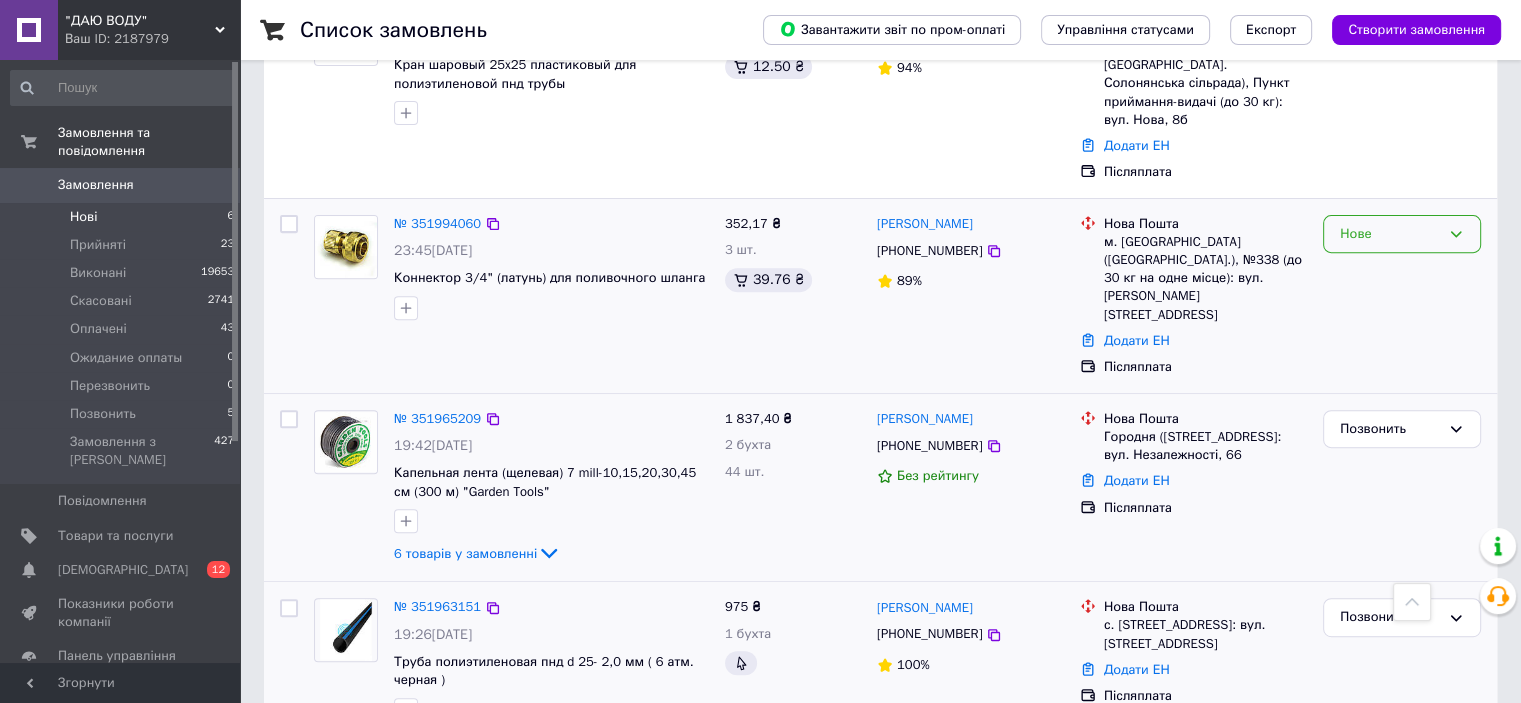 click on "Нове" at bounding box center (1390, 234) 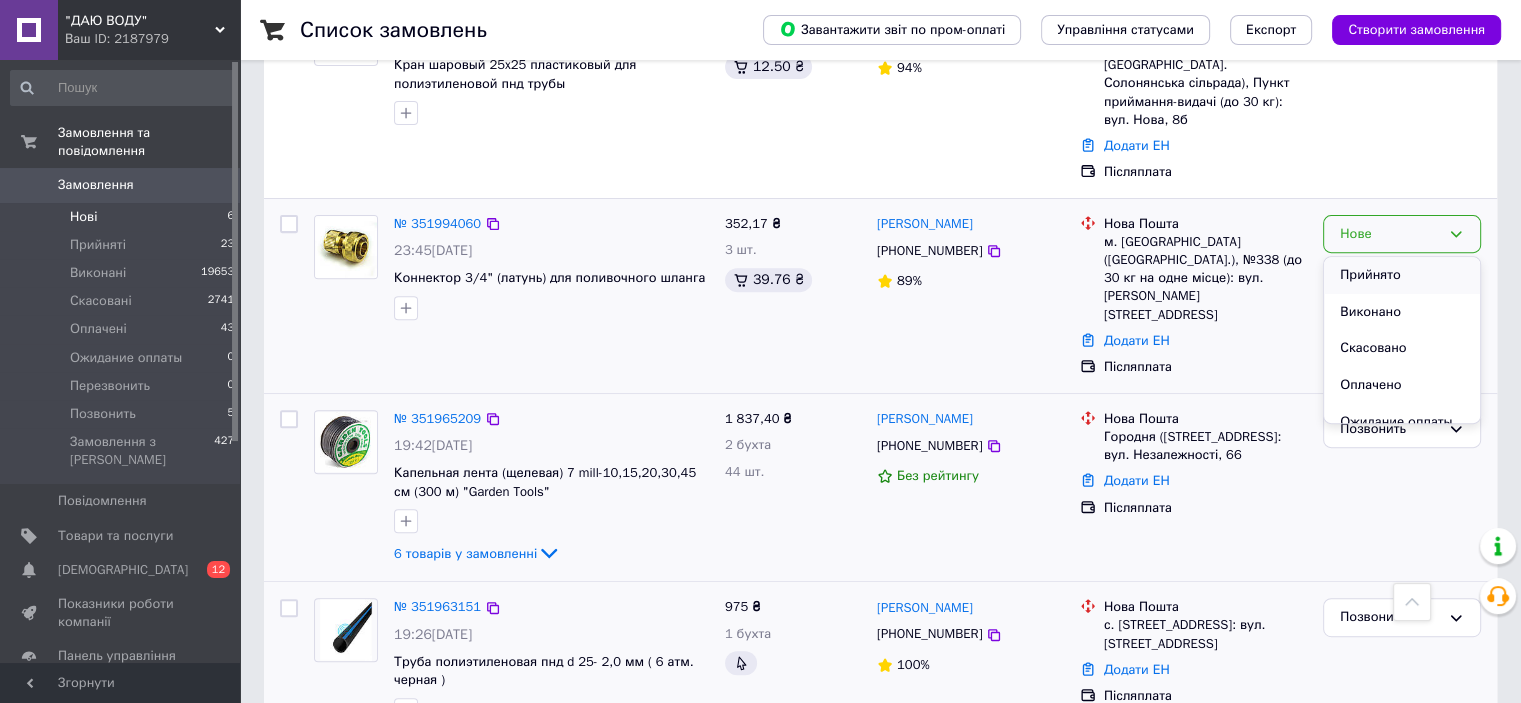 click on "Прийнято" at bounding box center (1402, 275) 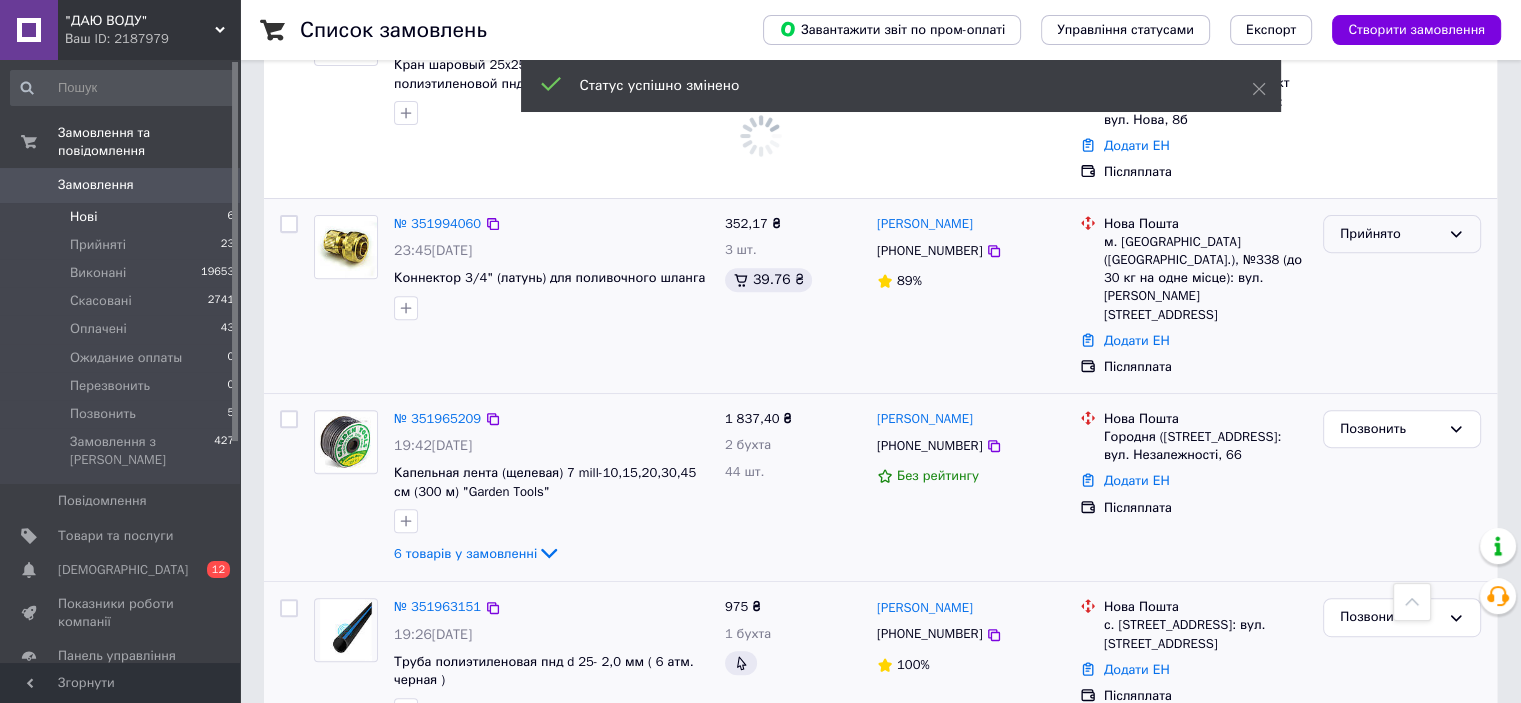 click on "Прийнято" at bounding box center (1390, 234) 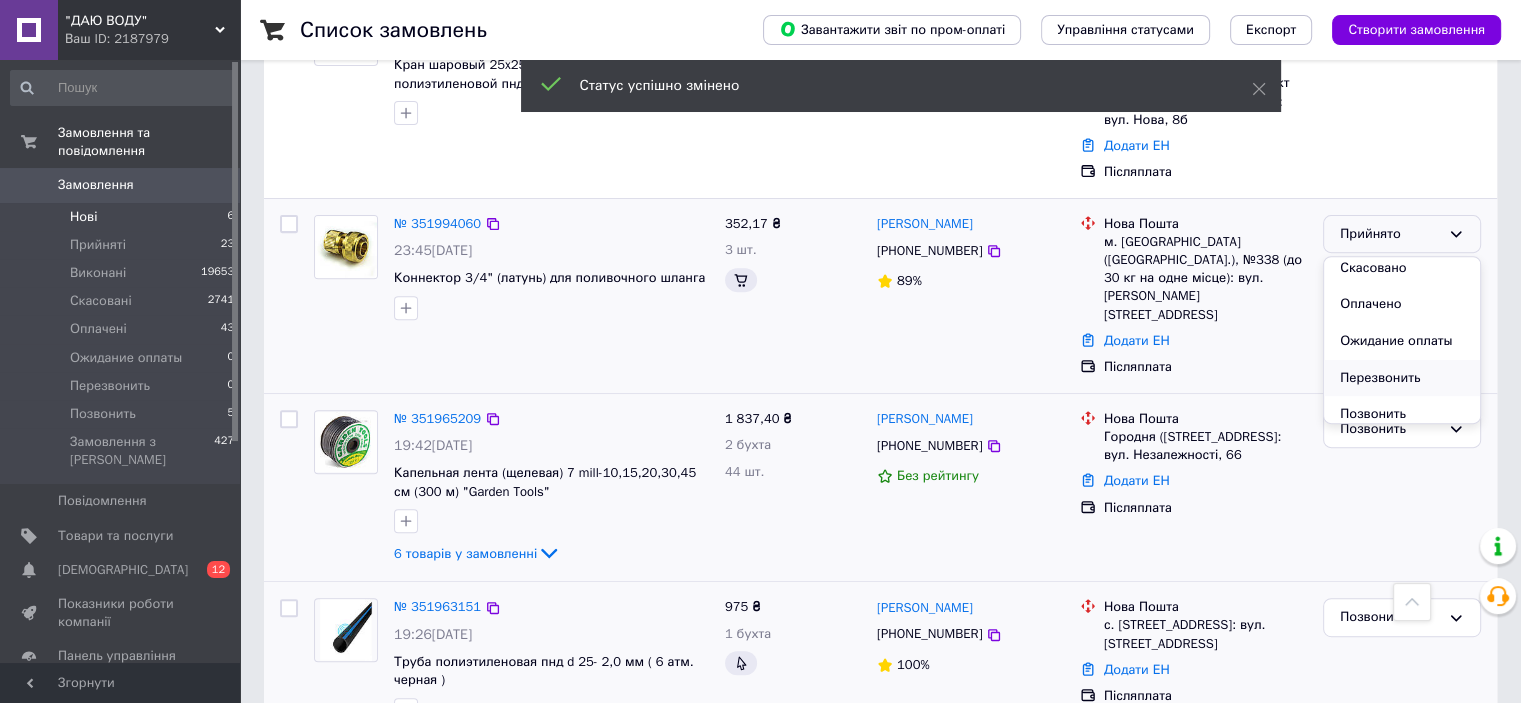 scroll, scrollTop: 53, scrollLeft: 0, axis: vertical 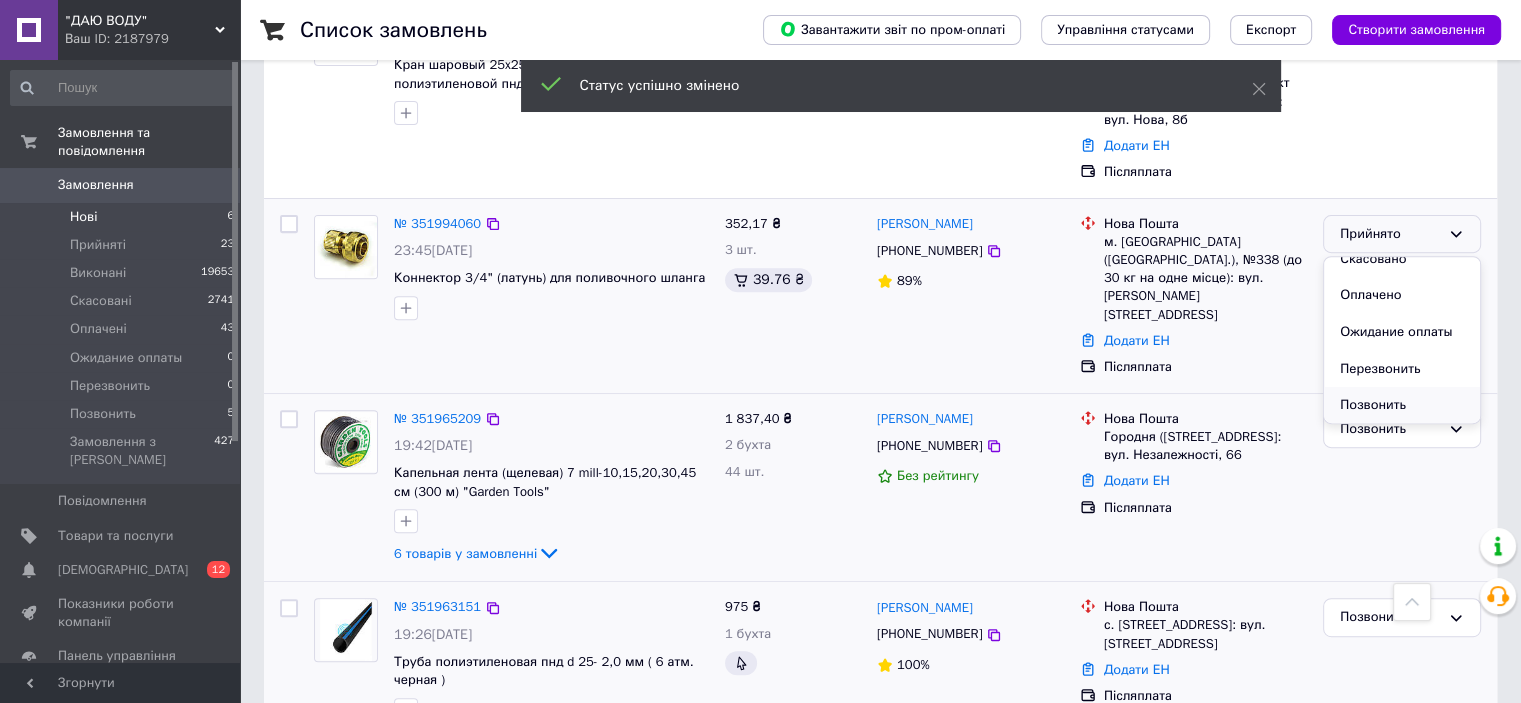 click on "Позвонить" at bounding box center [1402, 405] 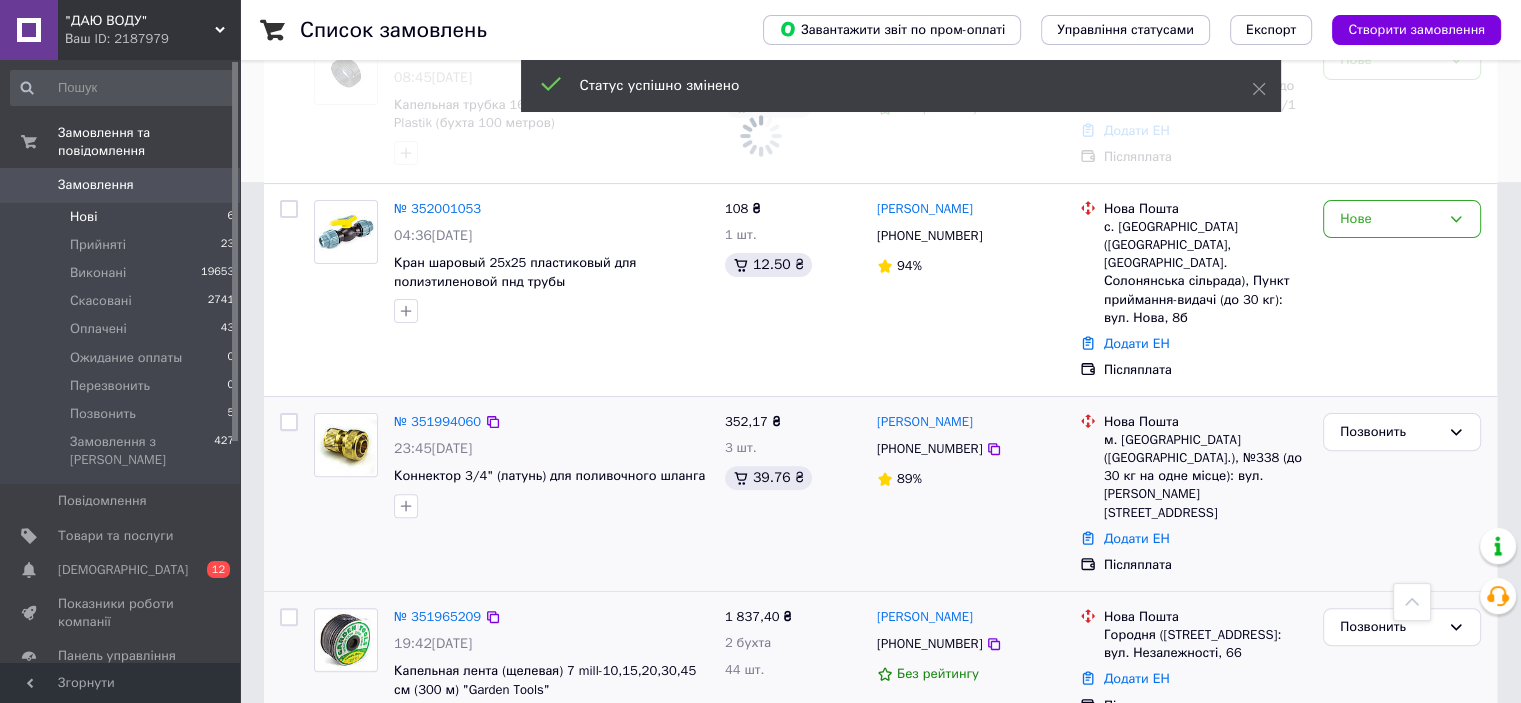 scroll, scrollTop: 519, scrollLeft: 0, axis: vertical 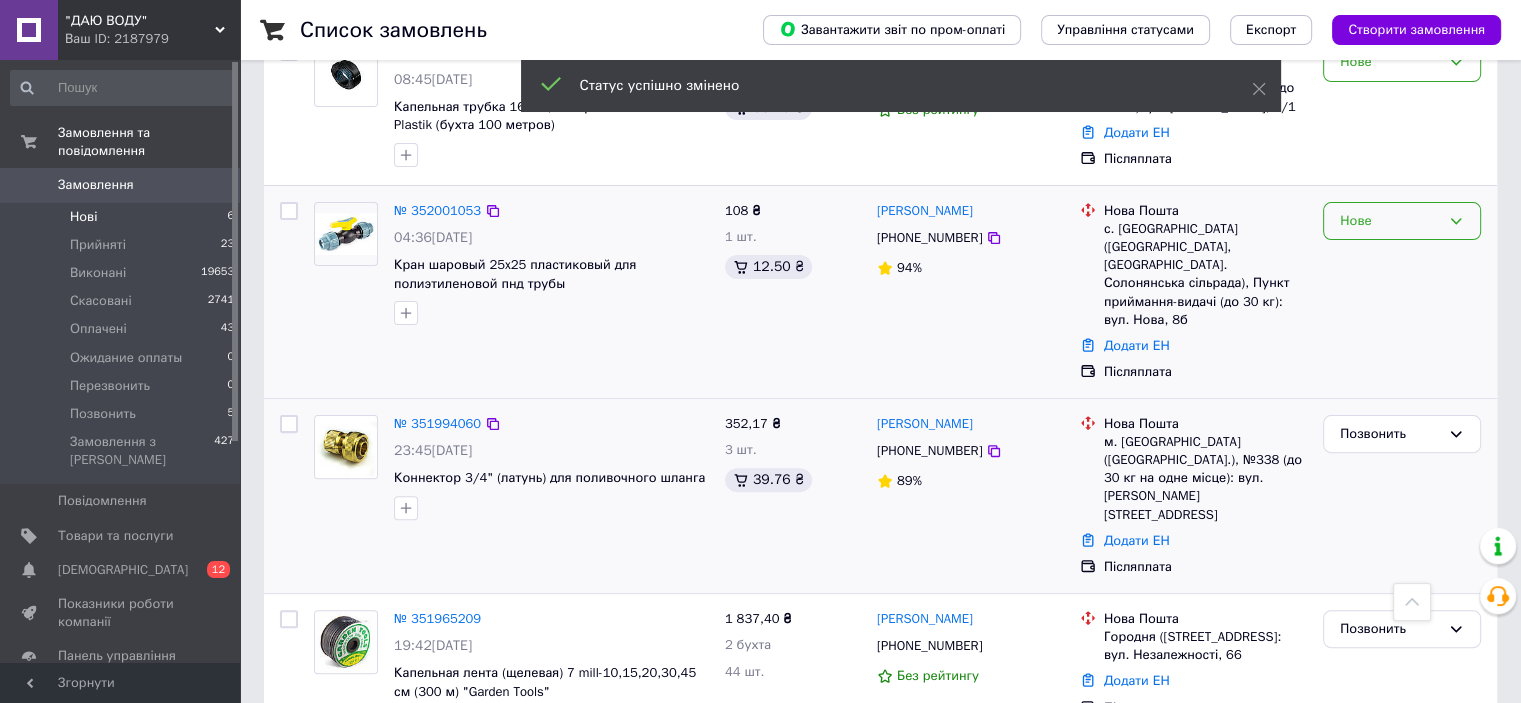 click on "Нове" at bounding box center (1390, 221) 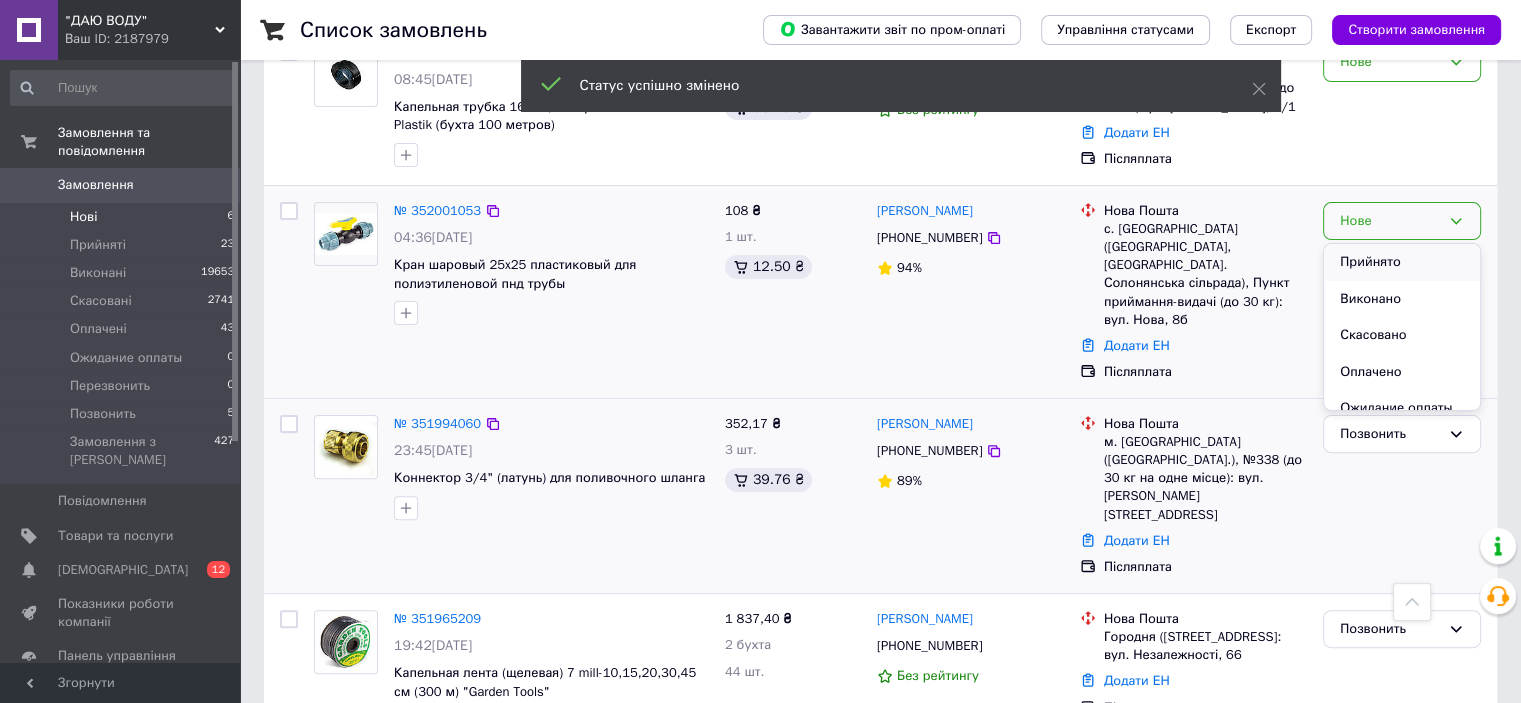 click on "Прийнято" at bounding box center [1402, 262] 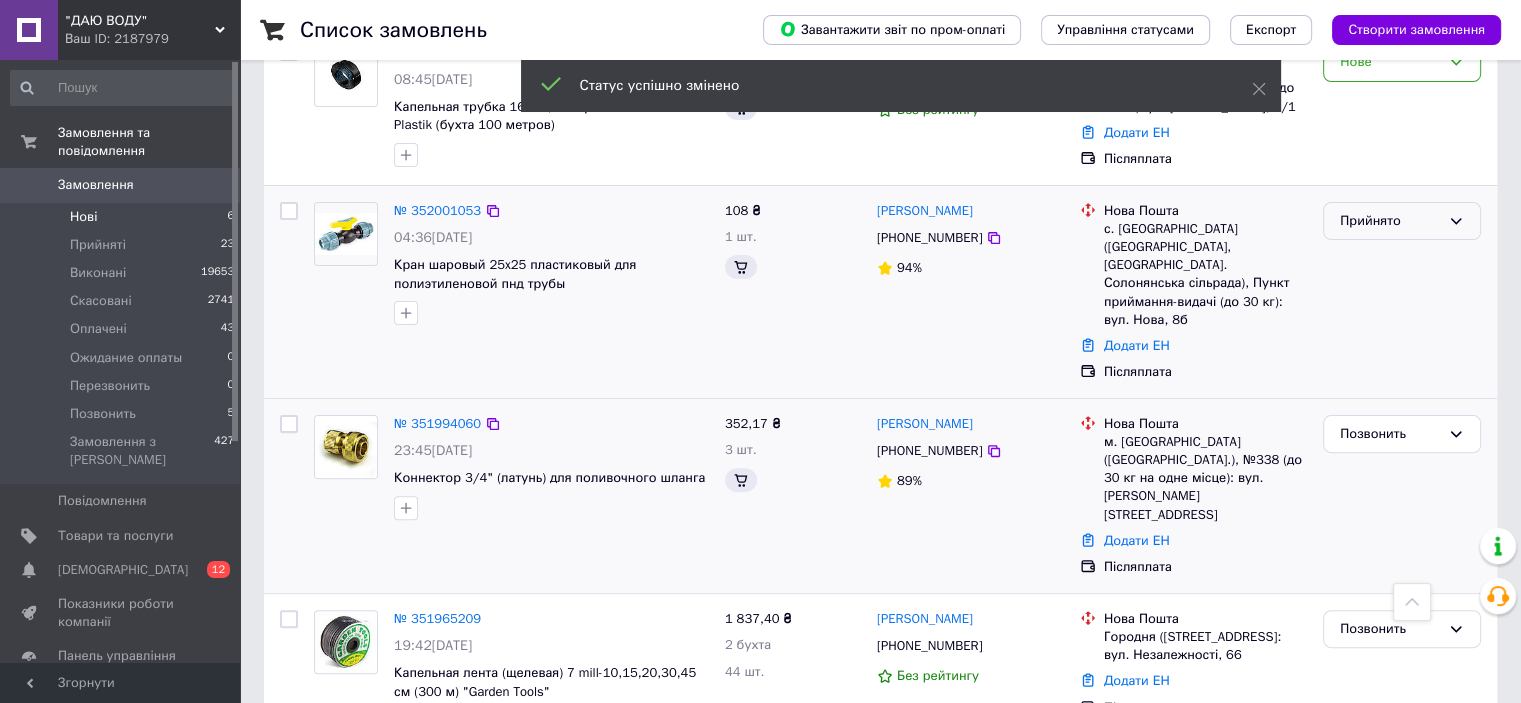 click on "Прийнято" at bounding box center [1390, 221] 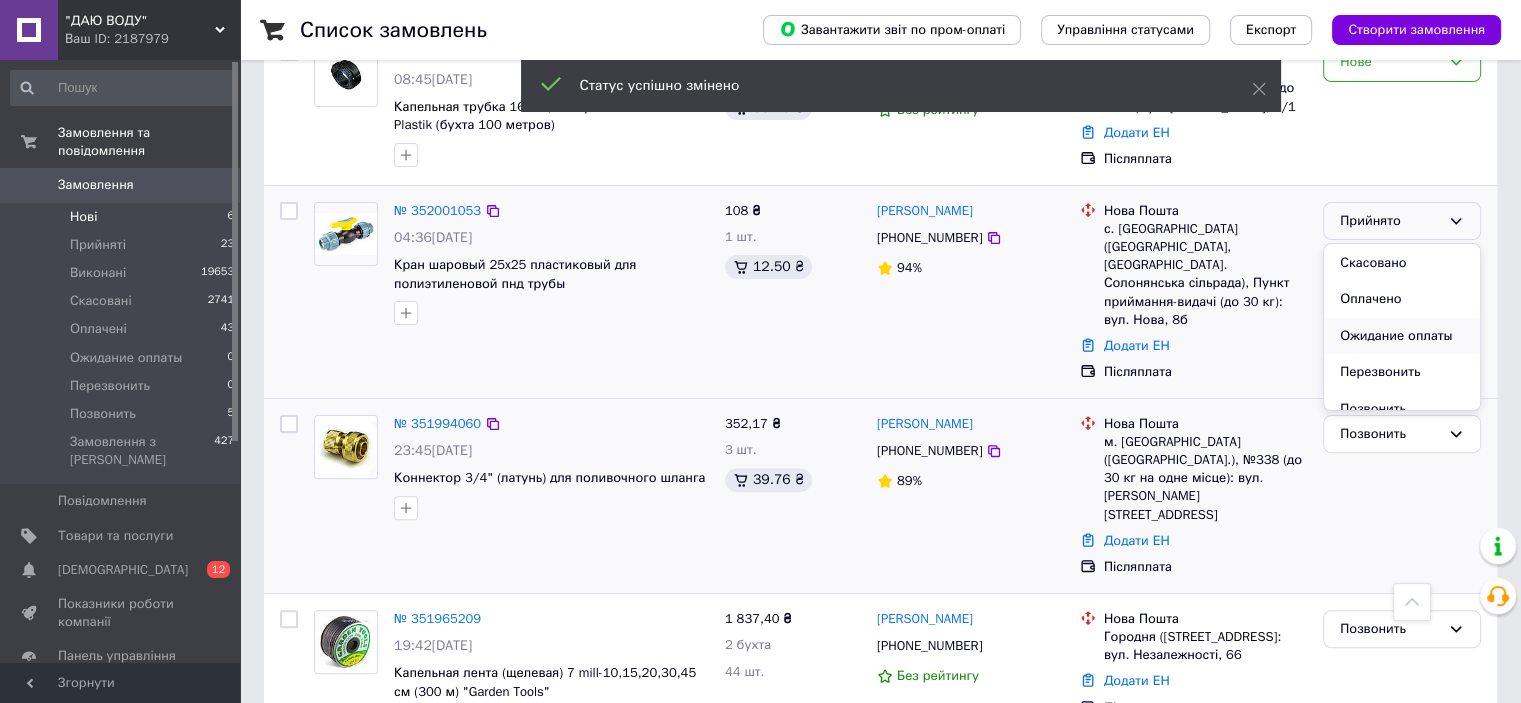scroll, scrollTop: 53, scrollLeft: 0, axis: vertical 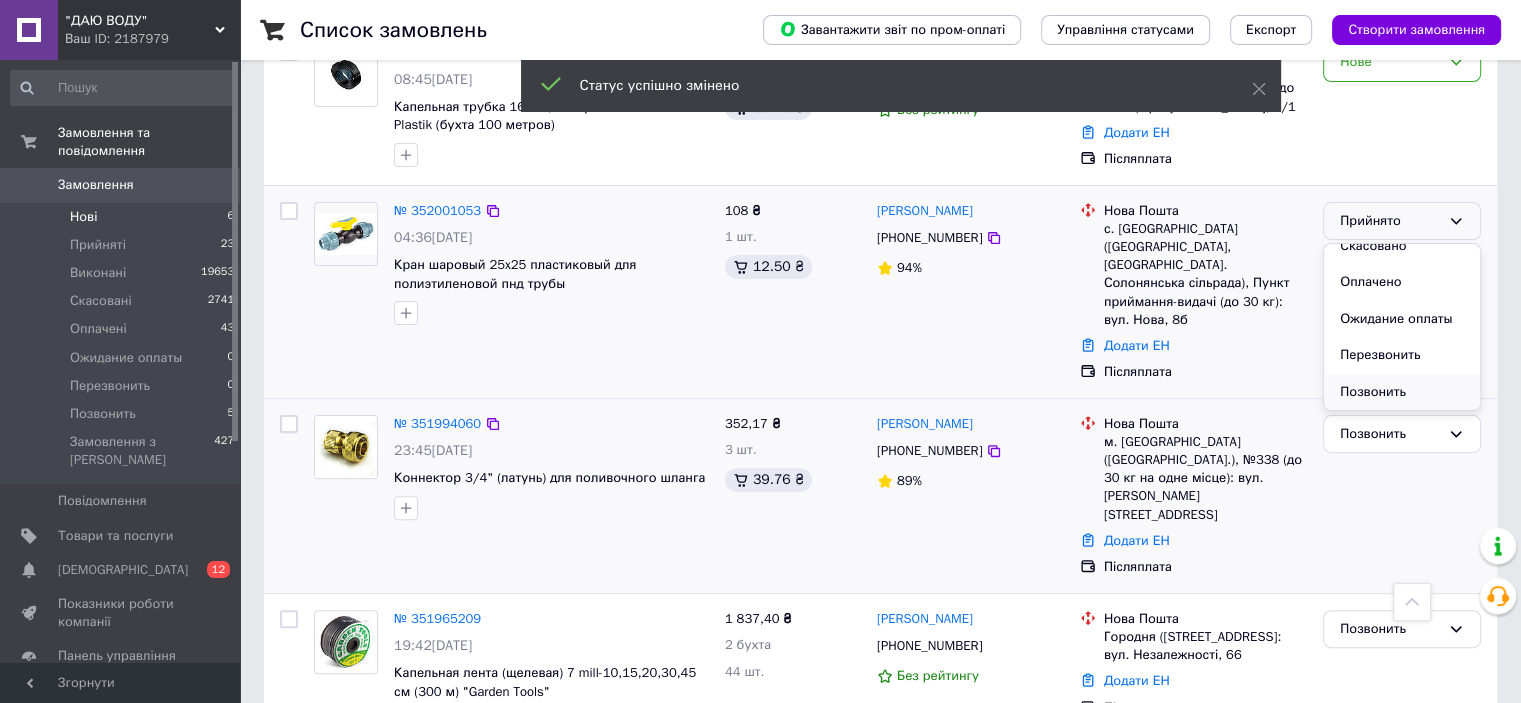 click on "Позвонить" at bounding box center [1402, 392] 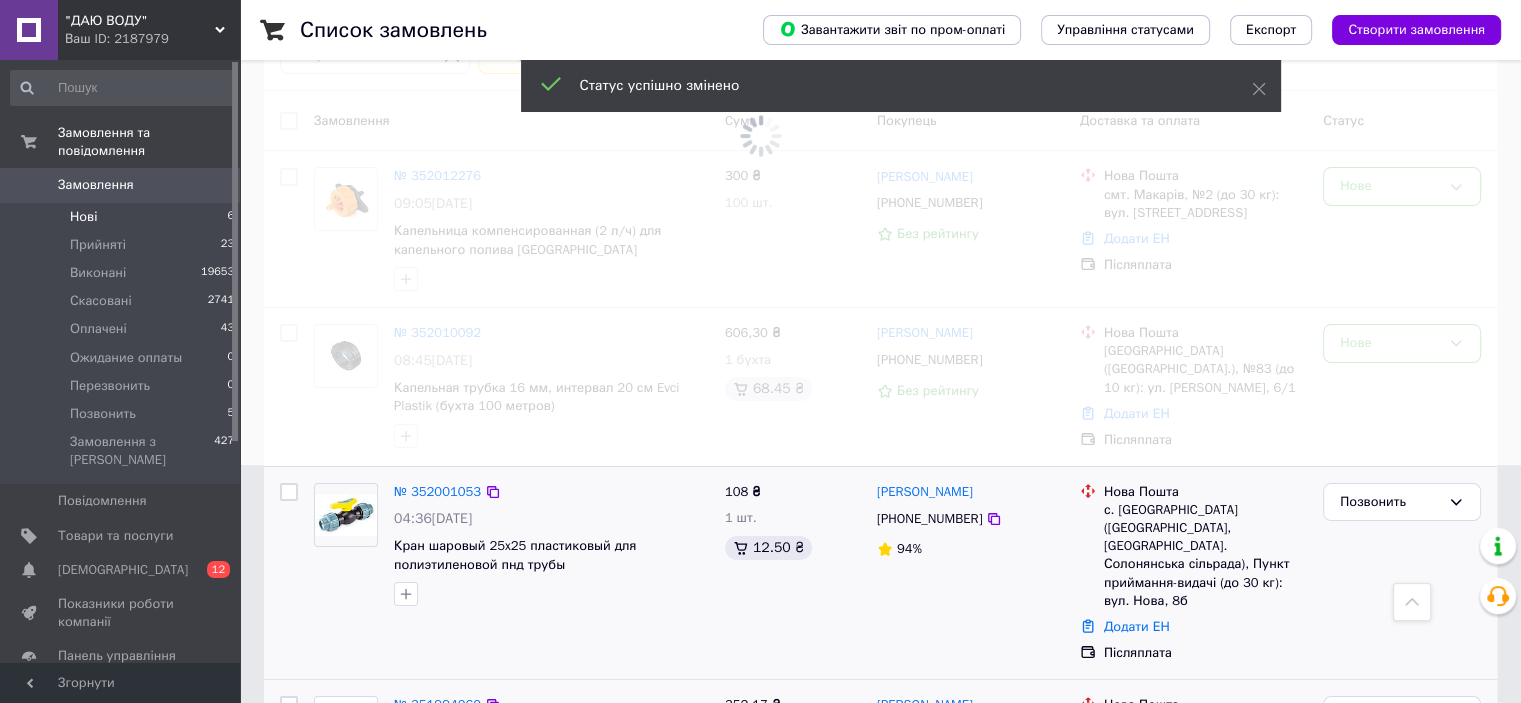 scroll, scrollTop: 219, scrollLeft: 0, axis: vertical 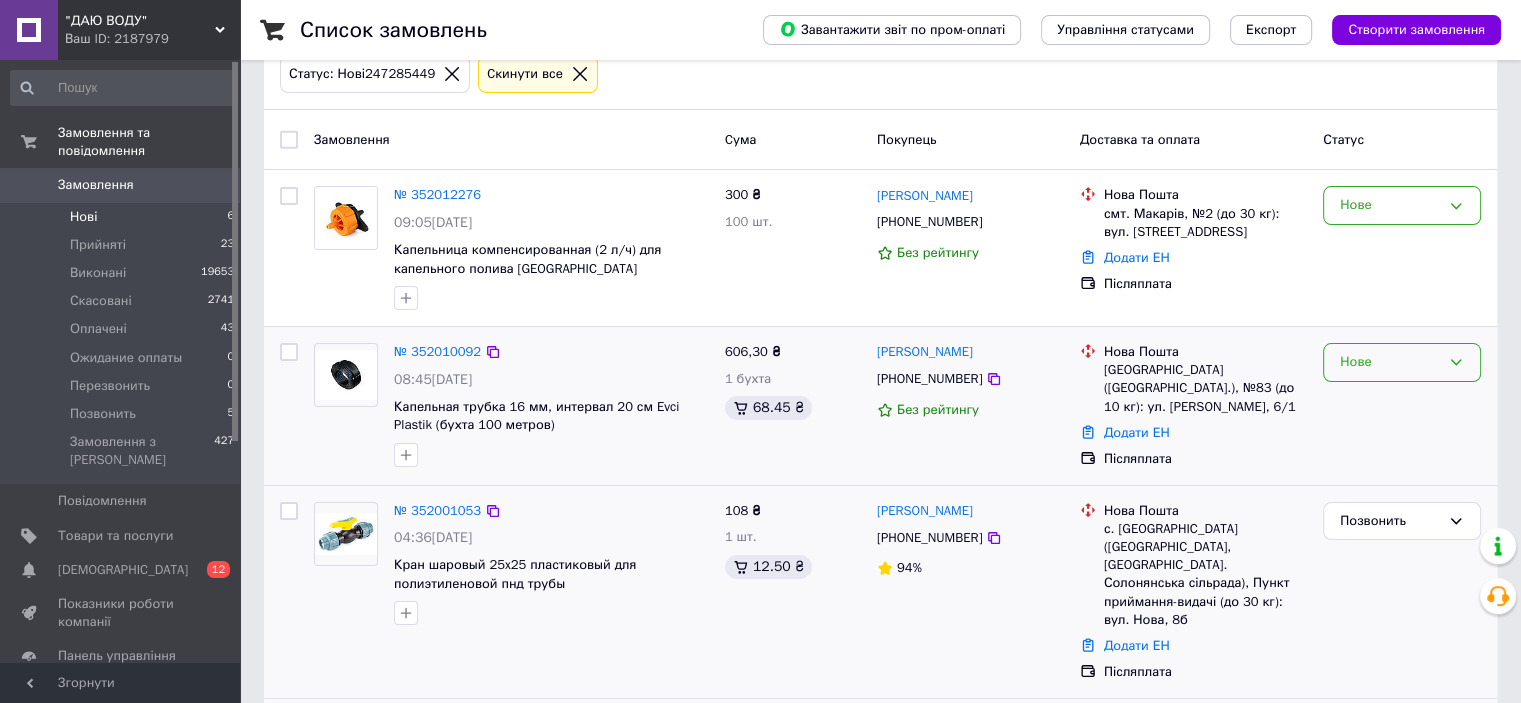 click on "Нове" at bounding box center (1390, 362) 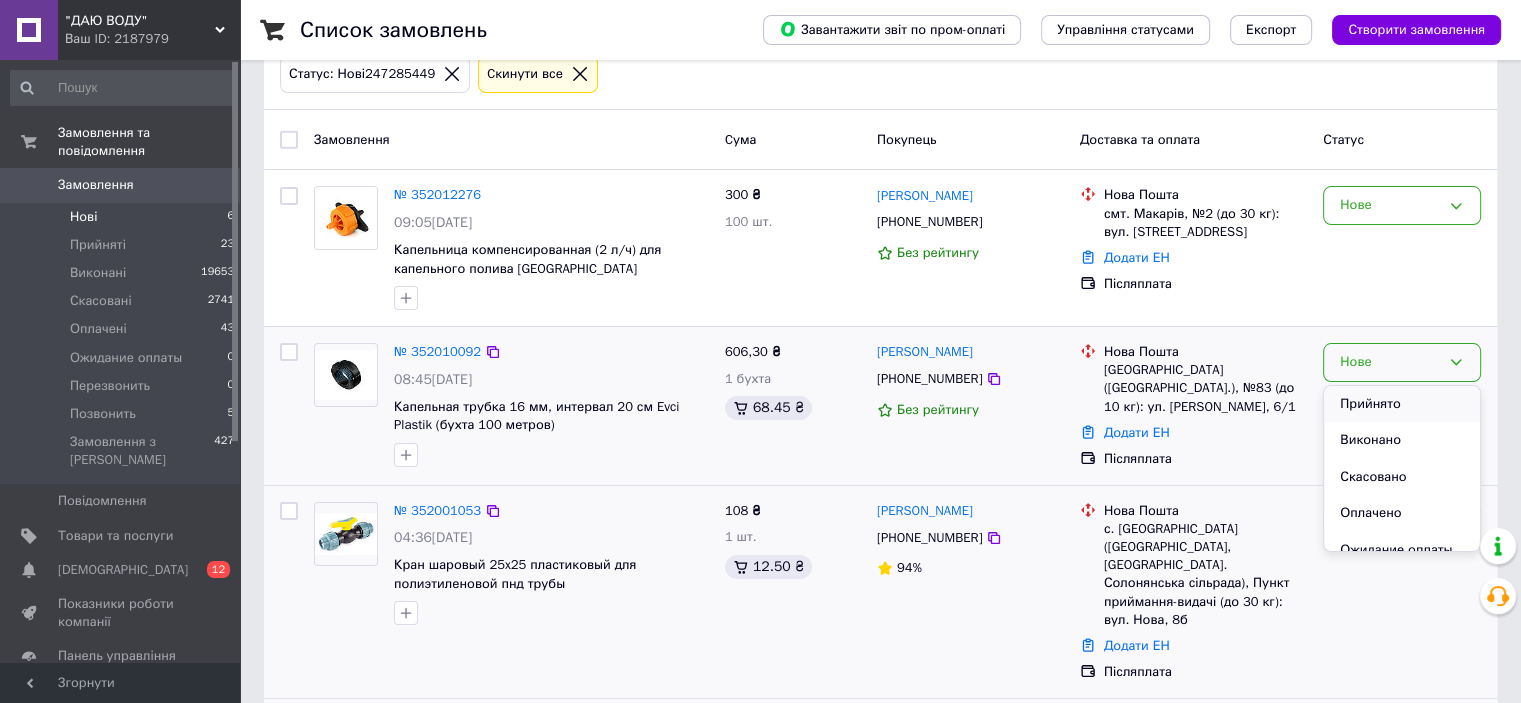 click on "Прийнято" at bounding box center (1402, 404) 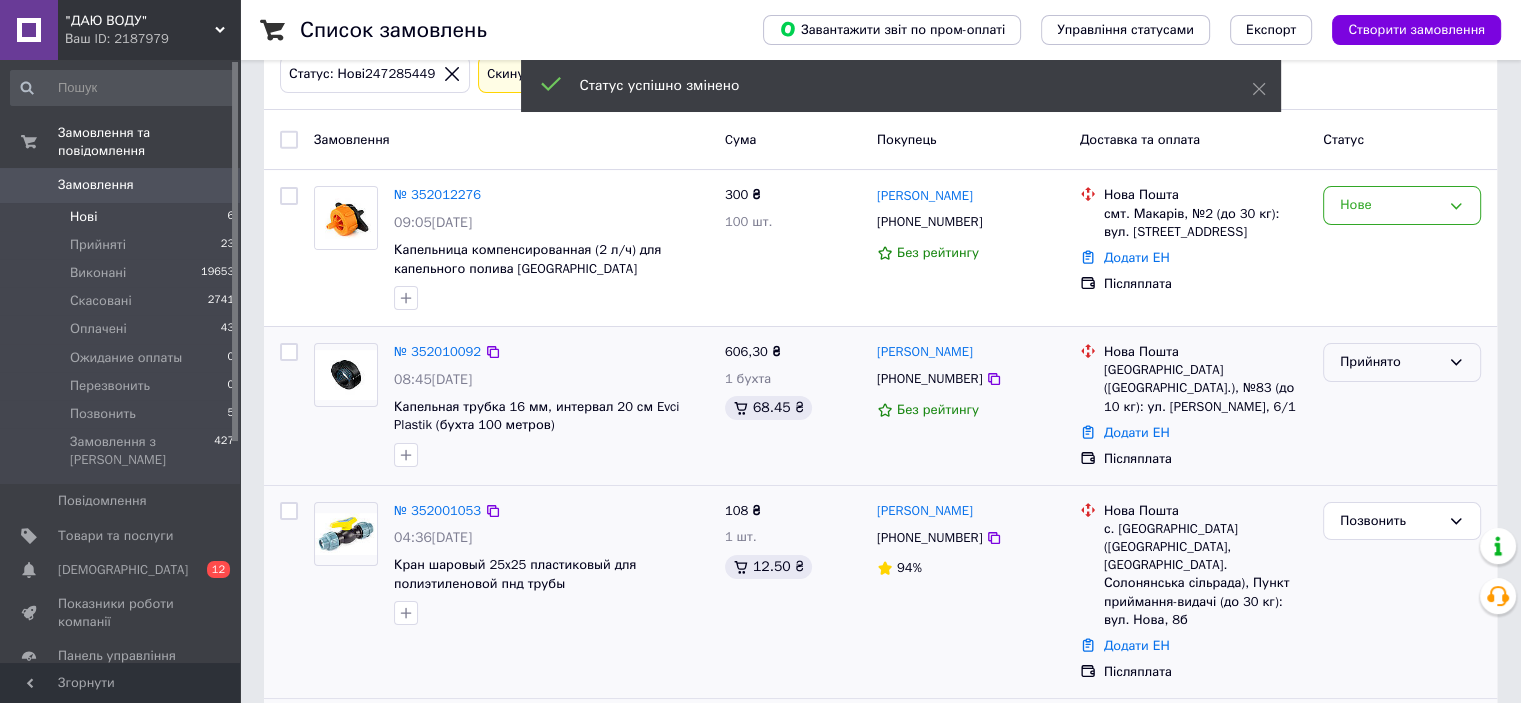 click on "Прийнято" at bounding box center (1390, 362) 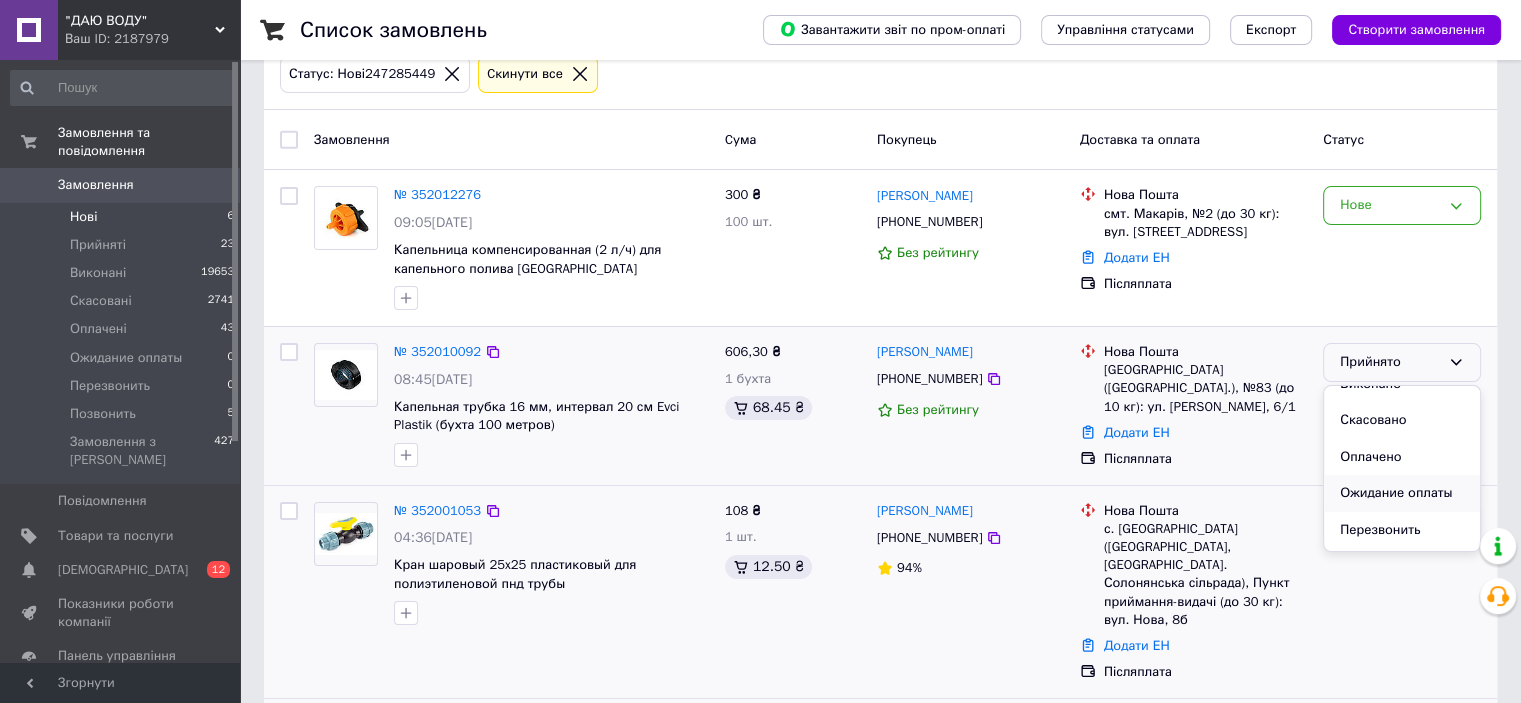 scroll, scrollTop: 53, scrollLeft: 0, axis: vertical 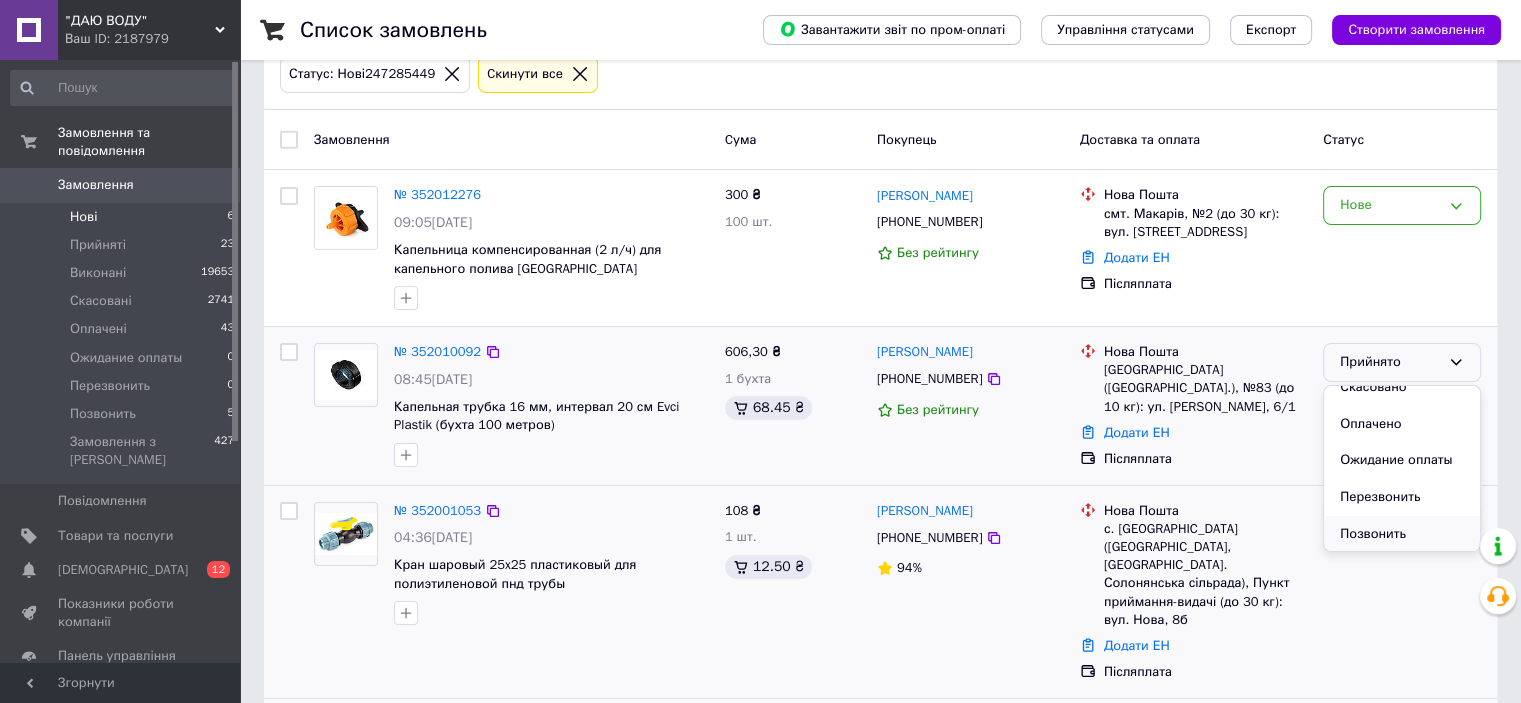 click on "Позвонить" at bounding box center (1402, 534) 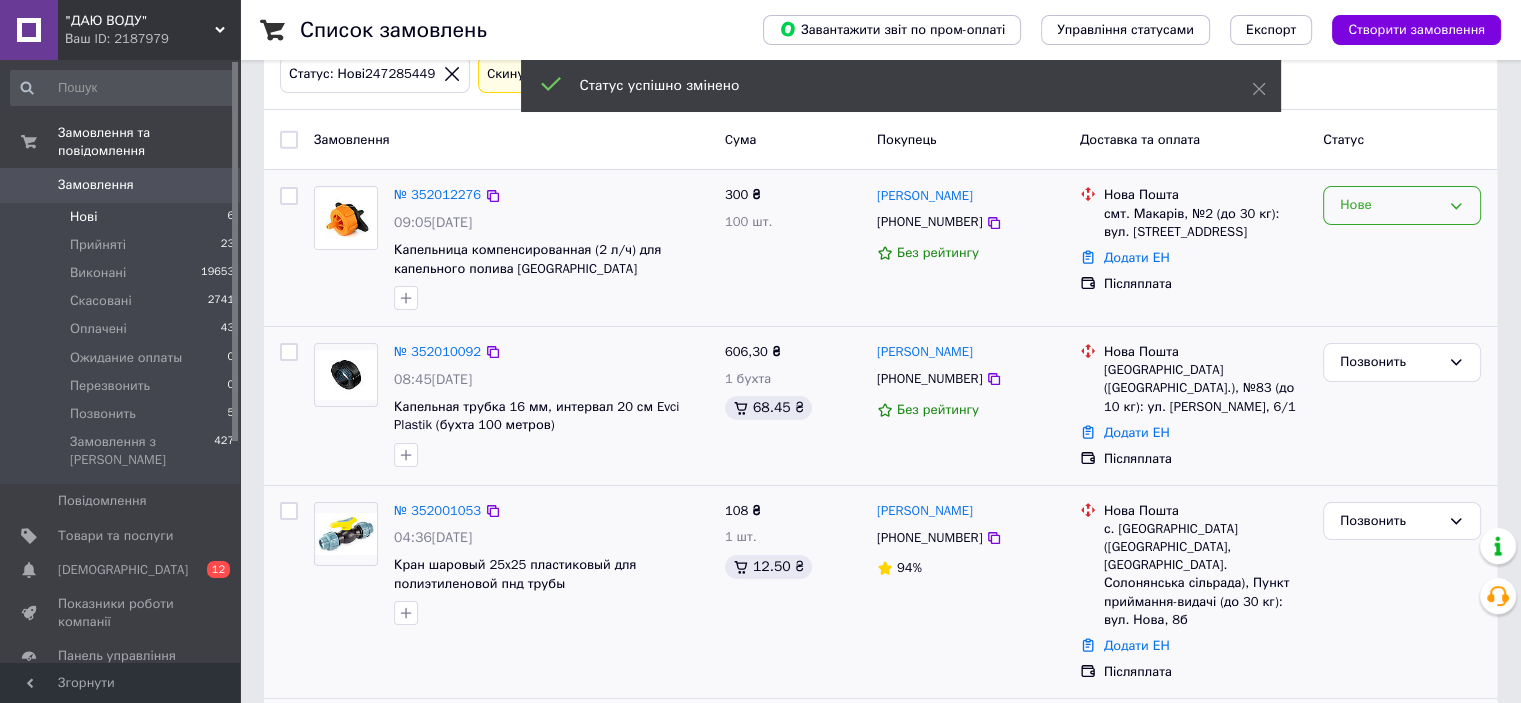 click on "Нове" at bounding box center (1390, 205) 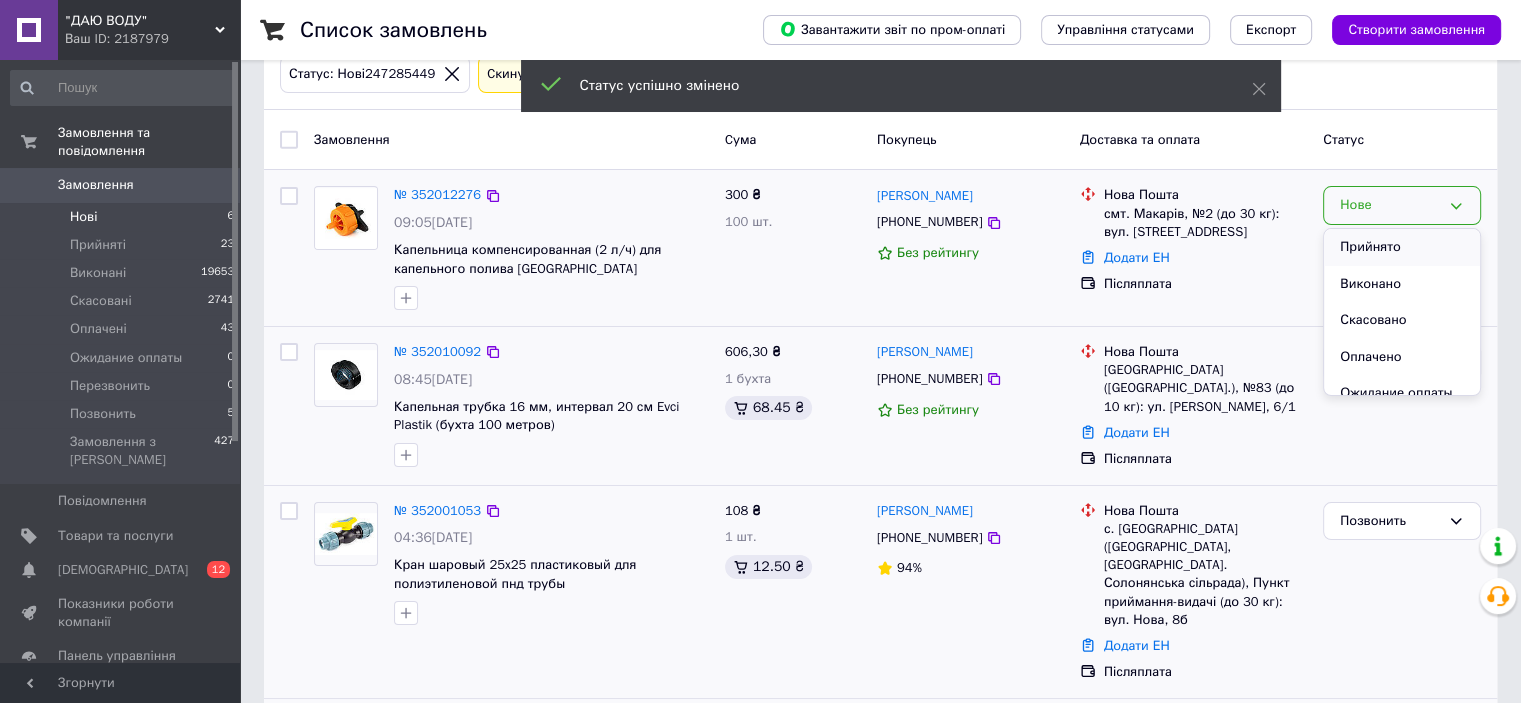 click on "Прийнято" at bounding box center (1402, 247) 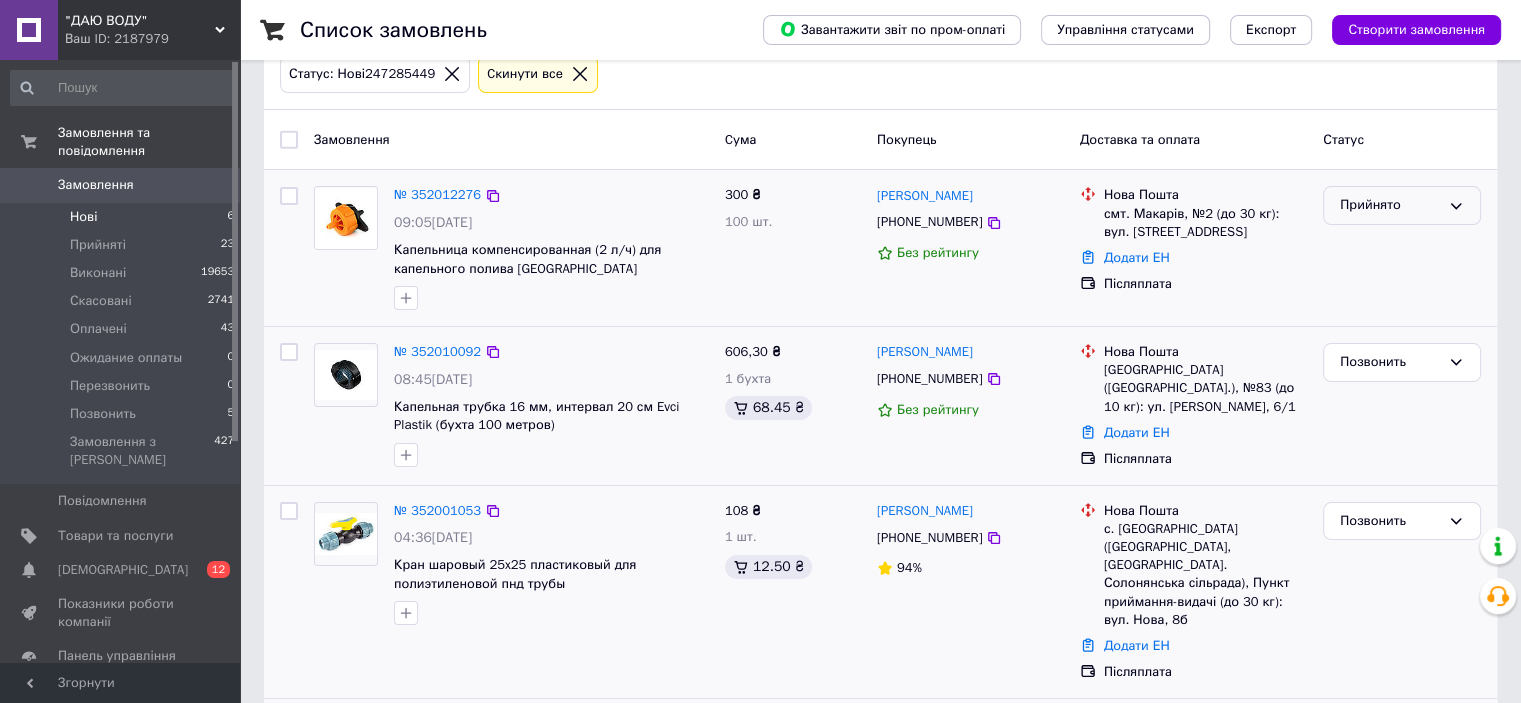 click on "Прийнято" at bounding box center (1390, 205) 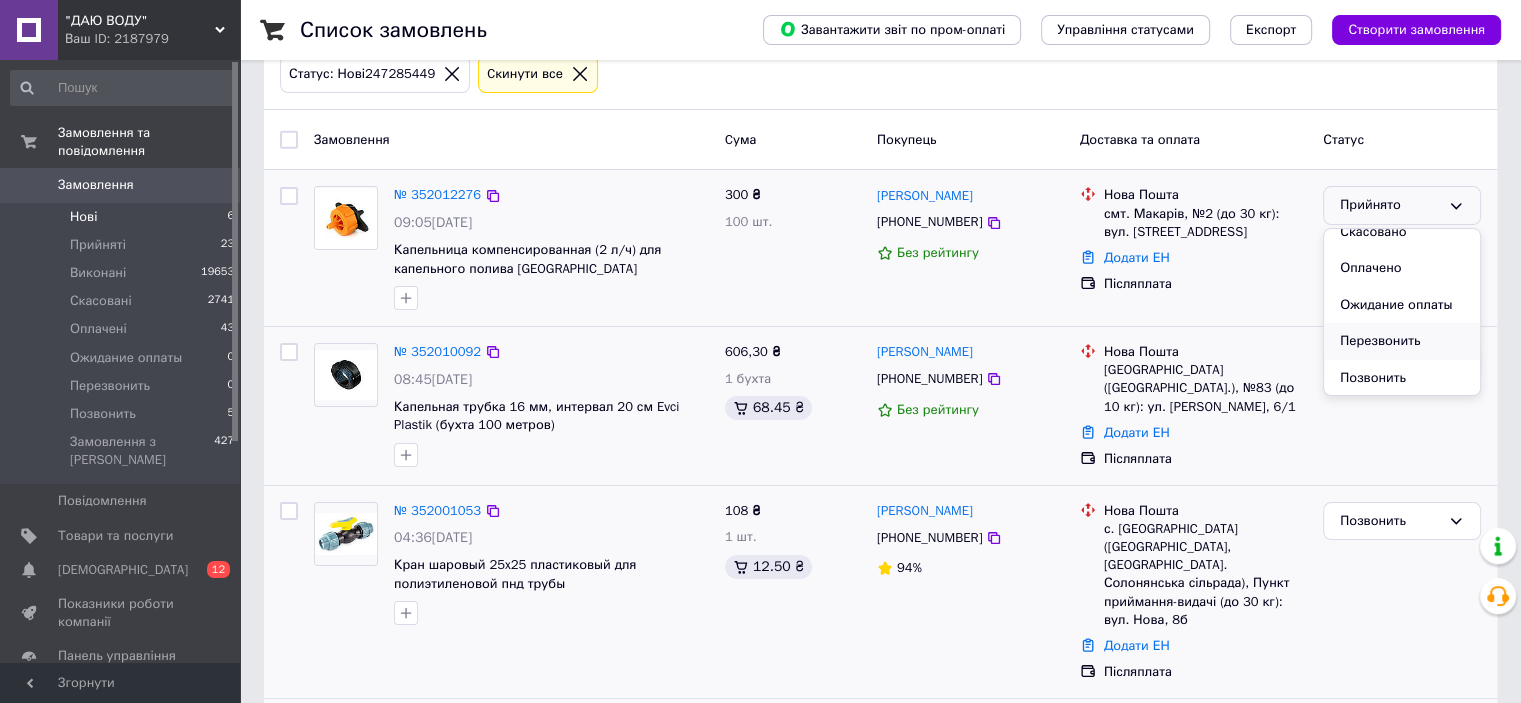 scroll, scrollTop: 53, scrollLeft: 0, axis: vertical 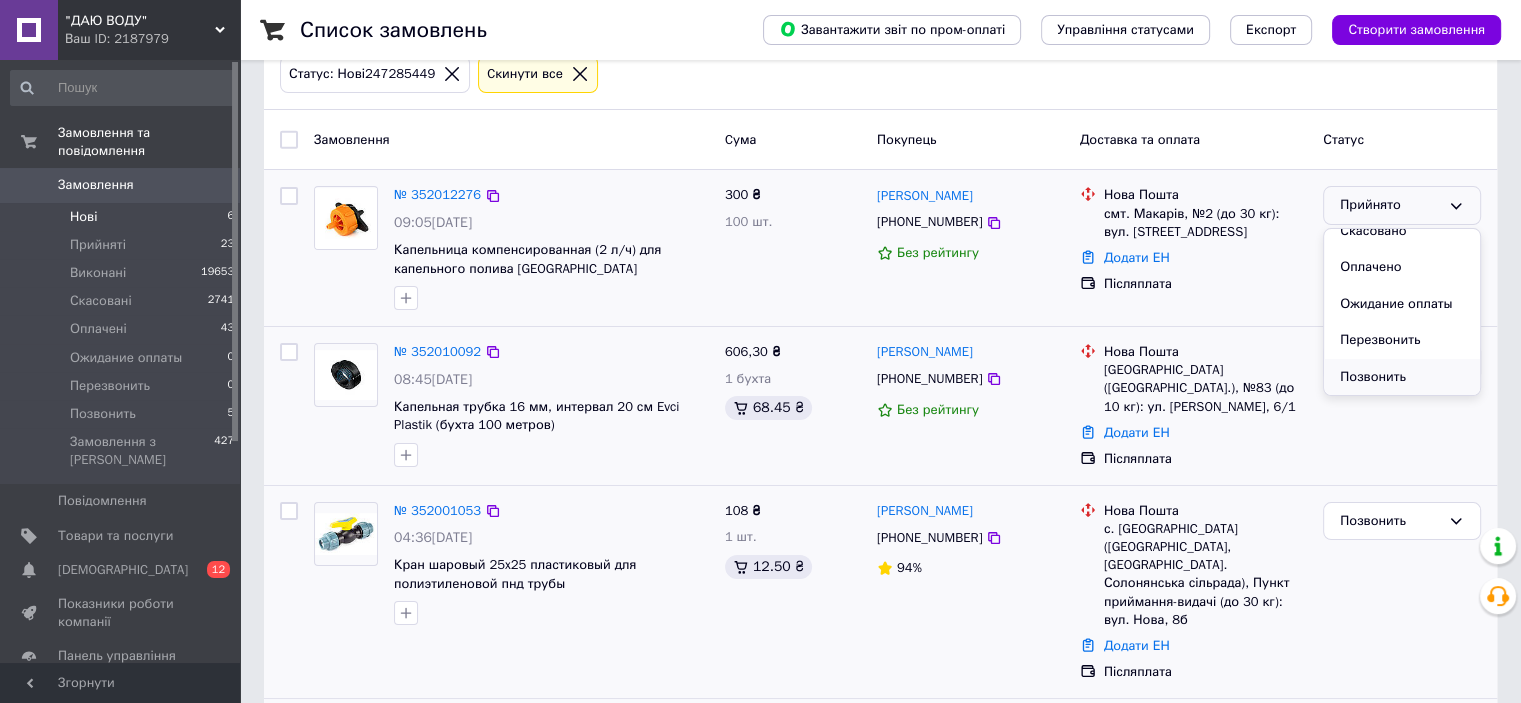 click on "Позвонить" at bounding box center (1402, 377) 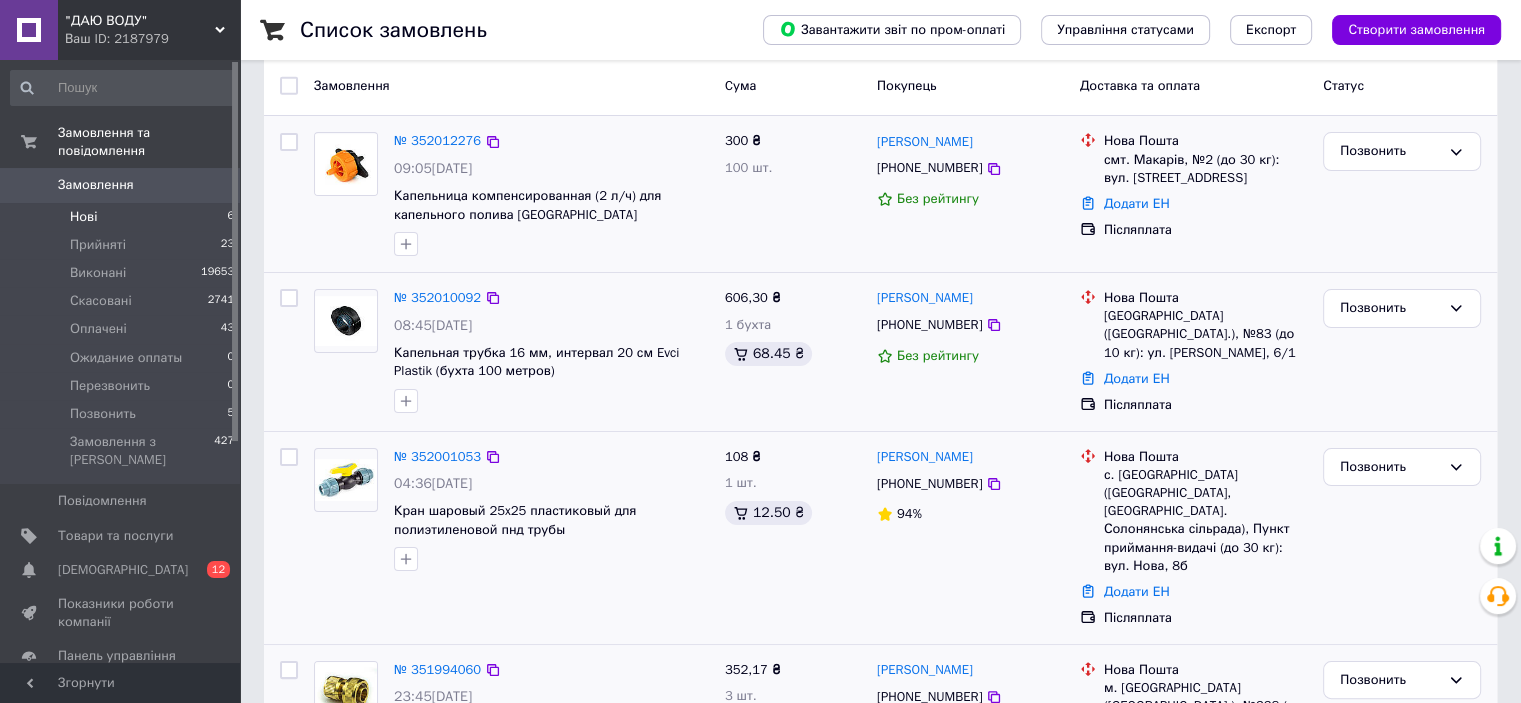 scroll, scrollTop: 374, scrollLeft: 0, axis: vertical 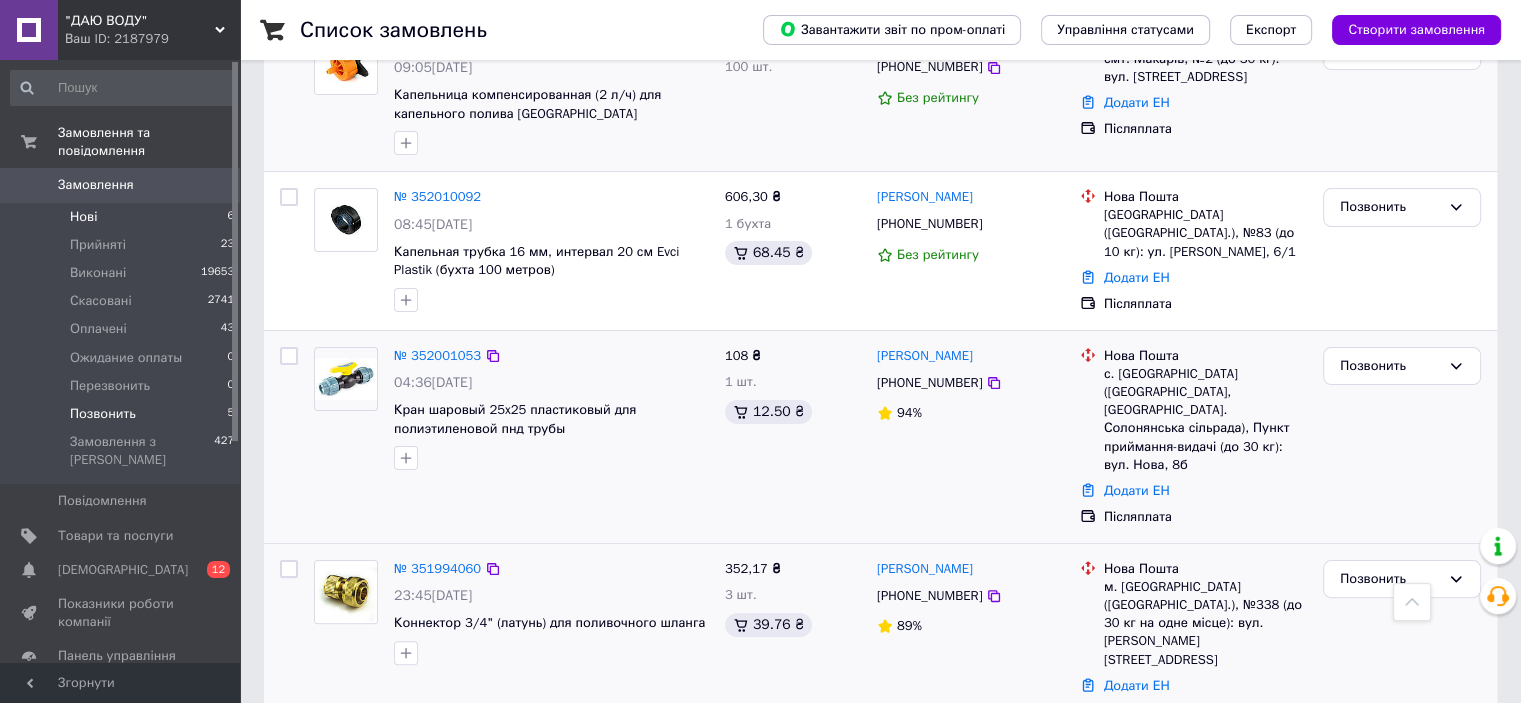 click on "Позвонить" at bounding box center [103, 414] 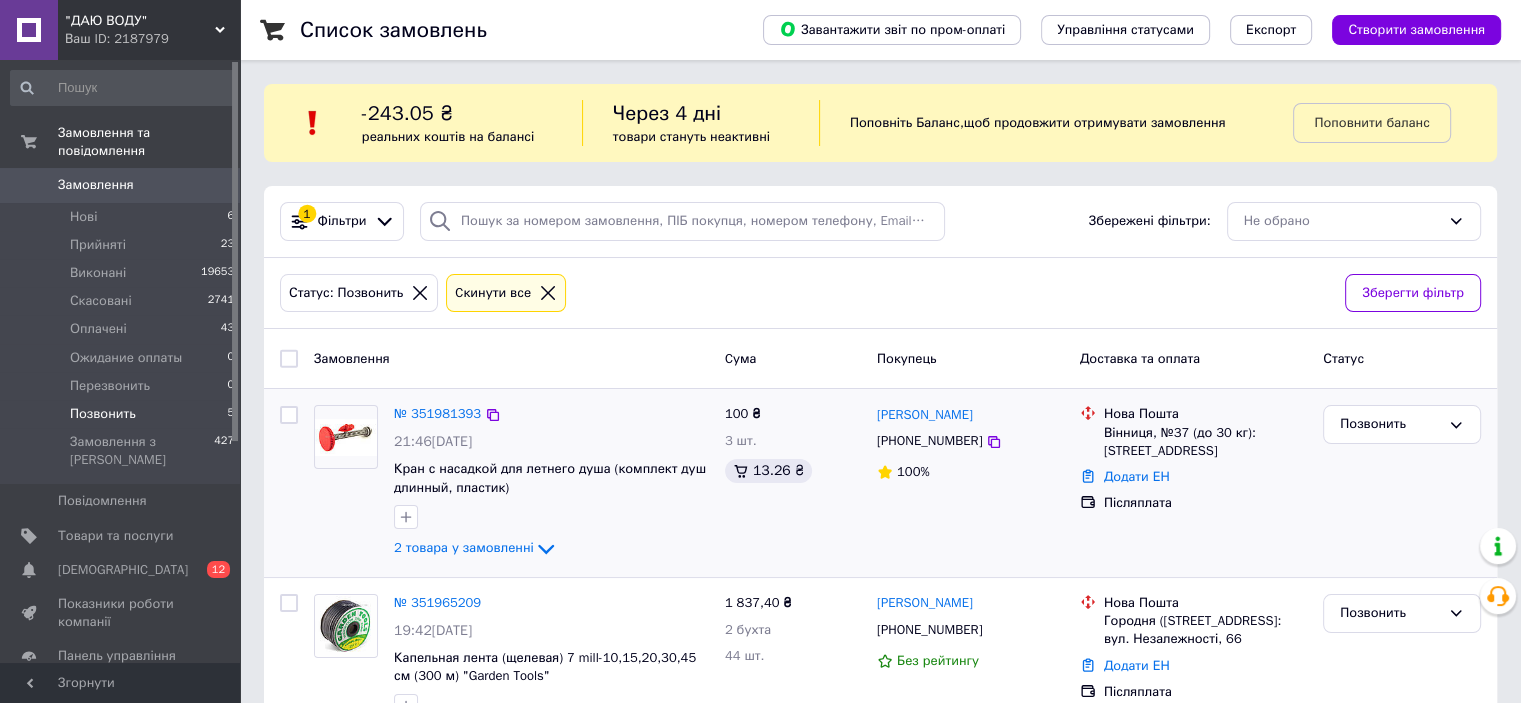 scroll, scrollTop: 987, scrollLeft: 0, axis: vertical 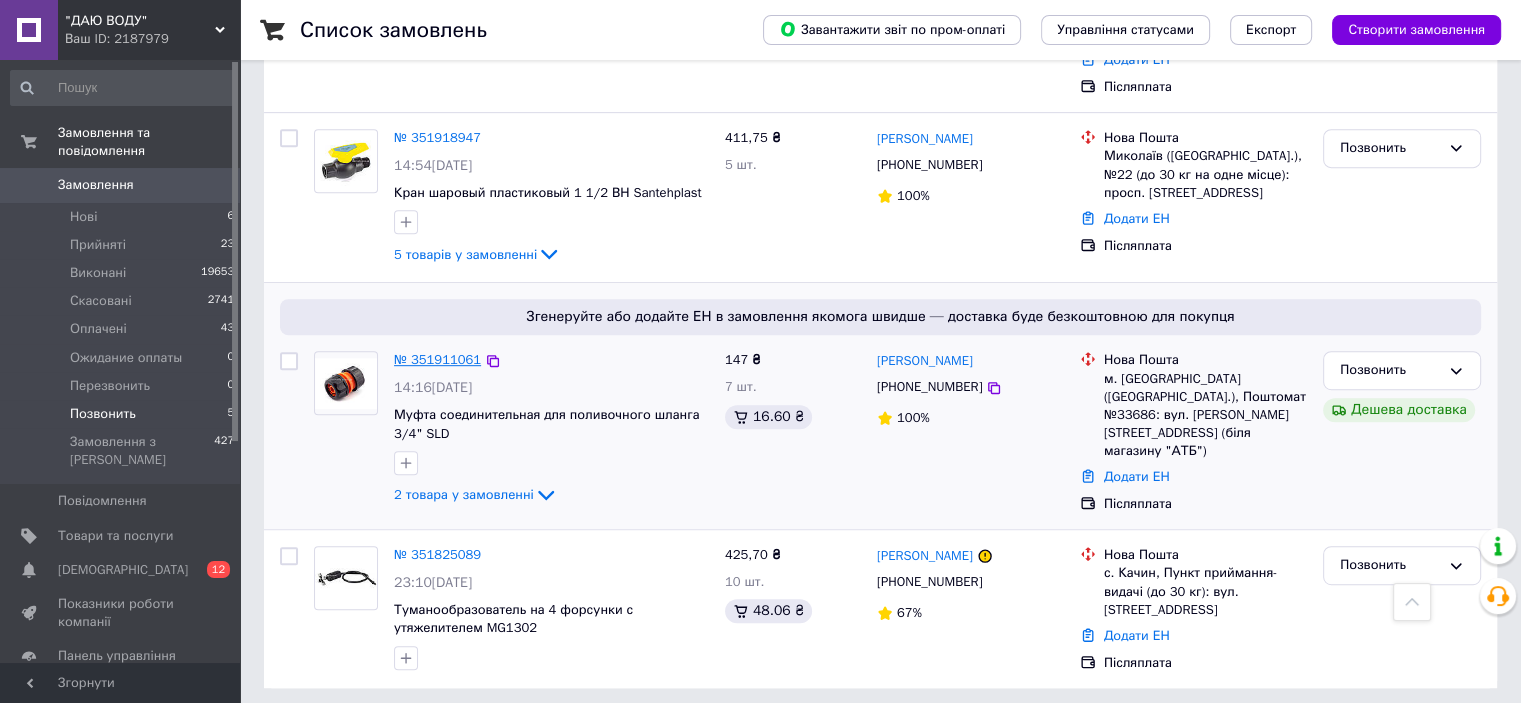 click on "№ 351911061" at bounding box center (437, 359) 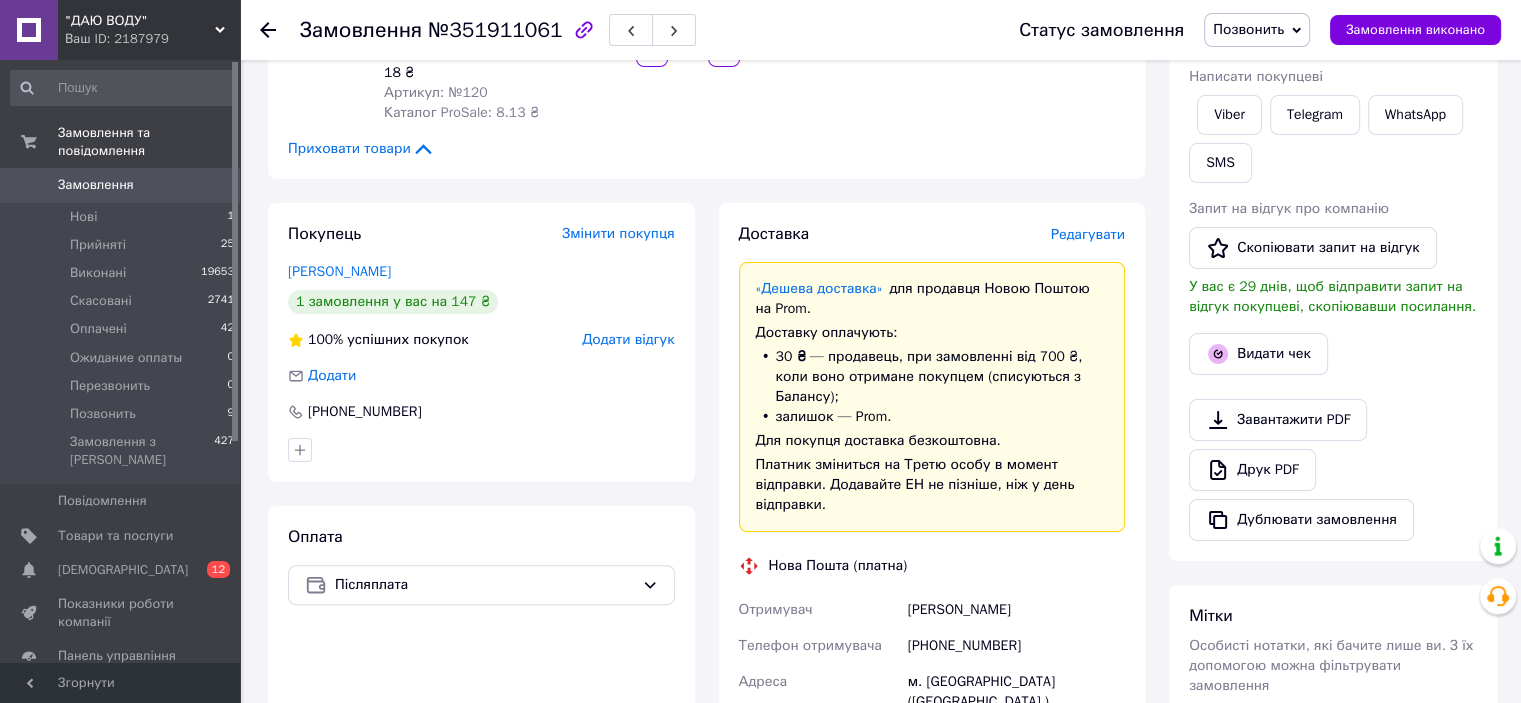 scroll, scrollTop: 400, scrollLeft: 0, axis: vertical 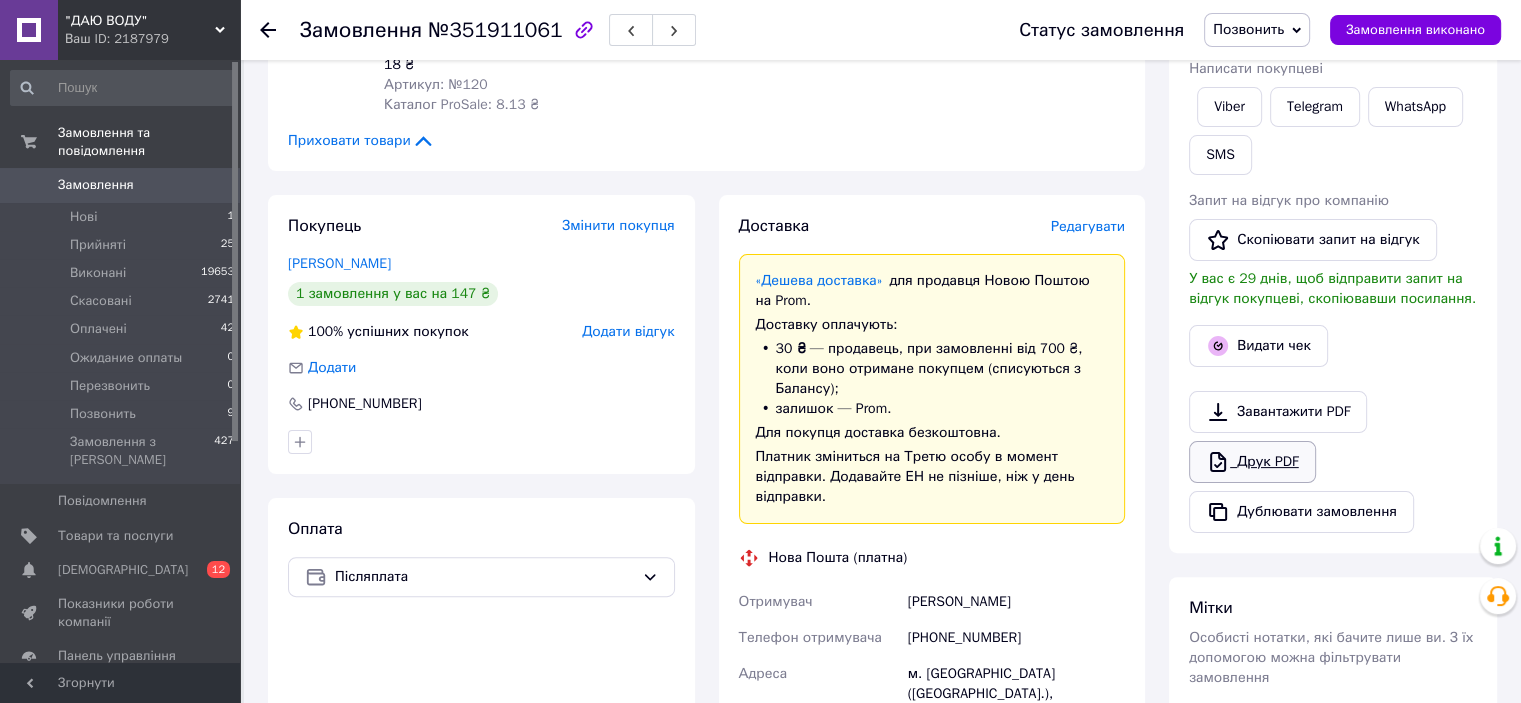 click on "Друк PDF" at bounding box center (1252, 462) 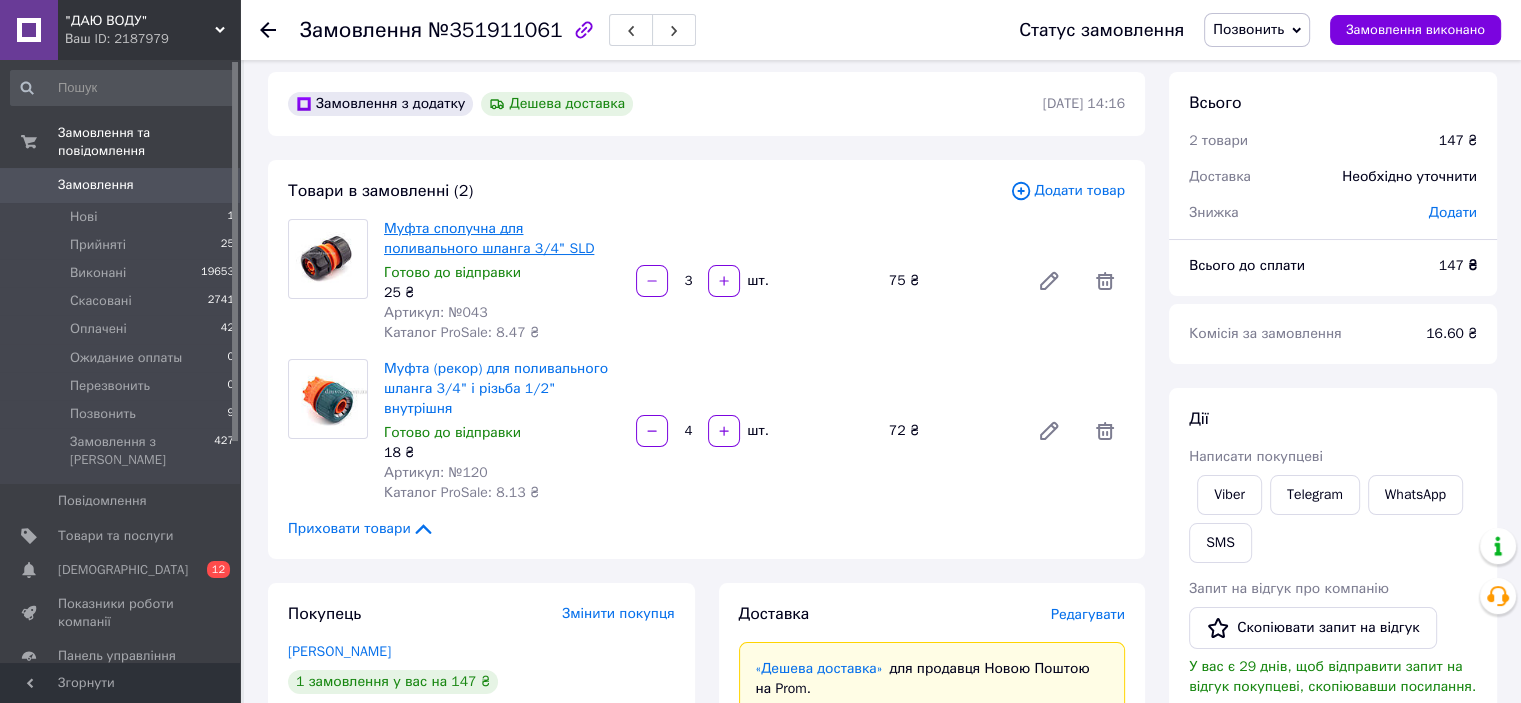 scroll, scrollTop: 0, scrollLeft: 0, axis: both 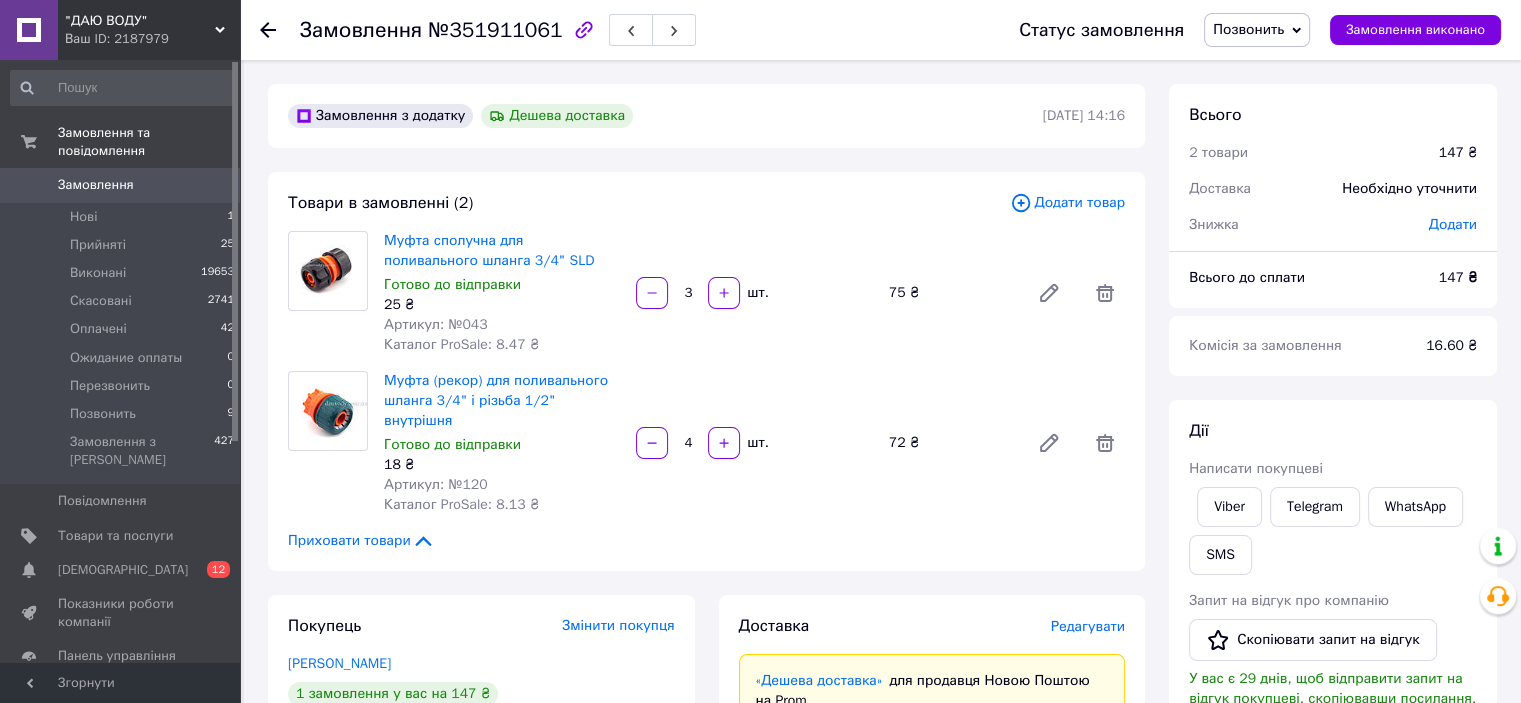 click 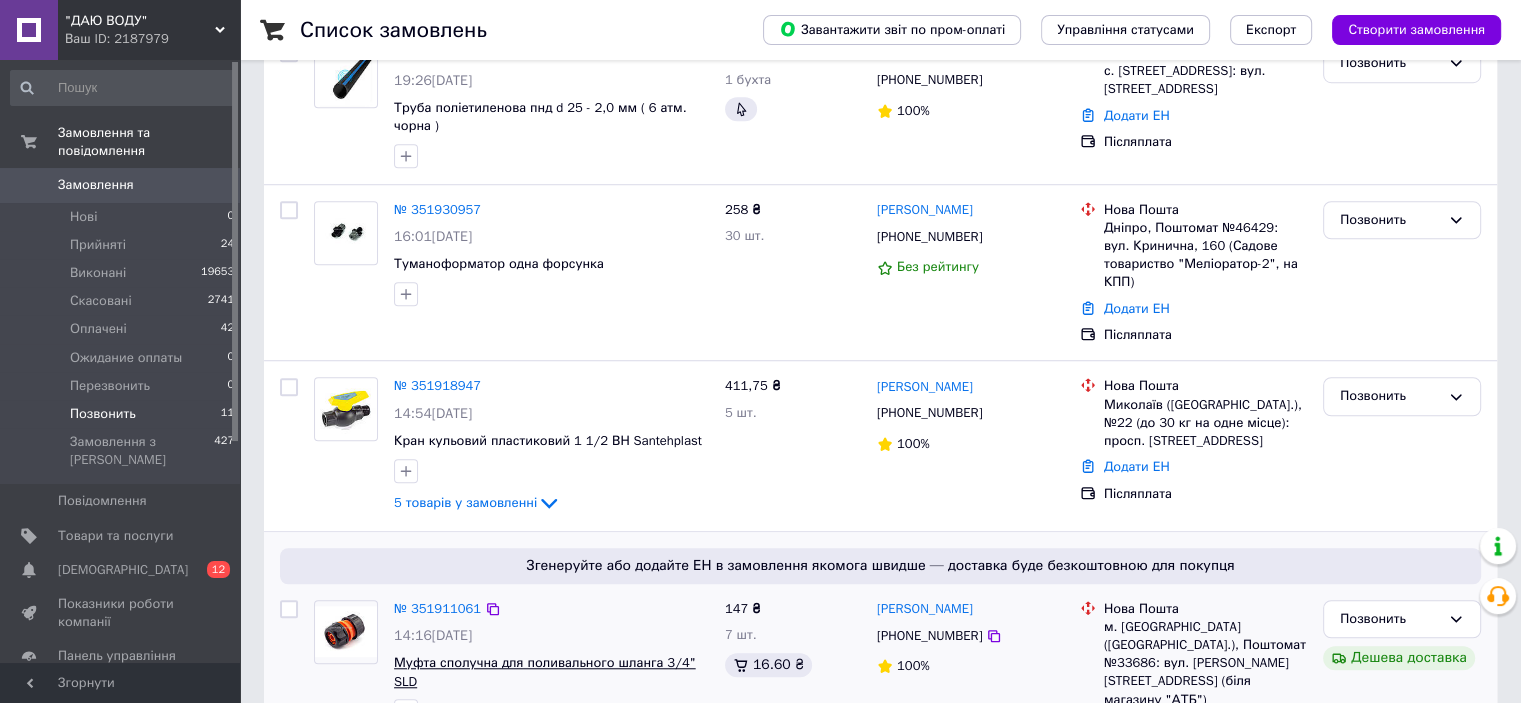 scroll, scrollTop: 1641, scrollLeft: 0, axis: vertical 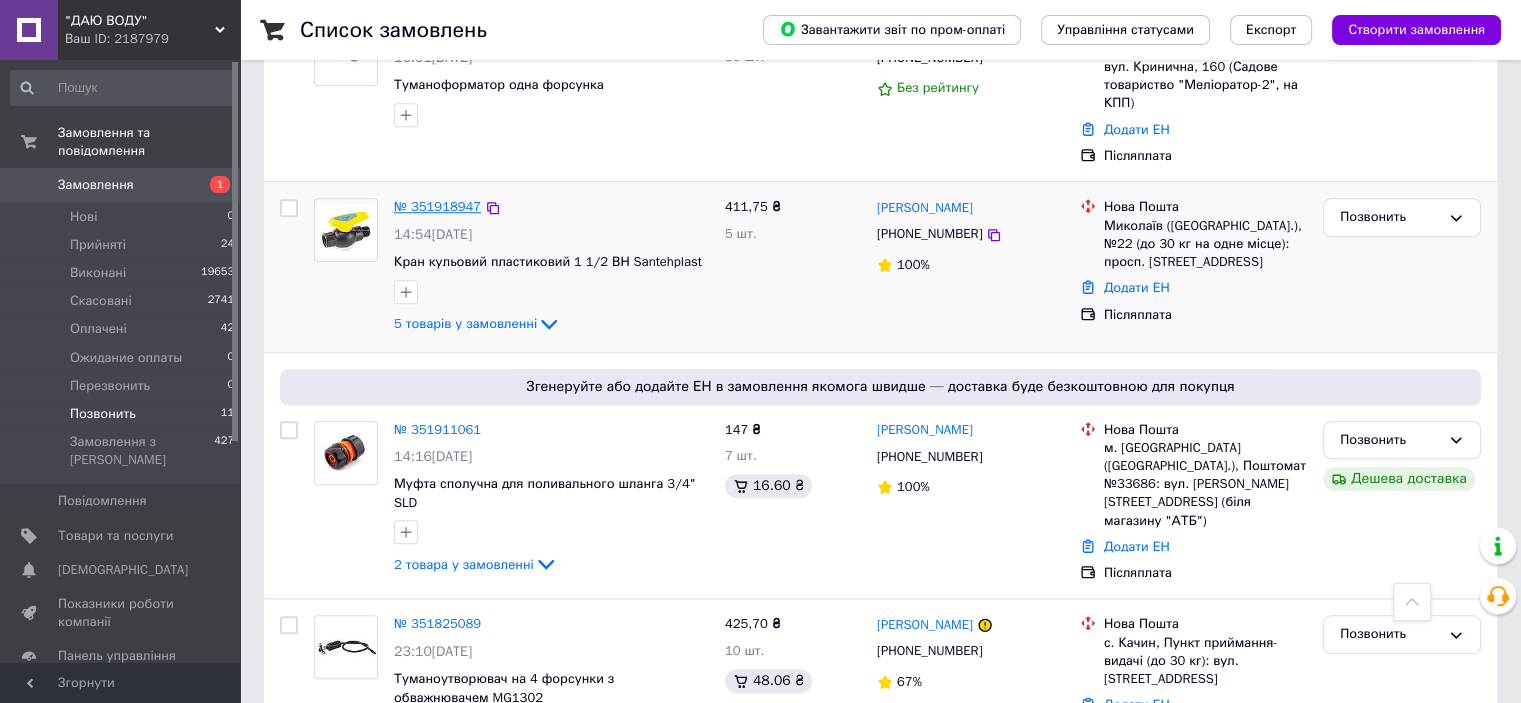 click on "№ 351918947" at bounding box center [437, 206] 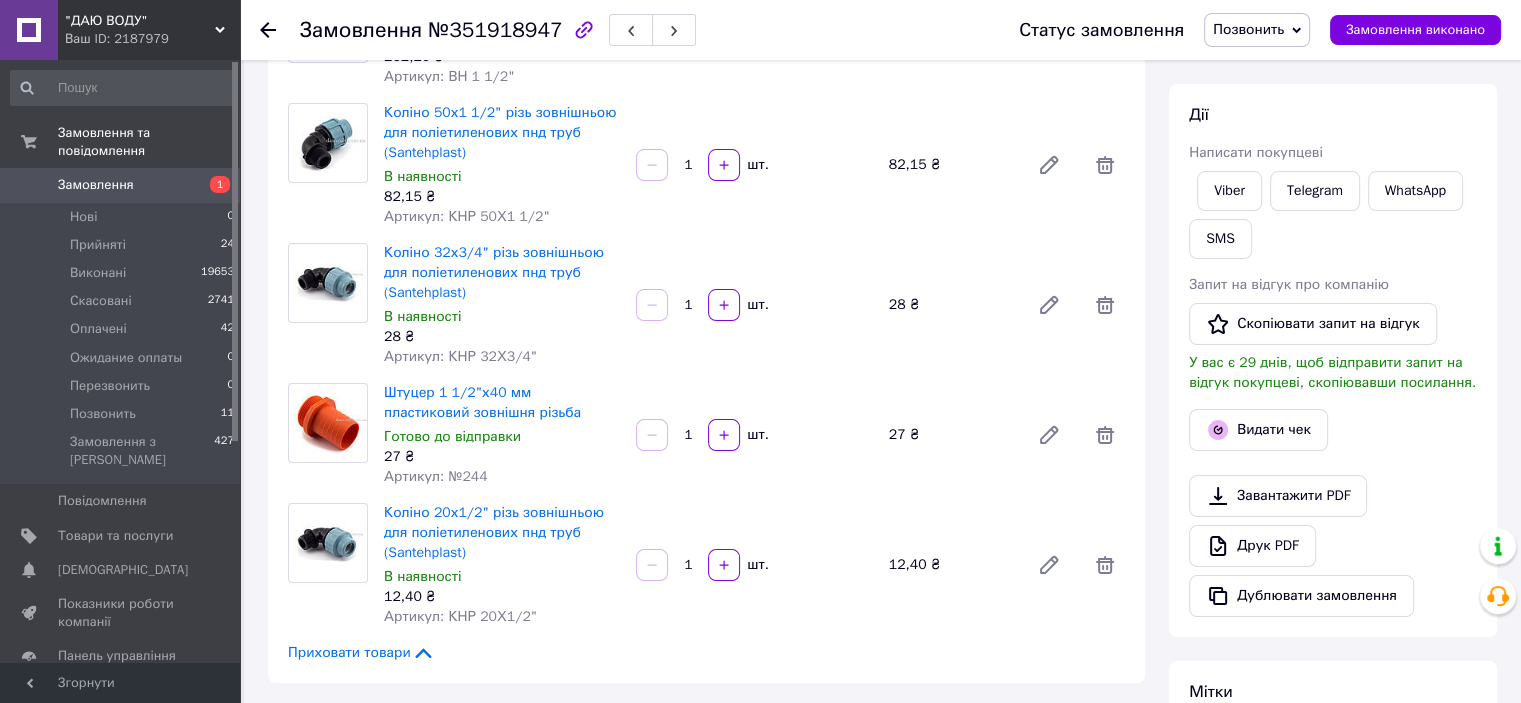 scroll, scrollTop: 400, scrollLeft: 0, axis: vertical 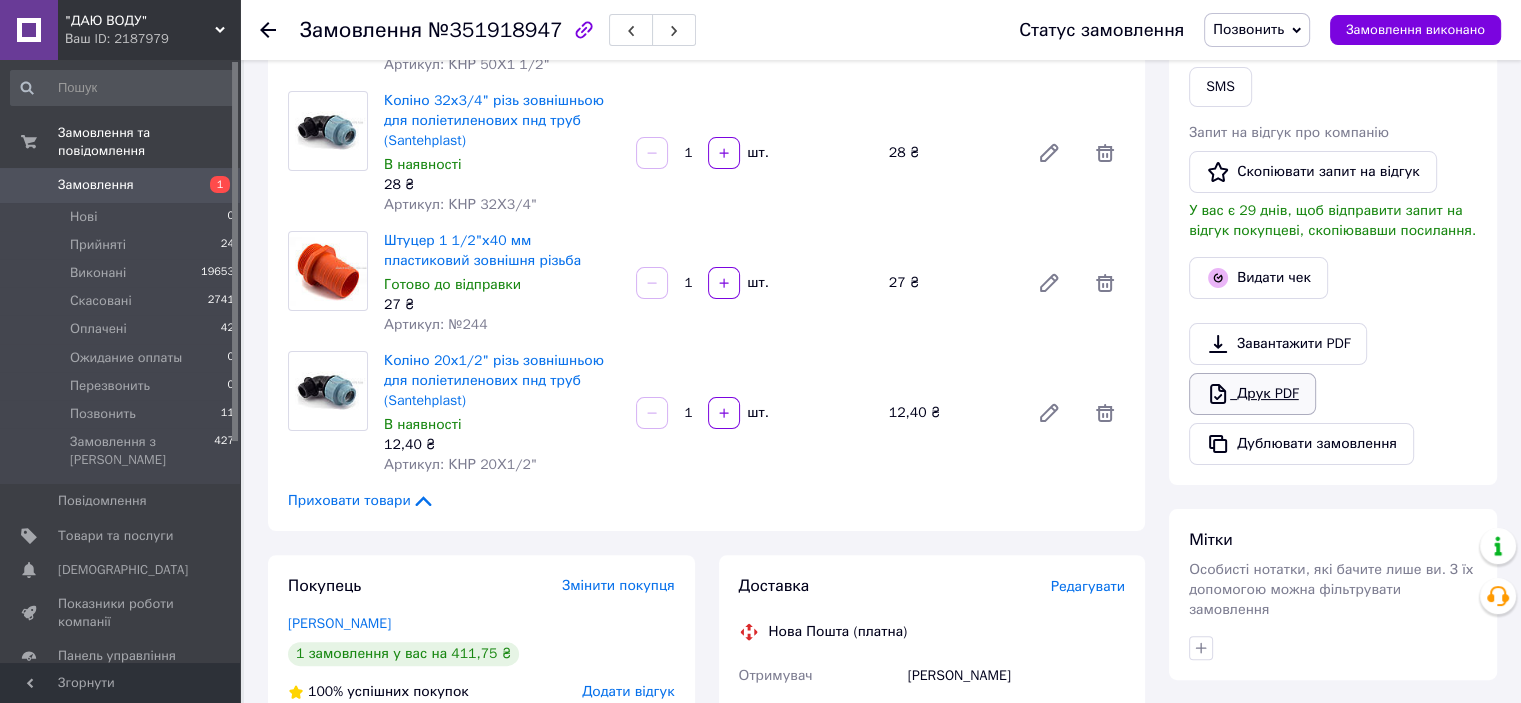 click on "Друк PDF" at bounding box center (1252, 394) 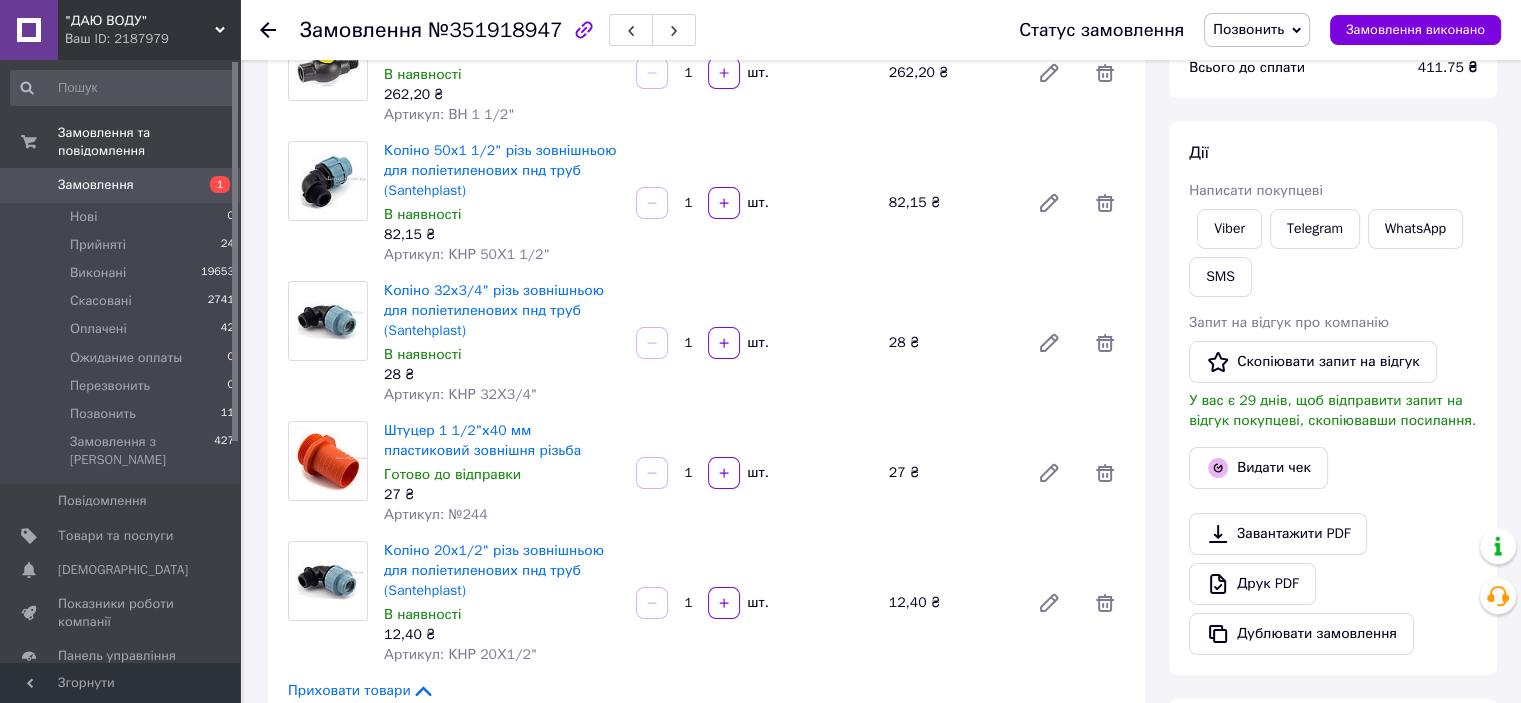 scroll, scrollTop: 0, scrollLeft: 0, axis: both 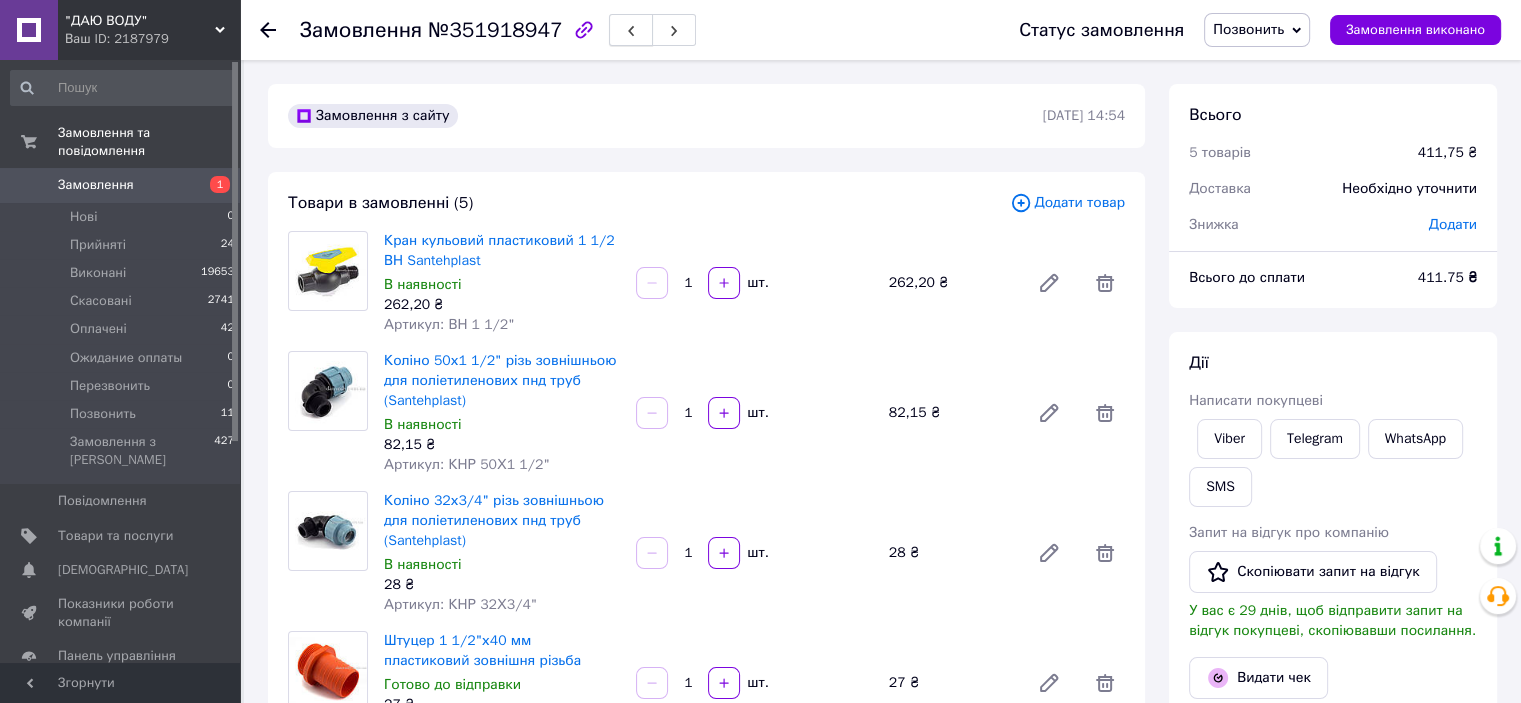 click 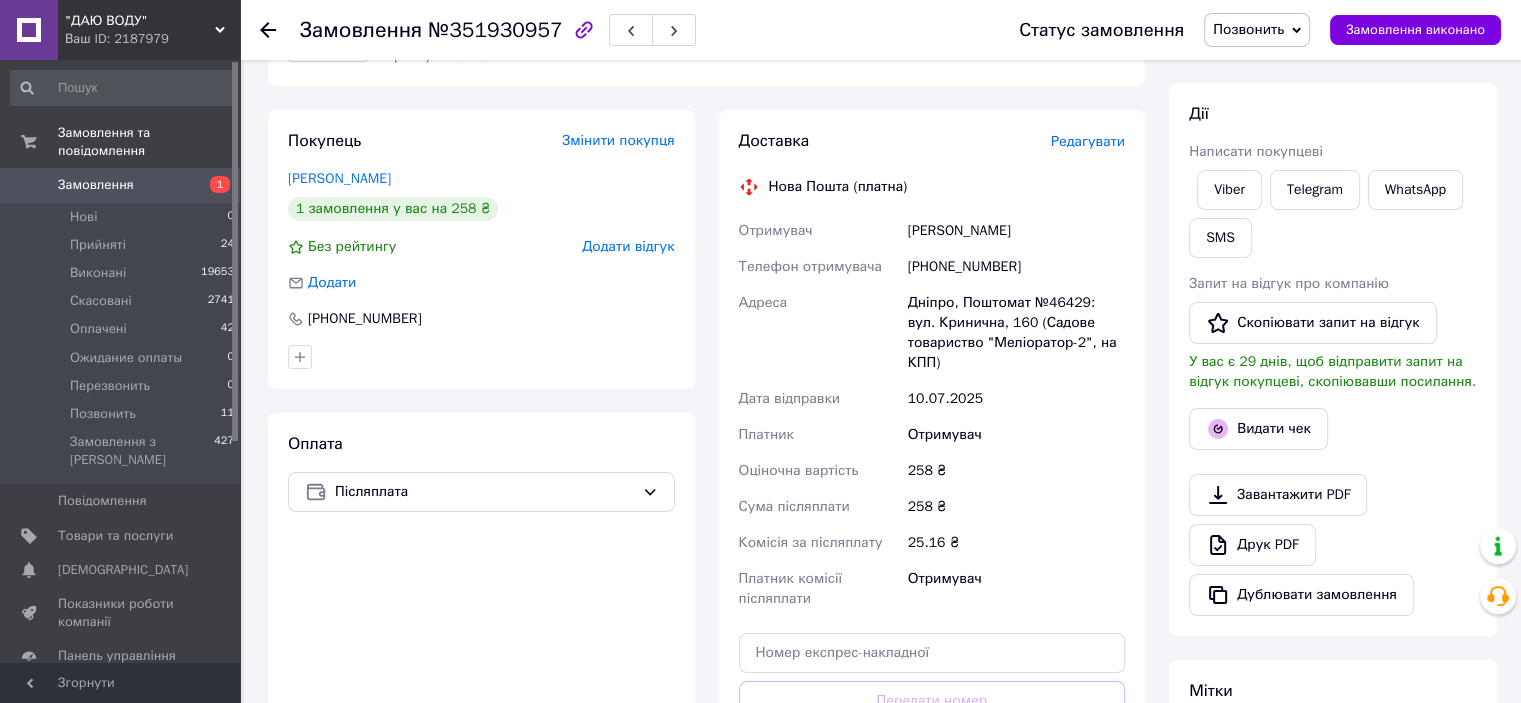 scroll, scrollTop: 400, scrollLeft: 0, axis: vertical 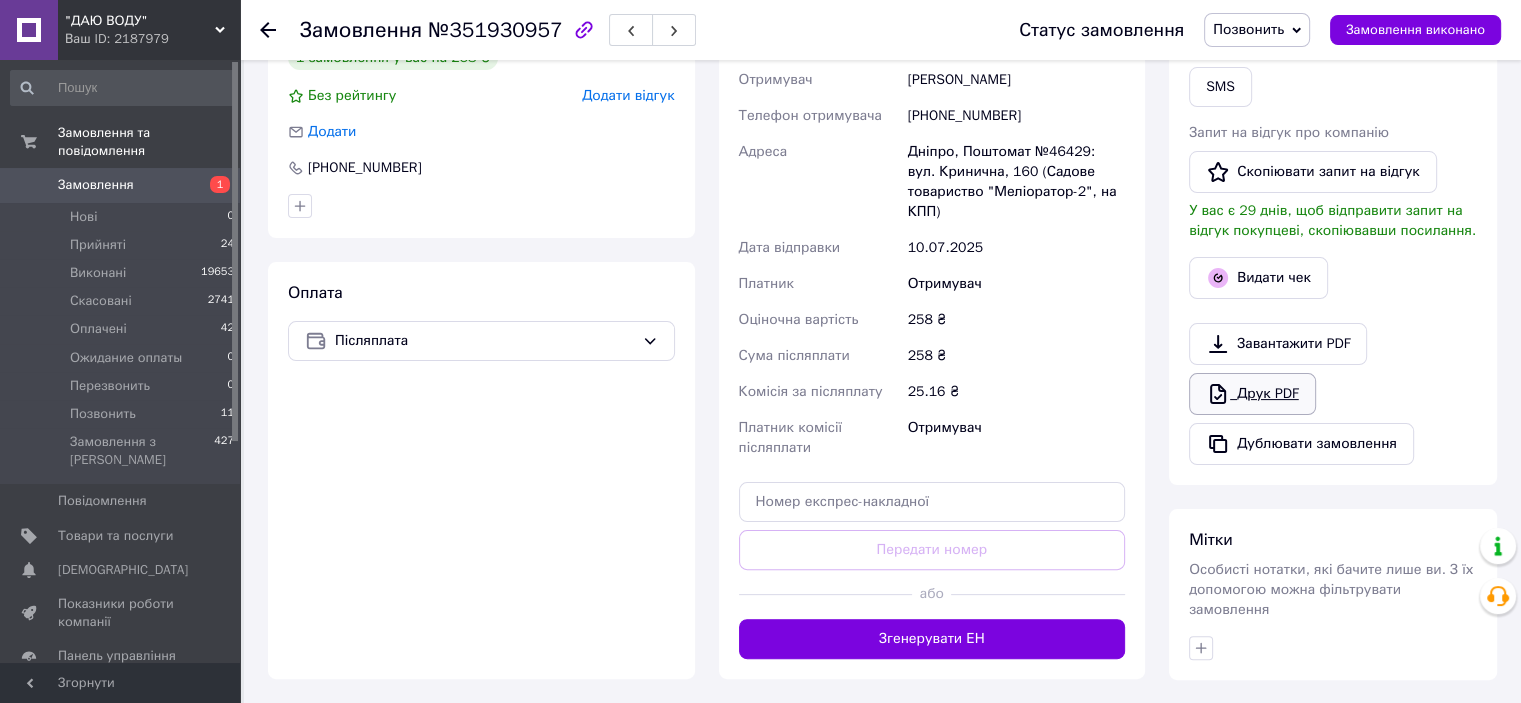 click on "Друк PDF" at bounding box center [1252, 394] 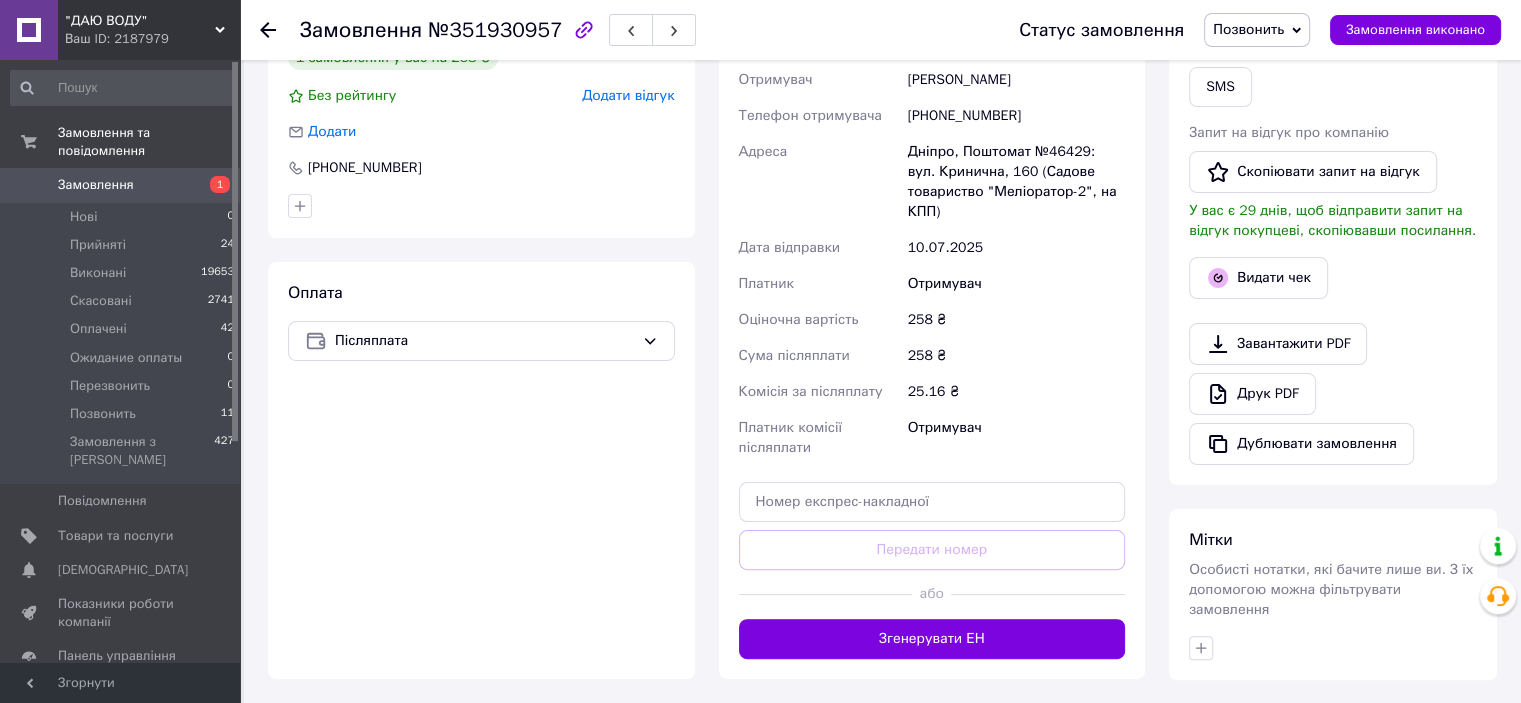 scroll, scrollTop: 0, scrollLeft: 0, axis: both 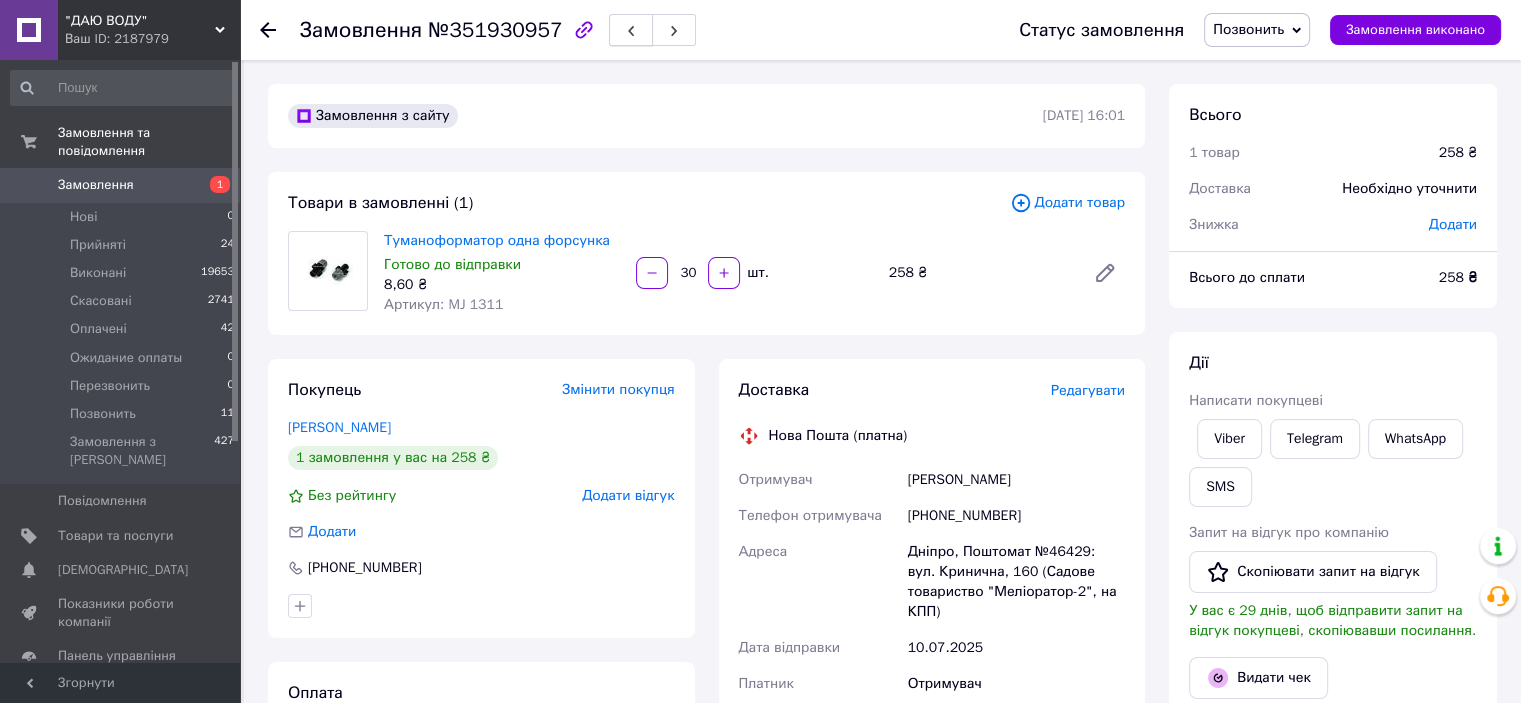 click at bounding box center (631, 30) 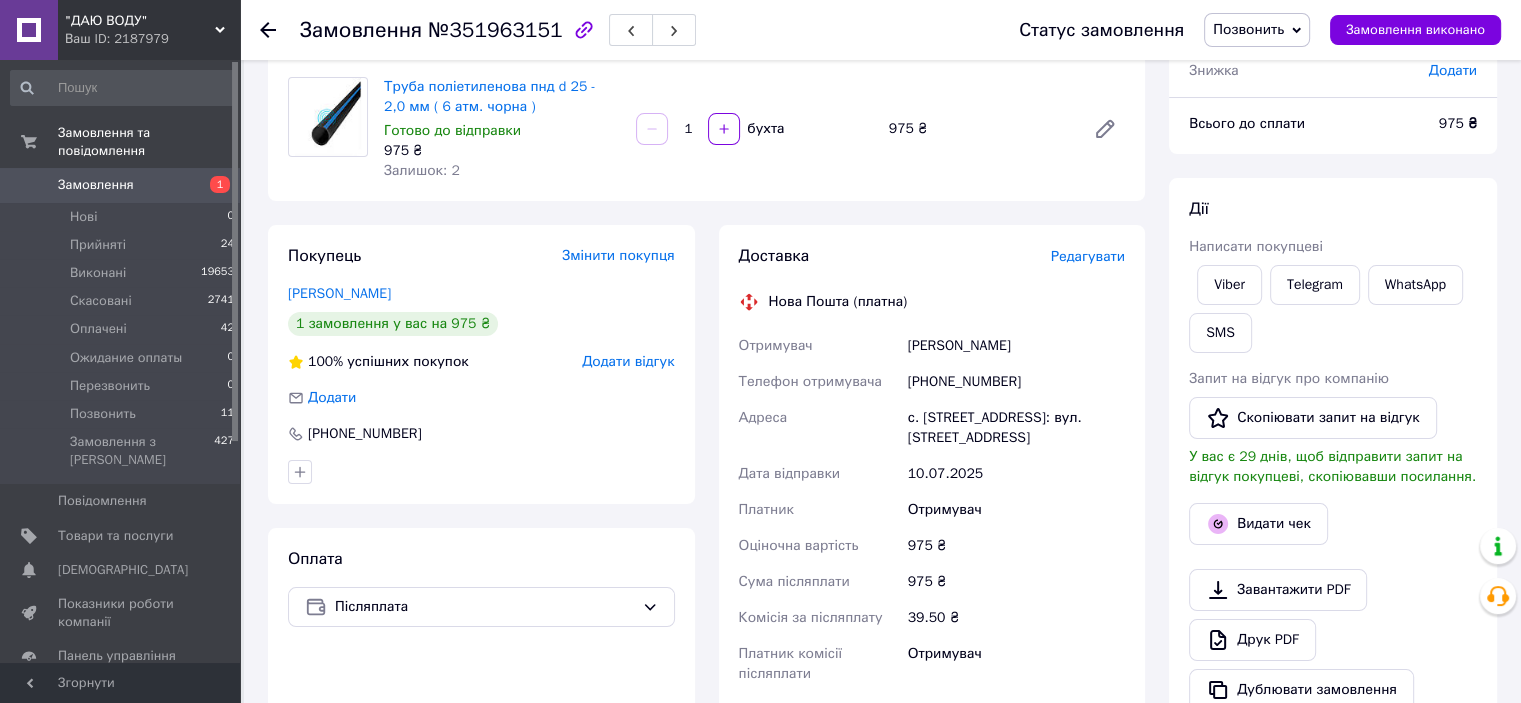 scroll, scrollTop: 300, scrollLeft: 0, axis: vertical 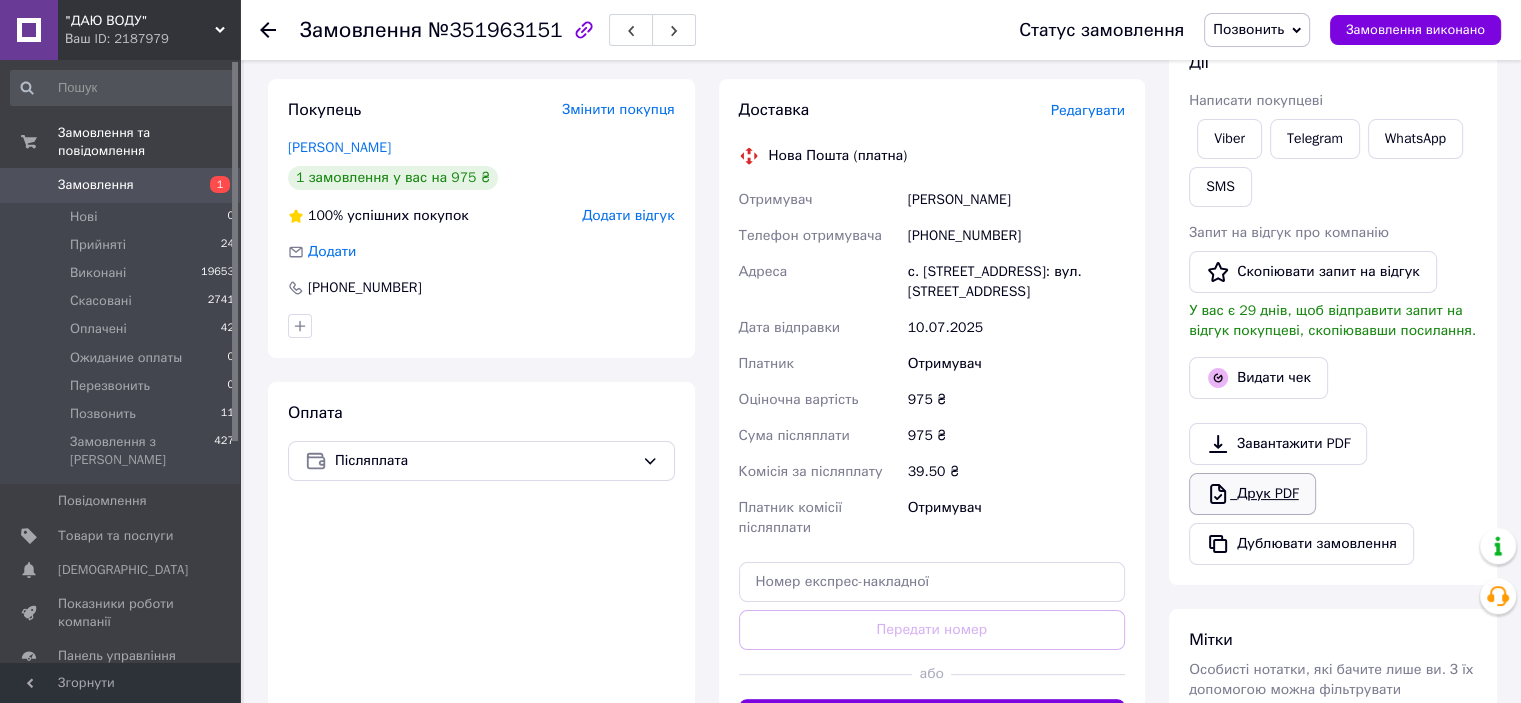 click on "Друк PDF" at bounding box center (1252, 494) 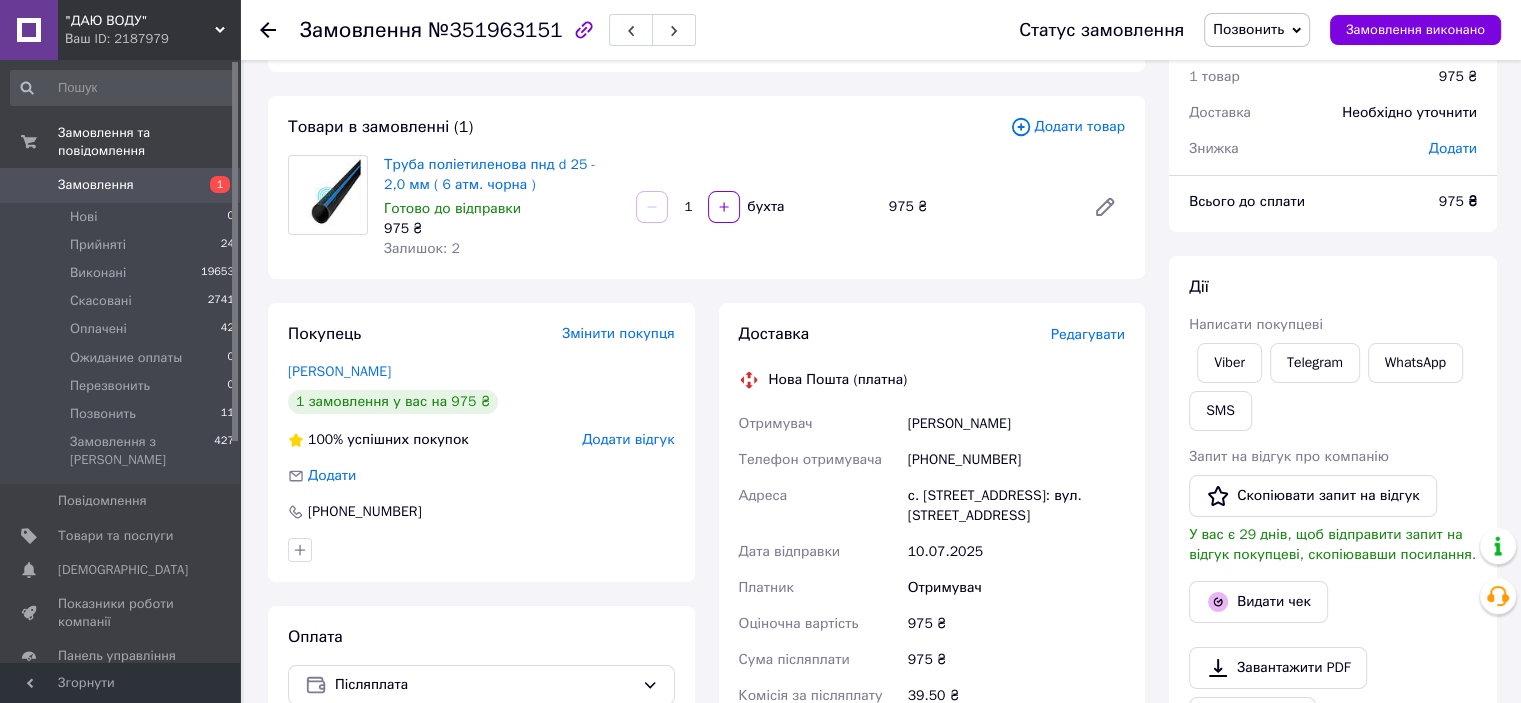 scroll, scrollTop: 0, scrollLeft: 0, axis: both 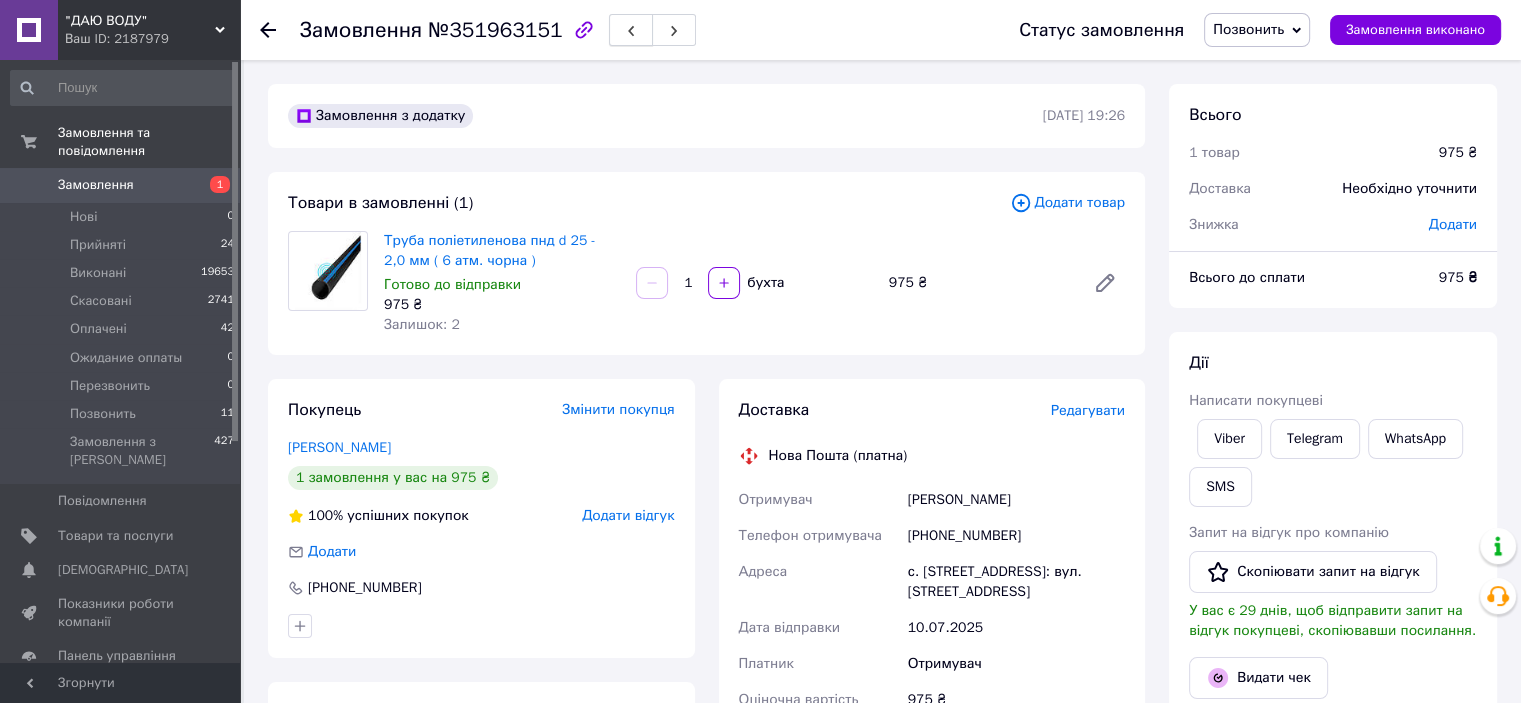 click 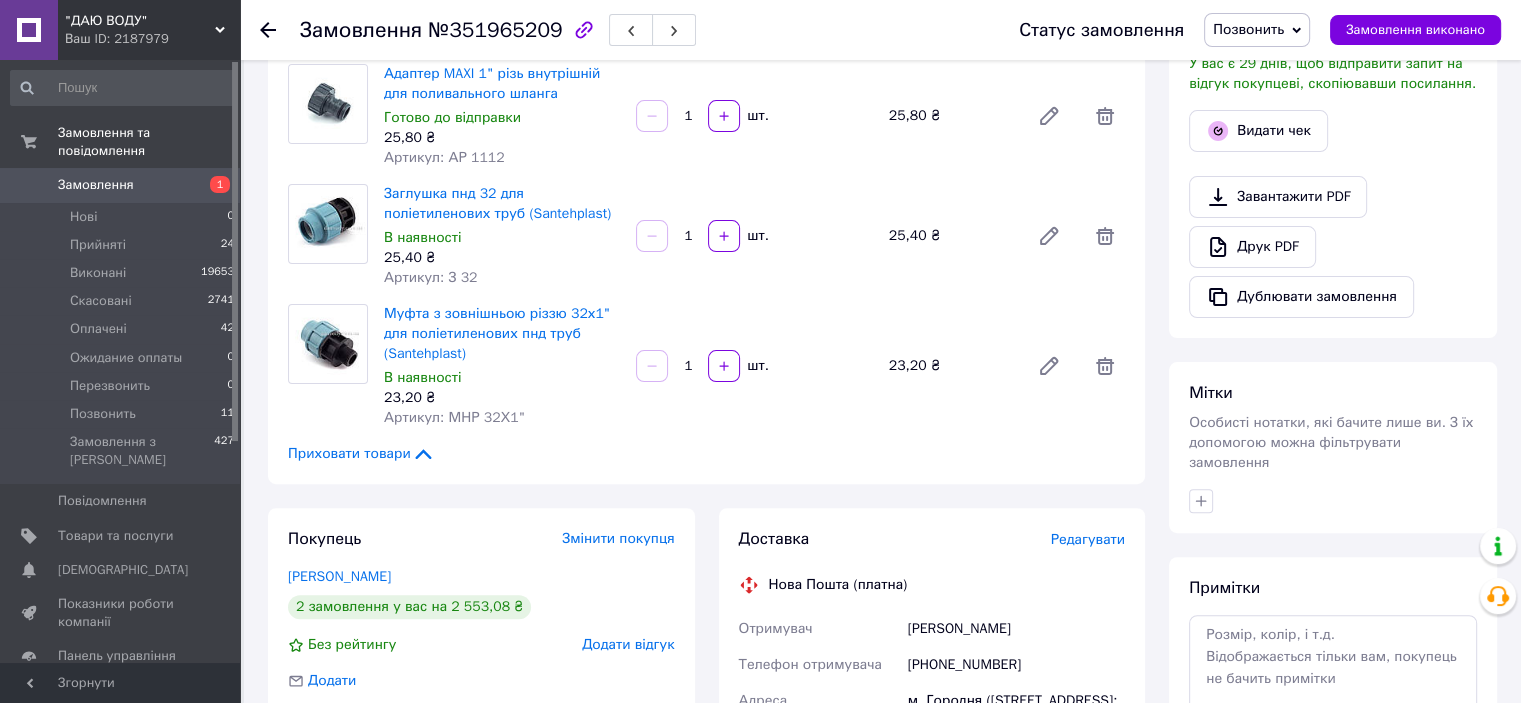 scroll, scrollTop: 500, scrollLeft: 0, axis: vertical 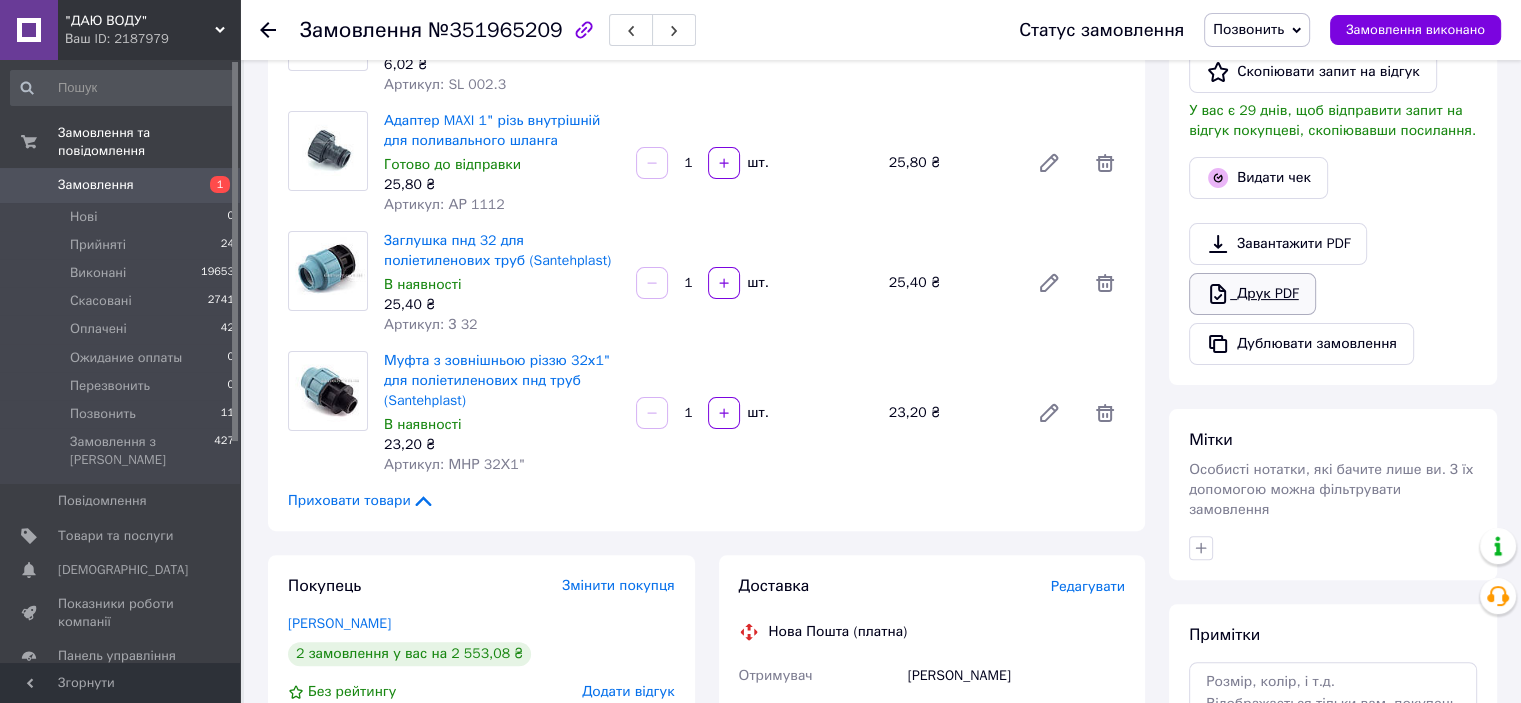 click on "Друк PDF" at bounding box center [1252, 294] 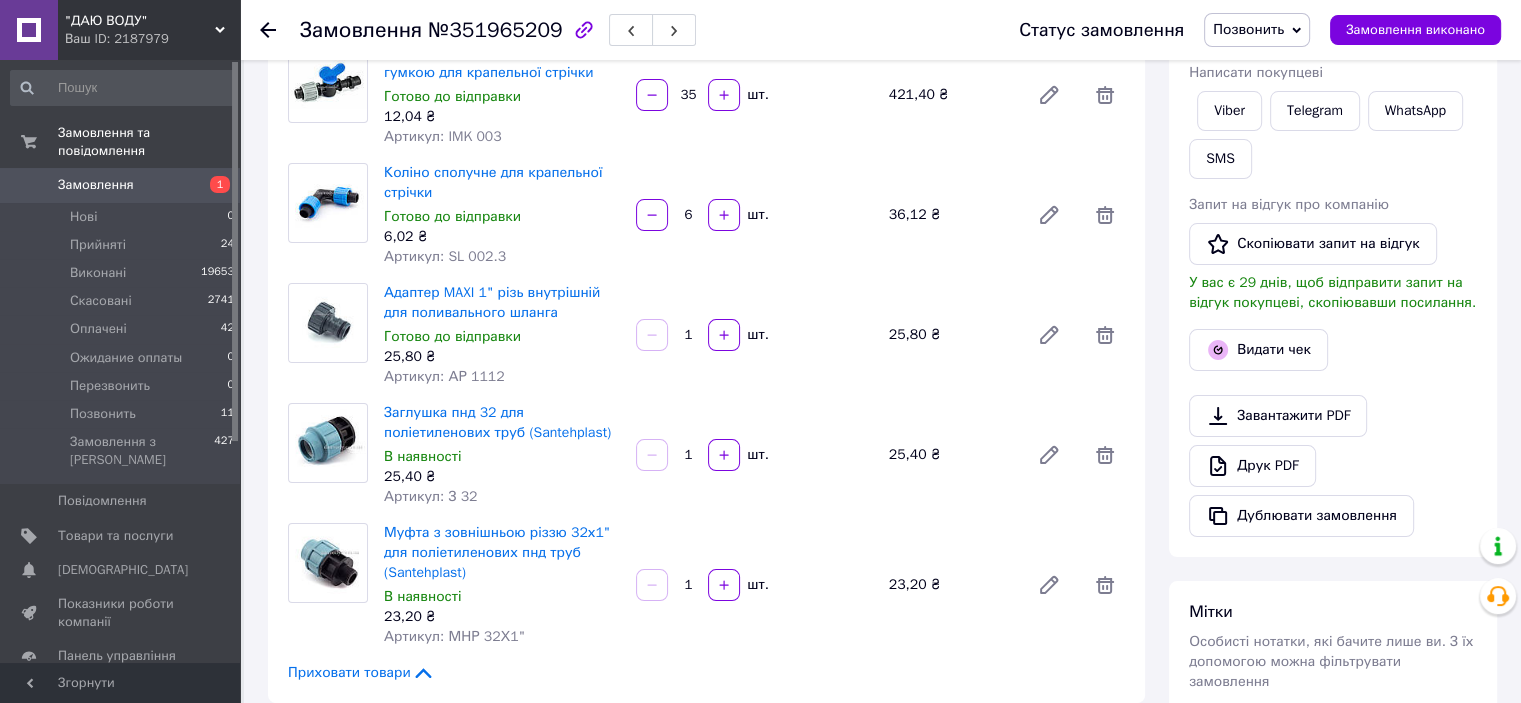 scroll, scrollTop: 300, scrollLeft: 0, axis: vertical 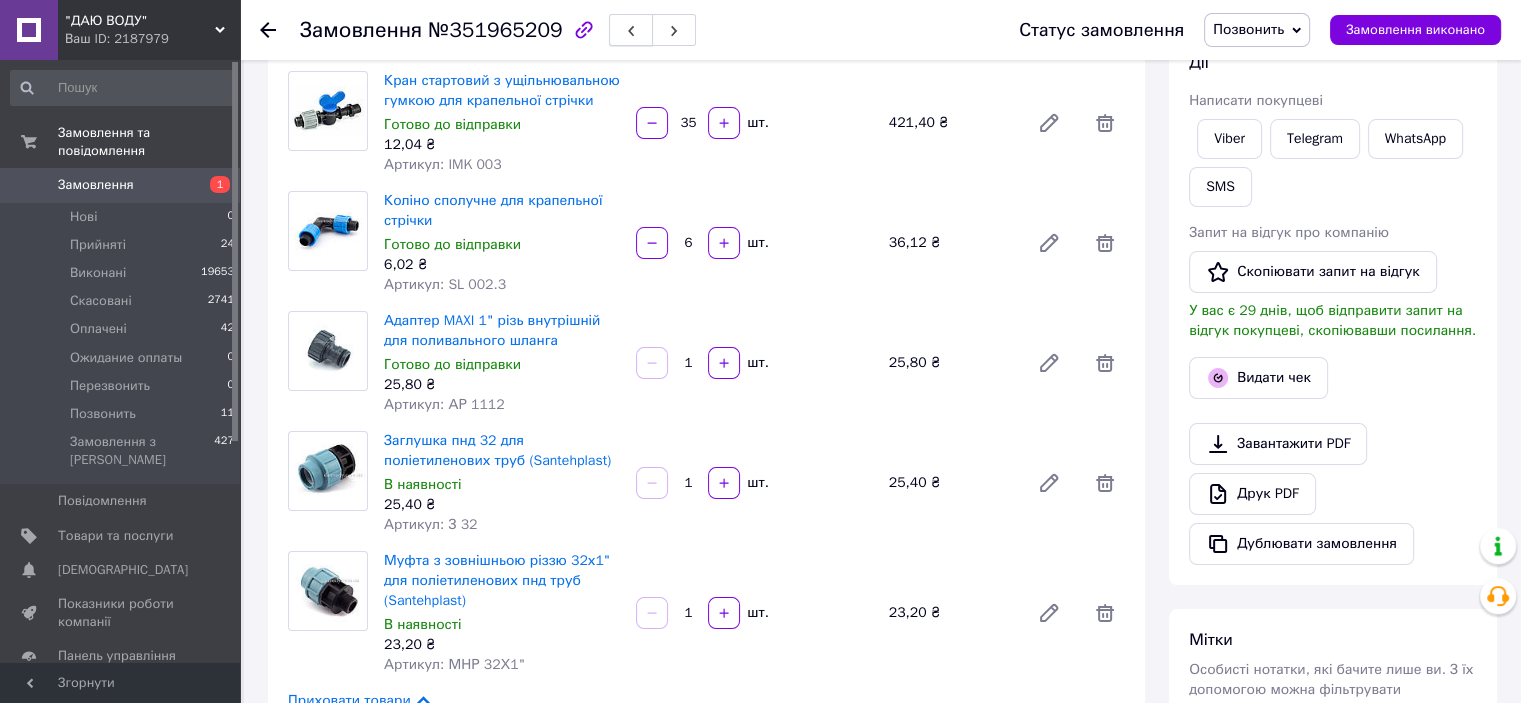 click at bounding box center [631, 30] 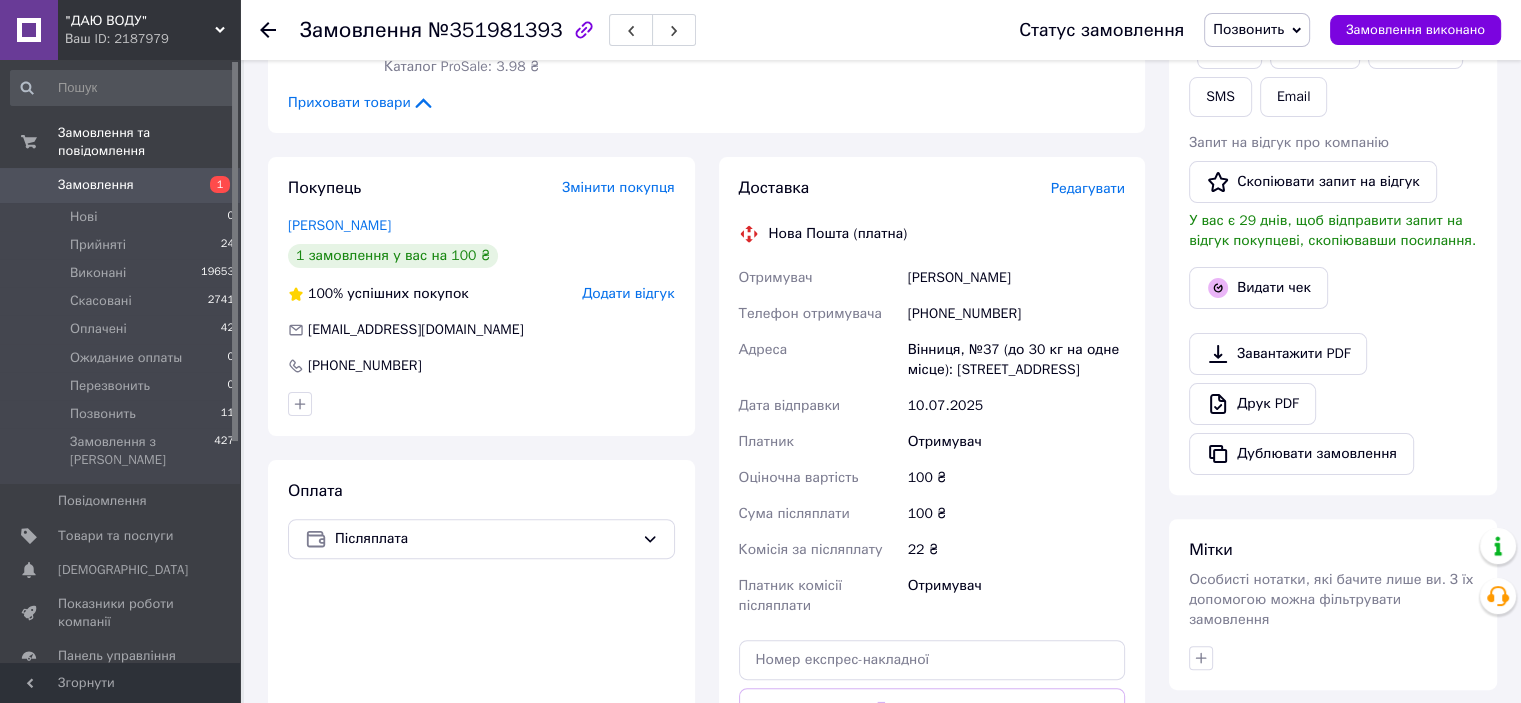 scroll, scrollTop: 500, scrollLeft: 0, axis: vertical 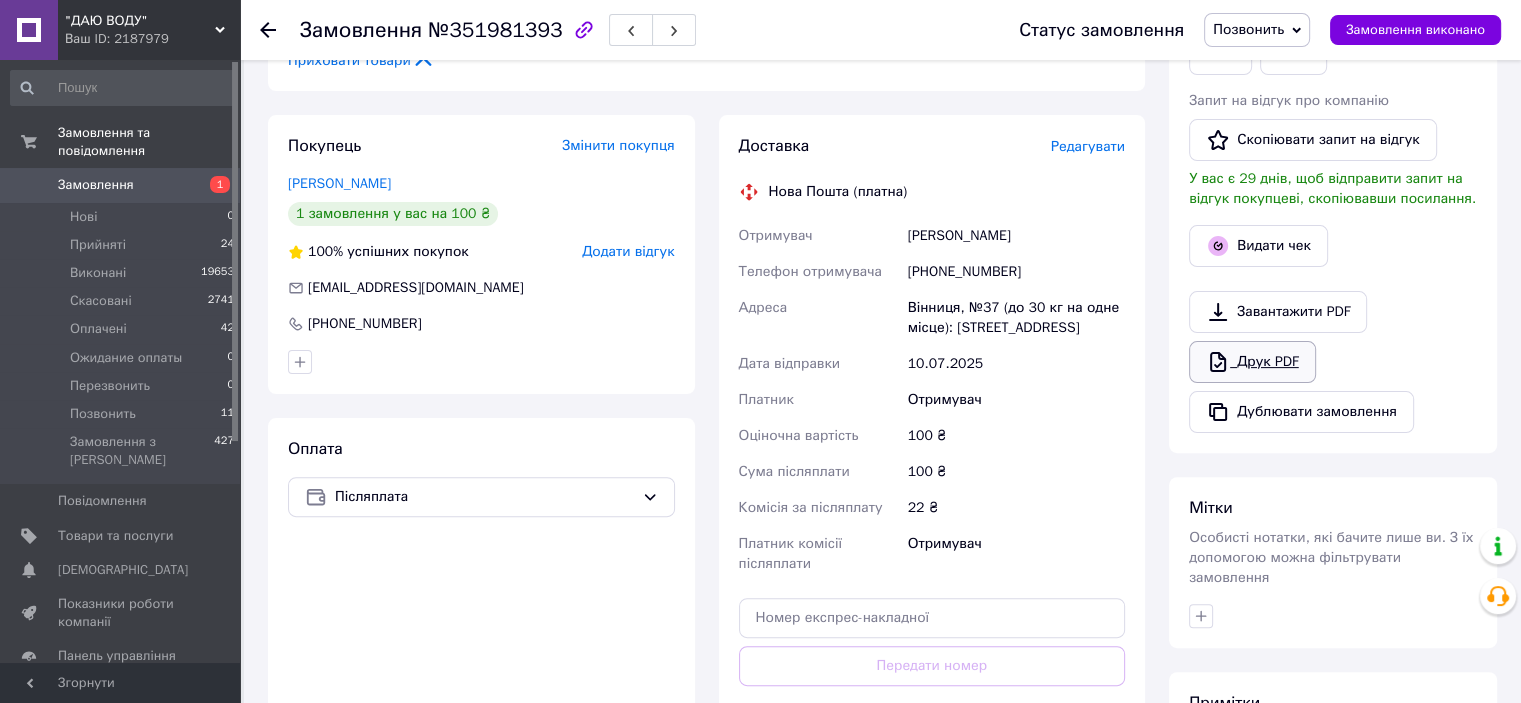 click 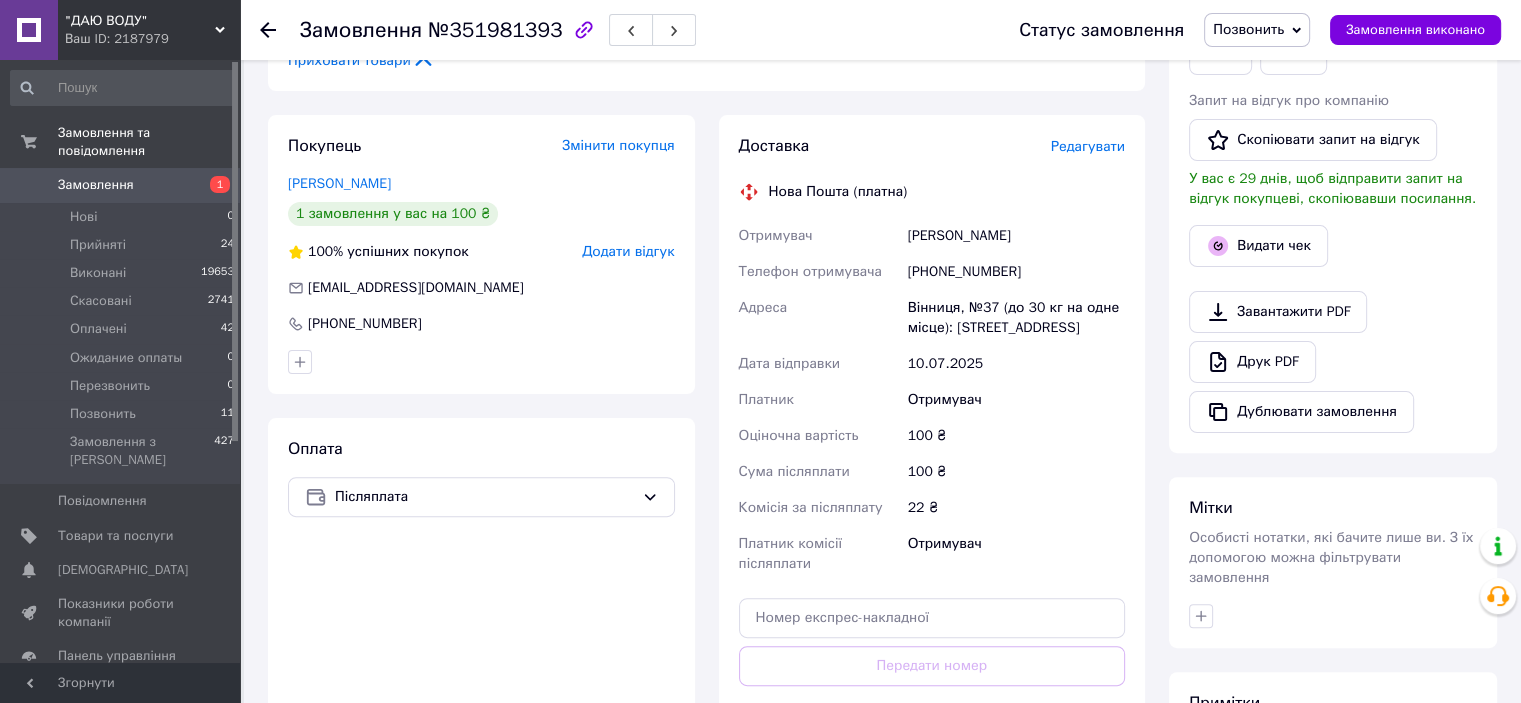 scroll, scrollTop: 0, scrollLeft: 0, axis: both 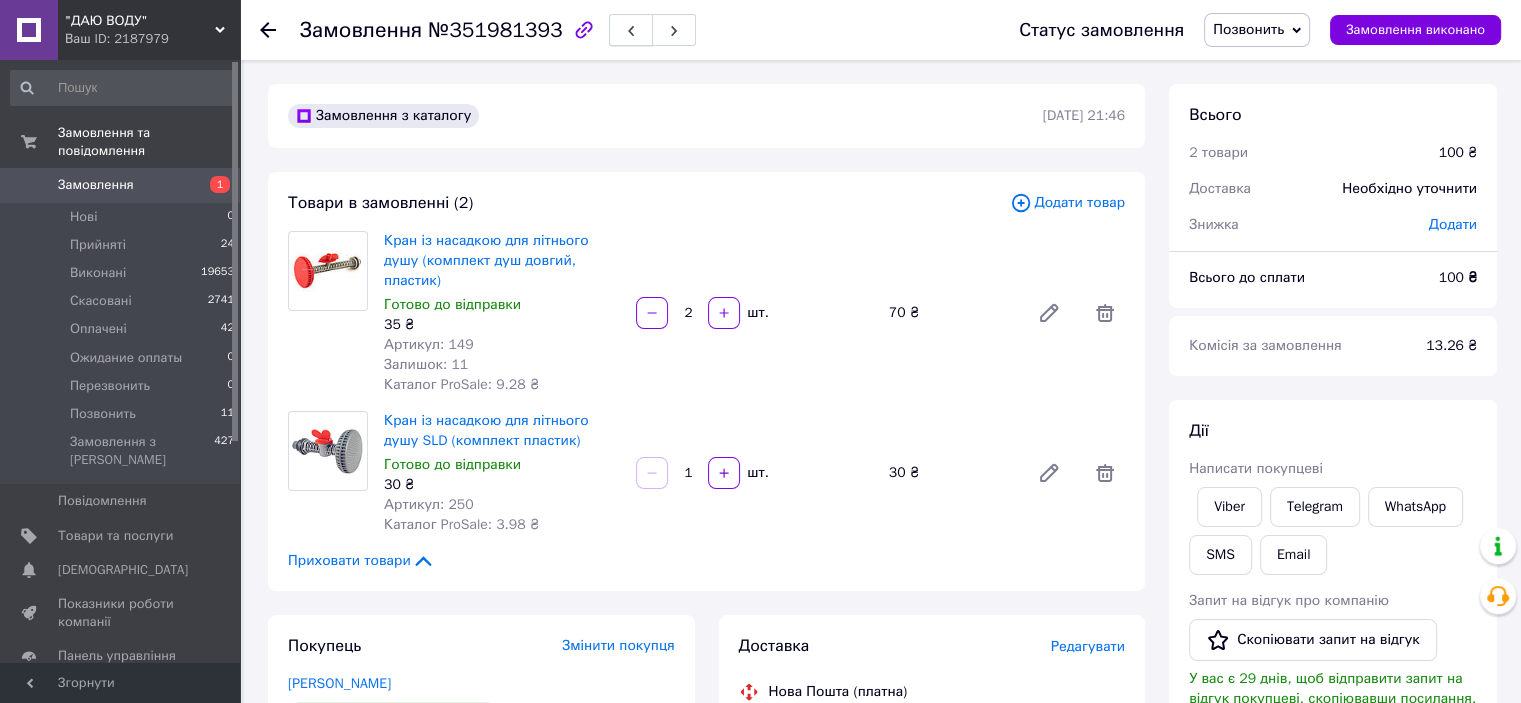 click 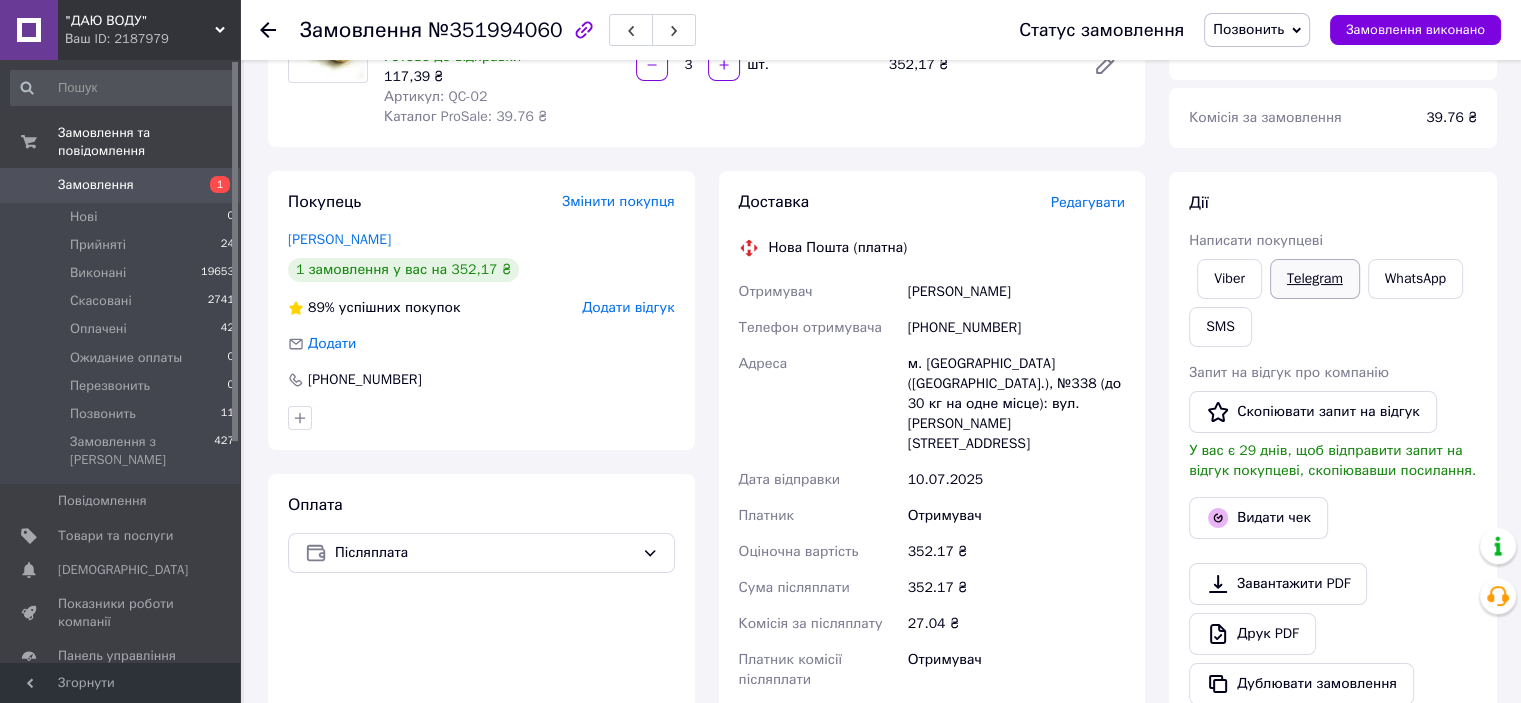 scroll, scrollTop: 300, scrollLeft: 0, axis: vertical 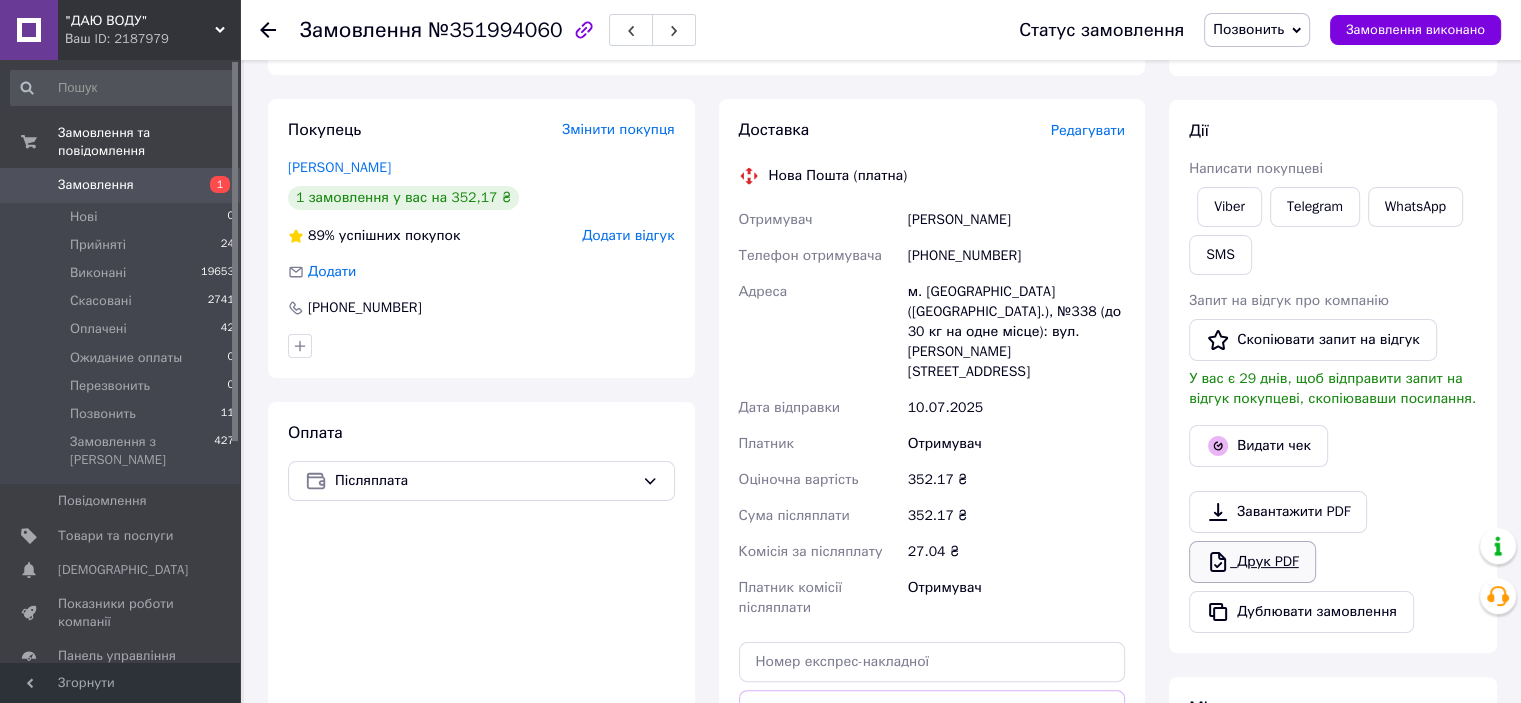 click on "Друк PDF" at bounding box center [1252, 562] 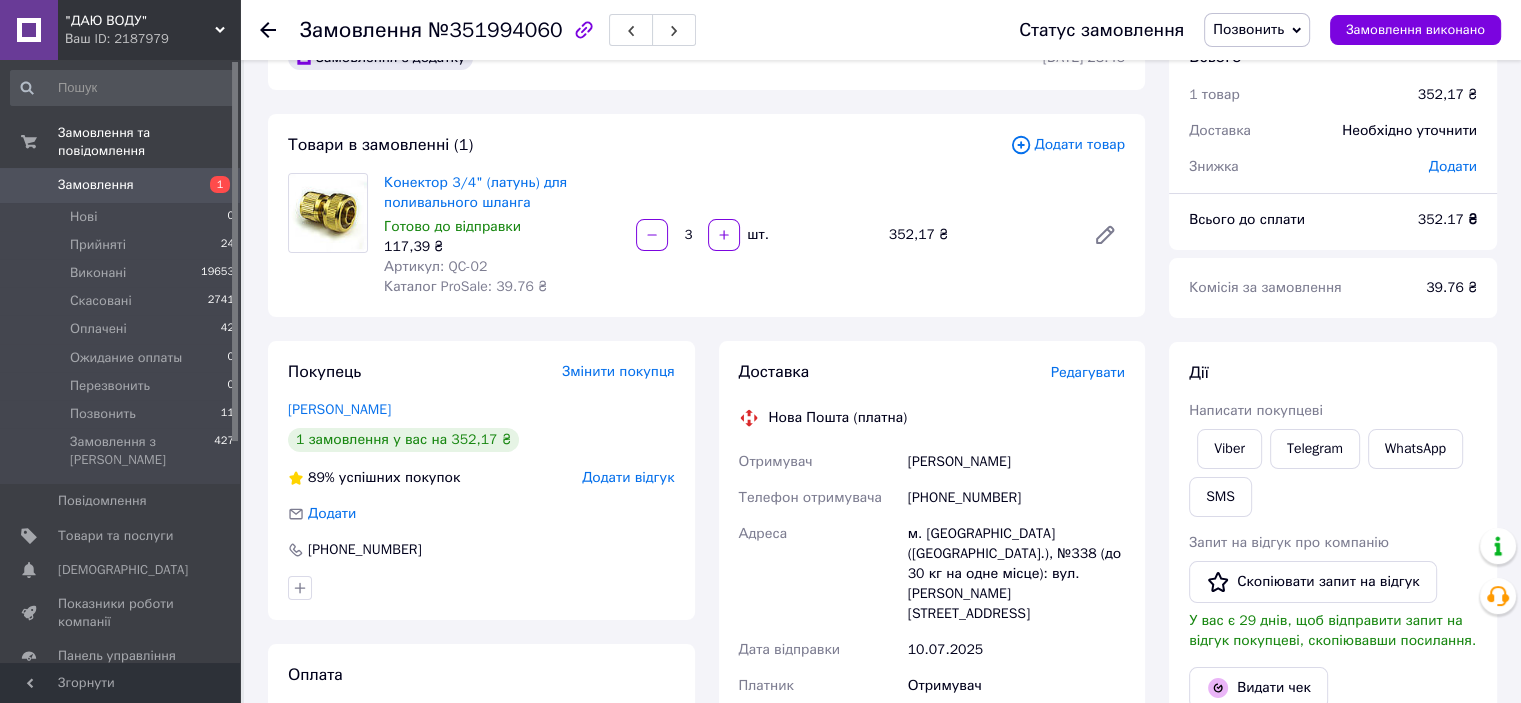 scroll, scrollTop: 0, scrollLeft: 0, axis: both 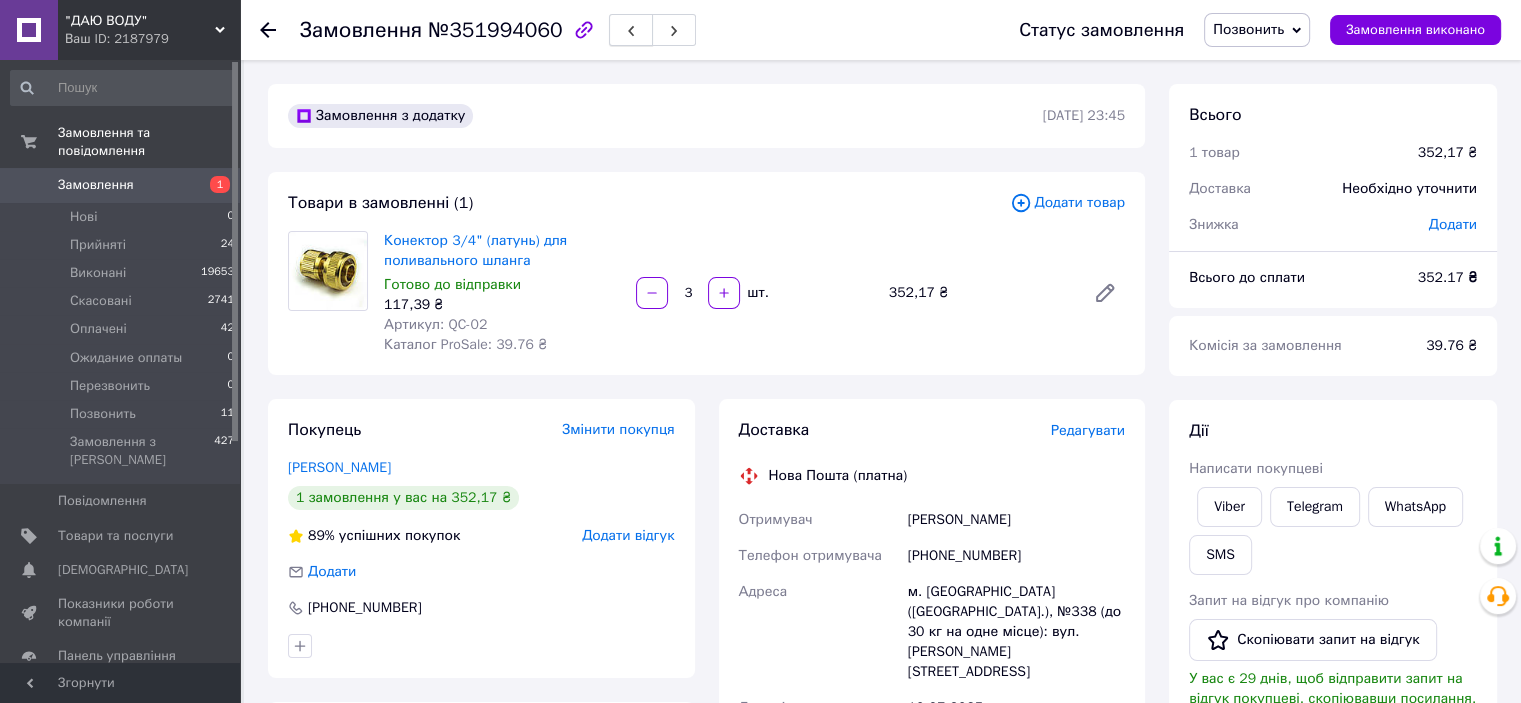 click at bounding box center (631, 30) 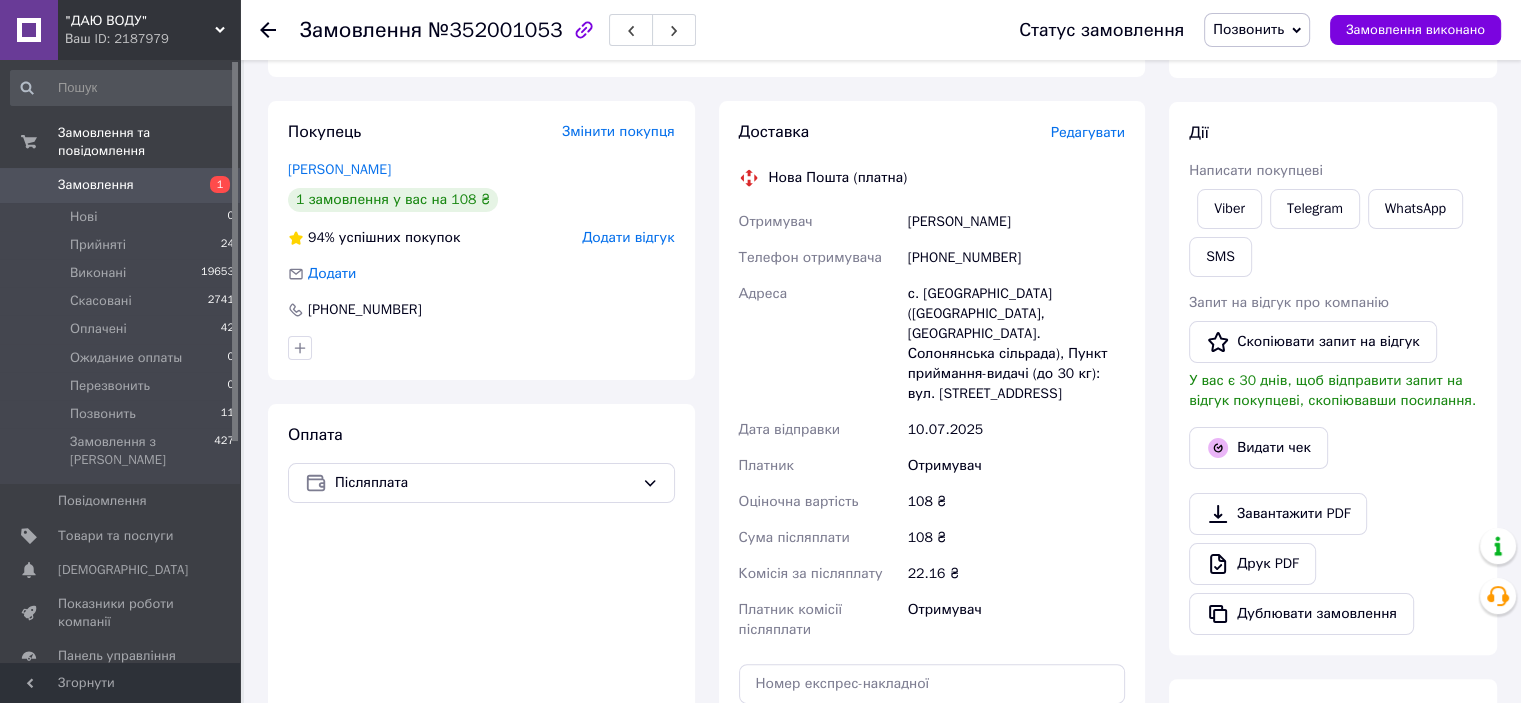 scroll, scrollTop: 300, scrollLeft: 0, axis: vertical 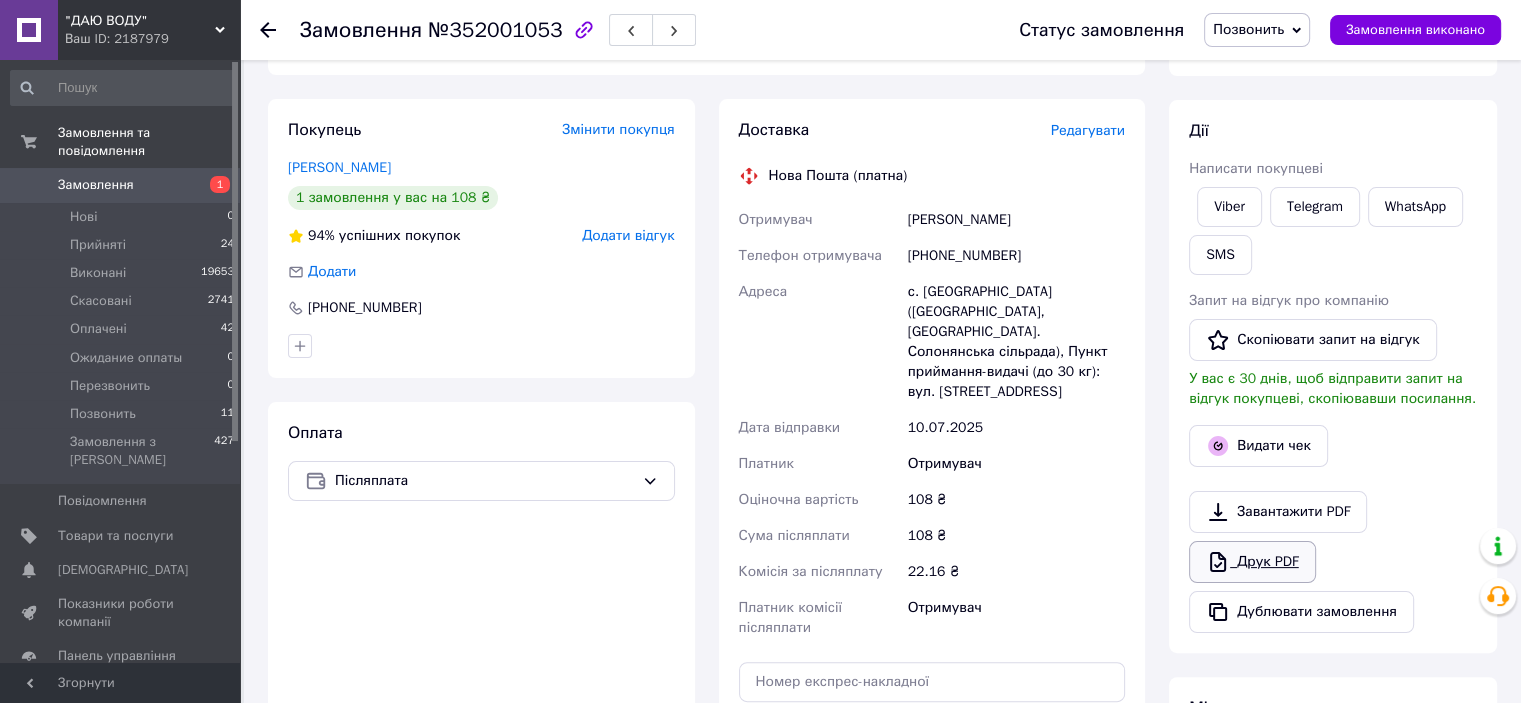 click on "Друк PDF" at bounding box center [1252, 562] 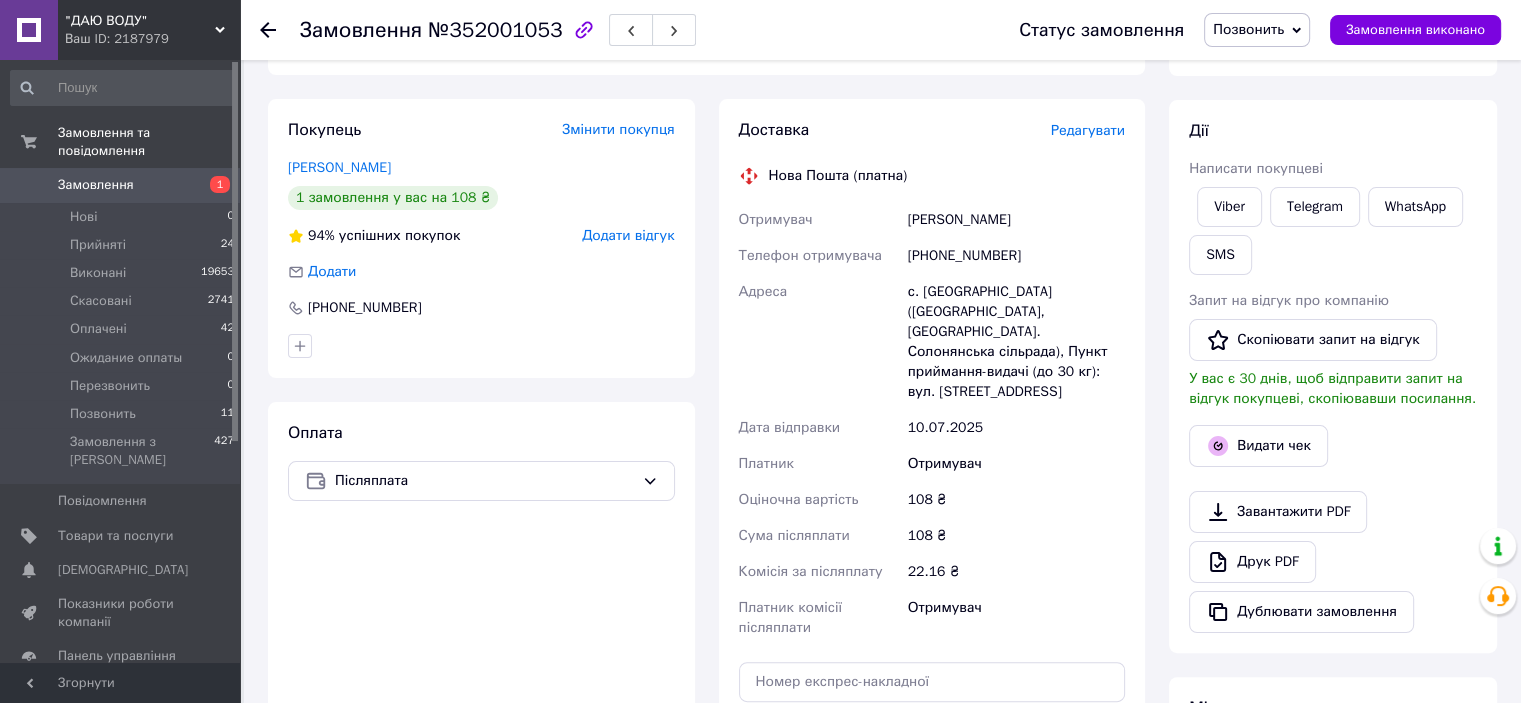 scroll, scrollTop: 0, scrollLeft: 0, axis: both 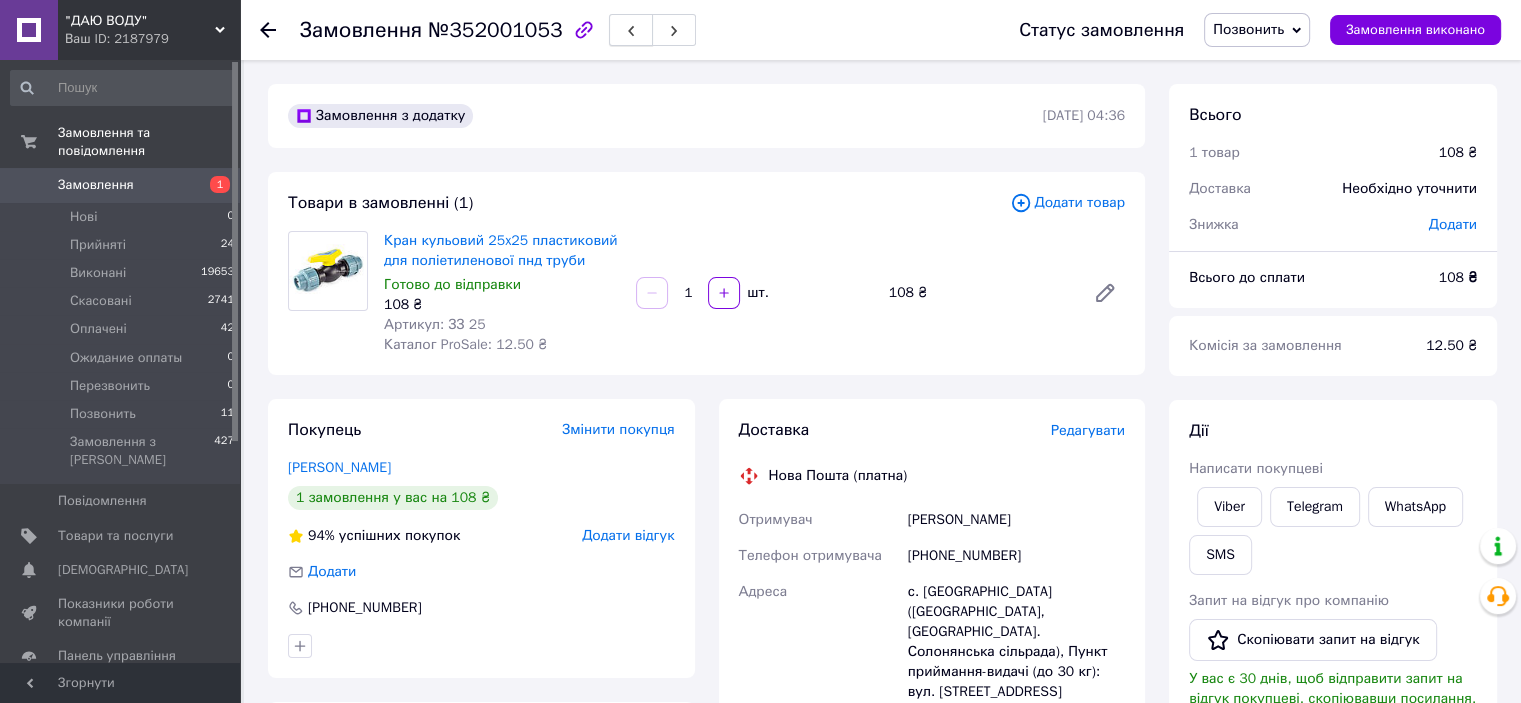 click at bounding box center [631, 30] 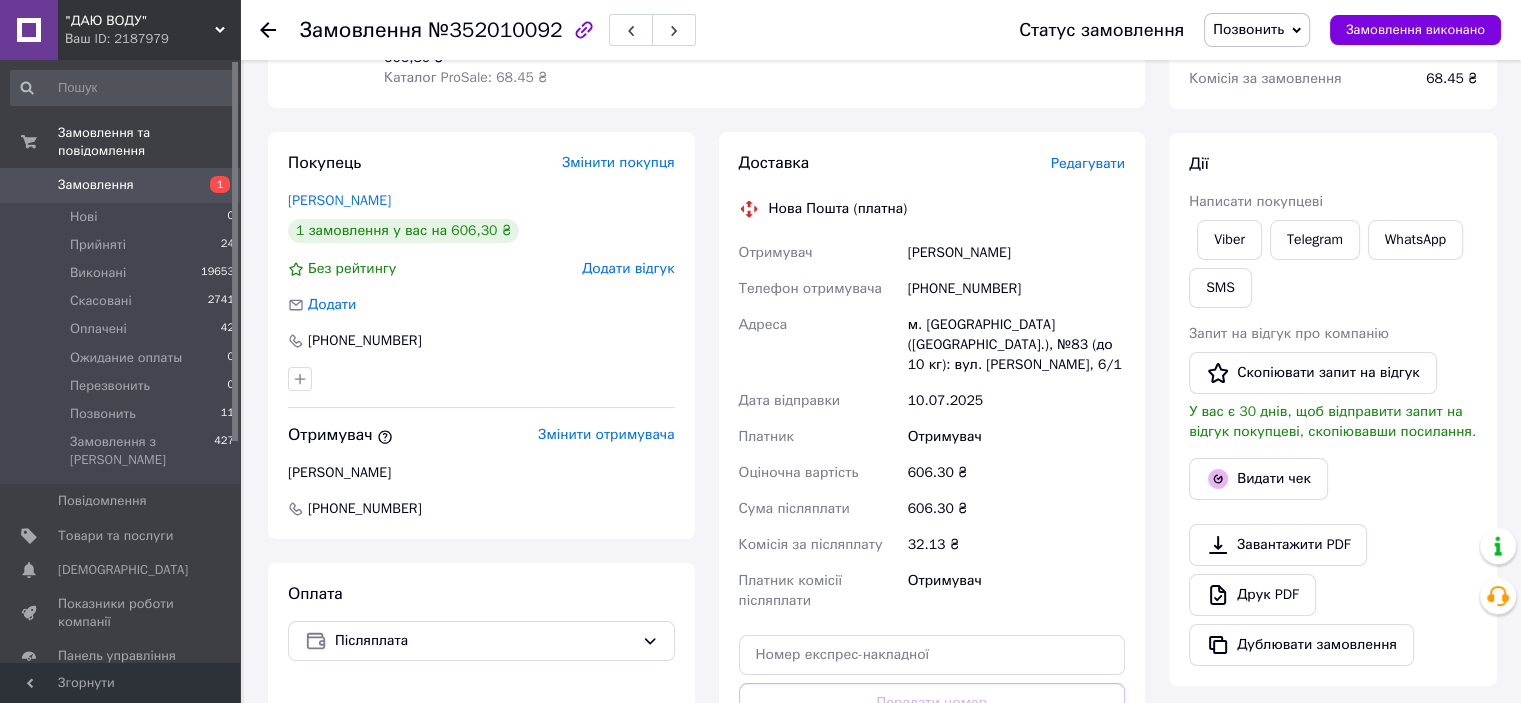 scroll, scrollTop: 300, scrollLeft: 0, axis: vertical 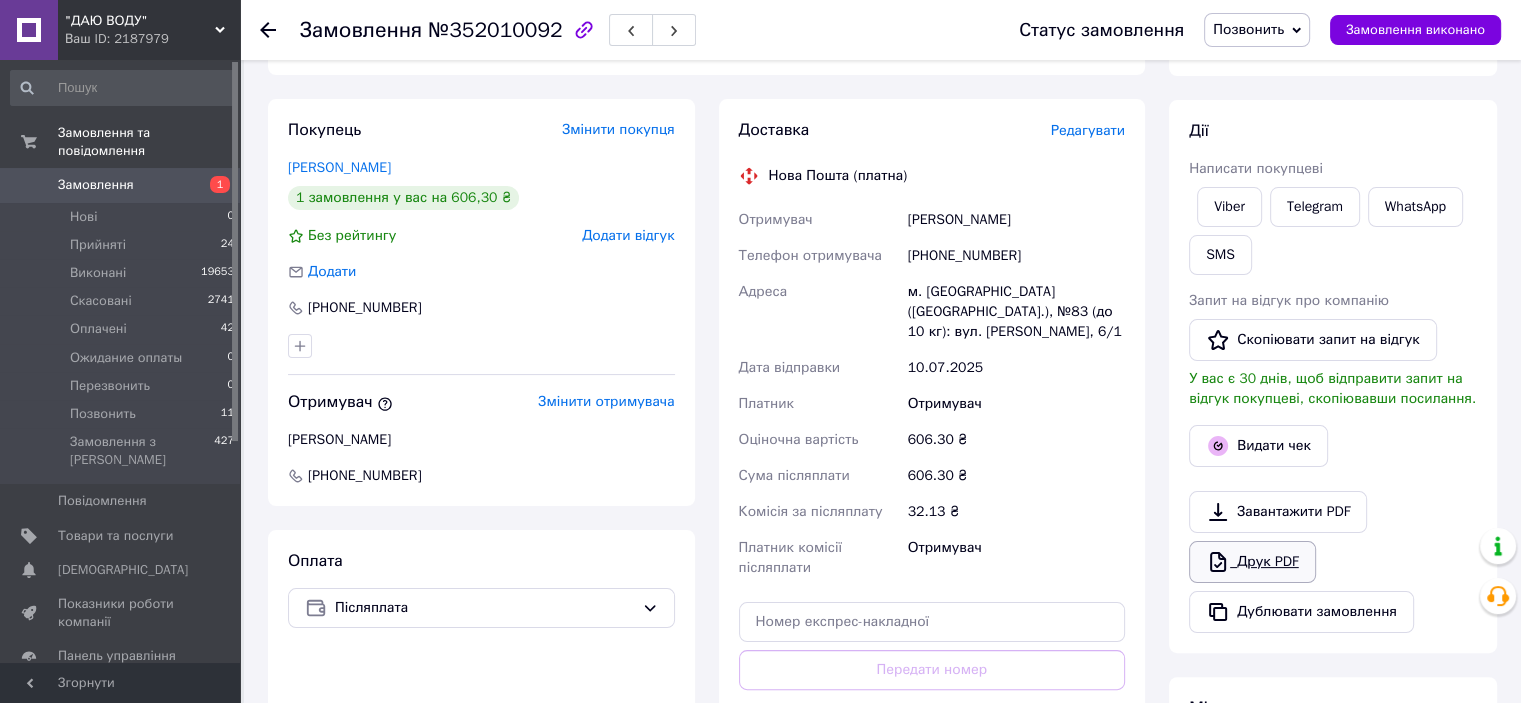 click on "Друк PDF" at bounding box center [1252, 562] 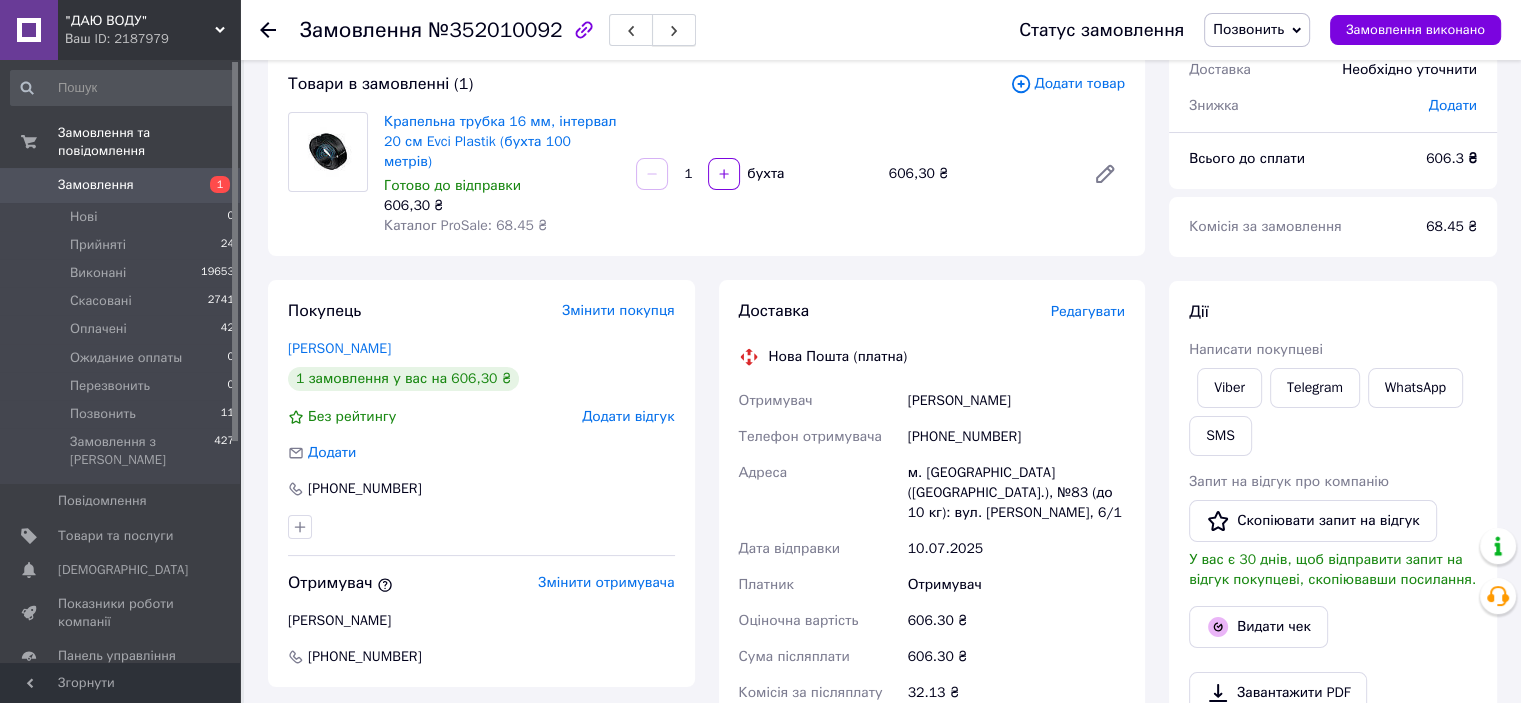 scroll, scrollTop: 0, scrollLeft: 0, axis: both 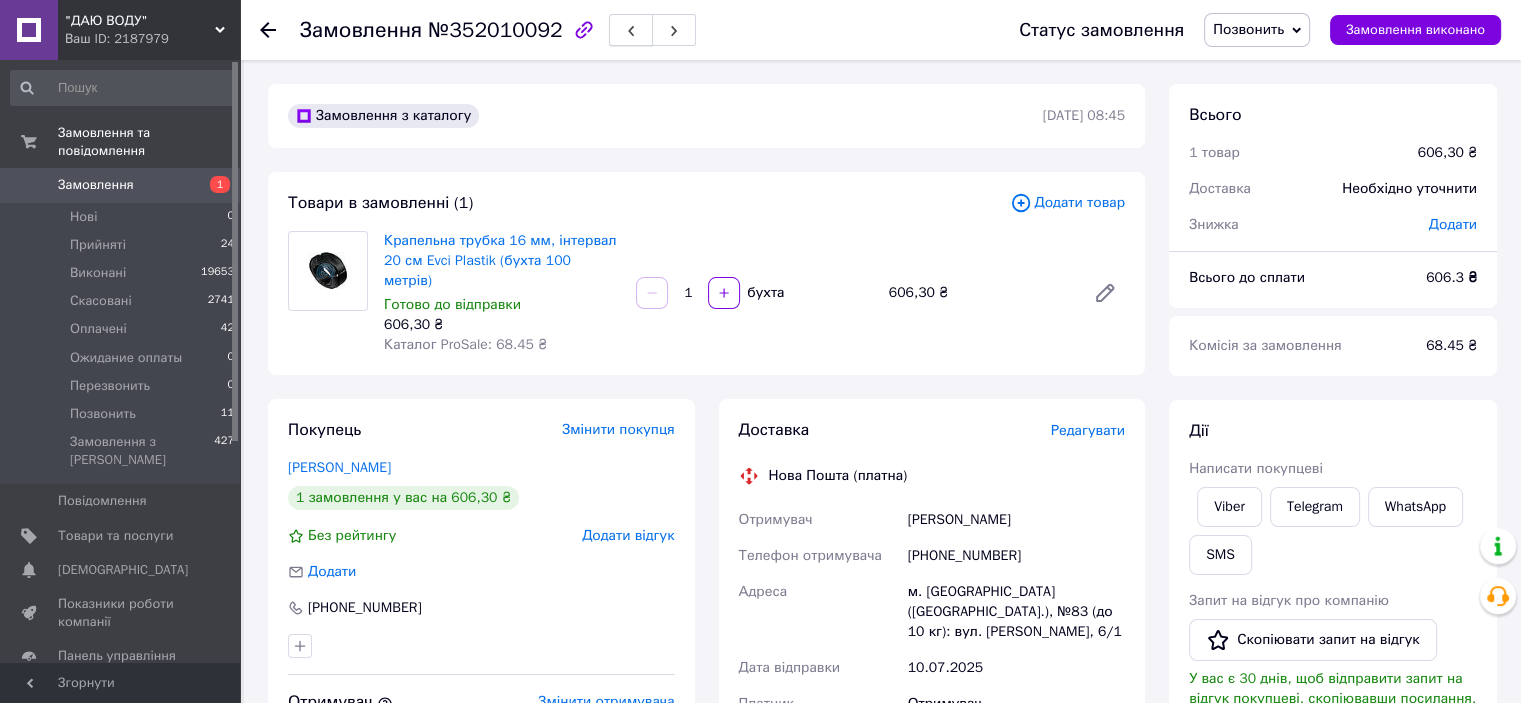 click 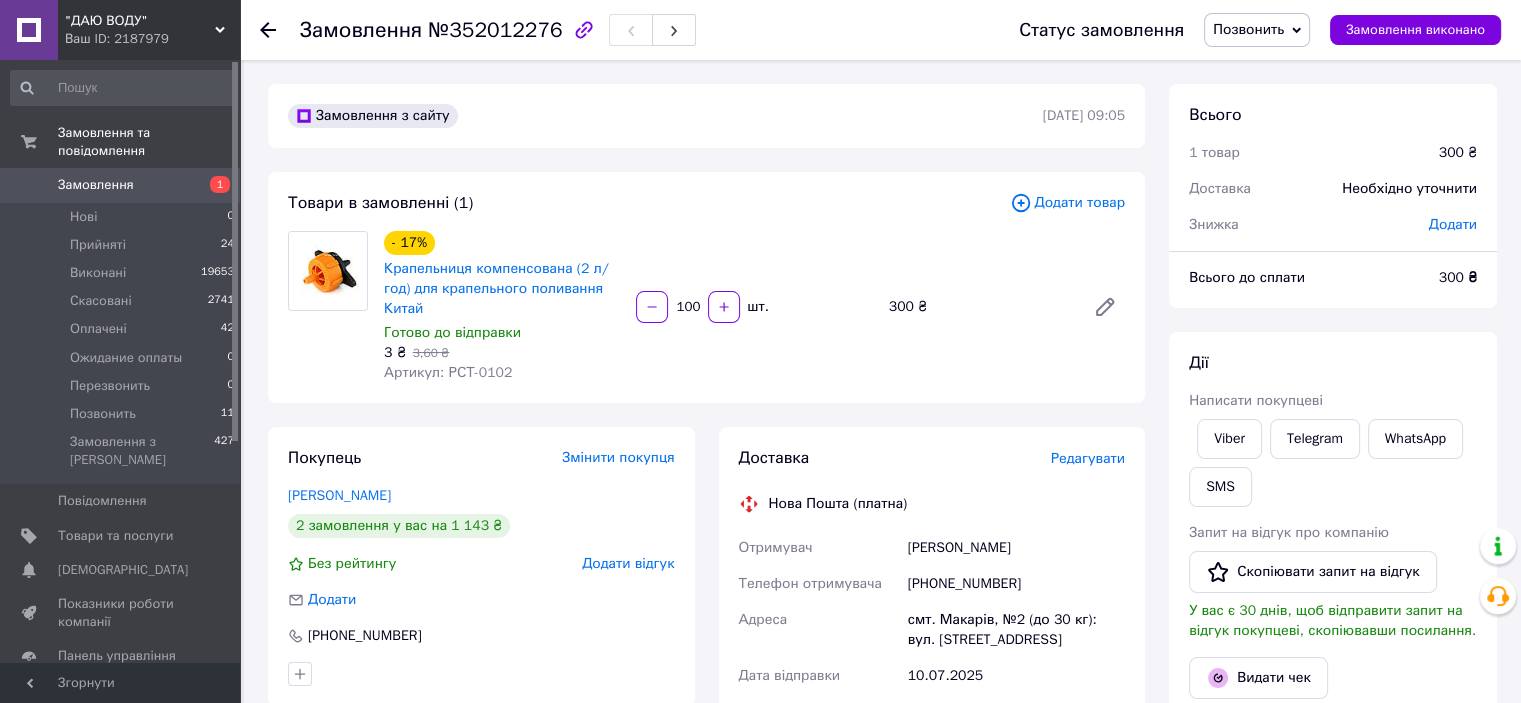 scroll, scrollTop: 300, scrollLeft: 0, axis: vertical 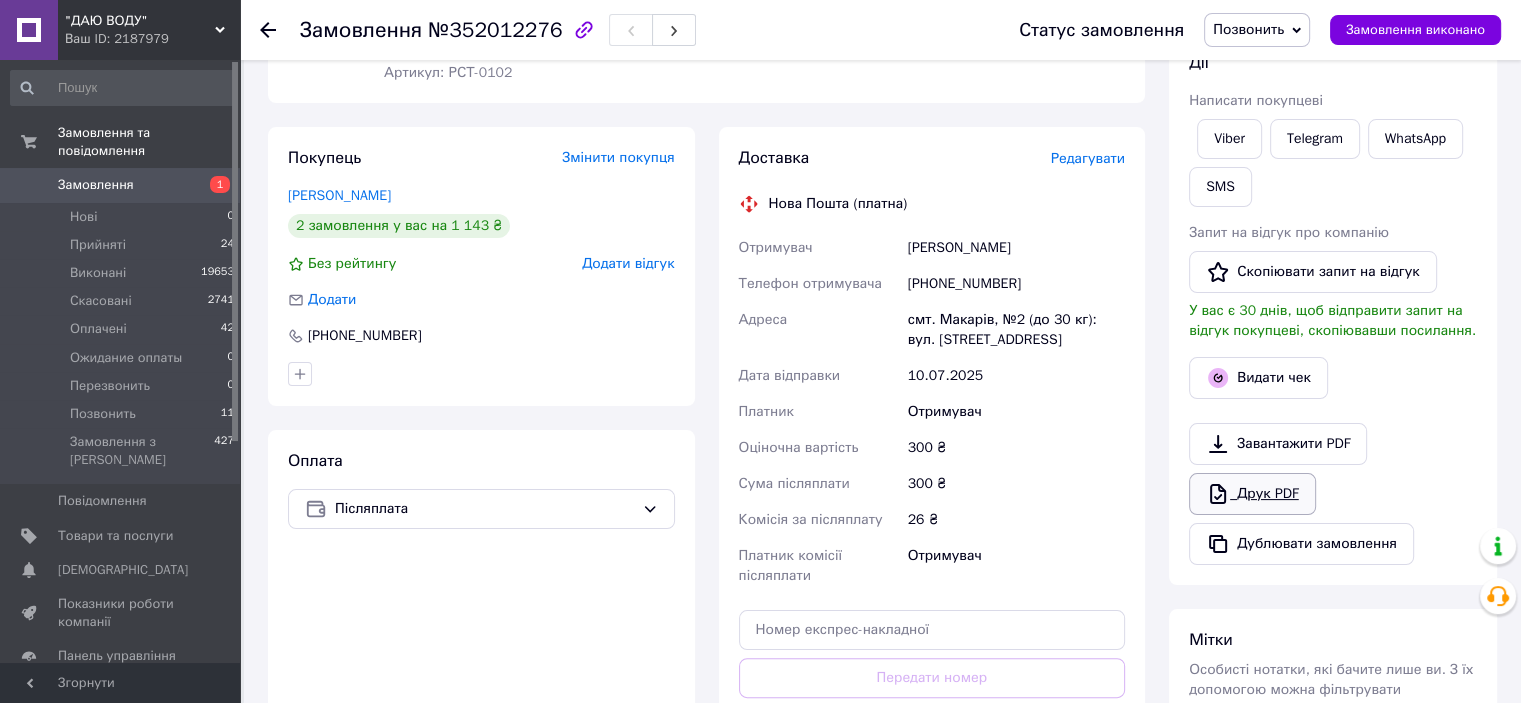 click on "Друк PDF" at bounding box center (1252, 494) 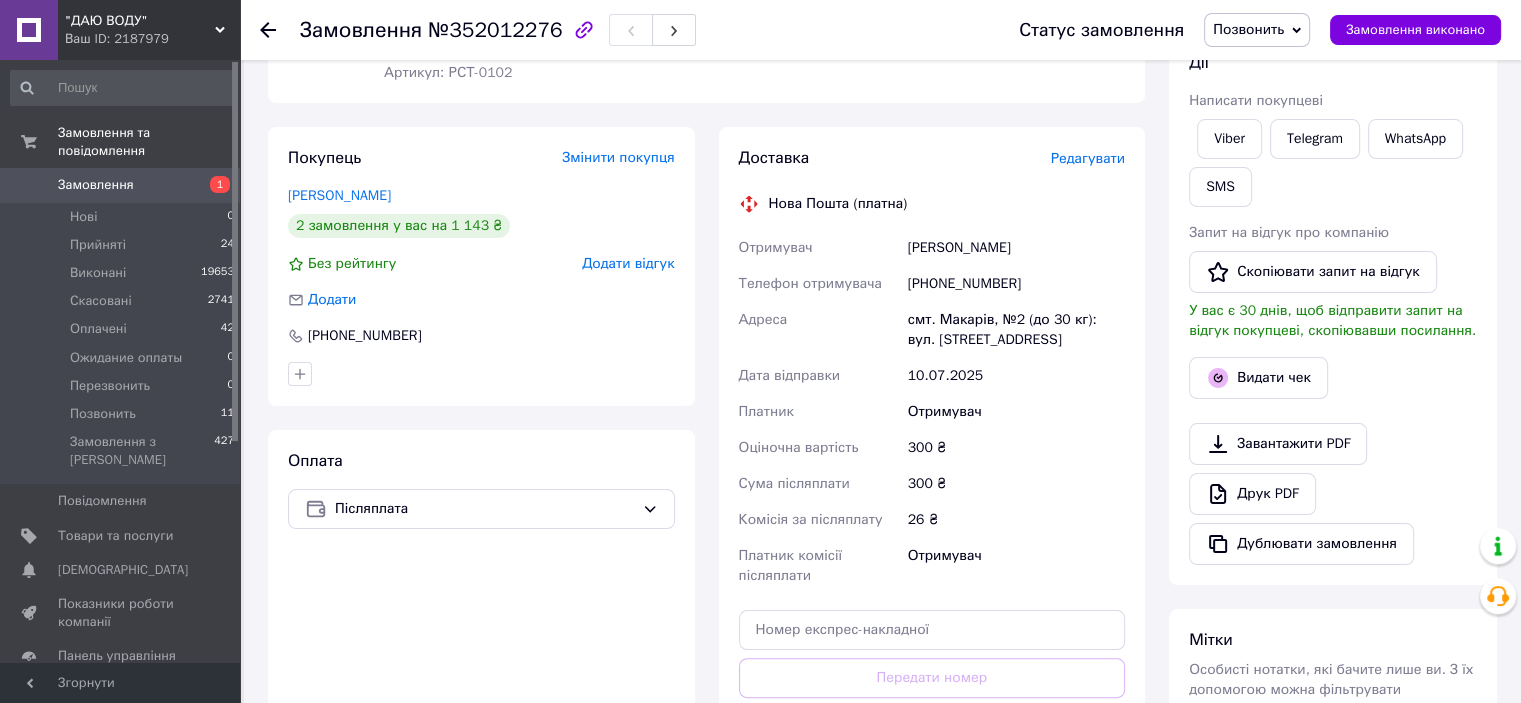 scroll, scrollTop: 0, scrollLeft: 0, axis: both 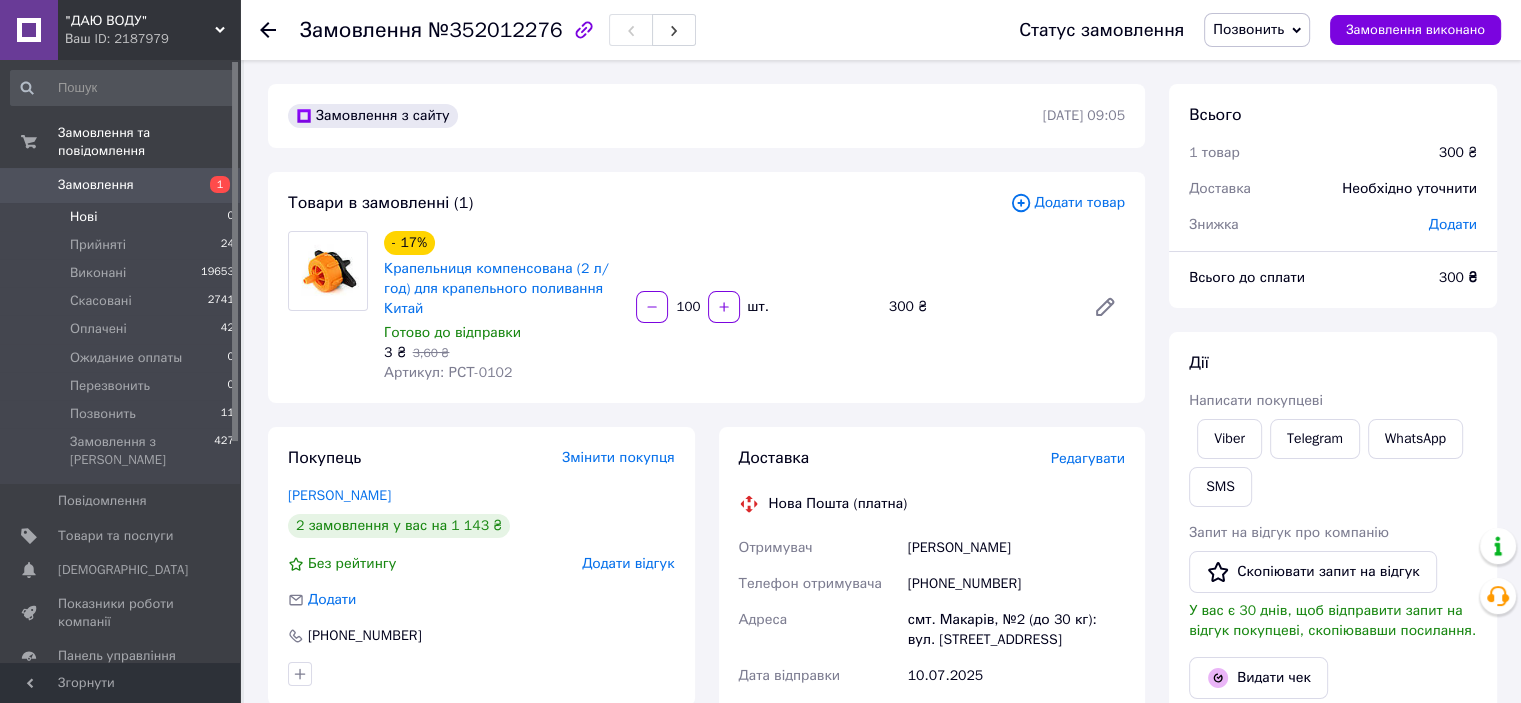 click on "Нові" at bounding box center (83, 217) 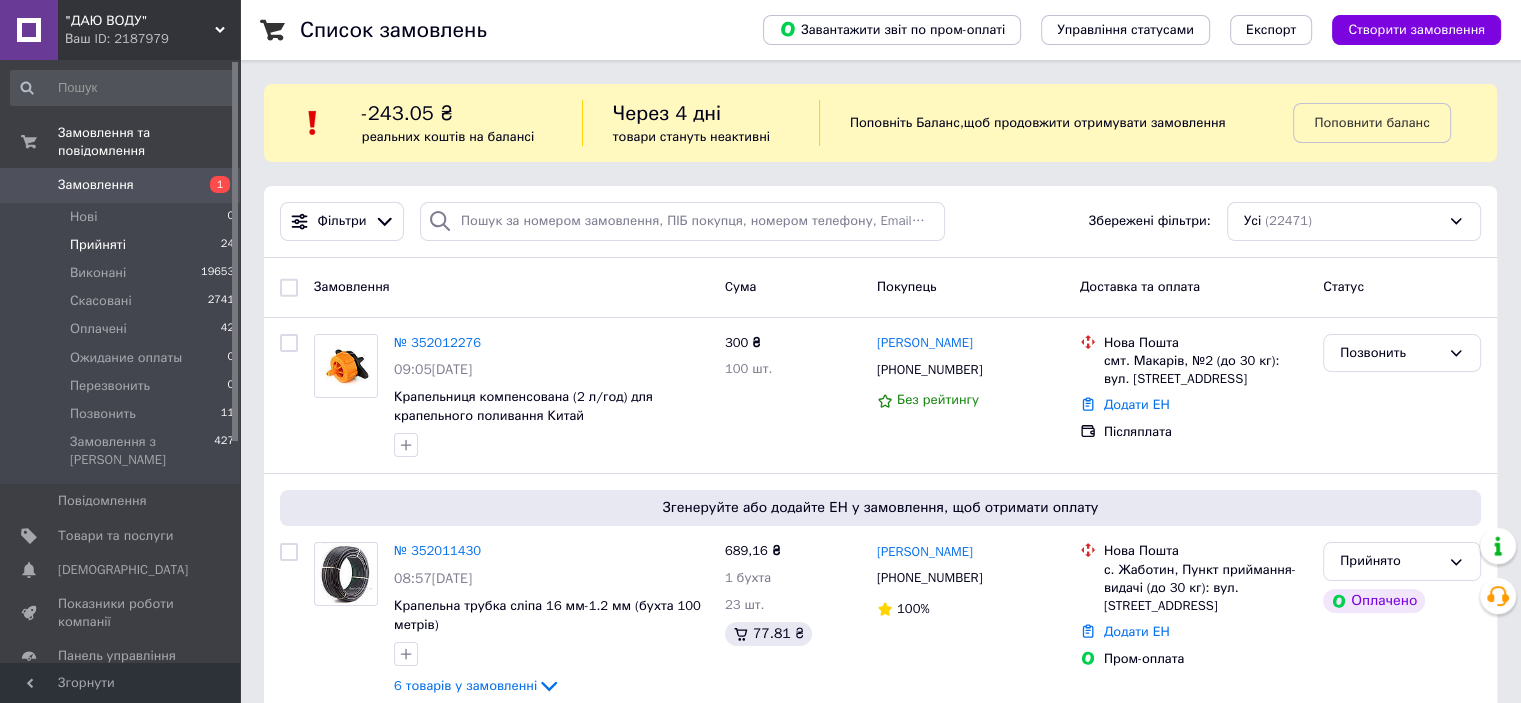 click on "Прийняті" at bounding box center [98, 245] 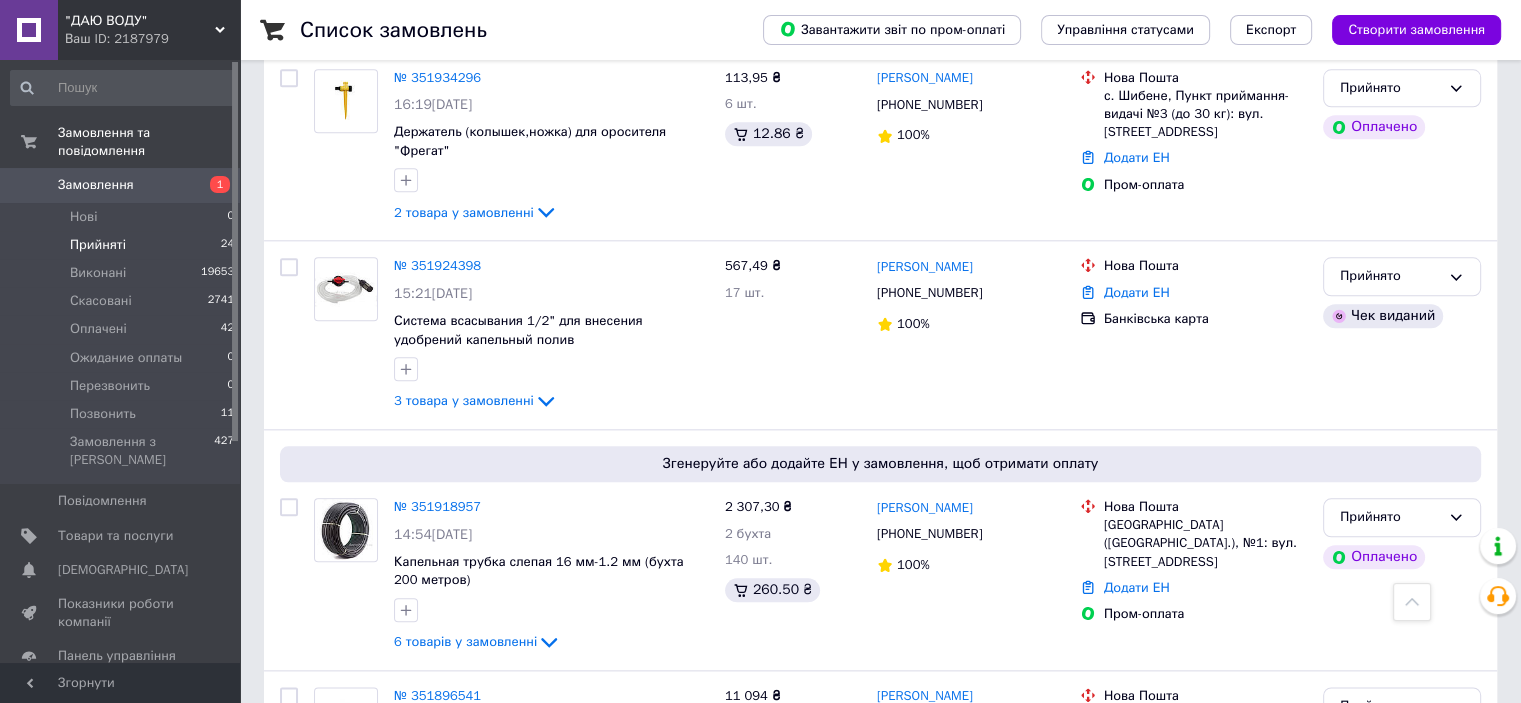 scroll, scrollTop: 2207, scrollLeft: 0, axis: vertical 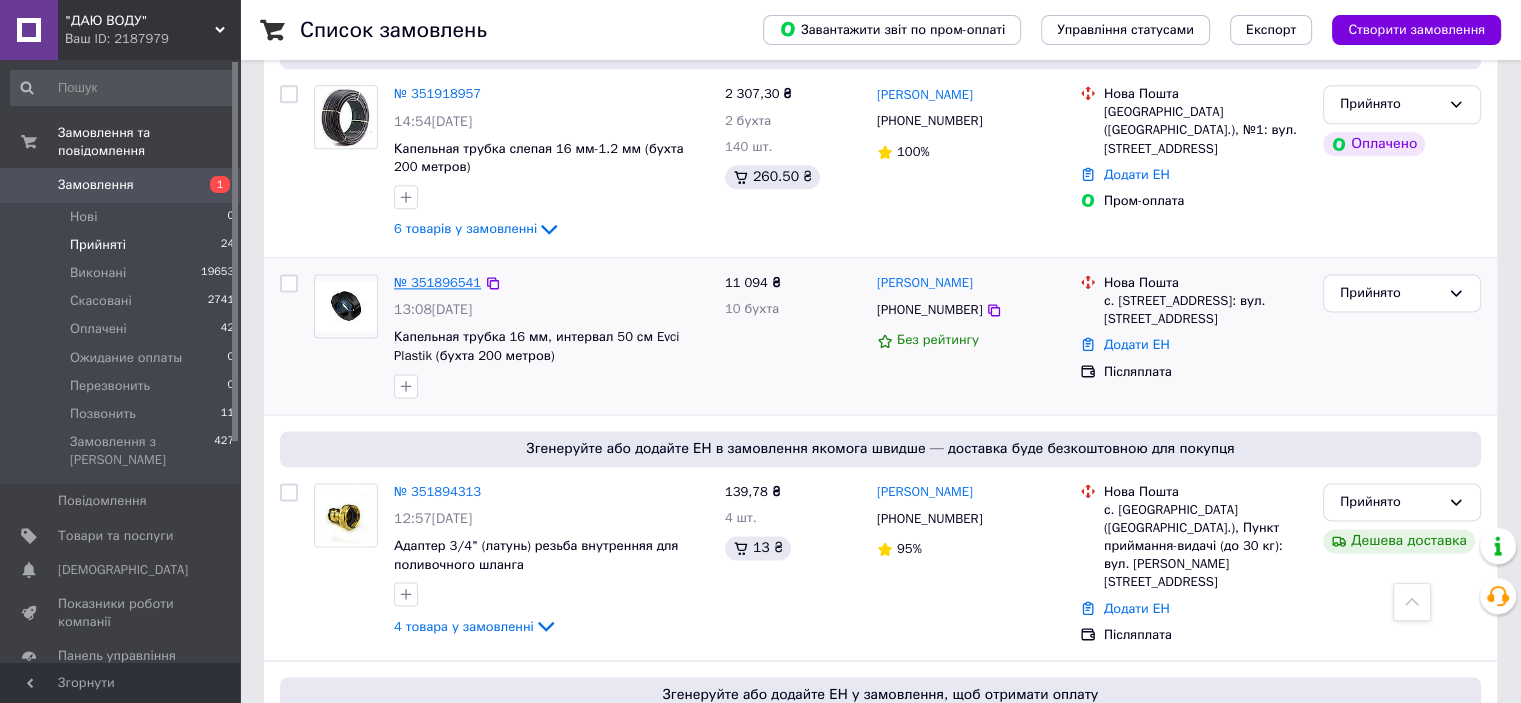 click on "№ 351896541" at bounding box center (437, 282) 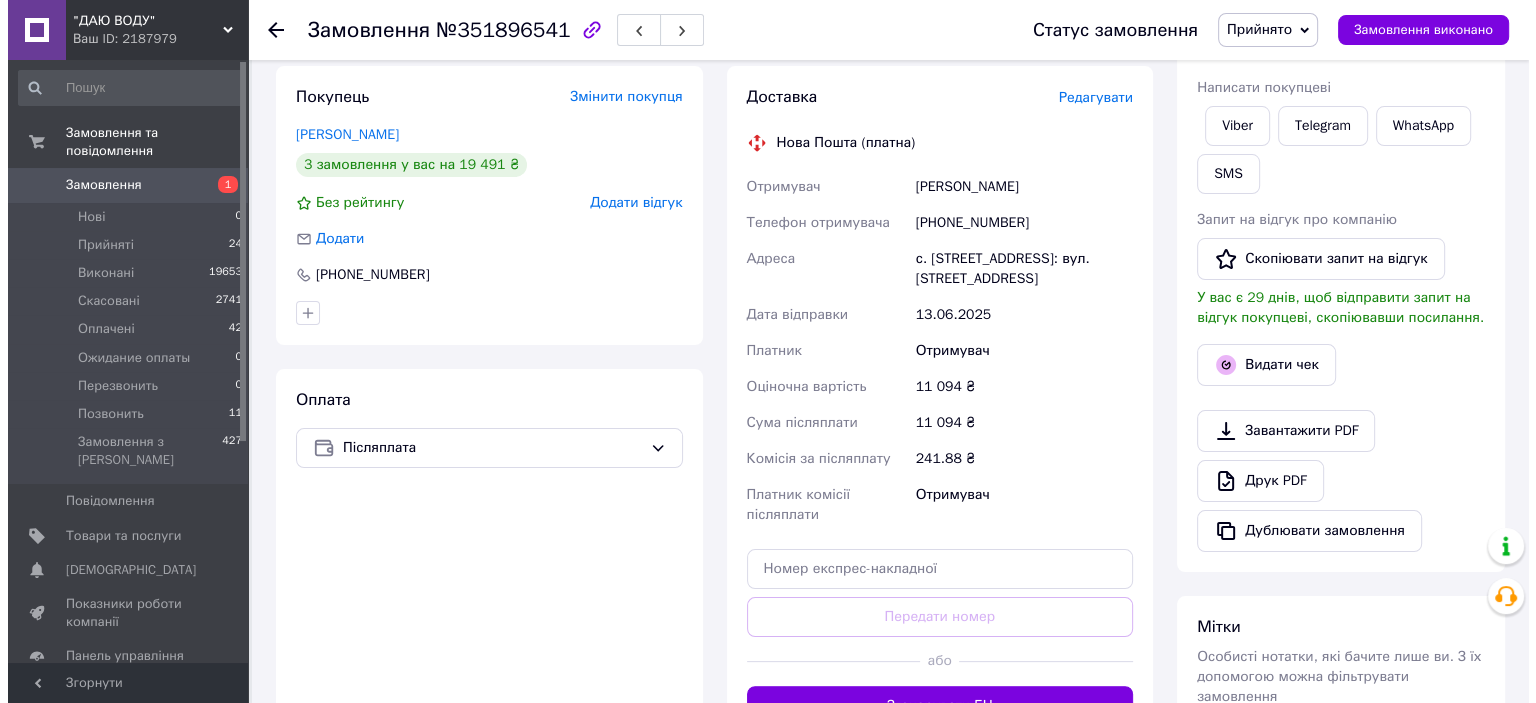 scroll, scrollTop: 267, scrollLeft: 0, axis: vertical 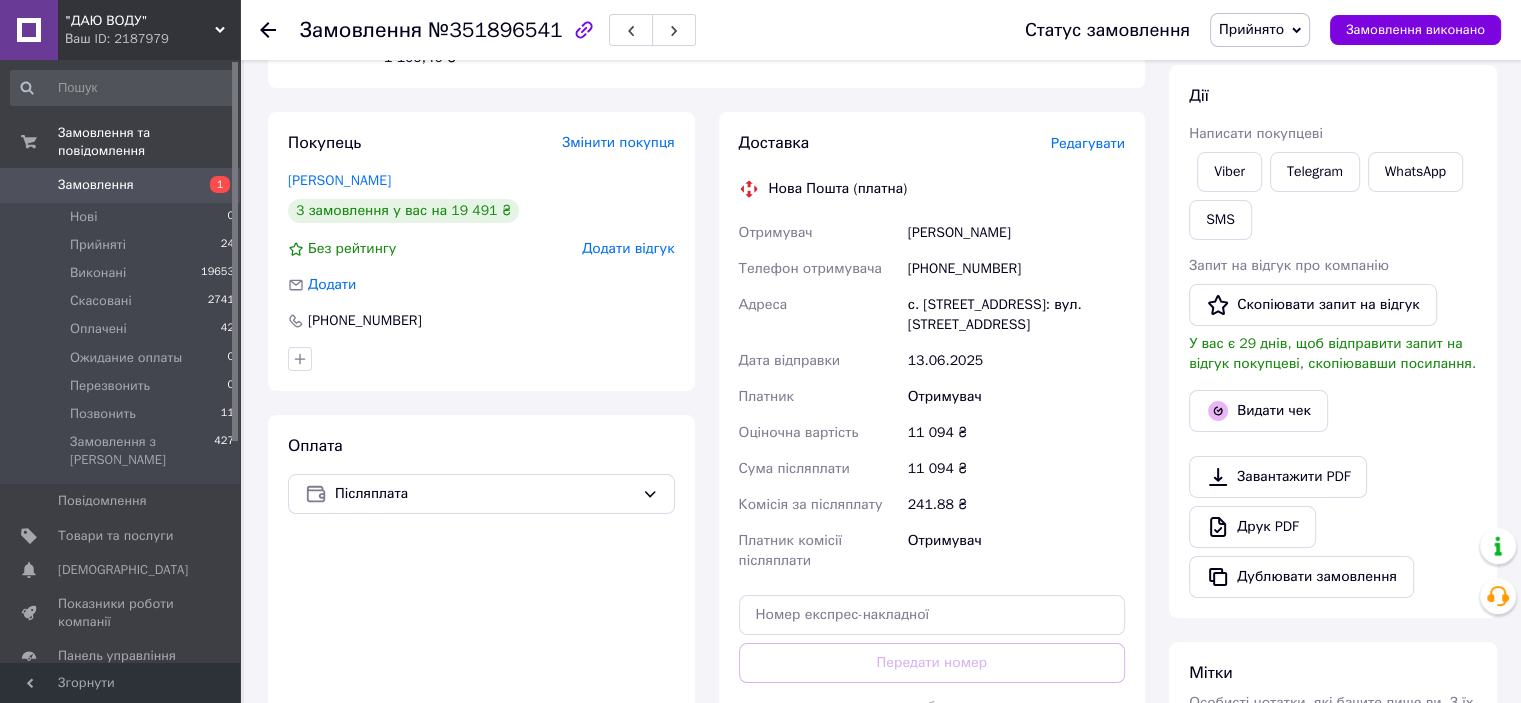 click on "Редагувати" at bounding box center (1088, 143) 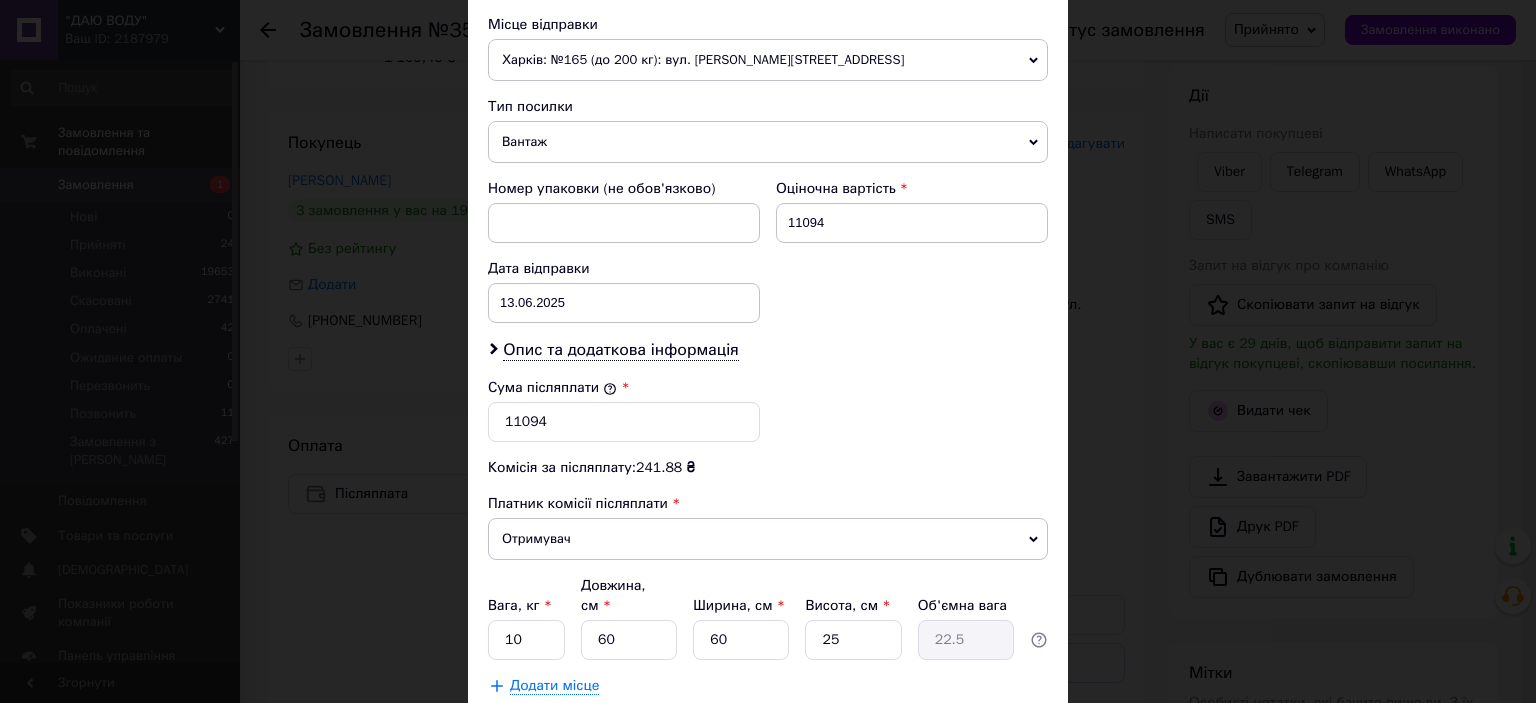 scroll, scrollTop: 816, scrollLeft: 0, axis: vertical 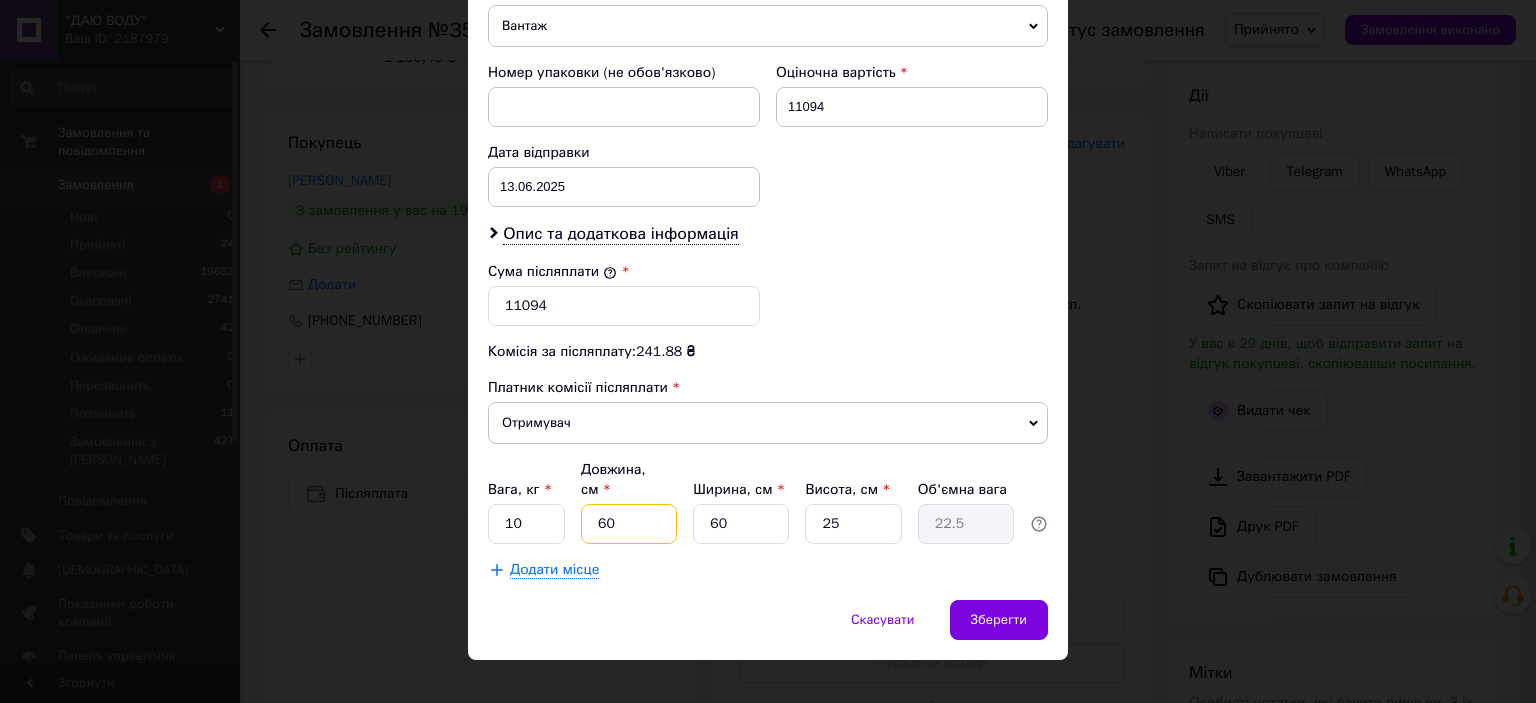 click on "60" at bounding box center (629, 524) 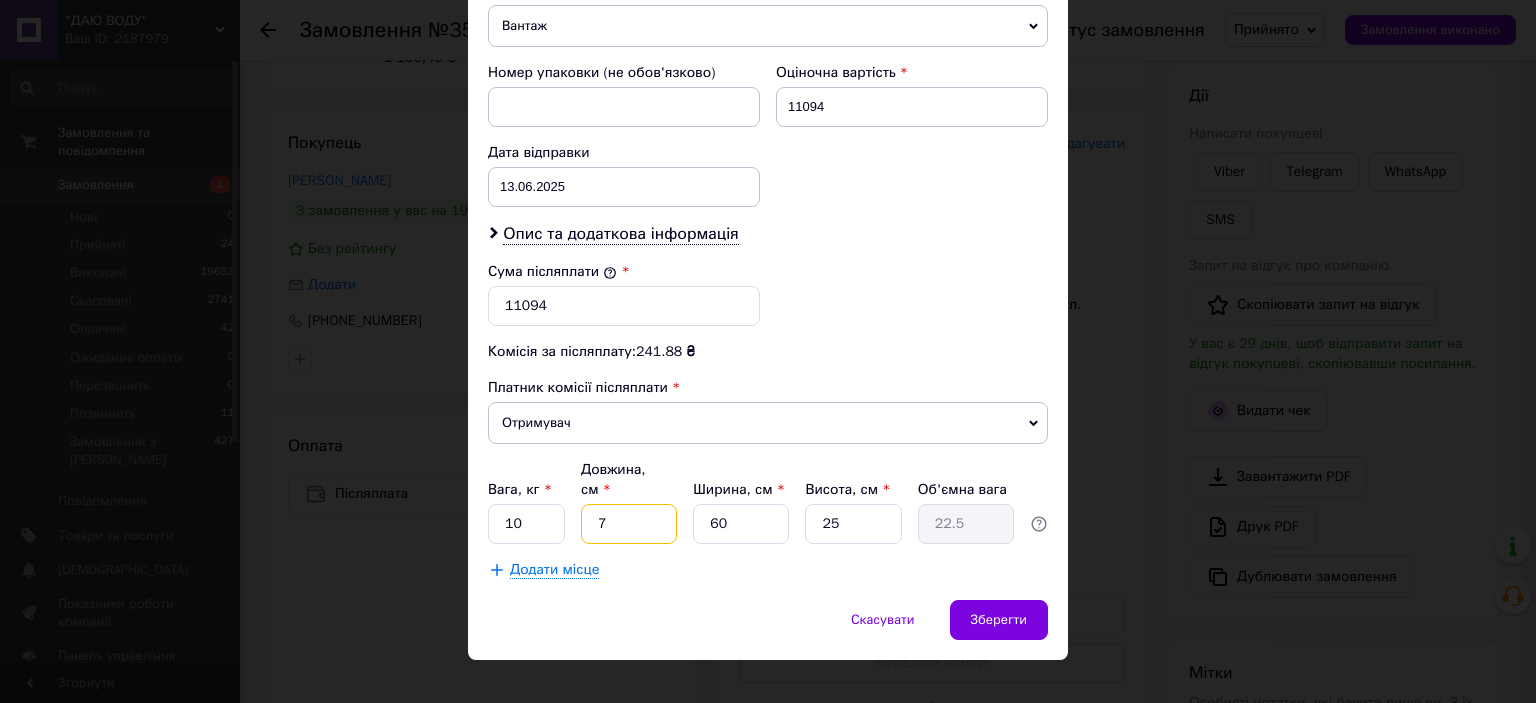 type on "2.63" 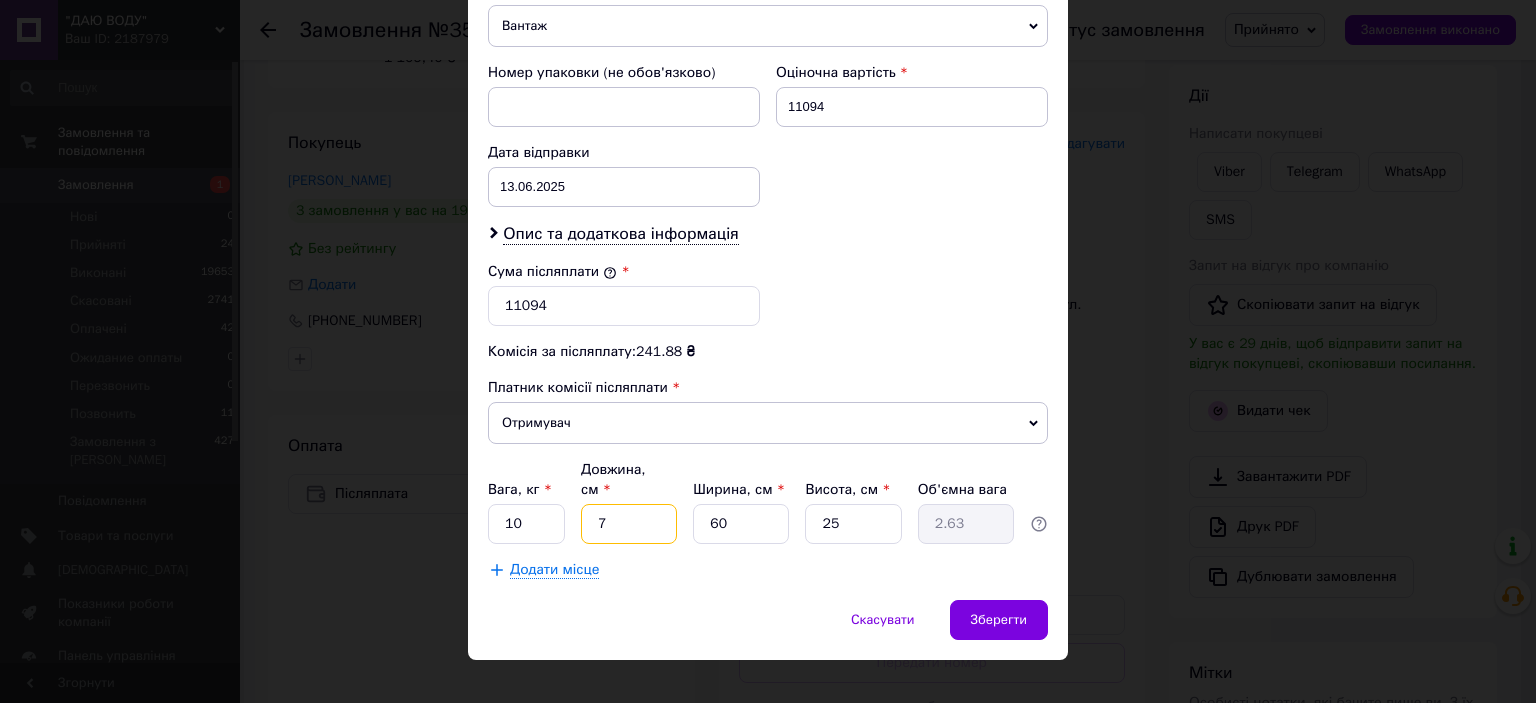 type on "75" 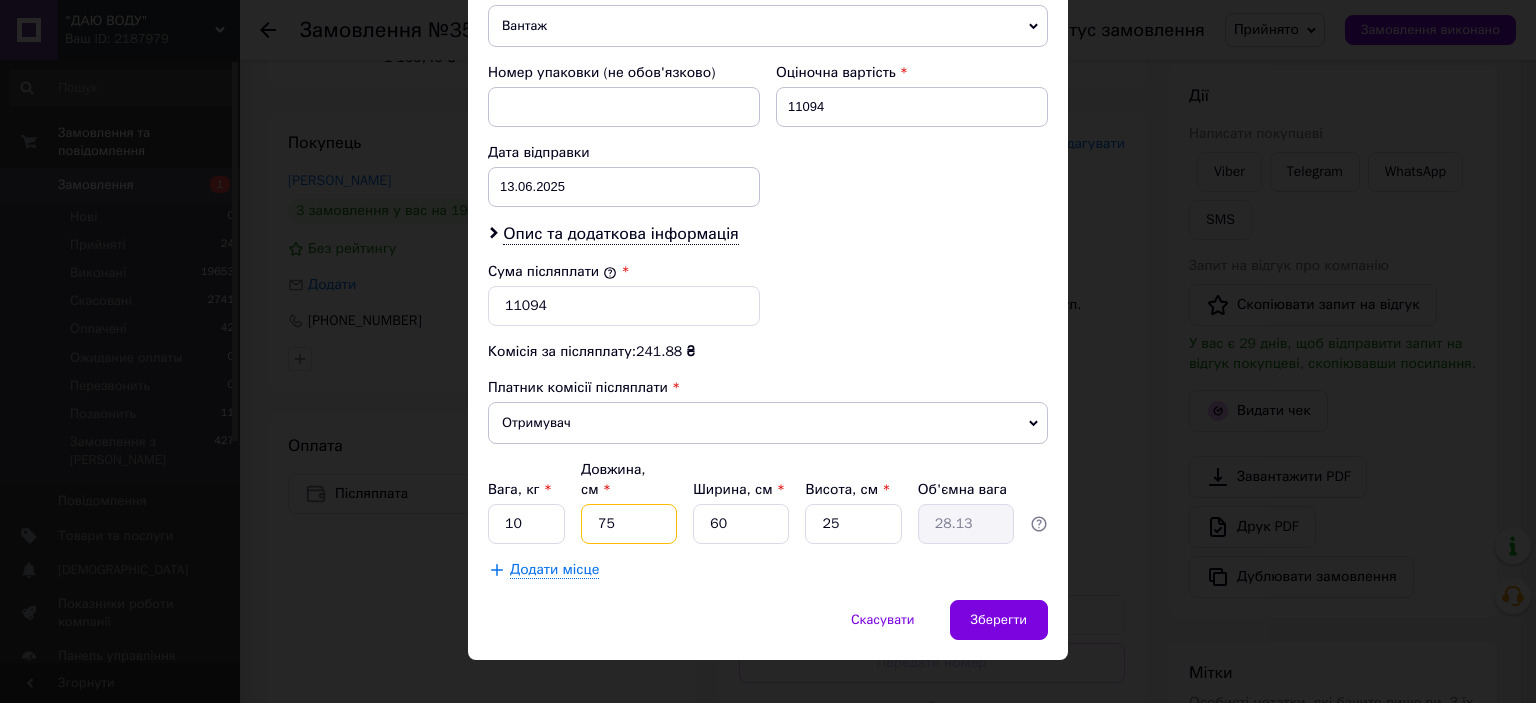 type on "75" 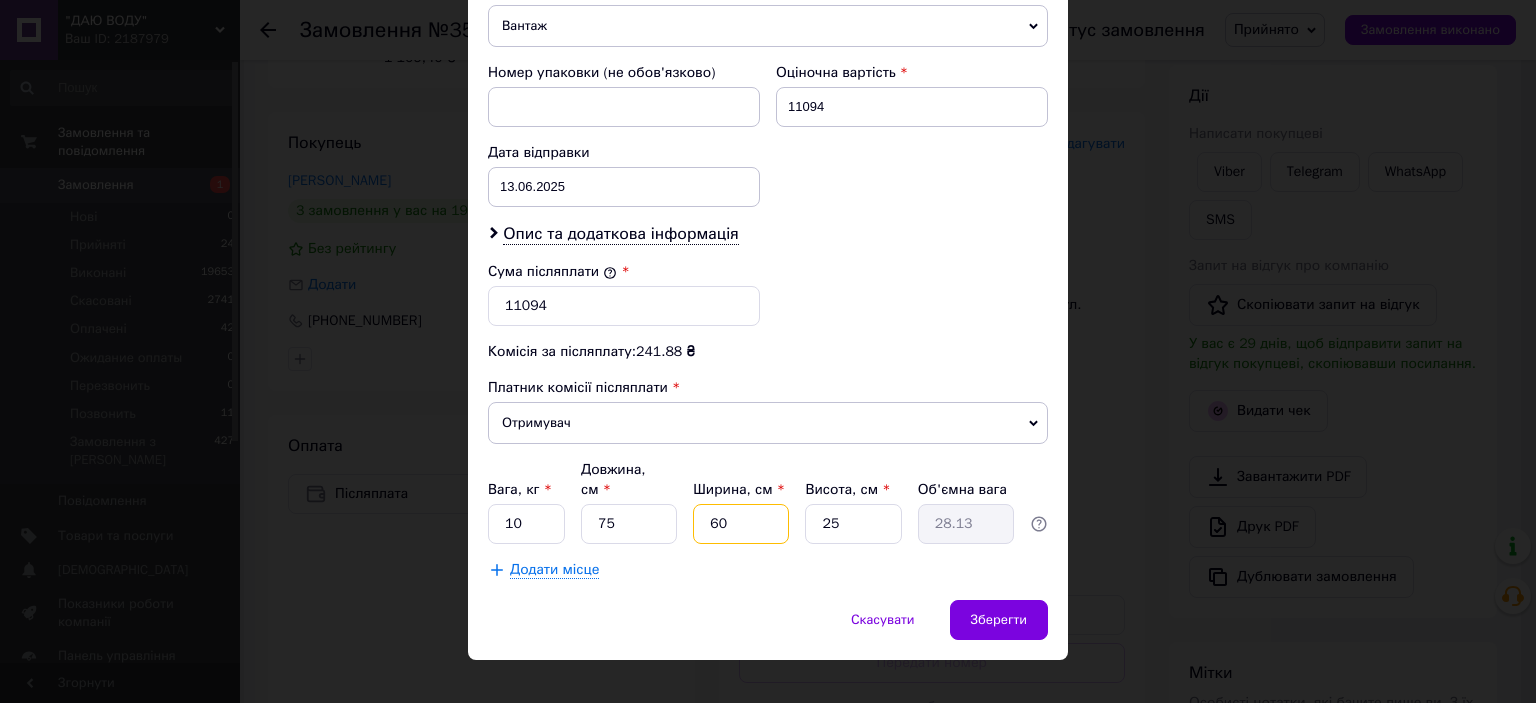 click on "60" at bounding box center [741, 524] 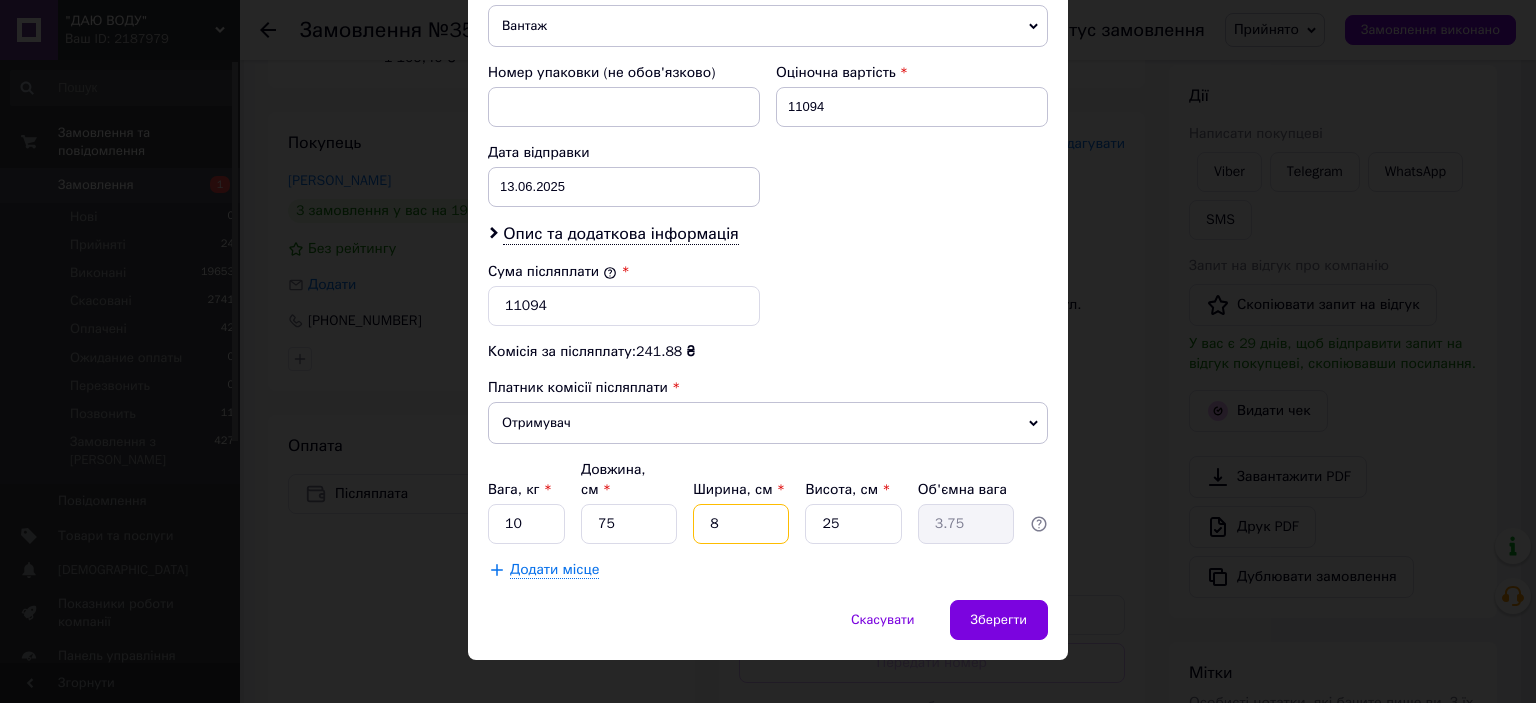 type on "80" 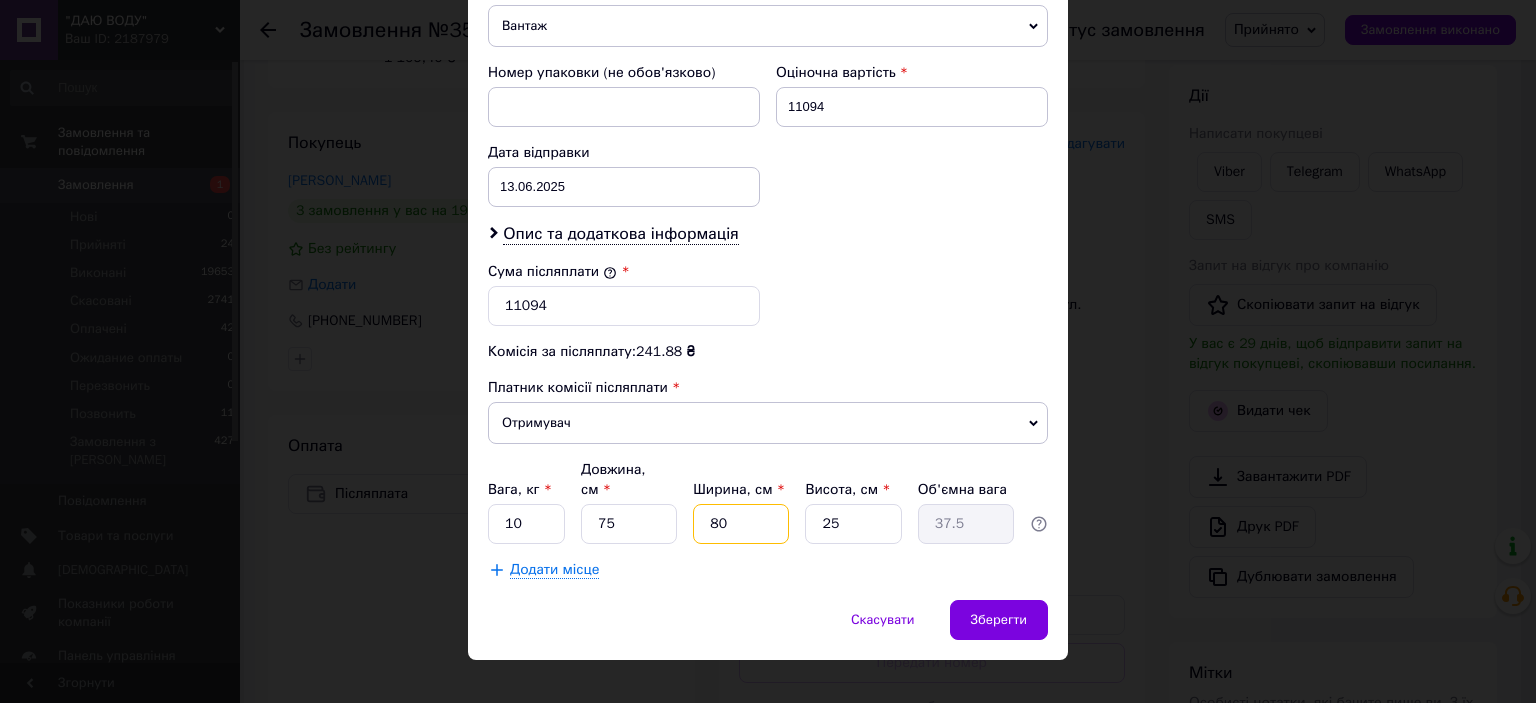 type on "80" 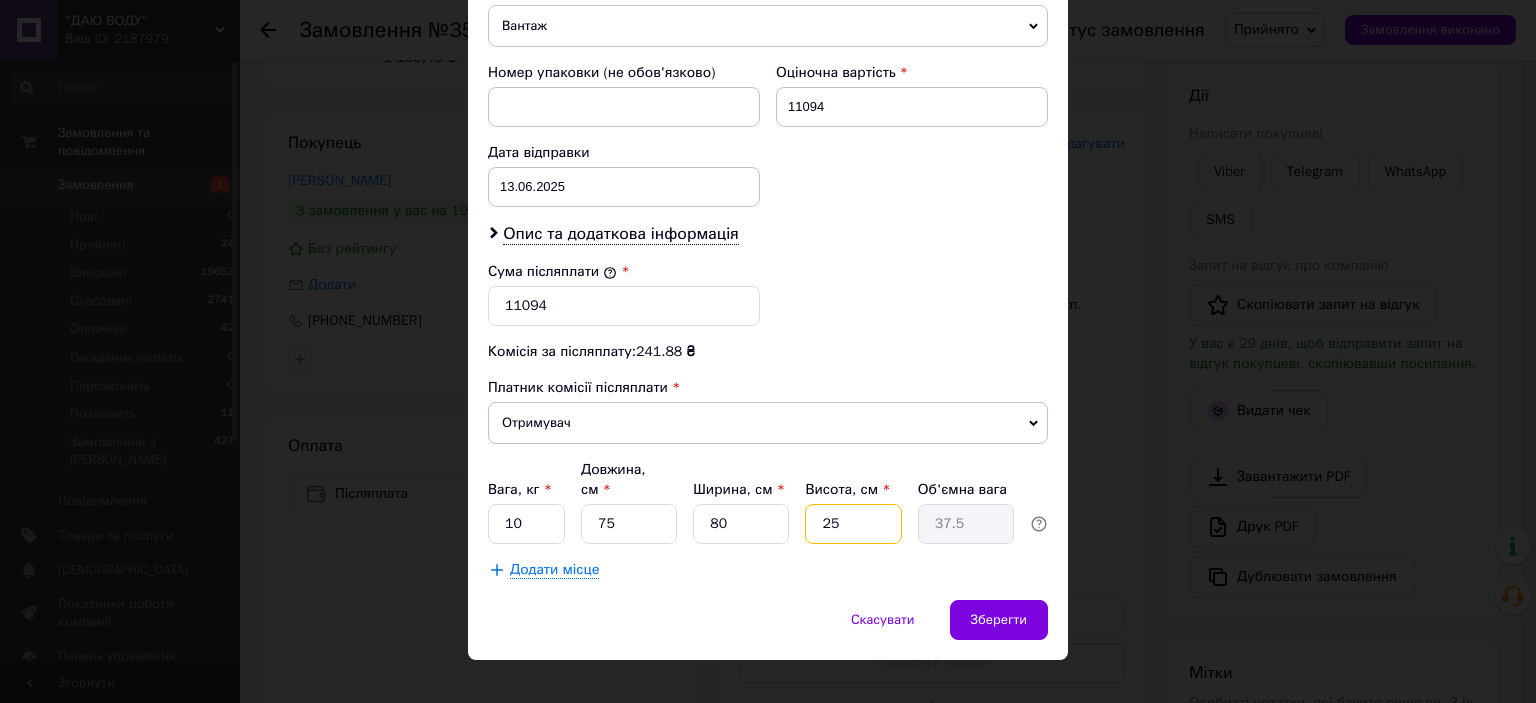 click on "25" at bounding box center [853, 524] 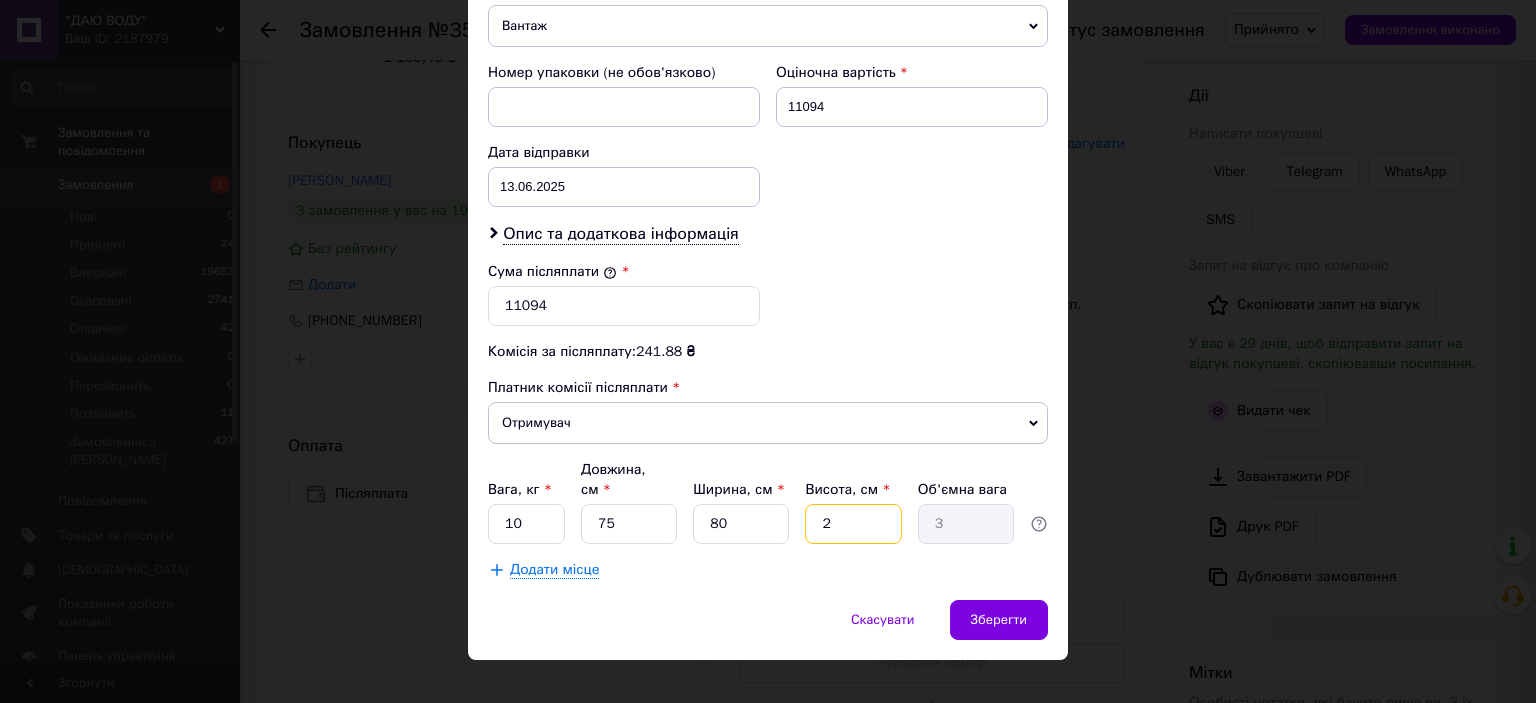 type on "20" 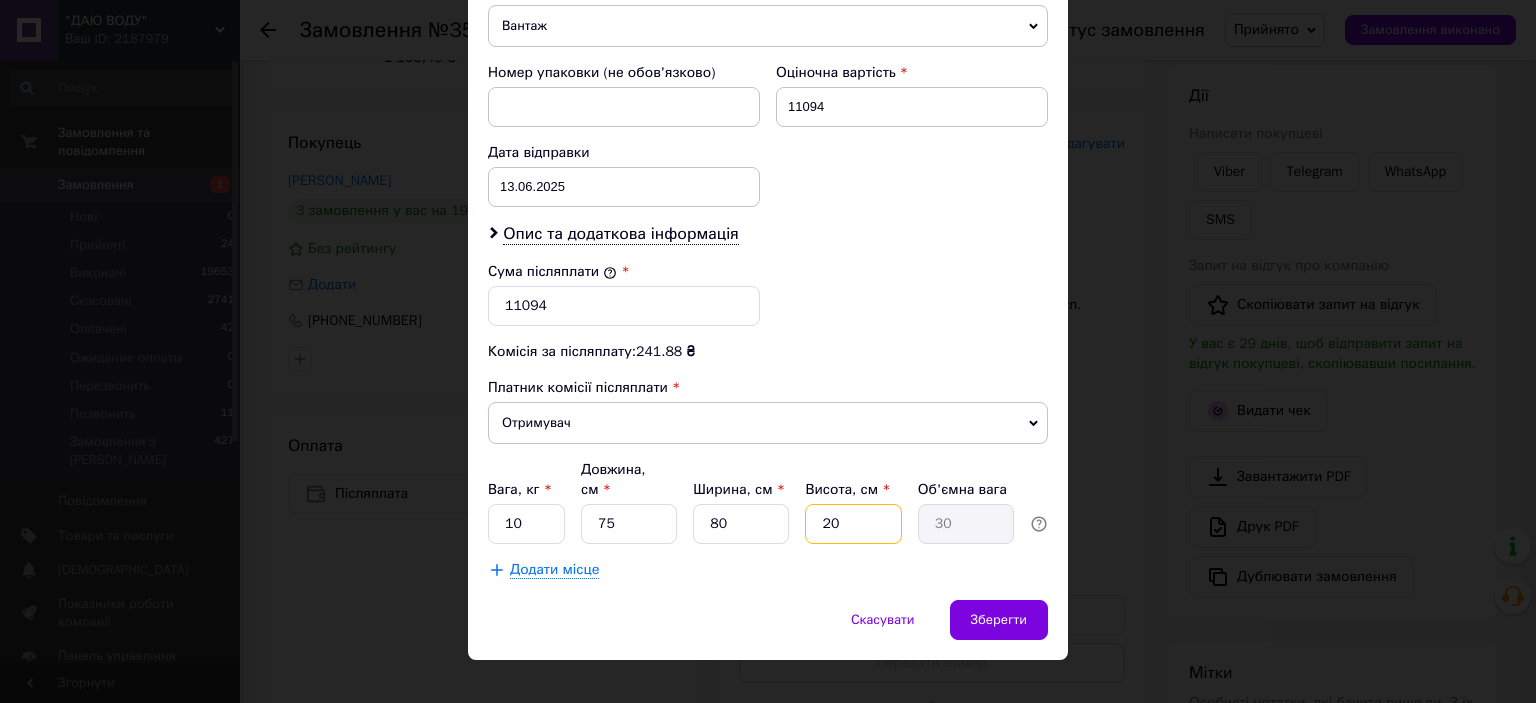 type on "20" 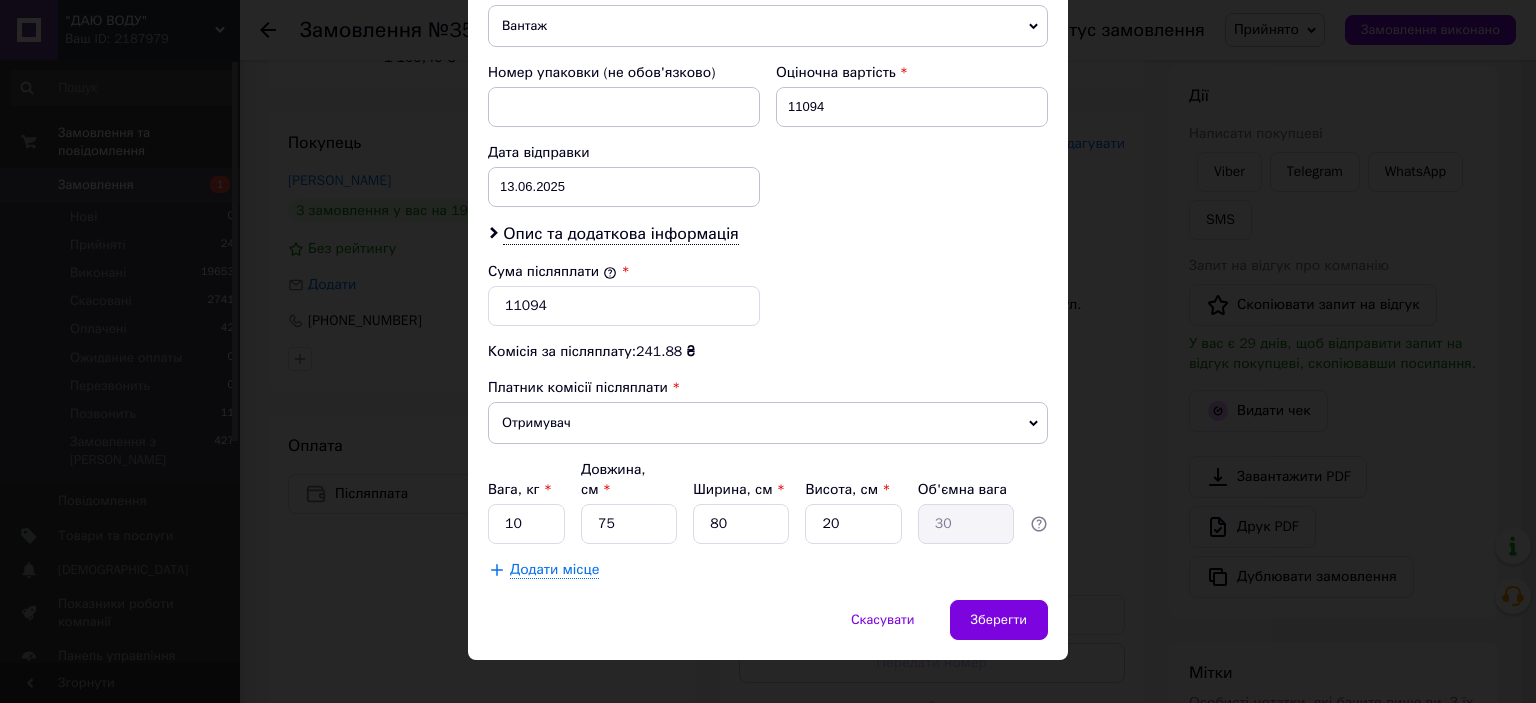 click on "Додати місце" at bounding box center (554, 570) 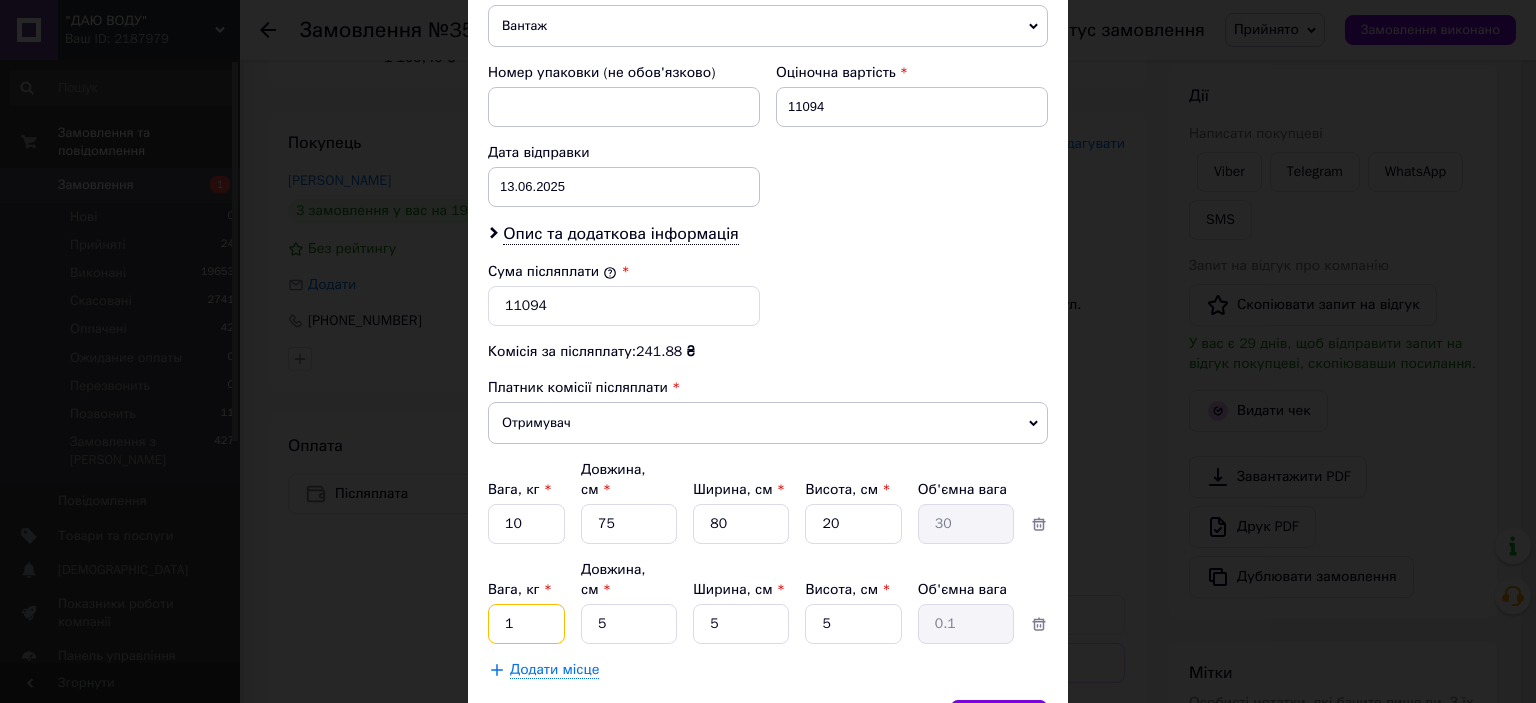 click on "1" at bounding box center [526, 524] 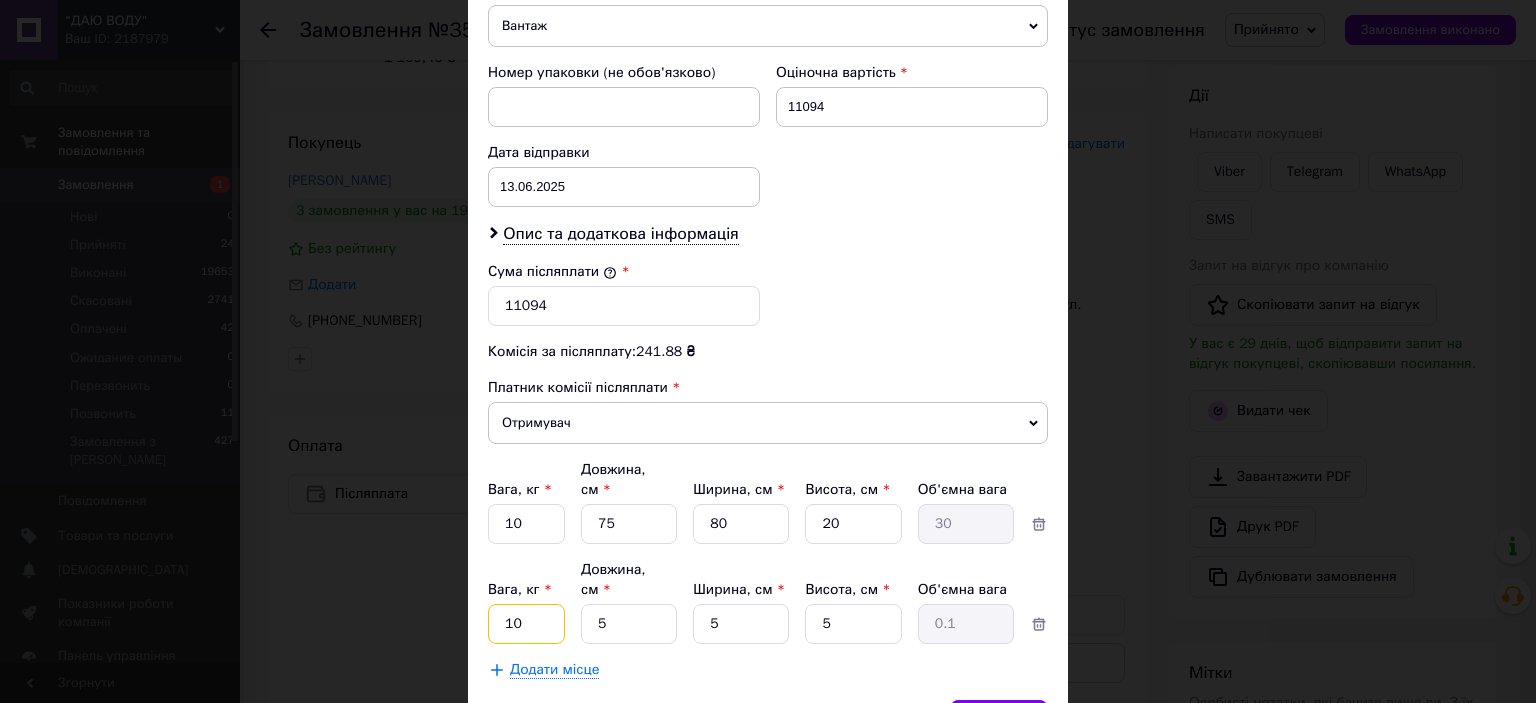 type on "10" 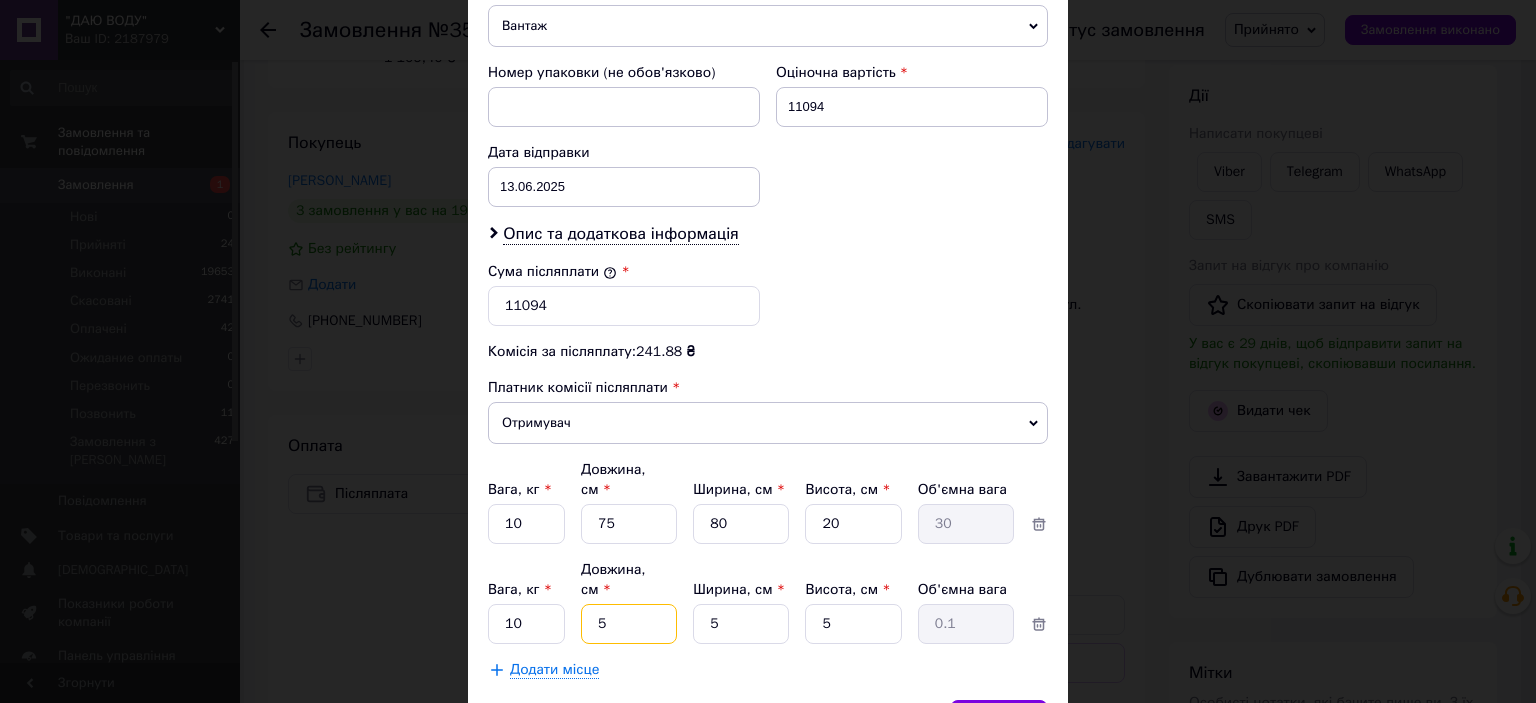 click on "5" at bounding box center [629, 524] 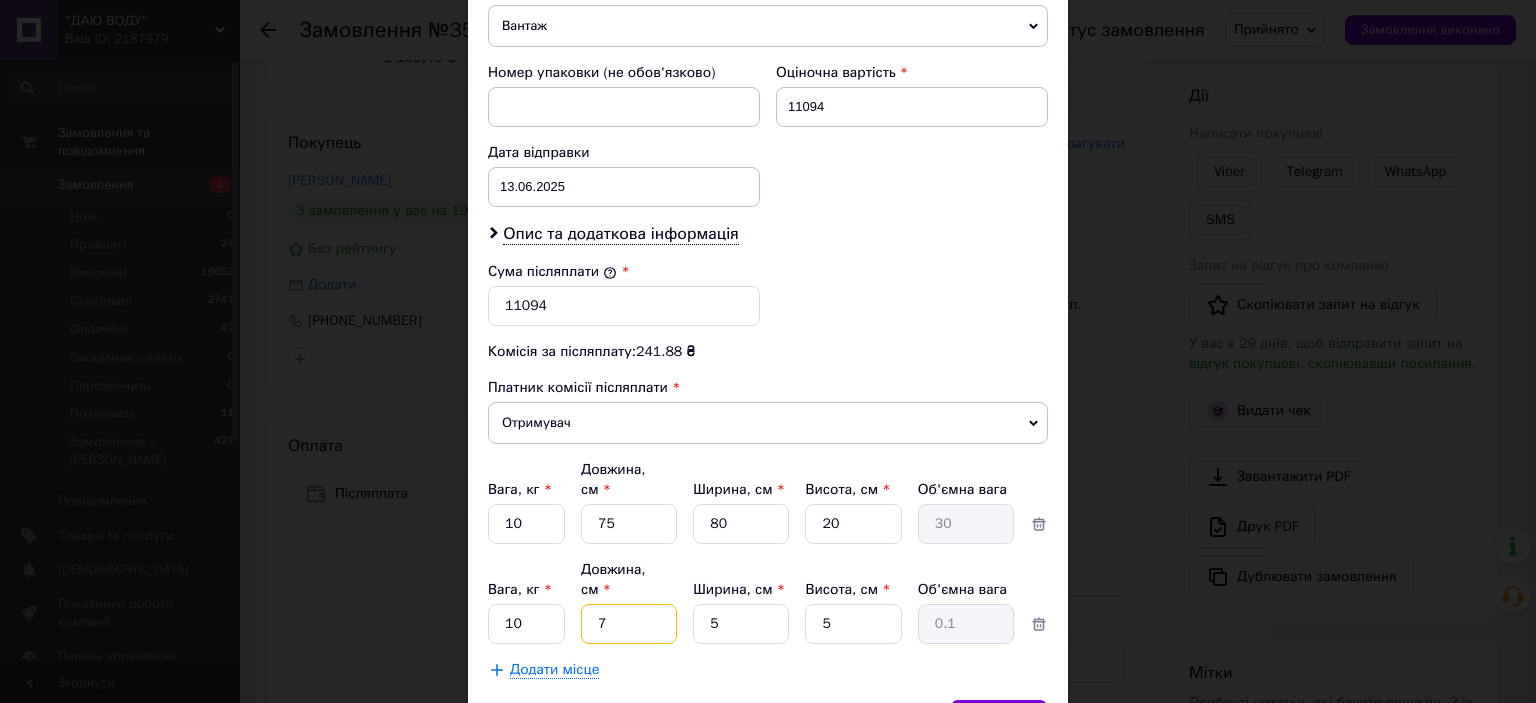 type on "75" 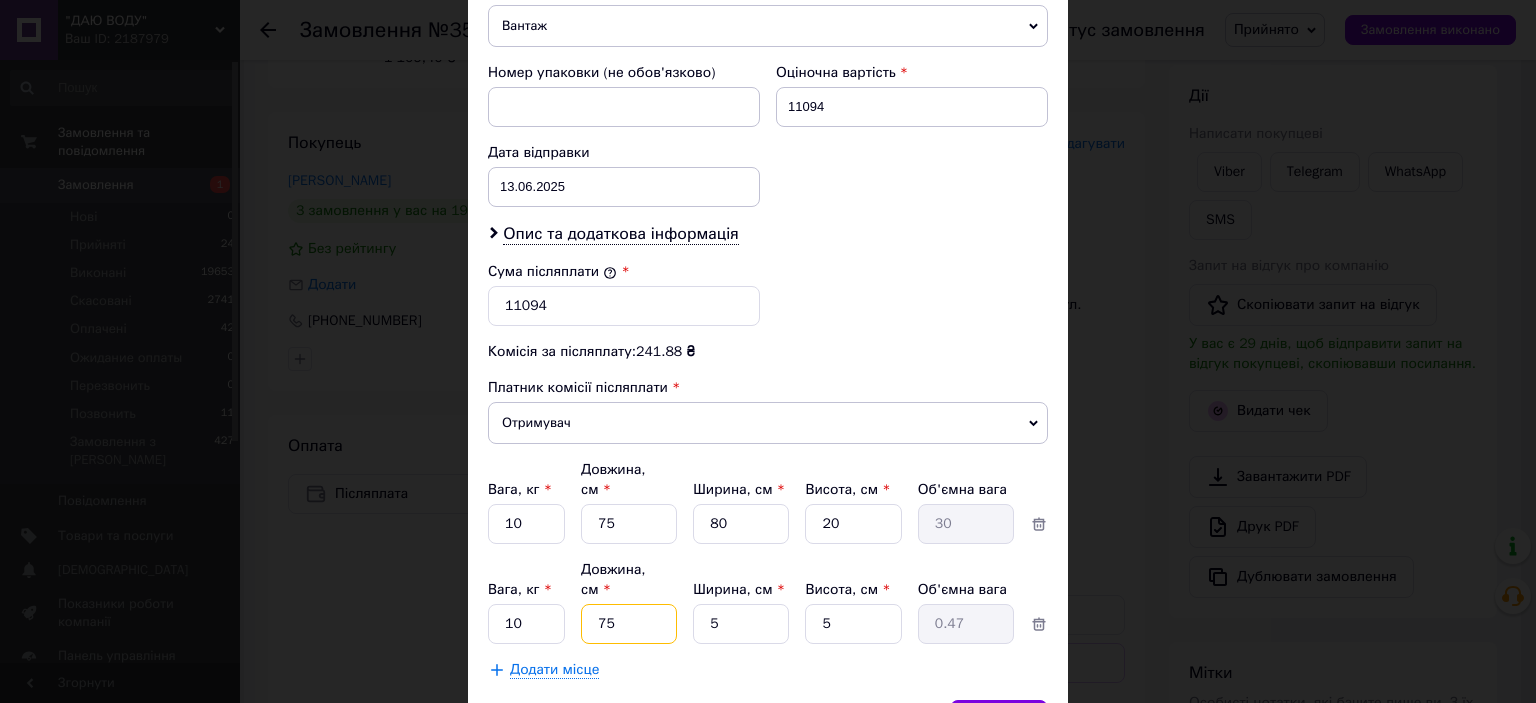 type on "75" 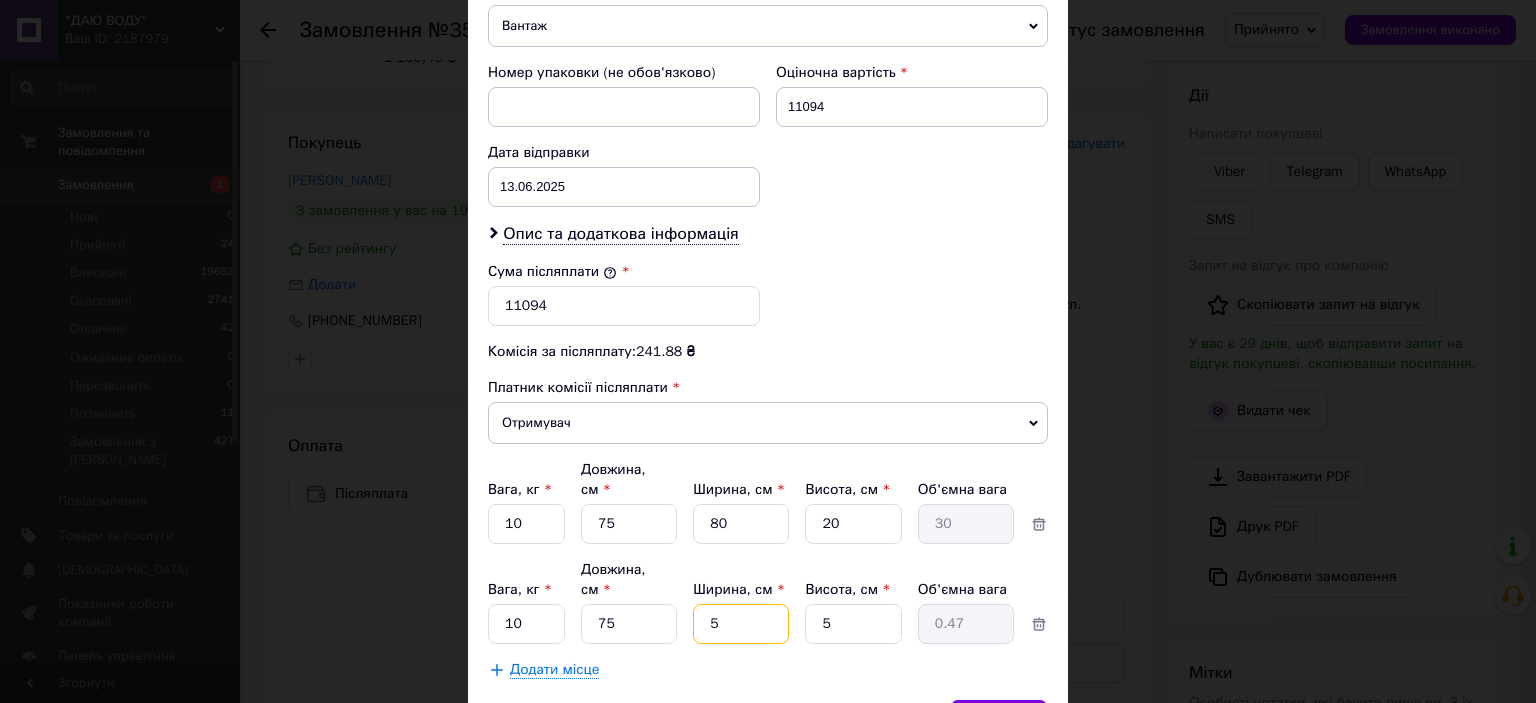 click on "5" at bounding box center (741, 524) 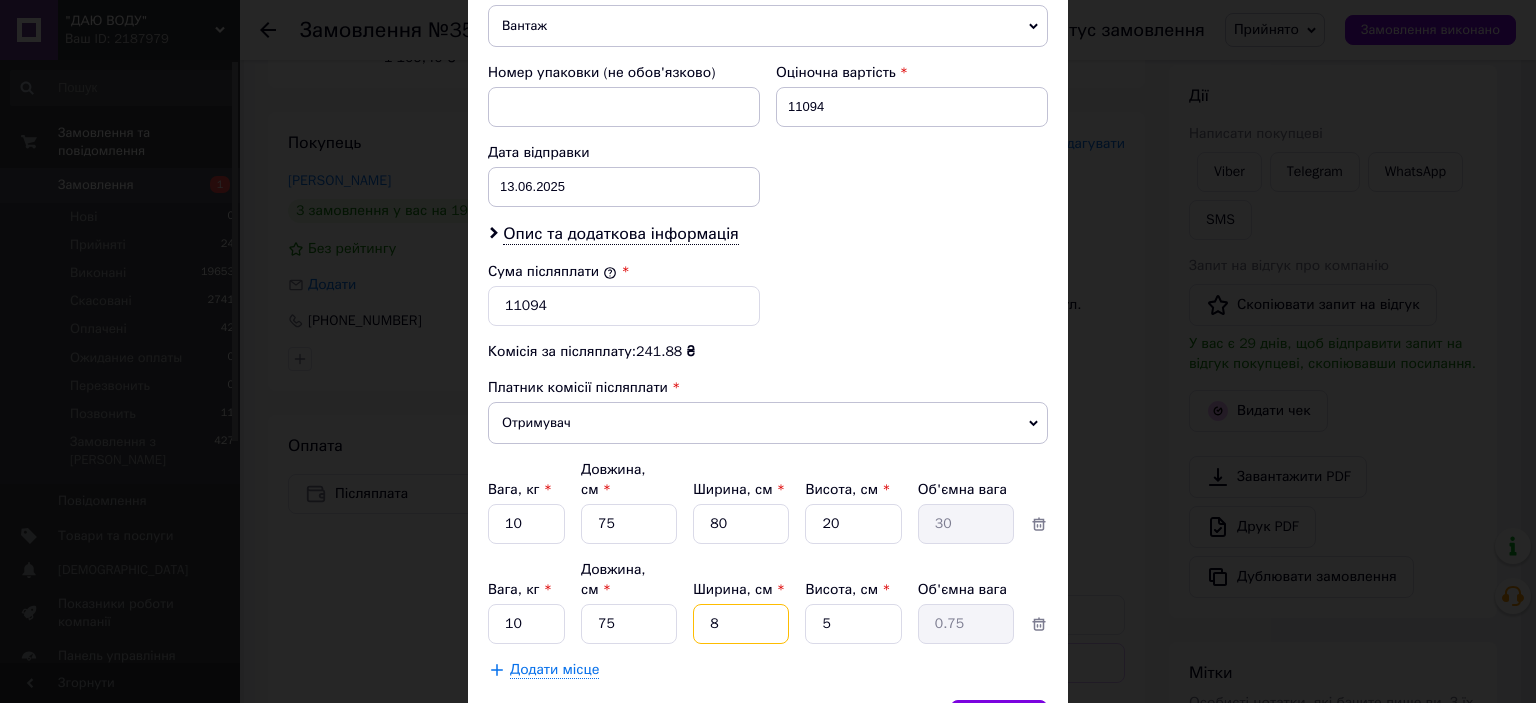 type on "80" 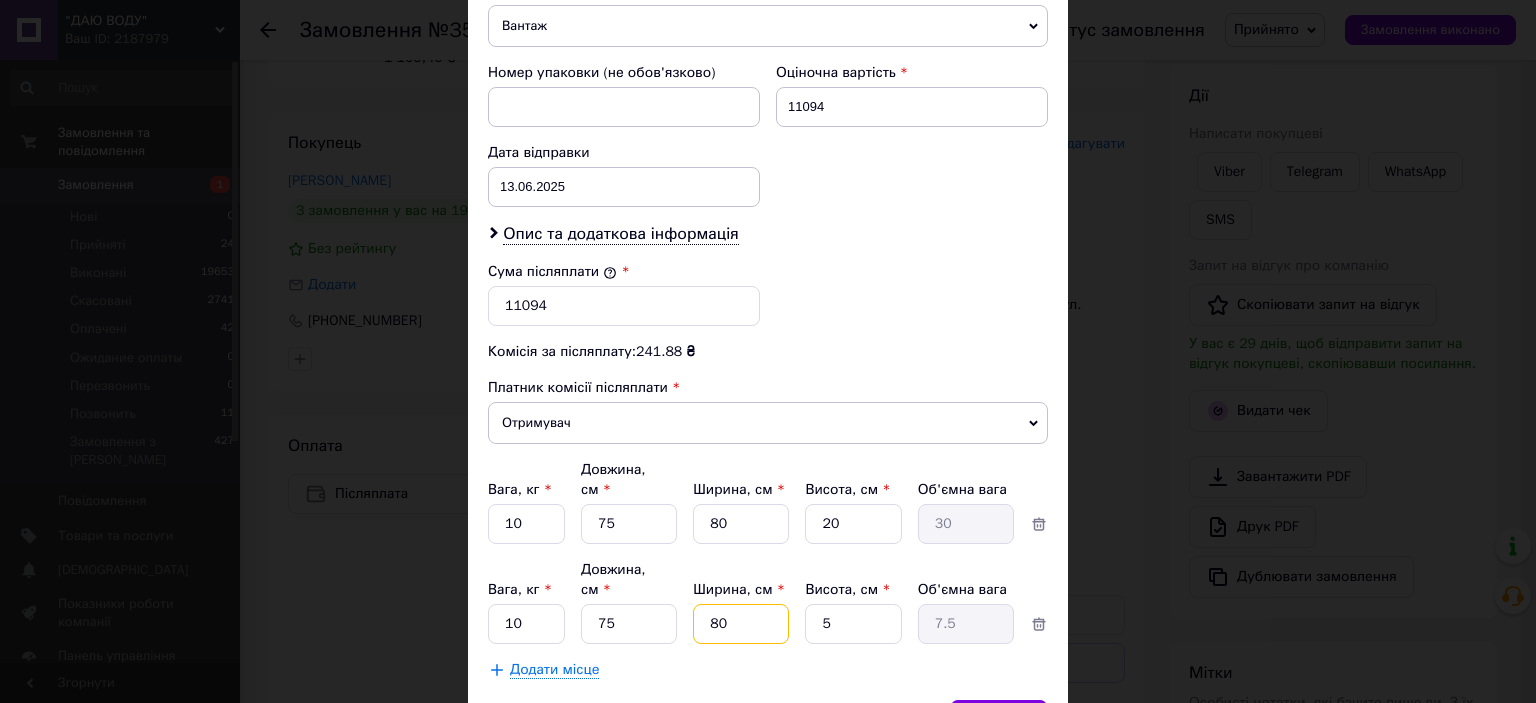 type on "80" 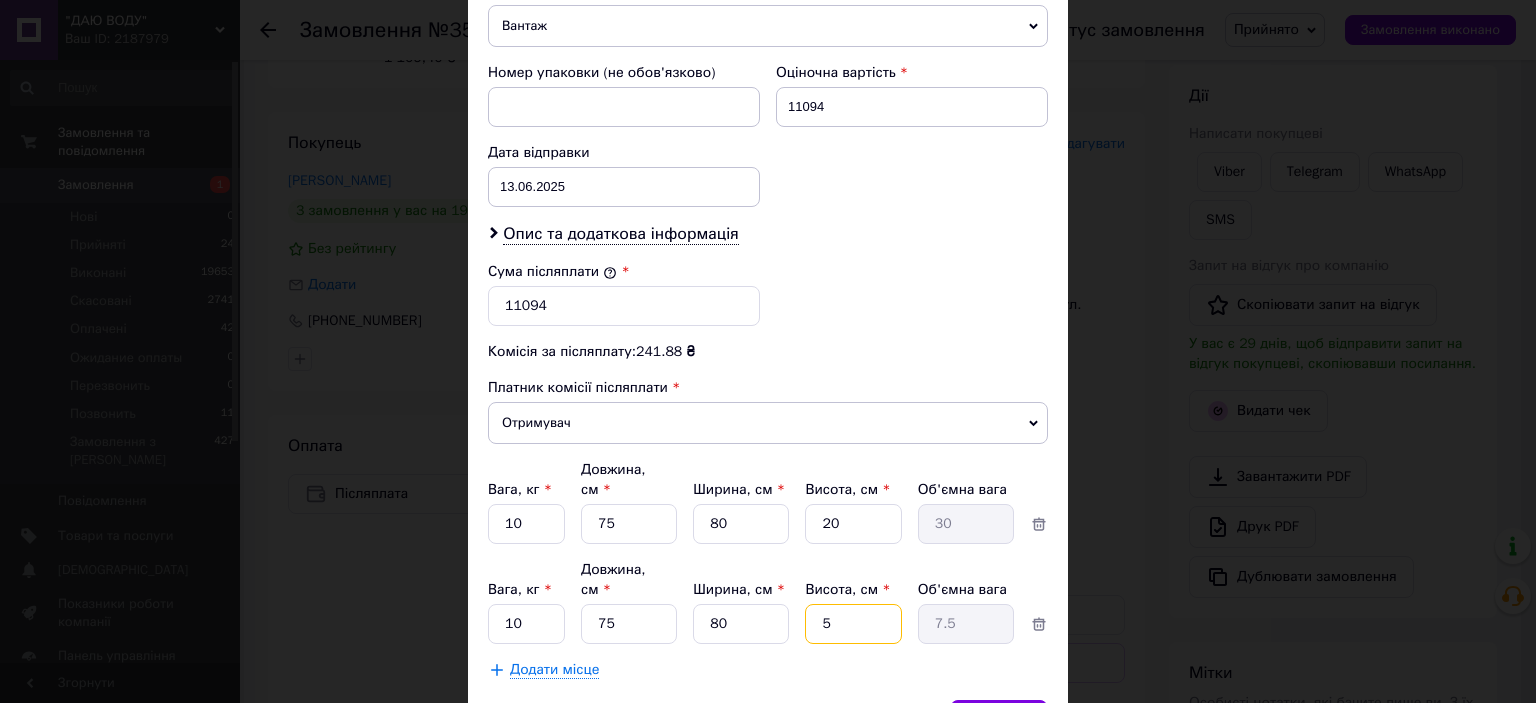 click on "5" at bounding box center (853, 524) 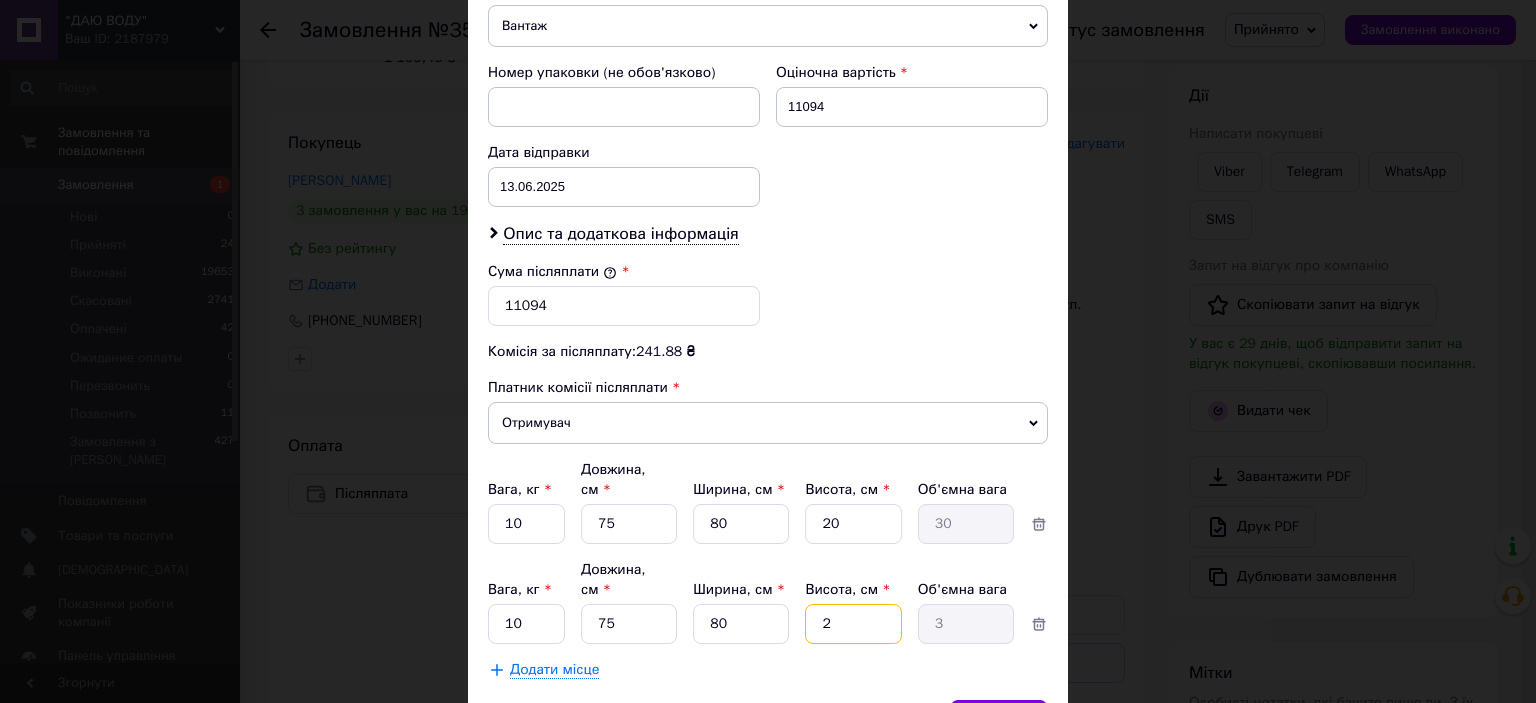 type on "20" 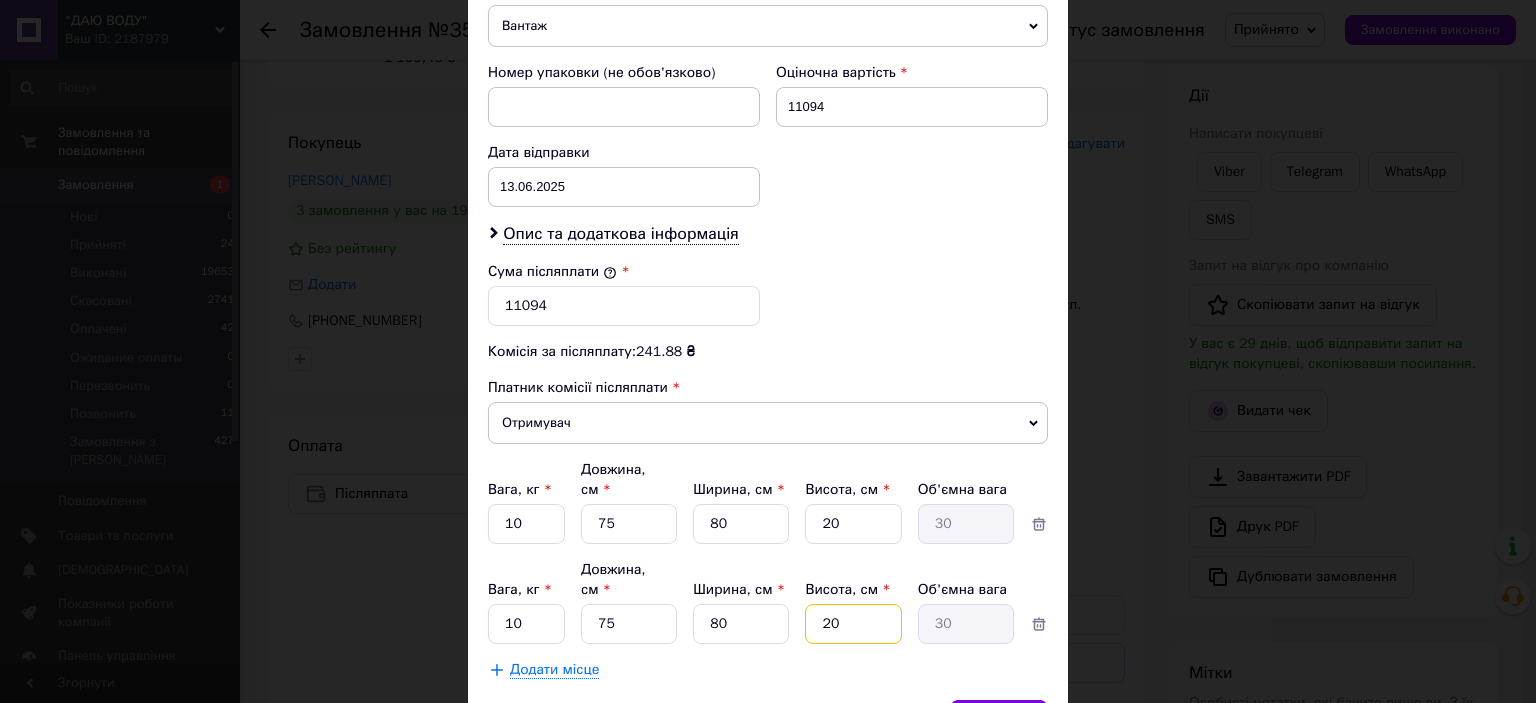 type on "20" 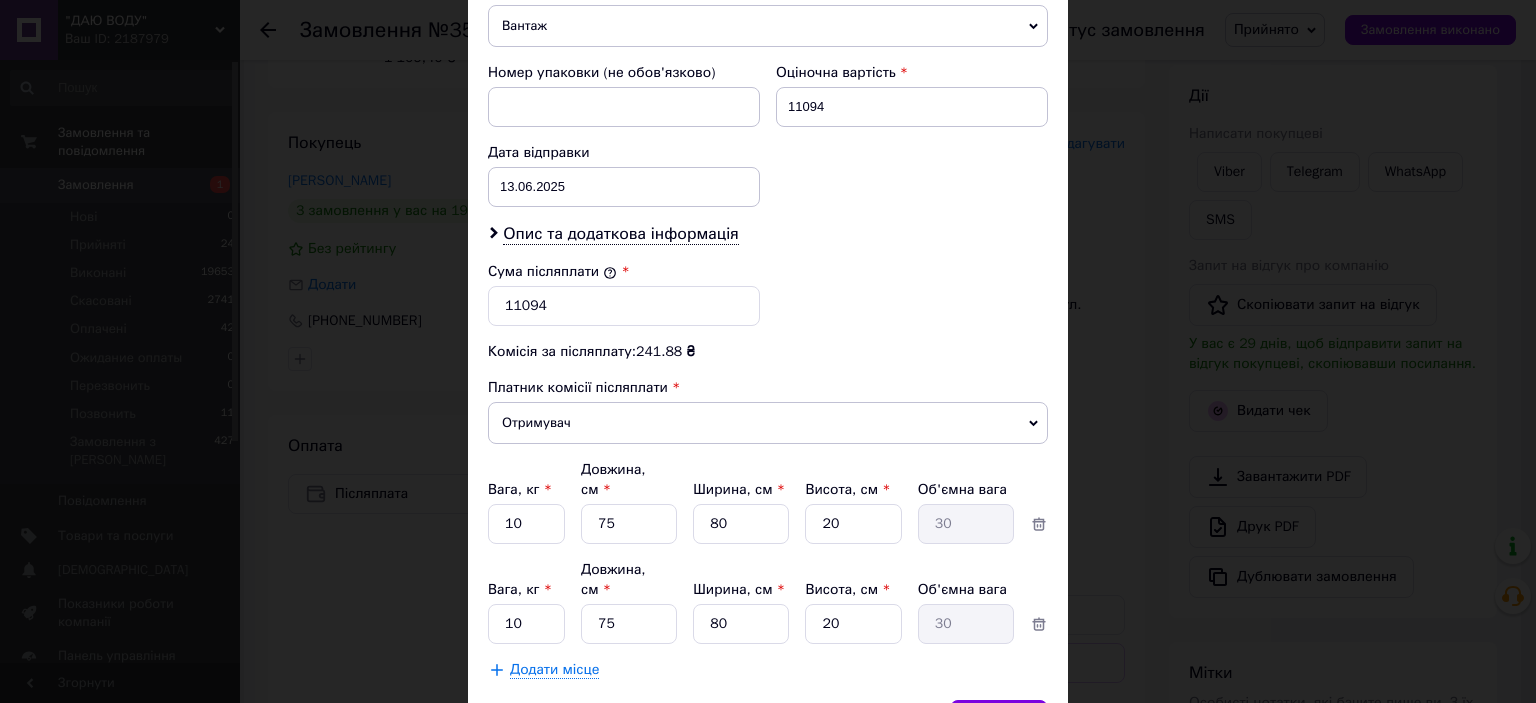 click on "Додати місце" at bounding box center (554, 670) 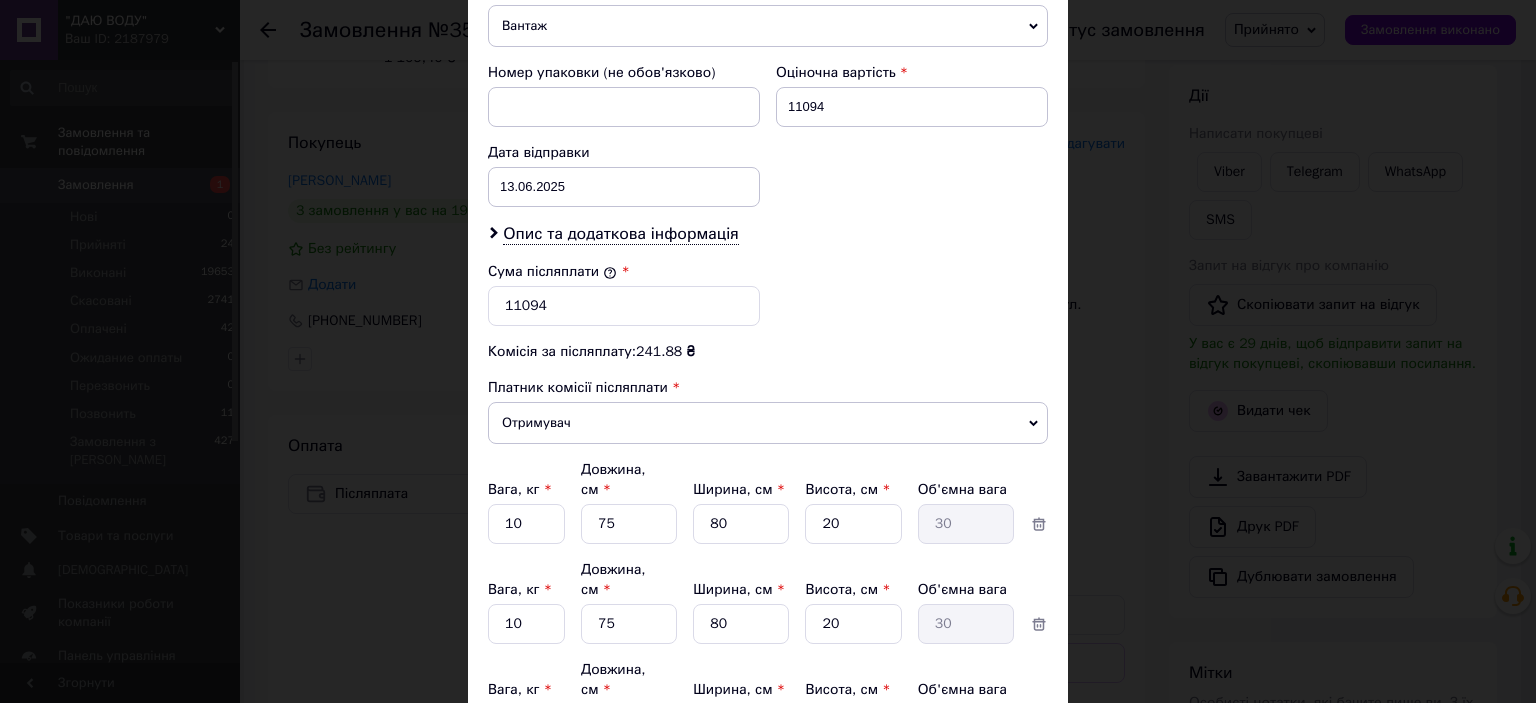 click on "1" at bounding box center (526, 524) 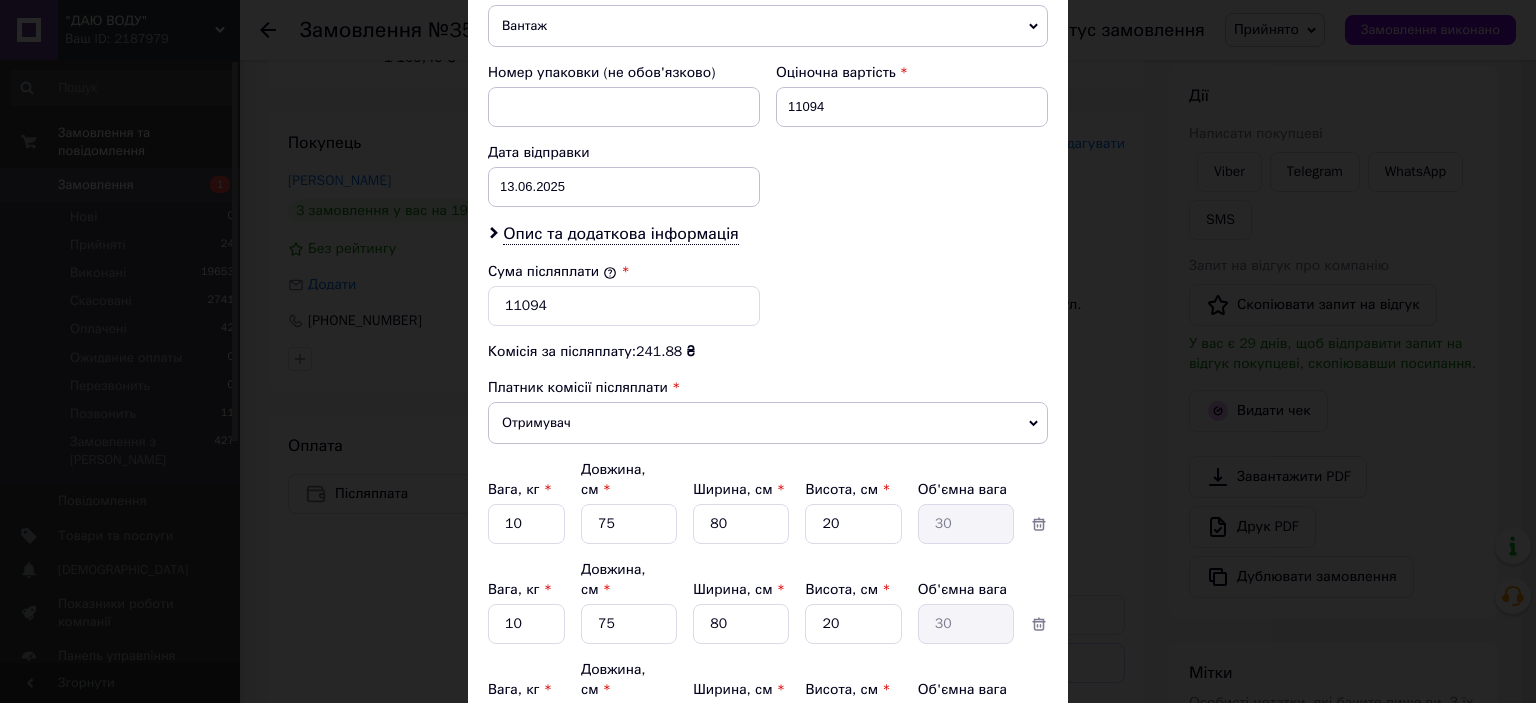 type on "10" 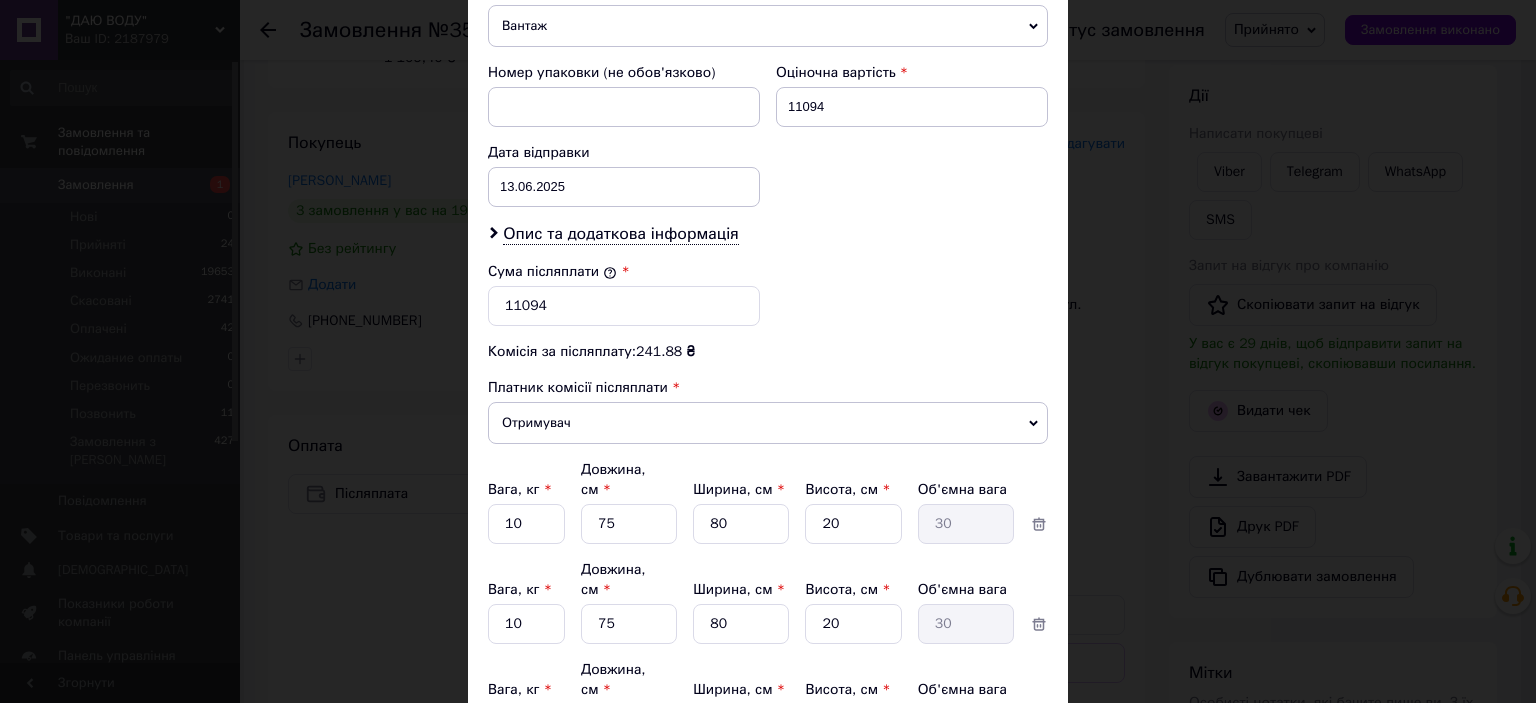 click on "5" at bounding box center (629, 524) 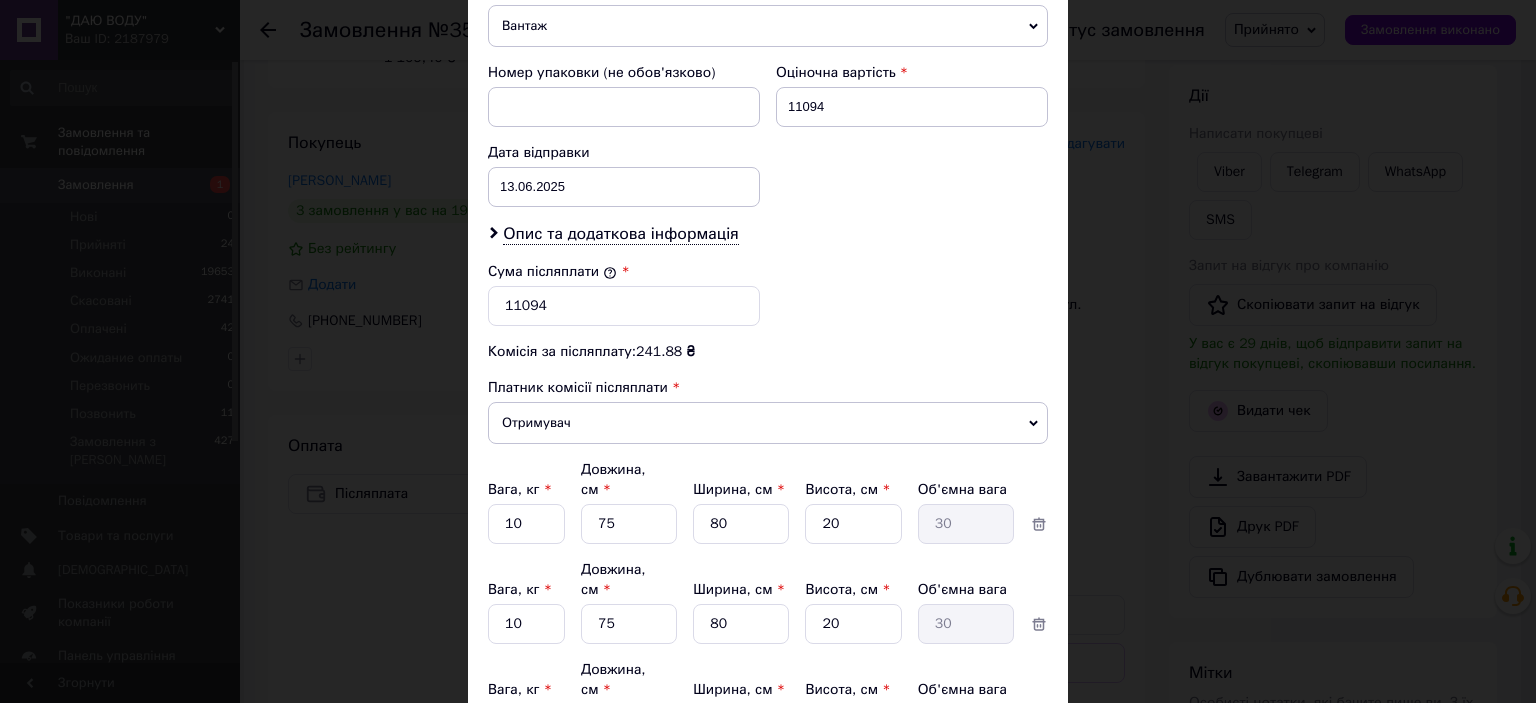 click on "5" at bounding box center [741, 524] 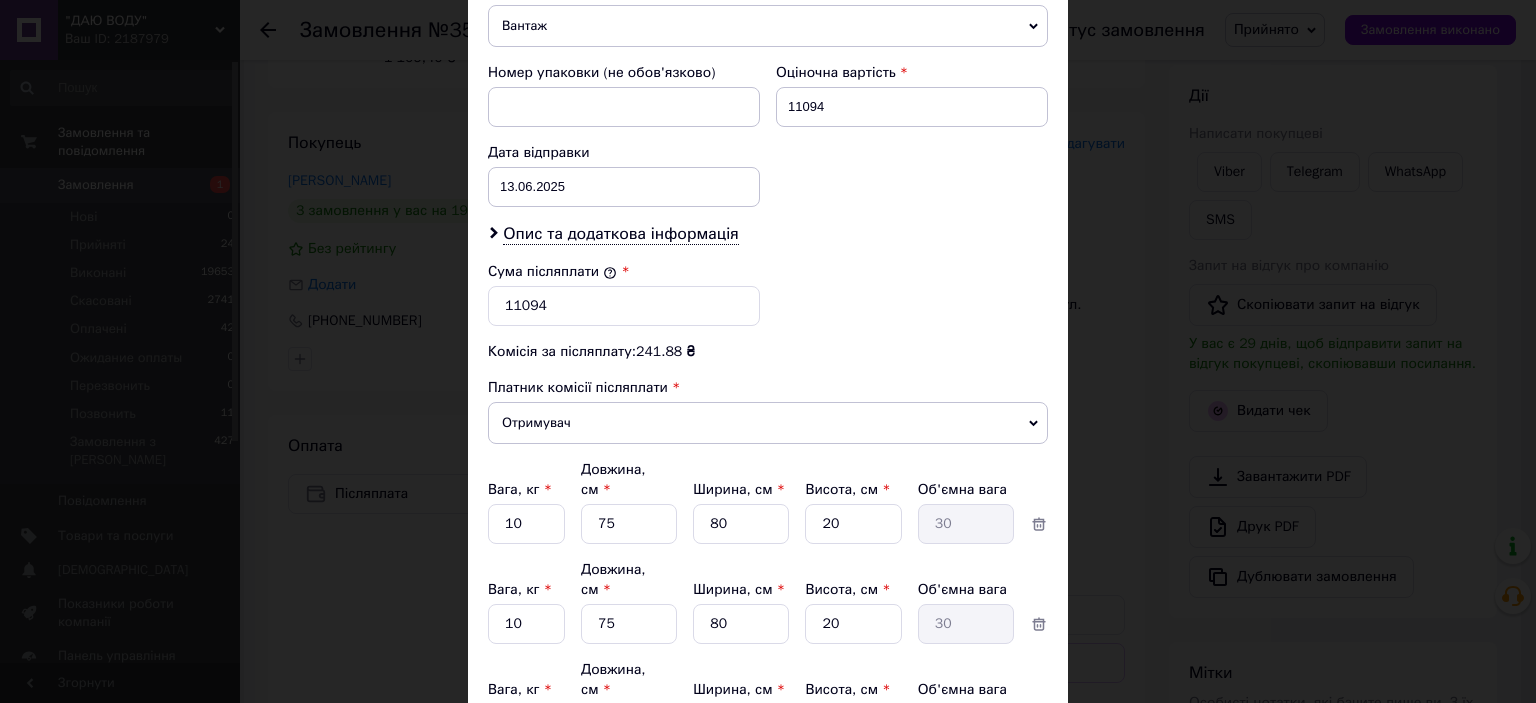 click on "5" at bounding box center (853, 524) 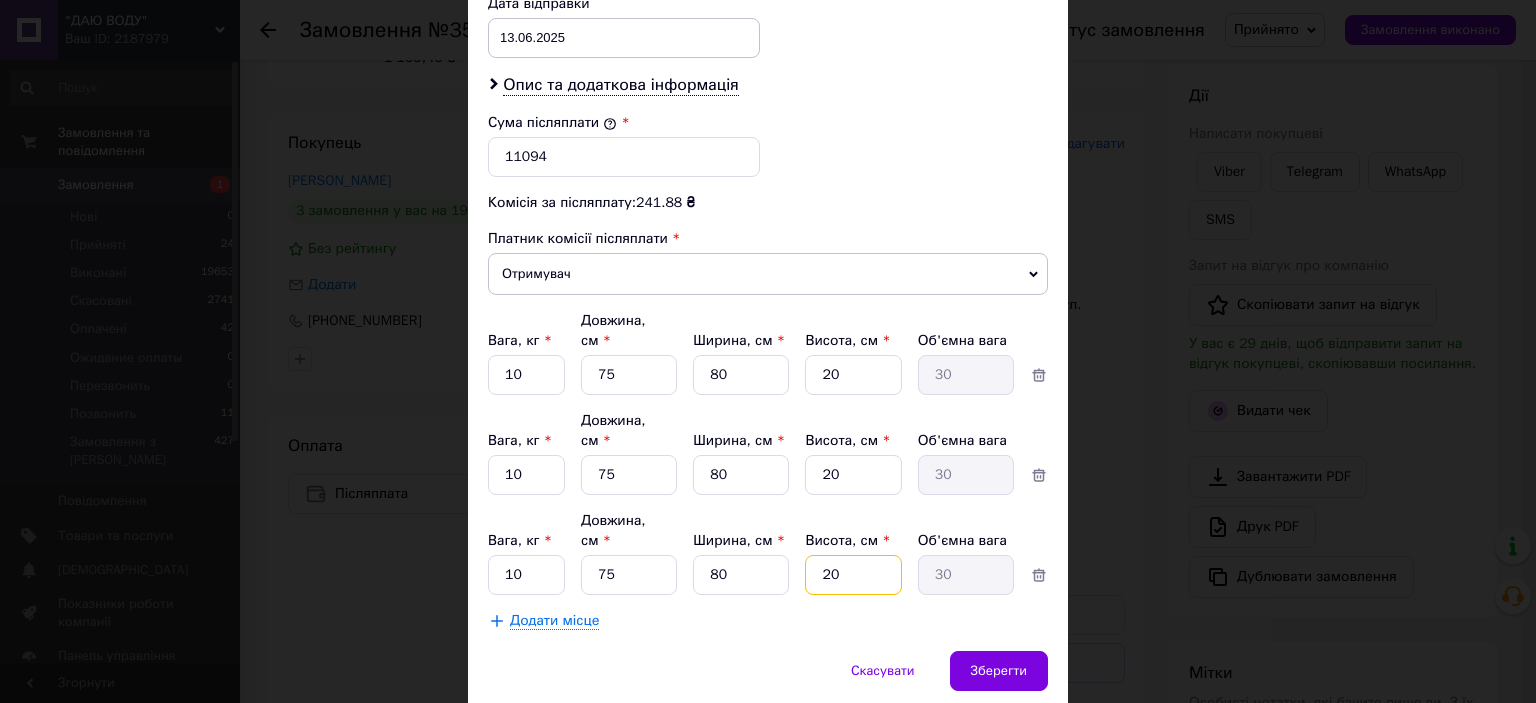 scroll, scrollTop: 976, scrollLeft: 0, axis: vertical 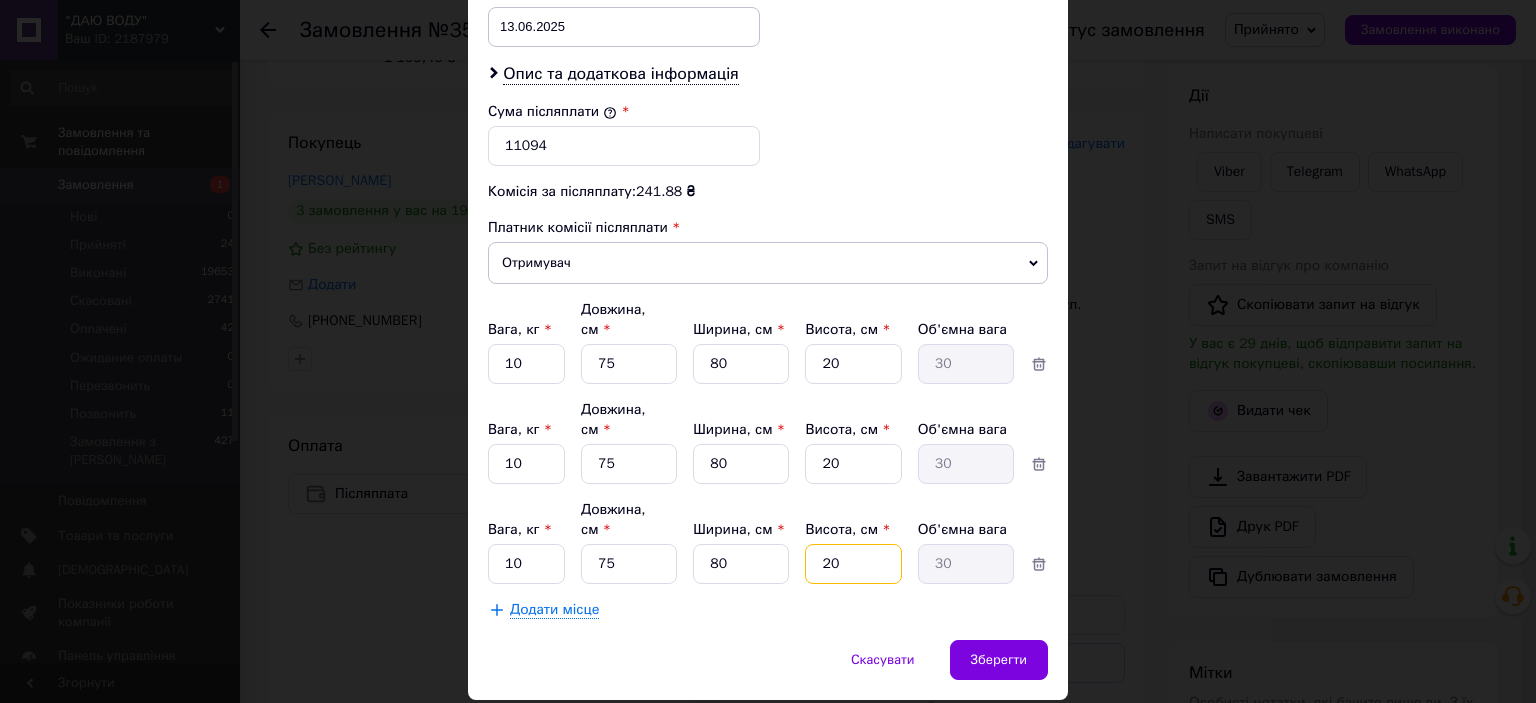 type on "20" 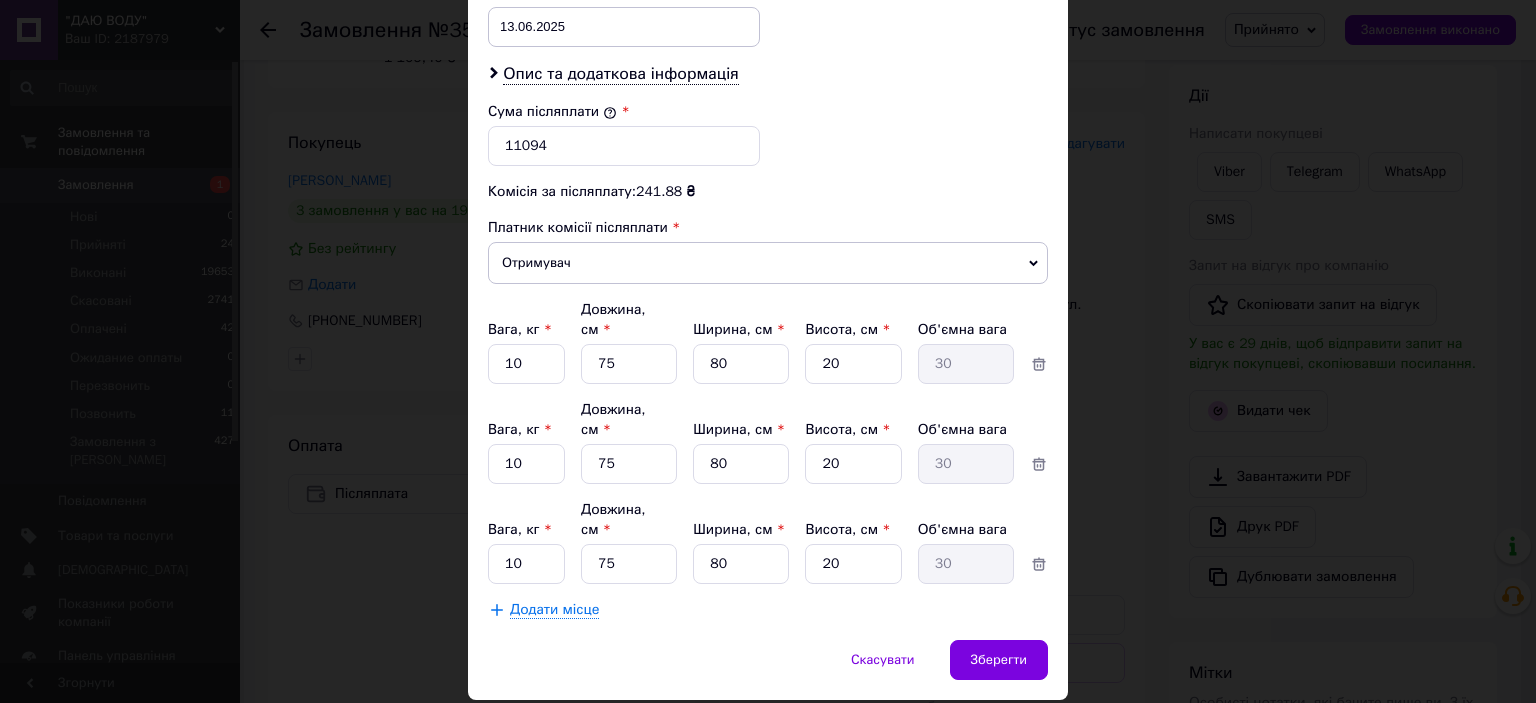 click on "Додати місце" at bounding box center (554, 610) 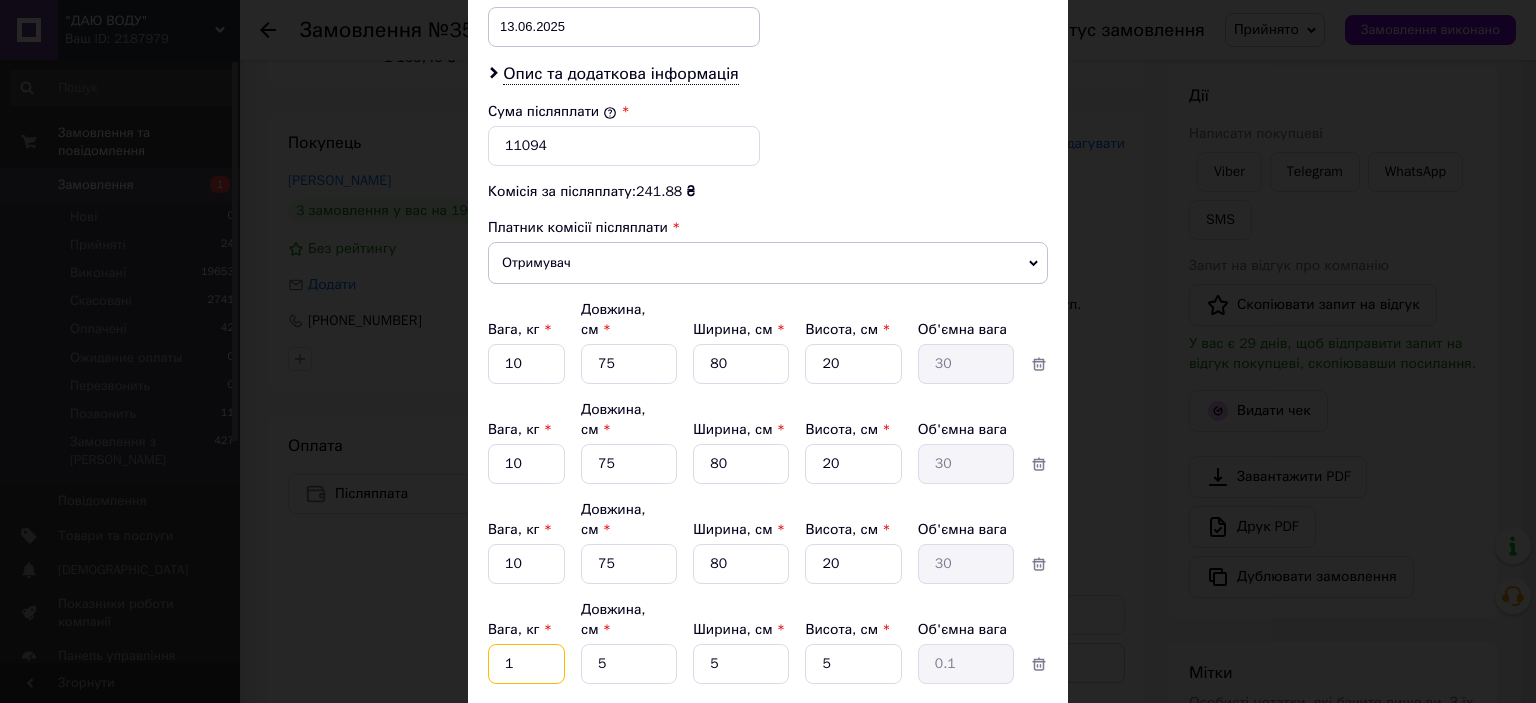 click on "1" at bounding box center (526, 364) 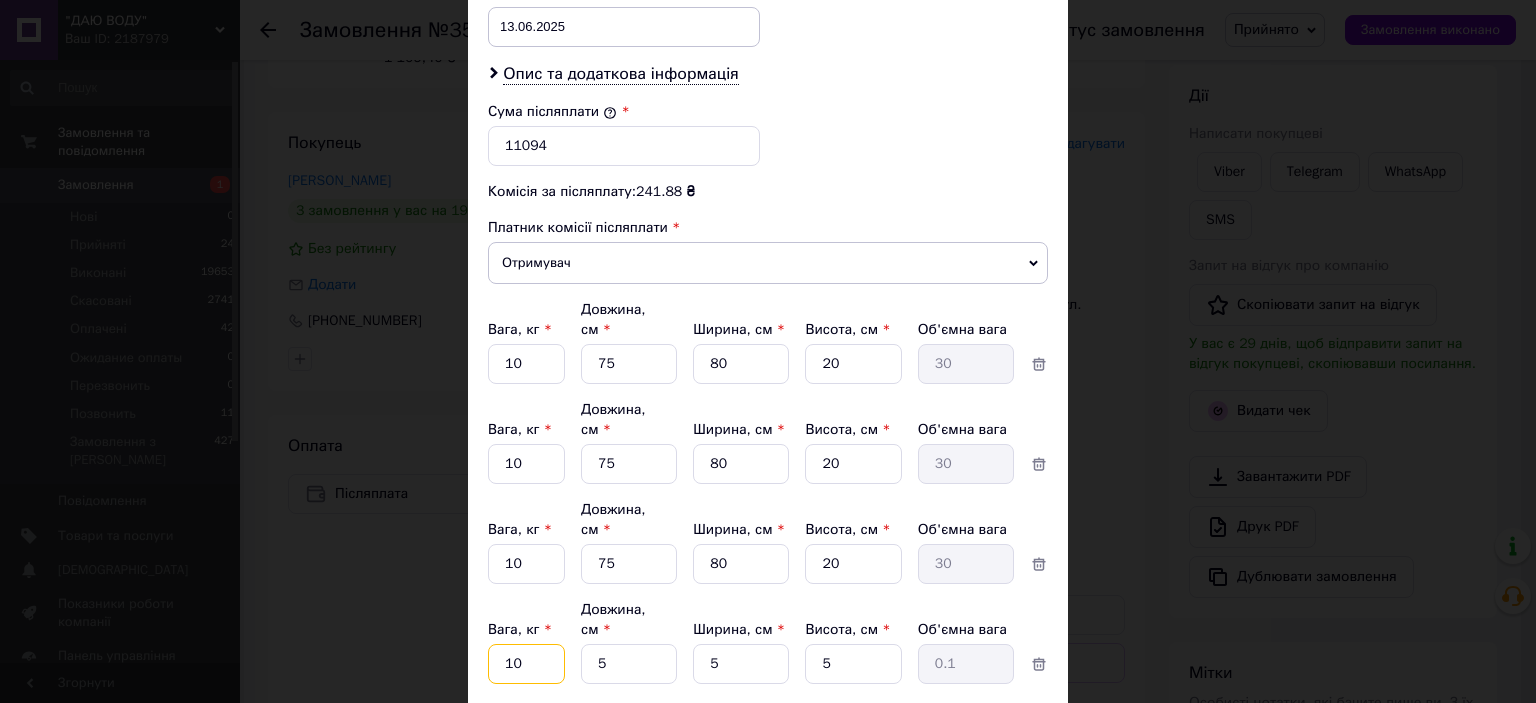 type on "10" 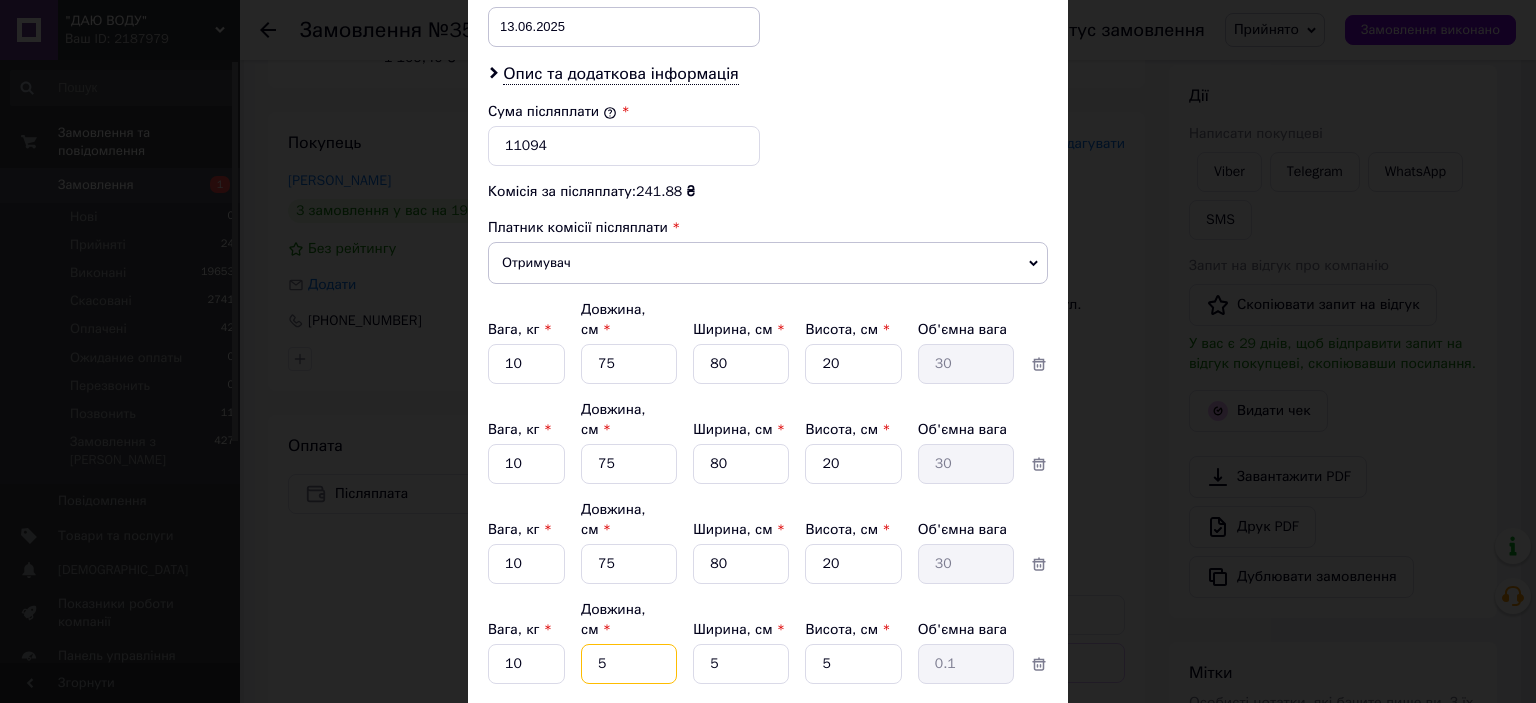 click on "5" at bounding box center [629, 364] 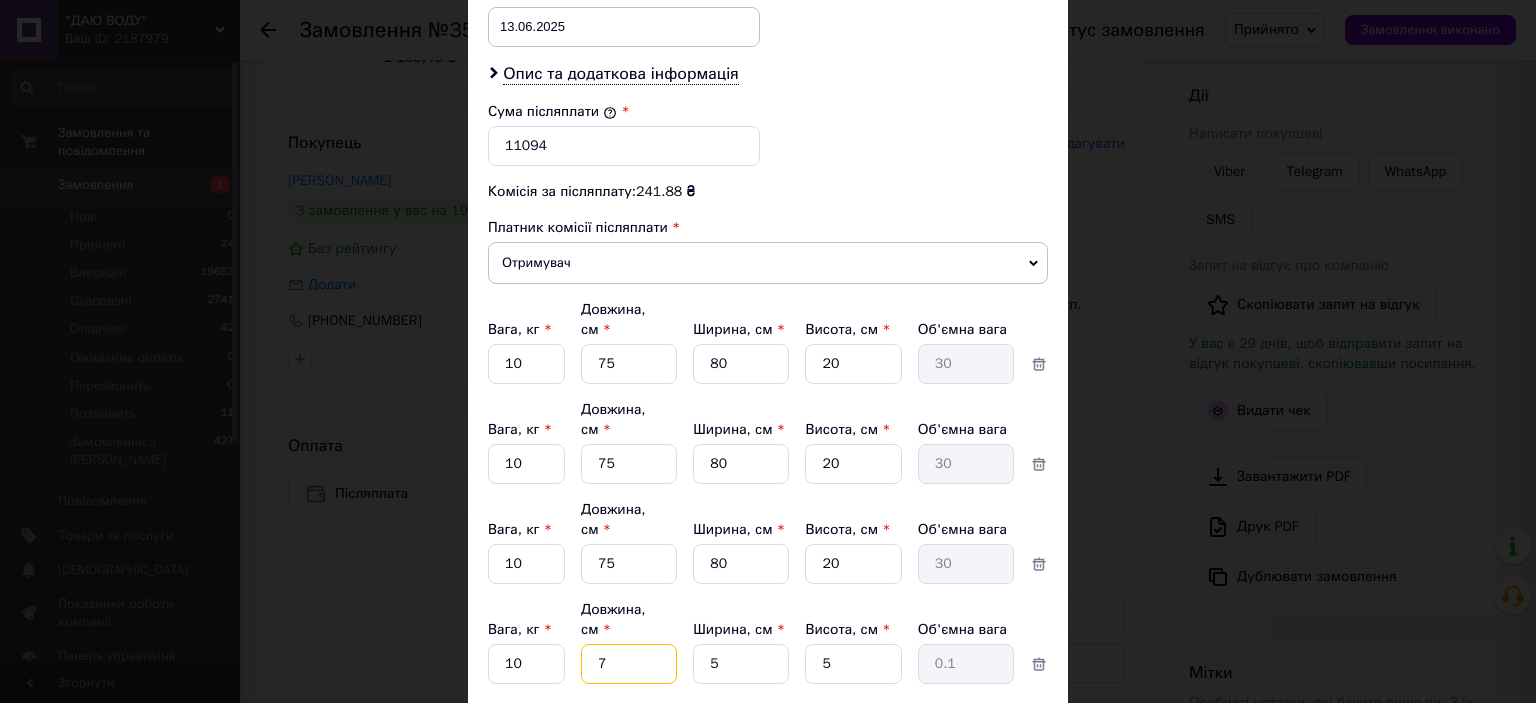 type on "75" 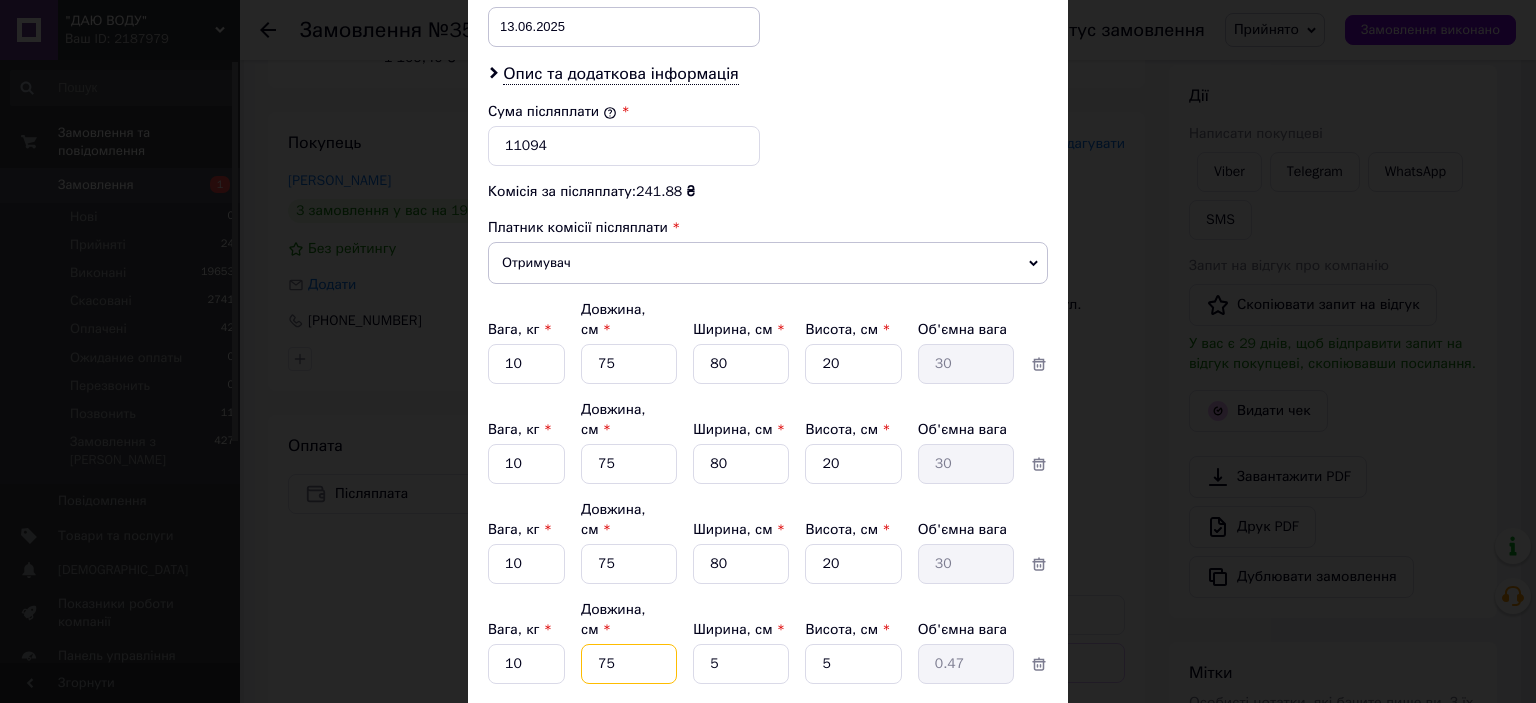 type on "75" 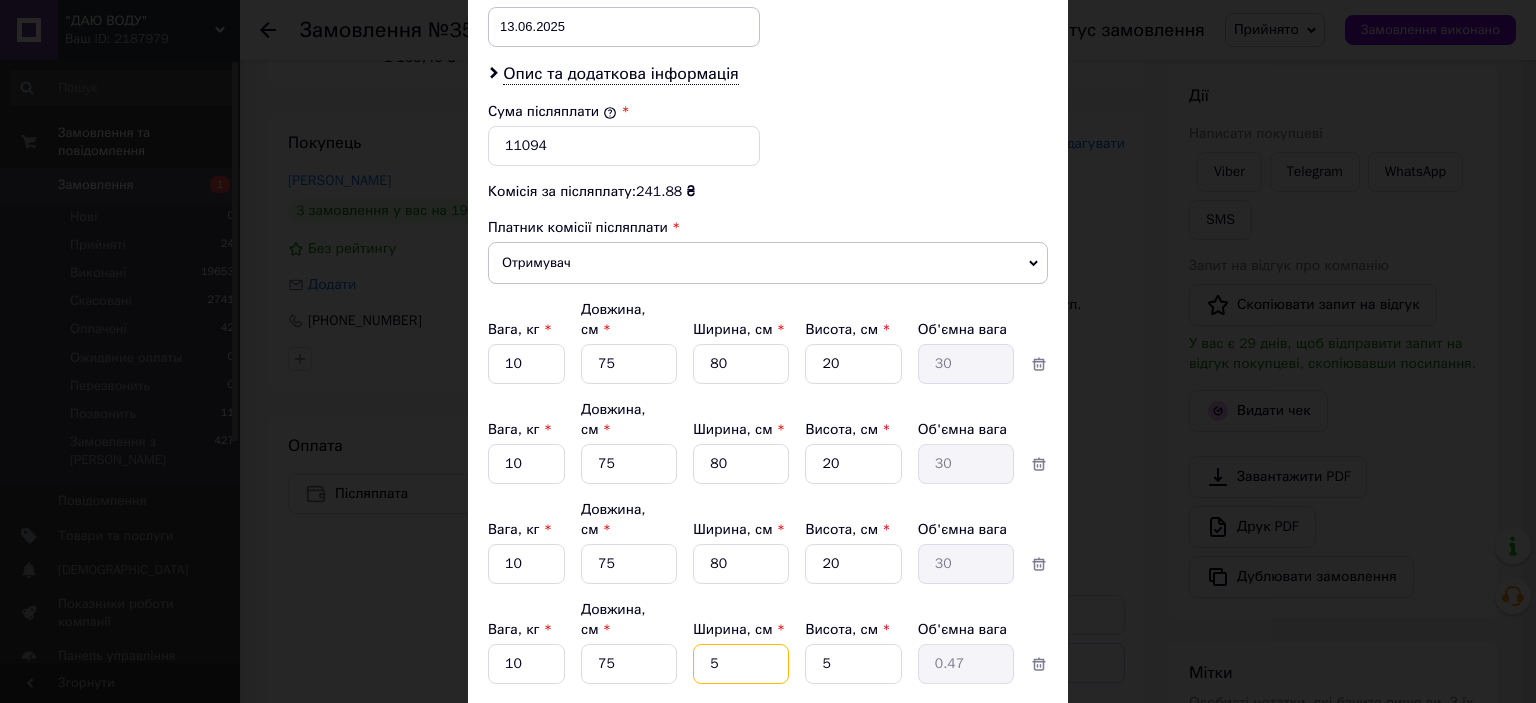 click on "5" at bounding box center (741, 364) 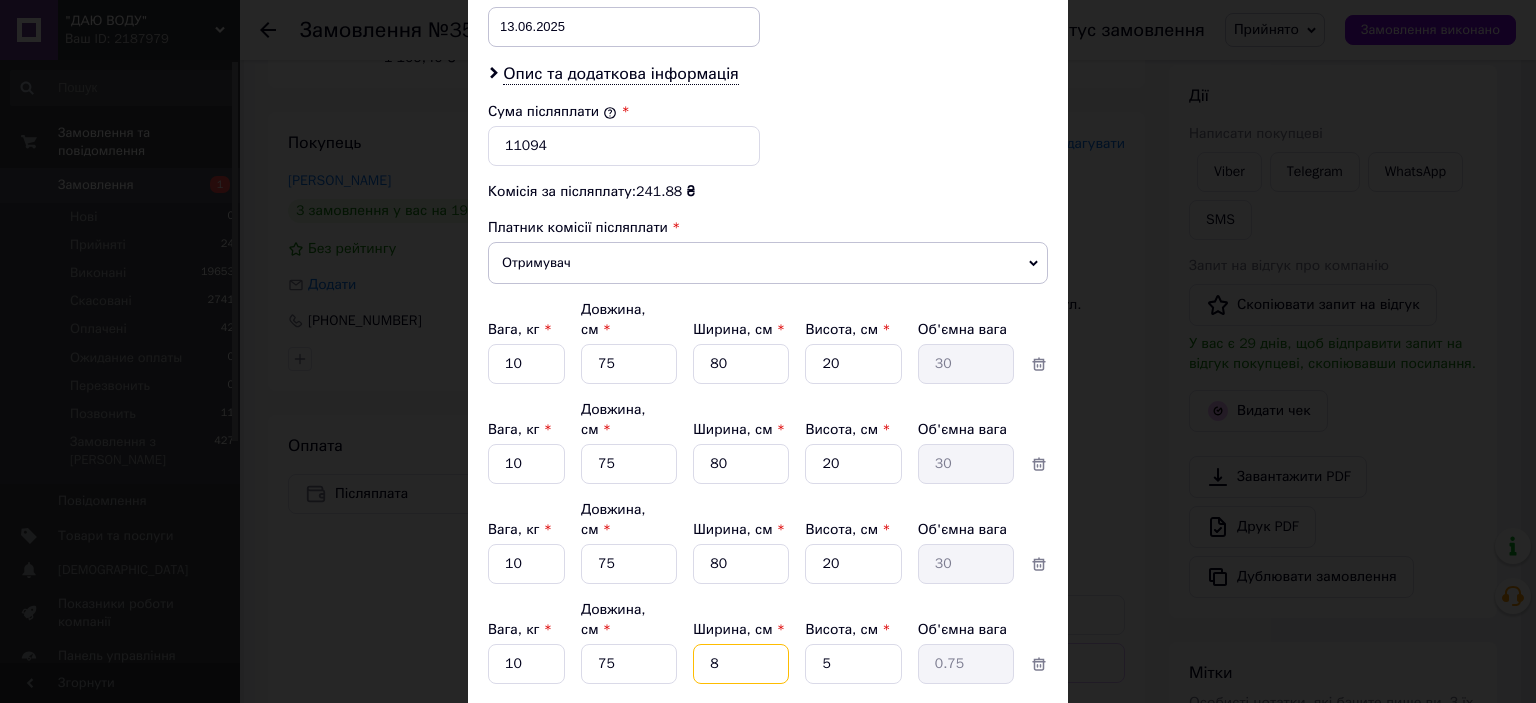 type on "80" 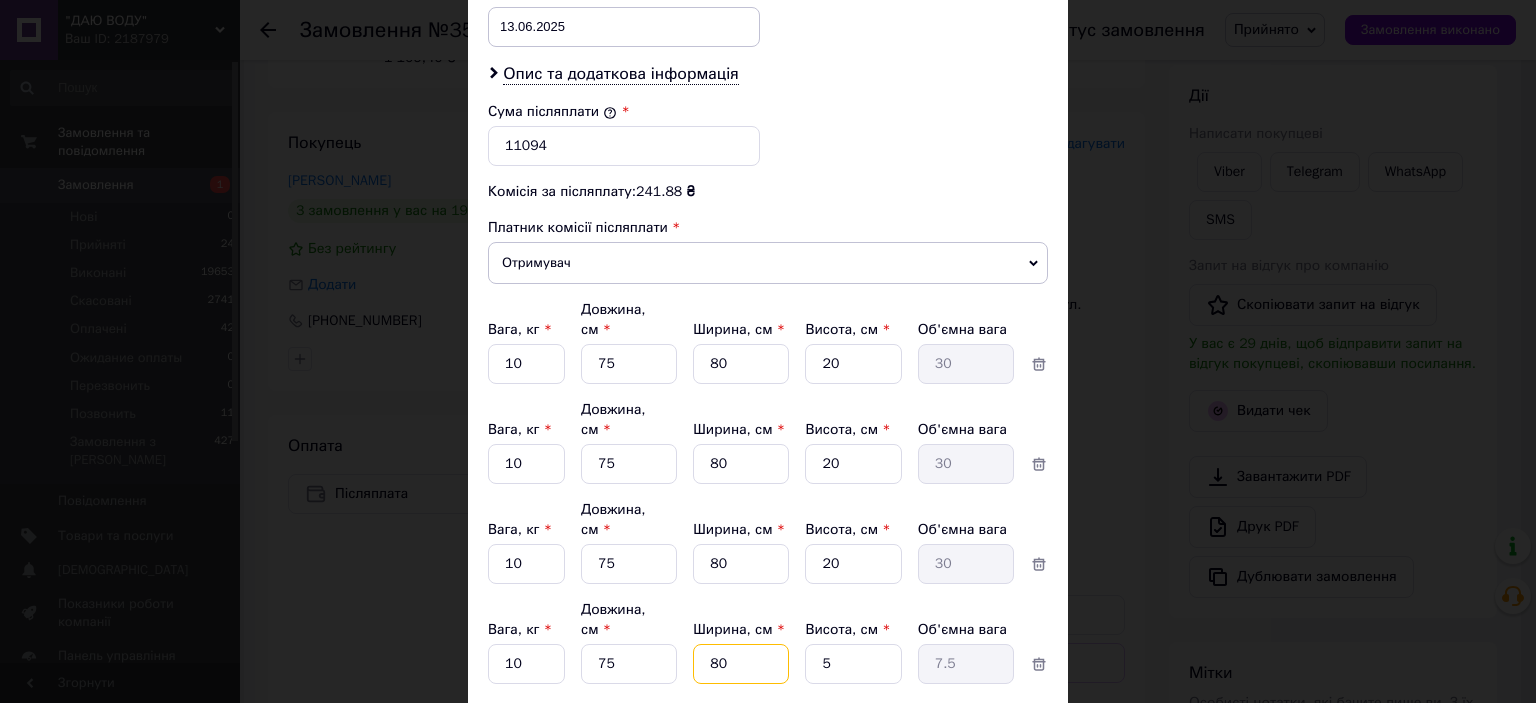 type on "80" 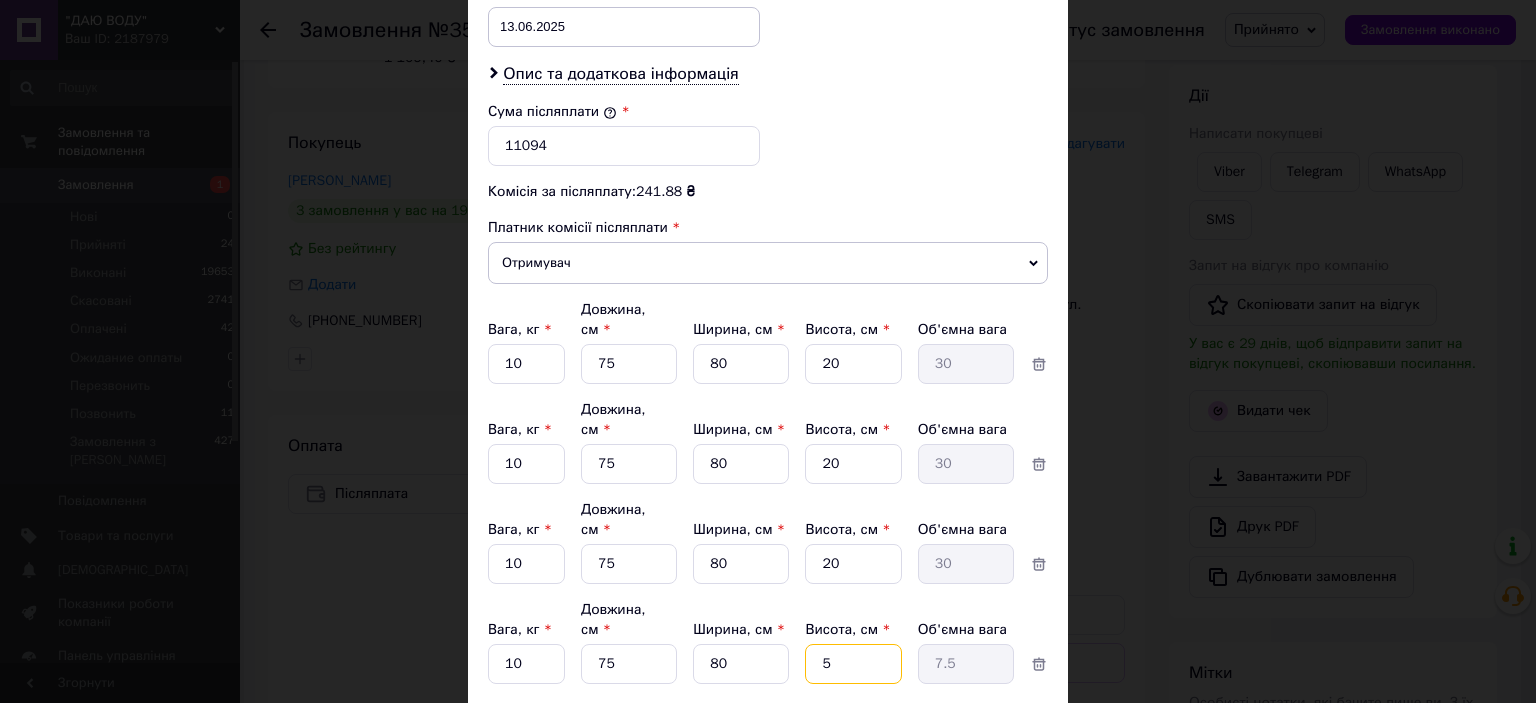 click on "5" at bounding box center (853, 364) 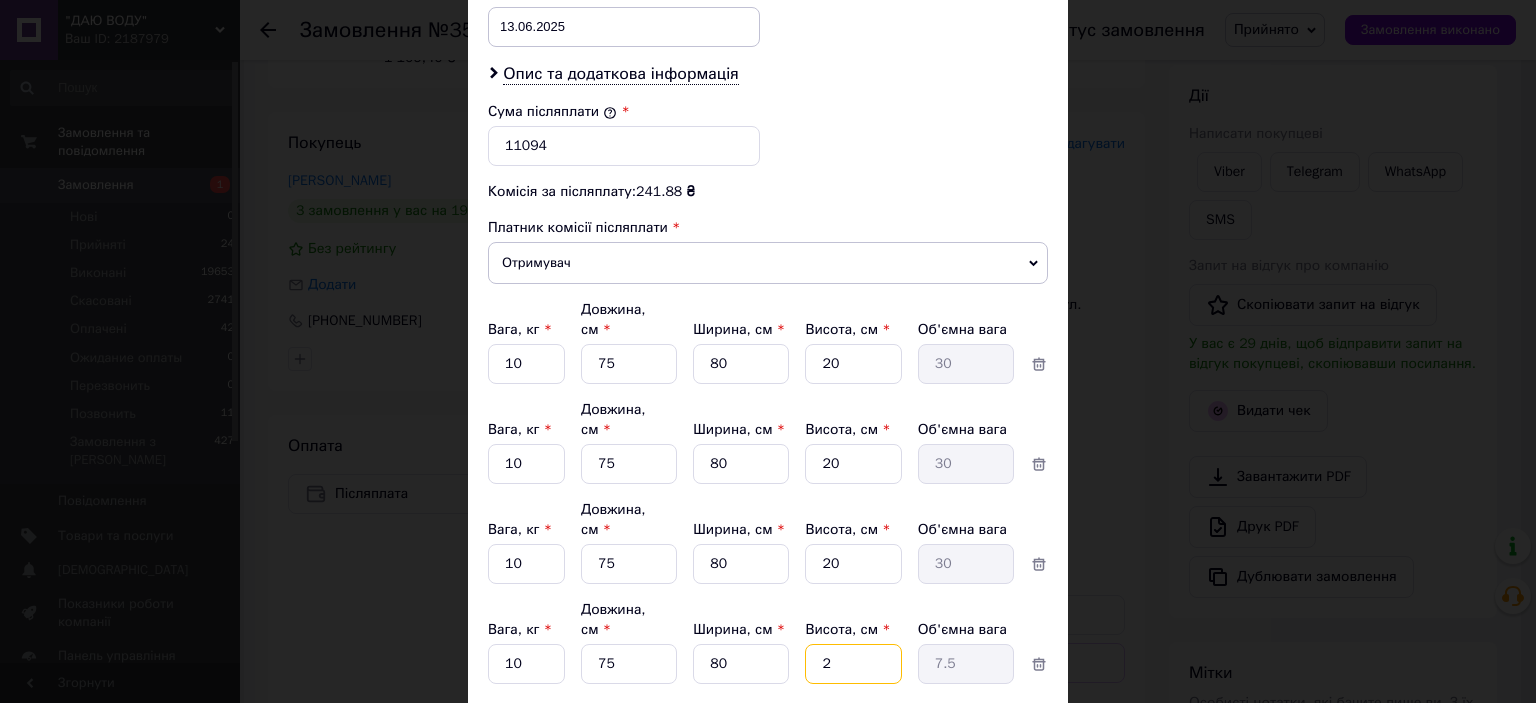 type on "2" 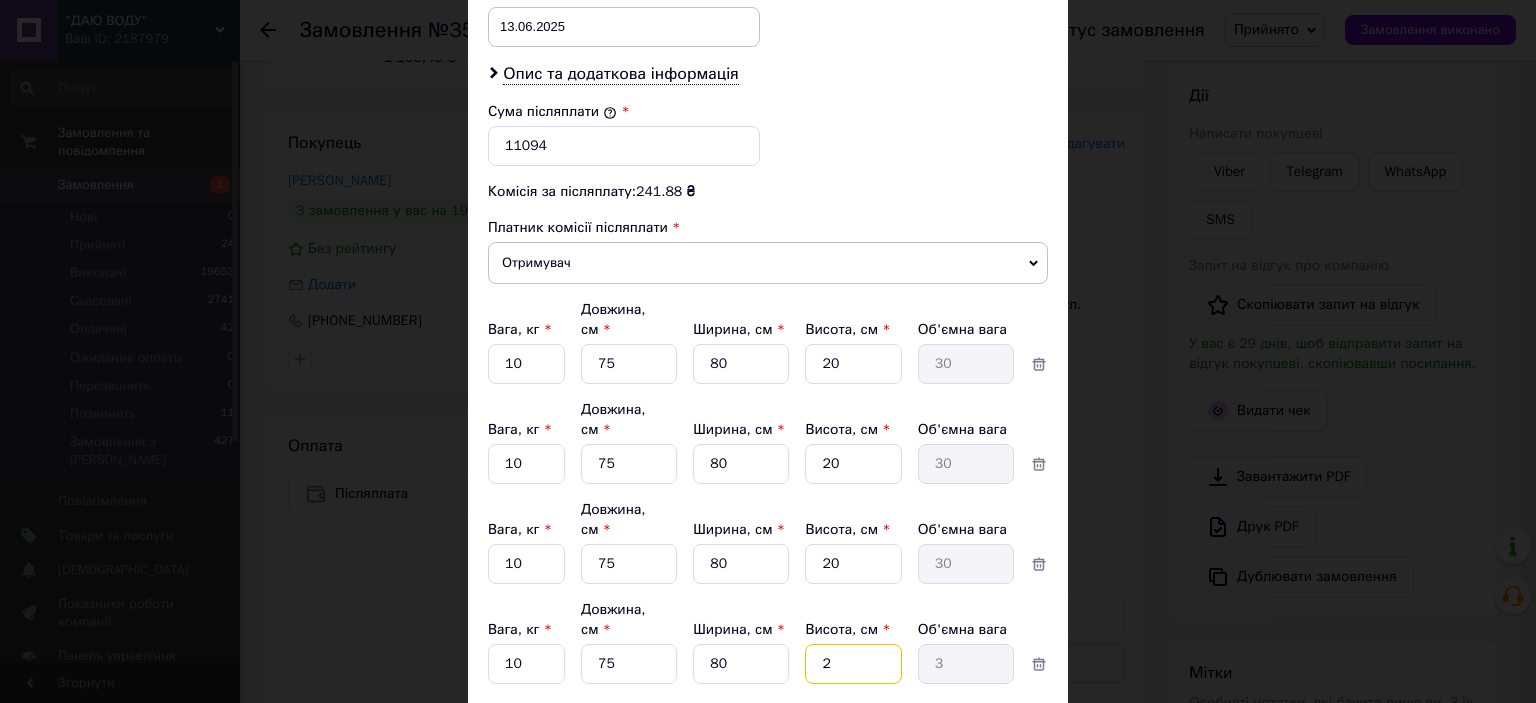 type on "20" 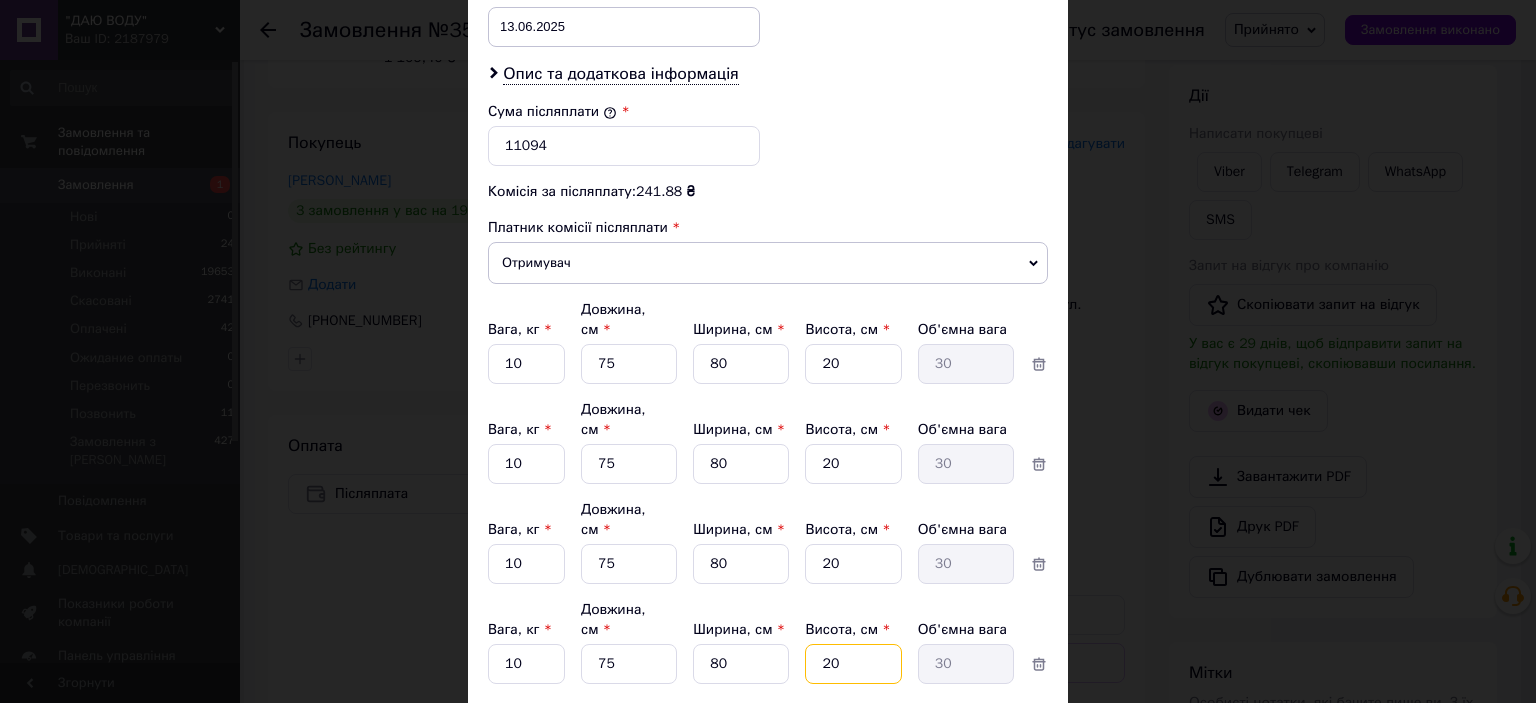 type on "20" 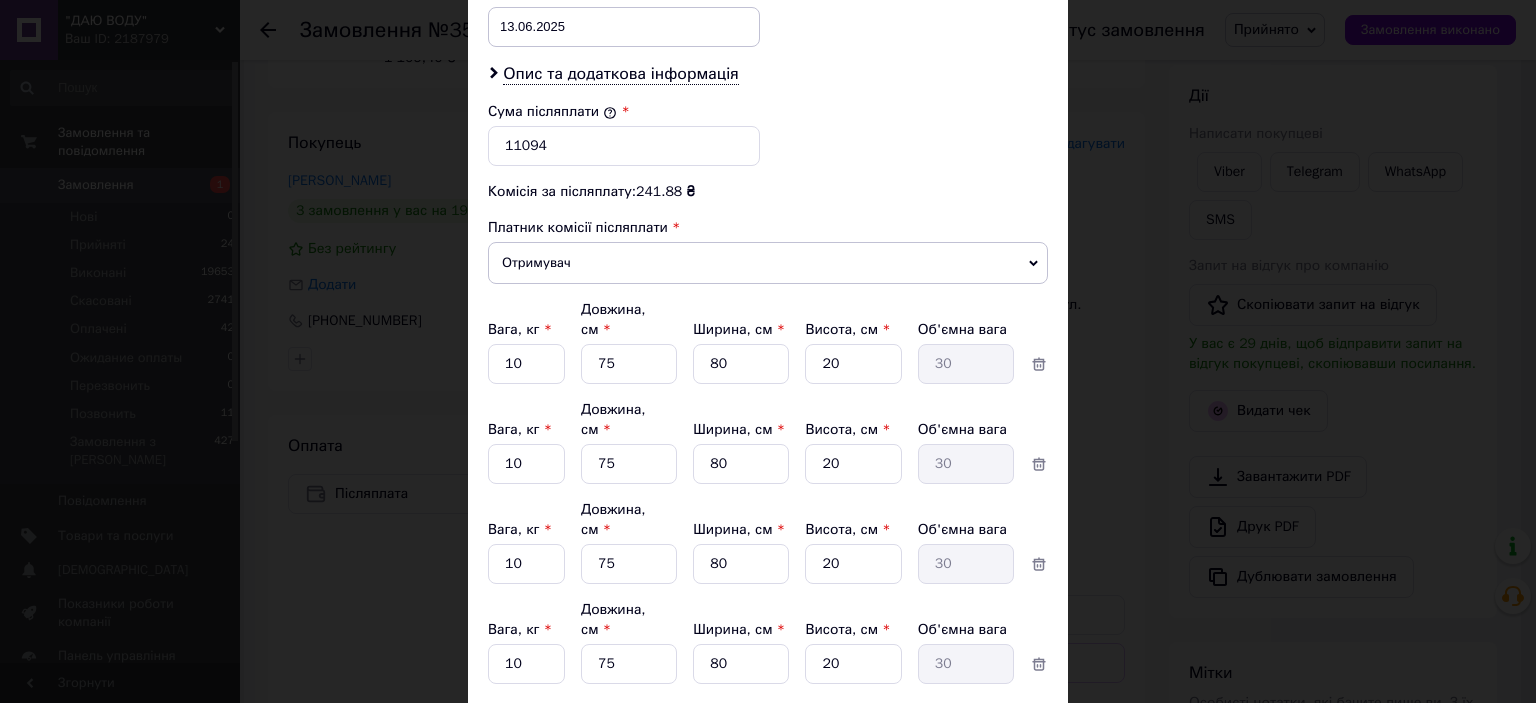 click on "Додати місце" at bounding box center (554, 710) 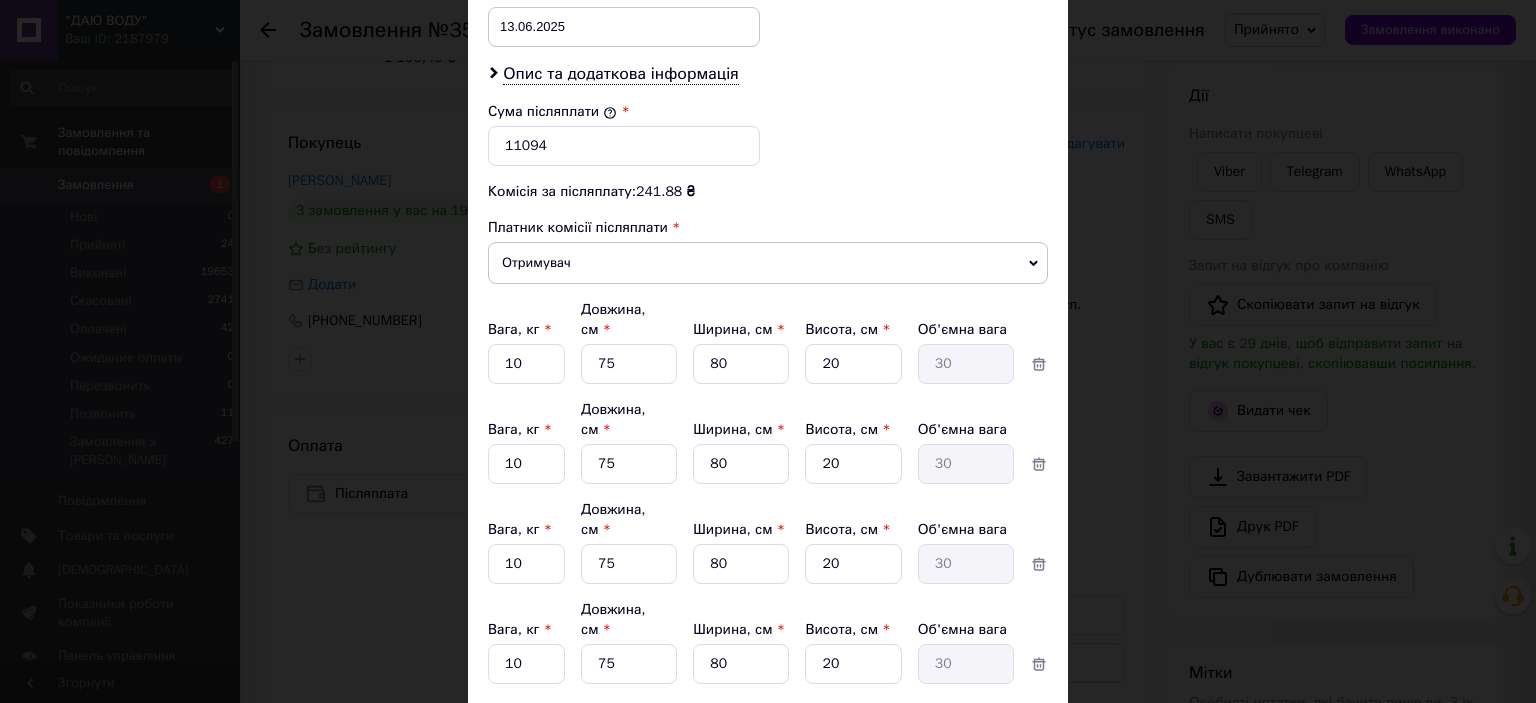 click on "1" at bounding box center (526, 364) 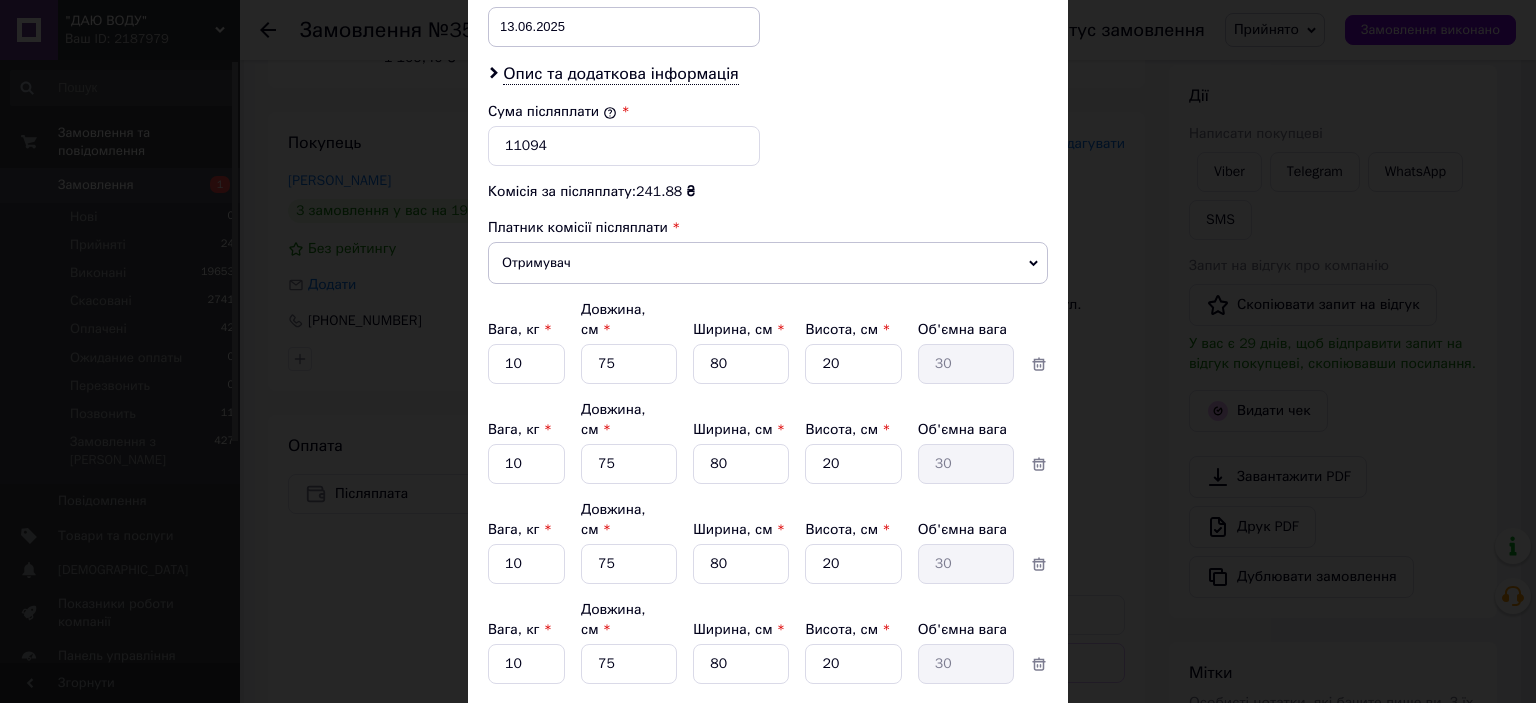 click on "5" at bounding box center (629, 364) 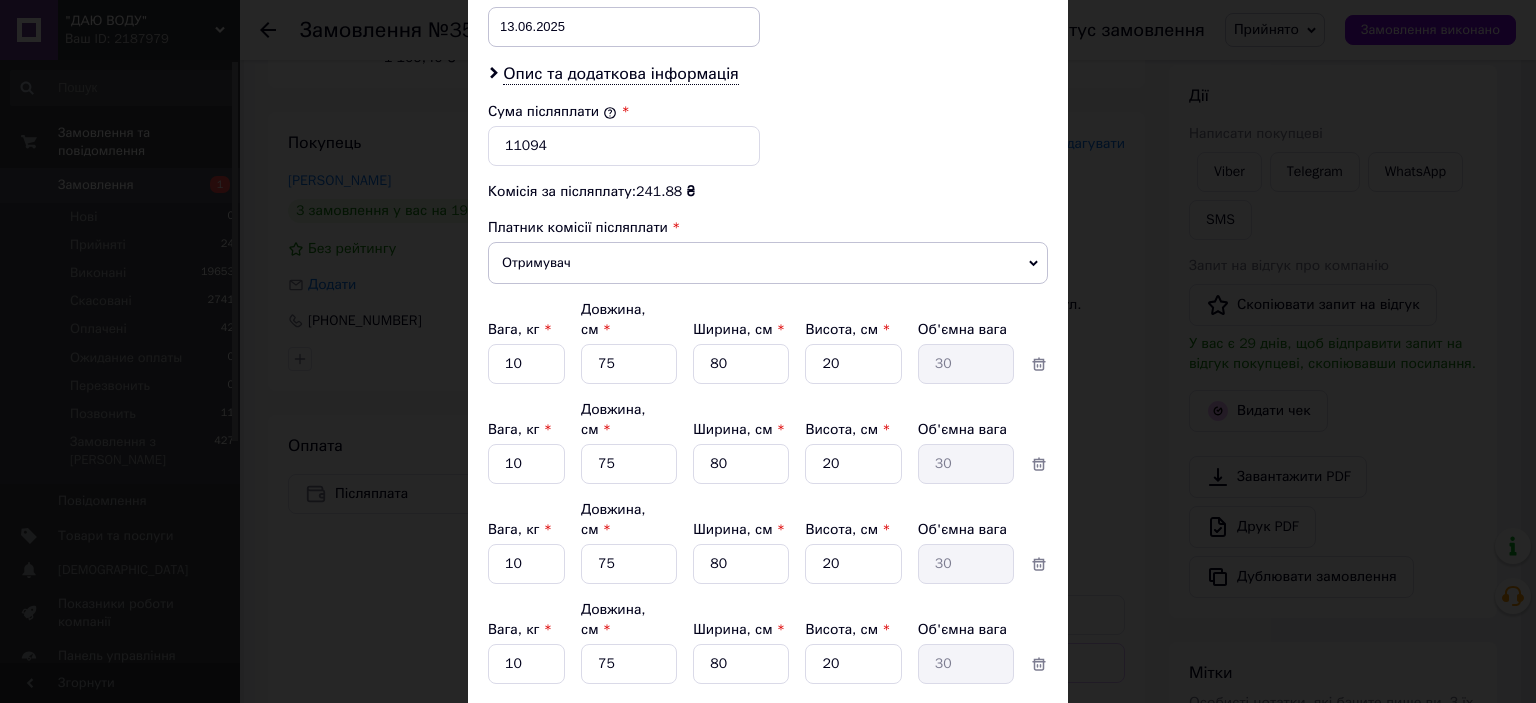 type on "75" 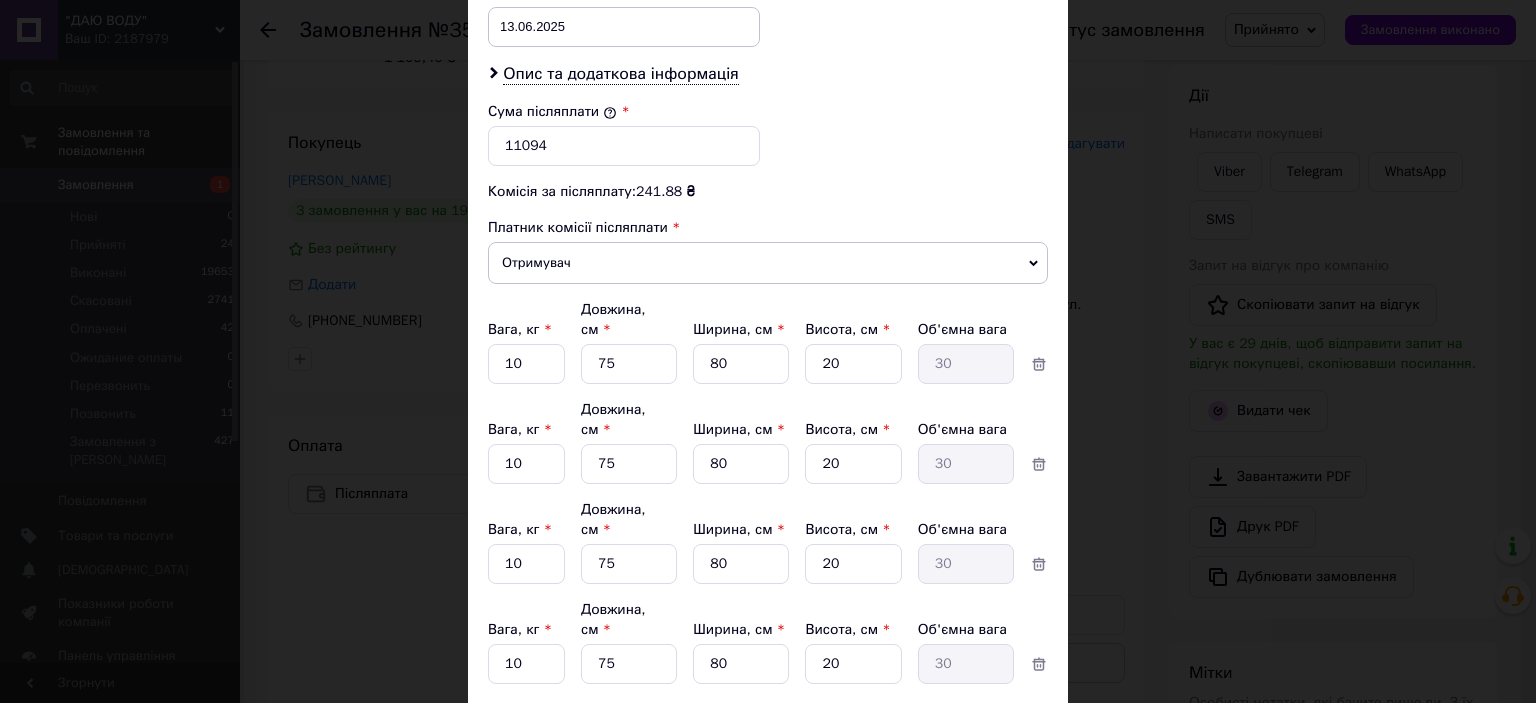 click on "5" at bounding box center (741, 364) 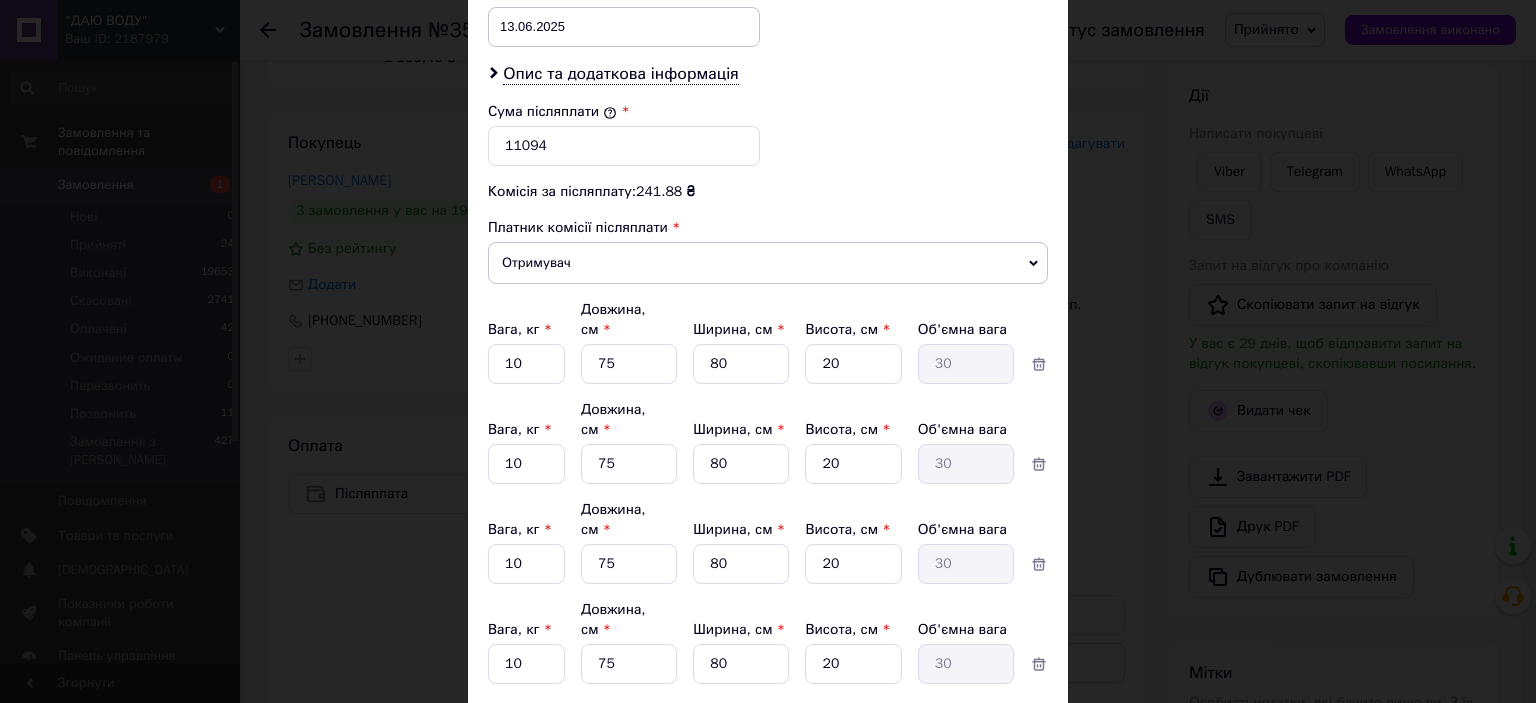 type on "80" 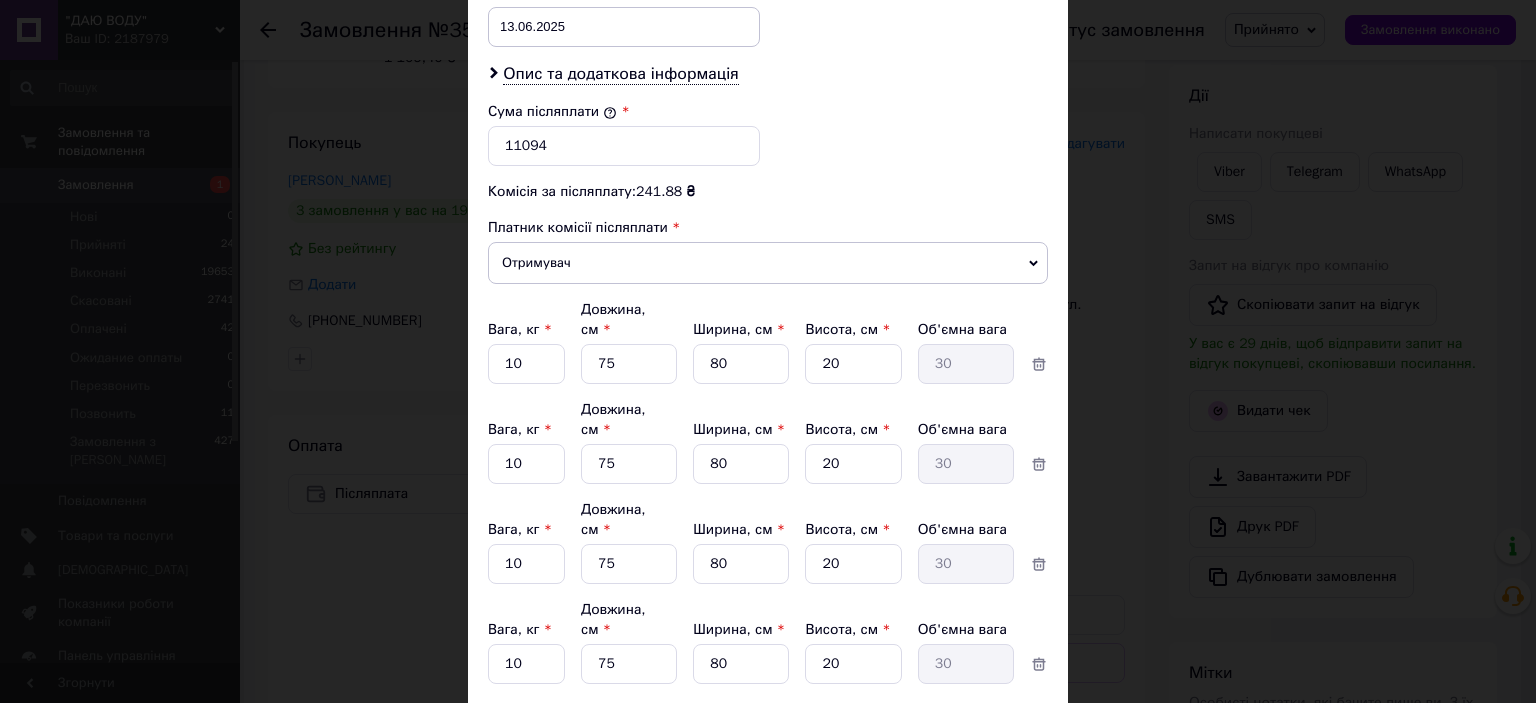 click on "5" at bounding box center (853, 364) 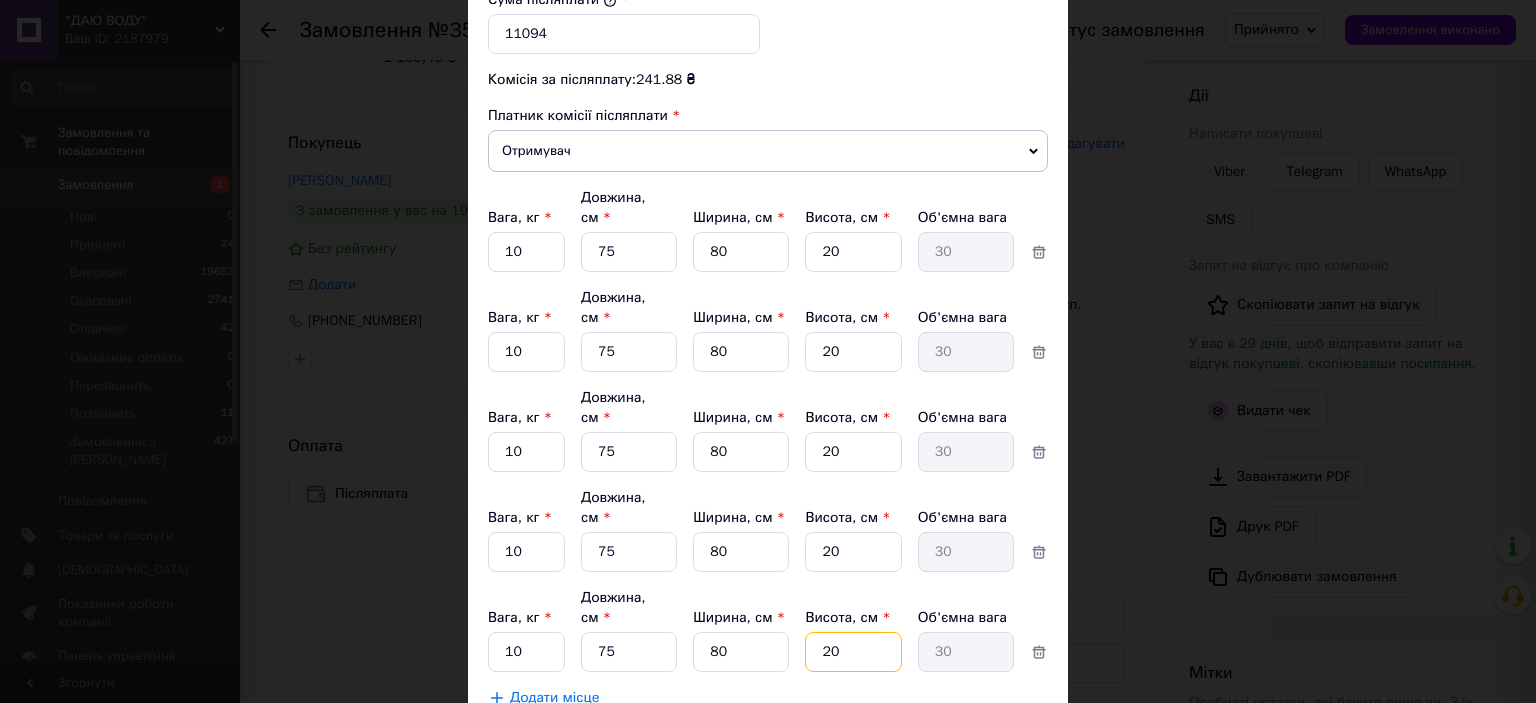 scroll, scrollTop: 1135, scrollLeft: 0, axis: vertical 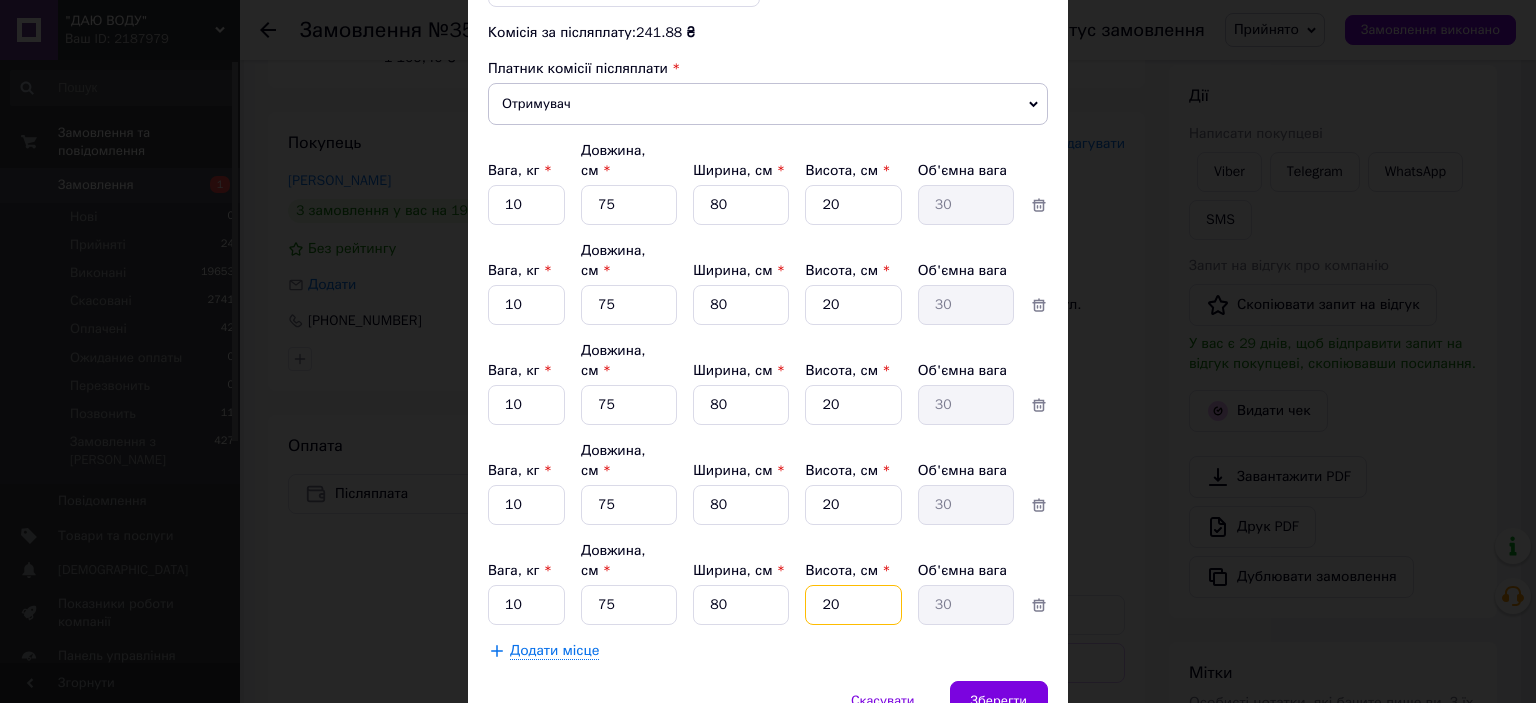 type on "20" 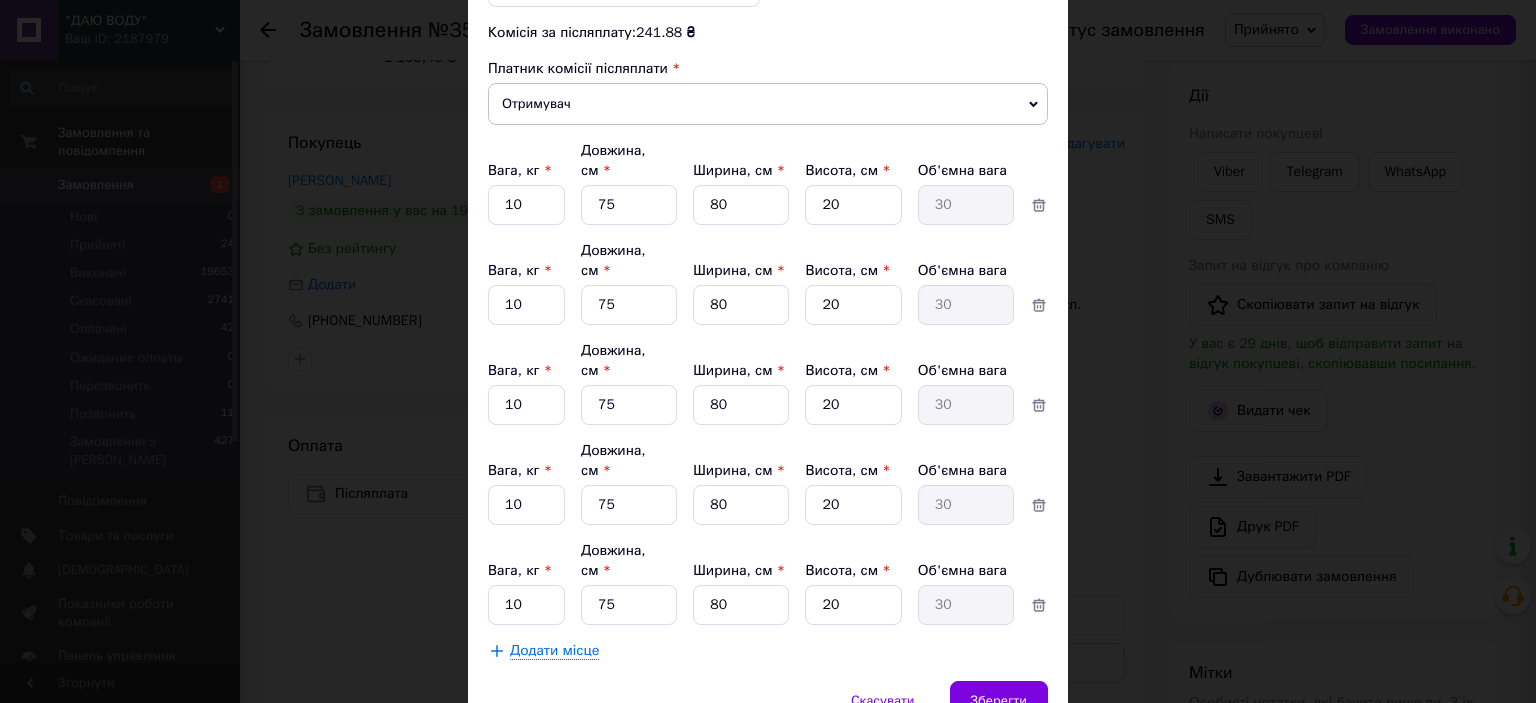 click on "Додати місце" at bounding box center (554, 651) 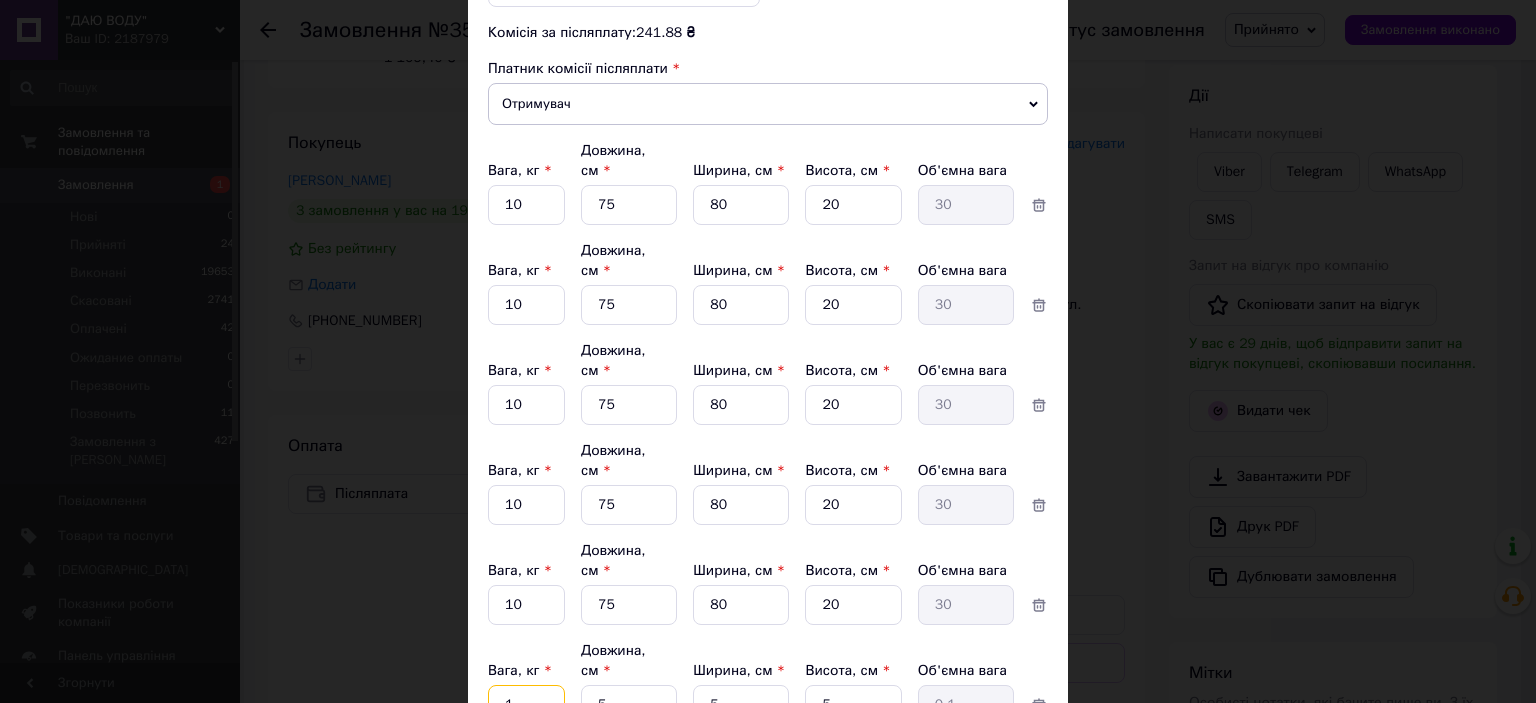 click on "1" at bounding box center (526, 205) 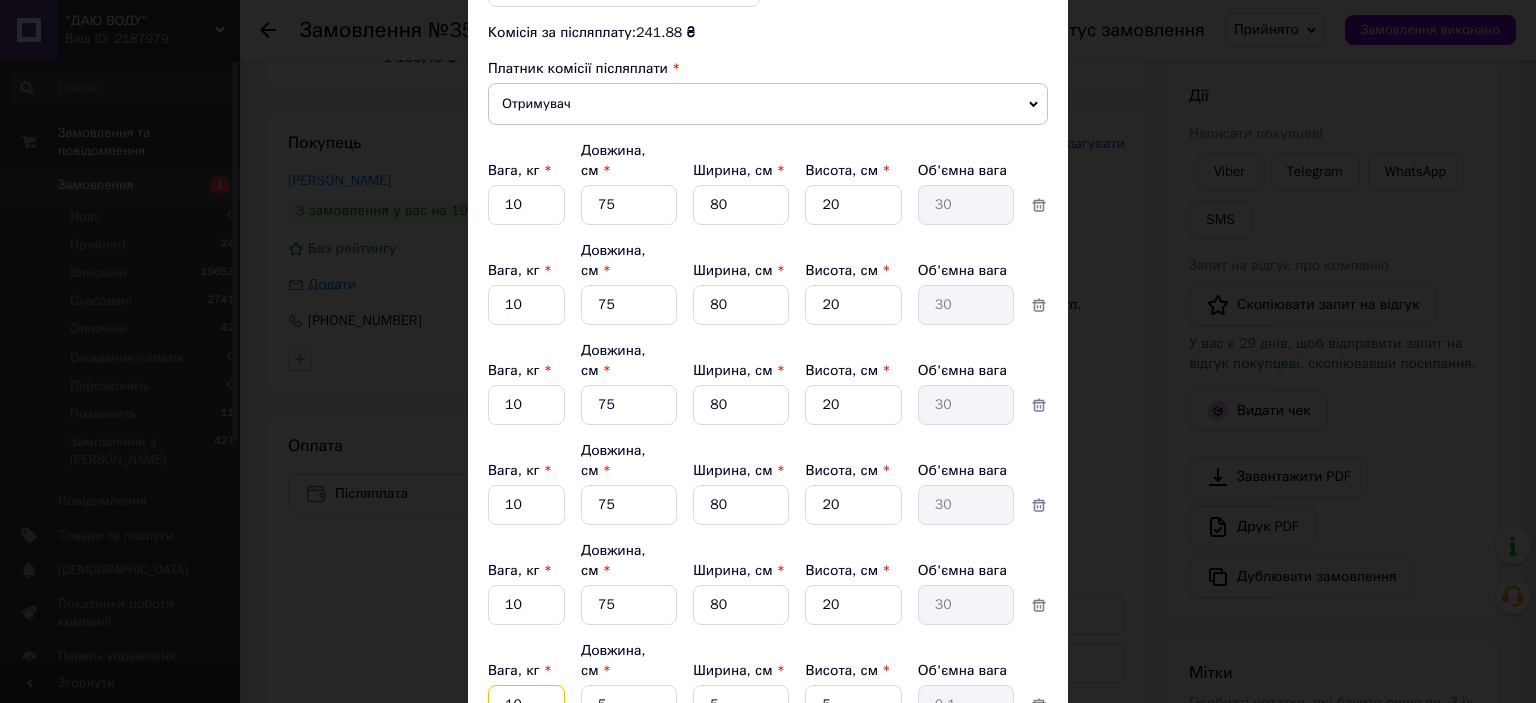 type on "10" 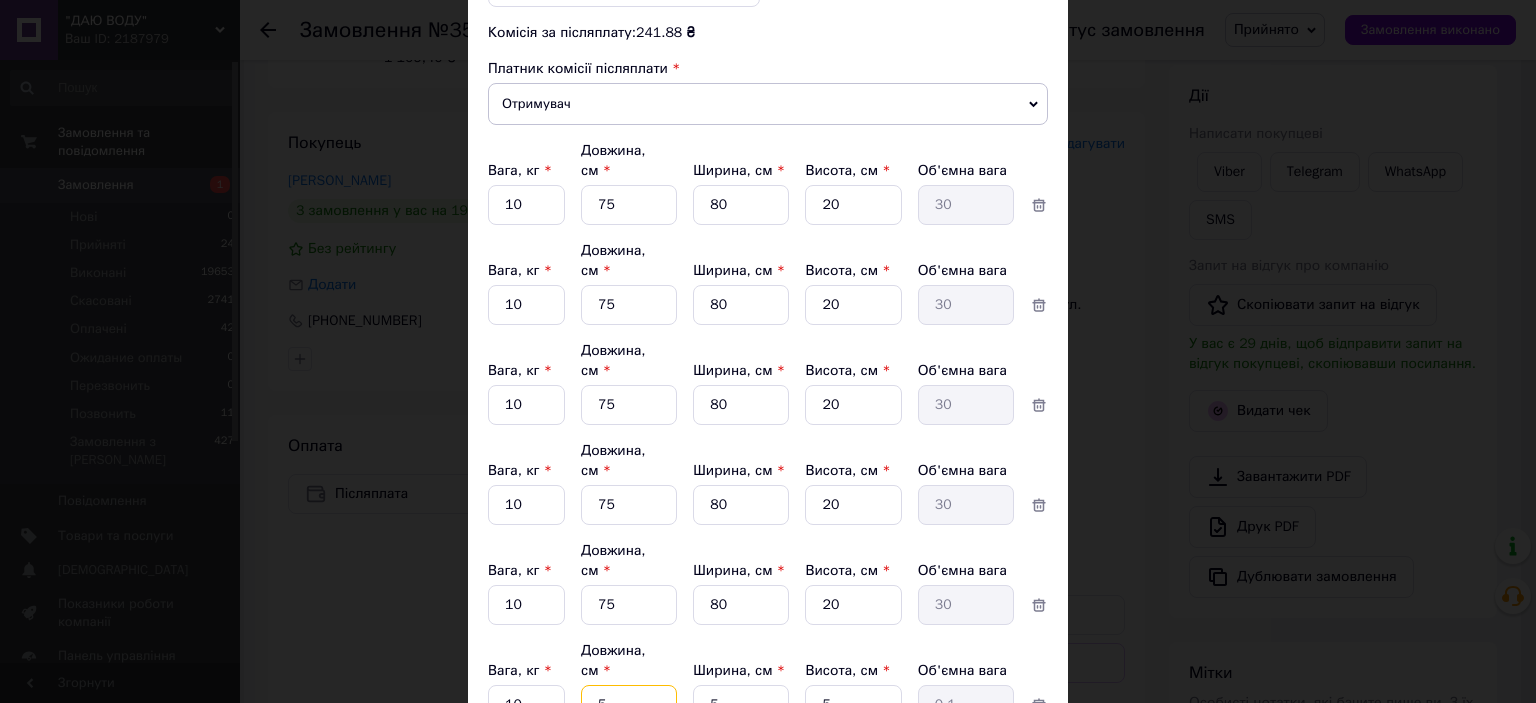 click on "5" at bounding box center [629, 205] 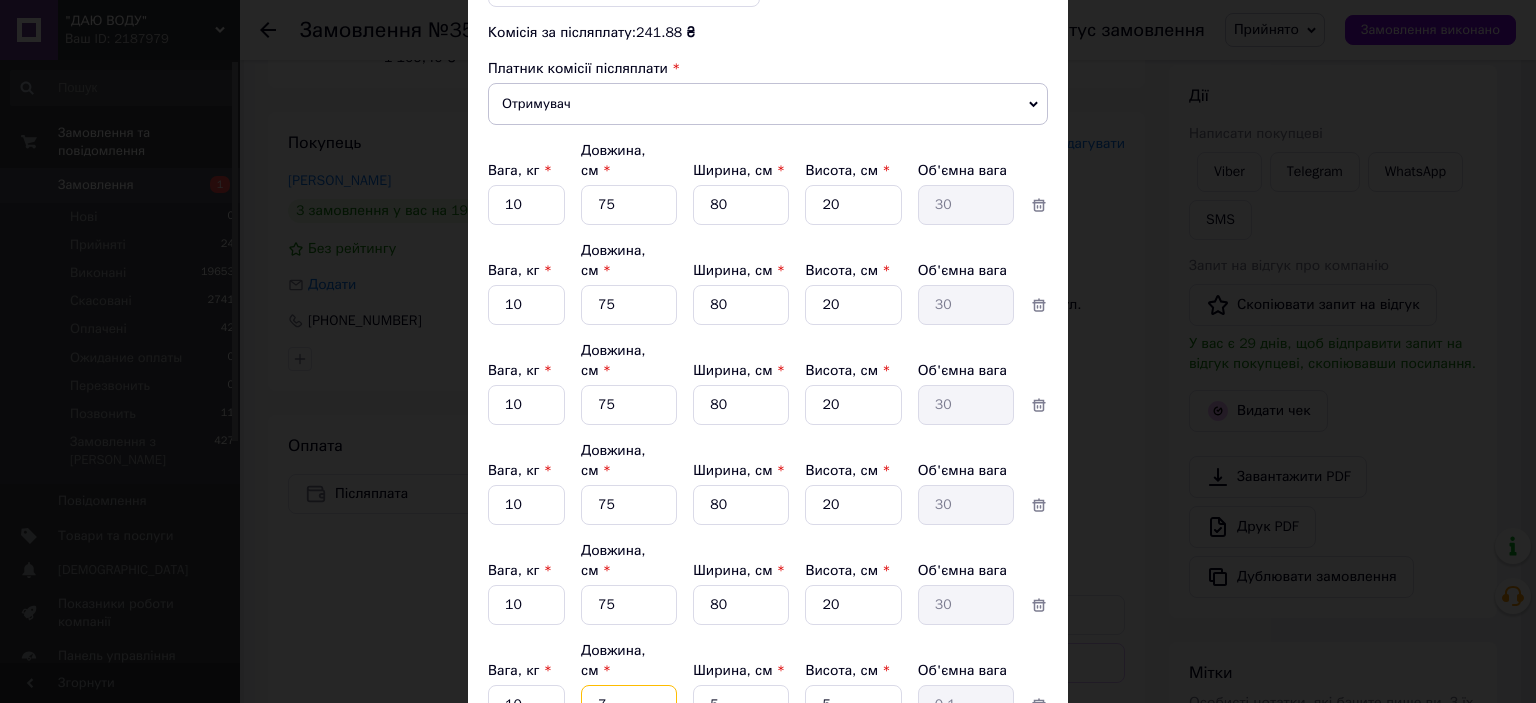 type on "75" 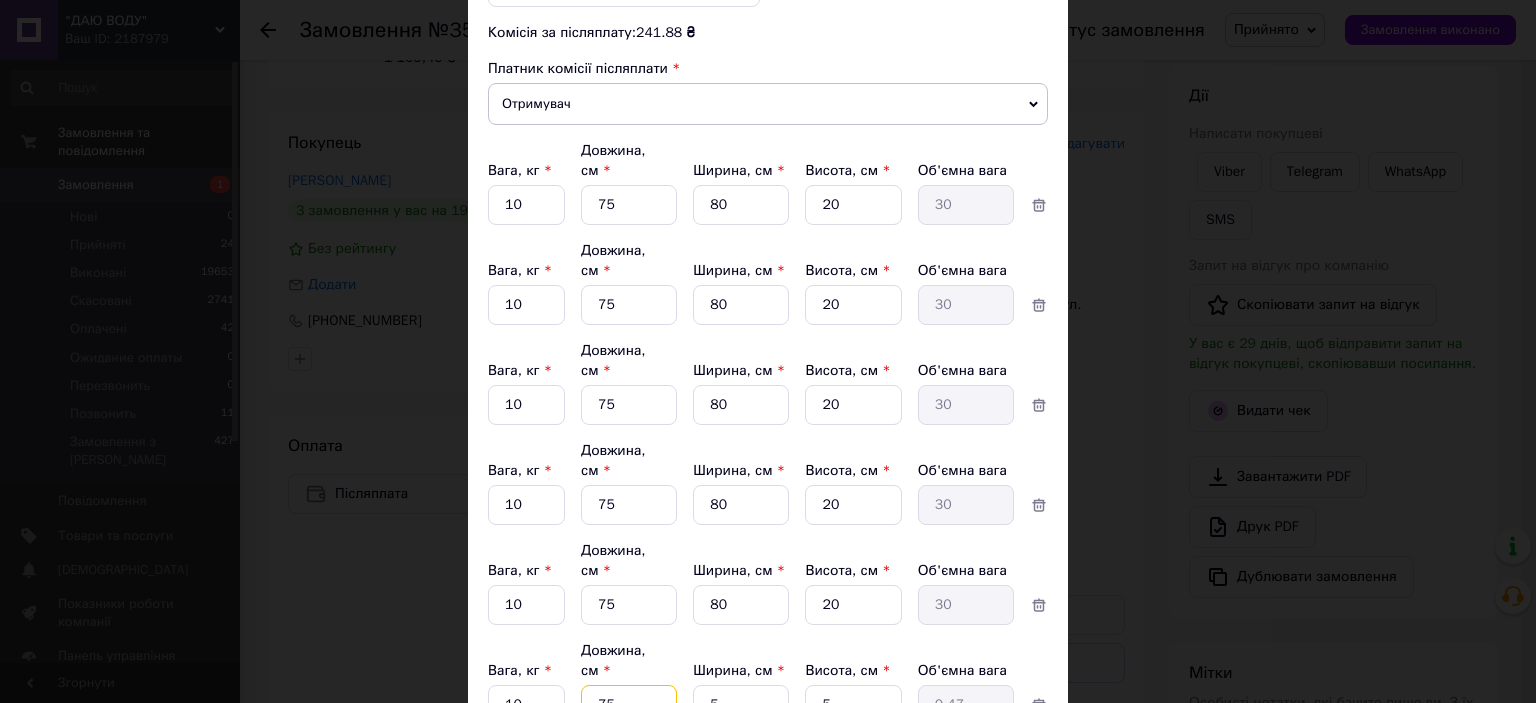 type on "75" 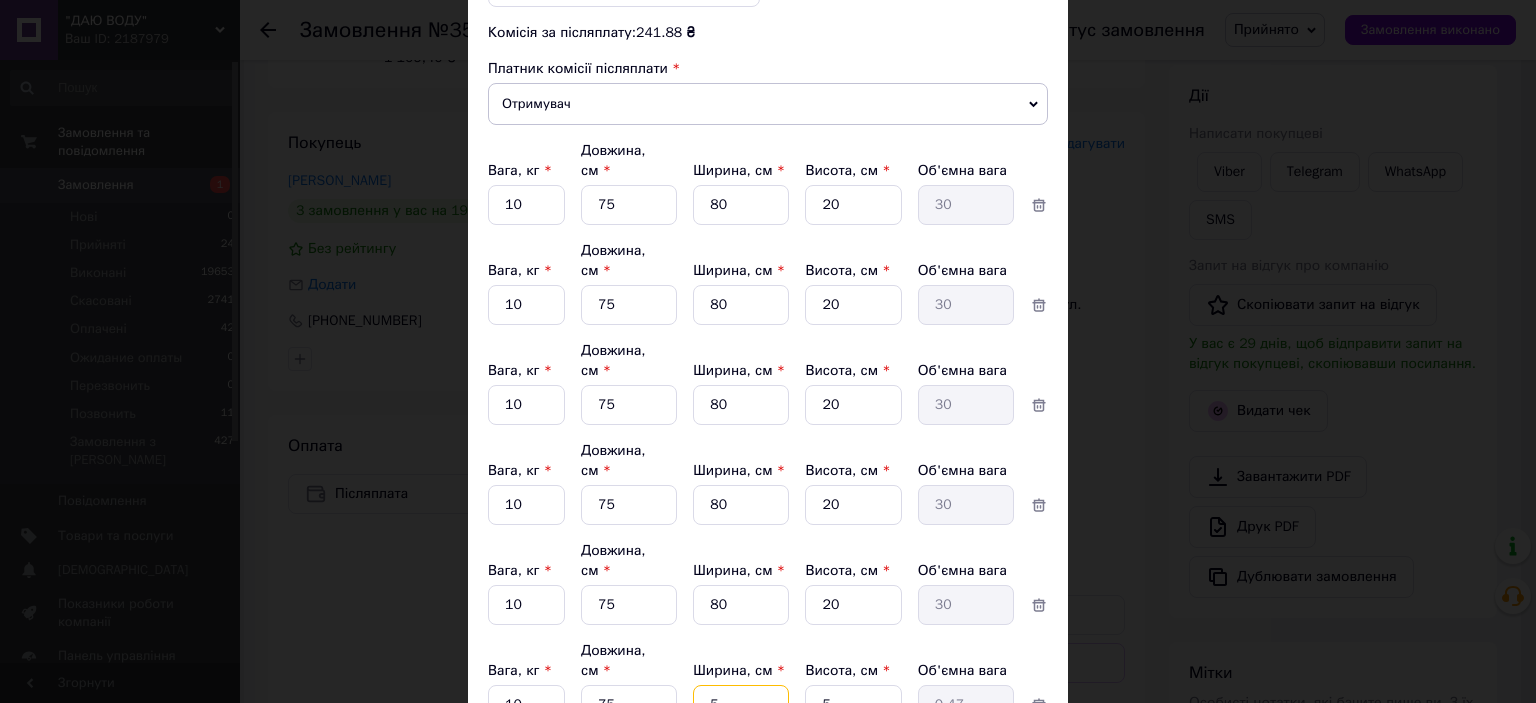 click on "5" at bounding box center [741, 205] 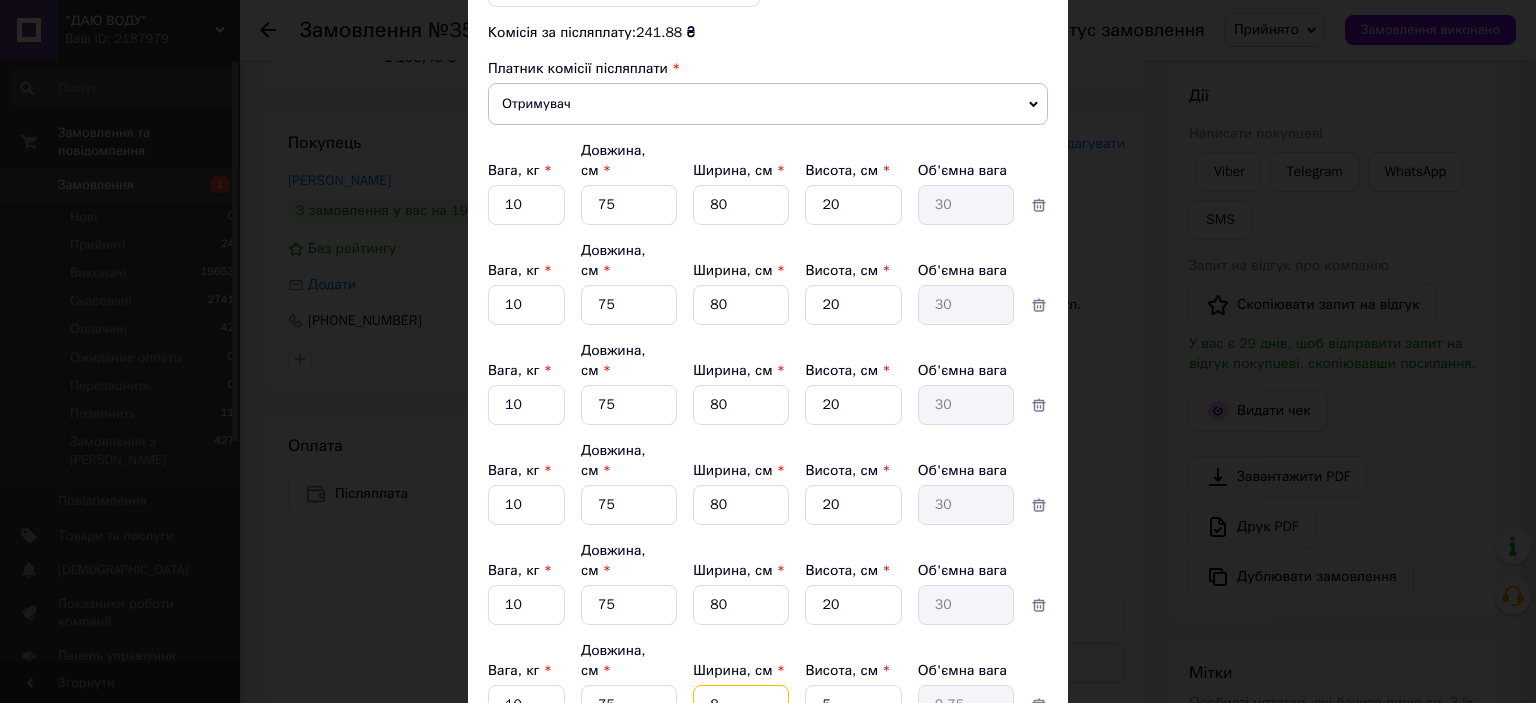 type on "80" 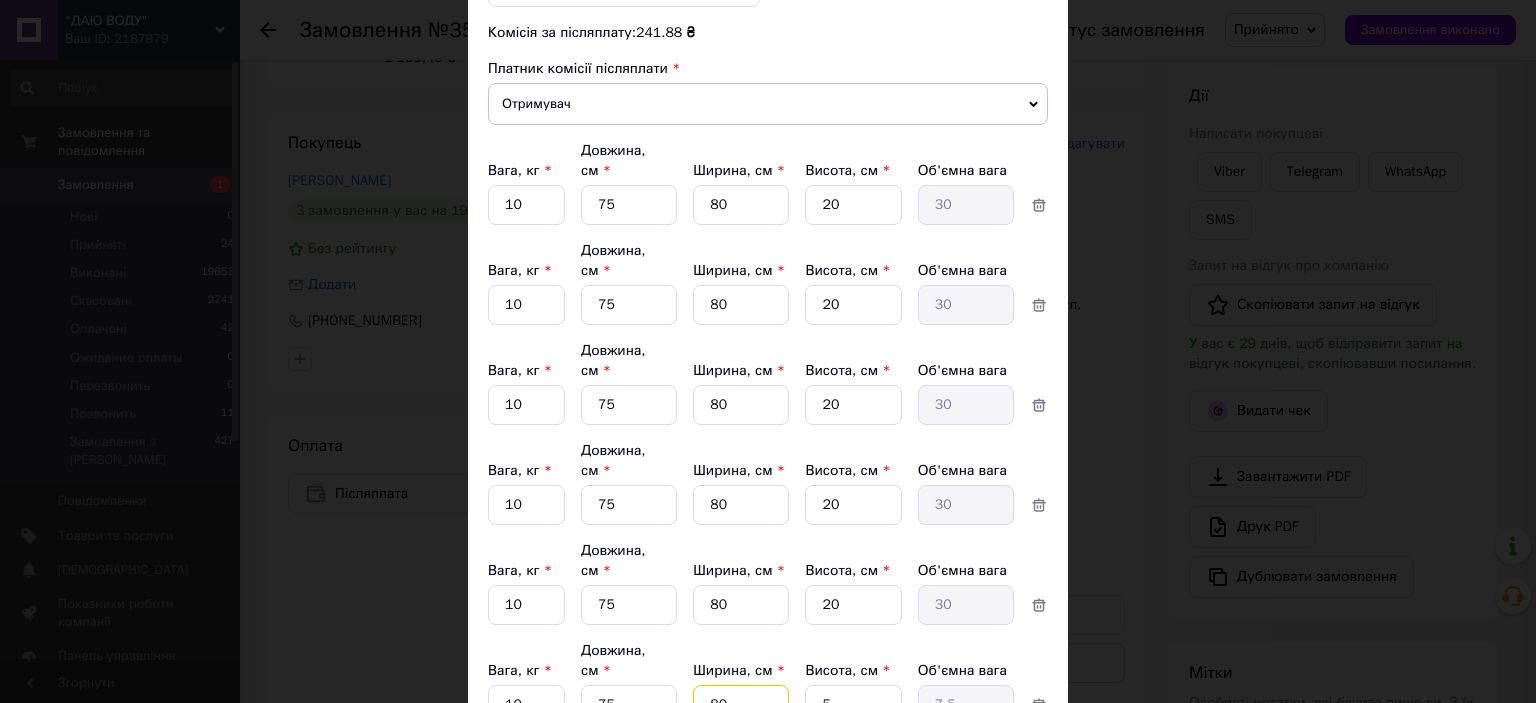 type on "80" 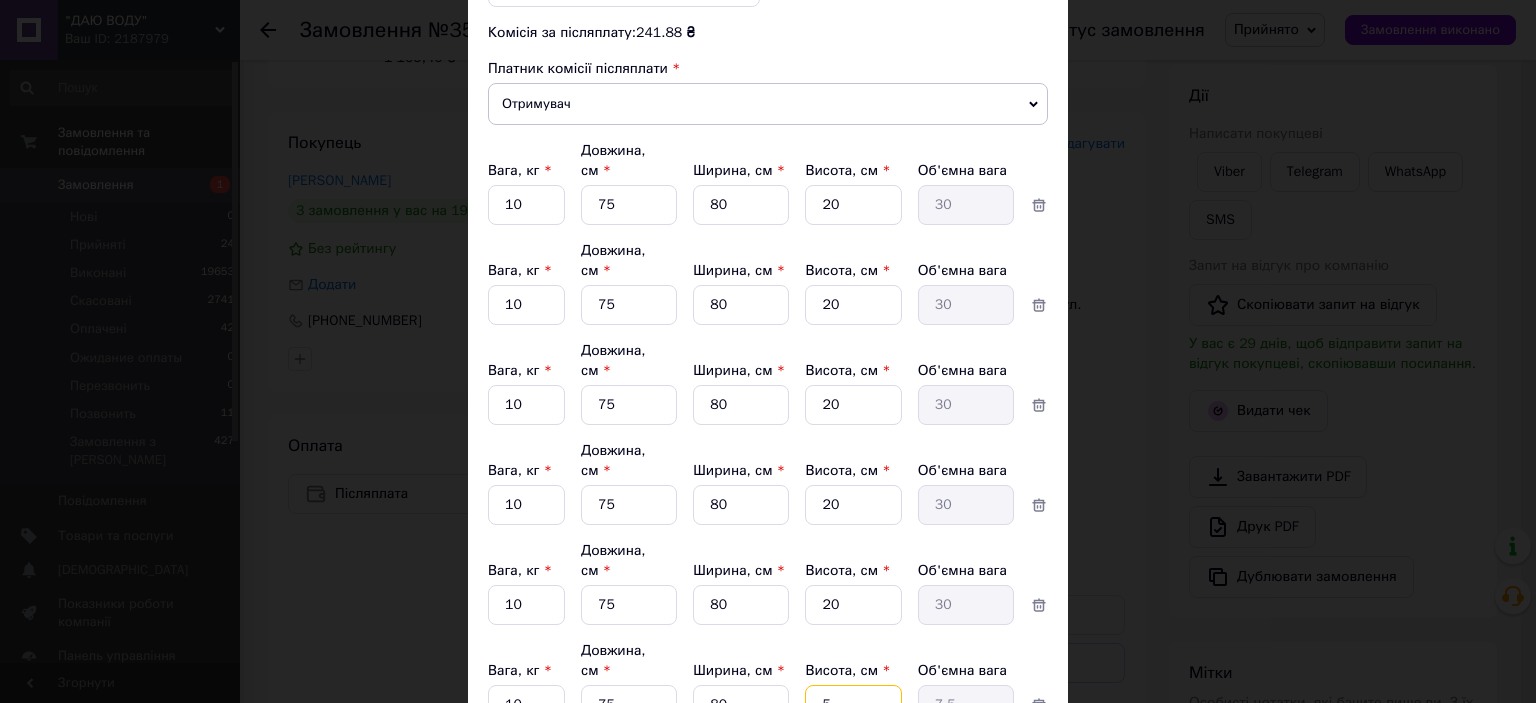 click on "5" at bounding box center [853, 205] 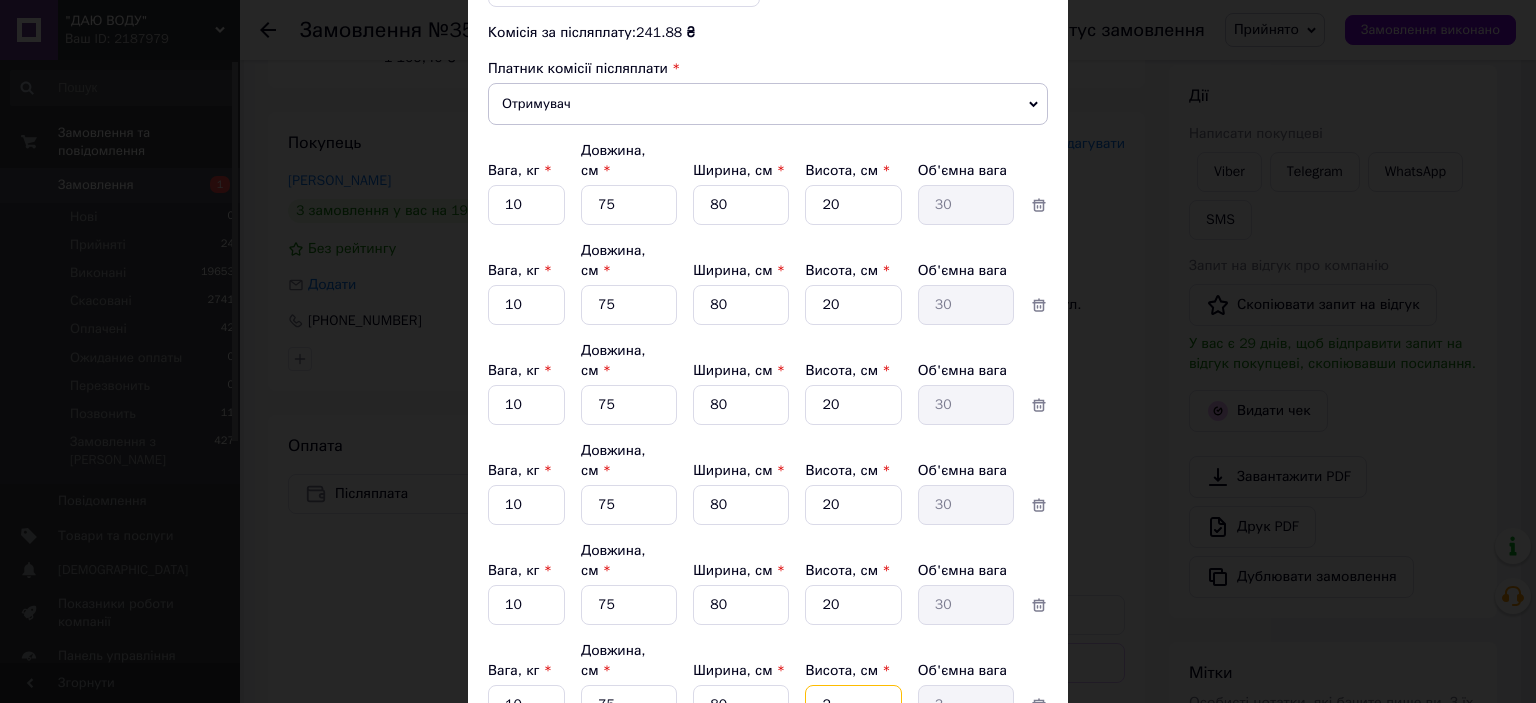 type on "20" 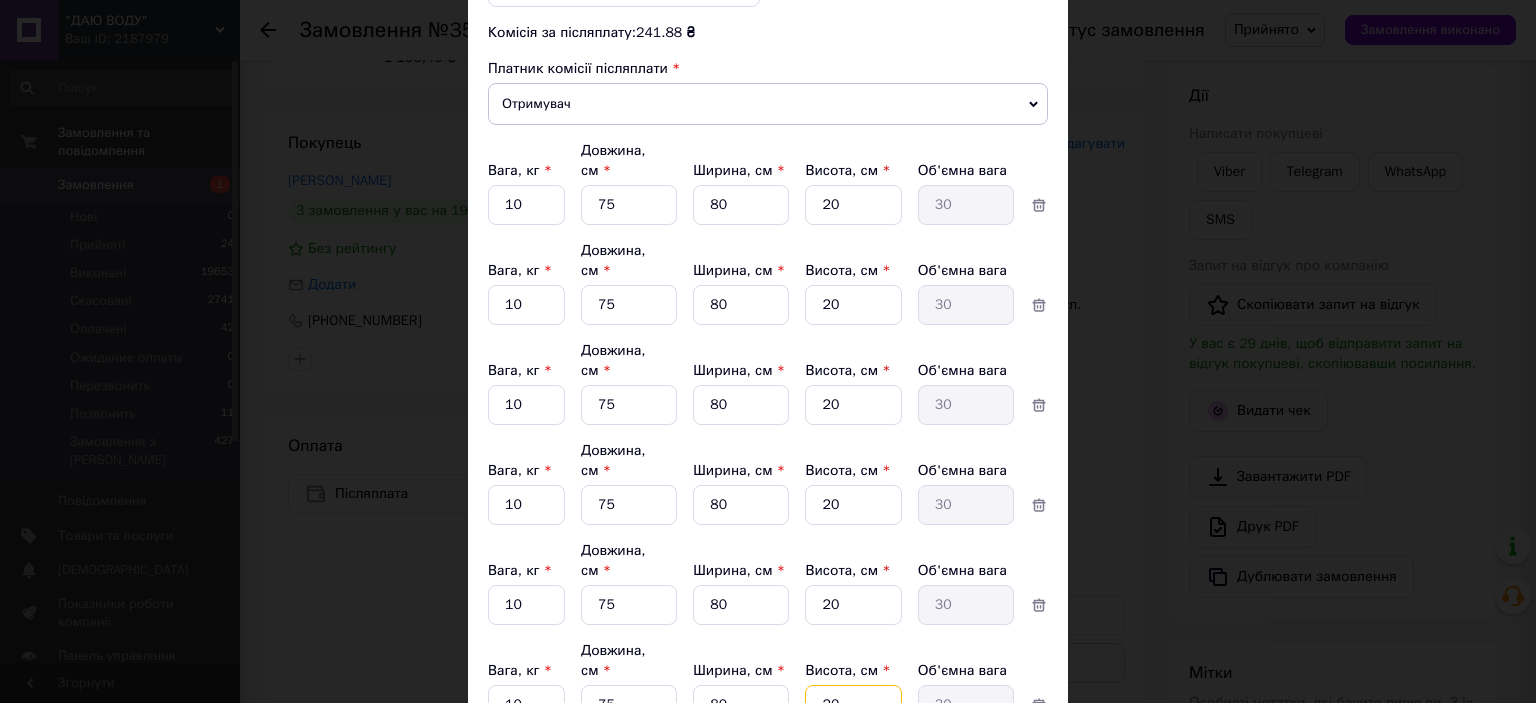 type on "20" 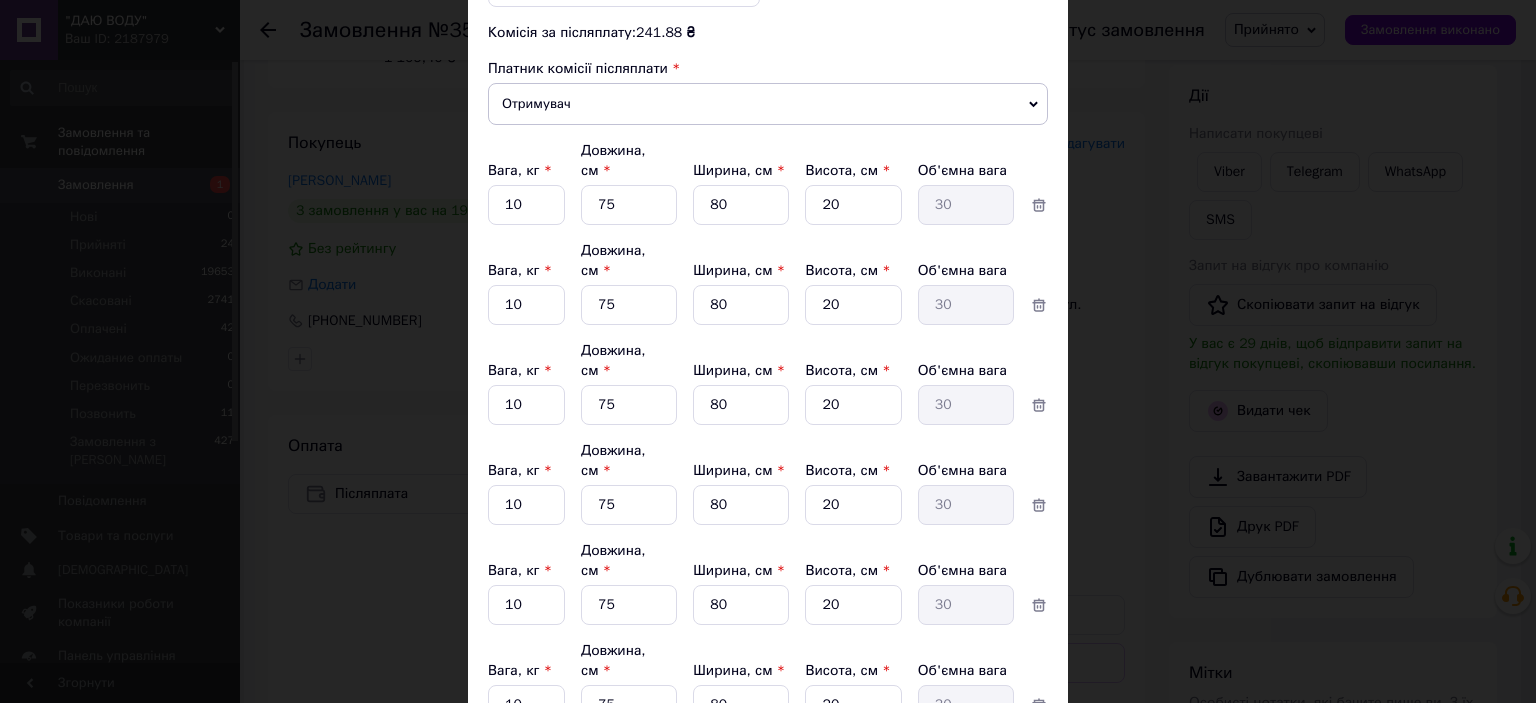 click on "Додати місце" at bounding box center [554, 751] 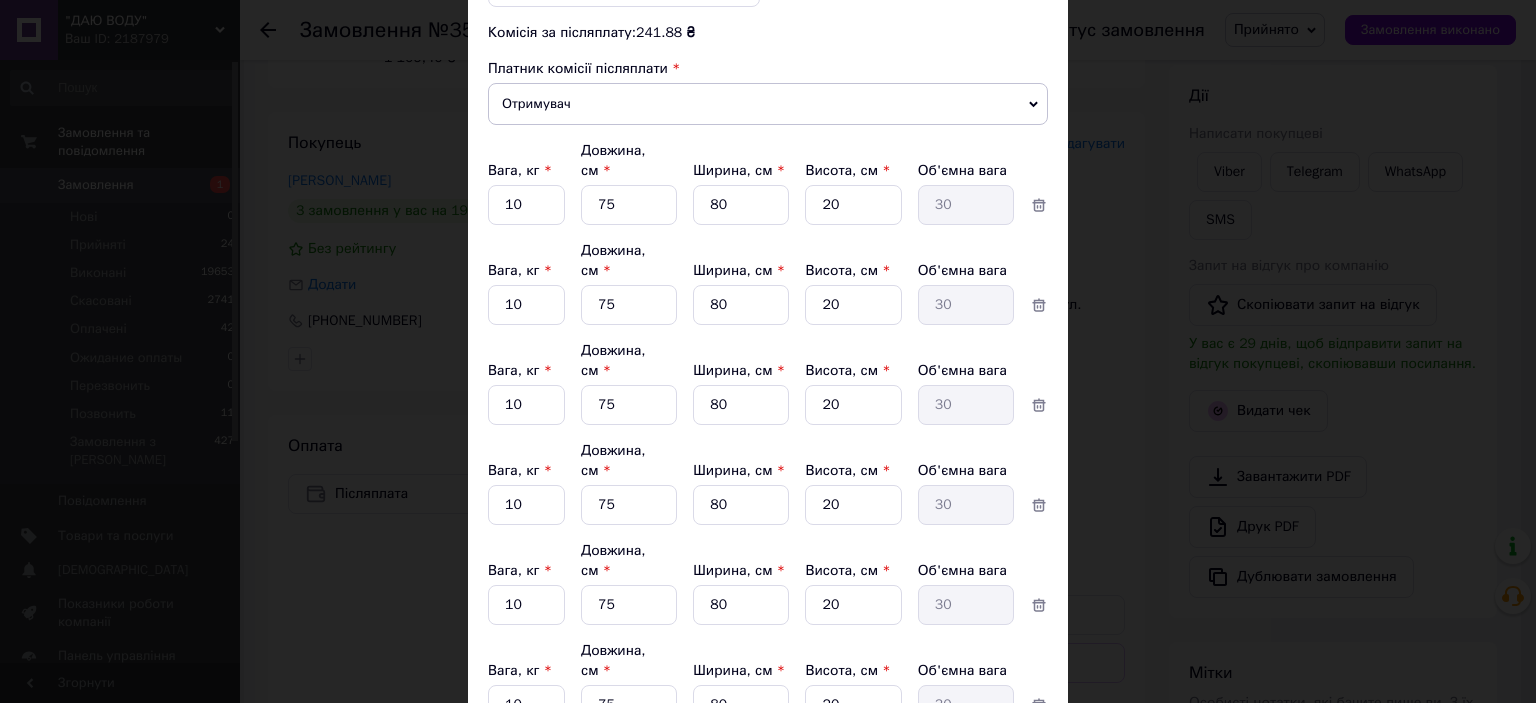 click on "1" at bounding box center [526, 205] 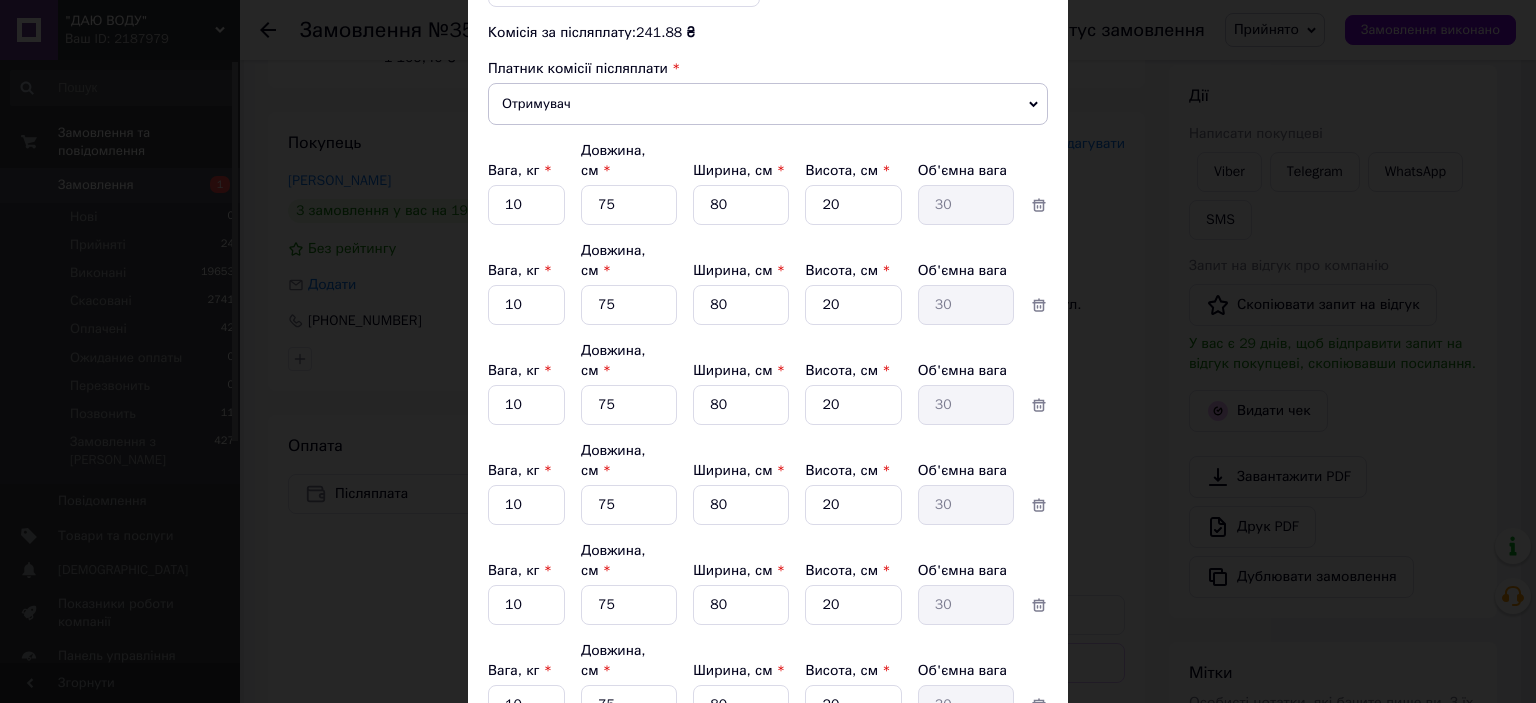 type on "10" 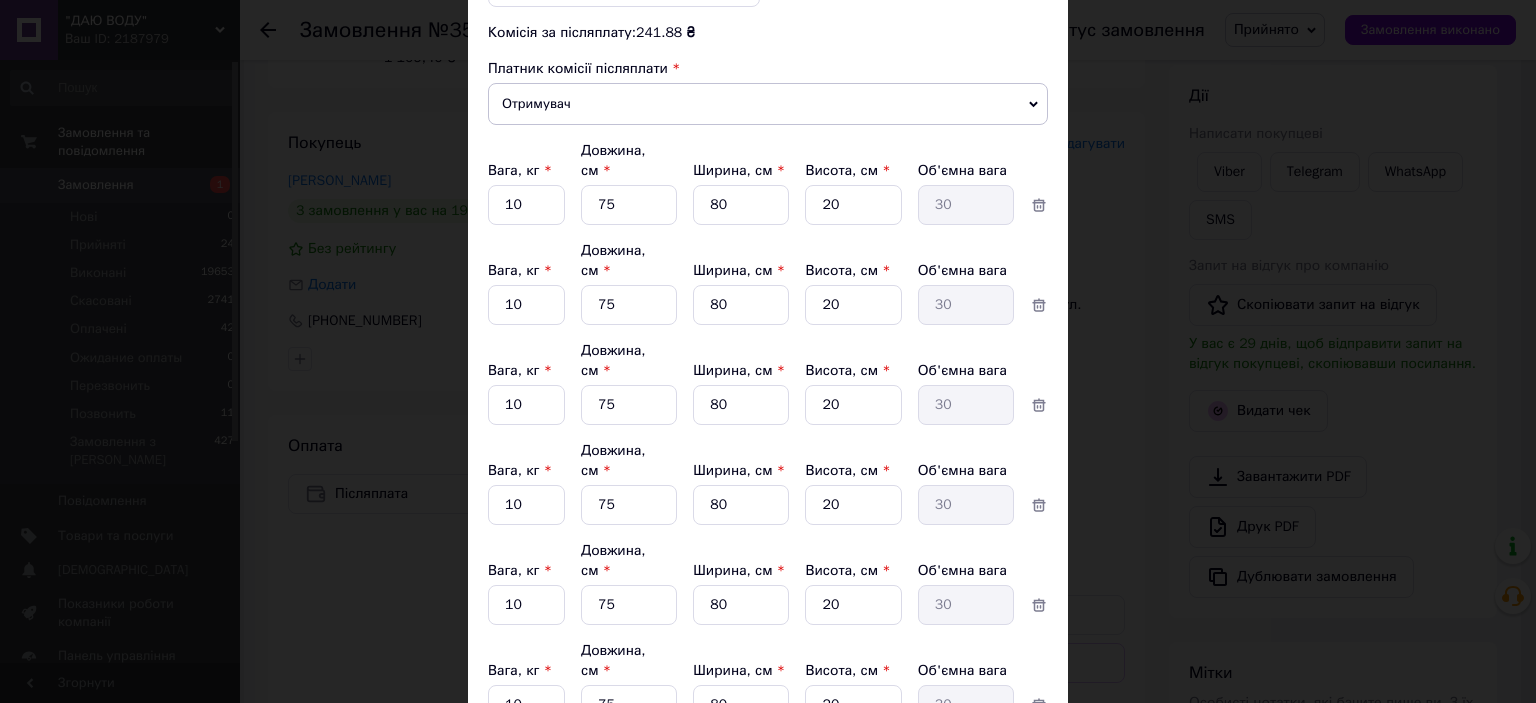 click on "5" at bounding box center [629, 205] 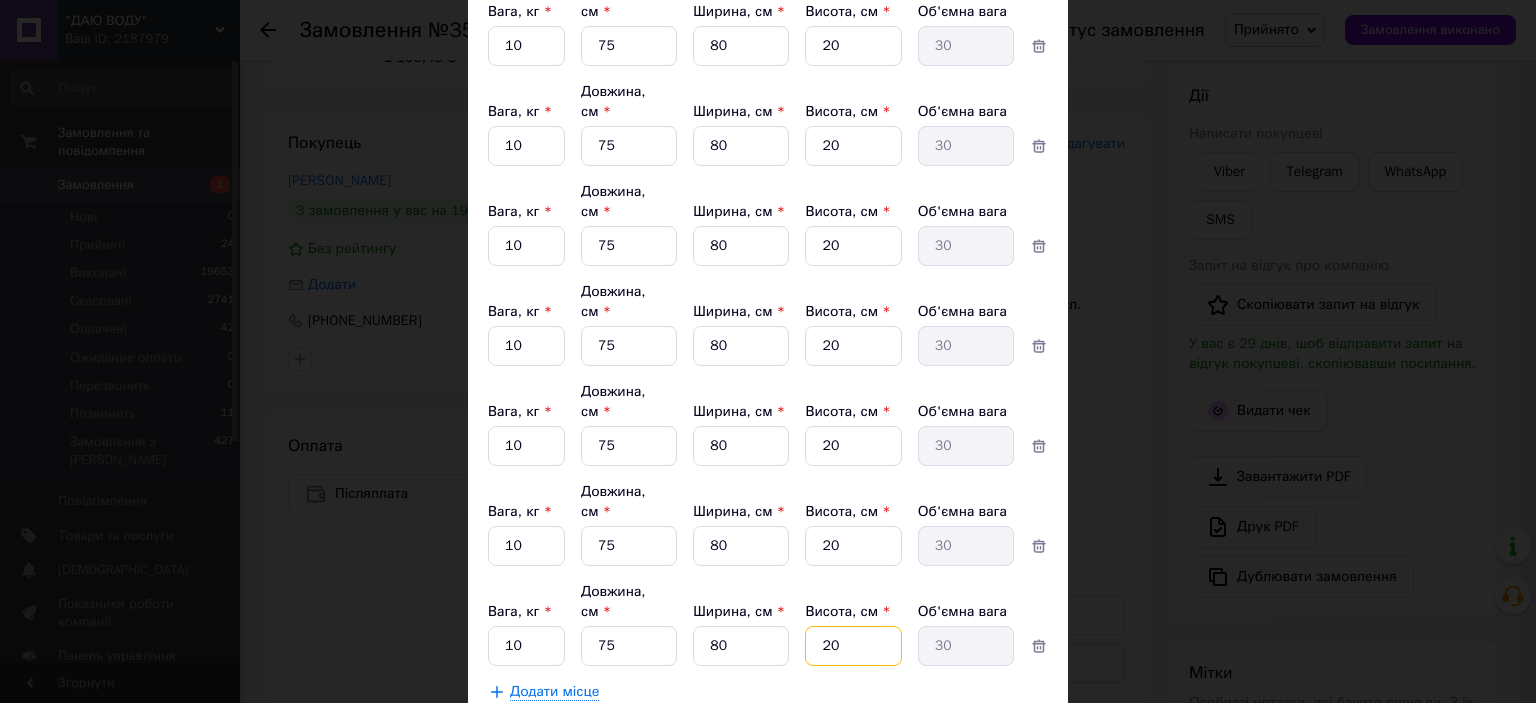 type on "20" 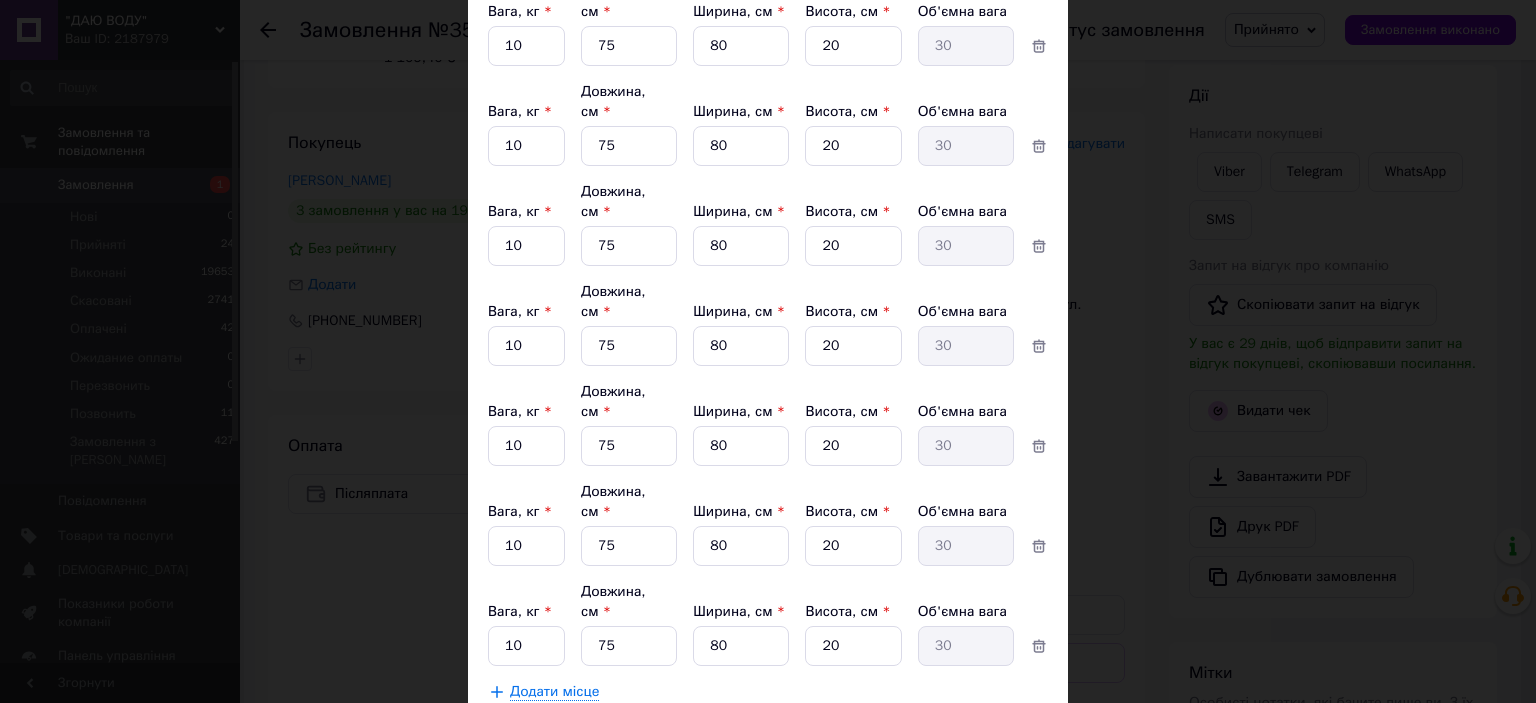 click on "Додати місце" at bounding box center [554, 692] 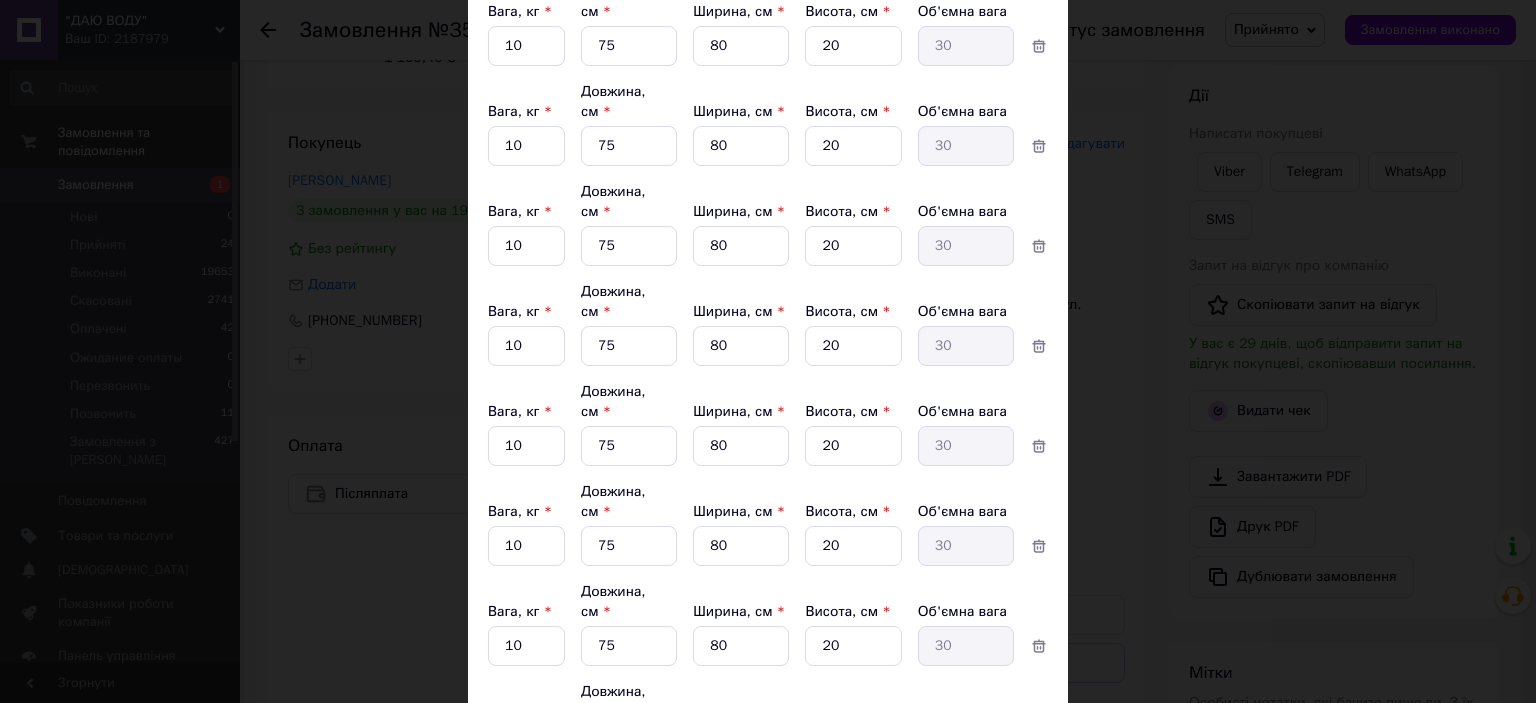 click on "1" at bounding box center [526, 46] 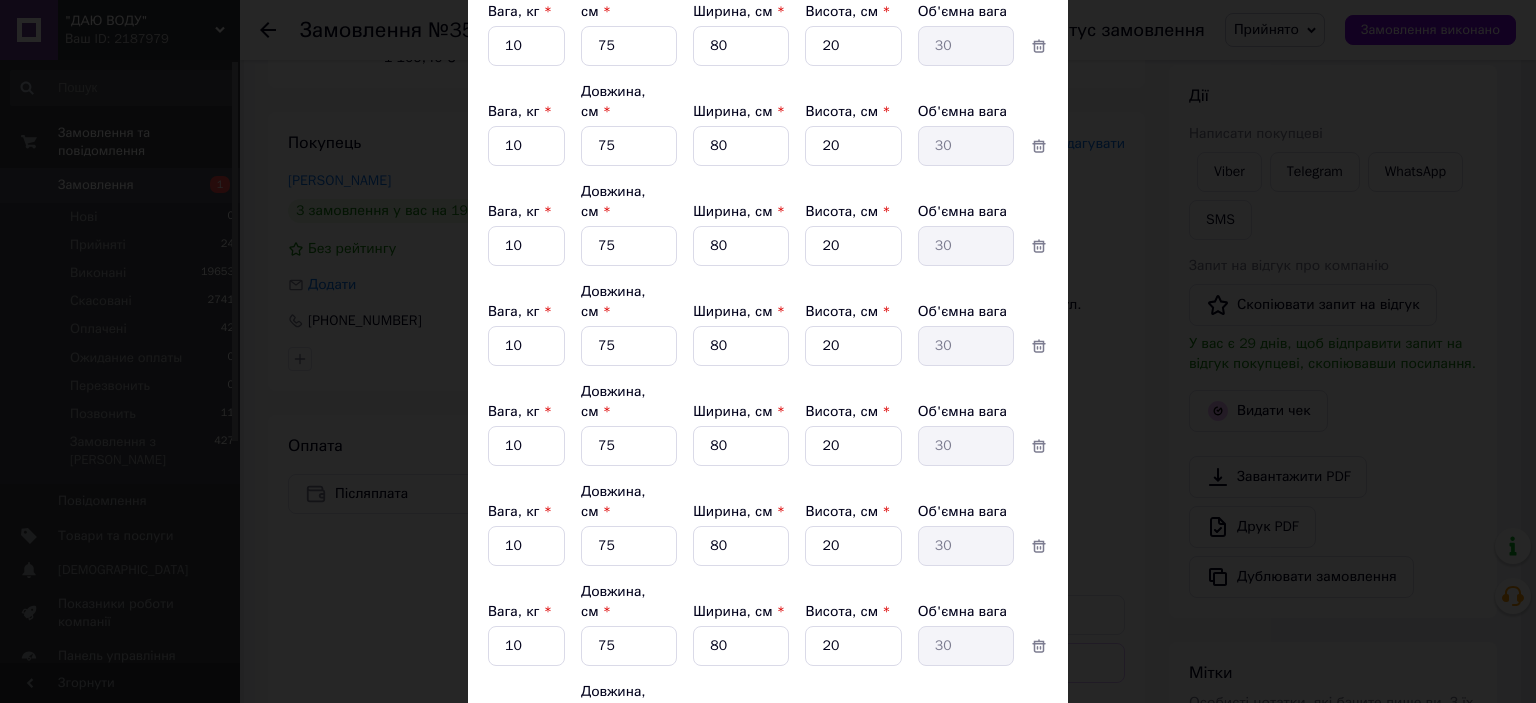 click on "5" at bounding box center (629, 46) 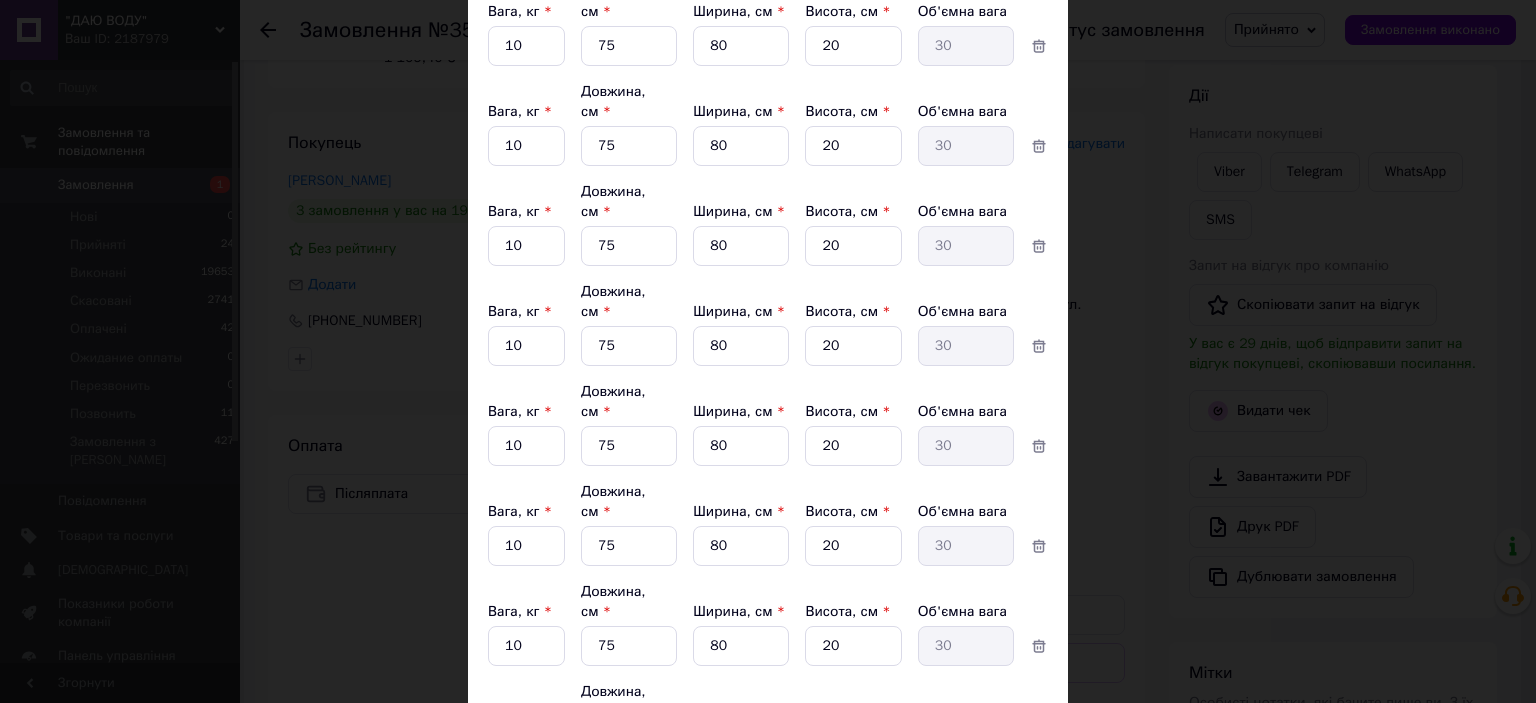 type on "75" 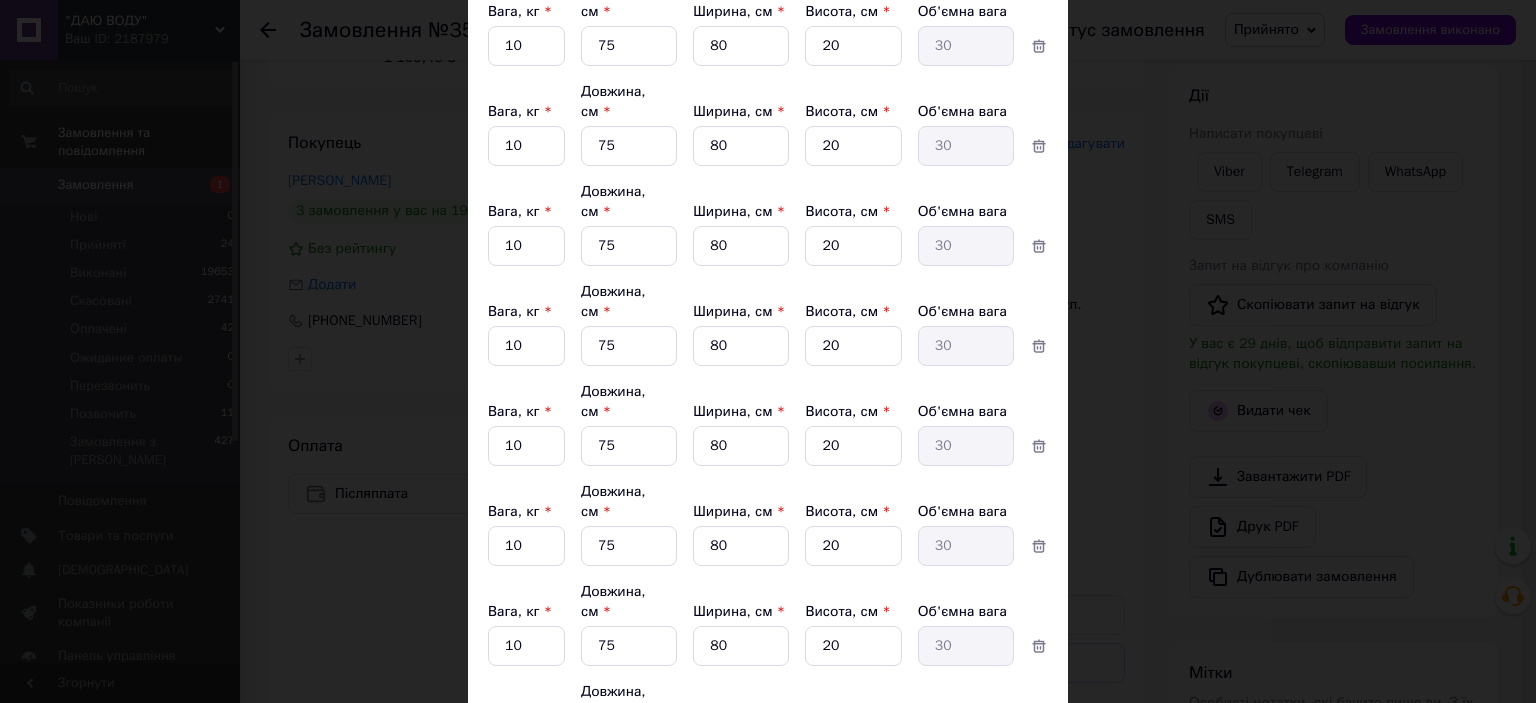 click on "5" at bounding box center [741, 46] 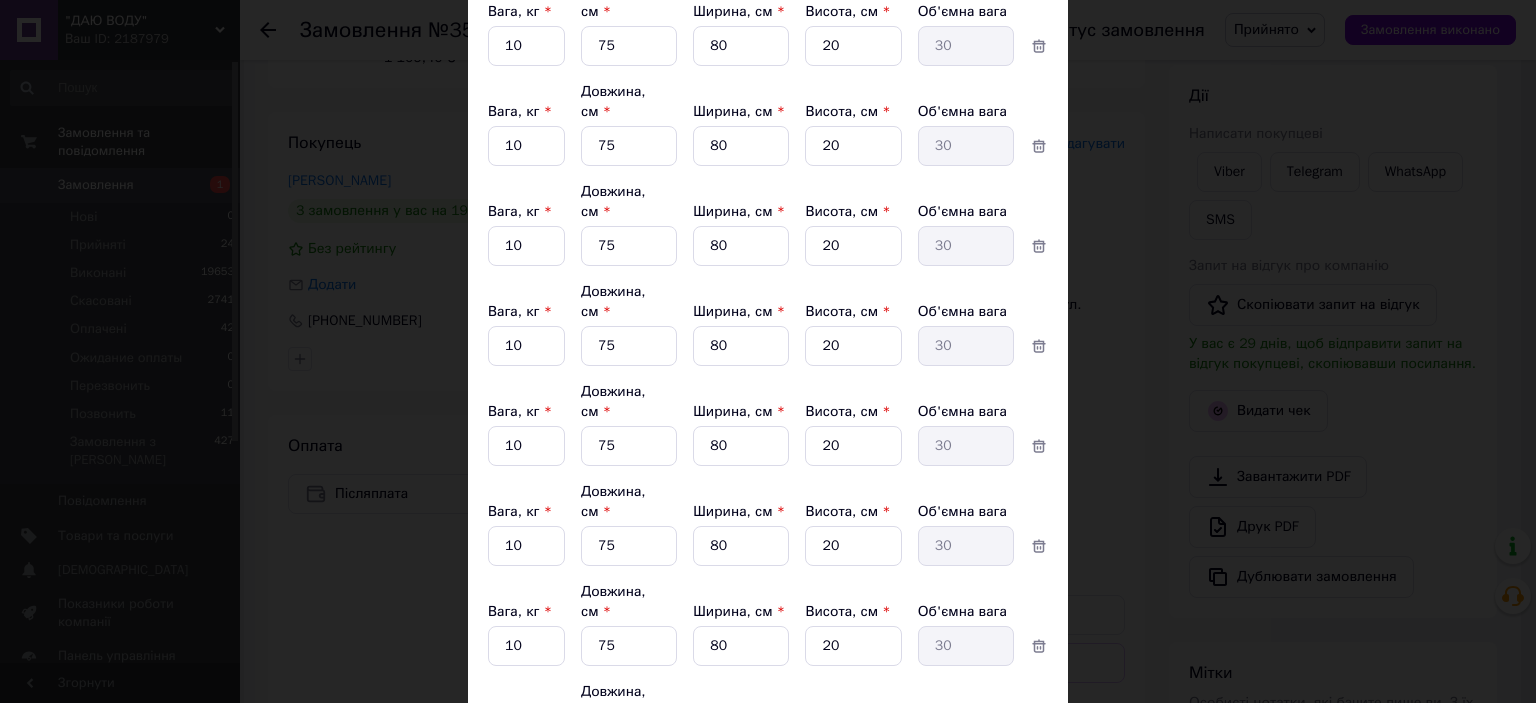 type on "80" 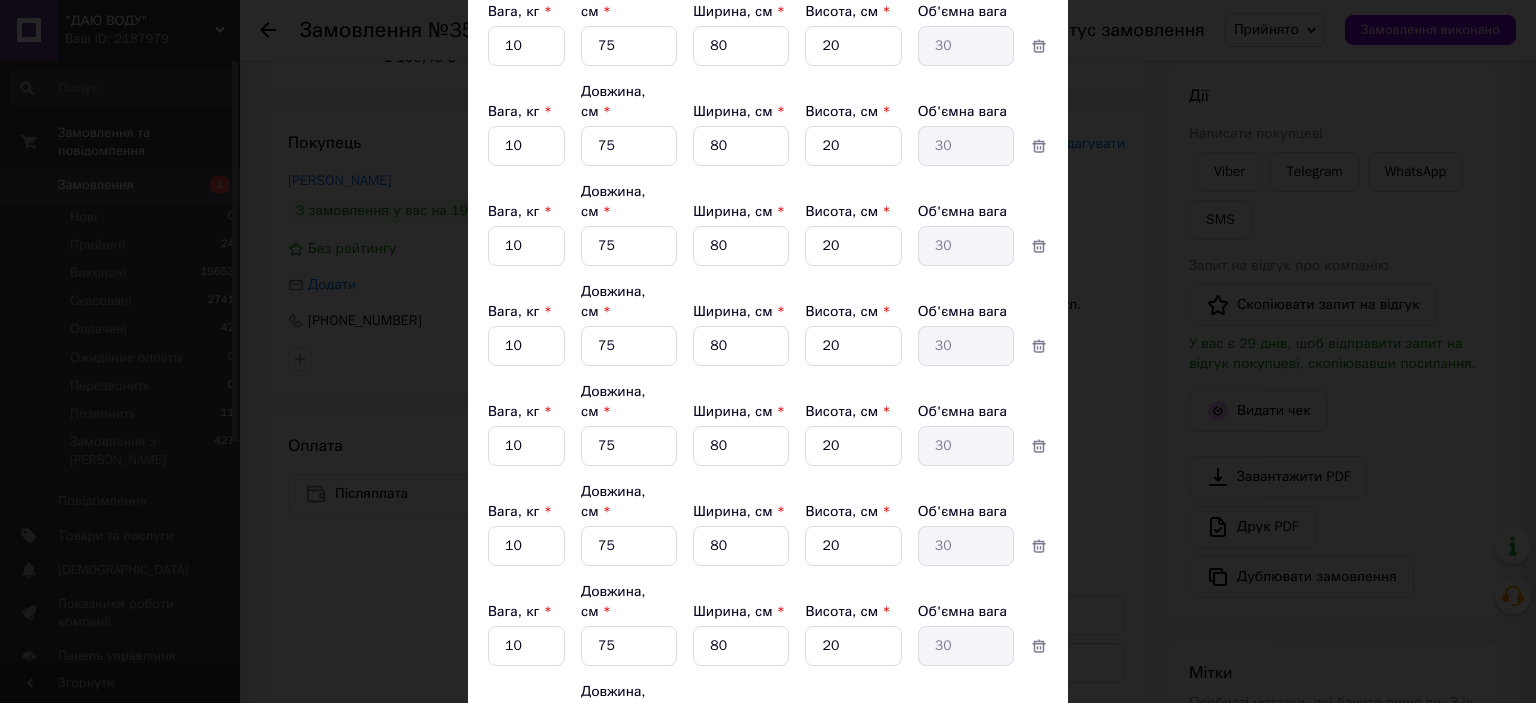 click on "5" at bounding box center (853, 46) 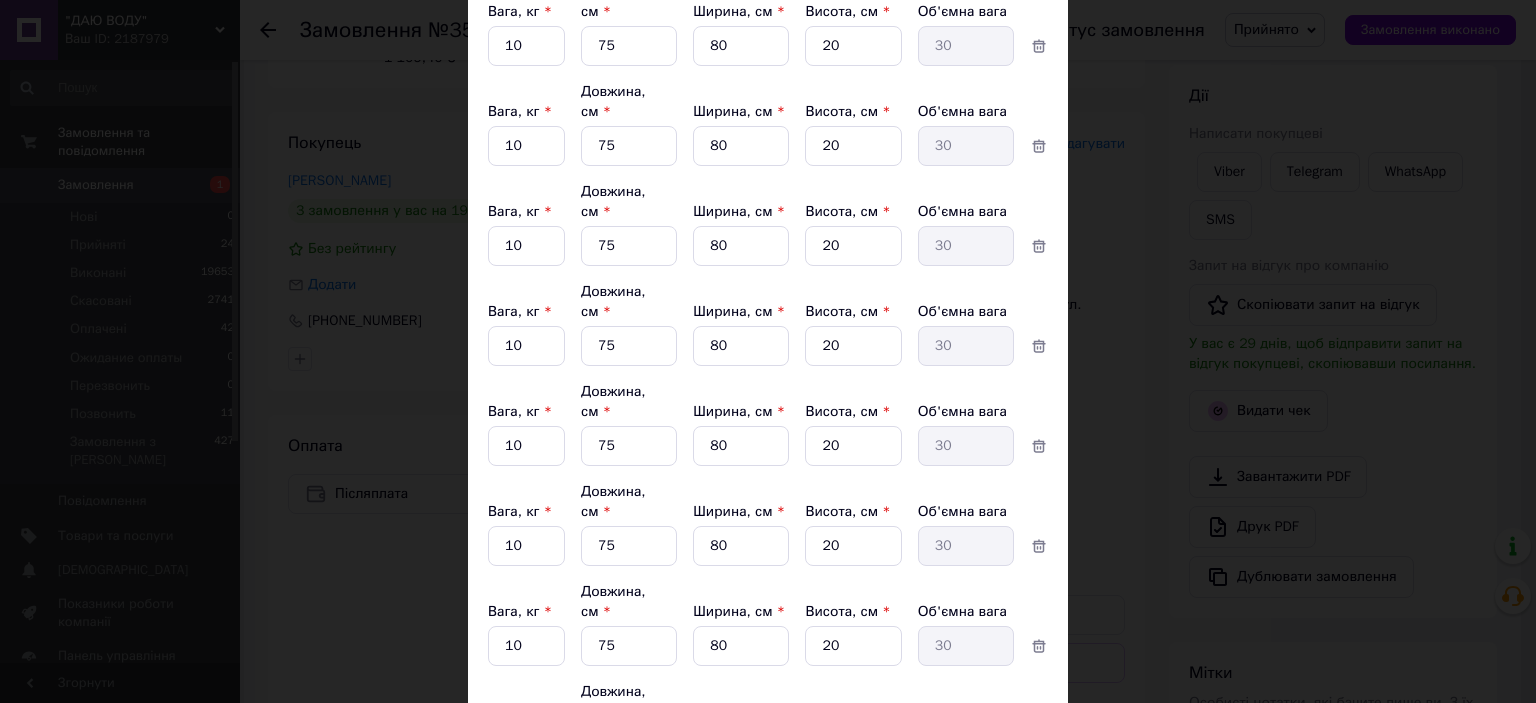 type on "20" 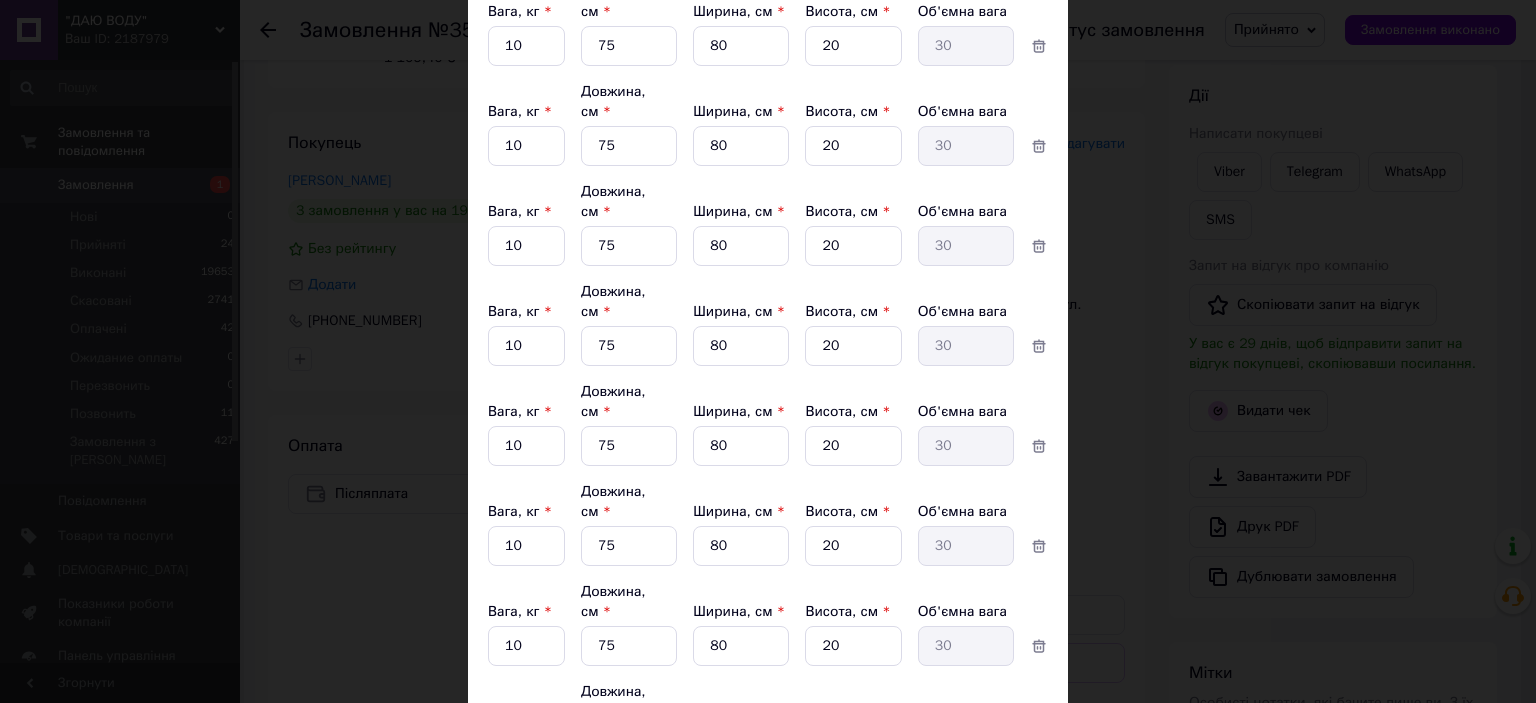 click on "1" at bounding box center [526, 46] 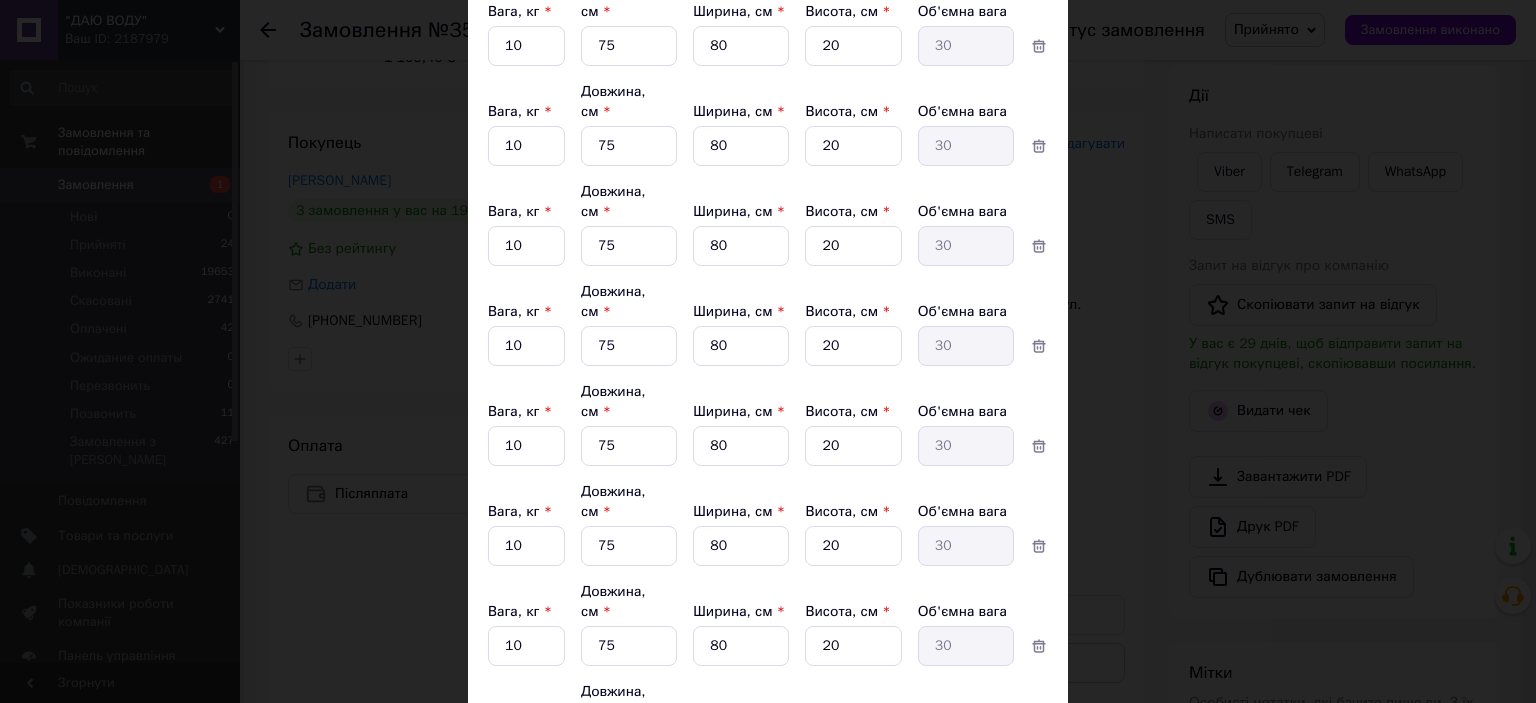 type on "10" 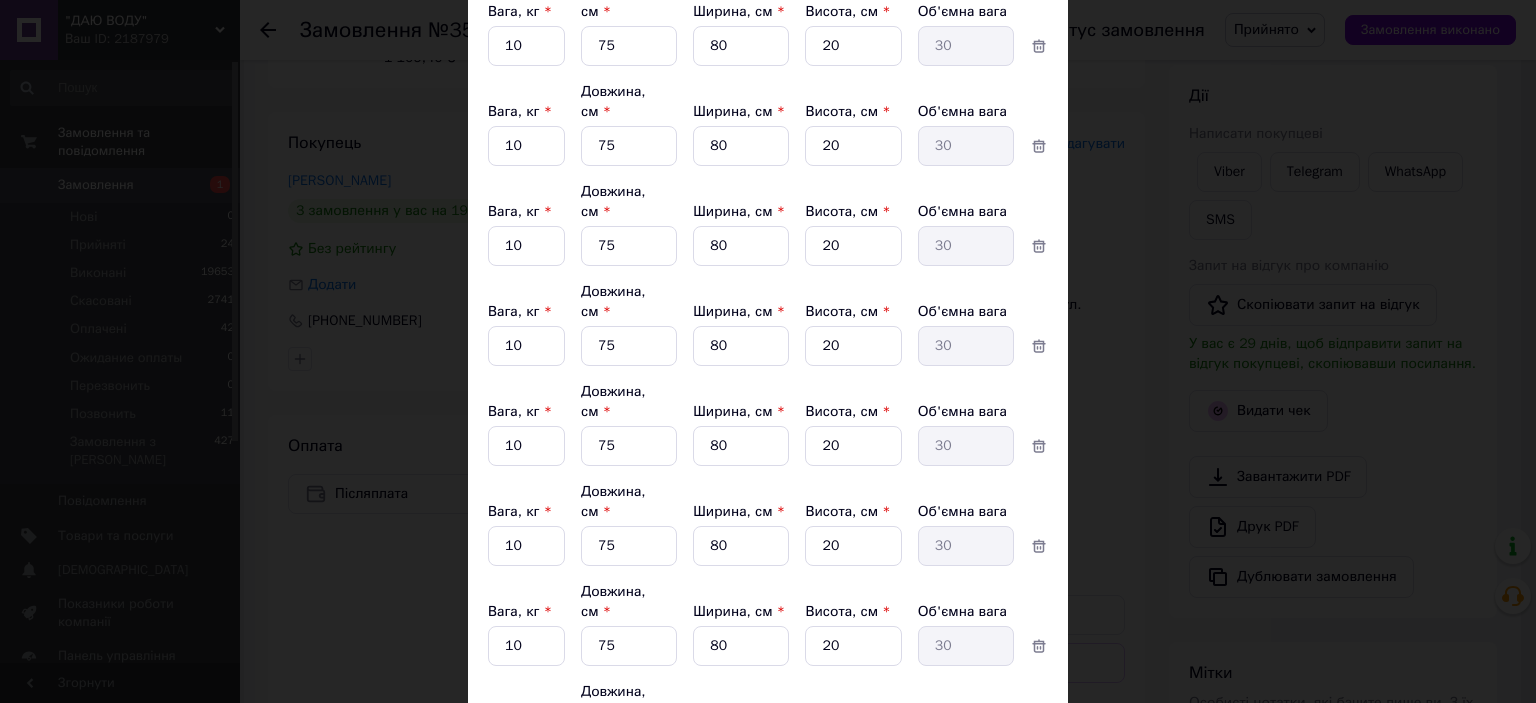 click on "5" at bounding box center [629, 46] 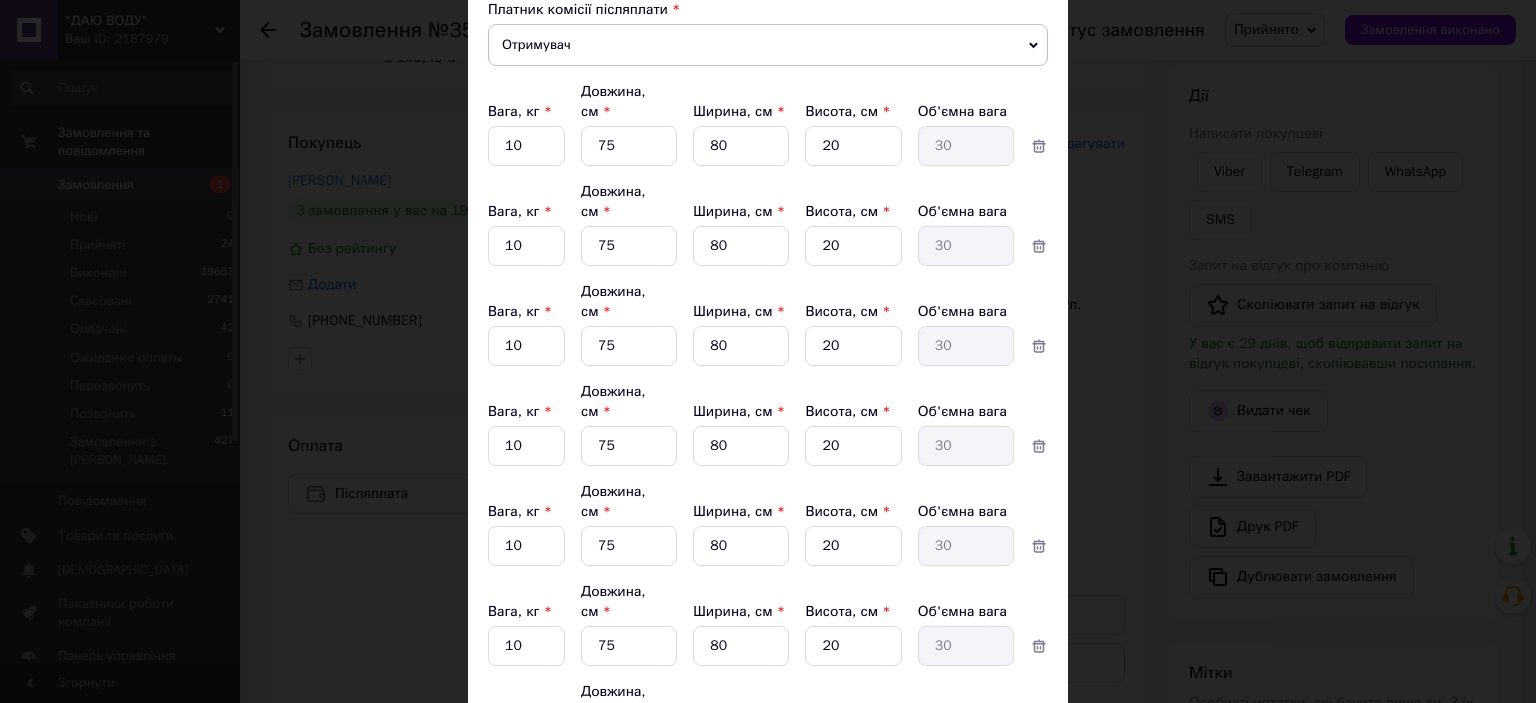 scroll, scrollTop: 1094, scrollLeft: 0, axis: vertical 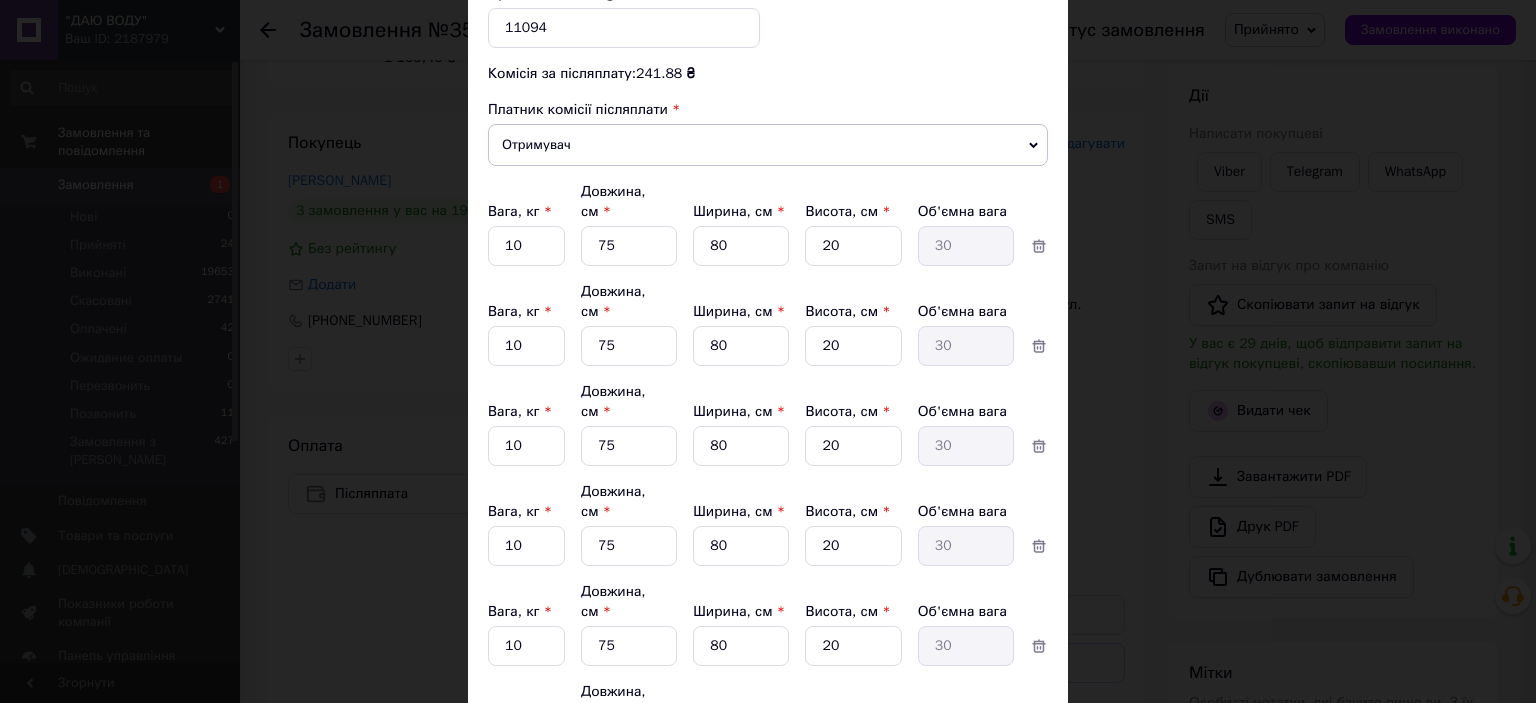 type on "30" 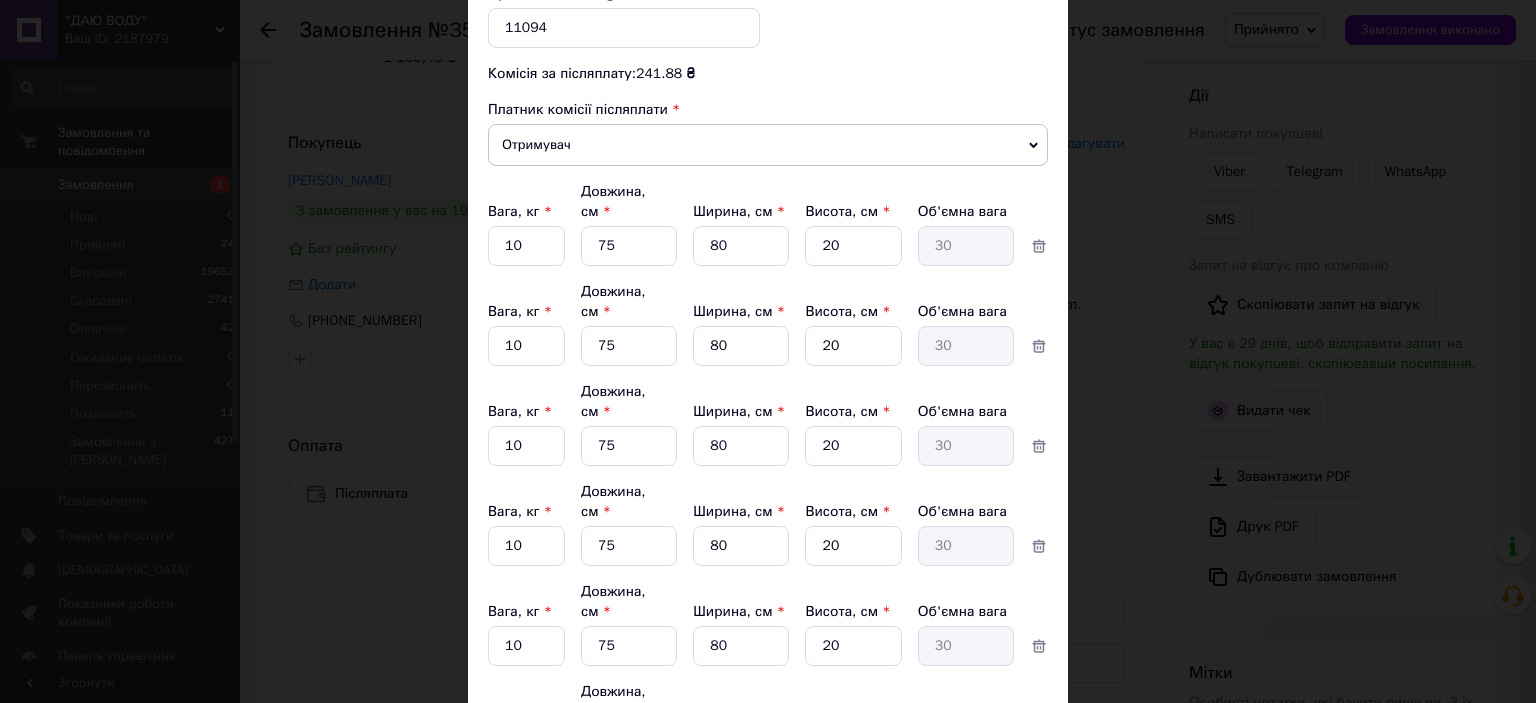 drag, startPoint x: 513, startPoint y: 621, endPoint x: 467, endPoint y: 625, distance: 46.173584 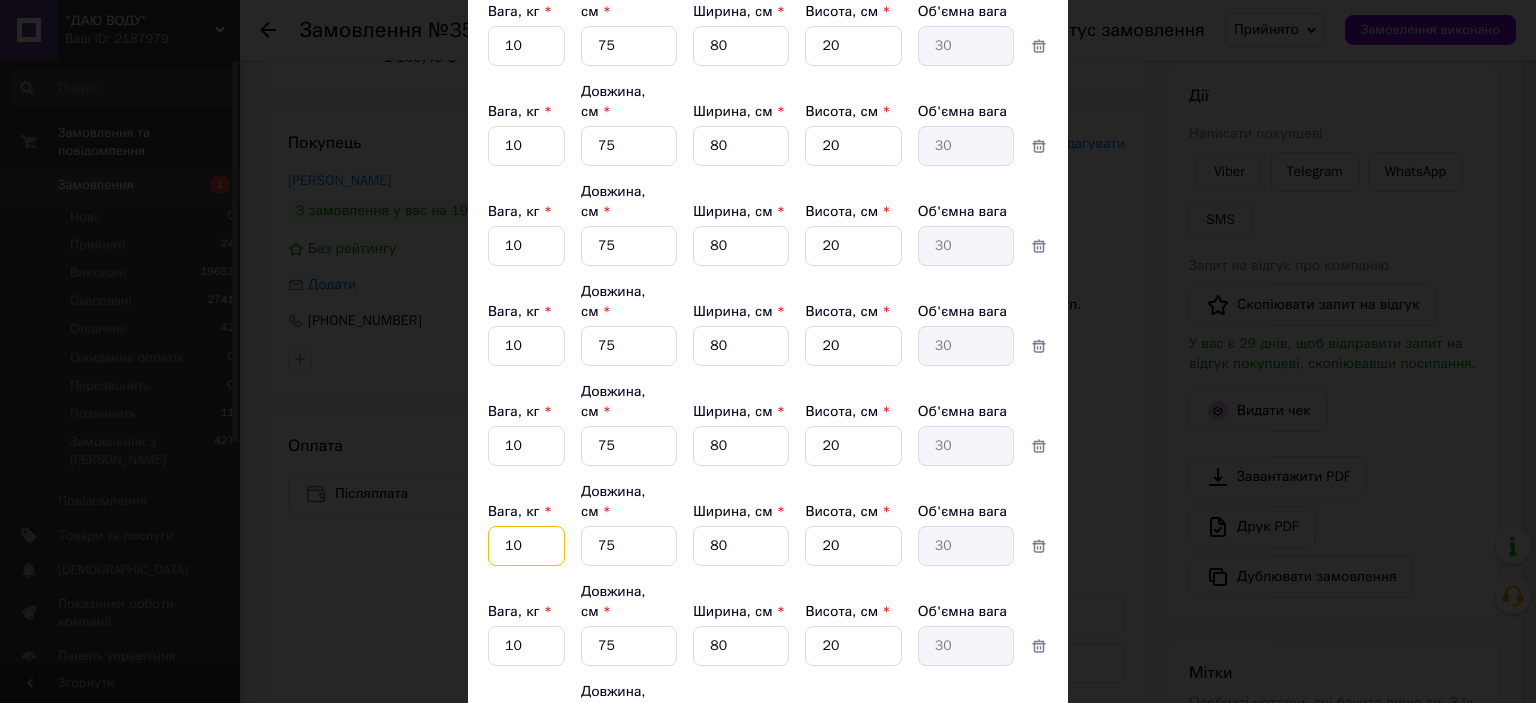 scroll, scrollTop: 1394, scrollLeft: 0, axis: vertical 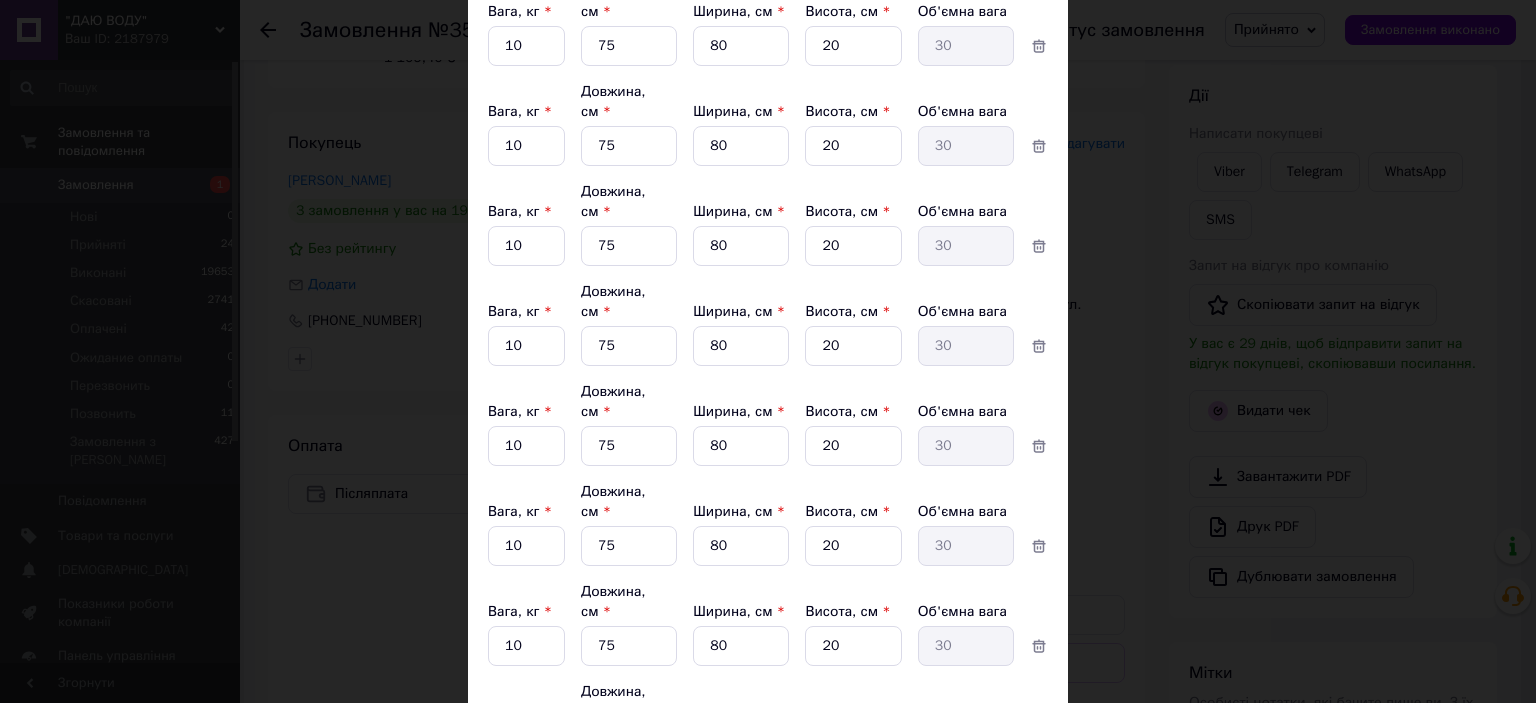 click on "Додати місце" at bounding box center (554, 792) 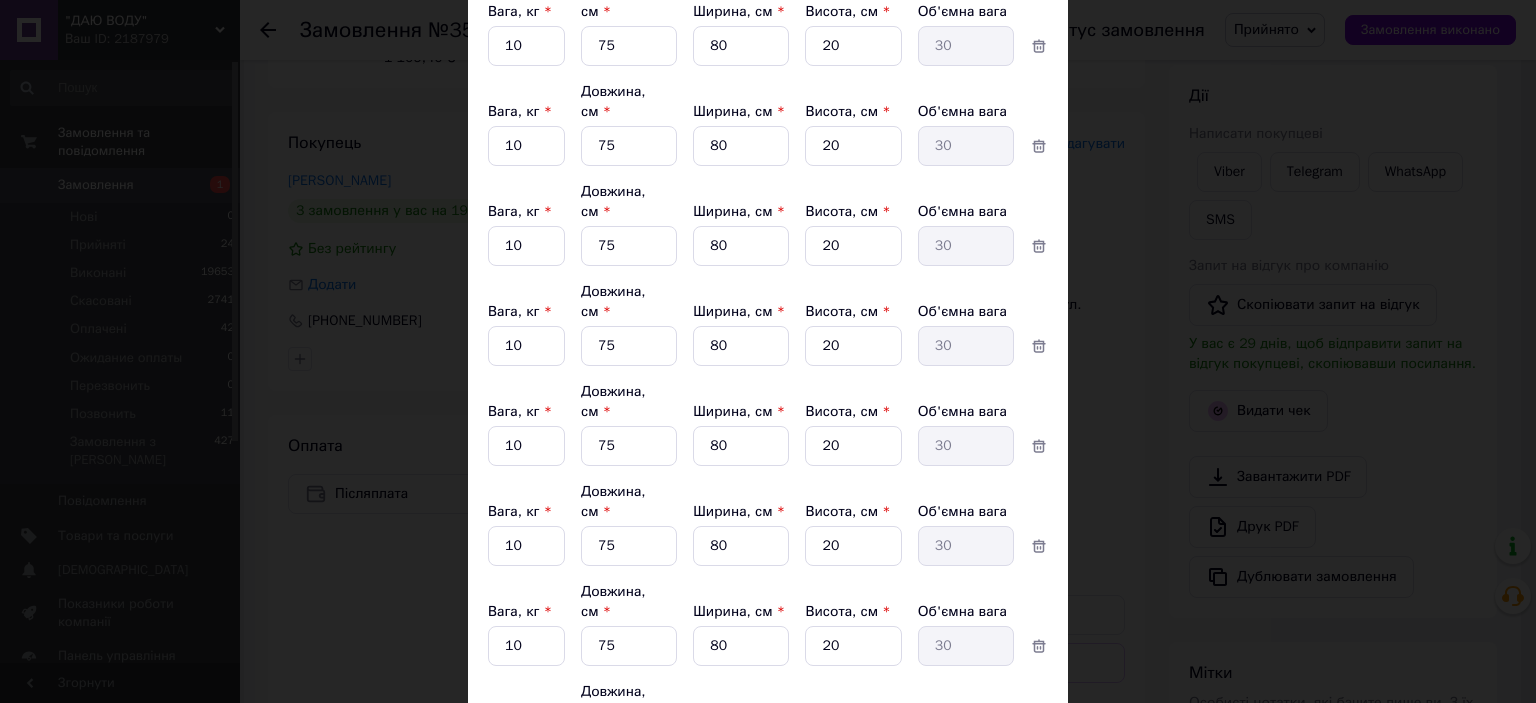 click on "1" at bounding box center (526, -54) 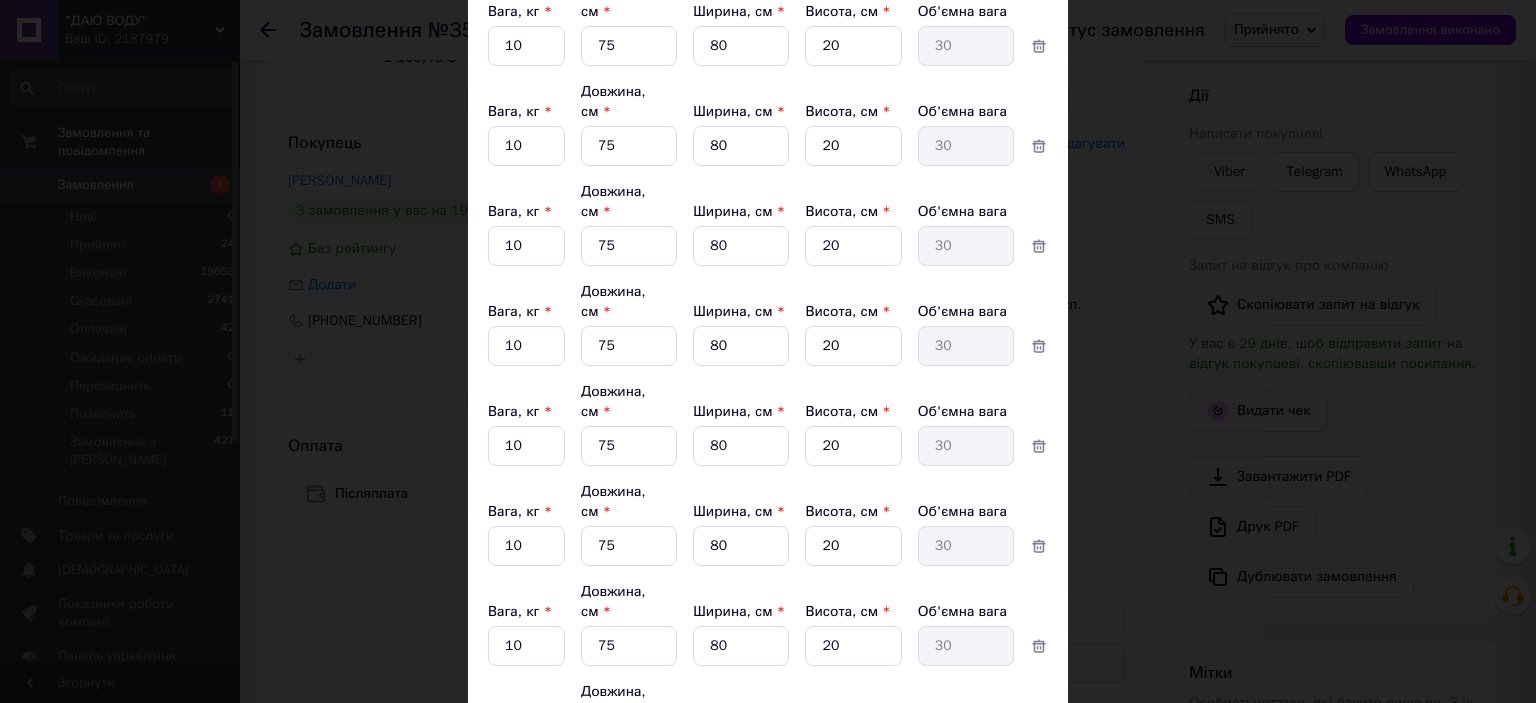 type on "10" 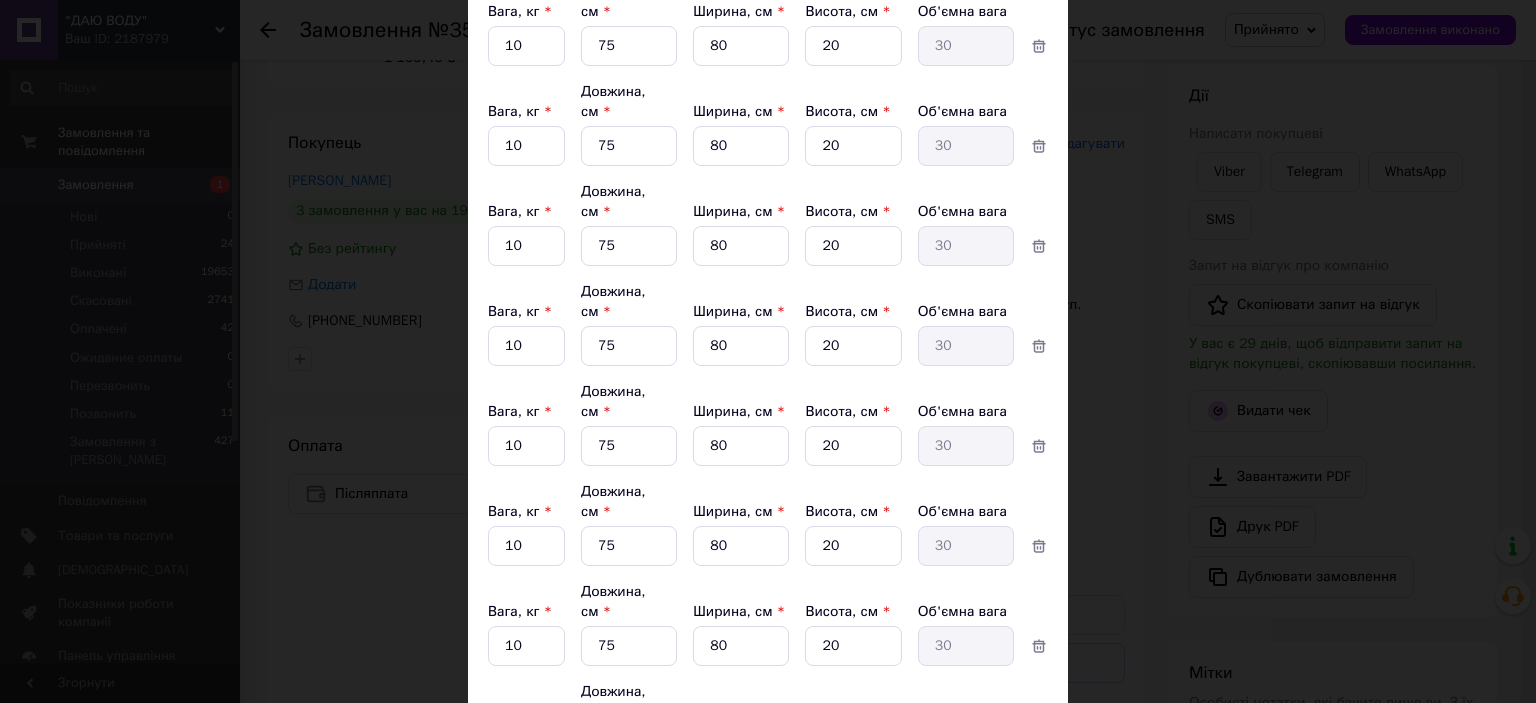 click on "5" at bounding box center [629, -54] 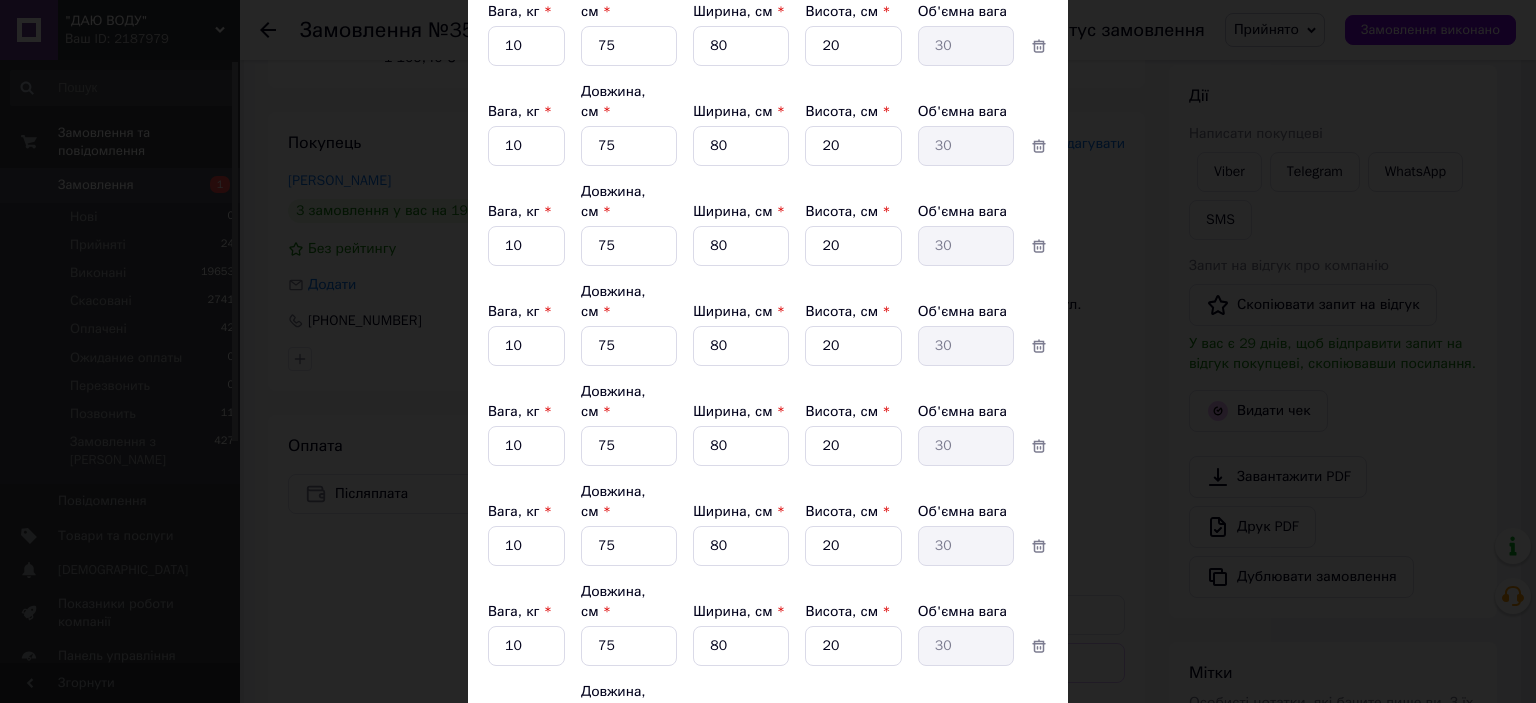 type on "75" 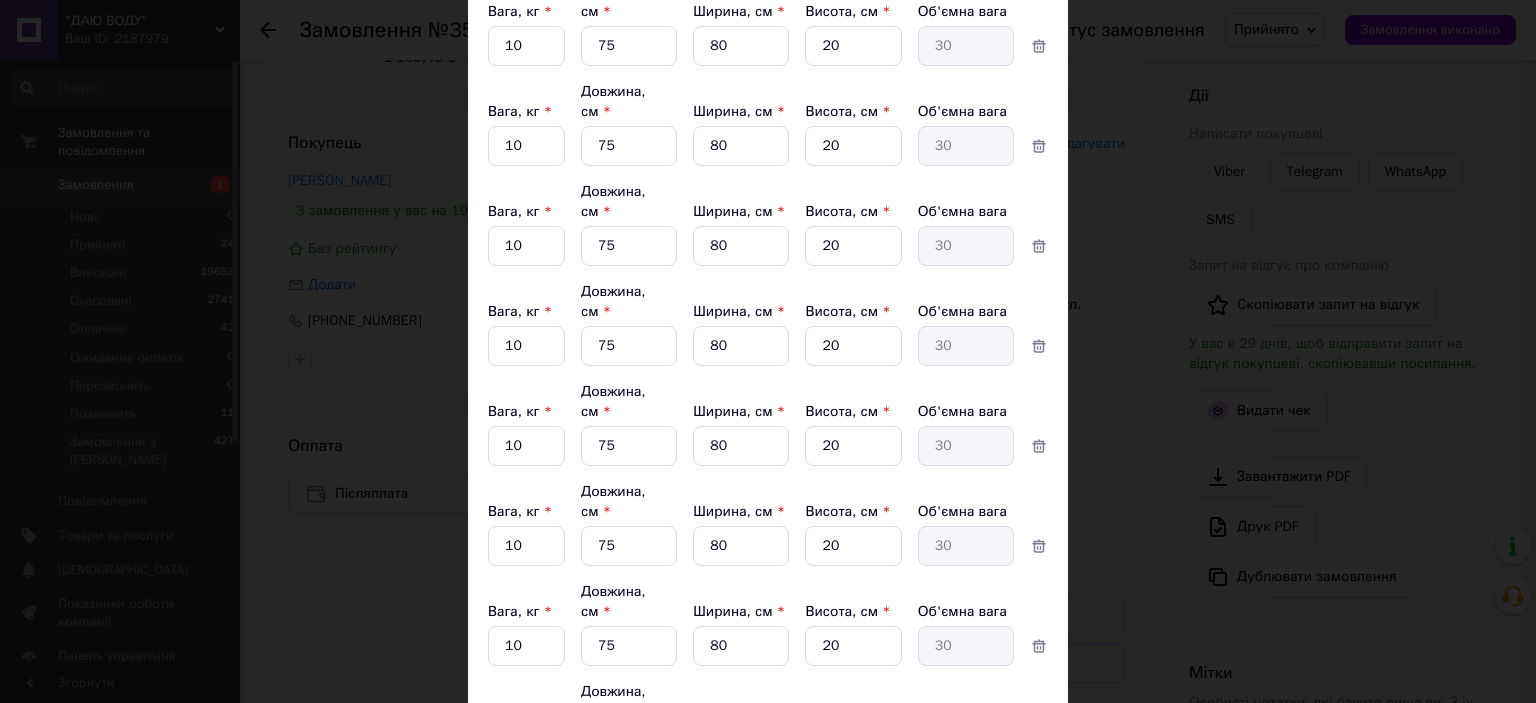 click on "5" at bounding box center [741, -54] 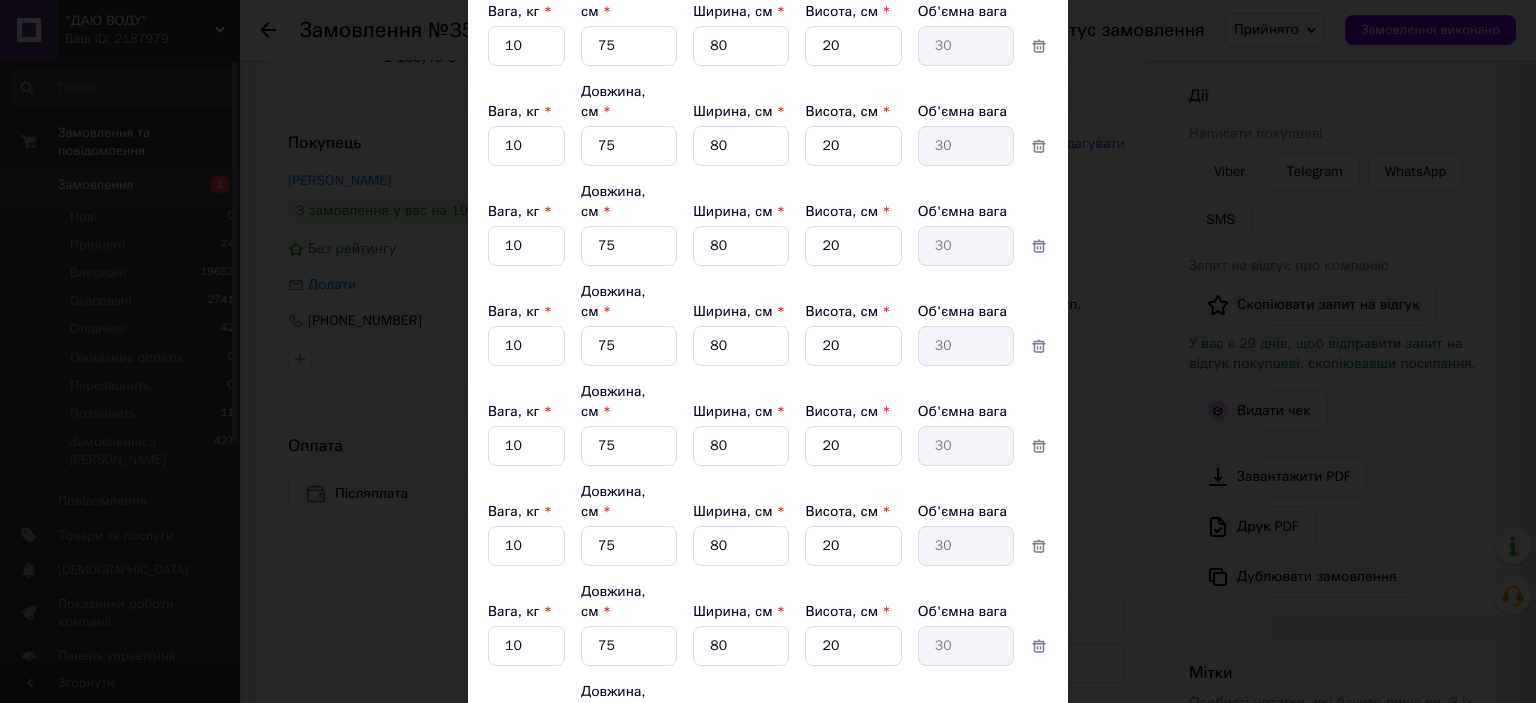 click on "5" at bounding box center (853, -54) 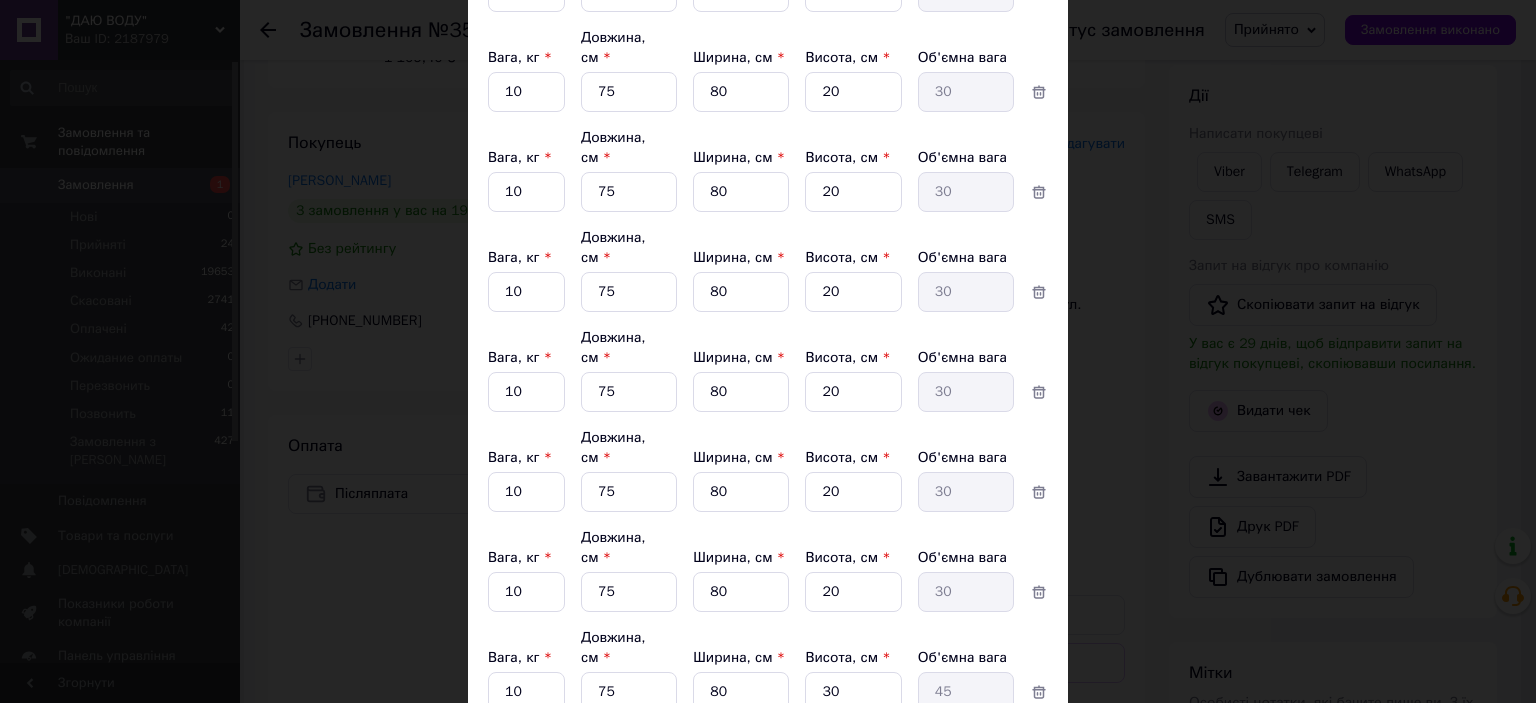 scroll, scrollTop: 1532, scrollLeft: 0, axis: vertical 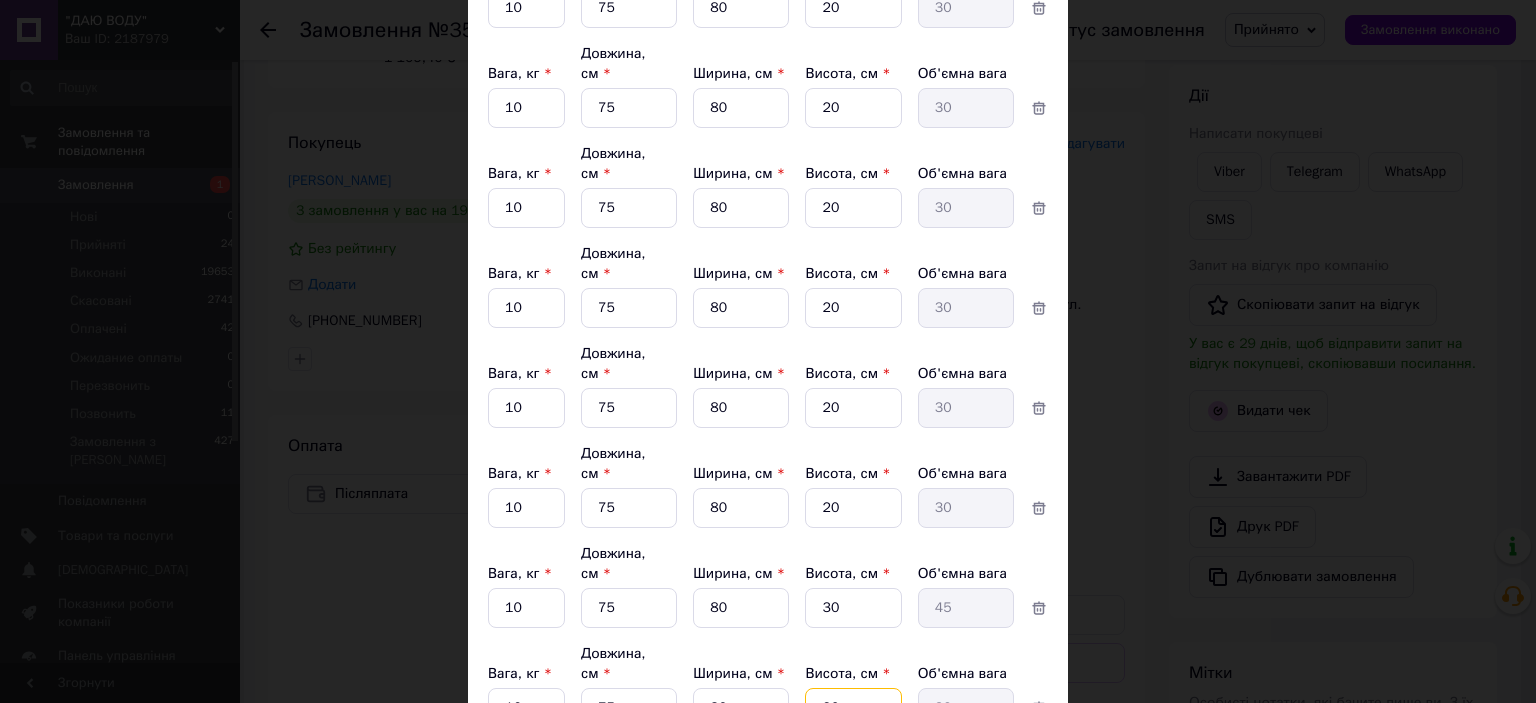 type on "20" 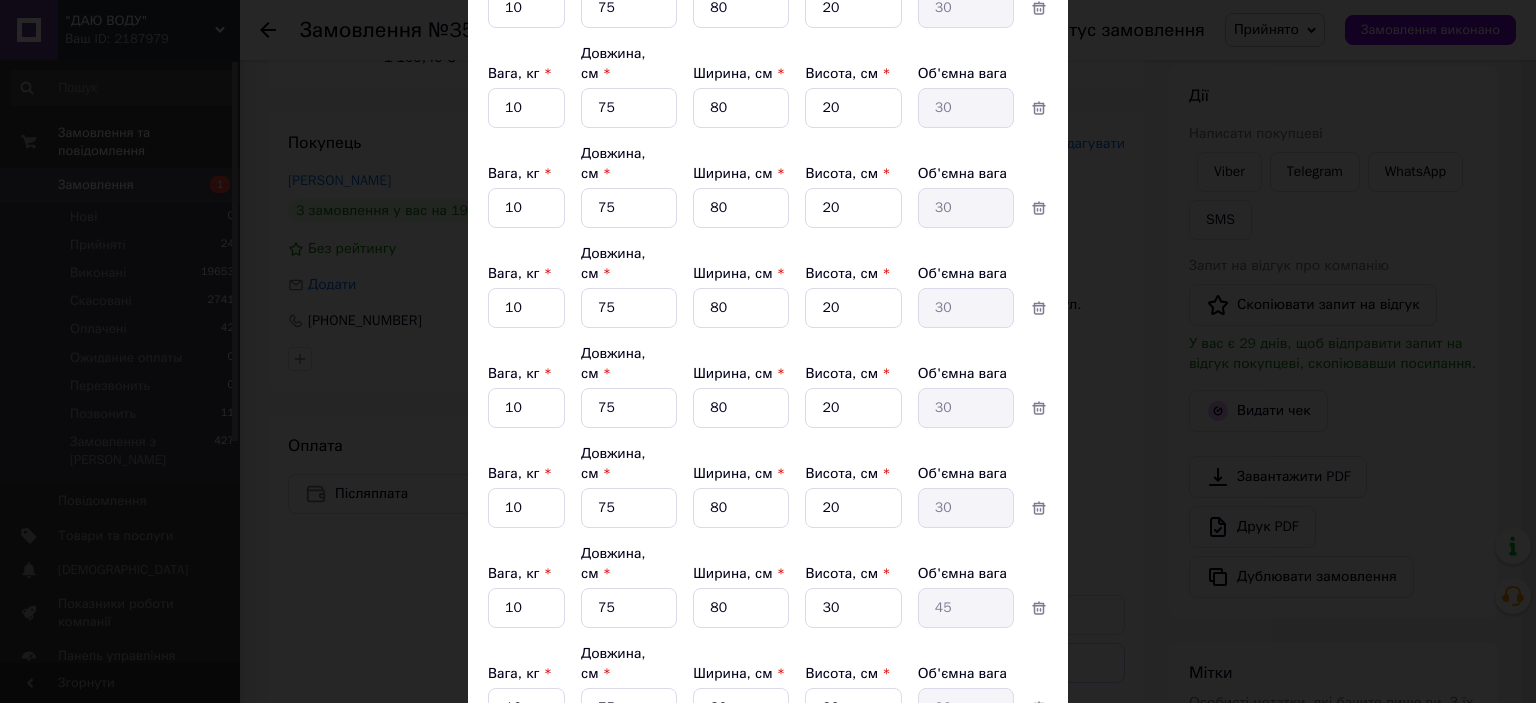 click on "Зберегти" at bounding box center (999, 804) 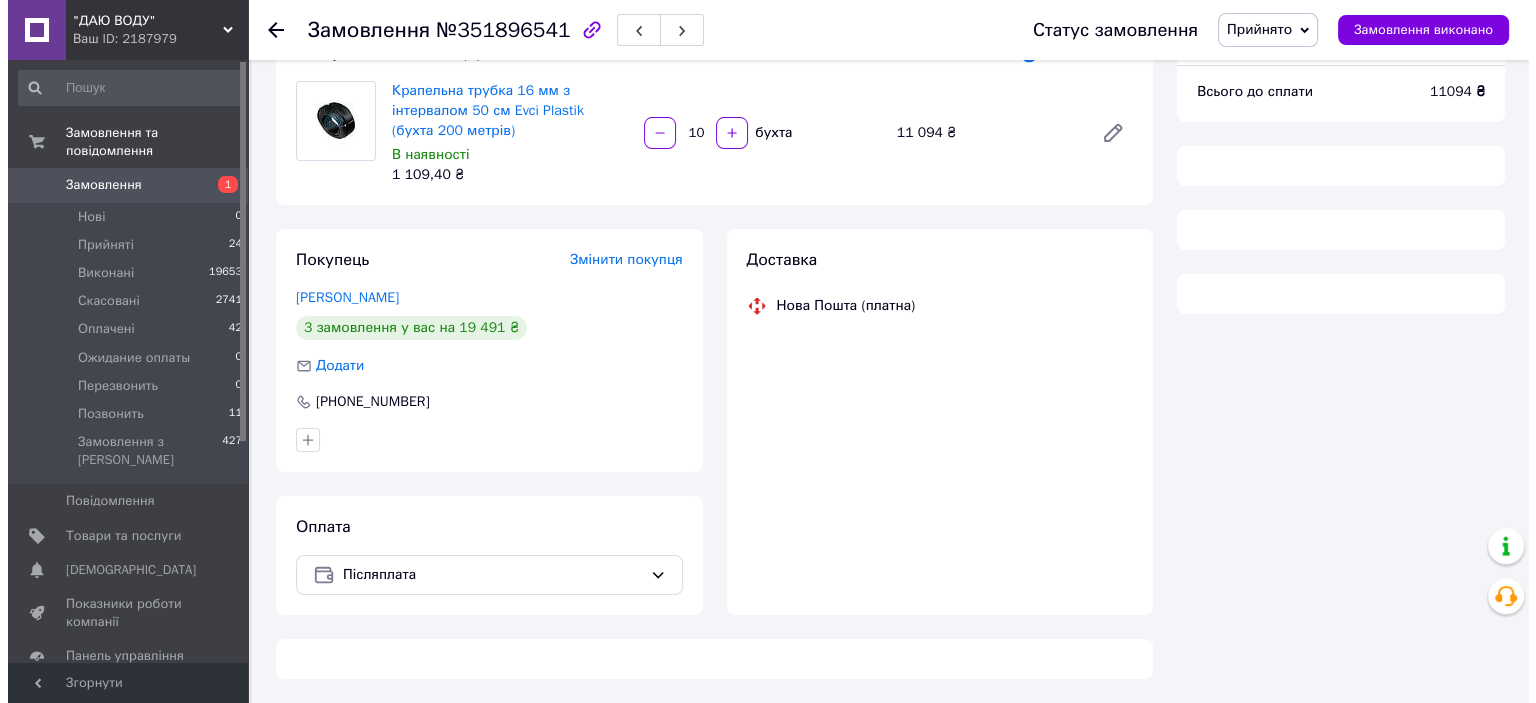 scroll, scrollTop: 211, scrollLeft: 0, axis: vertical 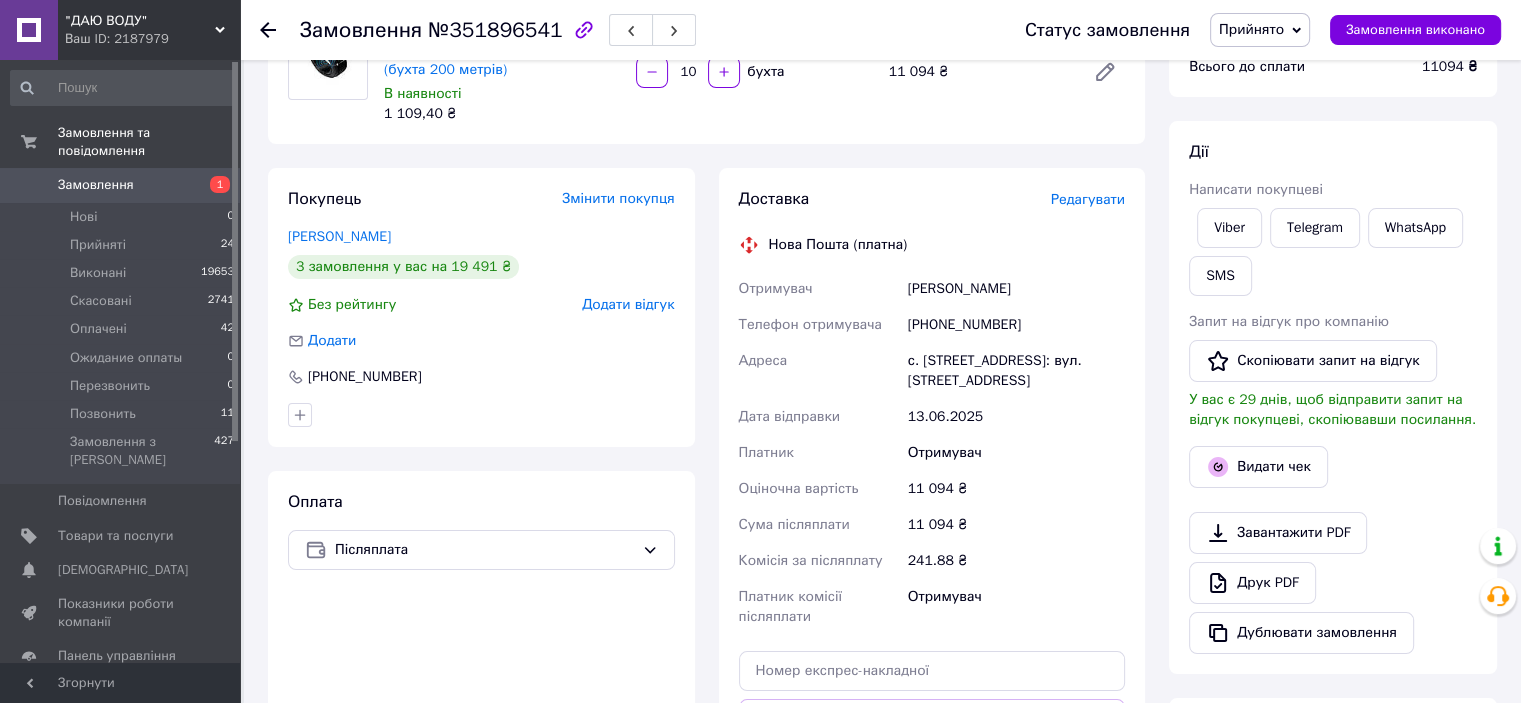 click on "Редагувати" at bounding box center [1088, 199] 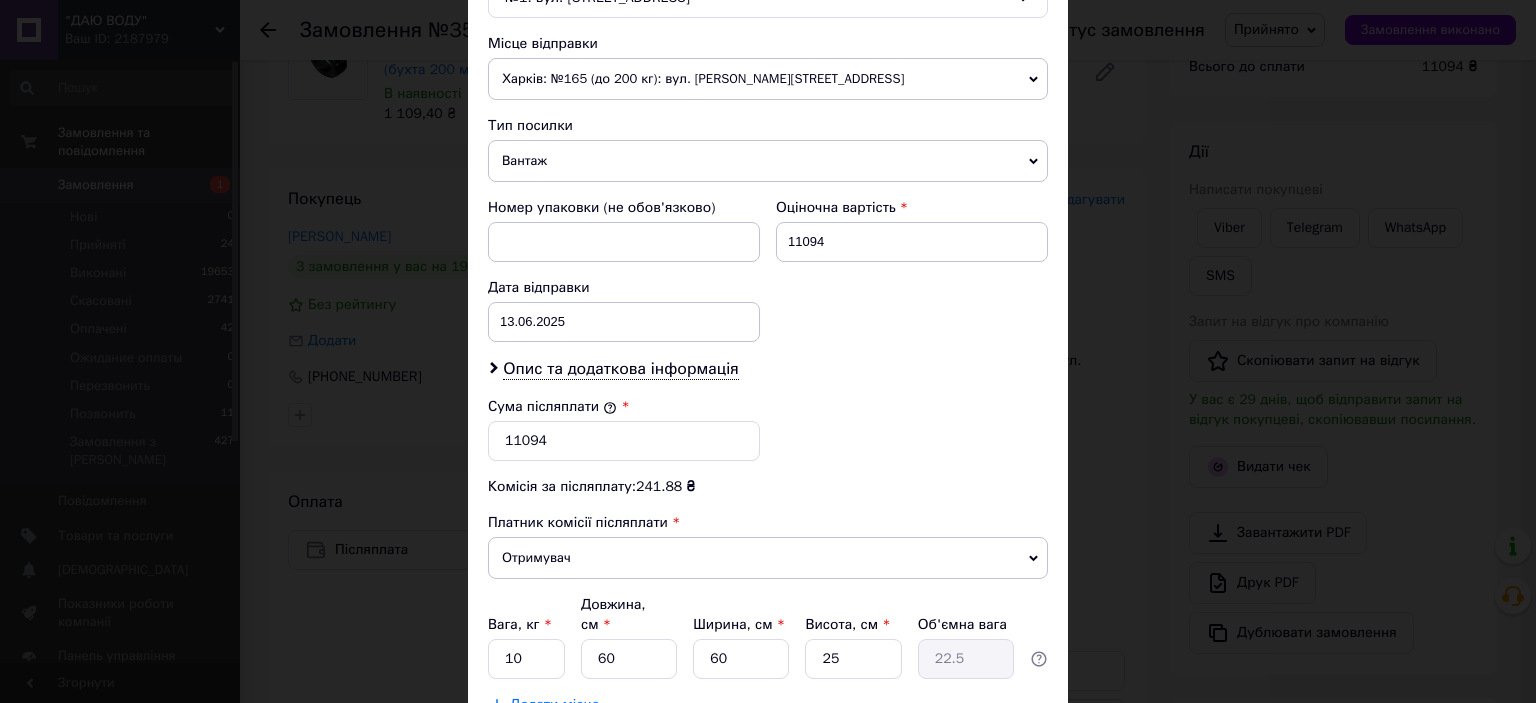 scroll, scrollTop: 800, scrollLeft: 0, axis: vertical 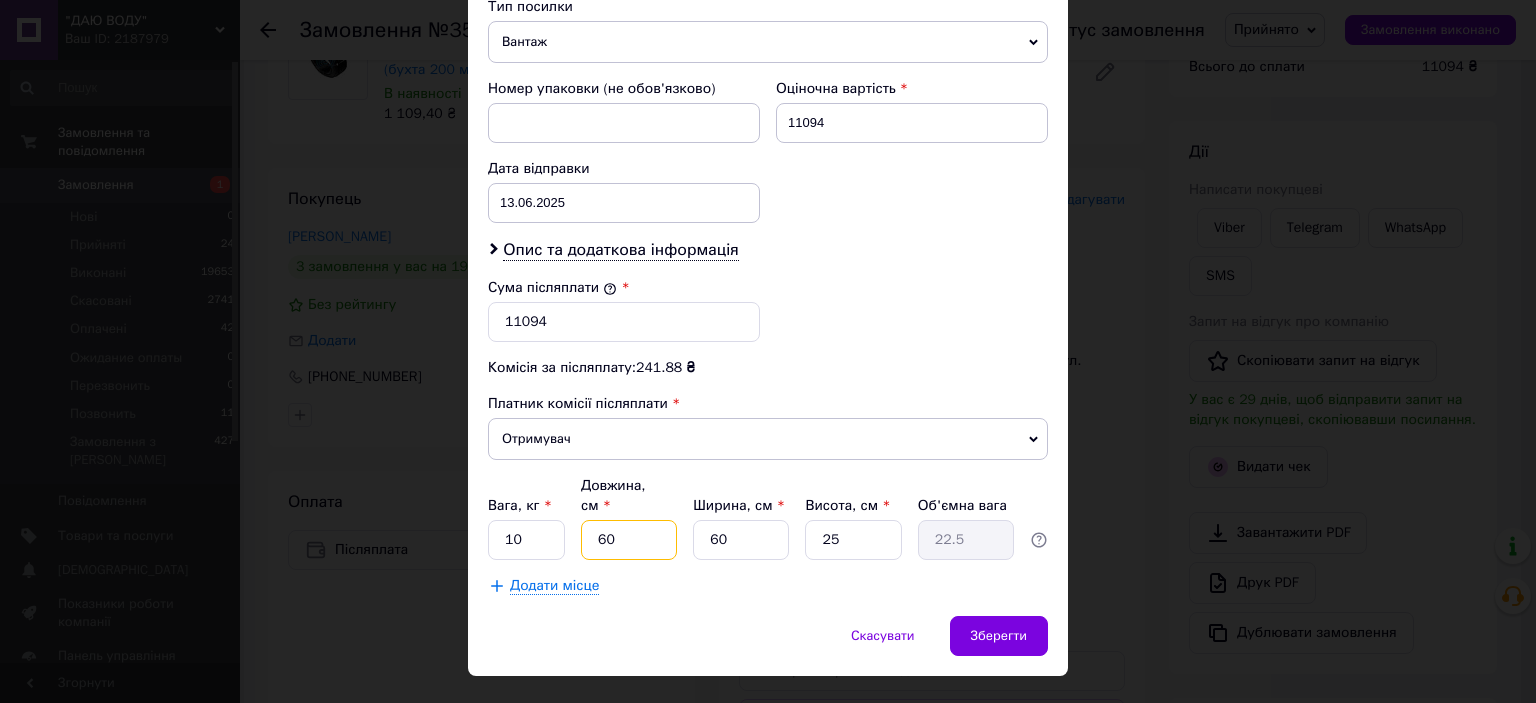 click on "60" at bounding box center [629, 540] 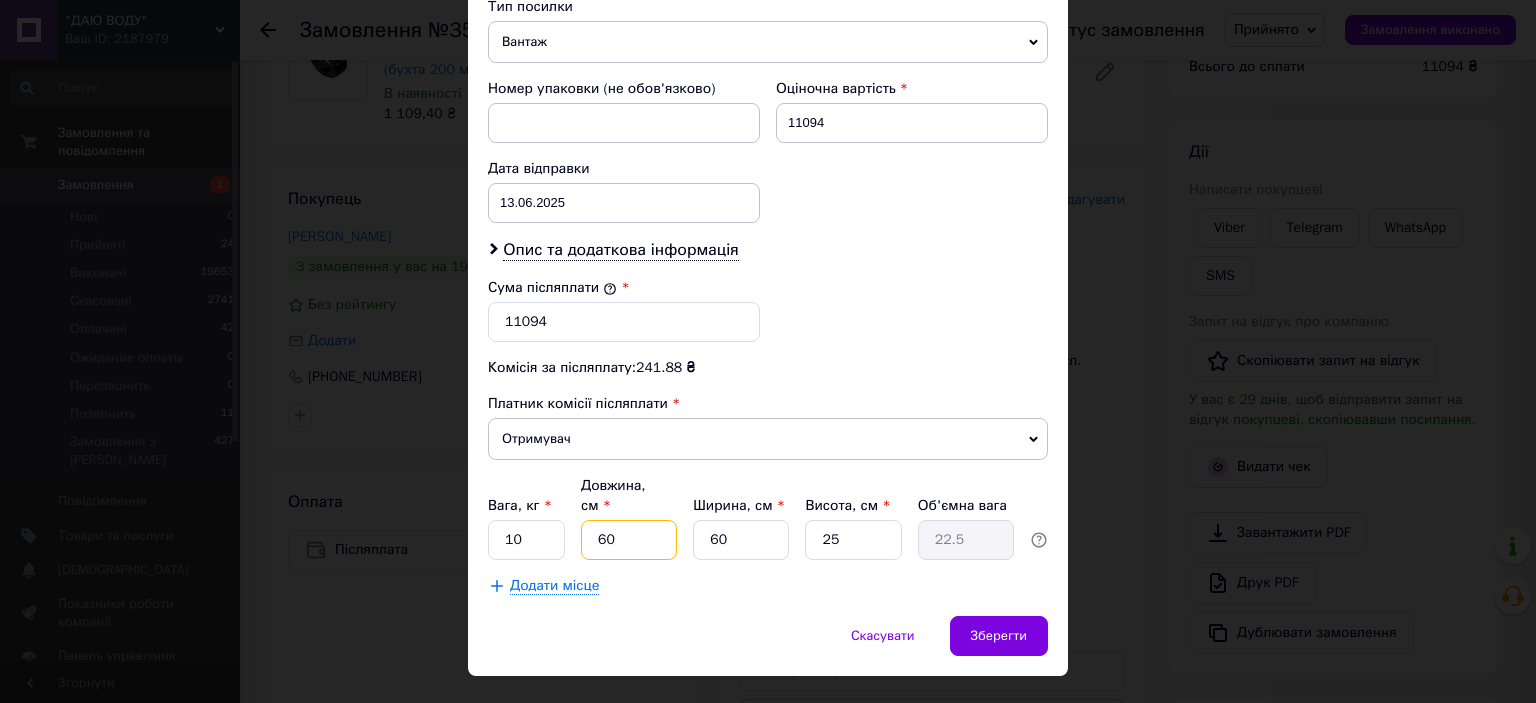 type on "7" 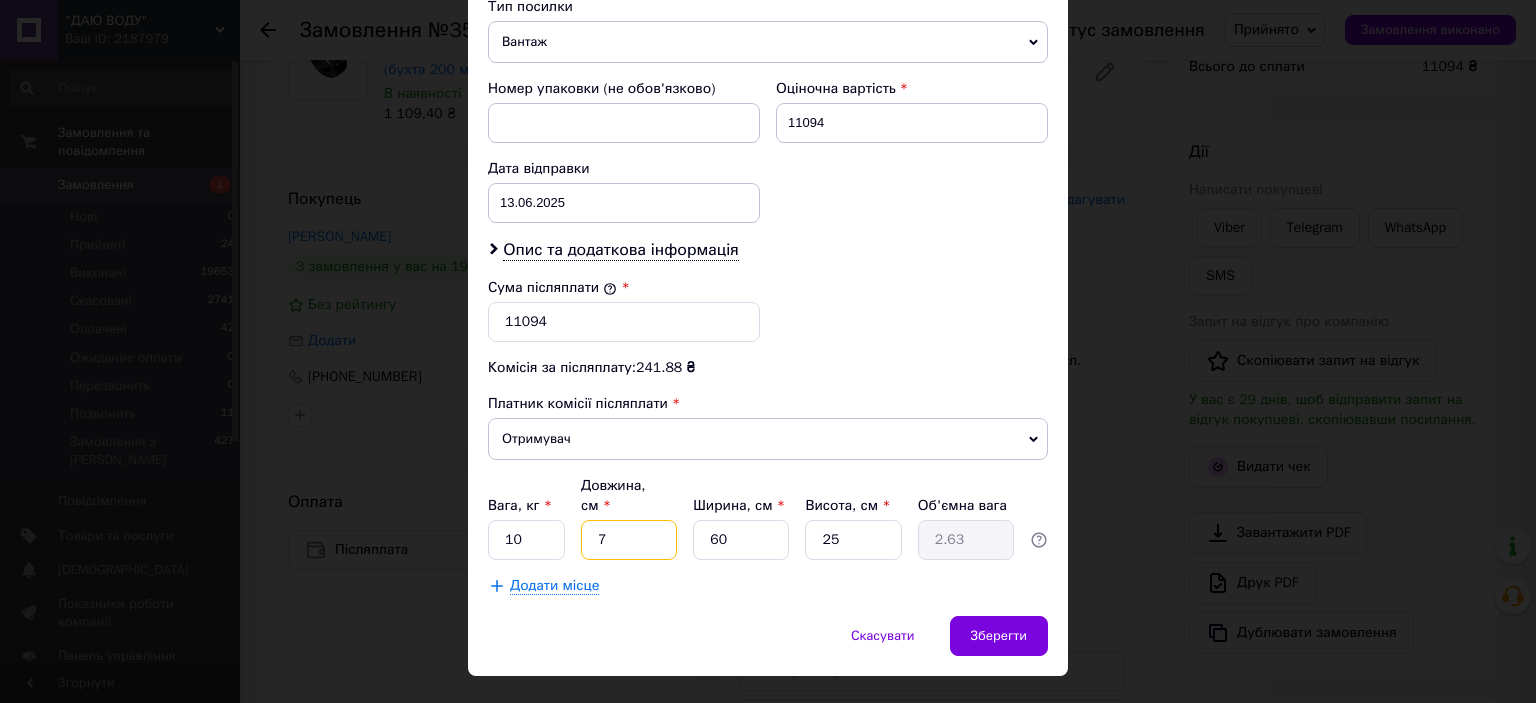 type on "75" 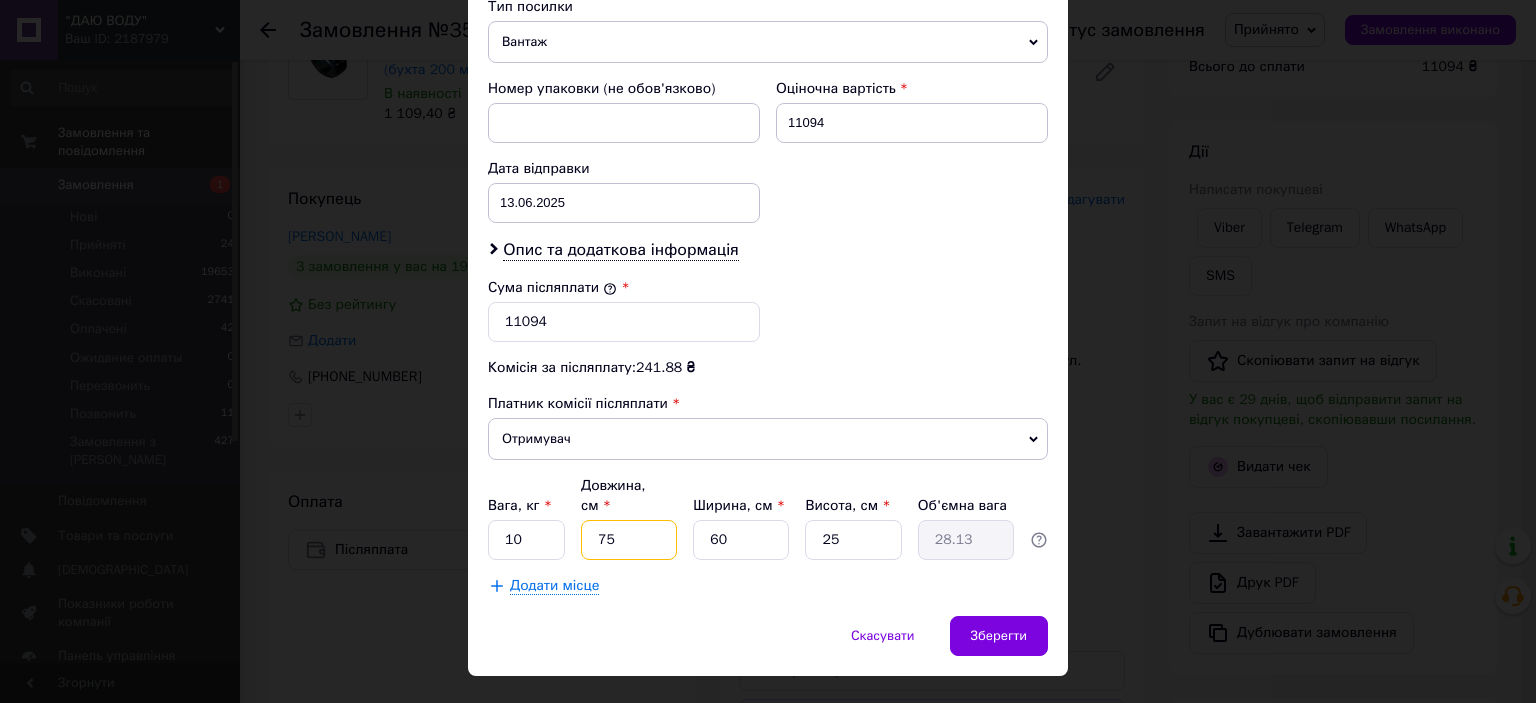 type on "75" 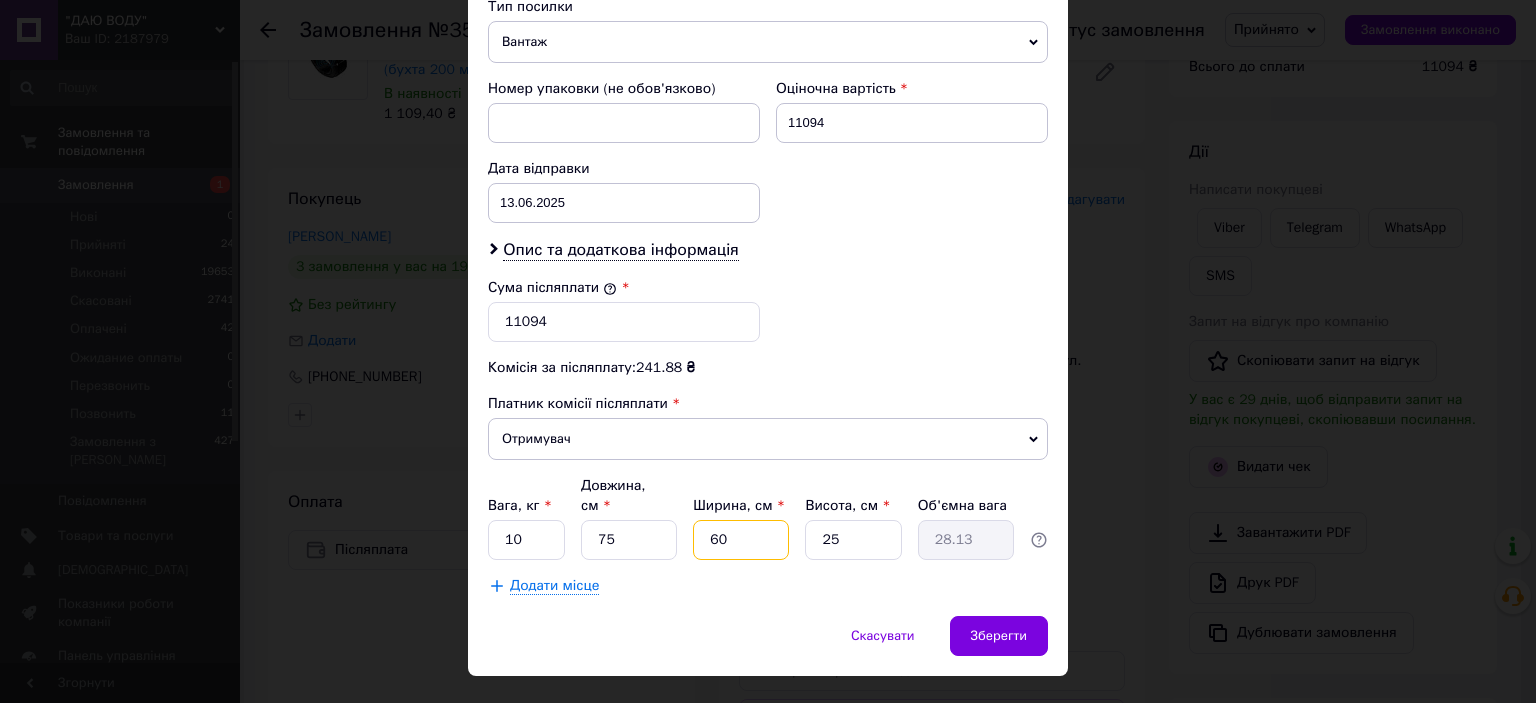 click on "60" at bounding box center [741, 540] 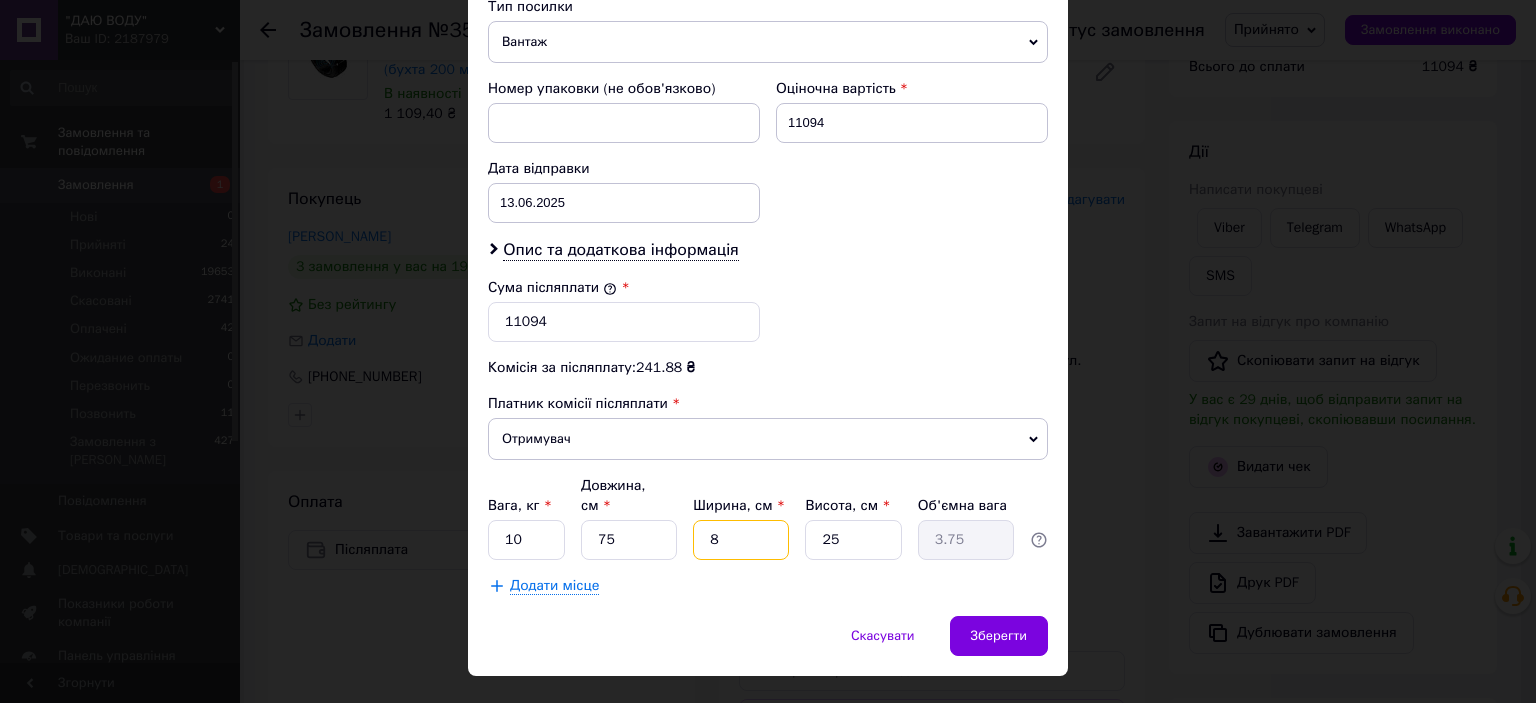 type on "80" 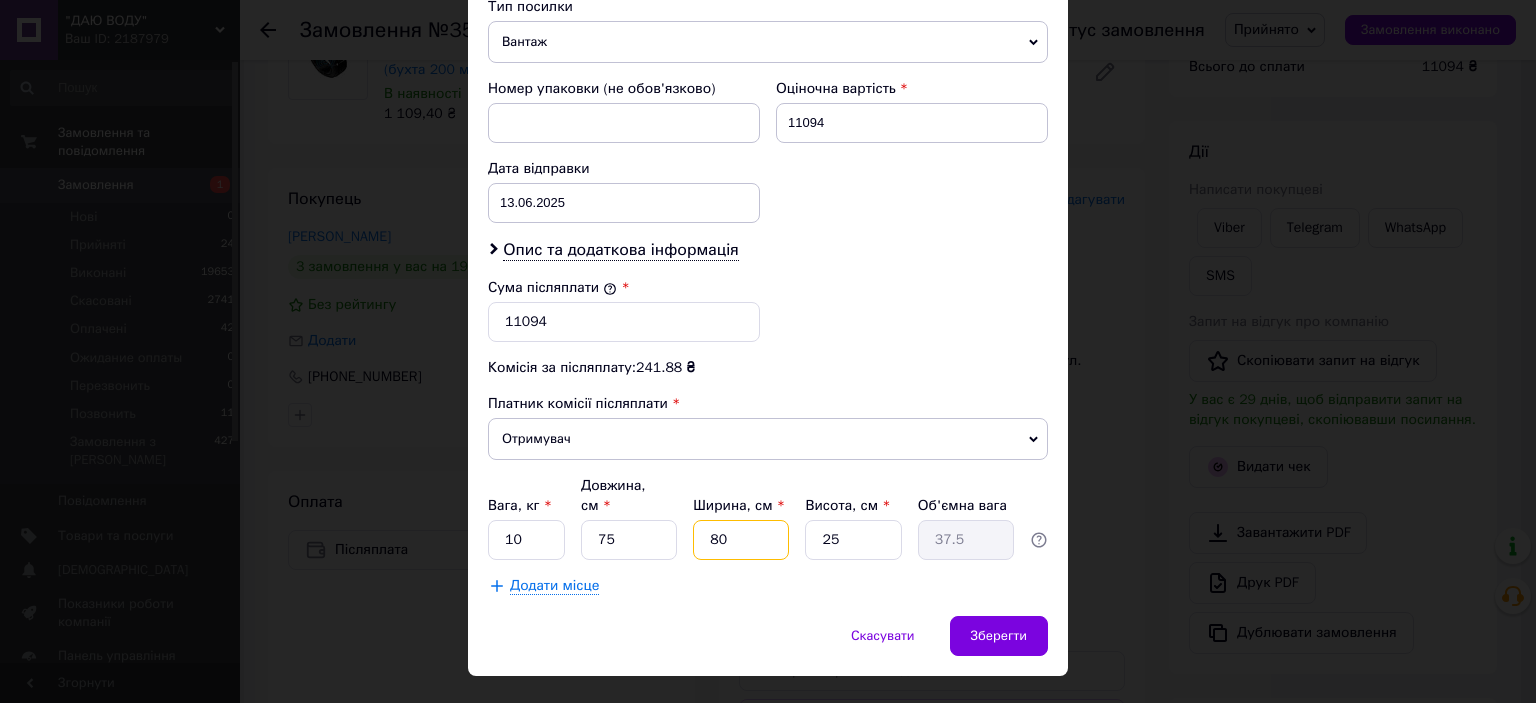 type on "80" 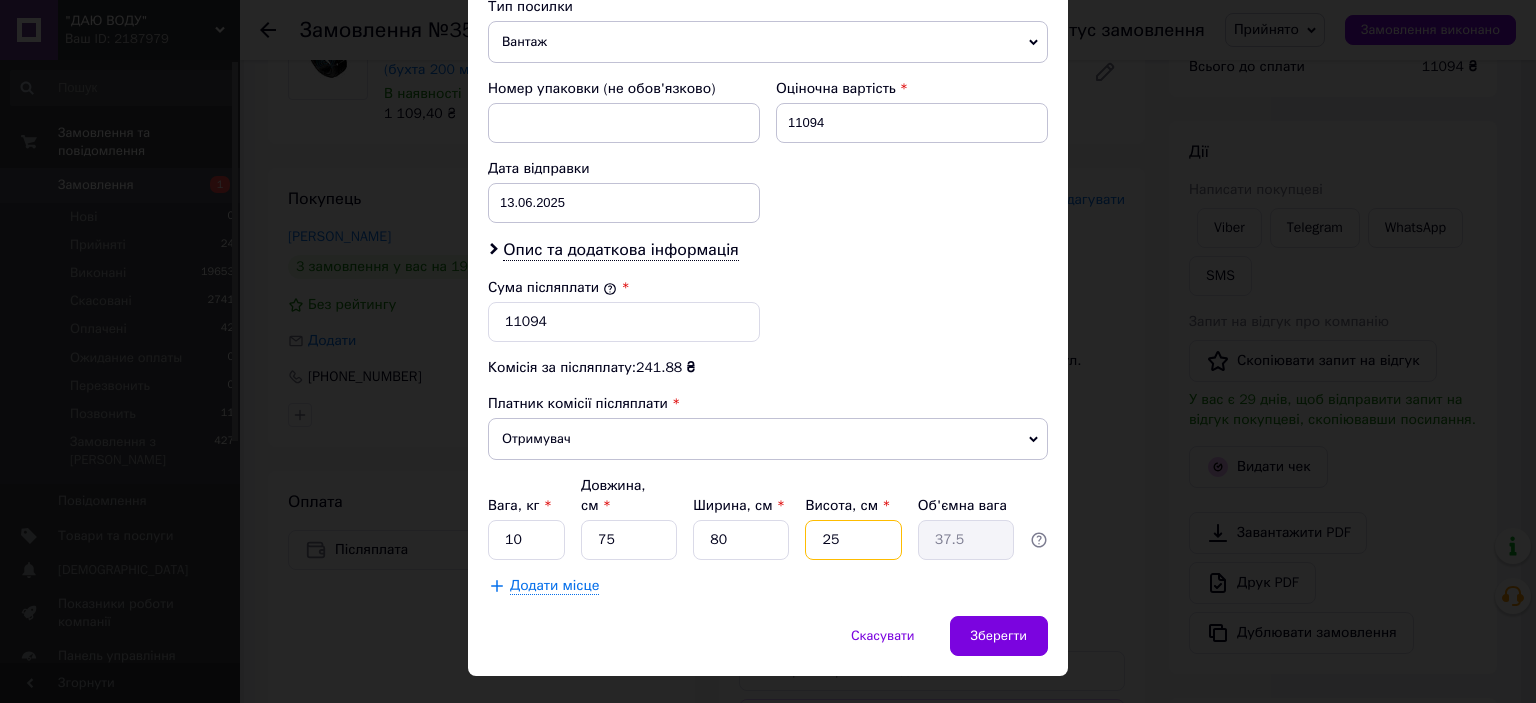 click on "25" at bounding box center (853, 540) 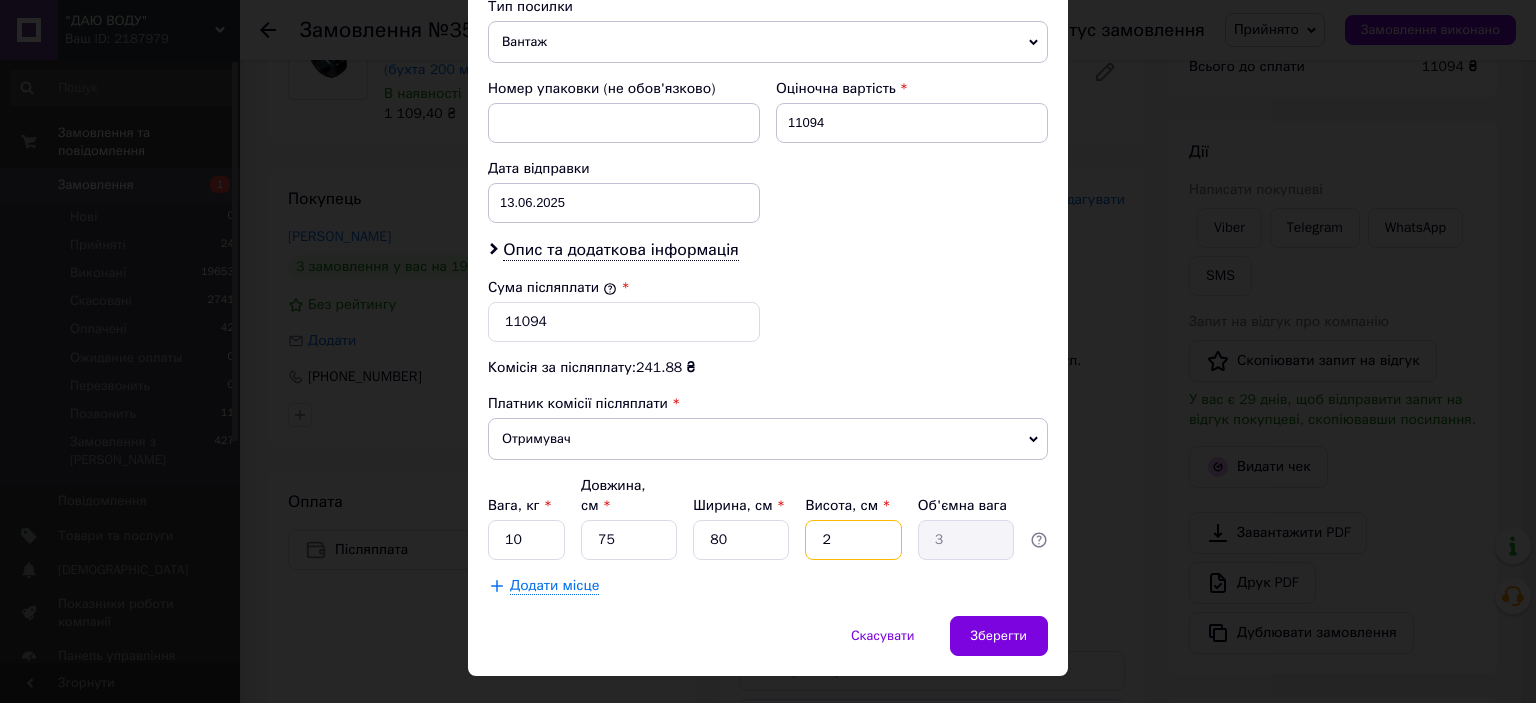 type on "20" 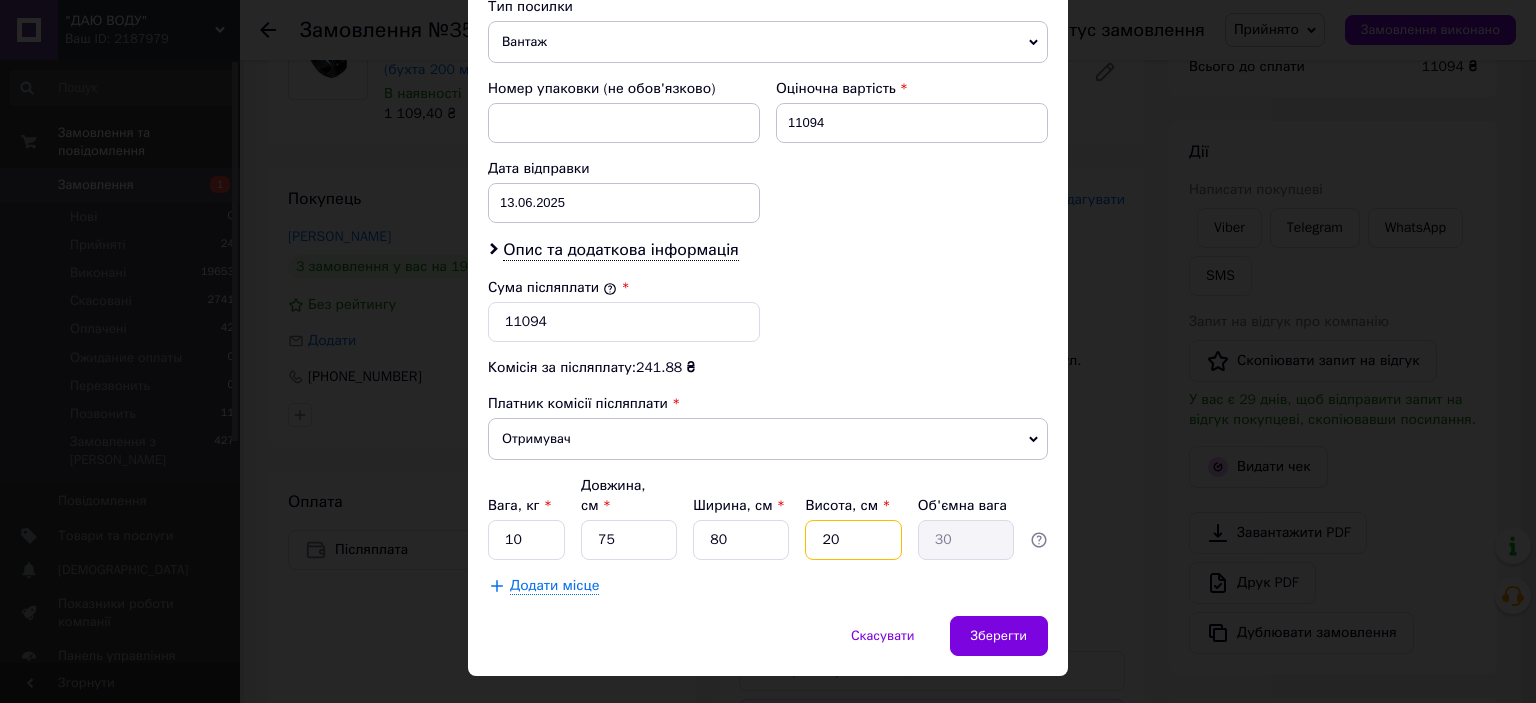 type on "20" 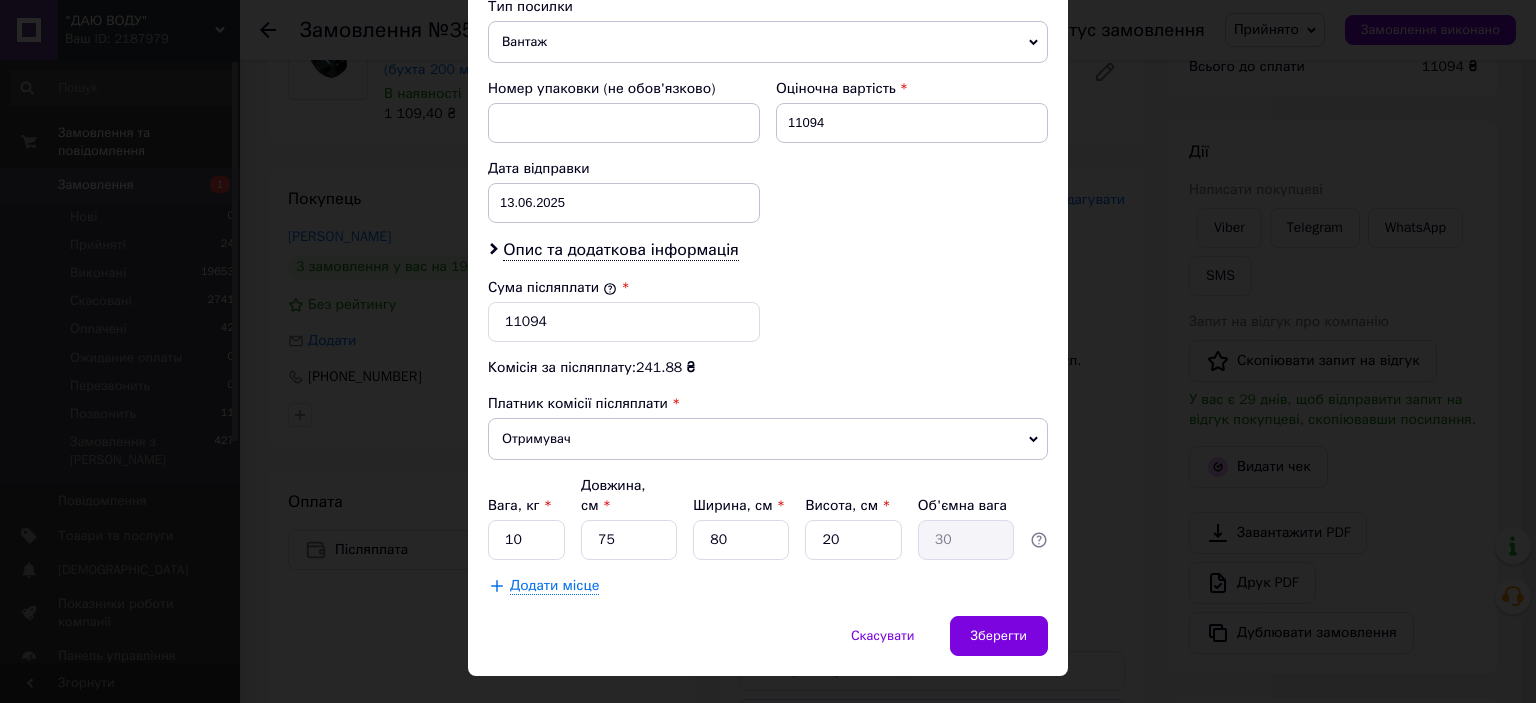 click on "Додати місце" at bounding box center (554, 586) 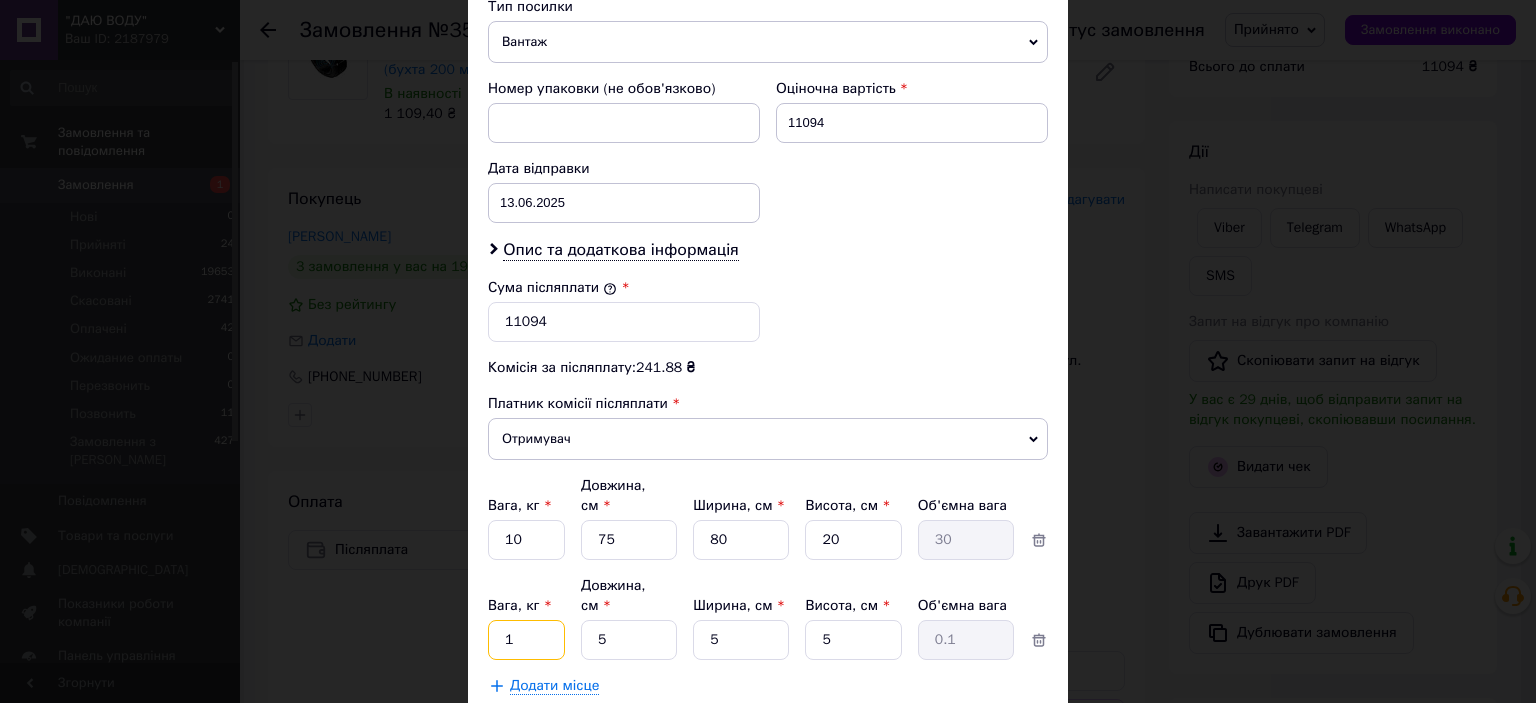 click on "1" at bounding box center (526, 540) 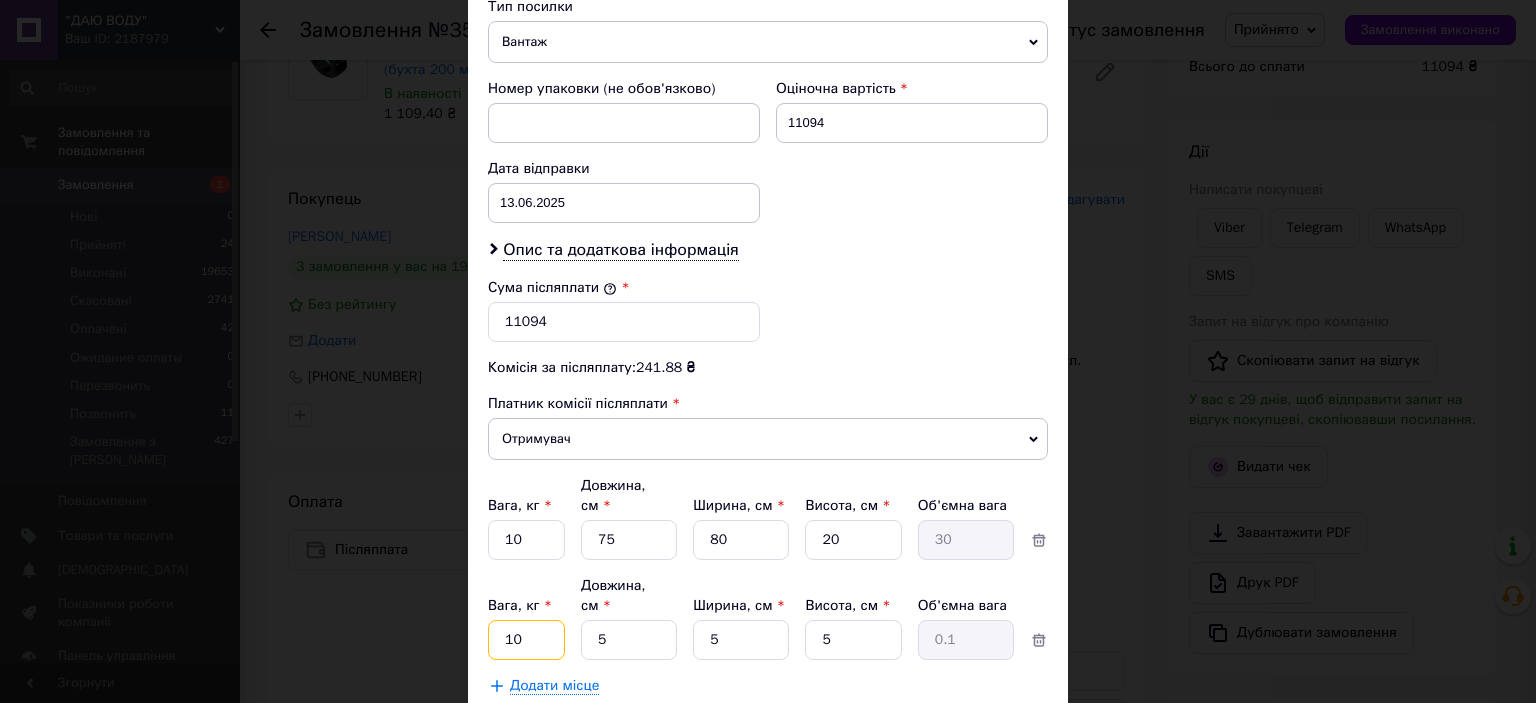 type on "10" 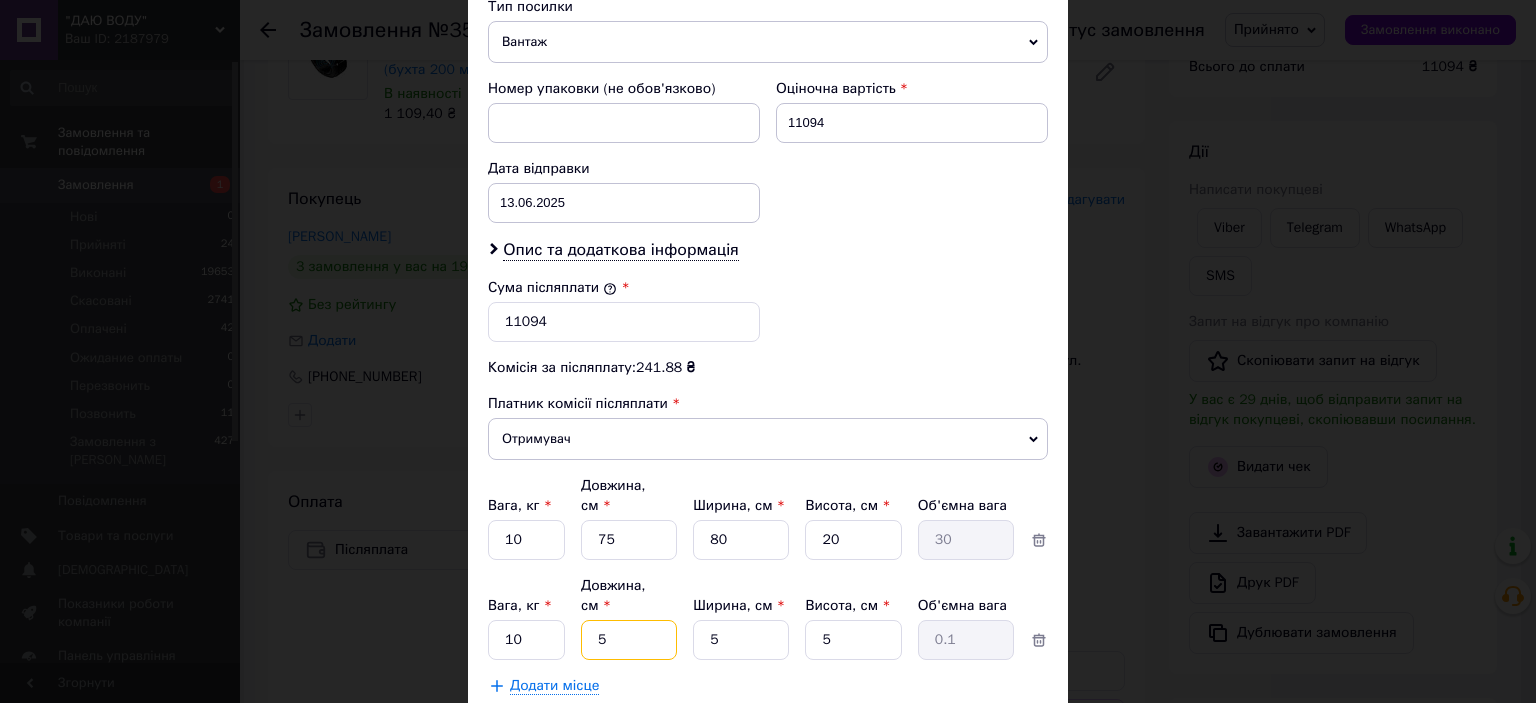 click on "5" at bounding box center [629, 540] 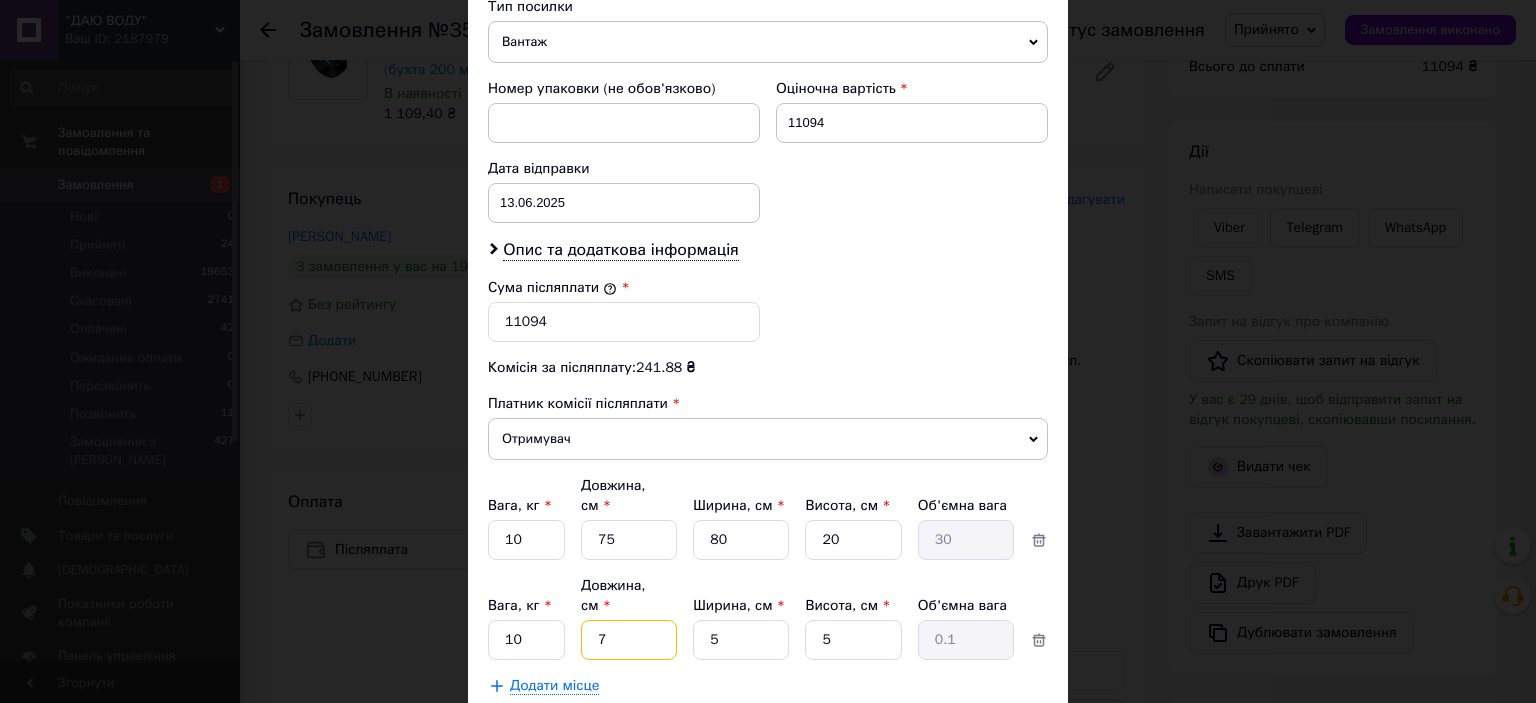type on "75" 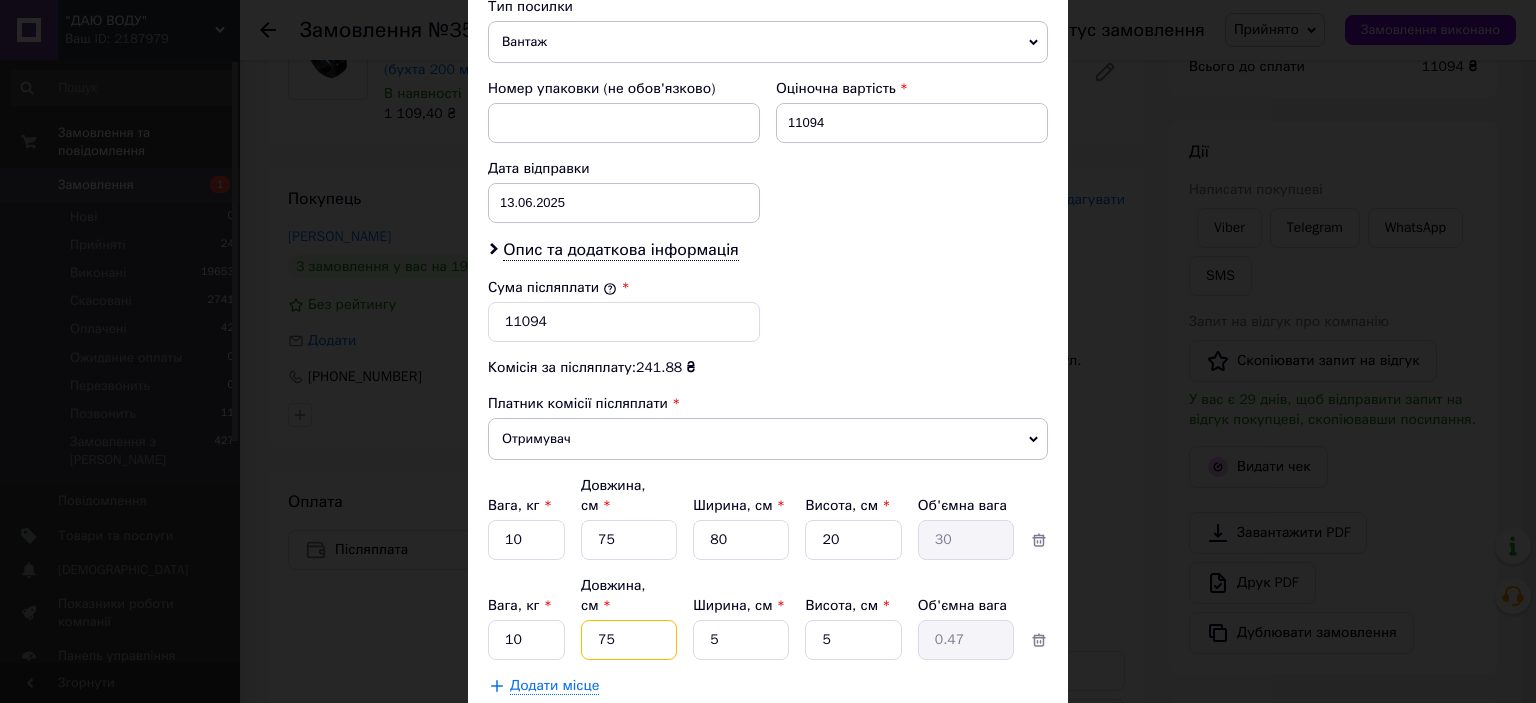 type on "75" 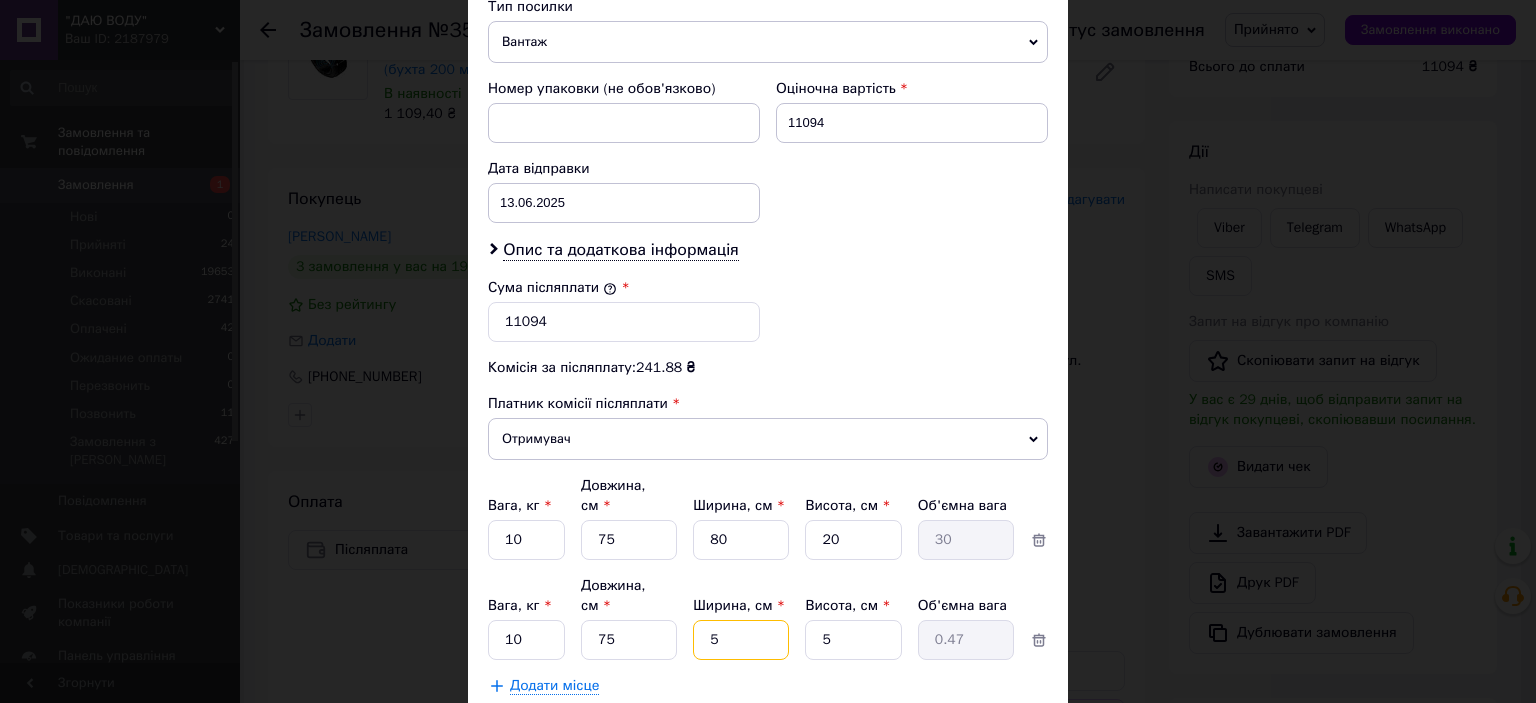 click on "5" at bounding box center (741, 540) 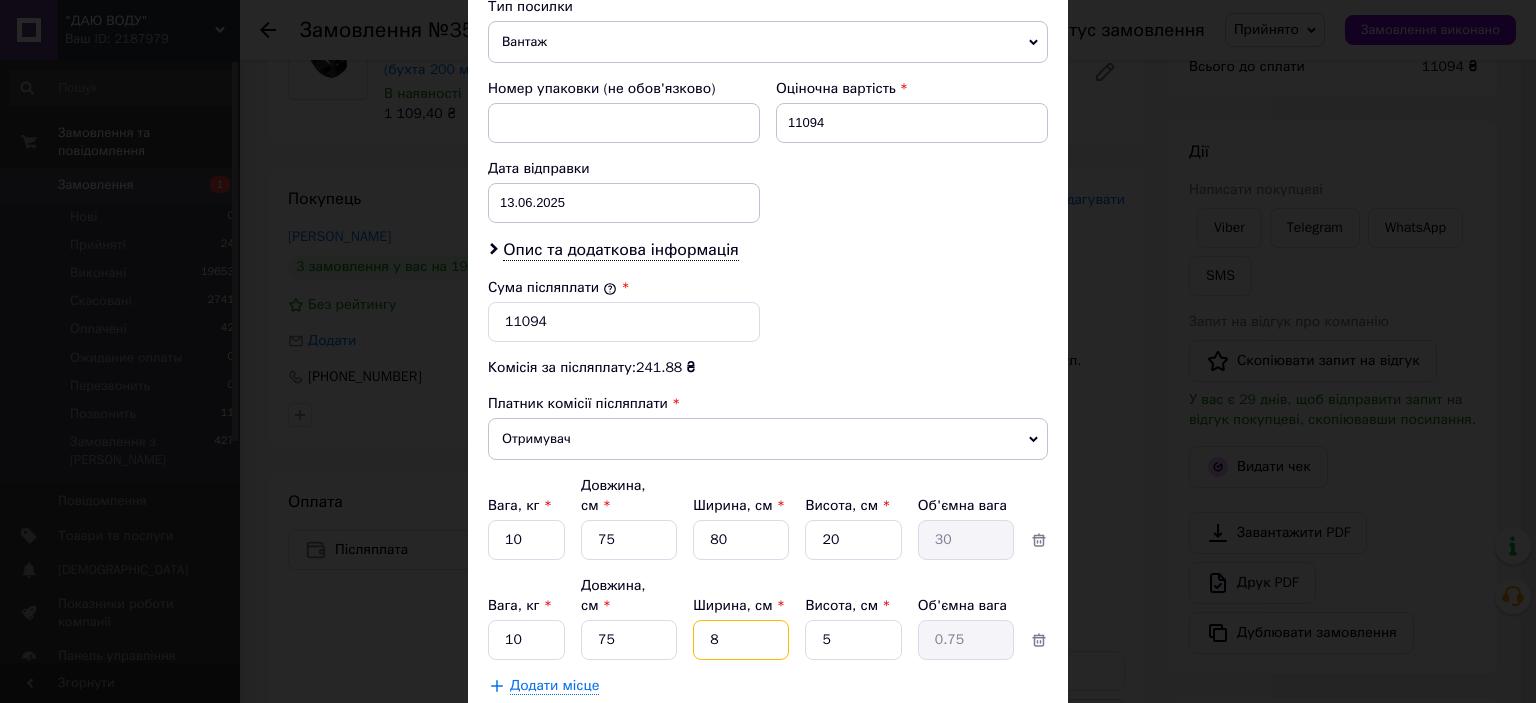 type on "80" 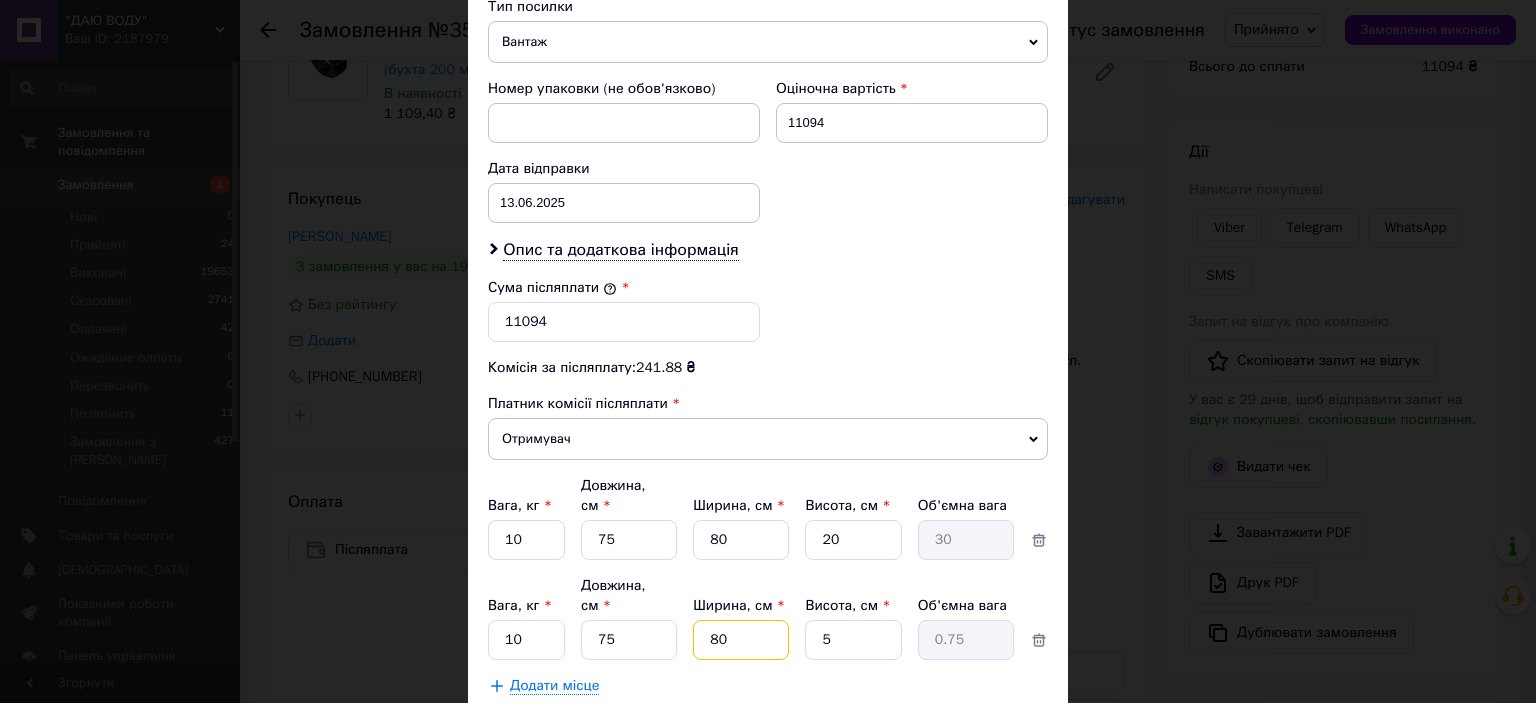 type on "7.5" 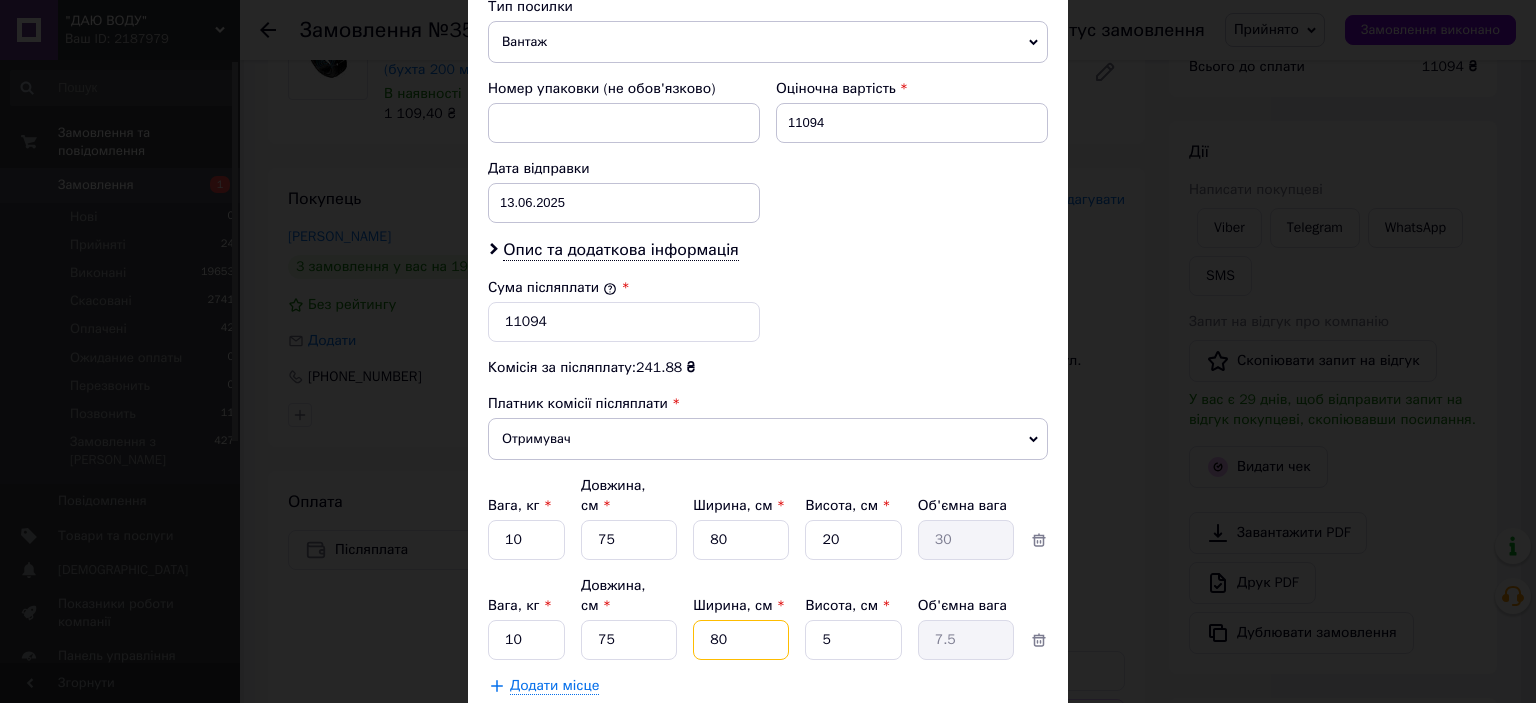type on "80" 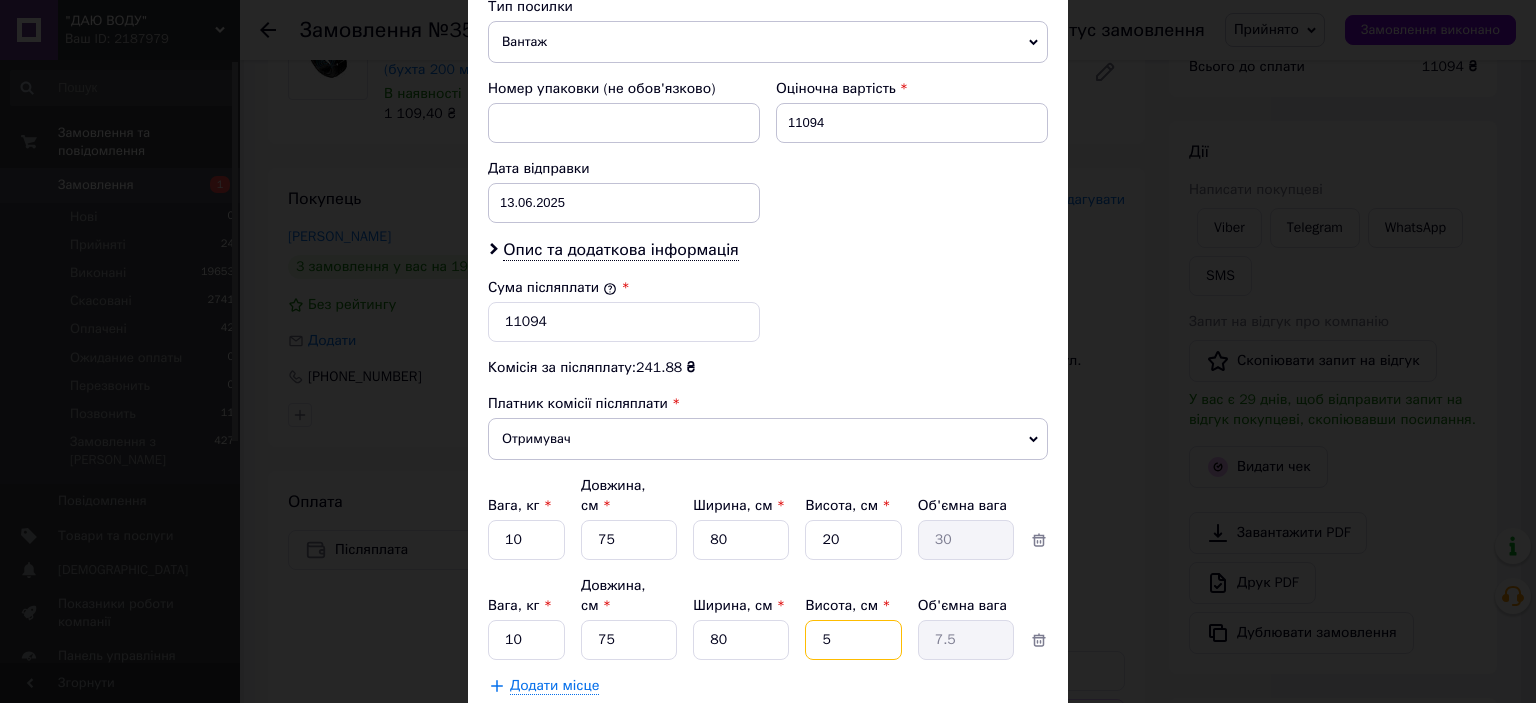 click on "5" at bounding box center (853, 540) 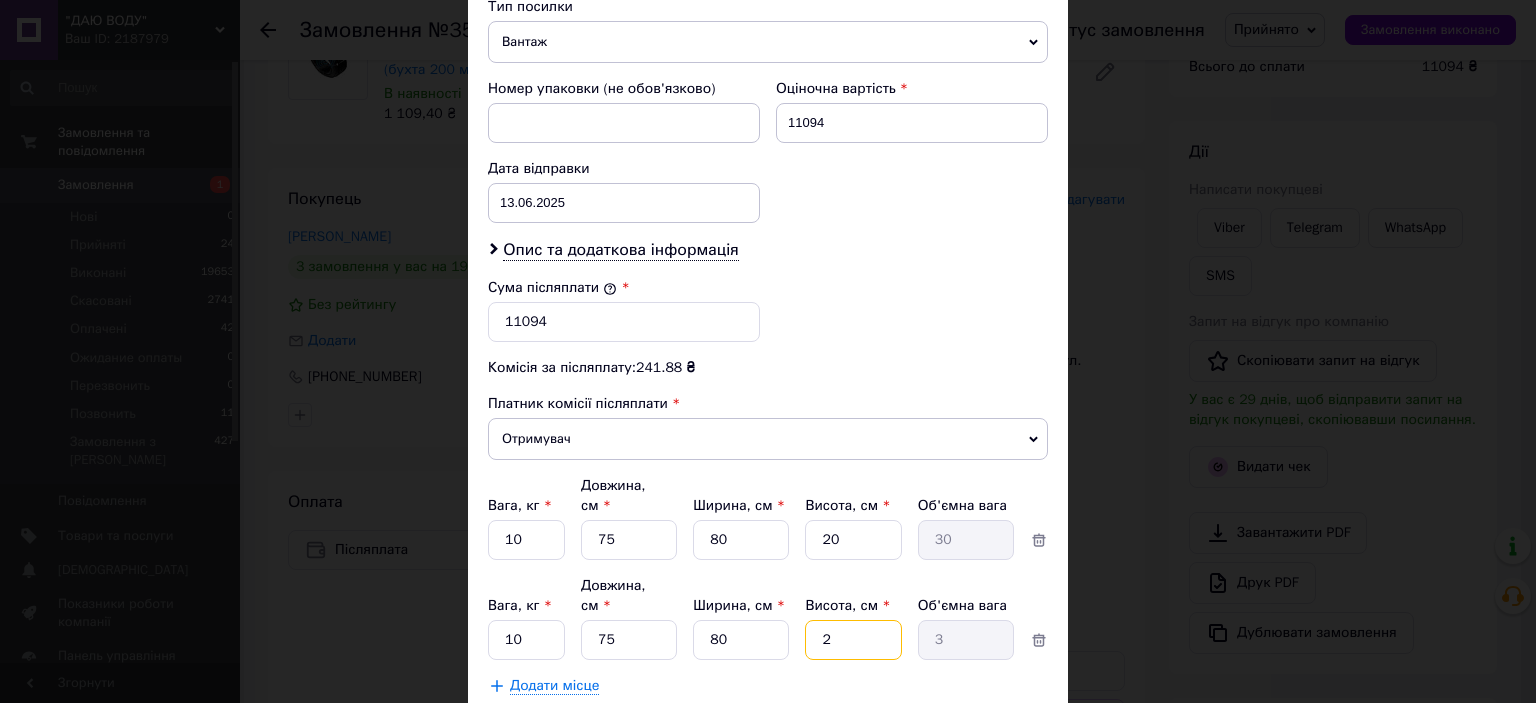 type on "20" 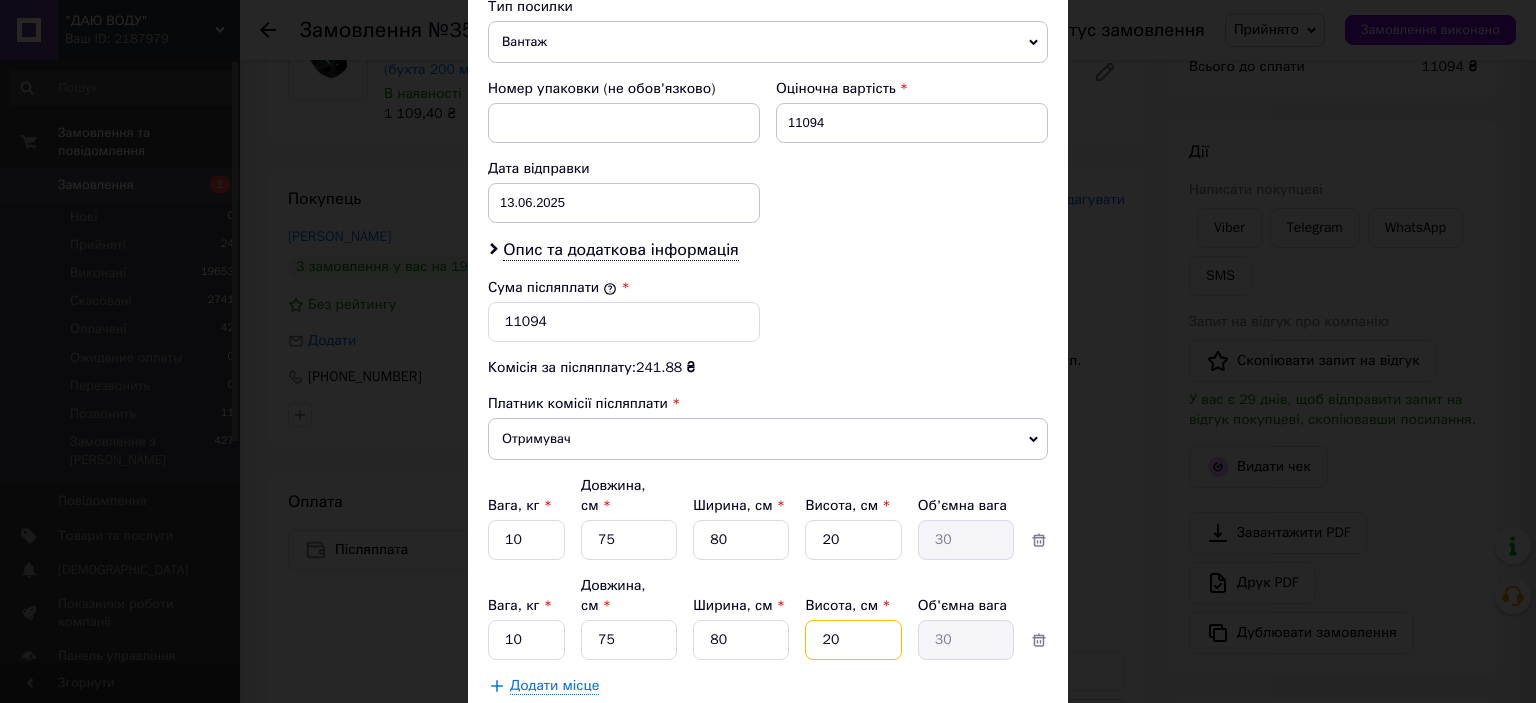 type on "20" 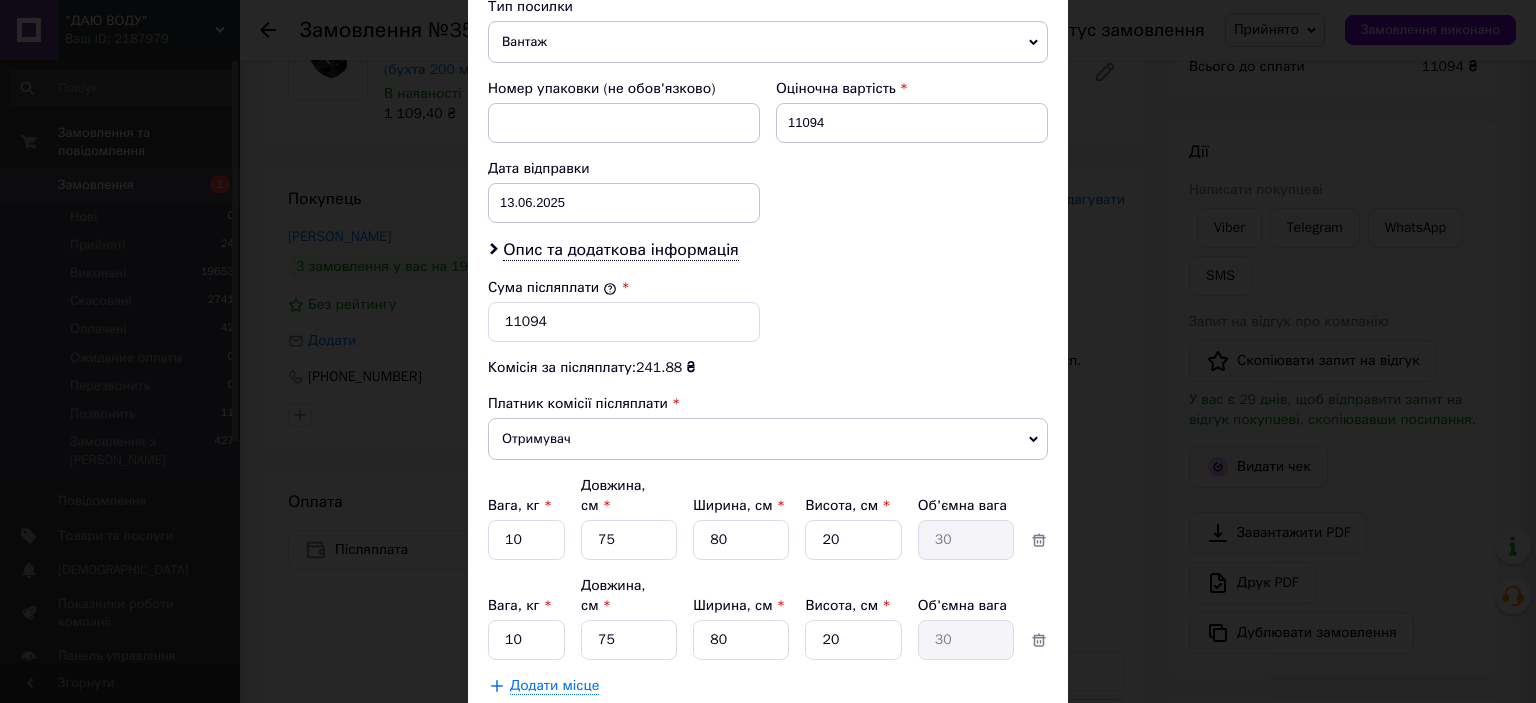 click on "Додати місце" at bounding box center (554, 686) 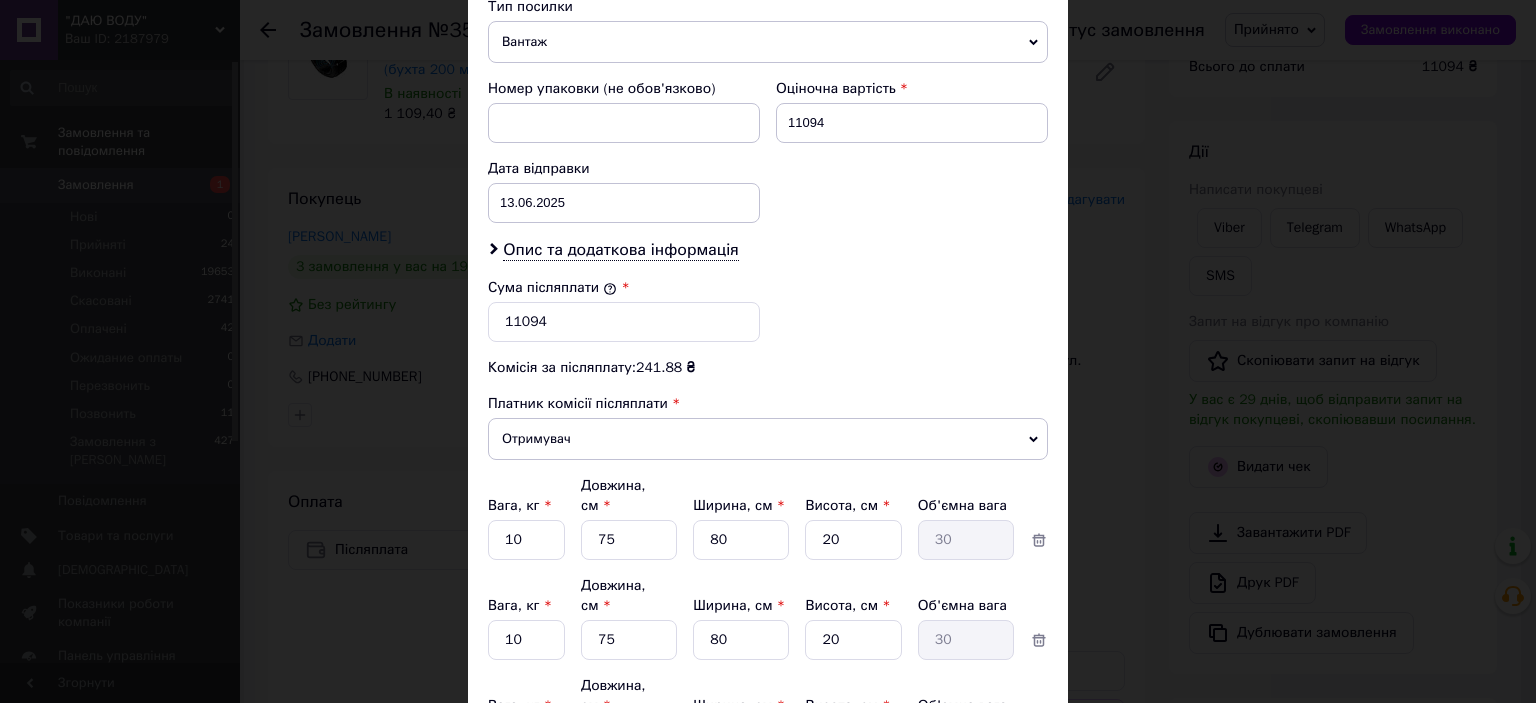 click on "1" at bounding box center (526, 540) 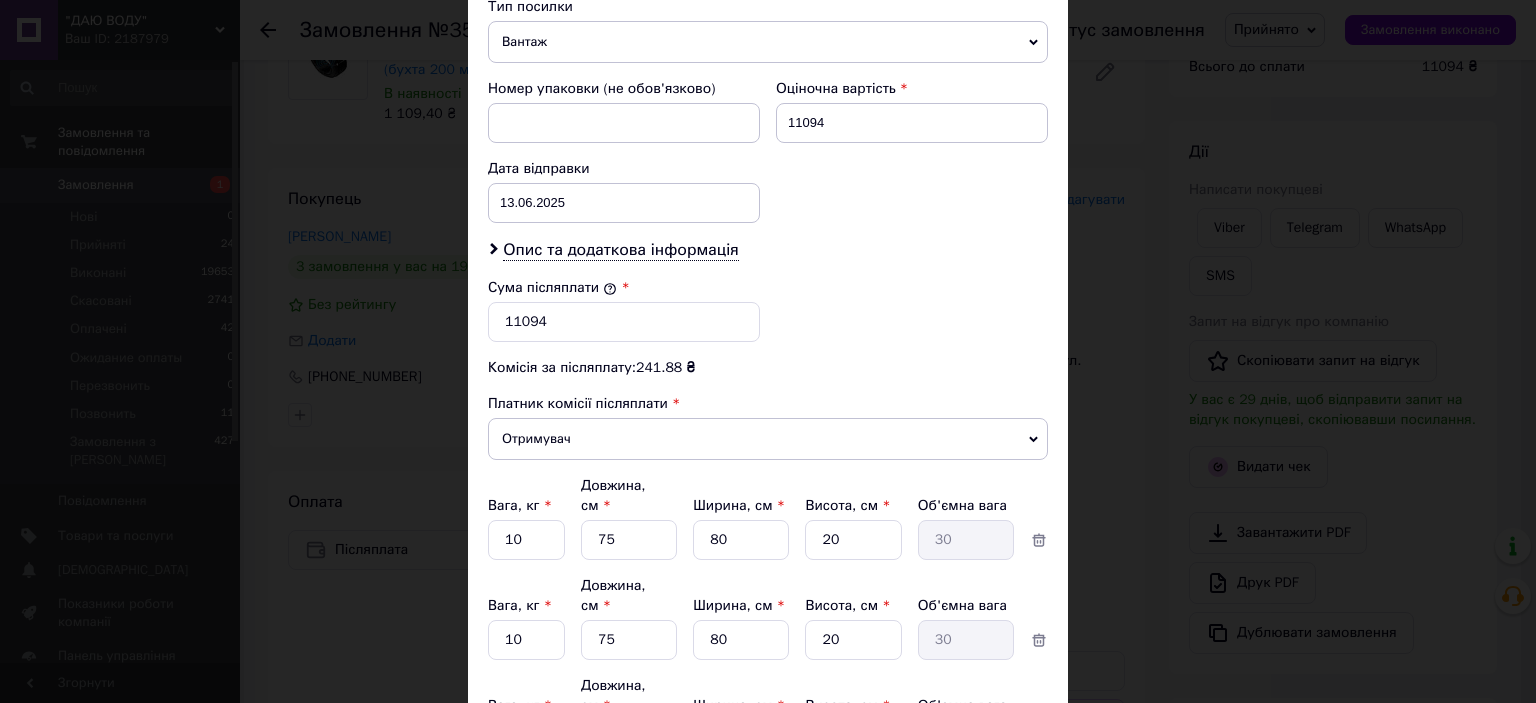 click on "5" at bounding box center (629, 540) 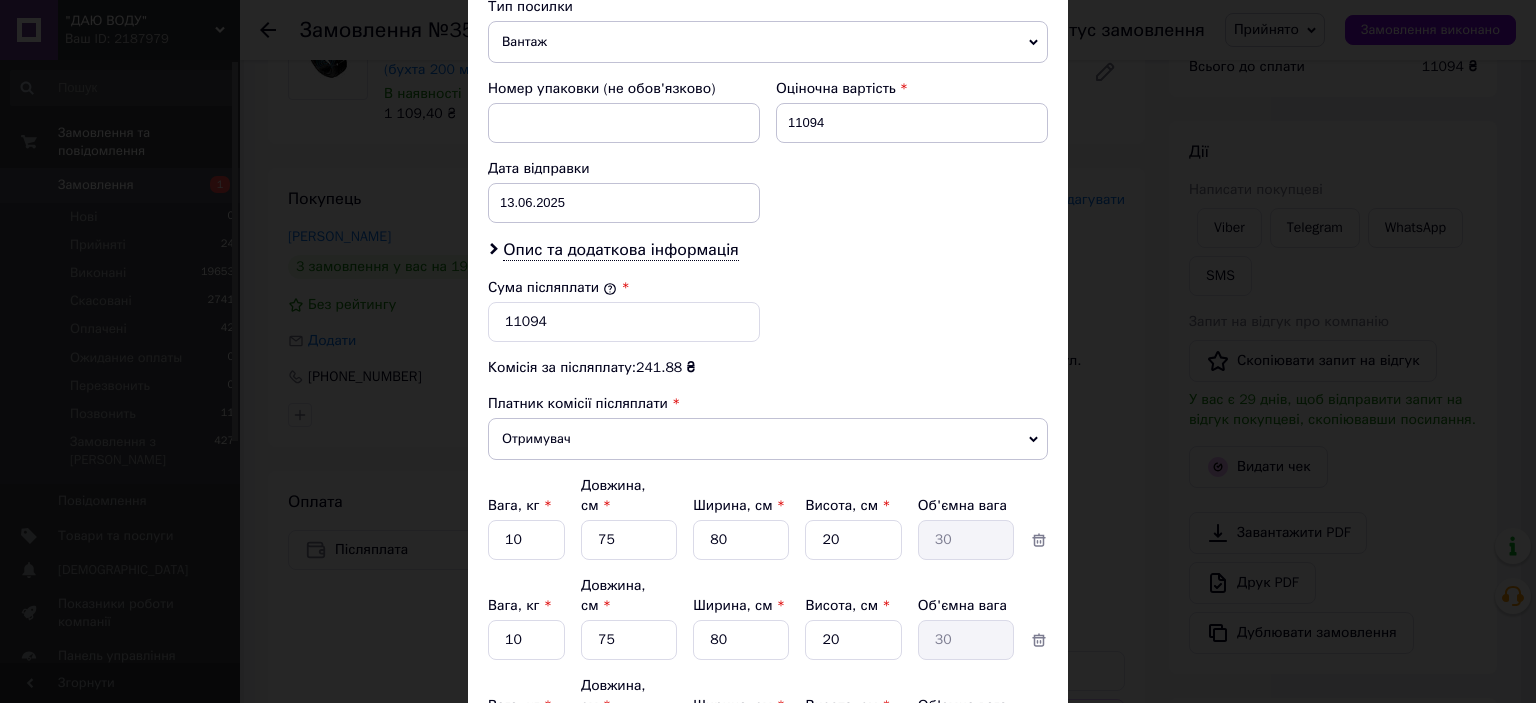 click on "5" at bounding box center [741, 540] 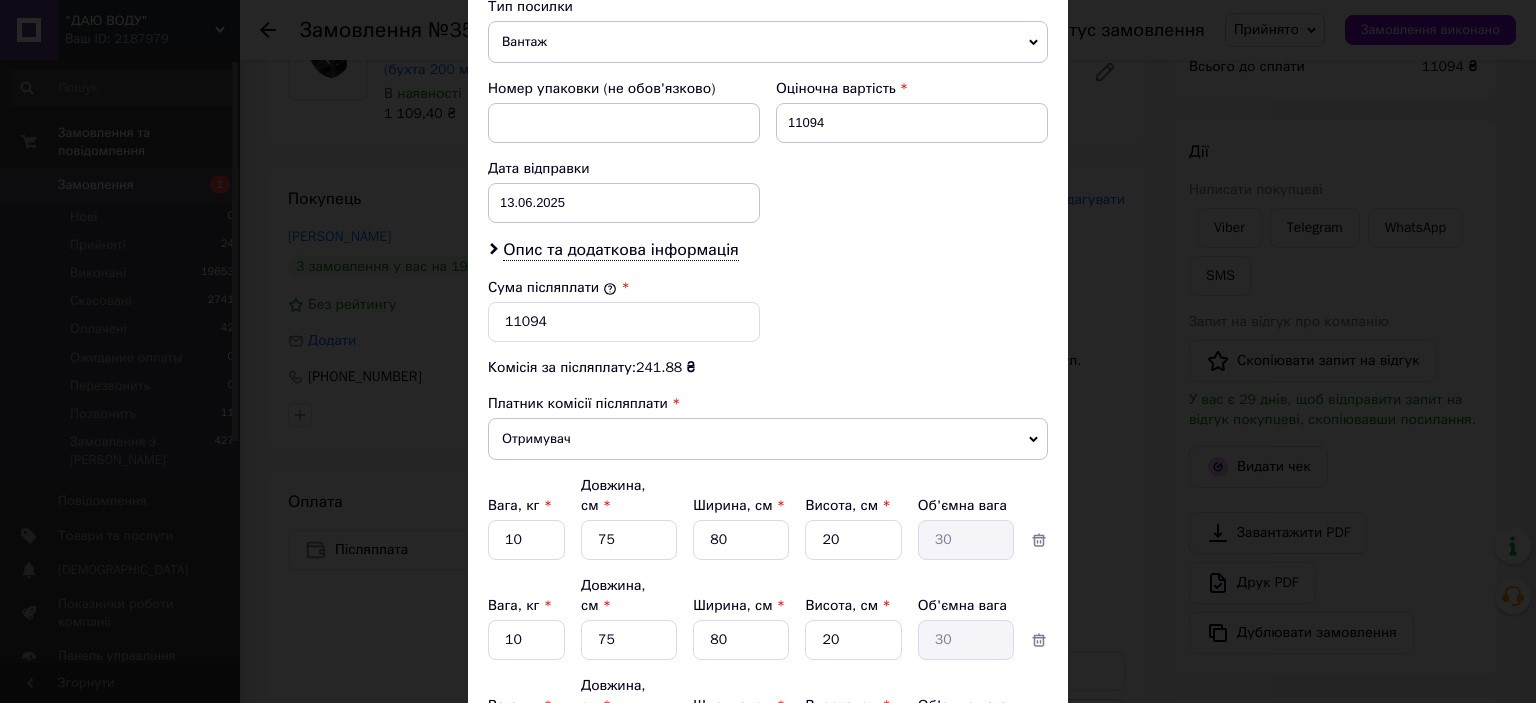click on "5" at bounding box center (853, 540) 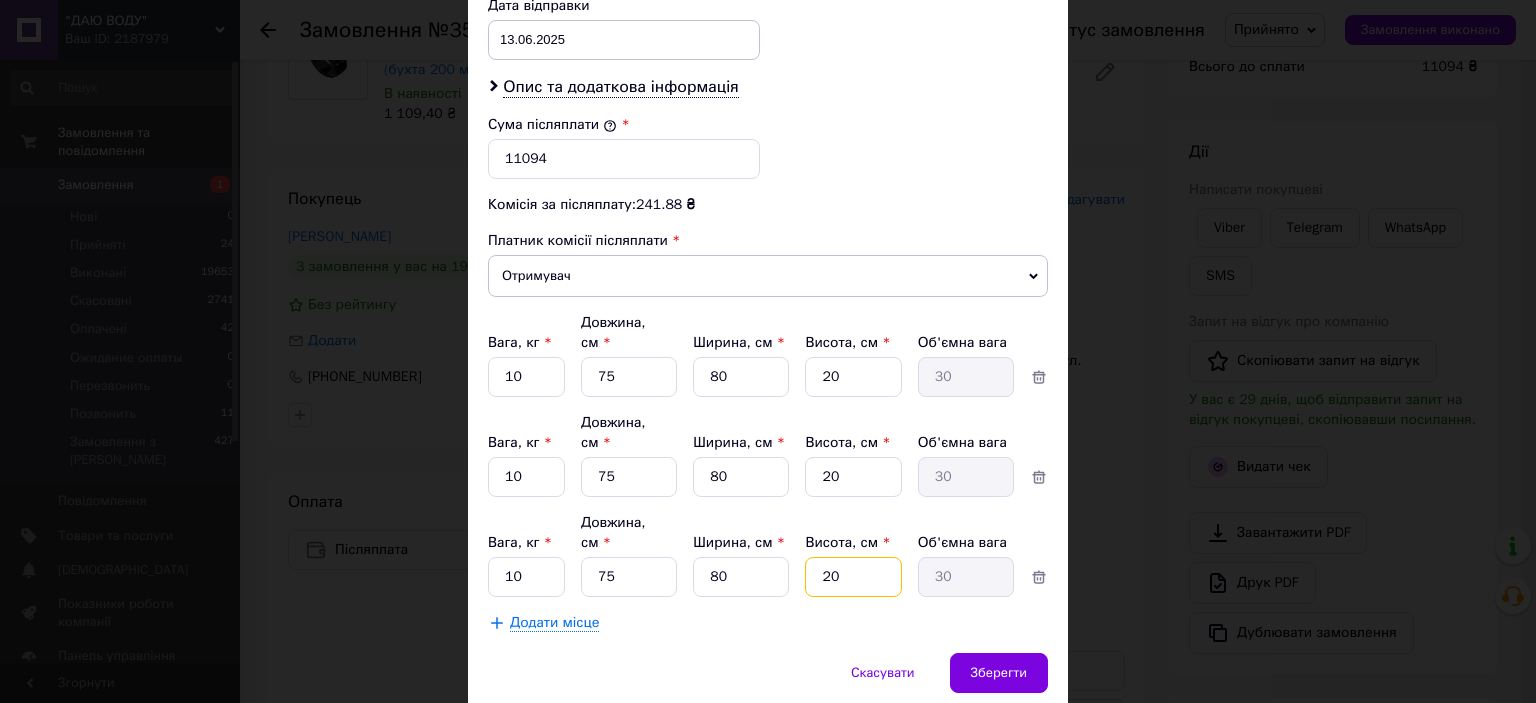 scroll, scrollTop: 976, scrollLeft: 0, axis: vertical 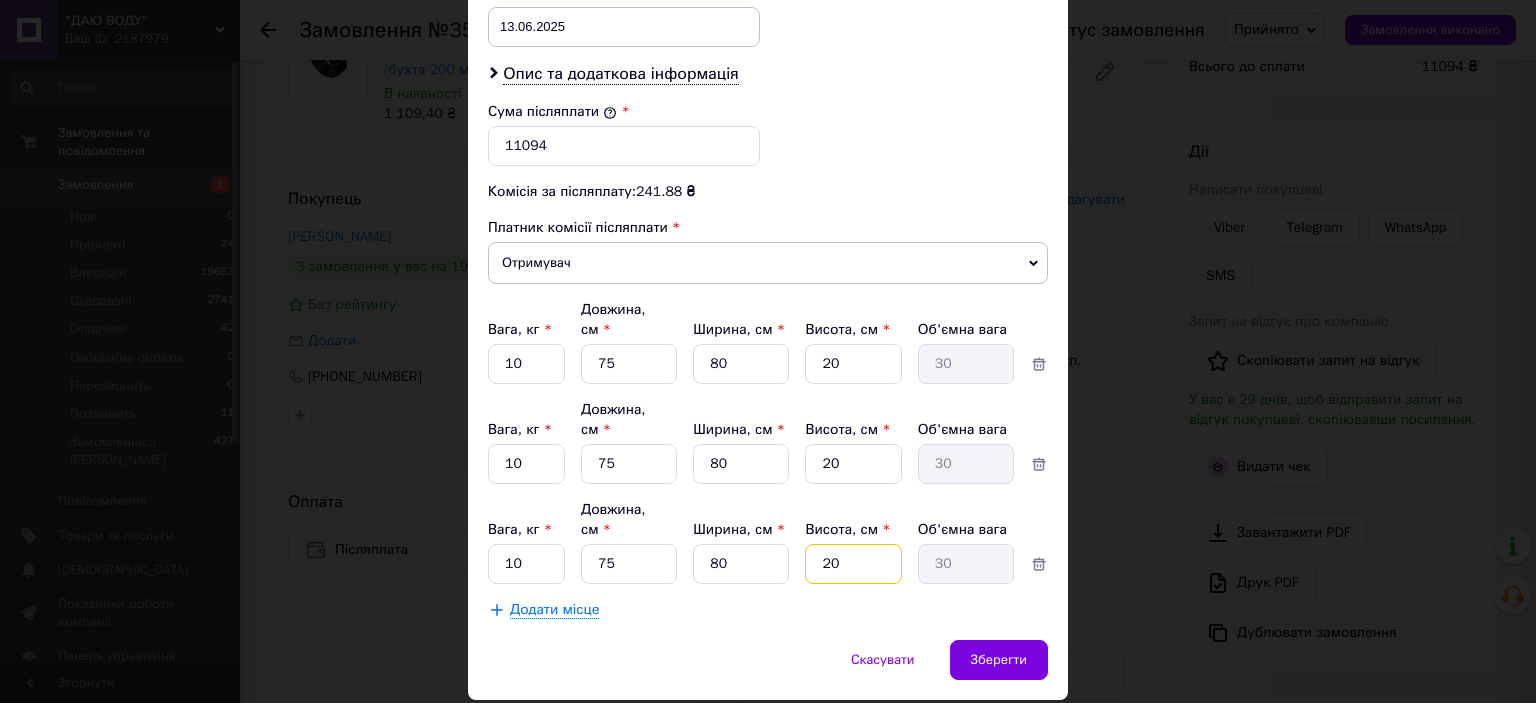 type on "20" 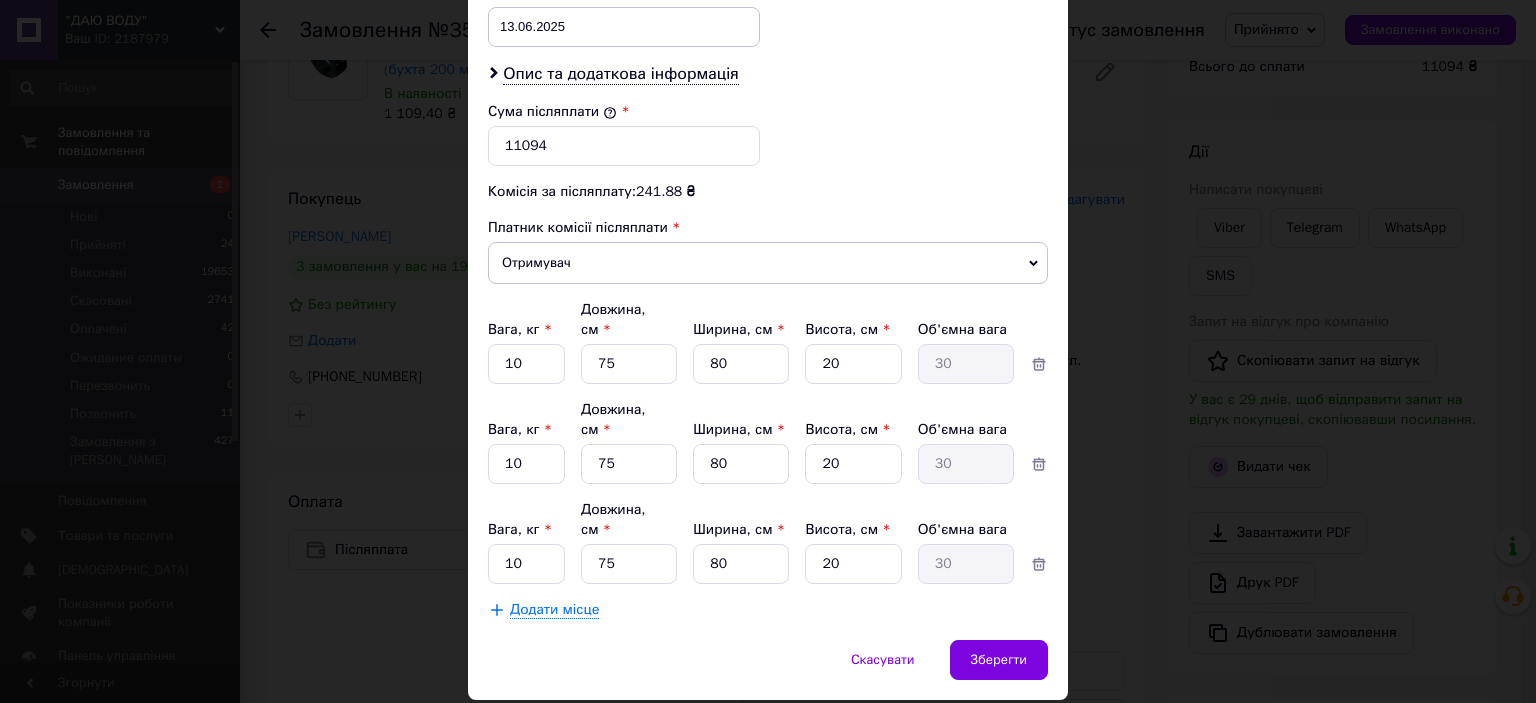 click on "Додати місце" at bounding box center (554, 610) 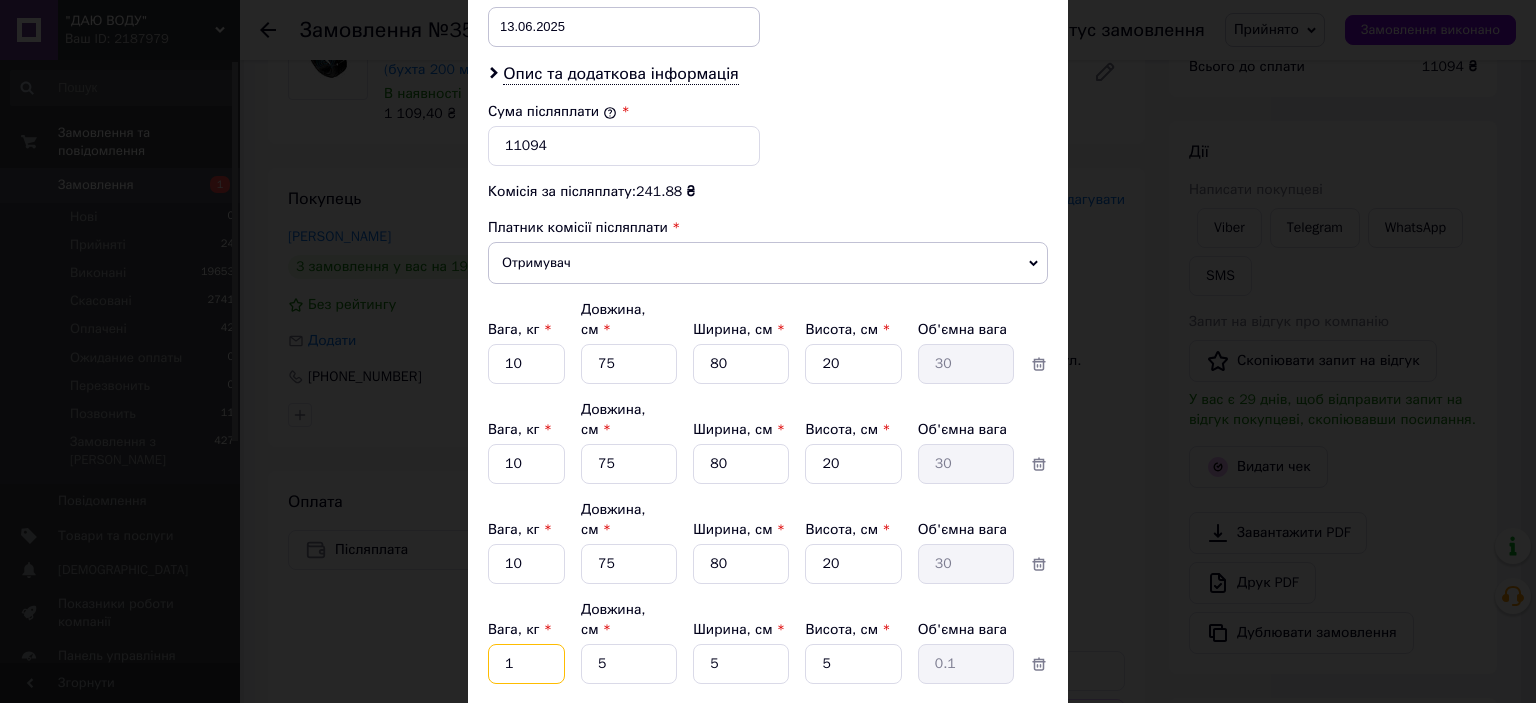 click on "1" at bounding box center (526, 364) 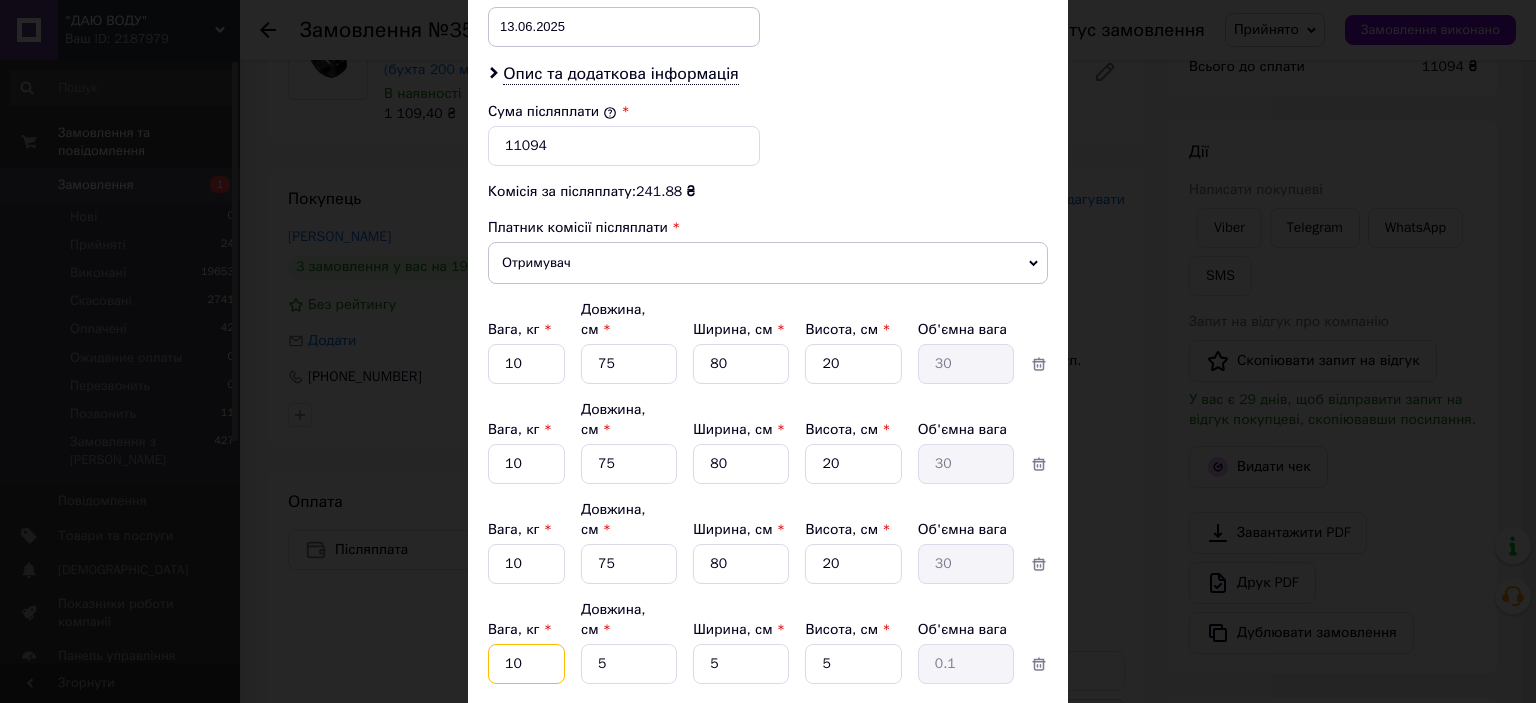 type on "10" 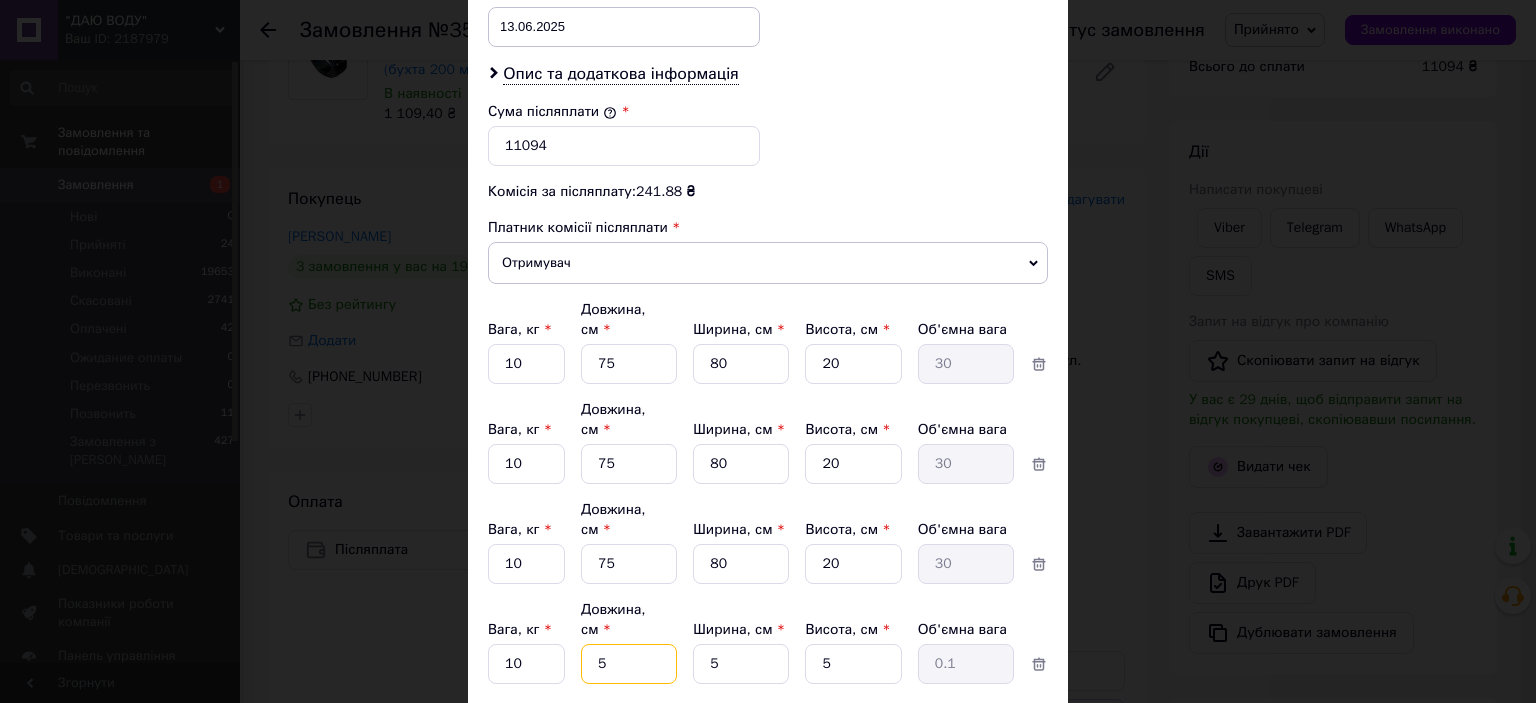 click on "5" at bounding box center (629, 364) 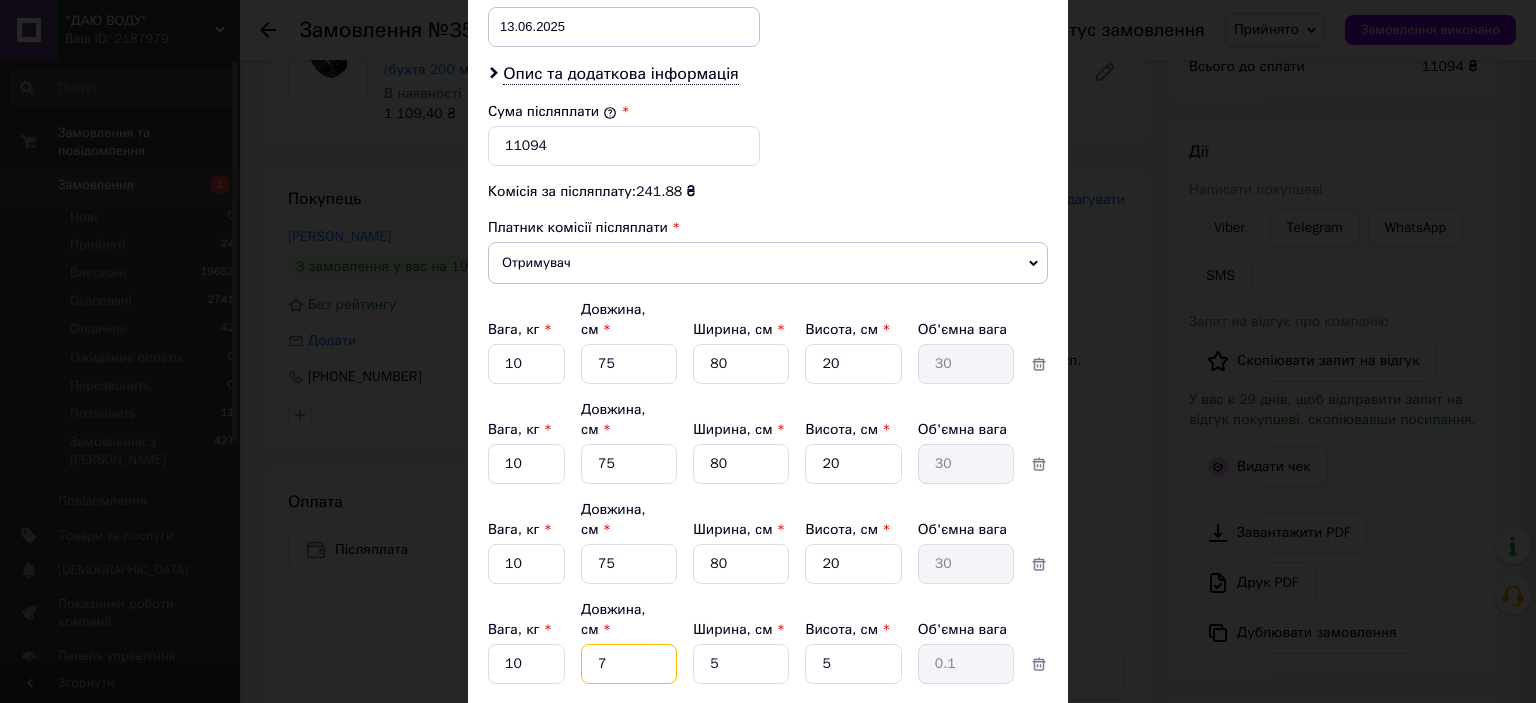 type on "75" 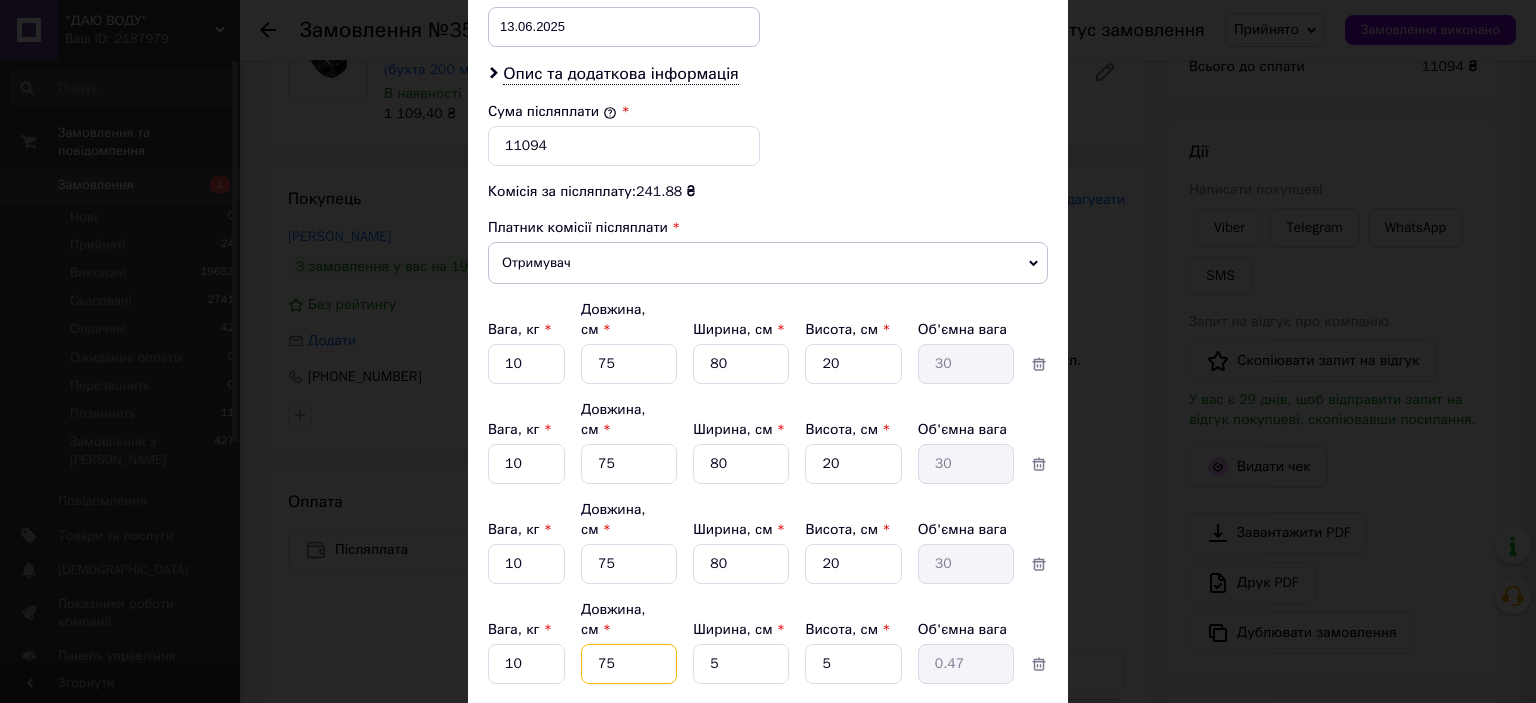 type on "75" 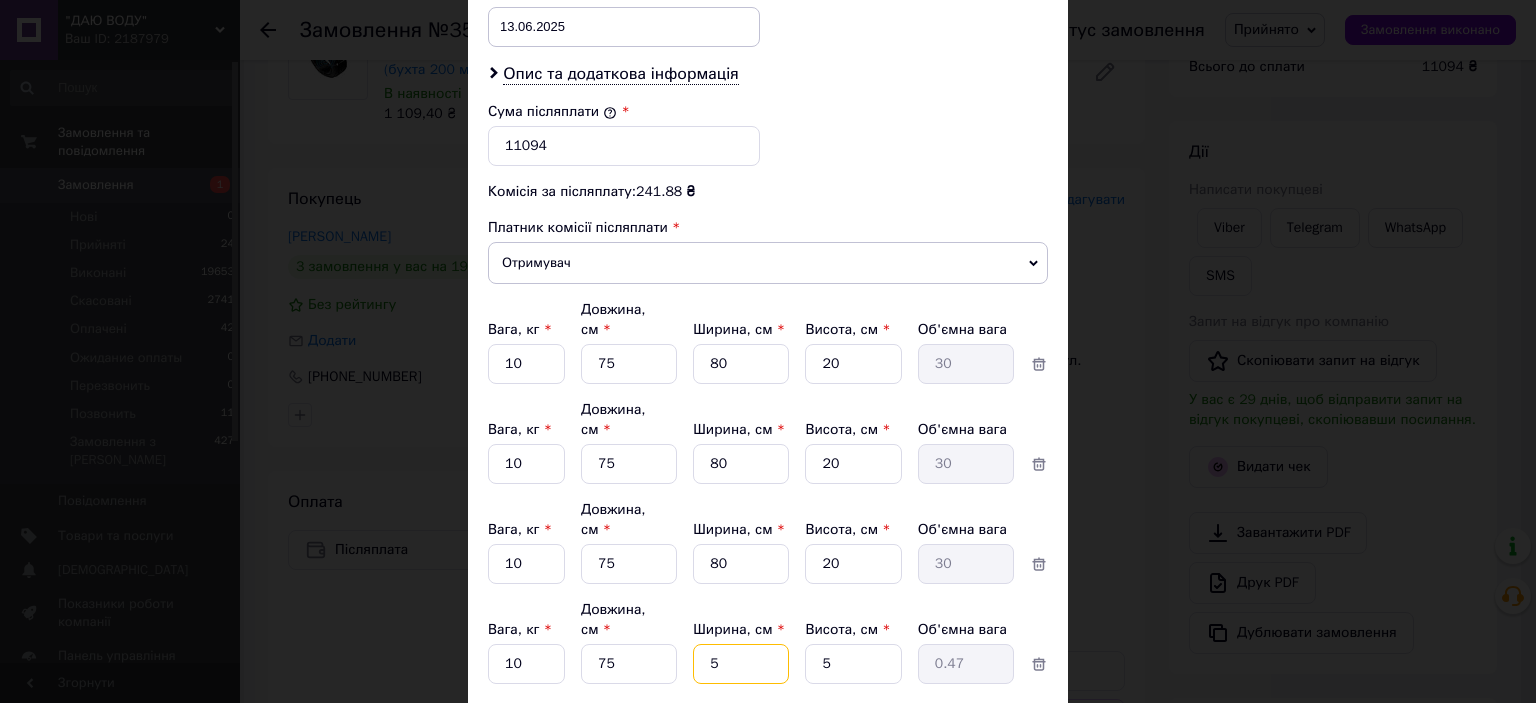 click on "5" at bounding box center [741, 364] 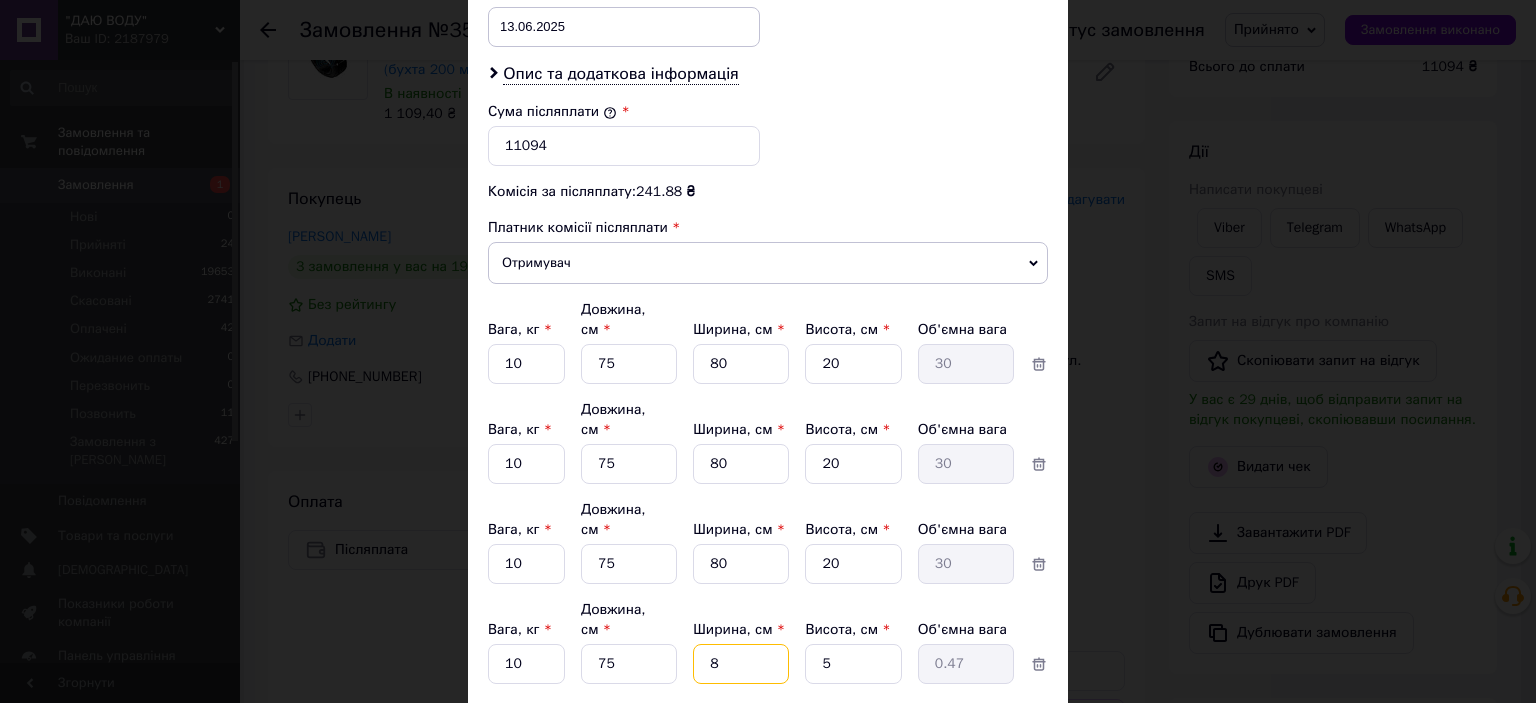 type on "8" 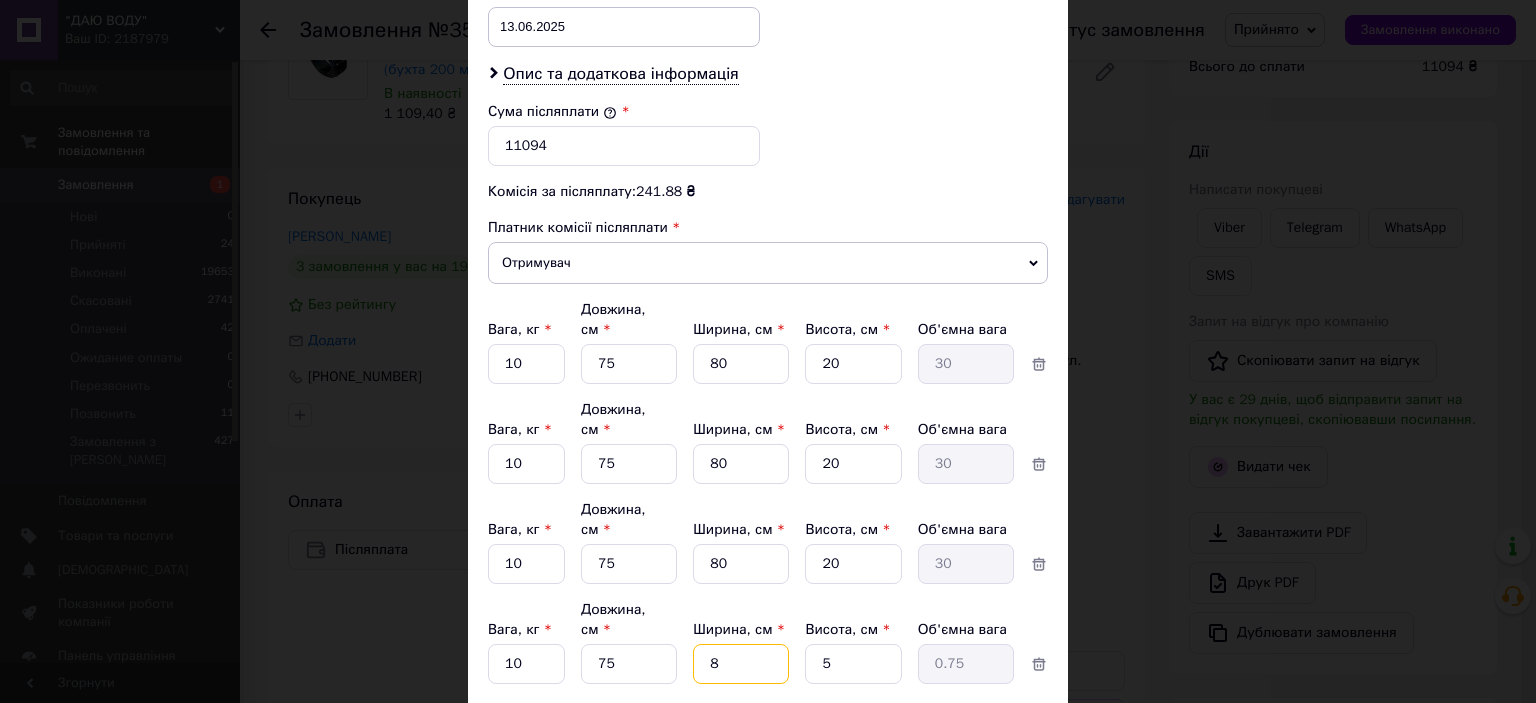 type on "80" 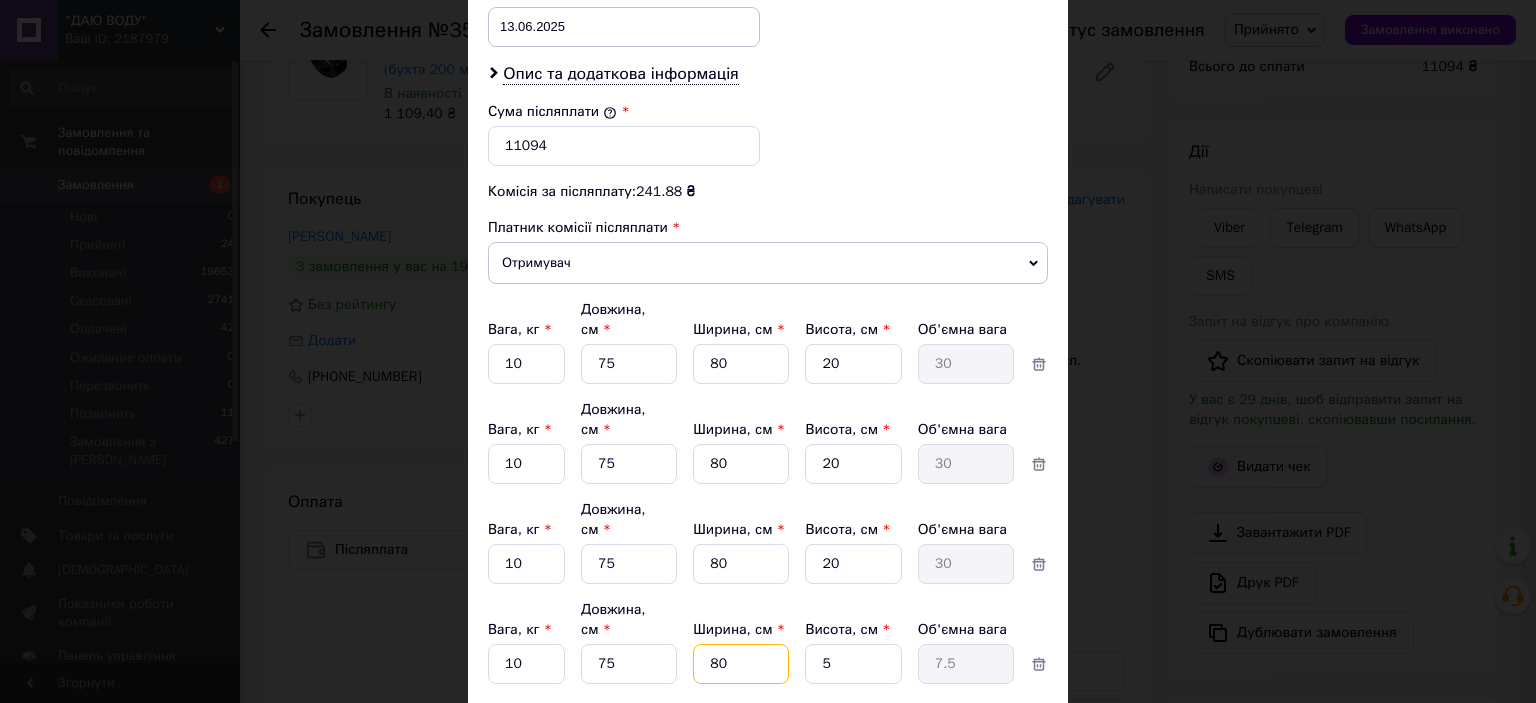 type on "80" 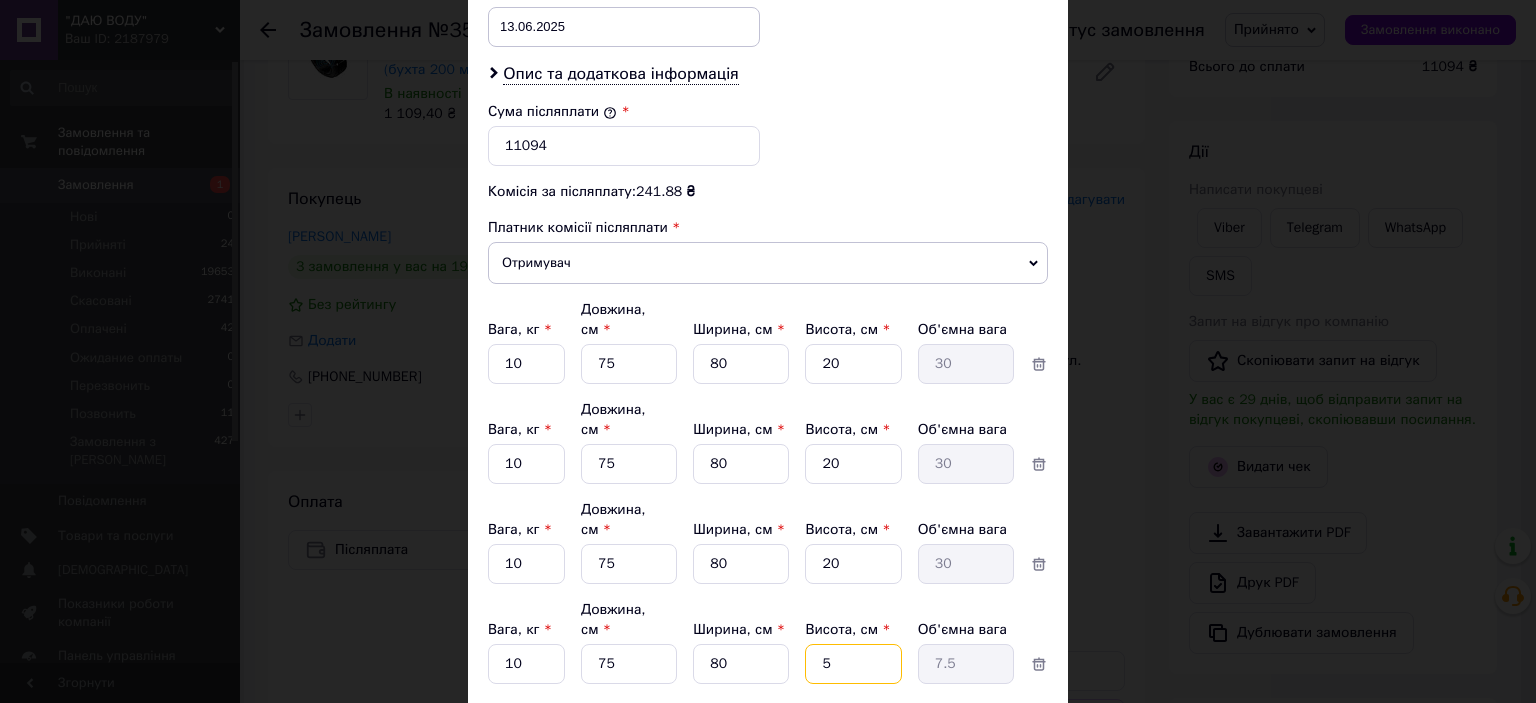 click on "5" at bounding box center (853, 364) 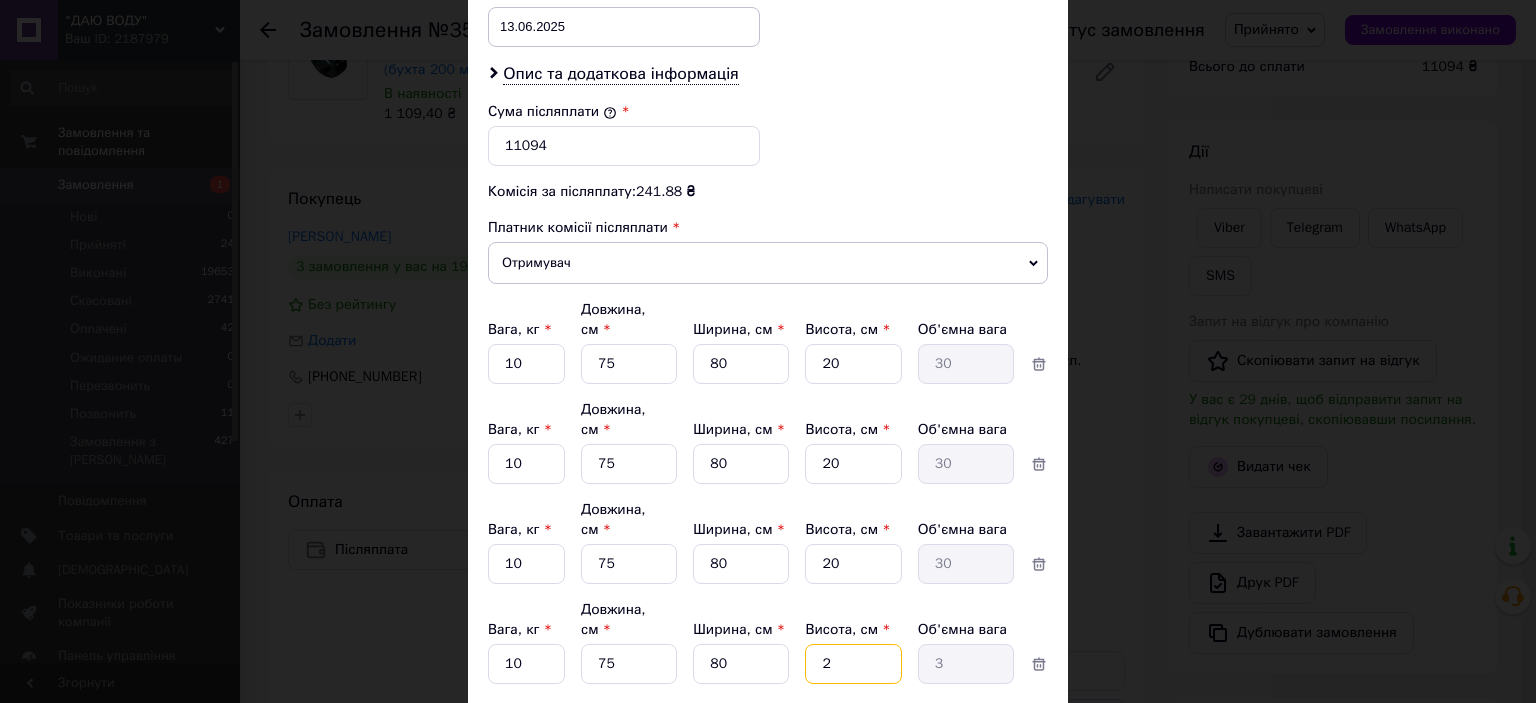 type on "20" 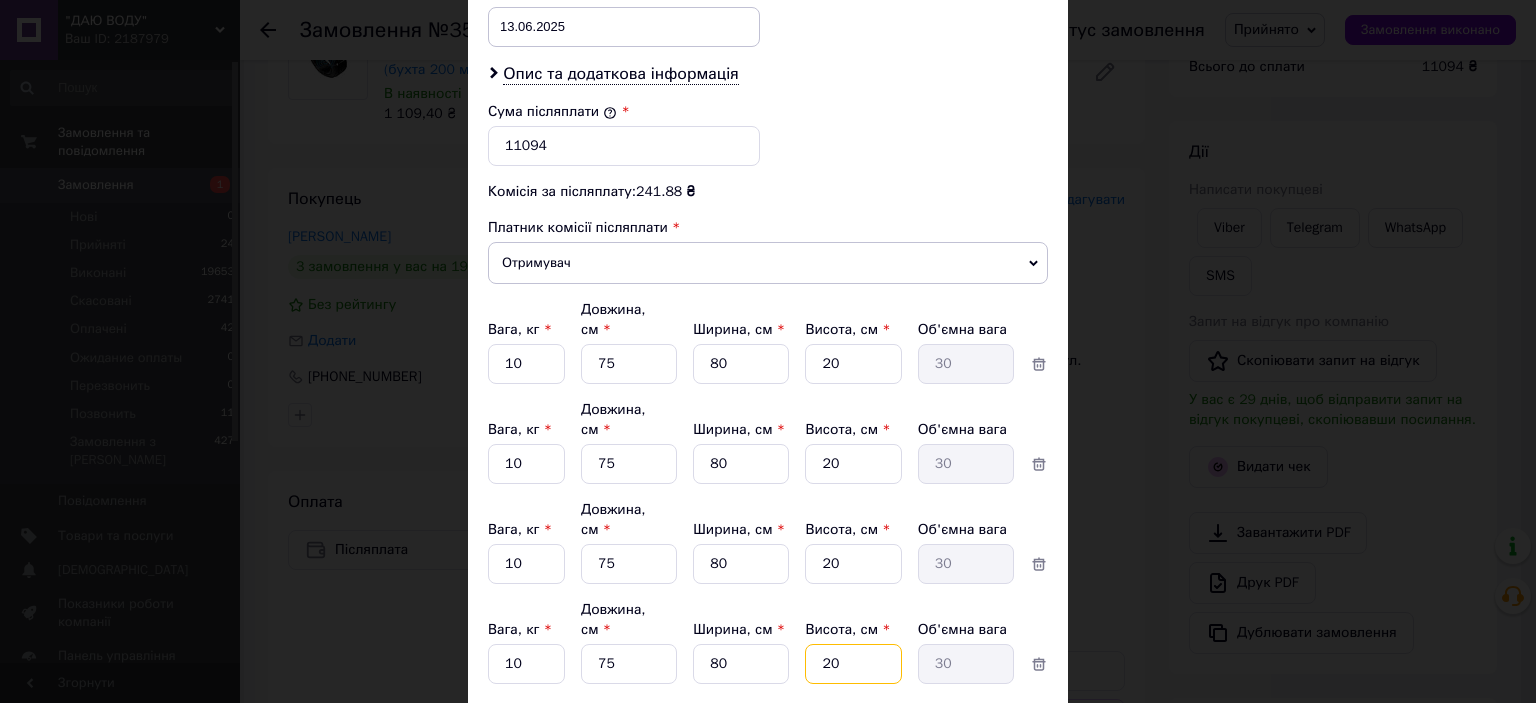 type on "20" 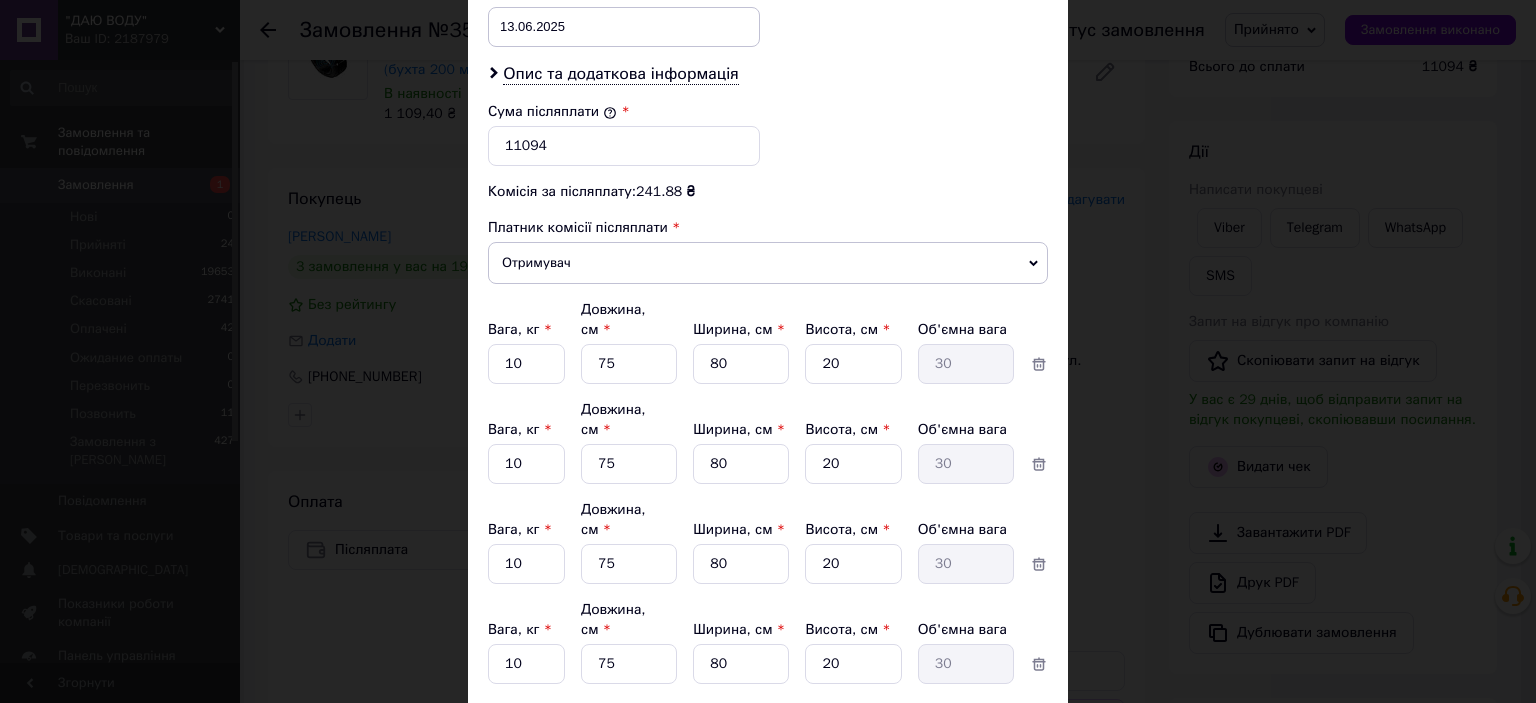 click on "Додати місце" at bounding box center [554, 710] 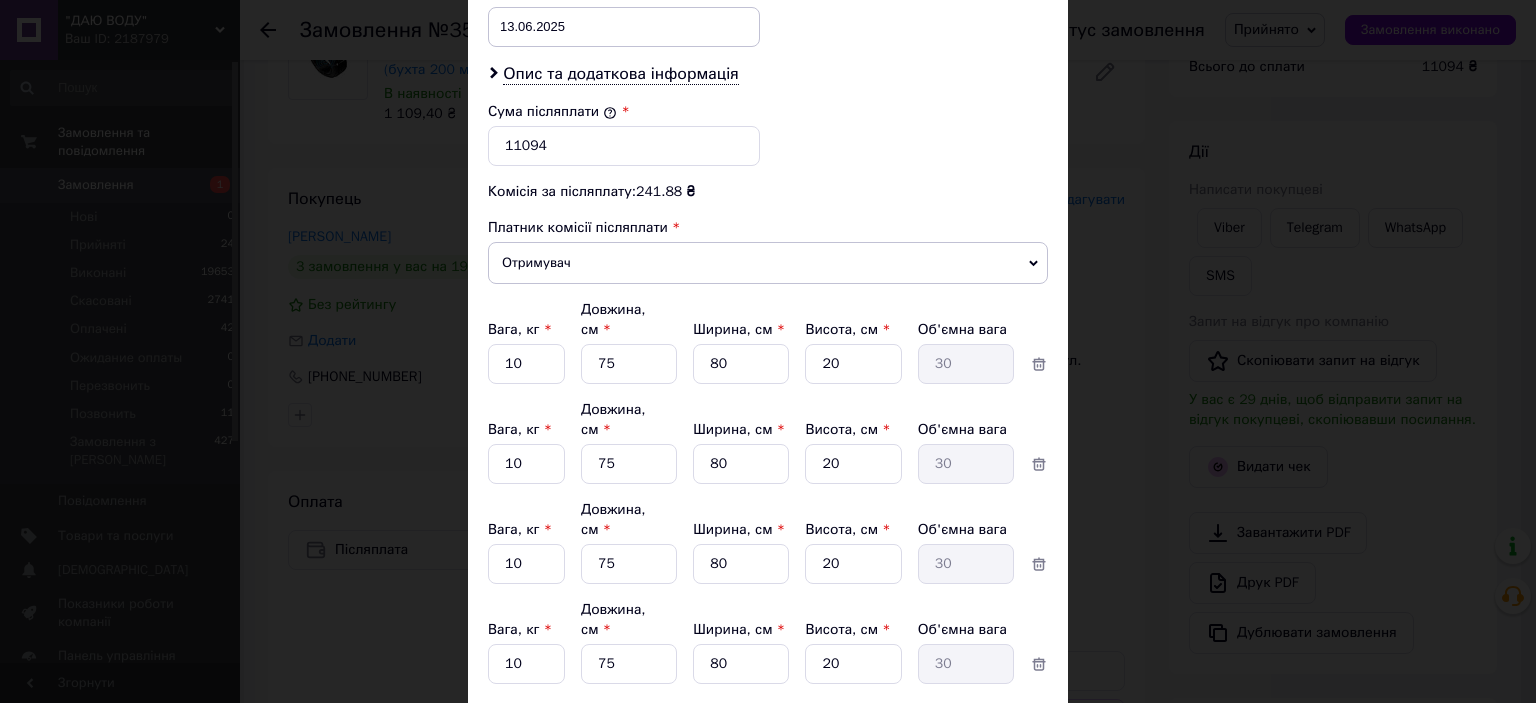 click on "1" at bounding box center [526, 364] 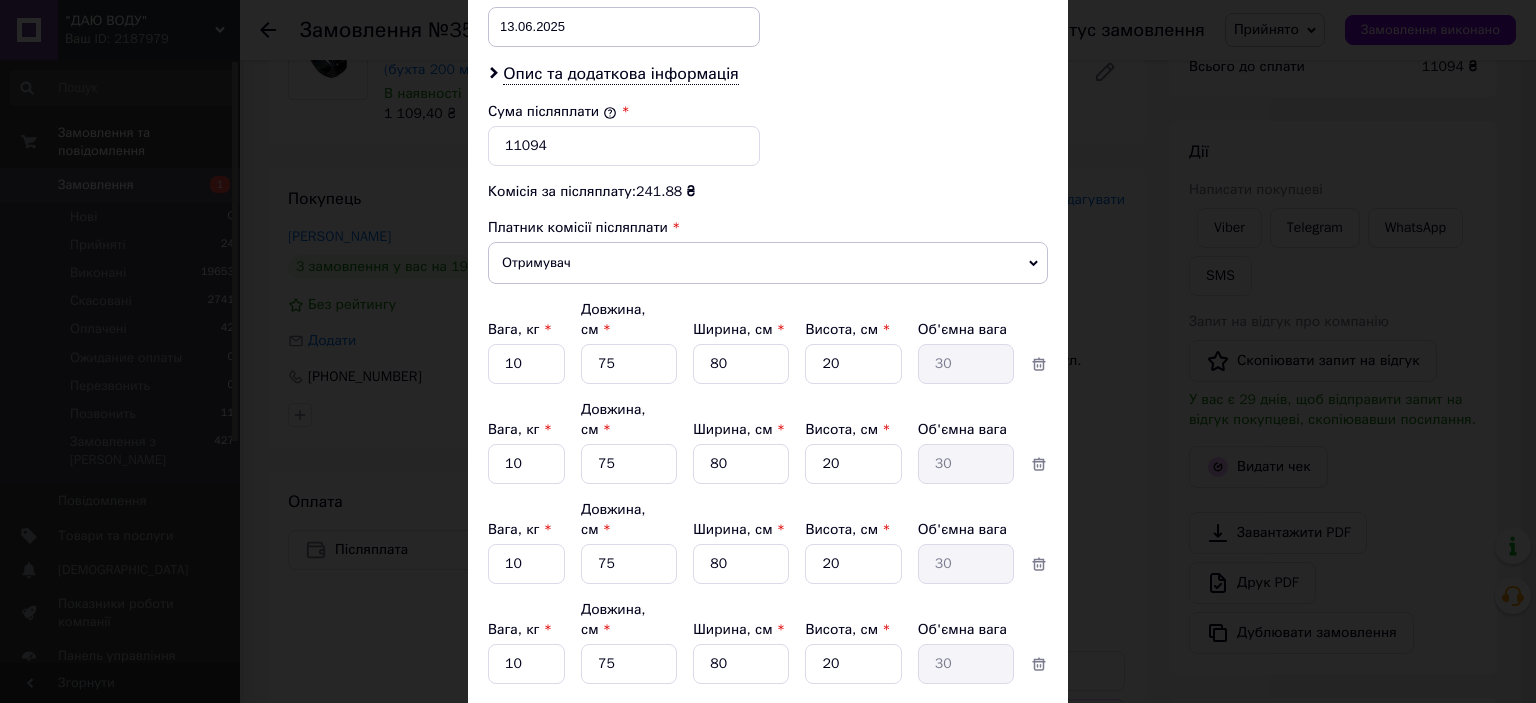 type on "75" 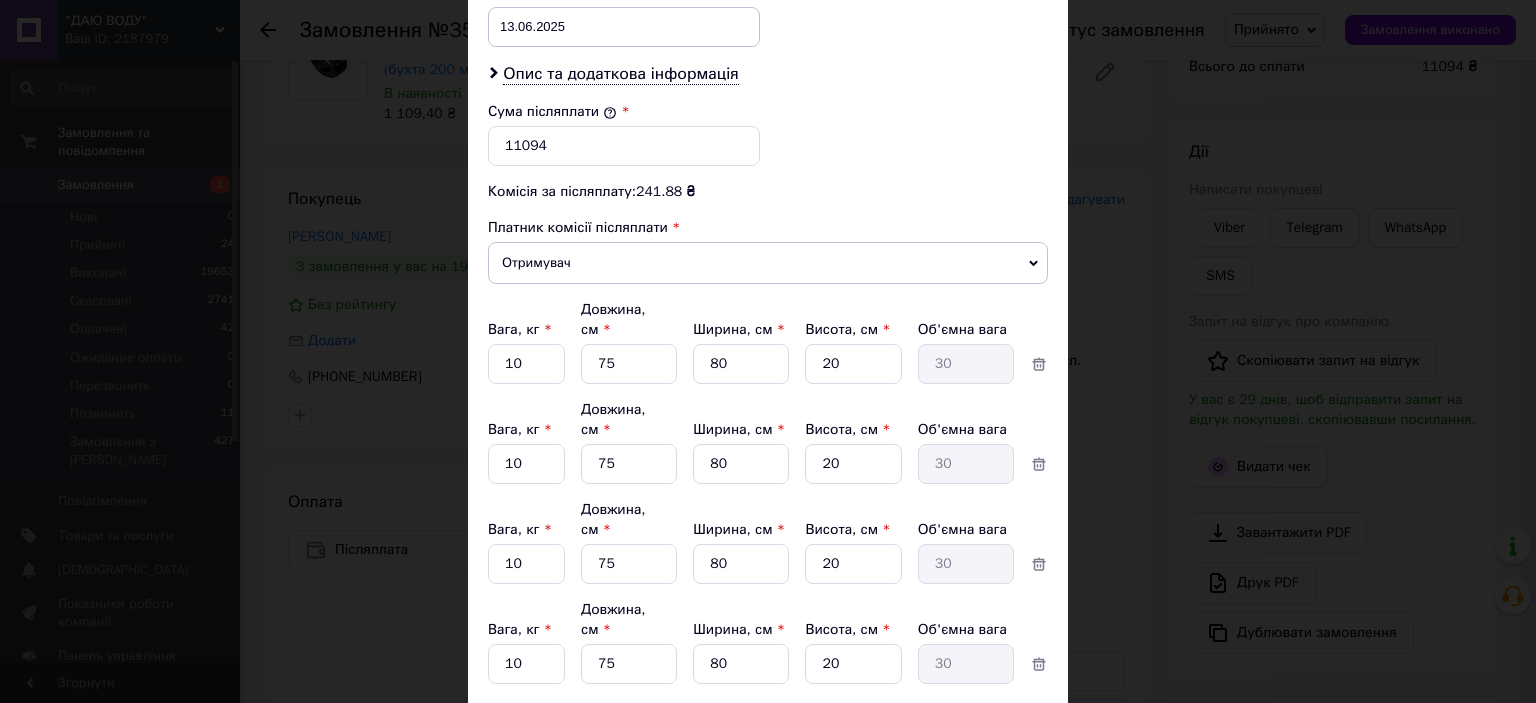 click on "5" at bounding box center (741, 364) 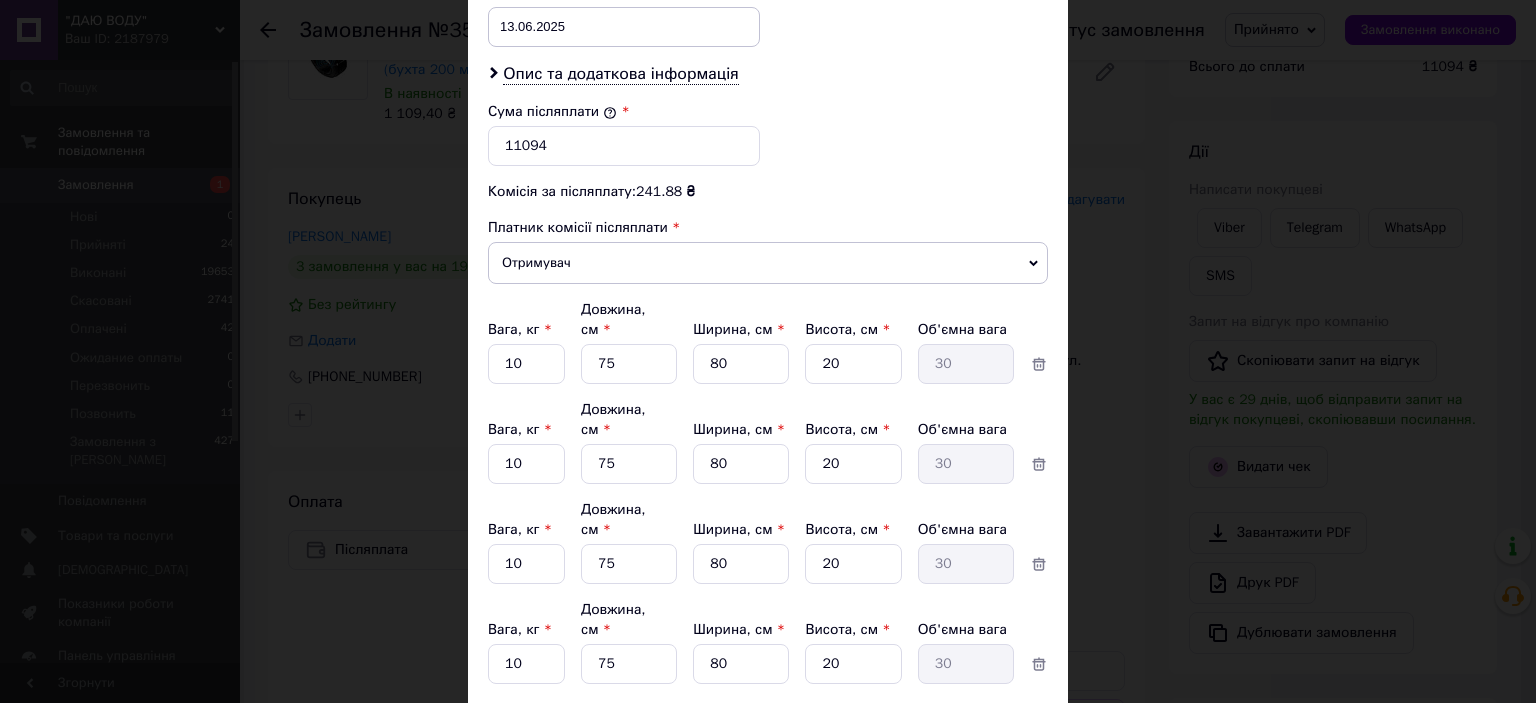 click on "5" at bounding box center [853, 364] 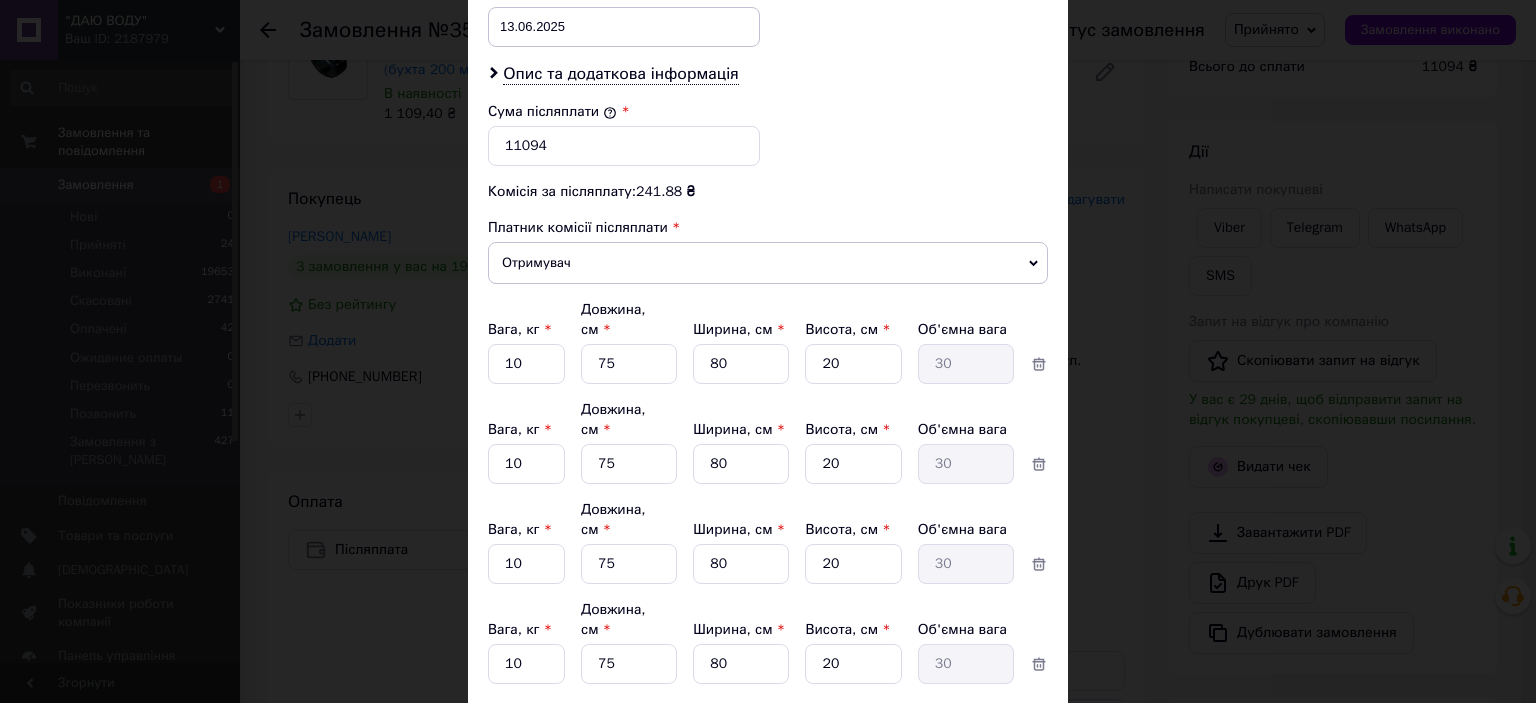 type on "20" 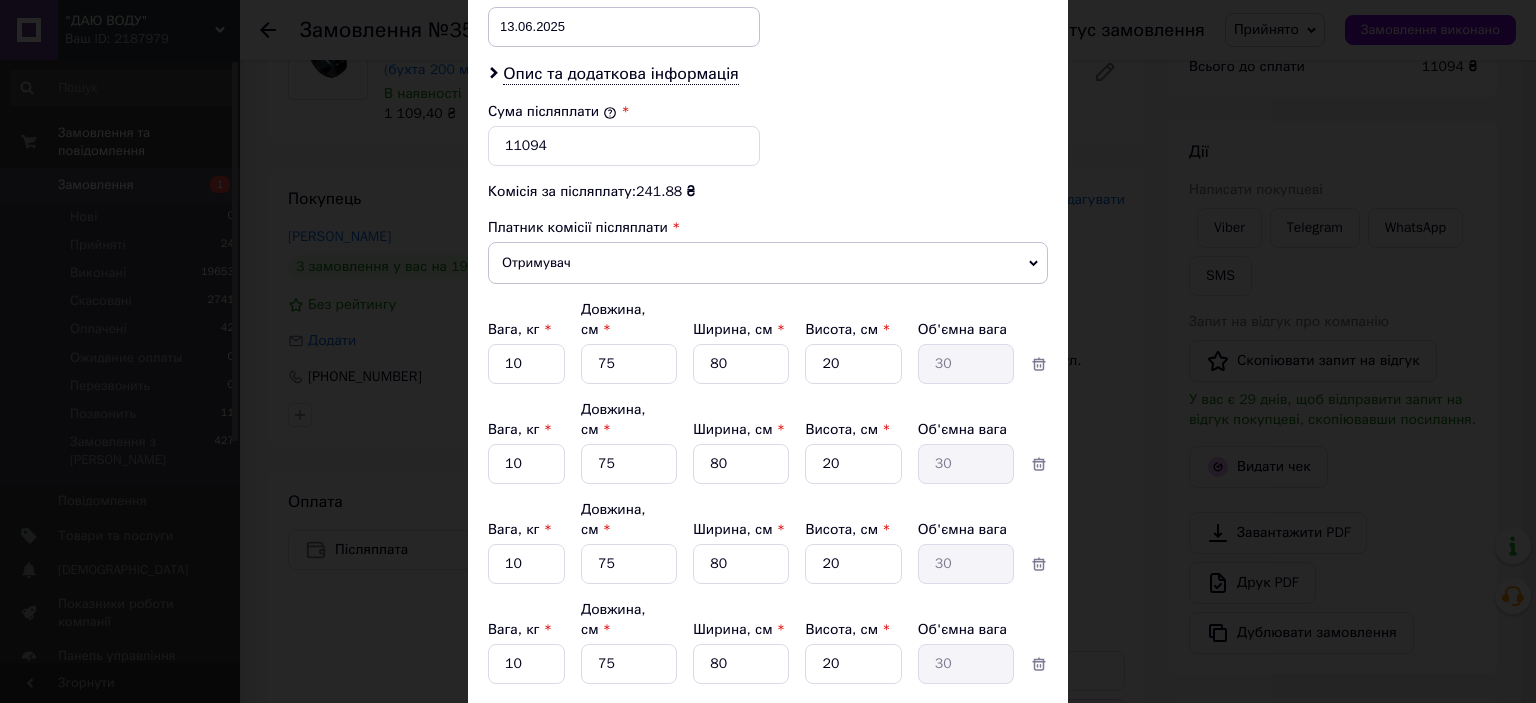 type on "30" 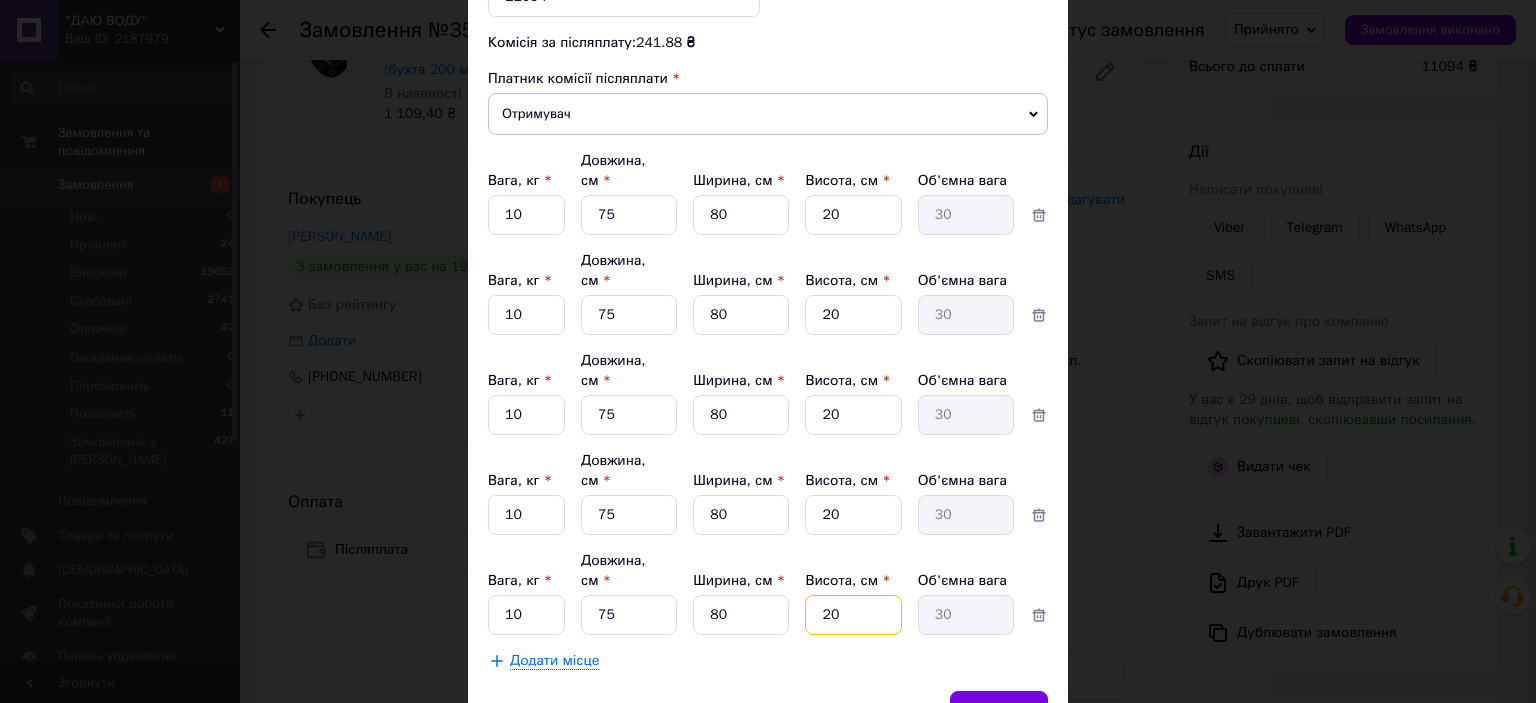scroll, scrollTop: 1135, scrollLeft: 0, axis: vertical 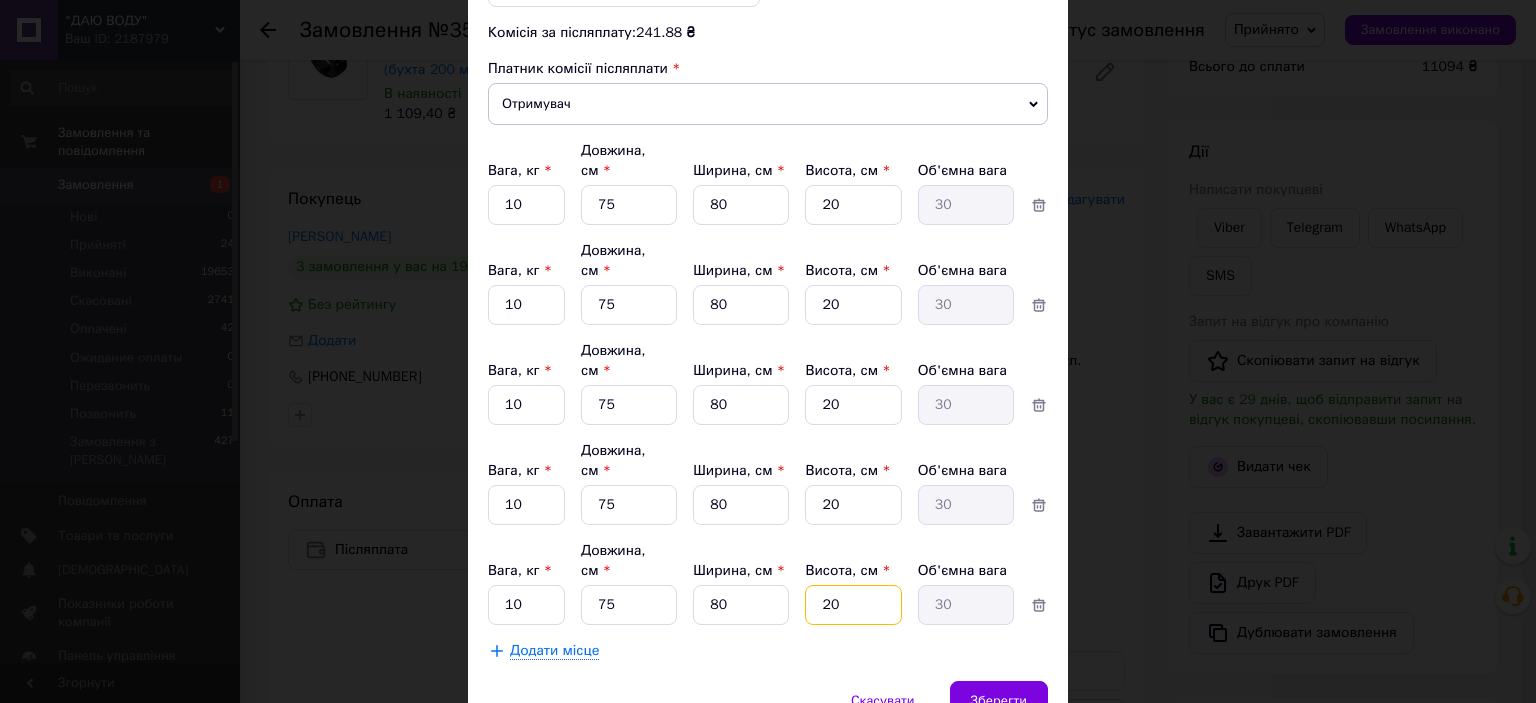 type on "20" 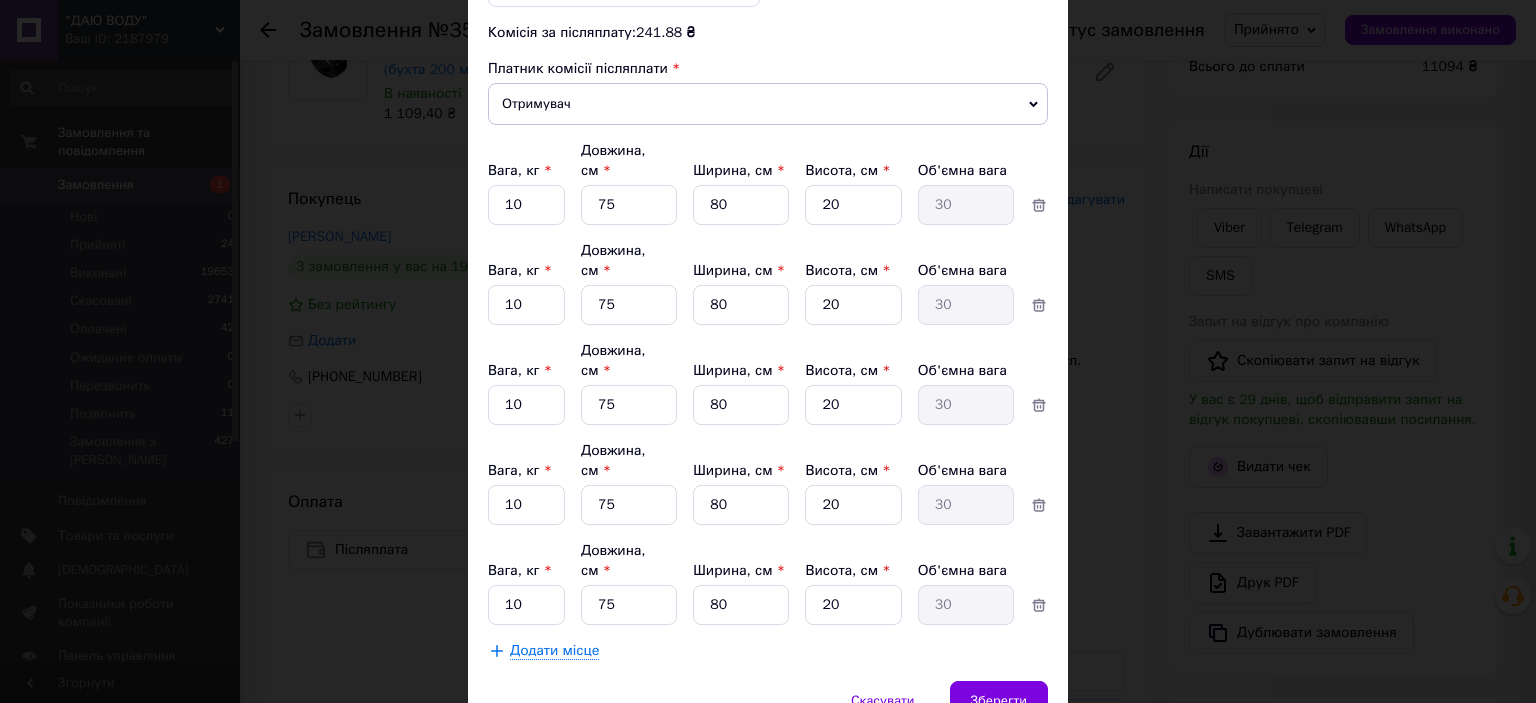 click on "Додати місце" at bounding box center (554, 651) 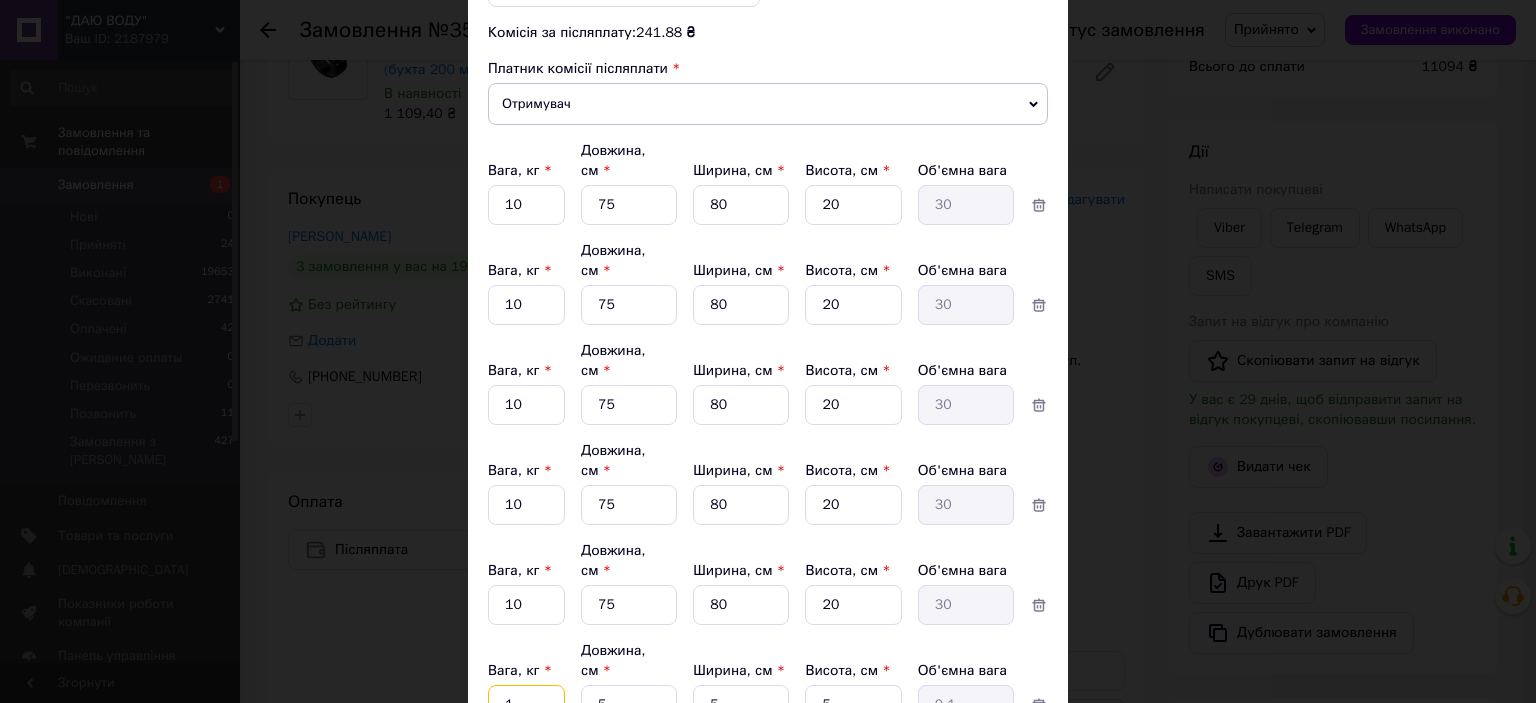 click on "1" at bounding box center (526, 205) 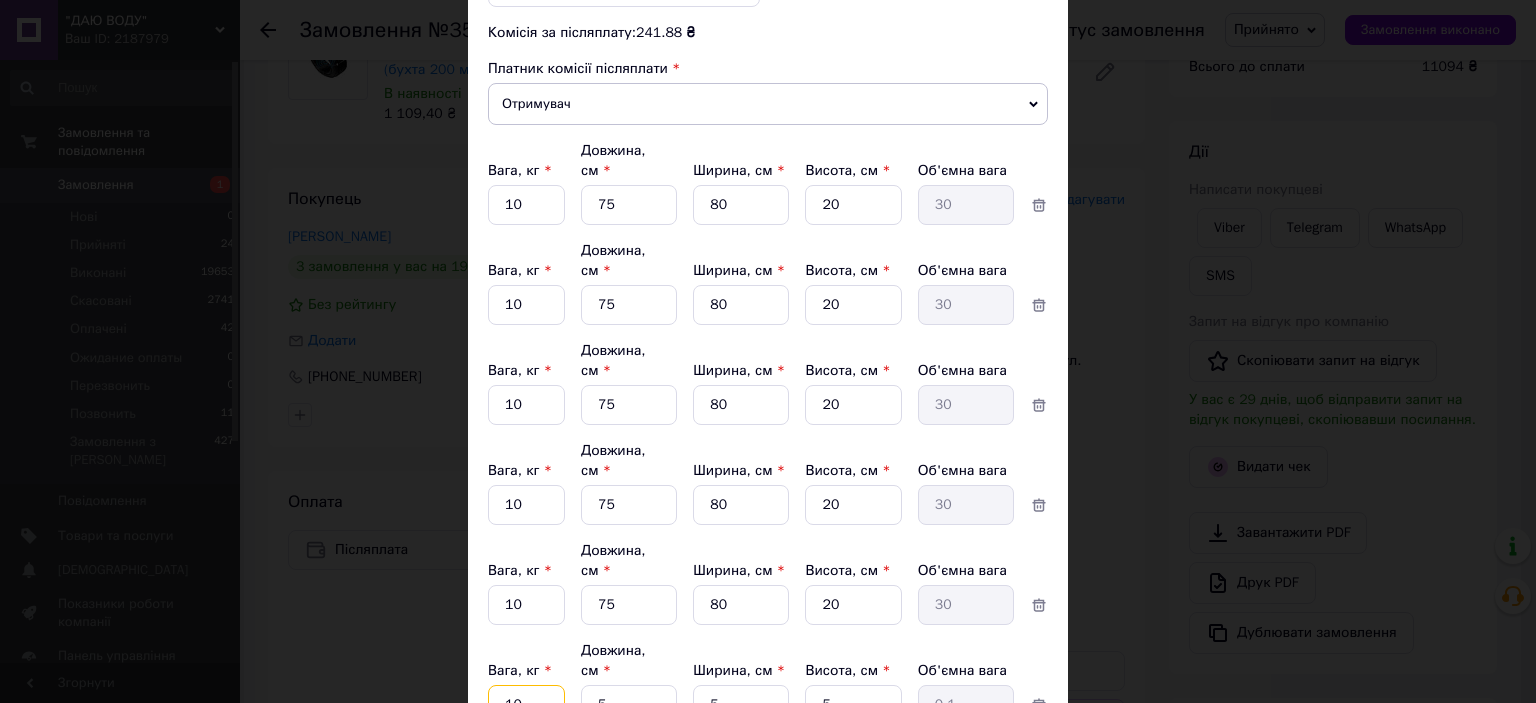type on "10" 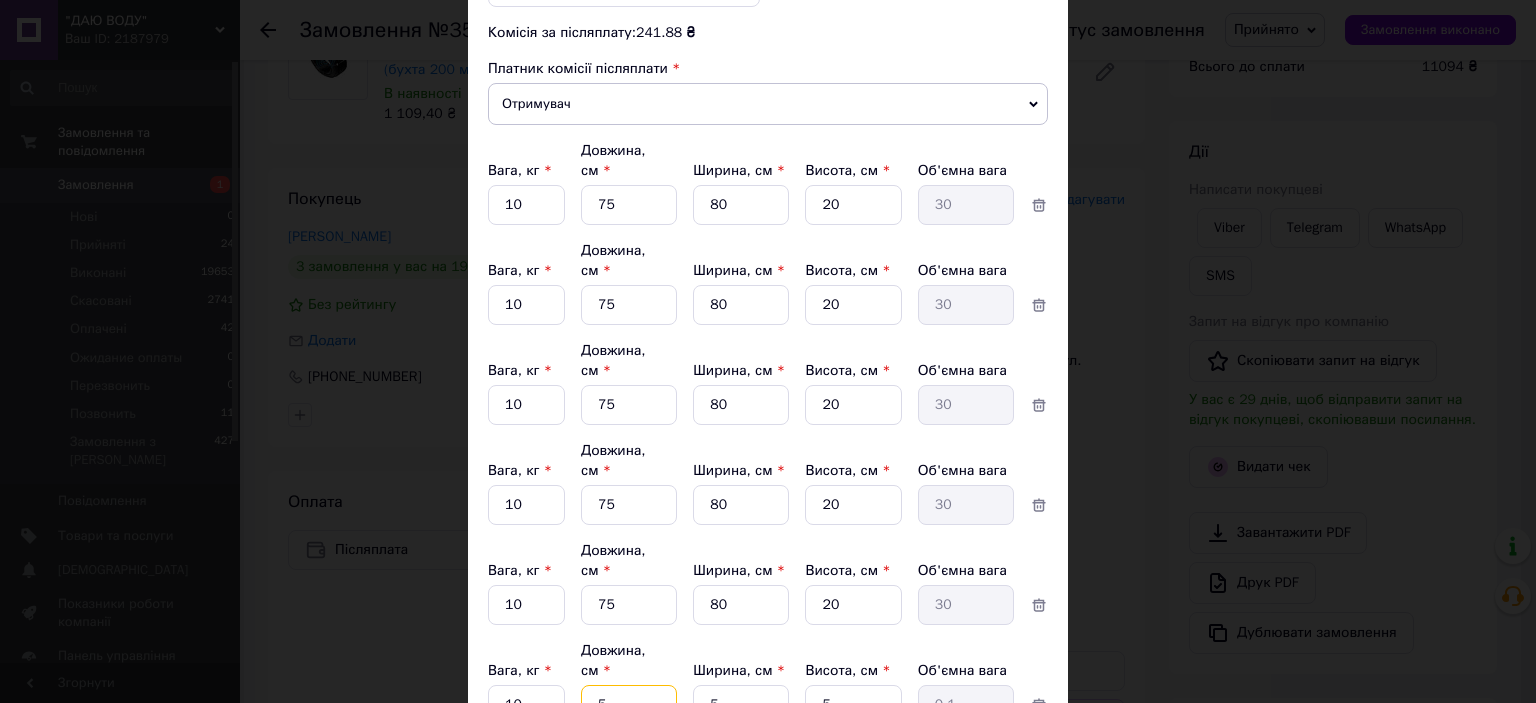 click on "5" at bounding box center (629, 205) 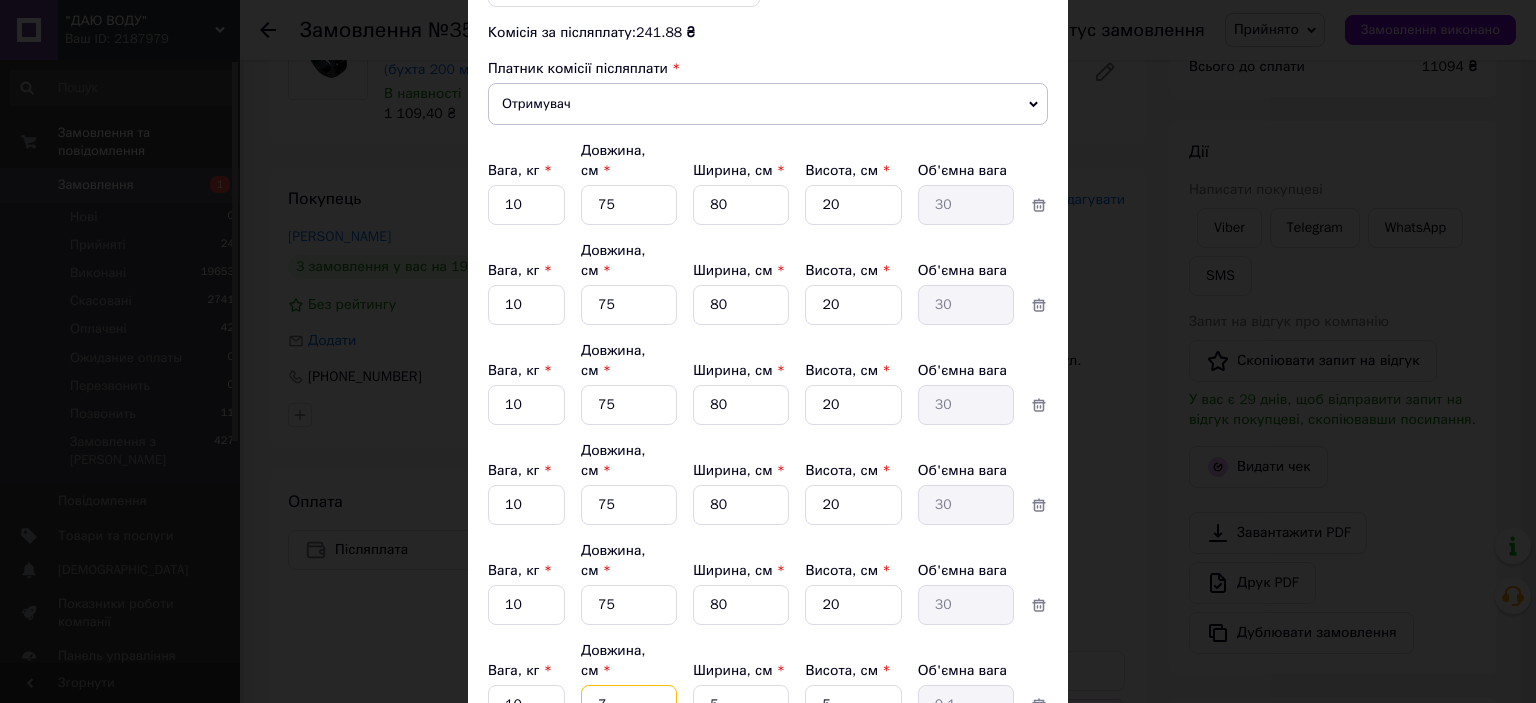 type on "75" 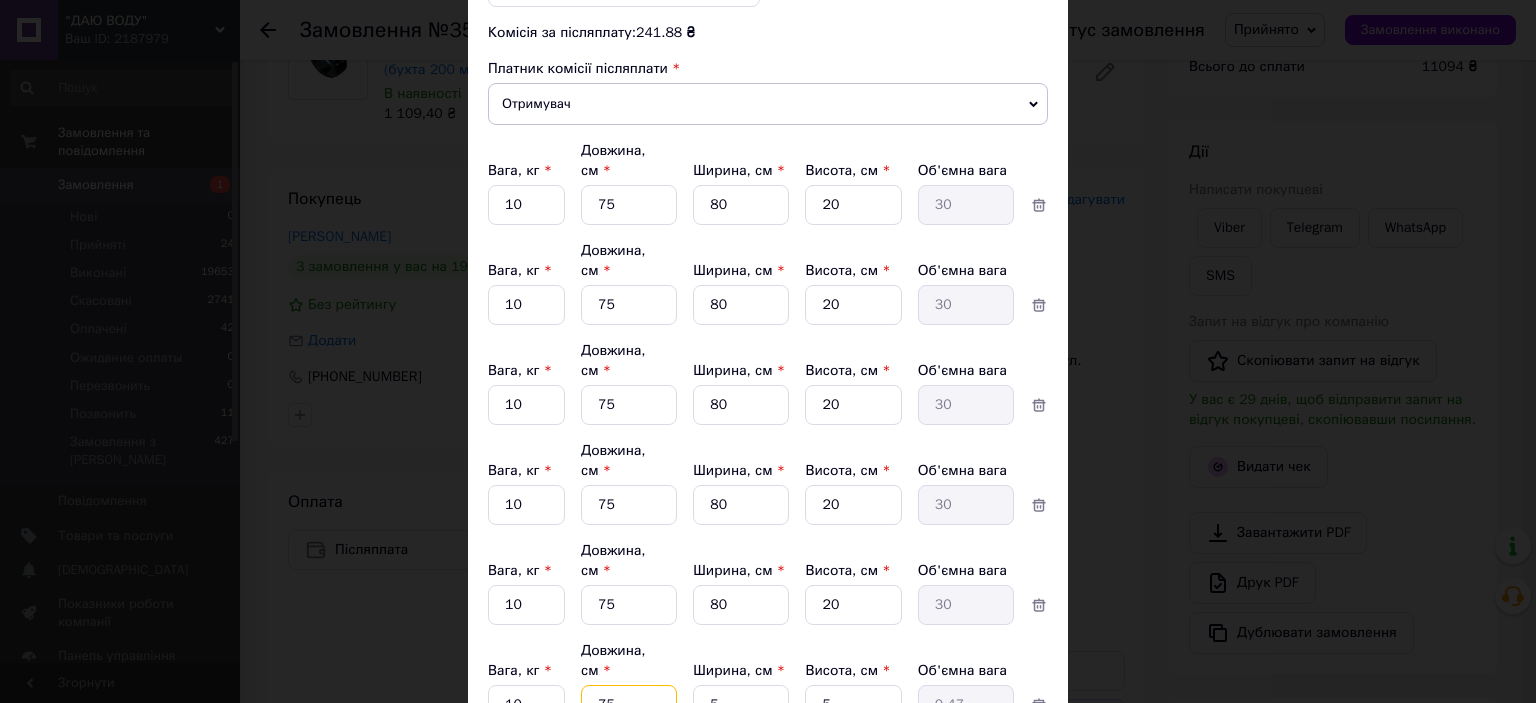 type on "75" 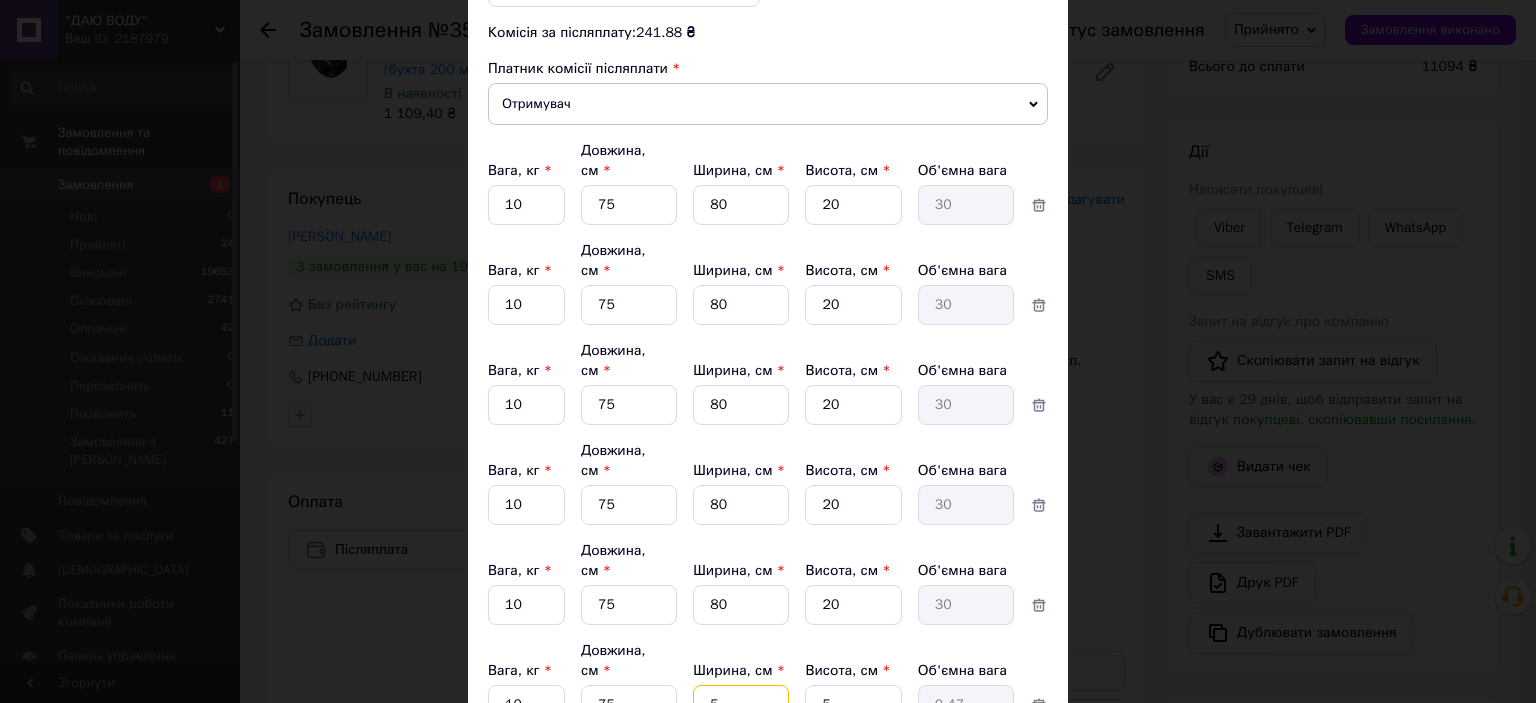 click on "5" at bounding box center (741, 205) 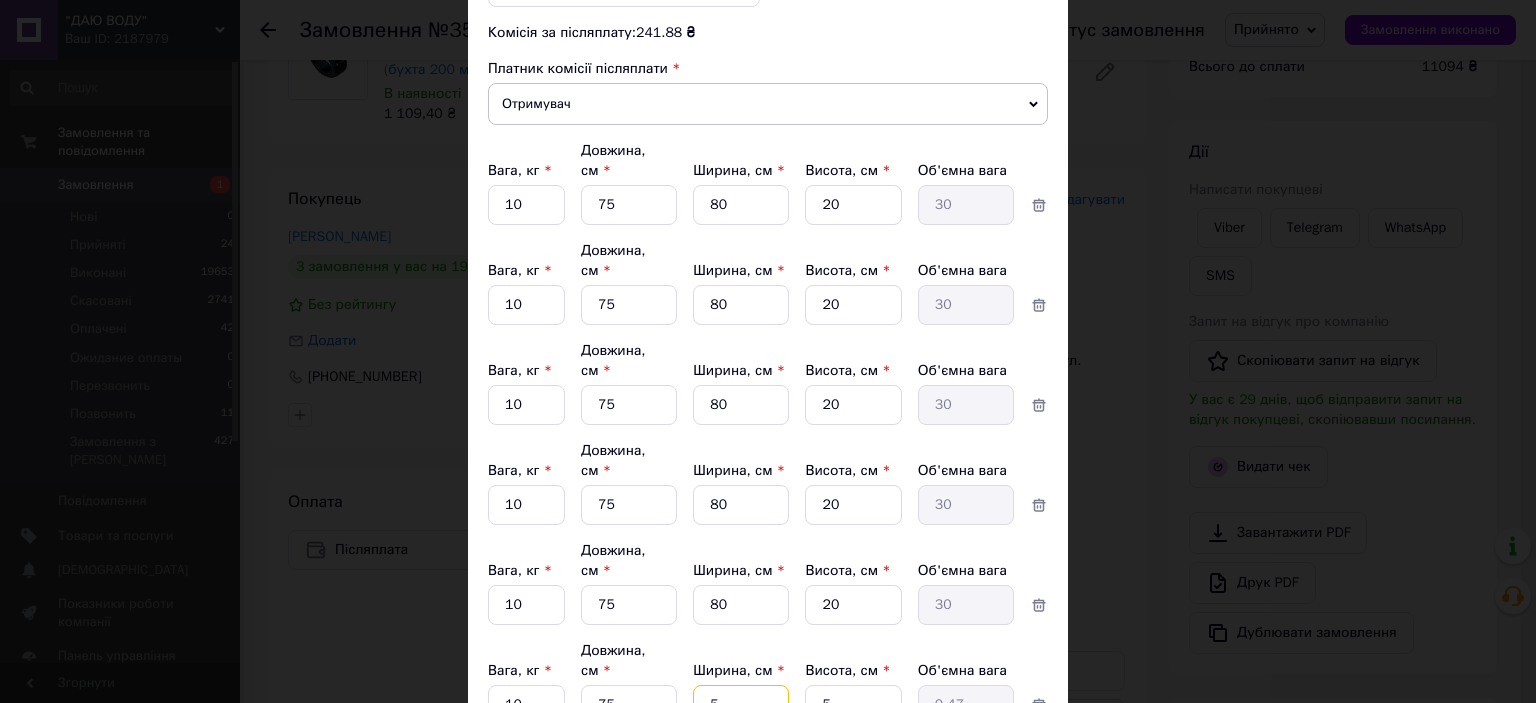 click on "5" at bounding box center [741, 205] 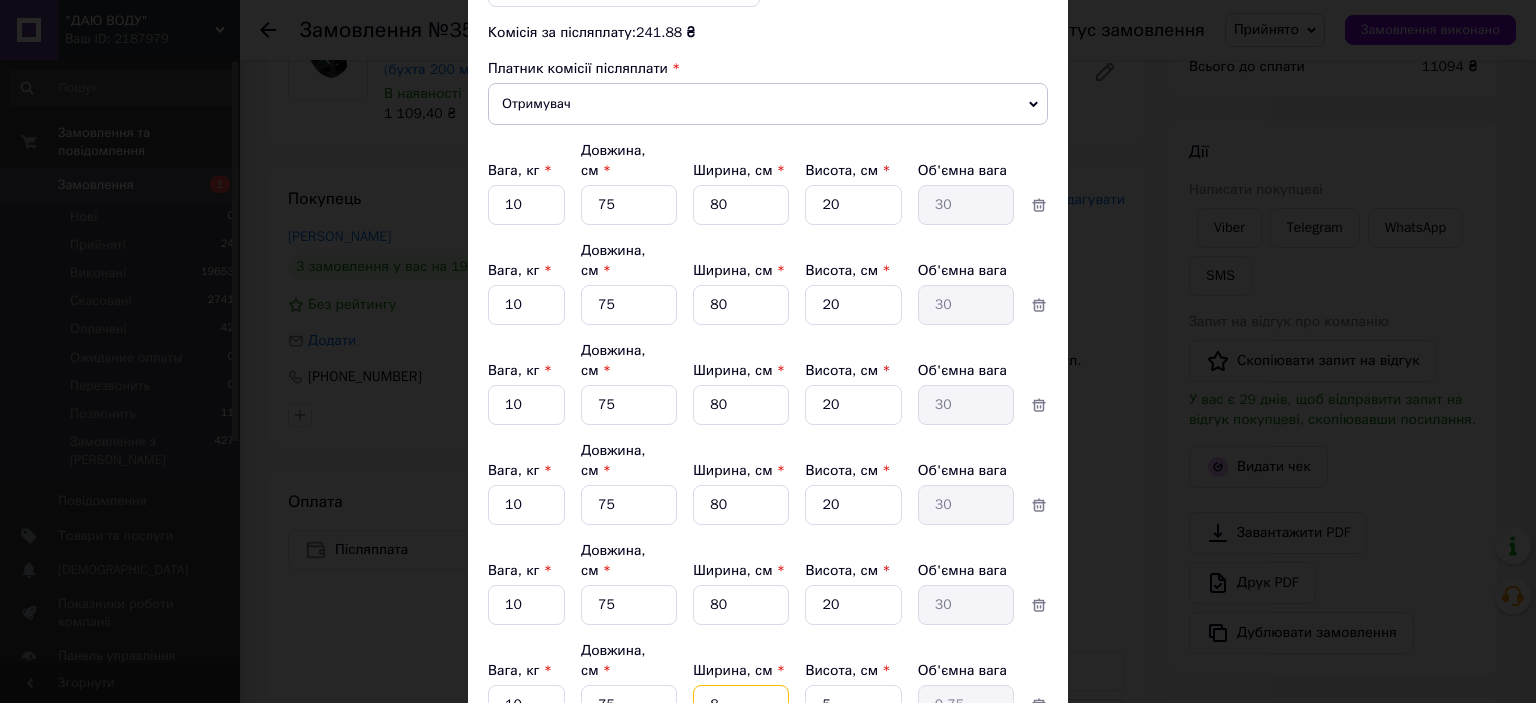 type on "80" 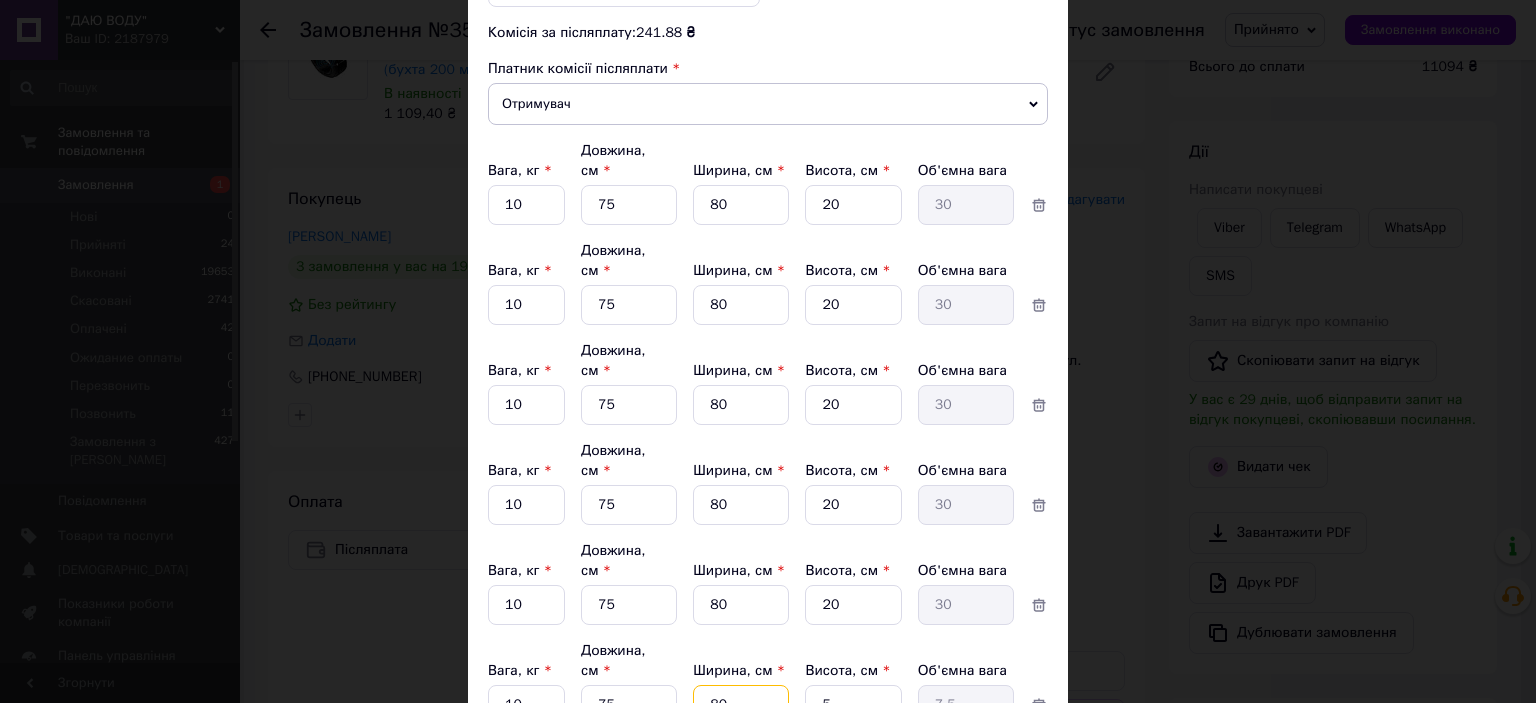 type on "80" 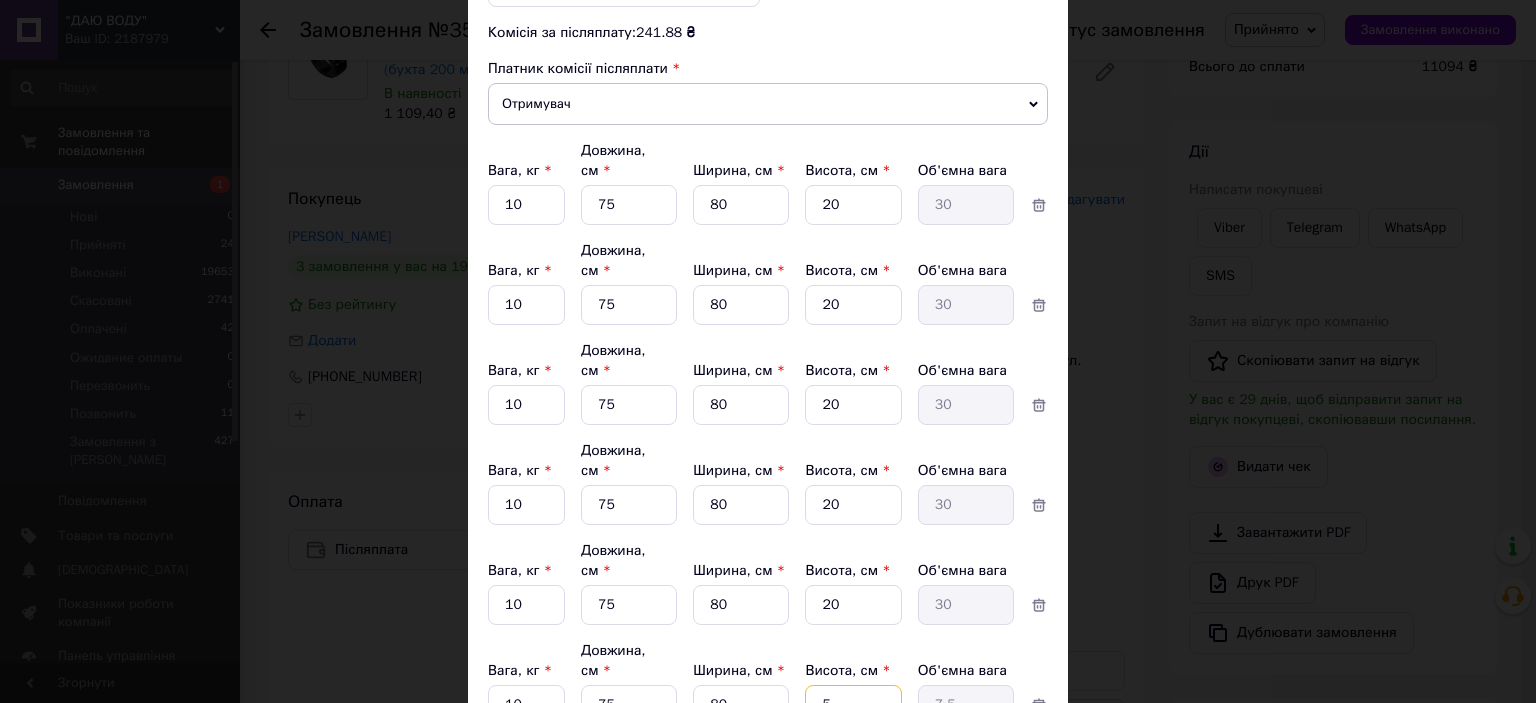 click on "5" at bounding box center [853, 205] 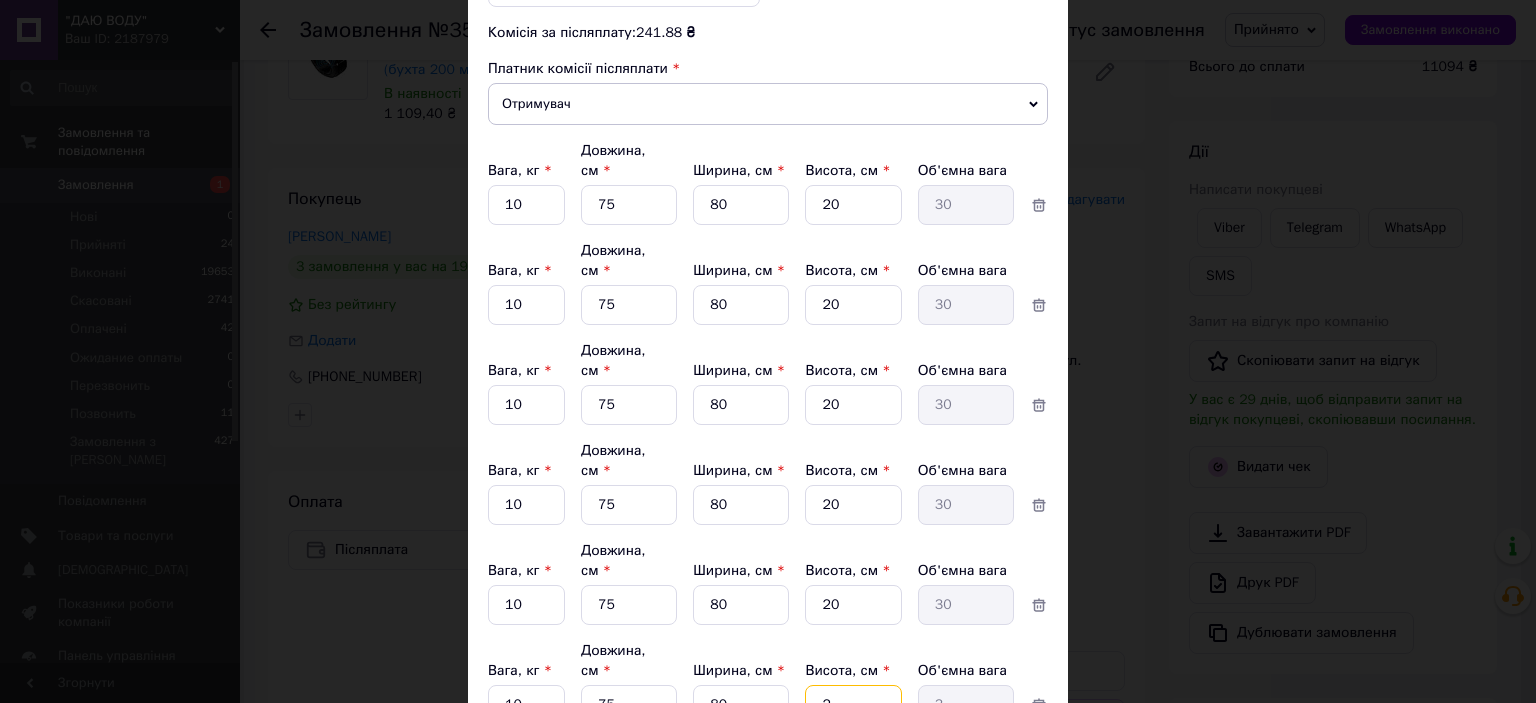 type on "20" 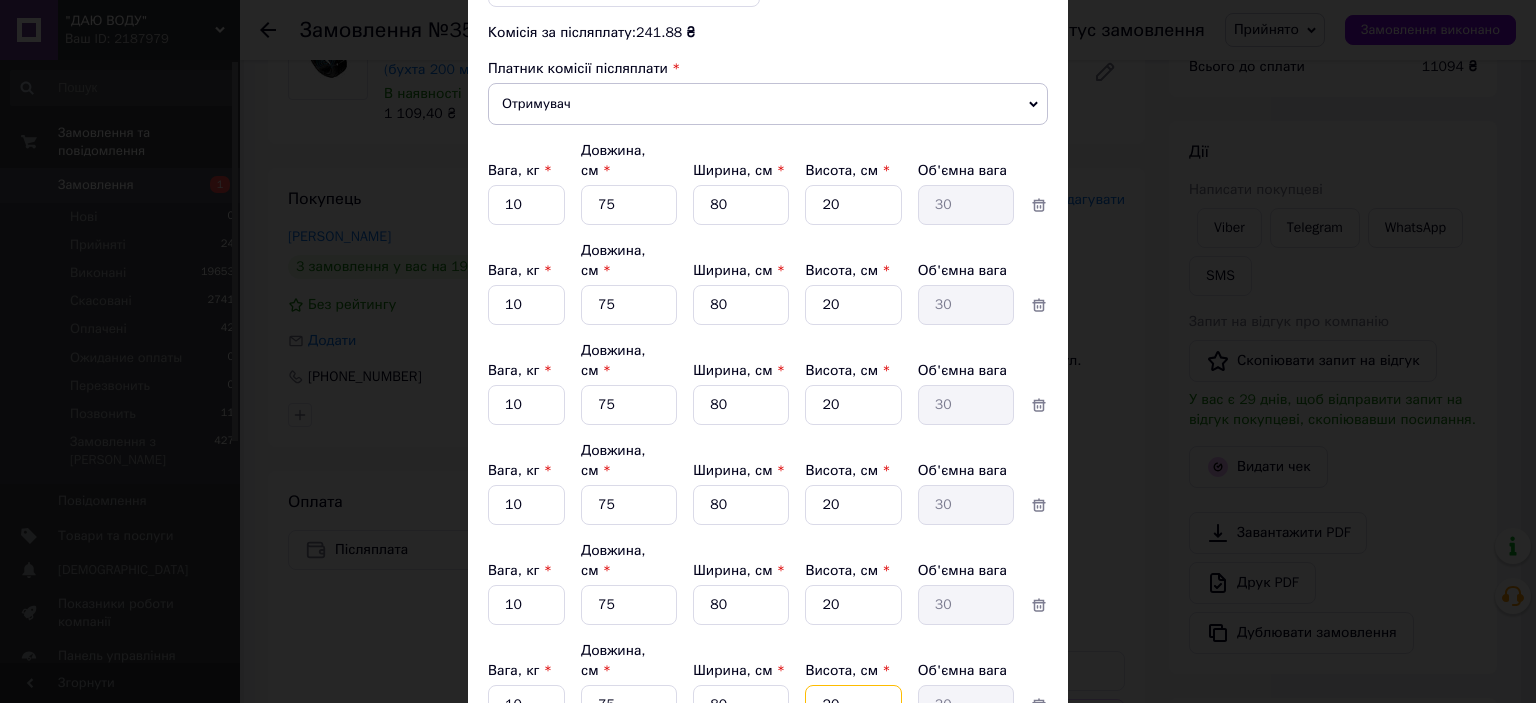 type on "20" 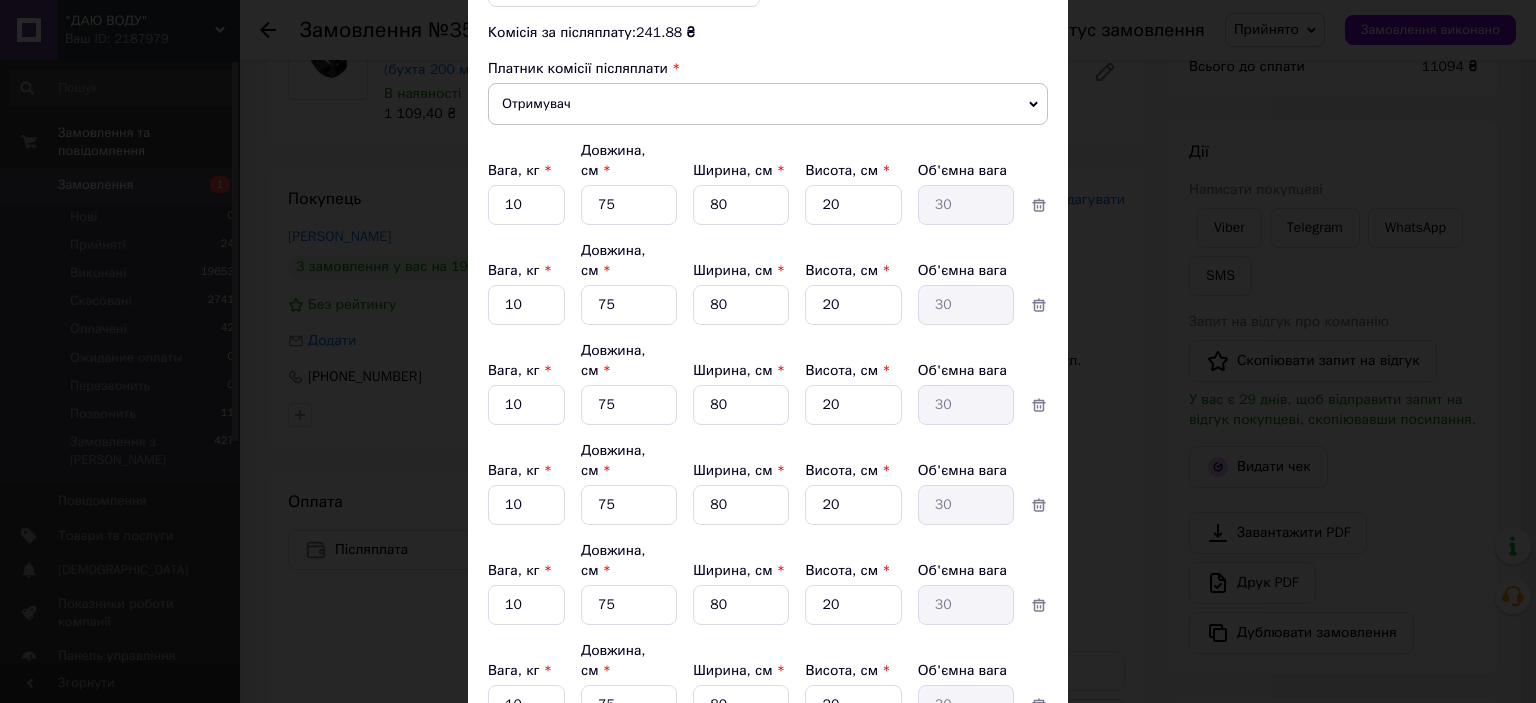click on "Додати місце" at bounding box center (554, 751) 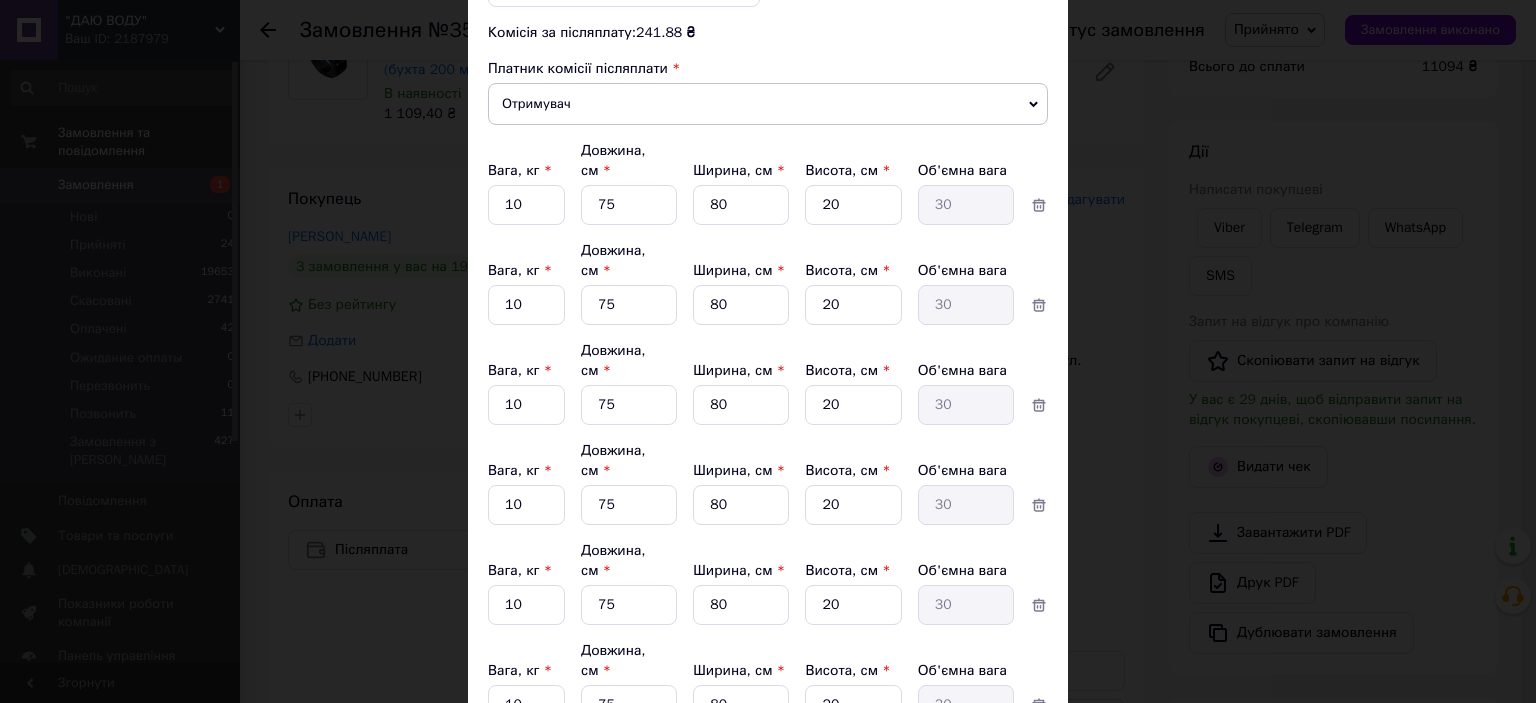 click on "1" at bounding box center [526, 205] 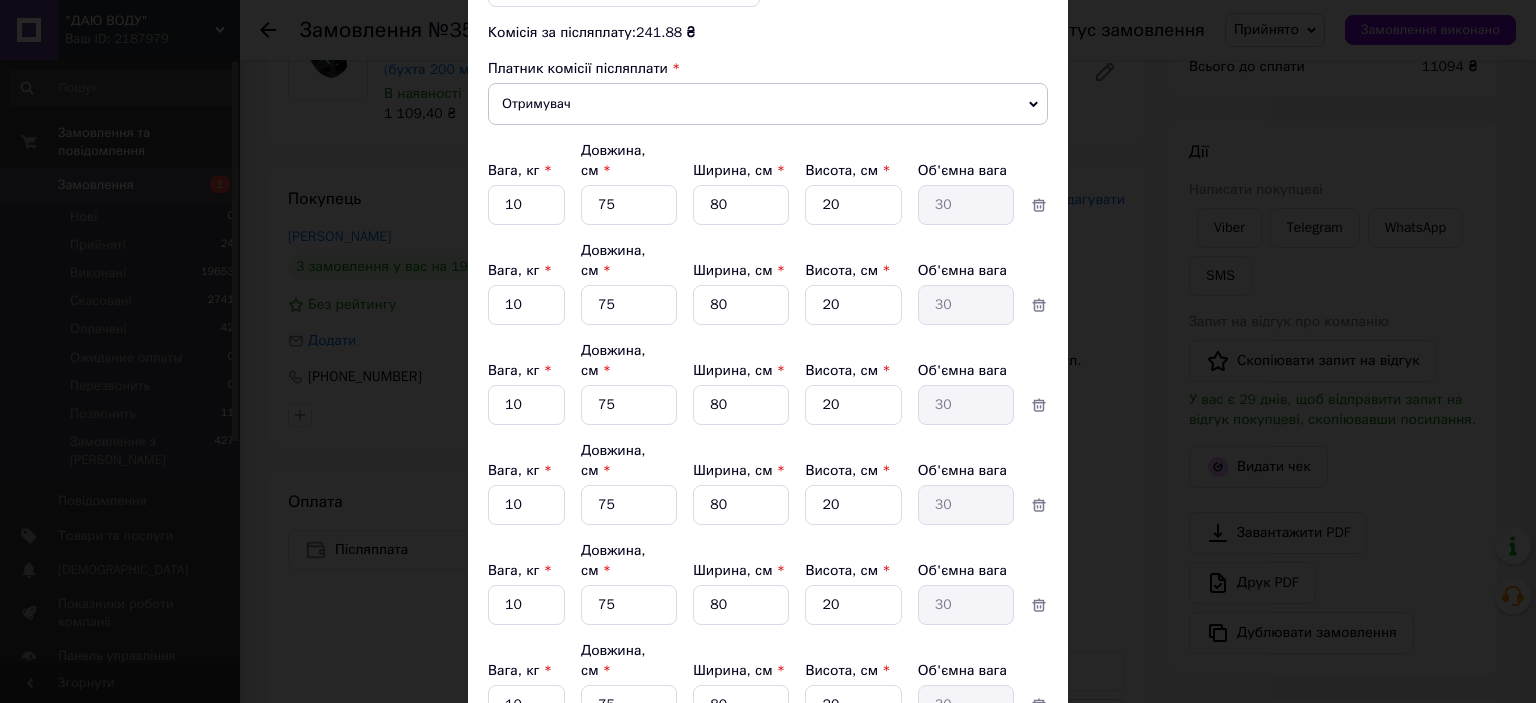 type on "75" 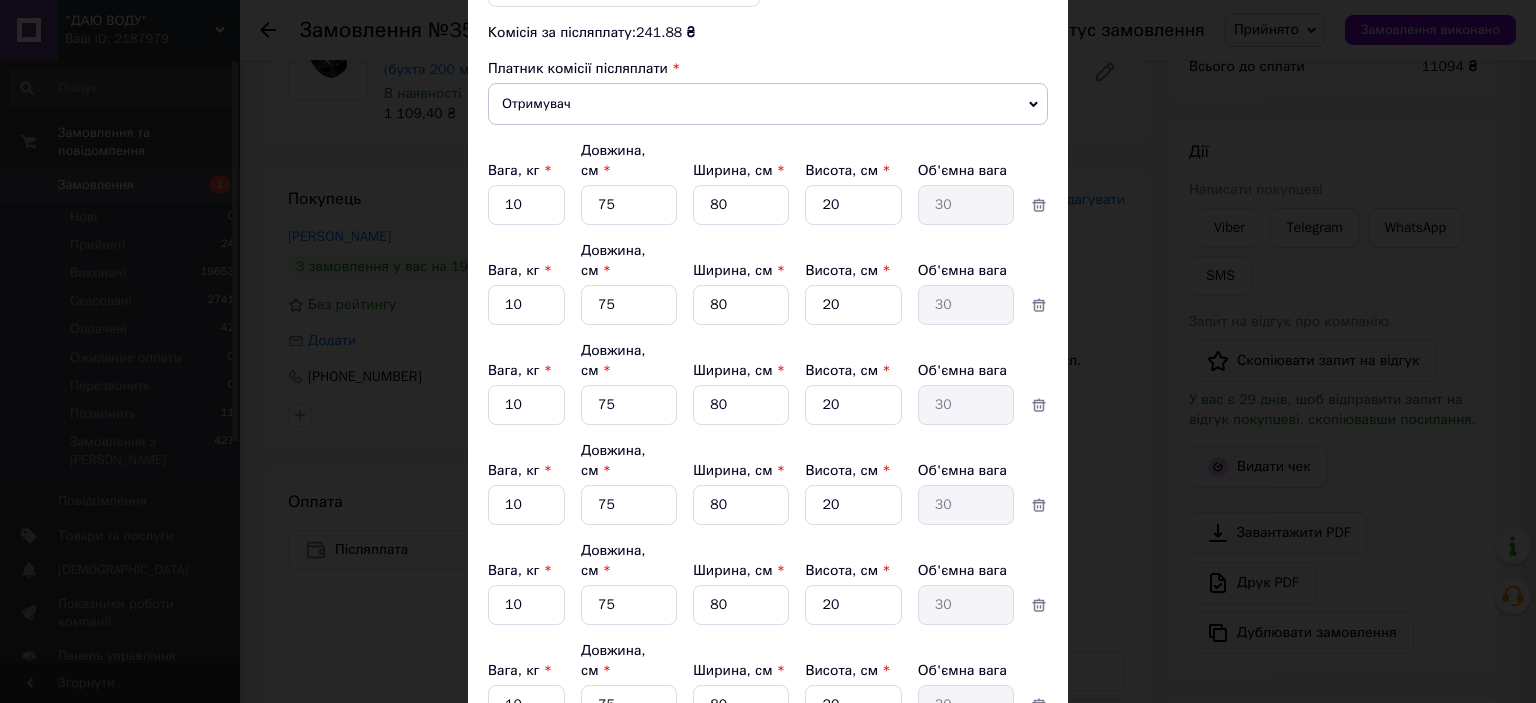 type on "0.47" 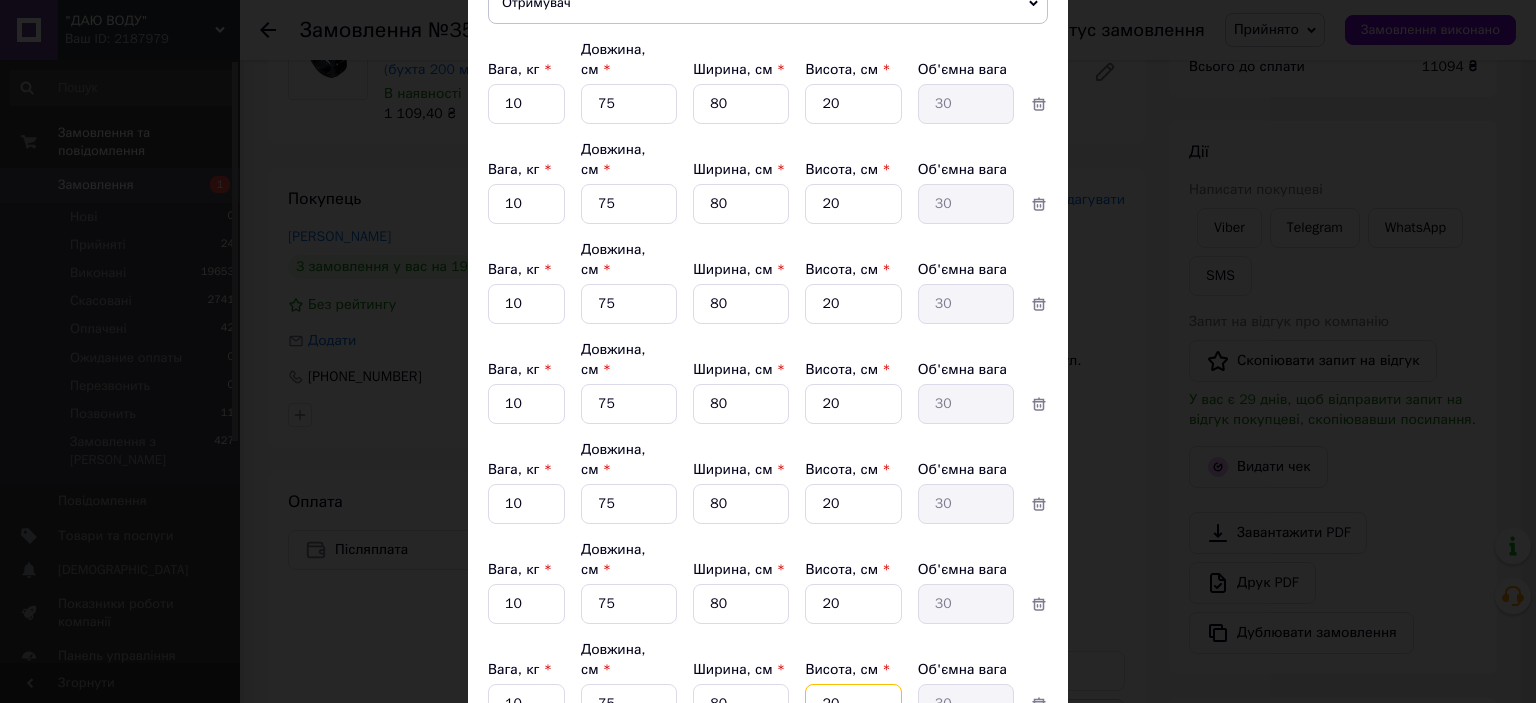 scroll, scrollTop: 1294, scrollLeft: 0, axis: vertical 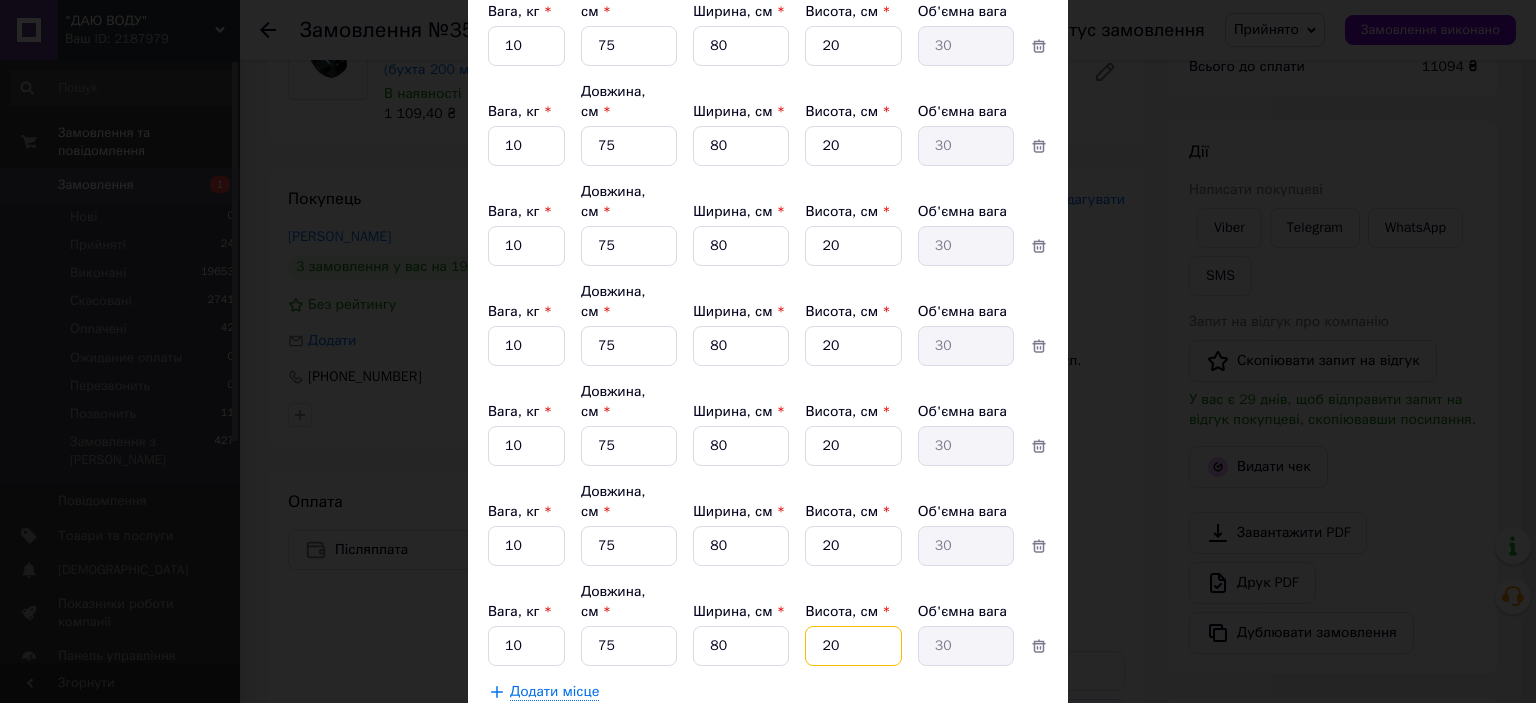 type on "20" 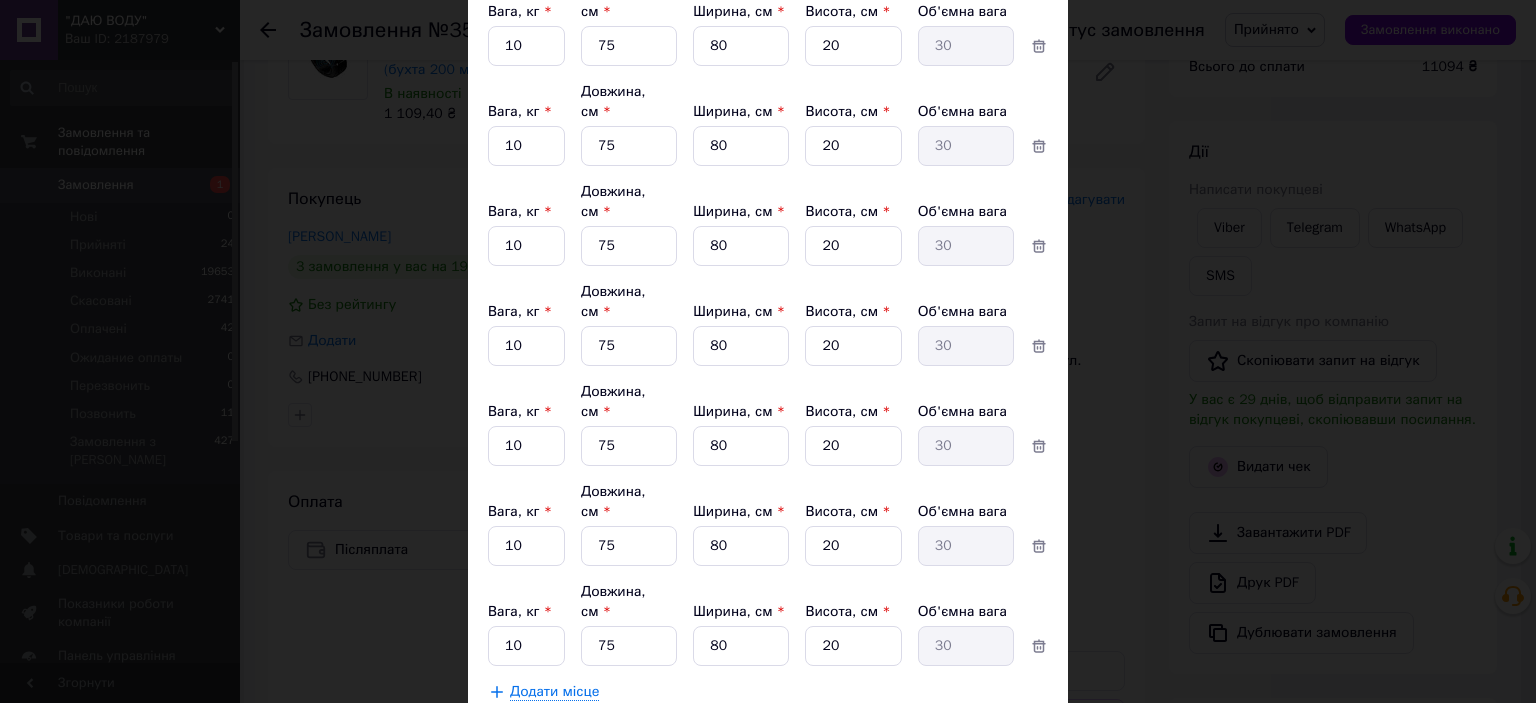 click on "Додати місце" at bounding box center [554, 692] 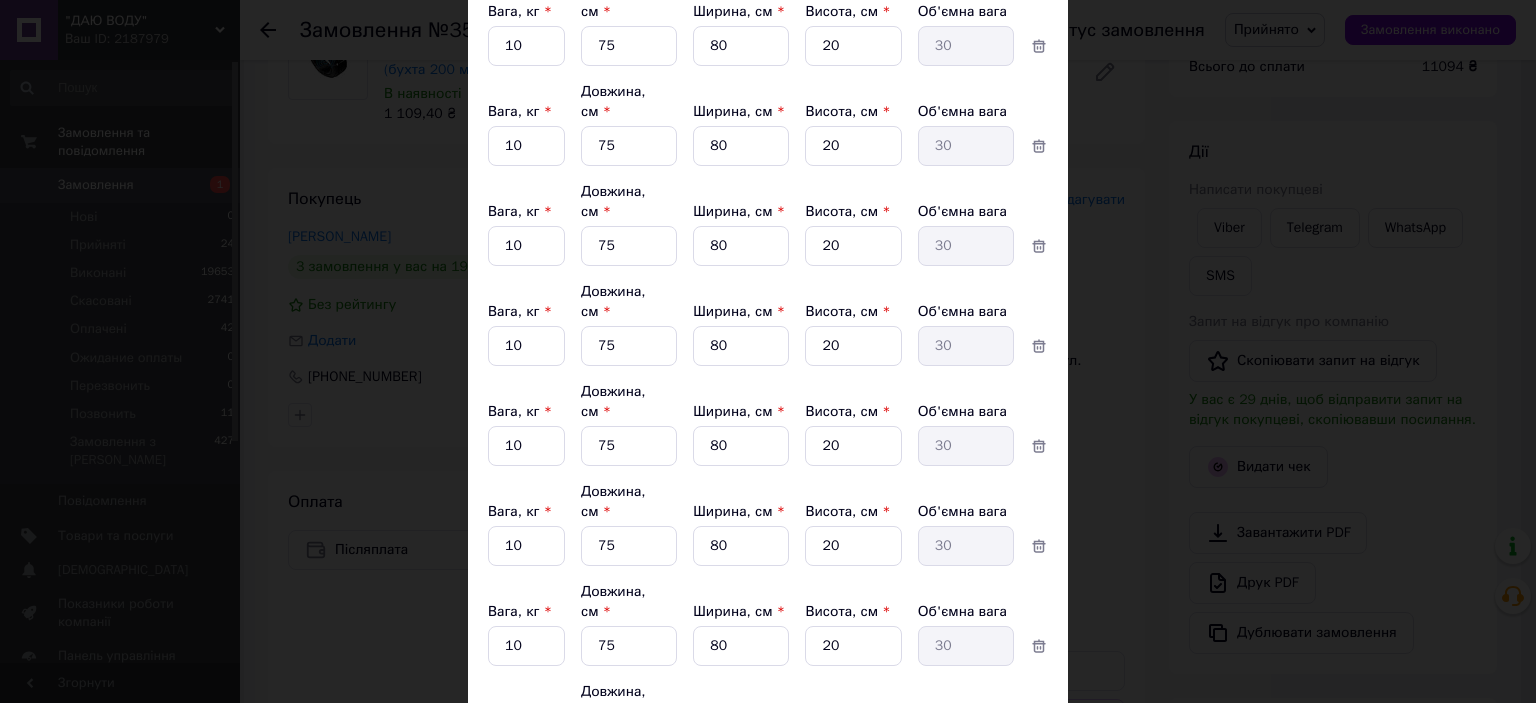 click on "1" at bounding box center [526, 46] 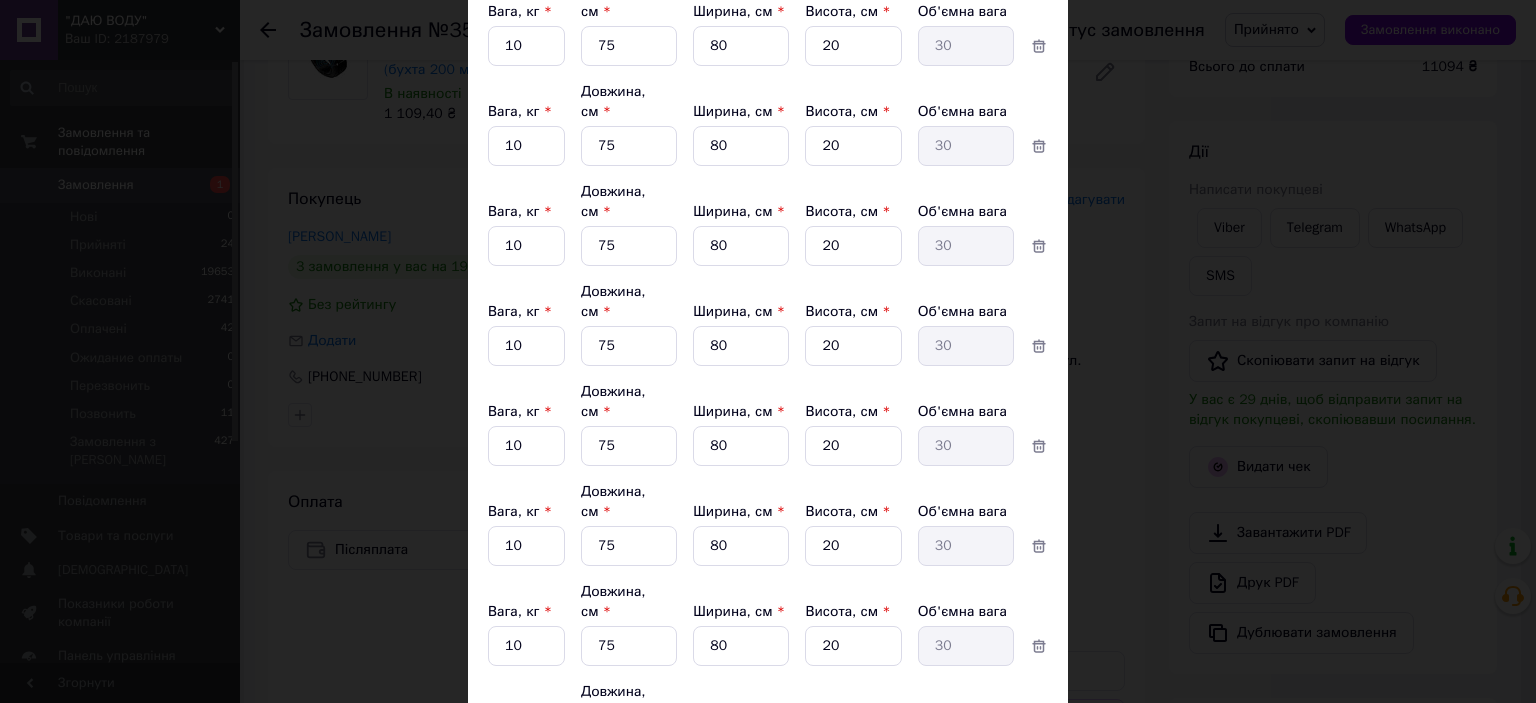type on "75" 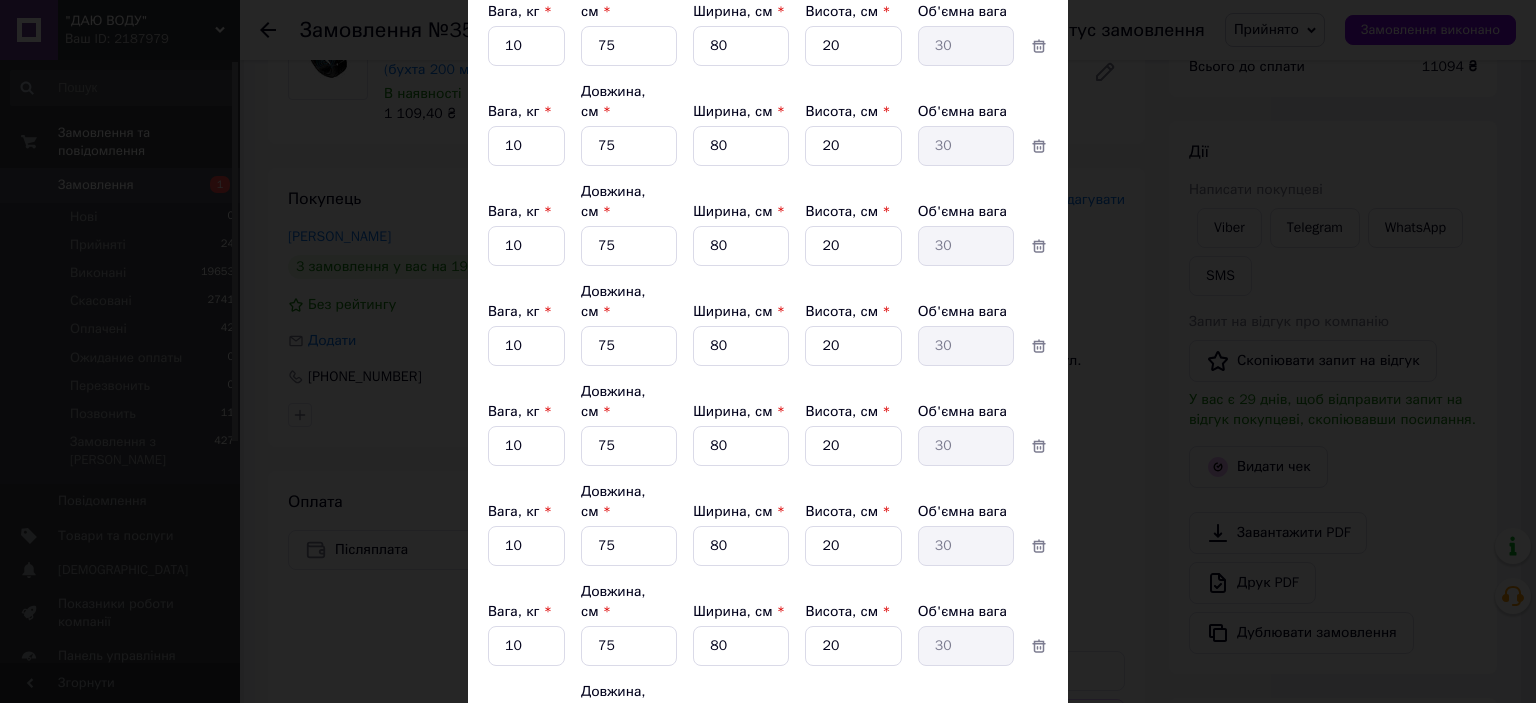 type on "0.47" 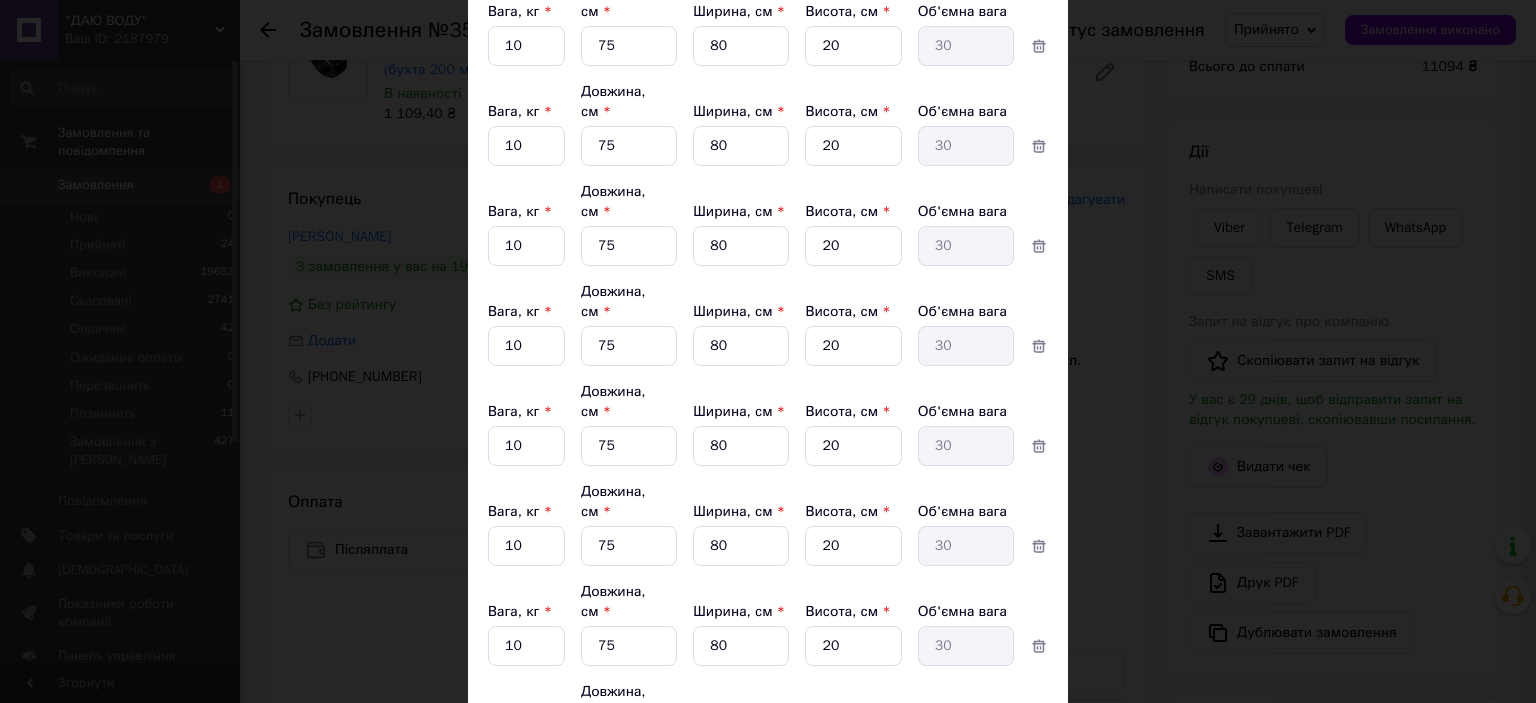 type on "80" 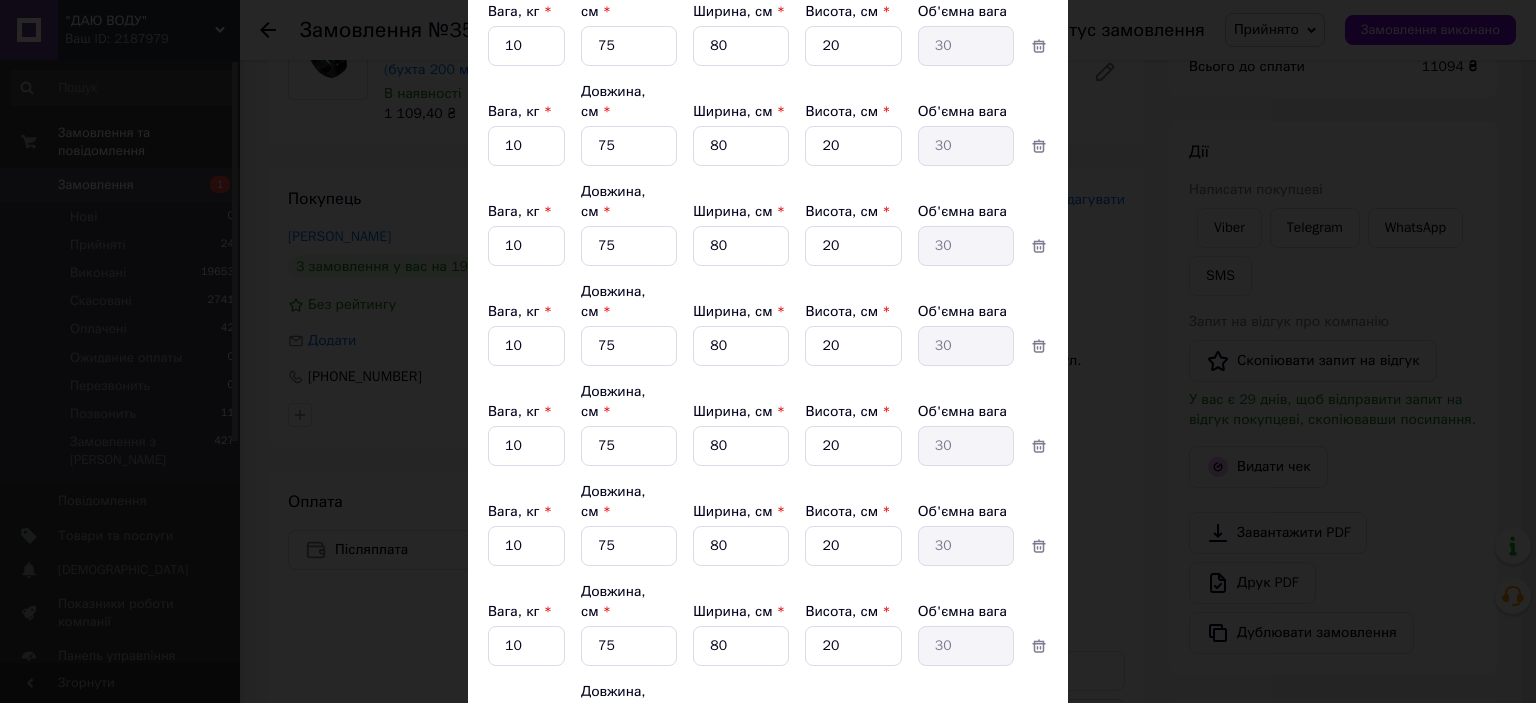 type on "7.5" 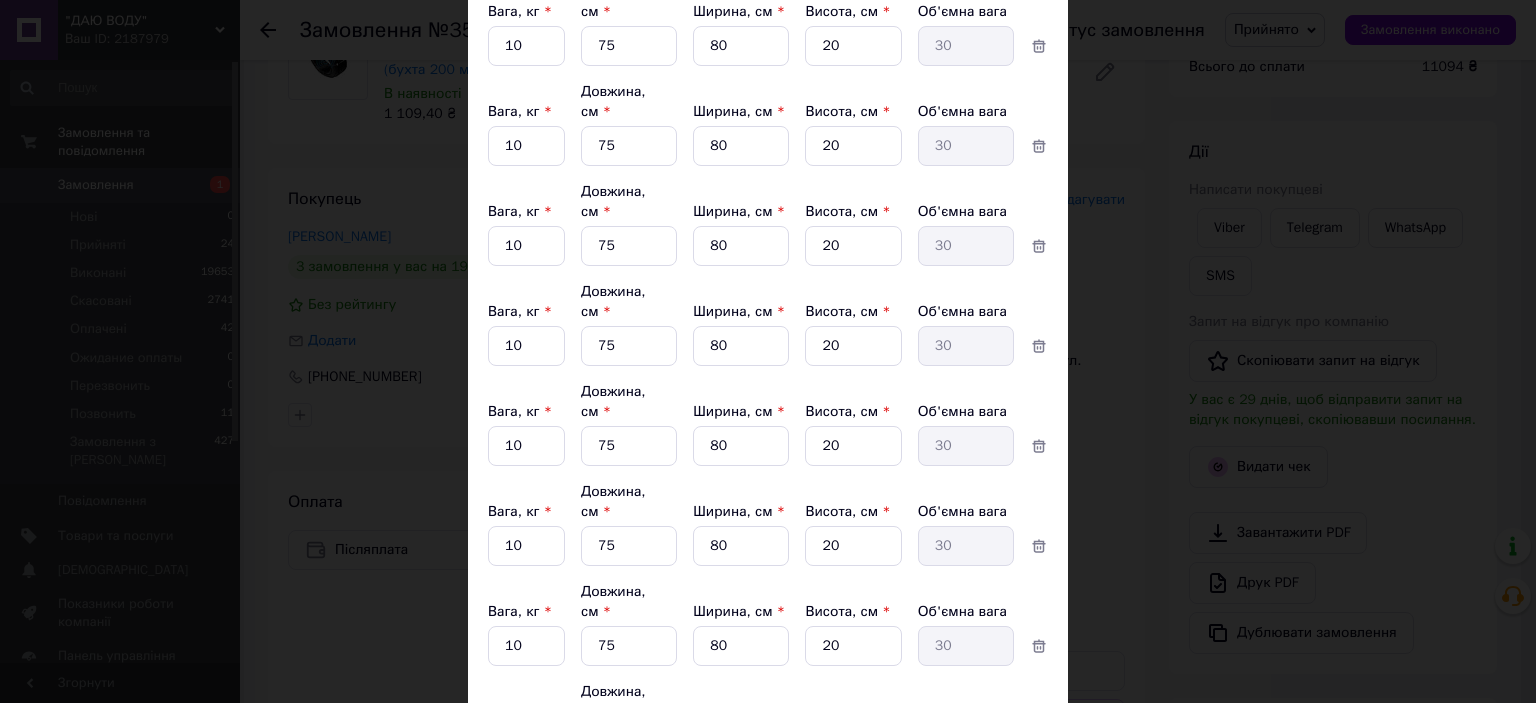 click on "5" at bounding box center (853, 46) 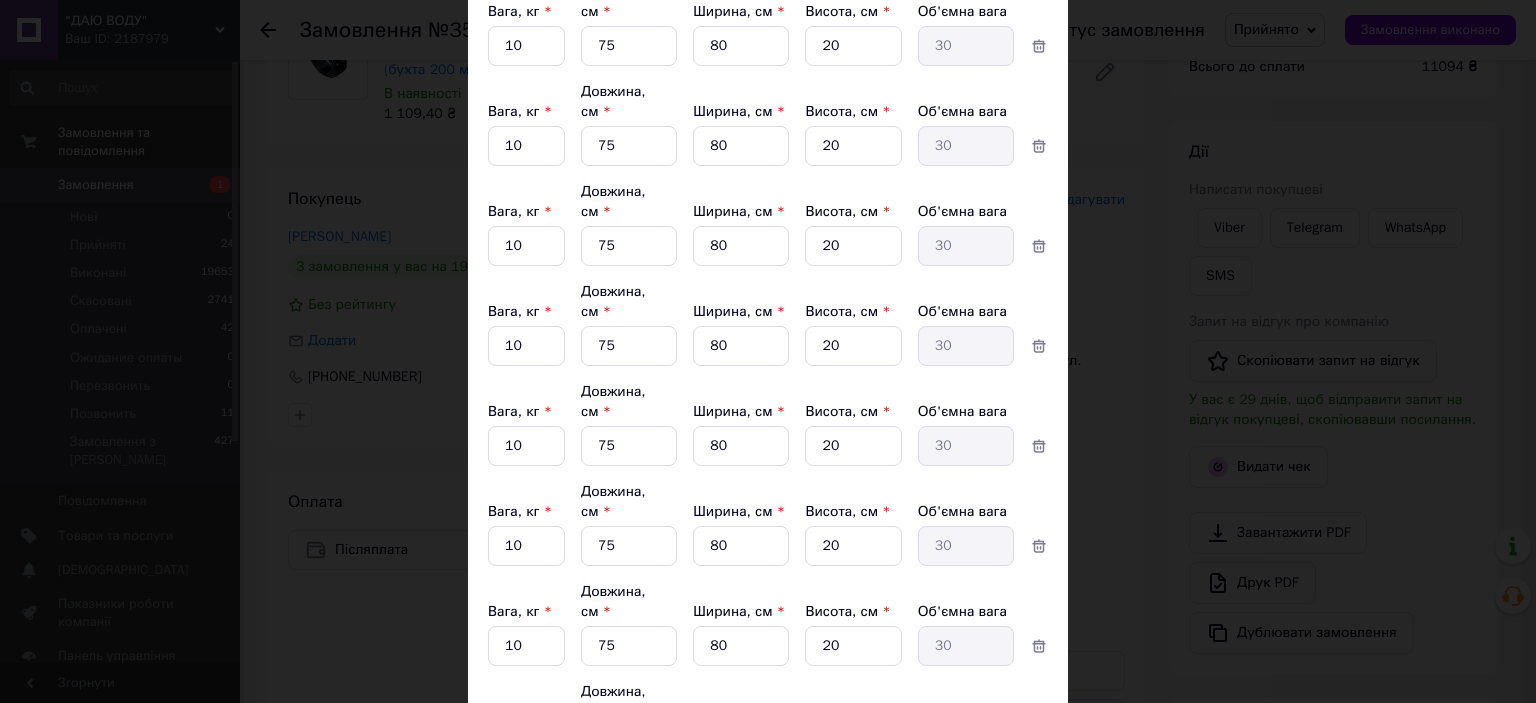 type on "20" 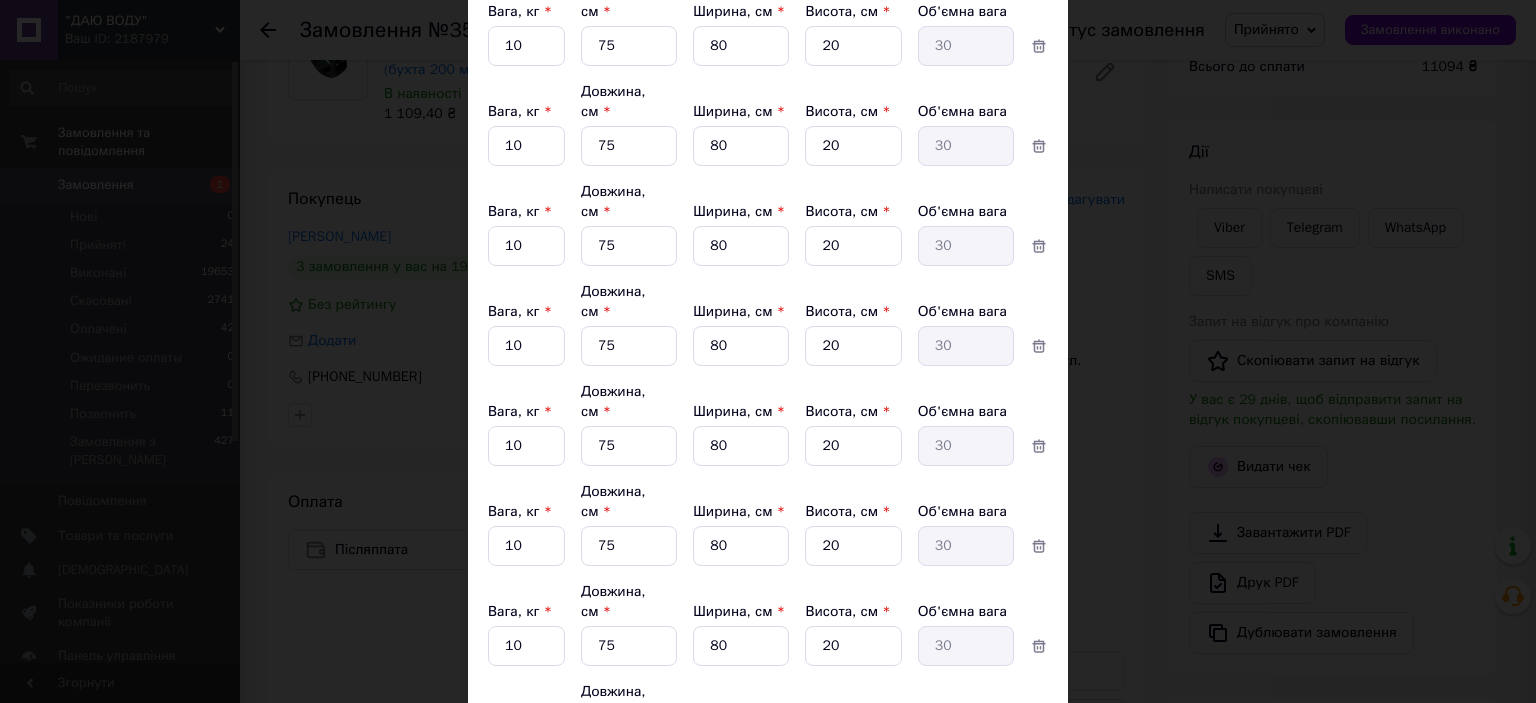 type on "30" 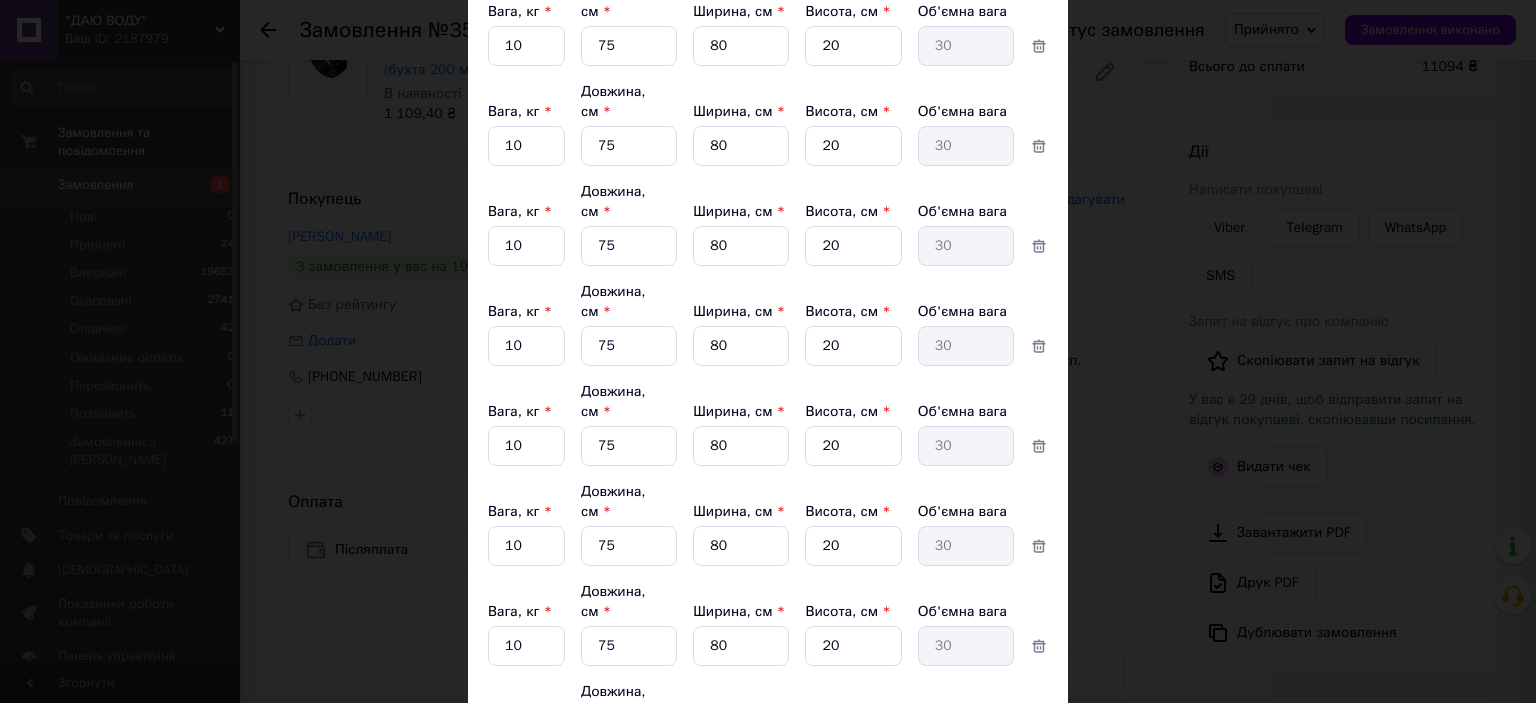 type on "20" 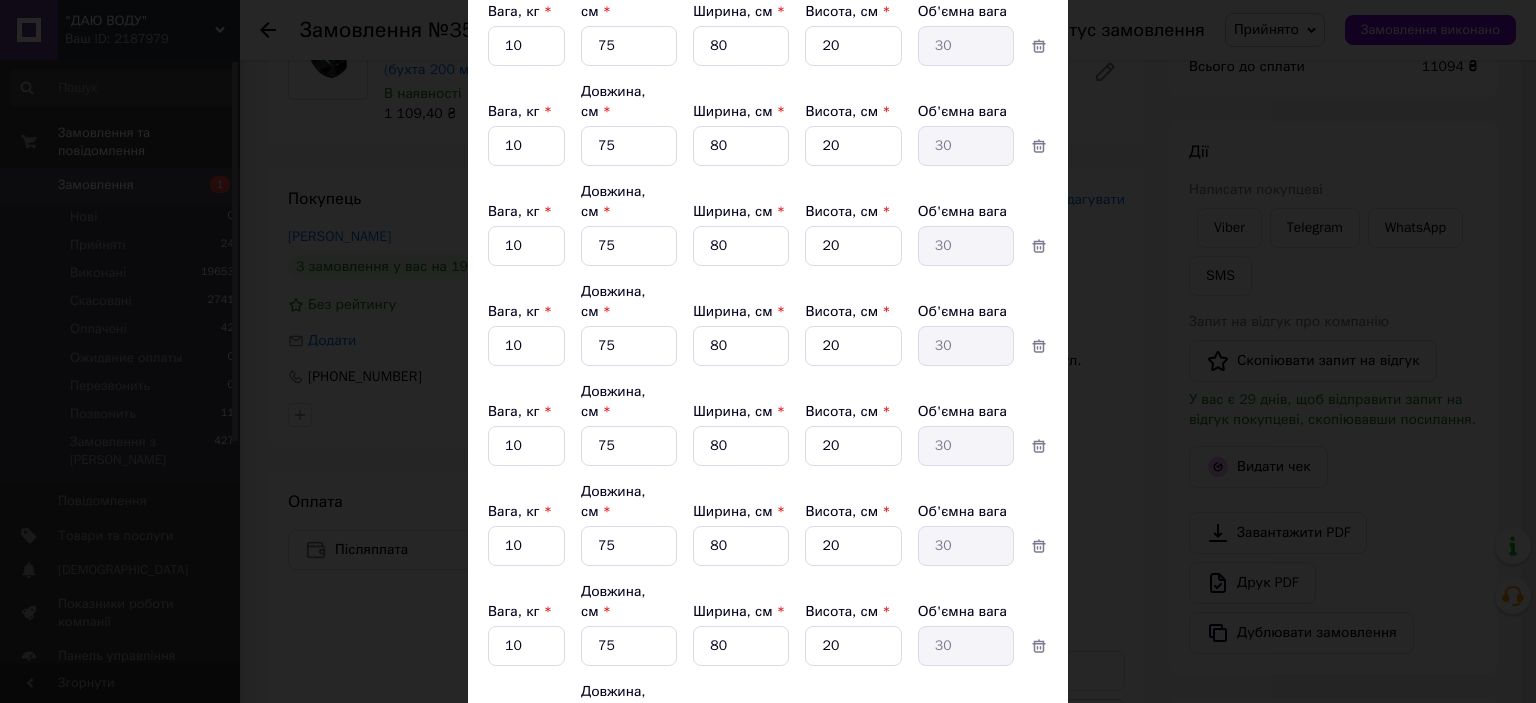 click on "1" at bounding box center (526, 46) 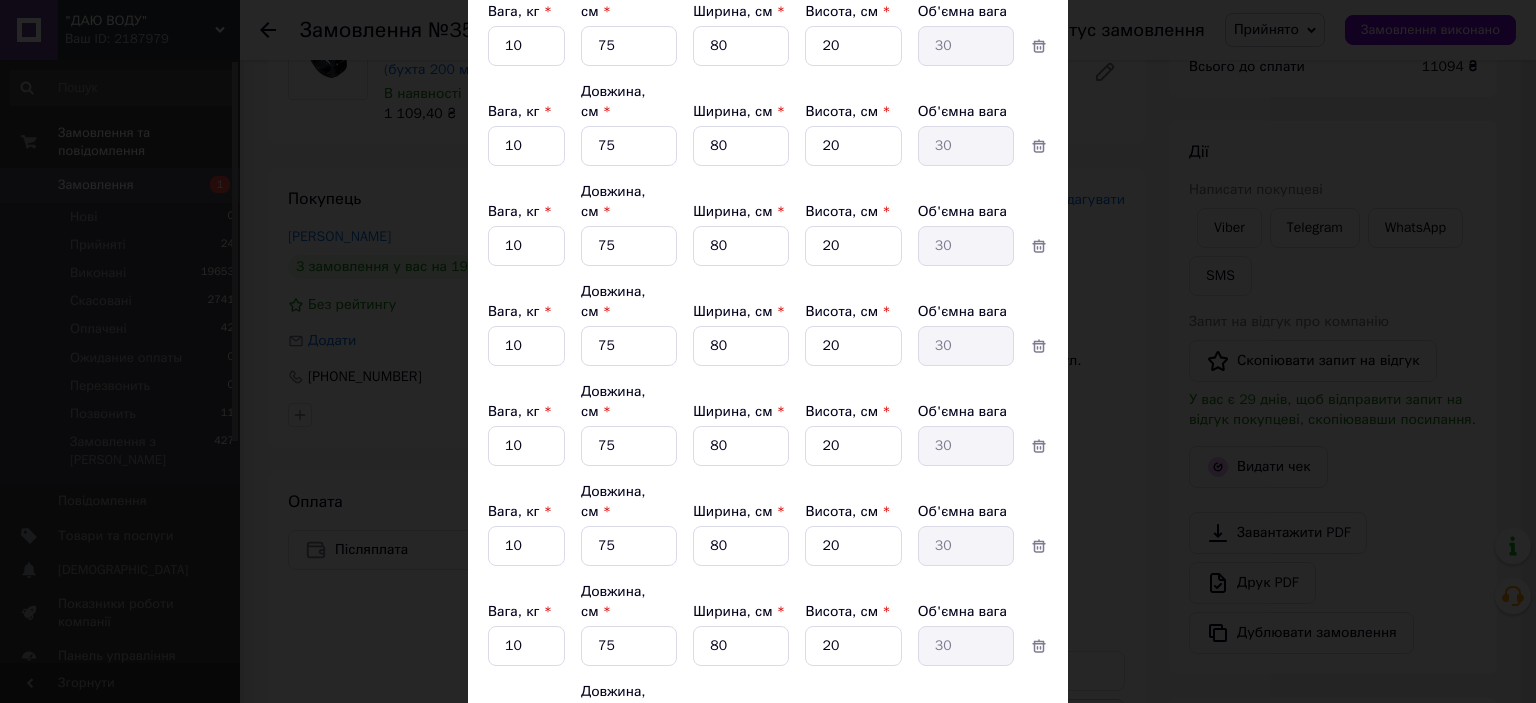 type on "10" 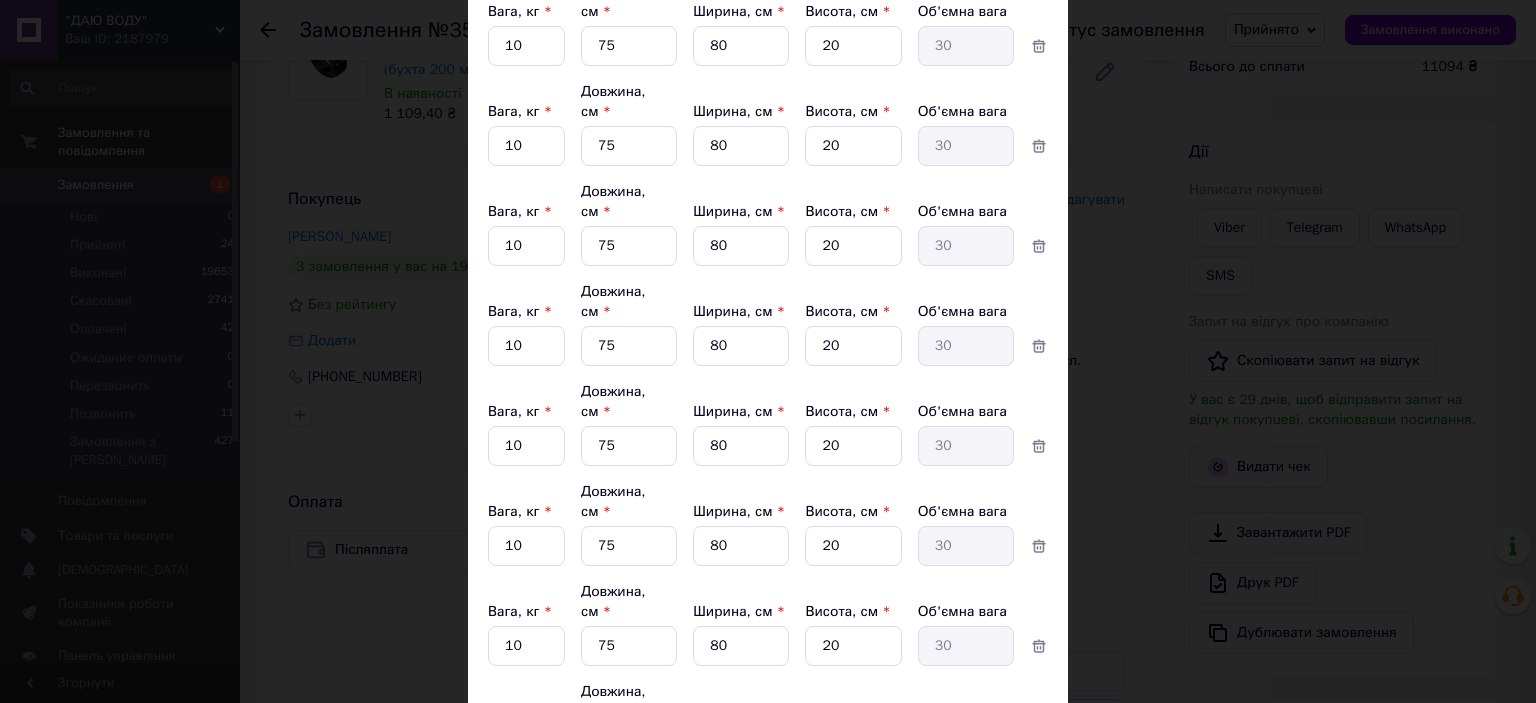 click on "5" at bounding box center [629, 46] 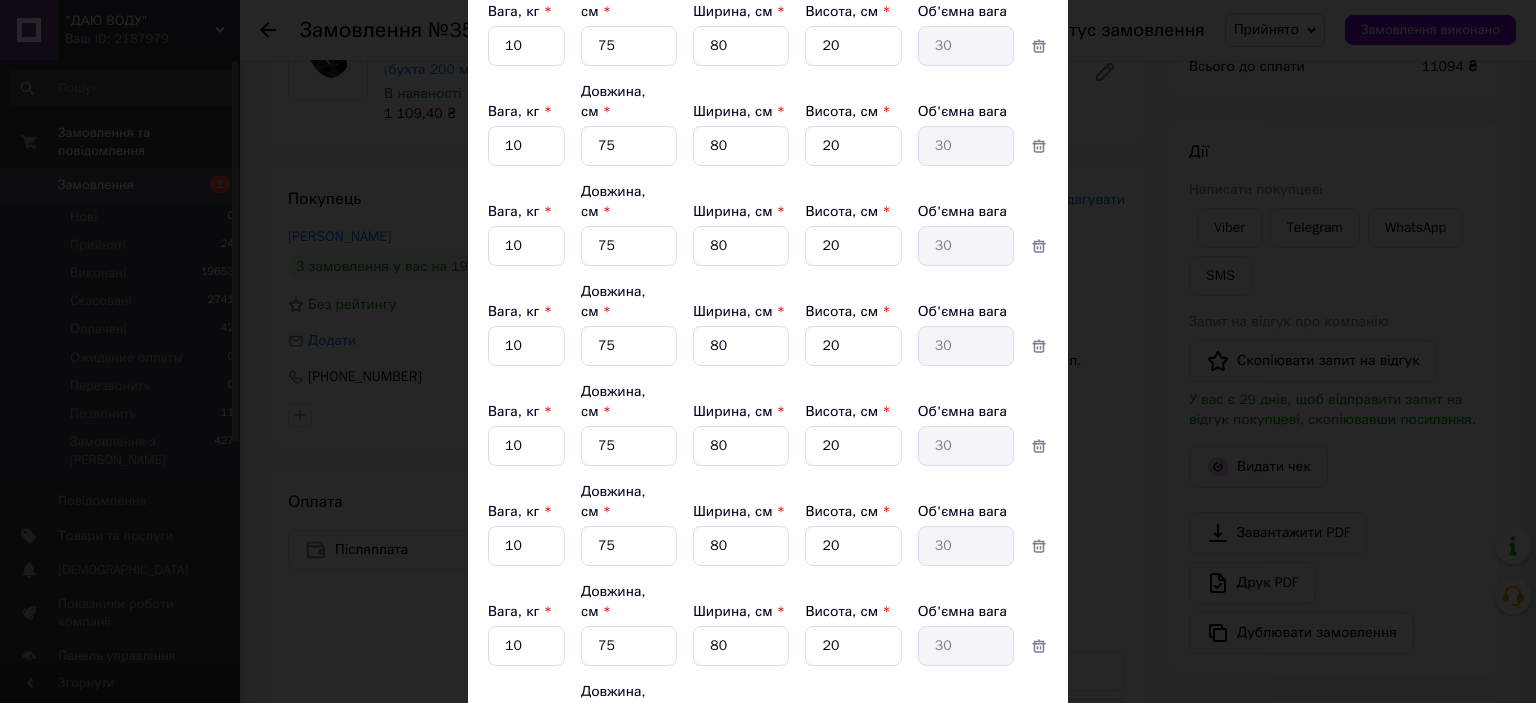 click on "5" at bounding box center (629, 46) 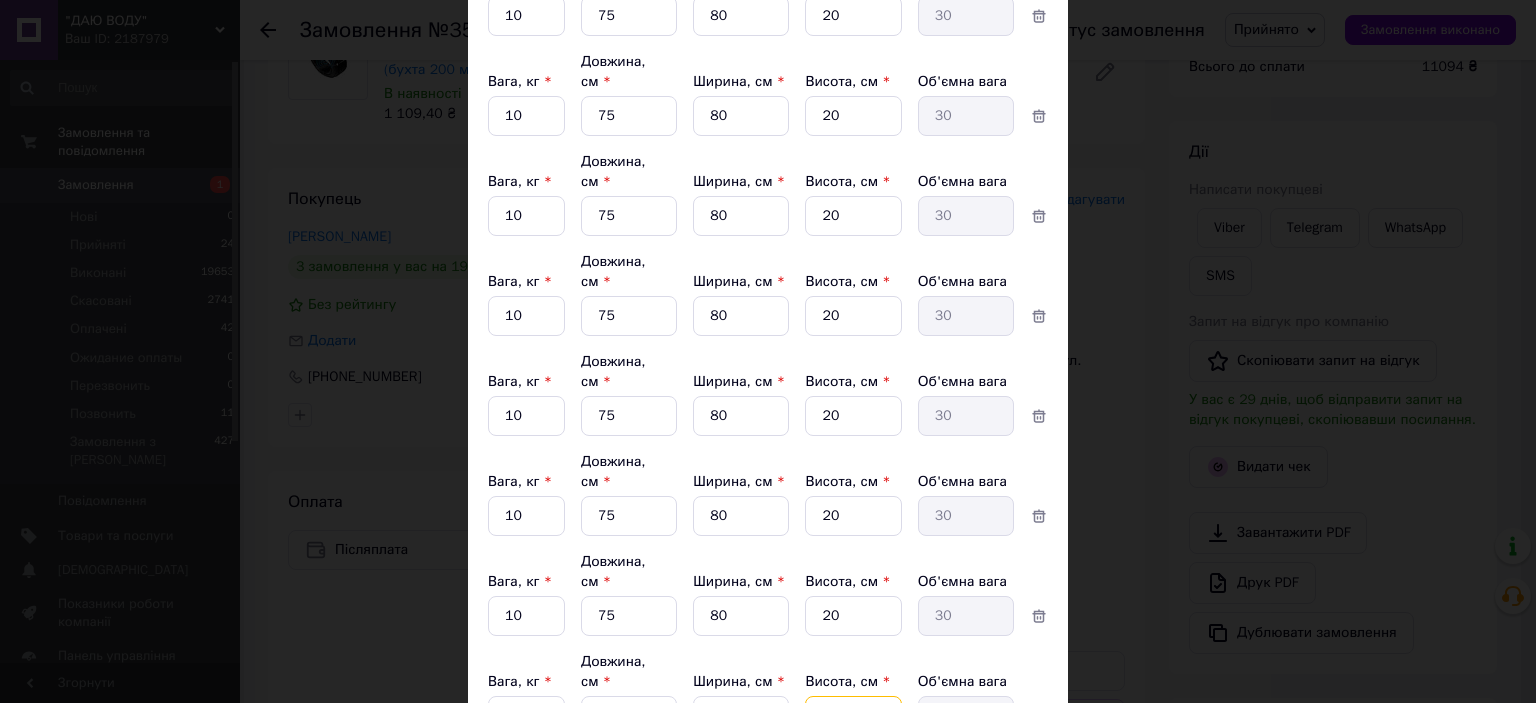 scroll, scrollTop: 1453, scrollLeft: 0, axis: vertical 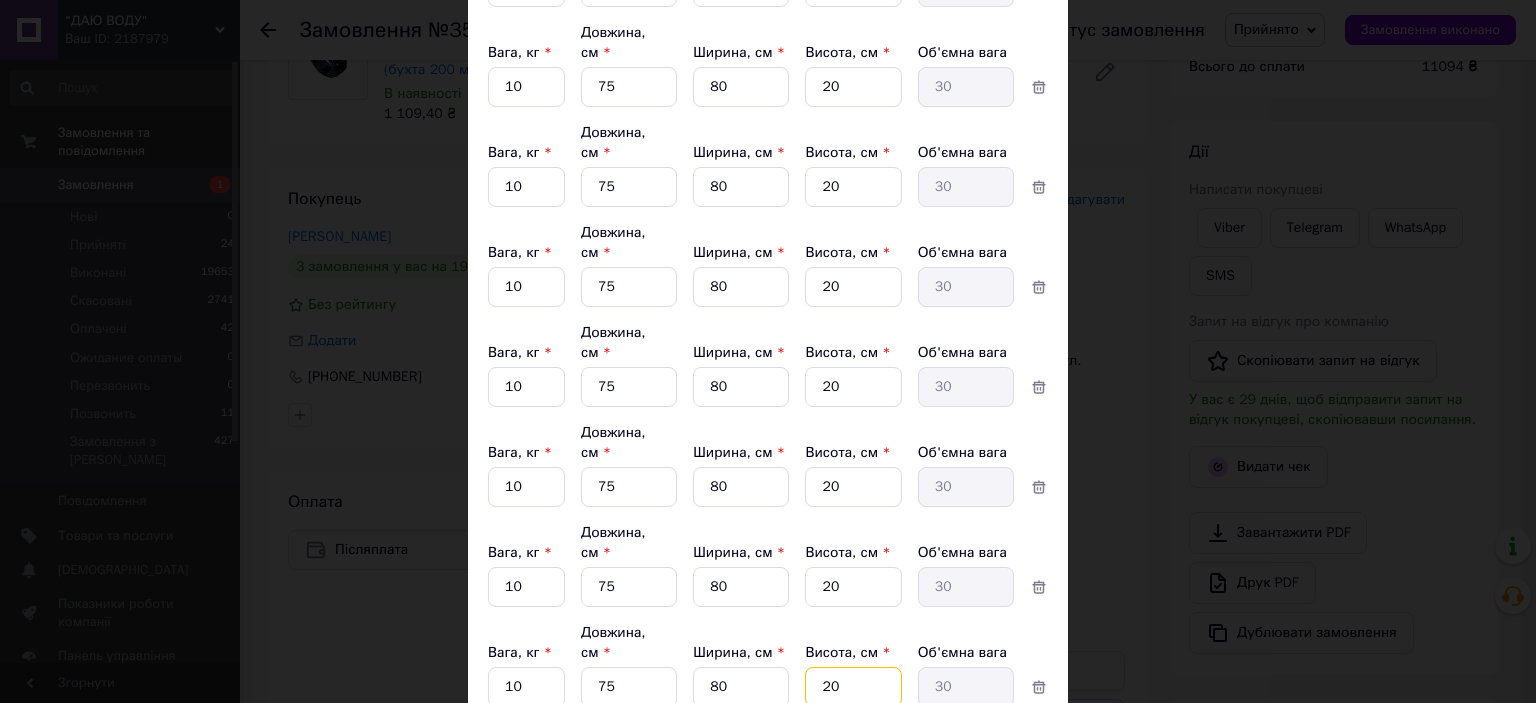 type on "20" 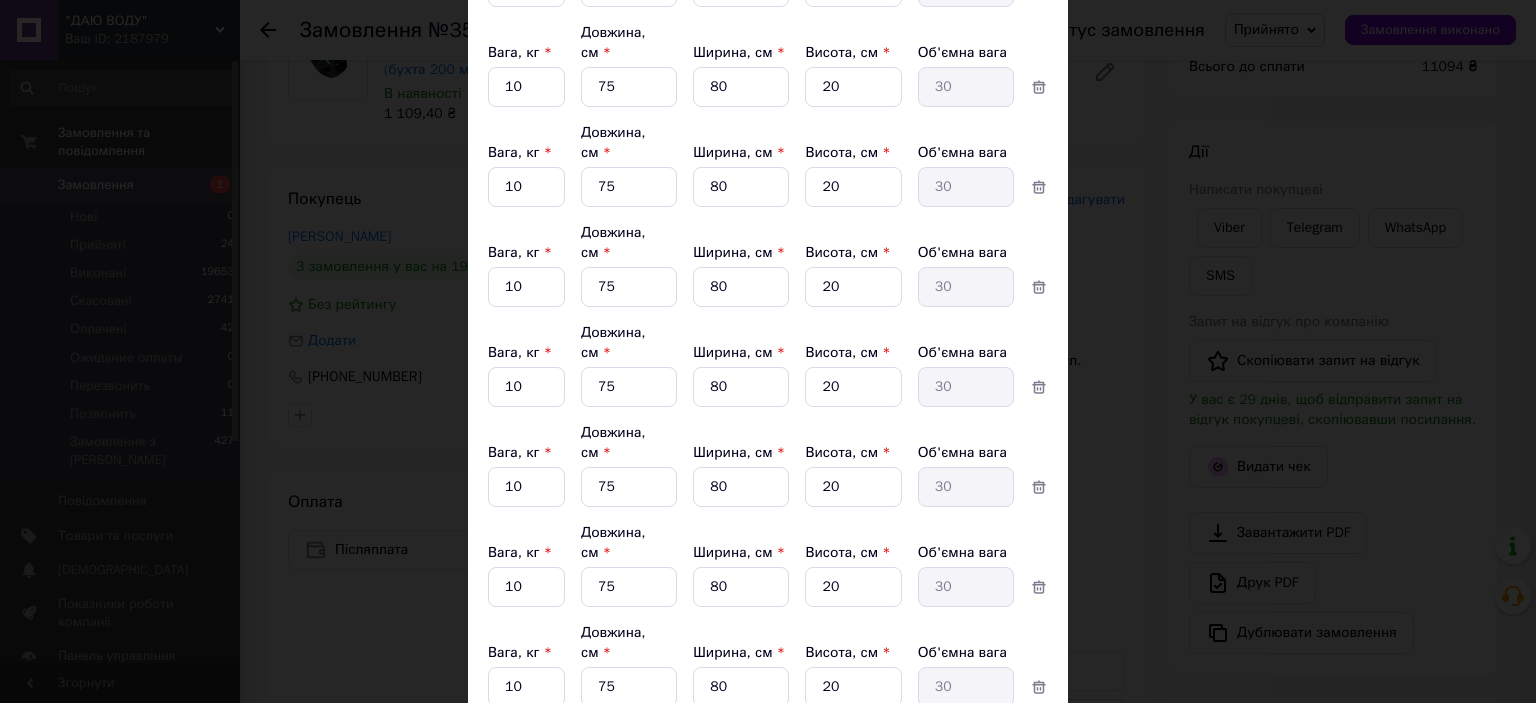 click on "Додати місце" at bounding box center [554, 733] 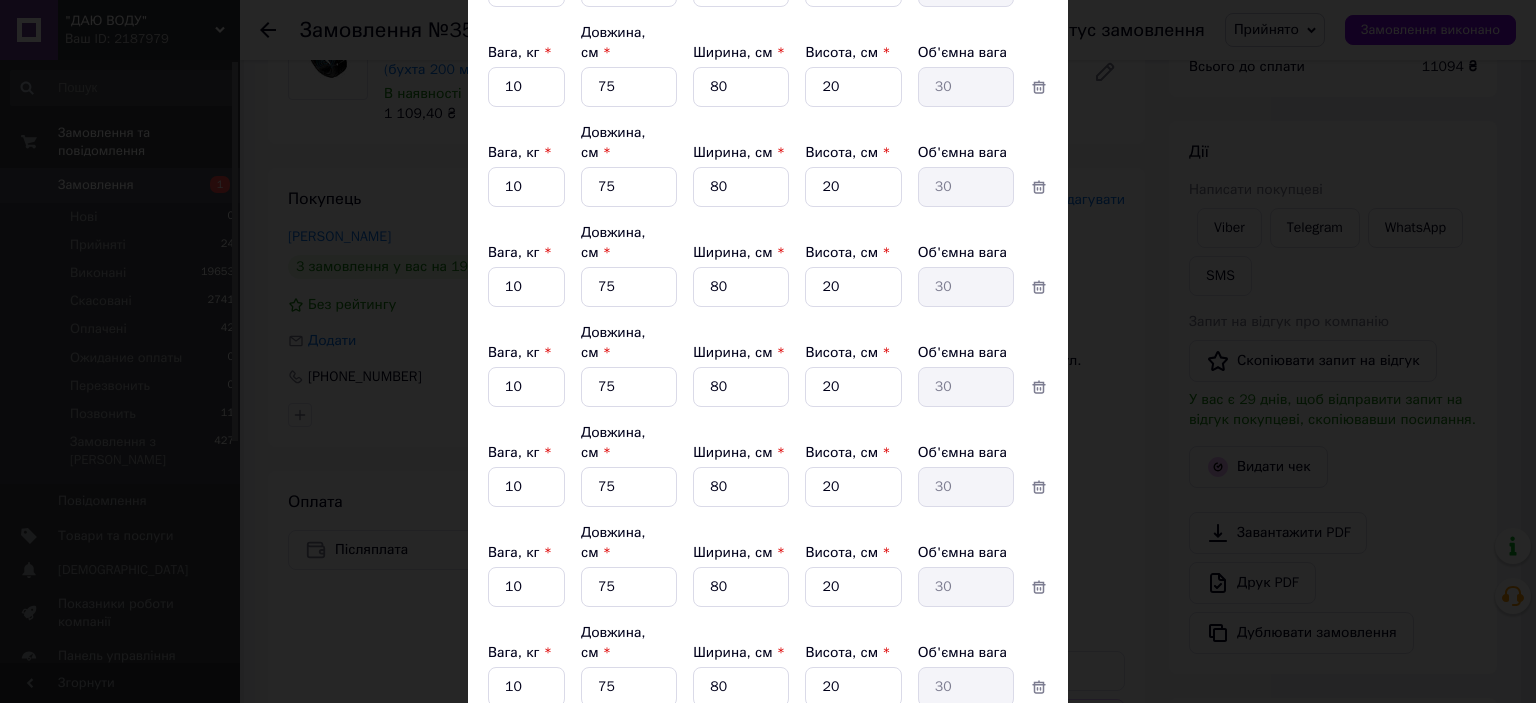 click on "1" at bounding box center (526, -113) 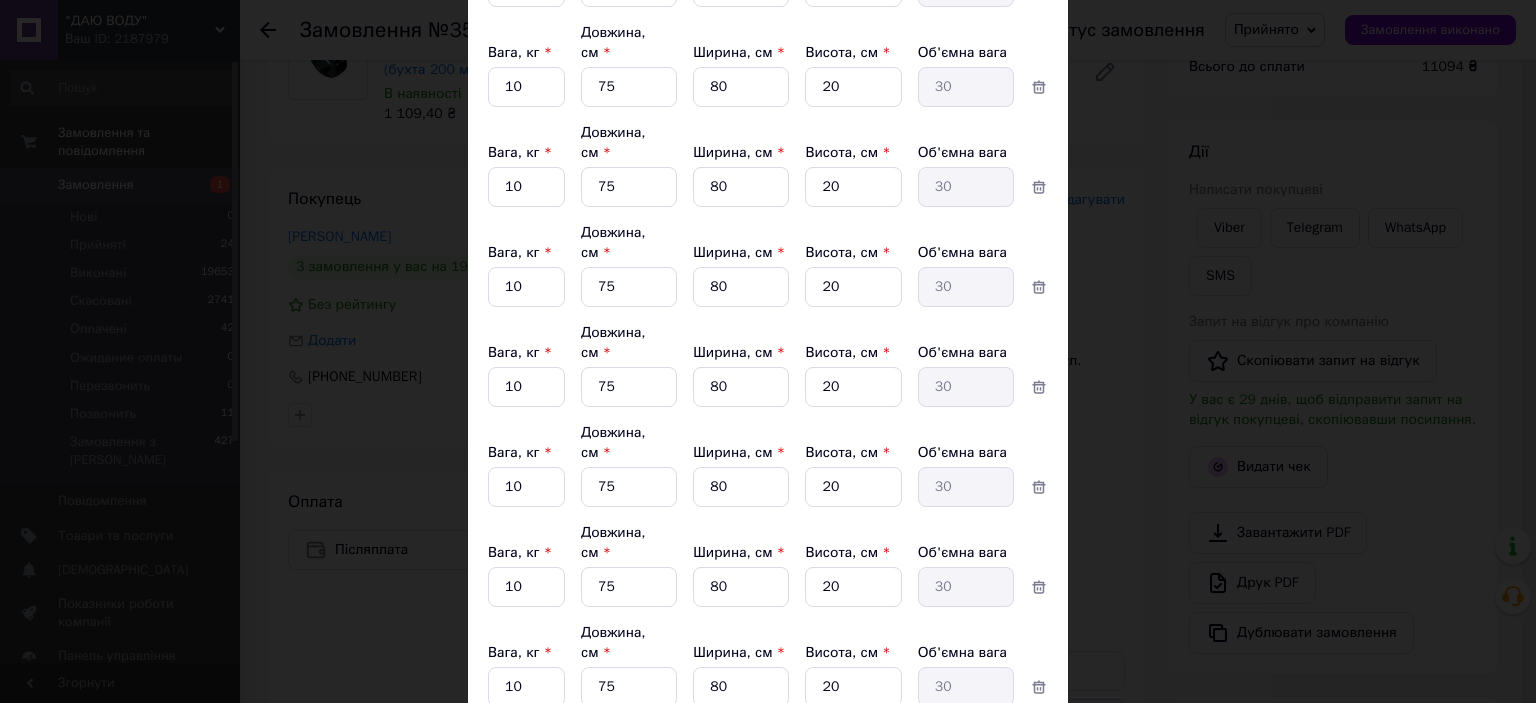 type on "10" 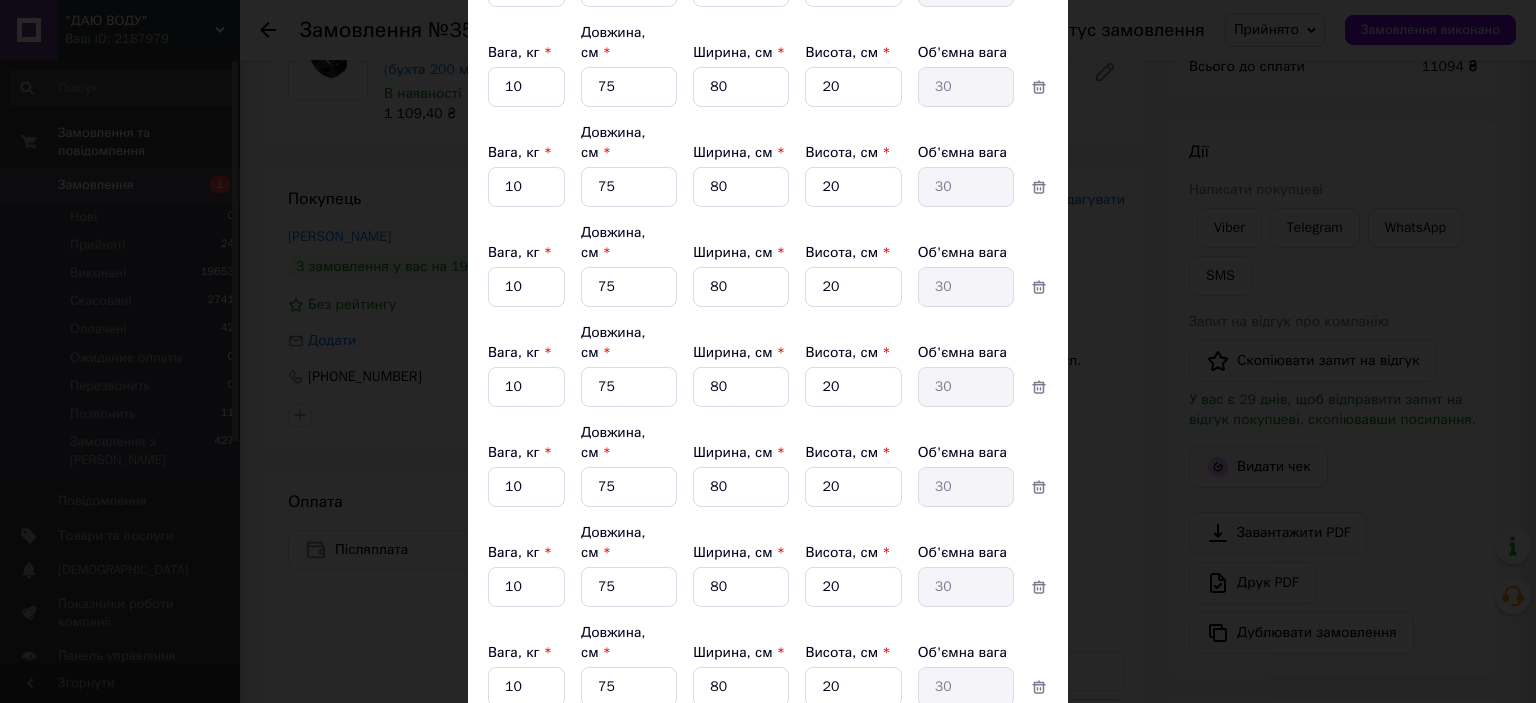 click on "5" at bounding box center (629, -113) 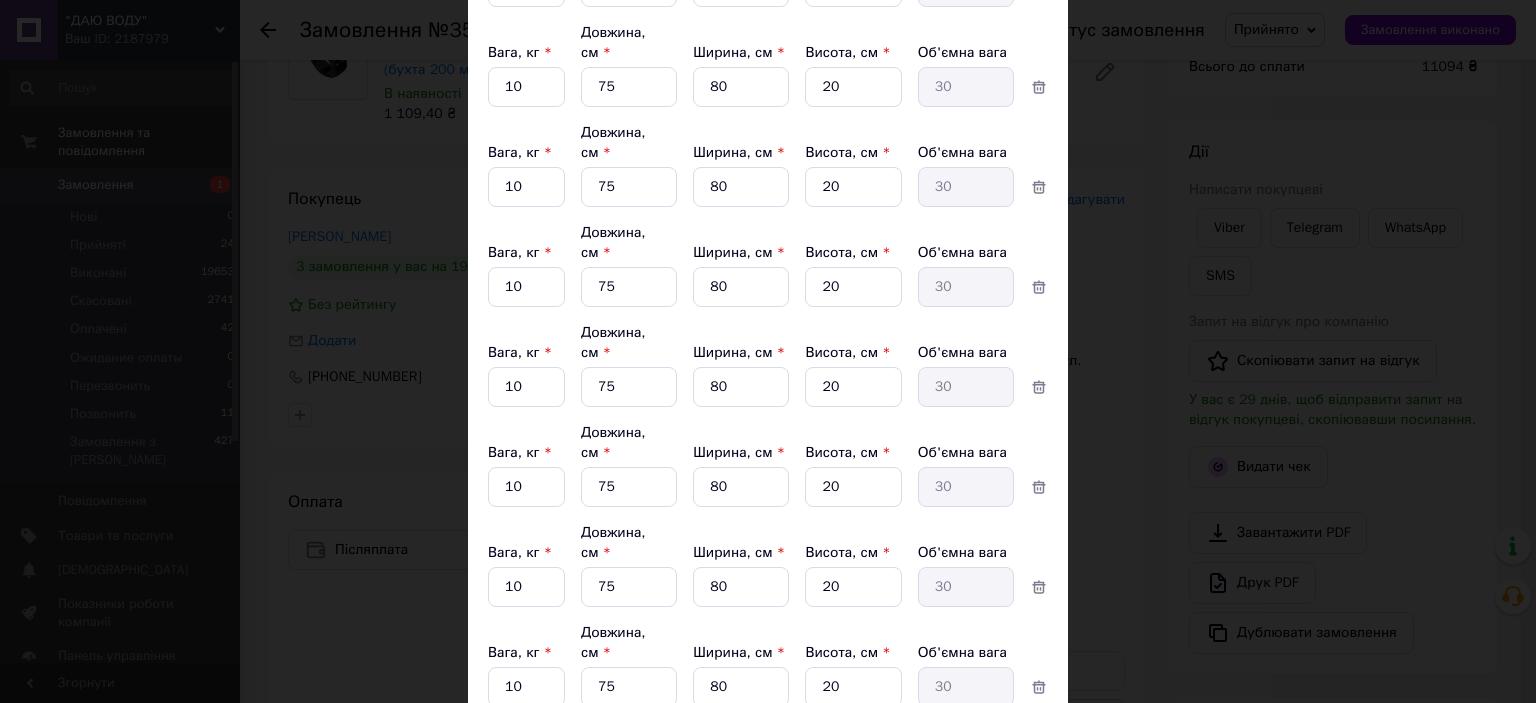 click on "5" at bounding box center [629, -113] 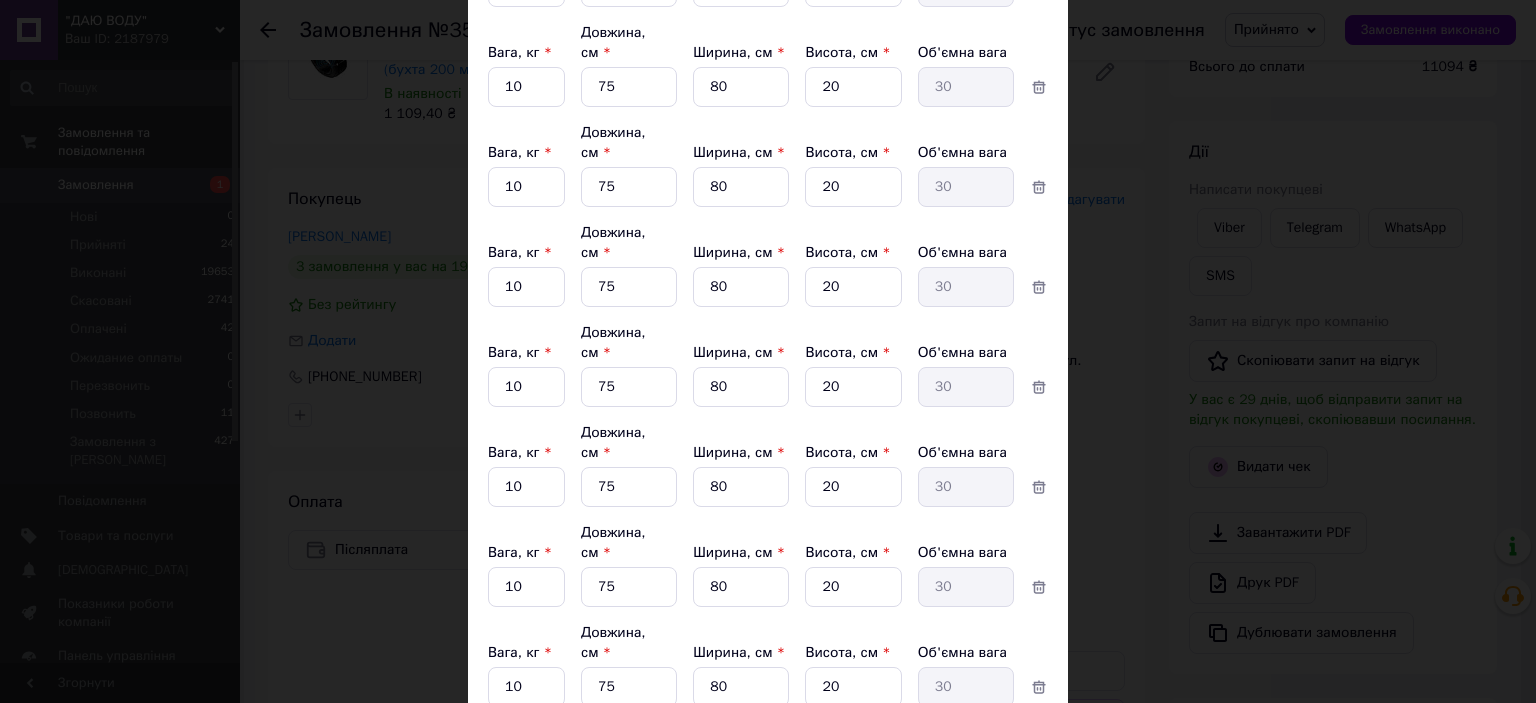 type on "75" 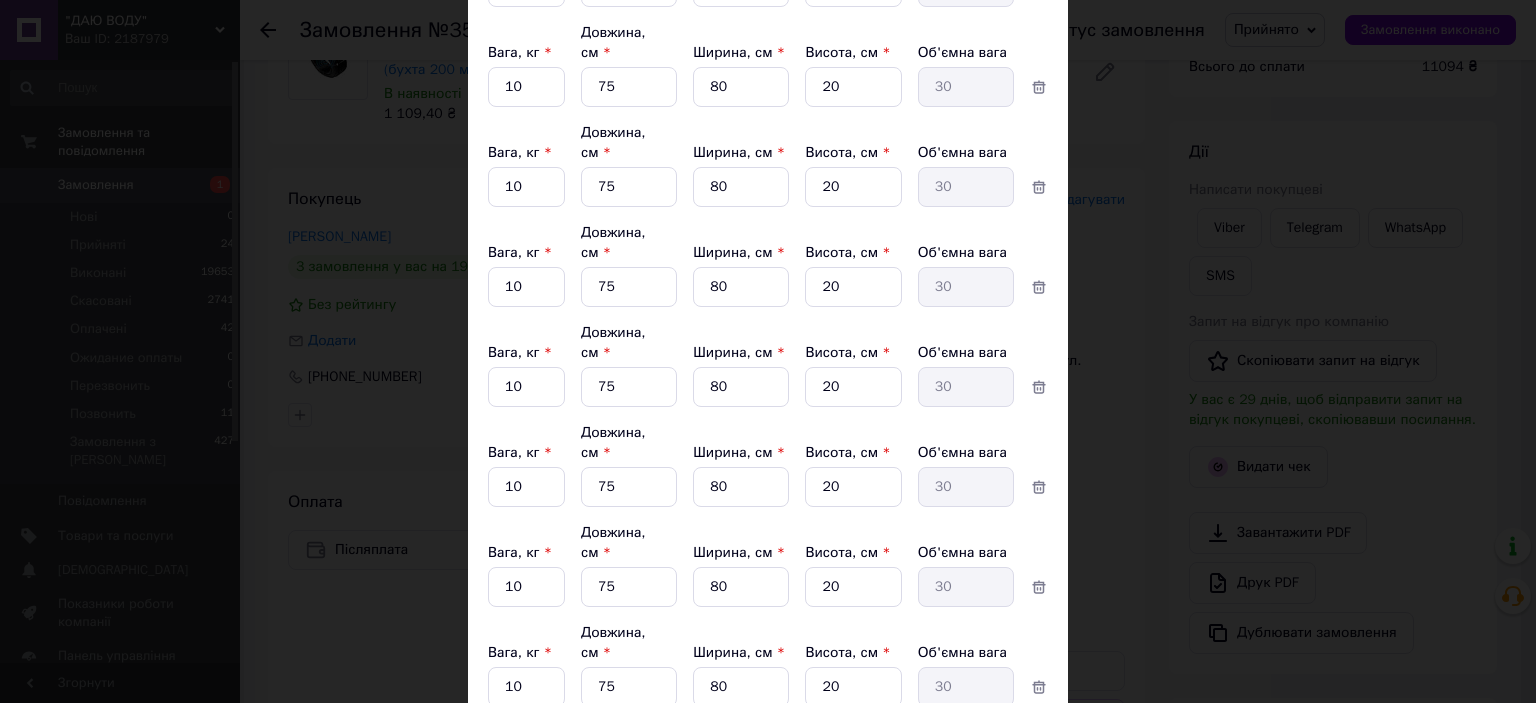 type on "0.47" 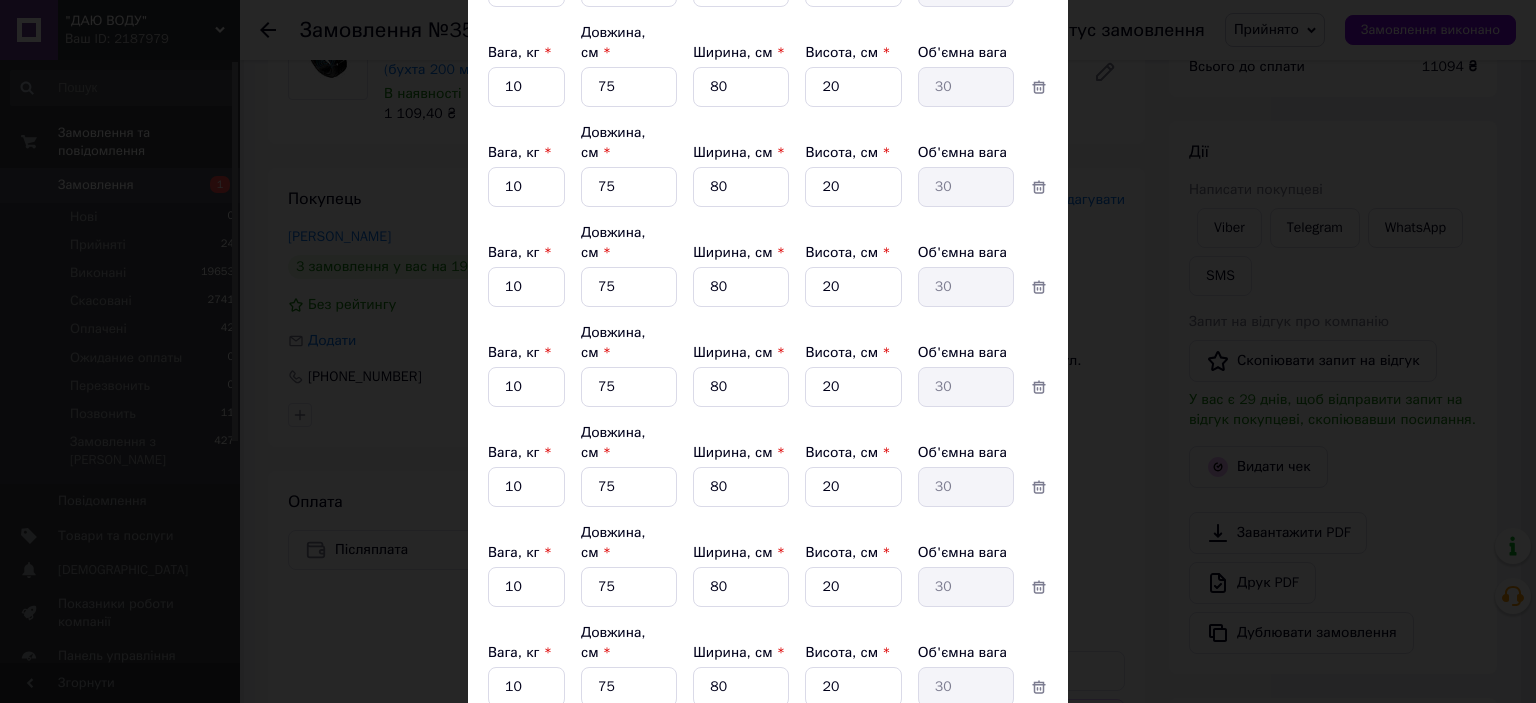type on "75" 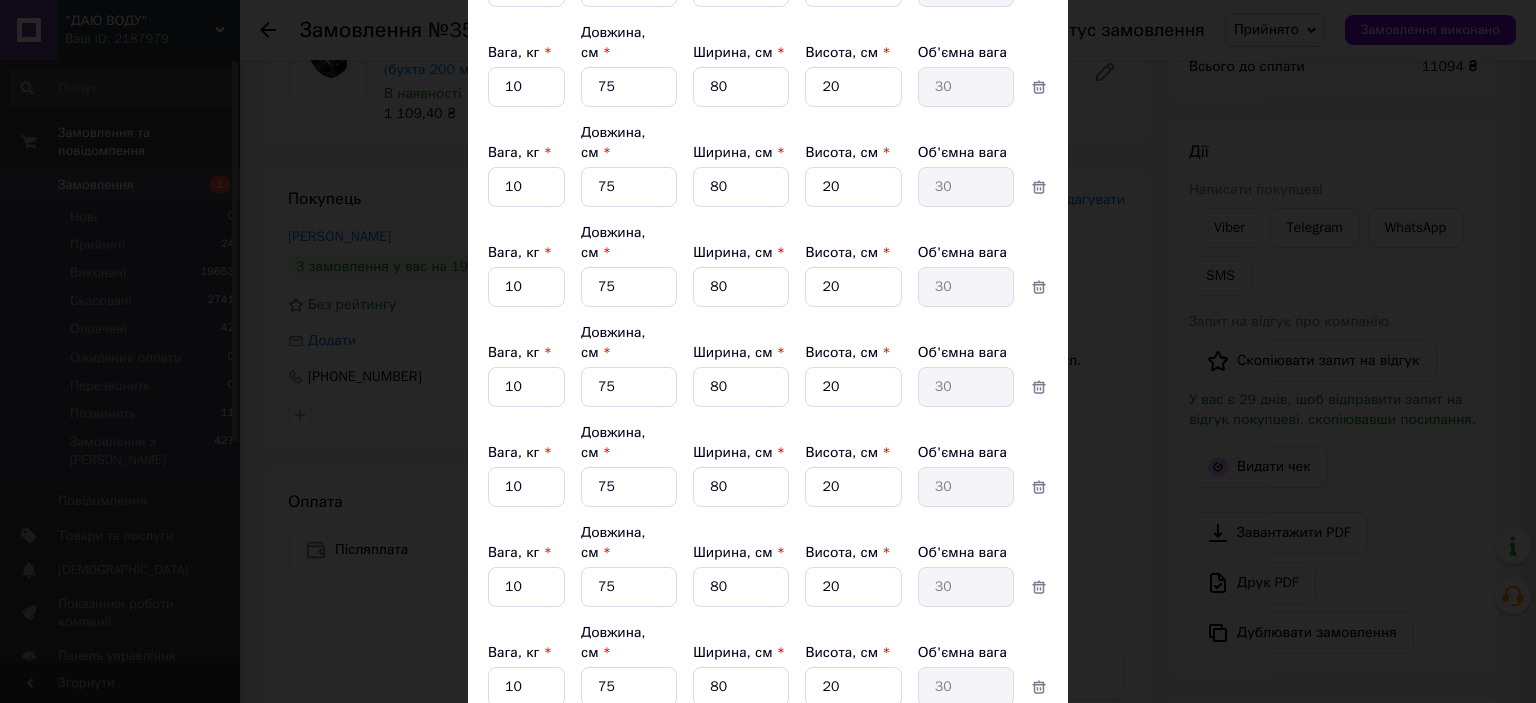 click on "5" at bounding box center [741, -113] 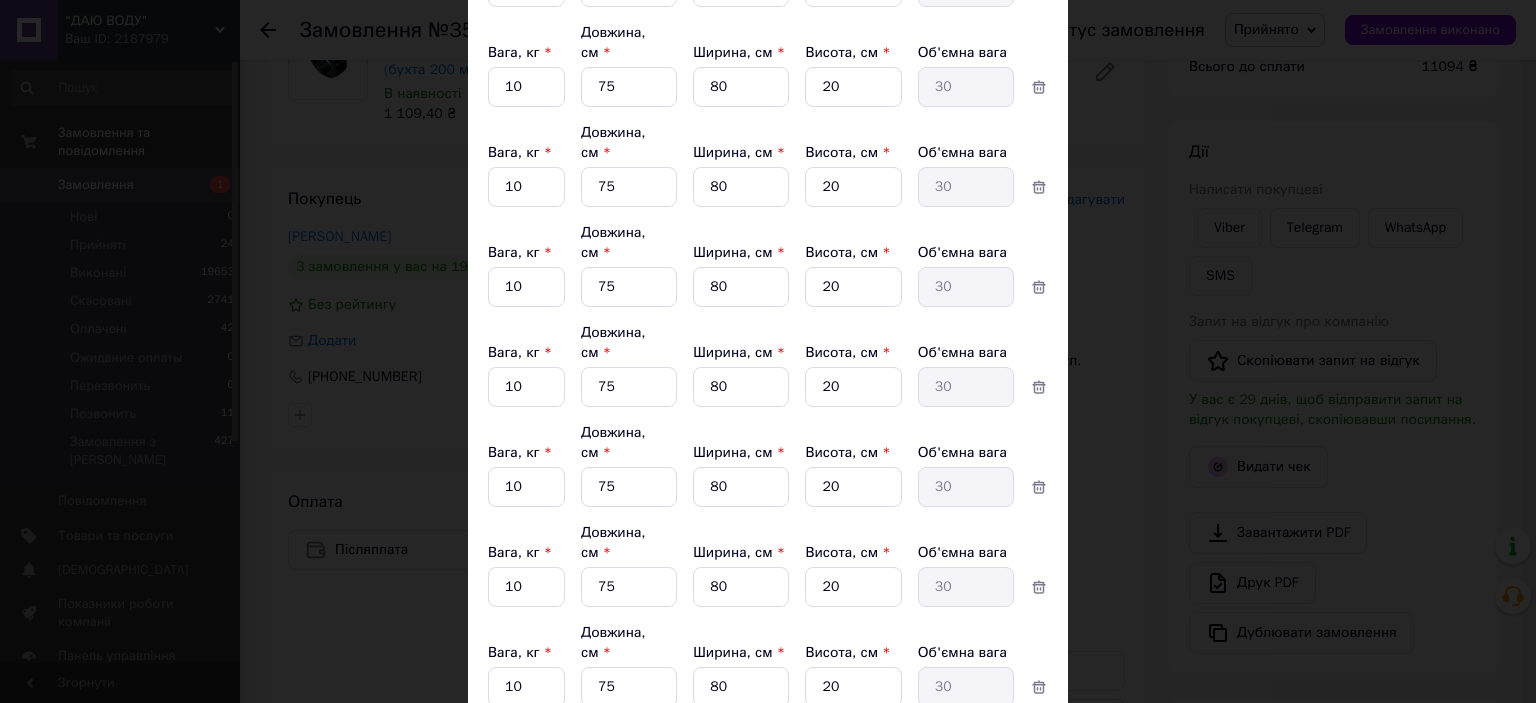 type on "80" 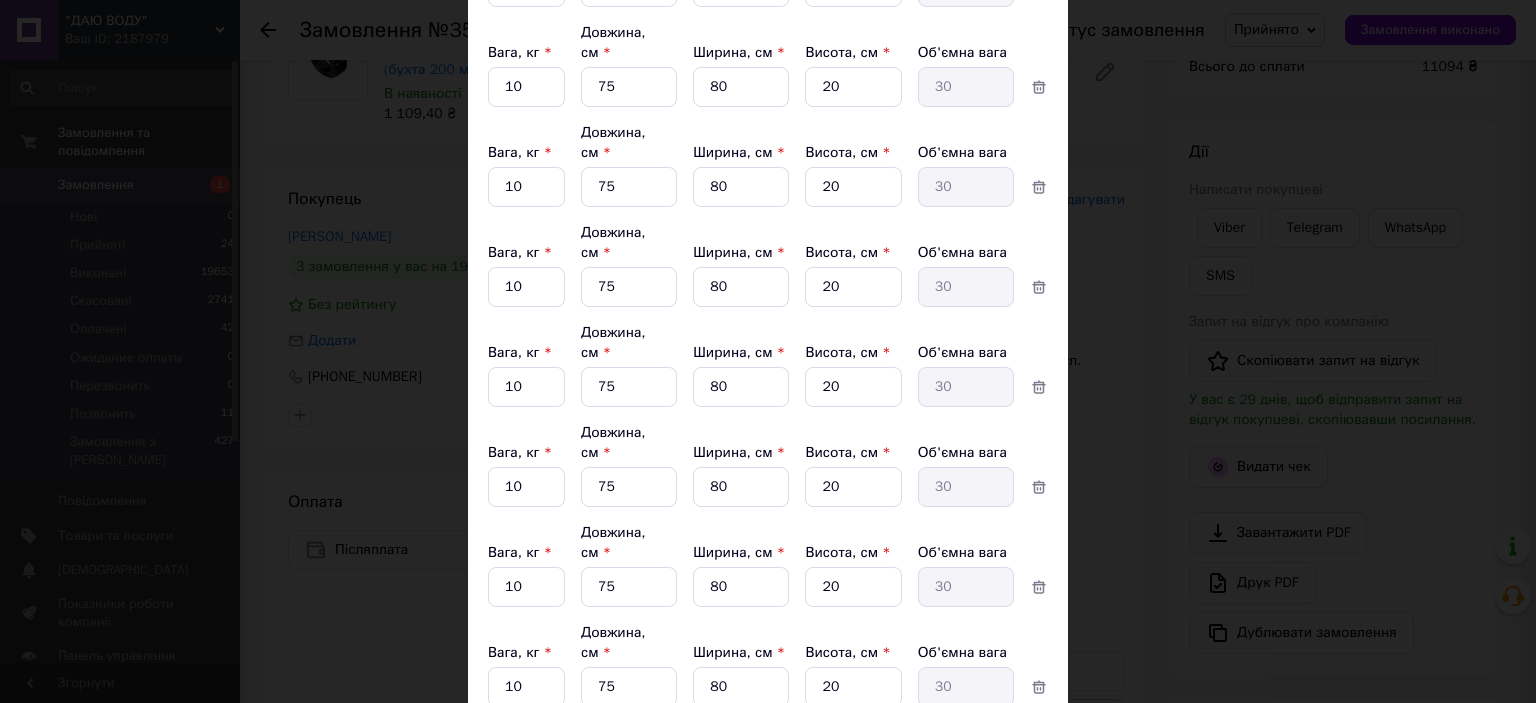 type on "7.5" 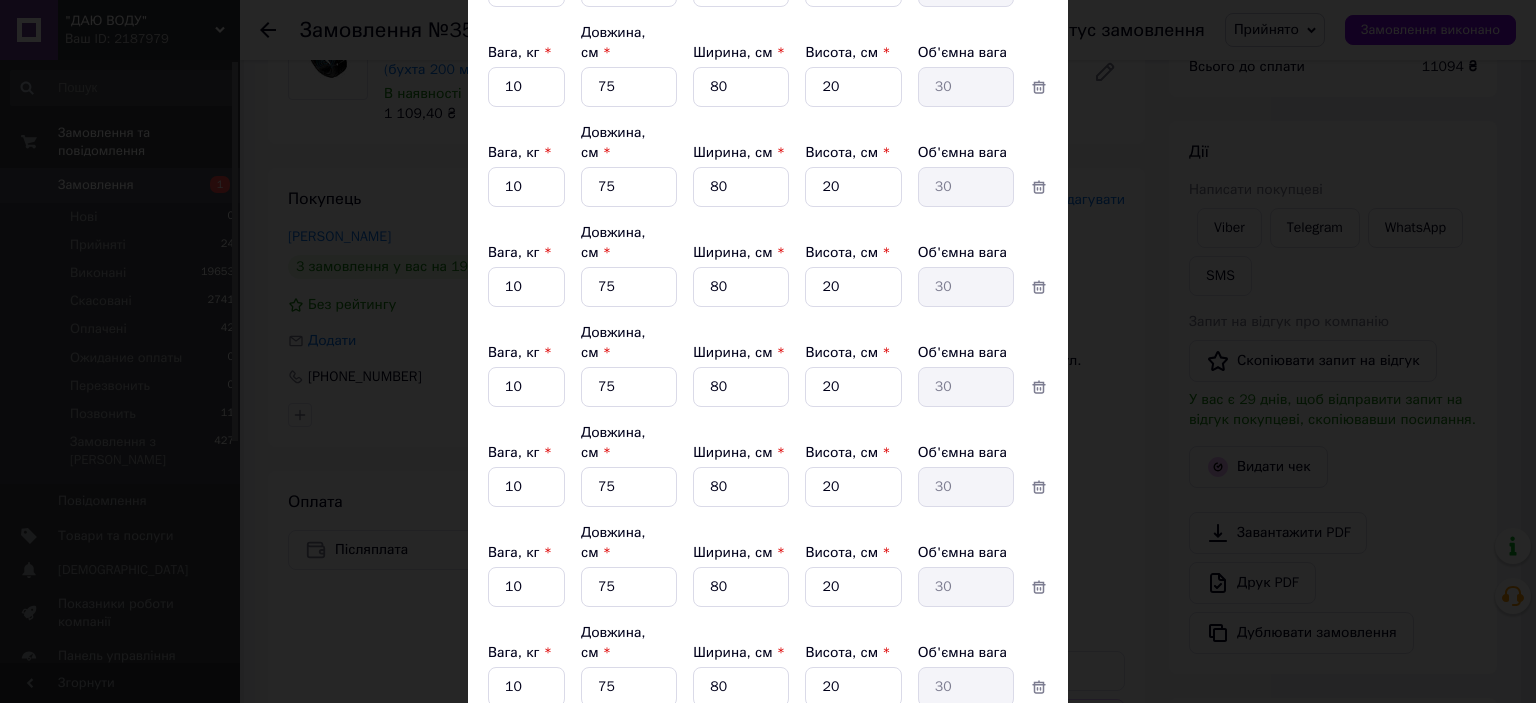 type on "20" 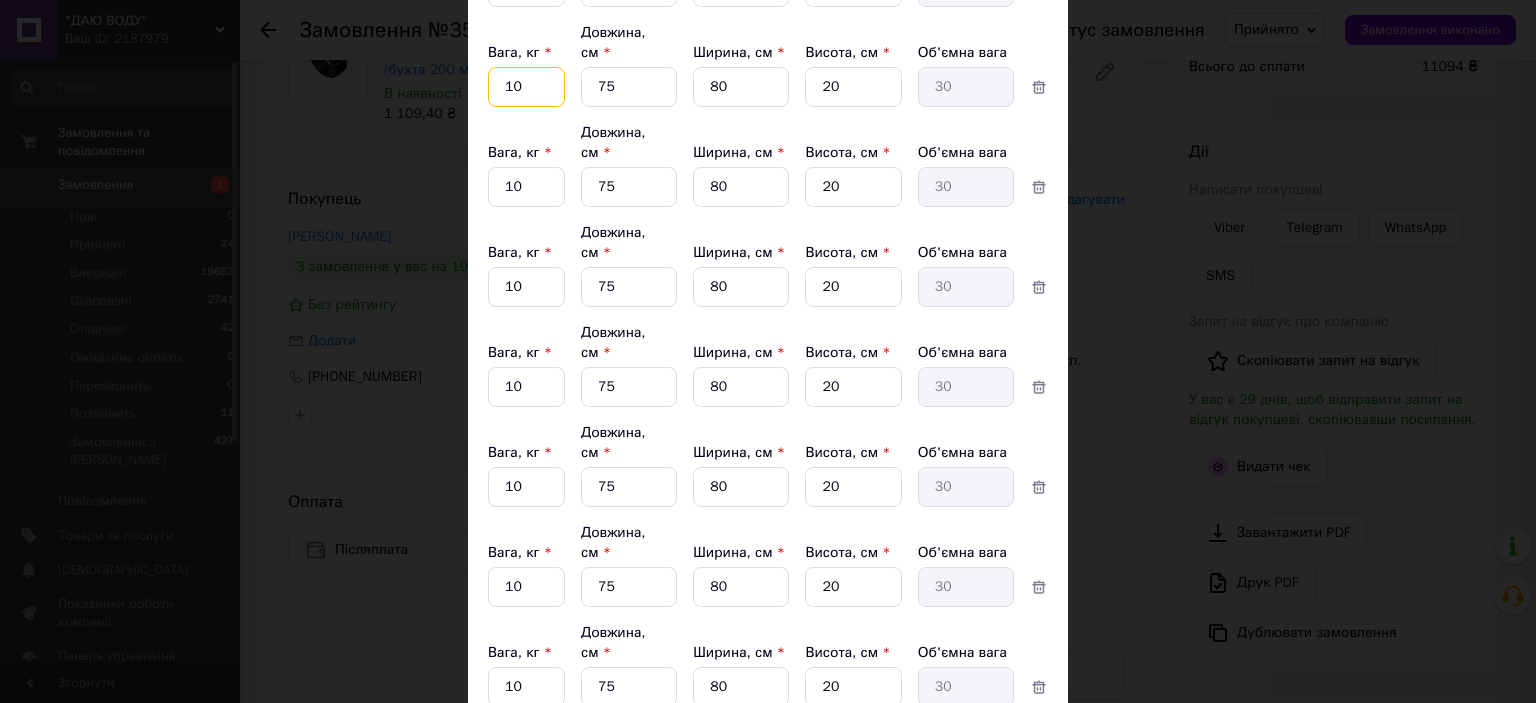 drag, startPoint x: 533, startPoint y: 23, endPoint x: 460, endPoint y: 39, distance: 74.73286 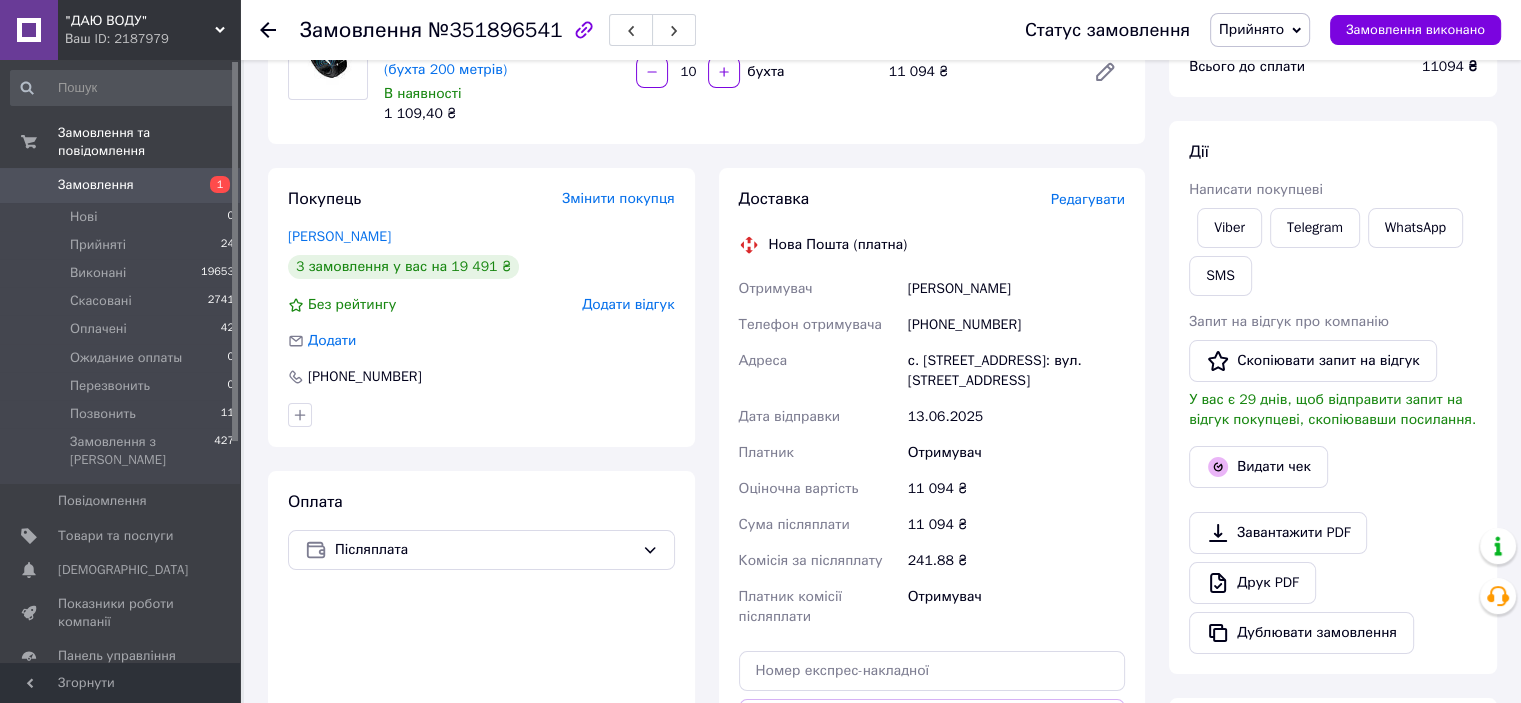 click on "Редагувати" at bounding box center (1088, 199) 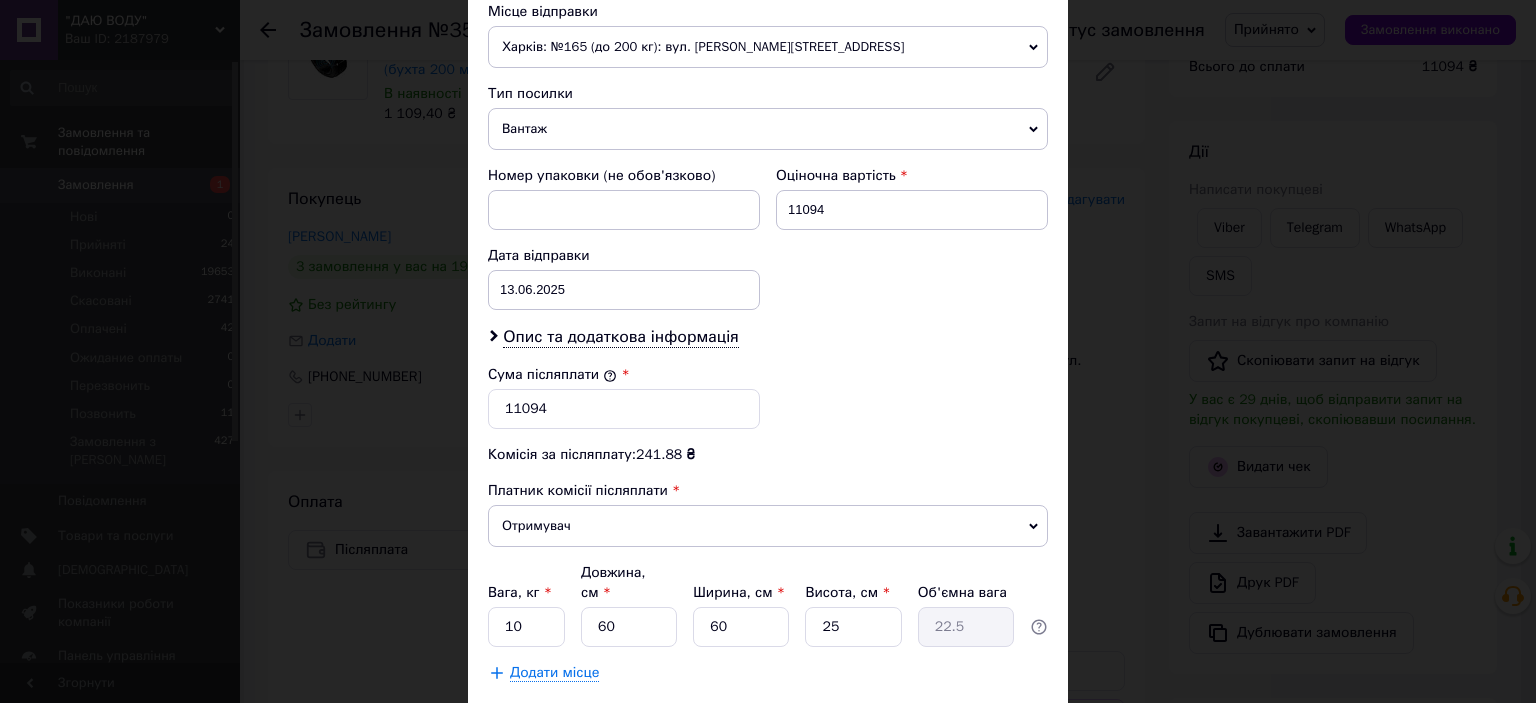 scroll, scrollTop: 816, scrollLeft: 0, axis: vertical 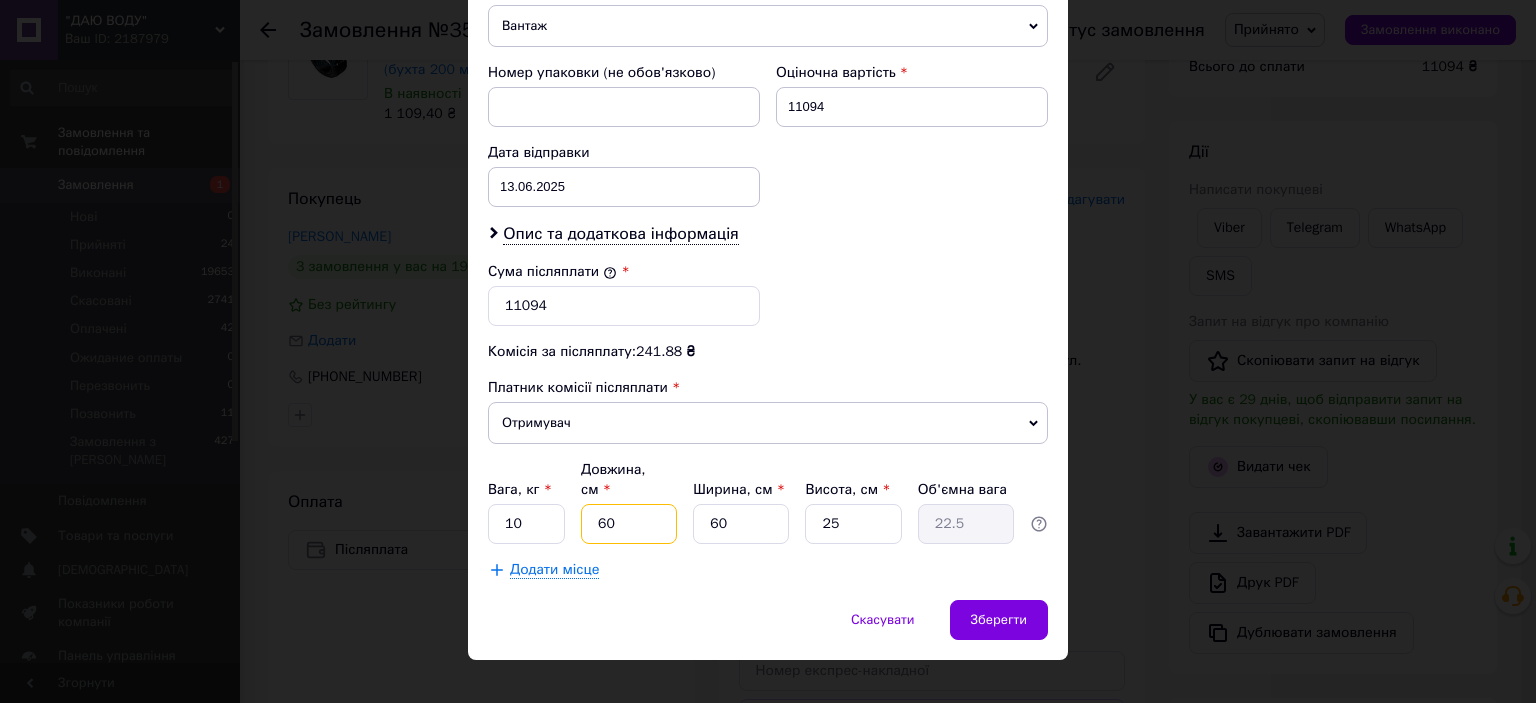 click on "60" at bounding box center (629, 524) 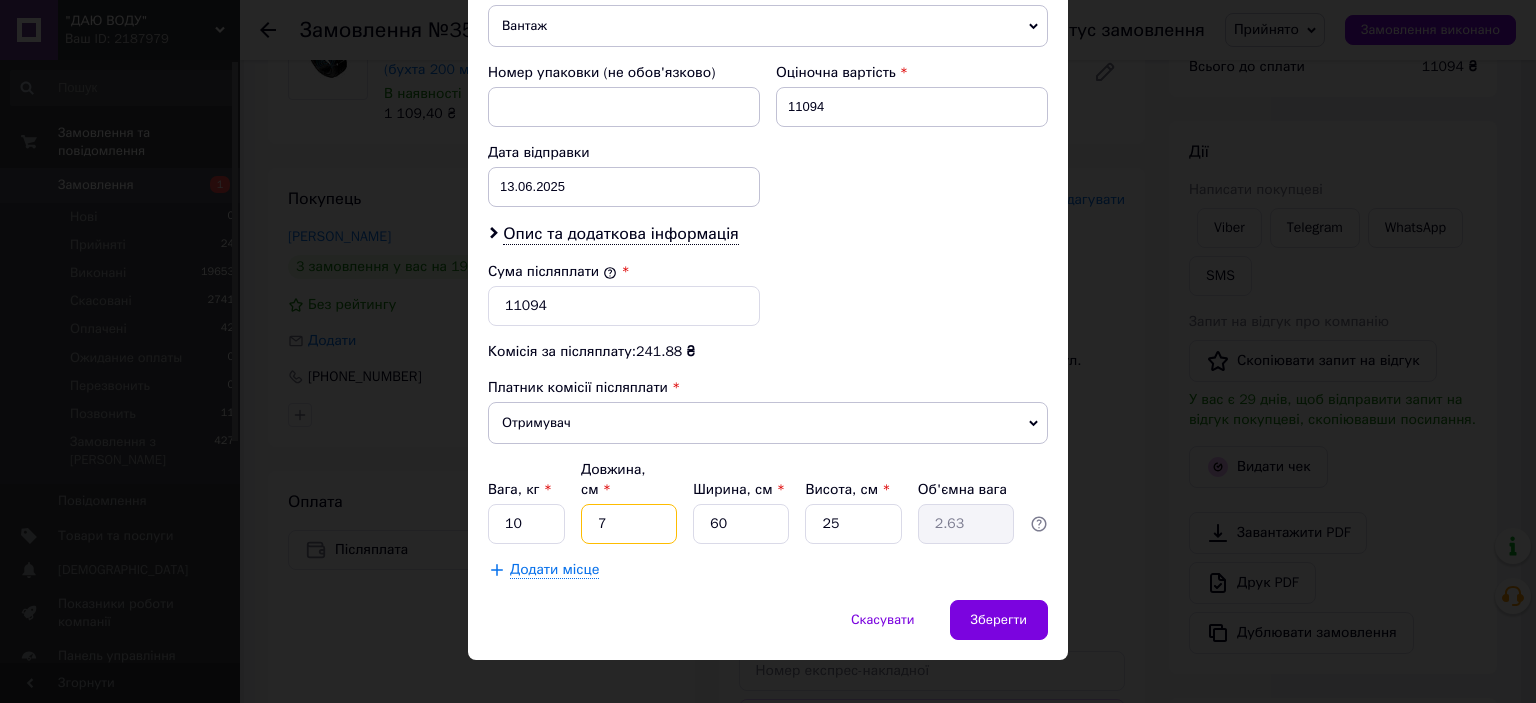 type on "7" 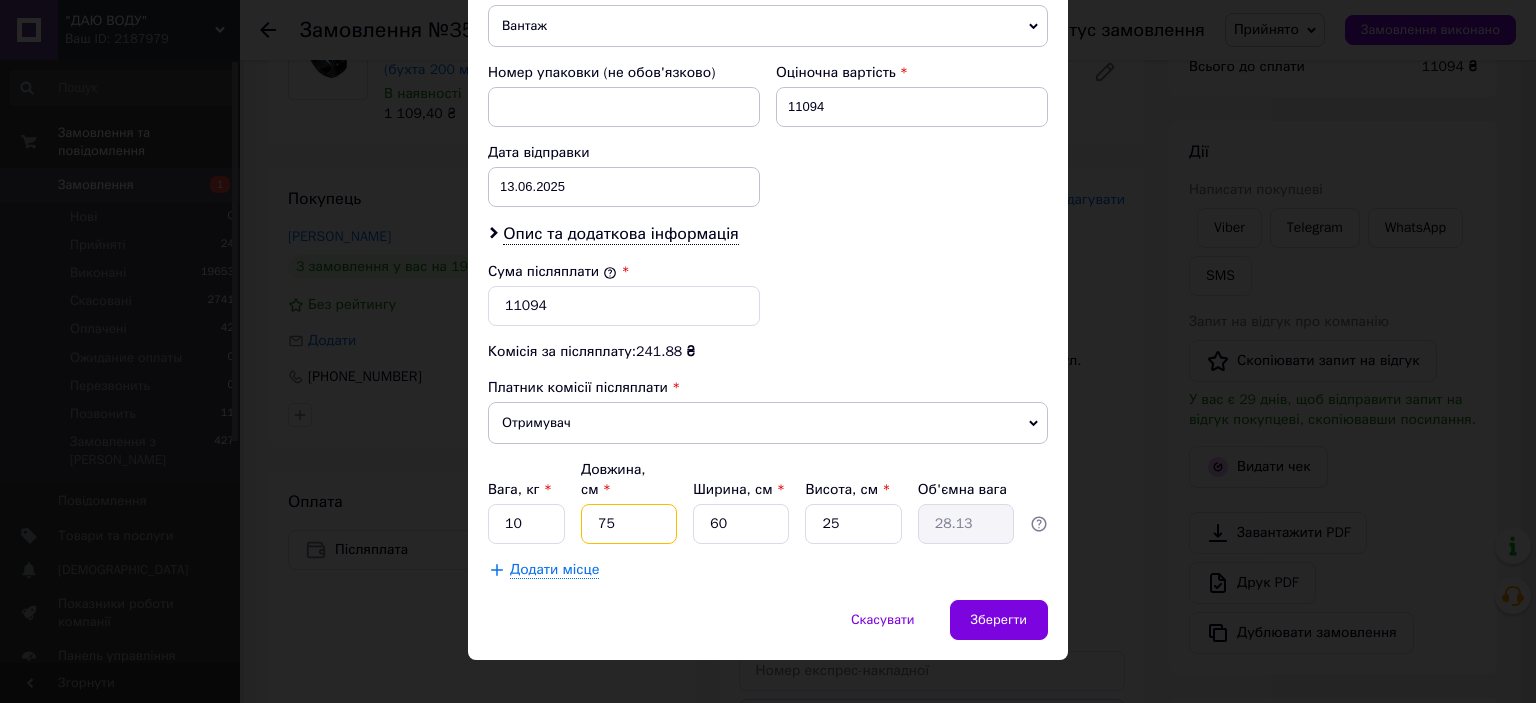 type on "75" 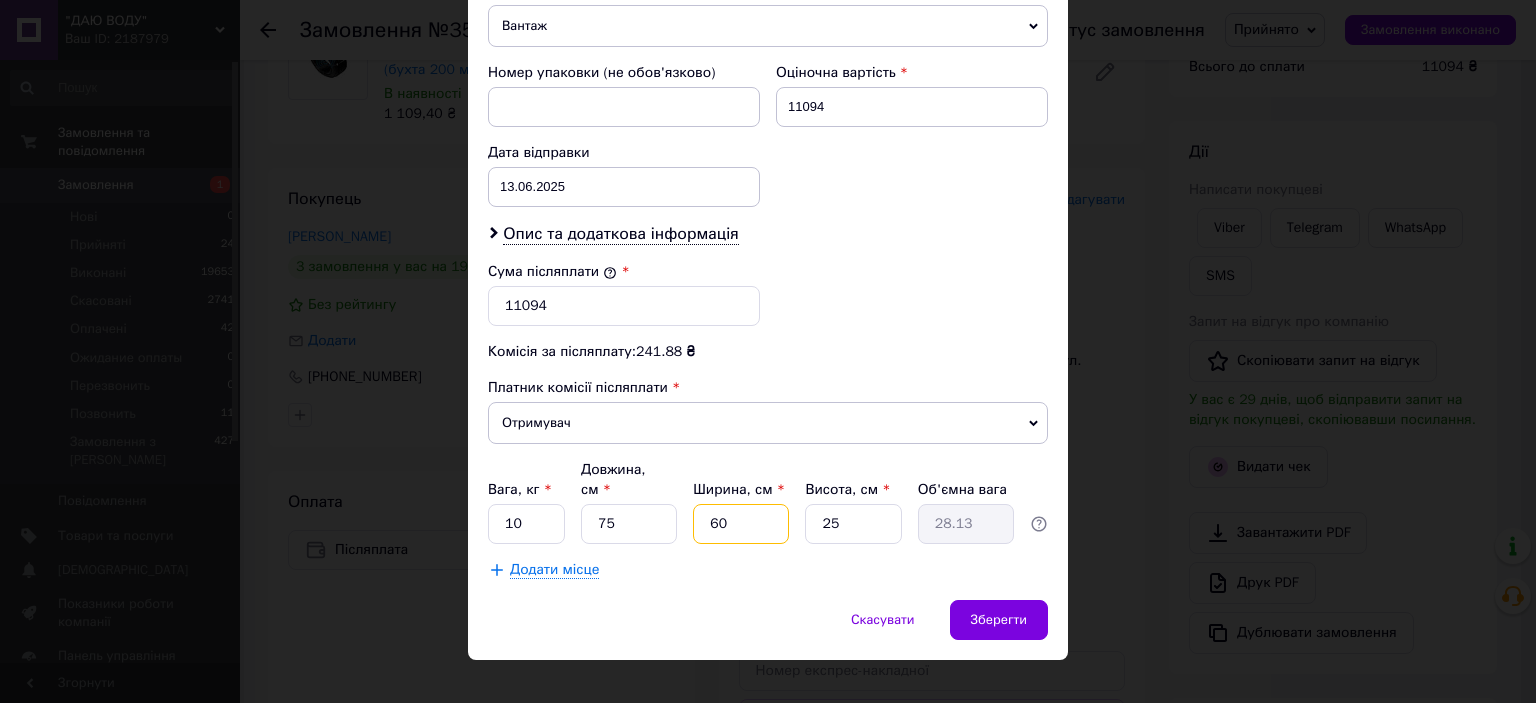 click on "60" at bounding box center (741, 524) 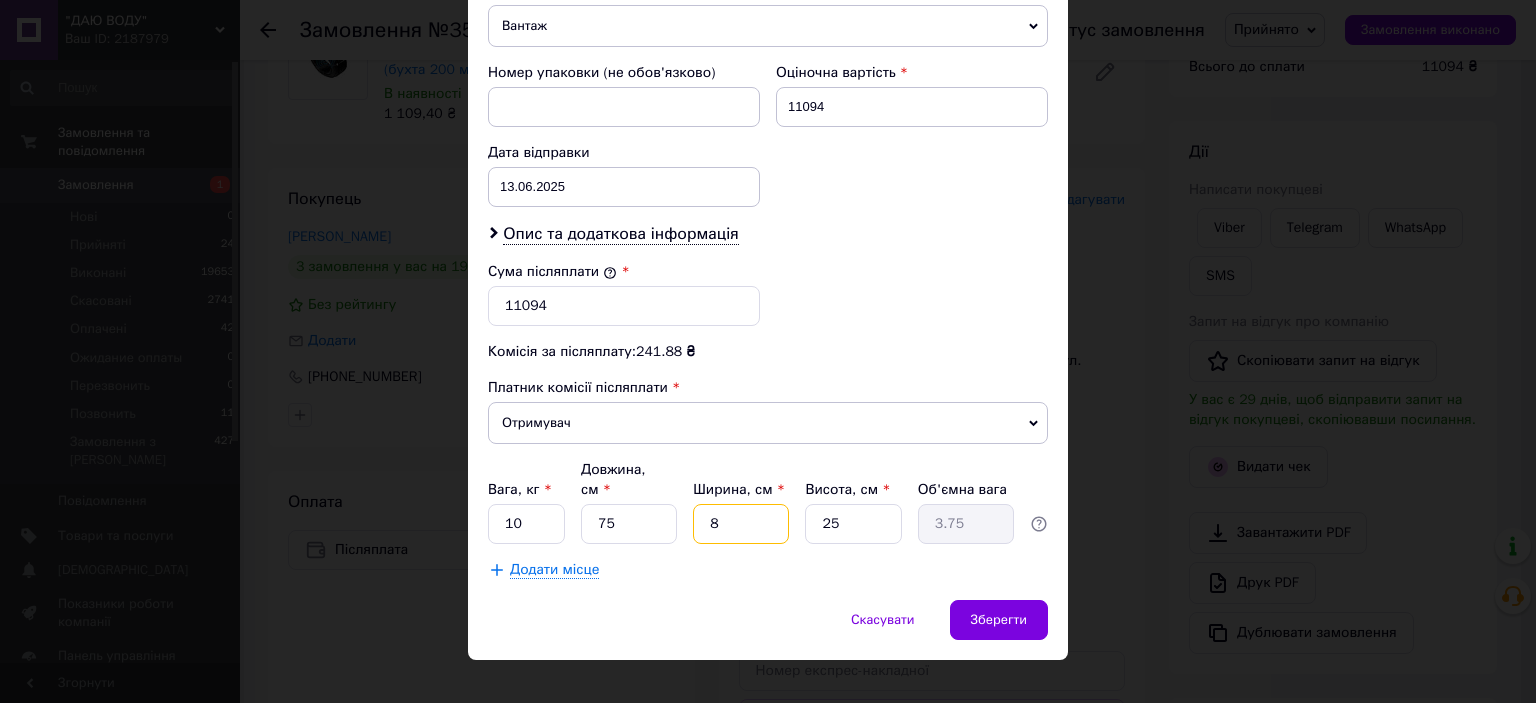 type on "80" 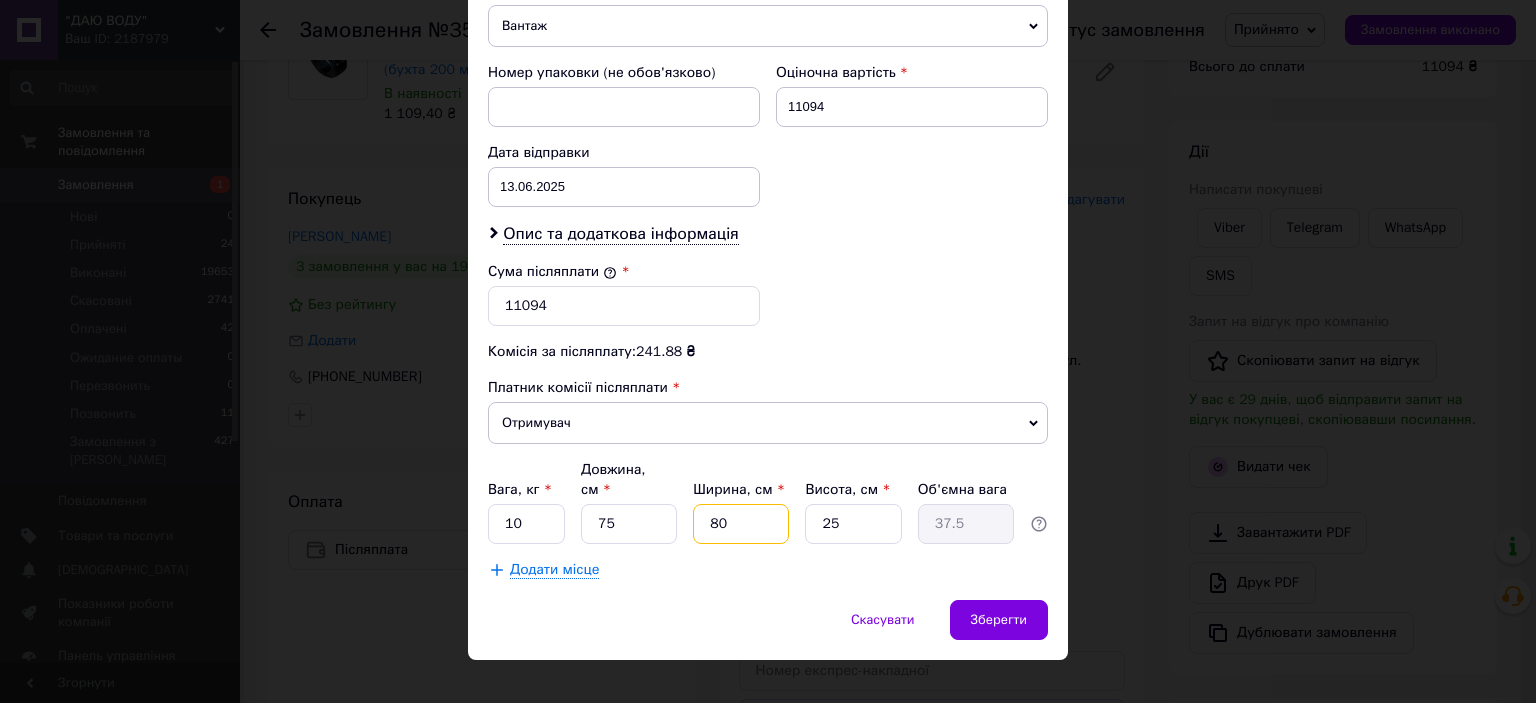 type on "80" 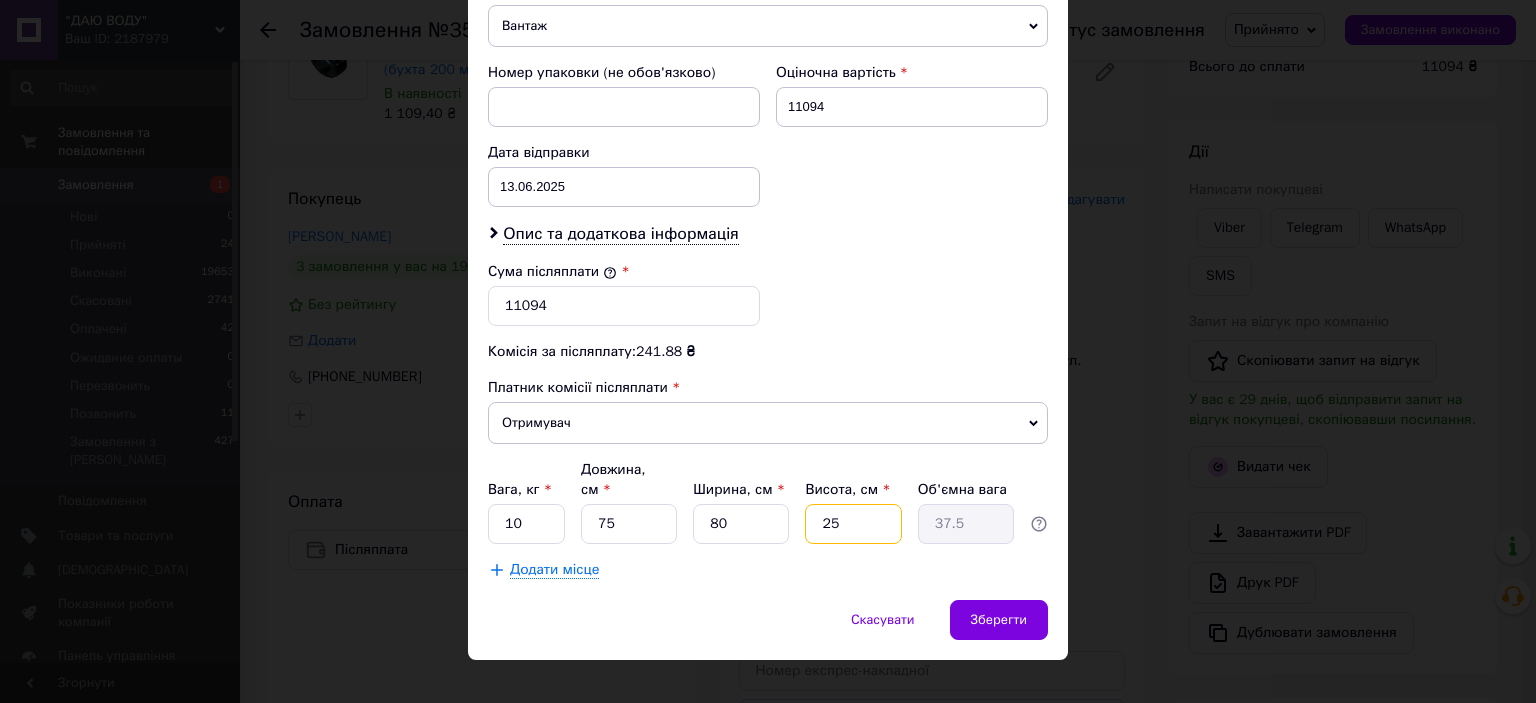 click on "25" at bounding box center (853, 524) 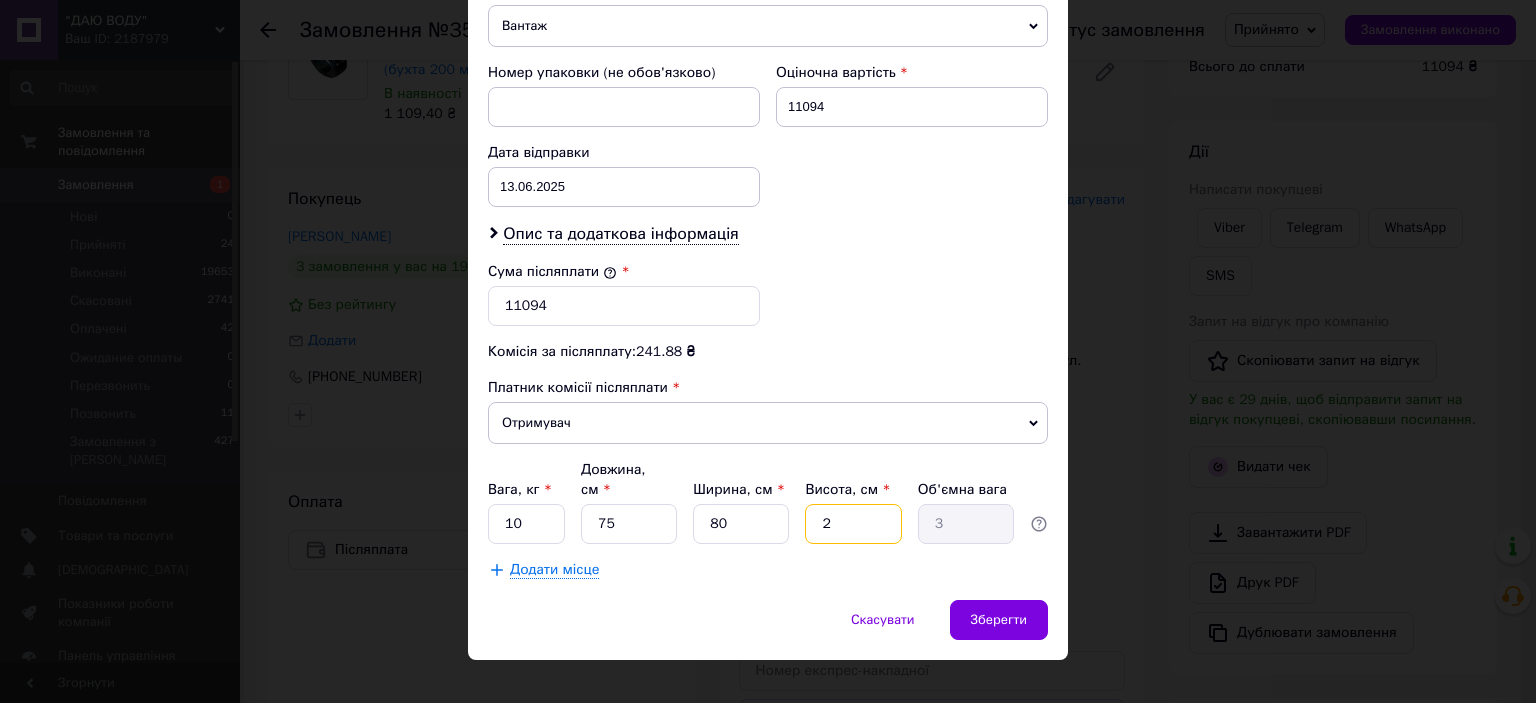 type on "20" 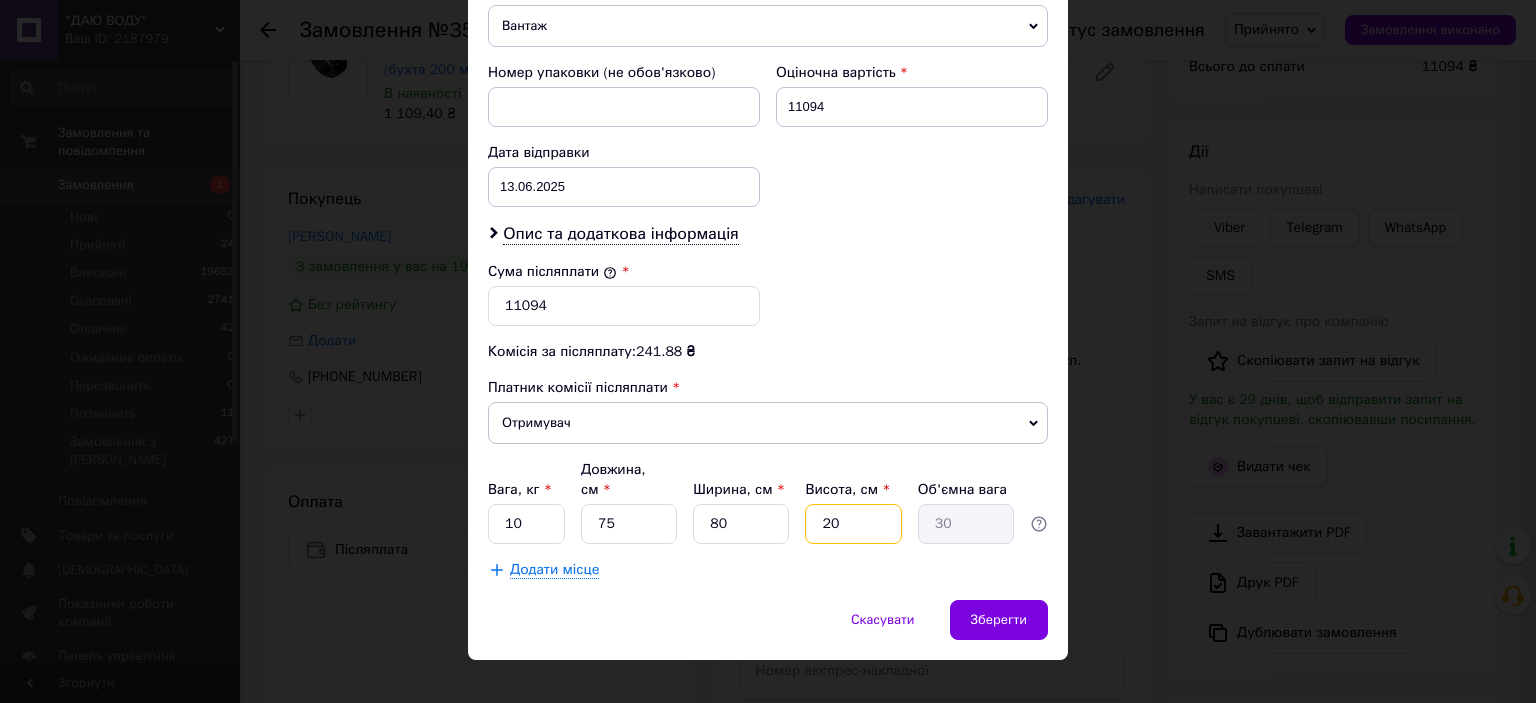 type on "20" 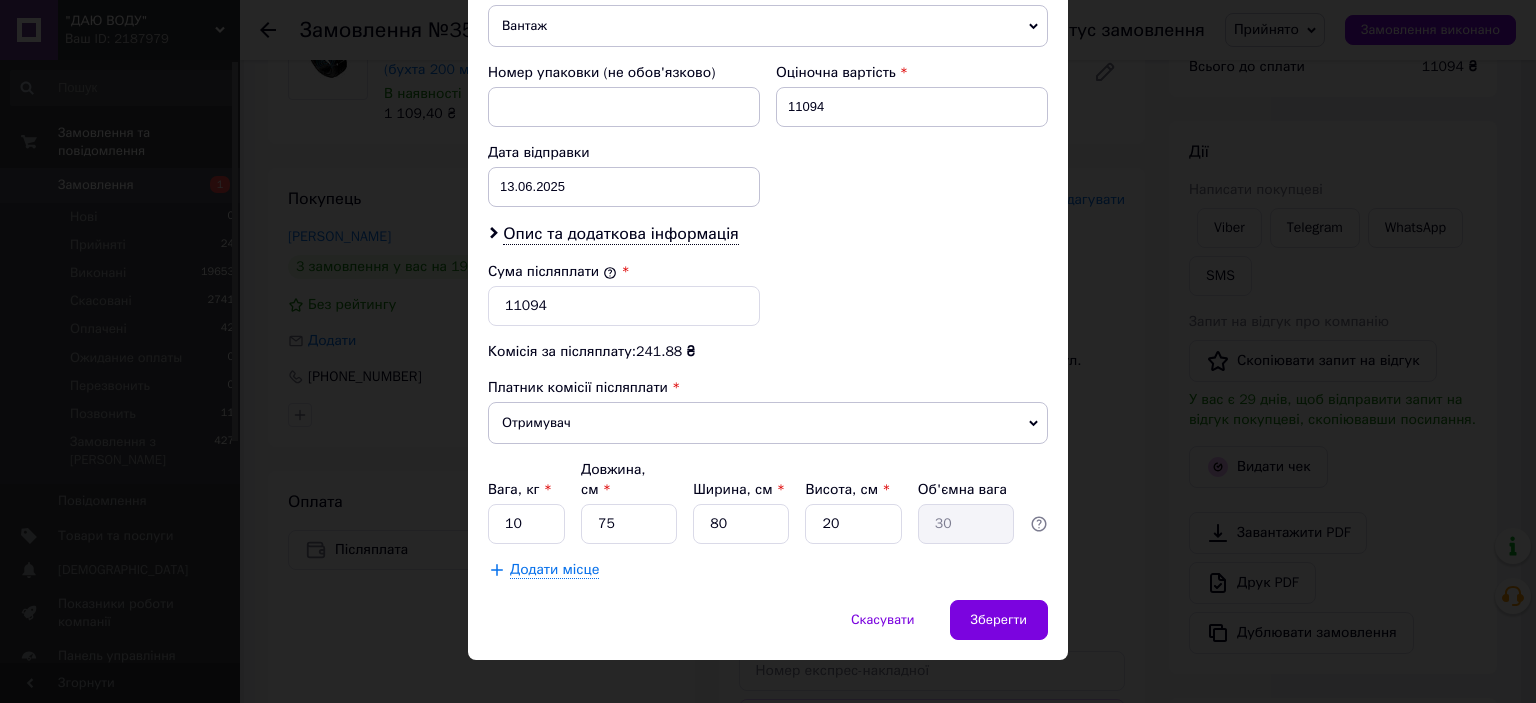 click on "Додати місце" at bounding box center (554, 570) 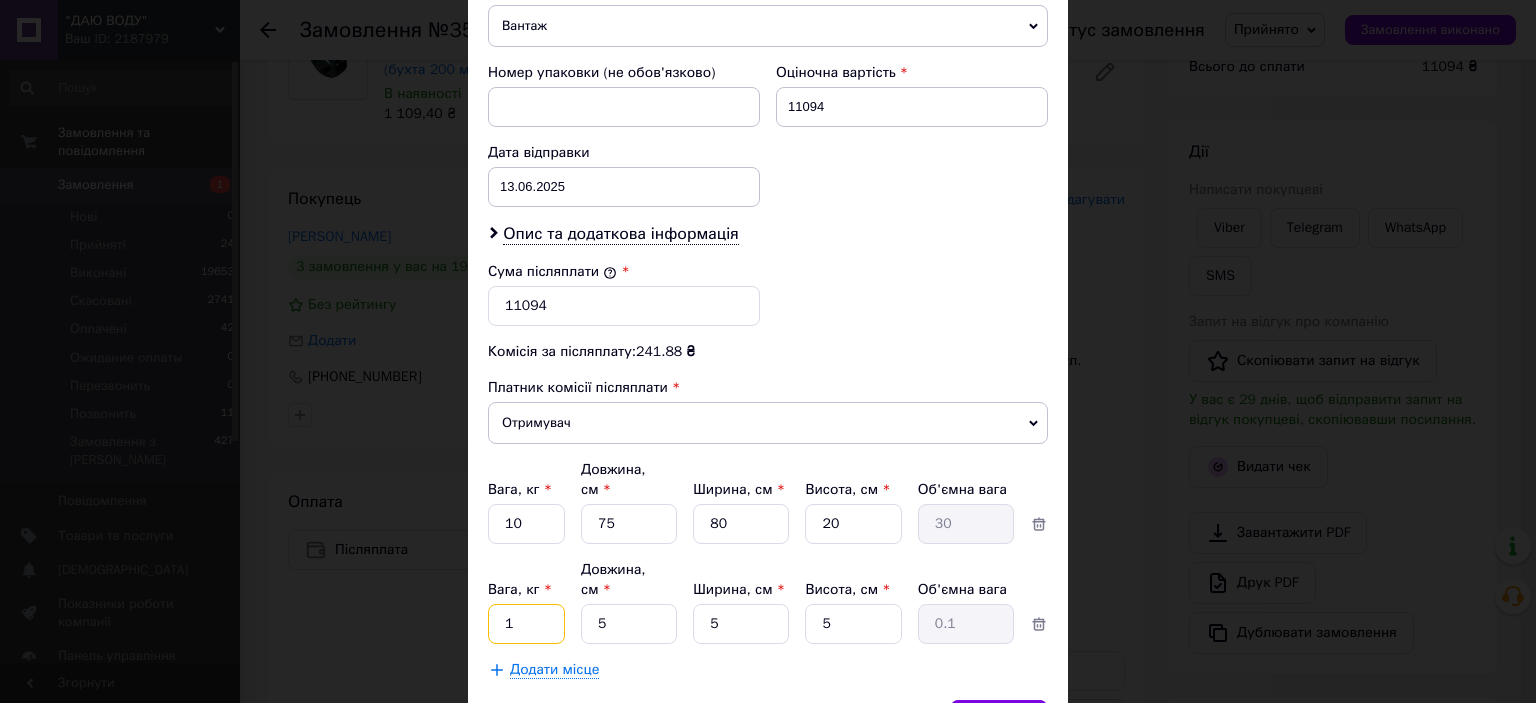 click on "1" at bounding box center (526, 524) 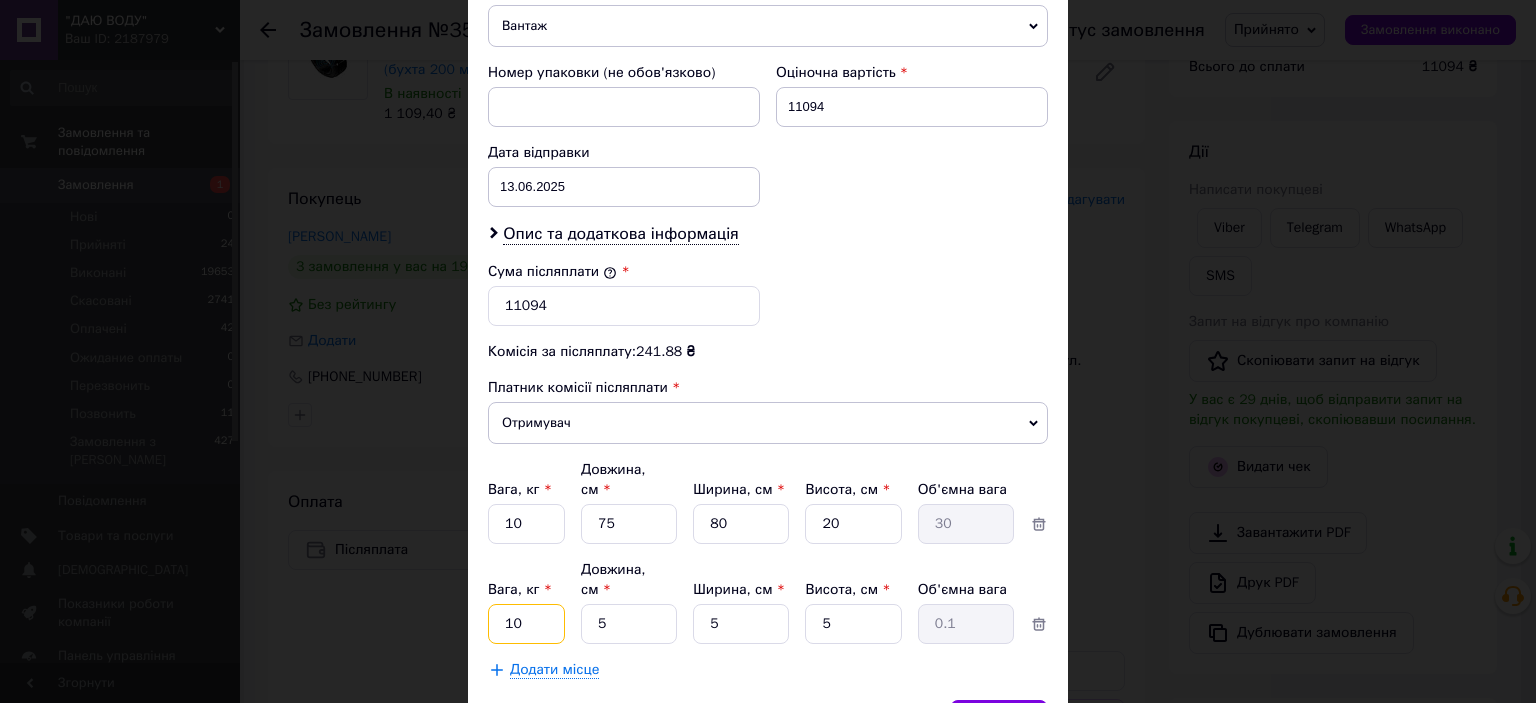 type on "10" 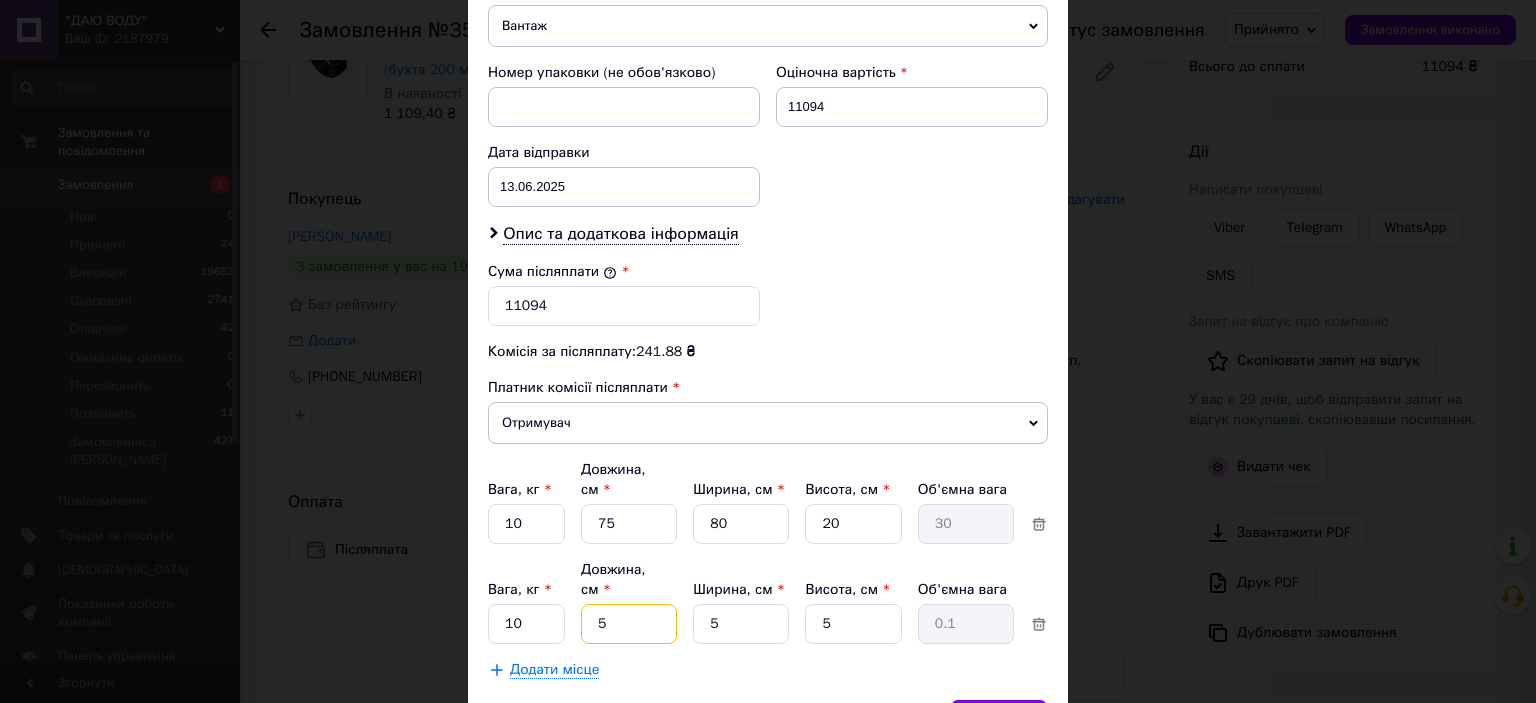 click on "5" at bounding box center (629, 524) 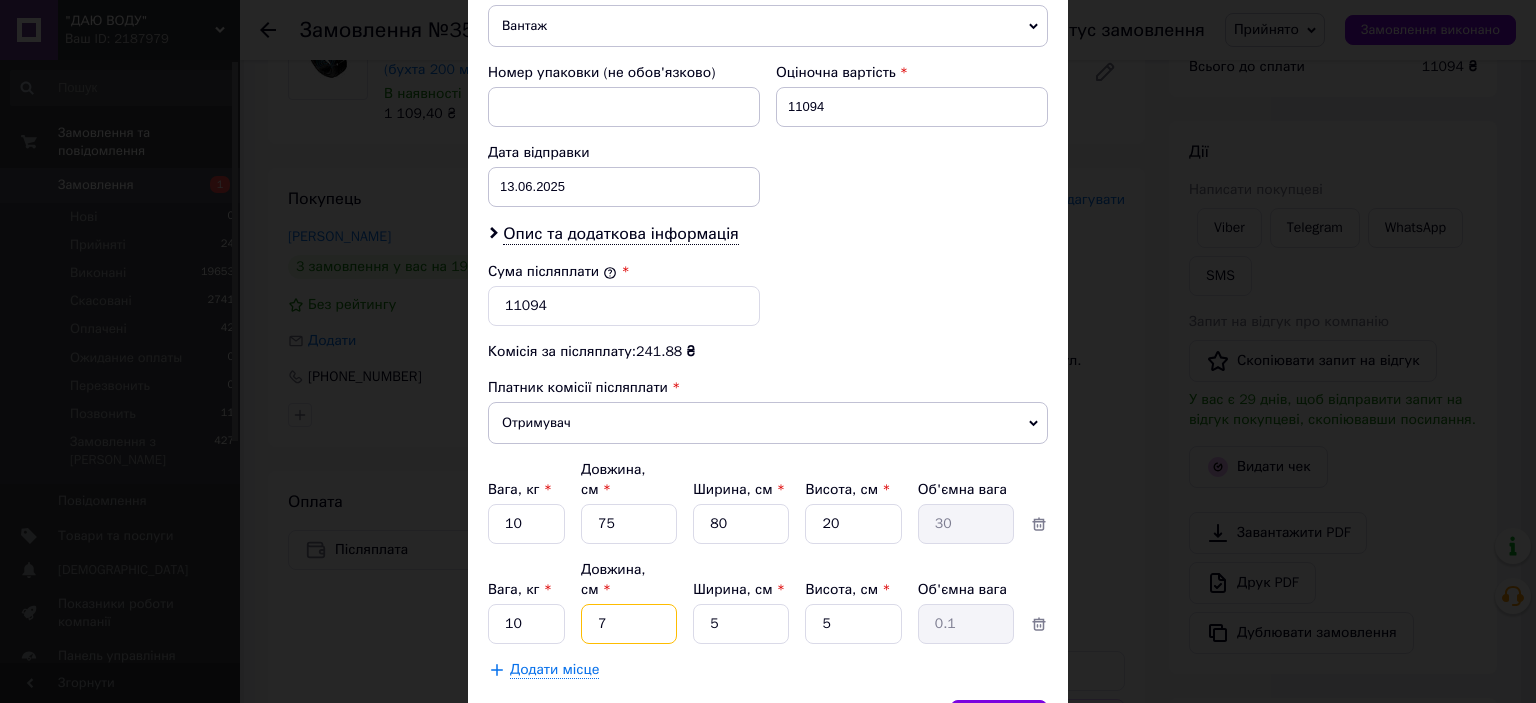 type on "75" 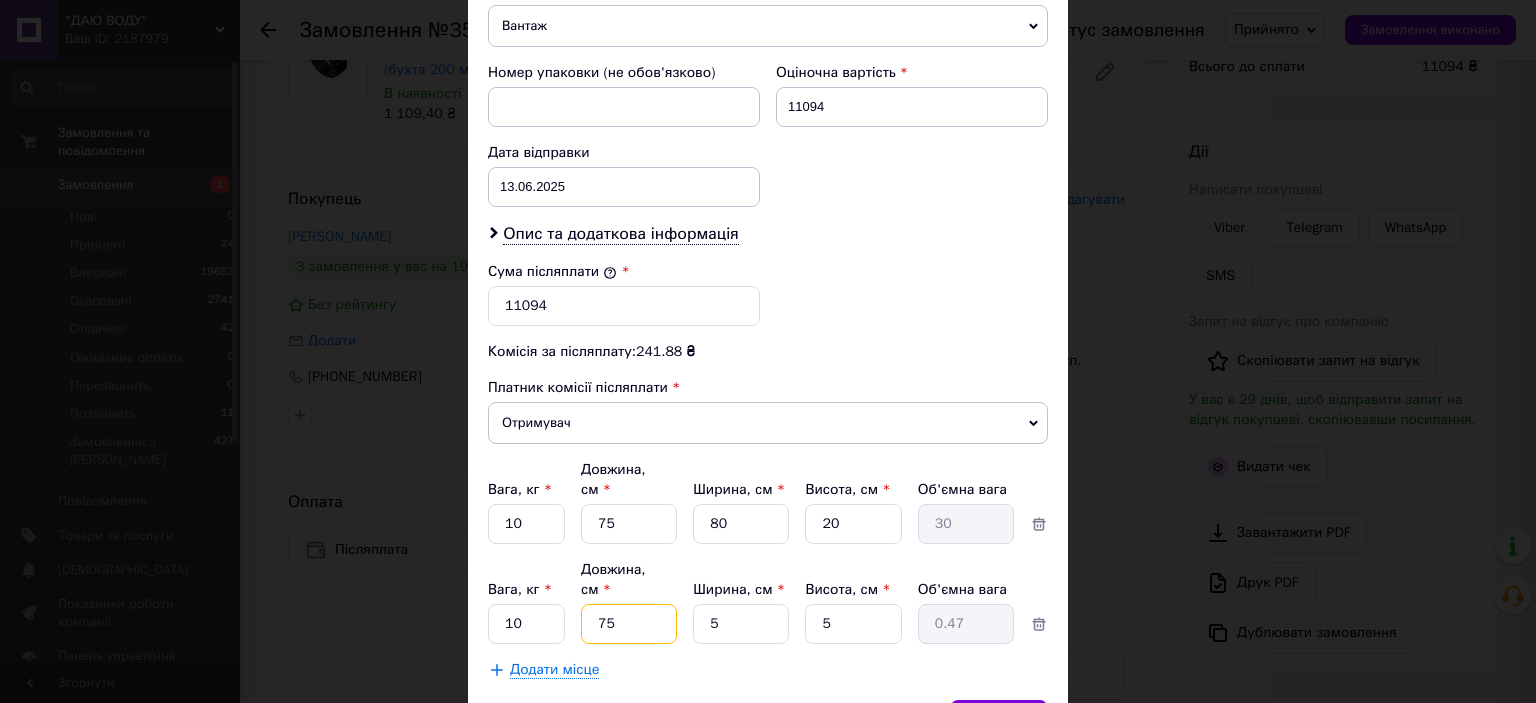 type on "75" 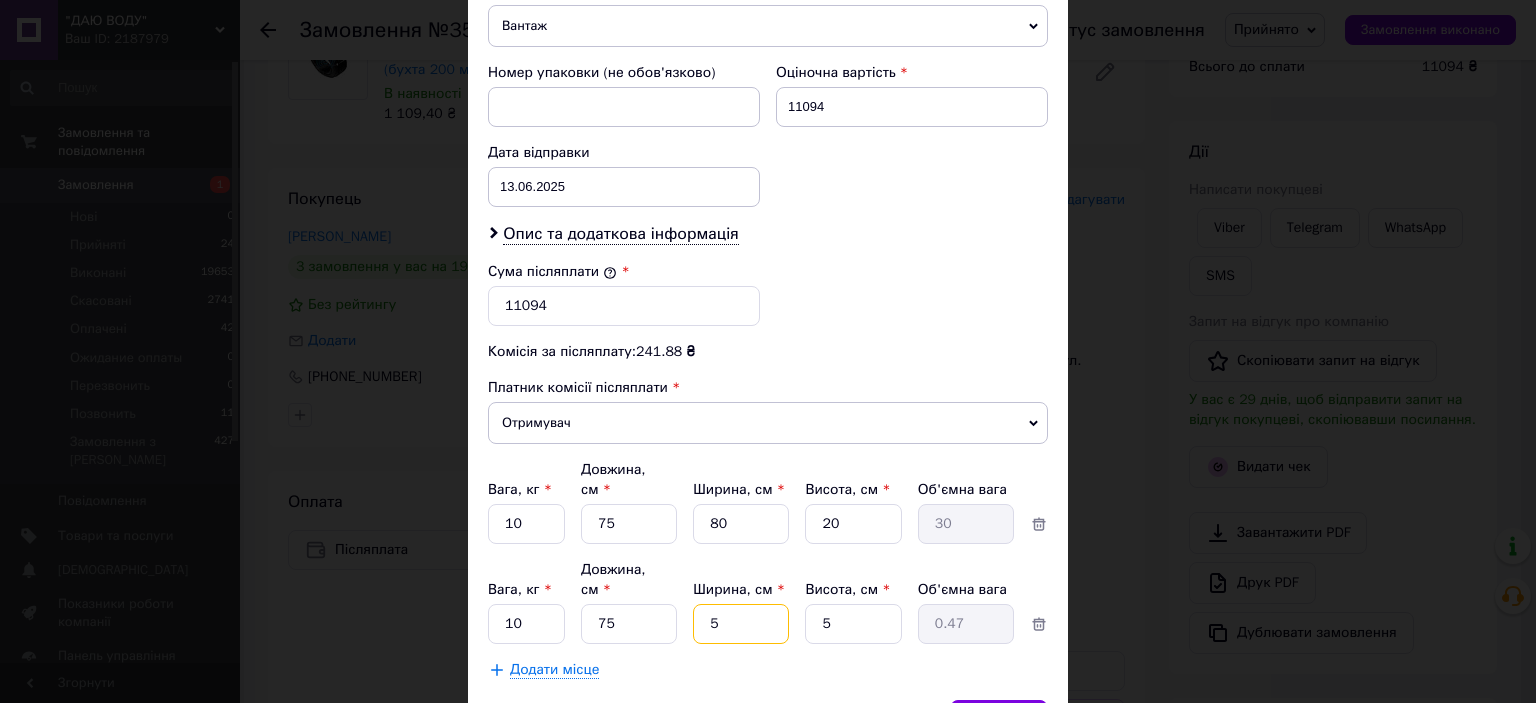 click on "5" at bounding box center (741, 524) 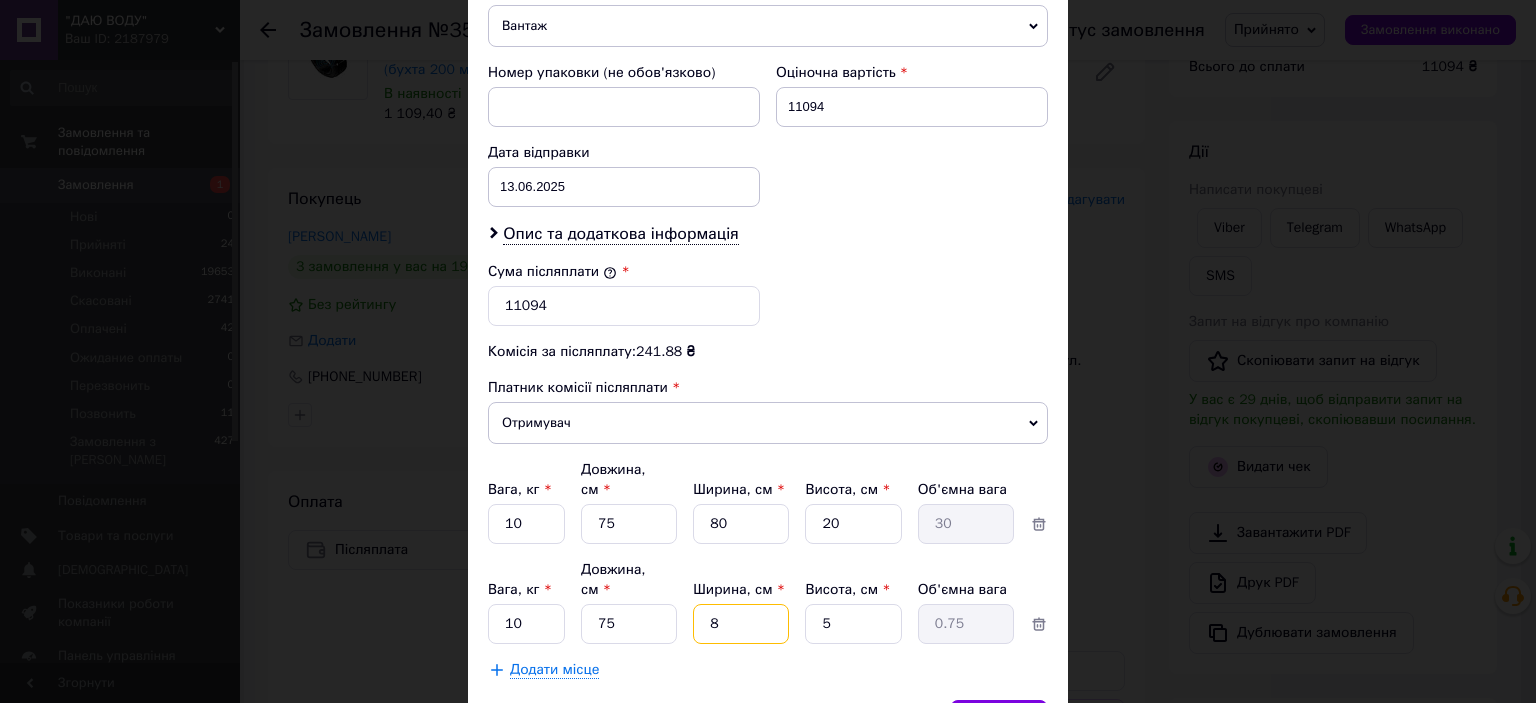 type on "80" 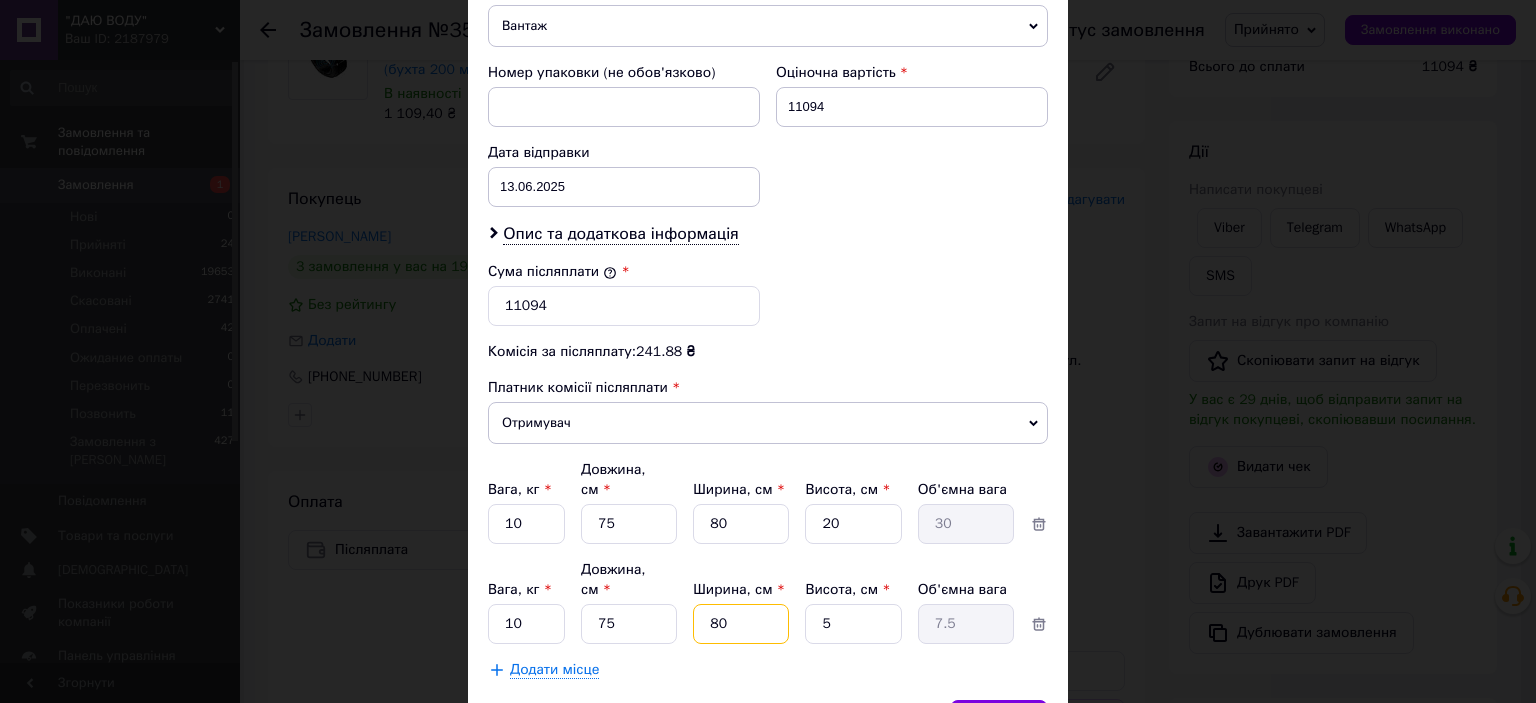 type on "80" 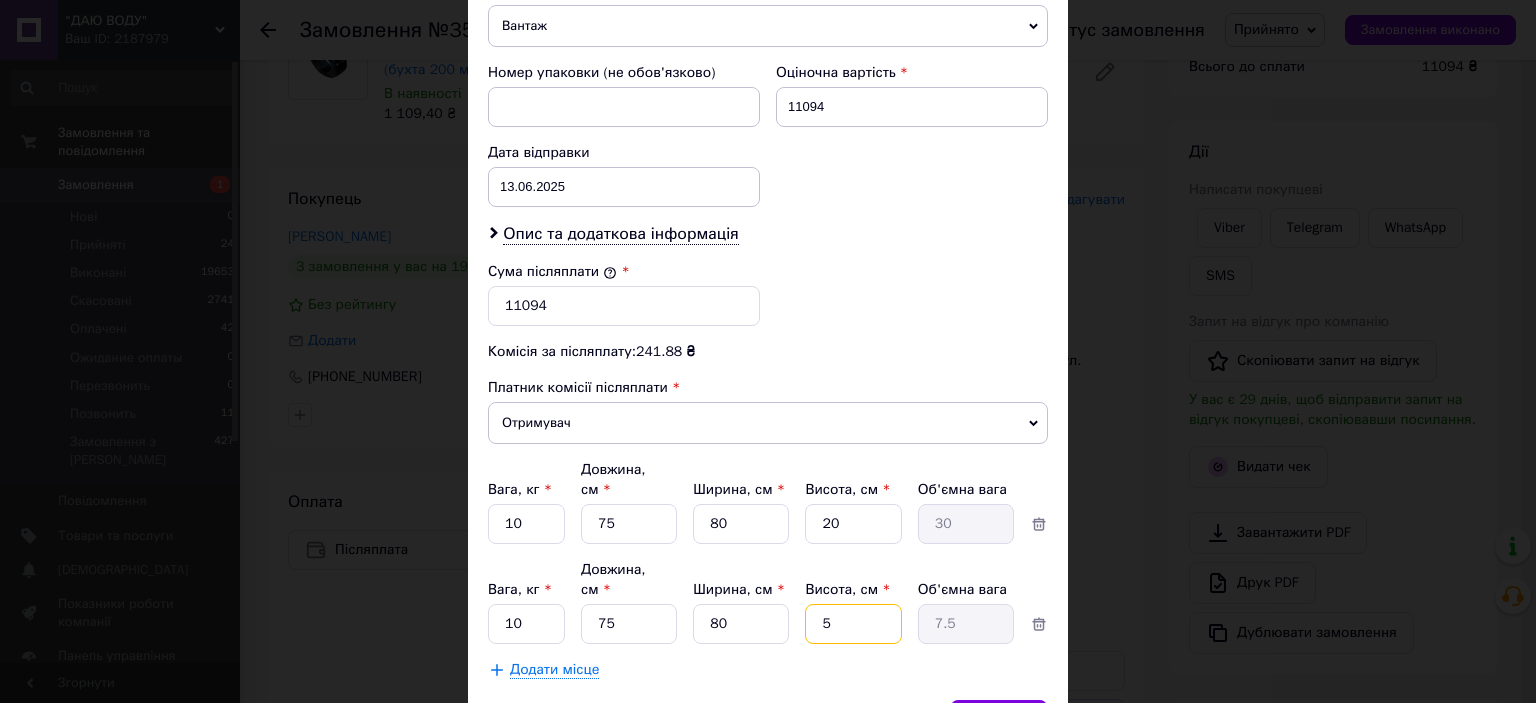 click on "5" at bounding box center (853, 524) 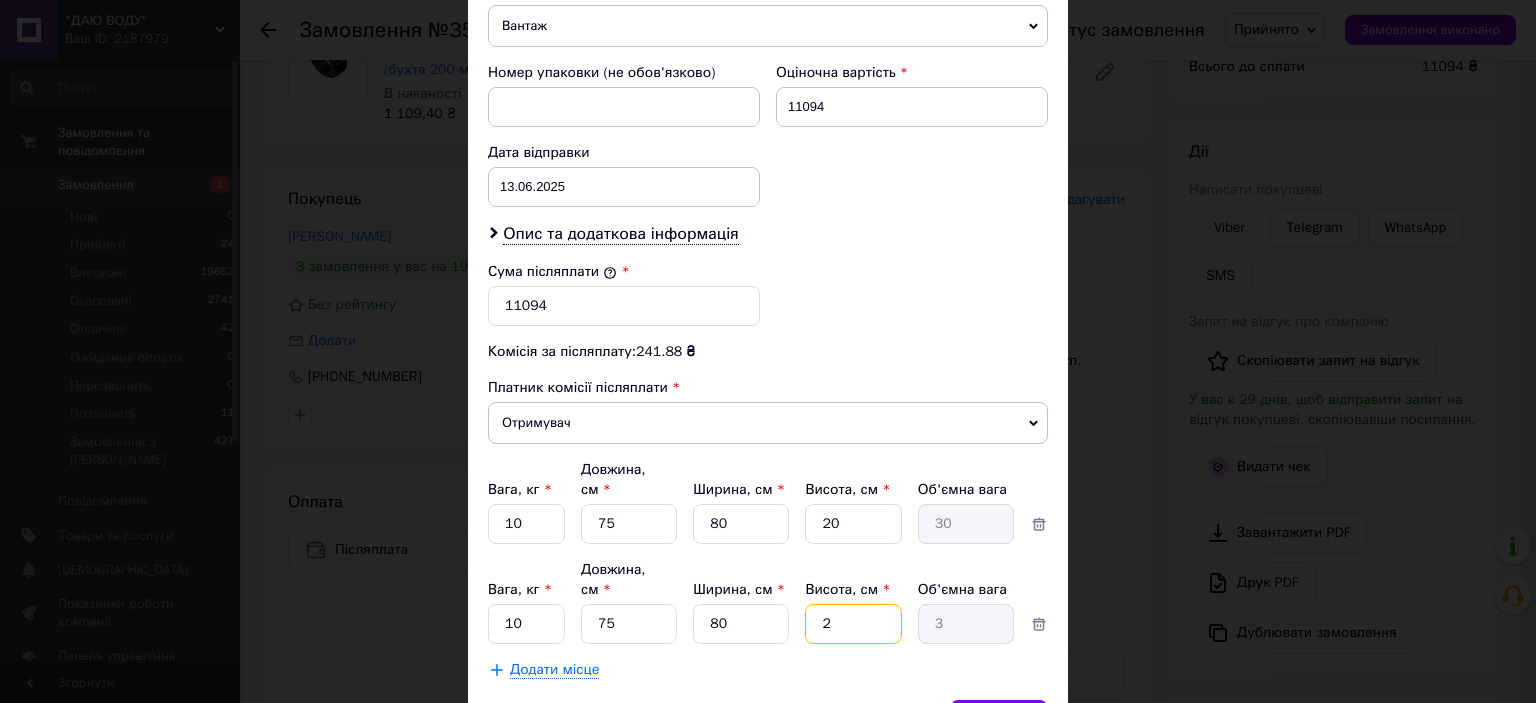 type on "20" 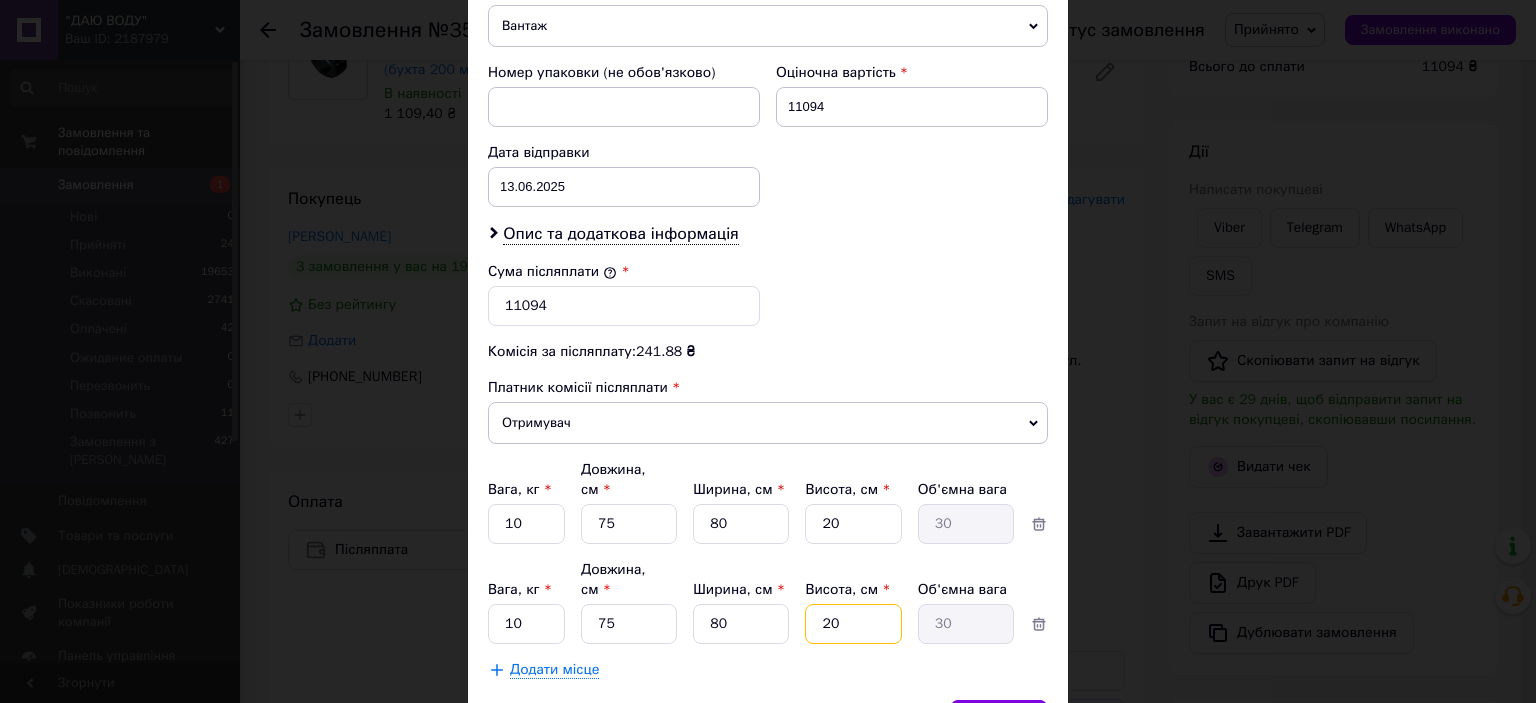 type on "20" 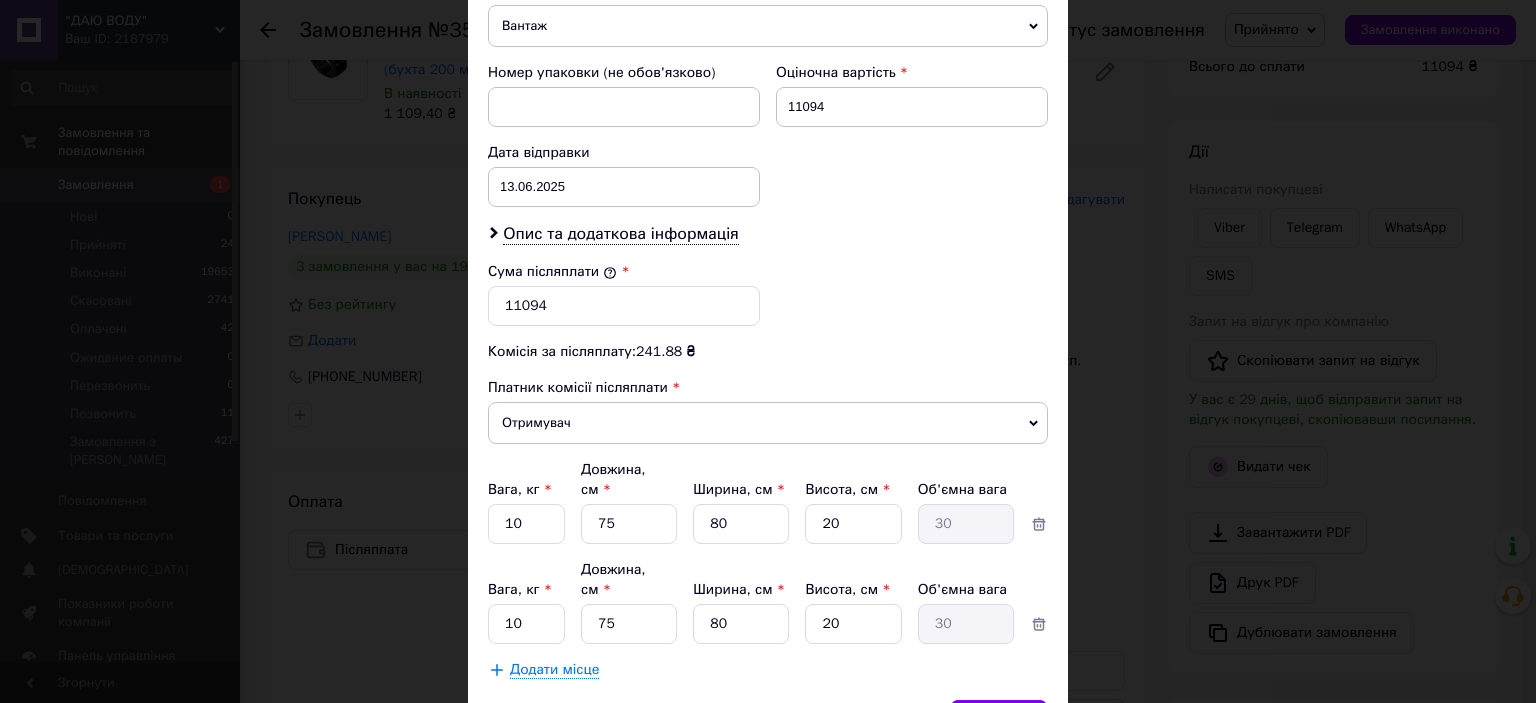 click on "Додати місце" at bounding box center (554, 670) 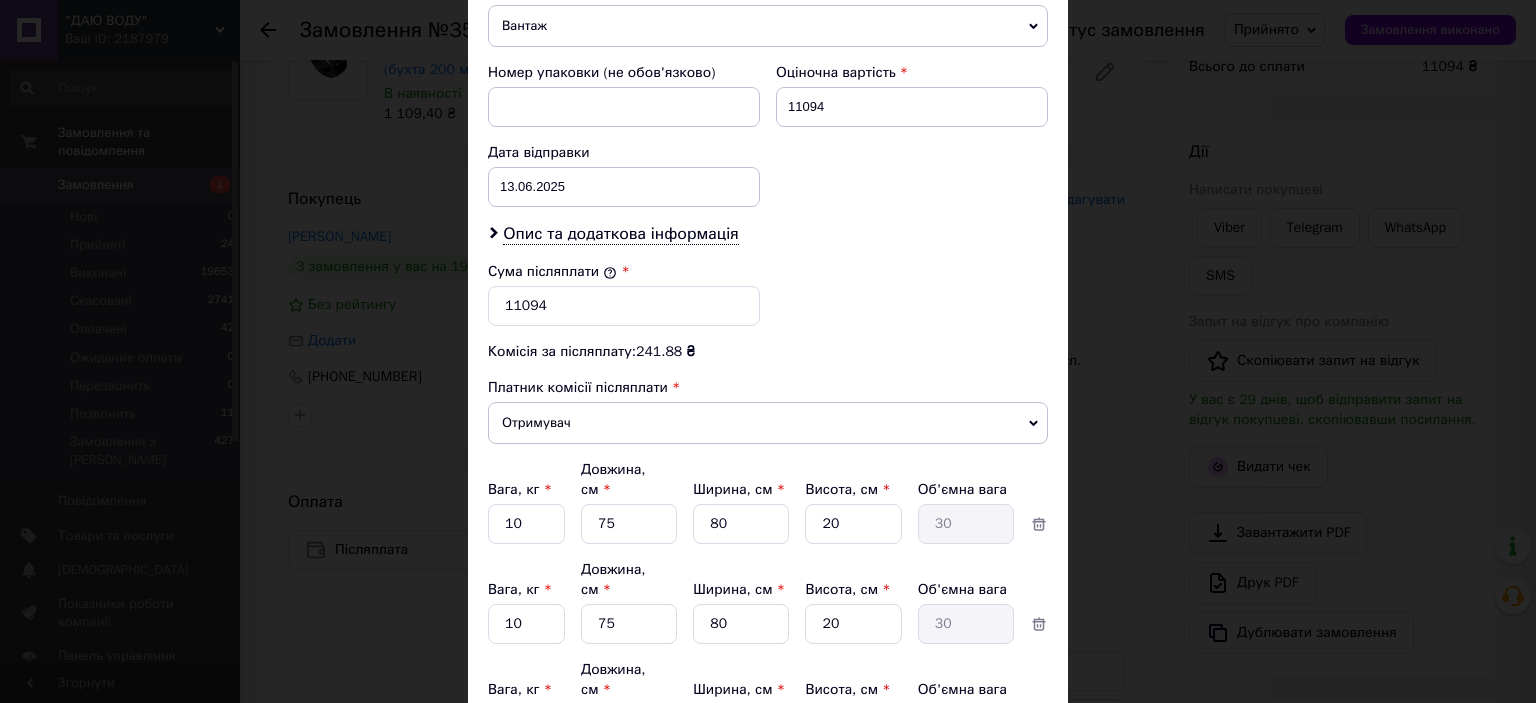 click on "1" at bounding box center (526, 524) 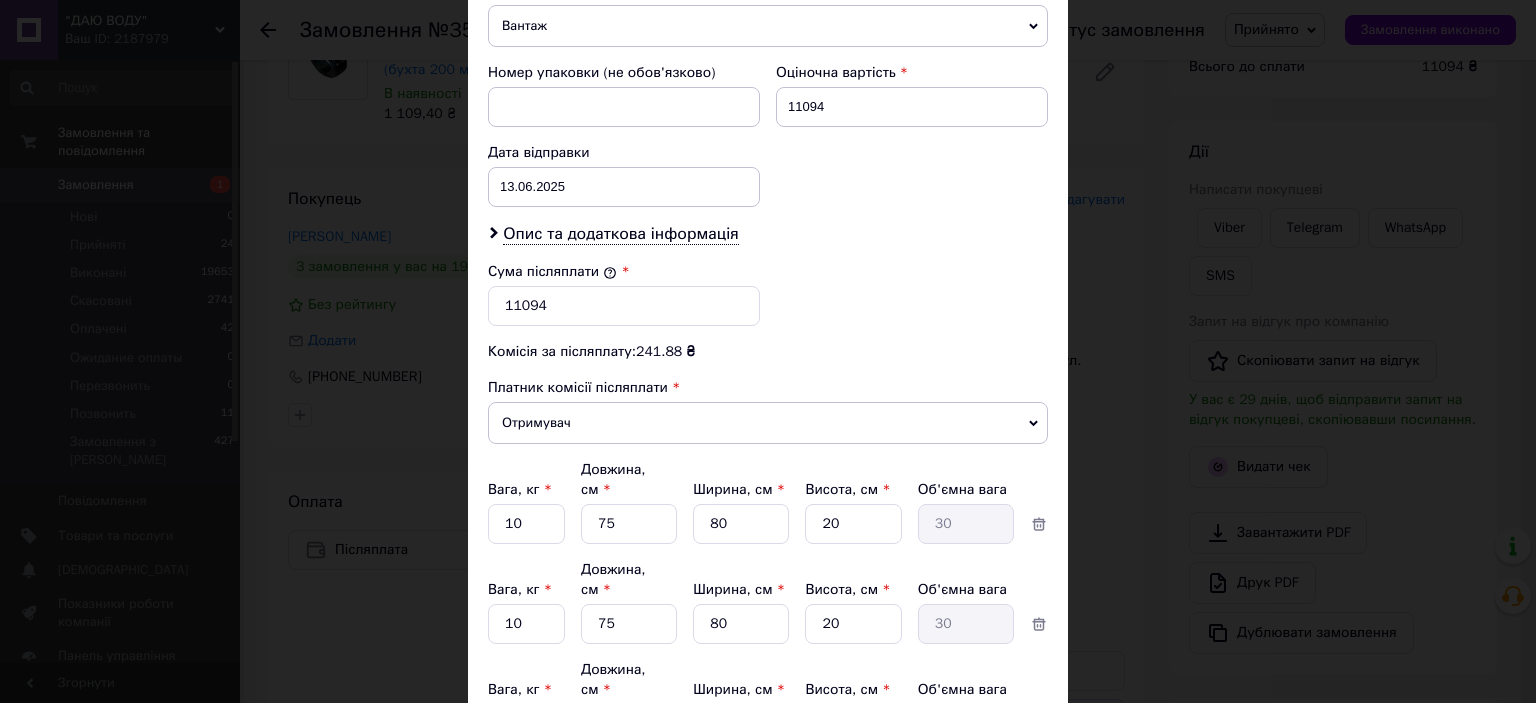type on "10" 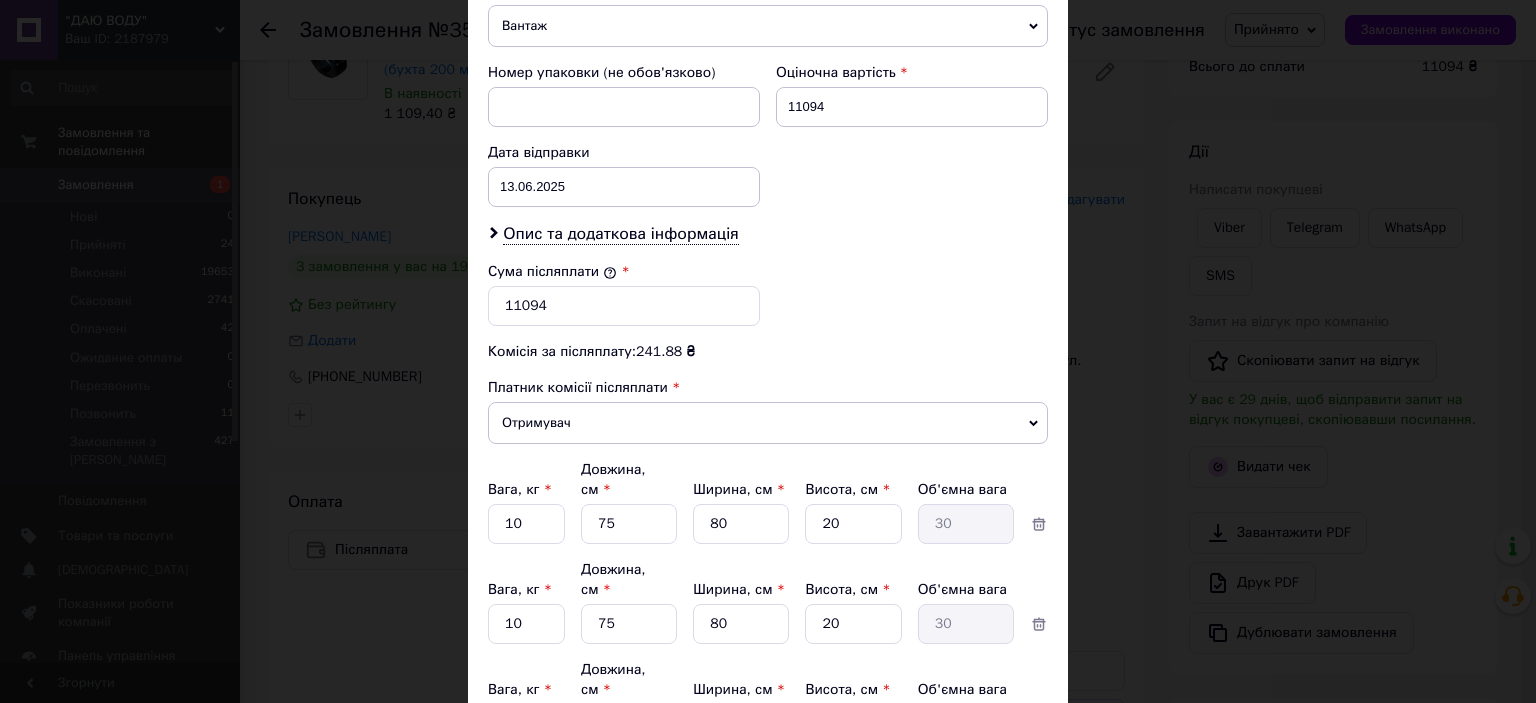 type on "75" 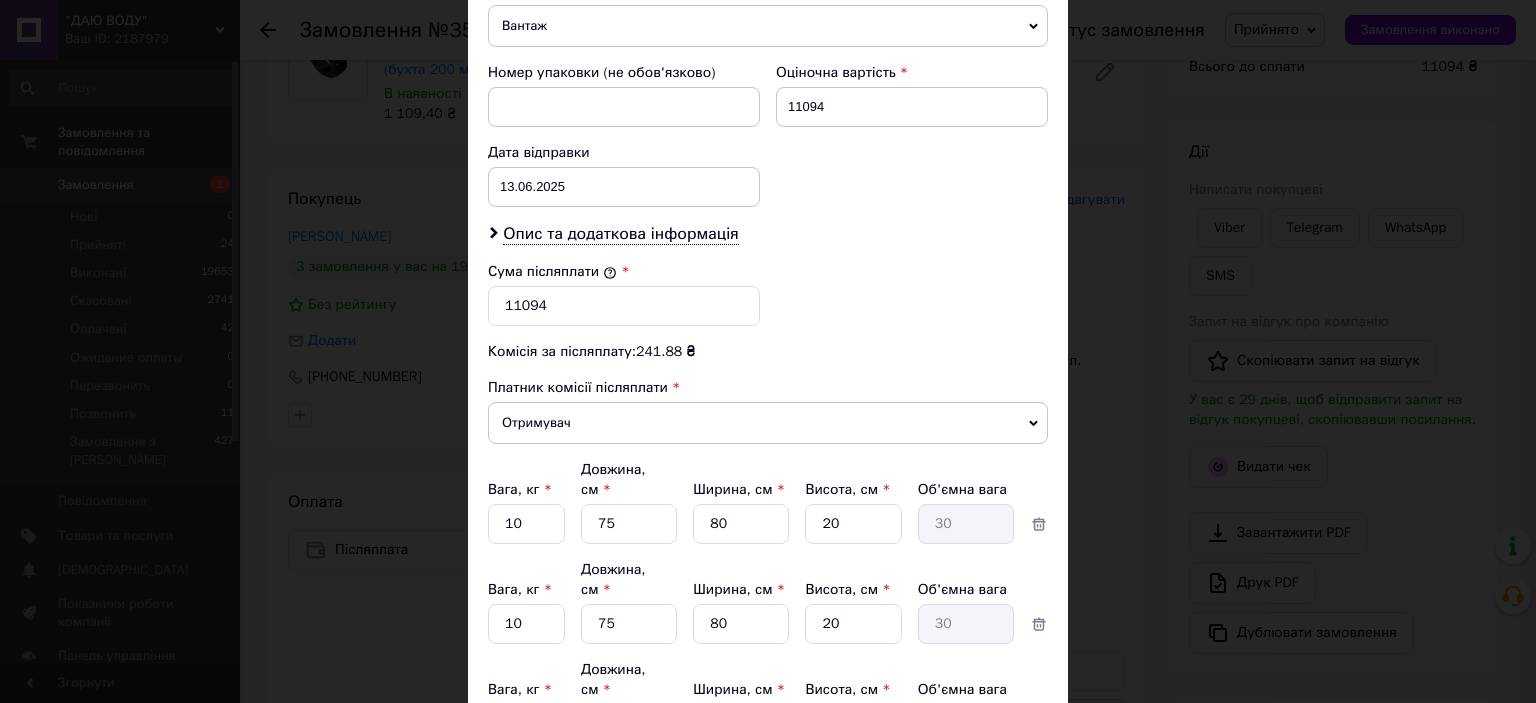 type on "0.47" 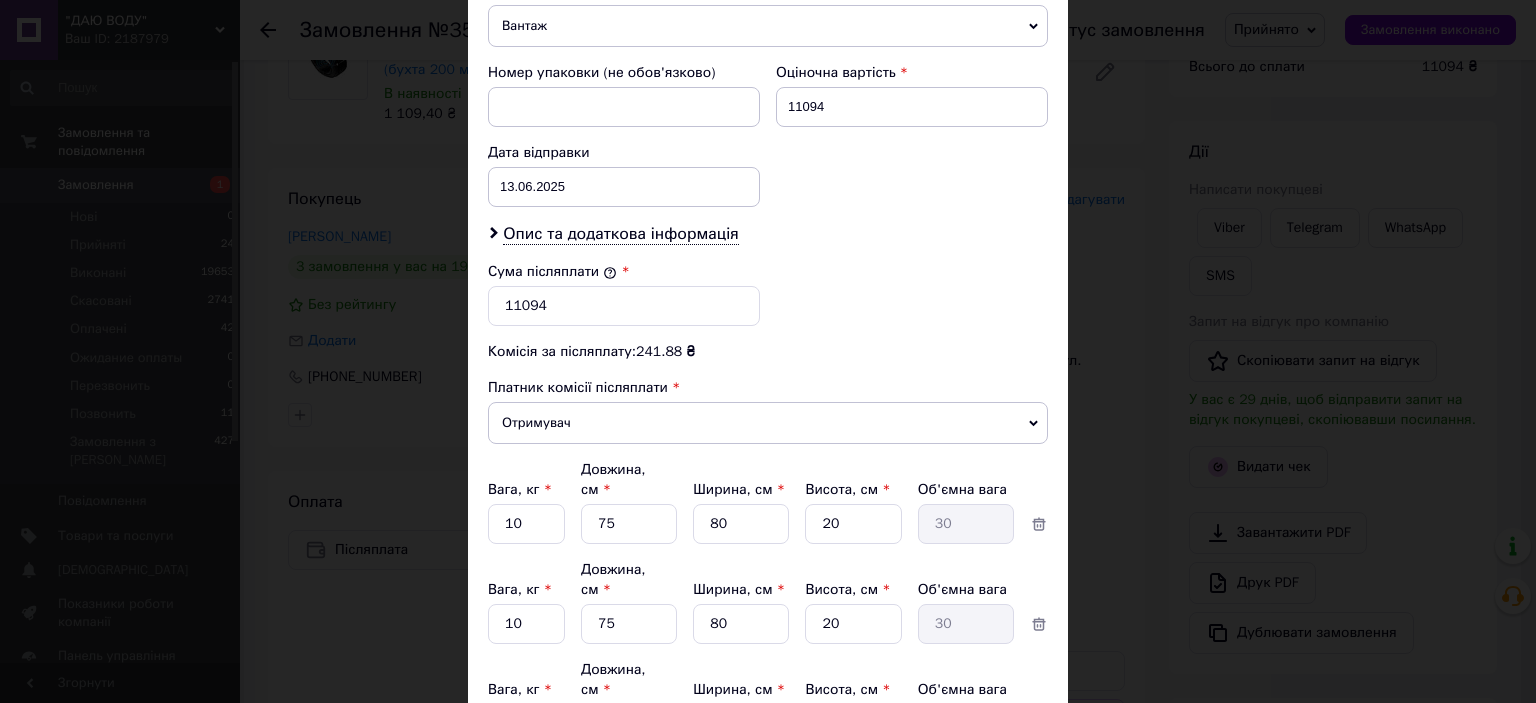 click on "5" at bounding box center [741, 524] 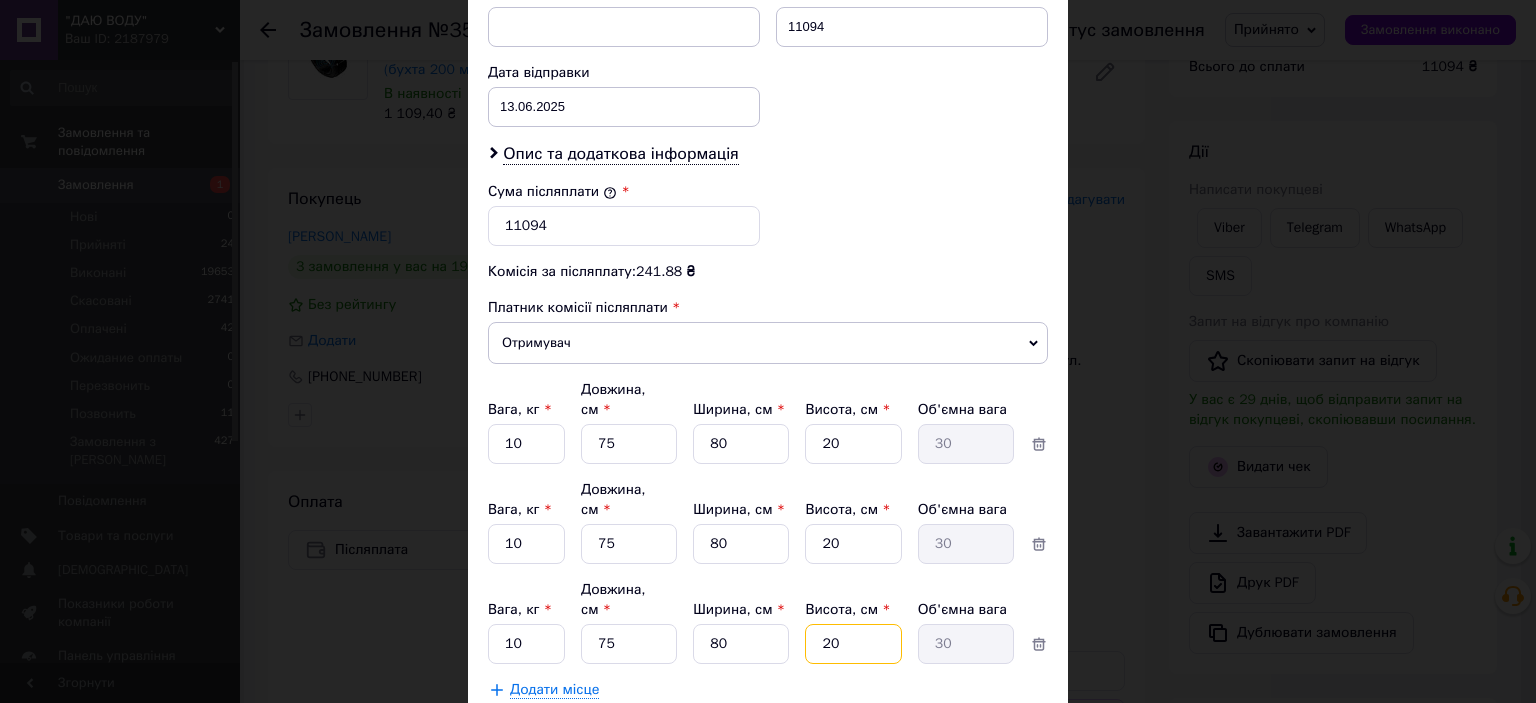 scroll, scrollTop: 976, scrollLeft: 0, axis: vertical 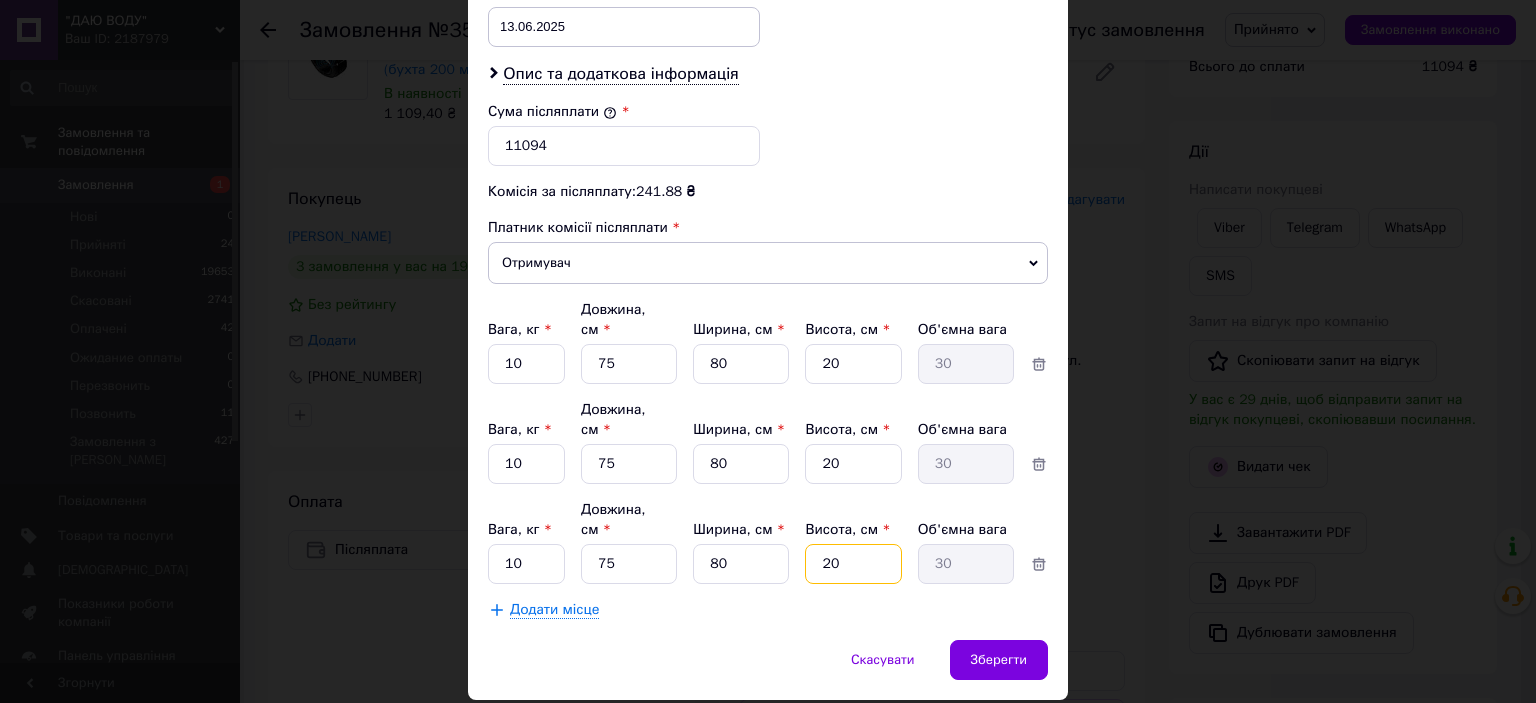 type on "20" 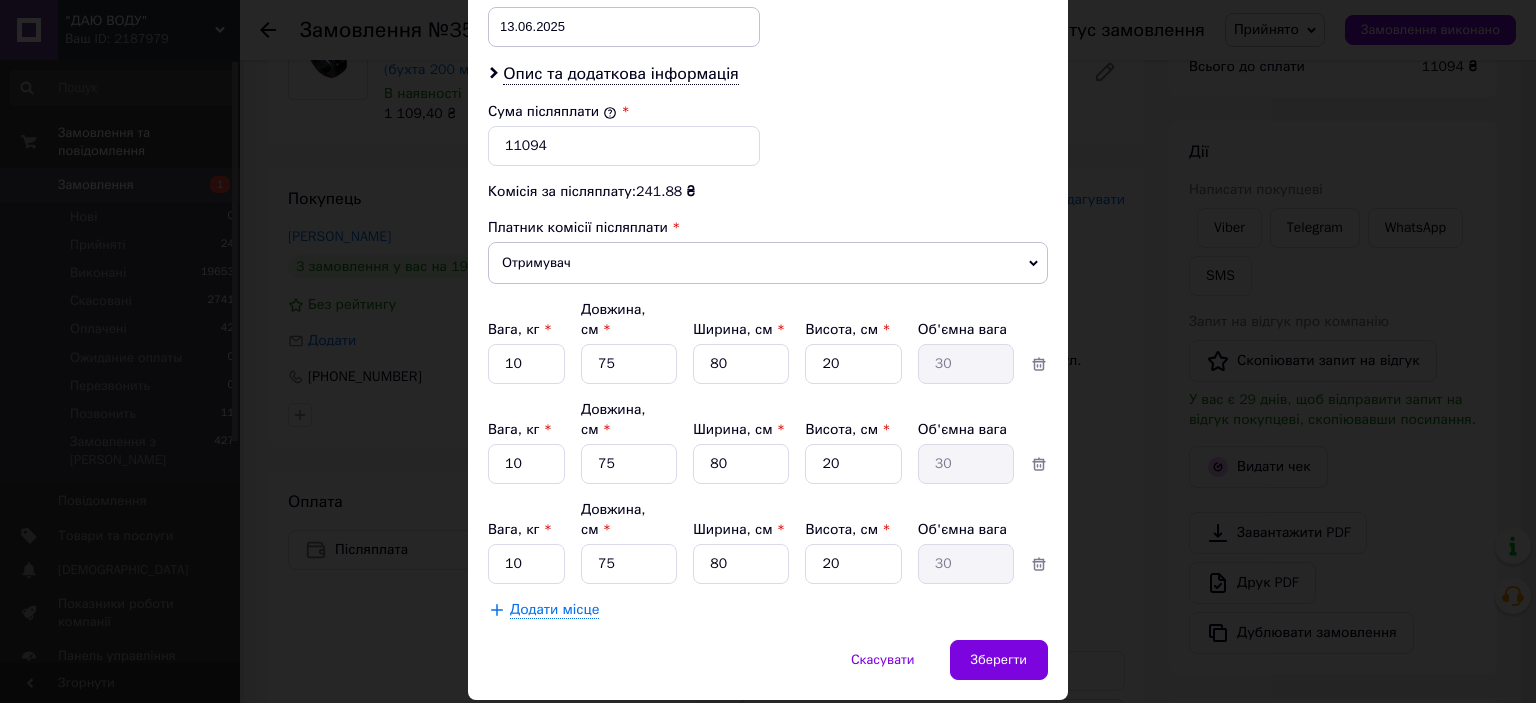 click on "Додати місце" at bounding box center (554, 610) 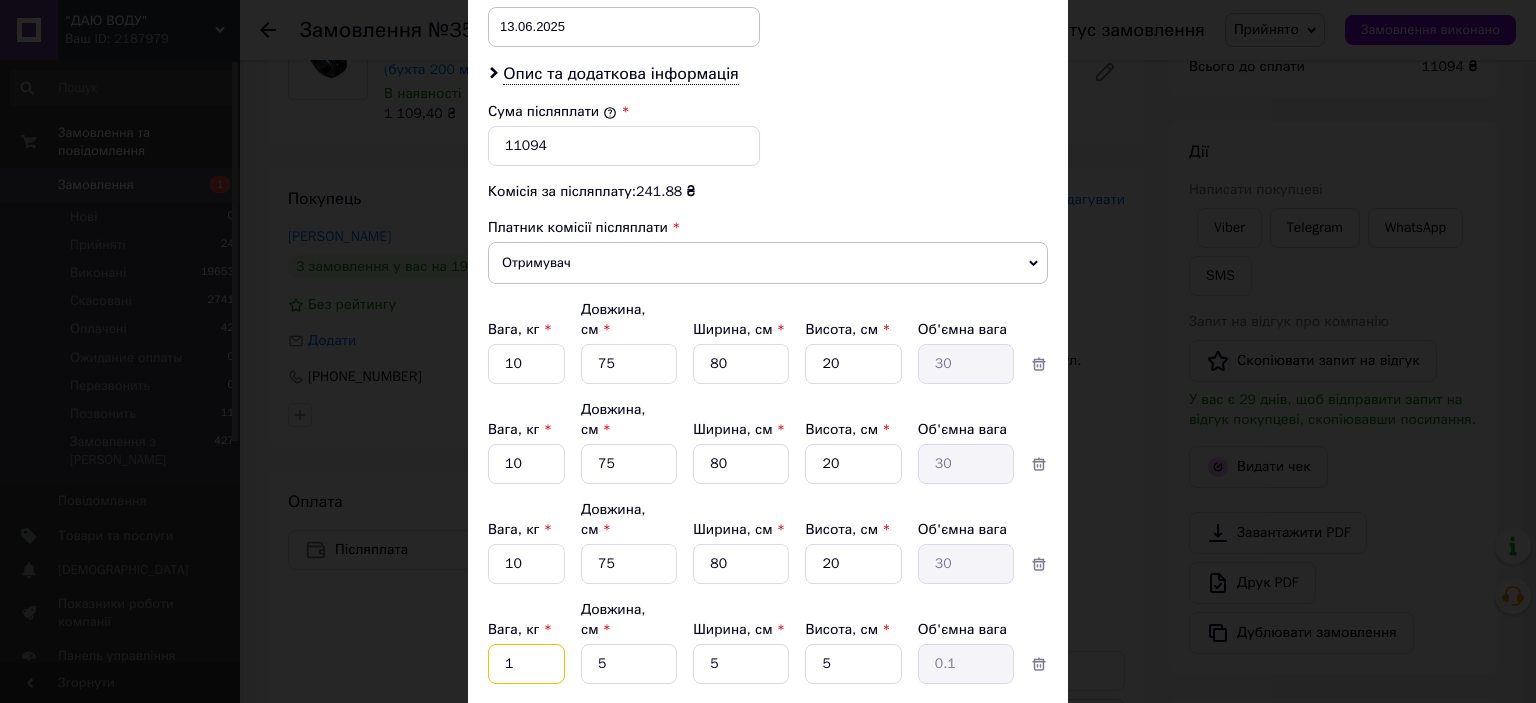 click on "1" at bounding box center (526, 364) 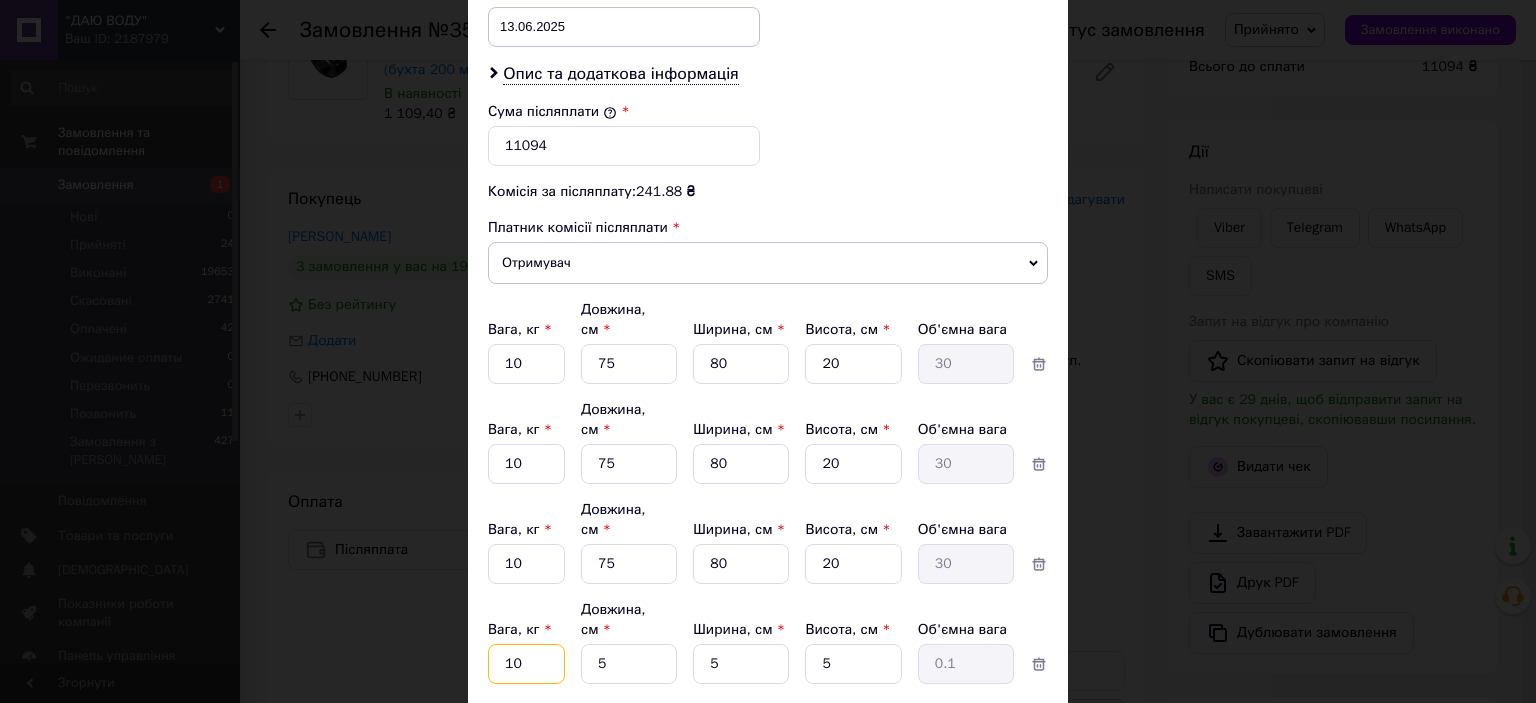 type on "10" 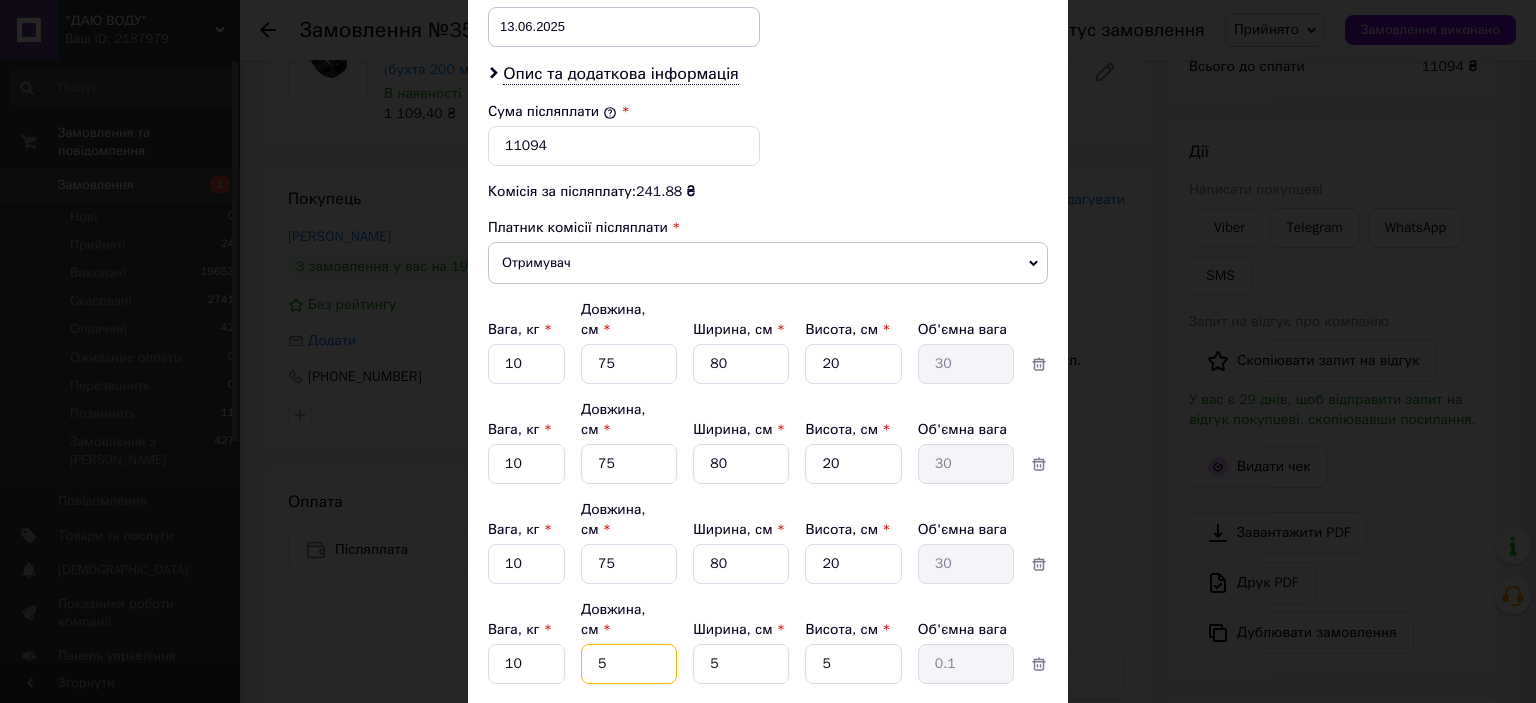 click on "5" at bounding box center (629, 364) 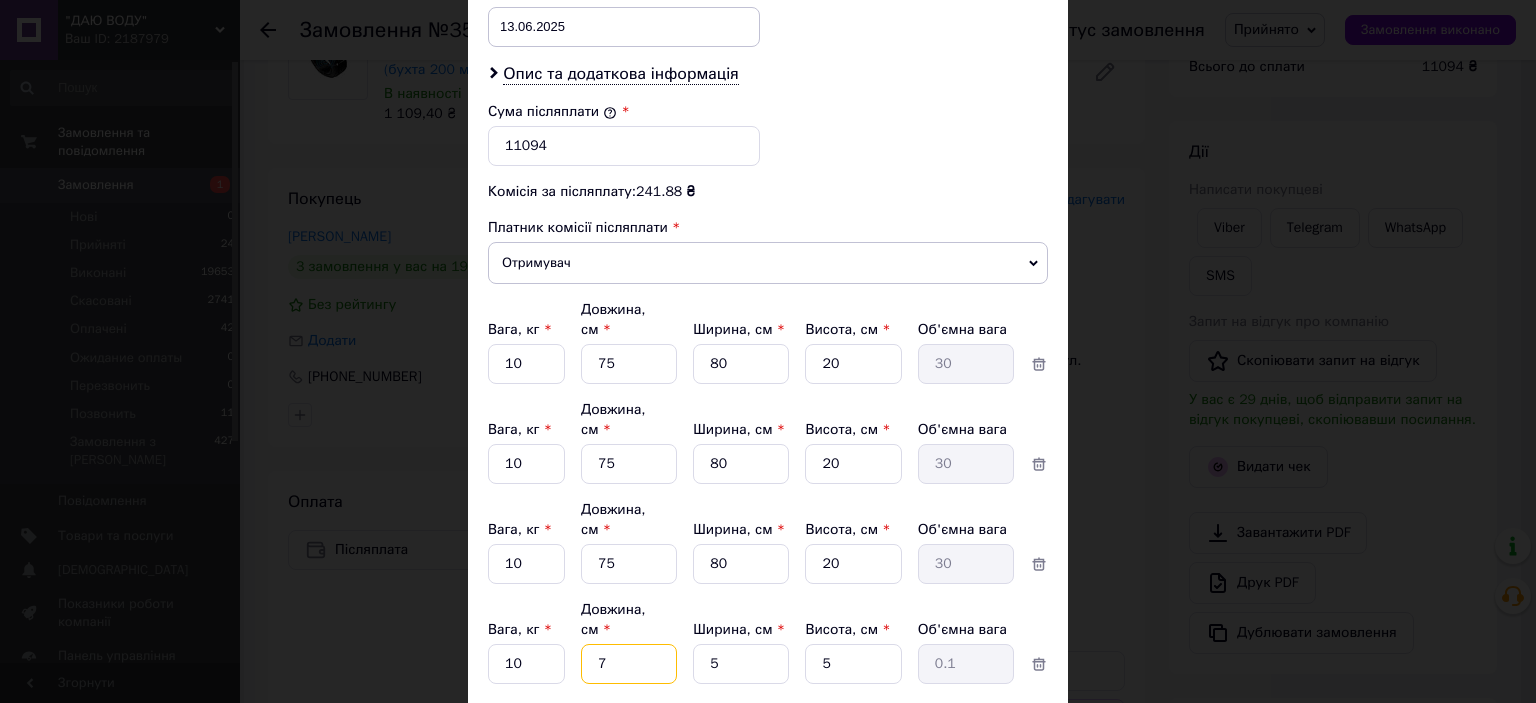 type on "75" 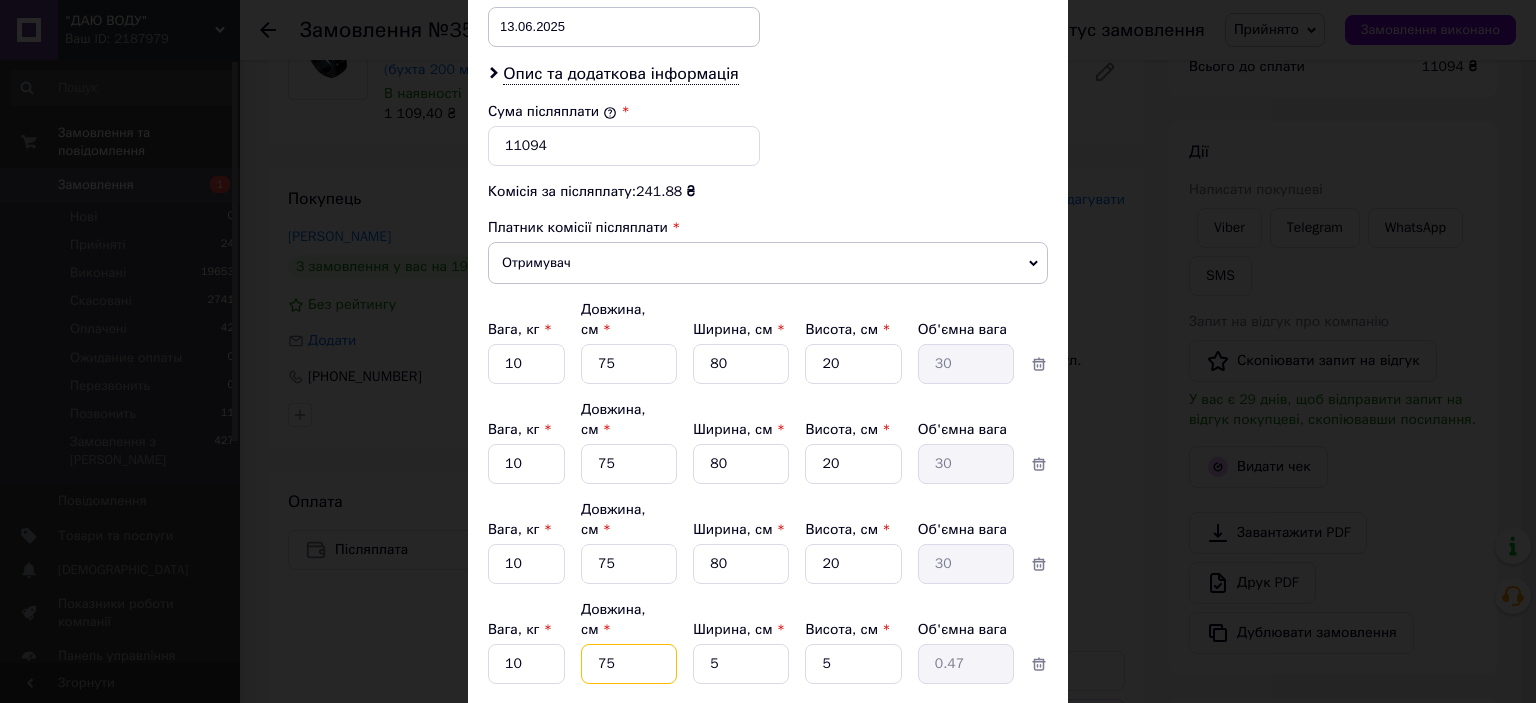 type on "75" 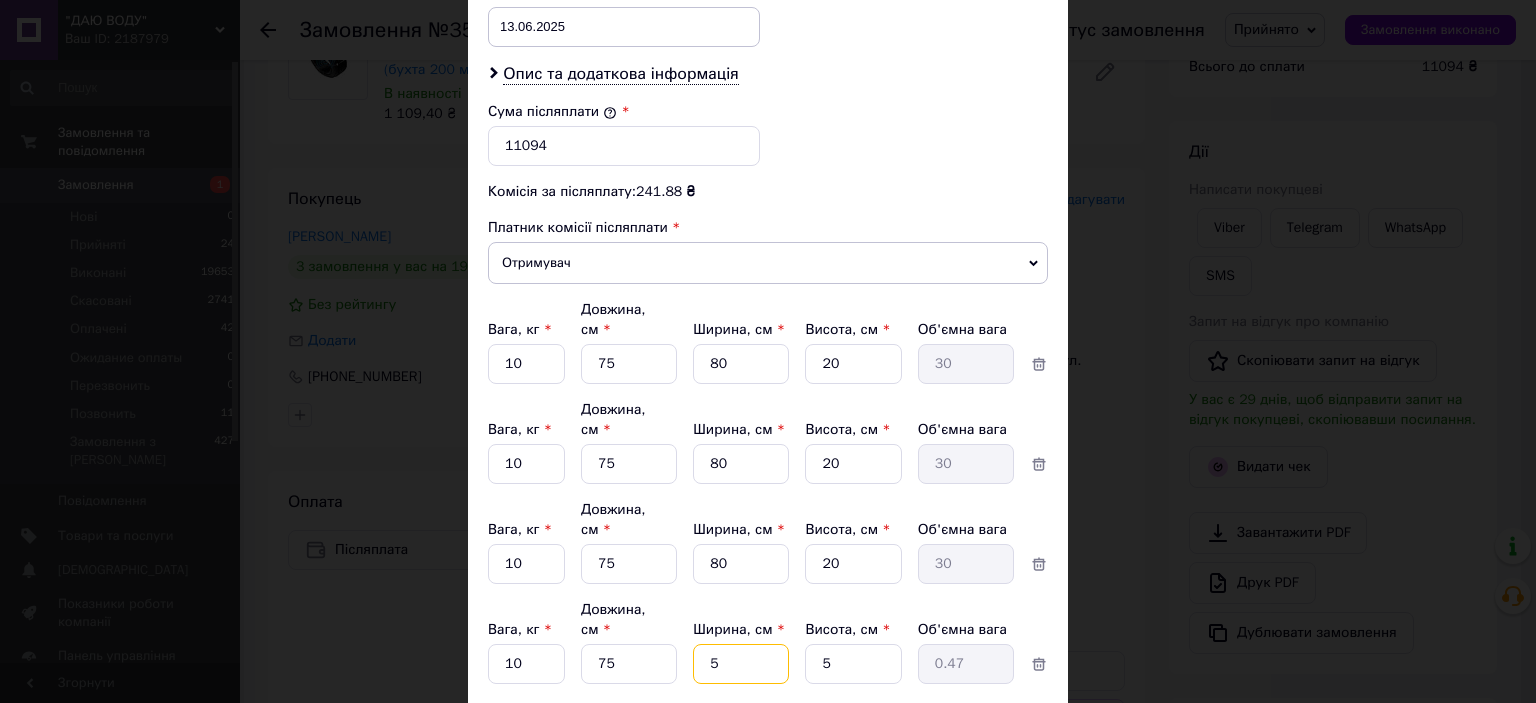 click on "5" at bounding box center [741, 364] 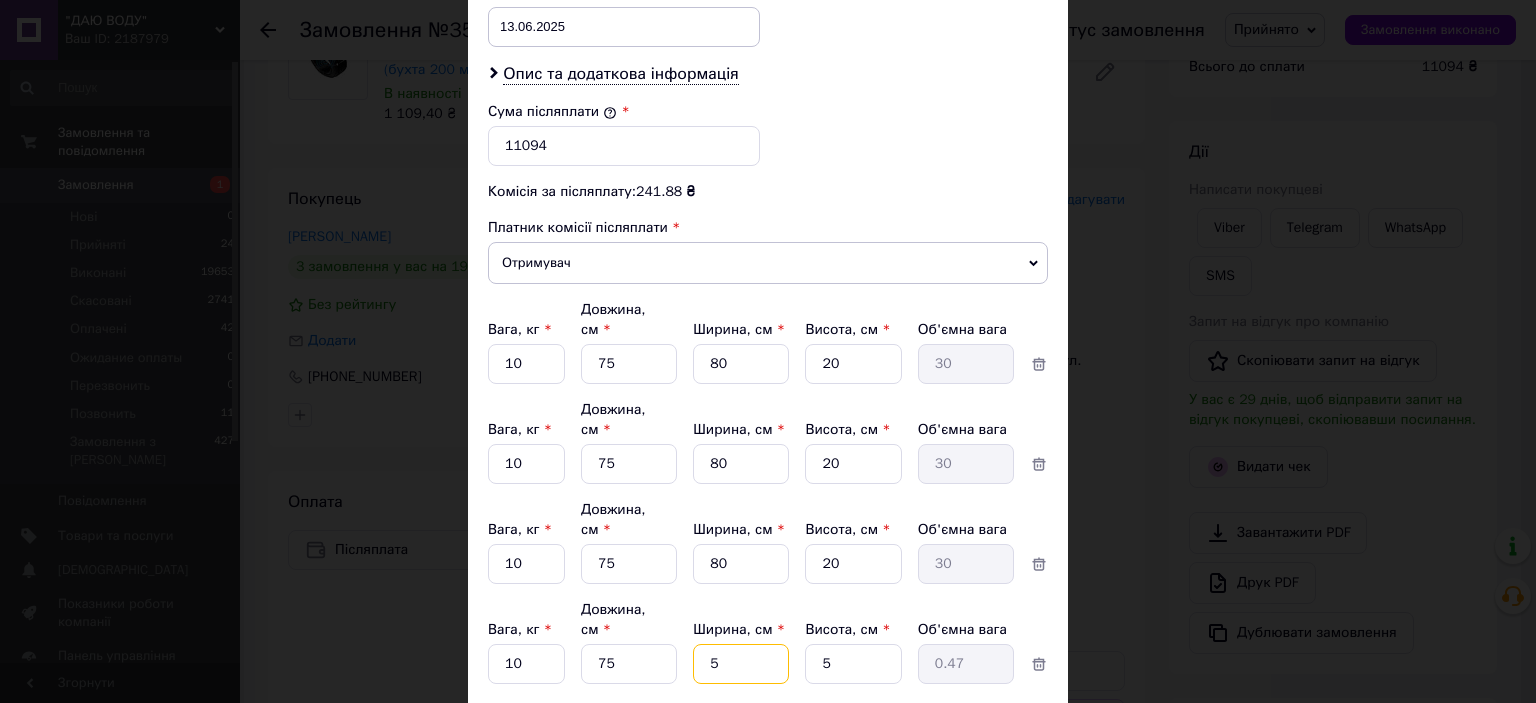 click on "5" at bounding box center (741, 364) 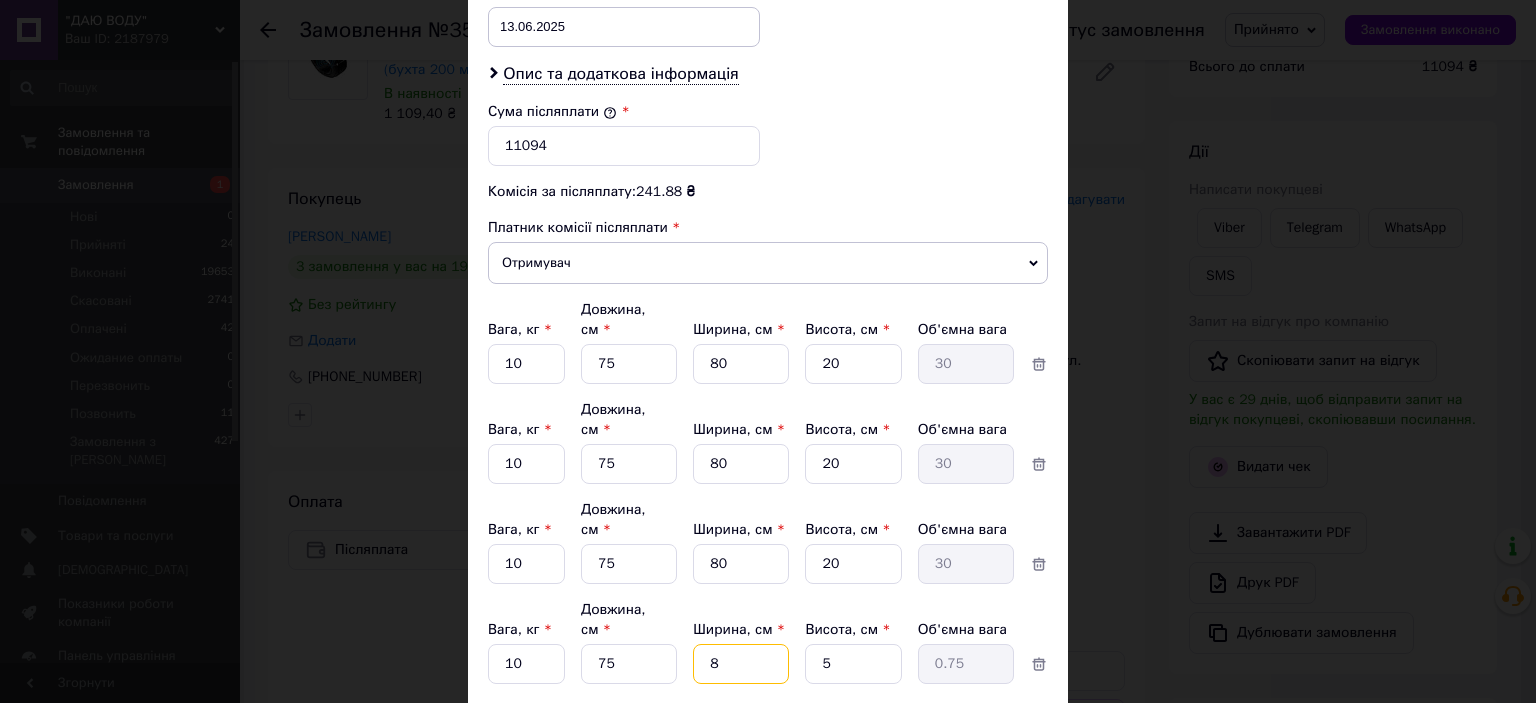type on "80" 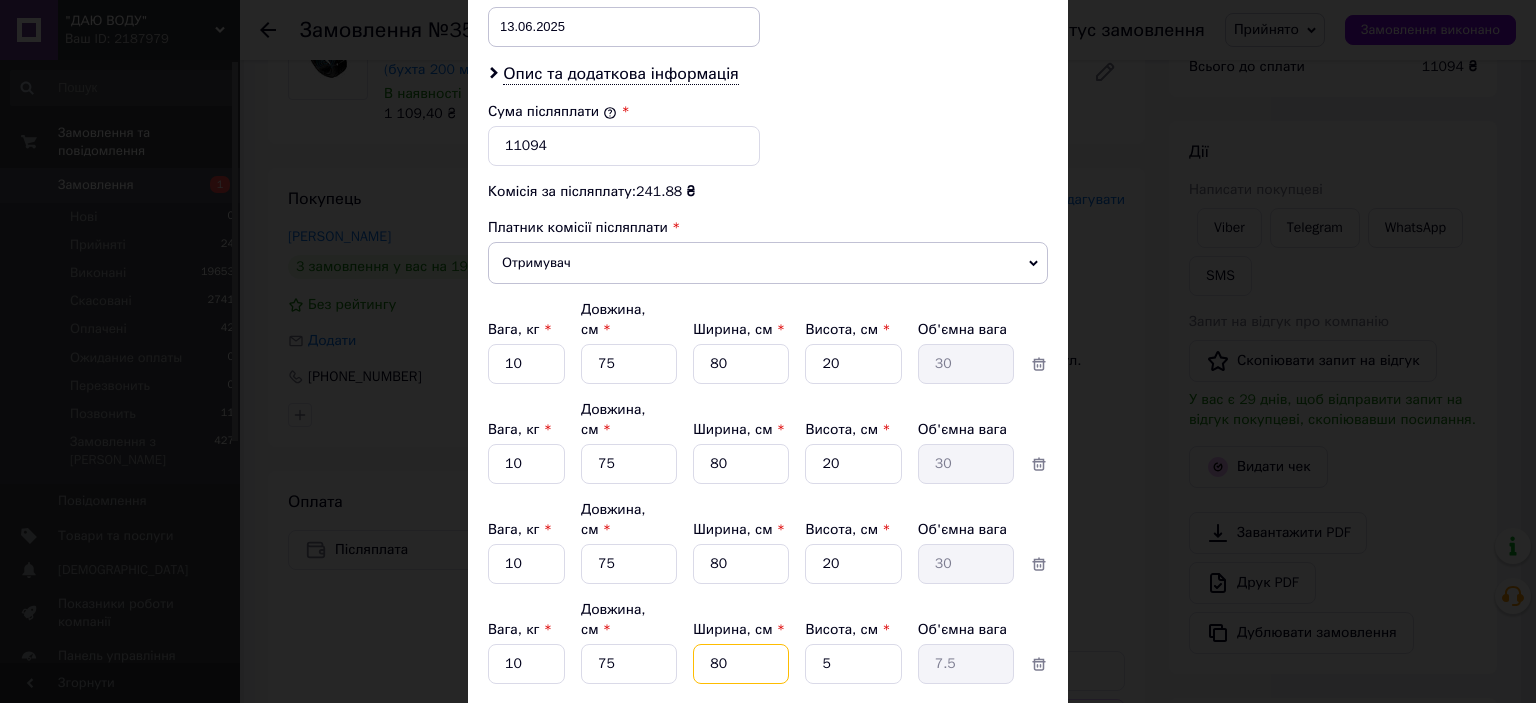 type on "80" 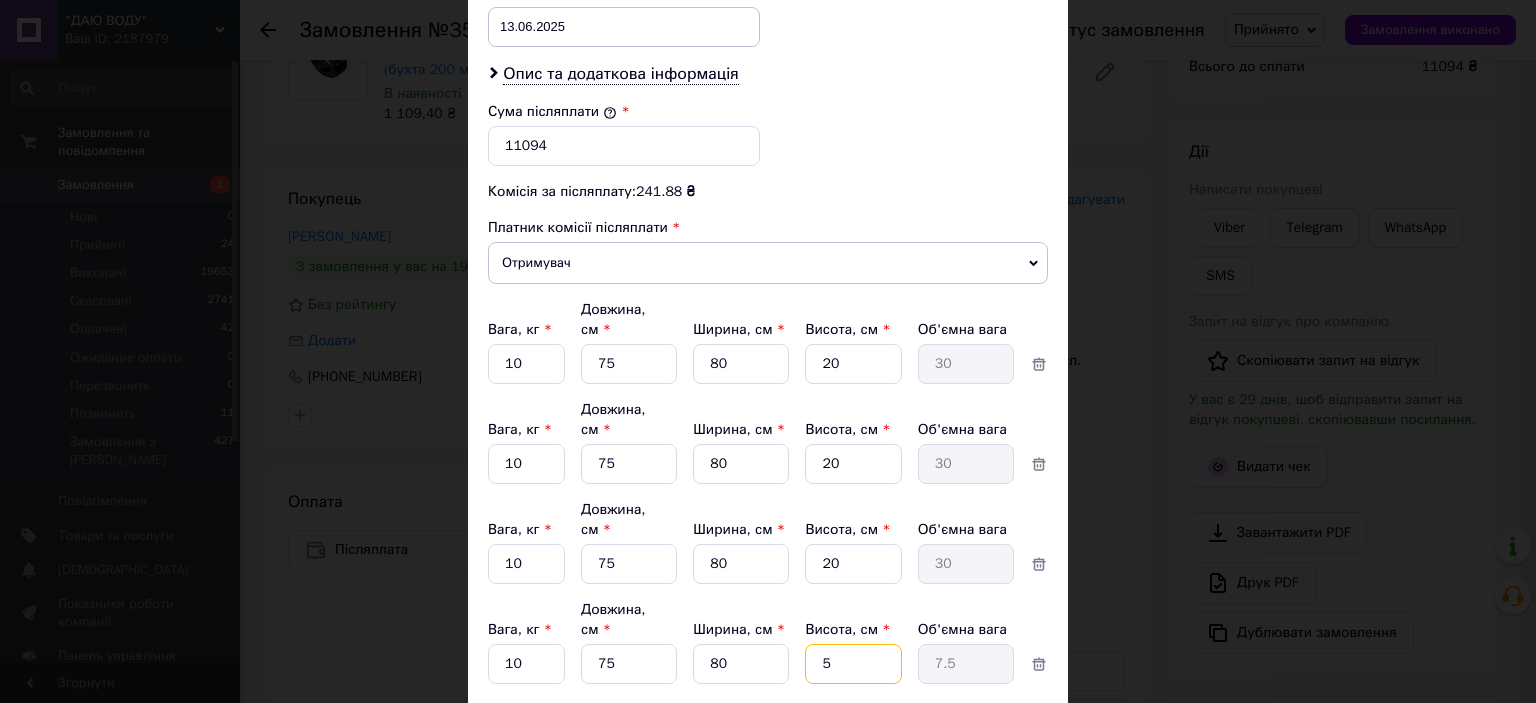 click on "5" at bounding box center [853, 364] 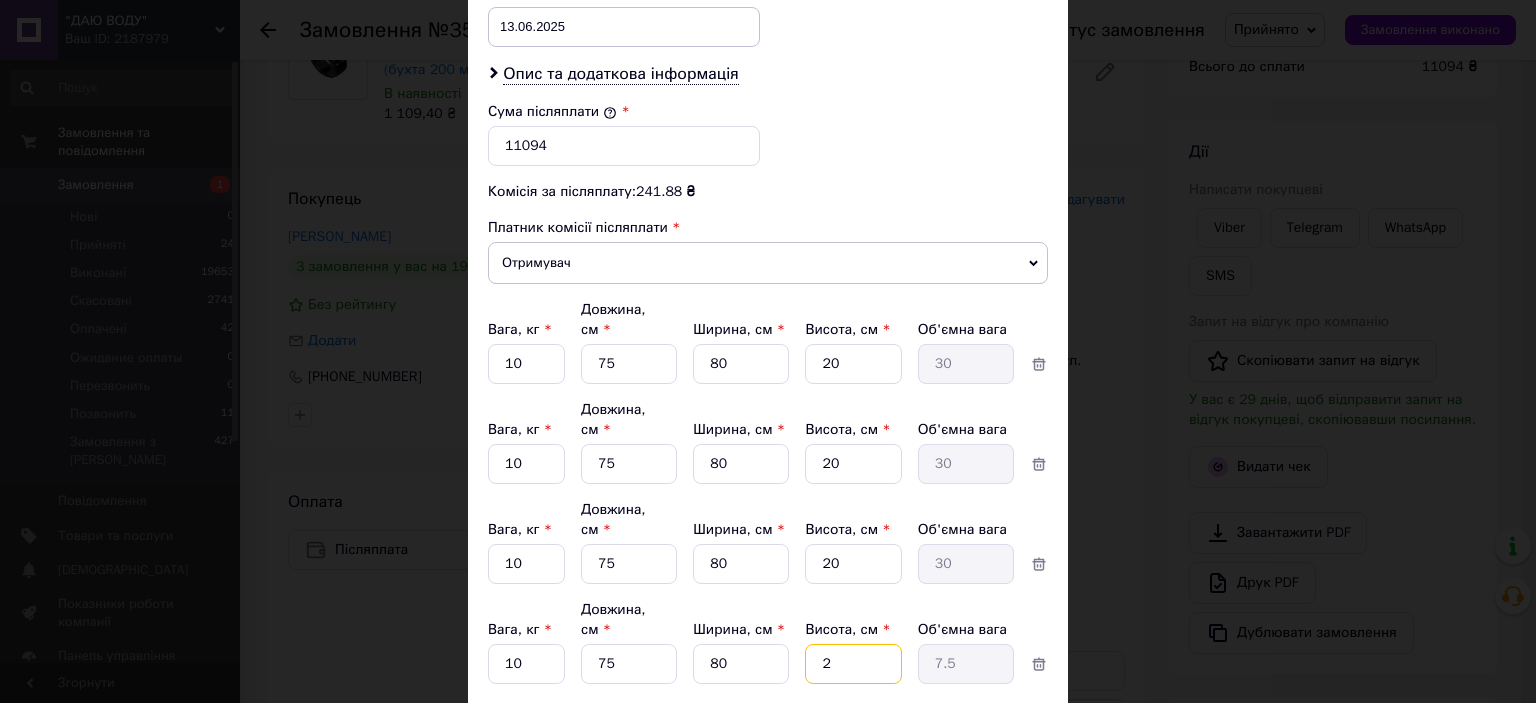 type on "2" 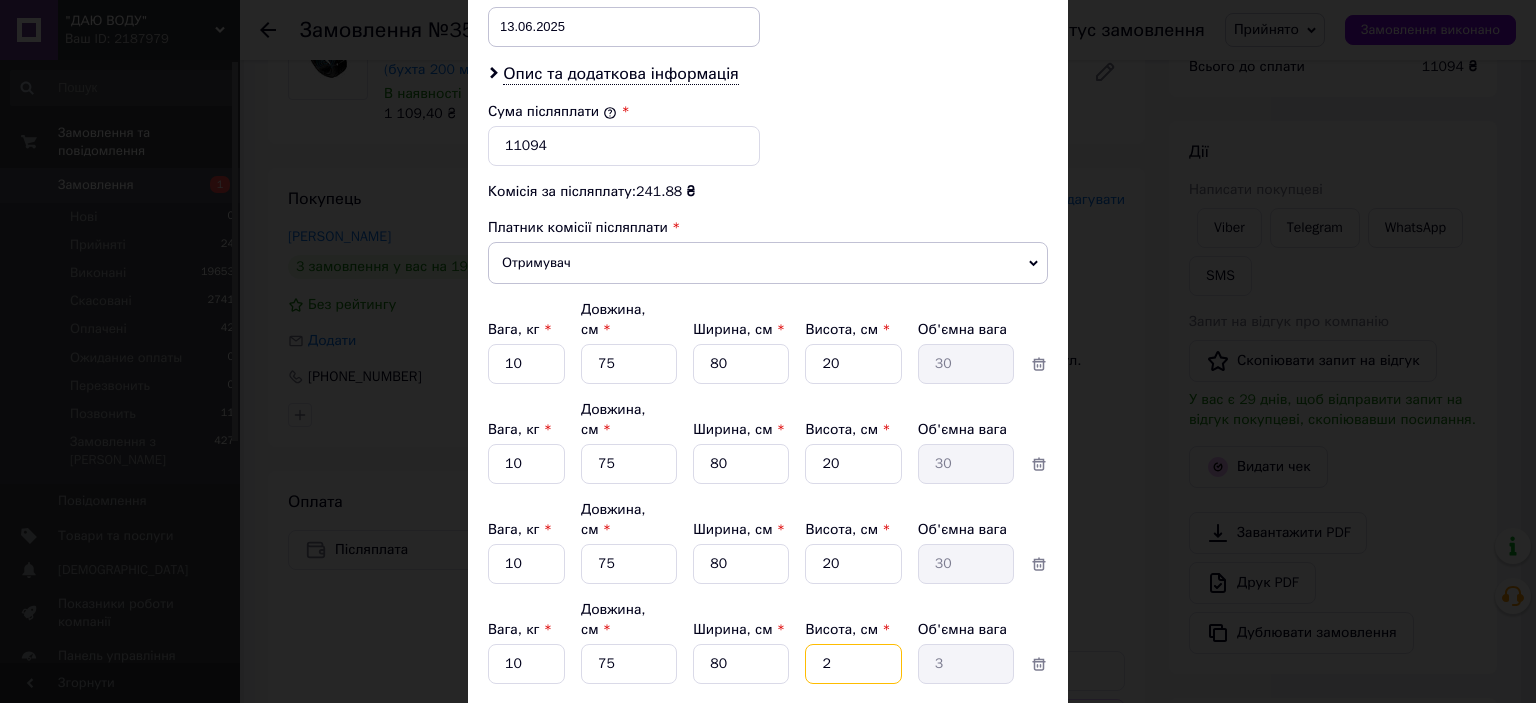 type on "20" 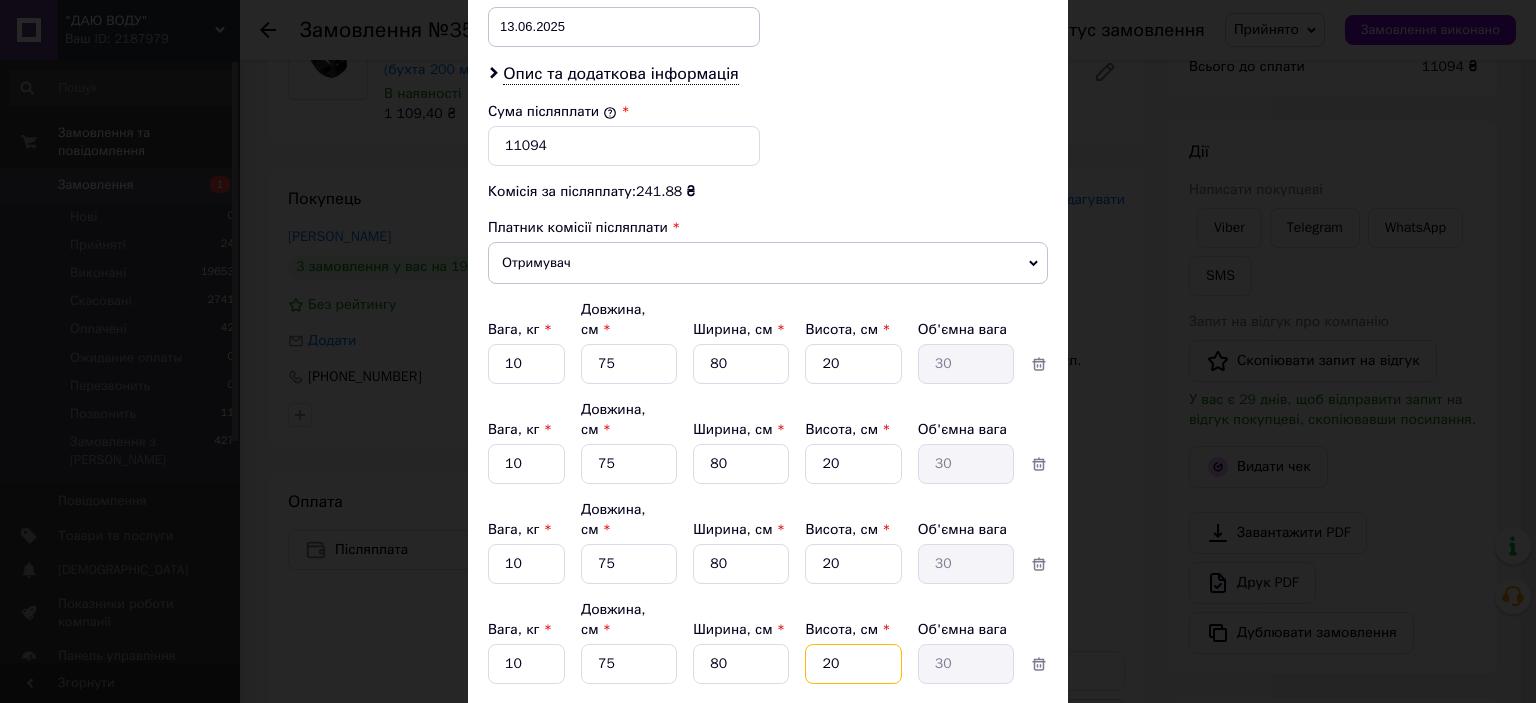 type on "20" 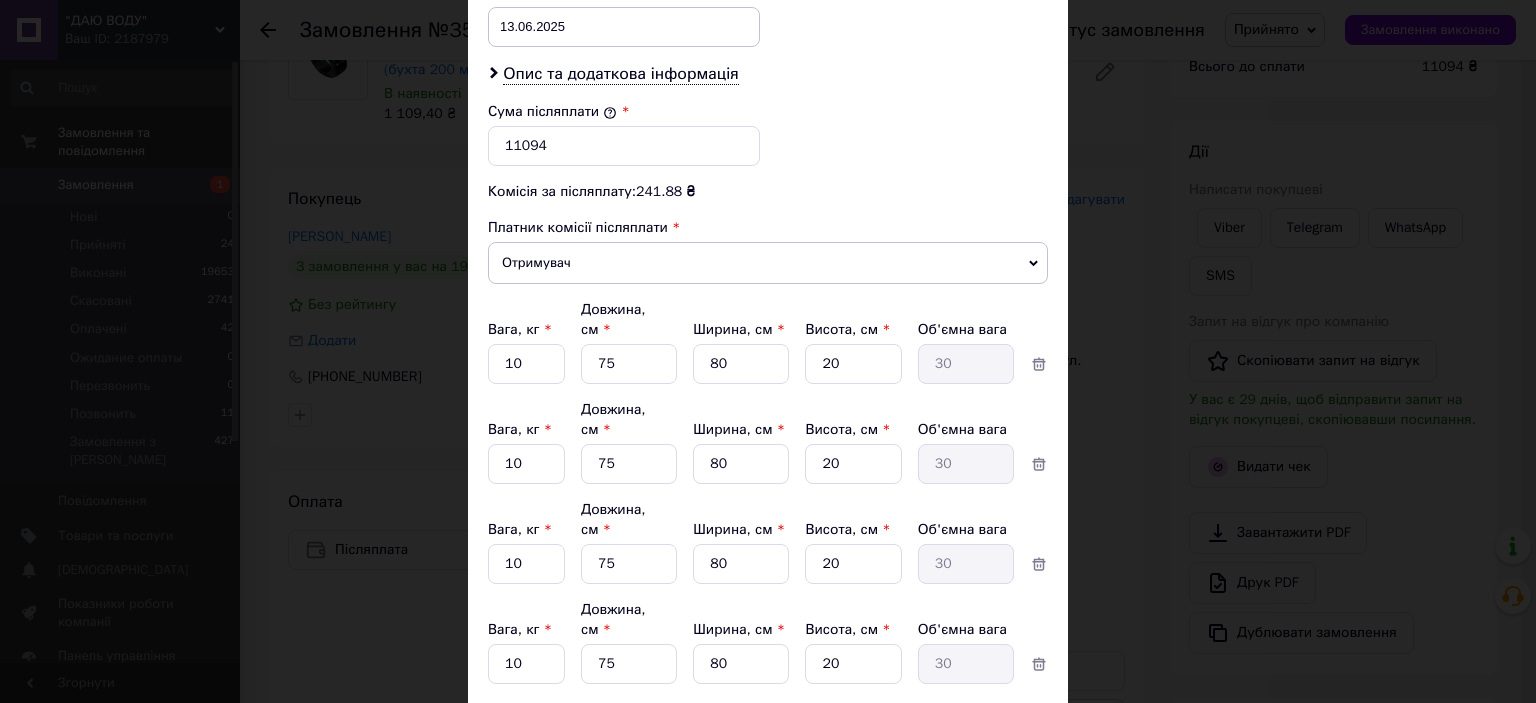 click on "Додати місце" at bounding box center [554, 710] 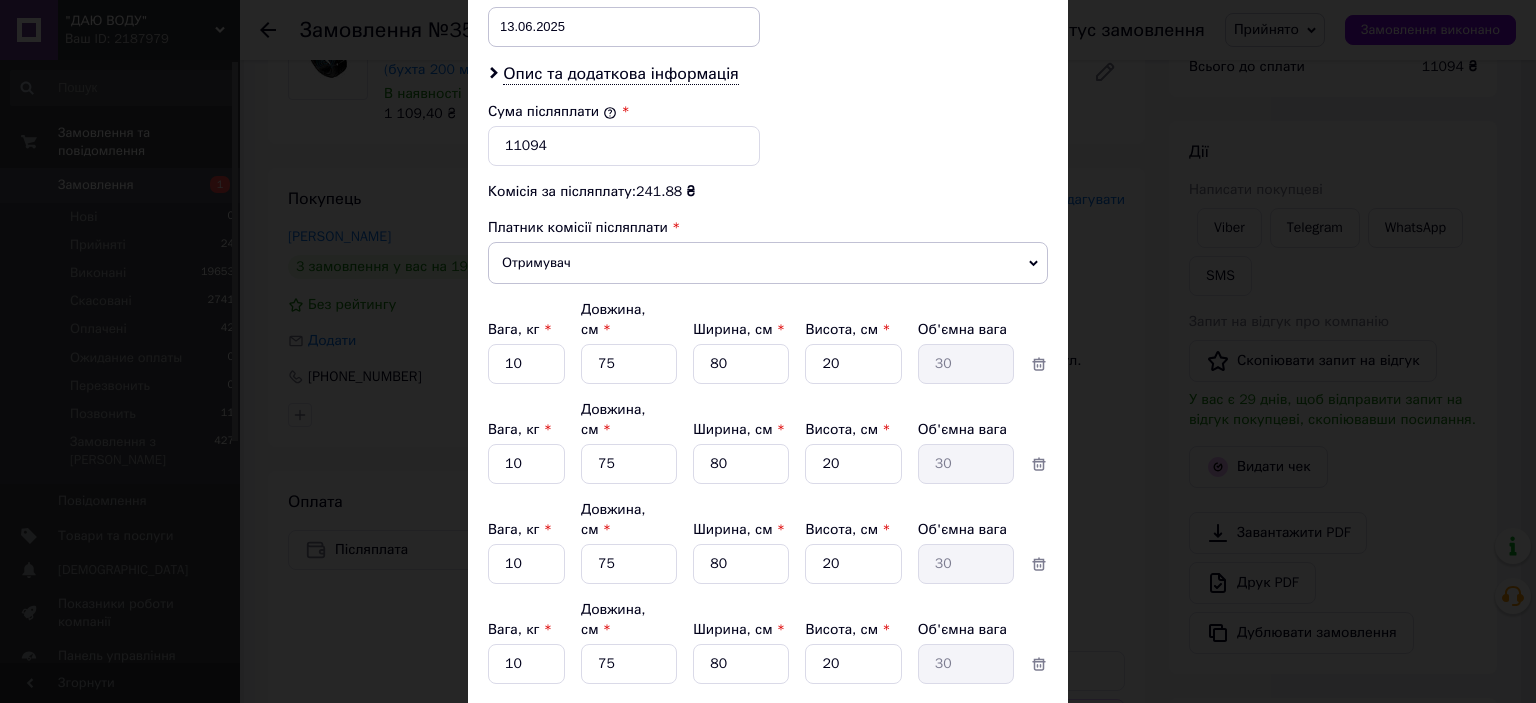 click on "1" at bounding box center [526, 364] 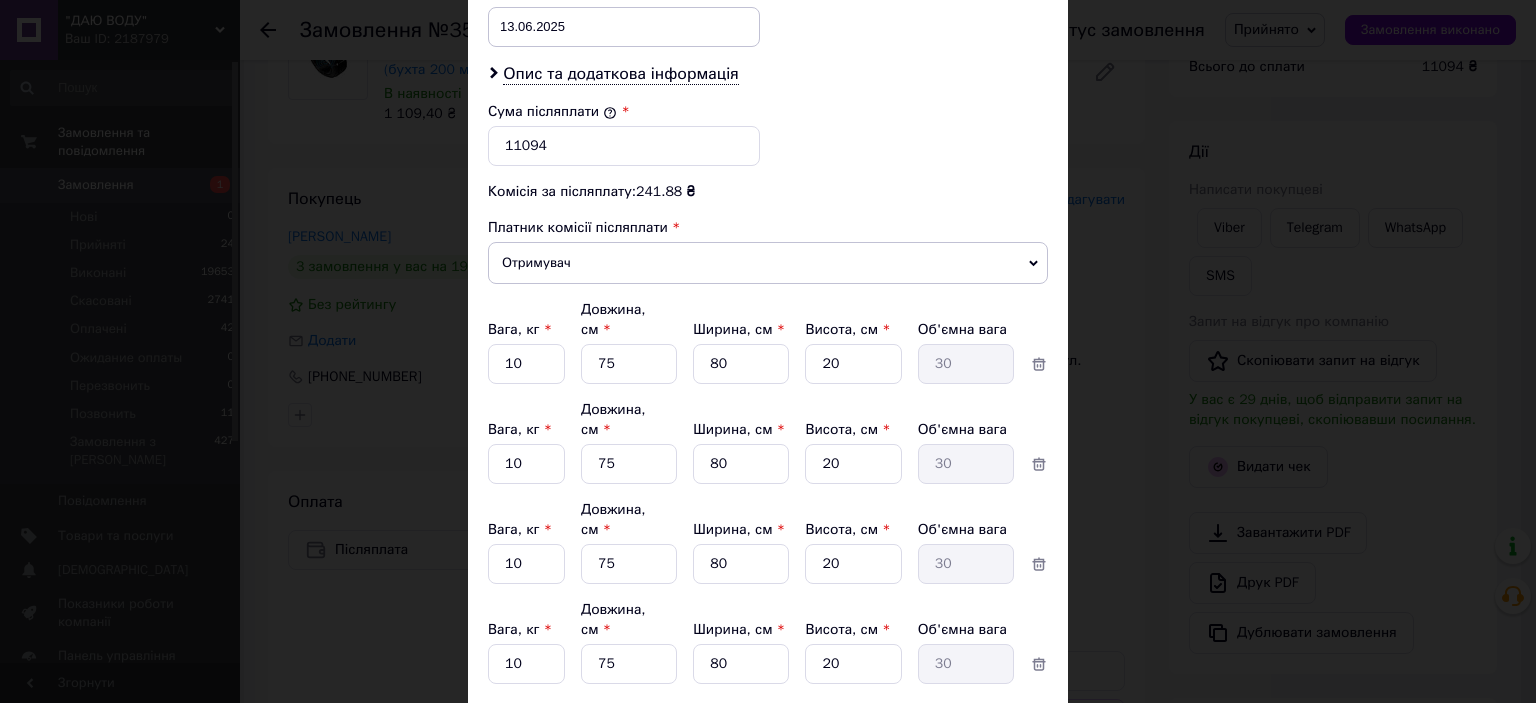 type on "10" 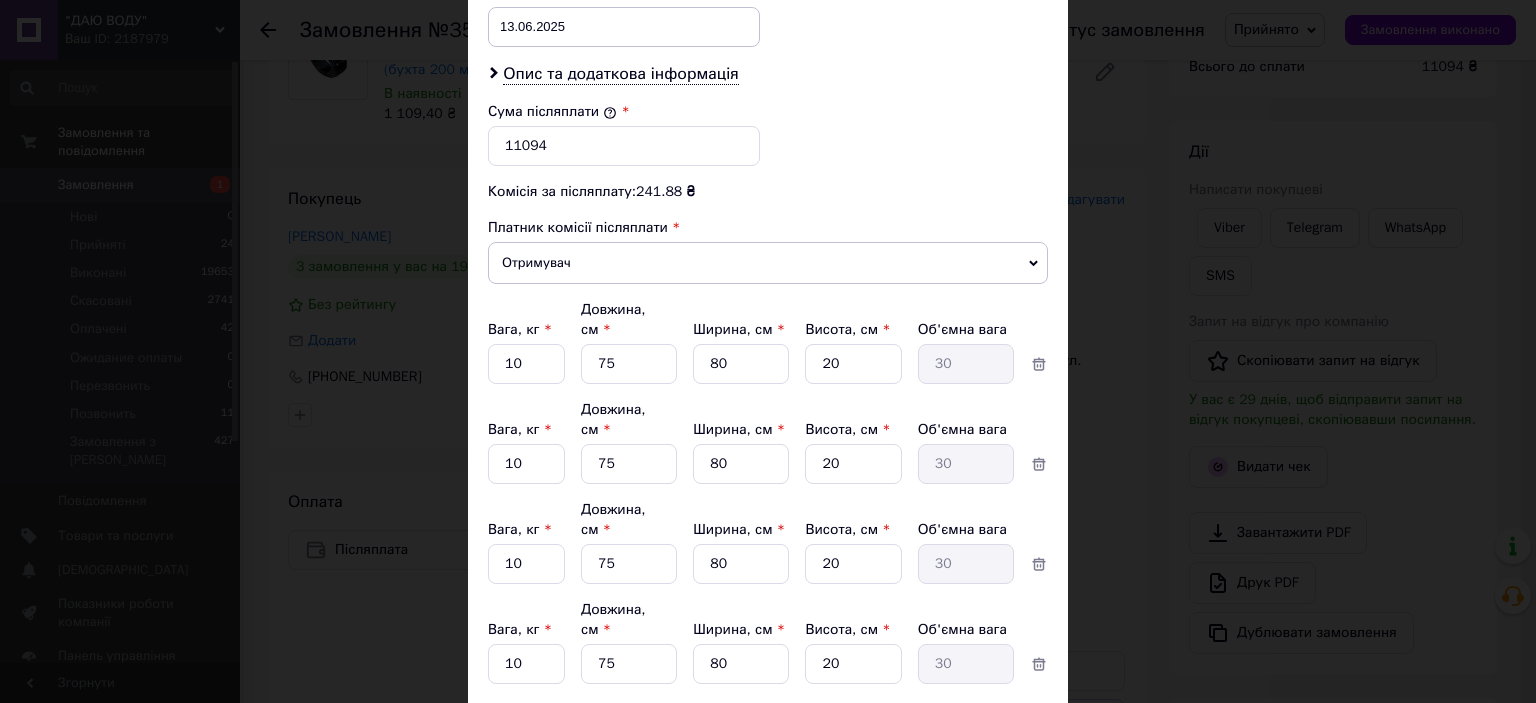 click on "5" at bounding box center [741, 364] 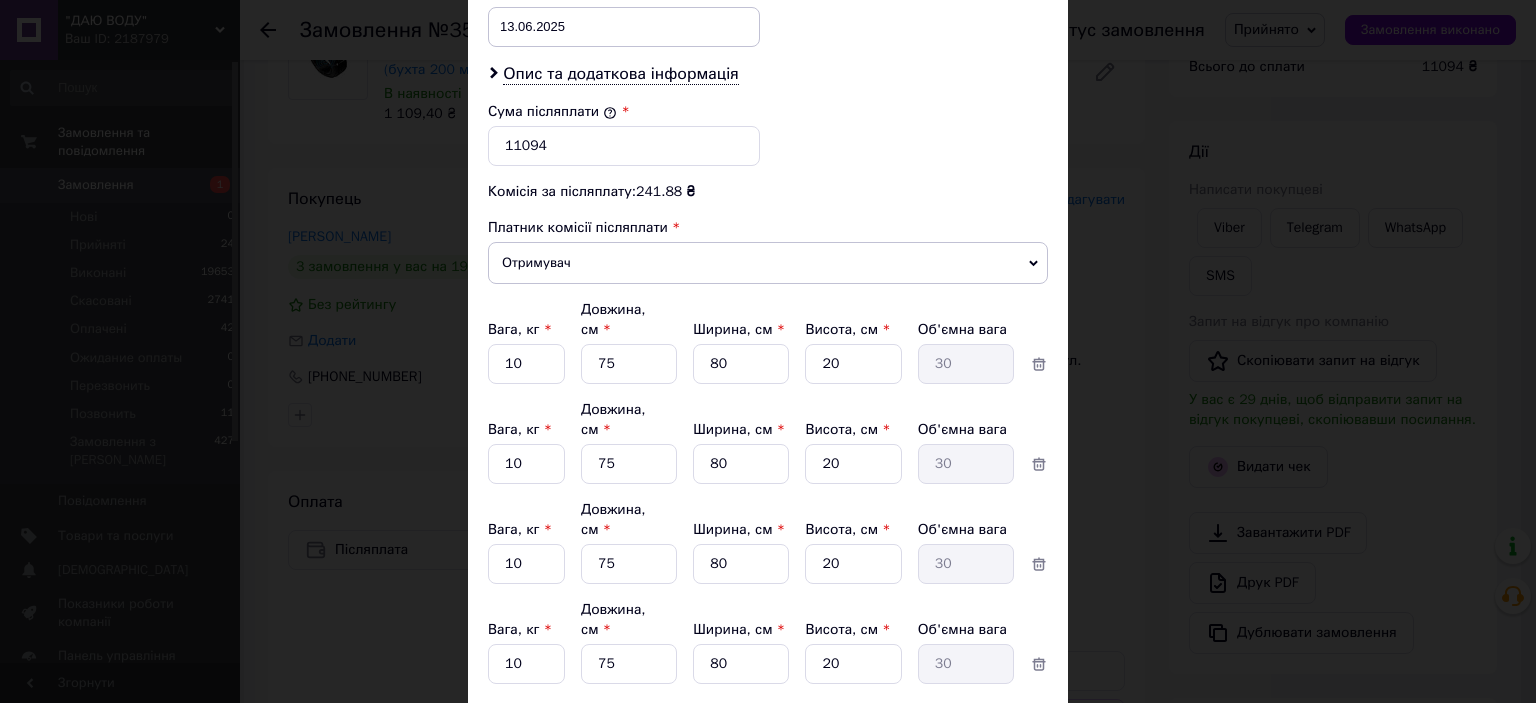 click on "5" at bounding box center [741, 364] 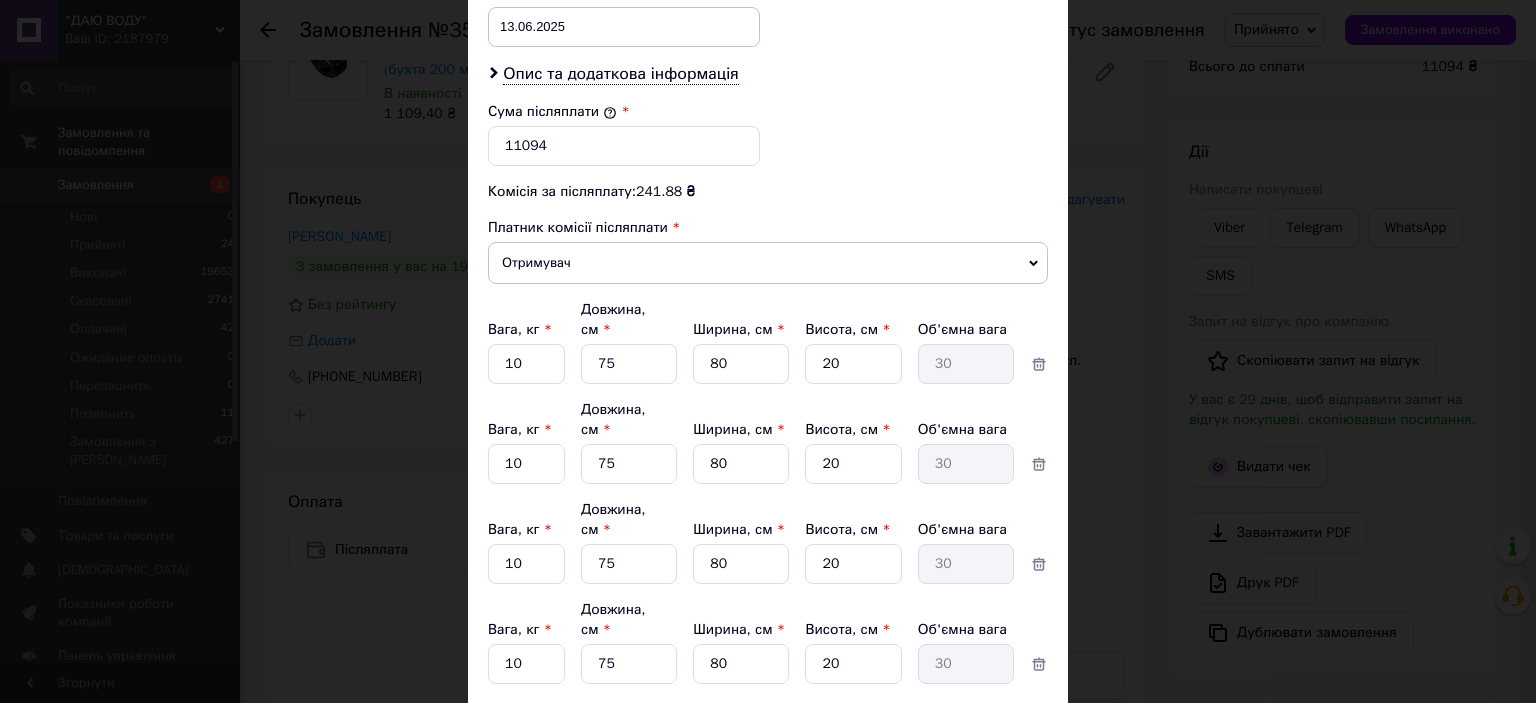 click on "5" at bounding box center [853, 364] 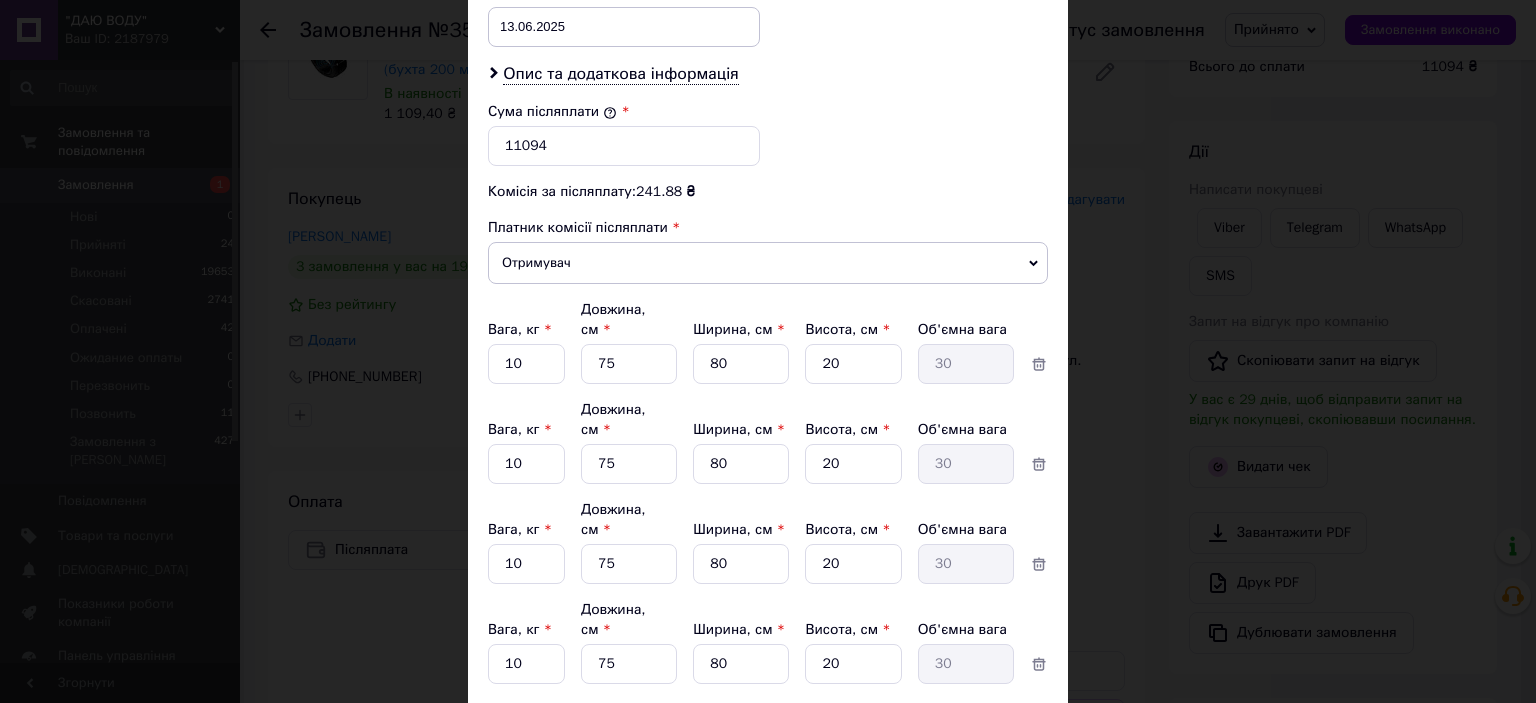click on "5" at bounding box center [853, 364] 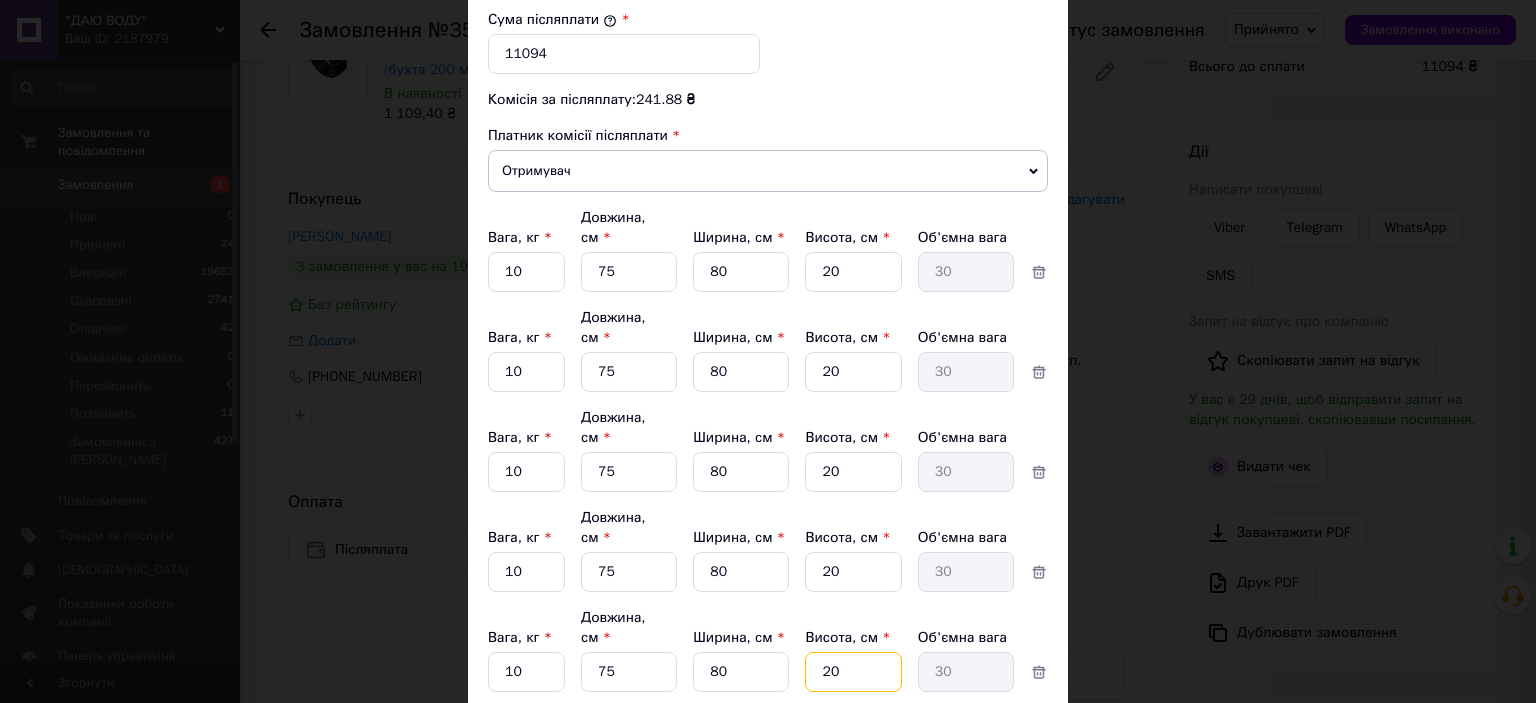 scroll, scrollTop: 1135, scrollLeft: 0, axis: vertical 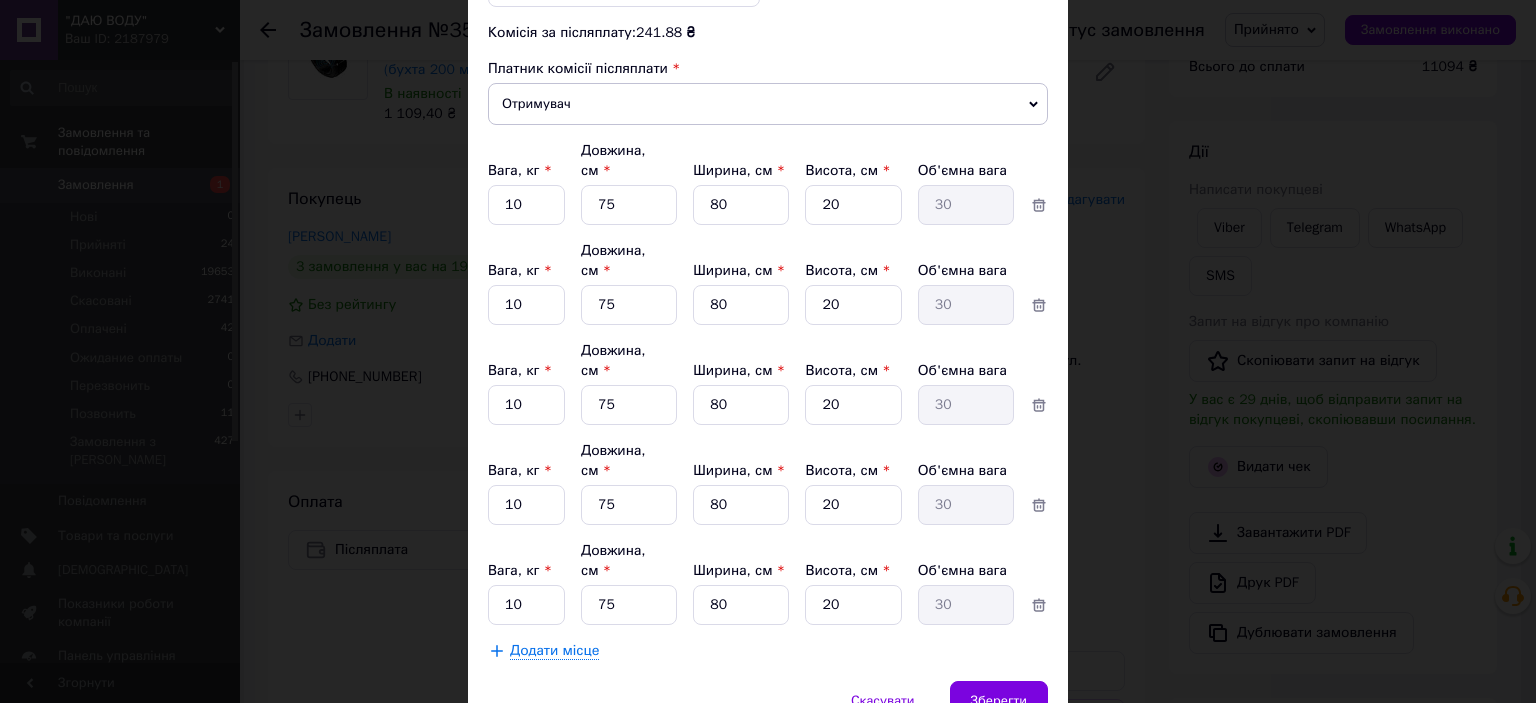 click on "Додати місце" at bounding box center [554, 651] 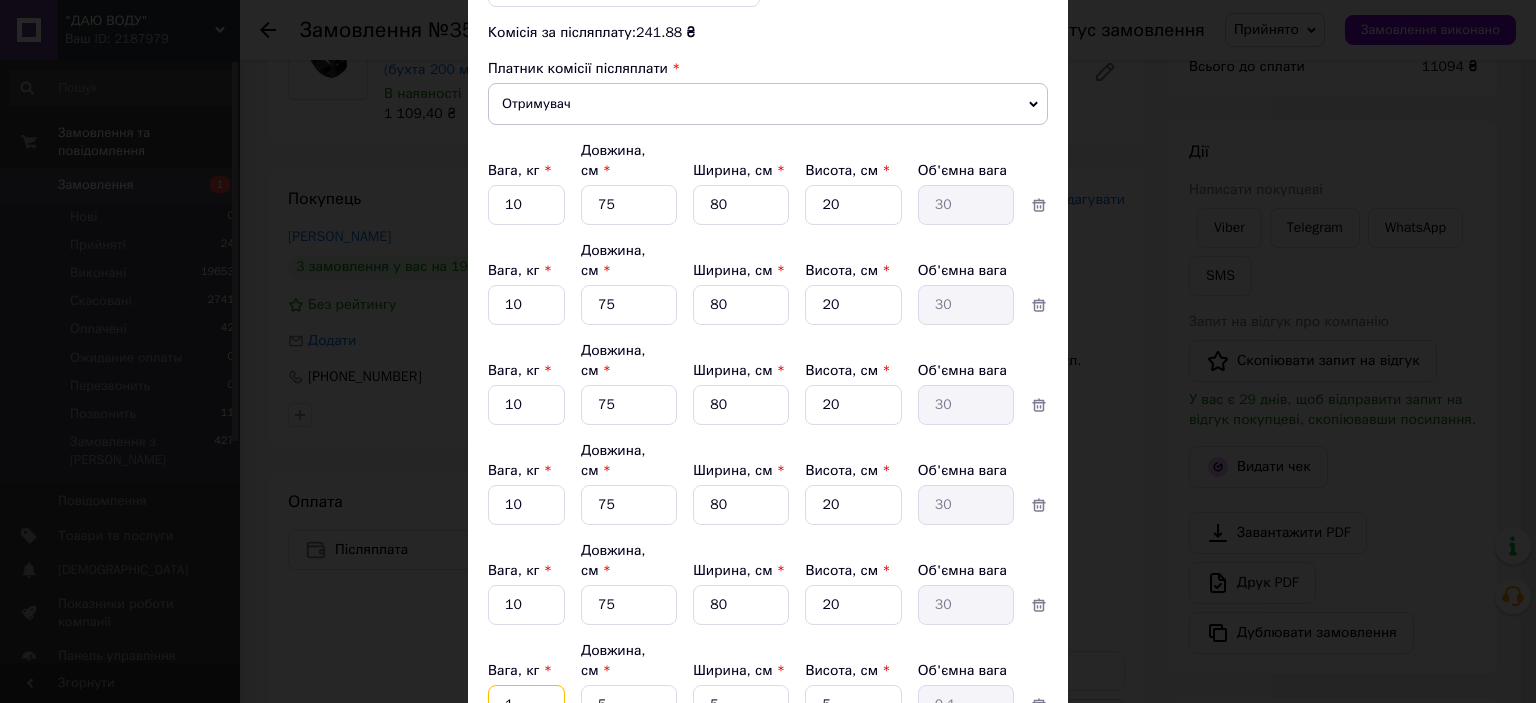 click on "1" at bounding box center [526, 205] 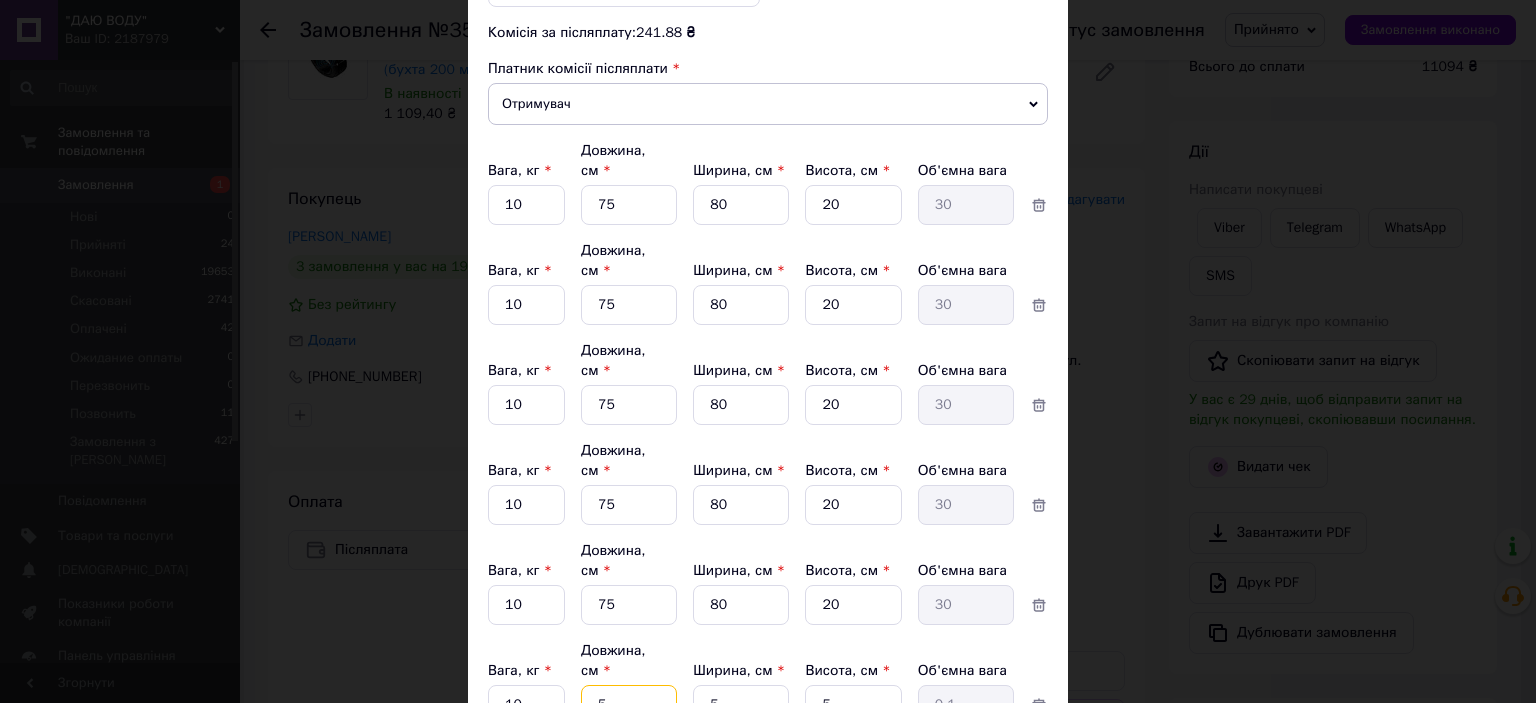 click on "5" at bounding box center [629, 205] 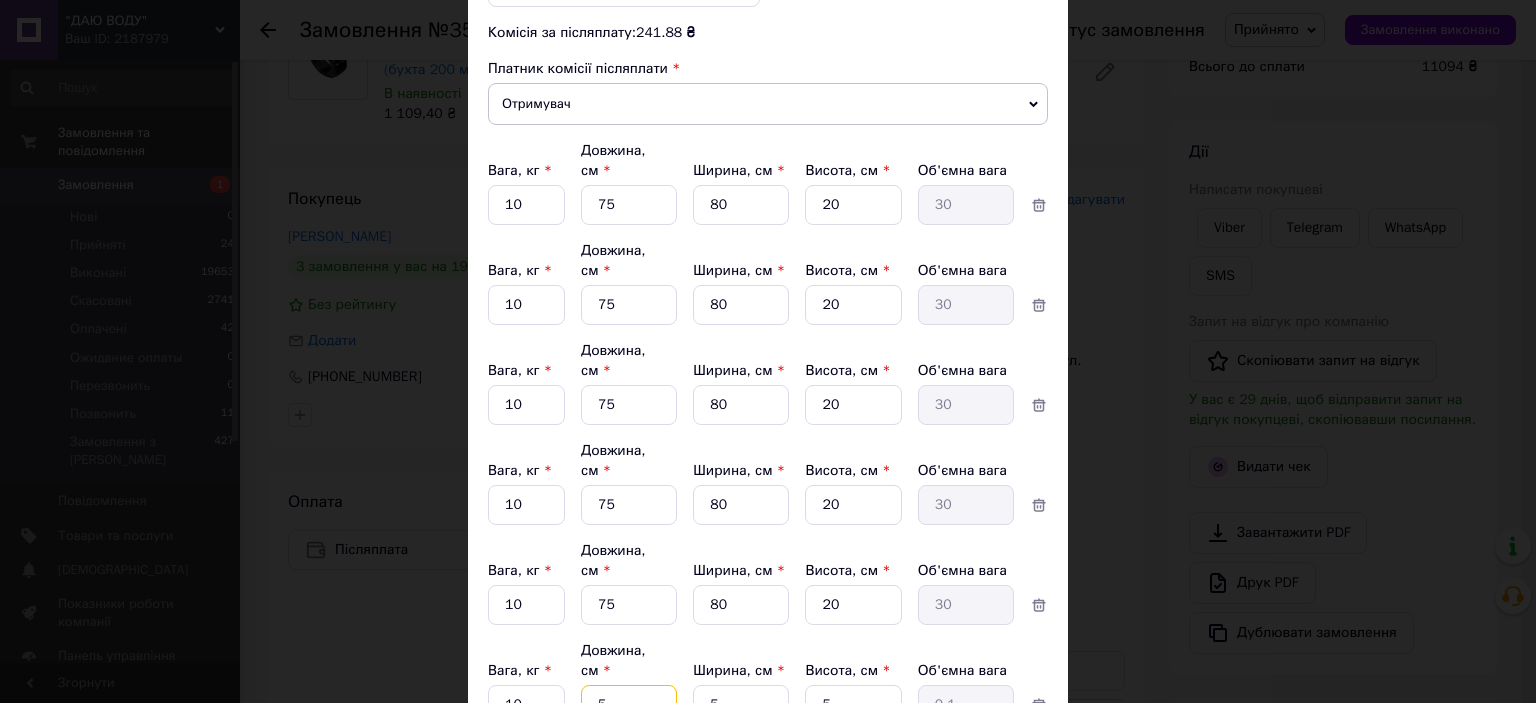 click on "5" at bounding box center (629, 205) 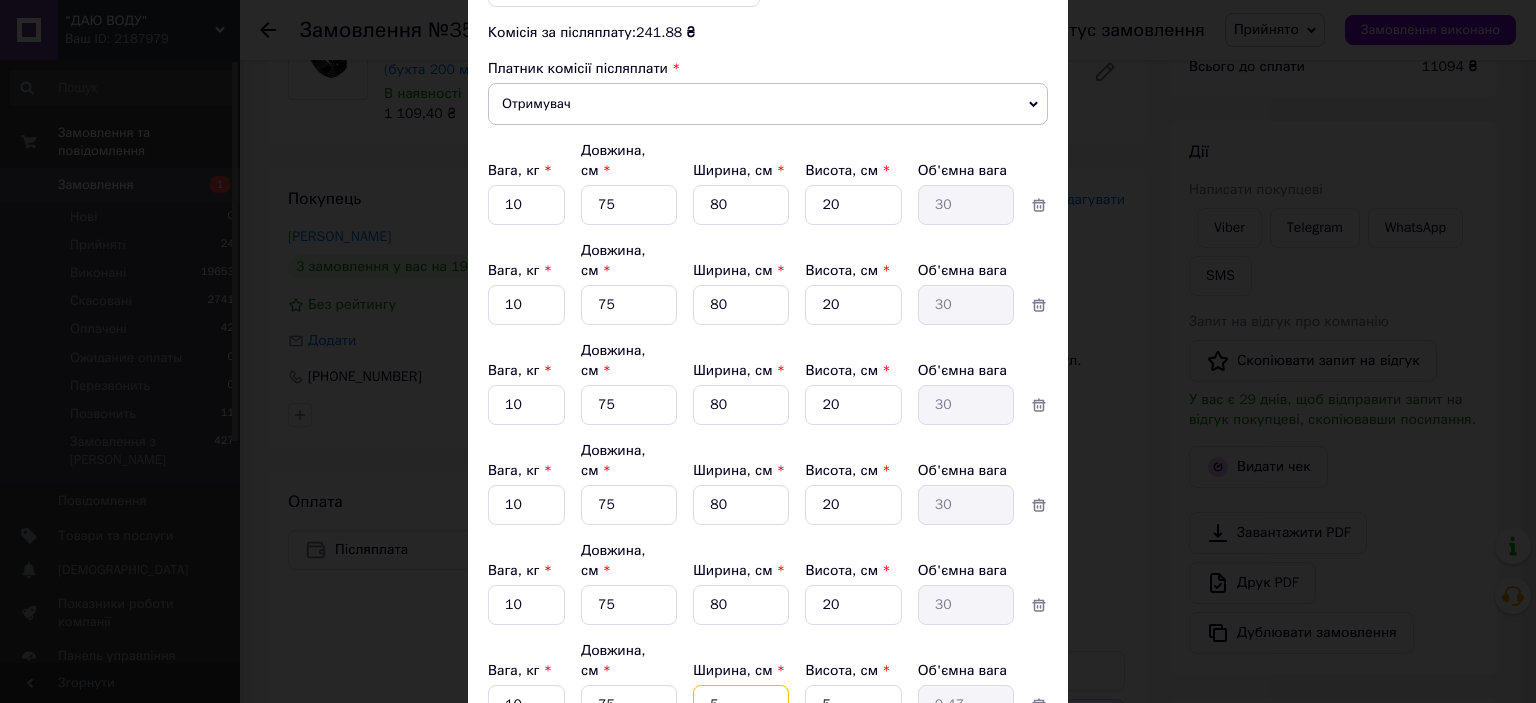 click on "5" at bounding box center [741, 205] 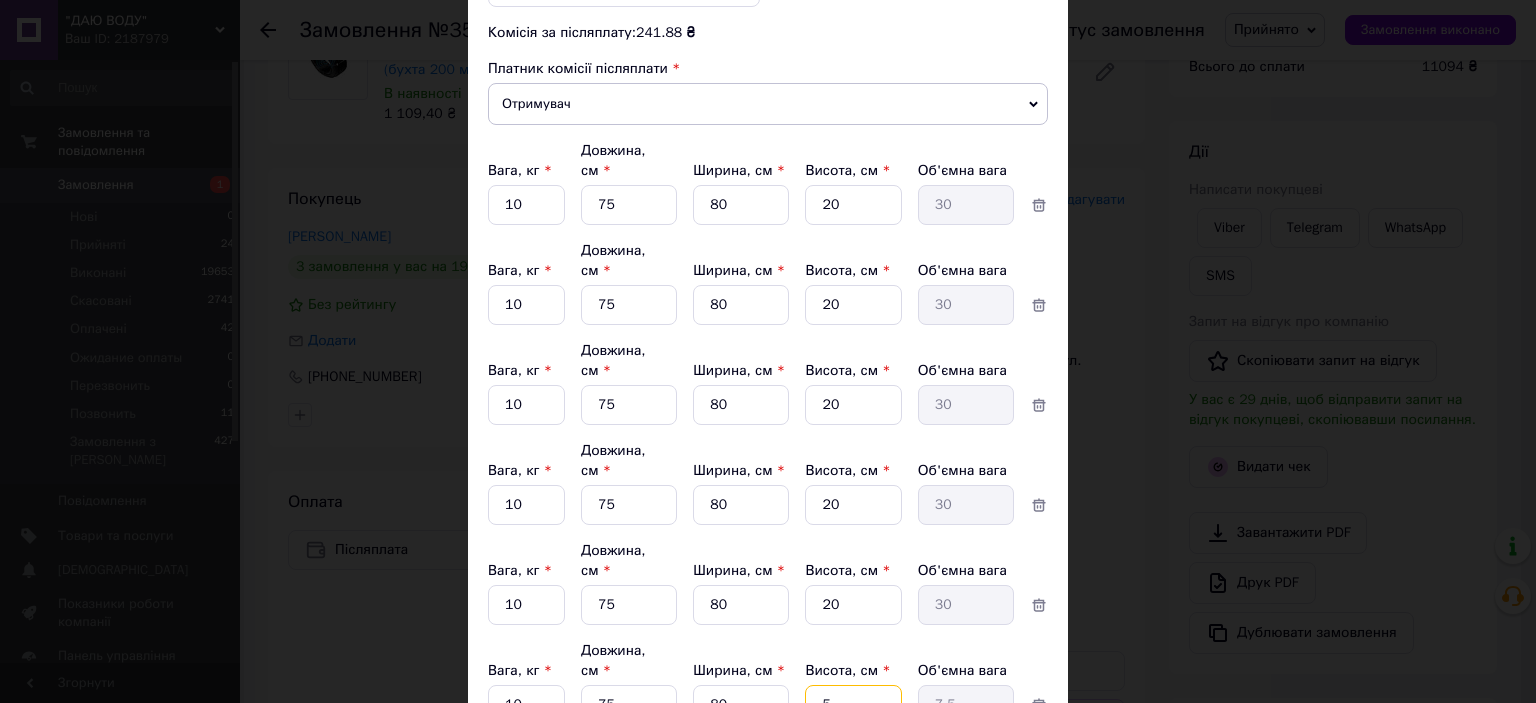 click on "5" at bounding box center (853, 205) 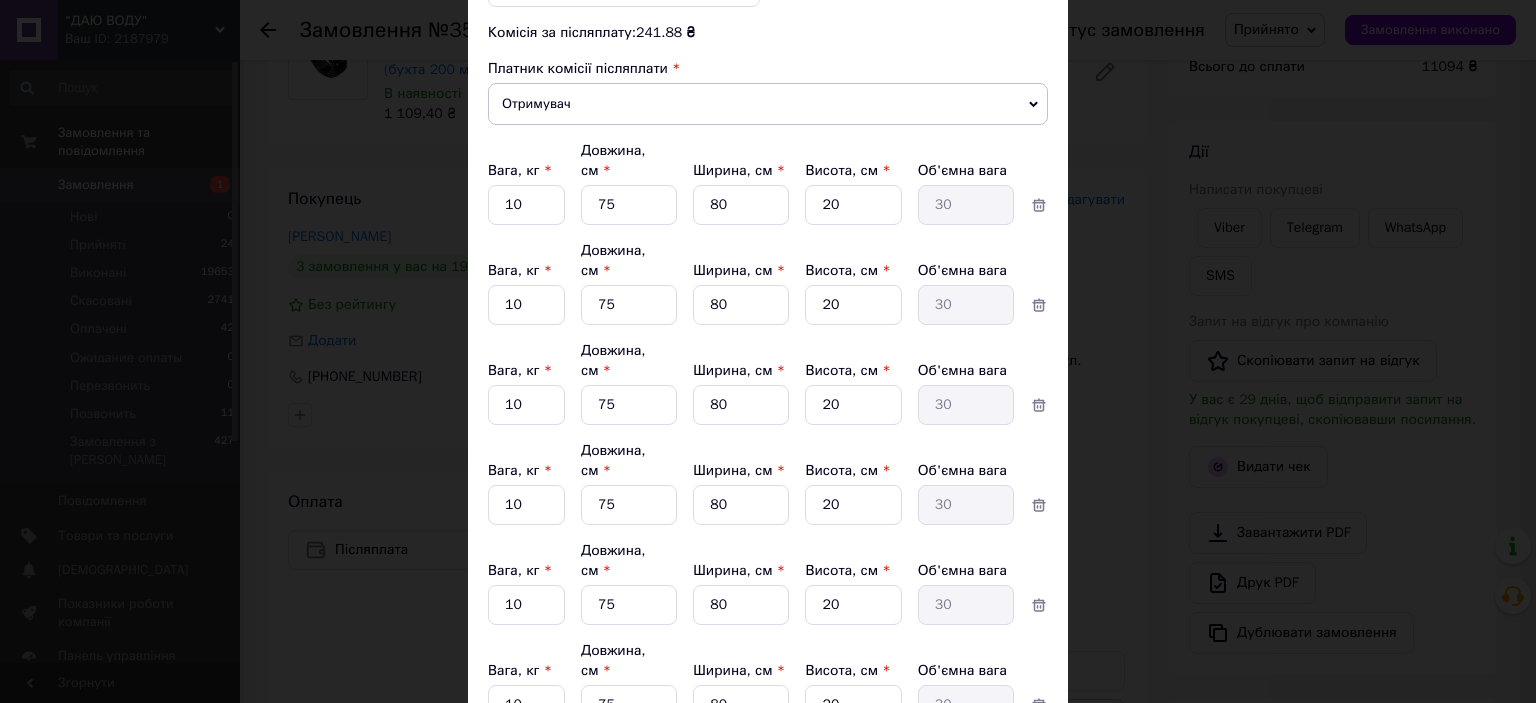 click on "Додати місце" at bounding box center (554, 751) 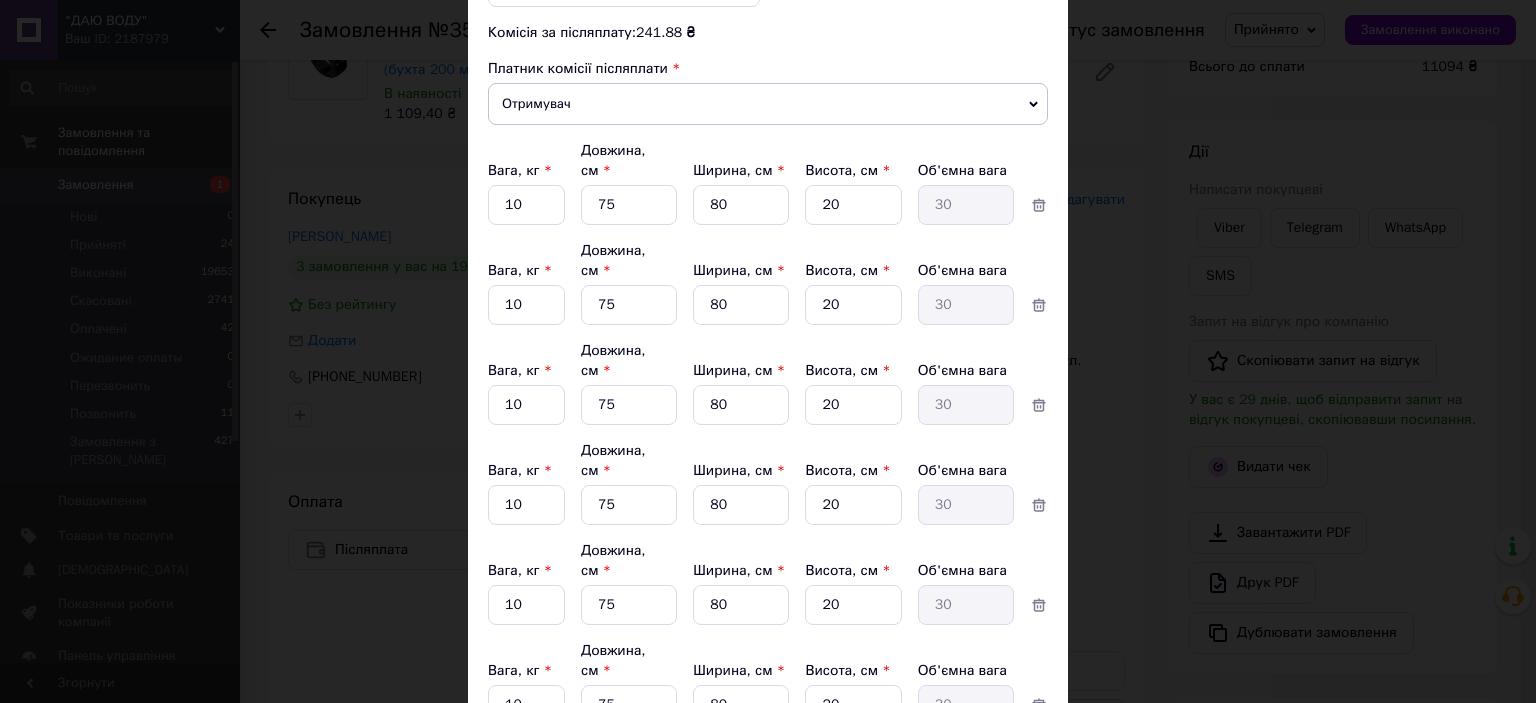 scroll, scrollTop: 1294, scrollLeft: 0, axis: vertical 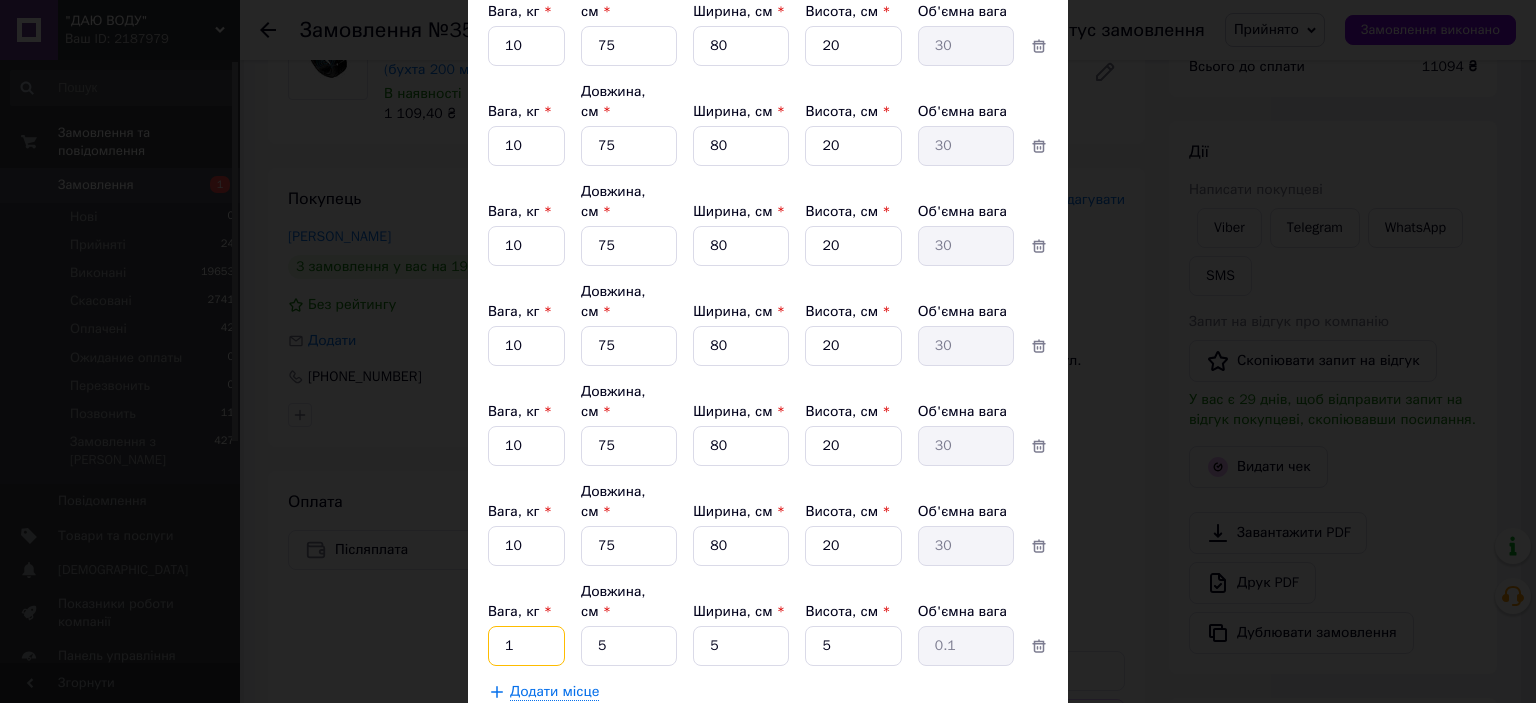 click on "1" at bounding box center (526, 46) 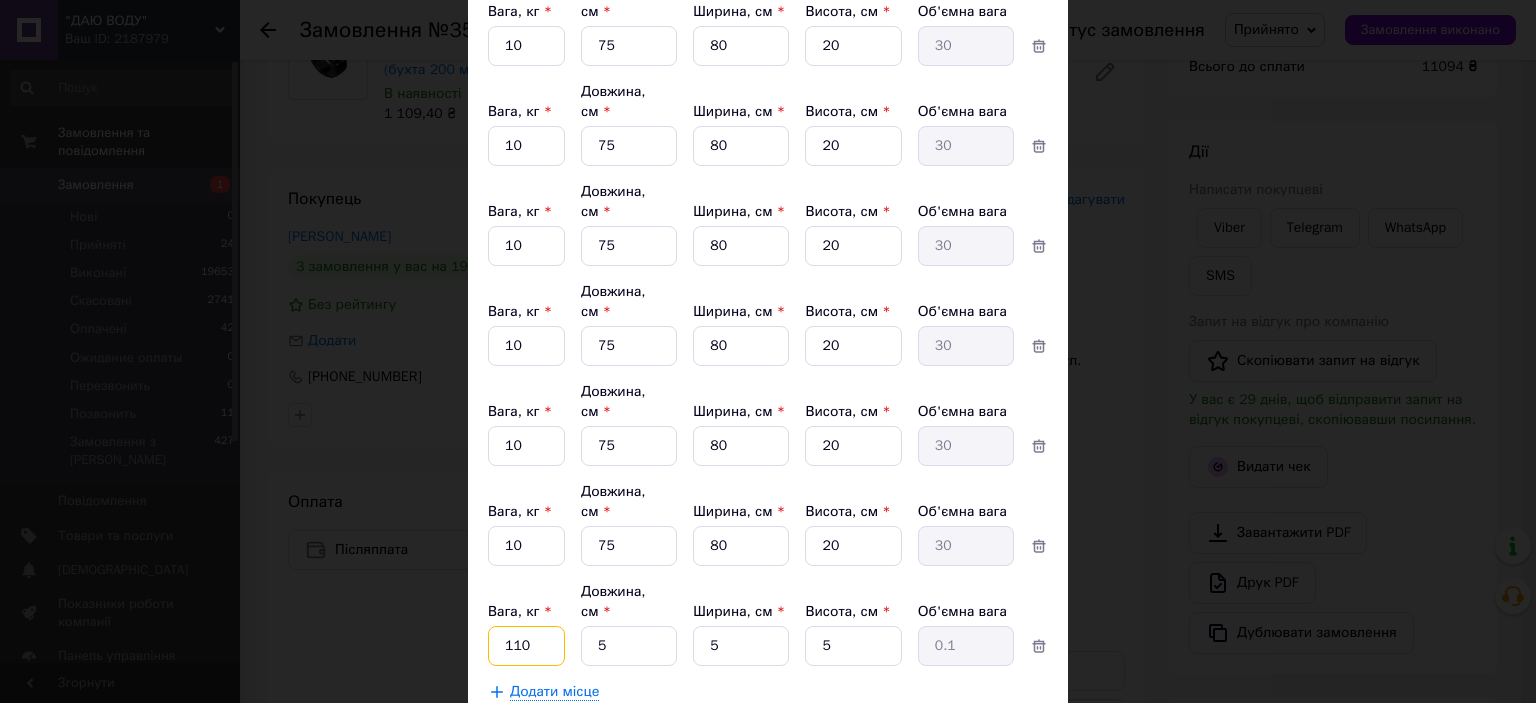 click on "110" at bounding box center (526, 46) 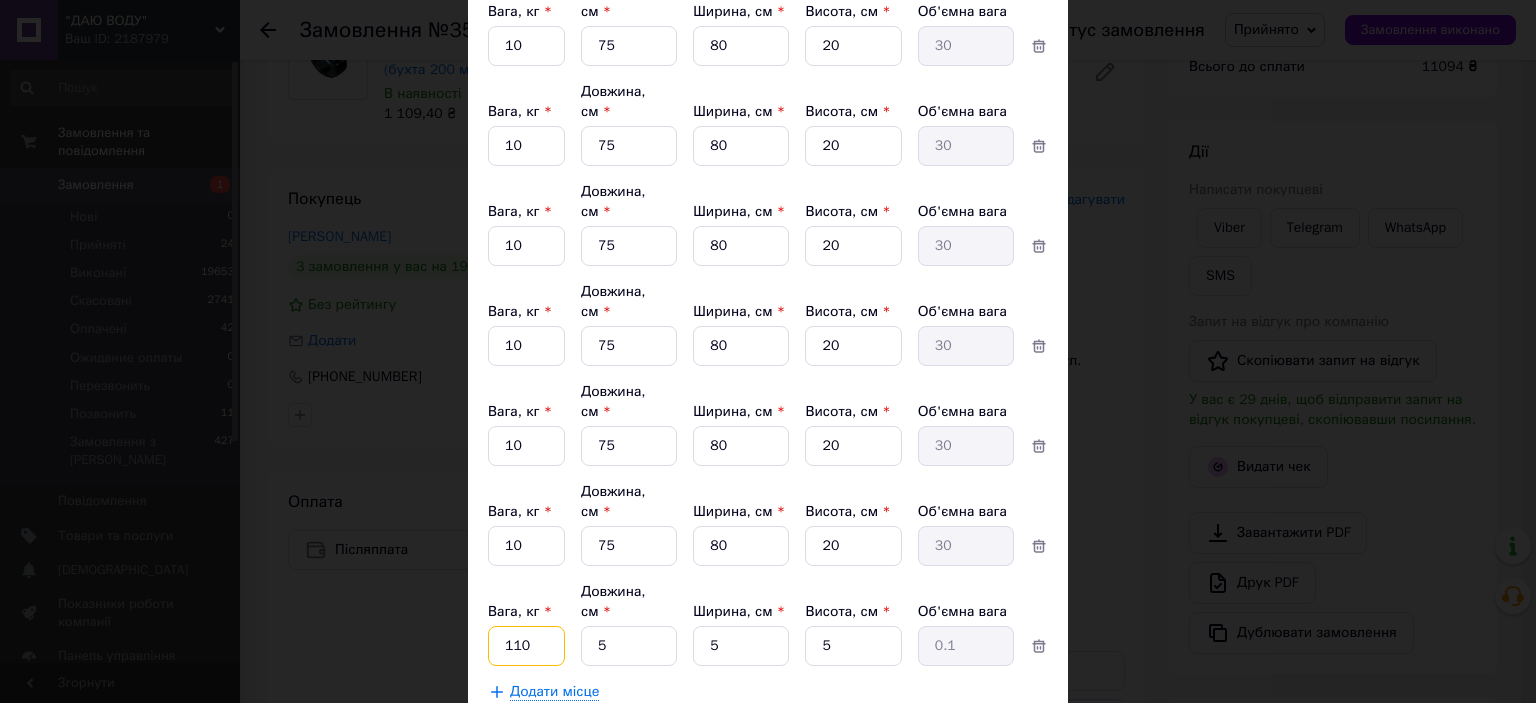 click on "110" at bounding box center [526, 46] 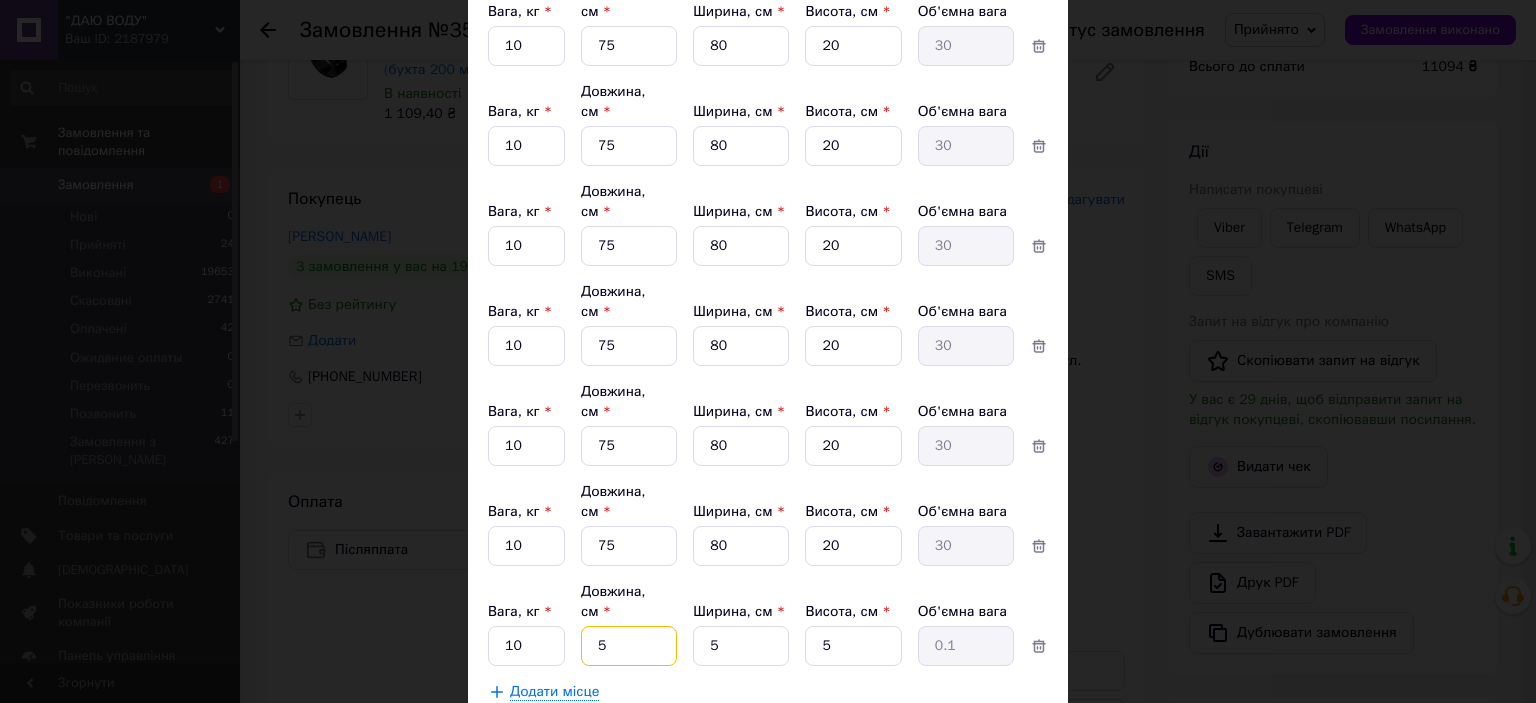 click on "5" at bounding box center [629, 46] 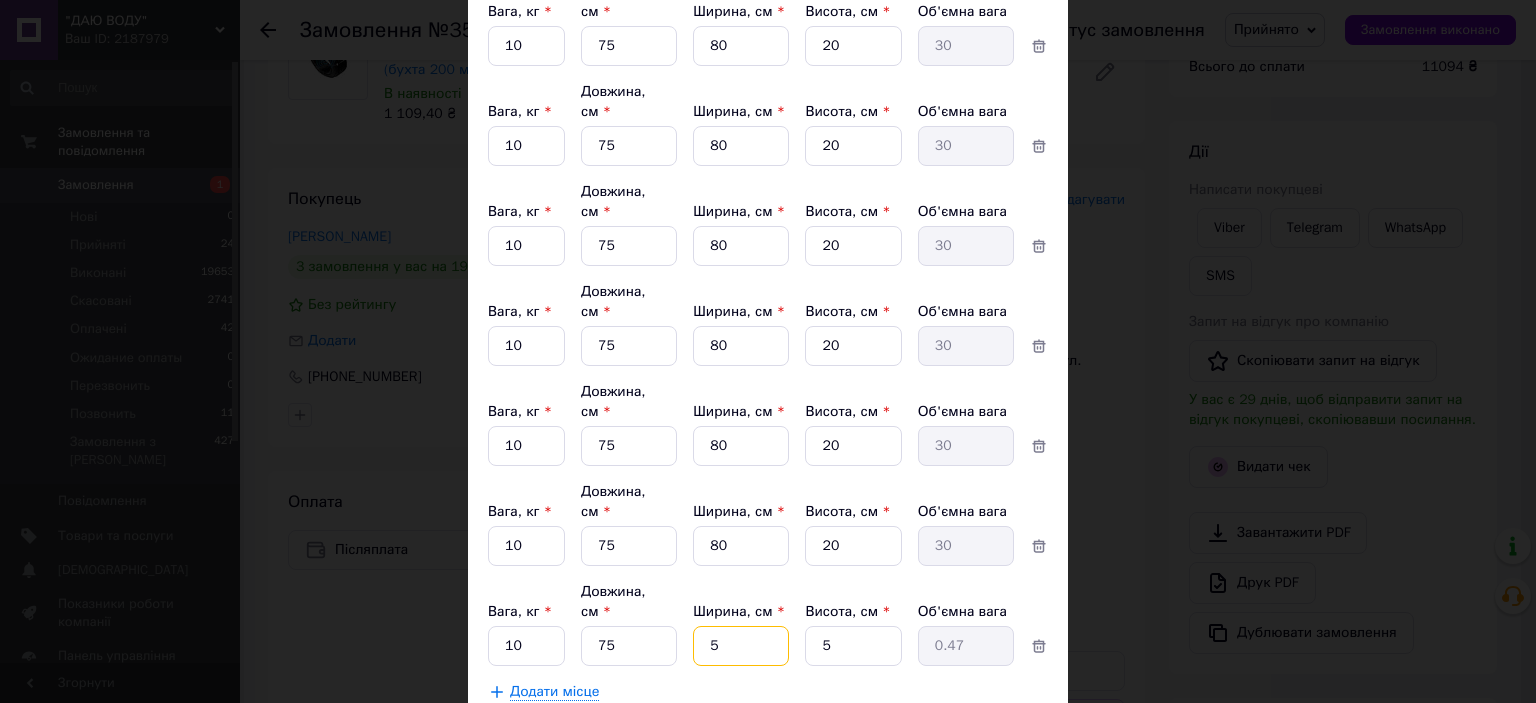 click on "5" at bounding box center [741, 46] 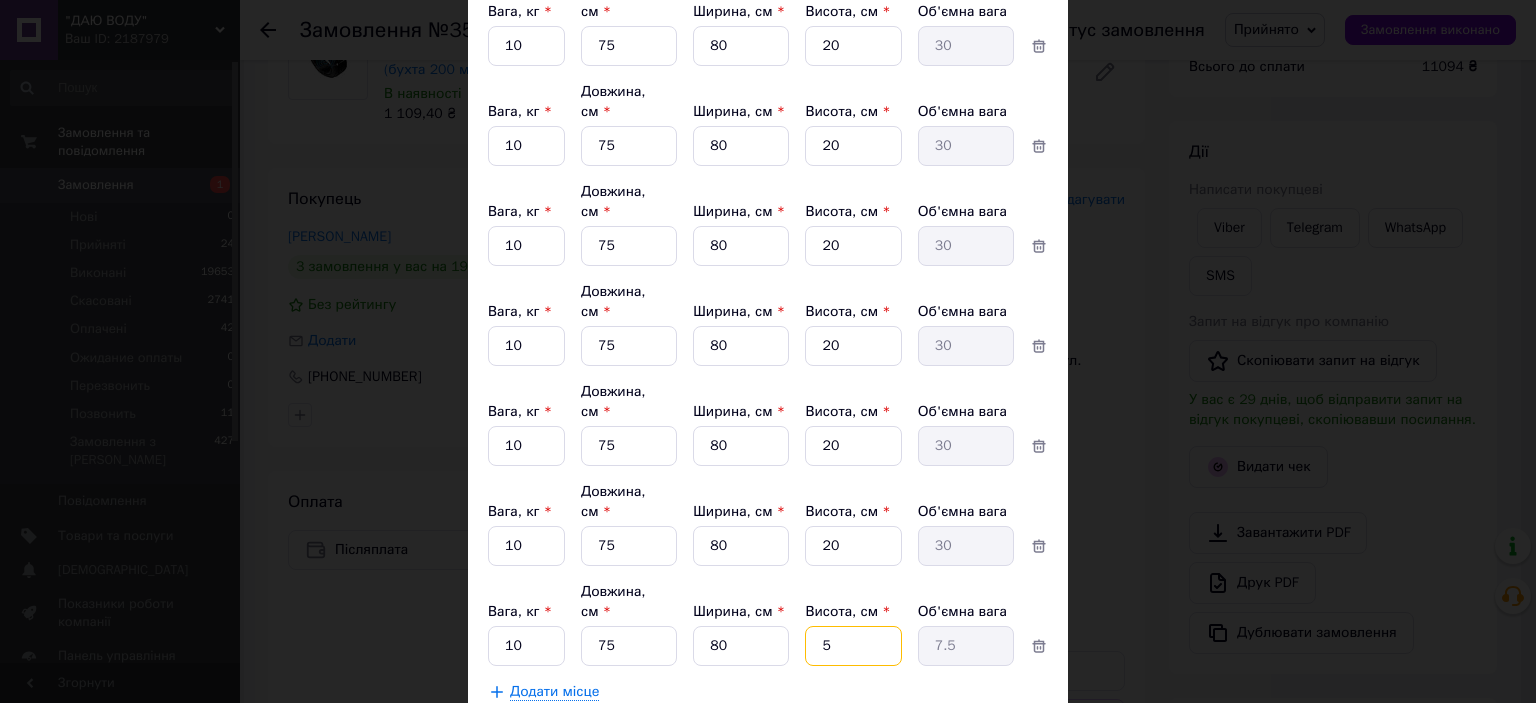 click on "5" at bounding box center [853, 46] 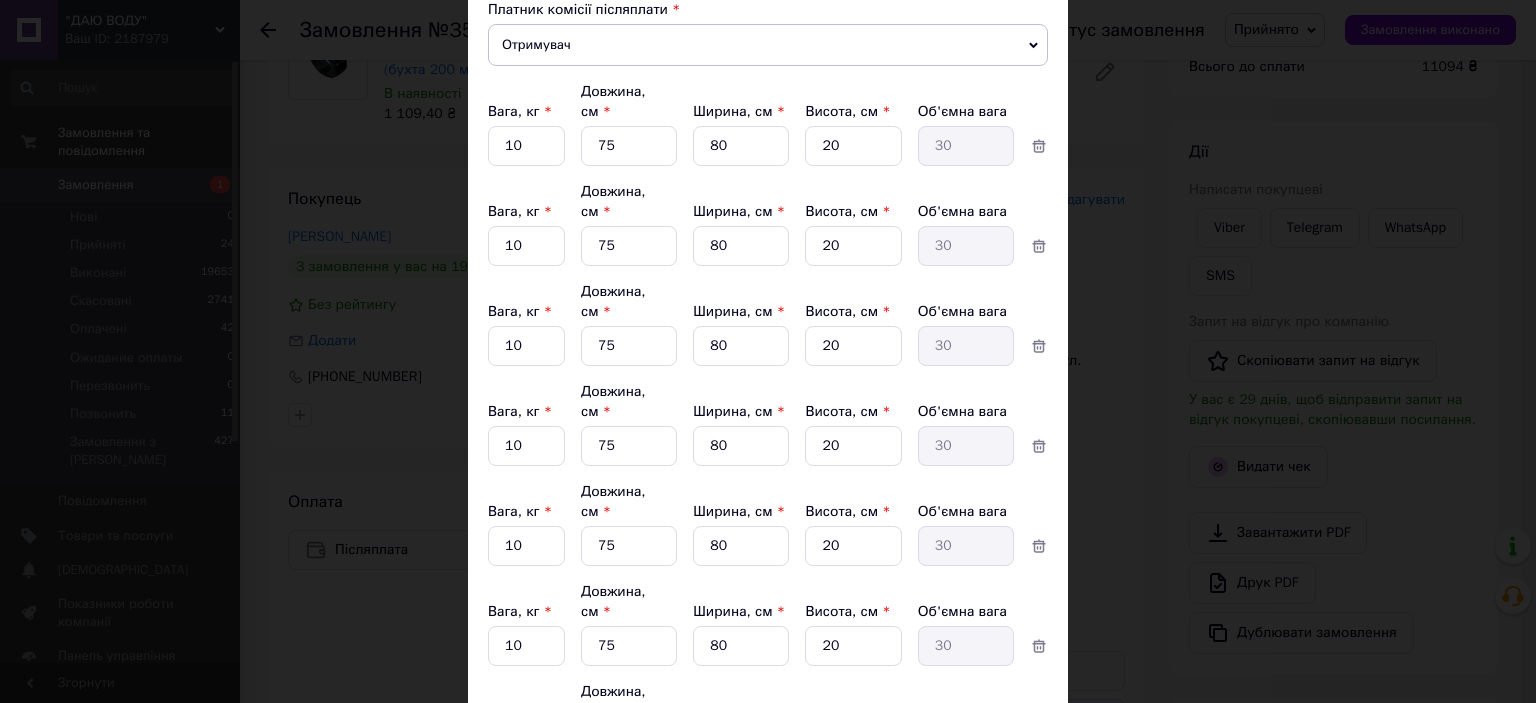 scroll, scrollTop: 1294, scrollLeft: 0, axis: vertical 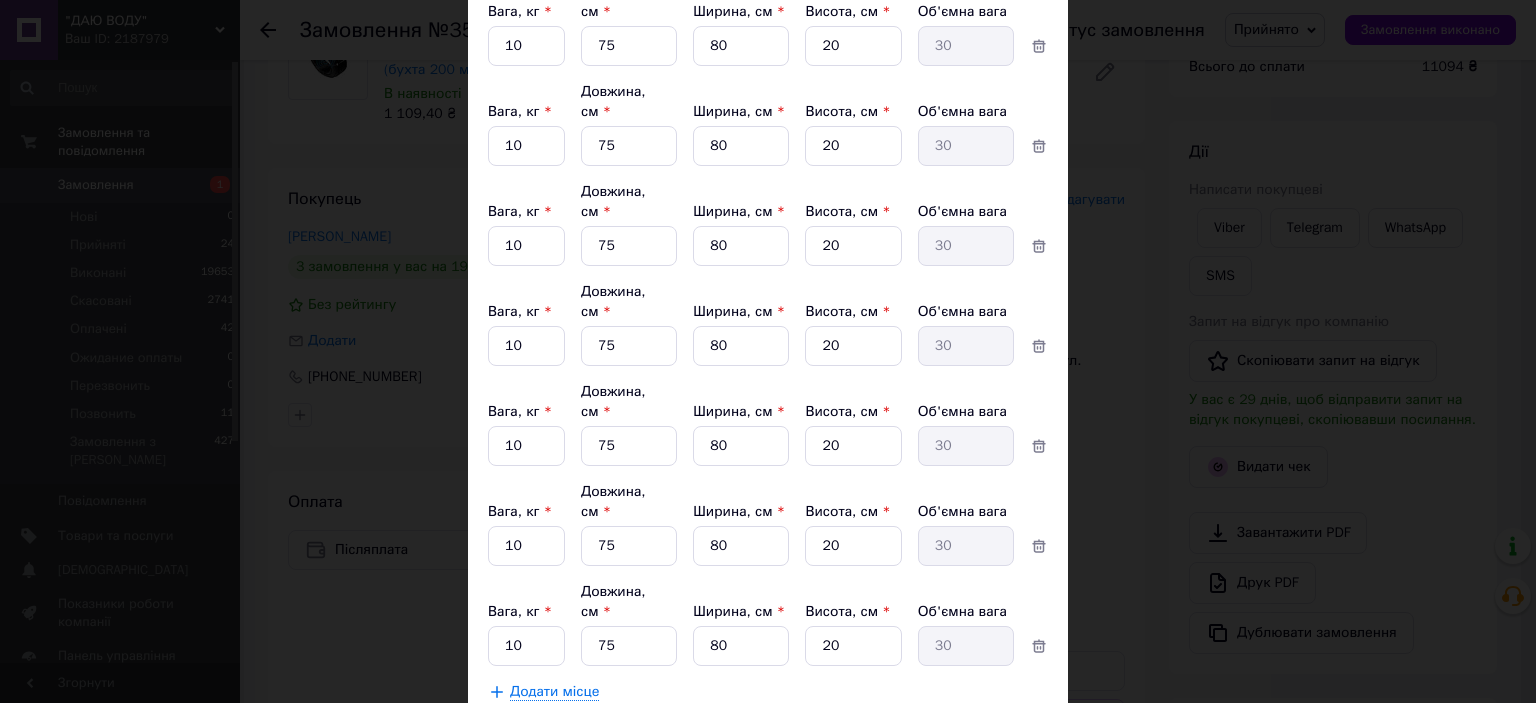 click on "Додати місце" at bounding box center [554, 692] 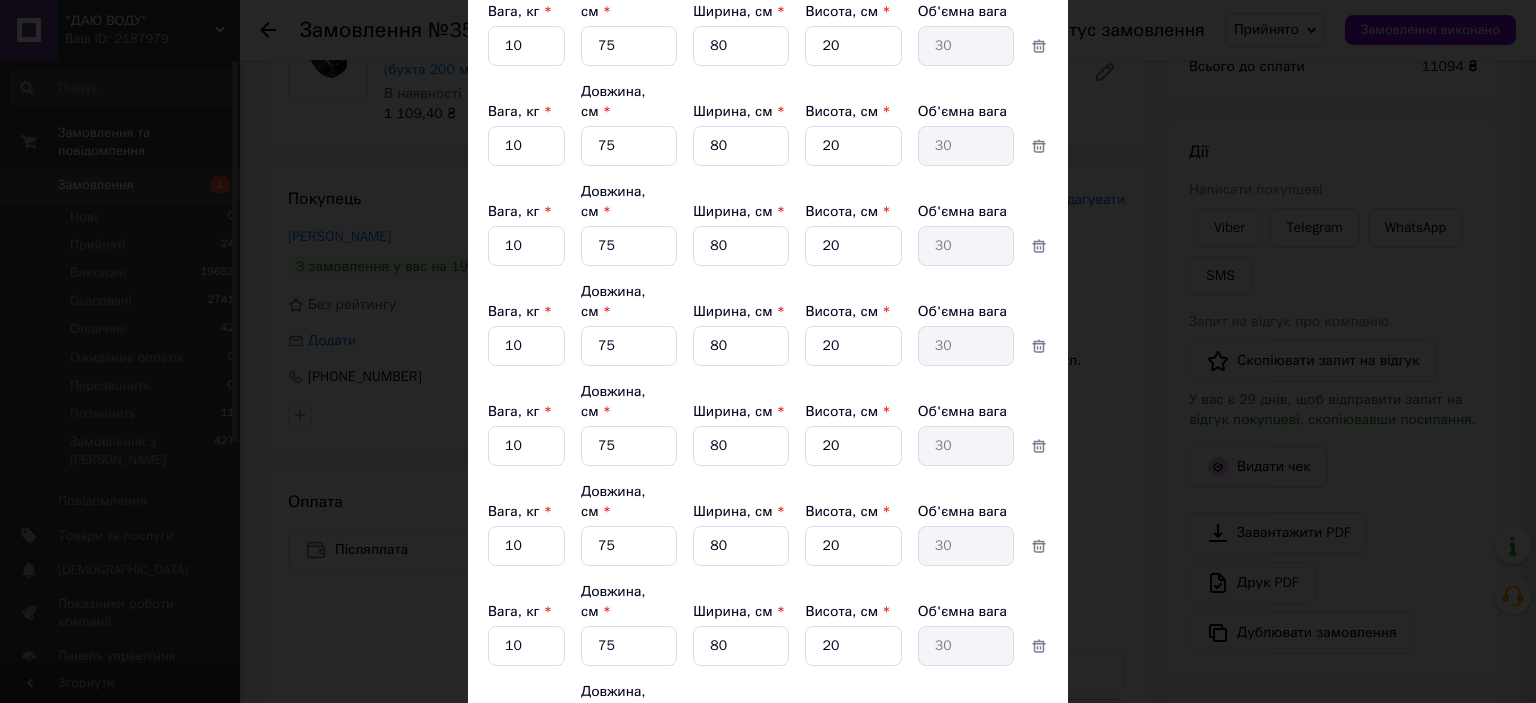 click on "1" at bounding box center [526, 46] 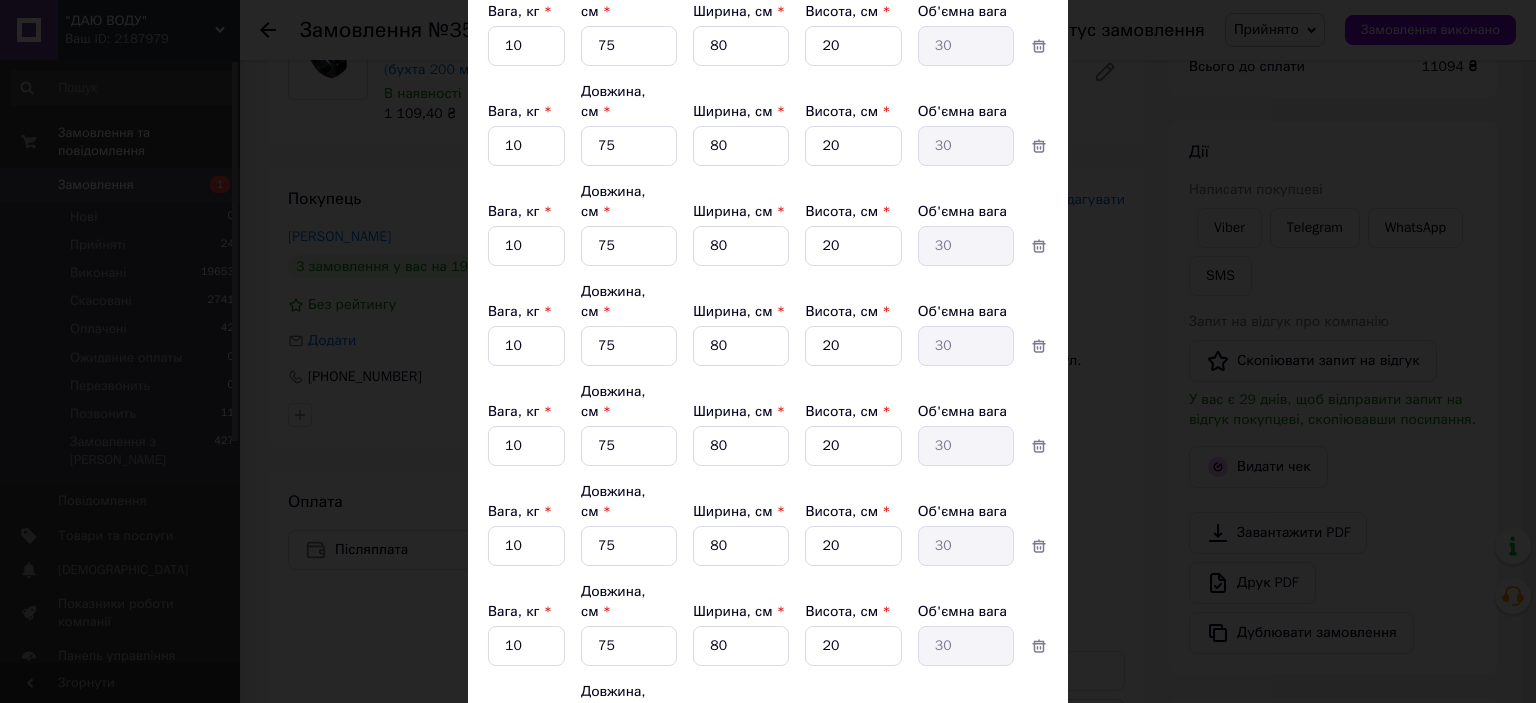 click on "5" at bounding box center (629, 46) 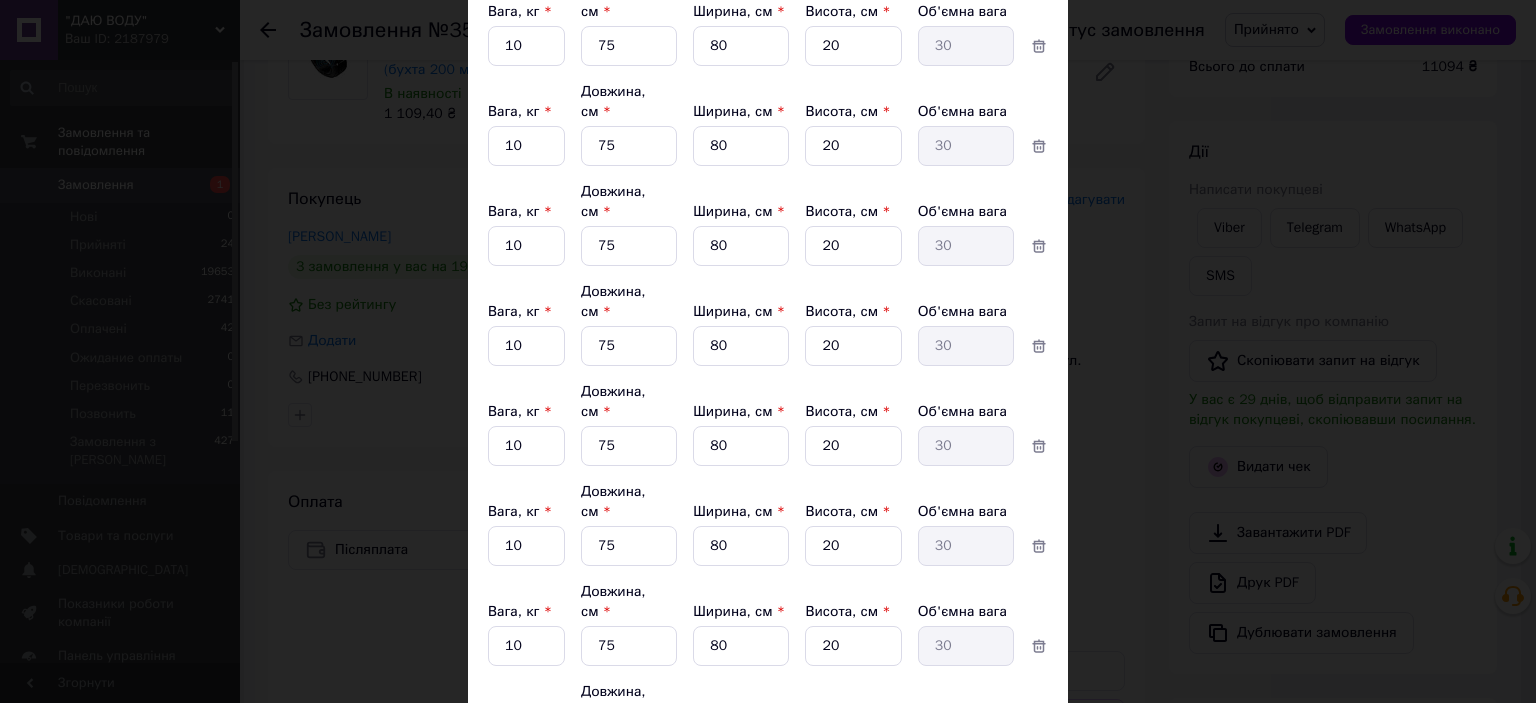 click on "5" at bounding box center [741, 46] 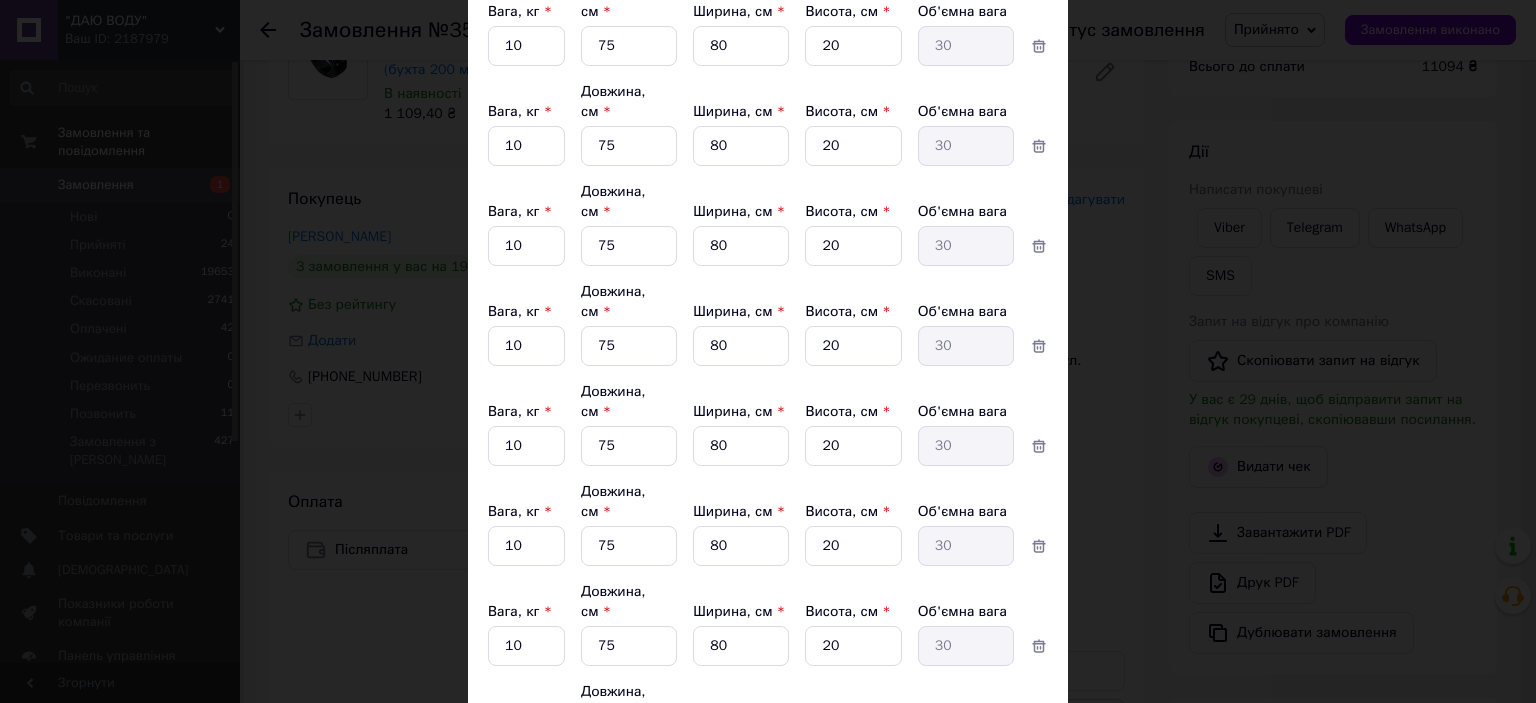 click on "5" at bounding box center (741, 46) 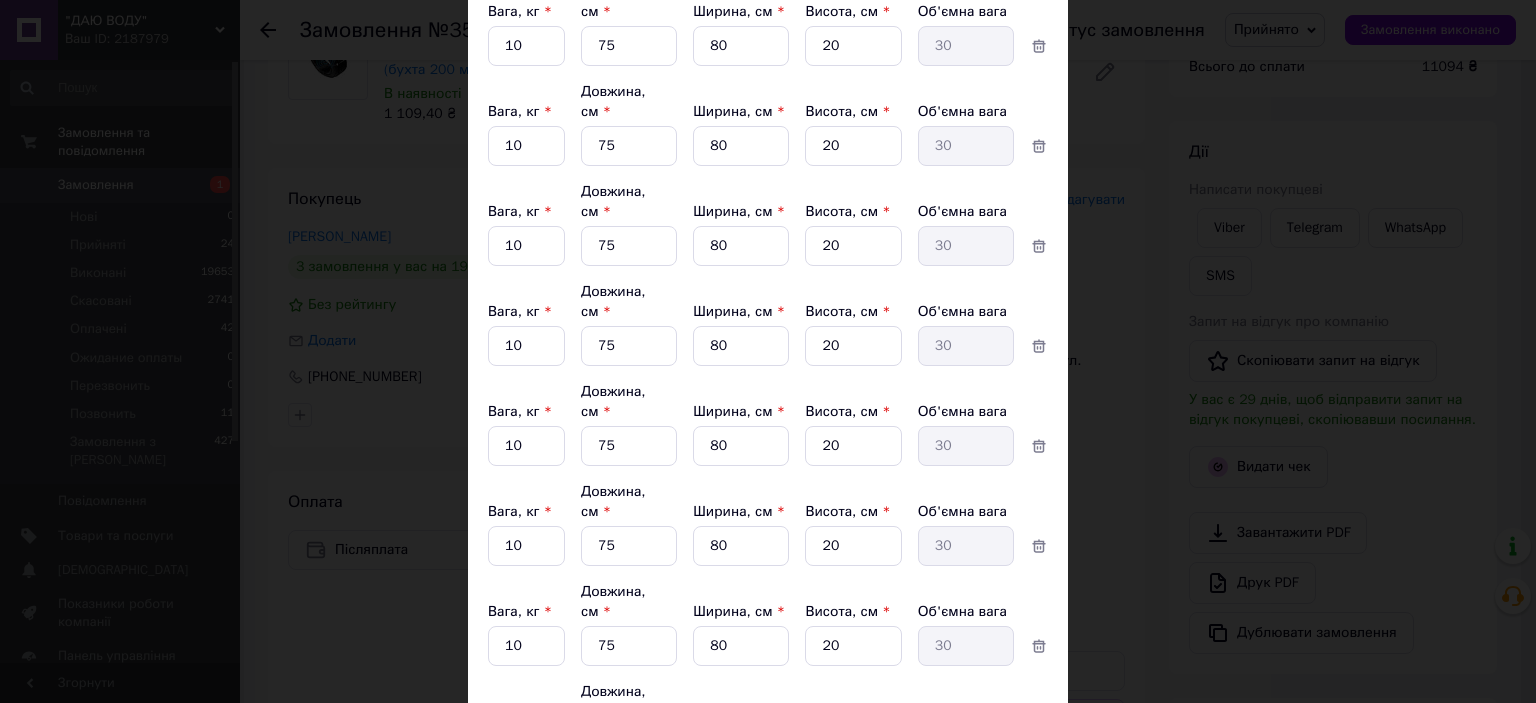 click on "5" at bounding box center (853, 46) 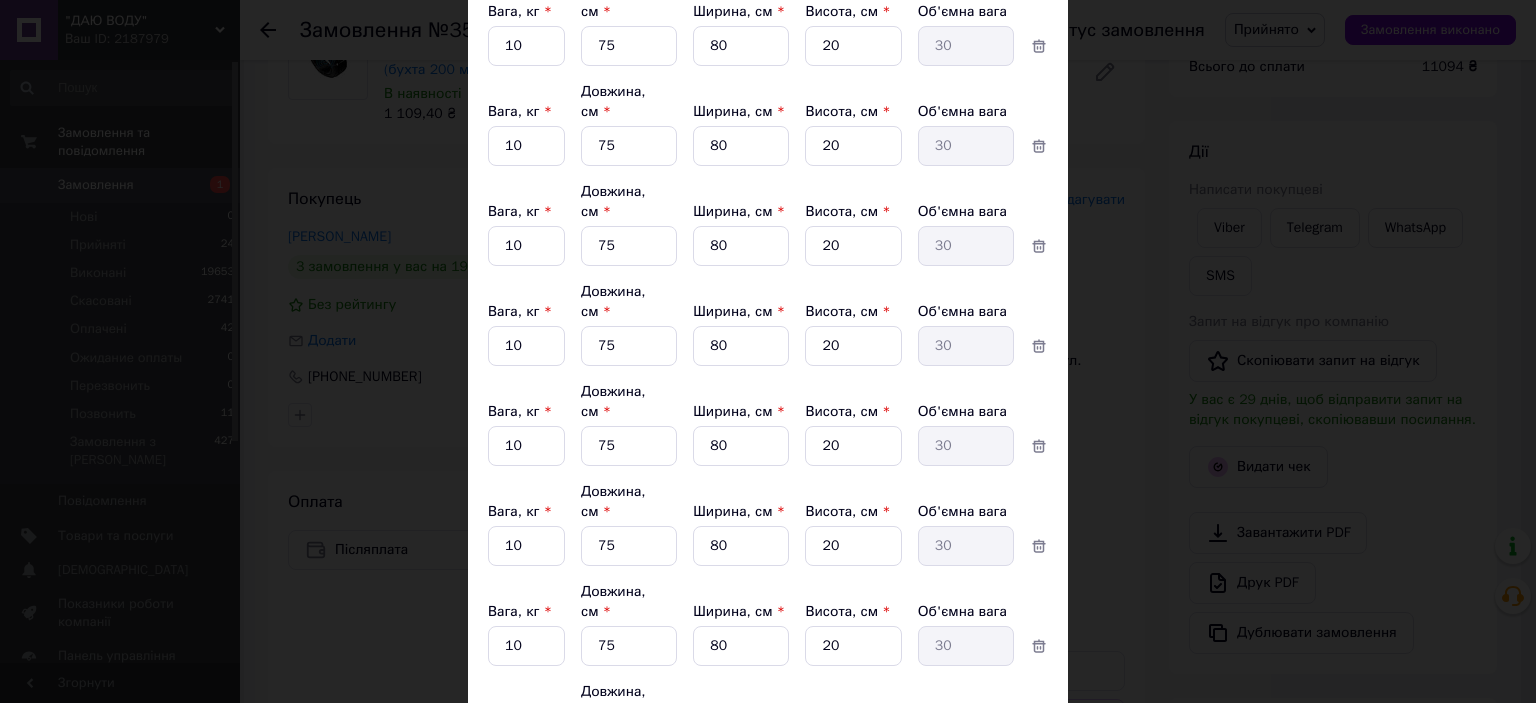 click on "5" at bounding box center (853, 46) 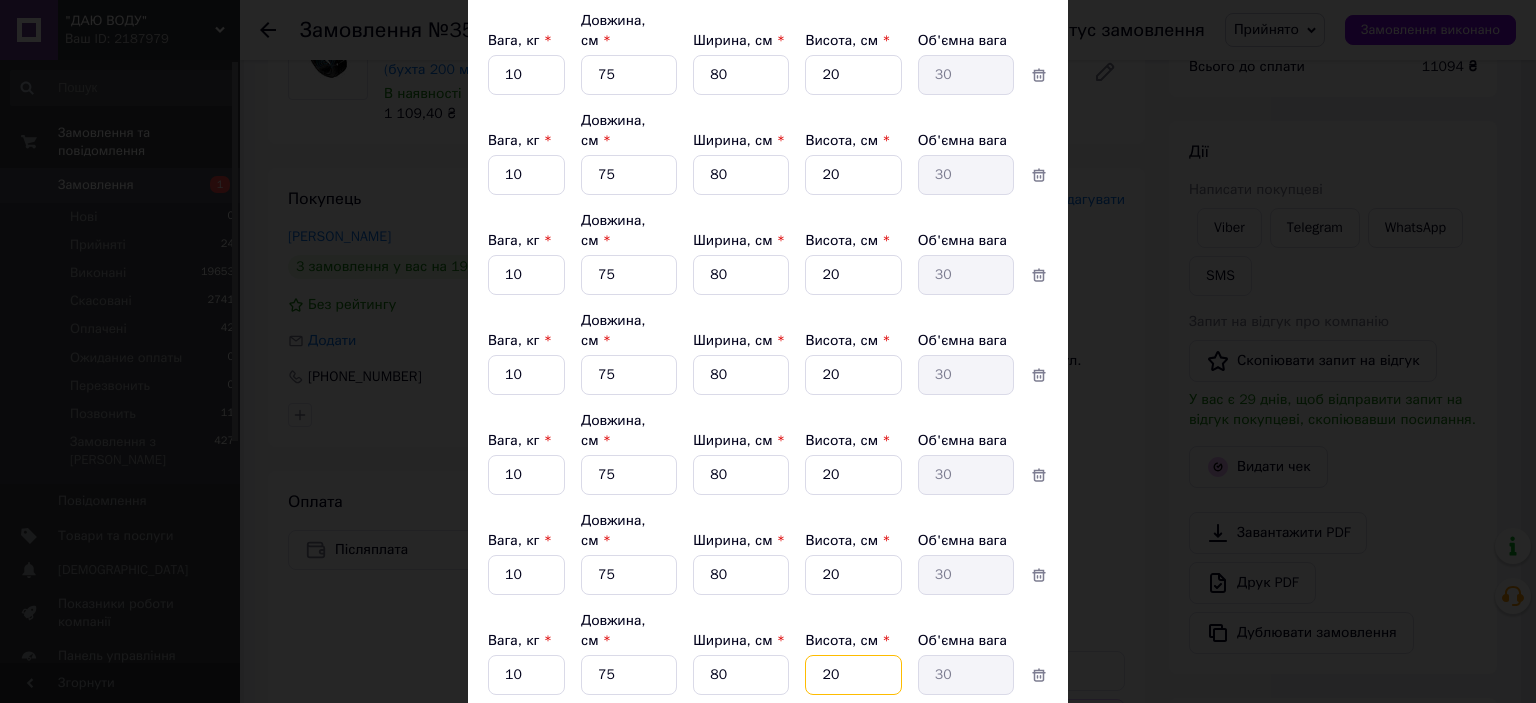 scroll, scrollTop: 1373, scrollLeft: 0, axis: vertical 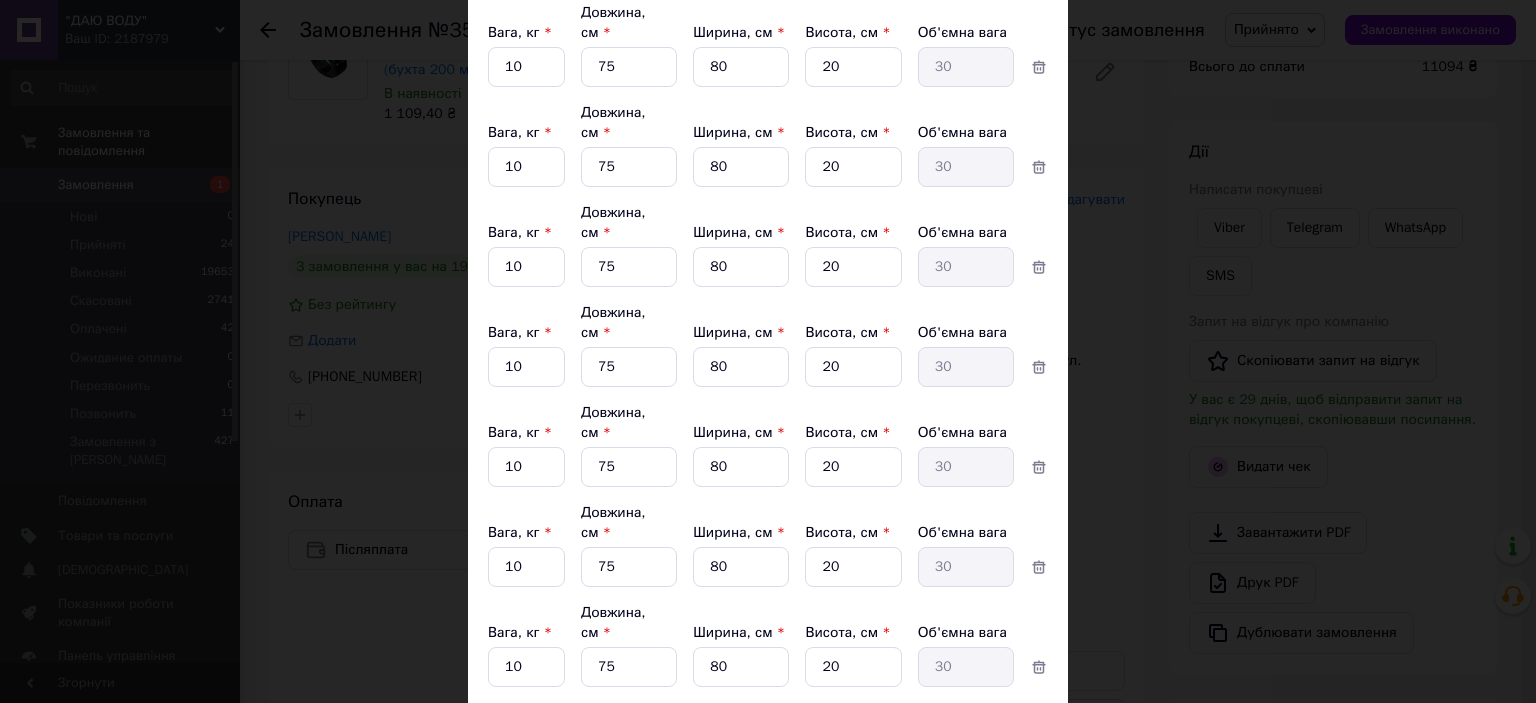 click on "Додати місце" at bounding box center (554, 713) 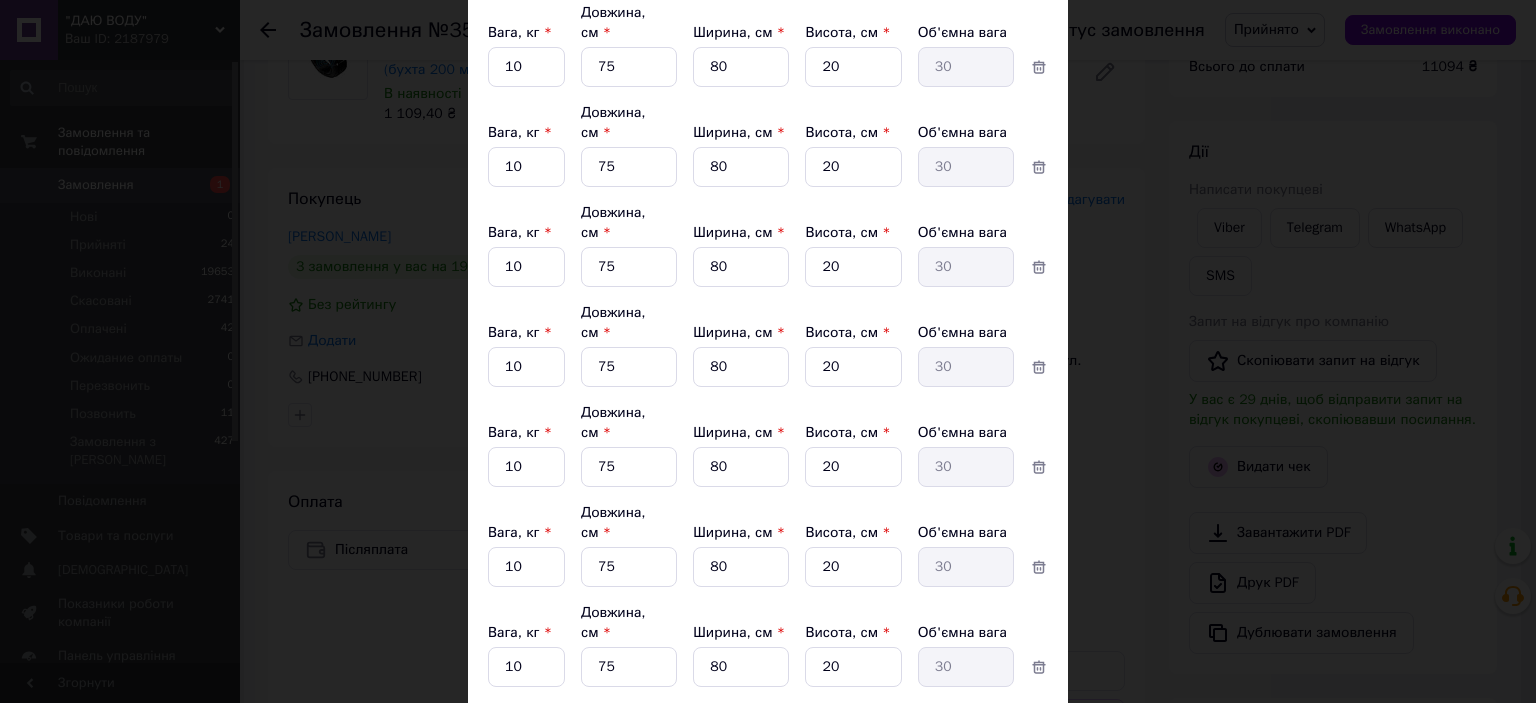 click on "1" at bounding box center [526, -33] 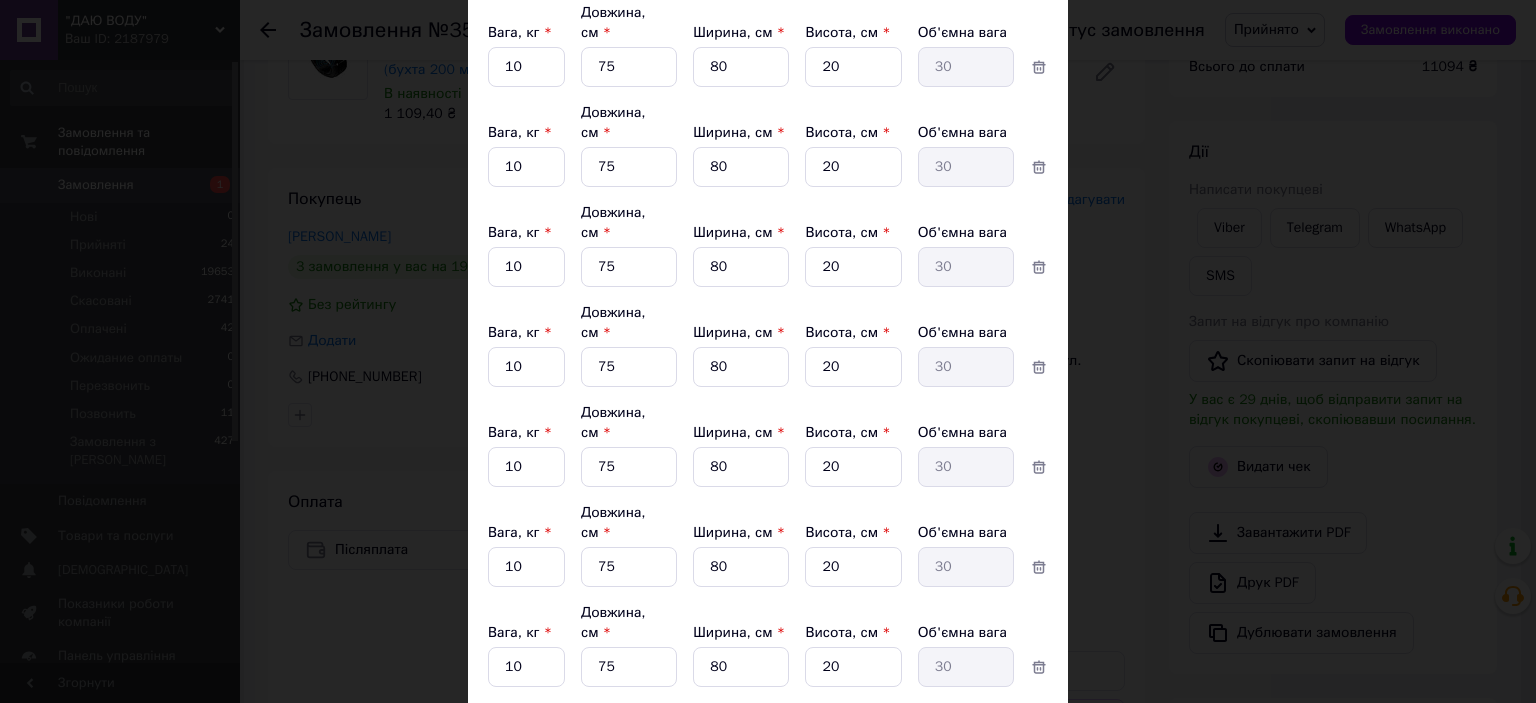 click on "5" at bounding box center [629, -33] 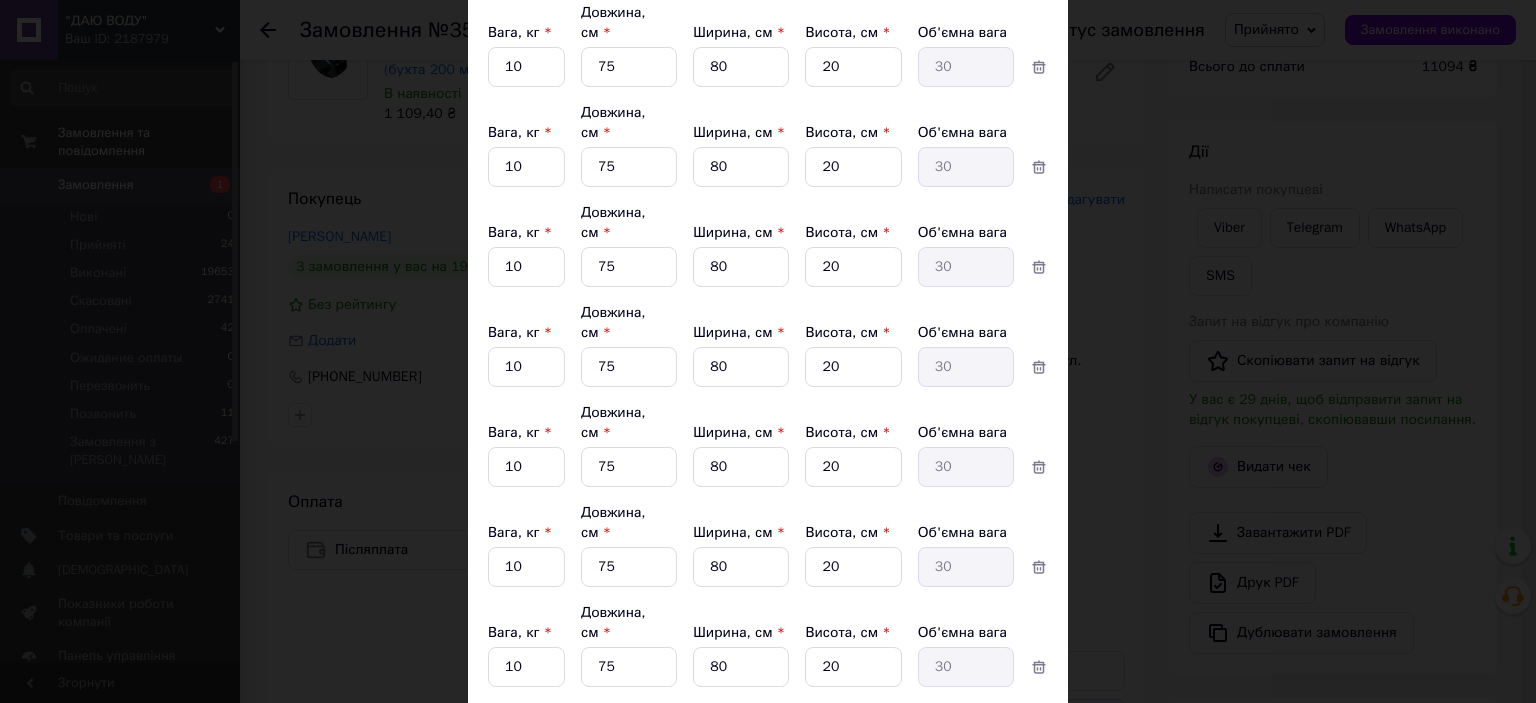 click on "5" at bounding box center [853, -33] 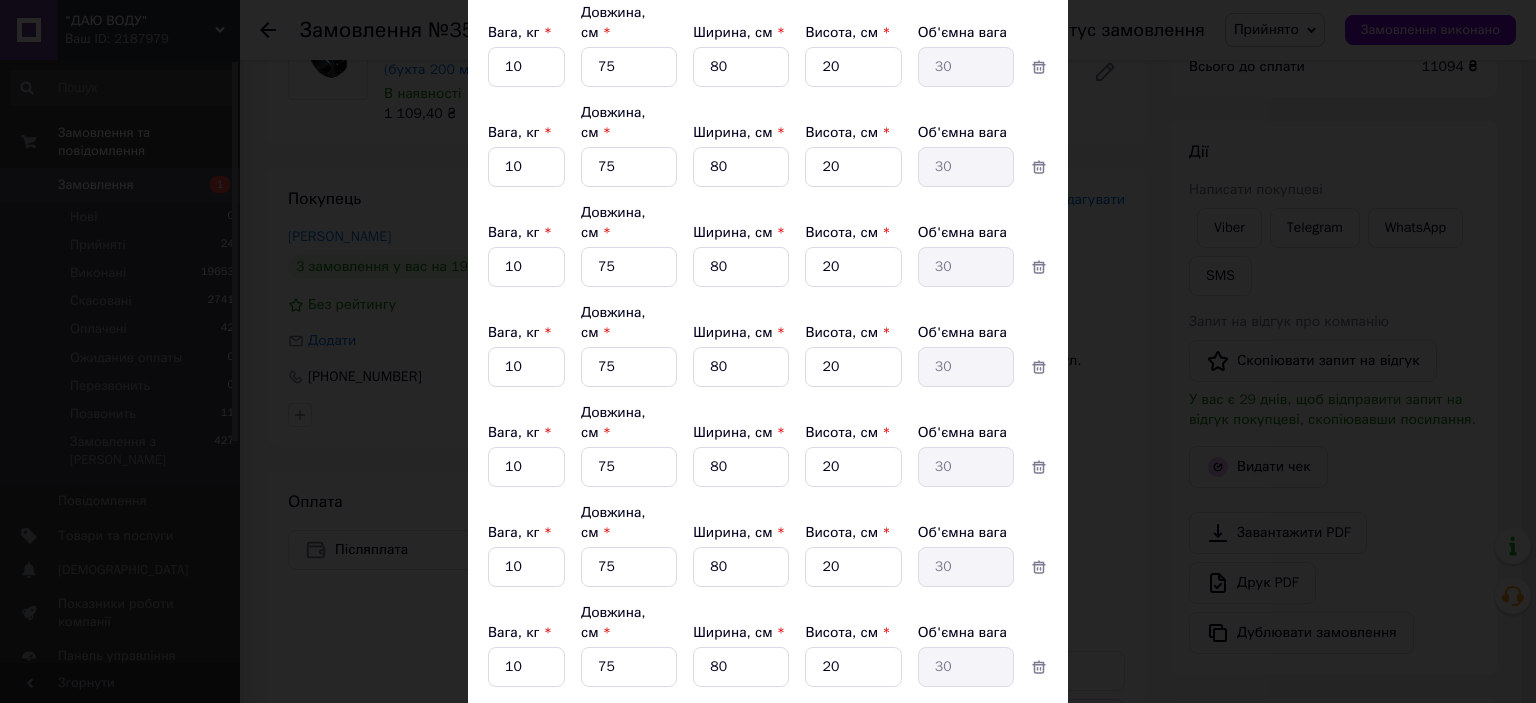 click on "Додати місце" at bounding box center [554, 813] 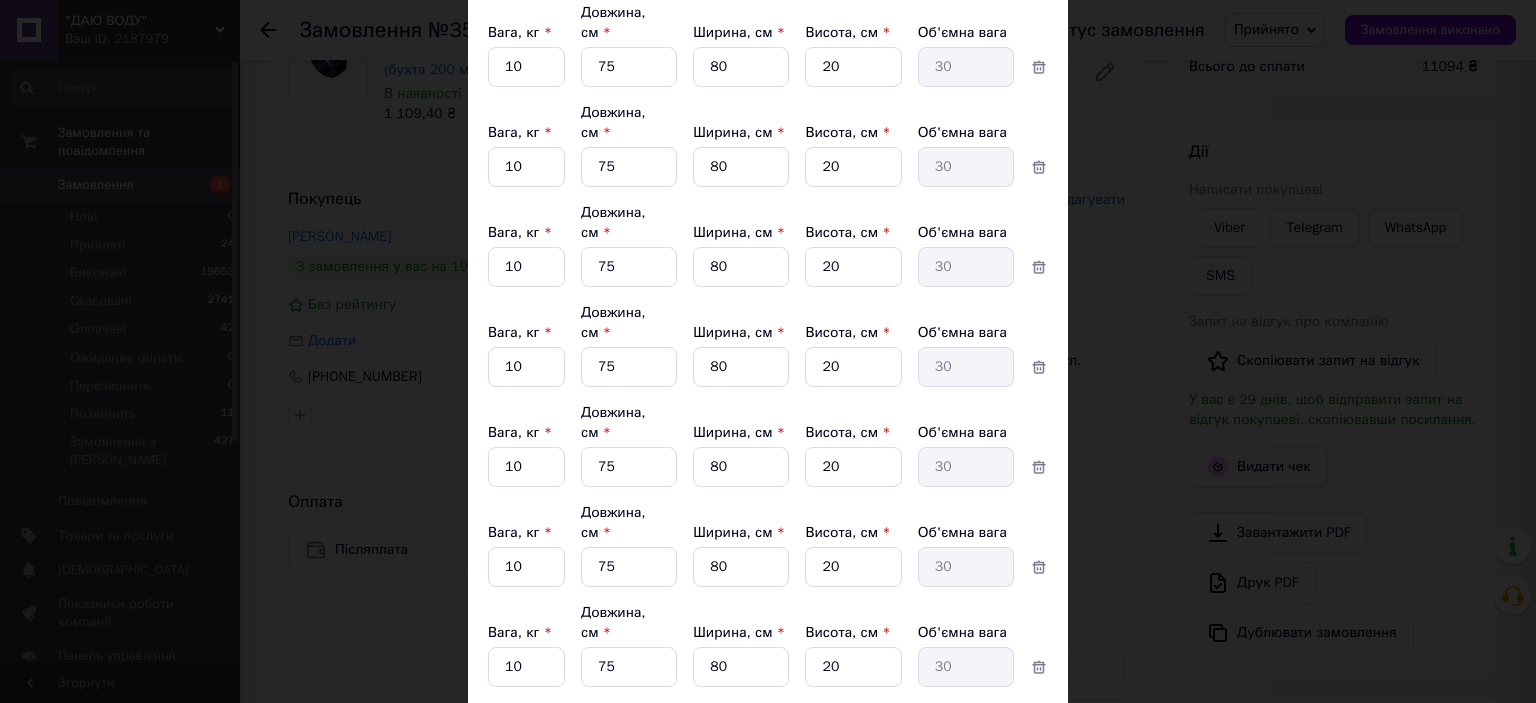 click on "1" at bounding box center [526, -33] 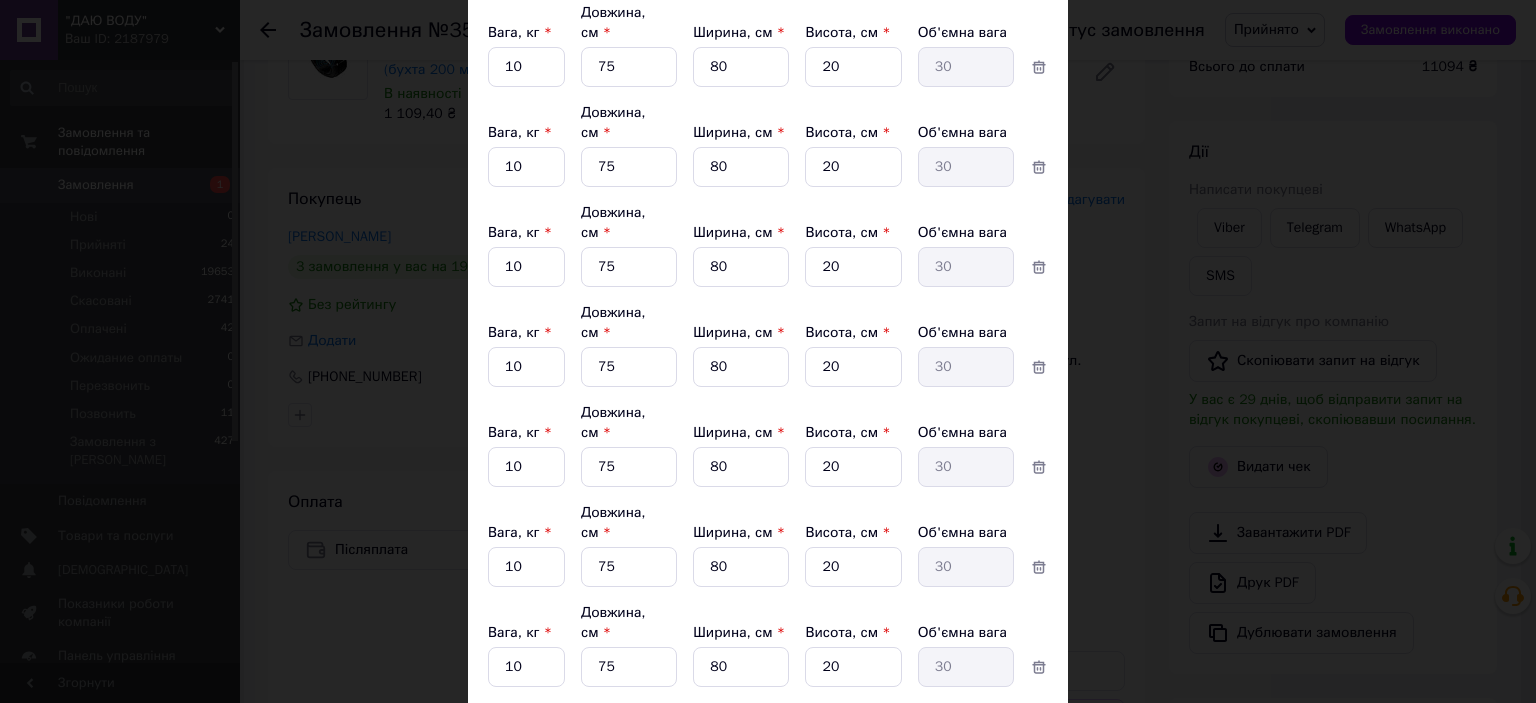 click on "5" at bounding box center [629, -33] 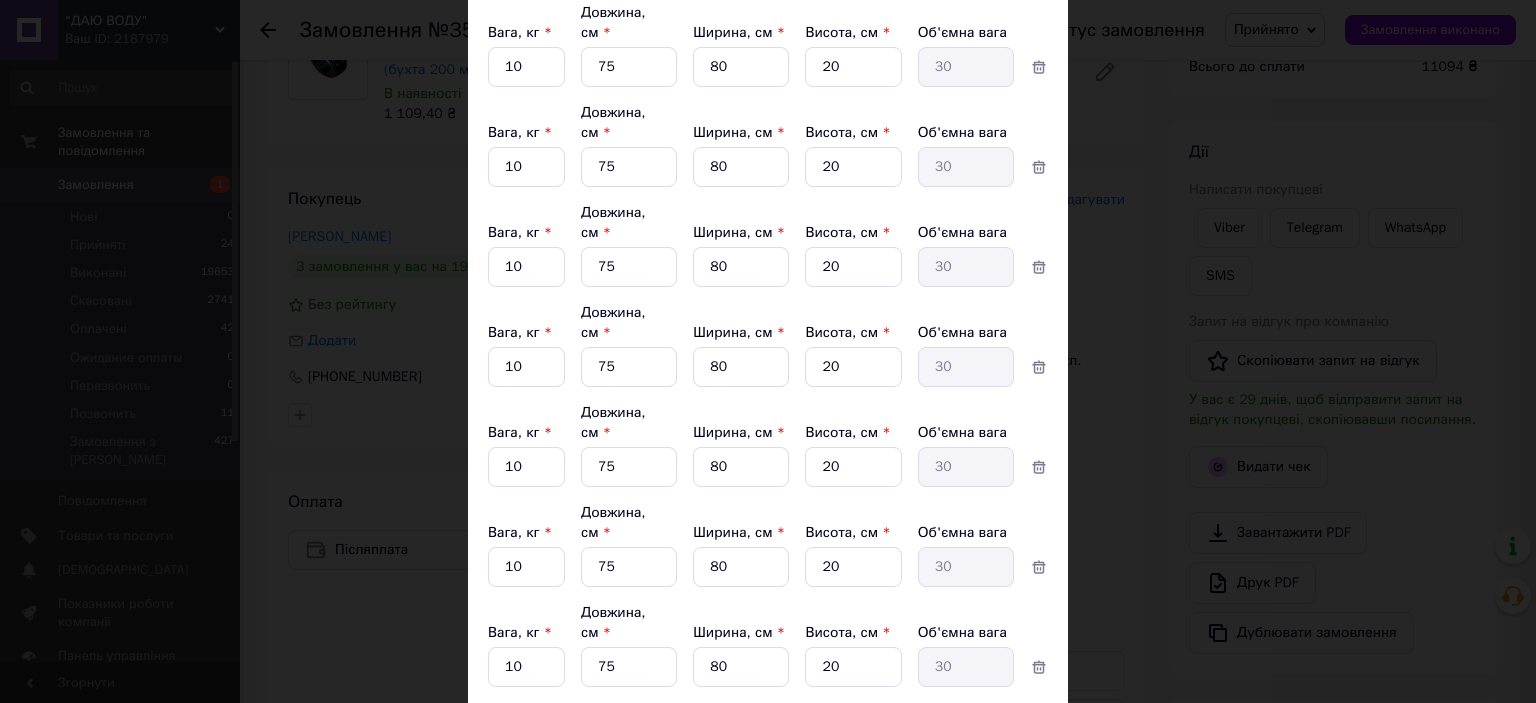 click on "5" at bounding box center (741, -33) 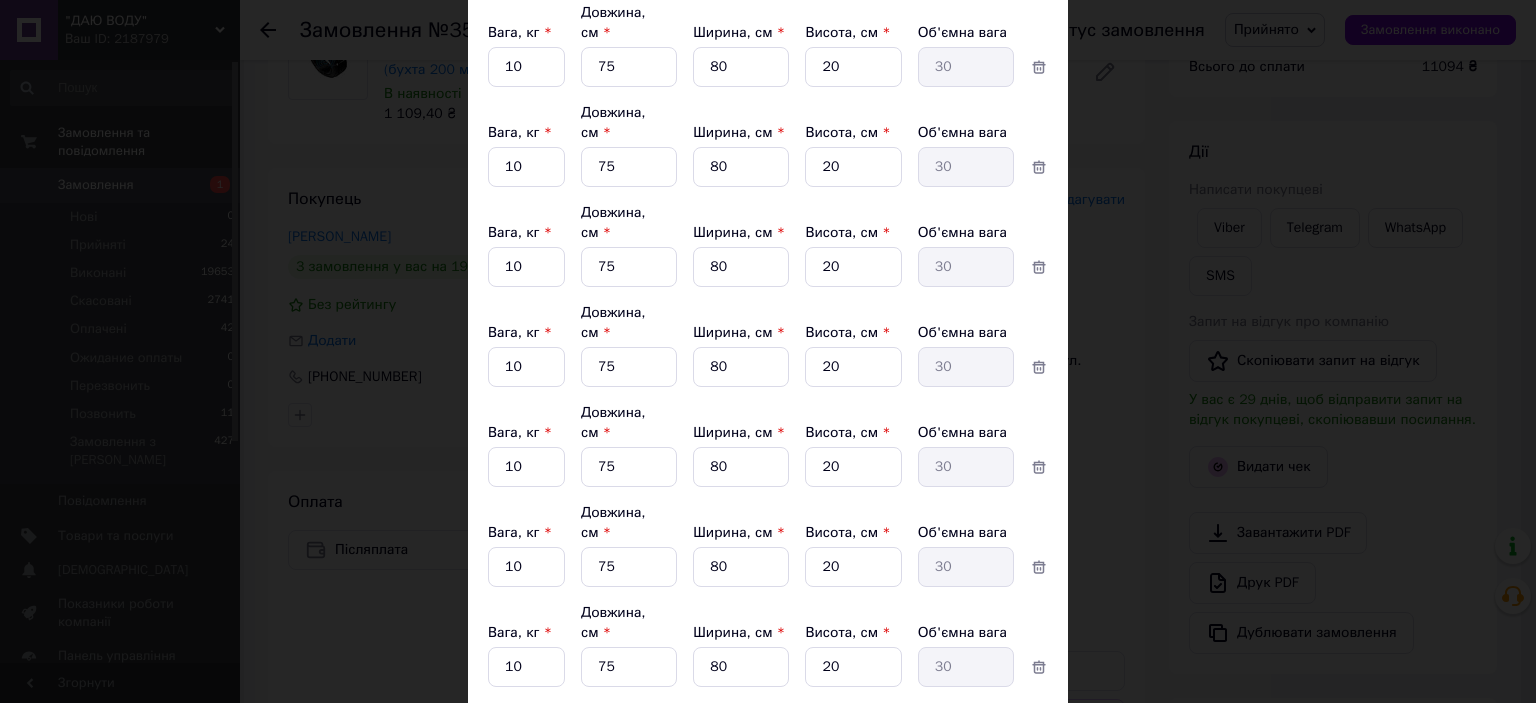 click on "5" at bounding box center [853, -33] 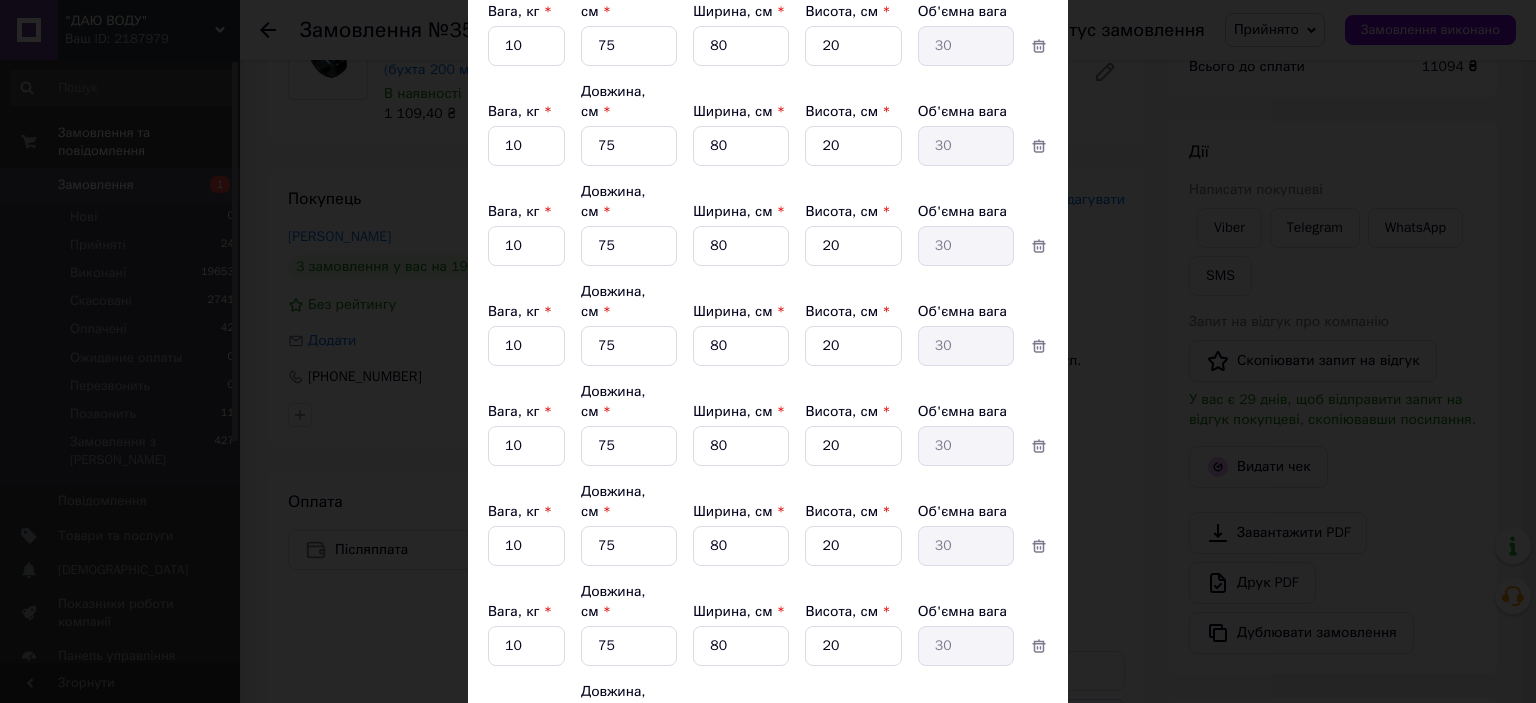 scroll, scrollTop: 1532, scrollLeft: 0, axis: vertical 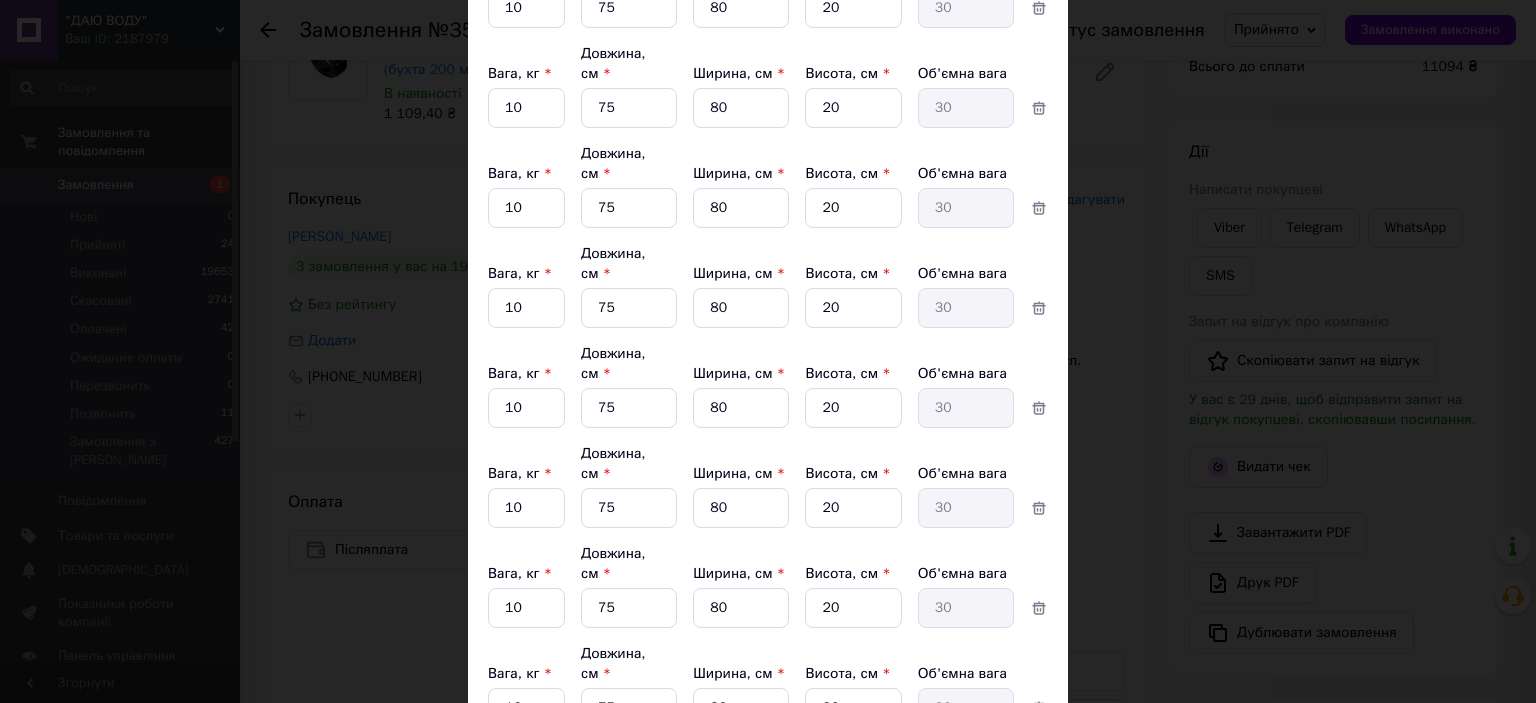 click on "Зберегти" at bounding box center [999, 804] 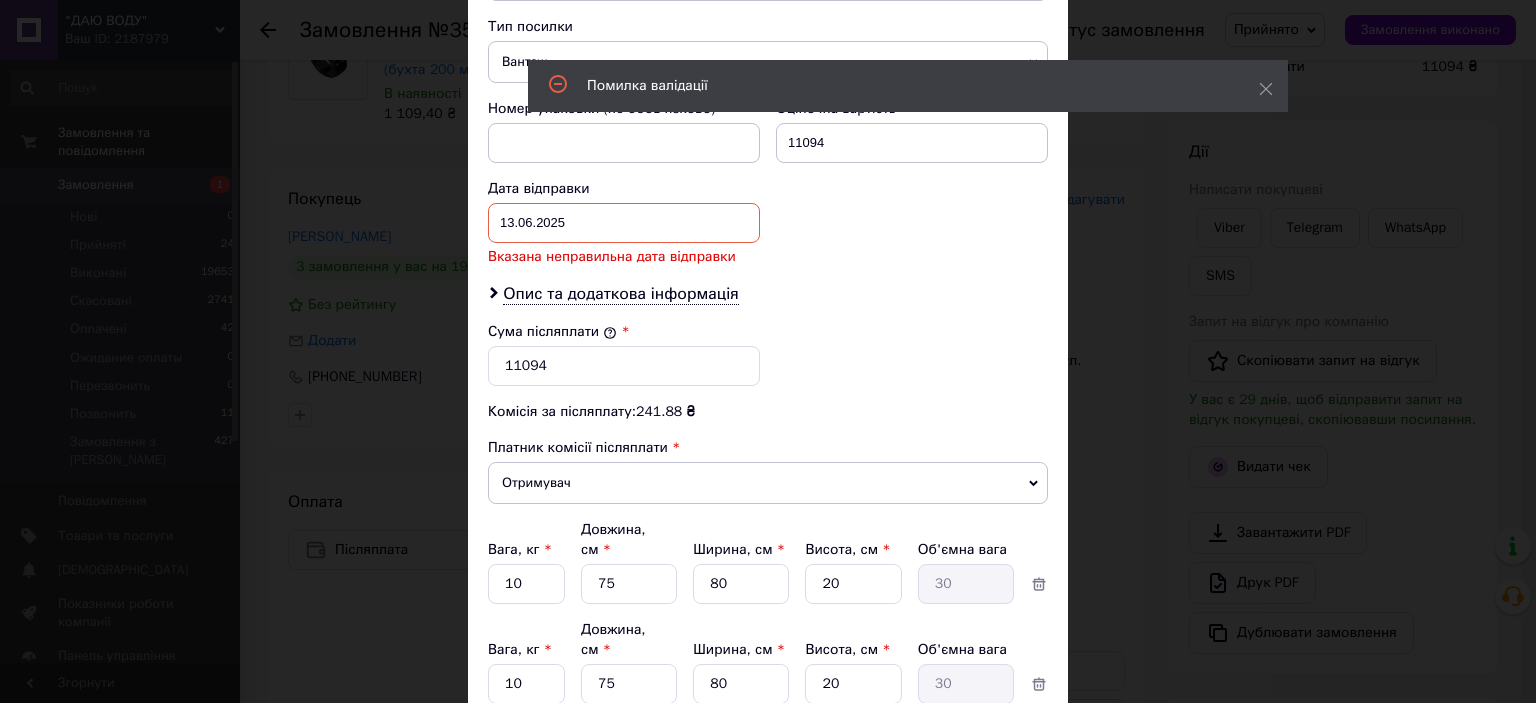 scroll, scrollTop: 756, scrollLeft: 0, axis: vertical 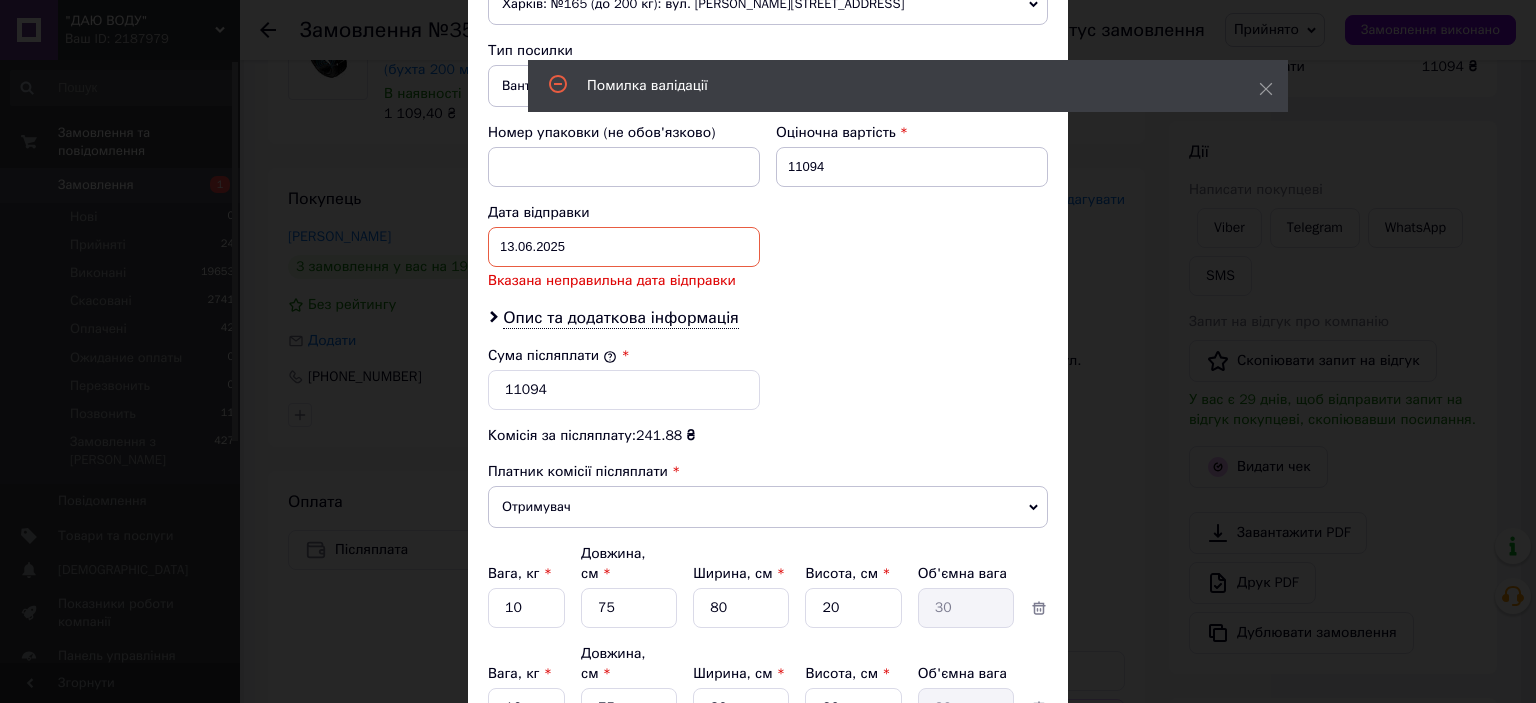 click on "13.06.2025 < 2025 > < Июнь > Пн Вт Ср Чт Пт Сб Вс 26 27 28 29 30 31 1 2 3 4 5 6 7 8 9 10 11 12 13 14 15 16 17 18 19 20 21 22 23 24 25 26 27 28 29 30 1 2 3 4 5 6" at bounding box center (624, 247) 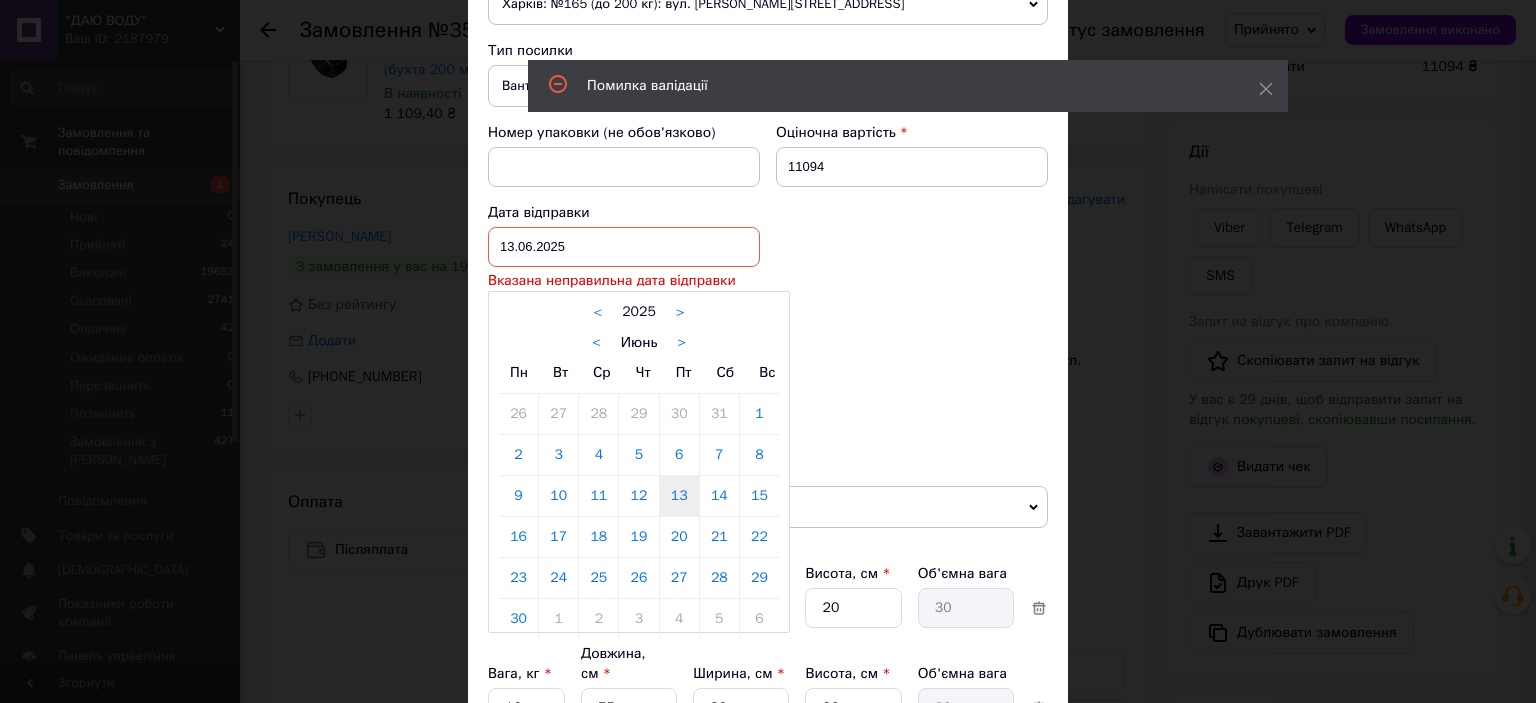 click on ">" at bounding box center [681, 343] 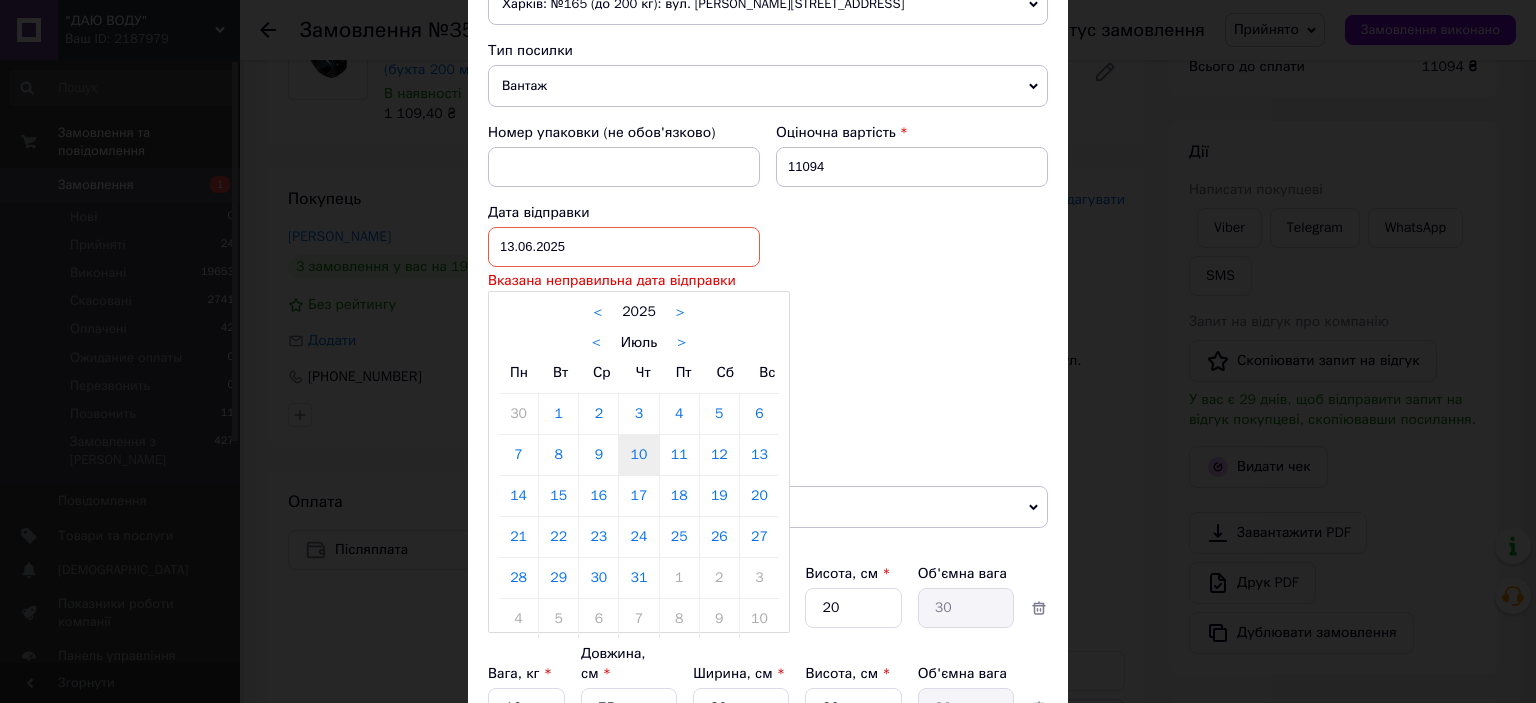 click on "10" at bounding box center (638, 455) 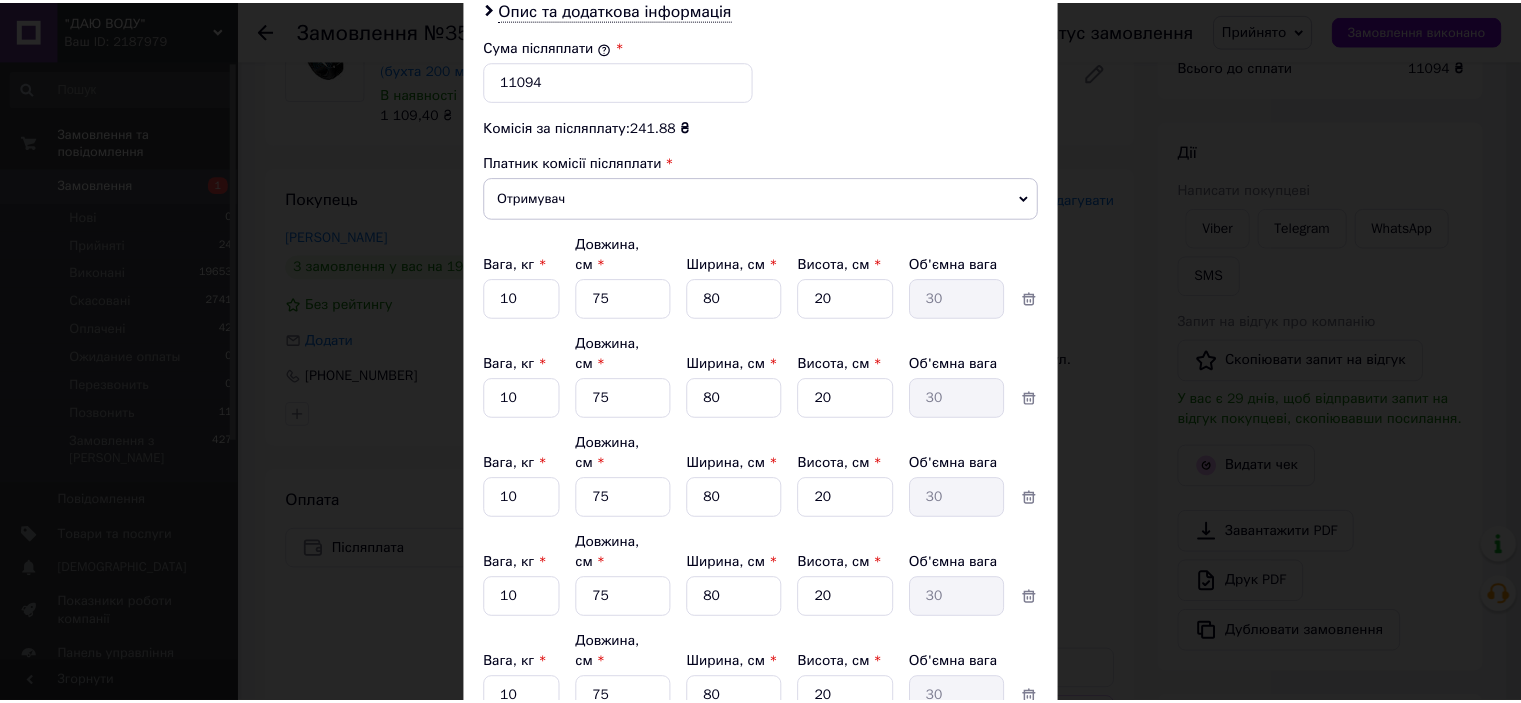 scroll, scrollTop: 1456, scrollLeft: 0, axis: vertical 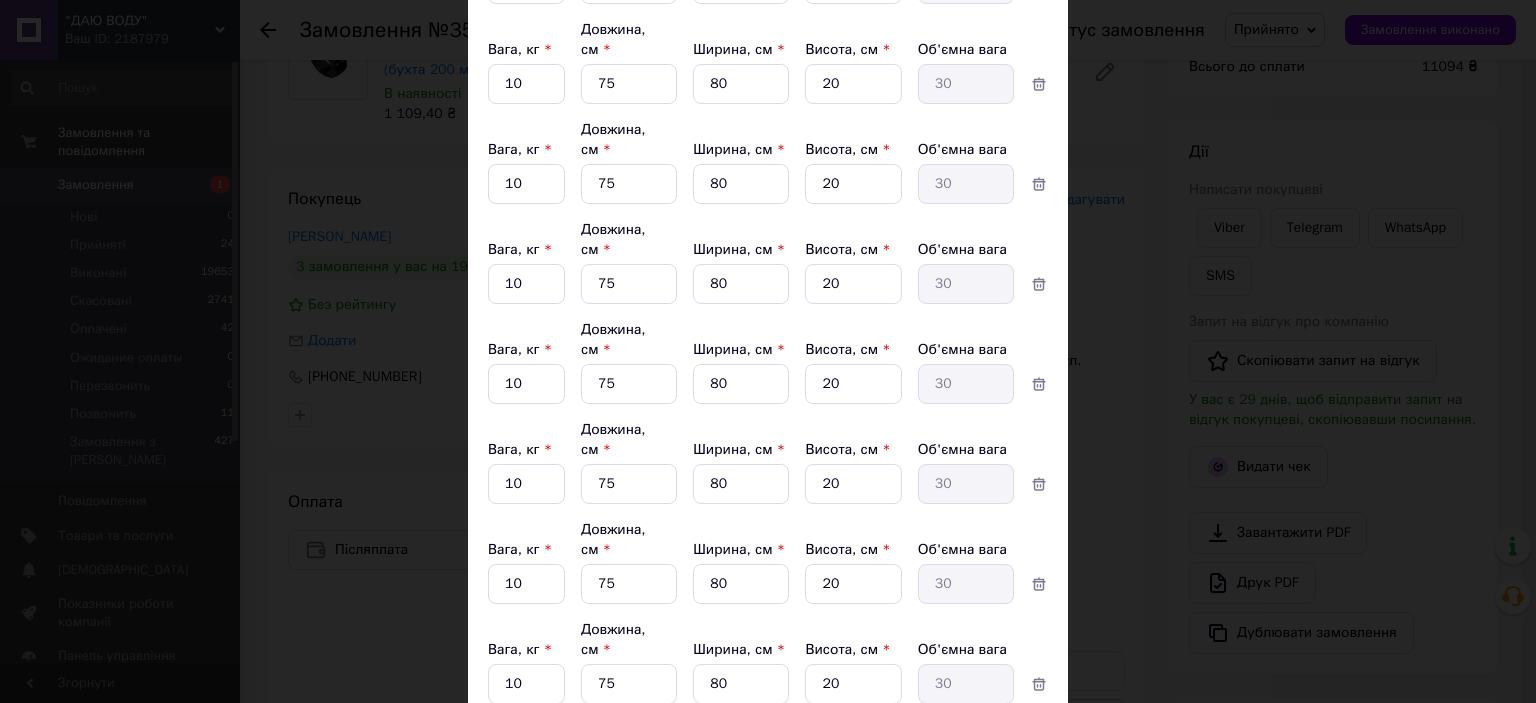 click on "Зберегти" at bounding box center (999, 880) 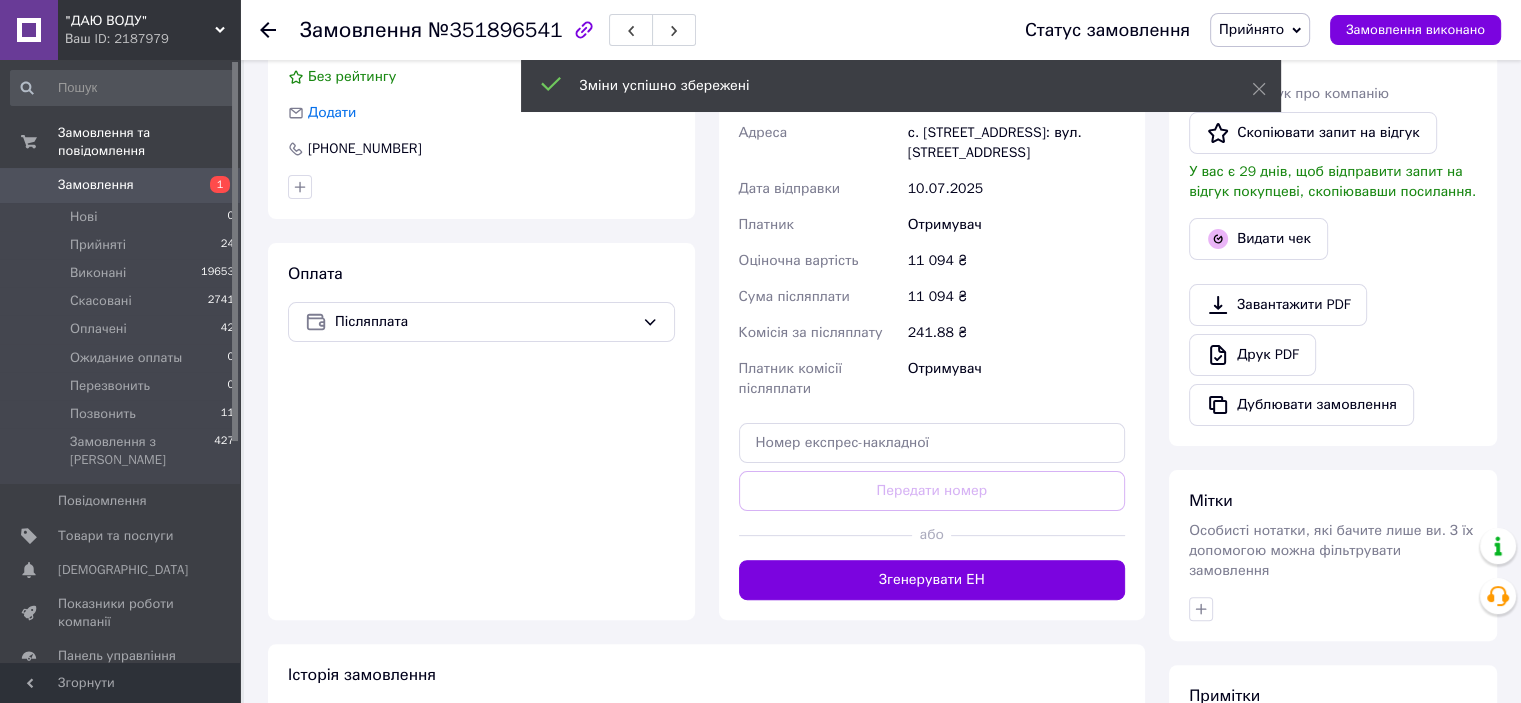 scroll, scrollTop: 511, scrollLeft: 0, axis: vertical 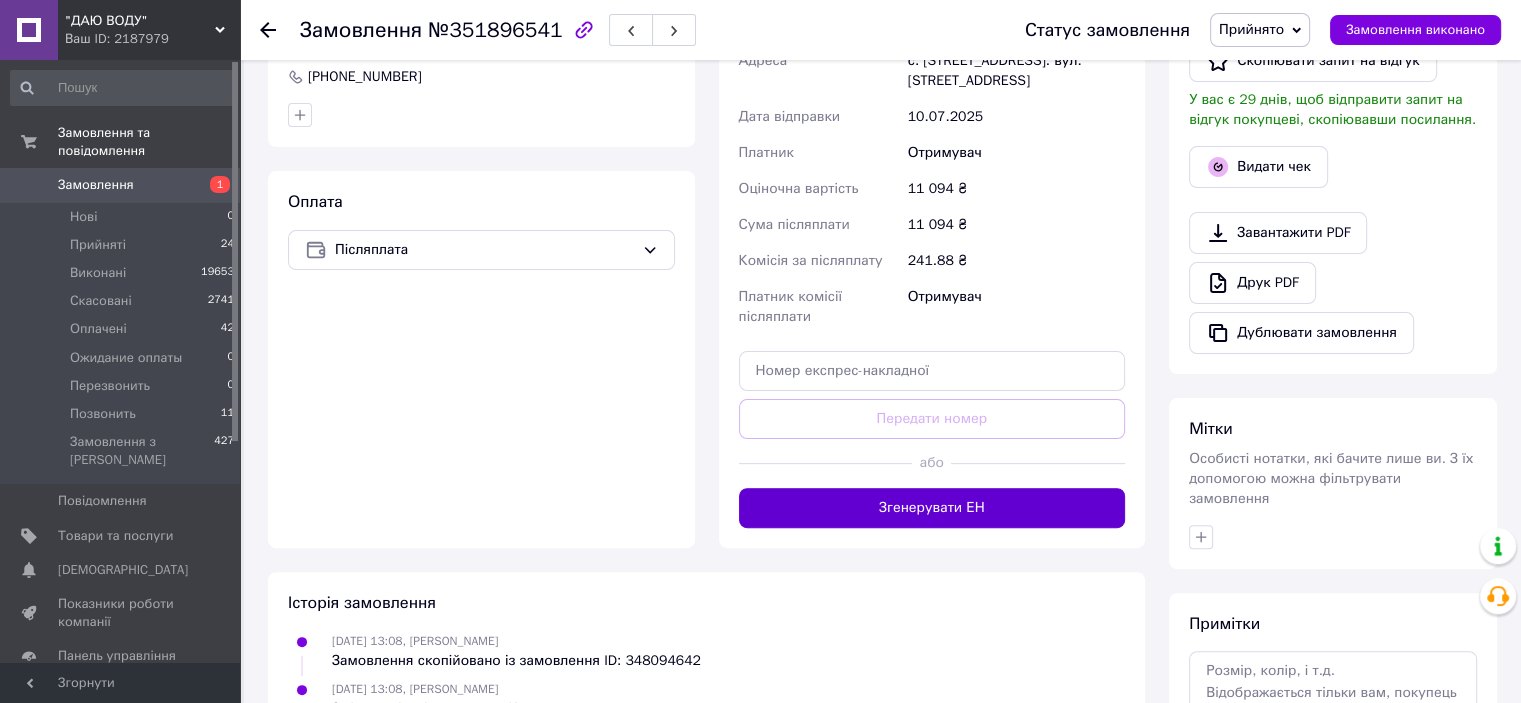 click on "Згенерувати ЕН" at bounding box center (932, 508) 